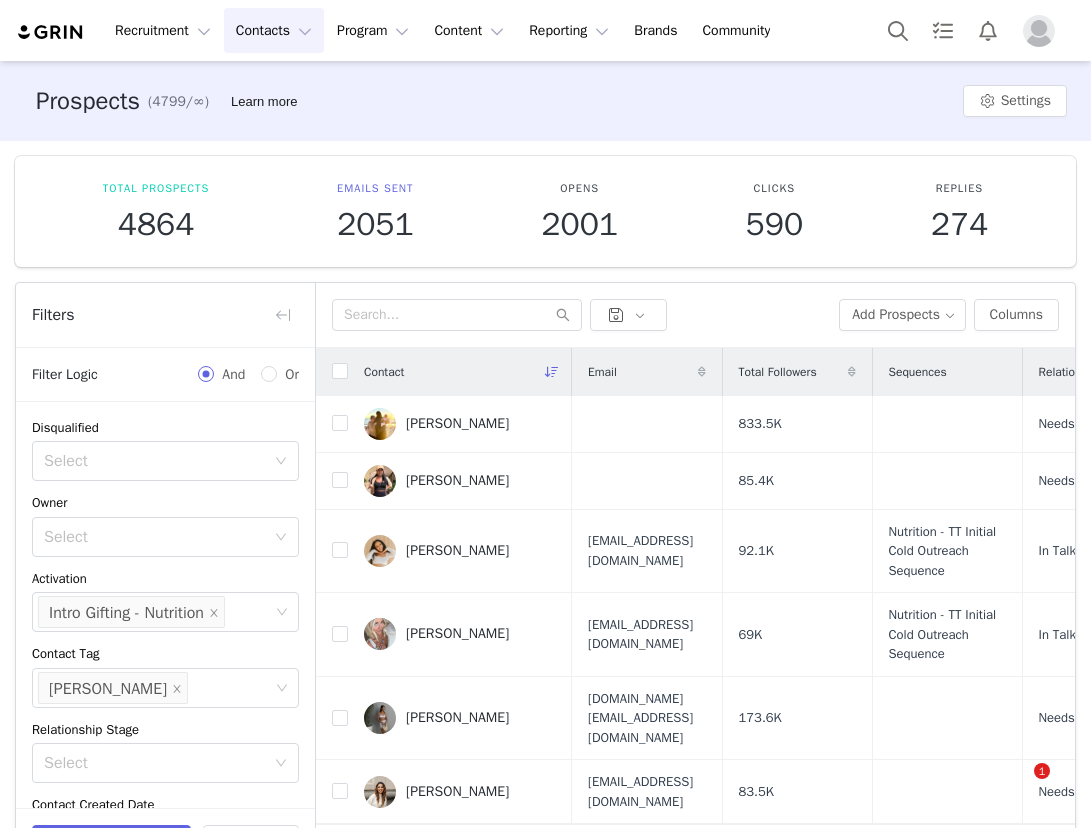 scroll, scrollTop: 0, scrollLeft: 0, axis: both 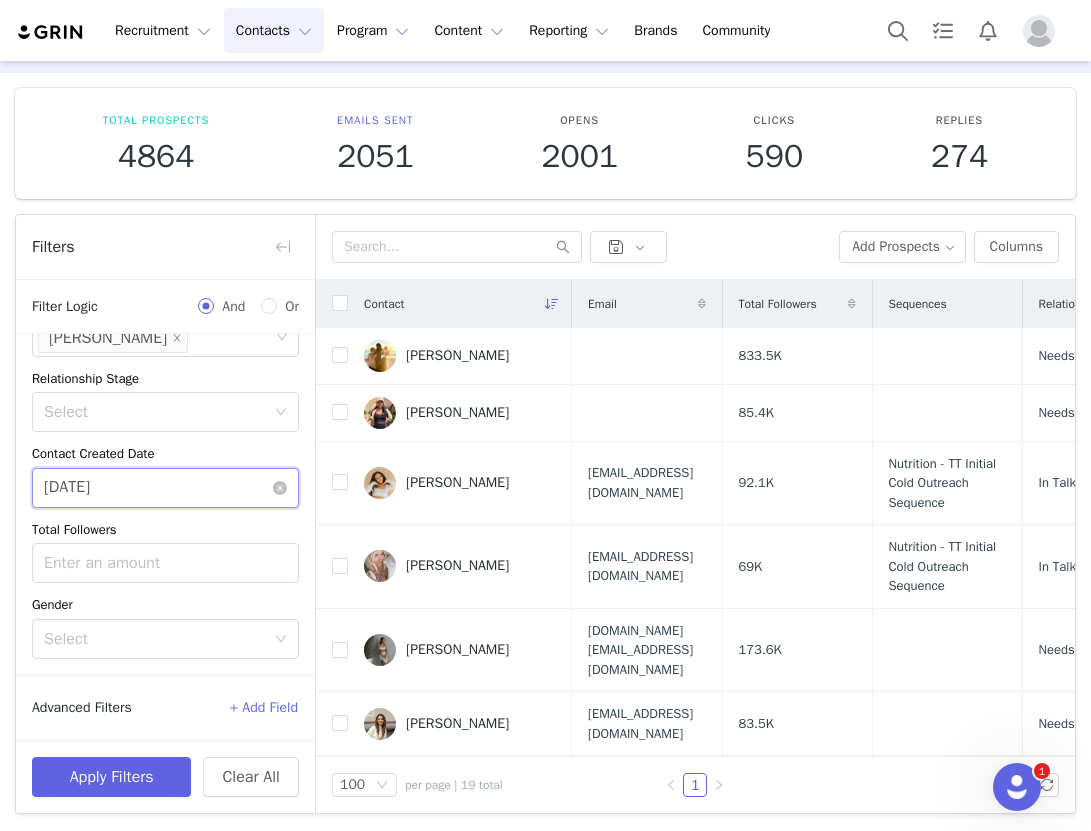 click on "07/09/2025" at bounding box center (165, 488) 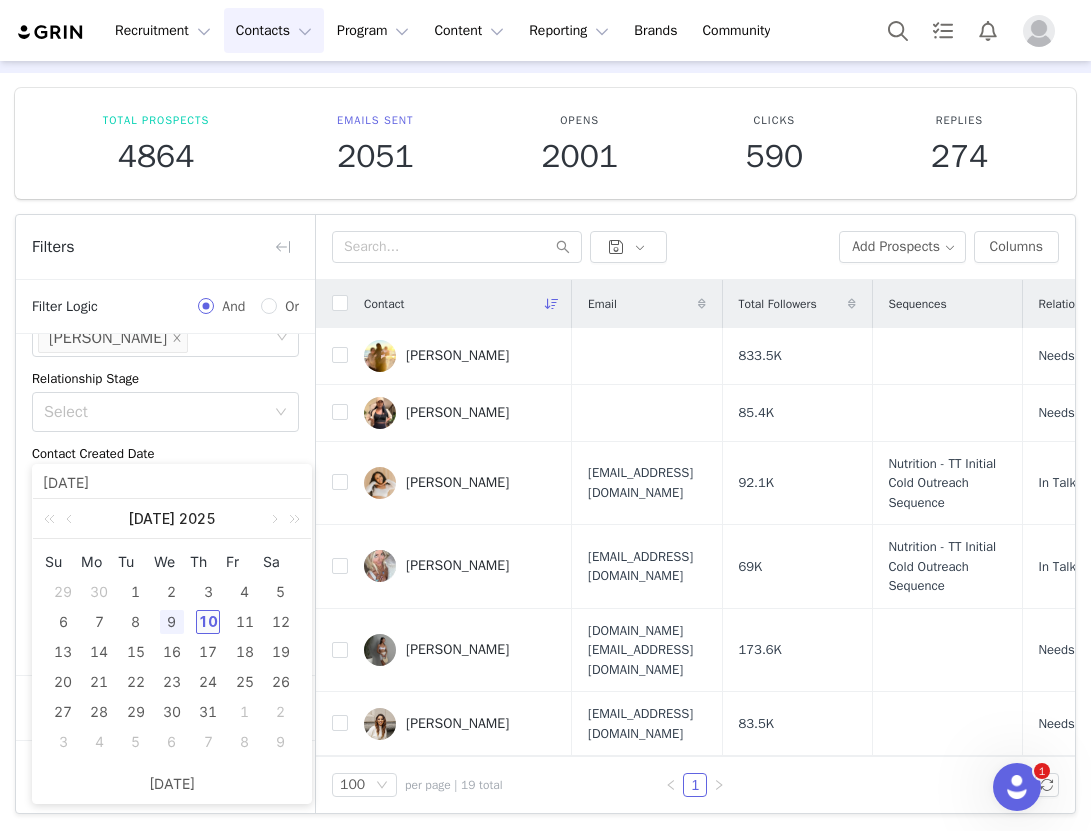click on "10" at bounding box center (208, 622) 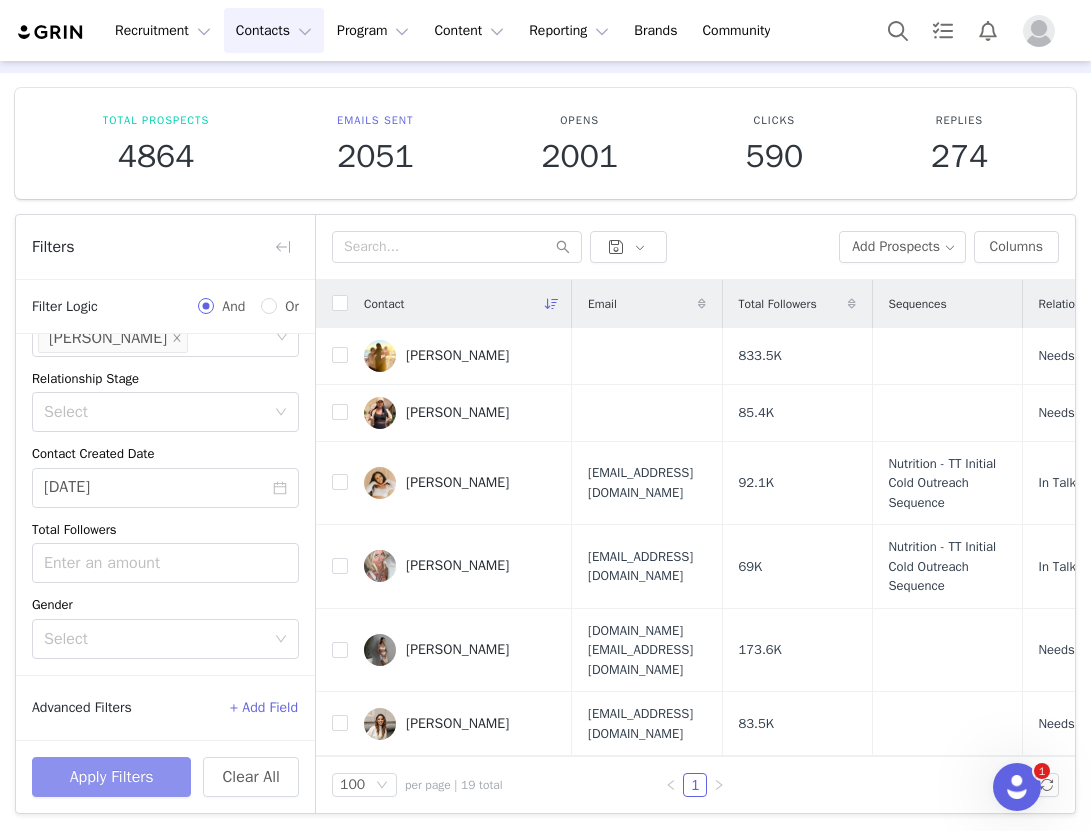 click on "Apply Filters" at bounding box center [111, 777] 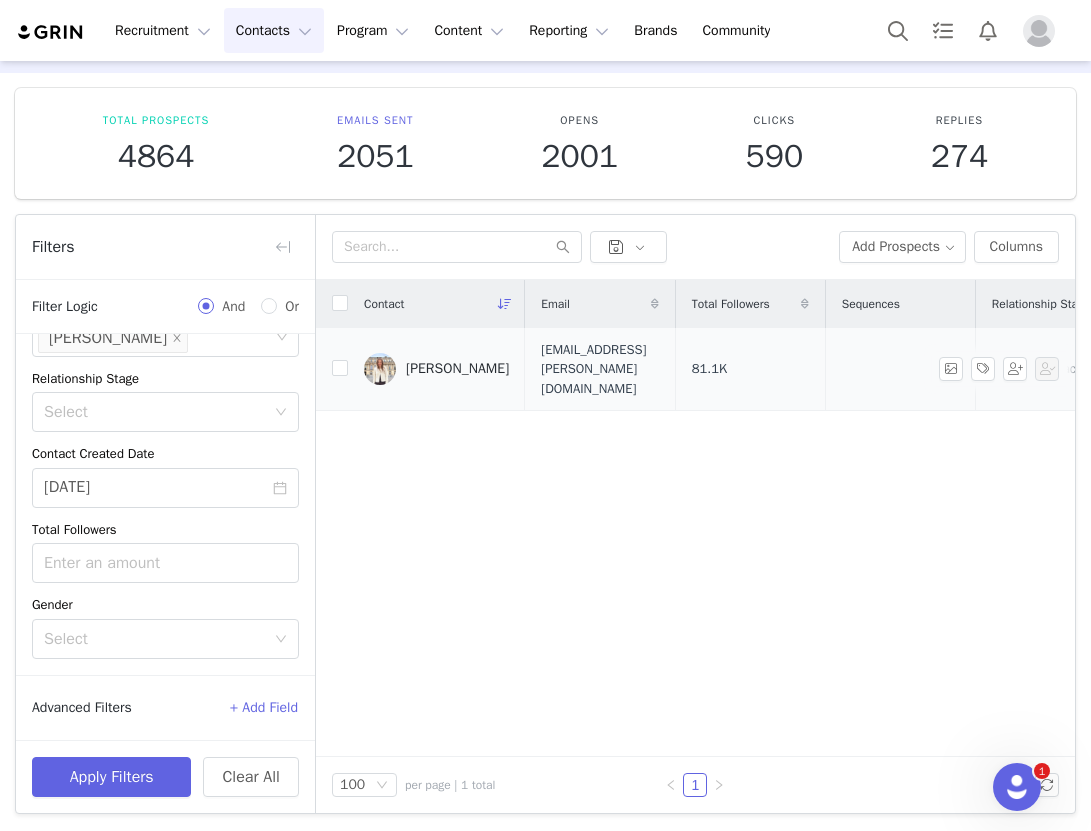 click on "[PERSON_NAME]" at bounding box center [457, 369] 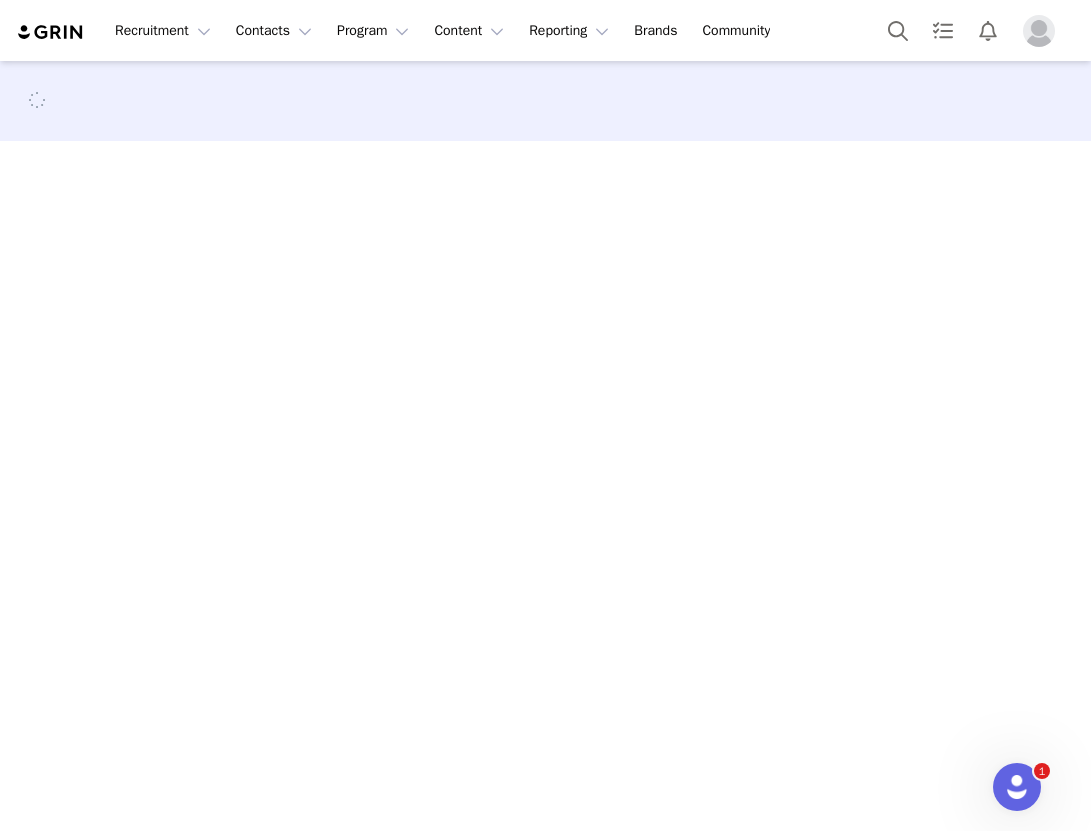 scroll, scrollTop: 0, scrollLeft: 0, axis: both 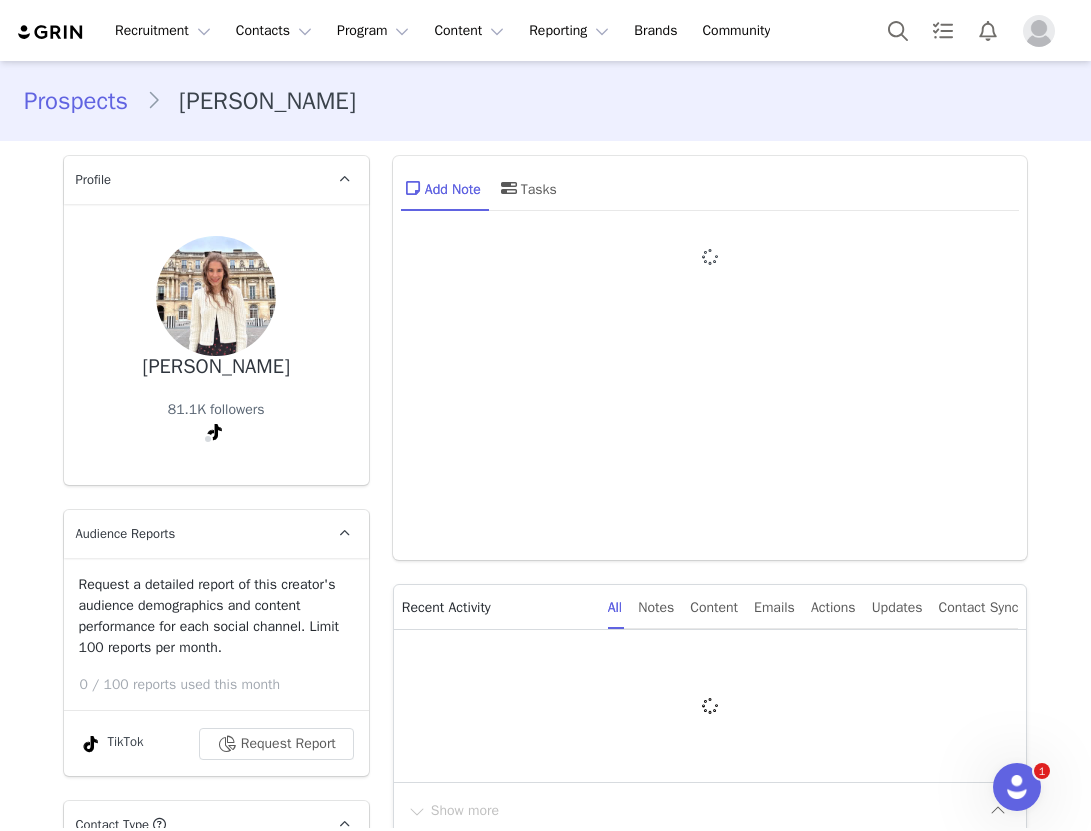 type on "+1 ([GEOGRAPHIC_DATA])" 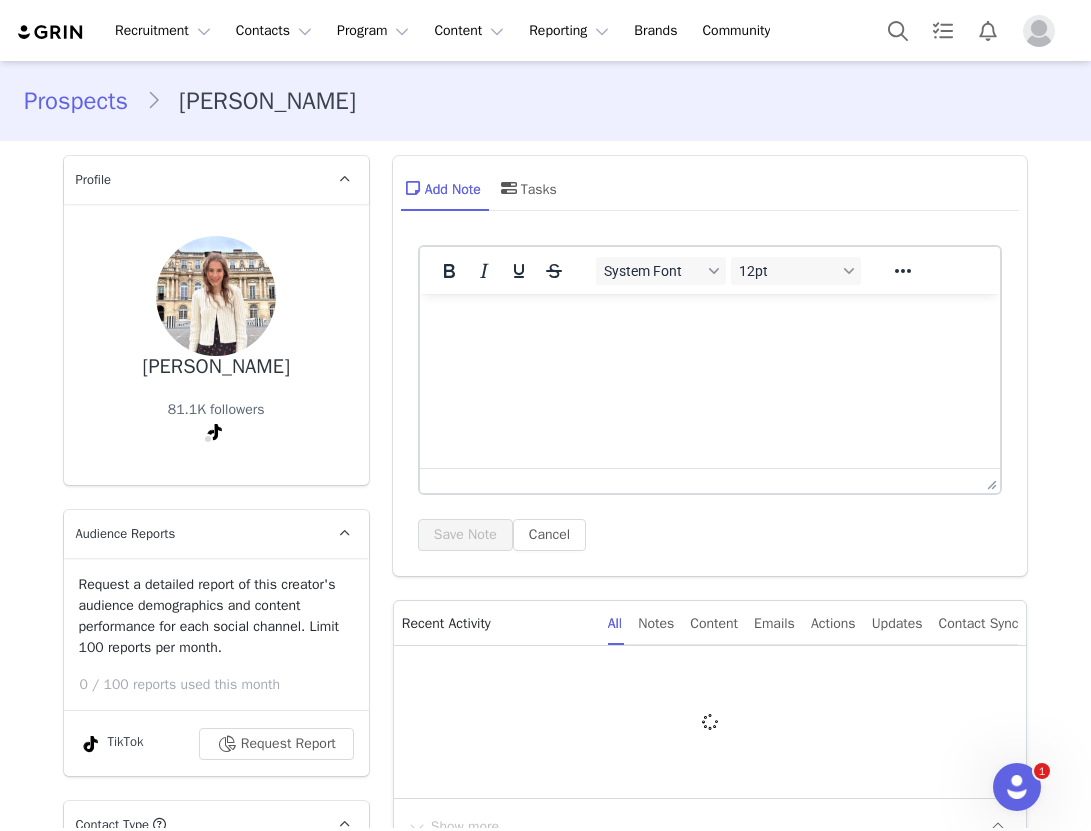 scroll, scrollTop: 0, scrollLeft: 0, axis: both 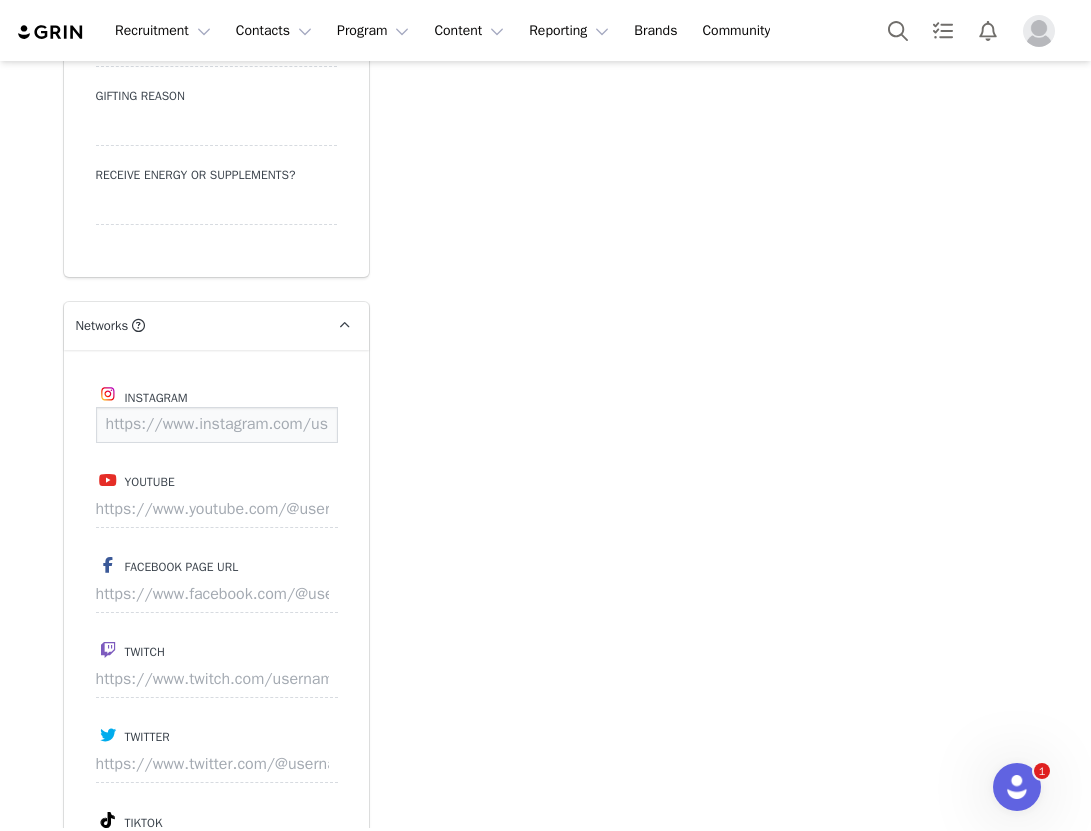 click at bounding box center (217, 425) 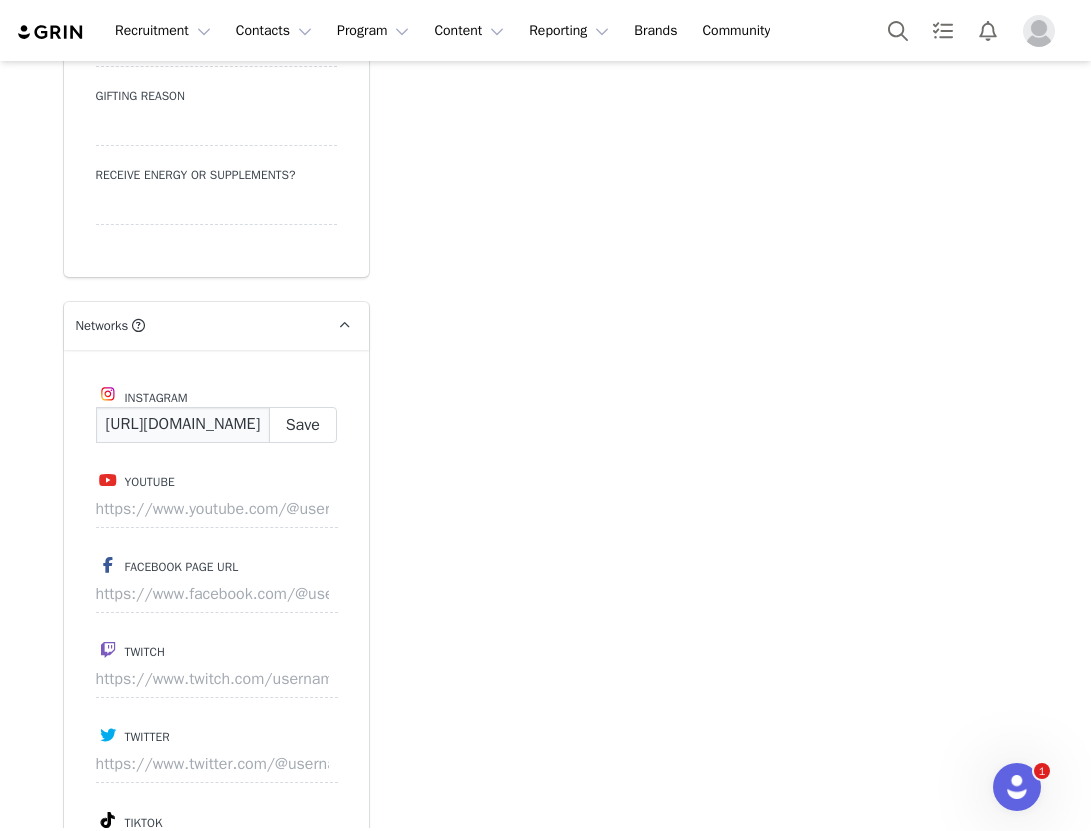 scroll, scrollTop: 0, scrollLeft: 131, axis: horizontal 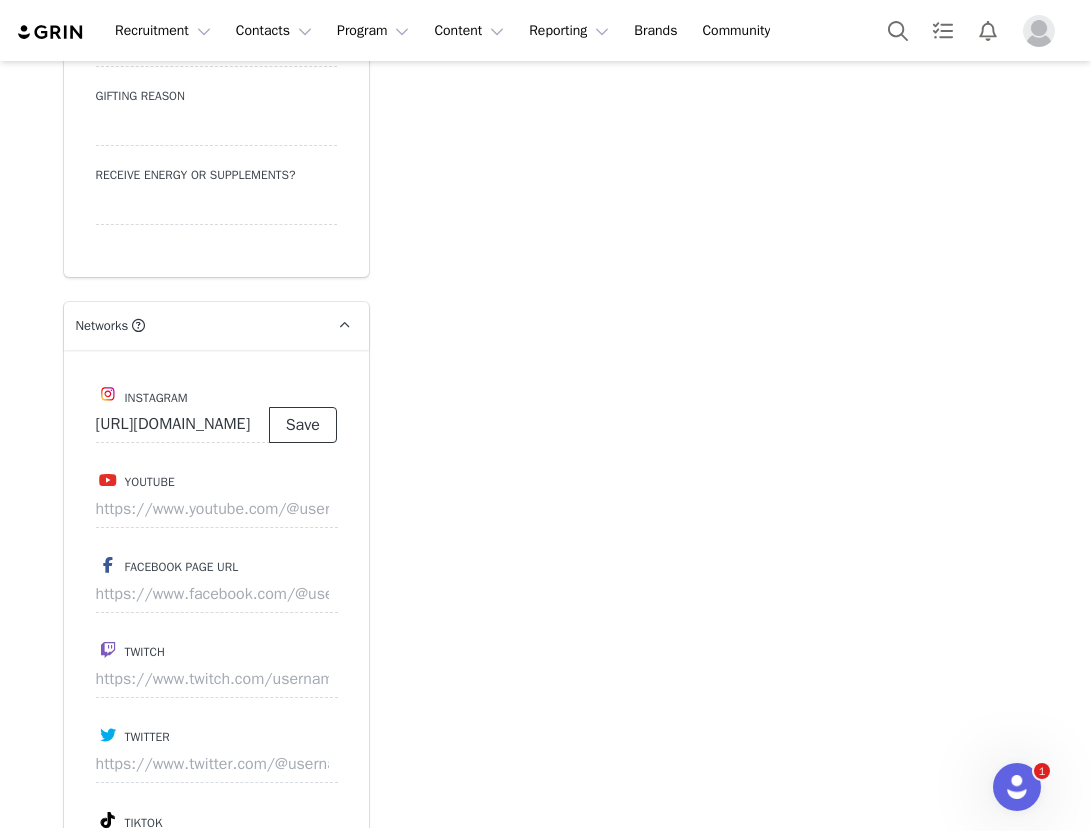 click on "Save" at bounding box center [303, 425] 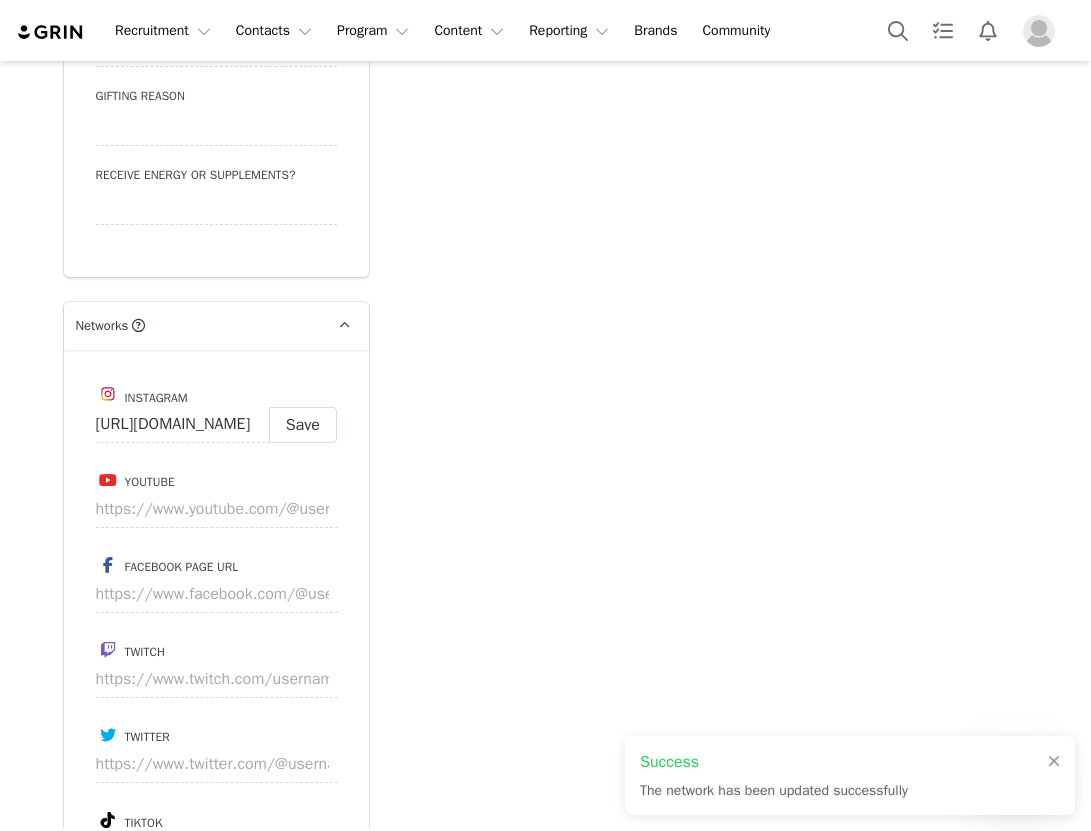 type on "https://www.instagram.com/shinnersss" 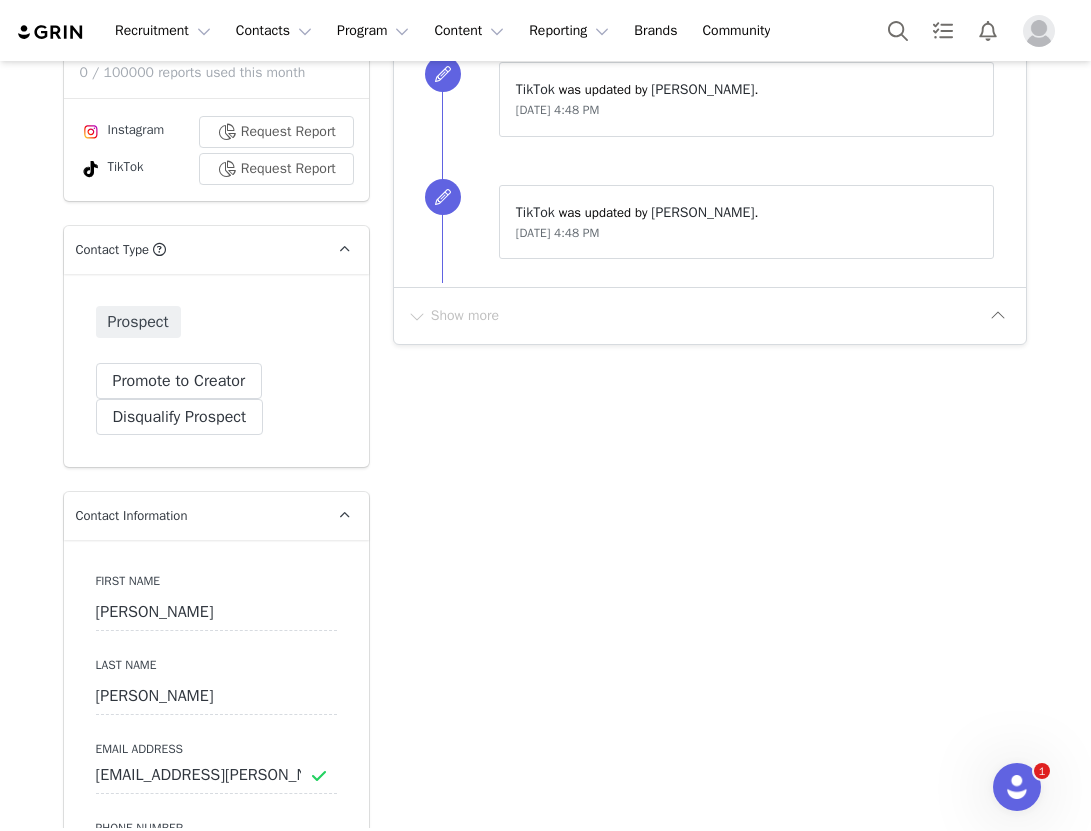 scroll, scrollTop: 0, scrollLeft: 0, axis: both 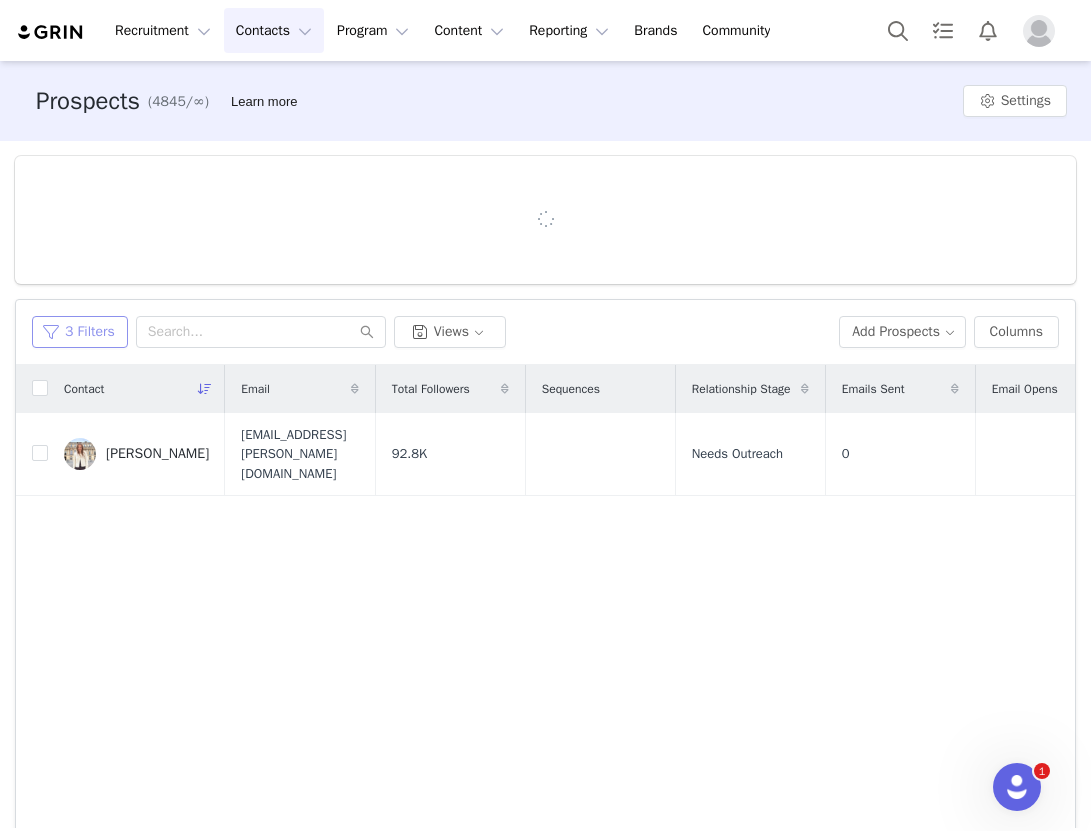 click on "3 Filters" at bounding box center (80, 332) 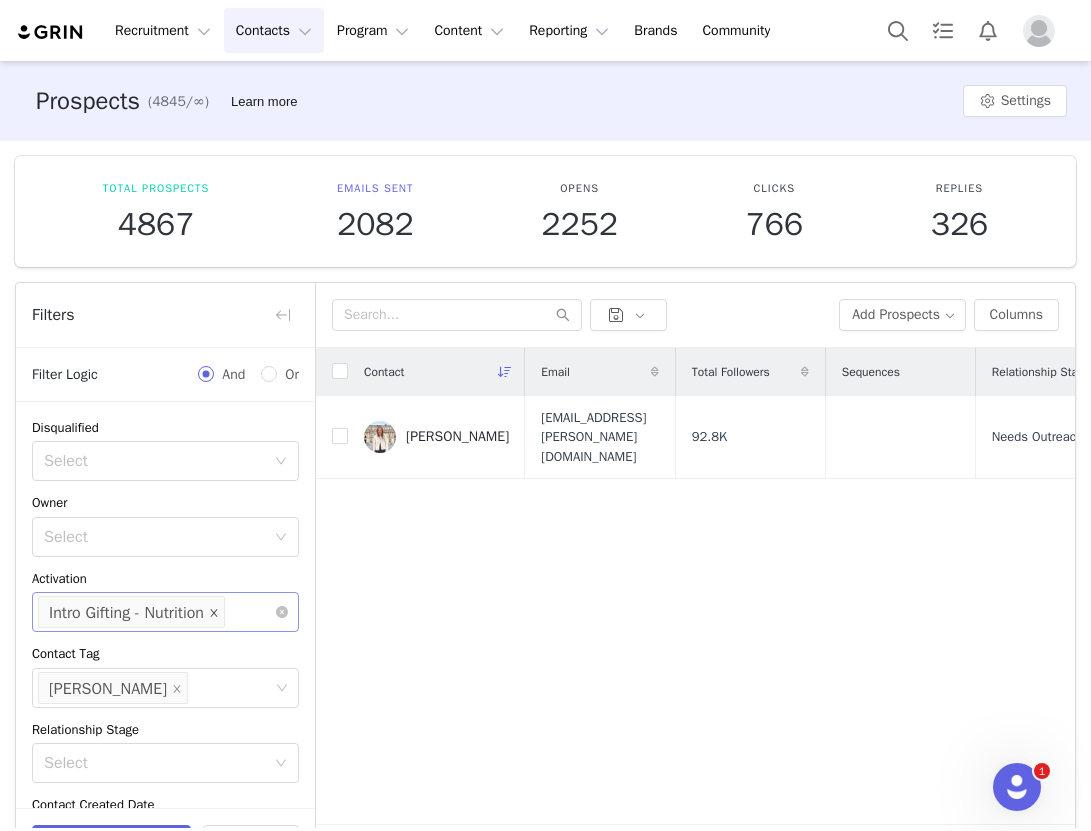 click 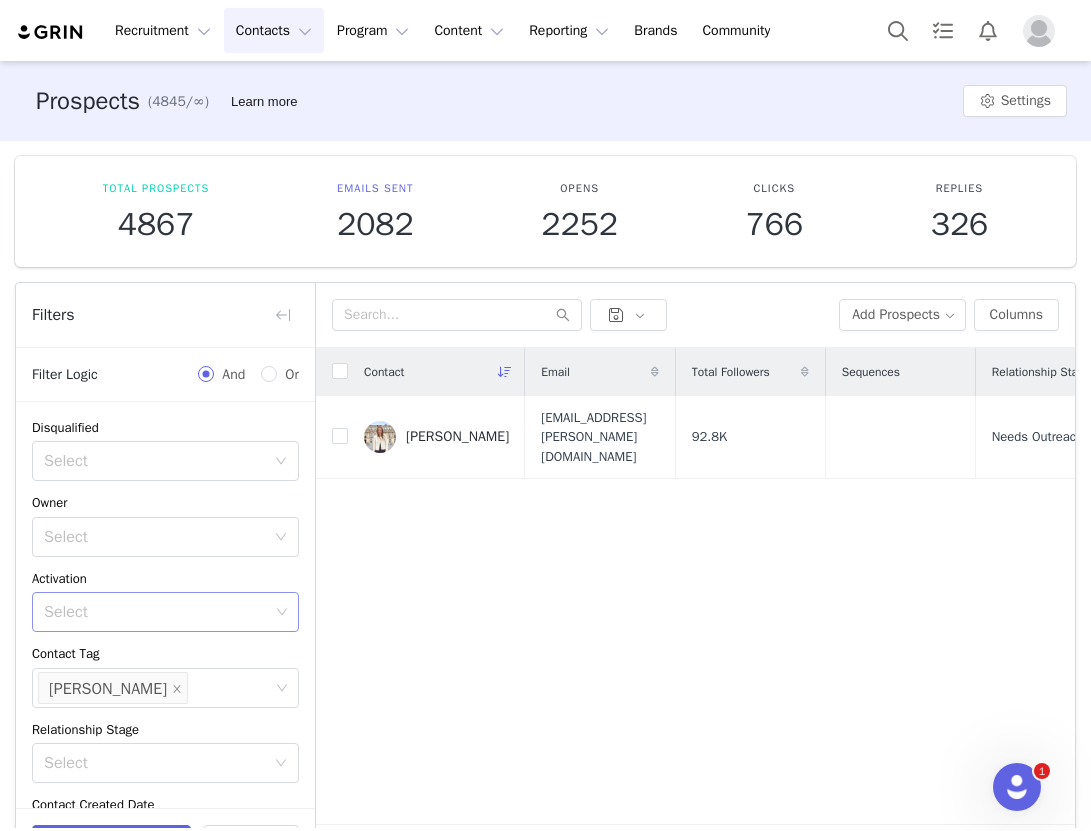 scroll, scrollTop: 283, scrollLeft: 0, axis: vertical 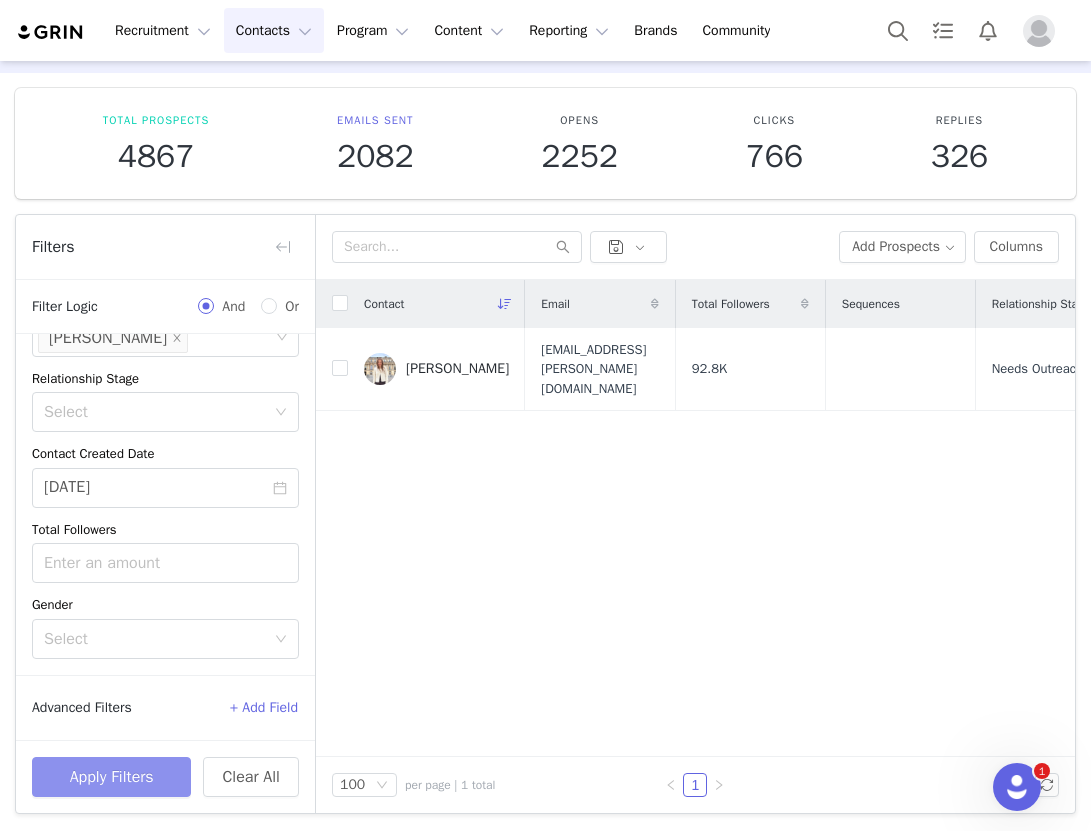 click on "Apply Filters" at bounding box center (111, 777) 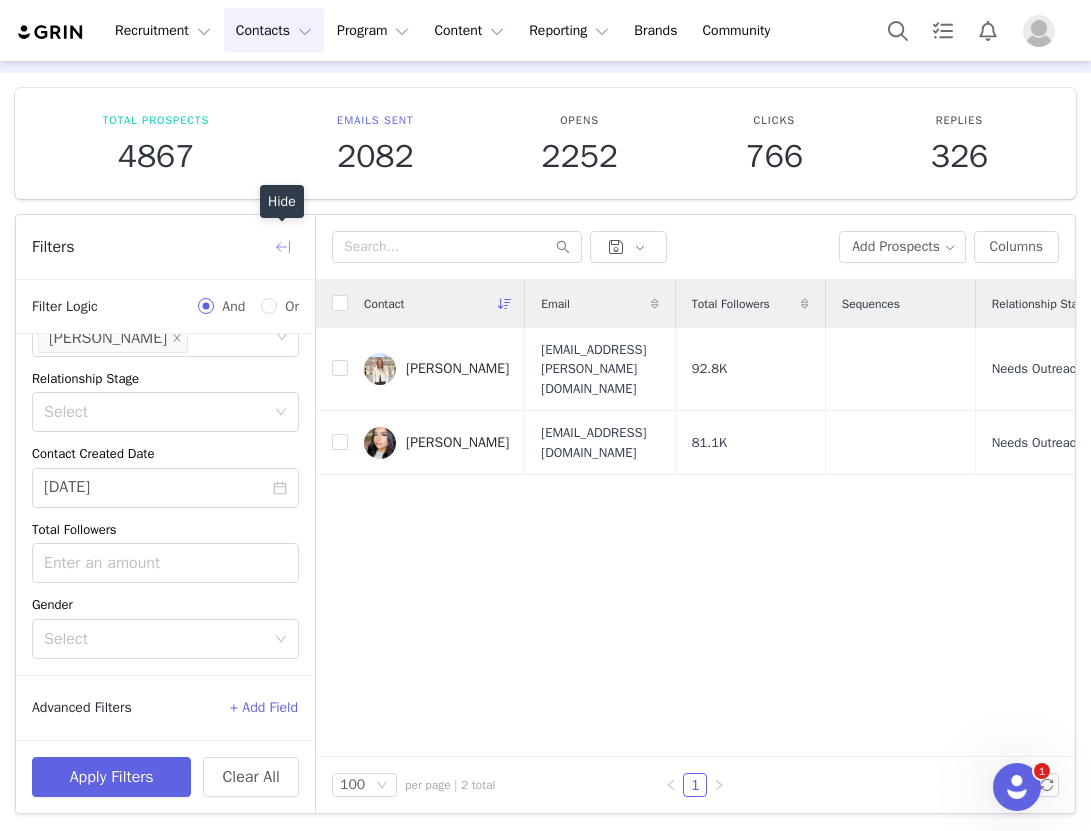 click at bounding box center [283, 247] 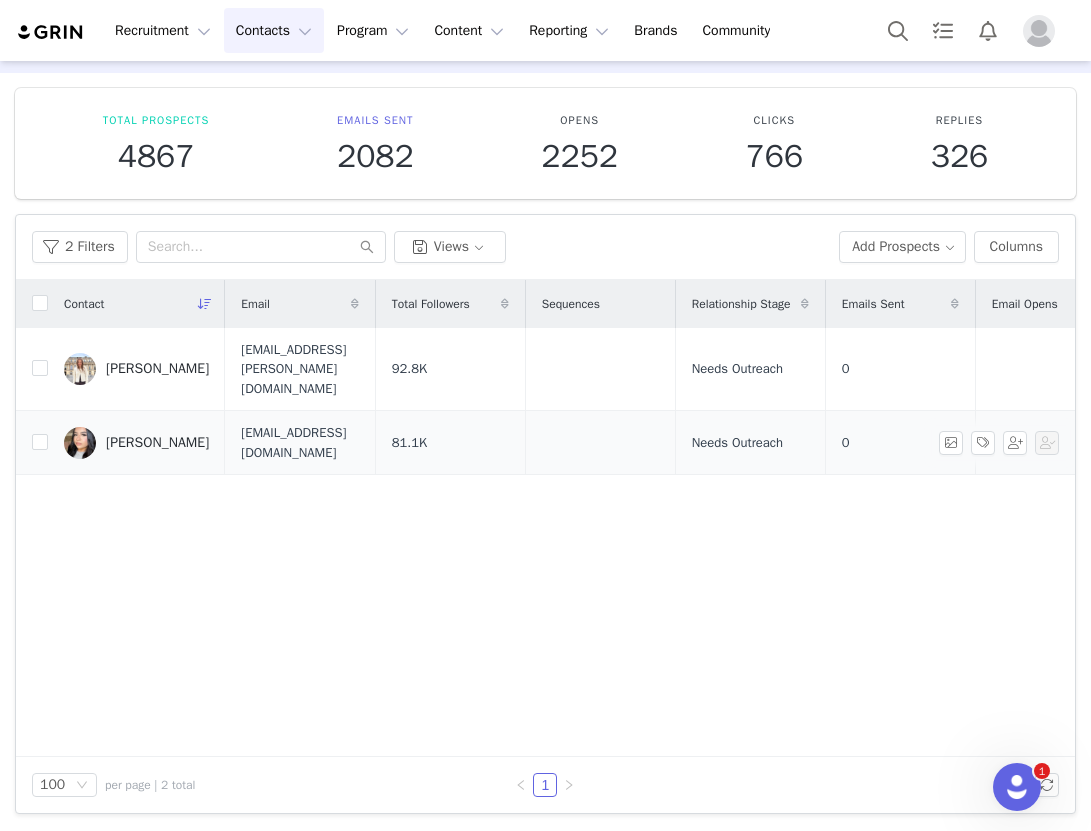 click on "[PERSON_NAME]" at bounding box center (157, 443) 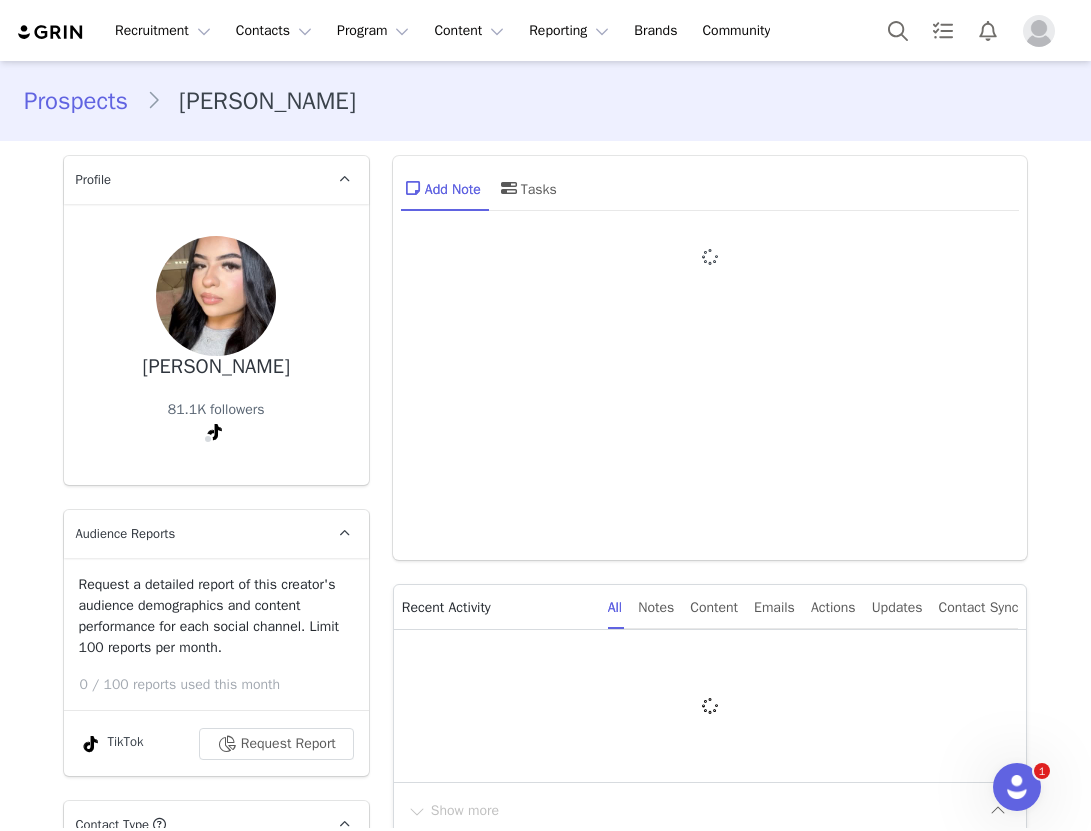 type on "+1 ([GEOGRAPHIC_DATA])" 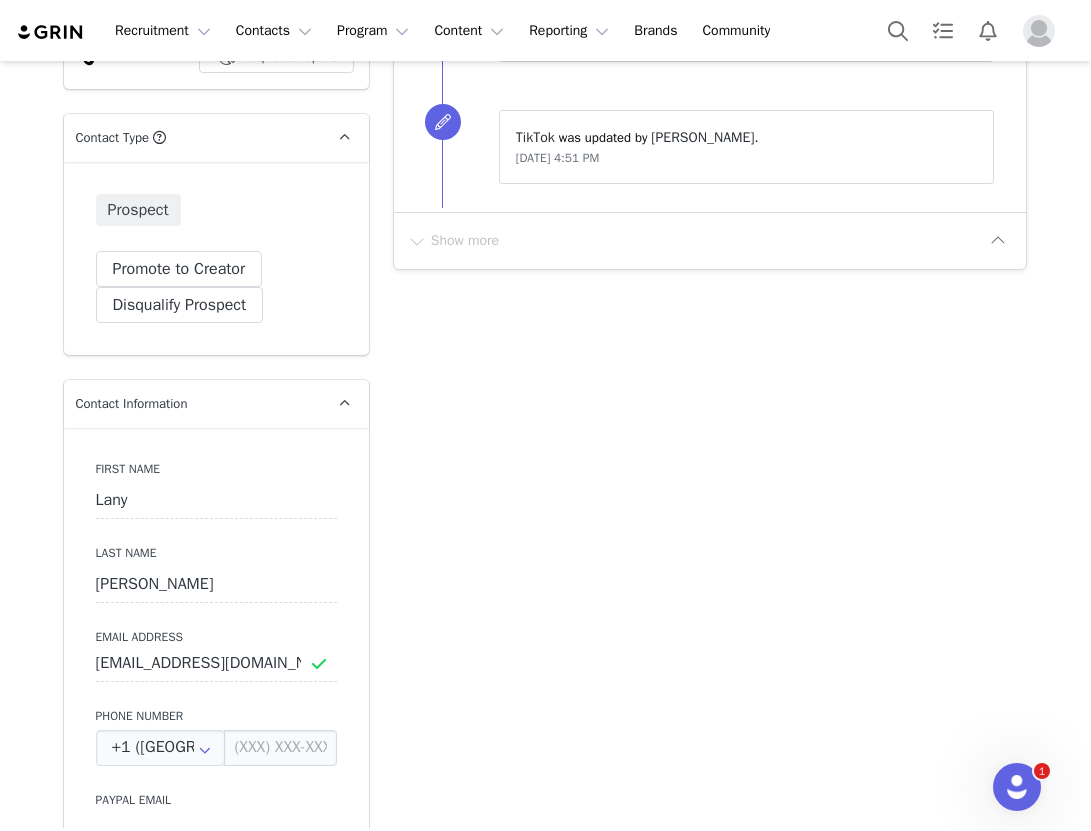 scroll, scrollTop: 973, scrollLeft: 0, axis: vertical 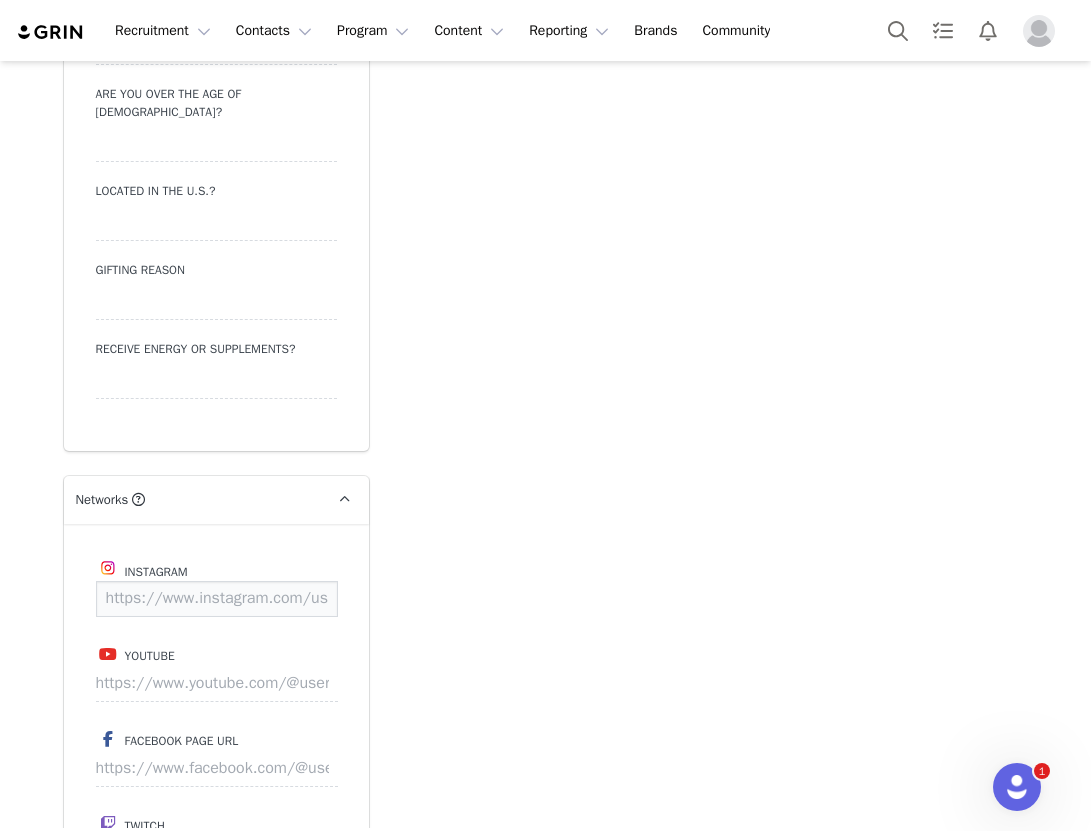 click at bounding box center [217, 599] 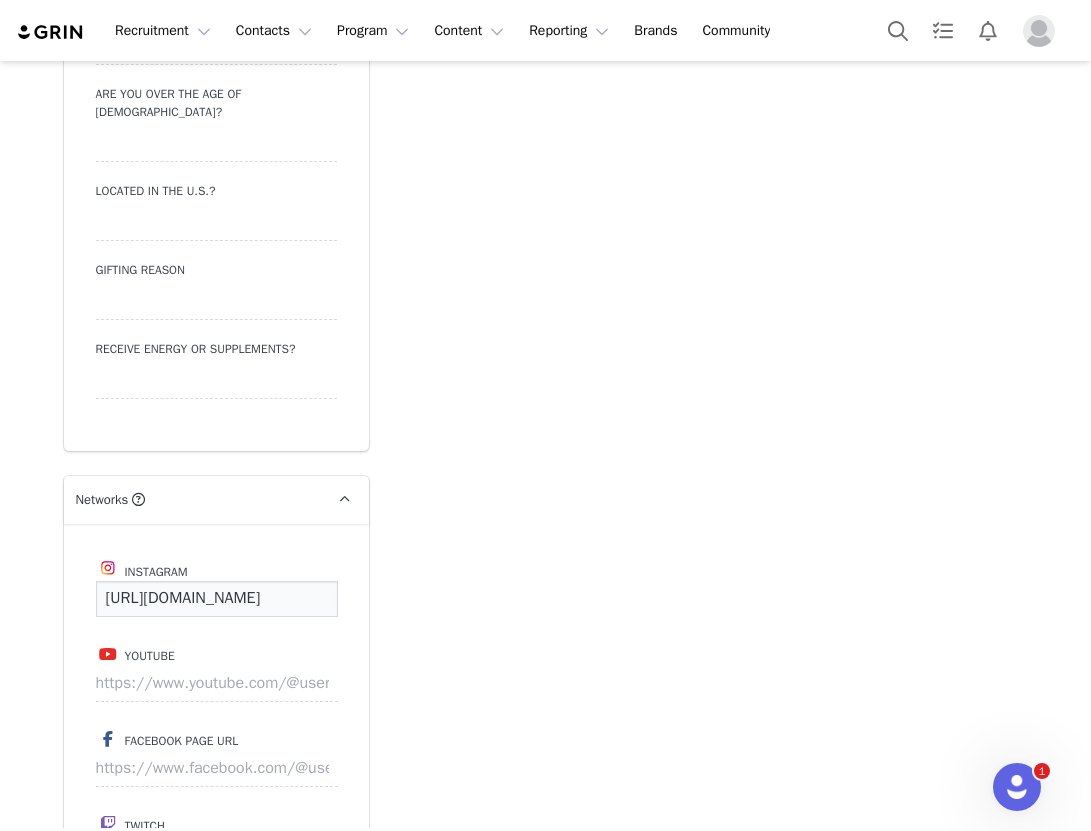 scroll, scrollTop: 0, scrollLeft: 172, axis: horizontal 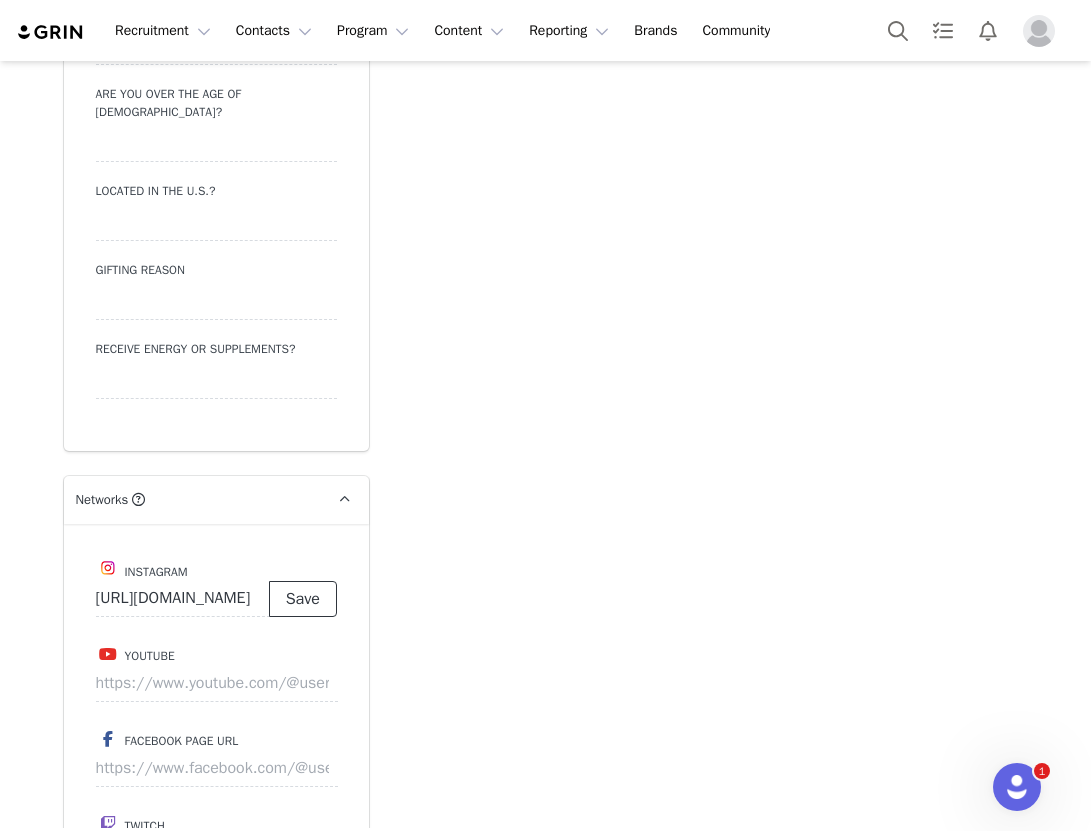 click on "Save" at bounding box center [303, 599] 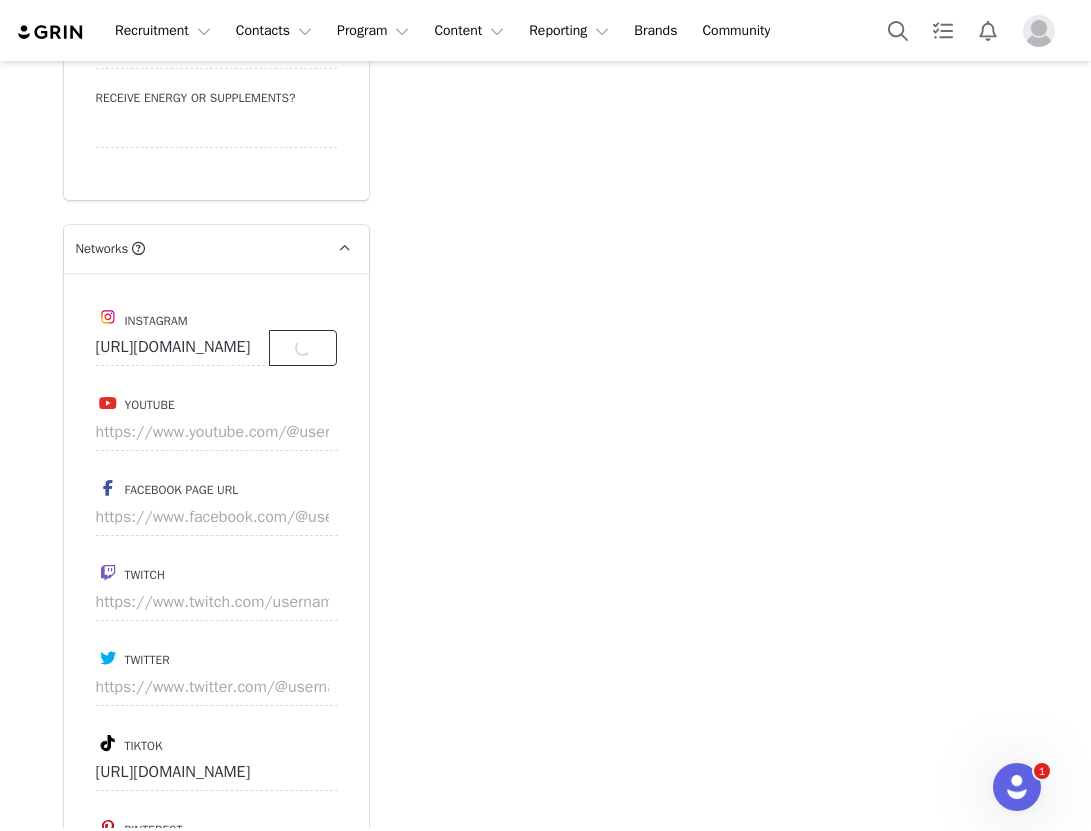 scroll, scrollTop: 2799, scrollLeft: 0, axis: vertical 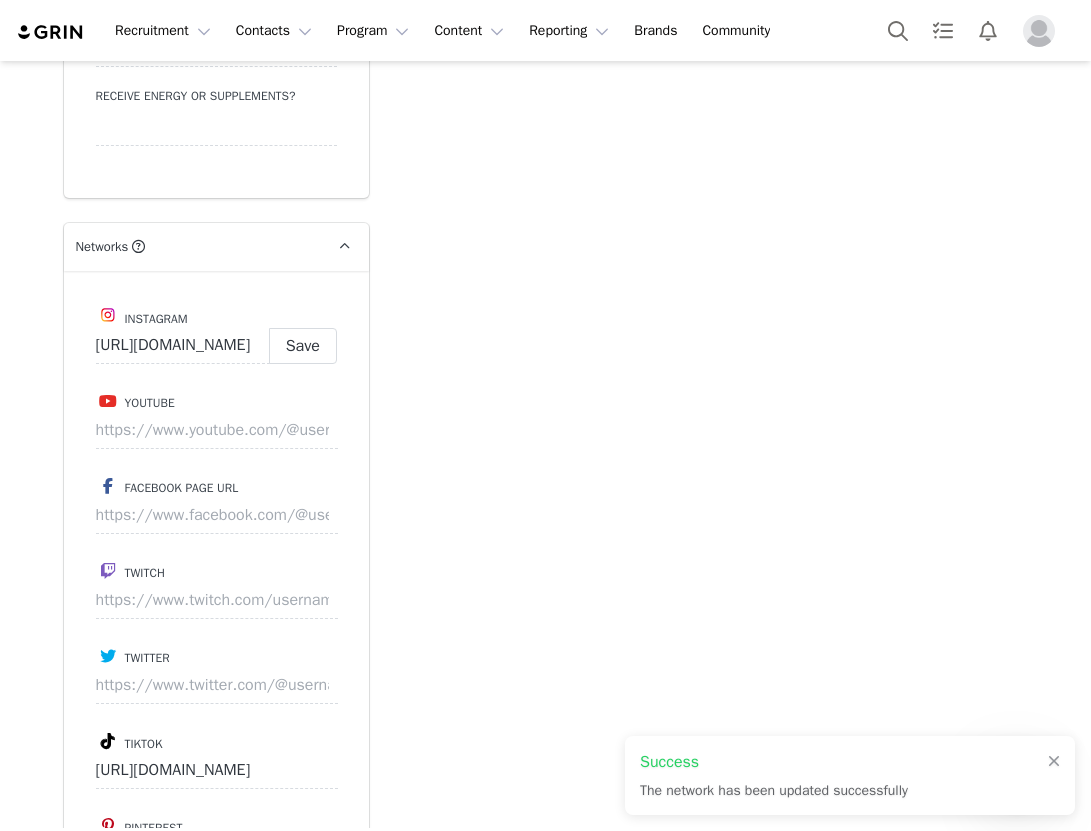 type on "https://www.instagram.com/yirlanyymartinez" 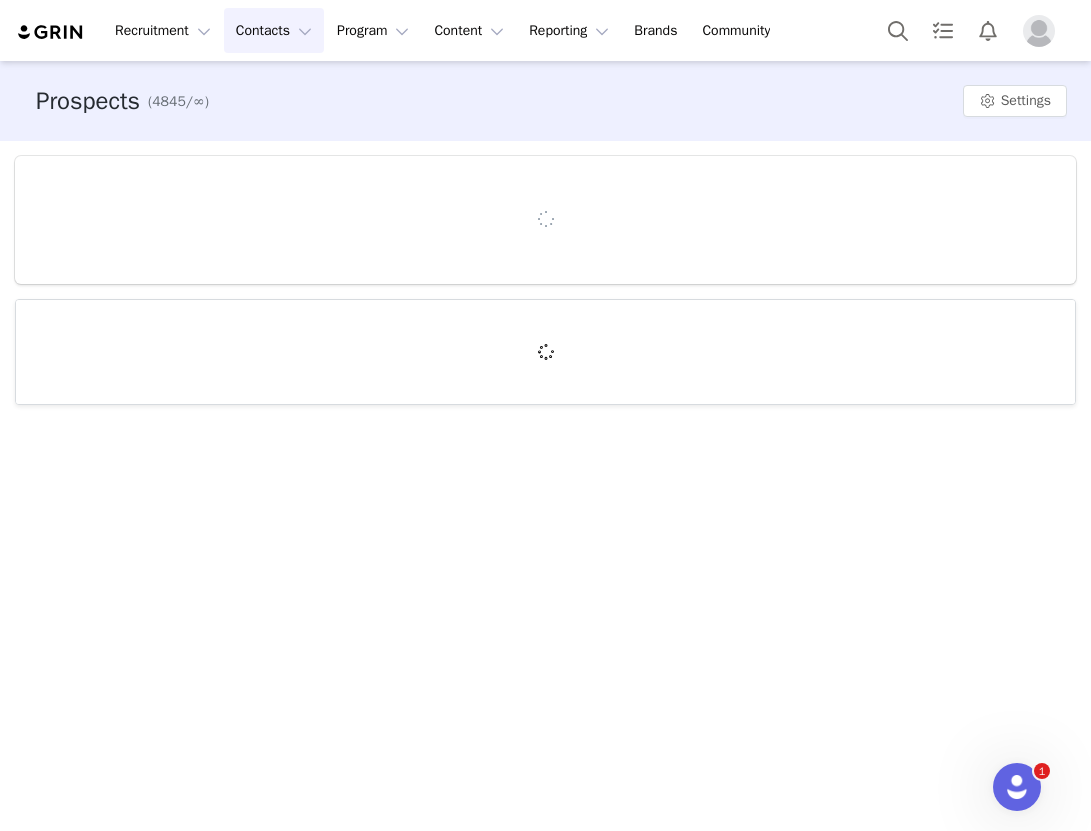 scroll, scrollTop: 0, scrollLeft: 0, axis: both 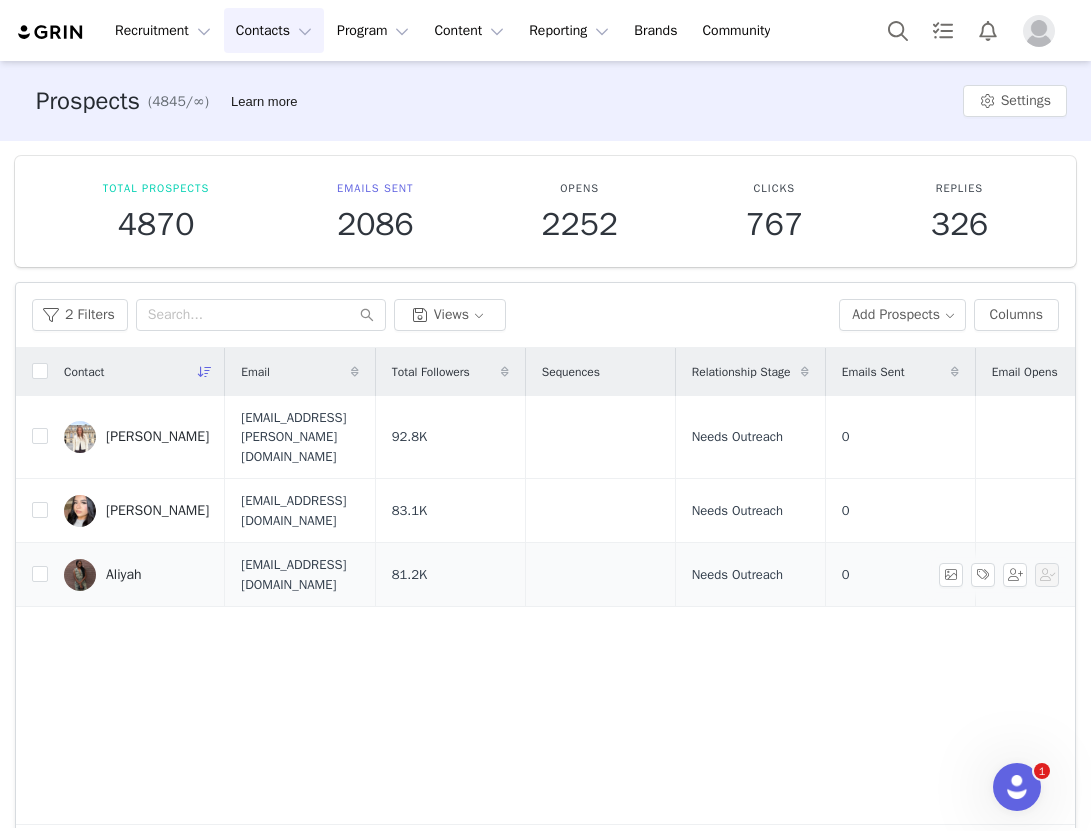 click on "Aliyah" at bounding box center [124, 575] 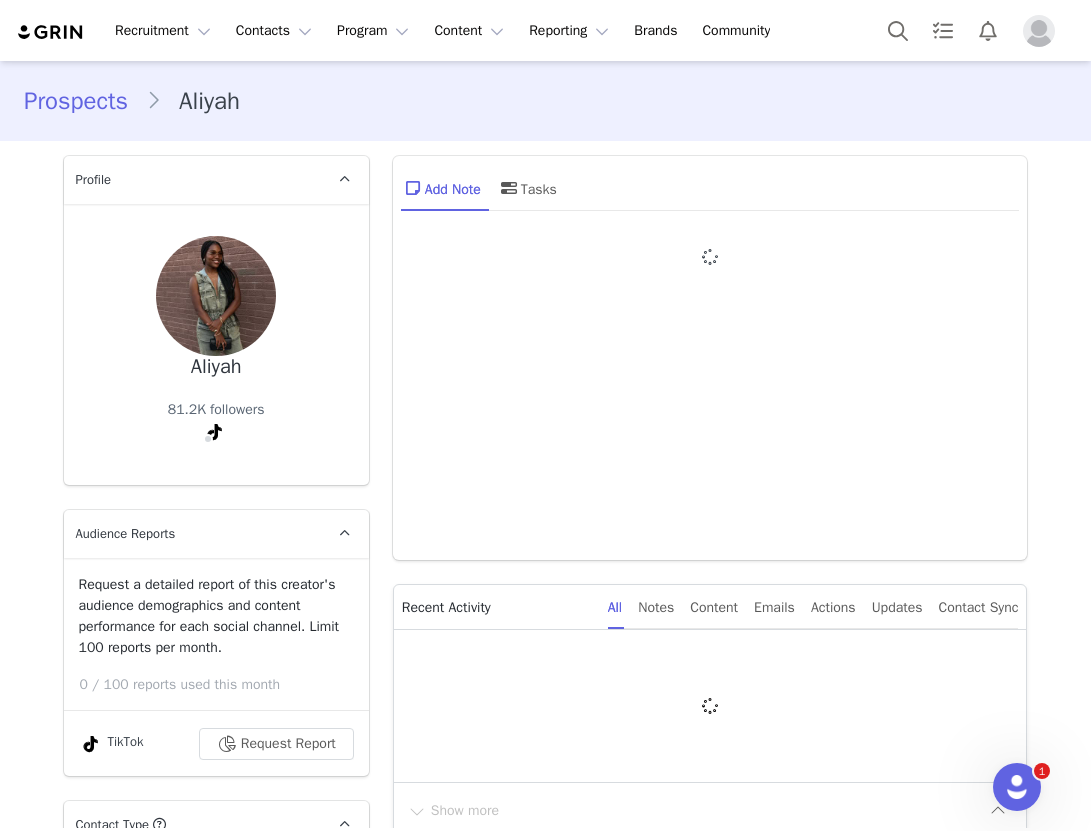 type on "+1 ([GEOGRAPHIC_DATA])" 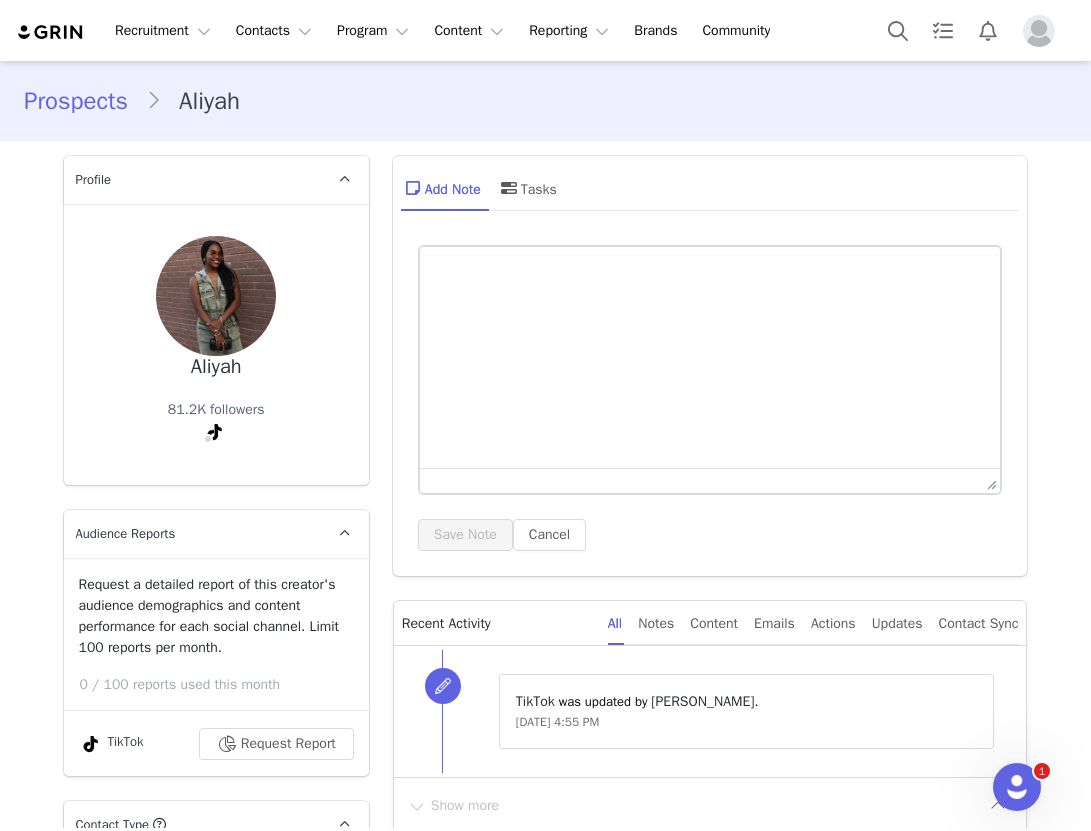 scroll, scrollTop: 0, scrollLeft: 0, axis: both 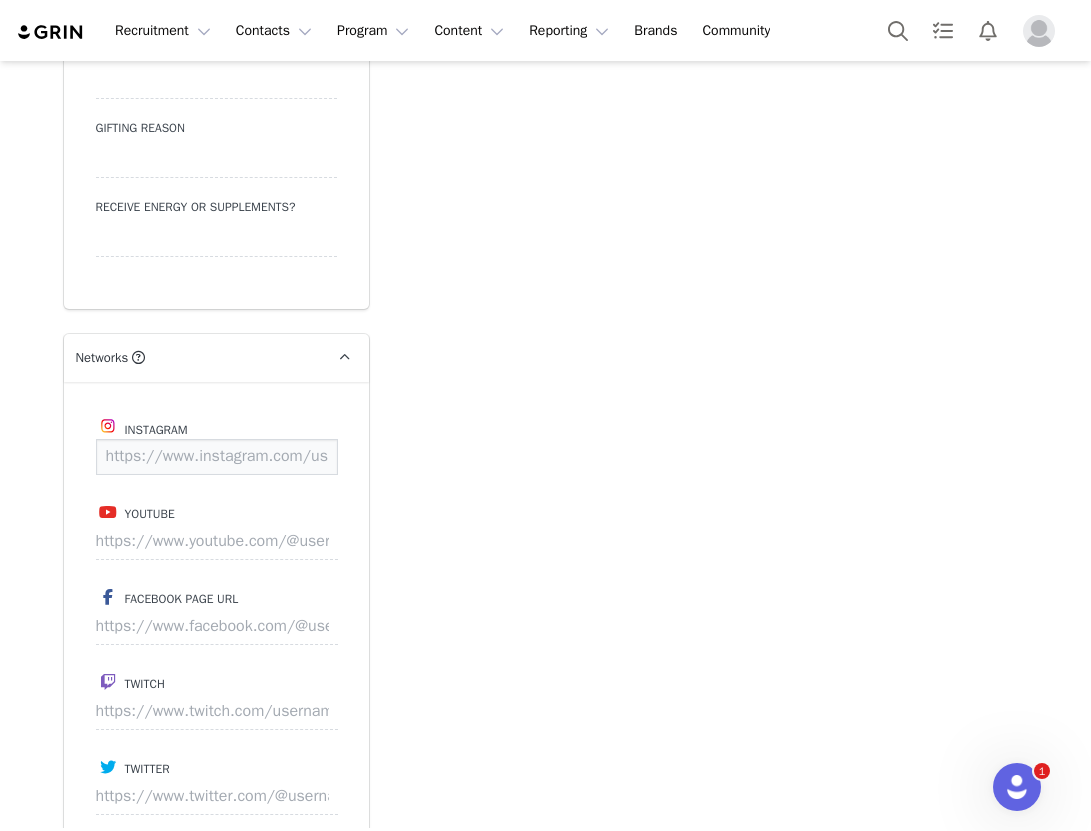 click at bounding box center [217, 457] 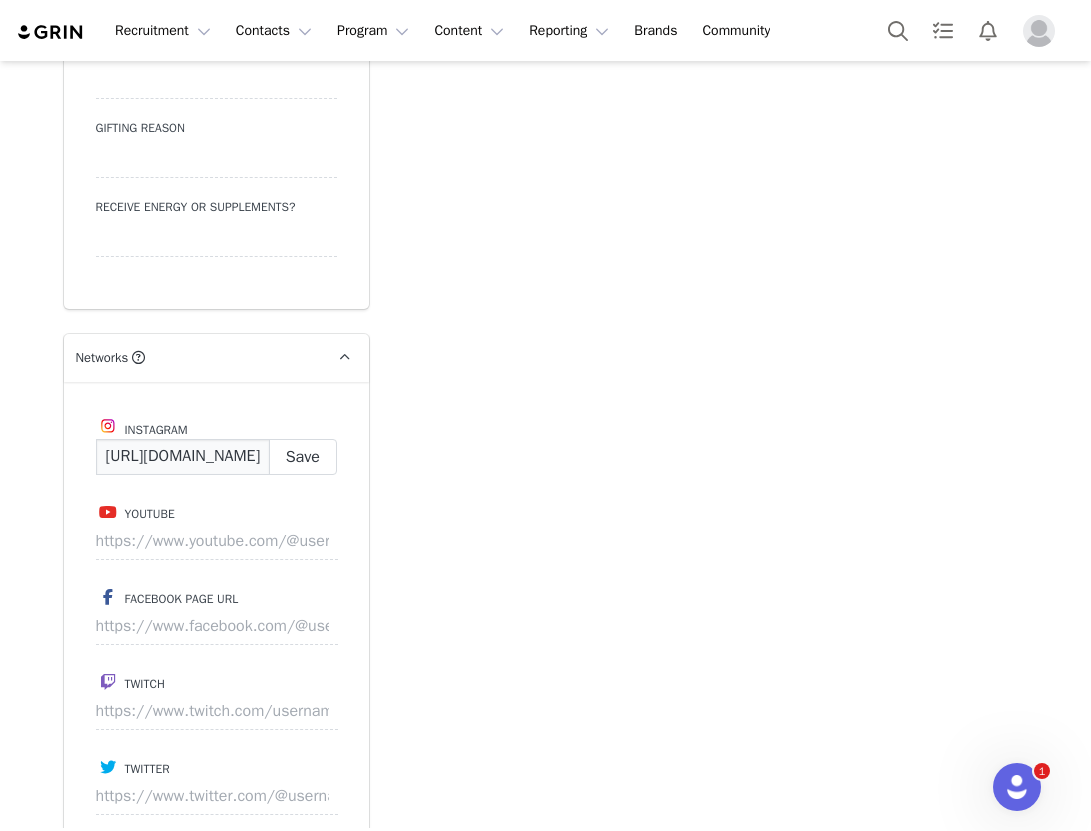 scroll, scrollTop: 0, scrollLeft: 122, axis: horizontal 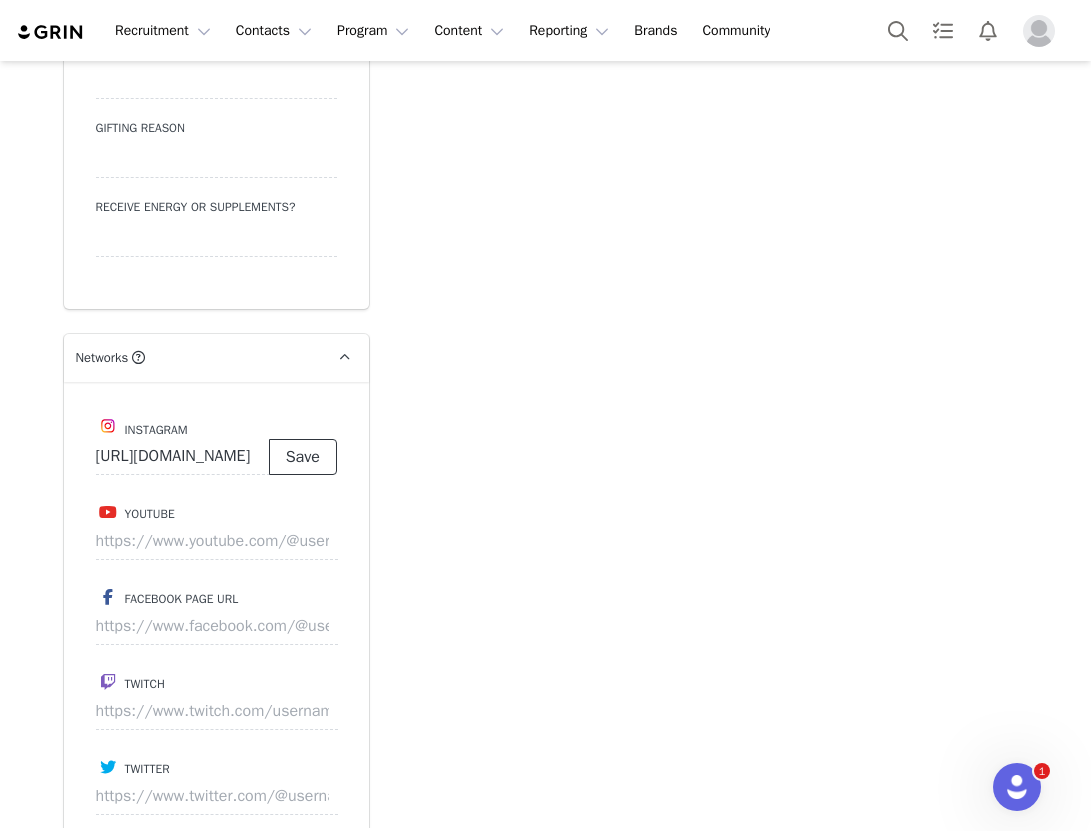 click on "Save" at bounding box center [303, 457] 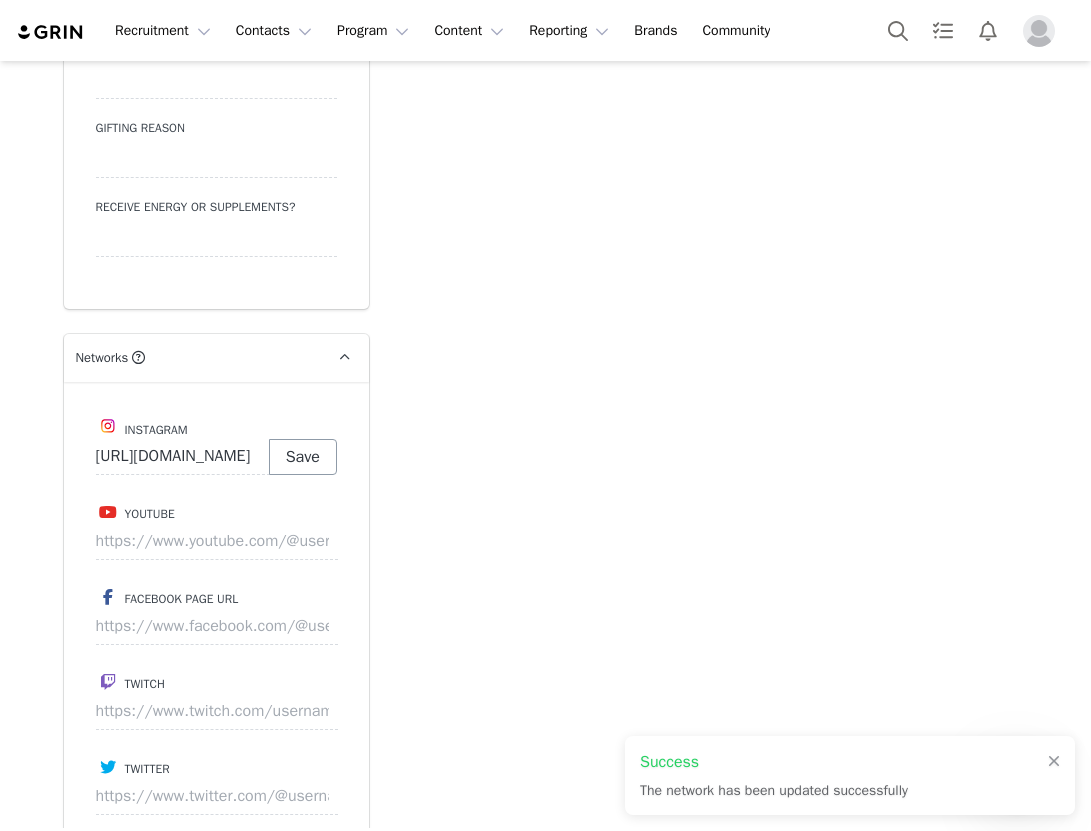 type on "https://www.instagram.com/_aliyahnb" 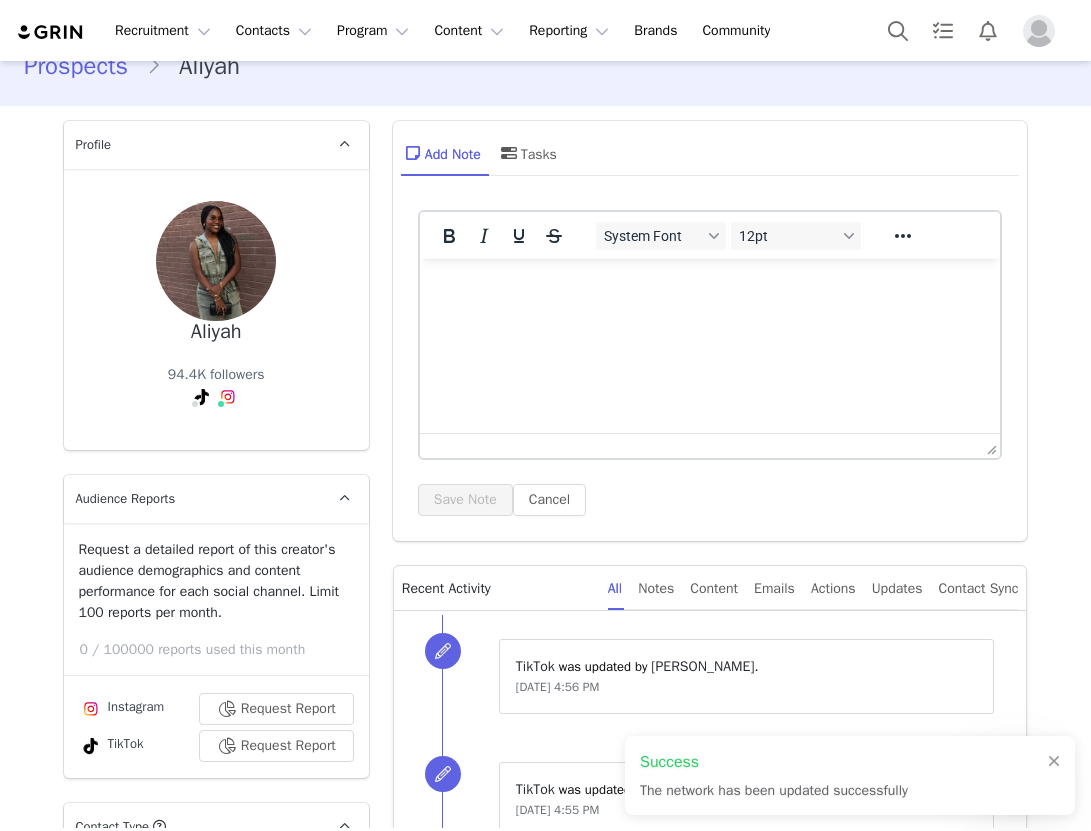 scroll, scrollTop: 0, scrollLeft: 0, axis: both 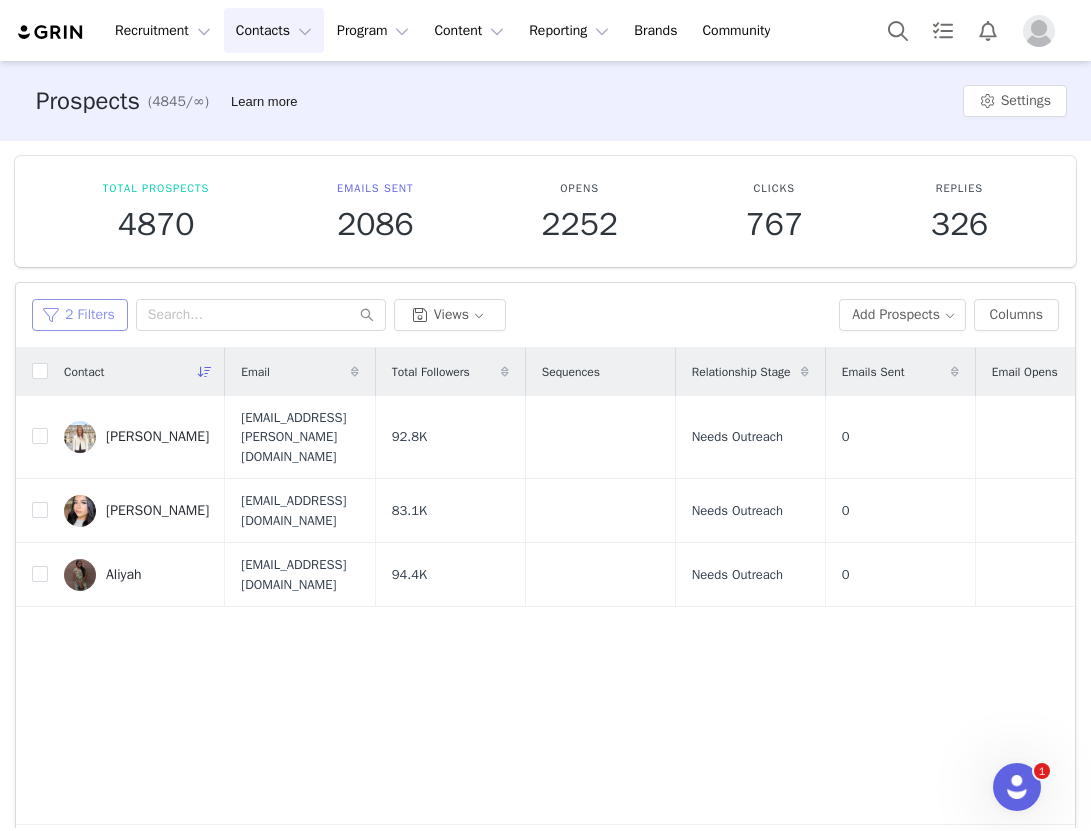 click on "2 Filters" at bounding box center (80, 315) 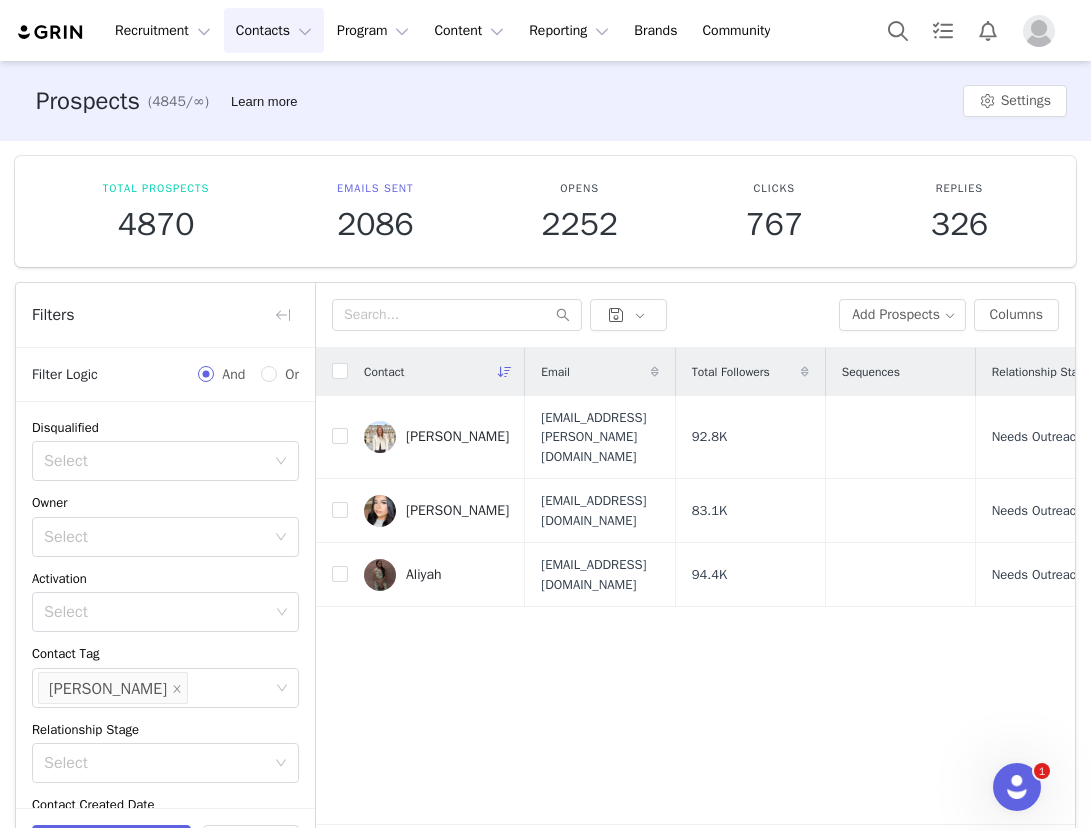 scroll, scrollTop: 124, scrollLeft: 0, axis: vertical 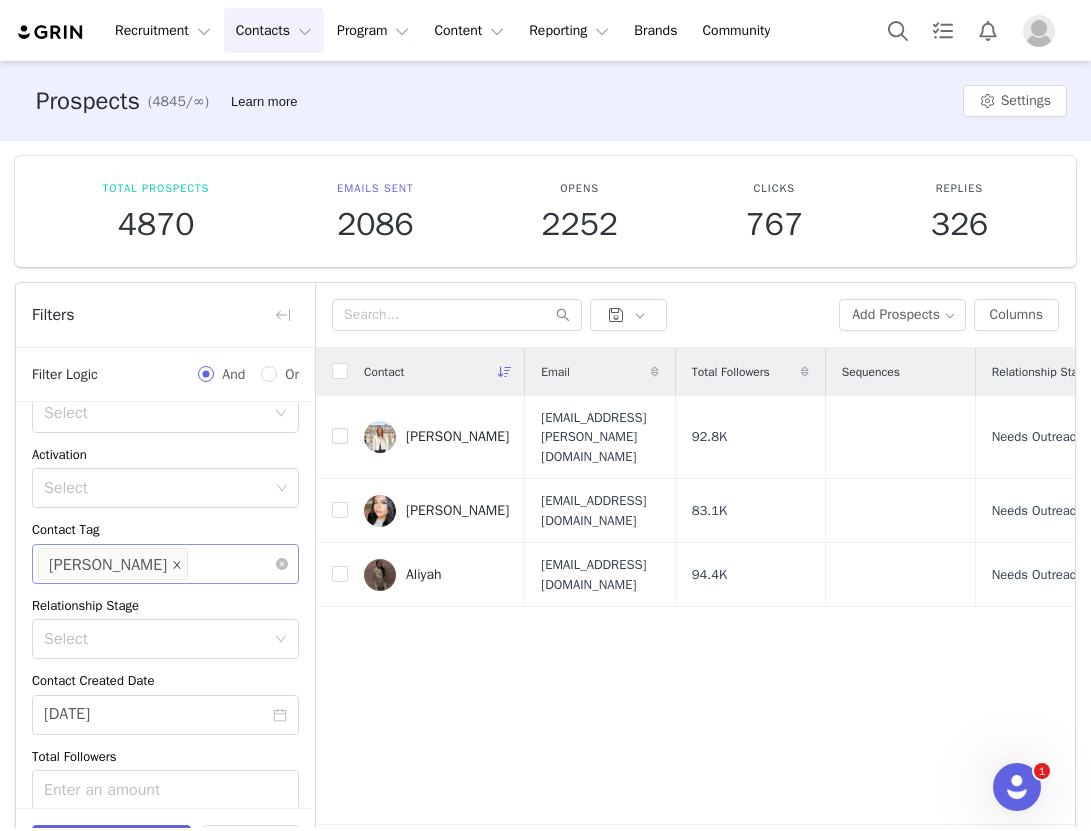 click at bounding box center [177, 565] 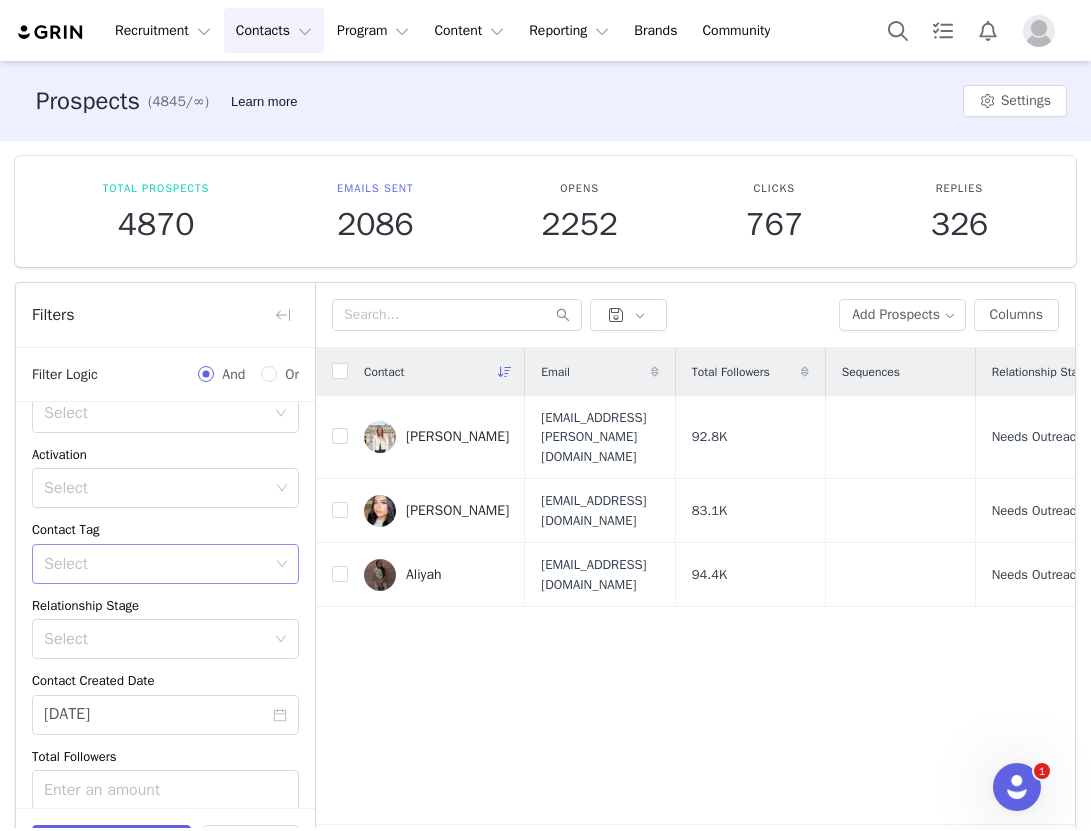 click on "Select" at bounding box center (156, 564) 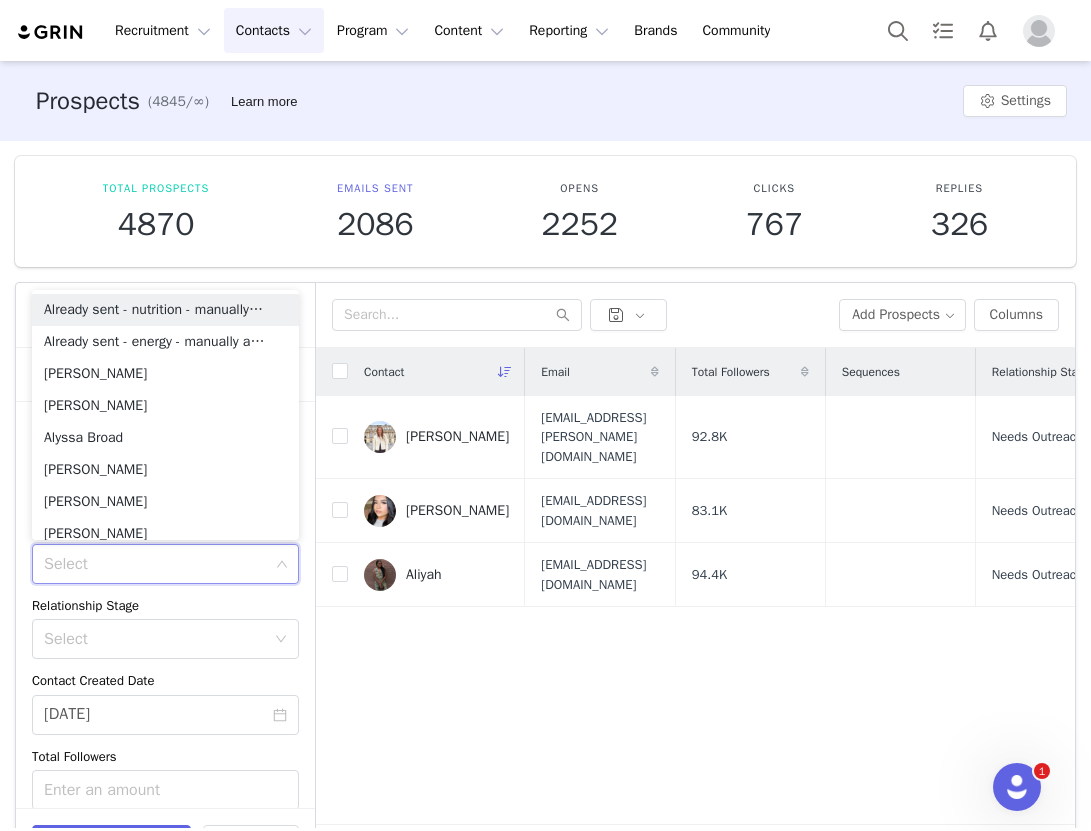 type on "k" 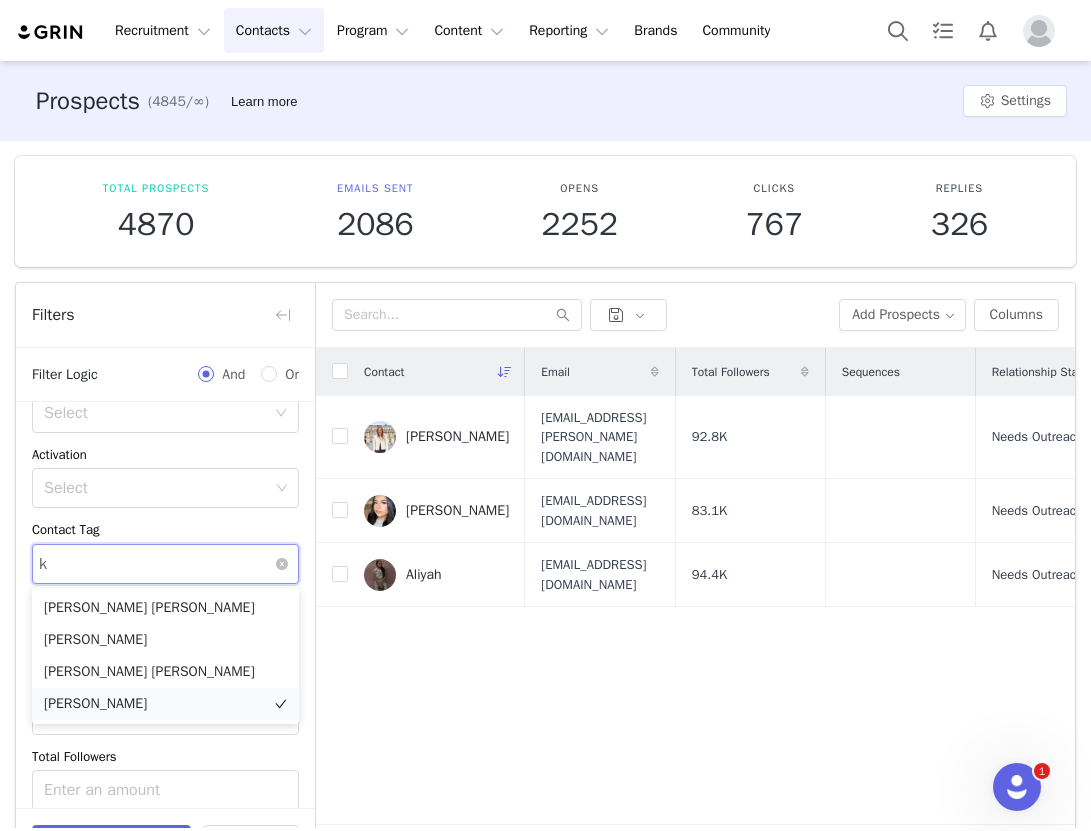 click on "Kaitlyn Hanson-Puffer" at bounding box center (165, 704) 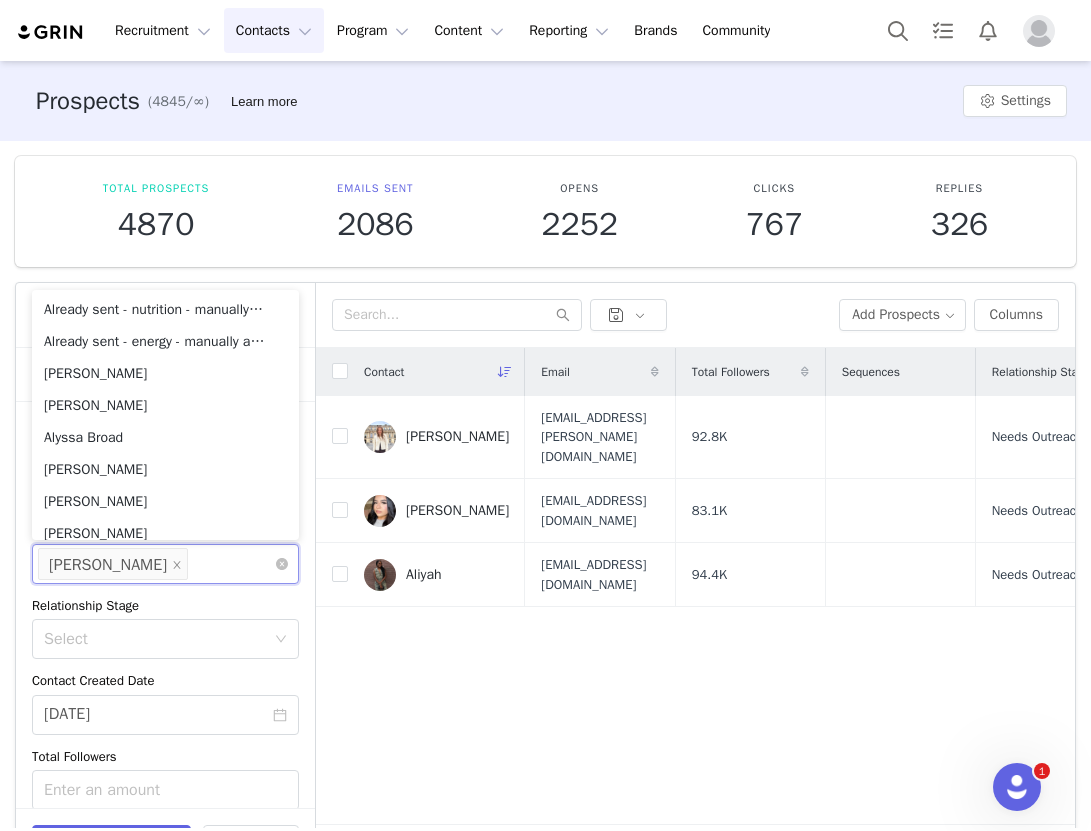 scroll, scrollTop: 68, scrollLeft: 0, axis: vertical 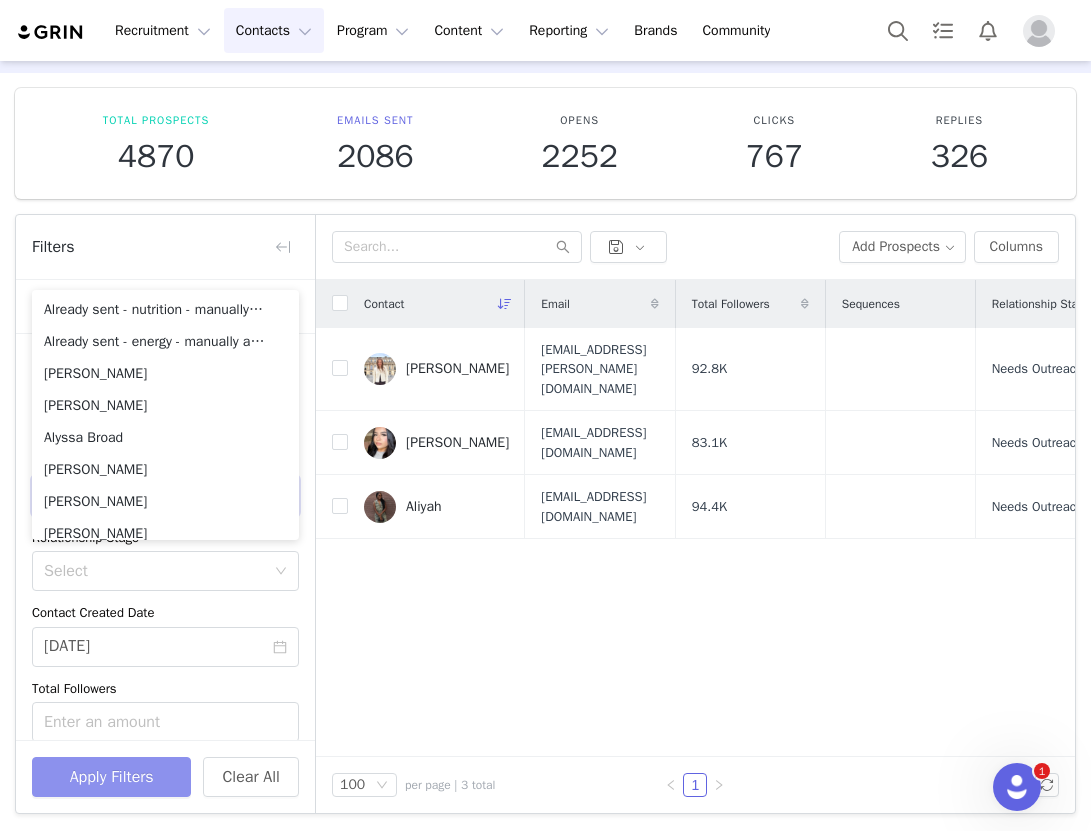 click on "Apply Filters" at bounding box center [111, 777] 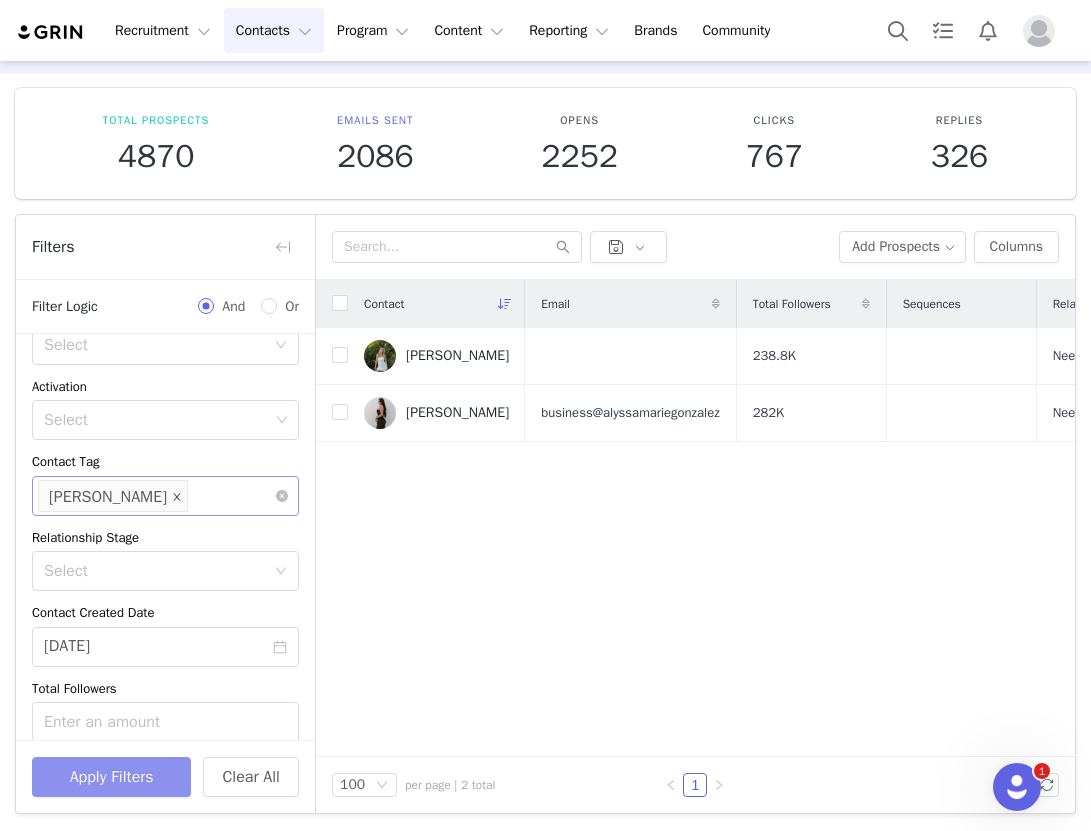 click 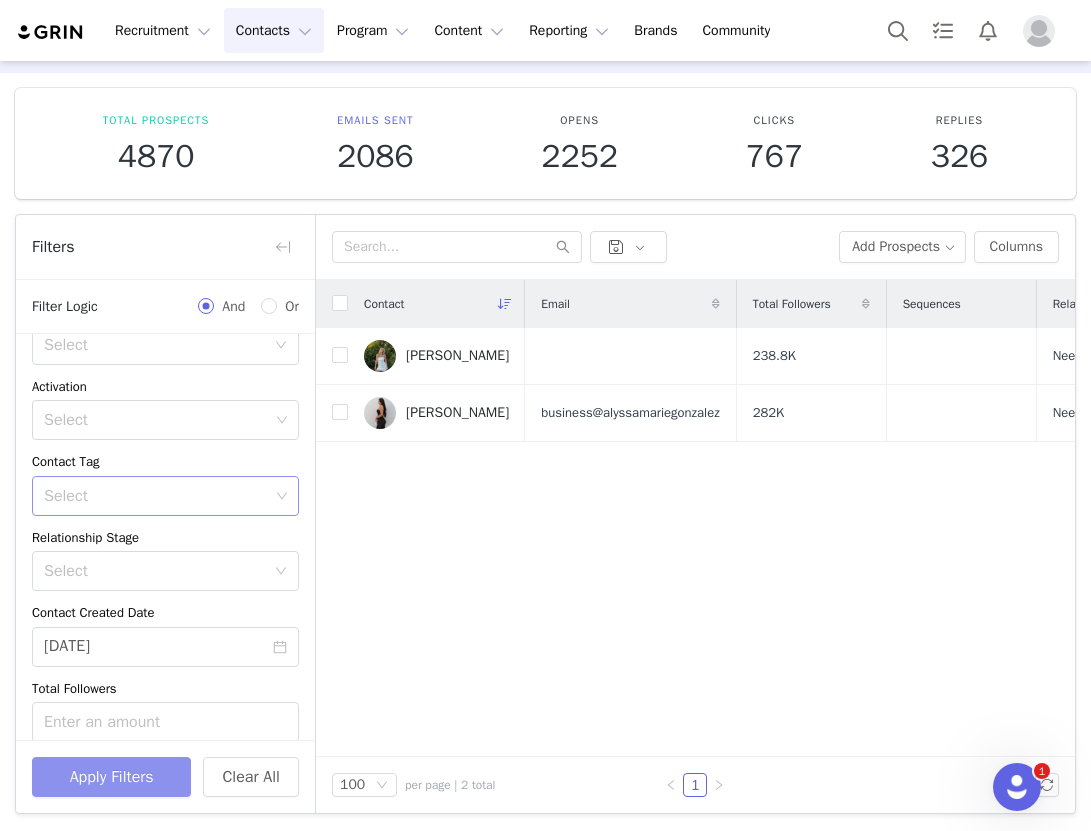 click on "Select" at bounding box center (156, 496) 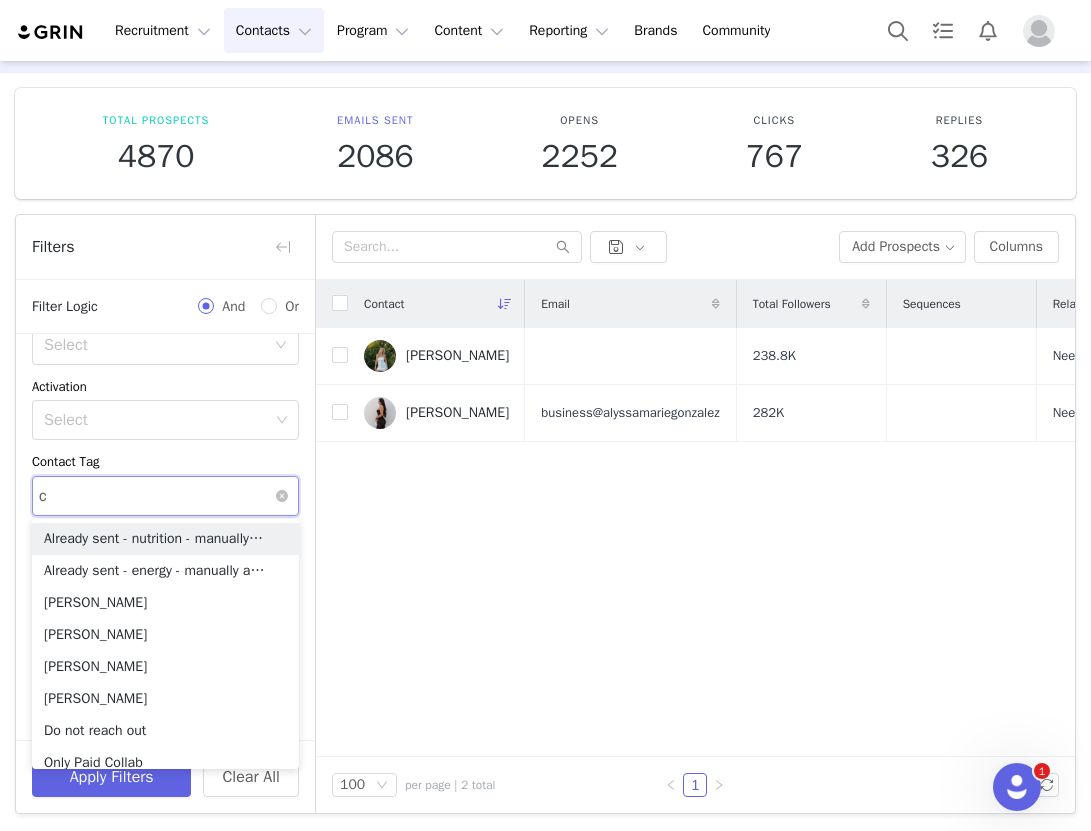 type on "ch" 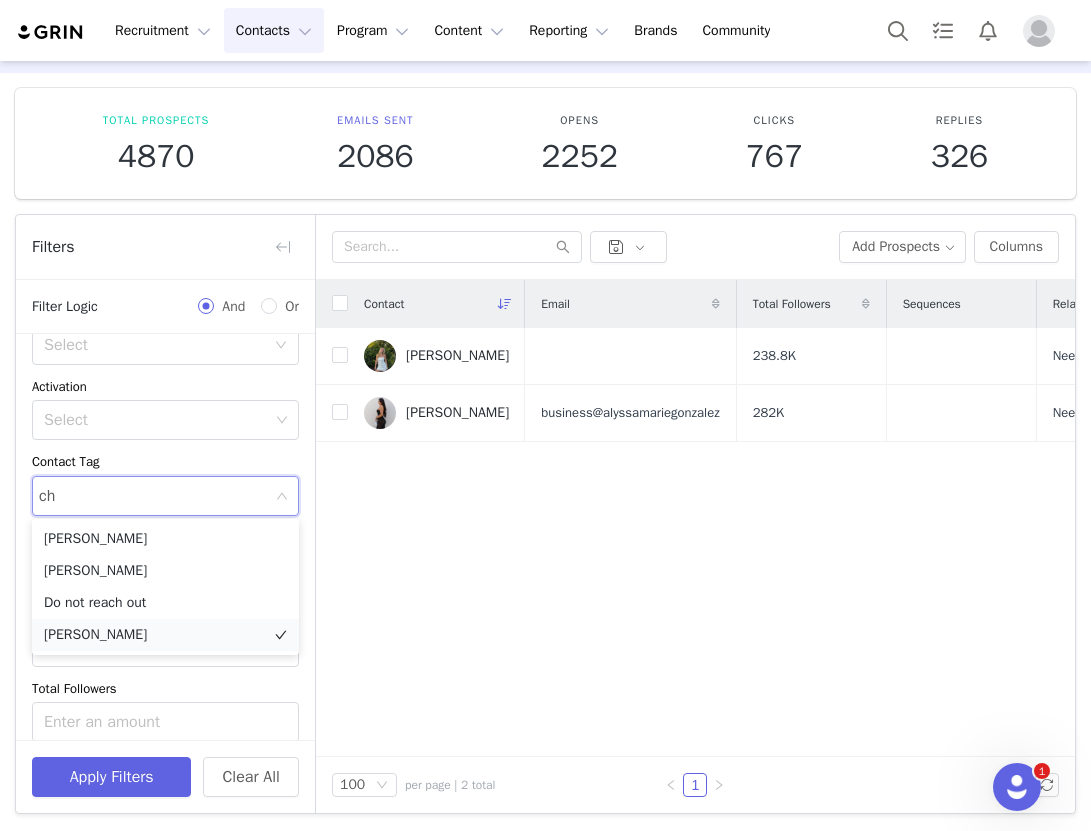 click on "[PERSON_NAME]" at bounding box center [165, 635] 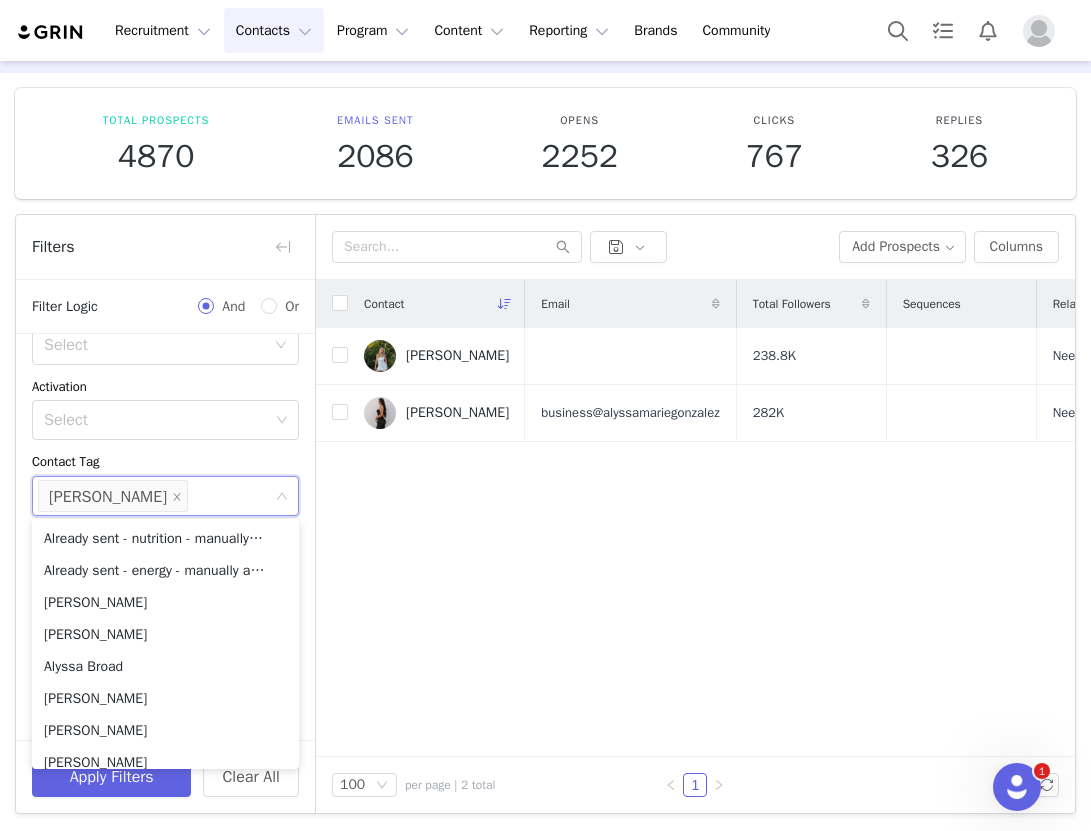 scroll, scrollTop: 10, scrollLeft: 0, axis: vertical 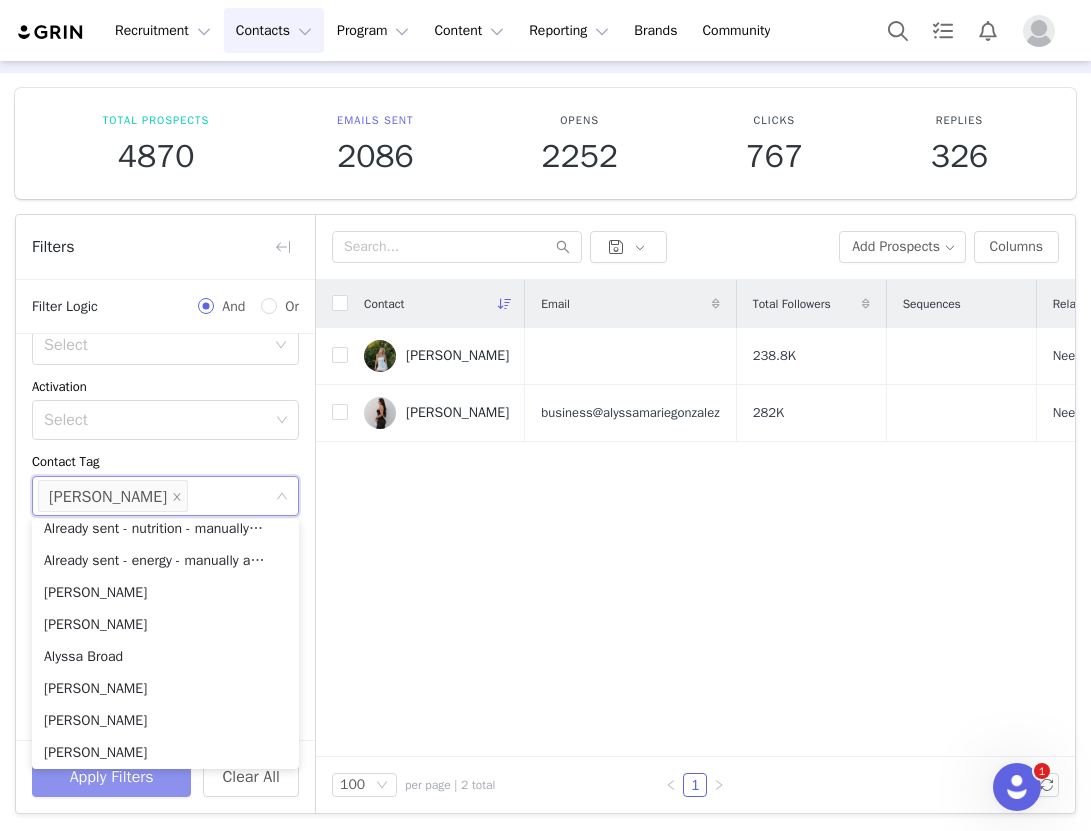 click on "Apply Filters" at bounding box center [111, 777] 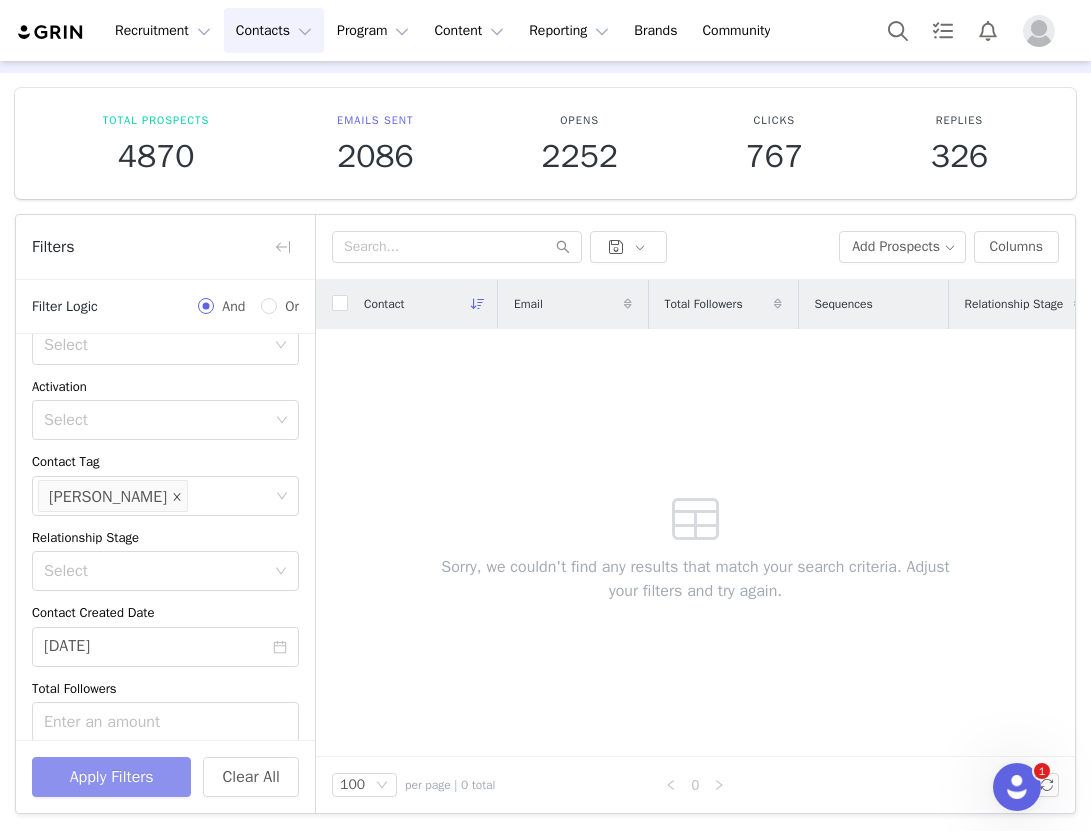 click 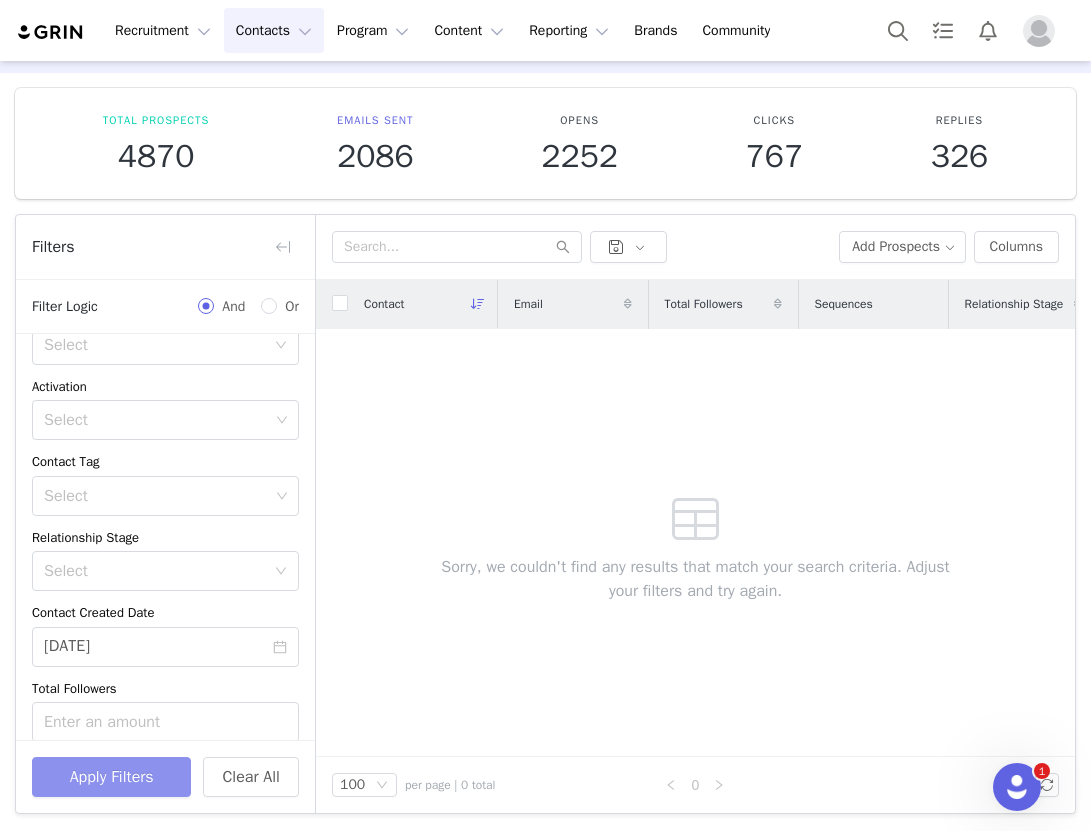 click on "Select" at bounding box center (156, 496) 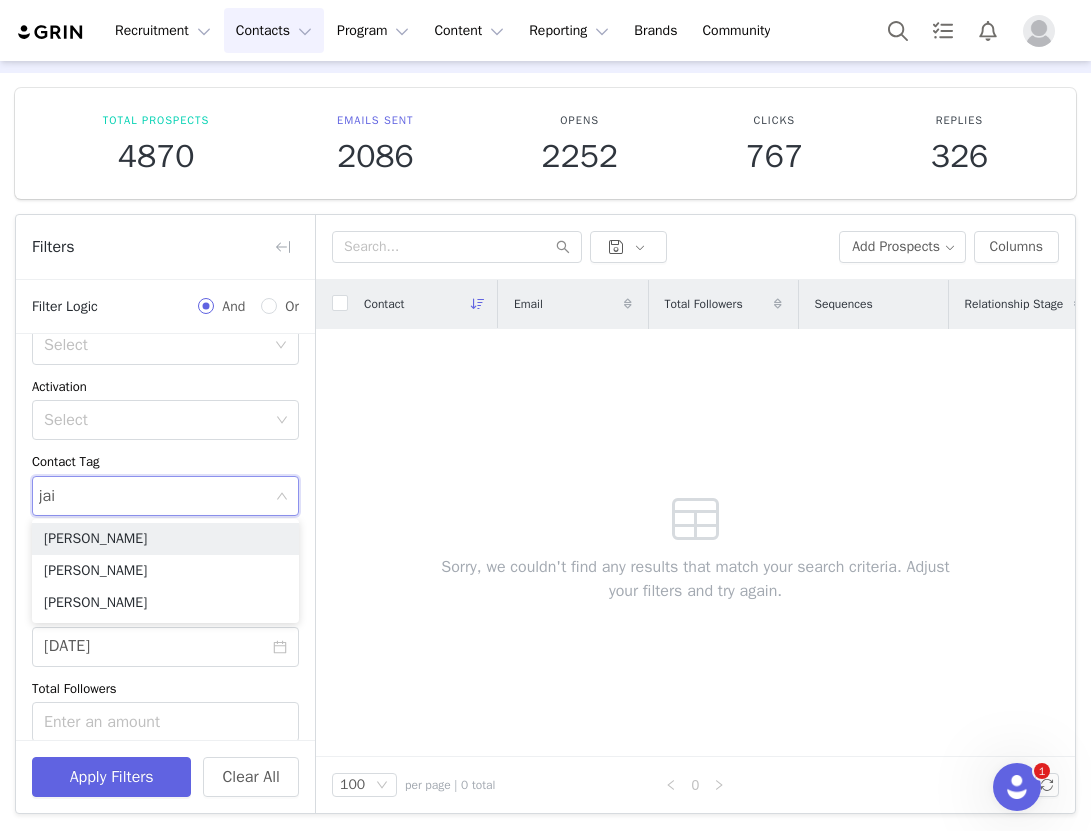 type on "jaid" 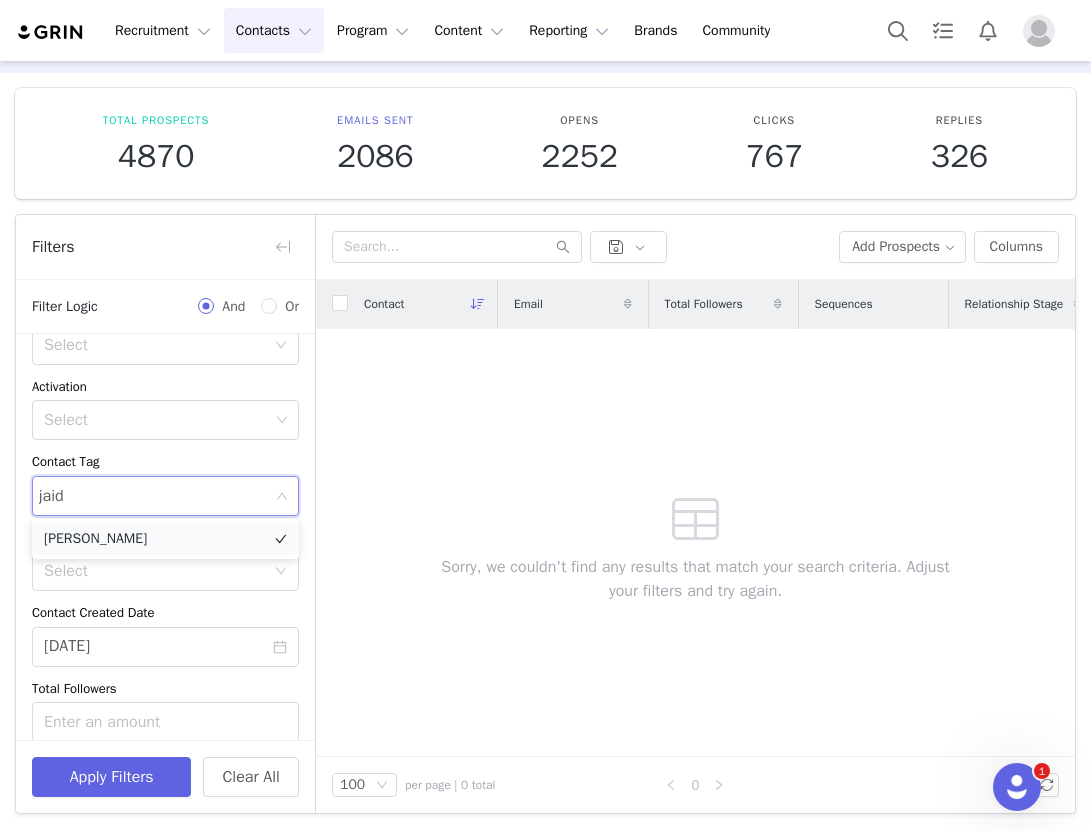 click on "[PERSON_NAME]" at bounding box center (165, 539) 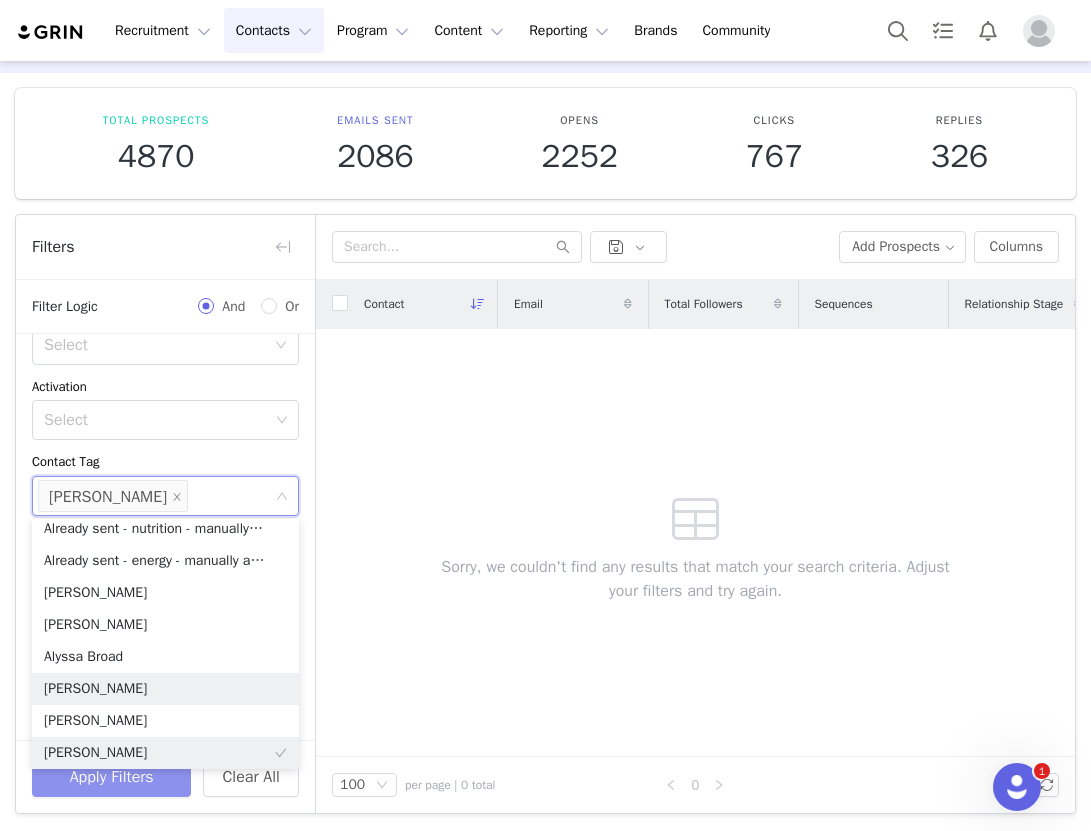 scroll, scrollTop: 10, scrollLeft: 0, axis: vertical 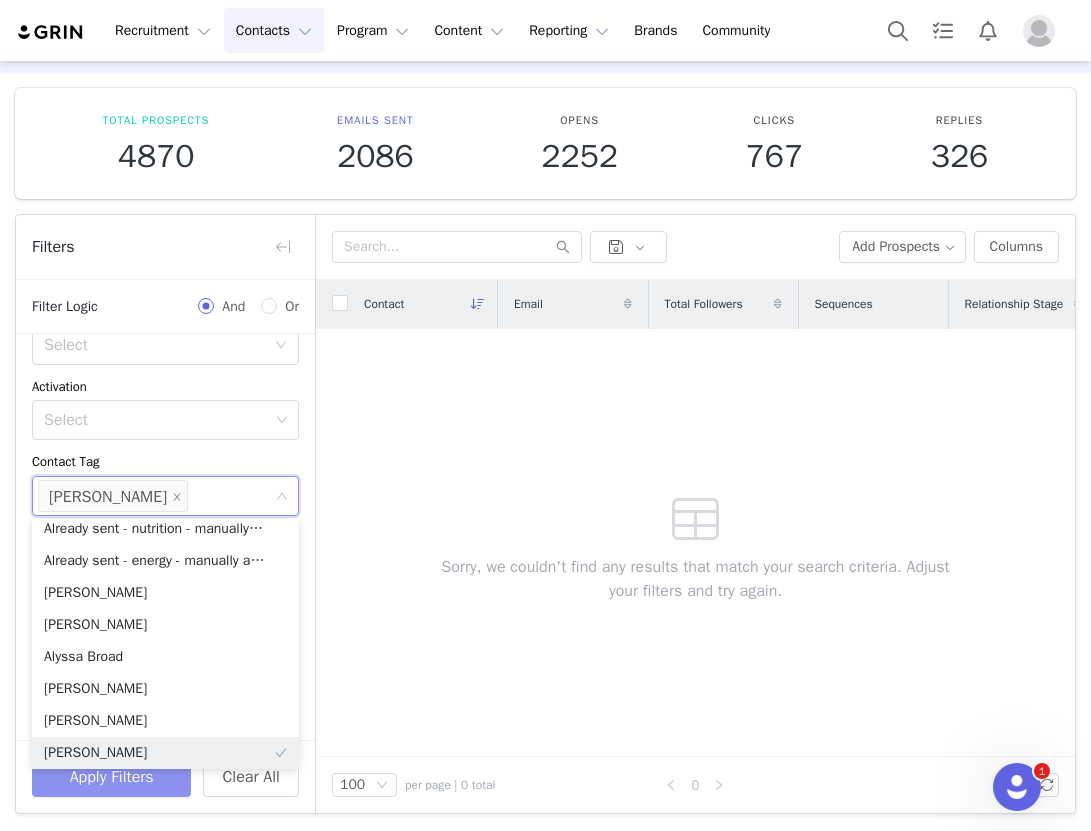click on "Apply Filters" at bounding box center [111, 777] 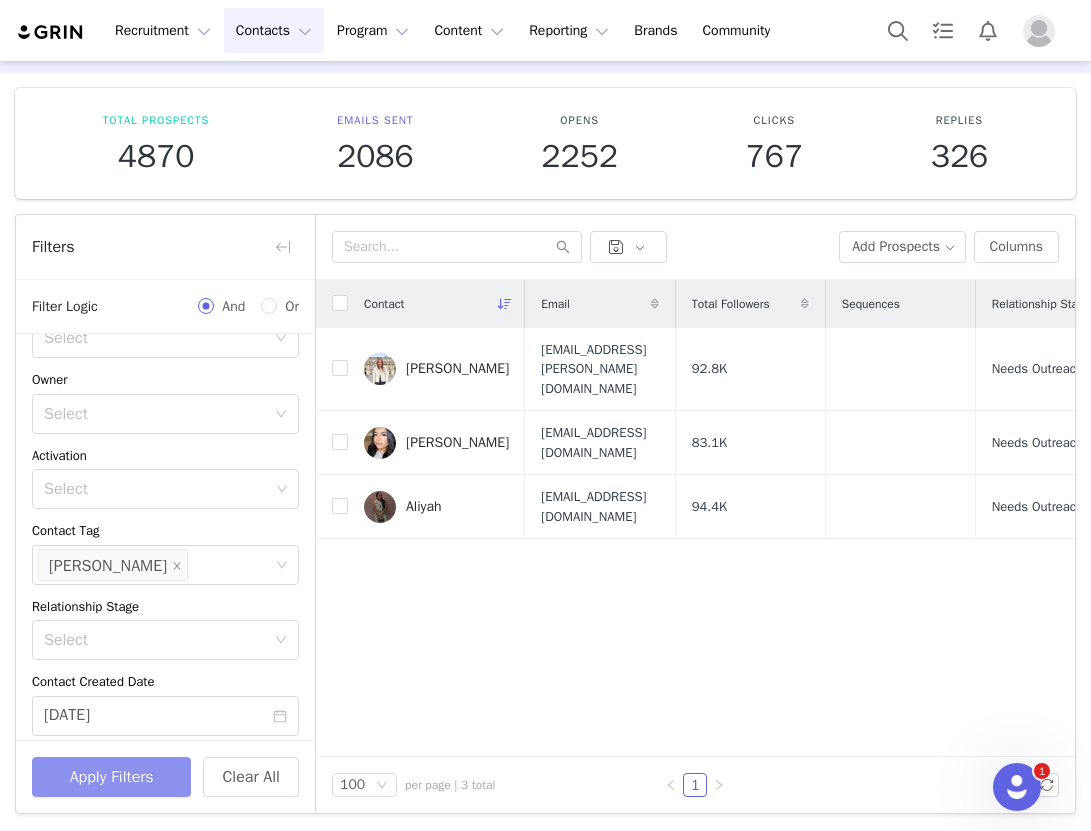 scroll, scrollTop: 43, scrollLeft: 0, axis: vertical 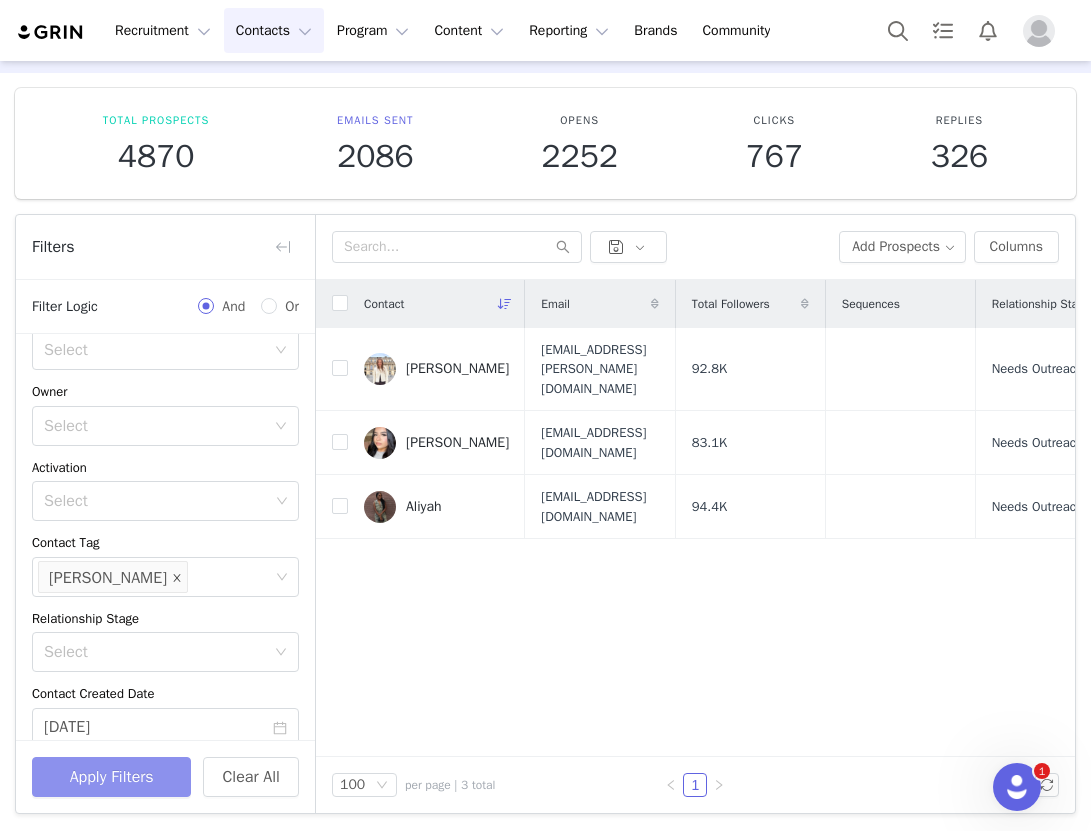 click 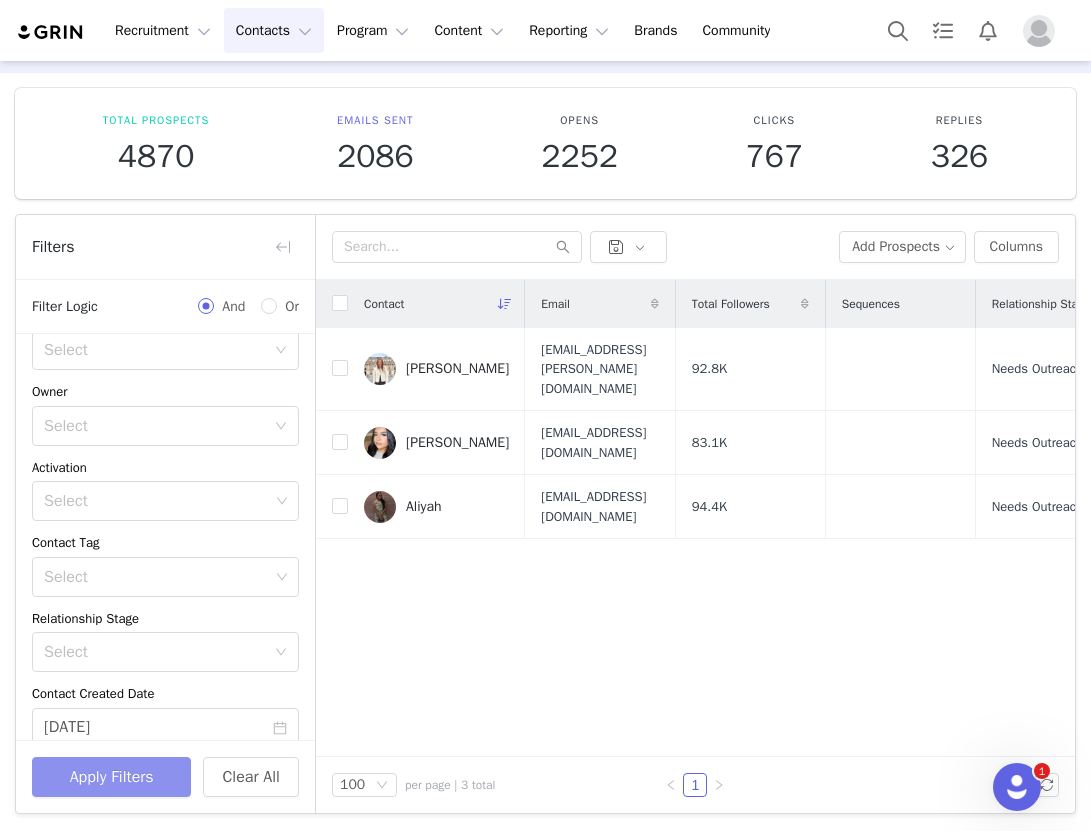 type 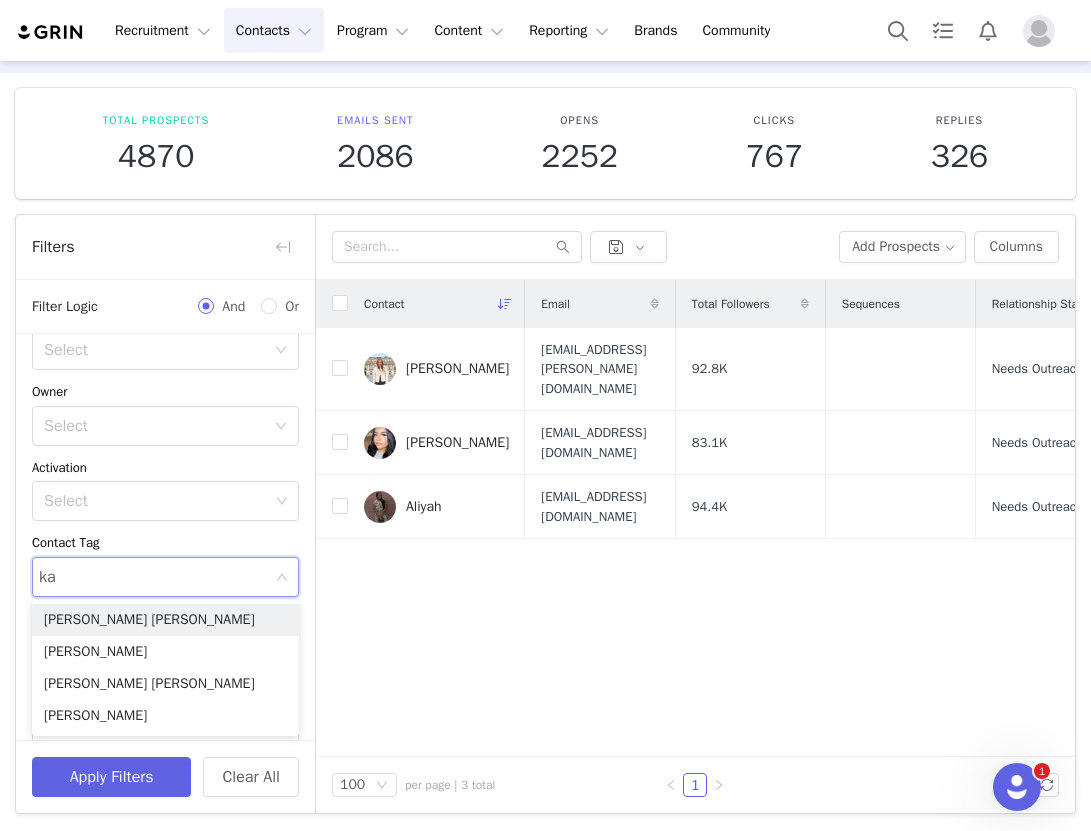 type on "kai" 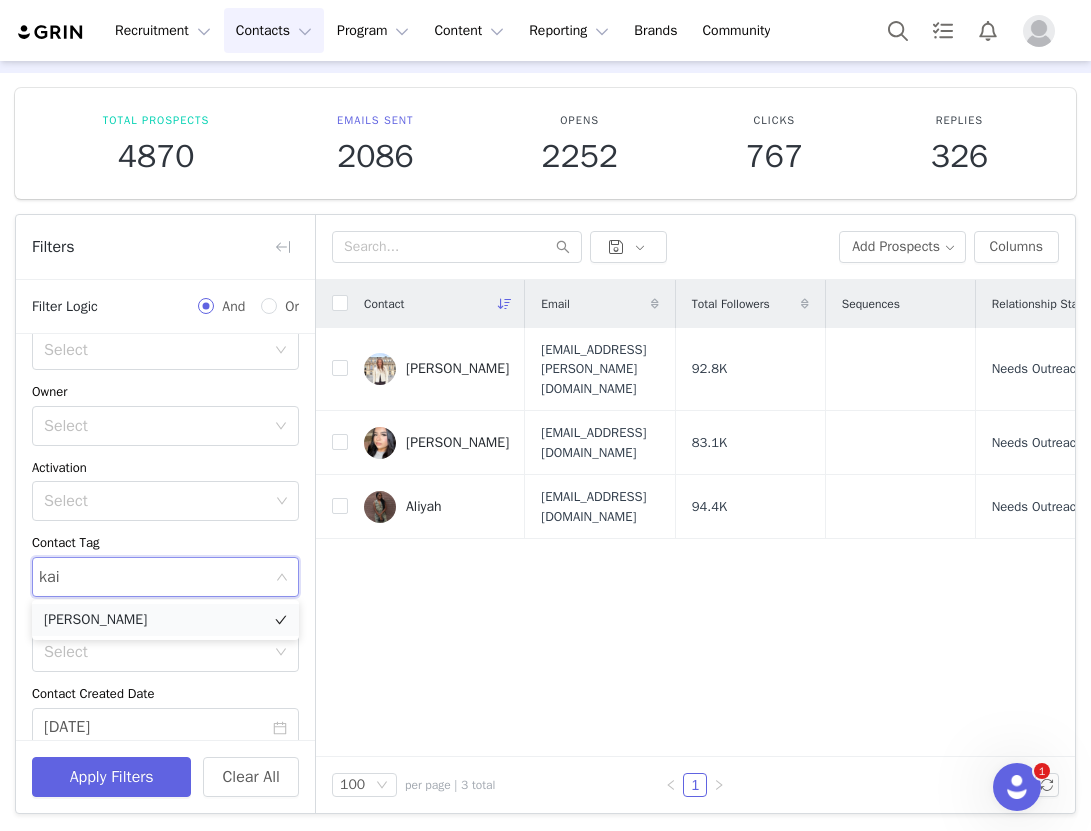 click on "[PERSON_NAME]" at bounding box center (165, 620) 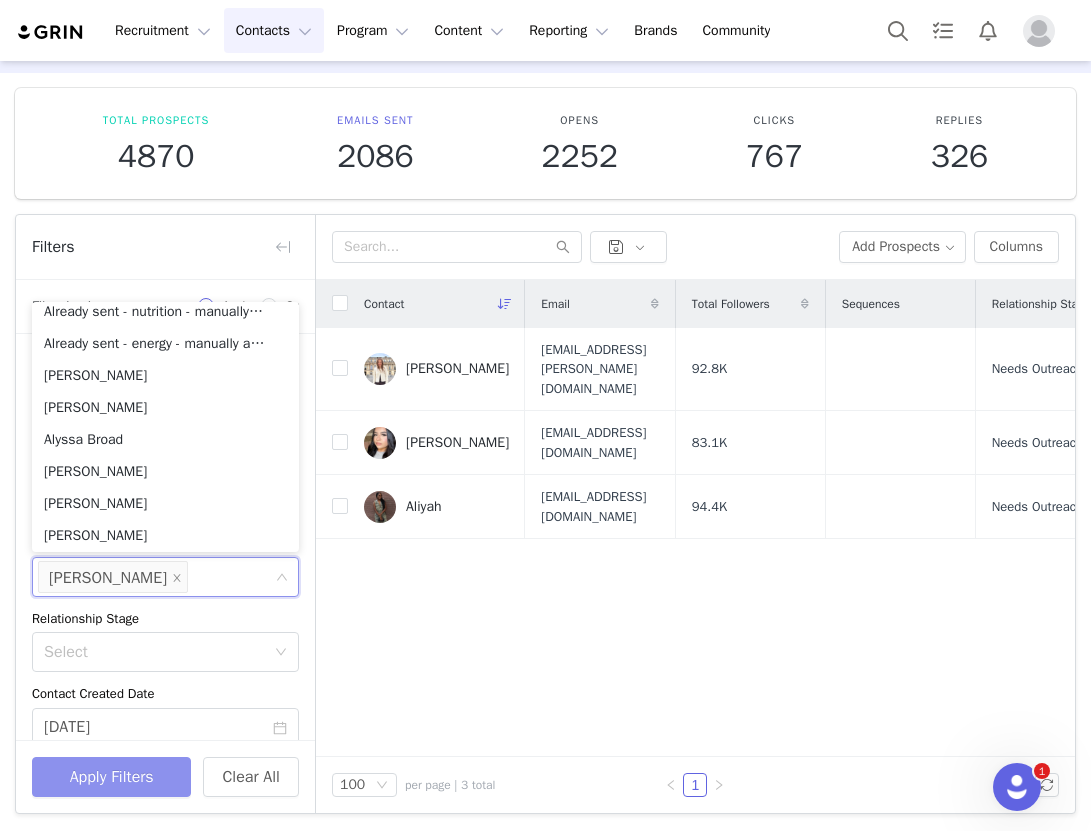 click on "Apply Filters" at bounding box center (111, 777) 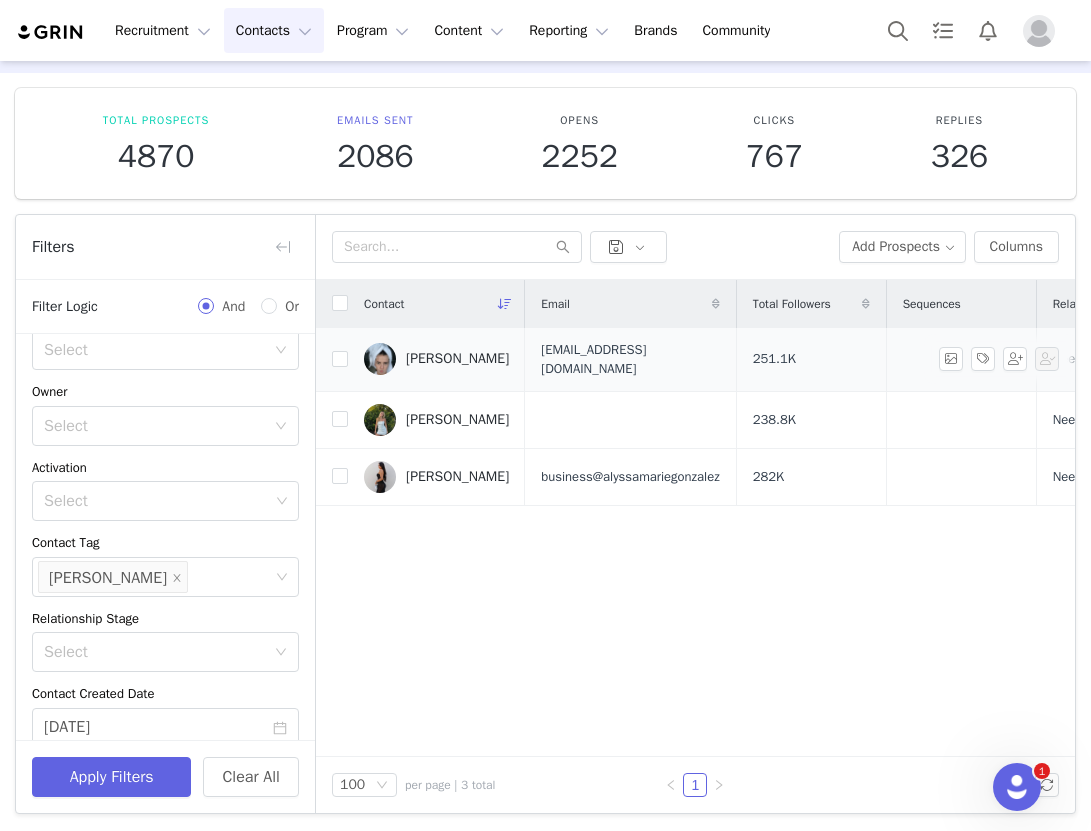 click on "[PERSON_NAME]" at bounding box center [457, 359] 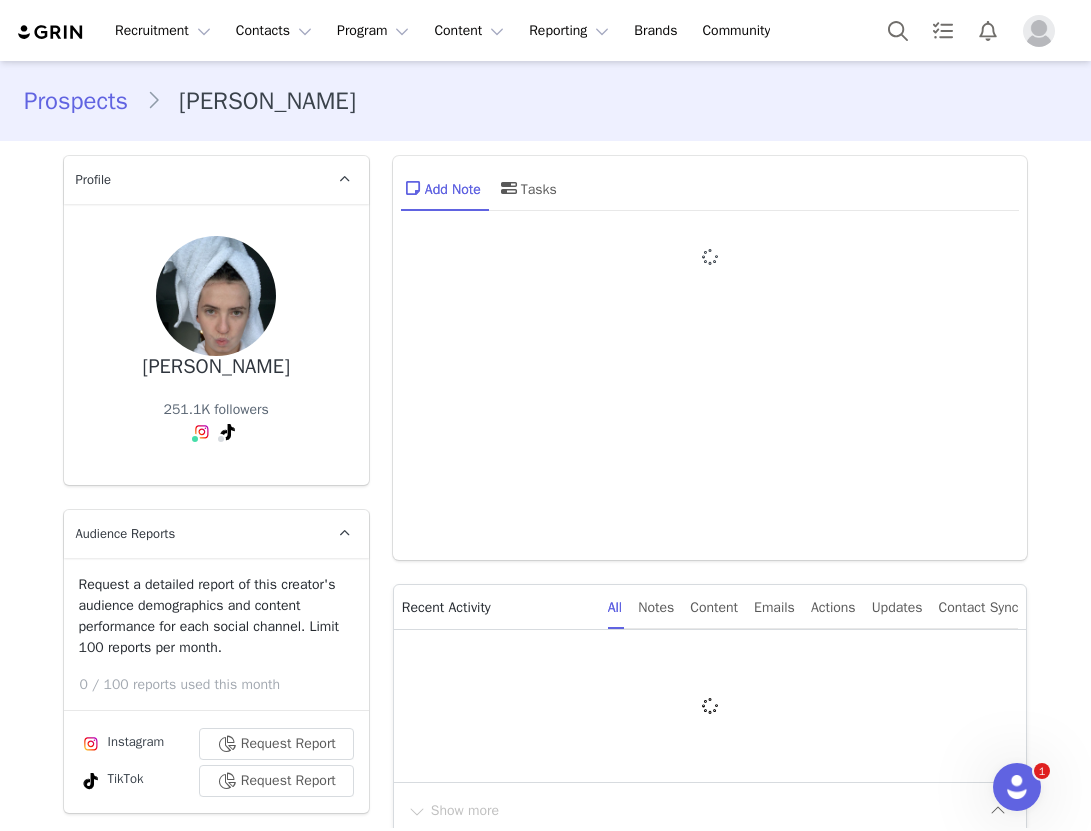 type on "+1 ([GEOGRAPHIC_DATA])" 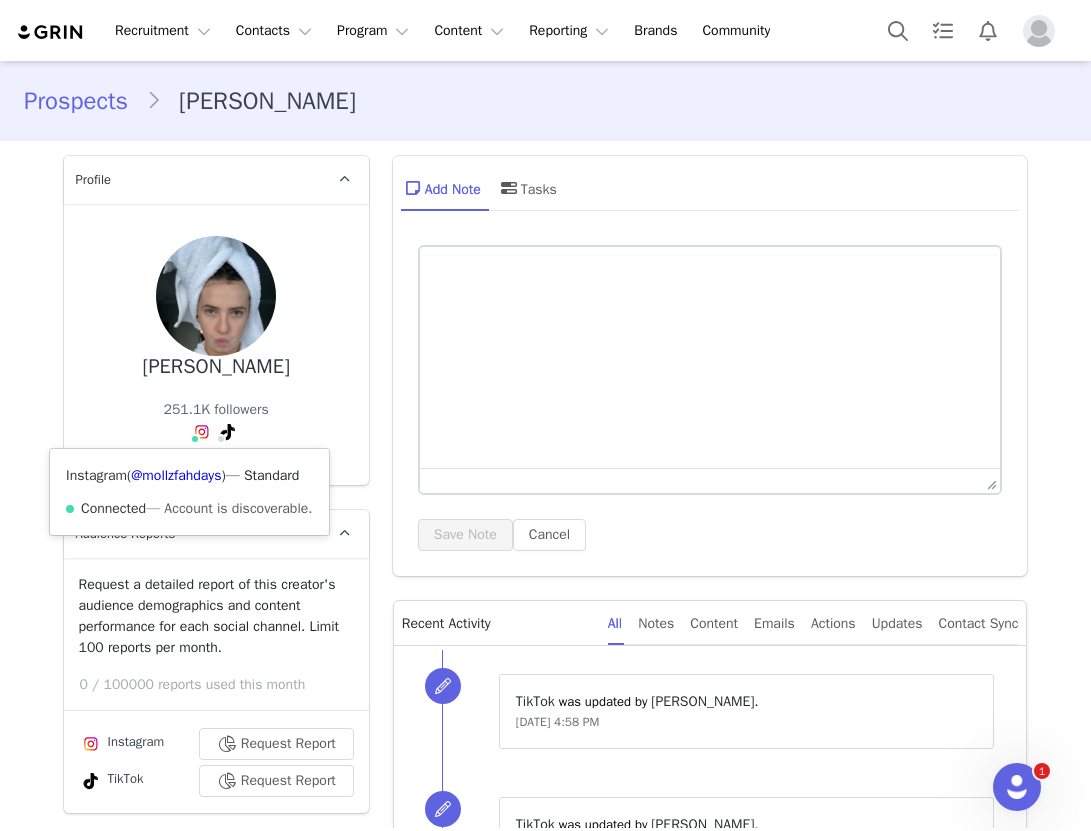 scroll, scrollTop: 0, scrollLeft: 0, axis: both 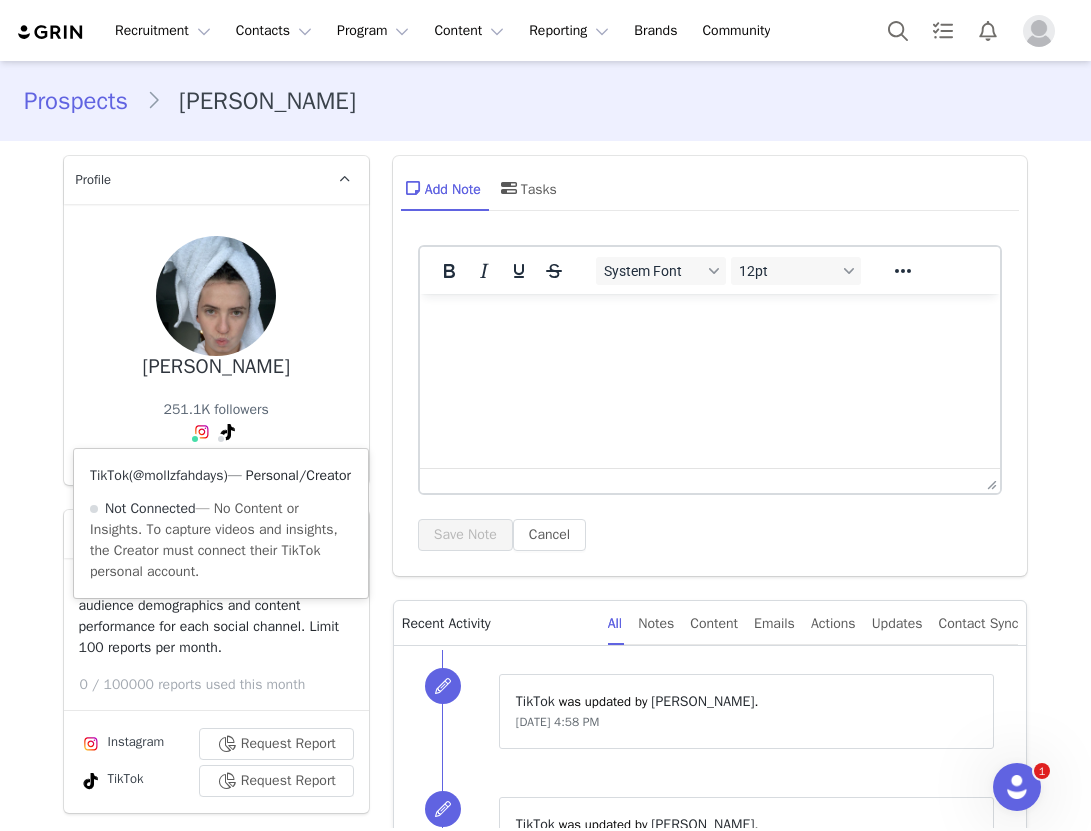 click on "@mollzfahdays" at bounding box center (178, 475) 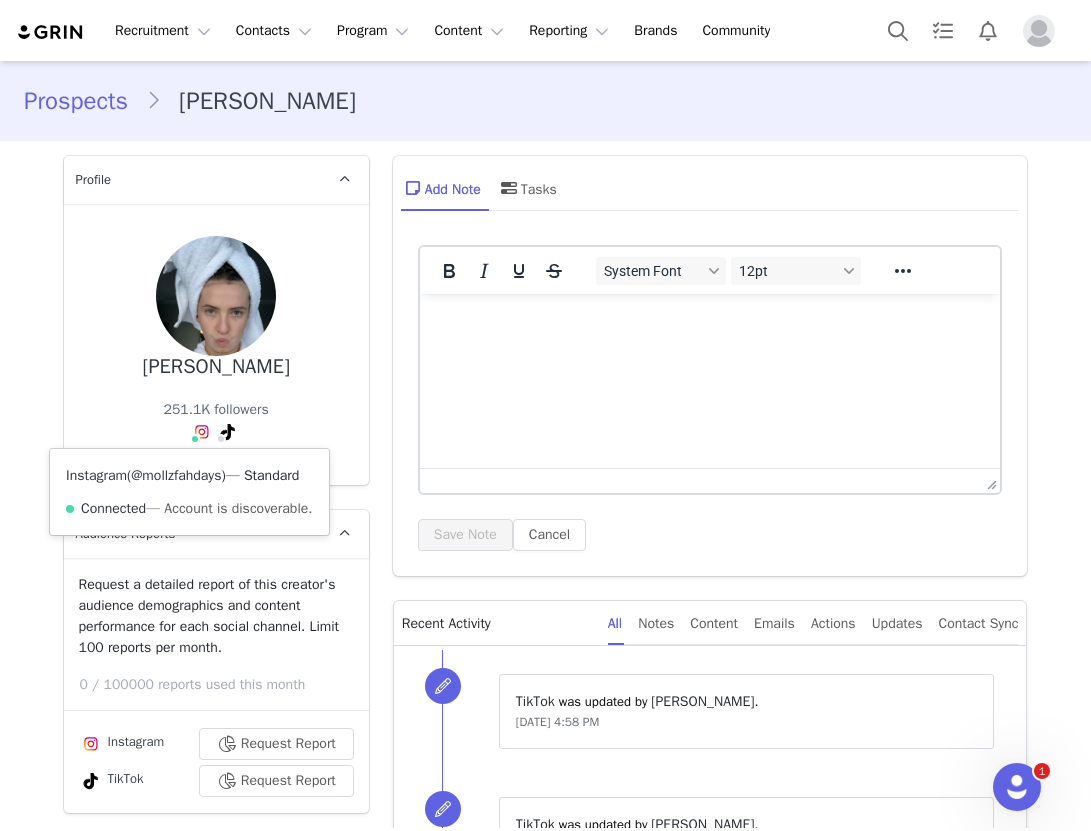 click on "@mollzfahdays" at bounding box center [176, 475] 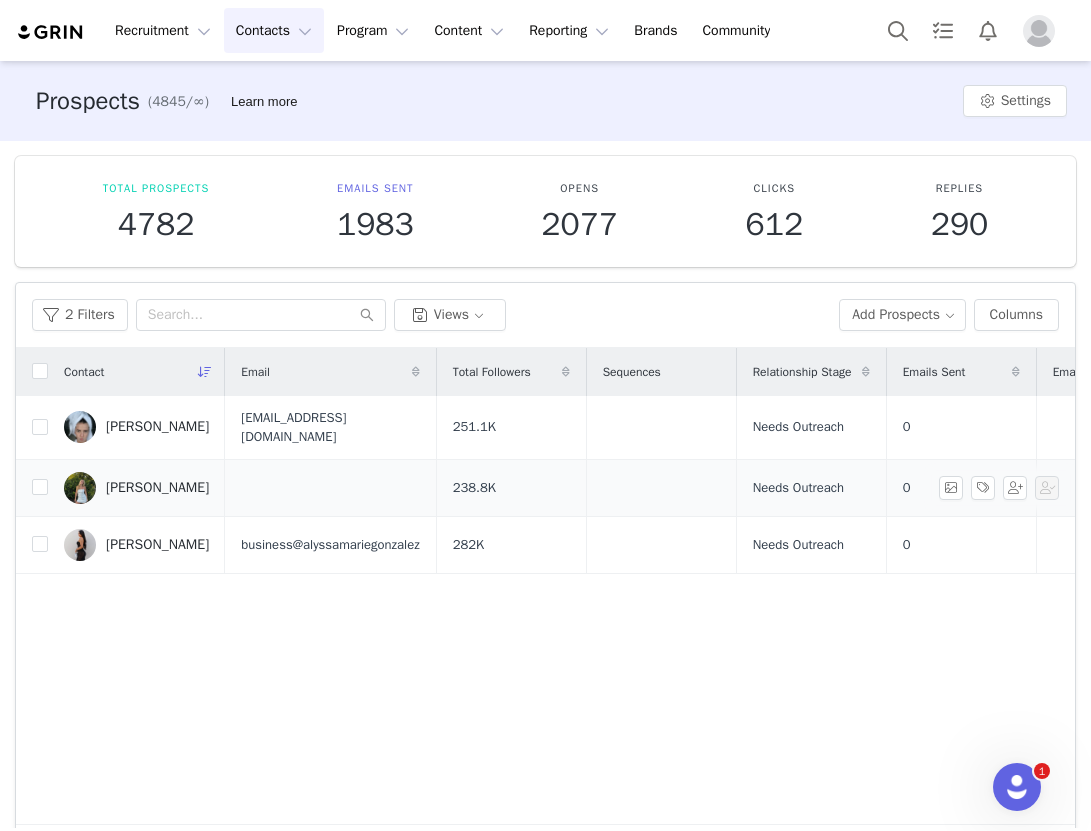 click on "[PERSON_NAME]" at bounding box center (157, 488) 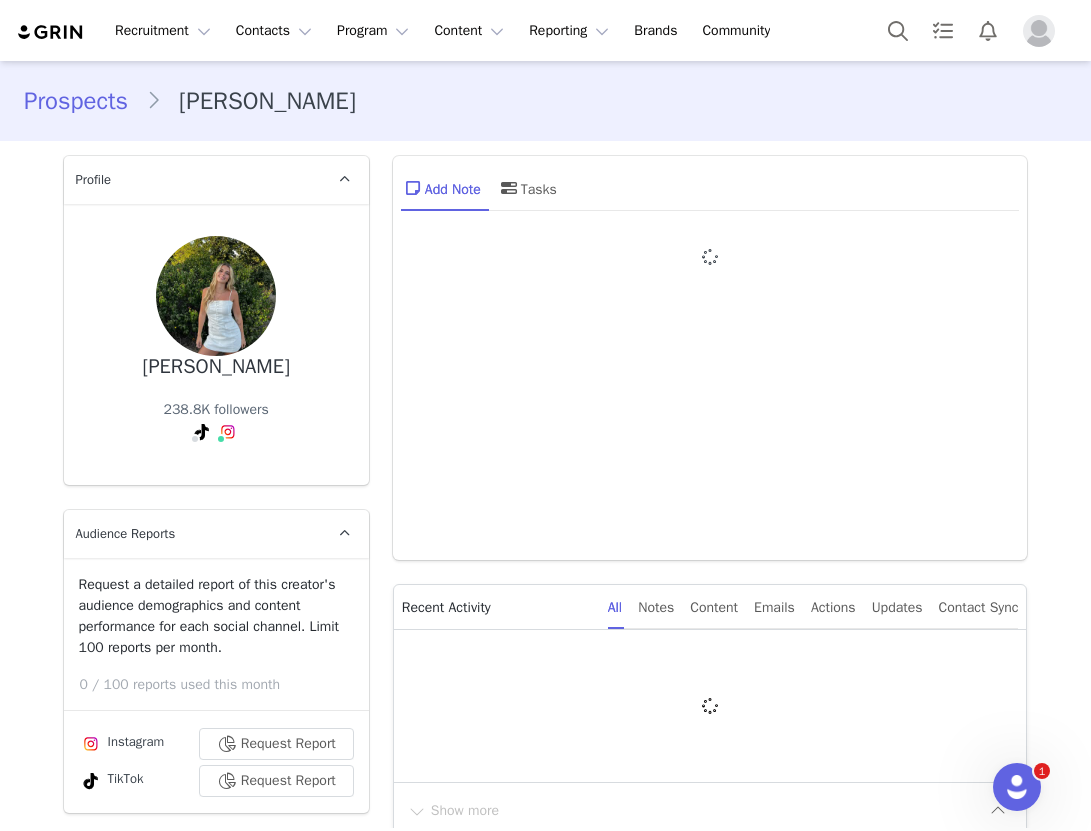 type on "+1 ([GEOGRAPHIC_DATA])" 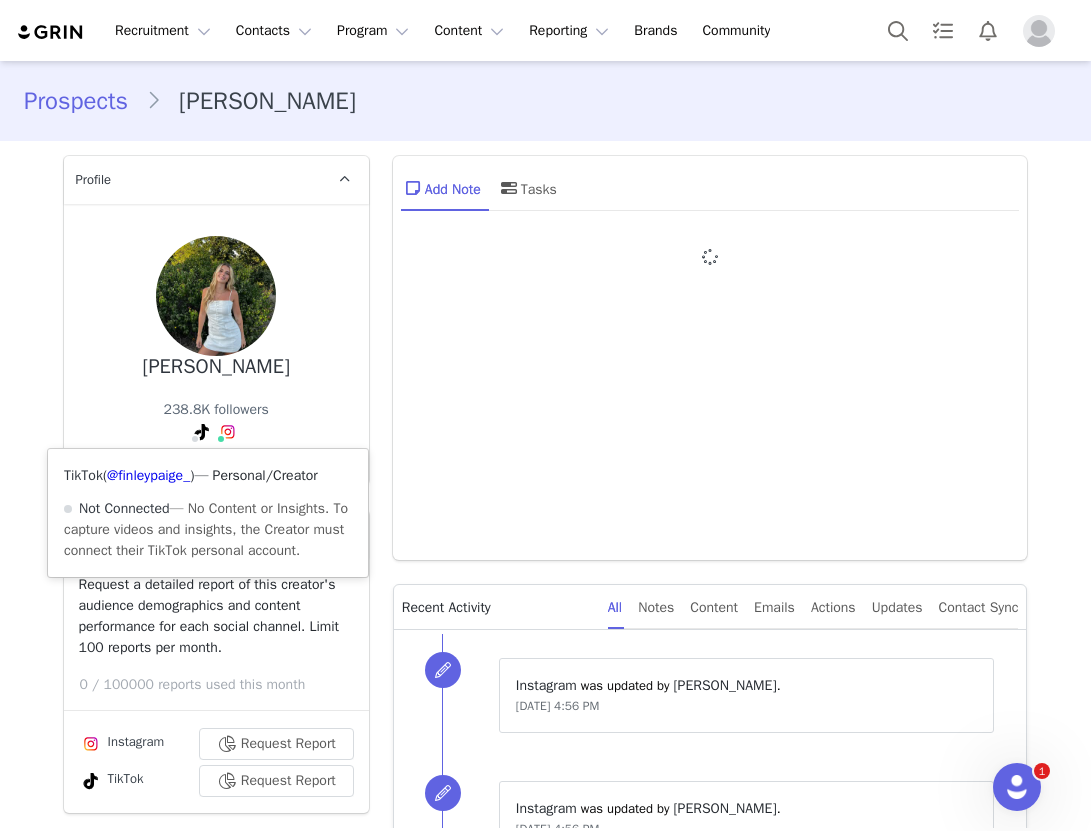 click at bounding box center [202, 432] 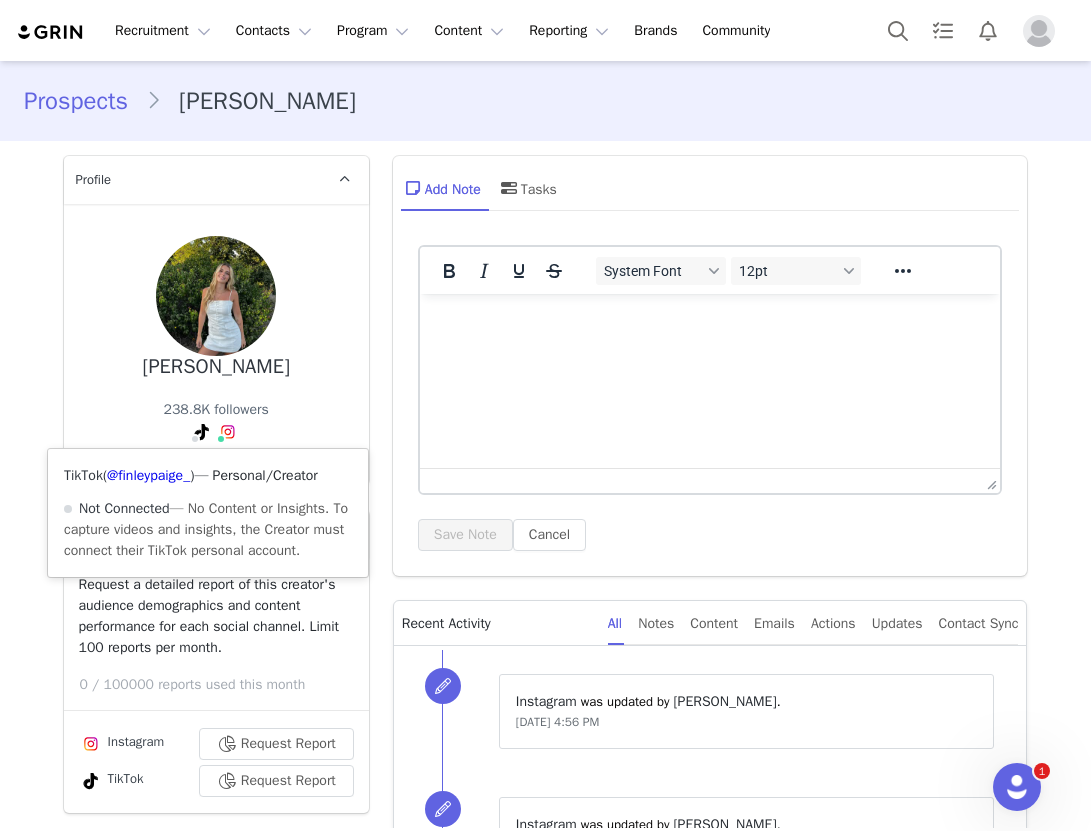 scroll, scrollTop: 0, scrollLeft: 0, axis: both 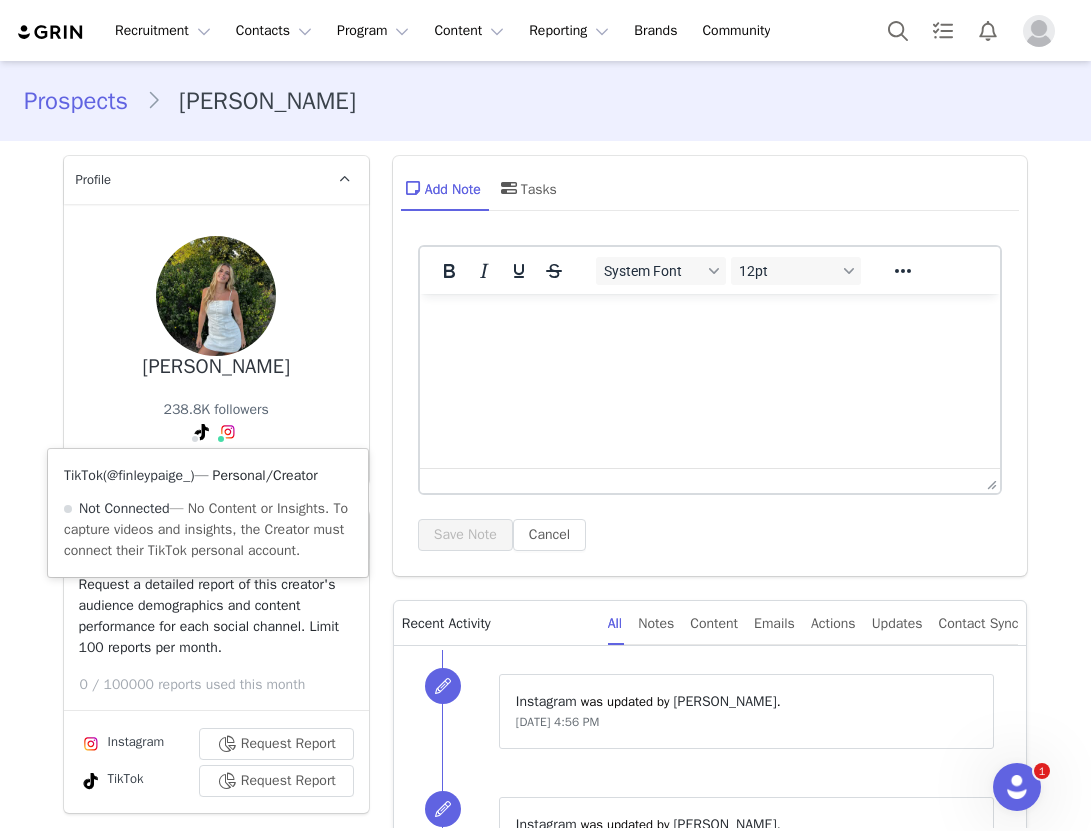 click on "@finleypaige_" at bounding box center [148, 475] 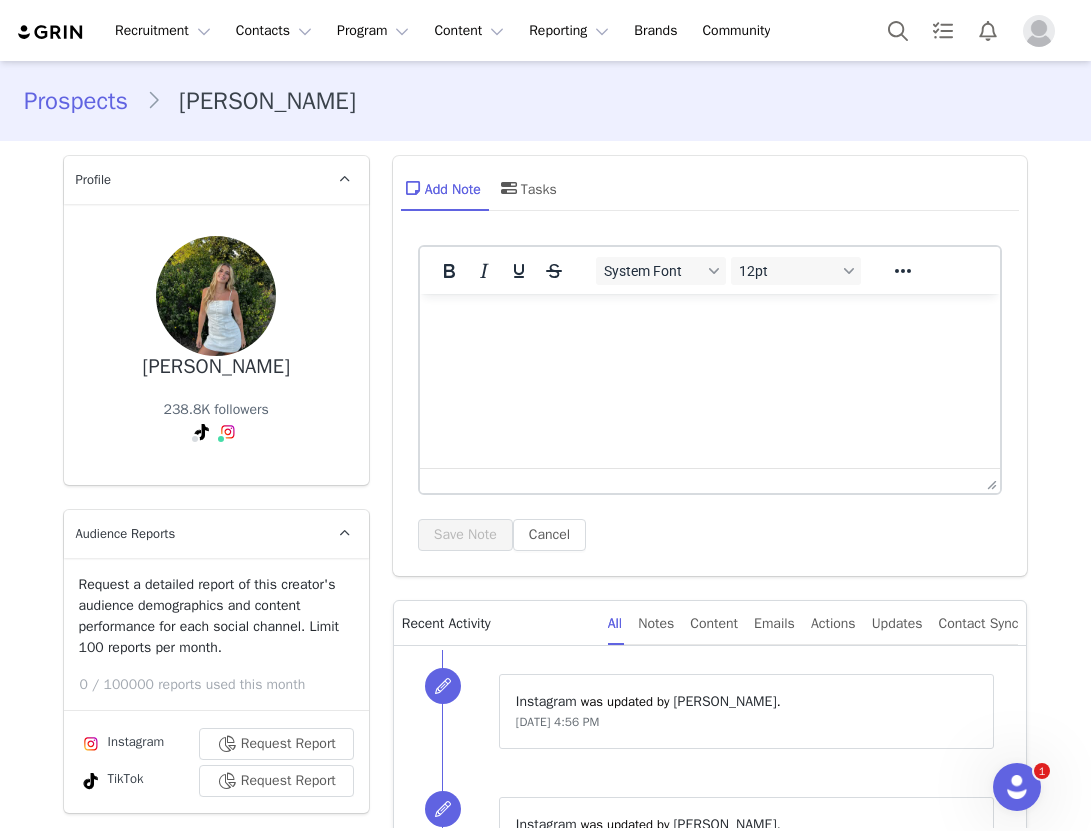 click on "Profile  Finley Aghassi      238.8K followers  TikTok  (   @finleypaige_   )   — Personal/Creator  Not Connected  — No Content or Insights. To capture videos and insights, the Creator must connect their TikTok personal account. Instagram  (   @finleypaige_   )   — Standard  Connected  — Account is discoverable. Audience Reports  Request a detailed report of this creator's audience demographics and content performance for each social channel. Limit 100 reports per month.  0 / 100000 reports used this month  Instagram          Request Report  TikTok          Request Report Contact Type  Contact type can be Creator, Prospect, Application, or Manager.   Prospect  Promote to Creator Disqualify this Prospect?  Yes, disqualify  Disqualify Prospect Contact Information  First Name  Finley  Last Name  Aghassi Email Address  Phone Number  +1 (United States) +93 (Afghanistan) +358 (Aland Islands) +355 (Albania) +213 (Algeria) +376 (Andorra) +244 (Angola) +1264 (Anguilla) +1268 (Antigua And Barbuda) +374 (Armenia)" at bounding box center (216, 2527) 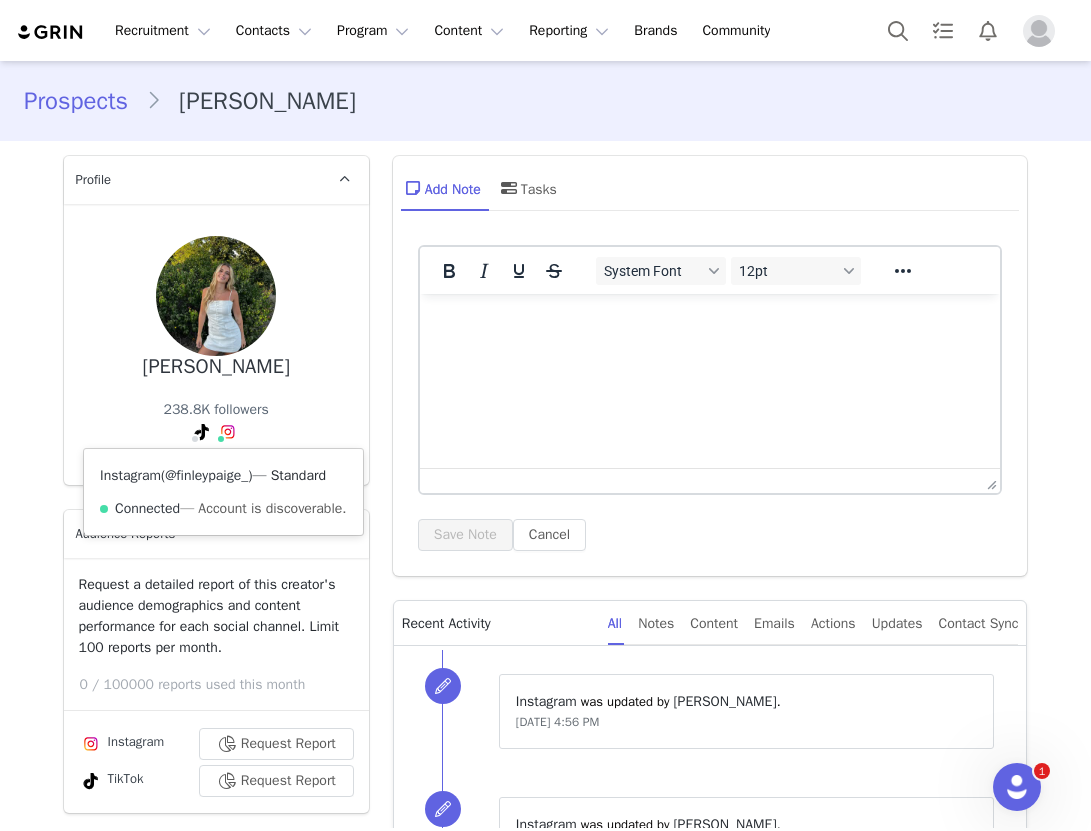 click on "@finleypaige_" at bounding box center (206, 475) 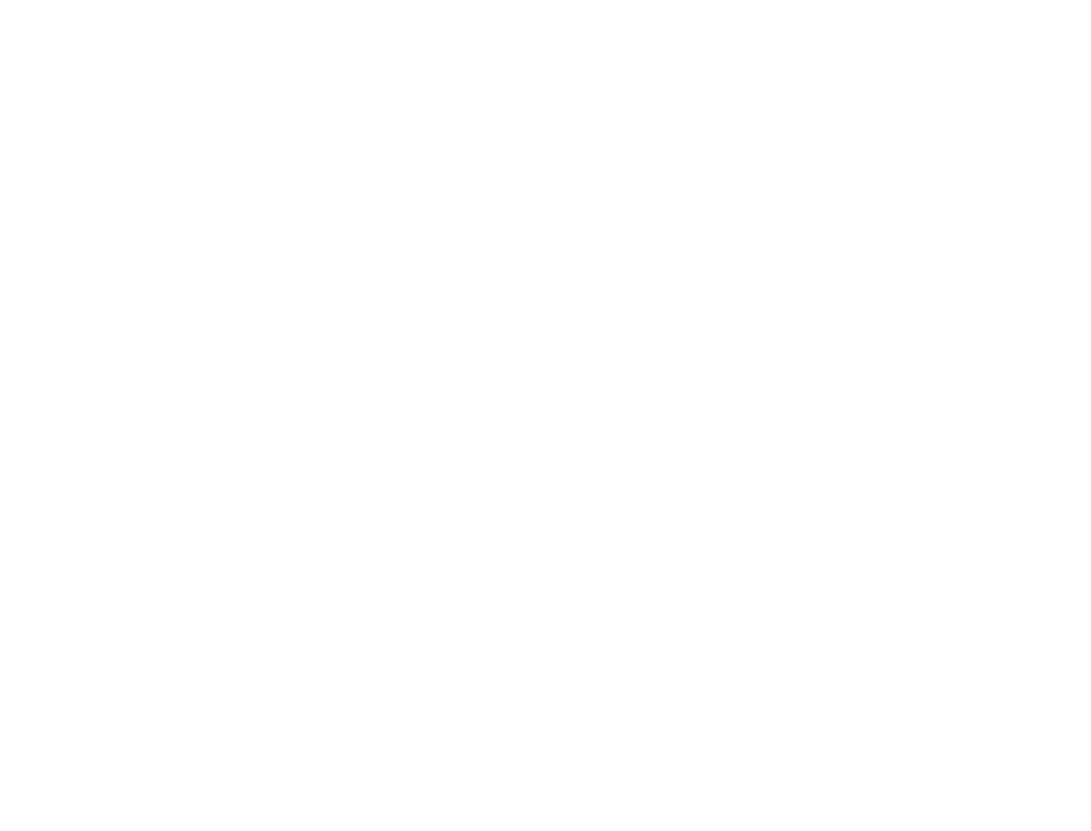 scroll, scrollTop: 0, scrollLeft: 0, axis: both 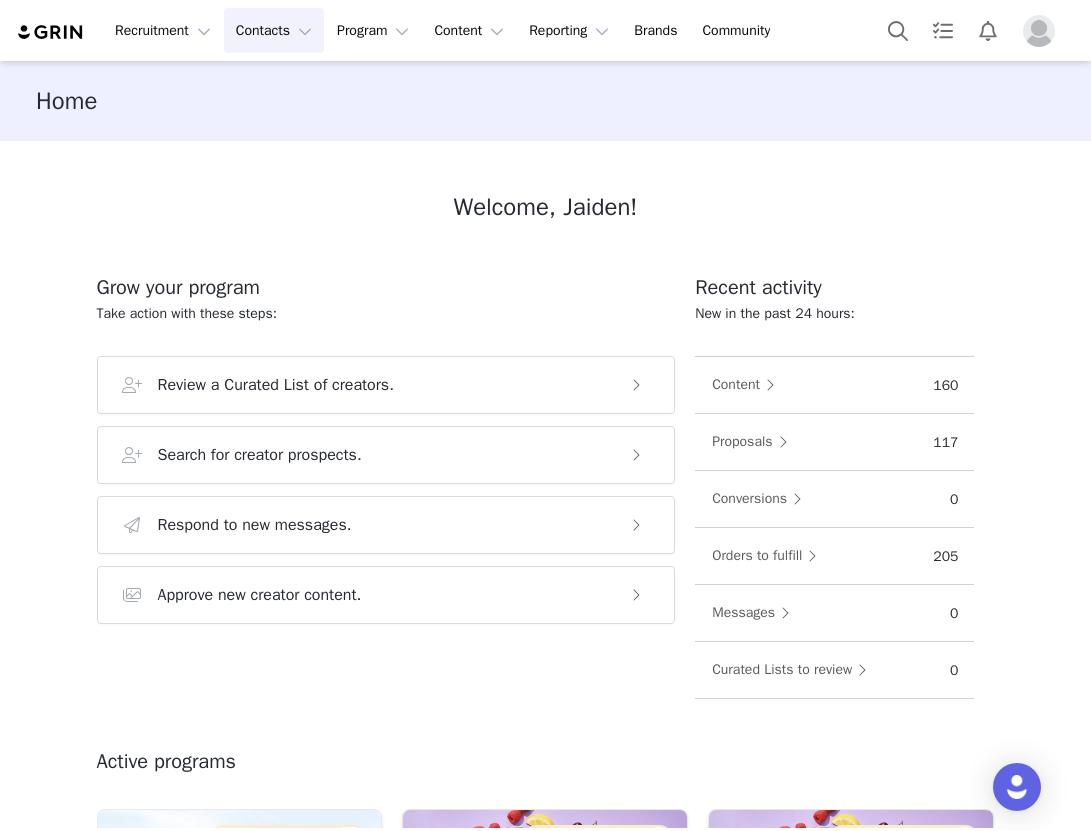 click on "Contacts Contacts" at bounding box center (274, 30) 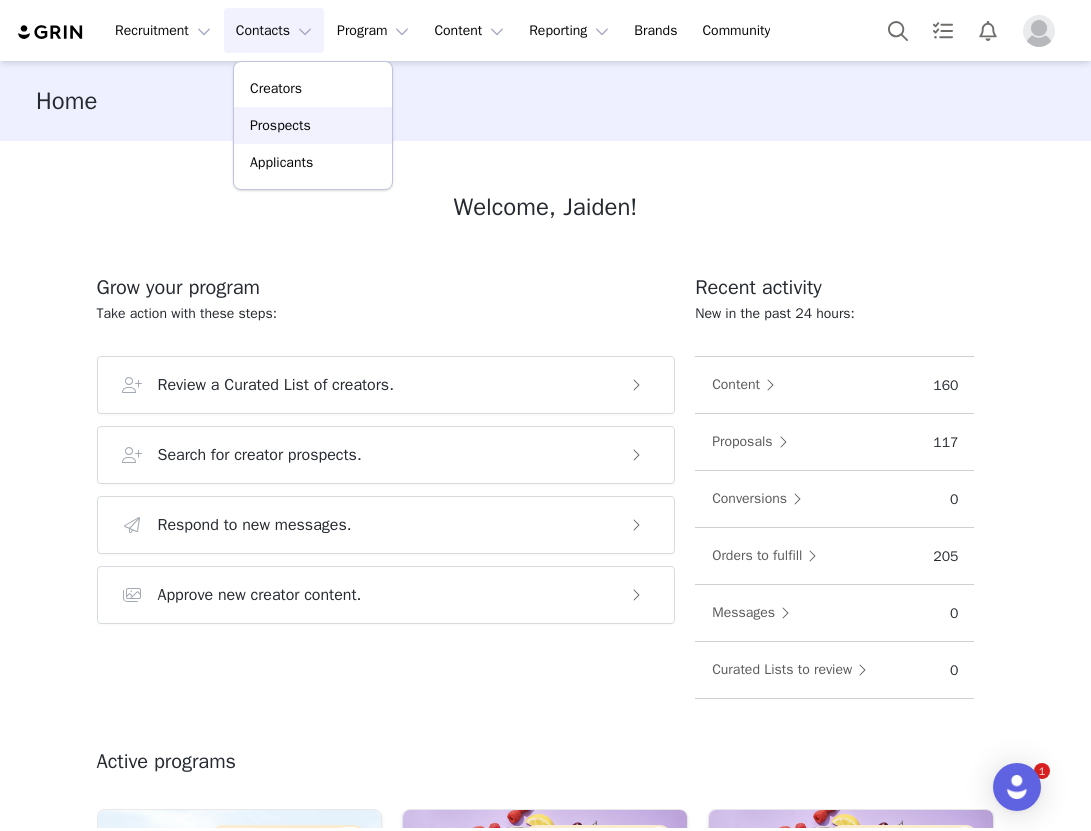 click on "Prospects" at bounding box center [313, 125] 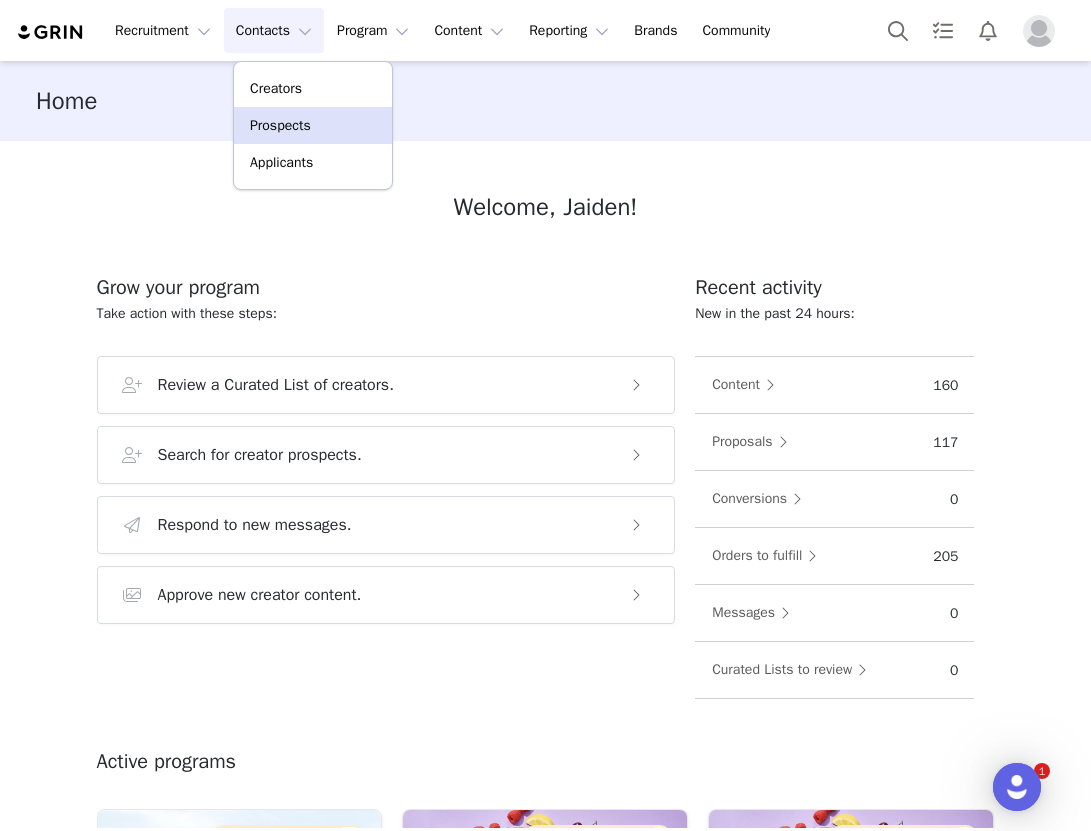 scroll, scrollTop: 0, scrollLeft: 0, axis: both 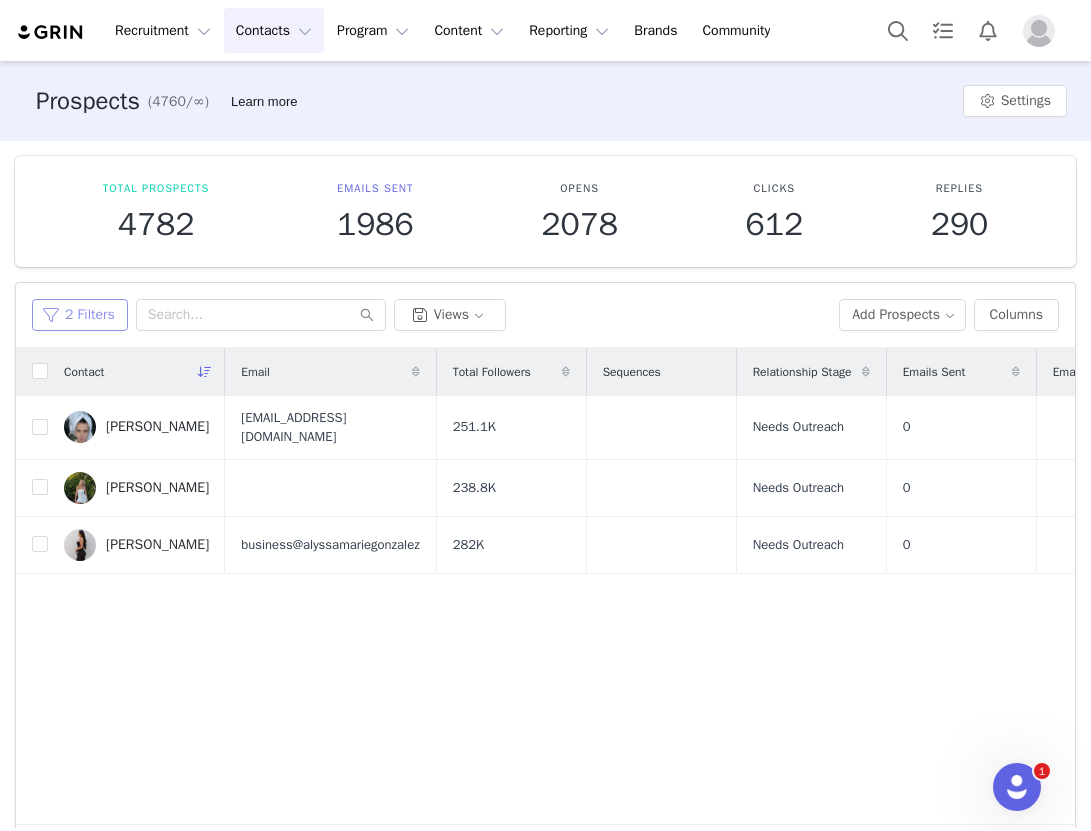 click on "2 Filters" at bounding box center (80, 315) 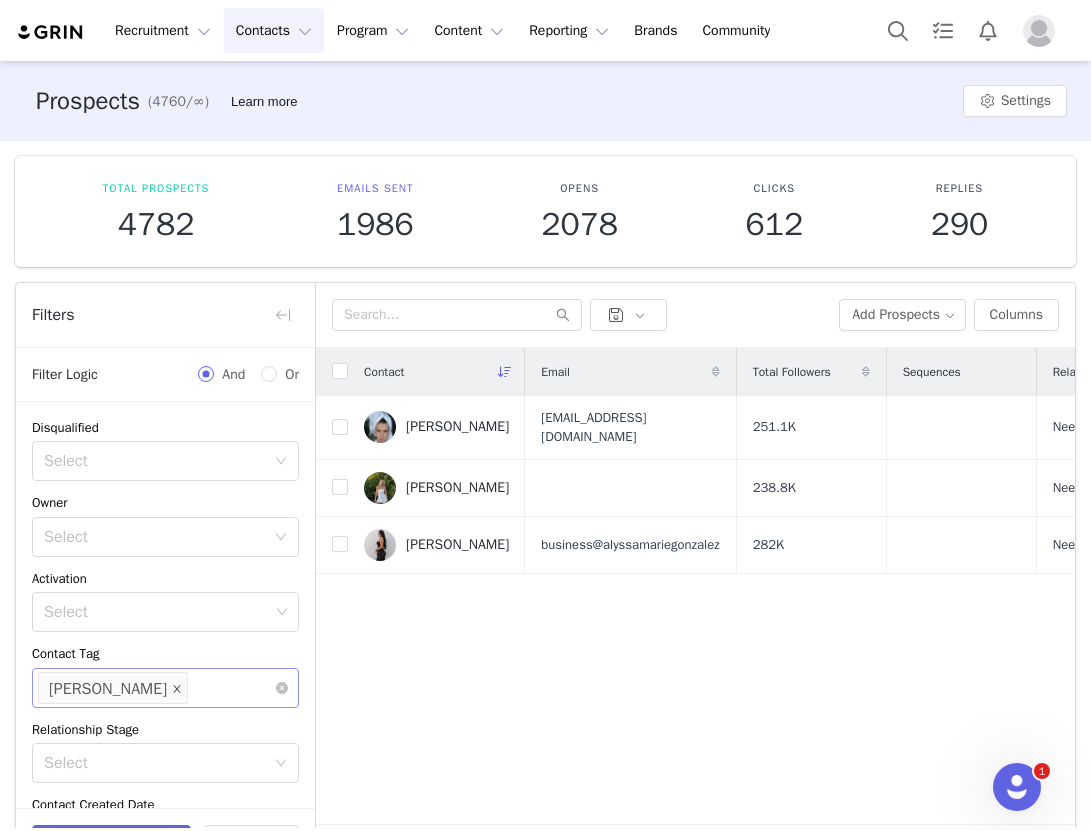 click 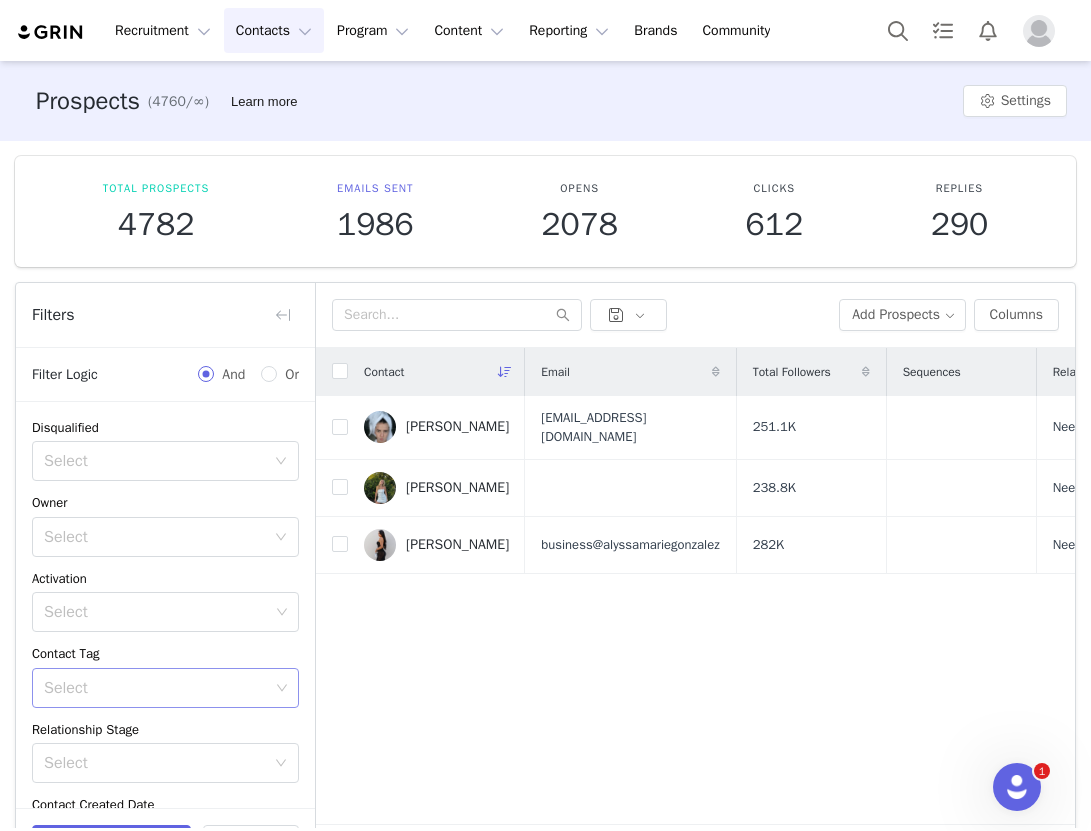 click on "Select" at bounding box center [156, 688] 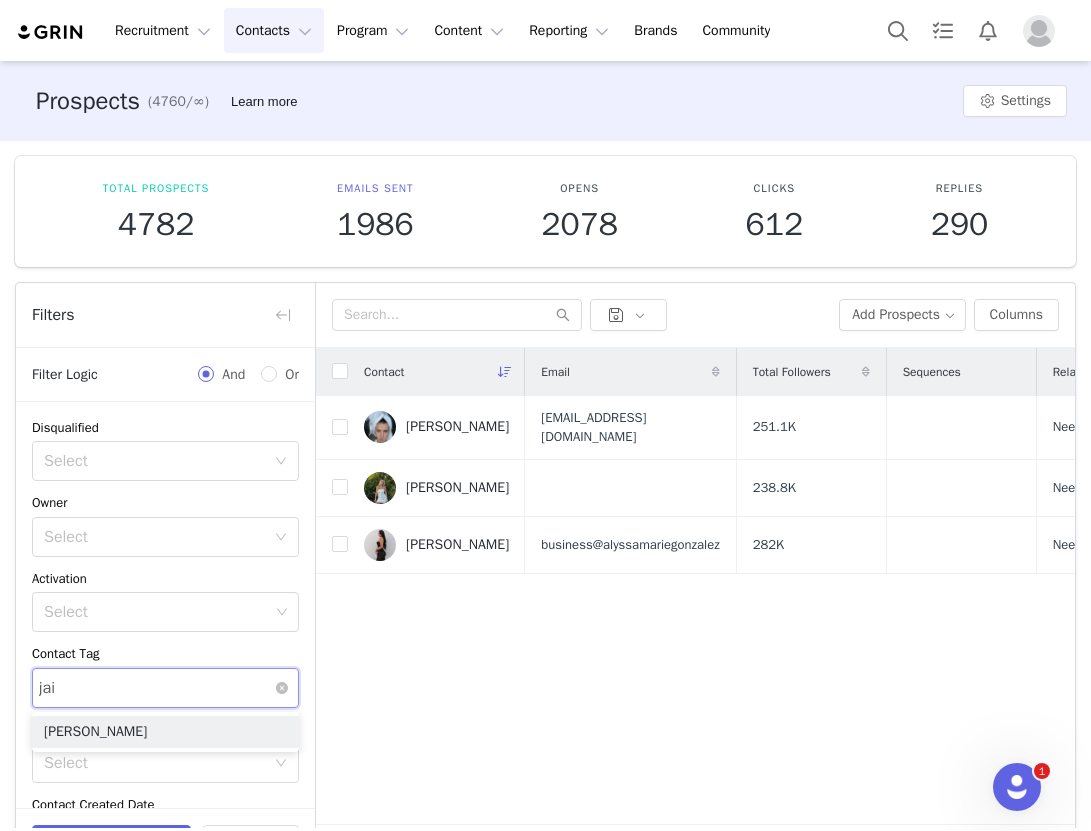 type on "jaid" 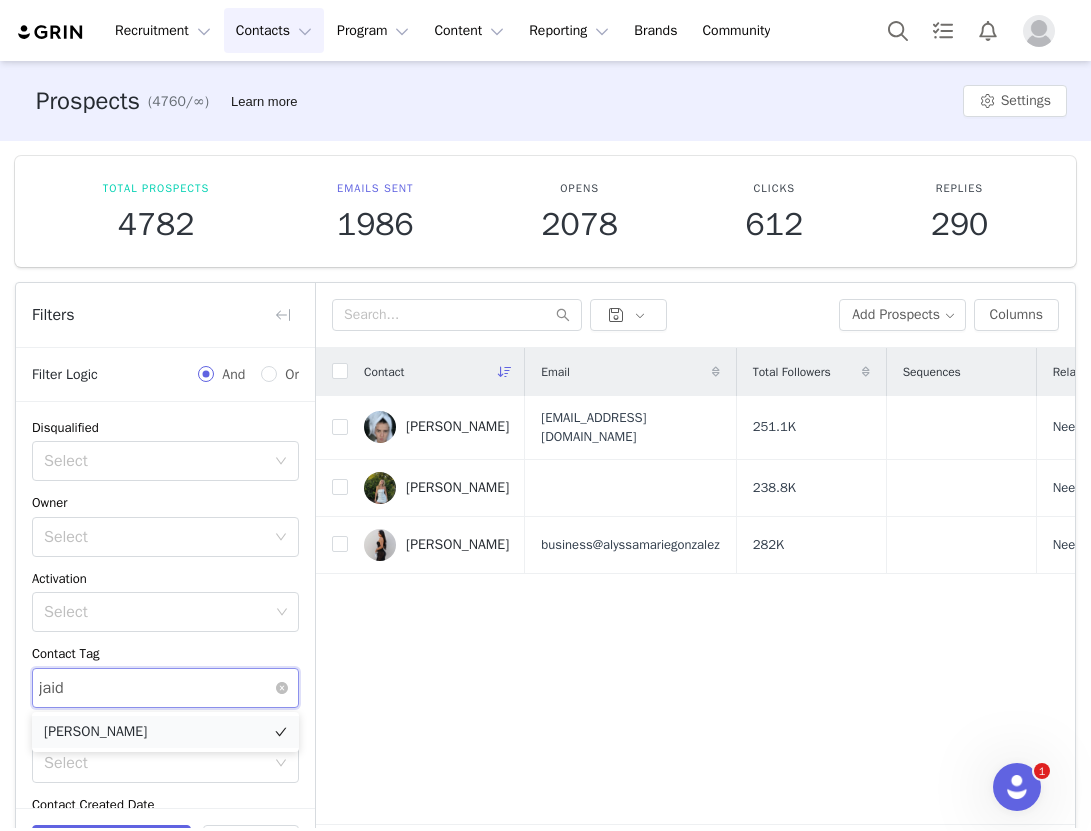 click on "[PERSON_NAME]" at bounding box center (165, 732) 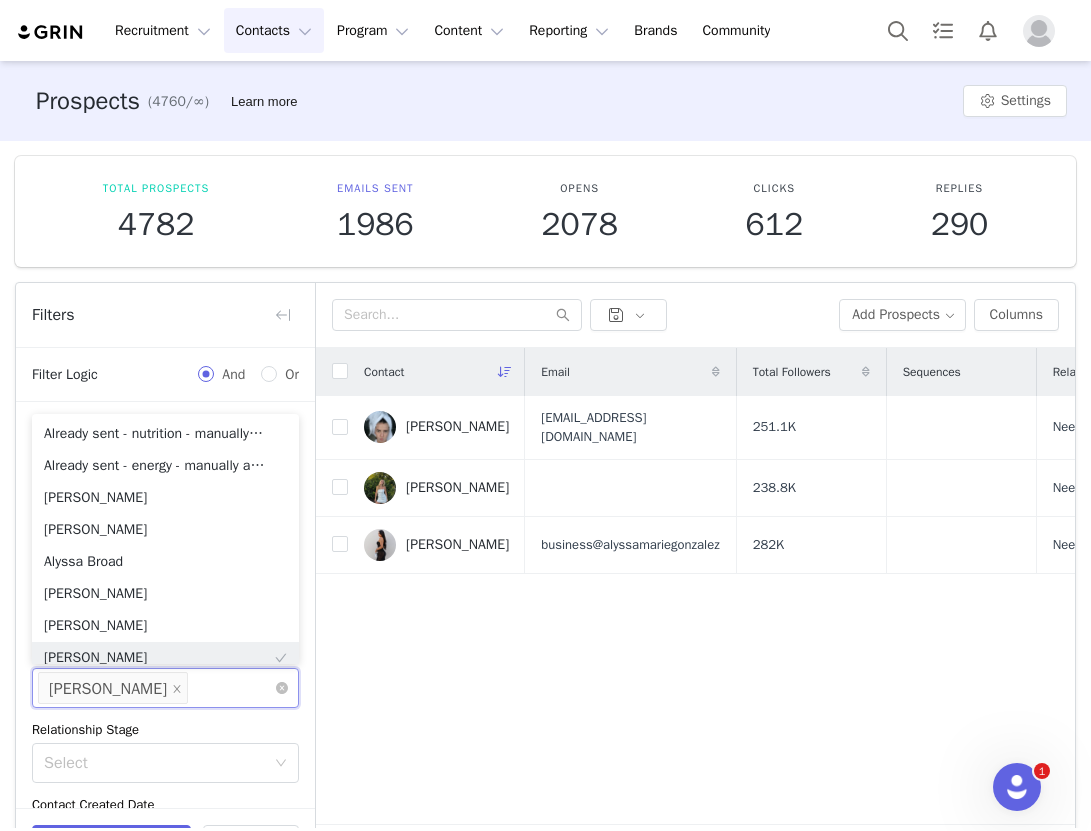 scroll, scrollTop: 68, scrollLeft: 0, axis: vertical 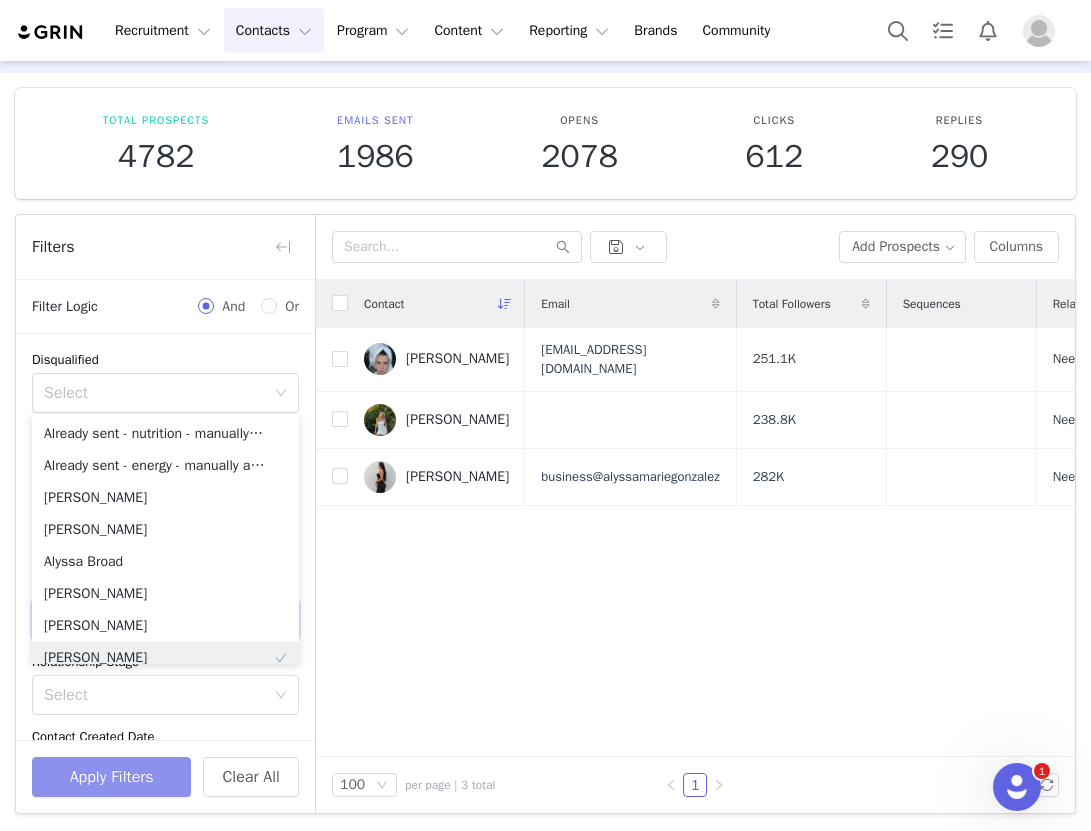 click on "Apply Filters" at bounding box center [111, 777] 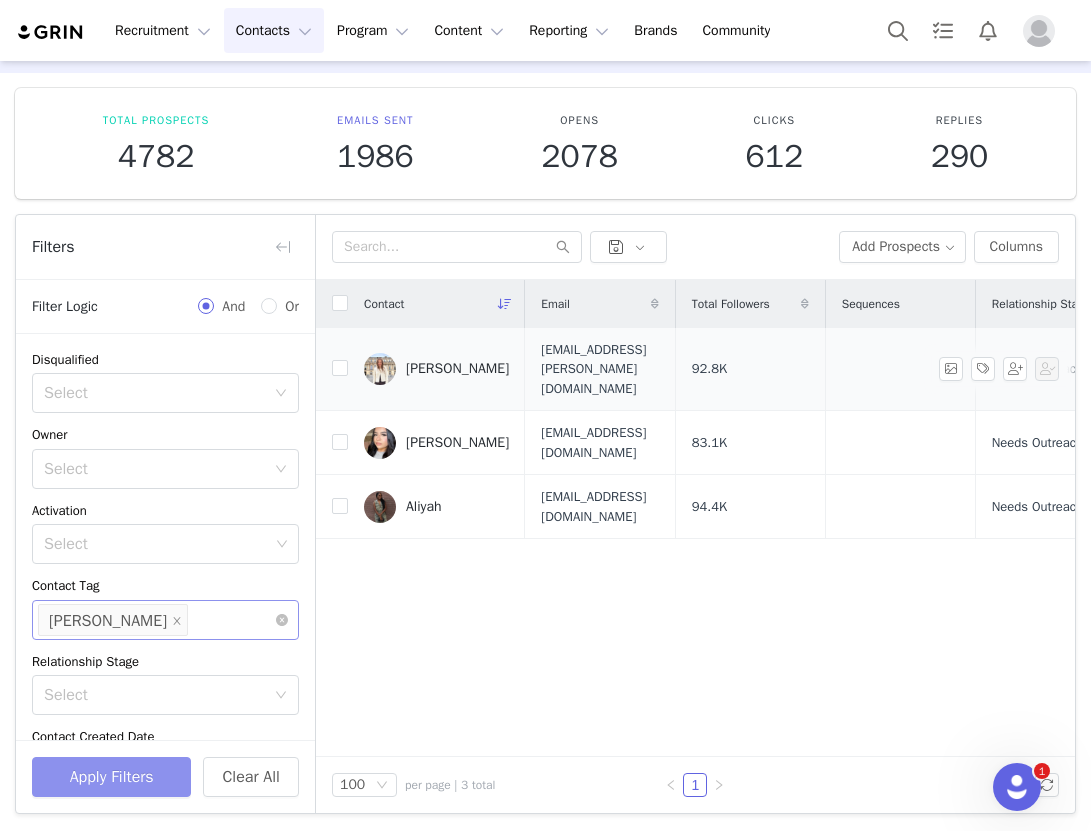 type 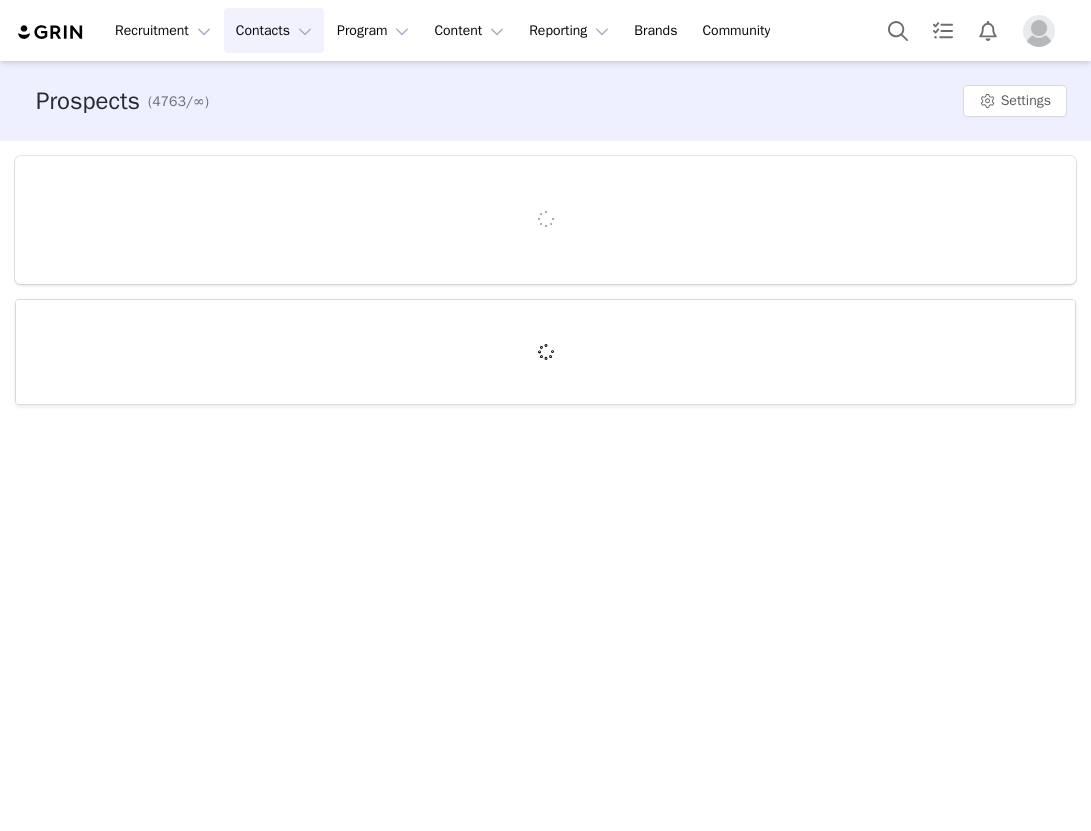 scroll, scrollTop: 0, scrollLeft: 0, axis: both 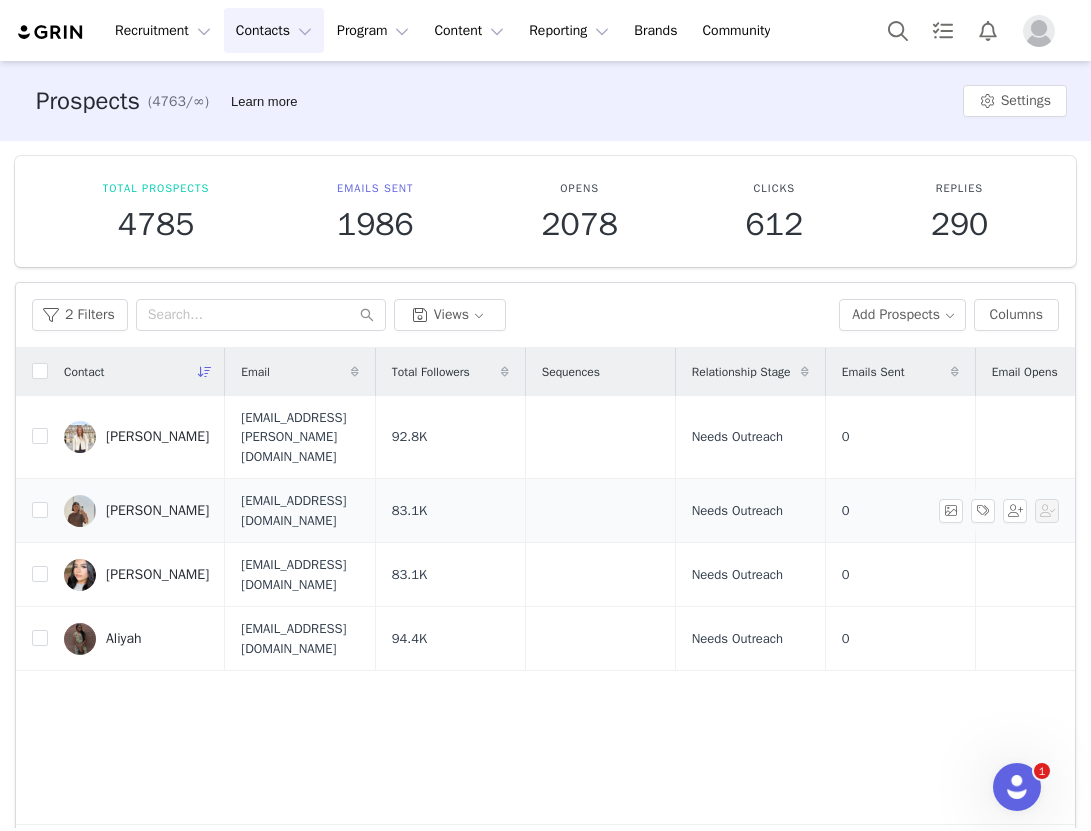 click on "[PERSON_NAME]" at bounding box center (157, 511) 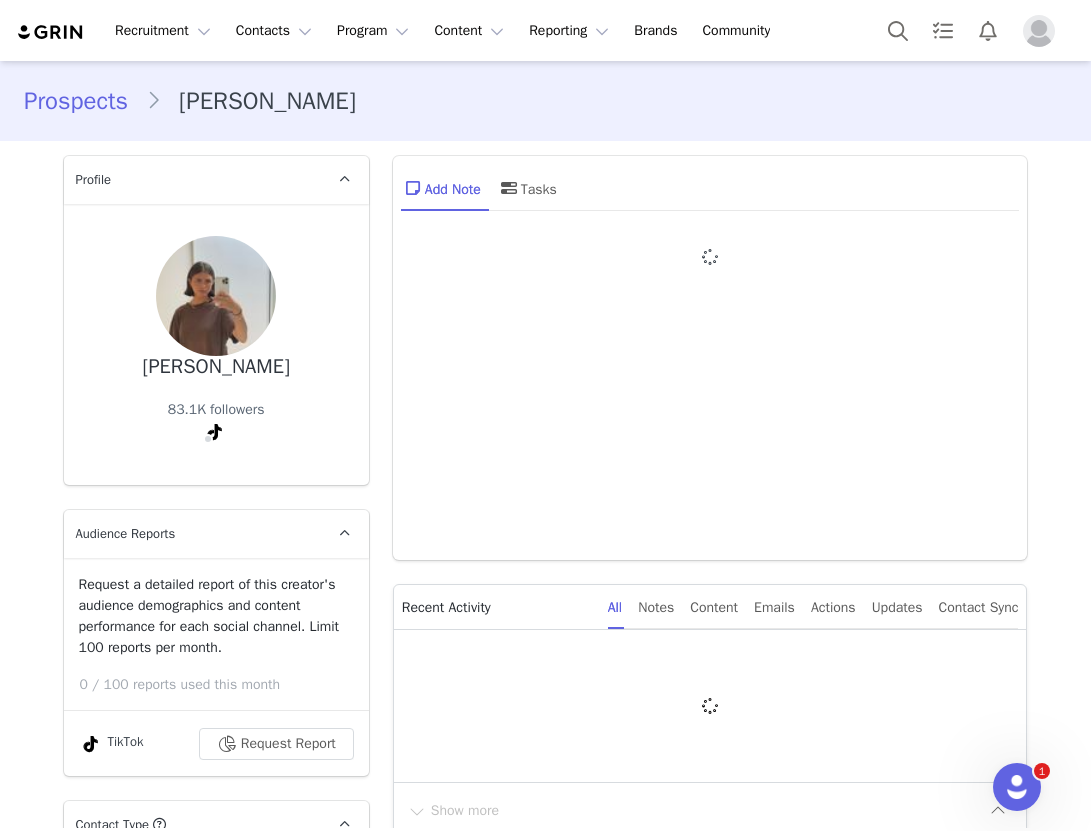 type on "+1 ([GEOGRAPHIC_DATA])" 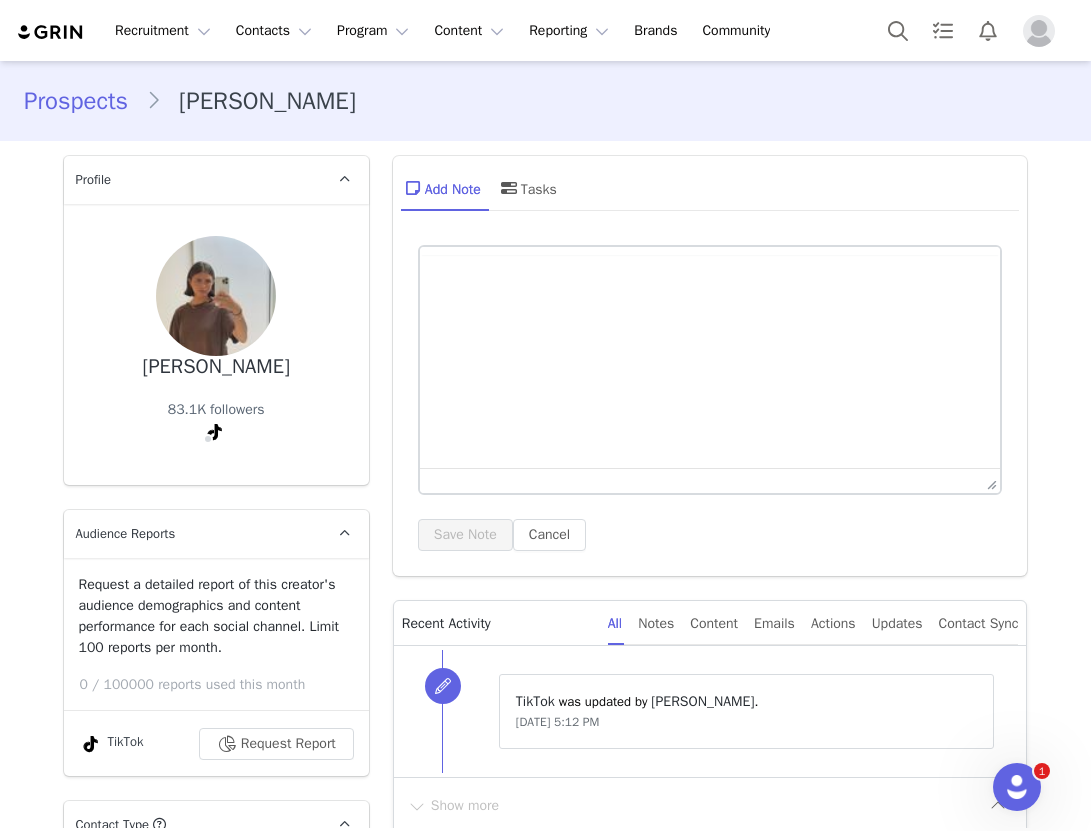scroll, scrollTop: 0, scrollLeft: 0, axis: both 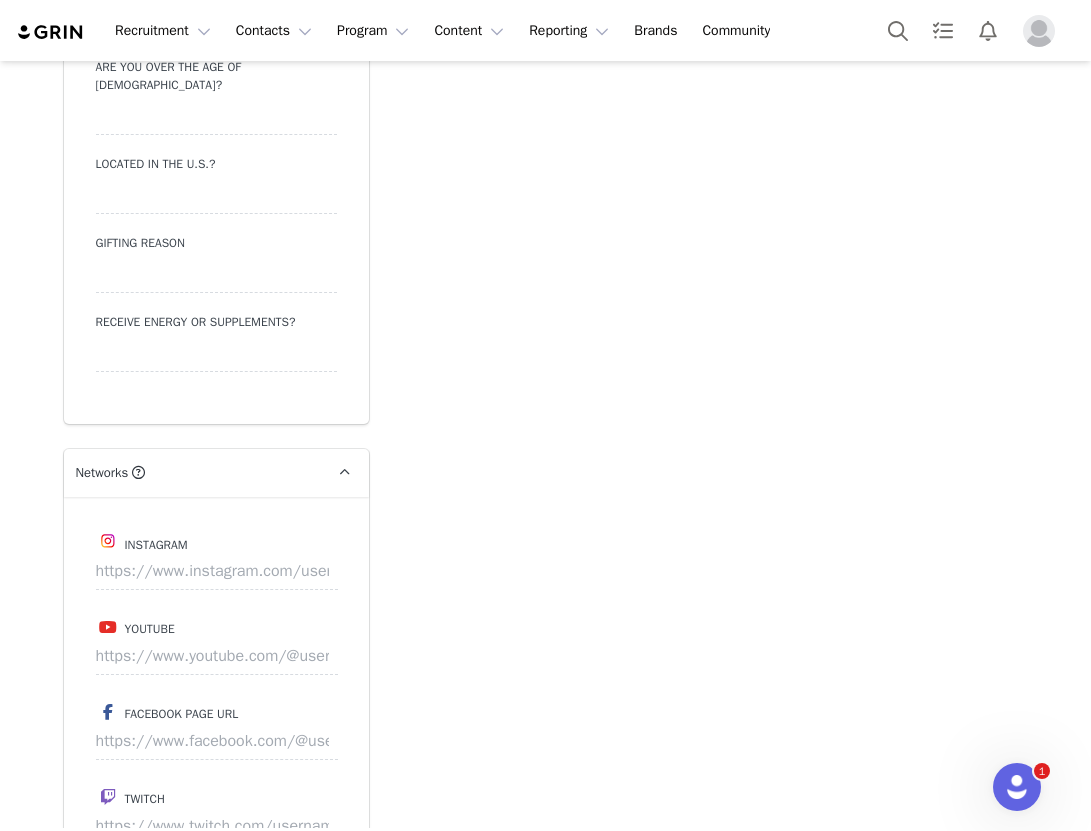 click on "Instagram Youtube Facebook Page URL Twitch Twitter Tiktok [URL][DOMAIN_NAME] Pinterest" at bounding box center [216, 827] 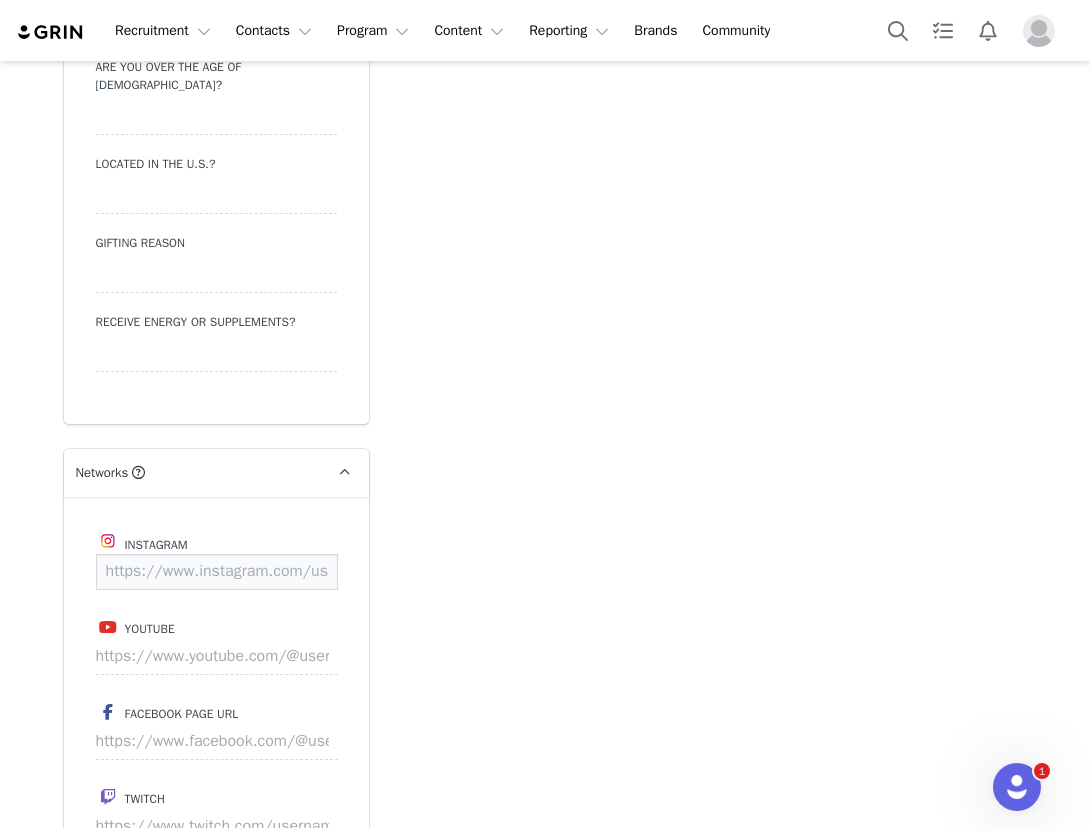 click at bounding box center (217, 572) 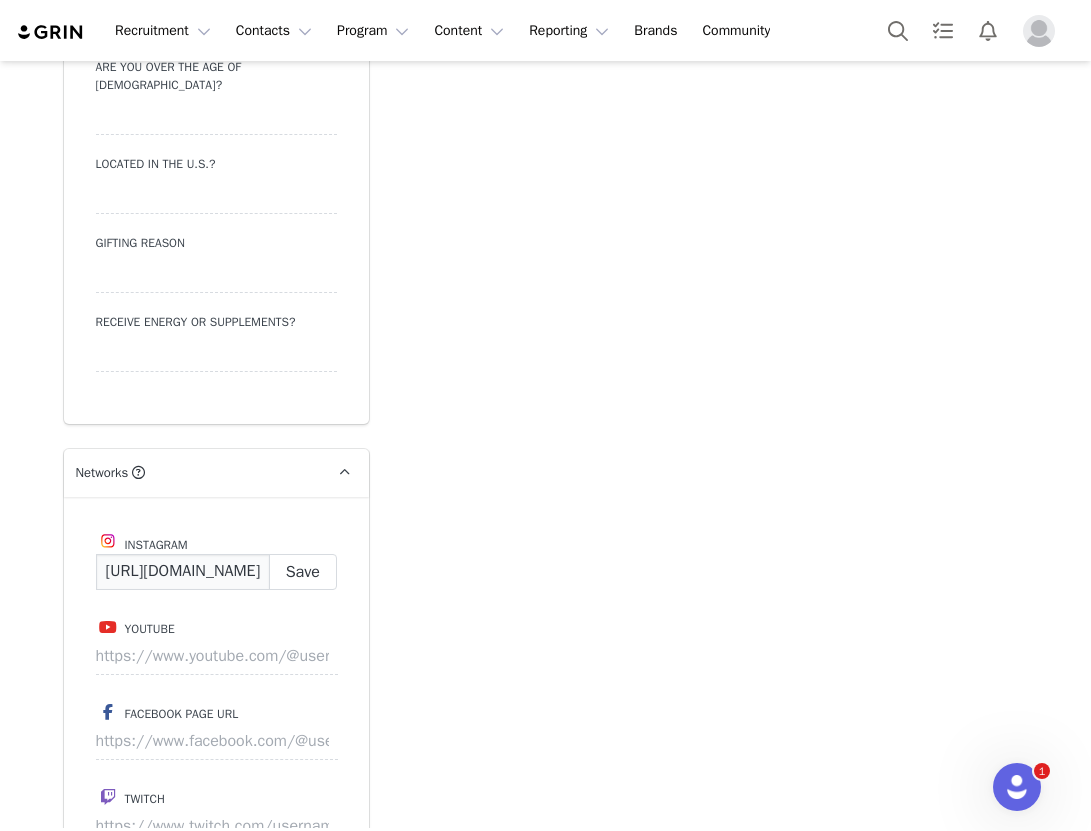scroll, scrollTop: 0, scrollLeft: 177, axis: horizontal 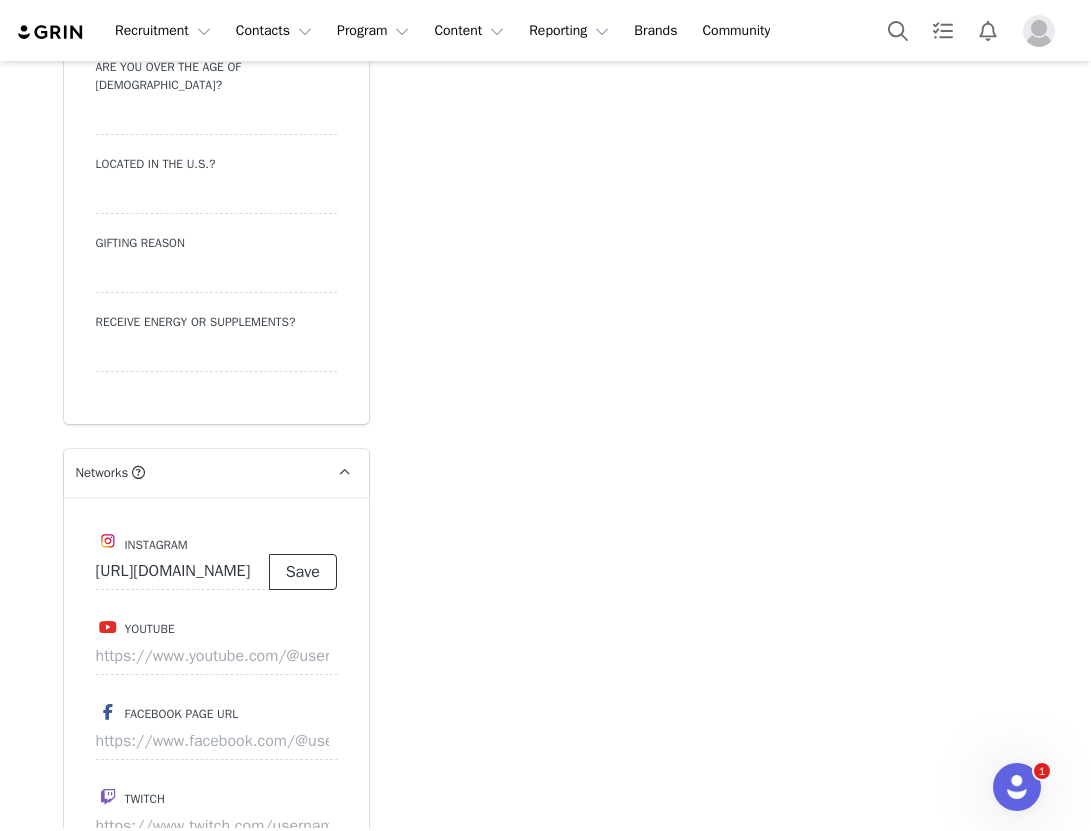 click on "Save" at bounding box center [303, 572] 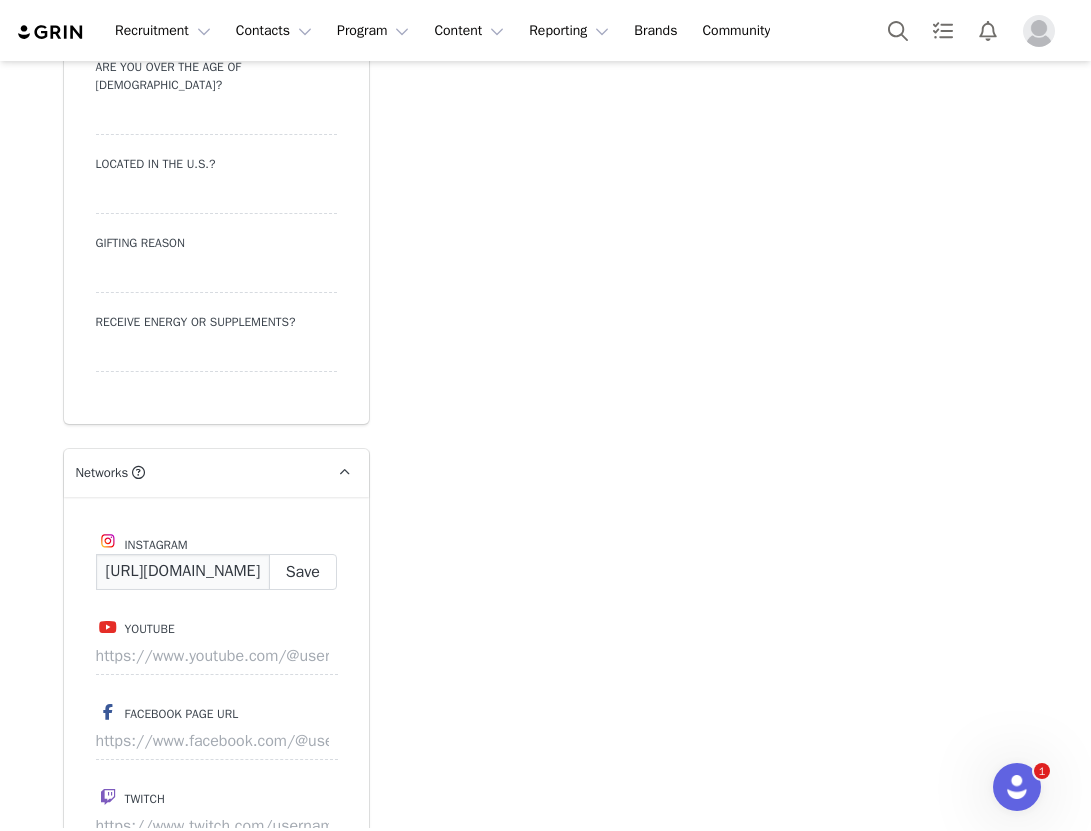 click on "https://www.instagram.com/paigejanet/" at bounding box center [183, 572] 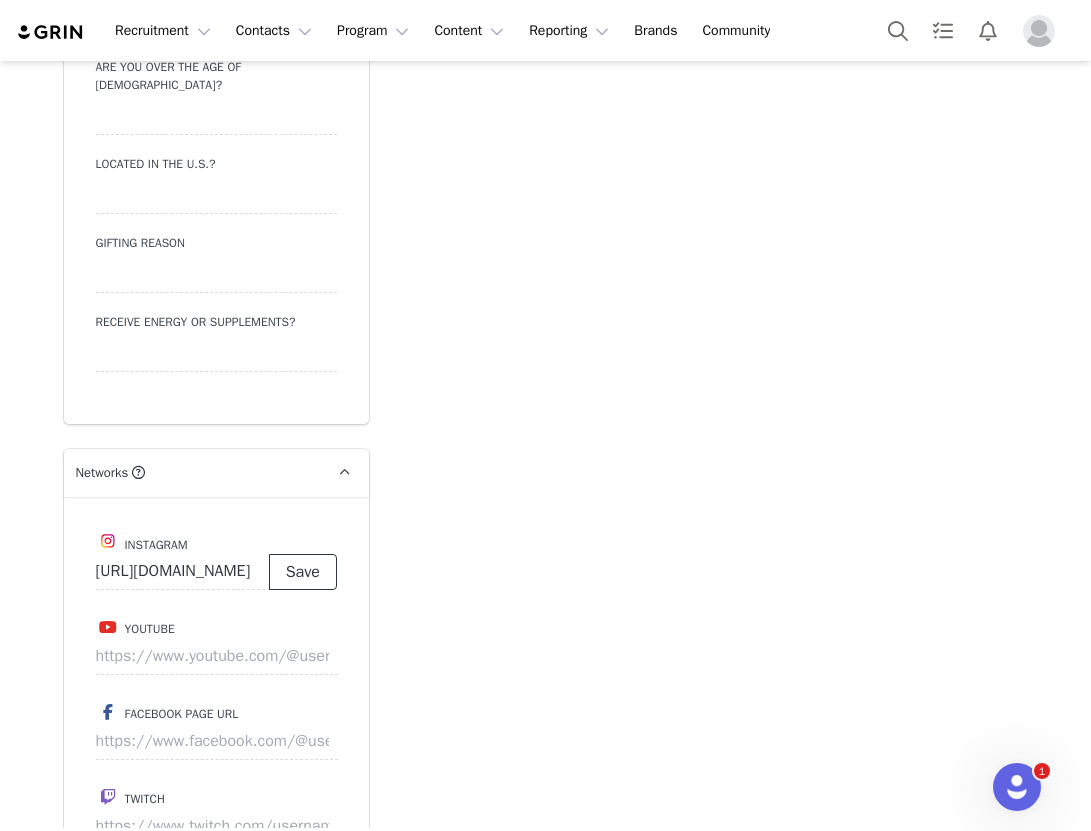click on "Save" at bounding box center [303, 572] 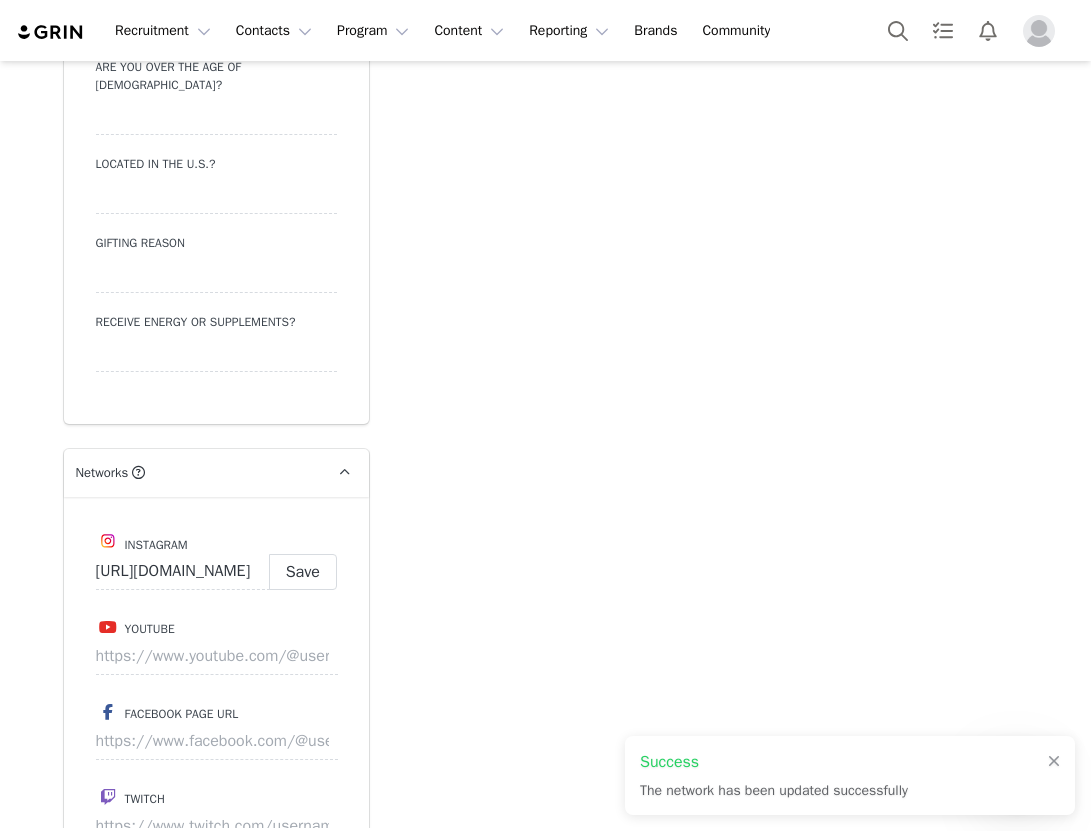 type on "https://www.instagram.com/paigejanet" 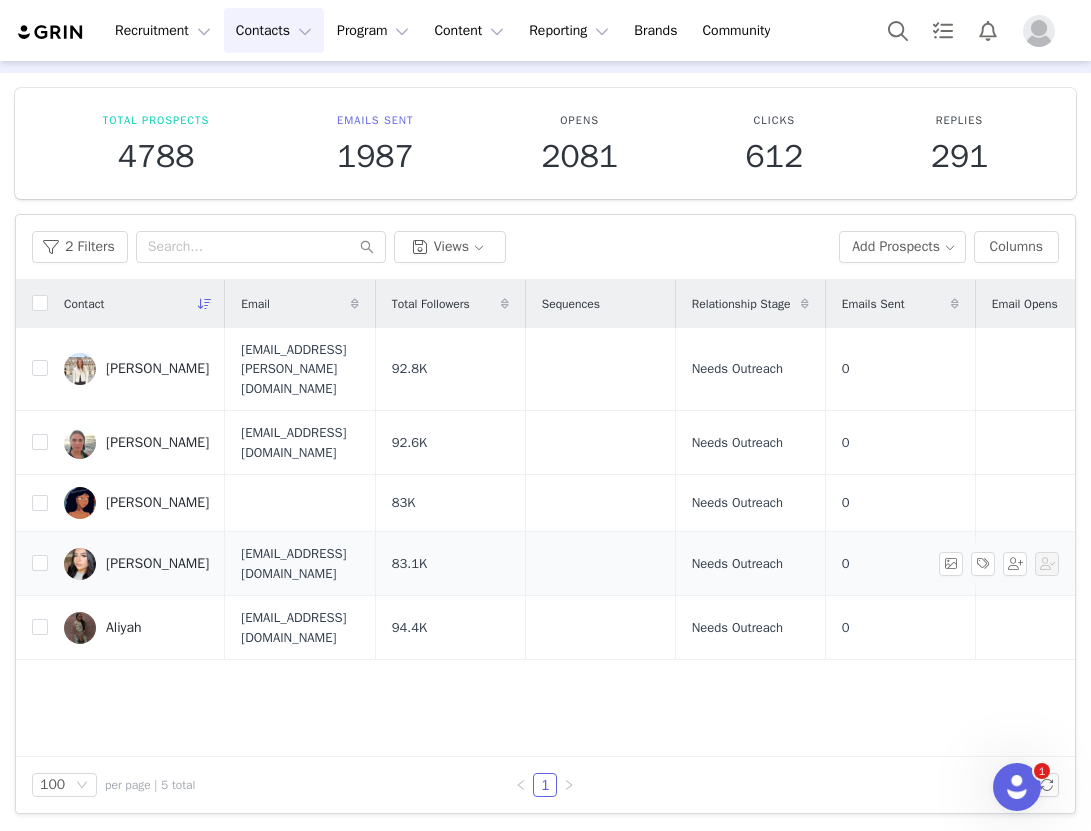 scroll, scrollTop: 53, scrollLeft: 0, axis: vertical 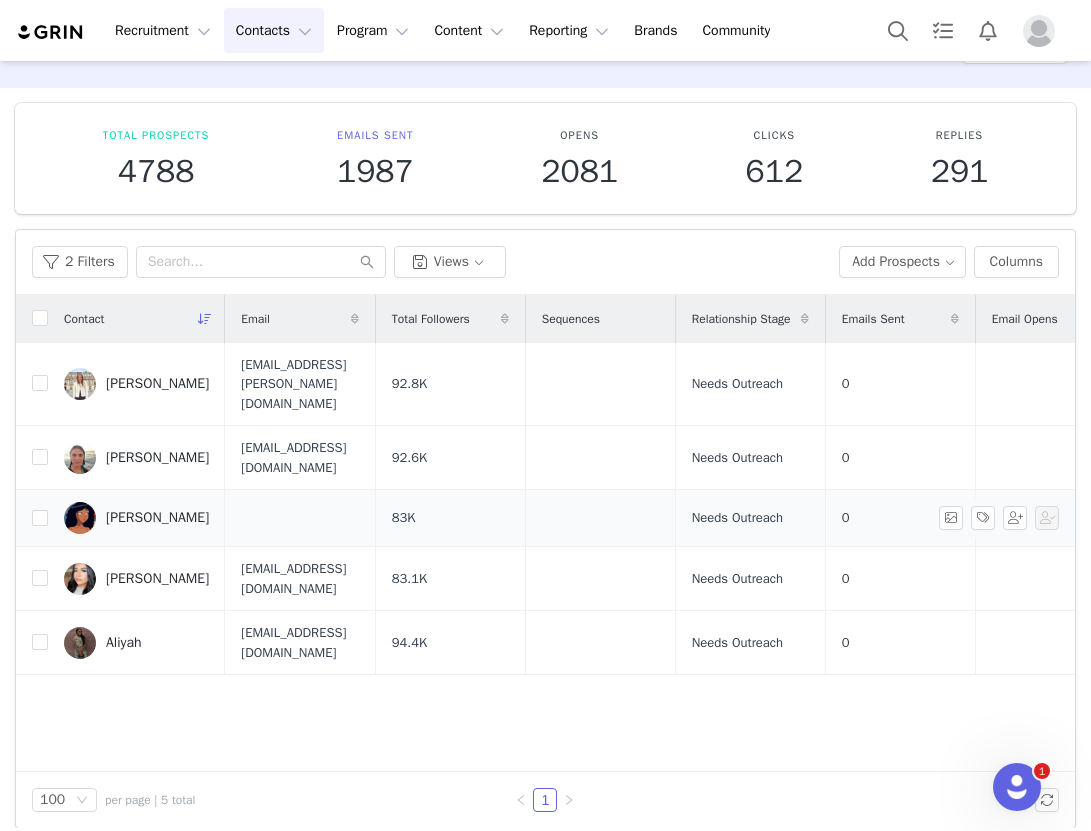 click on "Mariah Joy" at bounding box center (136, 518) 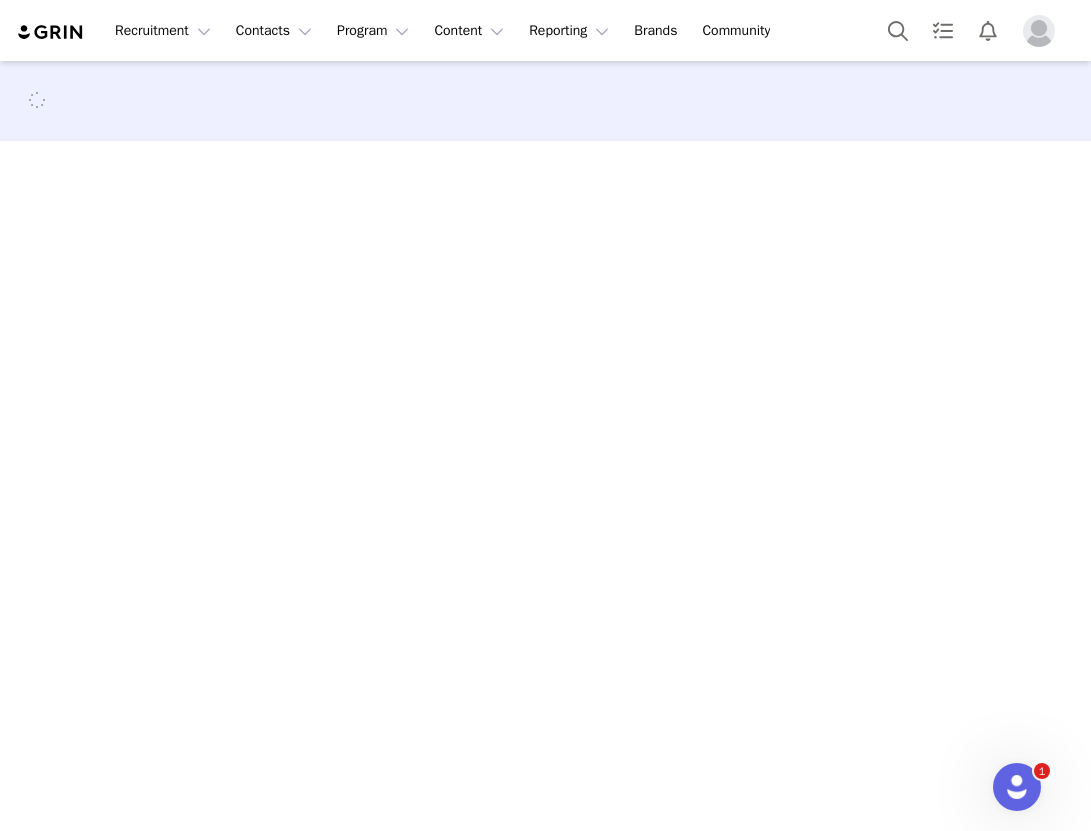 scroll, scrollTop: 0, scrollLeft: 0, axis: both 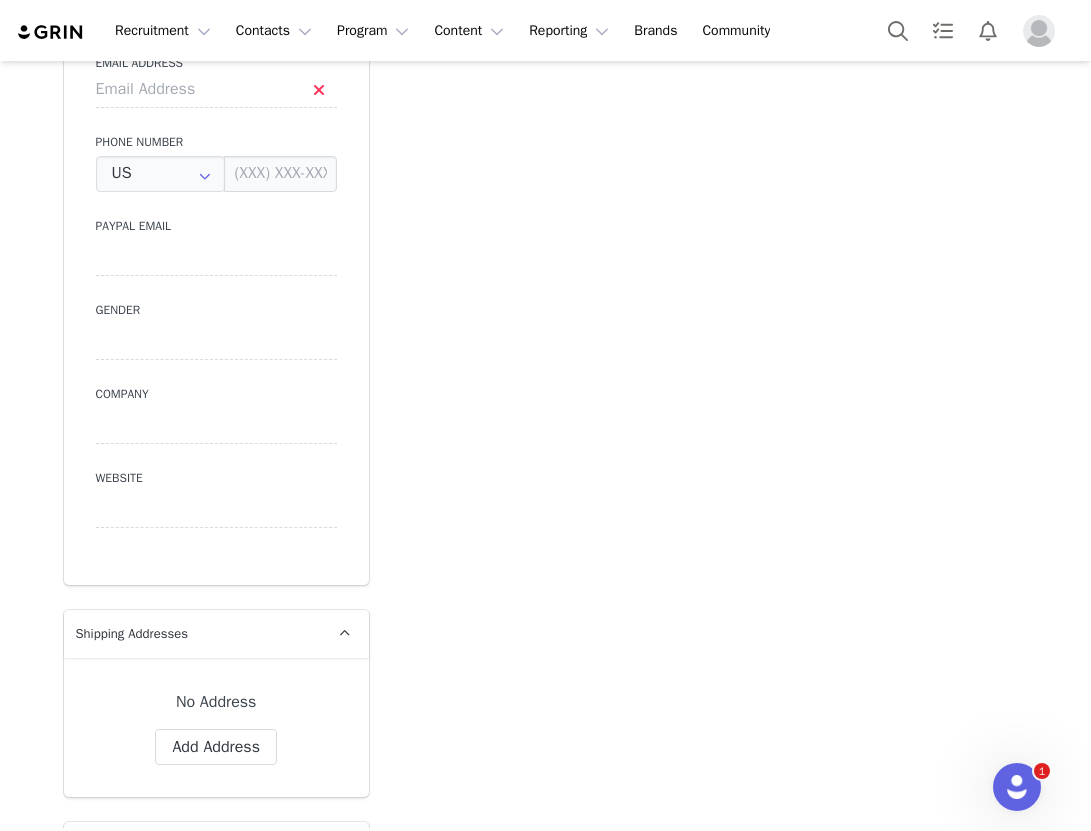 type on "+1 ([GEOGRAPHIC_DATA])" 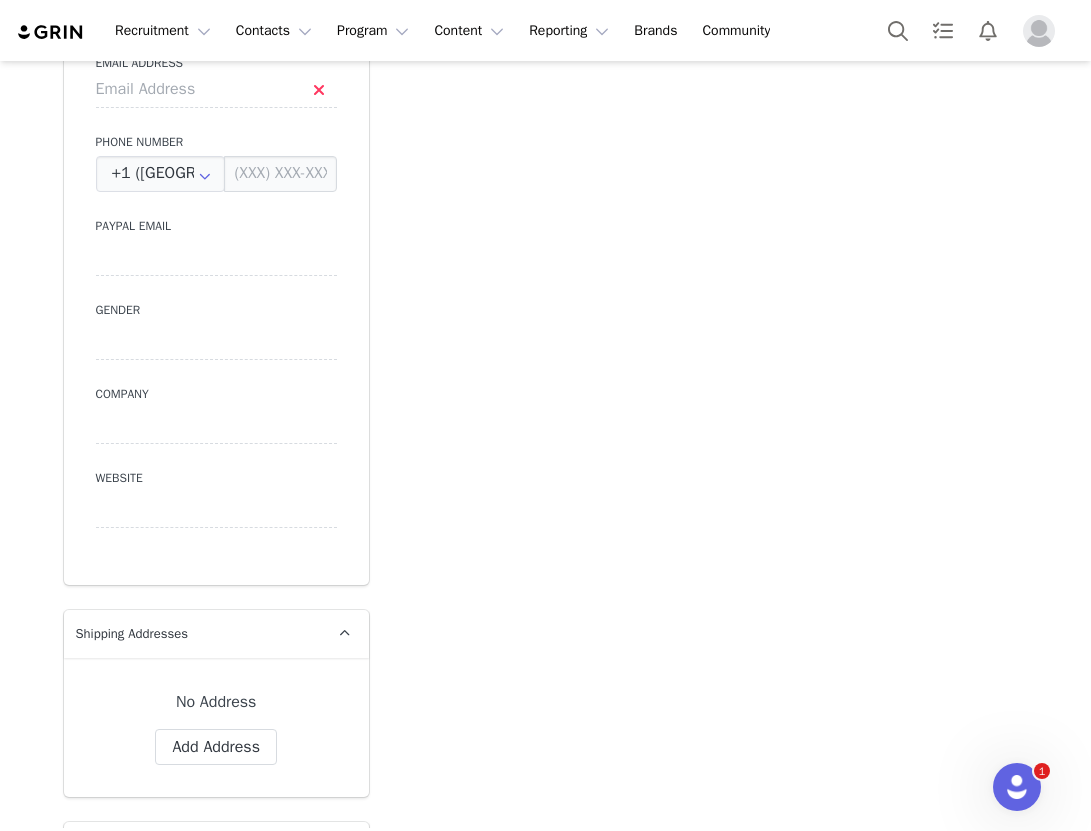 scroll, scrollTop: 1347, scrollLeft: 0, axis: vertical 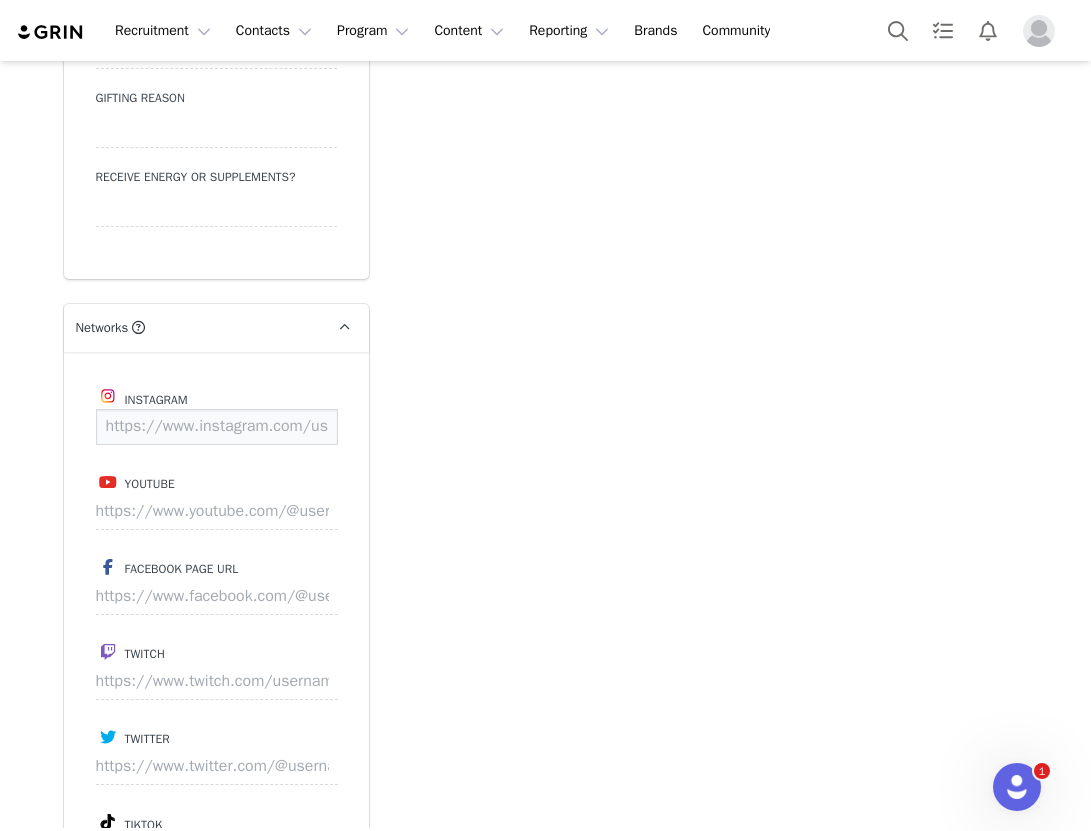 click at bounding box center (217, 427) 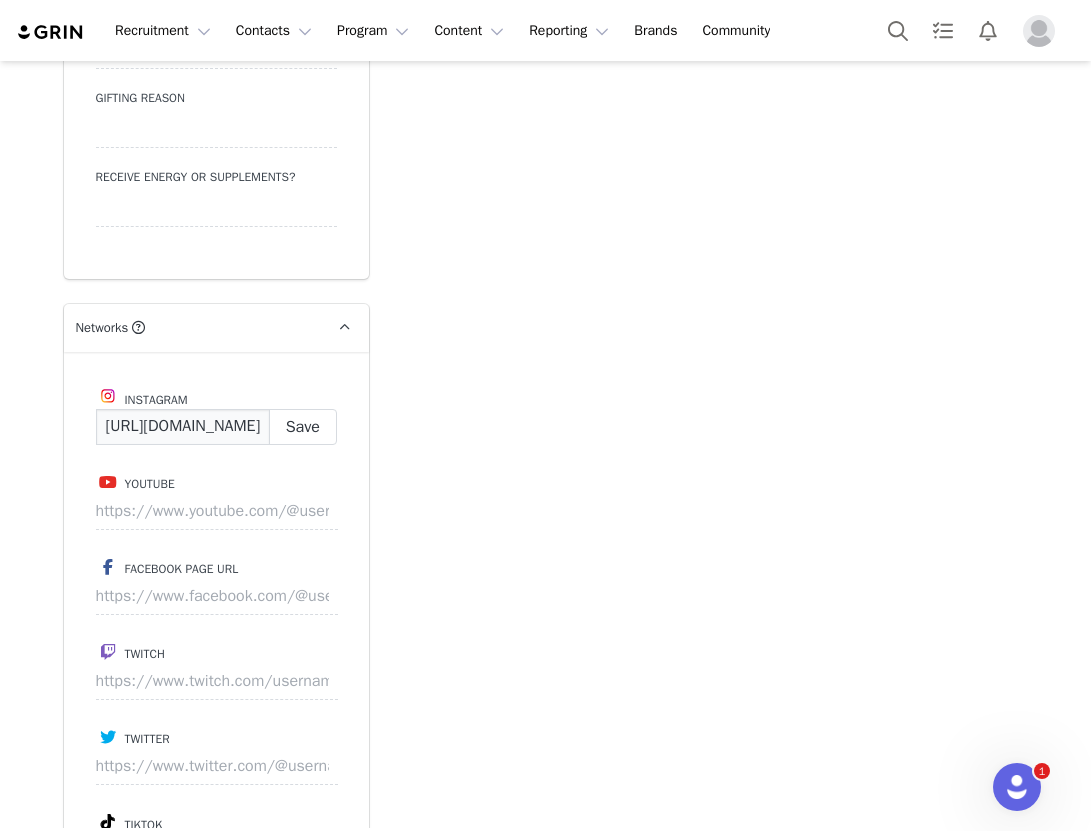 scroll, scrollTop: 0, scrollLeft: 179, axis: horizontal 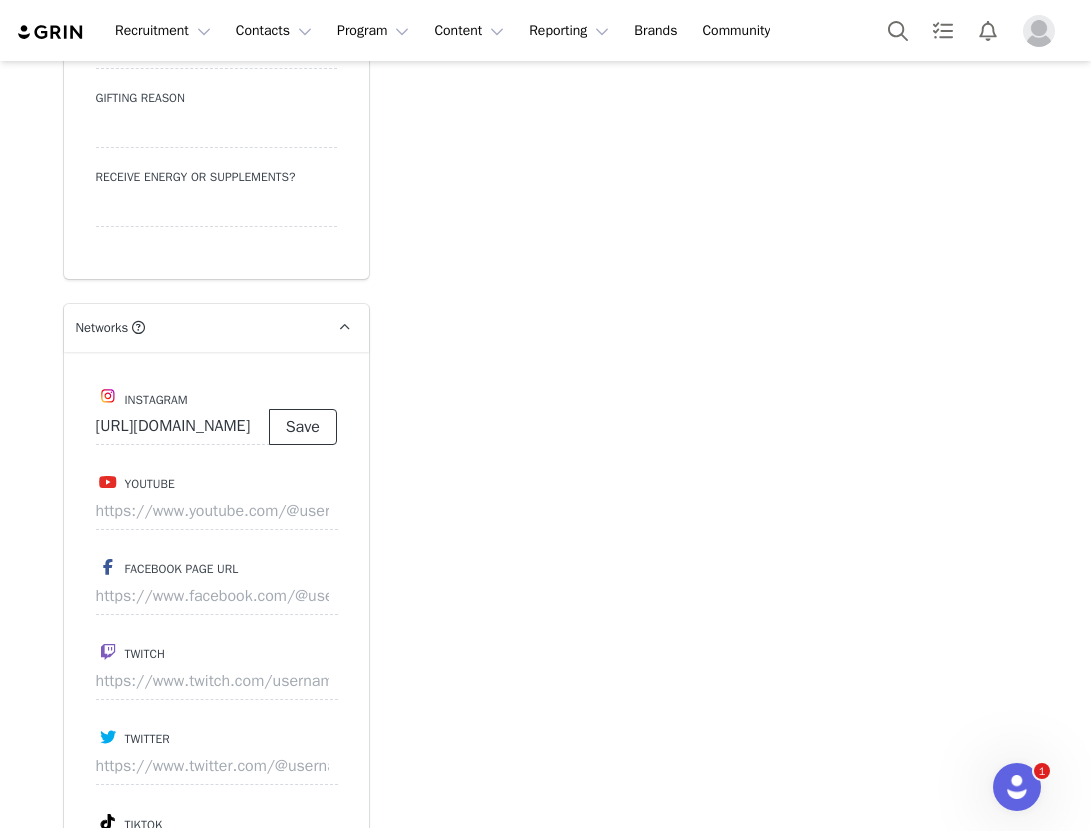 click on "Save" at bounding box center [303, 427] 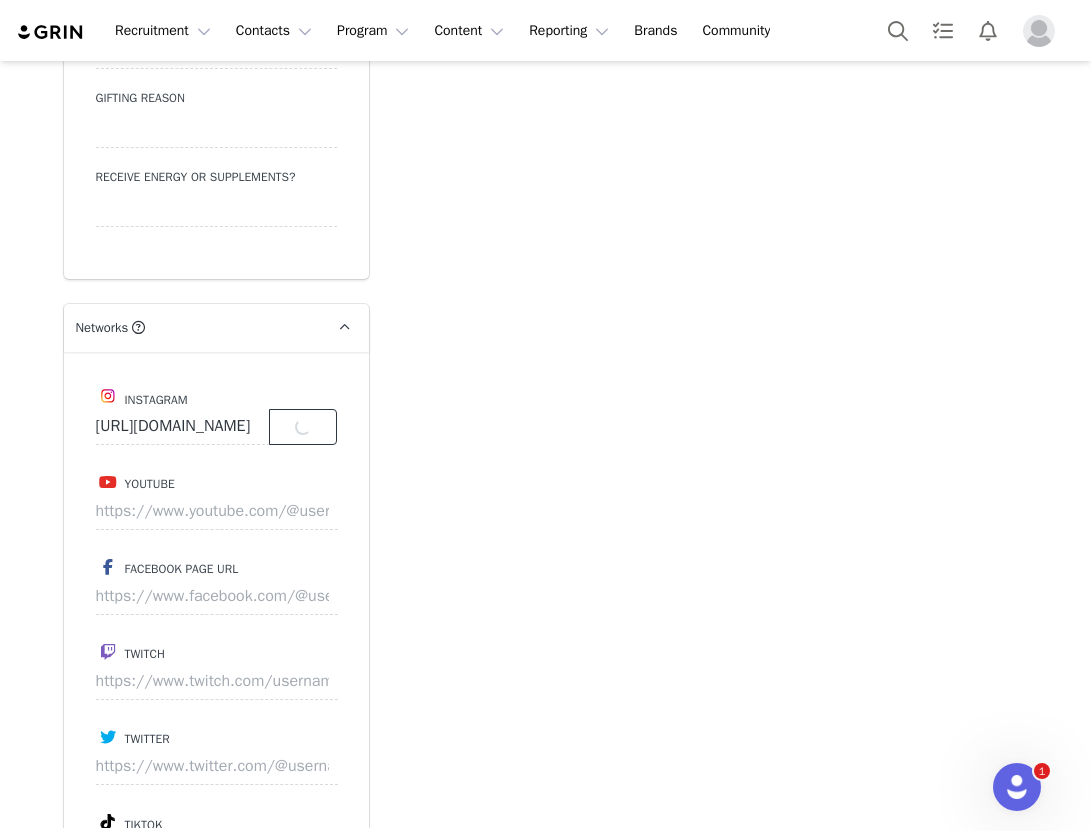 scroll, scrollTop: 0, scrollLeft: 0, axis: both 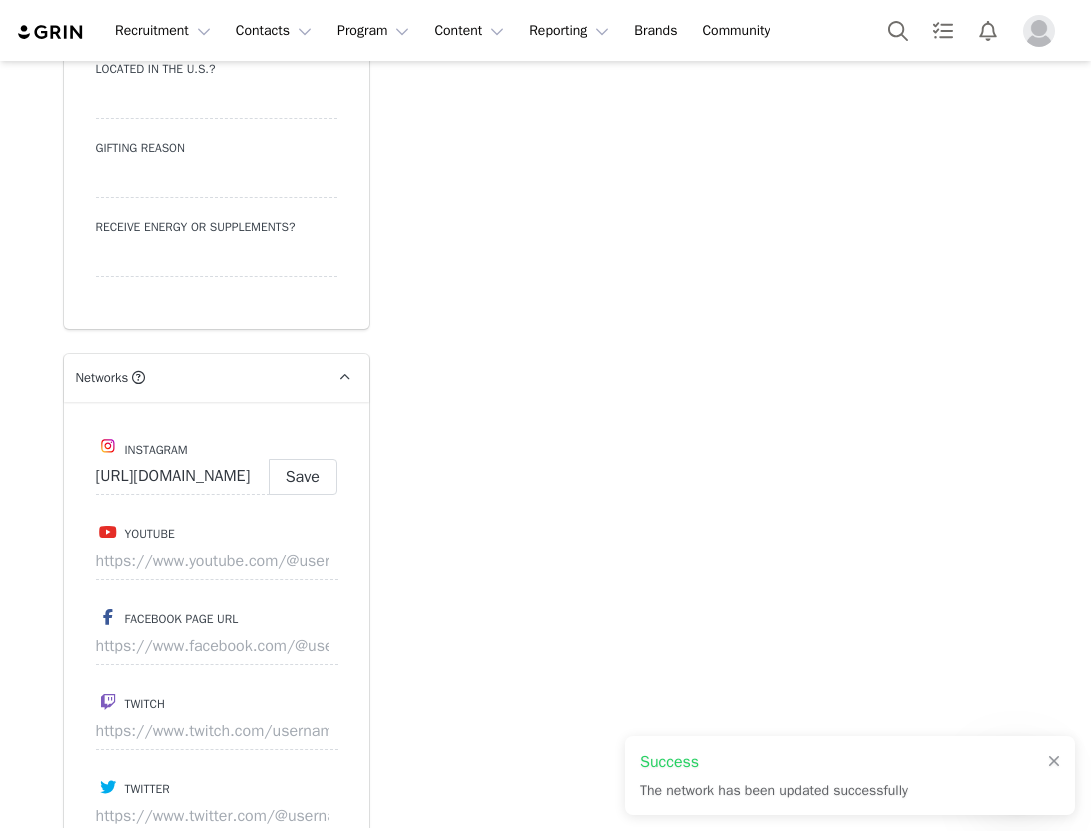 type on "https://www.instagram.com/mariahjoyharmon" 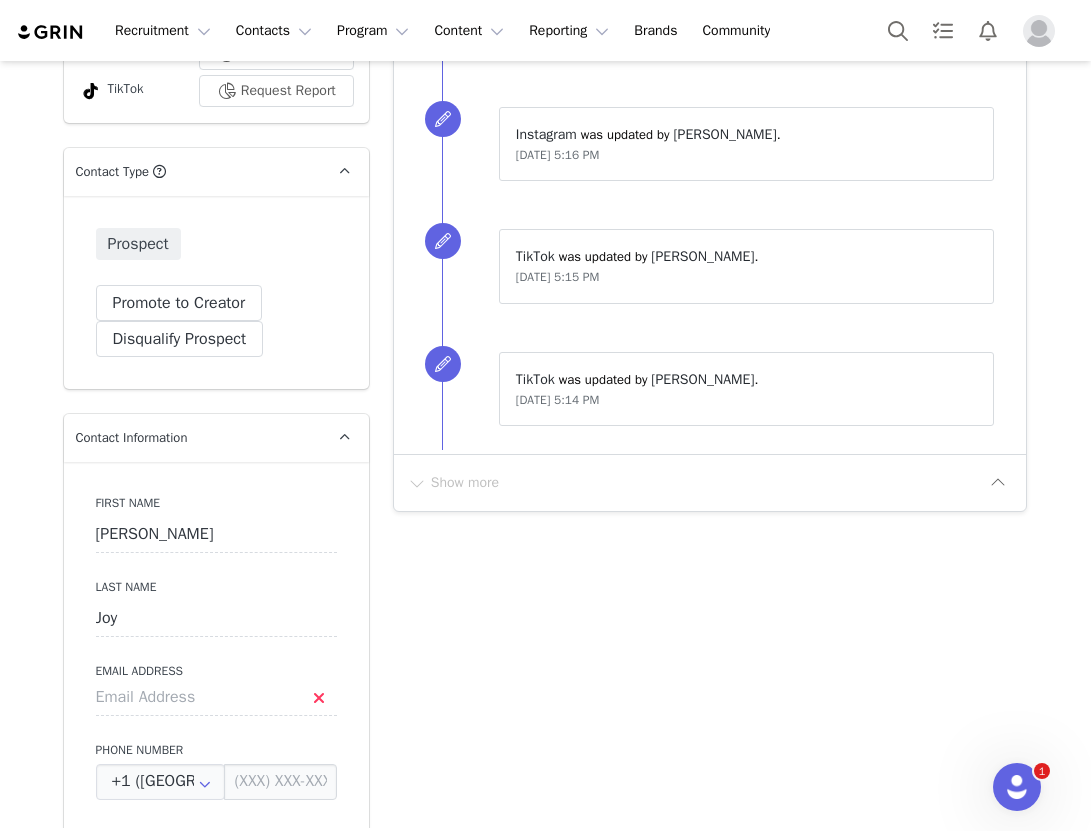 scroll, scrollTop: 947, scrollLeft: 0, axis: vertical 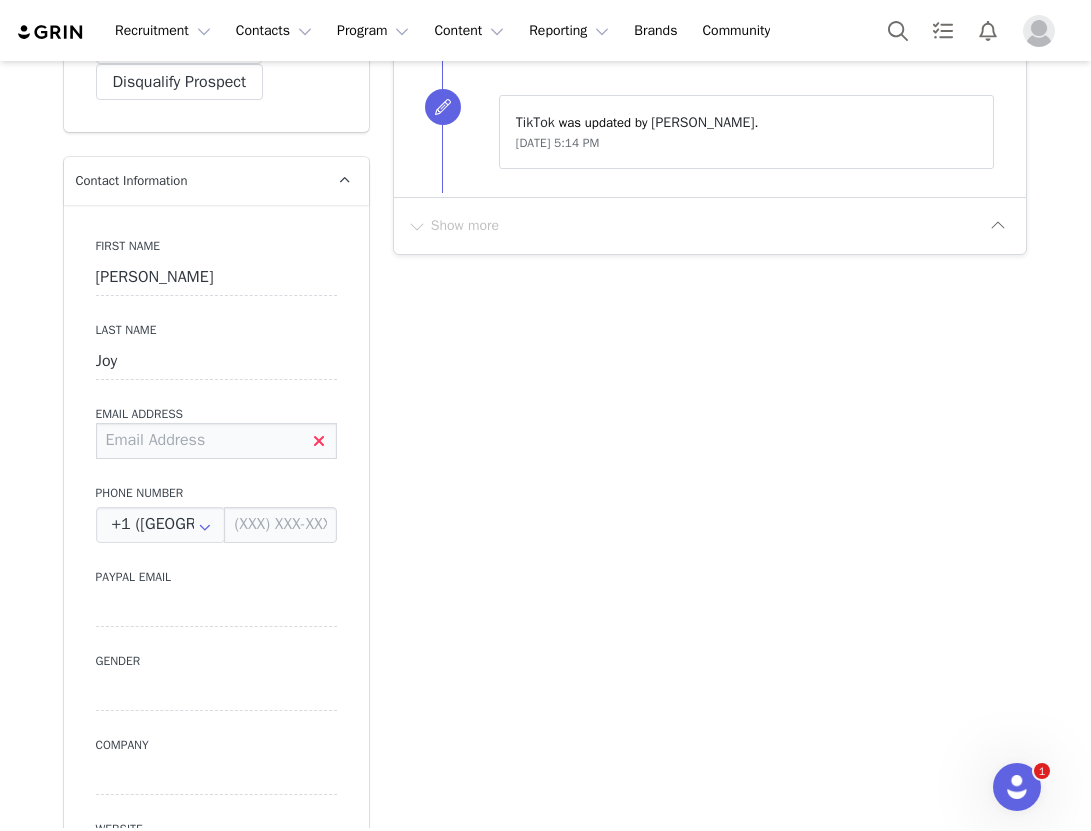 click at bounding box center [216, 441] 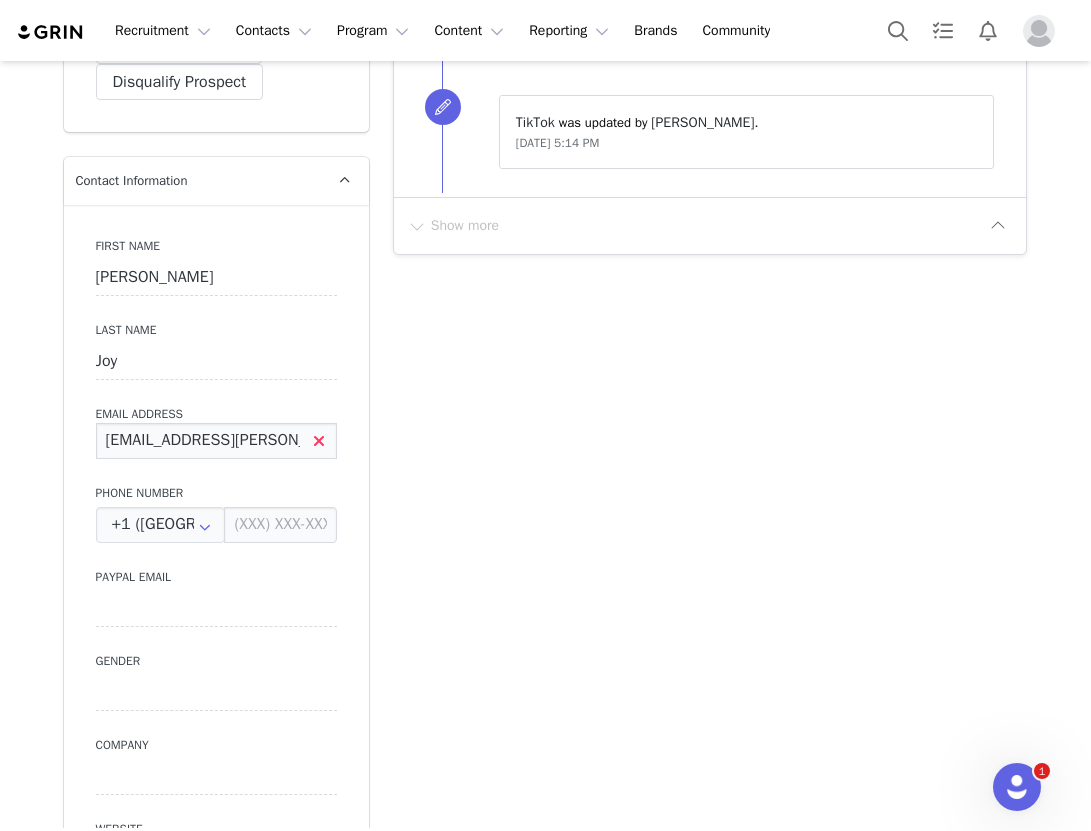 scroll, scrollTop: 0, scrollLeft: 12, axis: horizontal 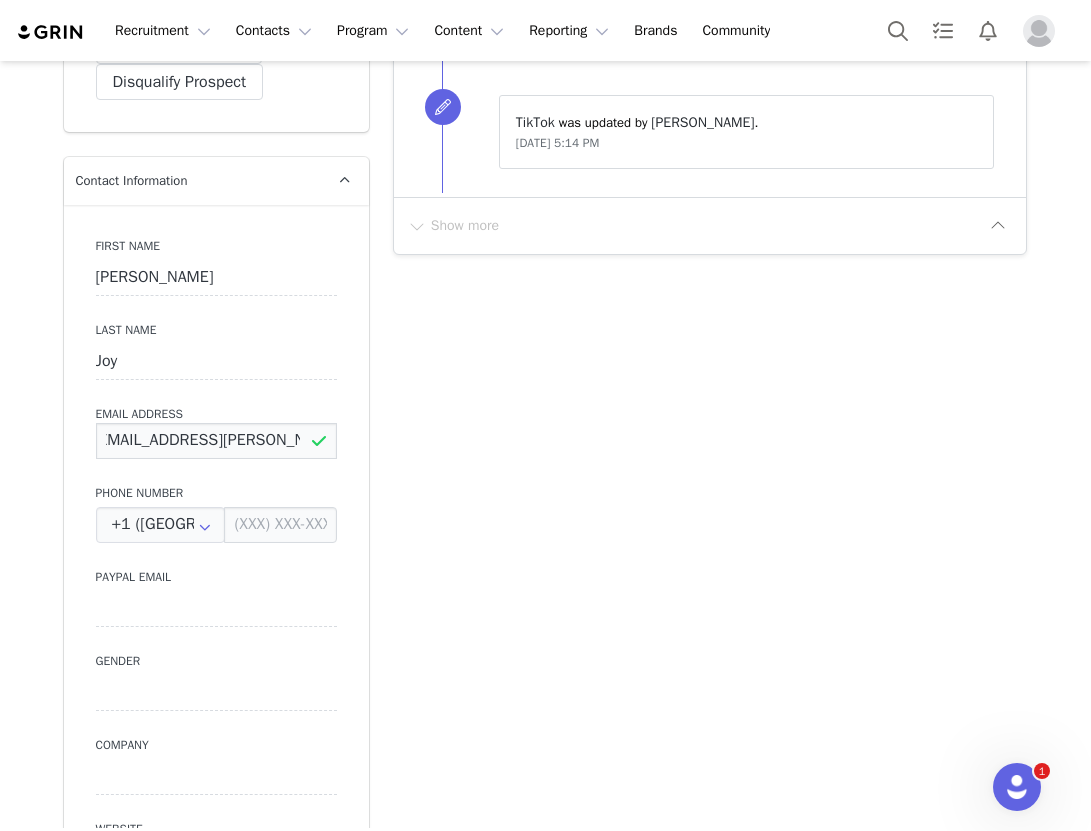 drag, startPoint x: 154, startPoint y: 442, endPoint x: 212, endPoint y: 443, distance: 58.00862 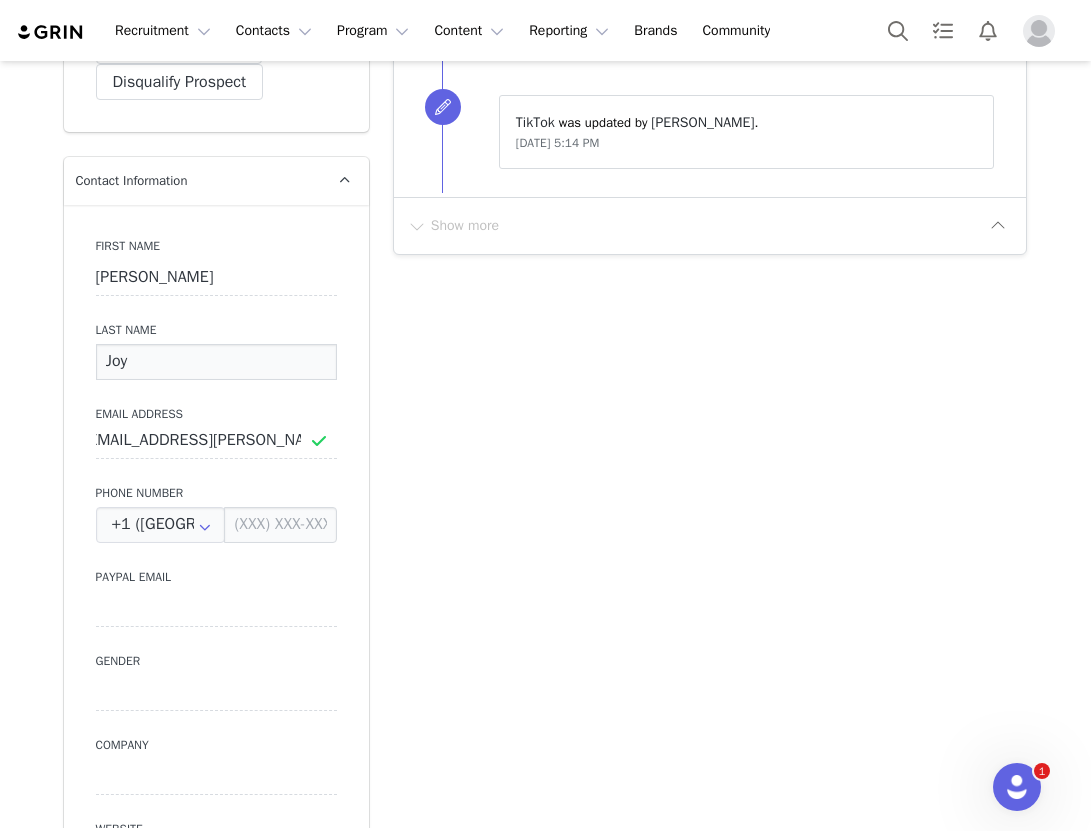 click on "Joy" at bounding box center (216, 362) 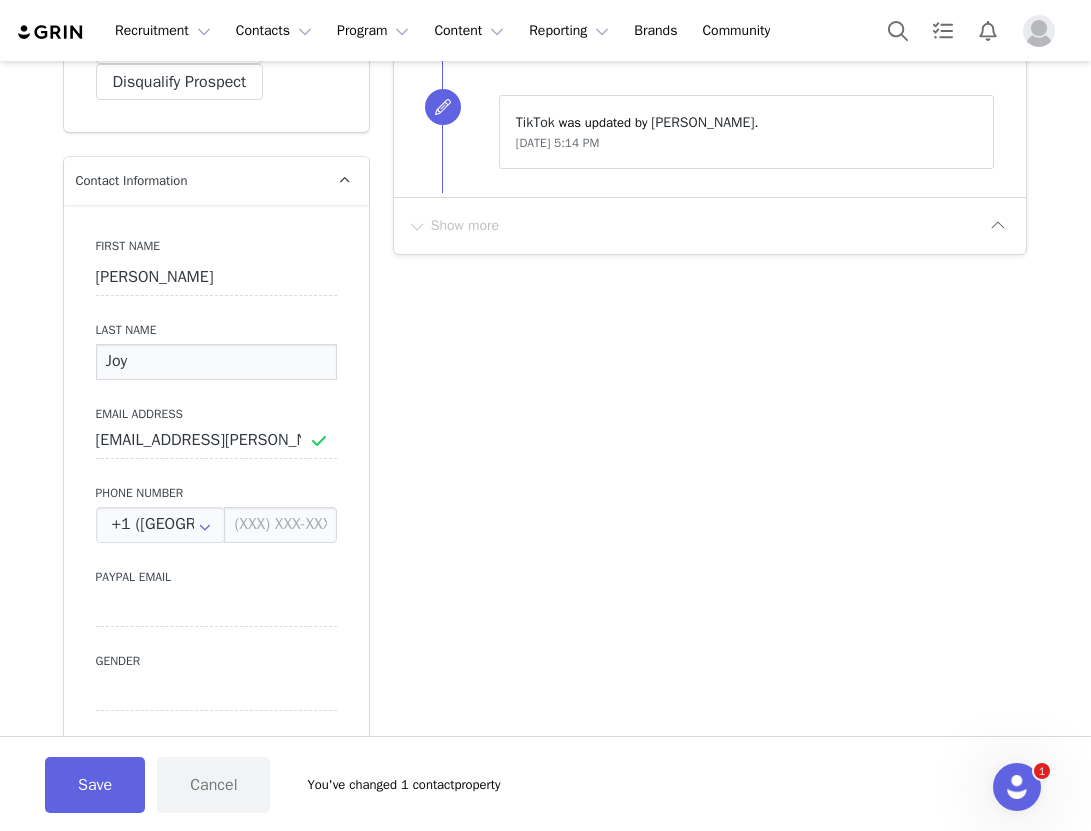 click on "Joy" at bounding box center (216, 362) 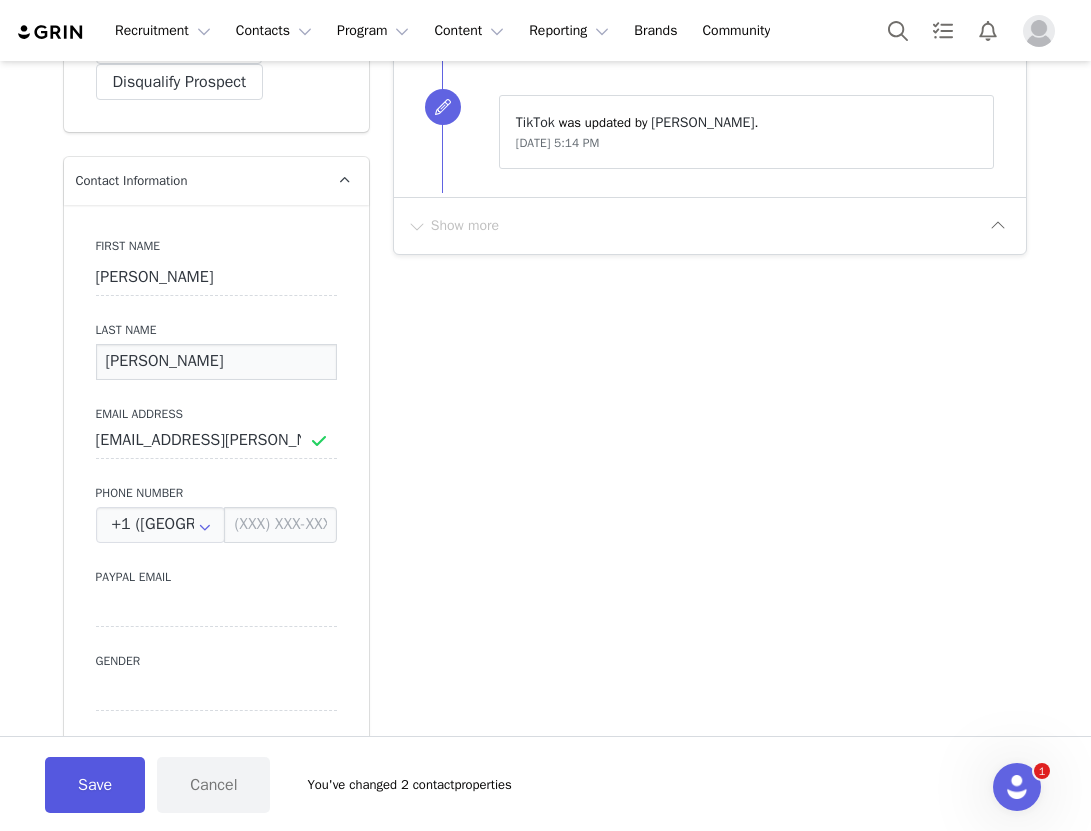 type on "harmon" 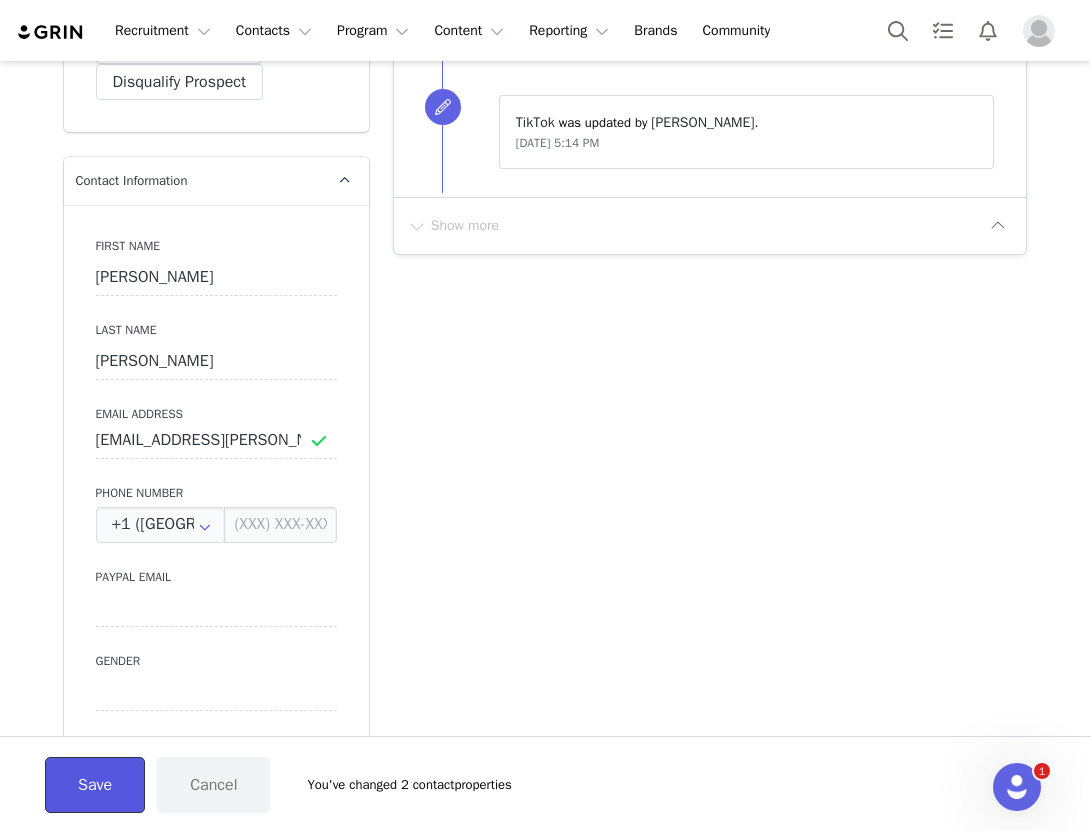 click on "Save" at bounding box center (95, 785) 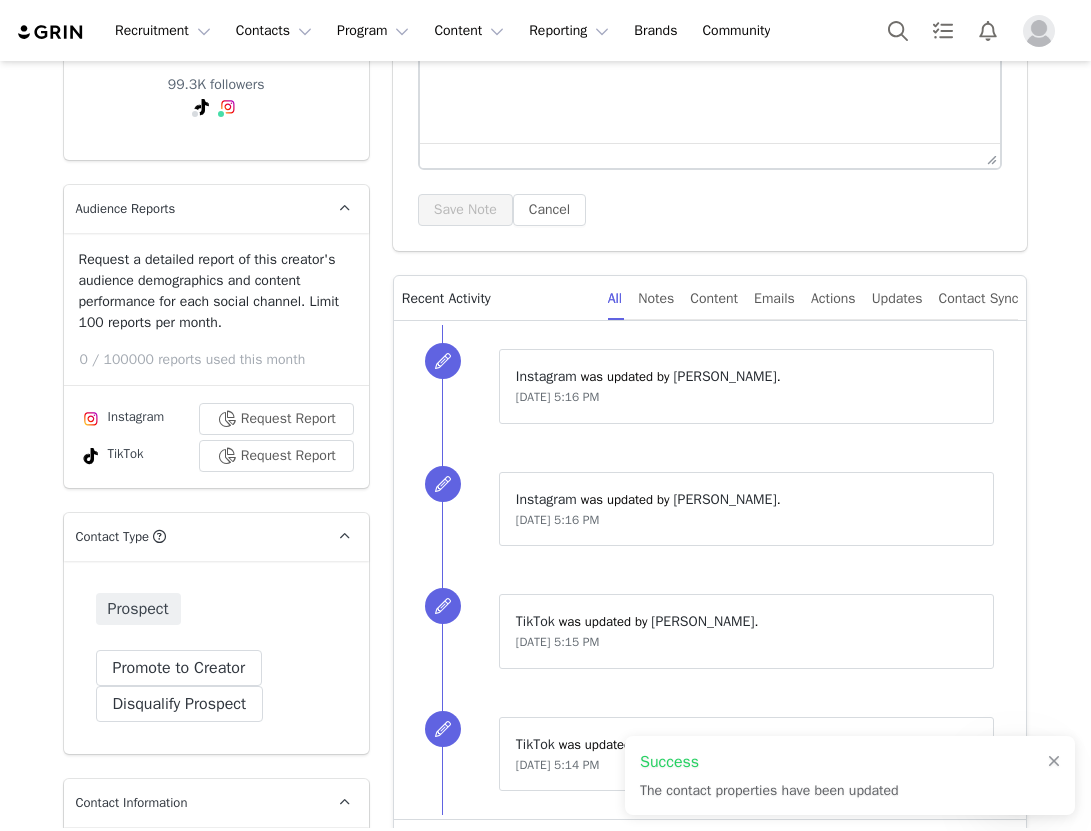 scroll, scrollTop: 0, scrollLeft: 0, axis: both 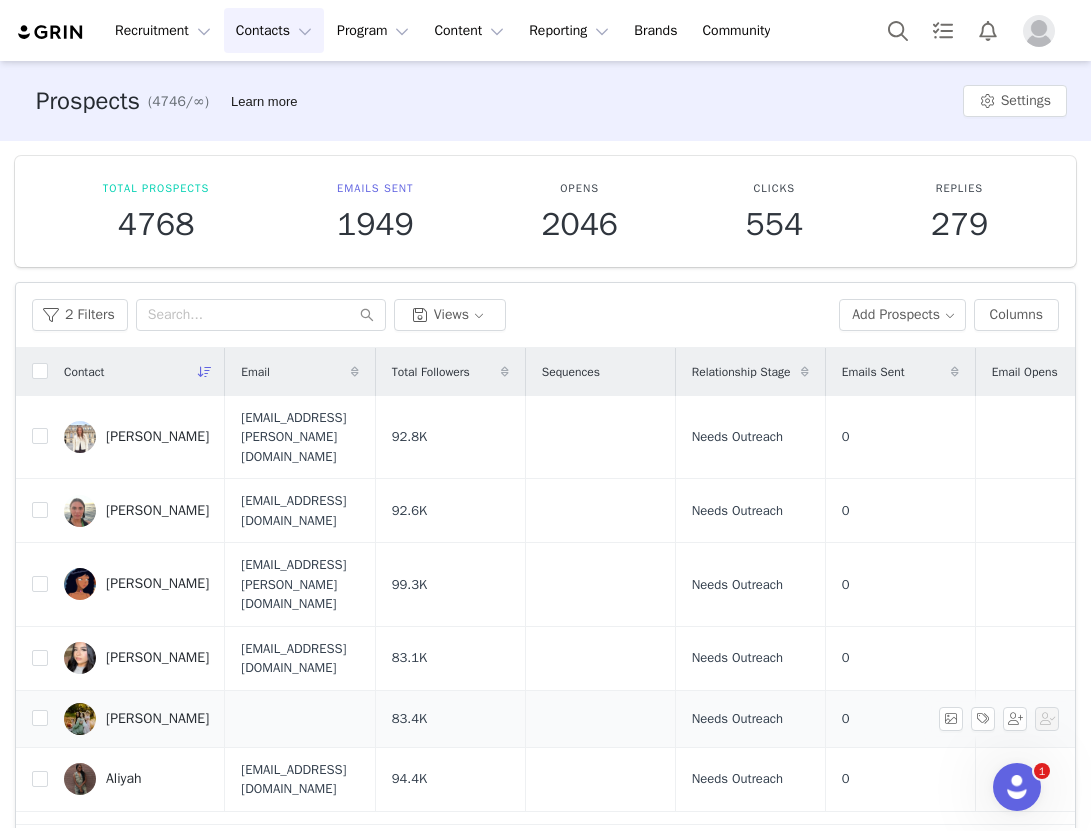 click on "[PERSON_NAME]" at bounding box center (157, 719) 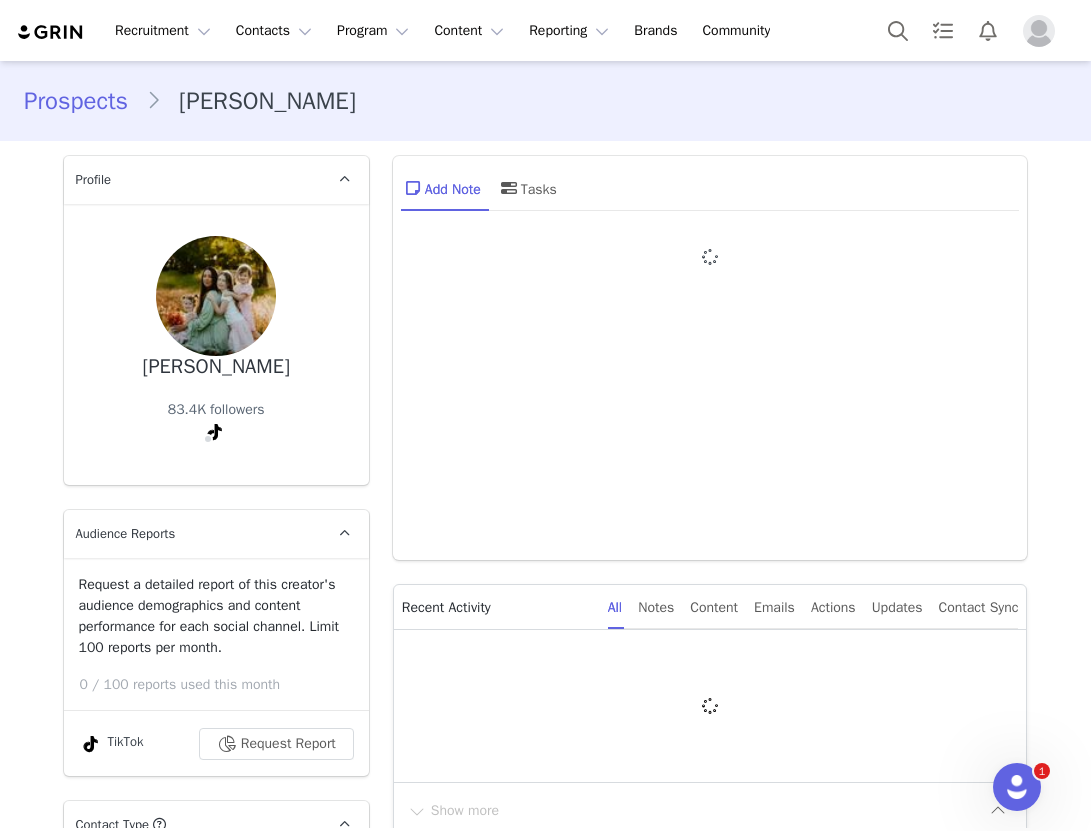 type on "+1 ([GEOGRAPHIC_DATA])" 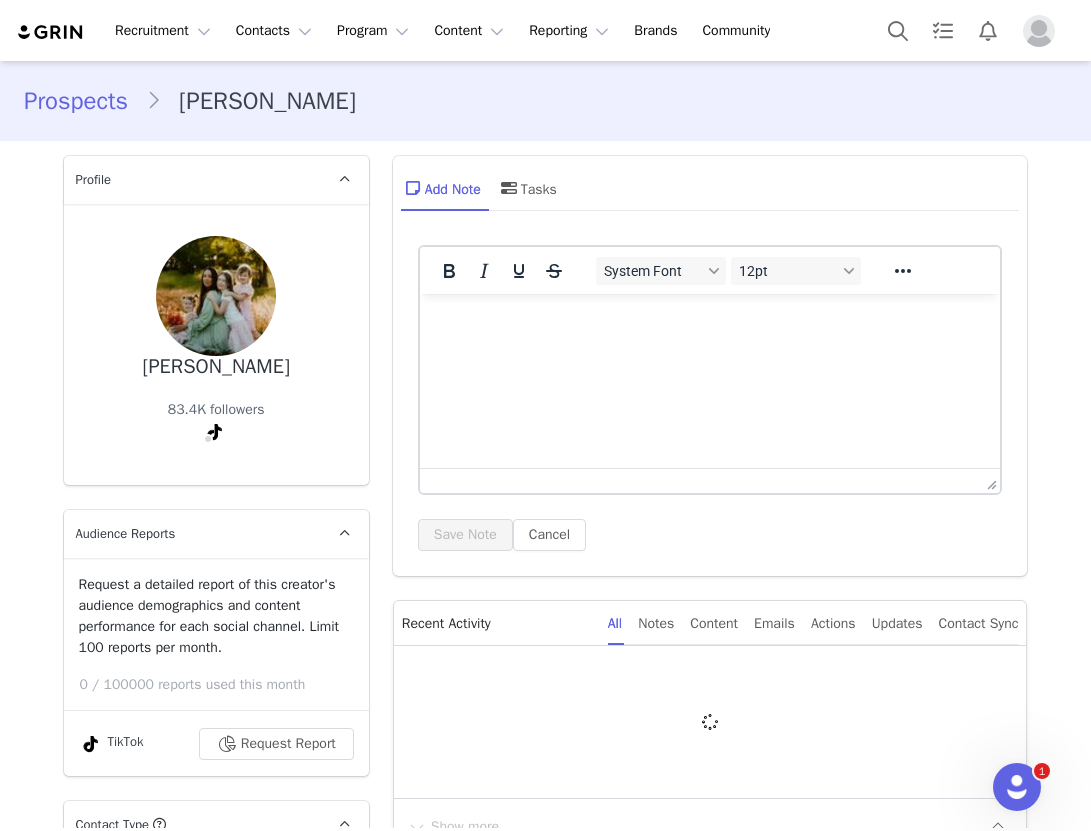 scroll, scrollTop: 799, scrollLeft: 0, axis: vertical 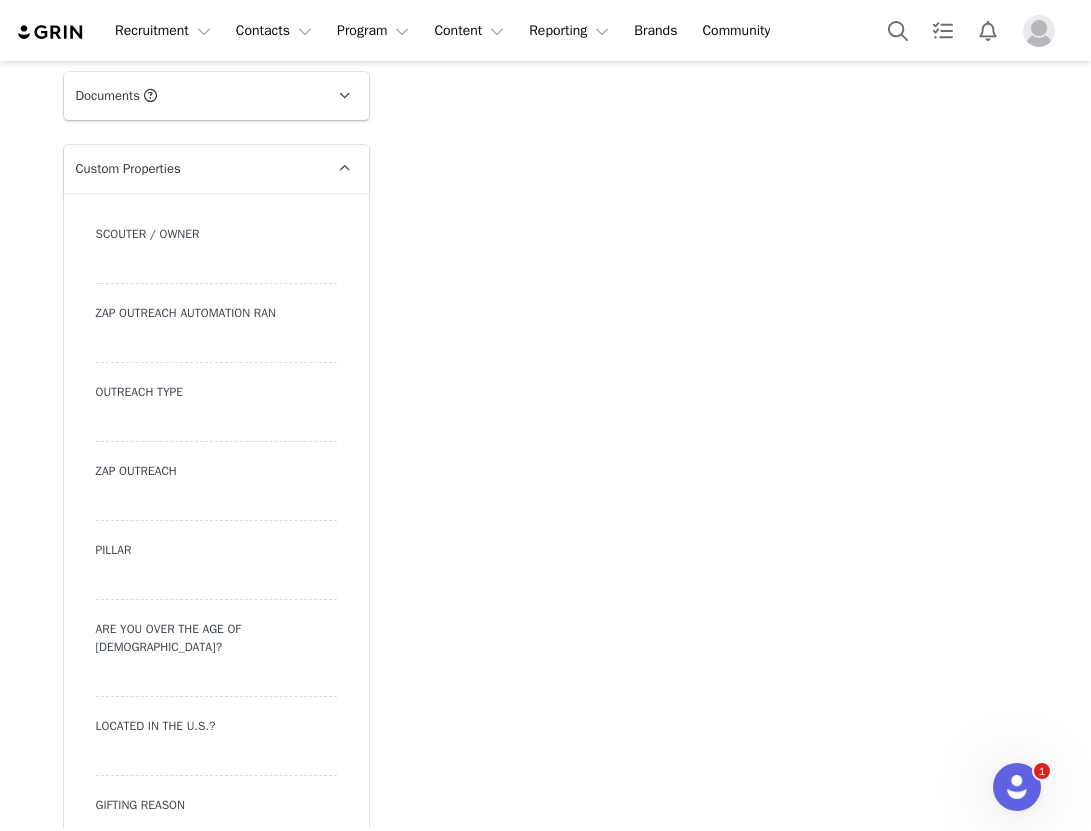 click at bounding box center [216, 424] 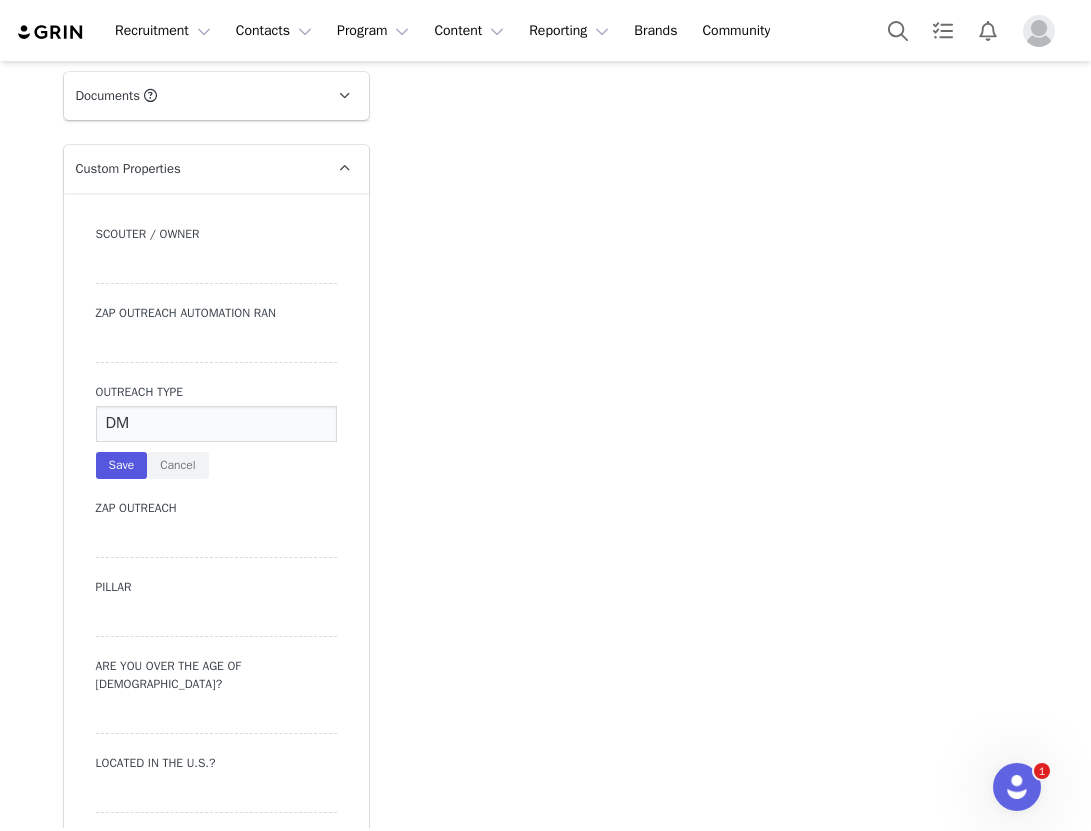 type on "DM" 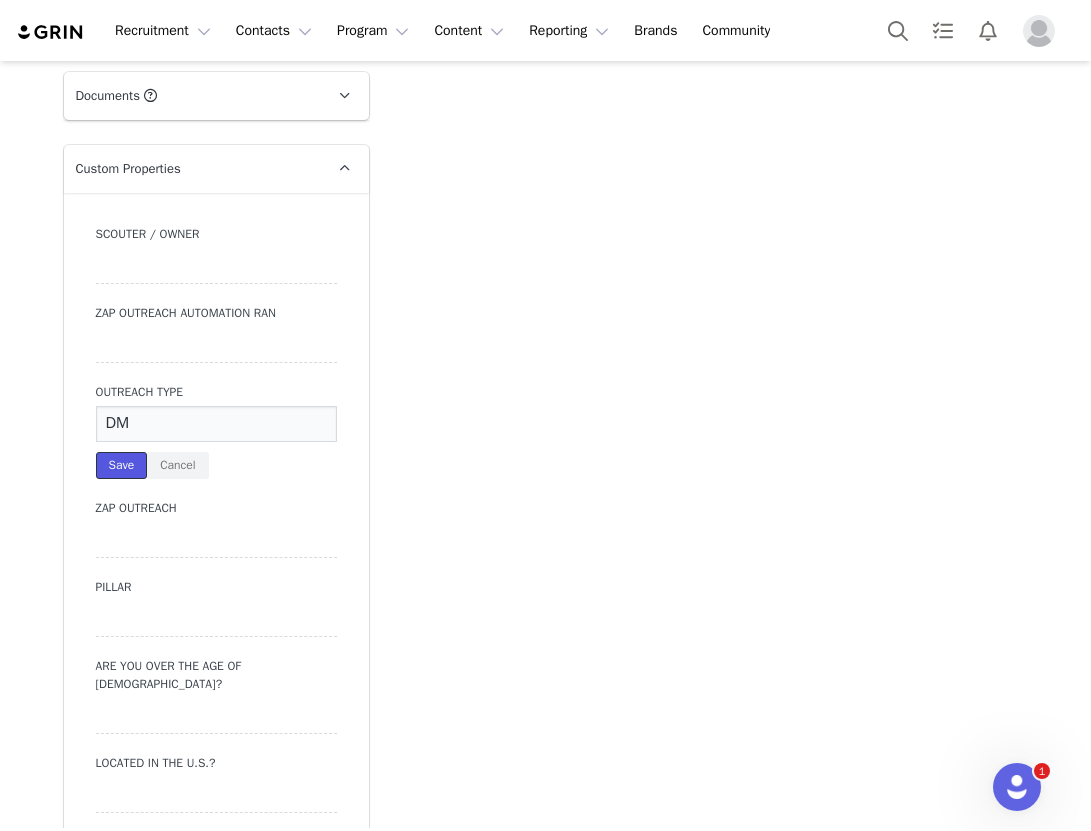 click on "Save" at bounding box center (122, 465) 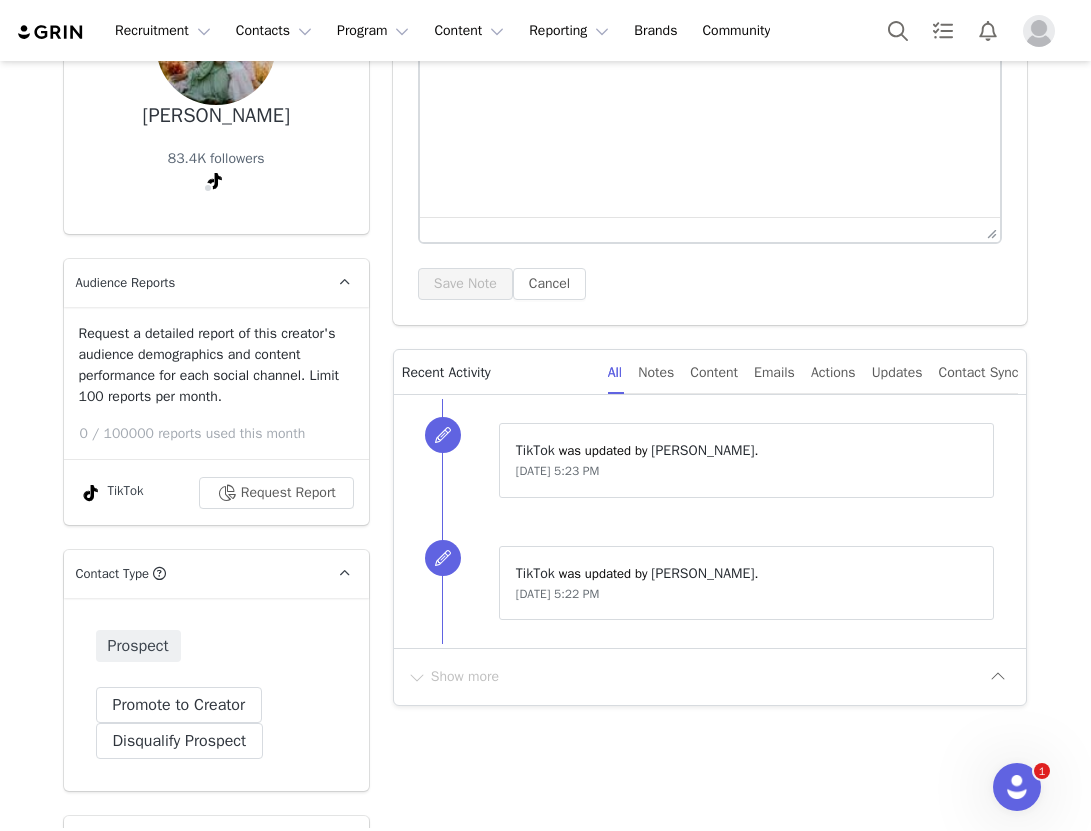 scroll, scrollTop: 0, scrollLeft: 0, axis: both 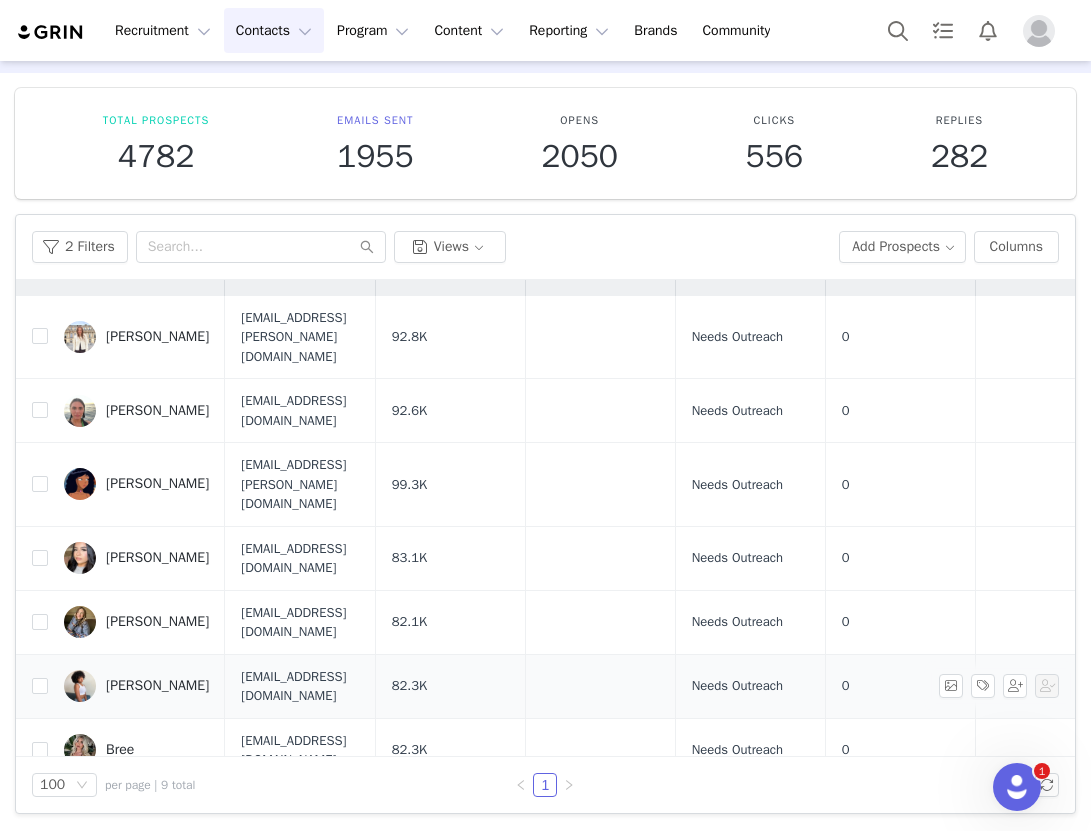click on "[PERSON_NAME]" at bounding box center (157, 686) 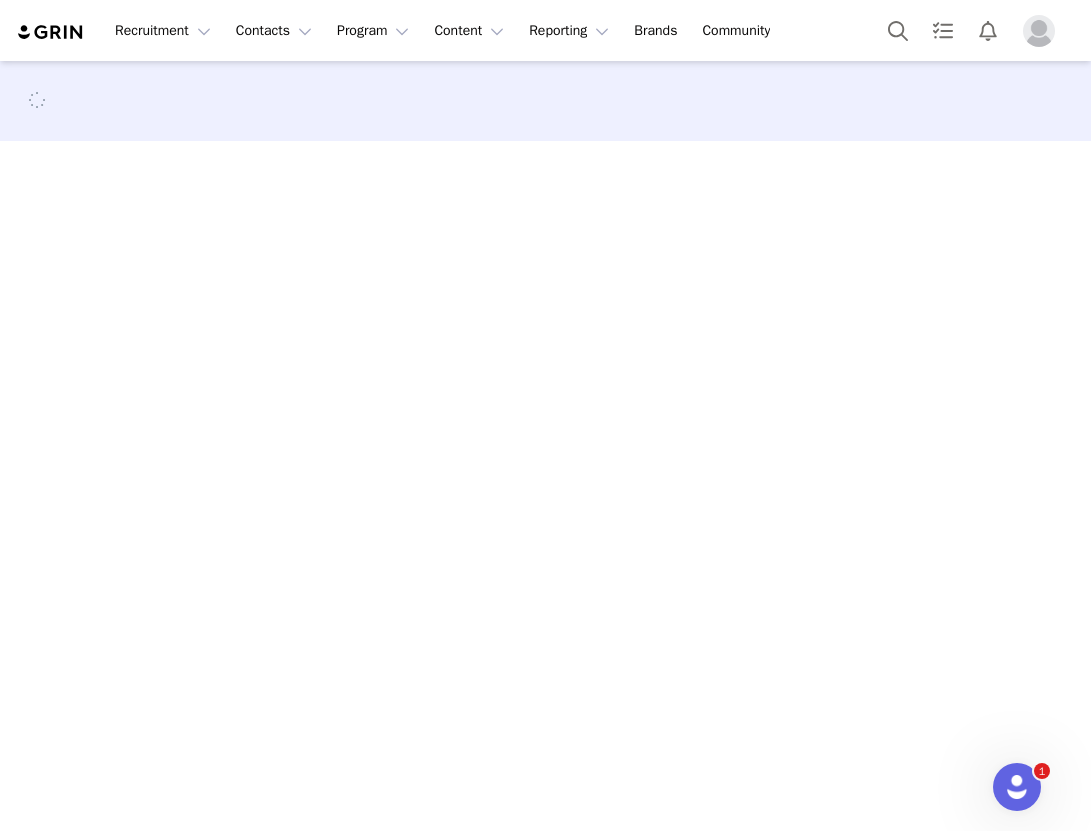 scroll, scrollTop: 0, scrollLeft: 0, axis: both 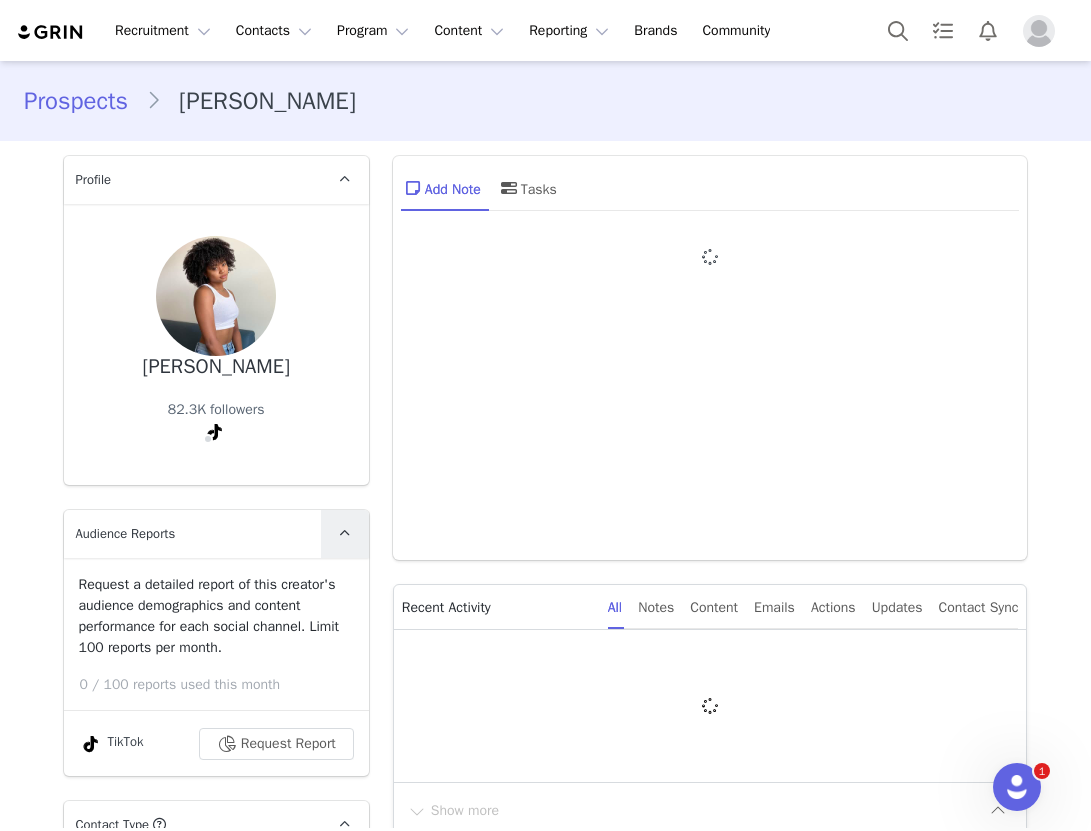 type on "+1 ([GEOGRAPHIC_DATA])" 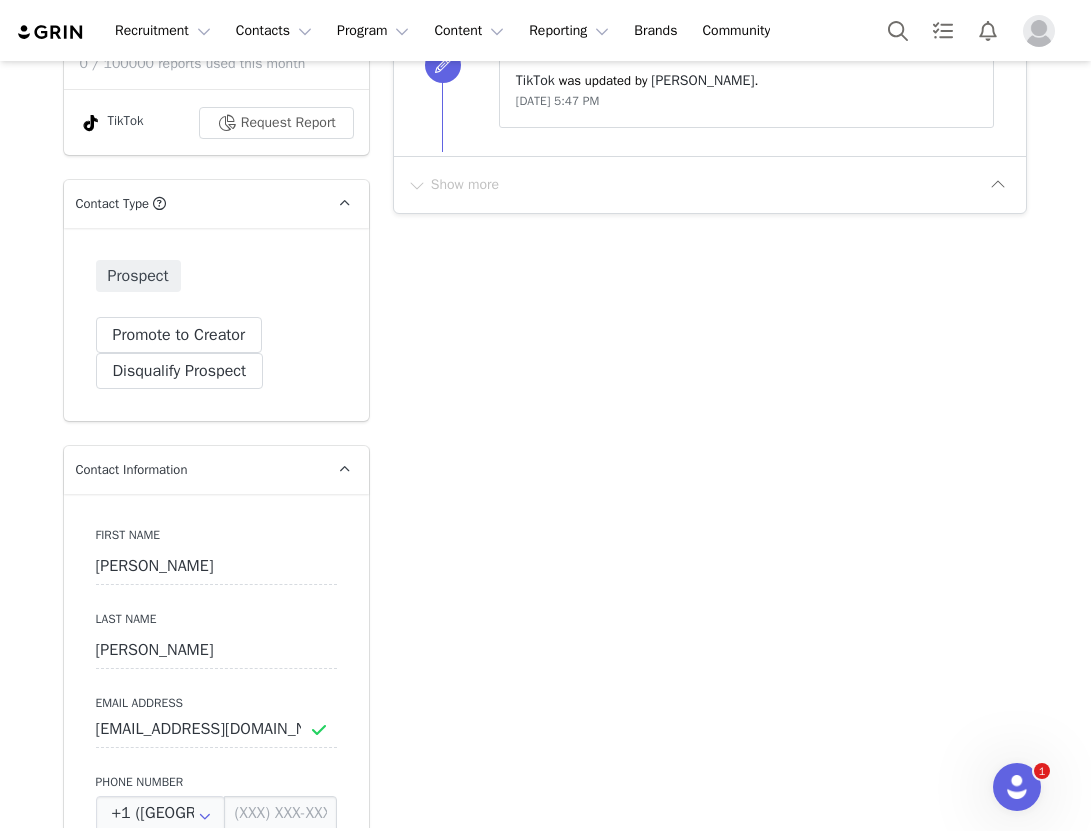 scroll, scrollTop: 1146, scrollLeft: 0, axis: vertical 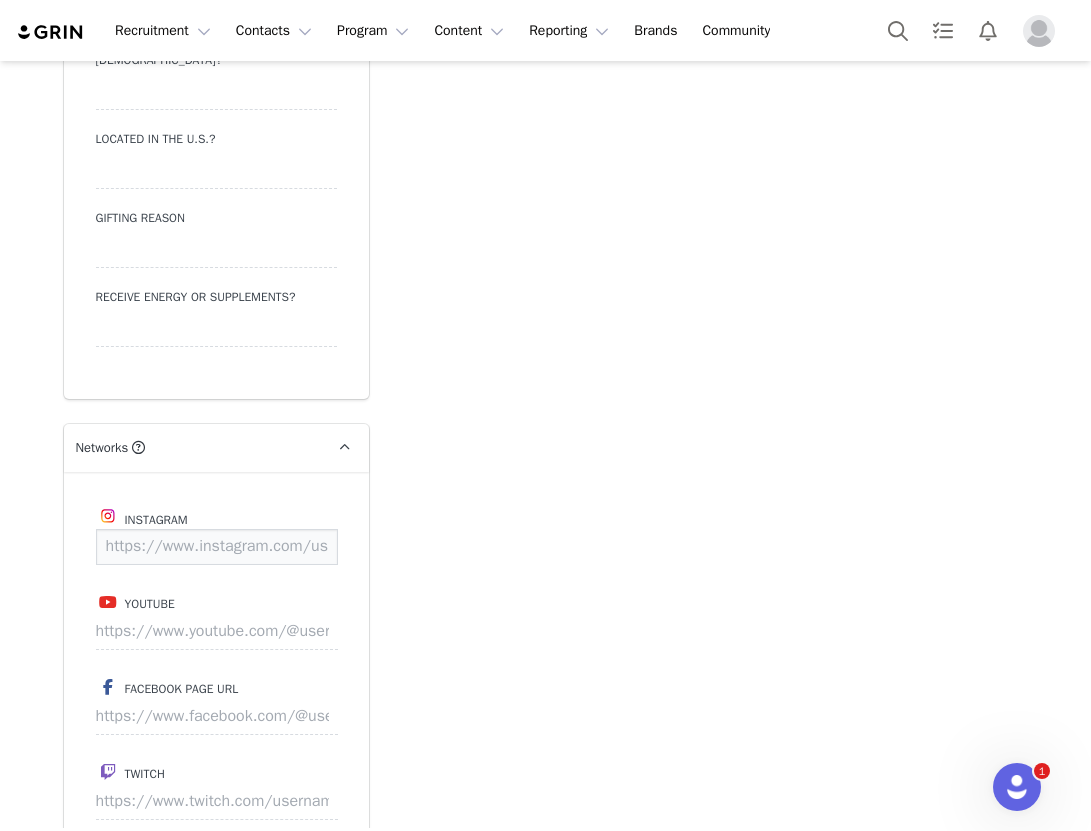 click at bounding box center [217, 547] 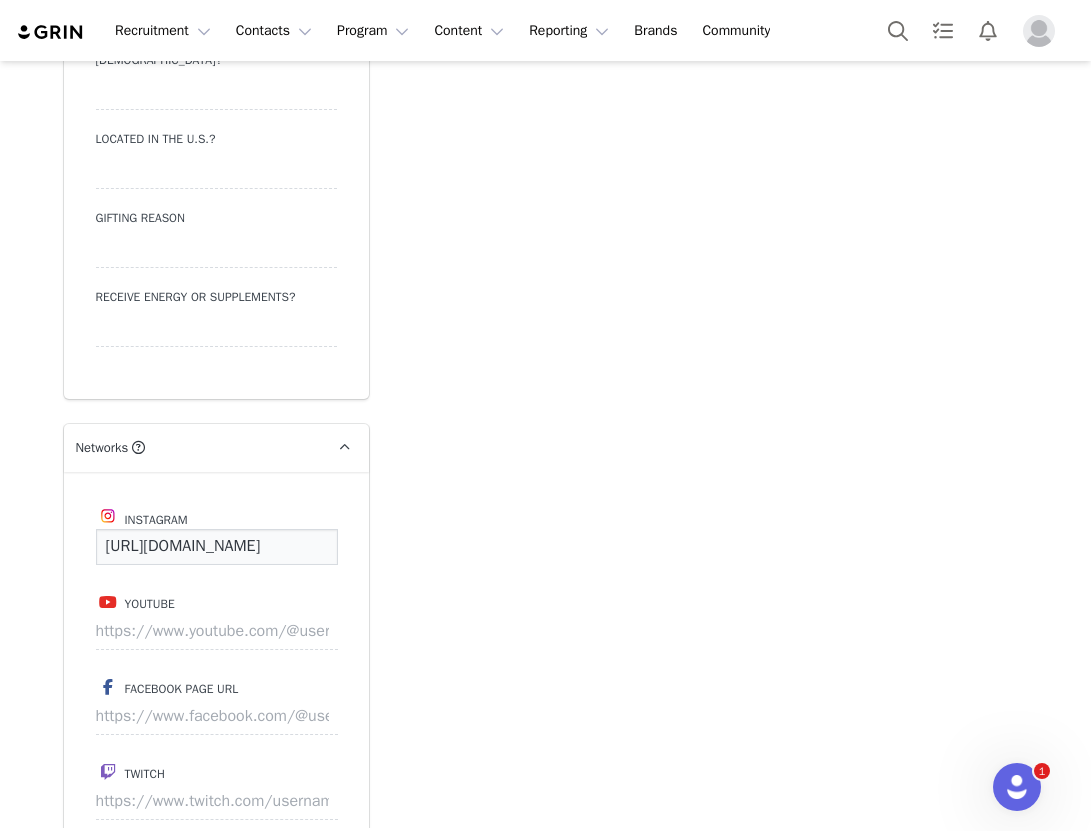 scroll, scrollTop: 0, scrollLeft: 156, axis: horizontal 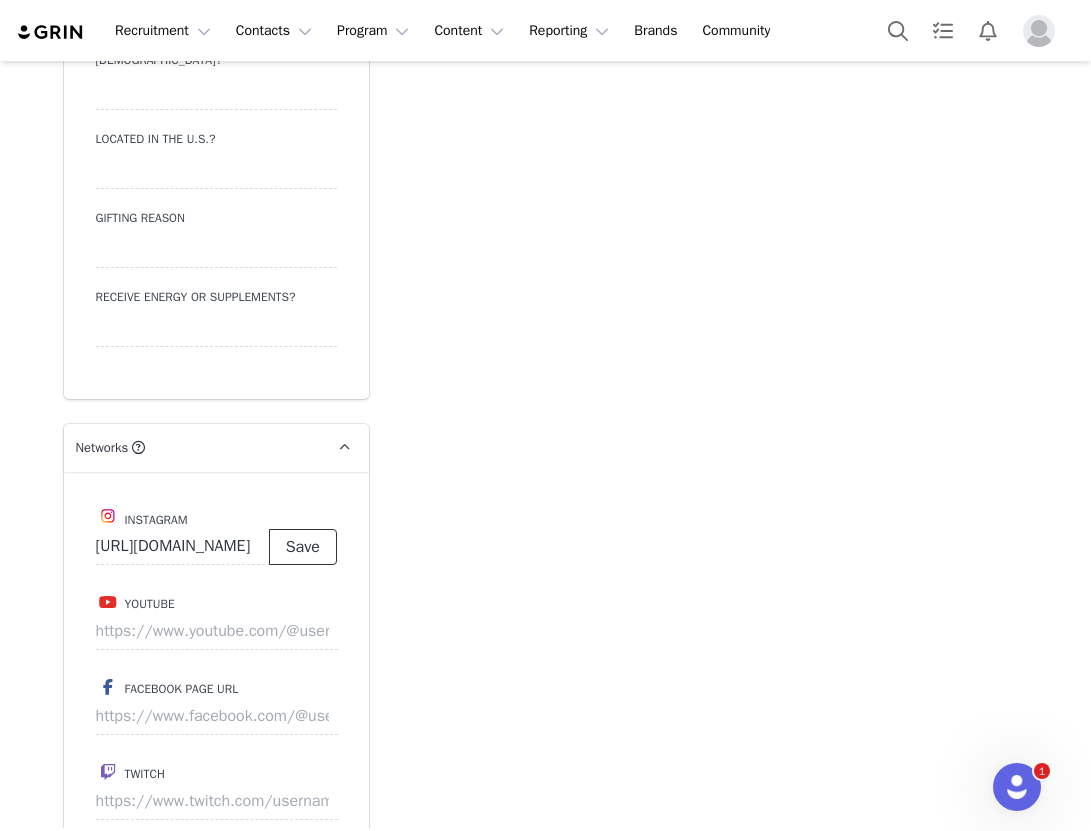 click on "Save" at bounding box center [303, 547] 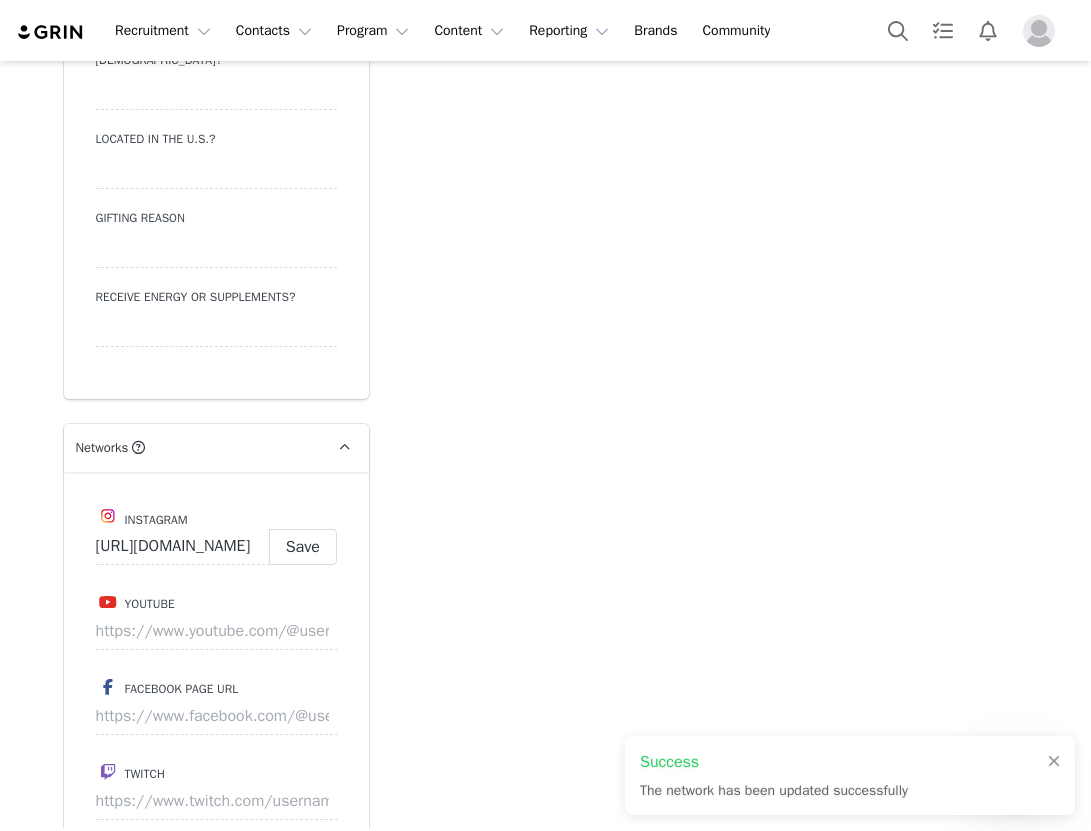 type on "https://www.instagram.com/hoffpauirhaley" 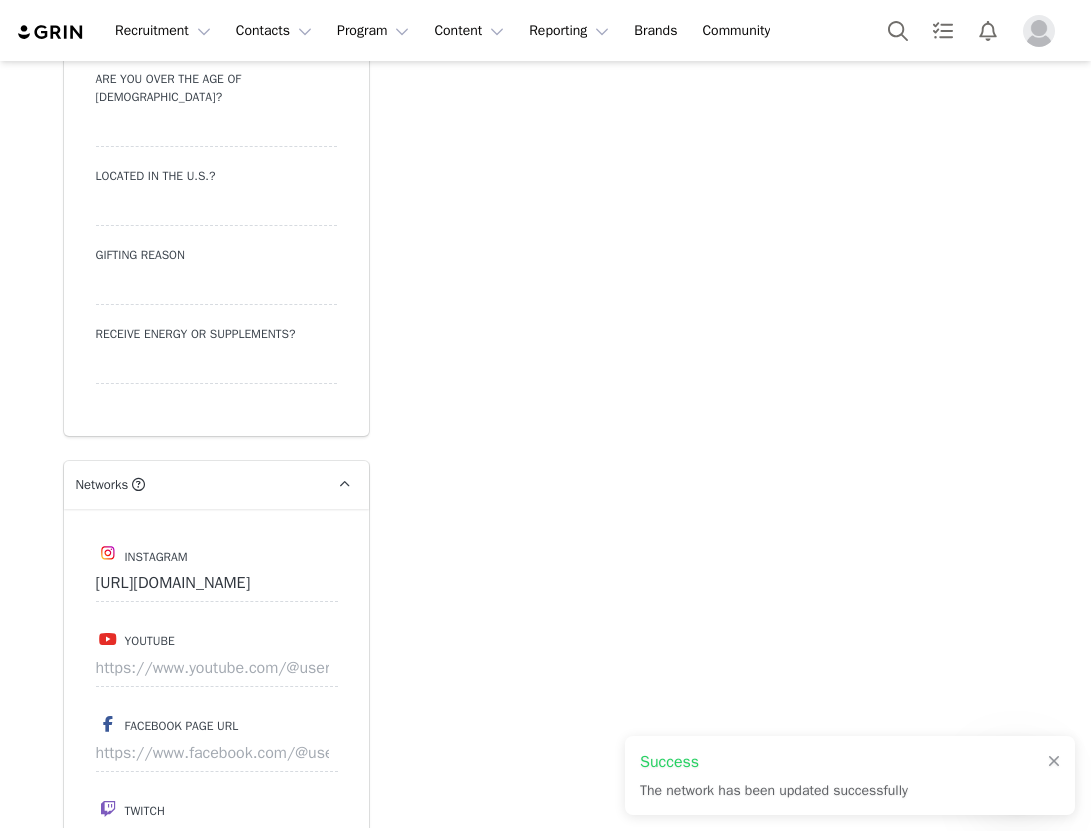 scroll, scrollTop: 2635, scrollLeft: 0, axis: vertical 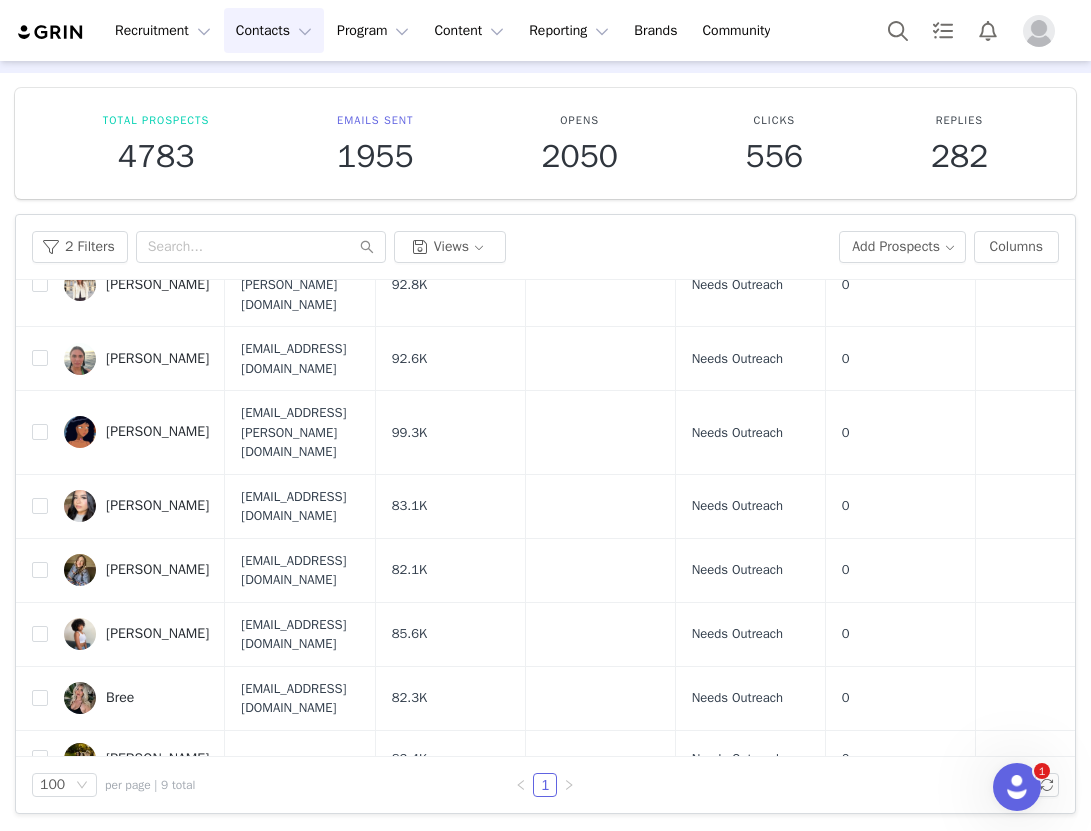 click on "2 Filters Views      Add Prospects      Columns" at bounding box center [545, 247] 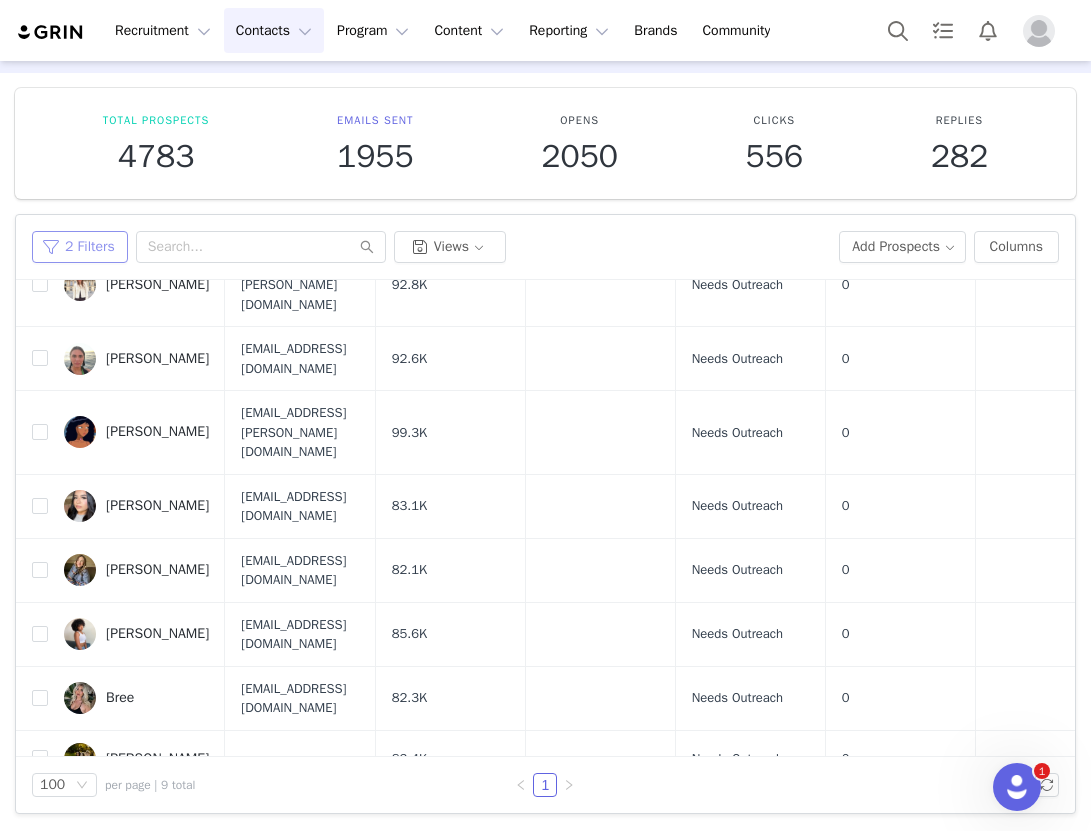 click on "2 Filters" at bounding box center [80, 247] 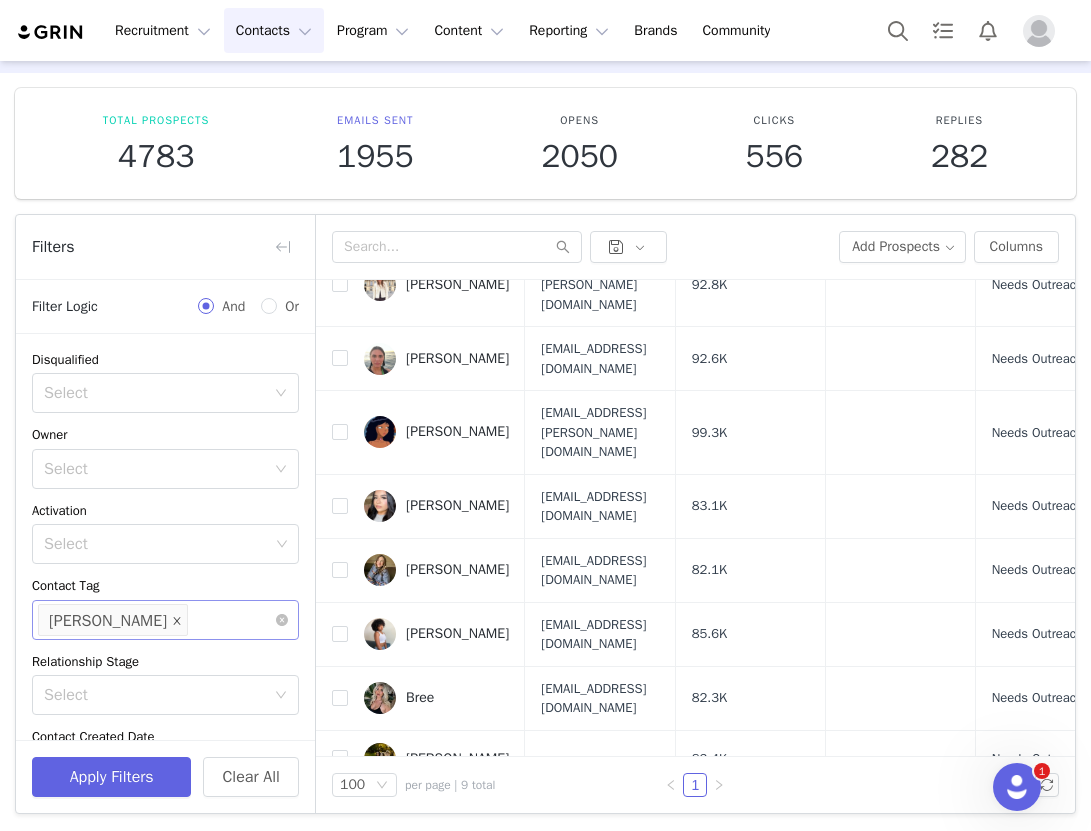 click 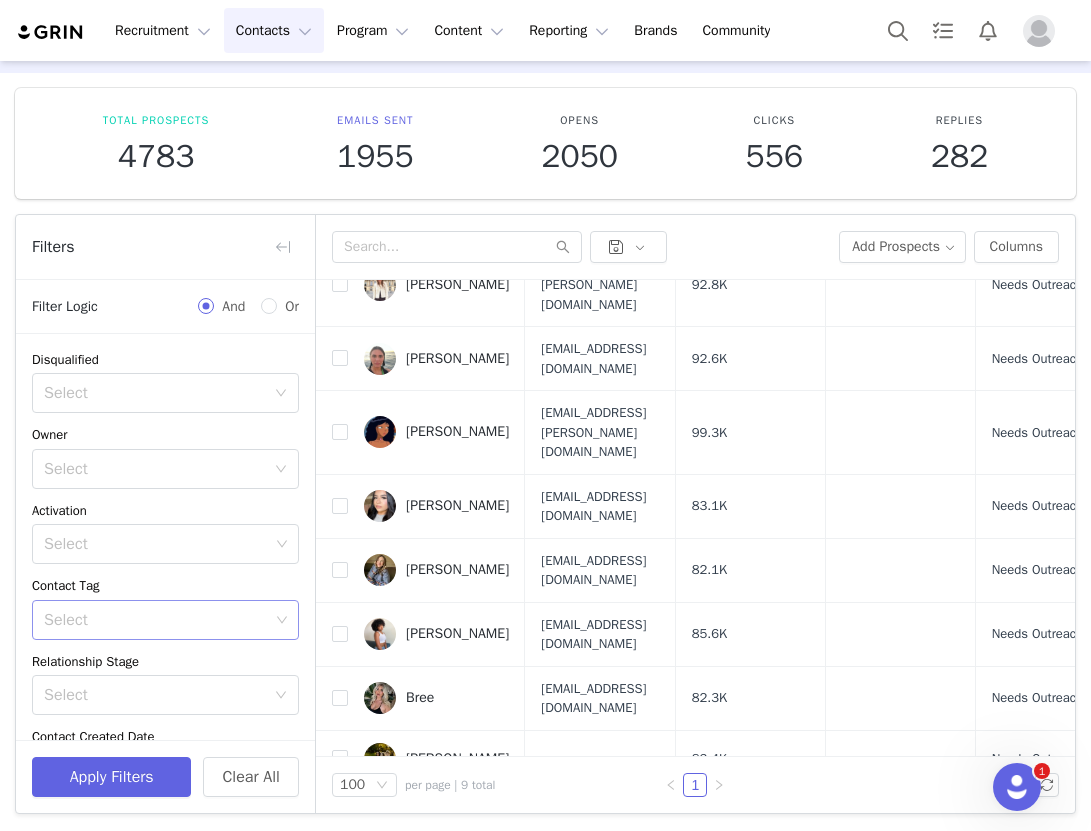 click on "Select" at bounding box center [156, 620] 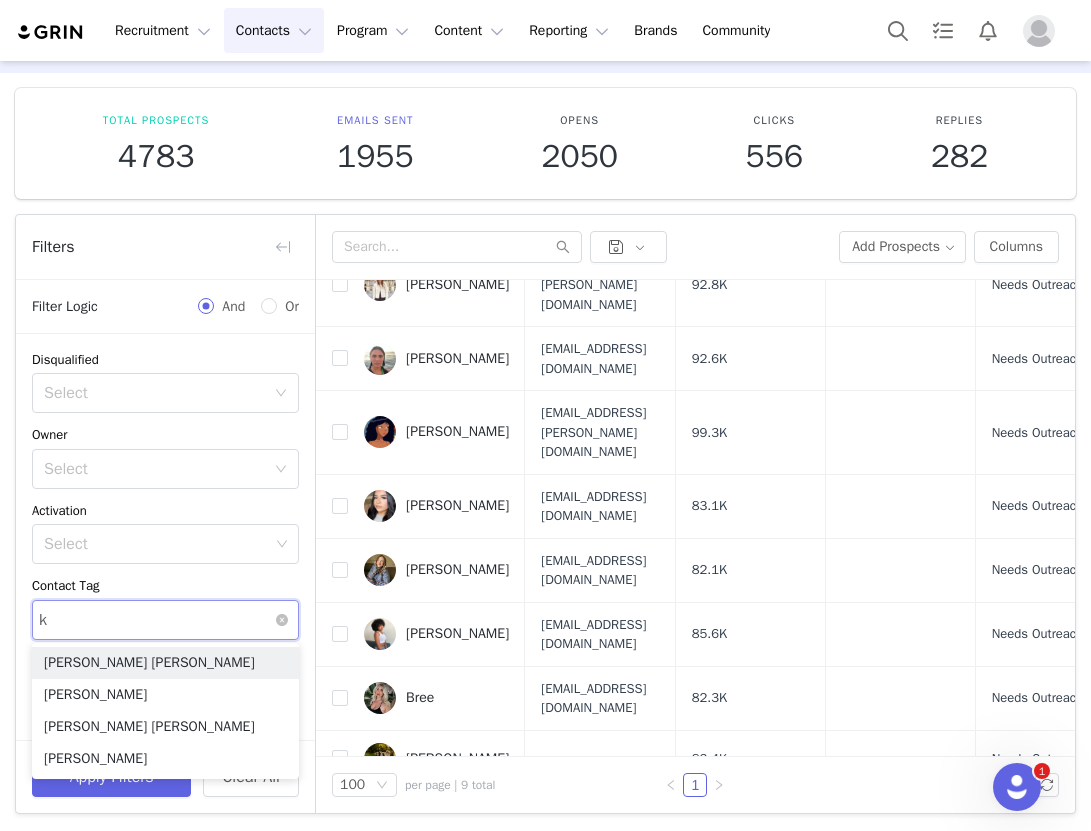 type on "ka" 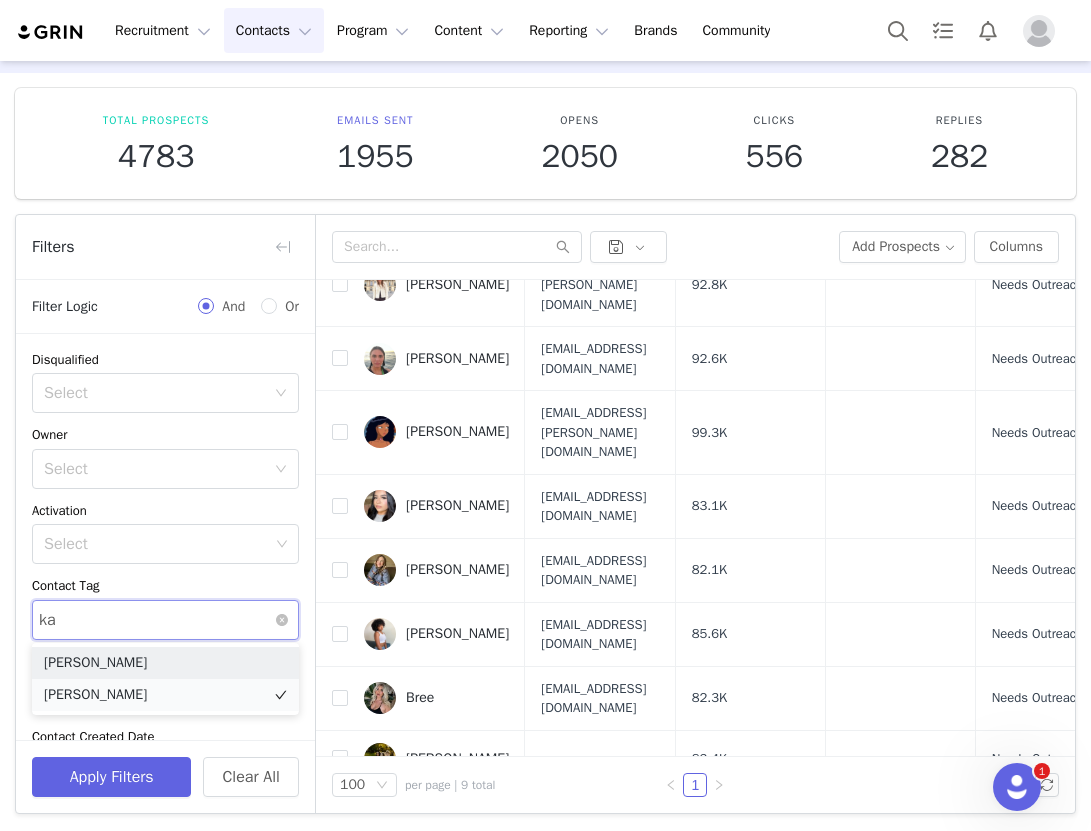 click on "Kaitlyn Hanson-Puffer" at bounding box center [165, 695] 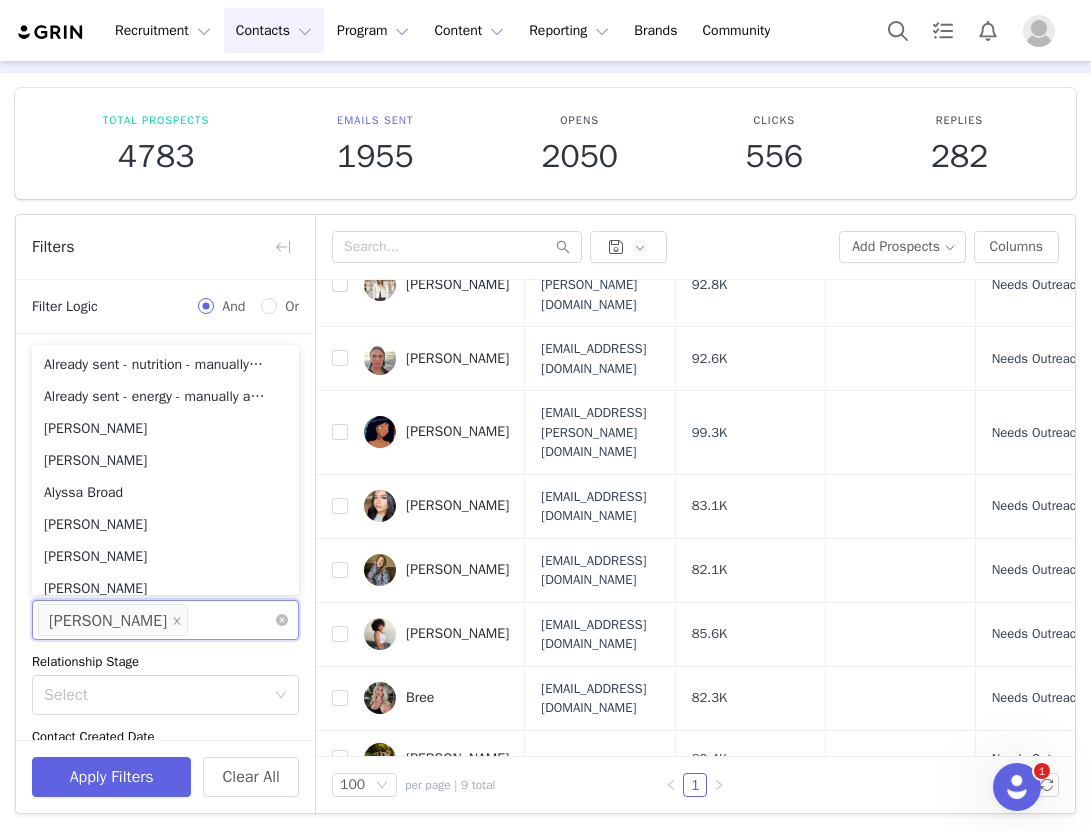 click on "Apply Filters Clear All" at bounding box center (165, 776) 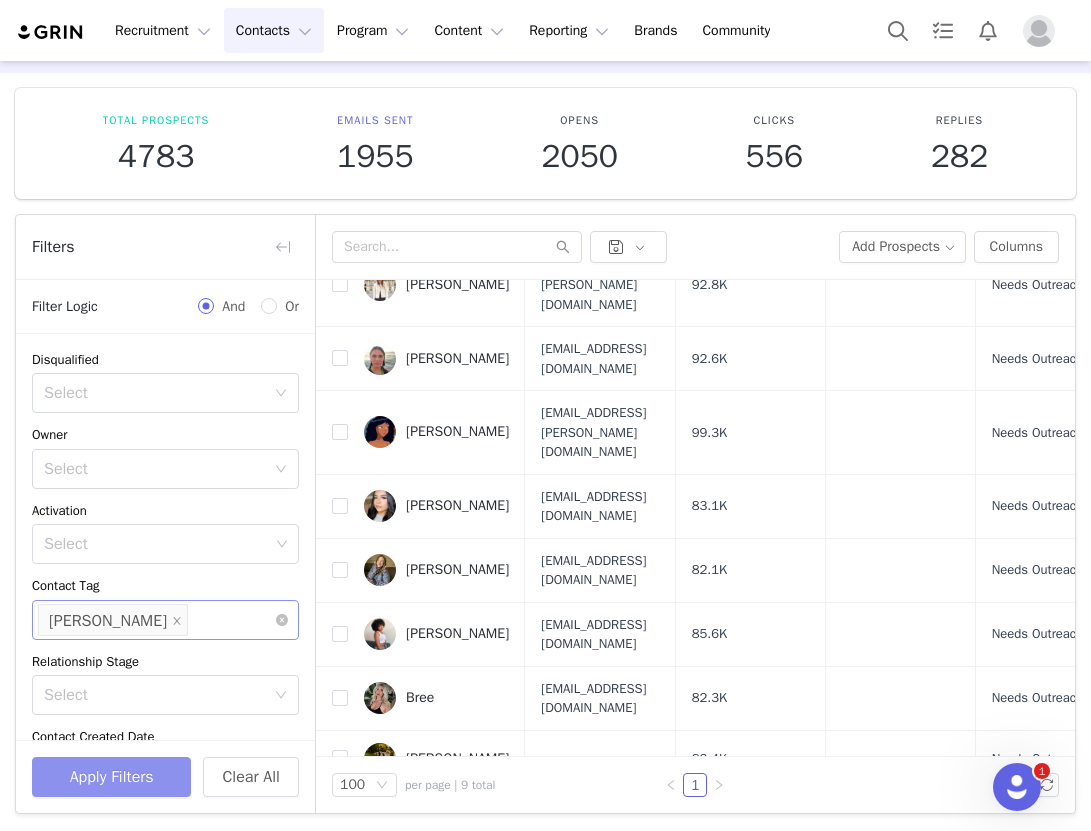 click on "Apply Filters" at bounding box center [111, 777] 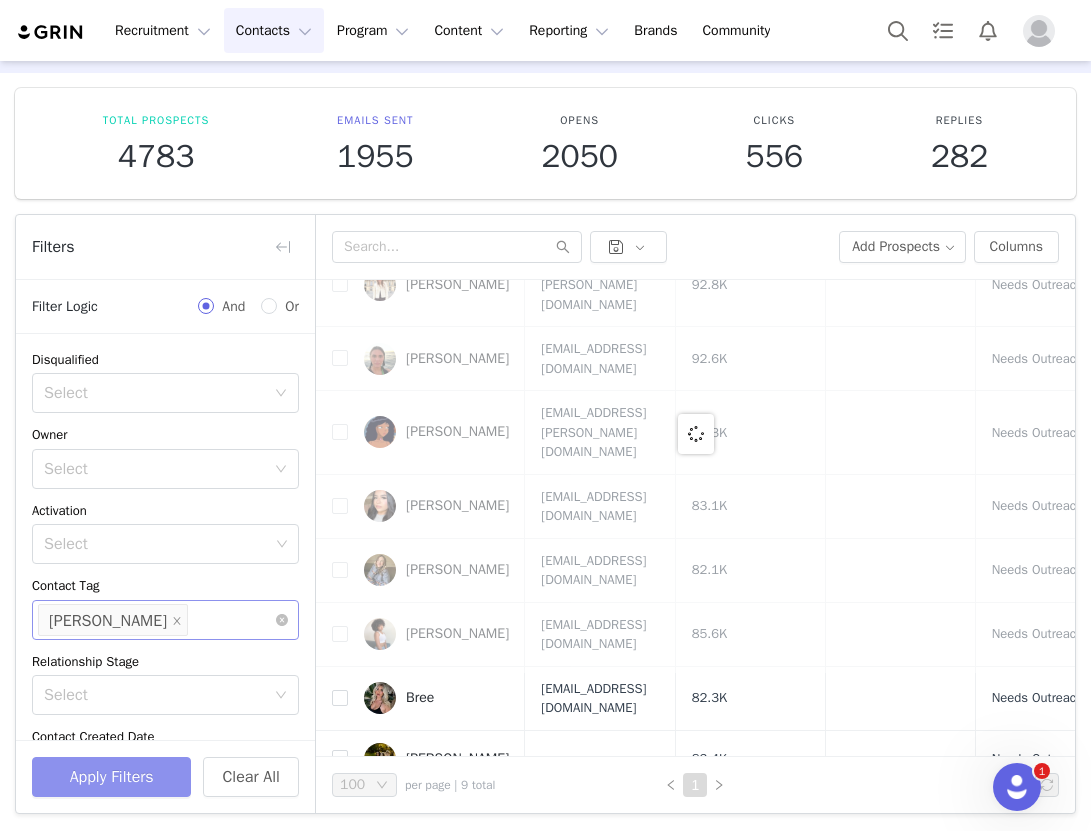 scroll, scrollTop: 0, scrollLeft: 0, axis: both 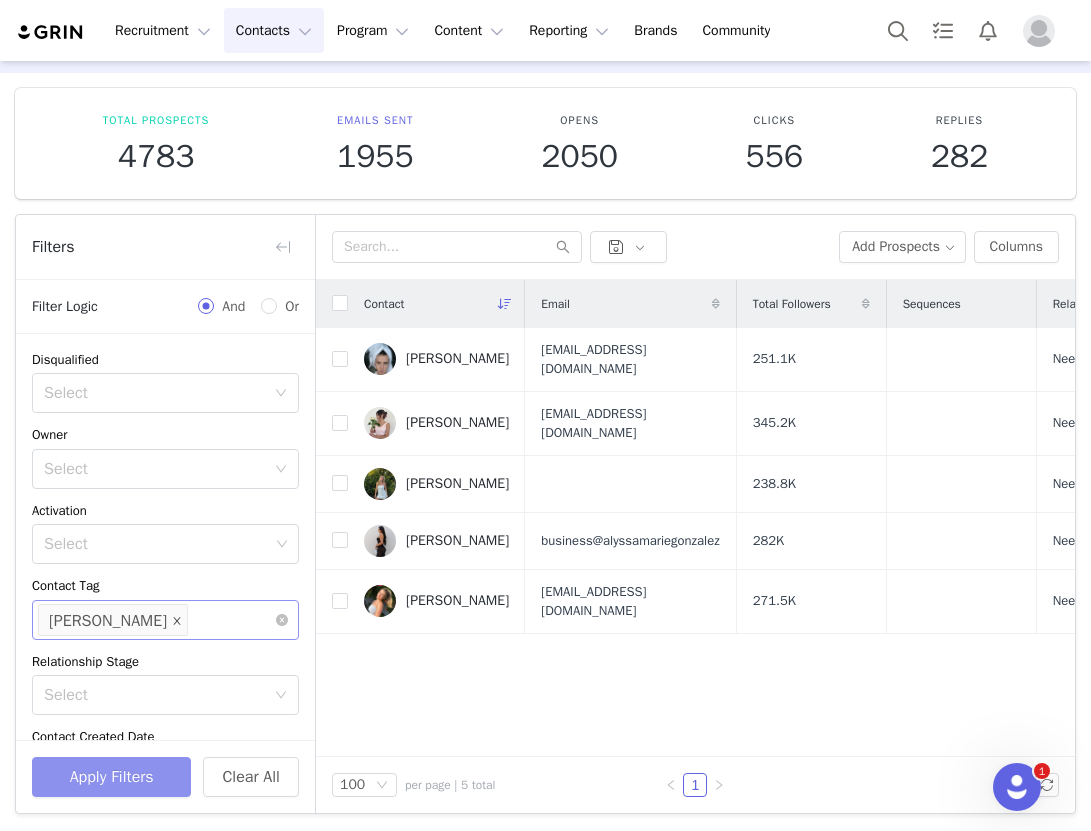 click 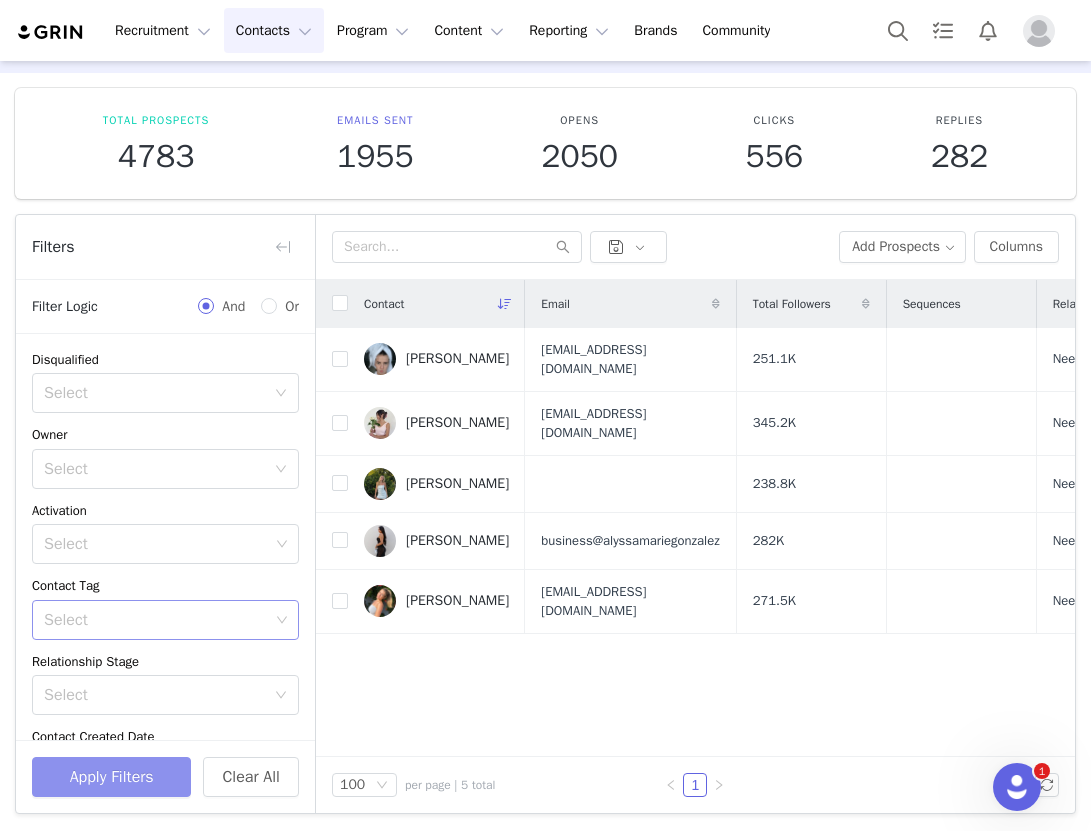 click on "Select" at bounding box center (156, 620) 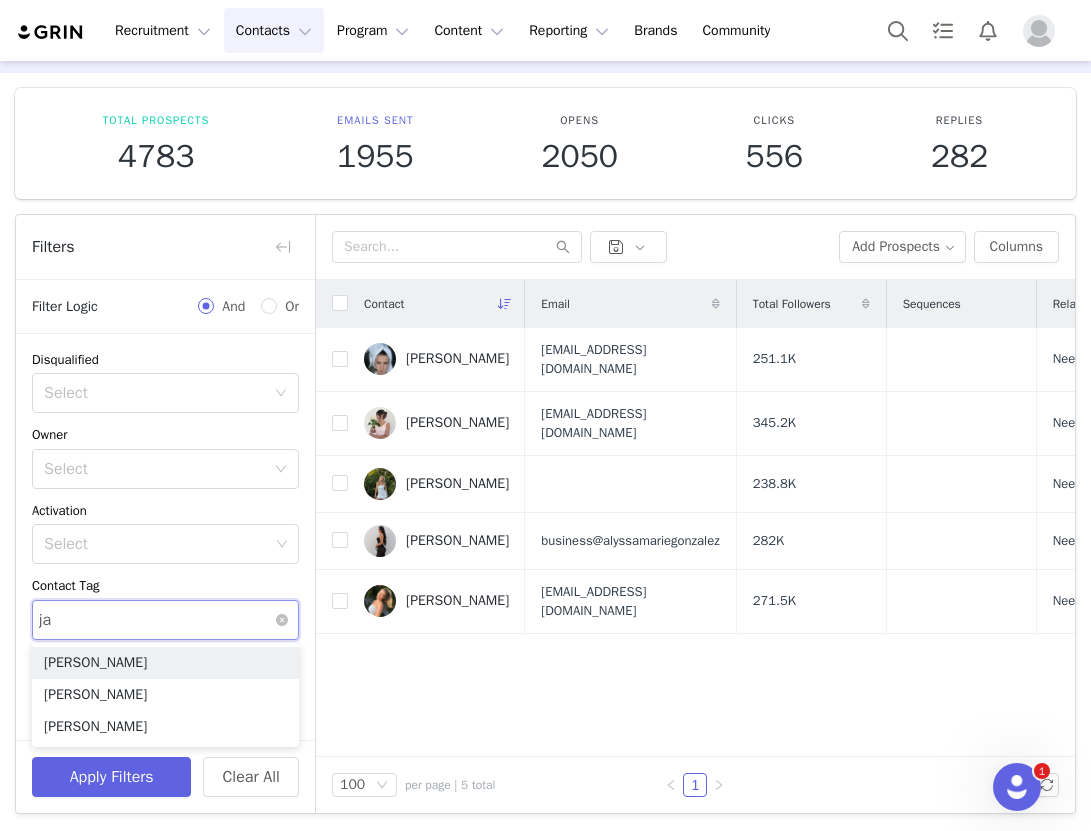 type on "jai" 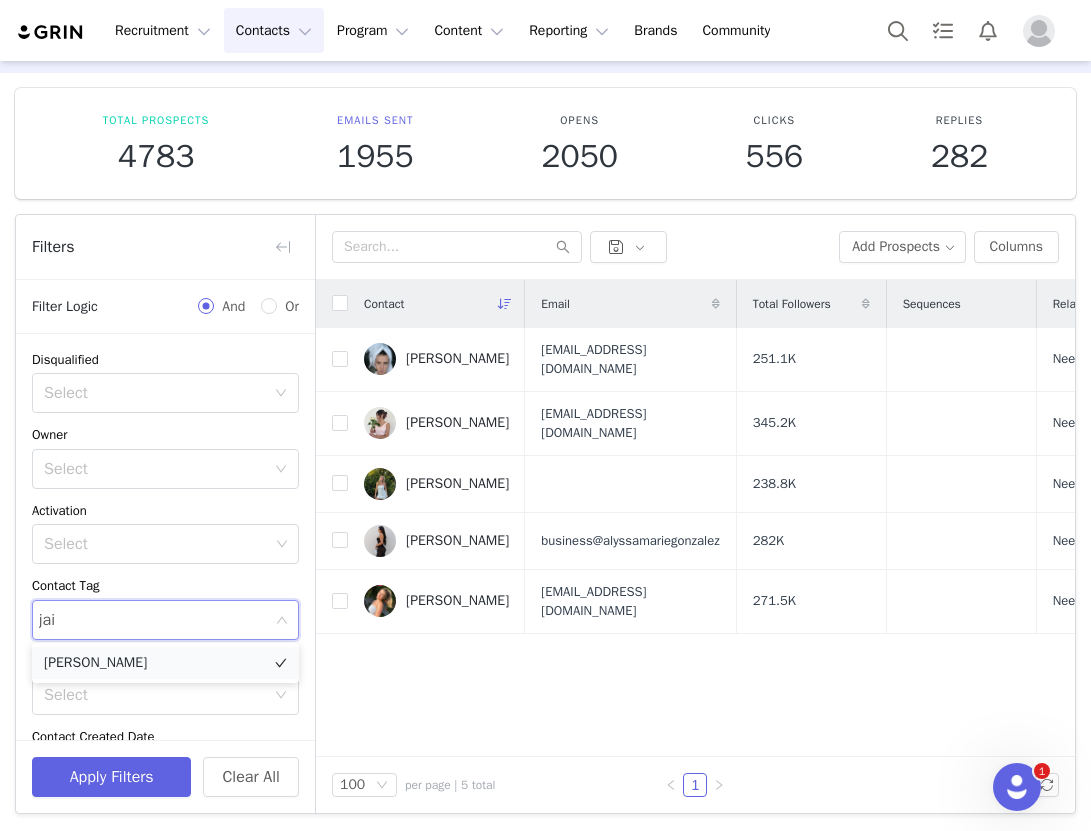 click on "Jaiden Reilly" at bounding box center (165, 663) 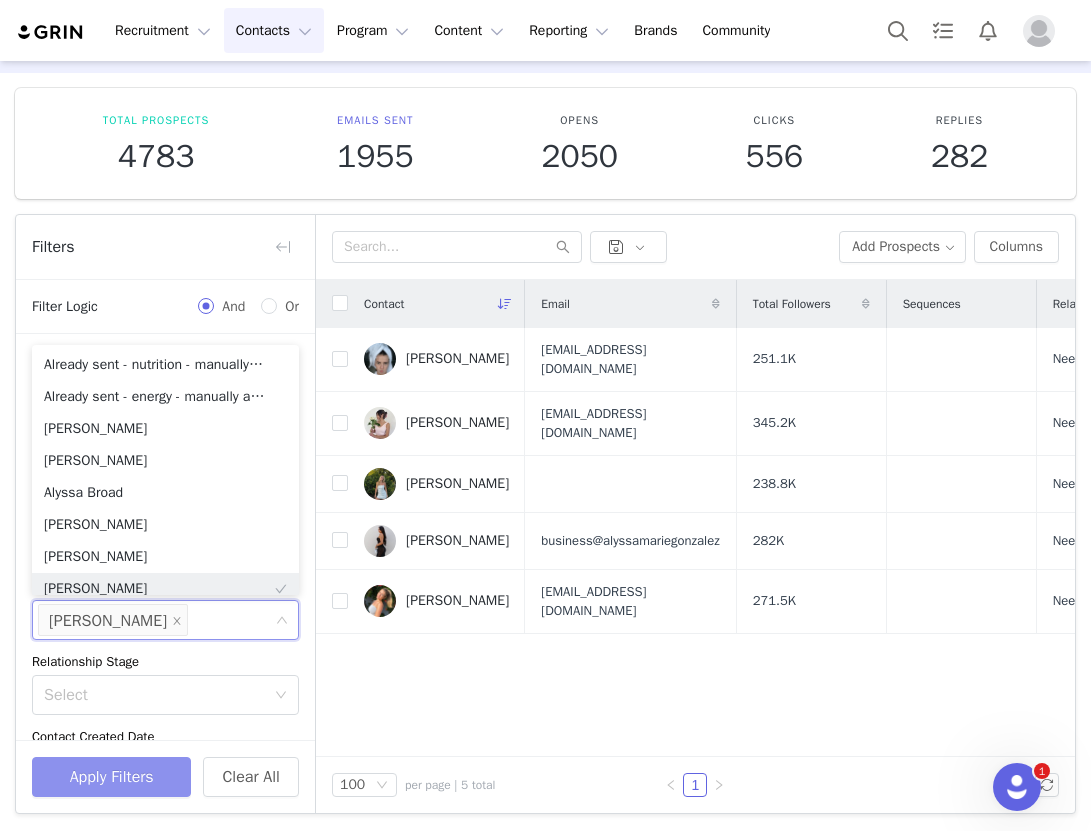 click on "Apply Filters" at bounding box center (111, 777) 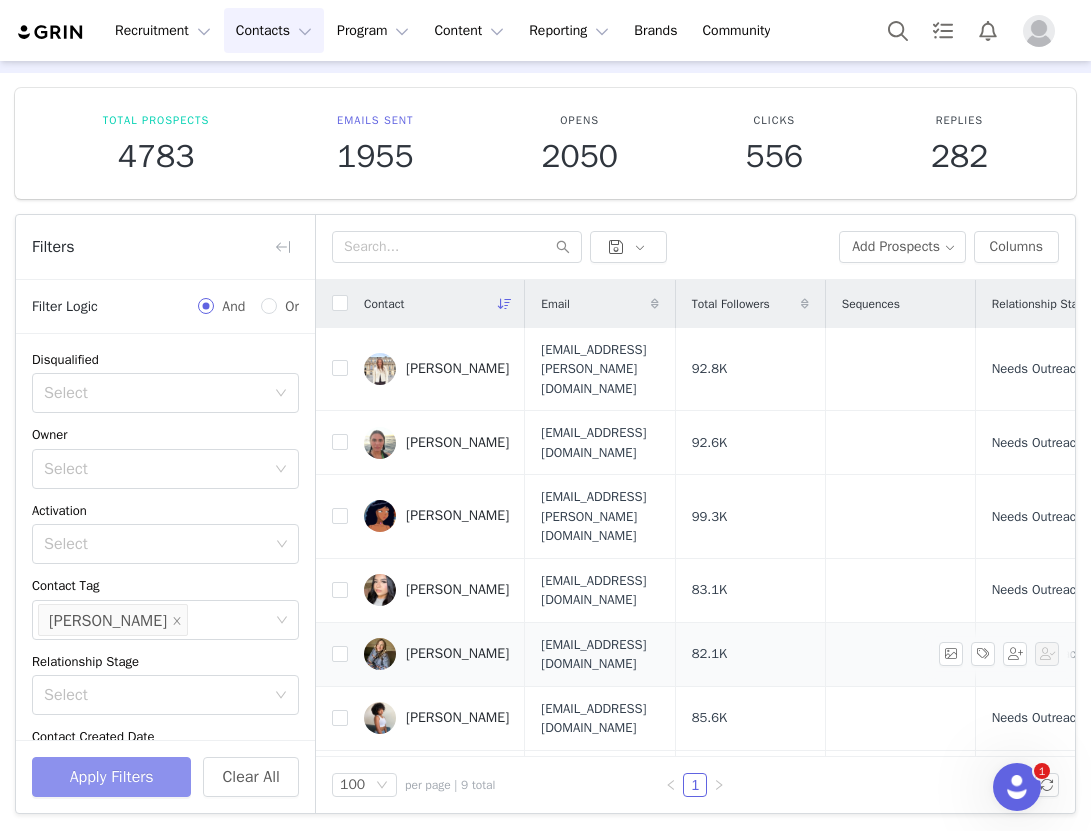 scroll, scrollTop: 84, scrollLeft: 0, axis: vertical 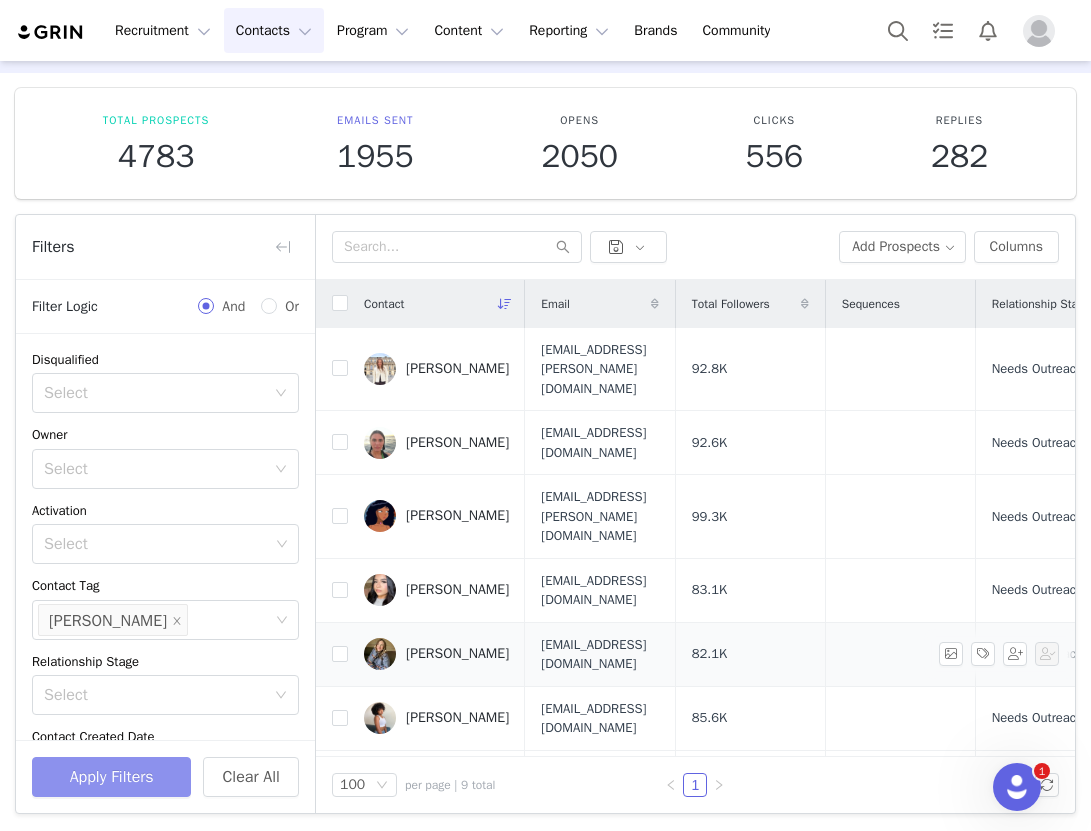 type 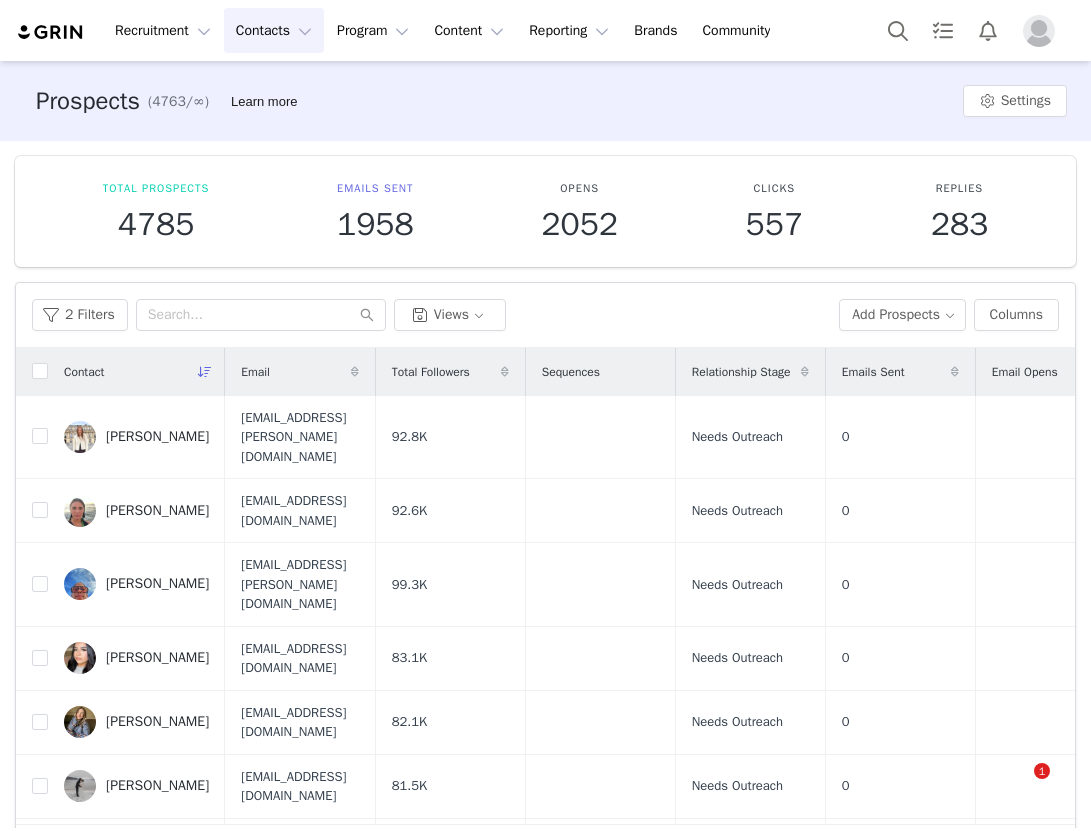 scroll, scrollTop: 0, scrollLeft: 0, axis: both 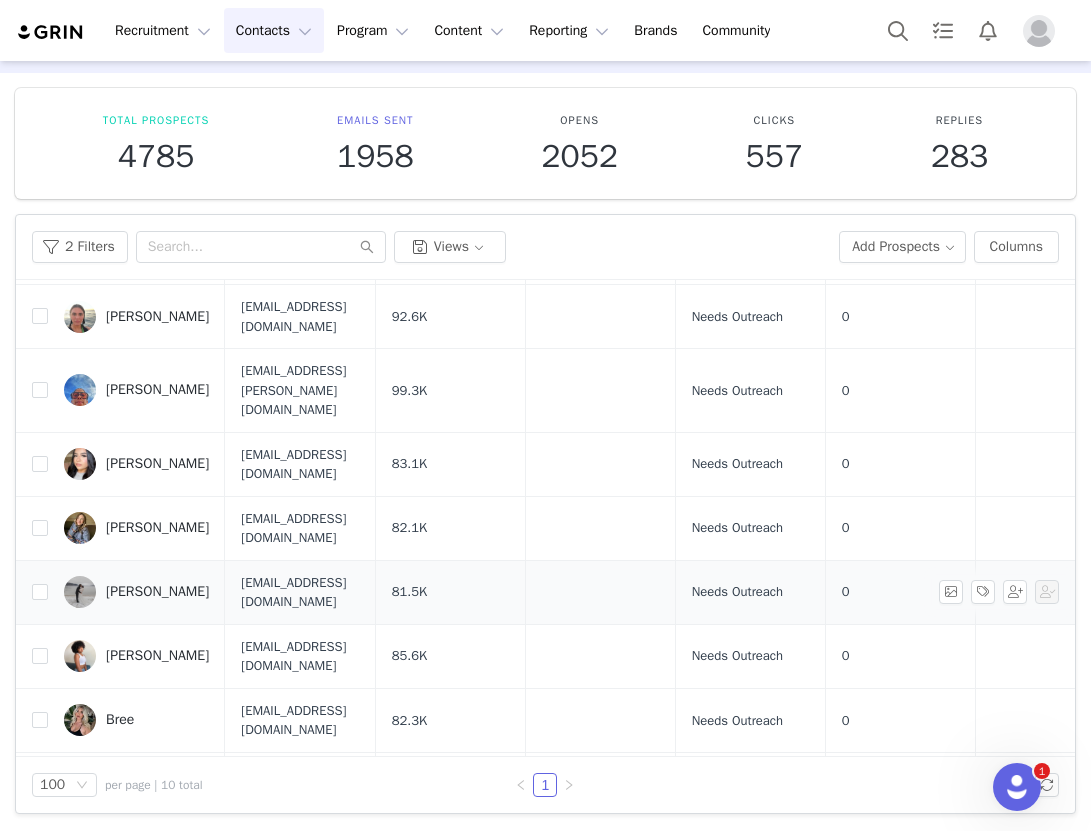 click on "Hannah Williams" at bounding box center (157, 592) 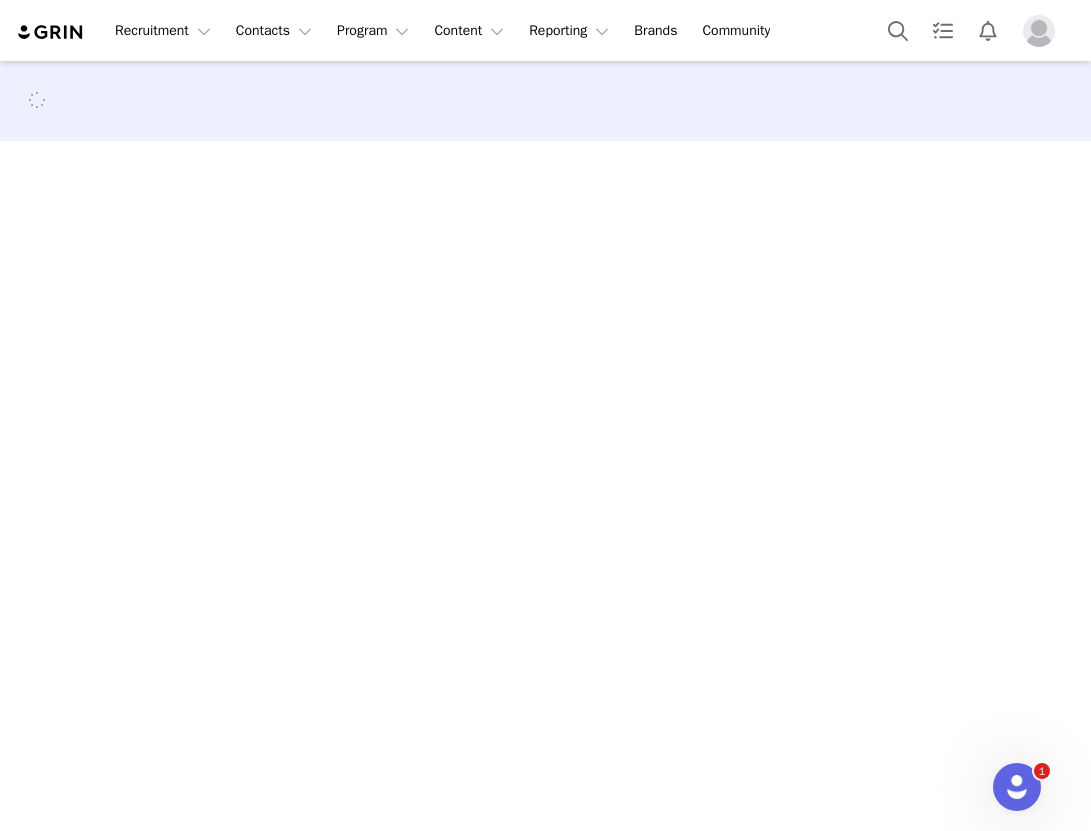 scroll, scrollTop: 0, scrollLeft: 0, axis: both 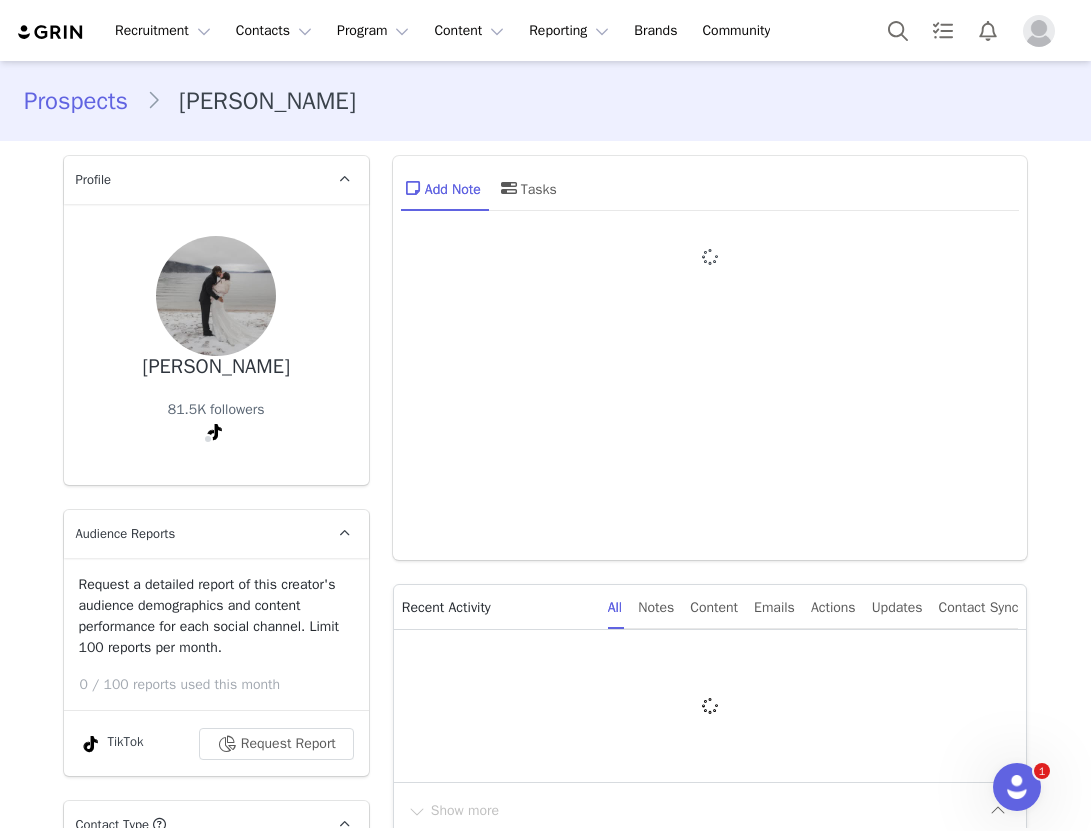 type on "+1 (United States)" 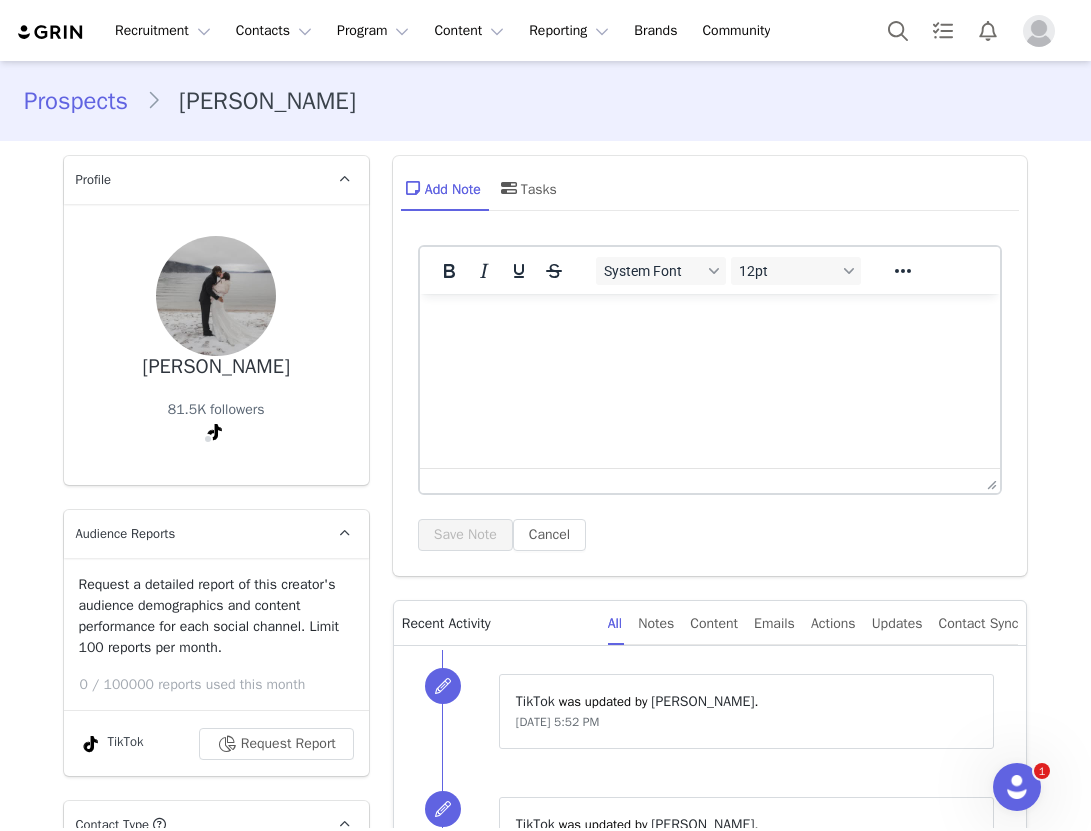 scroll, scrollTop: 0, scrollLeft: 0, axis: both 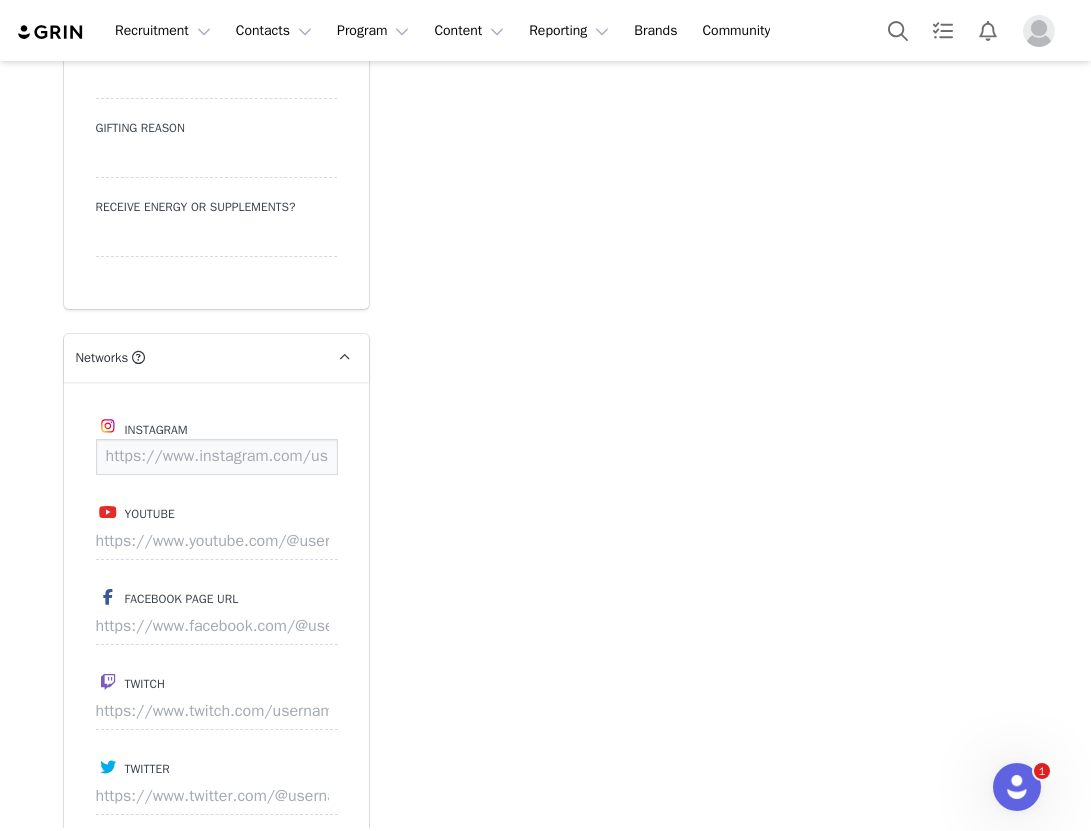 click at bounding box center [217, 457] 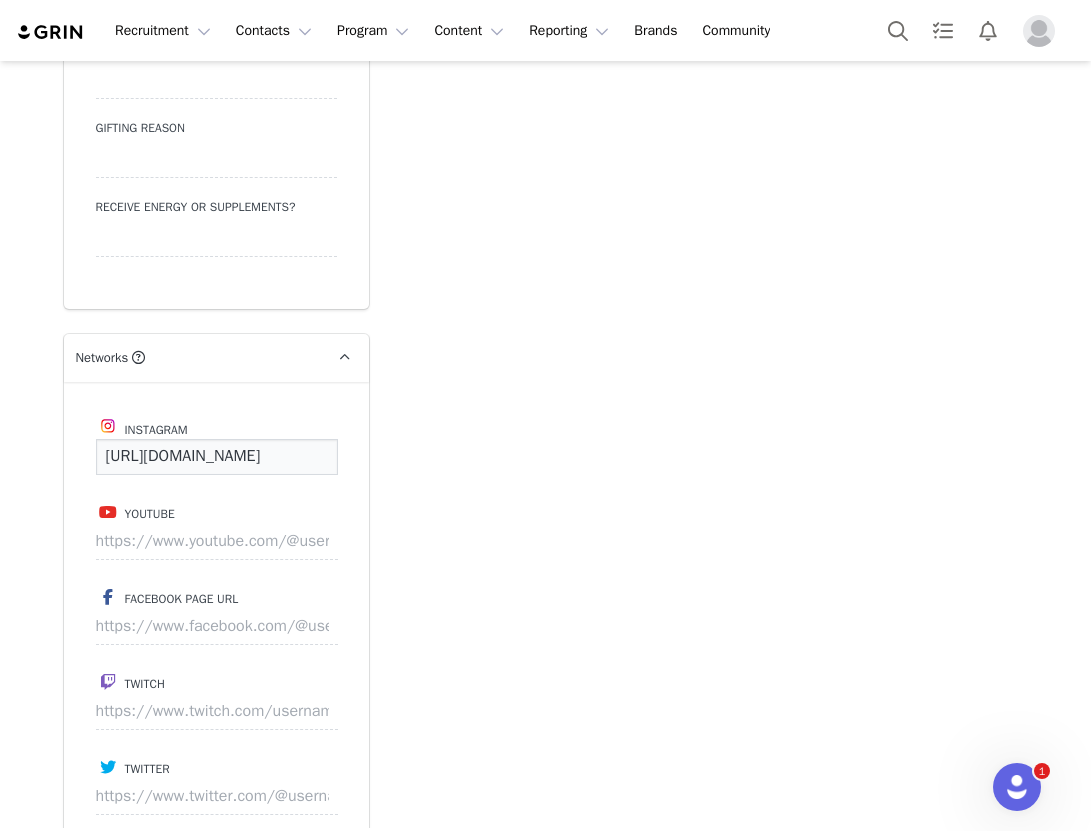 scroll, scrollTop: 0, scrollLeft: 213, axis: horizontal 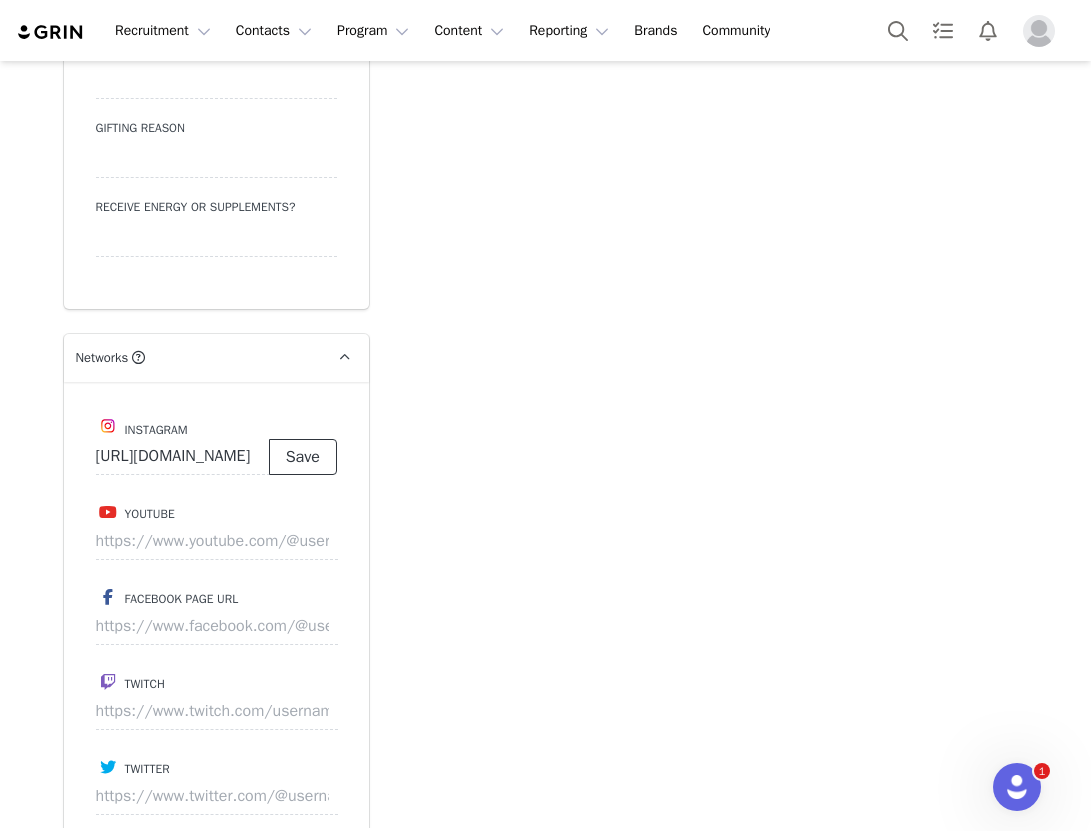 click on "Save" at bounding box center (303, 457) 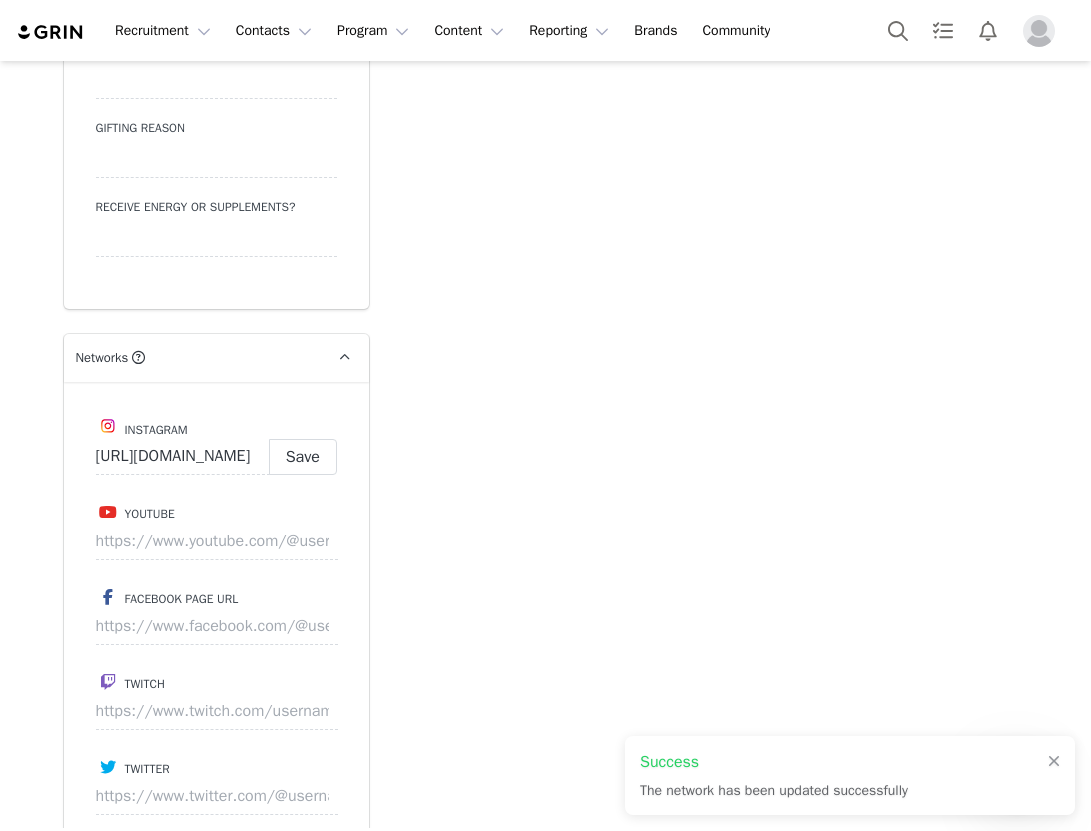 type on "https://www.instagram.com/hannahxjacklyn" 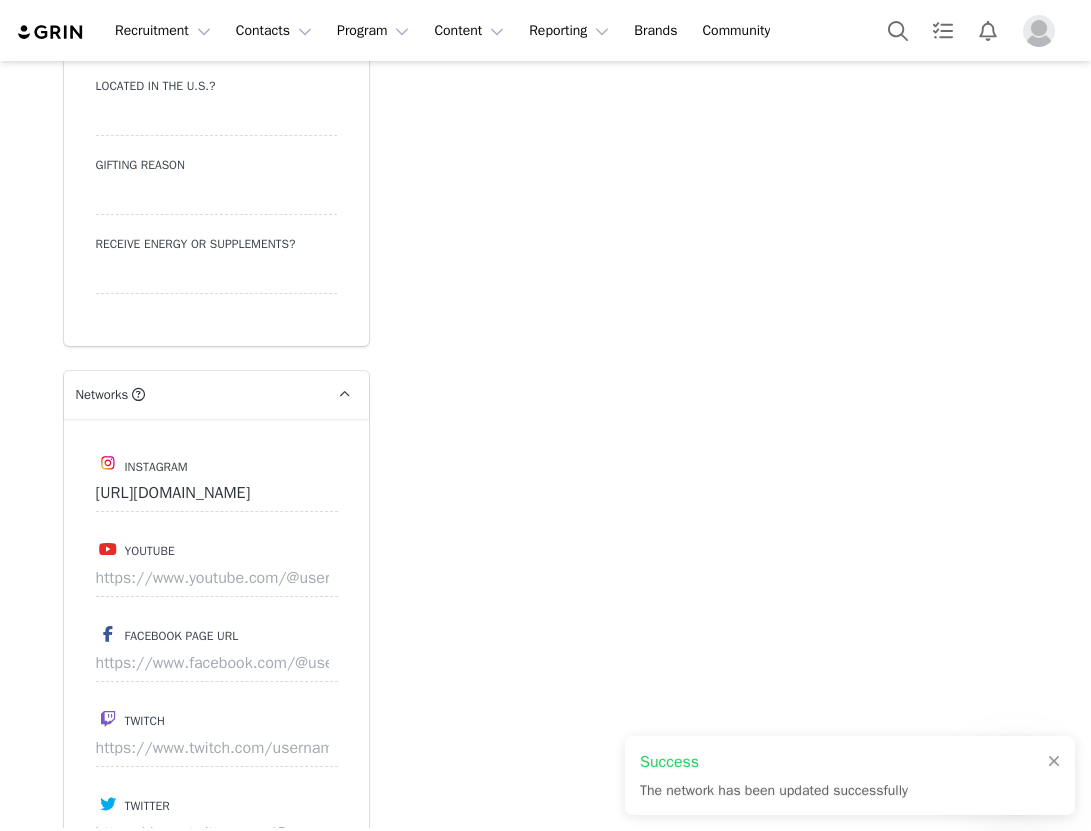 scroll, scrollTop: 2725, scrollLeft: 0, axis: vertical 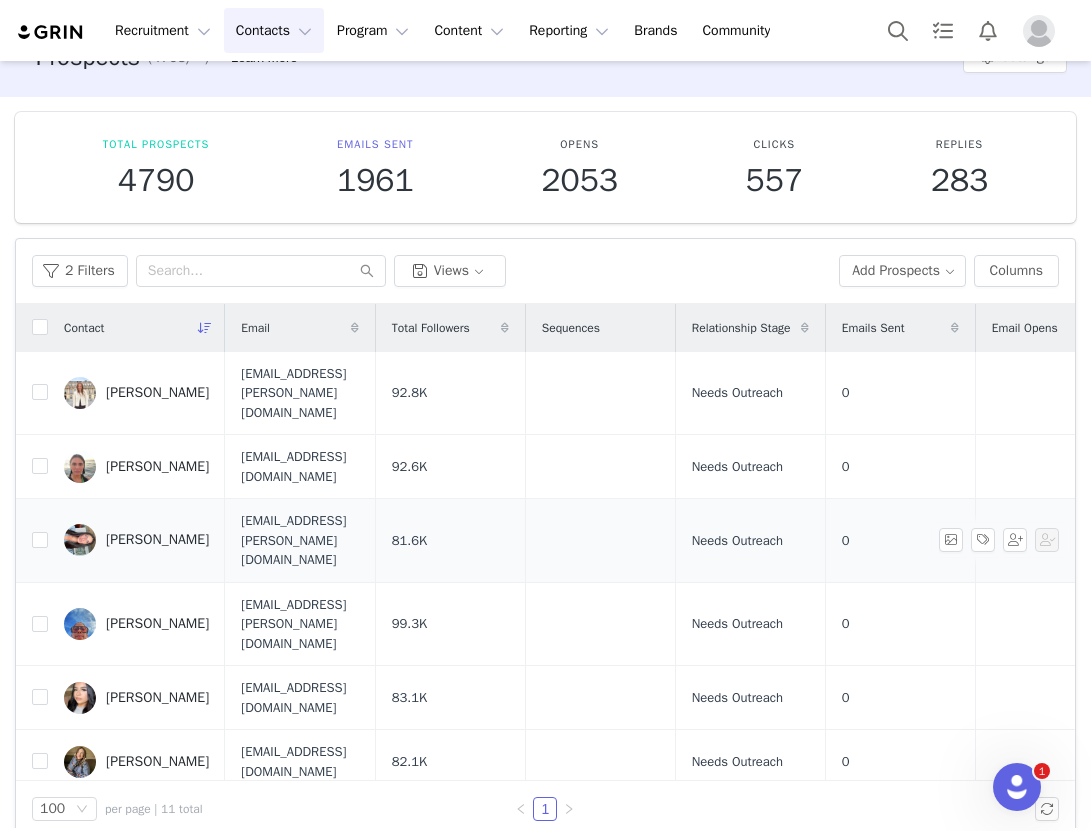 click on "Nour Boshra" at bounding box center [157, 540] 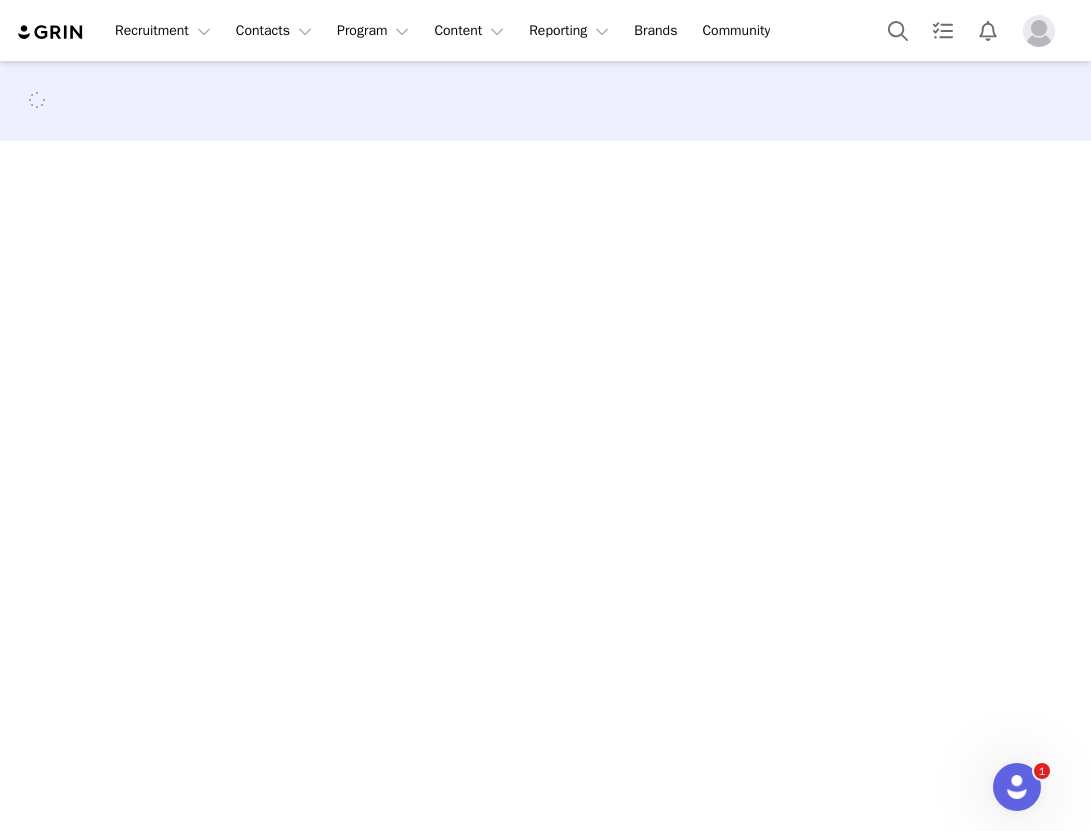 scroll, scrollTop: 0, scrollLeft: 0, axis: both 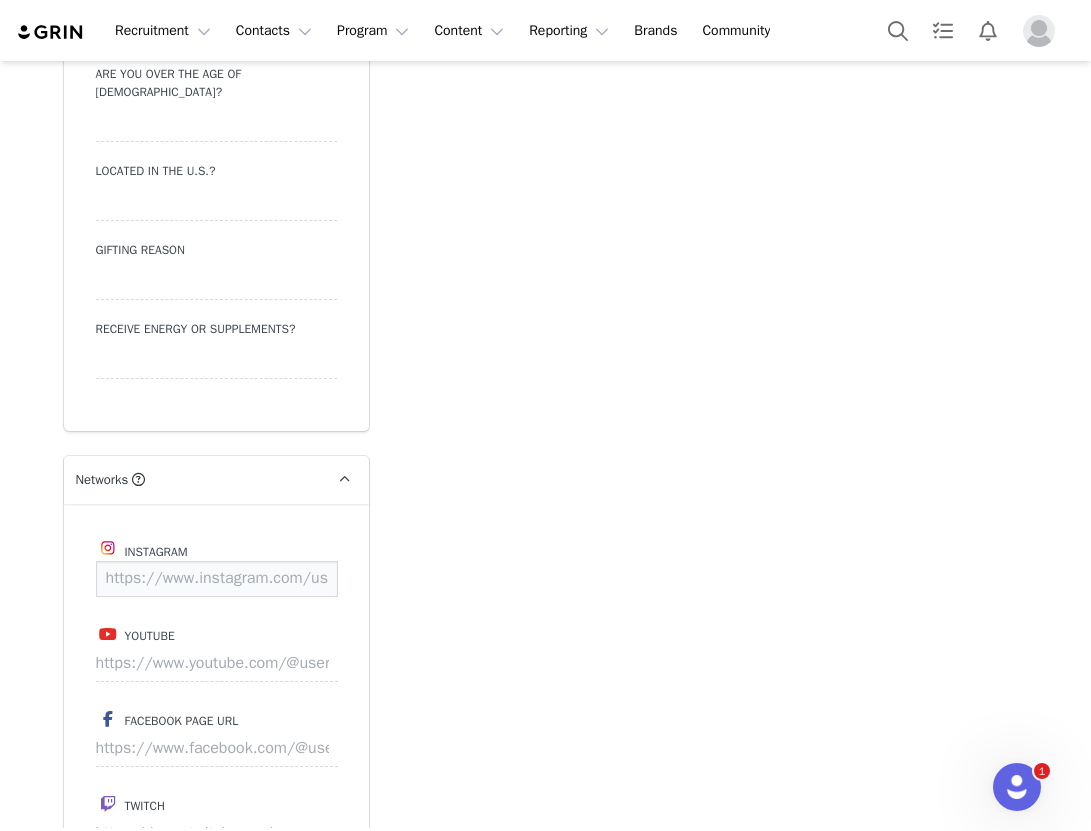 click at bounding box center [217, 579] 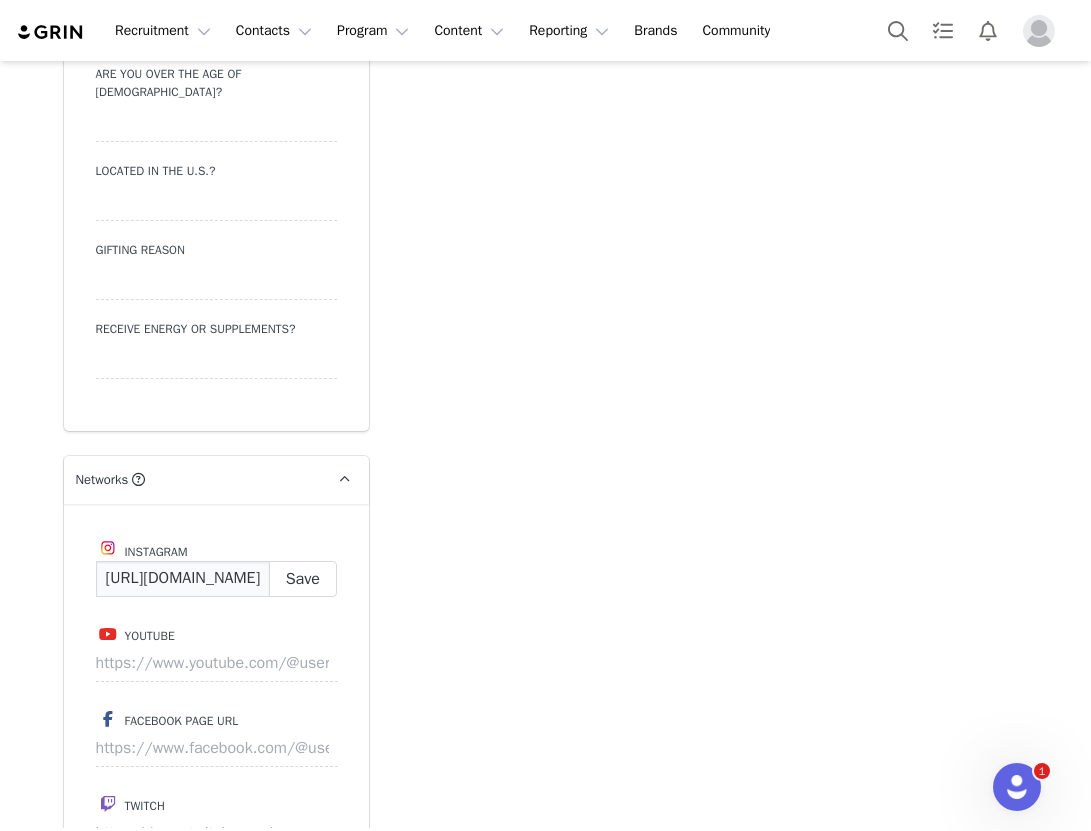 scroll, scrollTop: 0, scrollLeft: 188, axis: horizontal 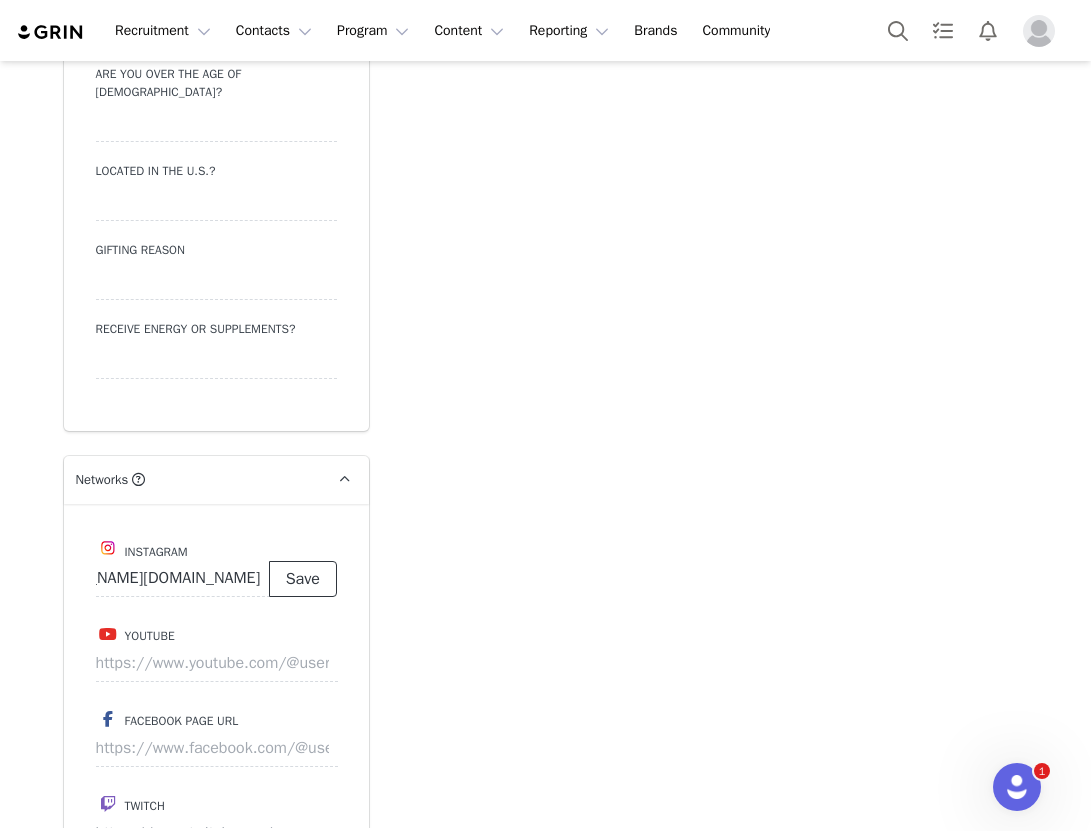 click on "Save" at bounding box center (303, 579) 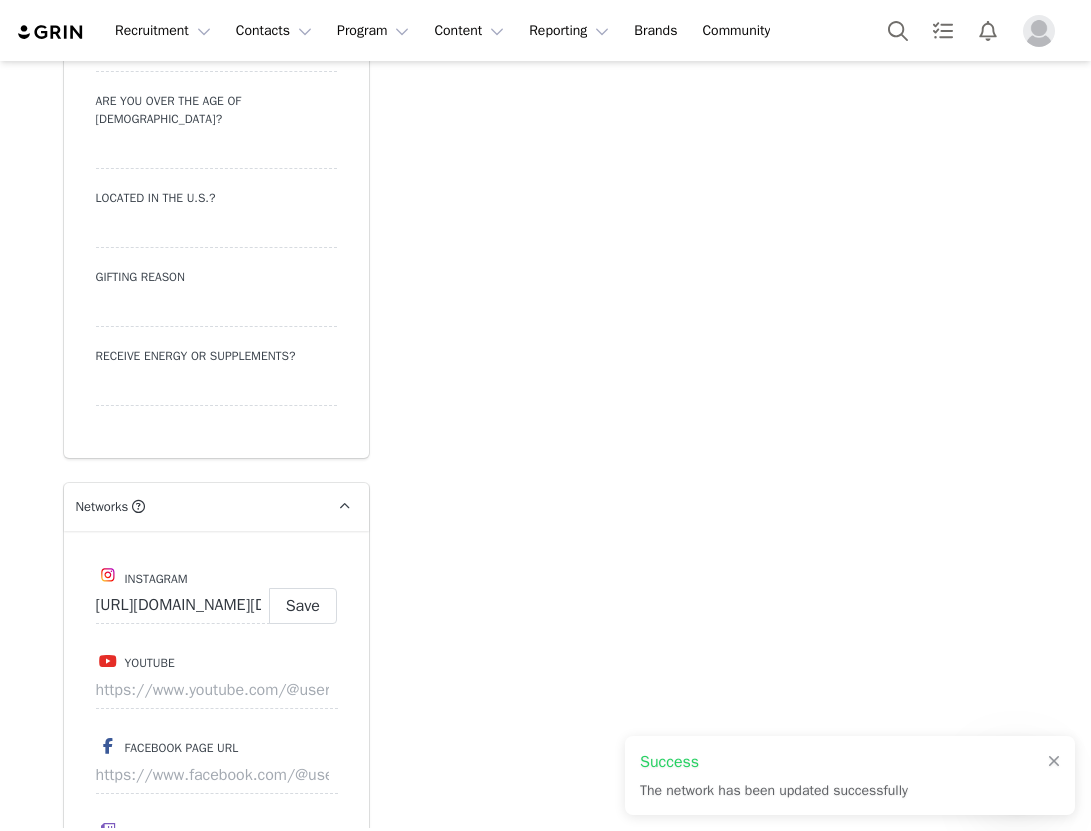 type on "https://www.instagram.com/nour.boshra" 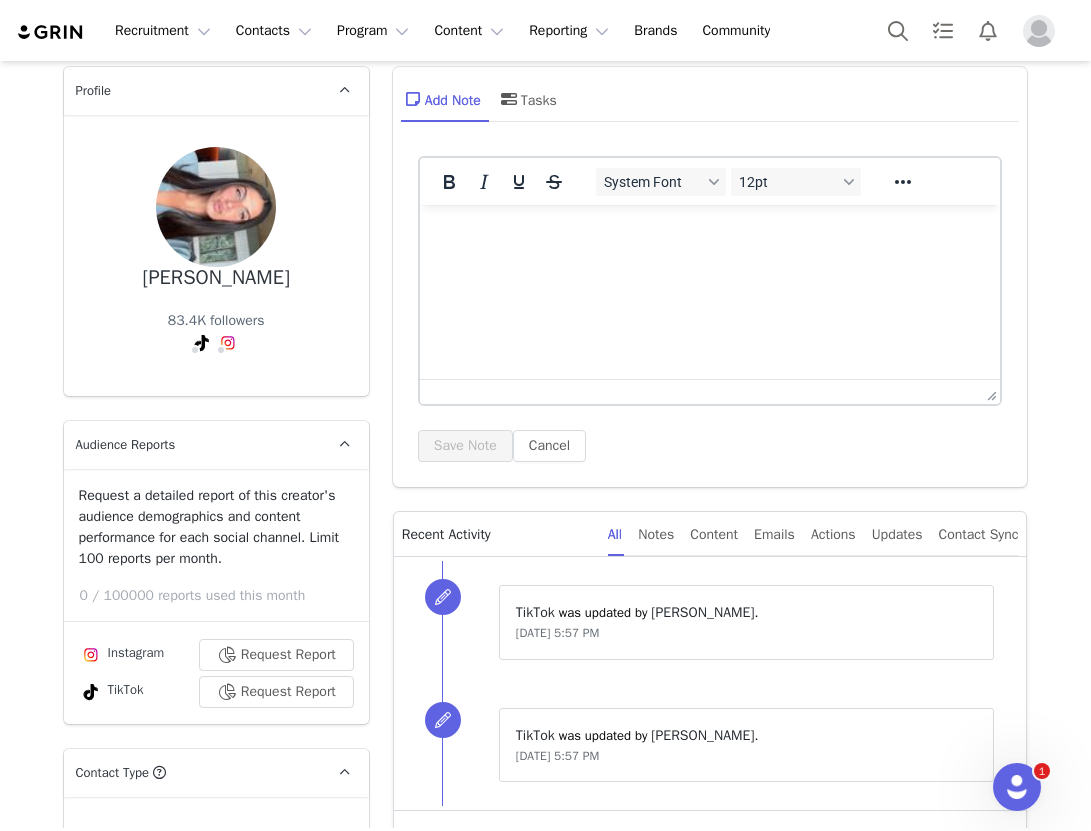 scroll, scrollTop: 0, scrollLeft: 0, axis: both 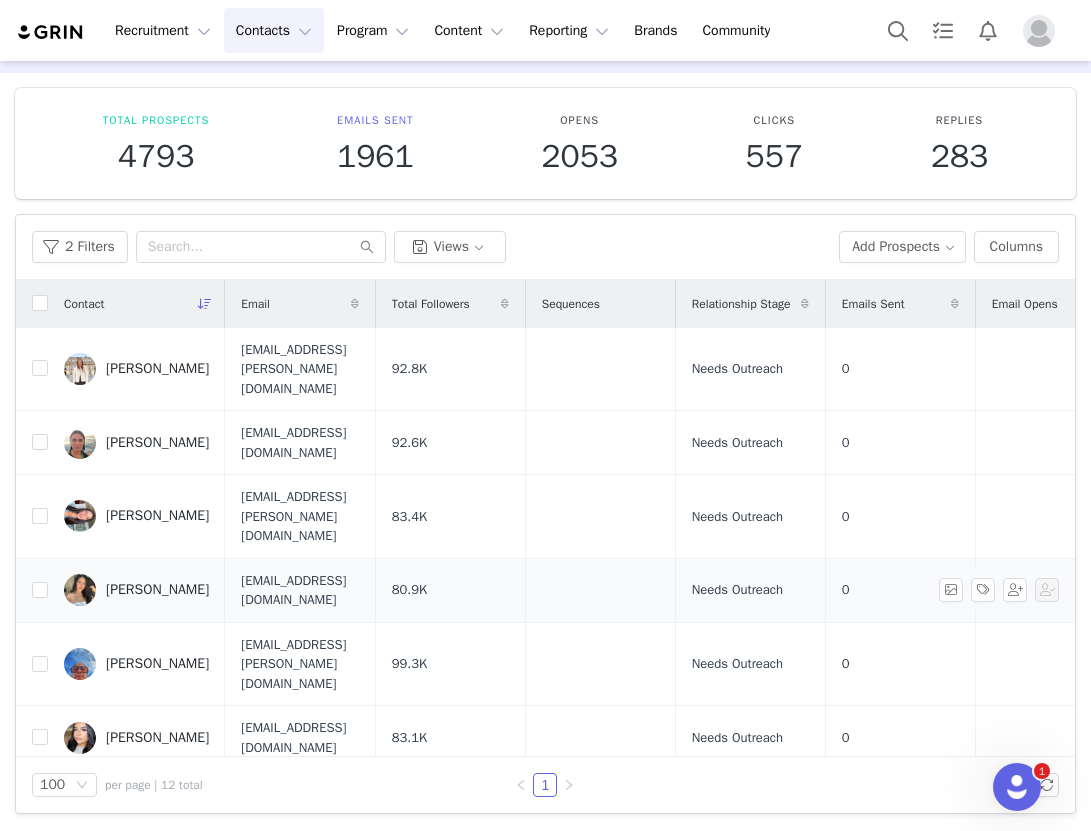 click on "Migdalia" at bounding box center (157, 590) 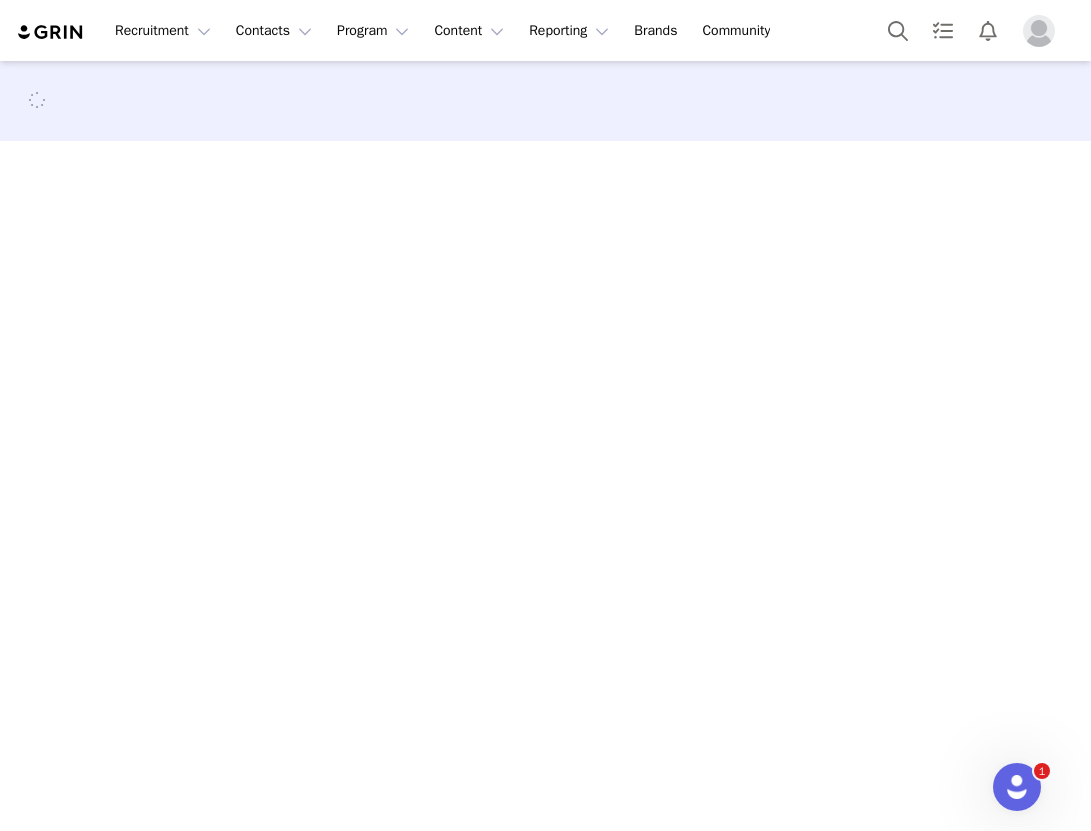 scroll, scrollTop: 0, scrollLeft: 0, axis: both 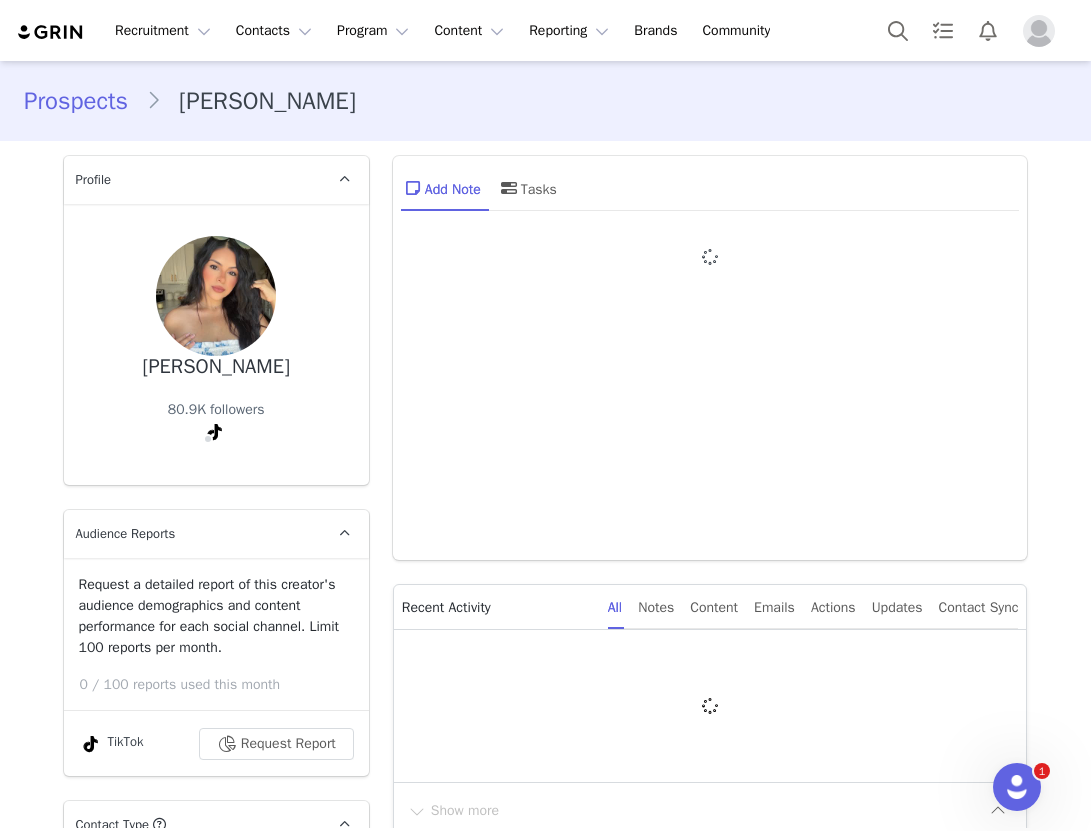 type on "+1 (United States)" 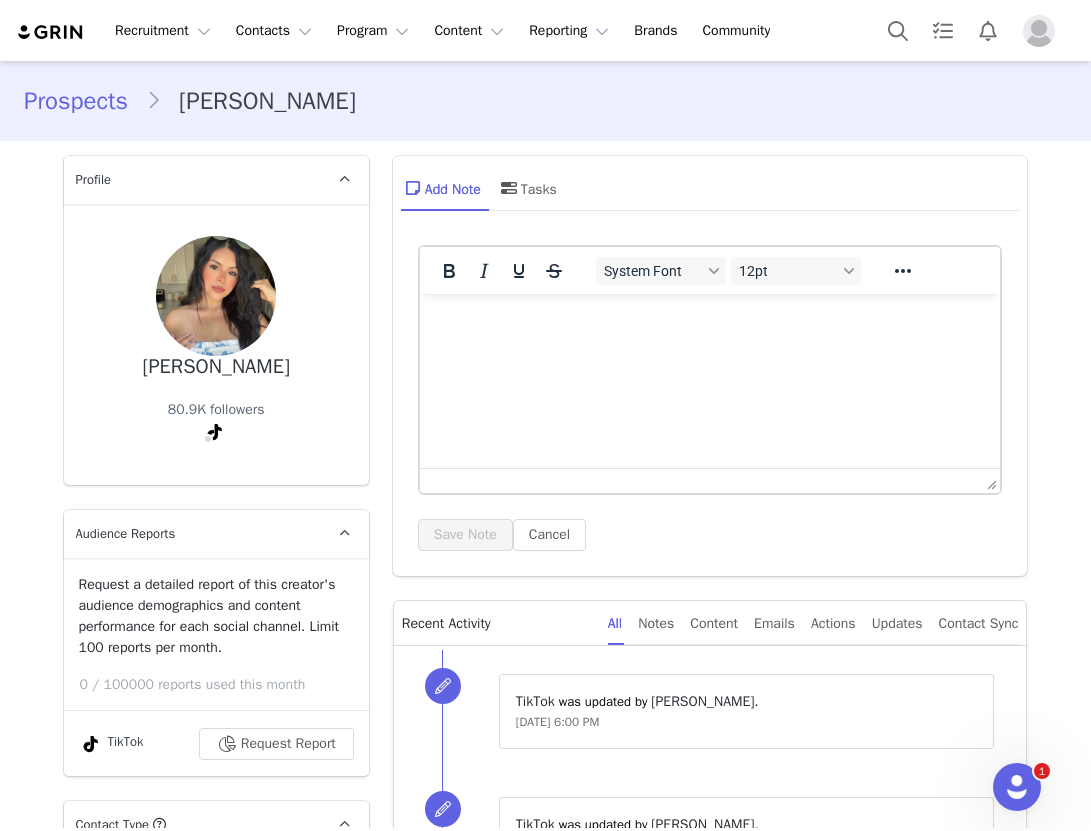 scroll, scrollTop: 702, scrollLeft: 0, axis: vertical 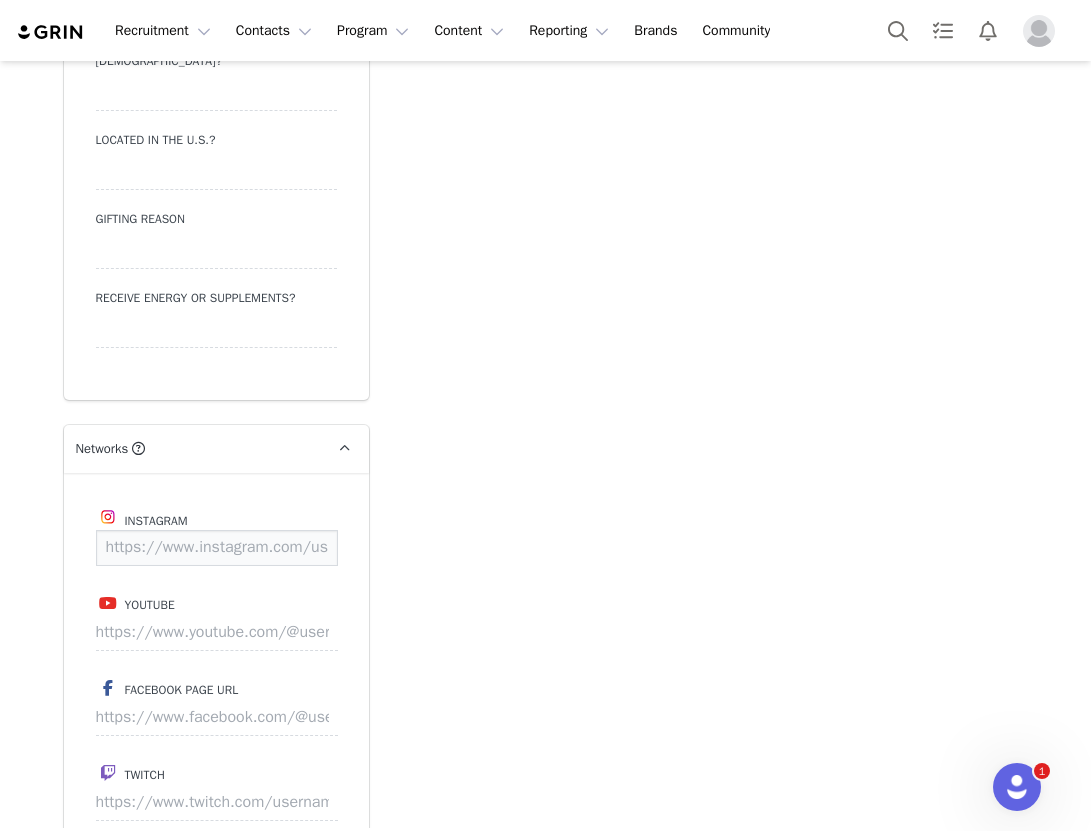 click at bounding box center (217, 548) 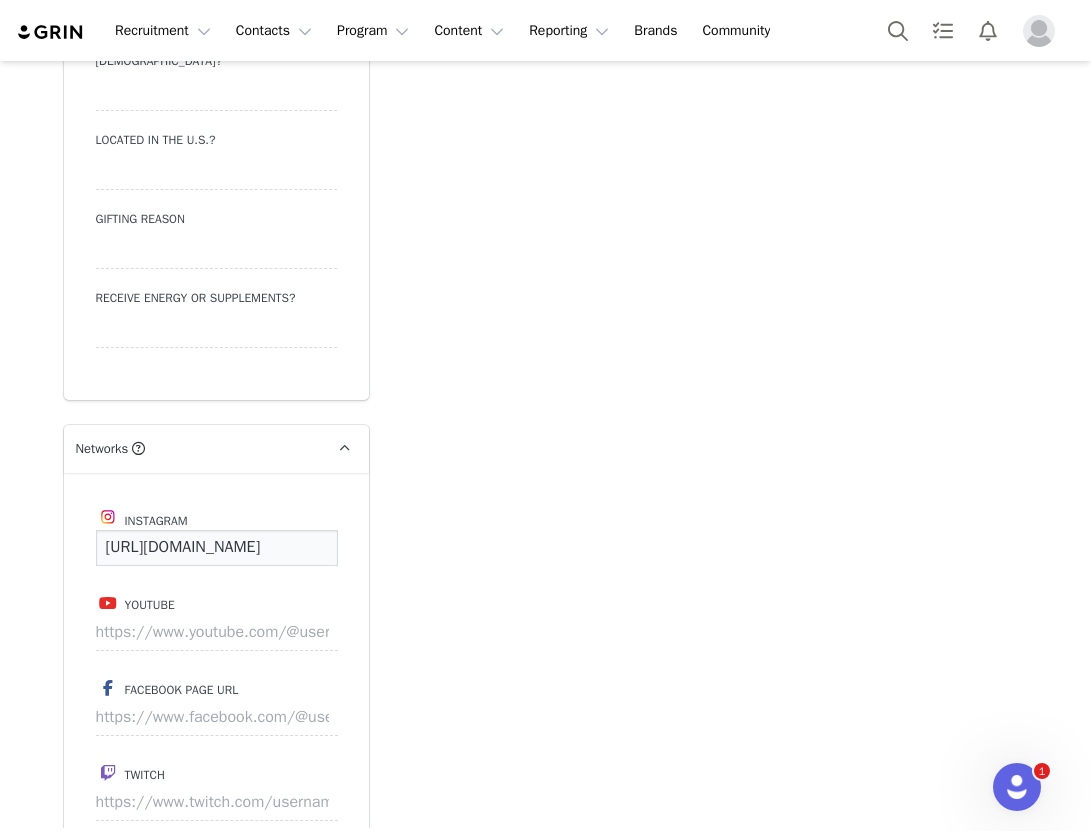 scroll, scrollTop: 0, scrollLeft: 139, axis: horizontal 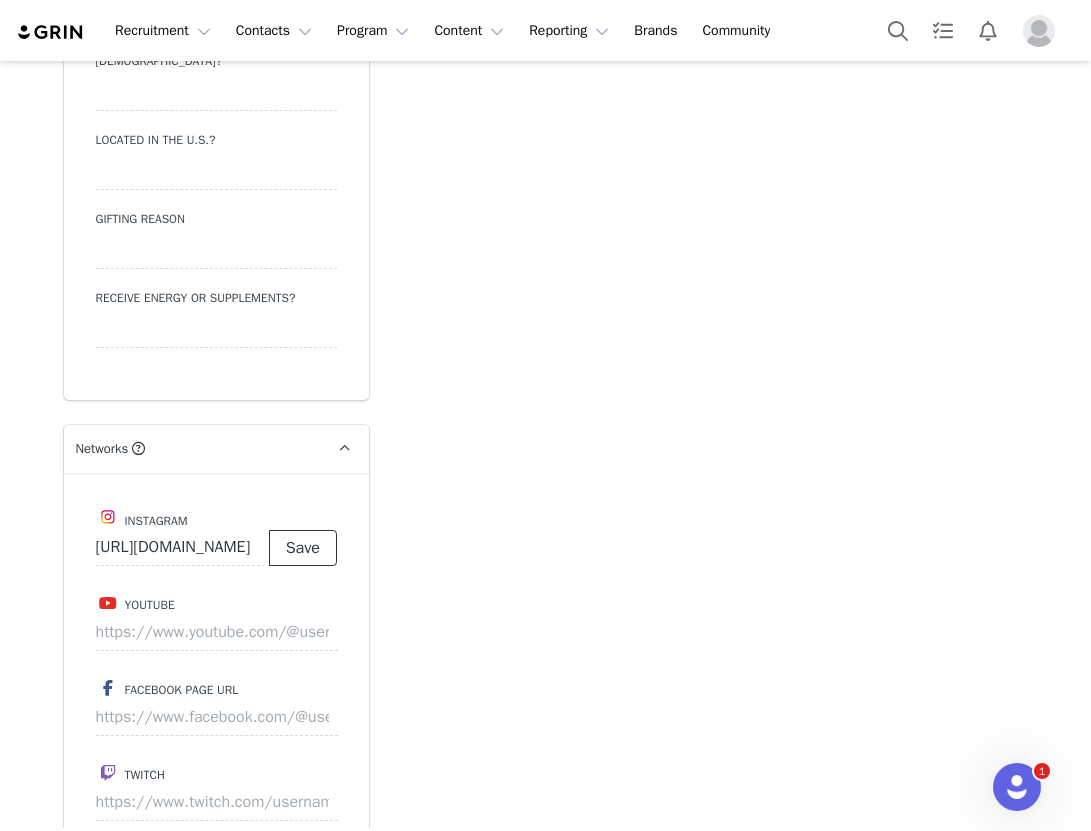 click on "Save" at bounding box center (303, 548) 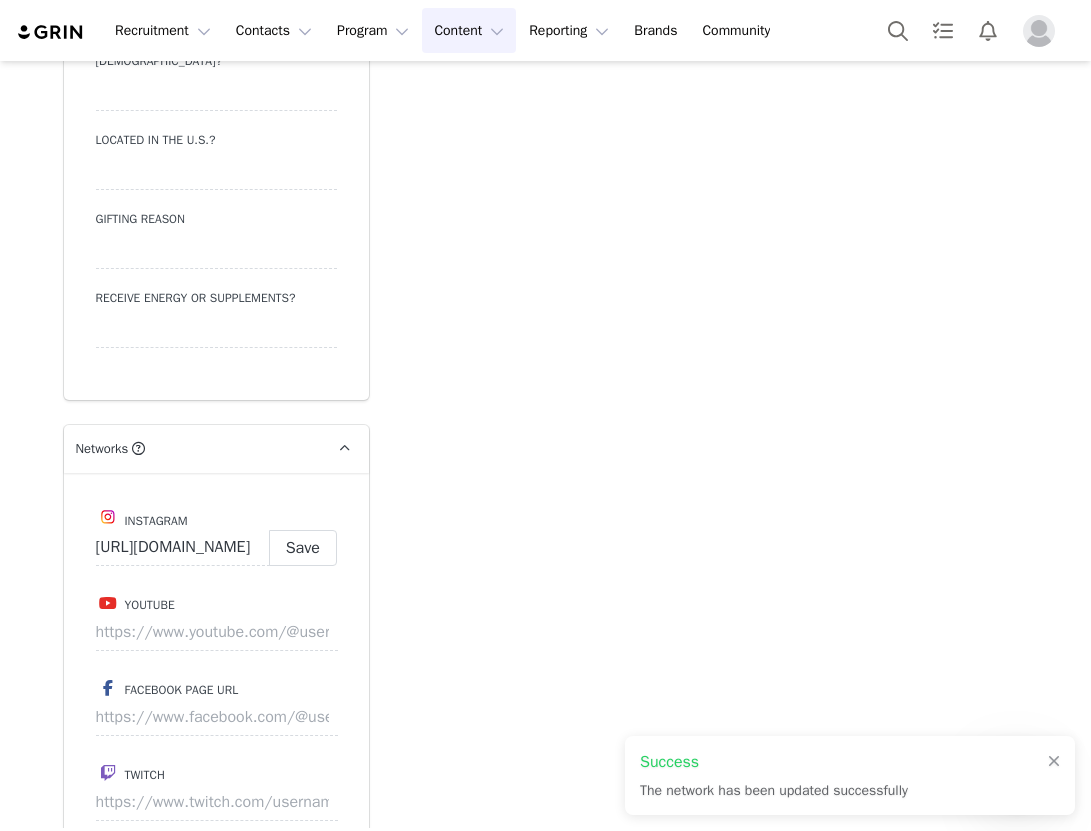 type on "https://www.instagram.com/_xoxomiggy" 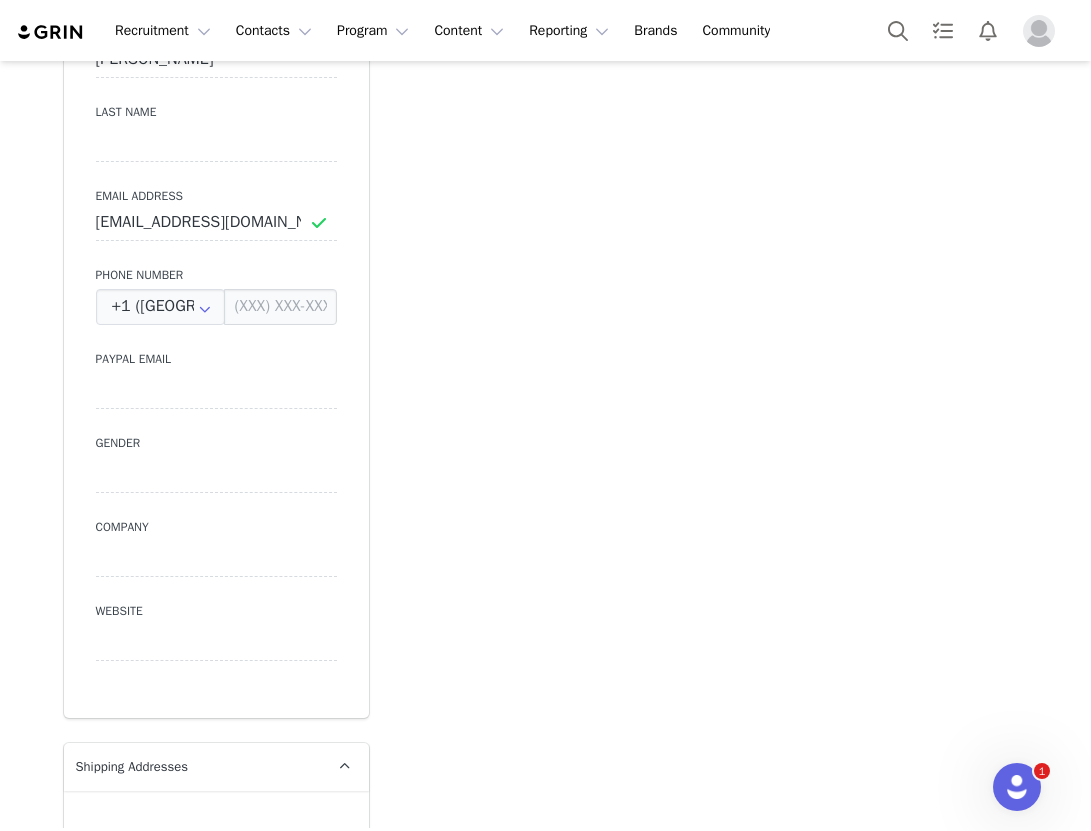 scroll, scrollTop: 754, scrollLeft: 0, axis: vertical 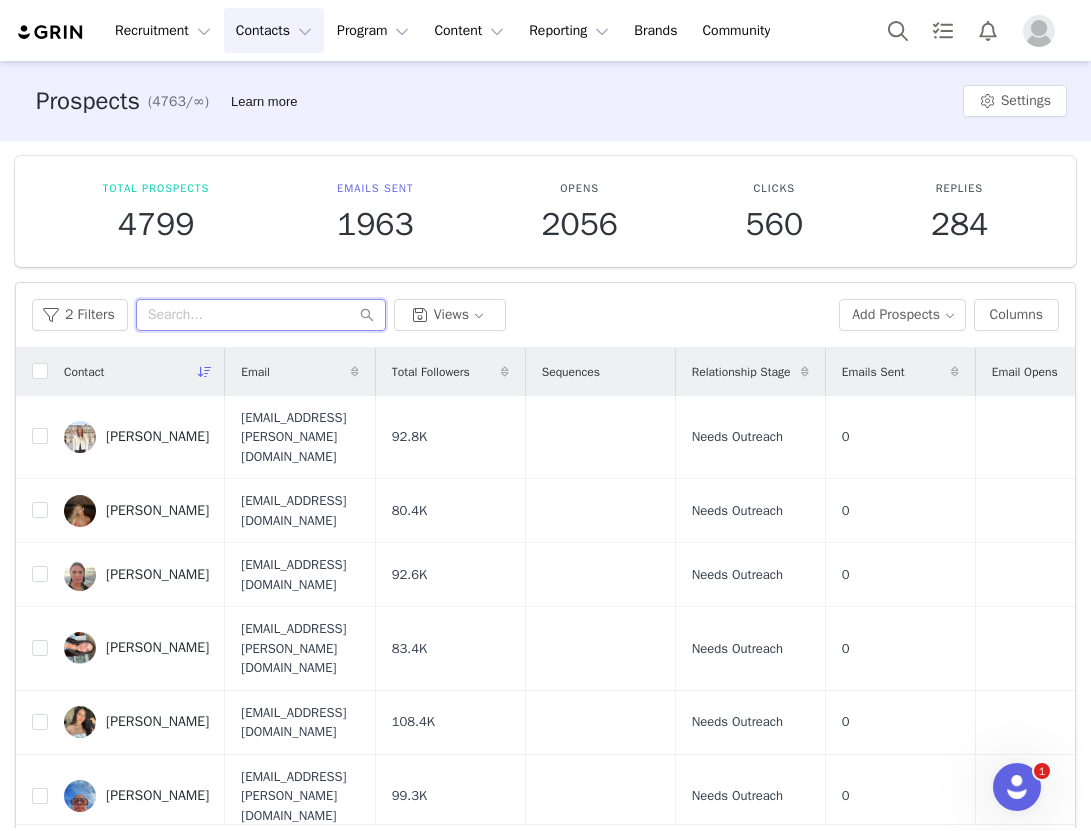 click at bounding box center (261, 315) 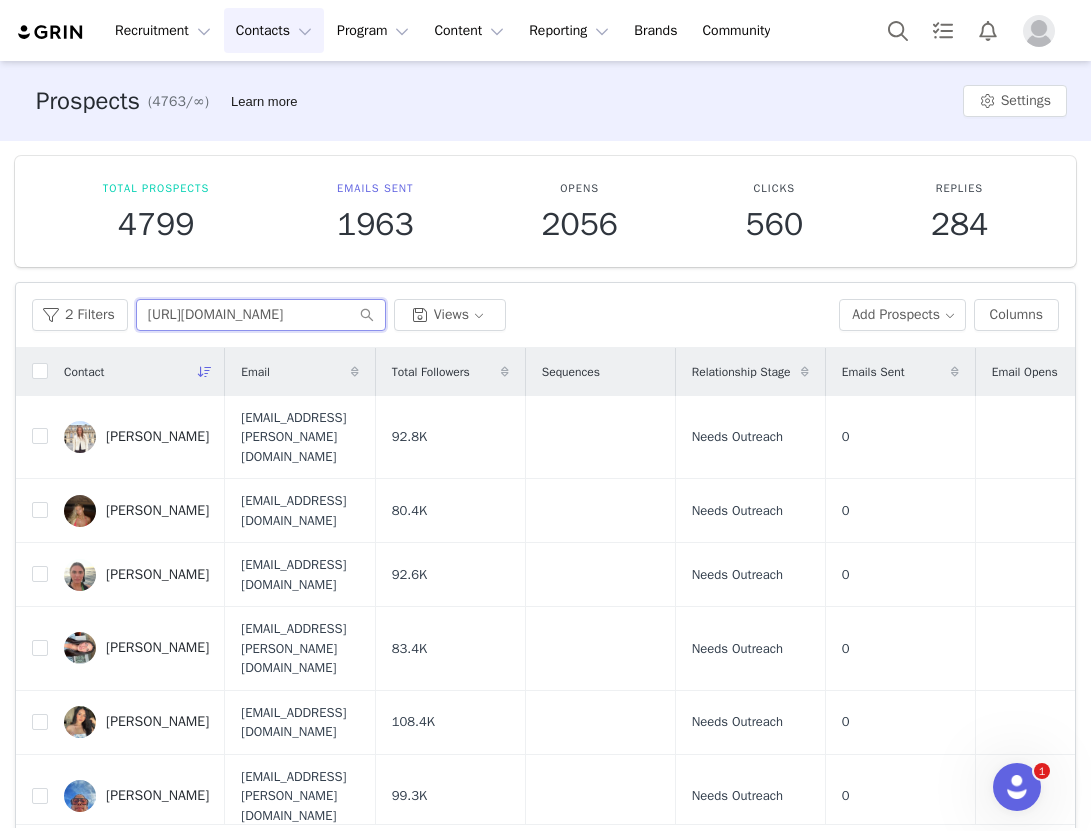 scroll, scrollTop: 0, scrollLeft: 47, axis: horizontal 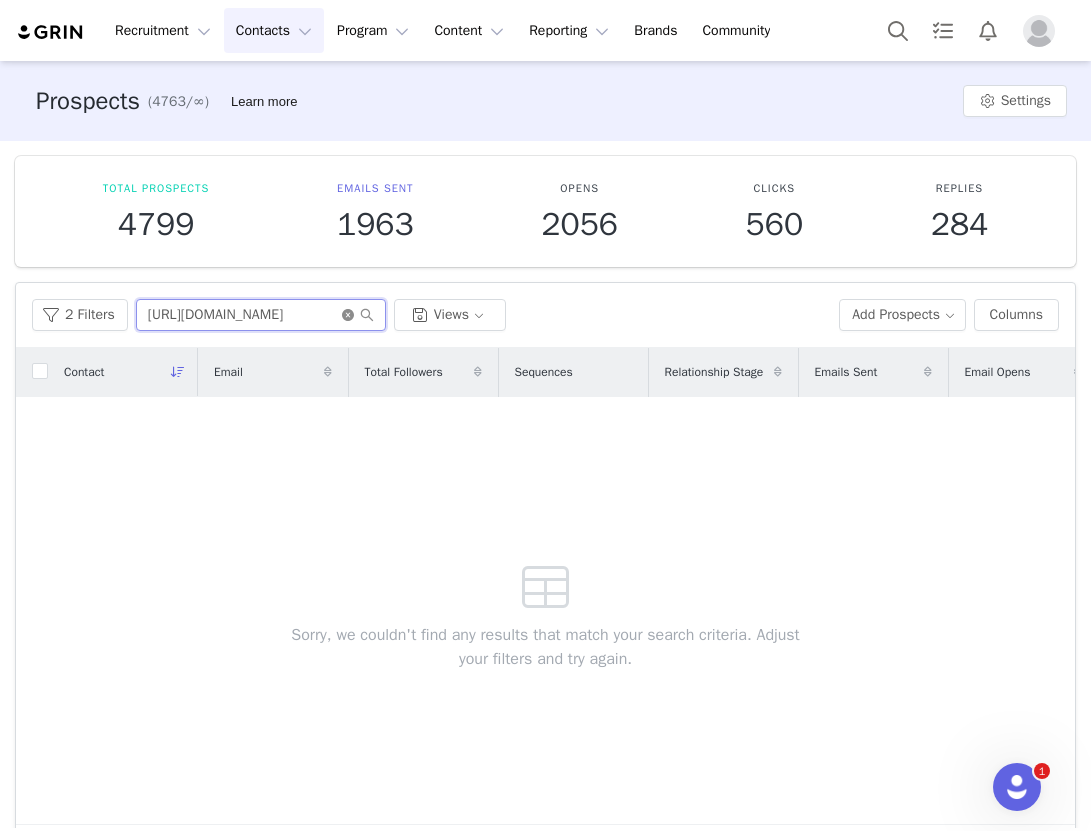 type on "https://www.instagram.com/peytweiser/" 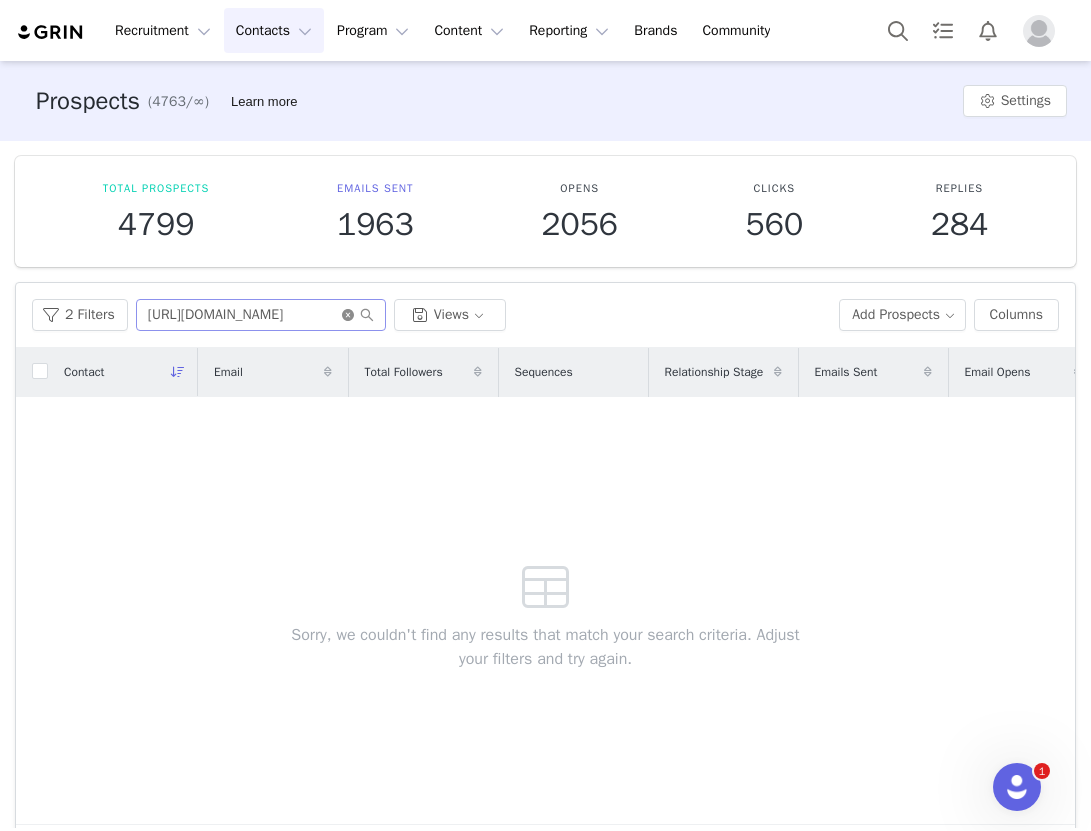 click 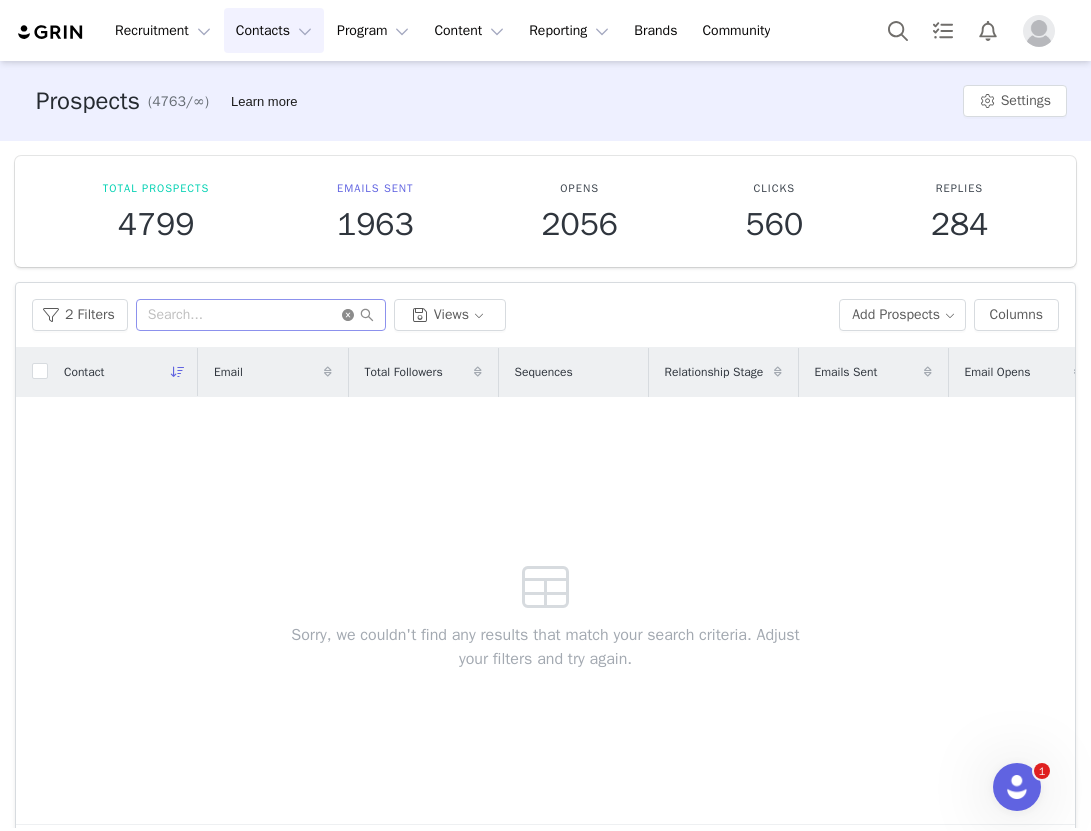 scroll, scrollTop: 0, scrollLeft: 0, axis: both 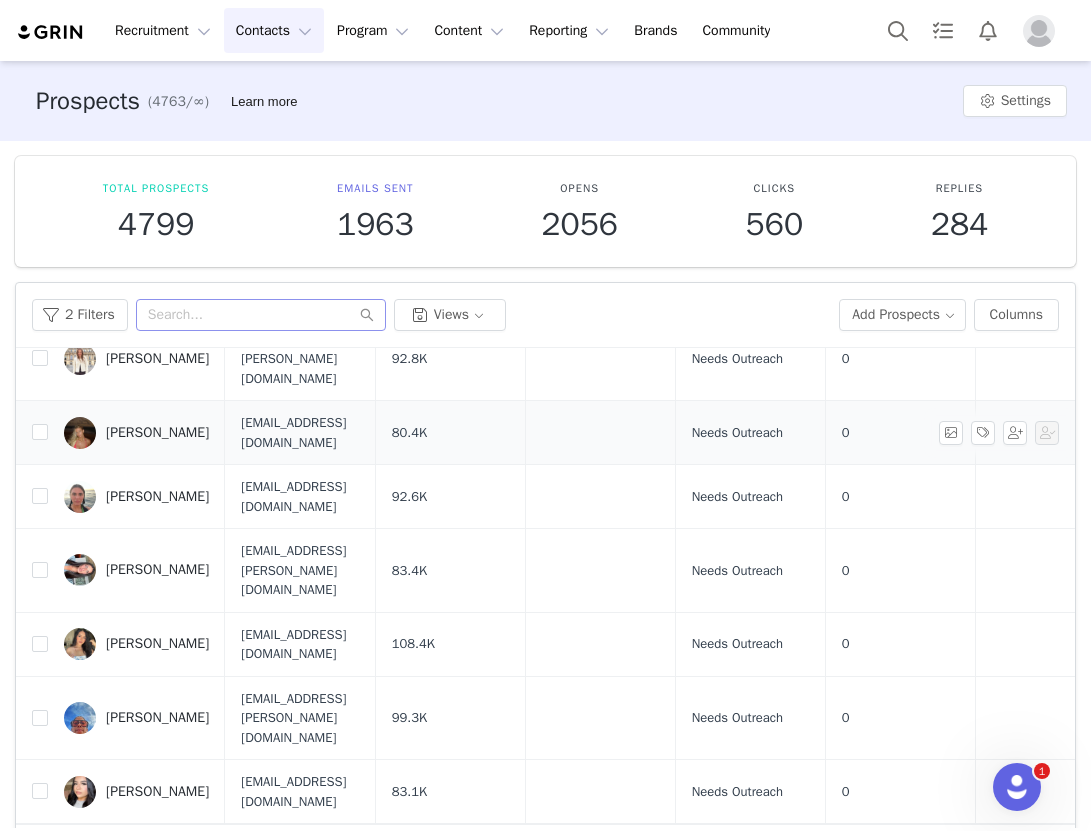 click on "Peyton Weiser" at bounding box center [157, 433] 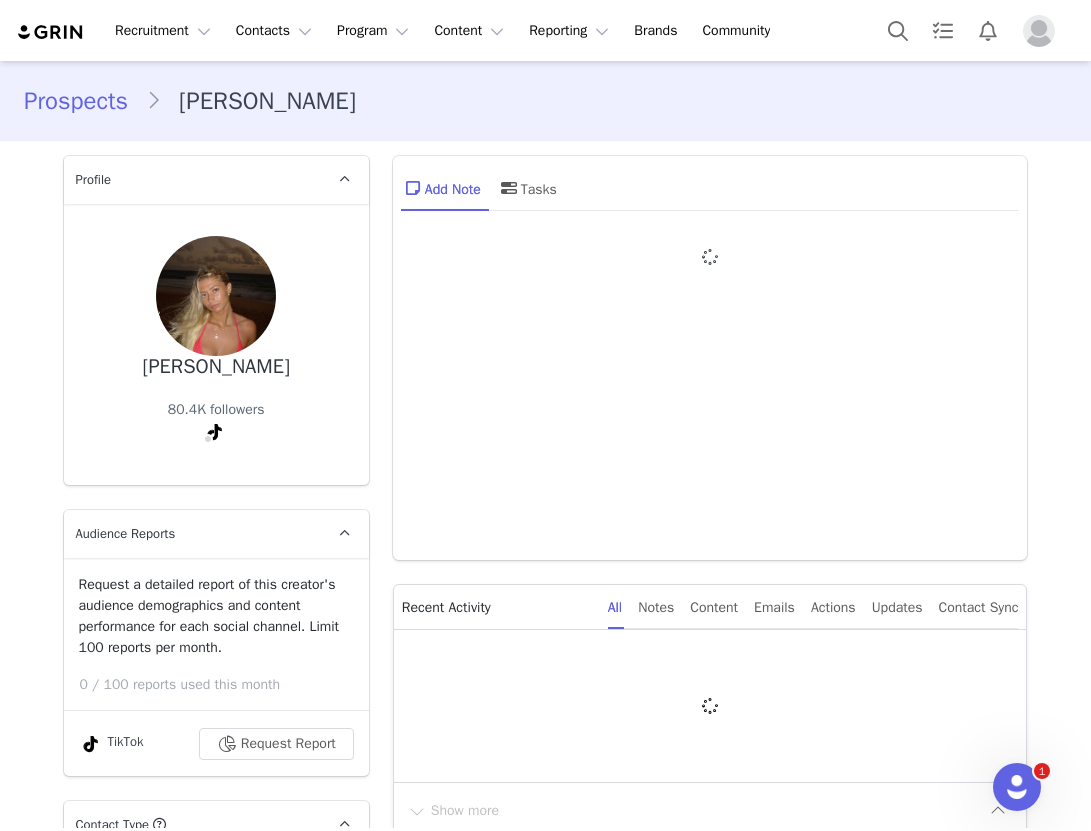type on "+1 (United States)" 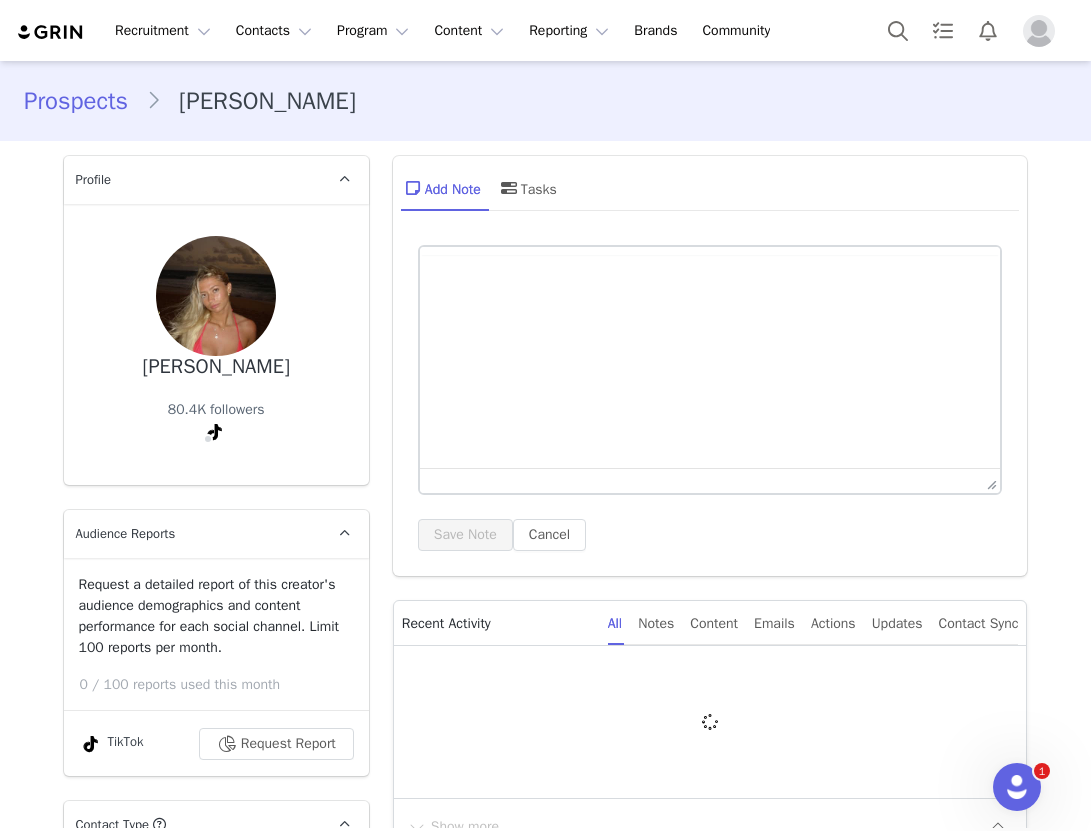 scroll, scrollTop: 0, scrollLeft: 0, axis: both 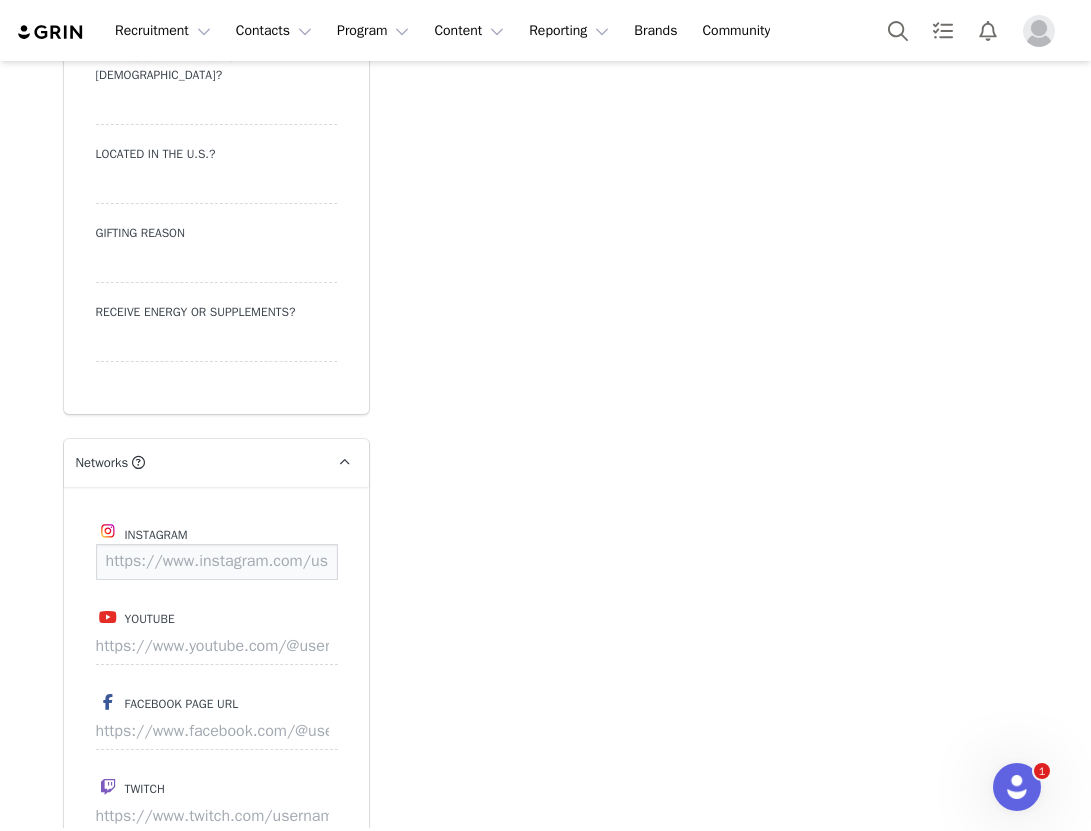 click at bounding box center (217, 562) 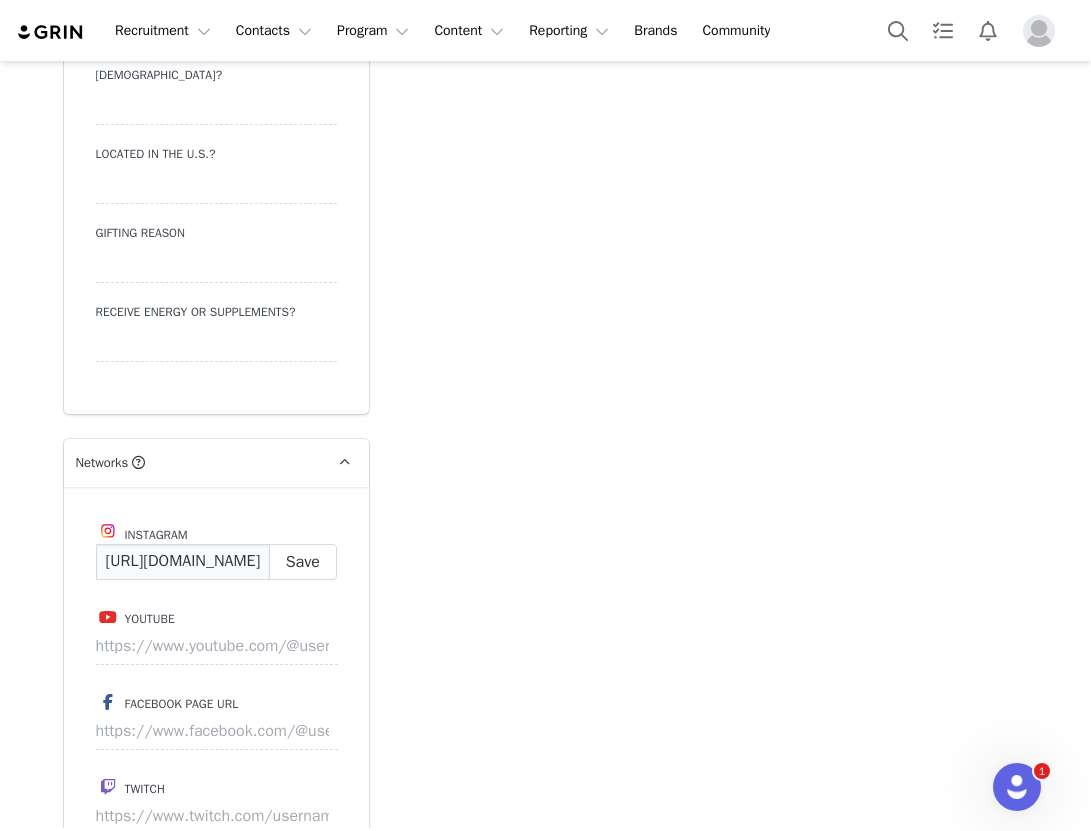 scroll, scrollTop: 0, scrollLeft: 132, axis: horizontal 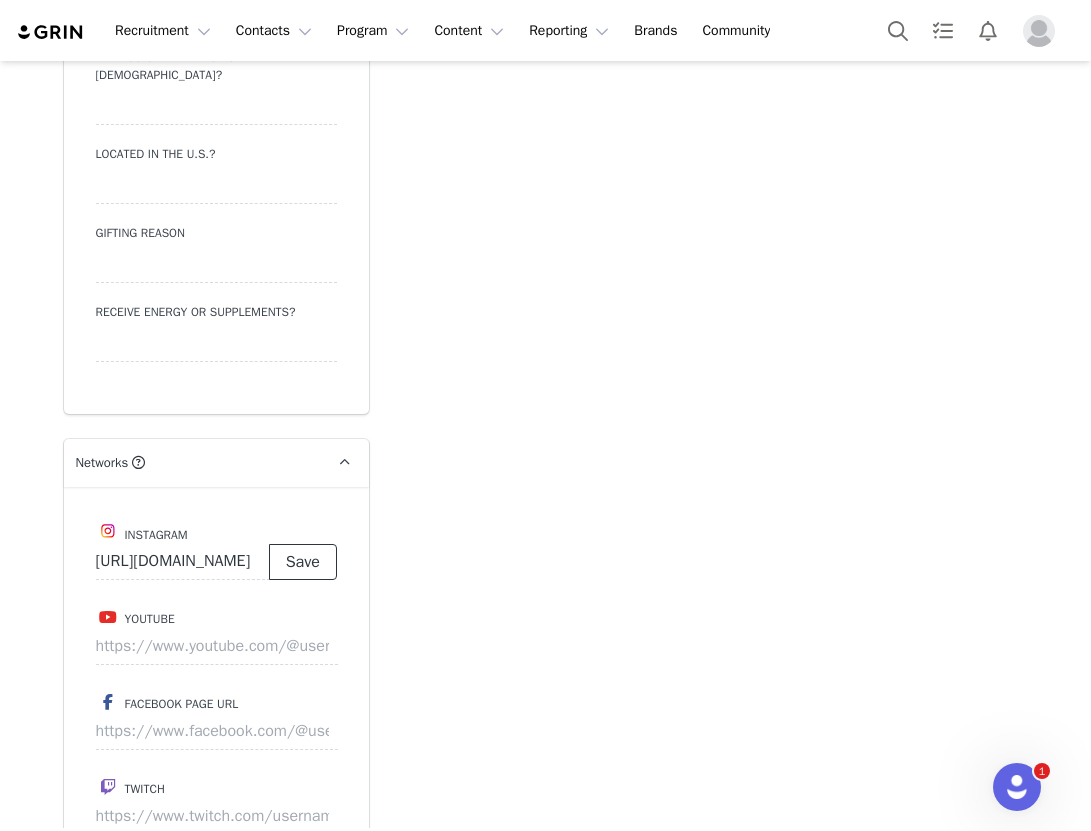 click on "Save" at bounding box center (303, 562) 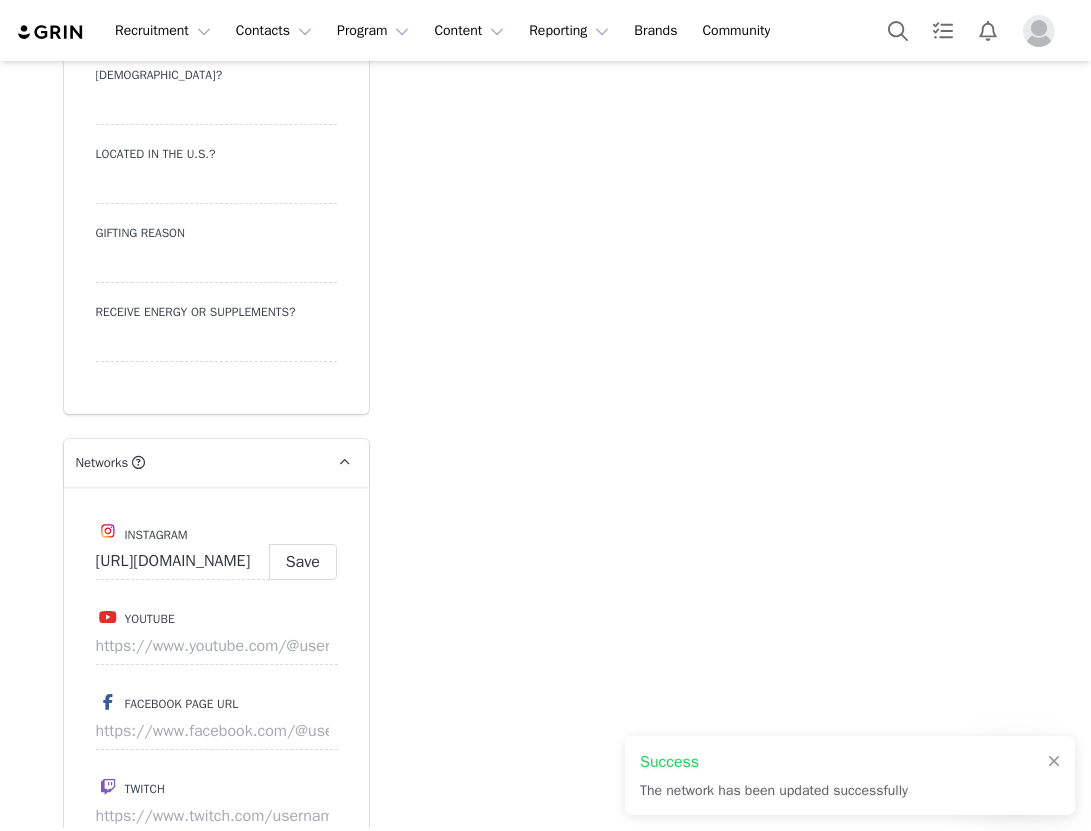 type on "https://www.instagram.com/peytweiser" 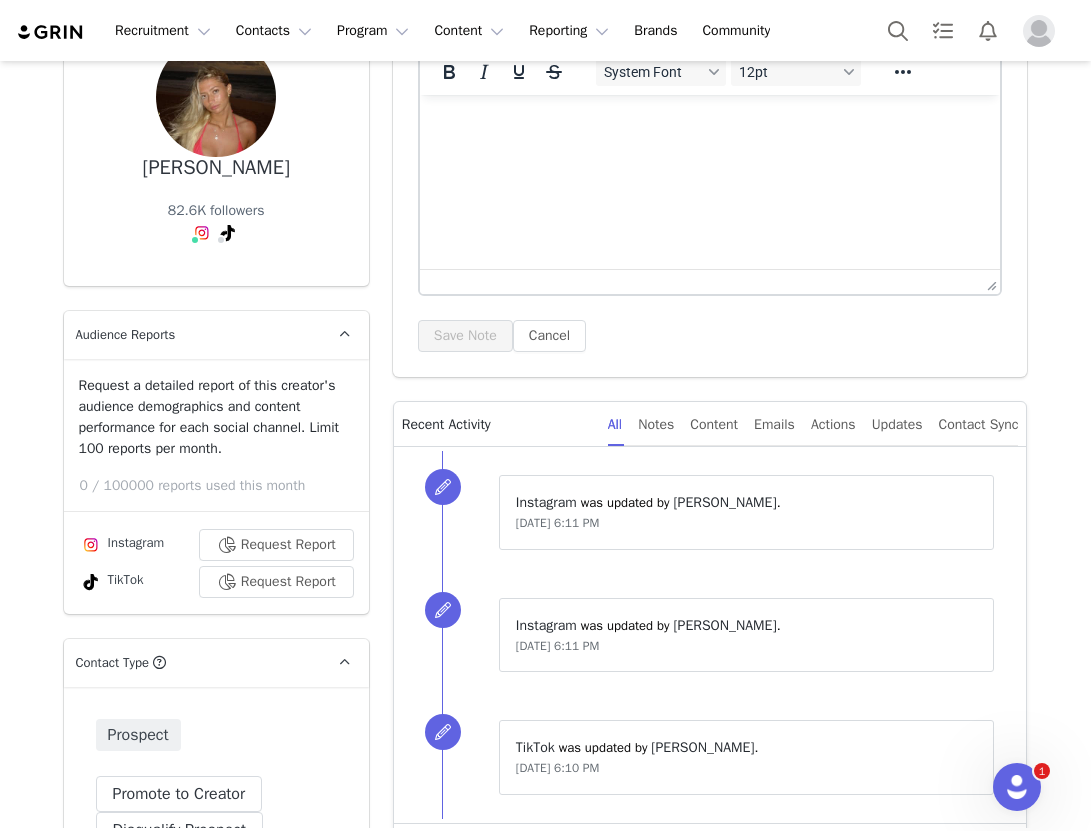 scroll, scrollTop: 0, scrollLeft: 0, axis: both 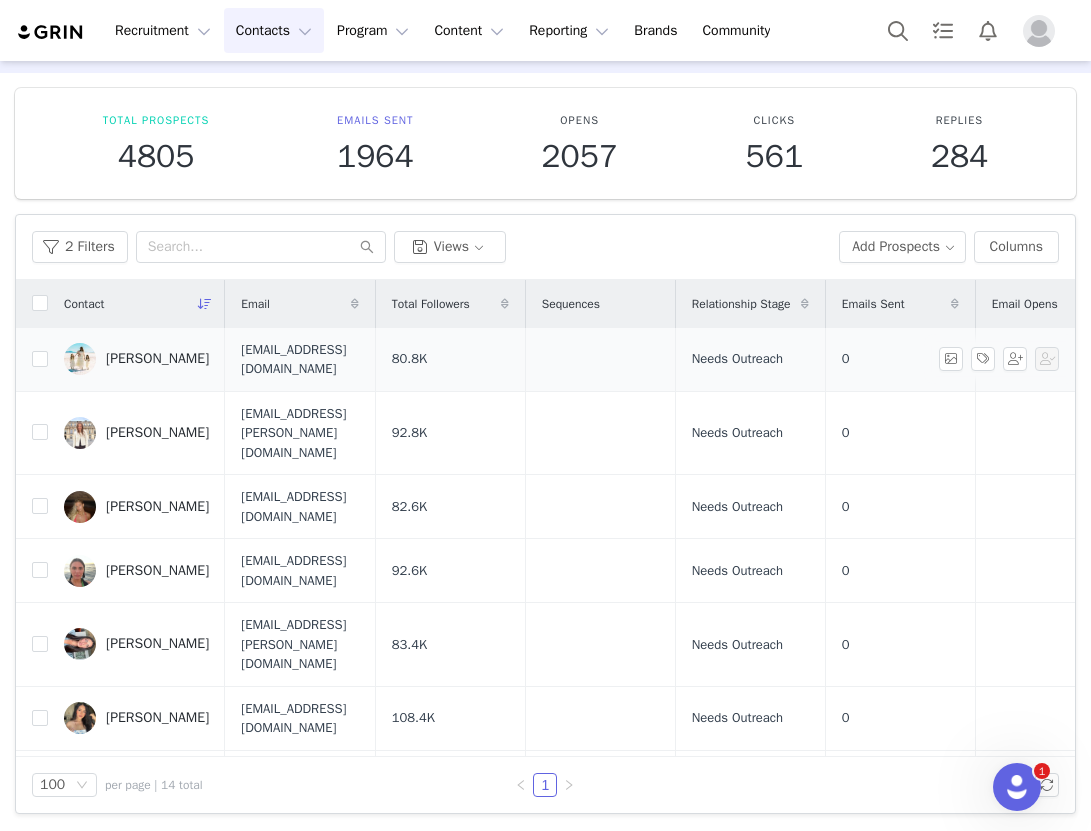 click on "Vivi McCoy" at bounding box center (157, 359) 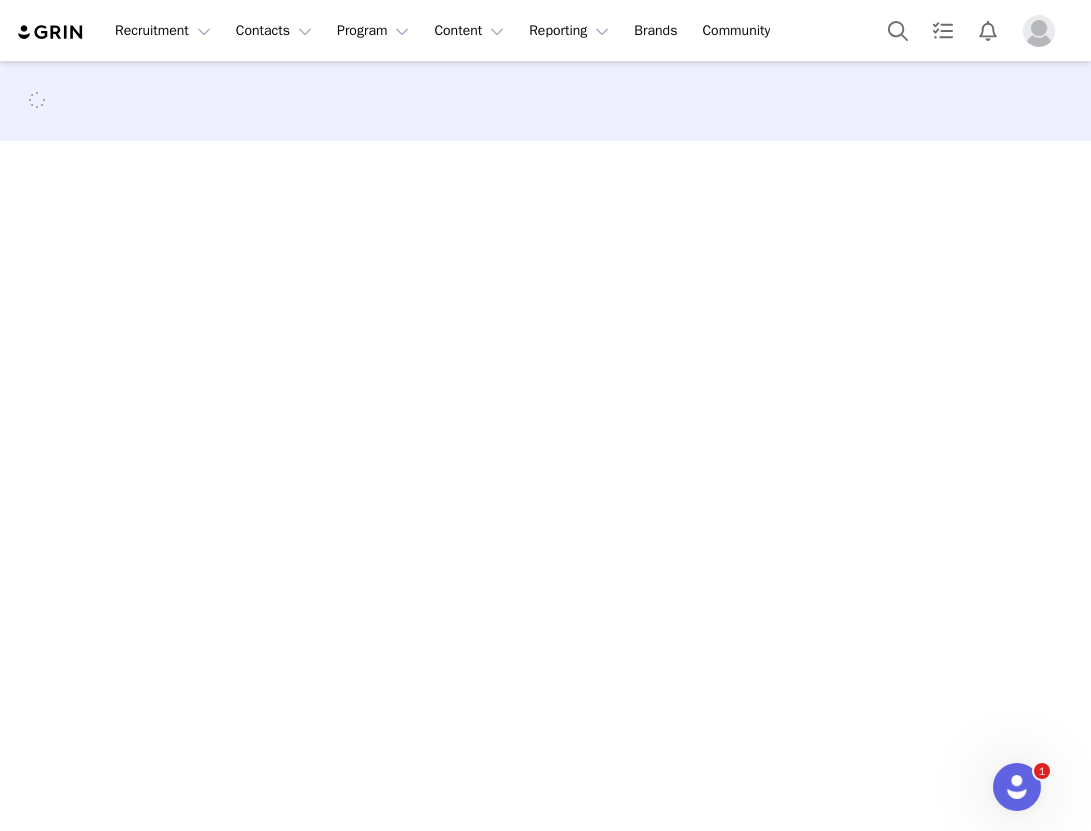 scroll, scrollTop: 0, scrollLeft: 0, axis: both 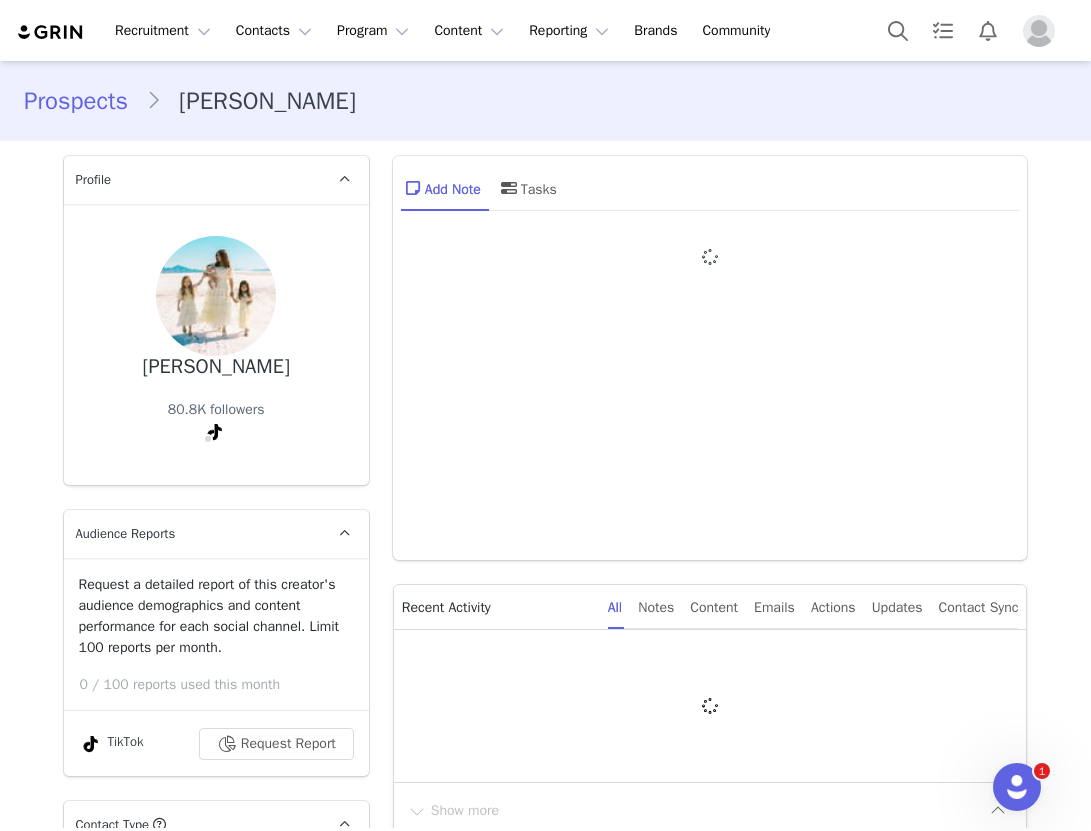 type on "+1 (United States)" 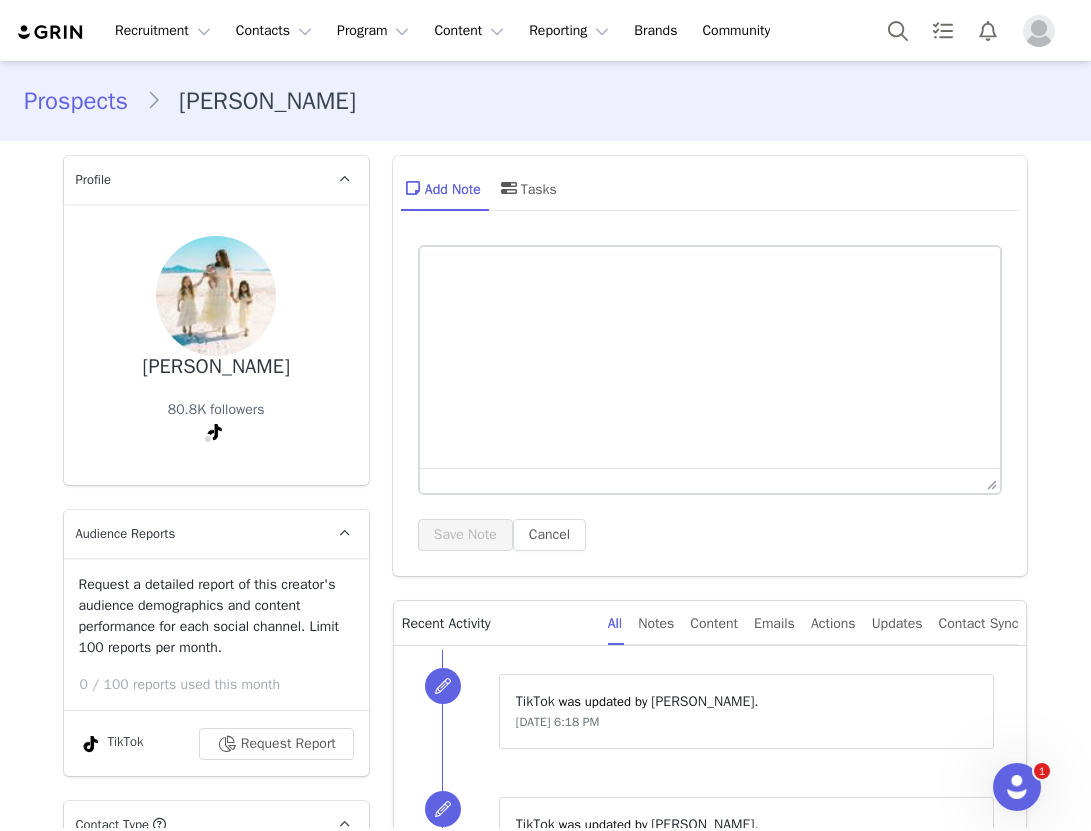scroll, scrollTop: 0, scrollLeft: 0, axis: both 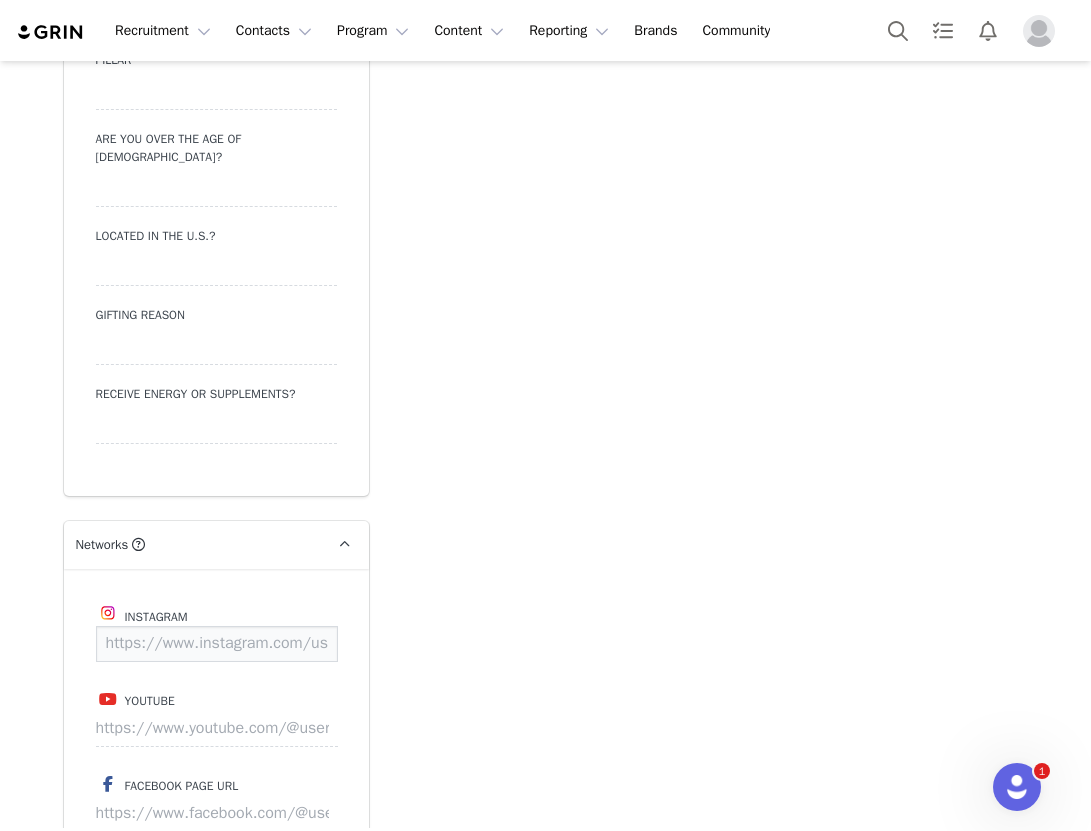 click at bounding box center (217, 644) 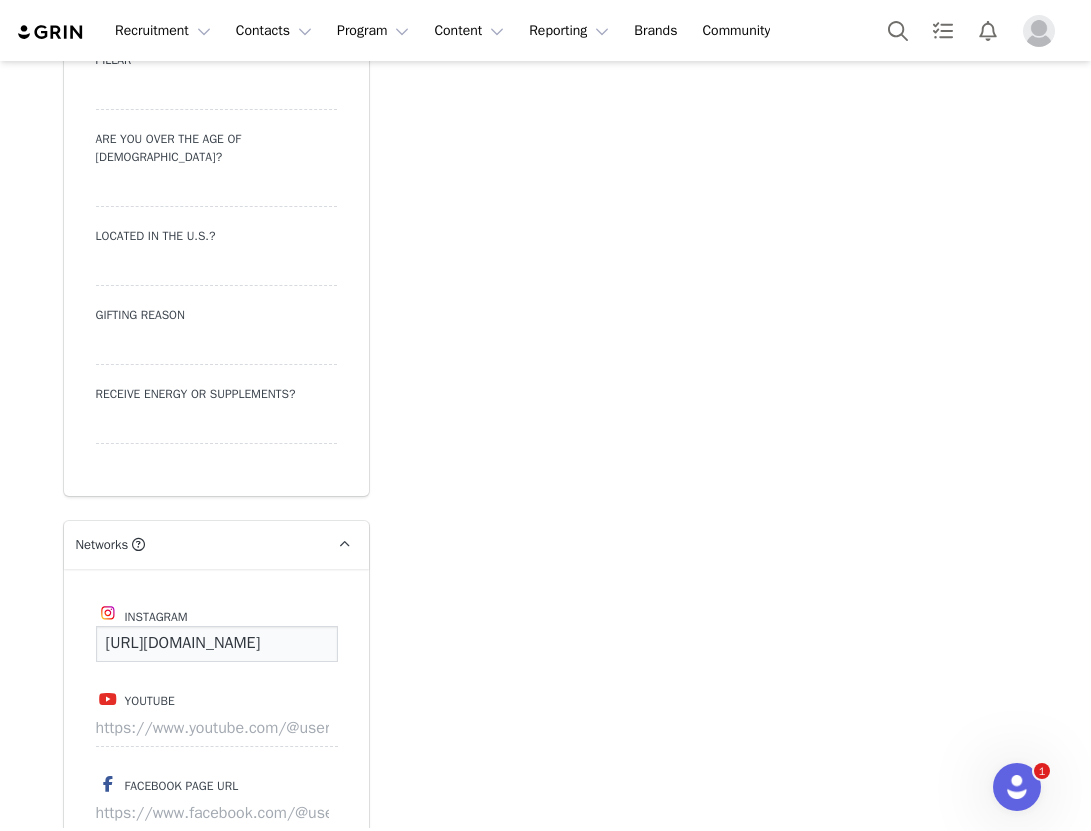 scroll, scrollTop: 0, scrollLeft: 182, axis: horizontal 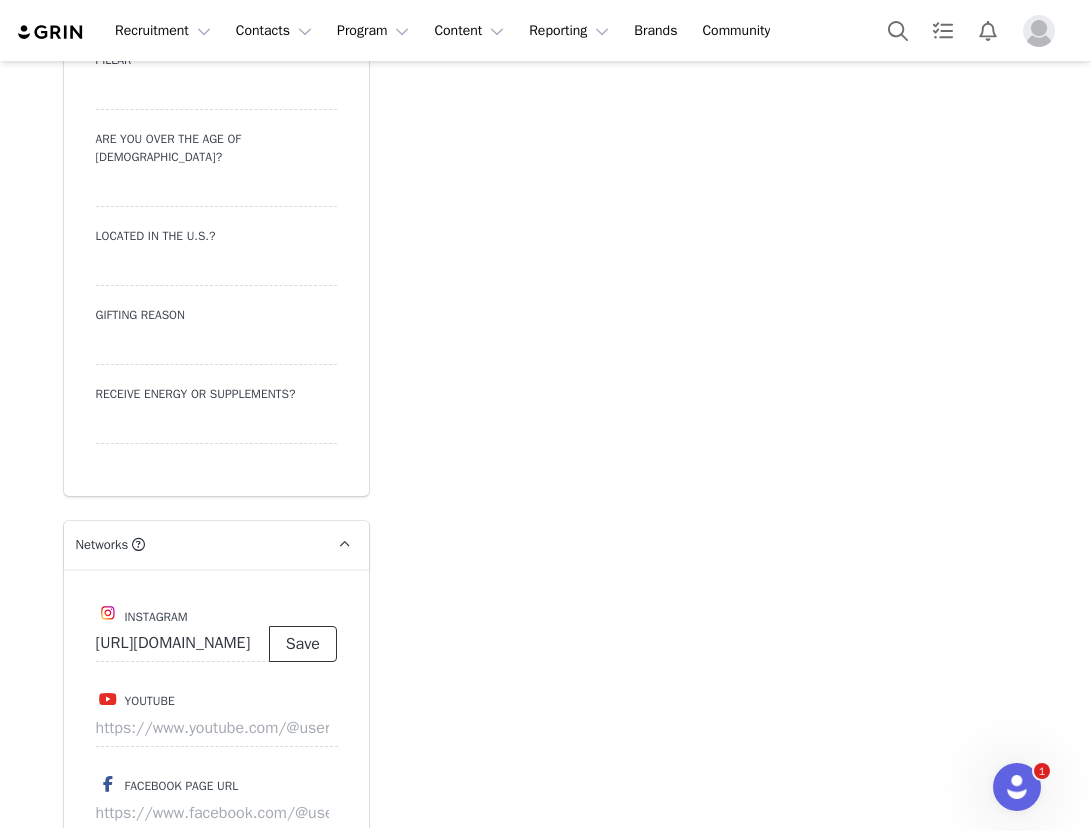 click on "Save" at bounding box center (303, 644) 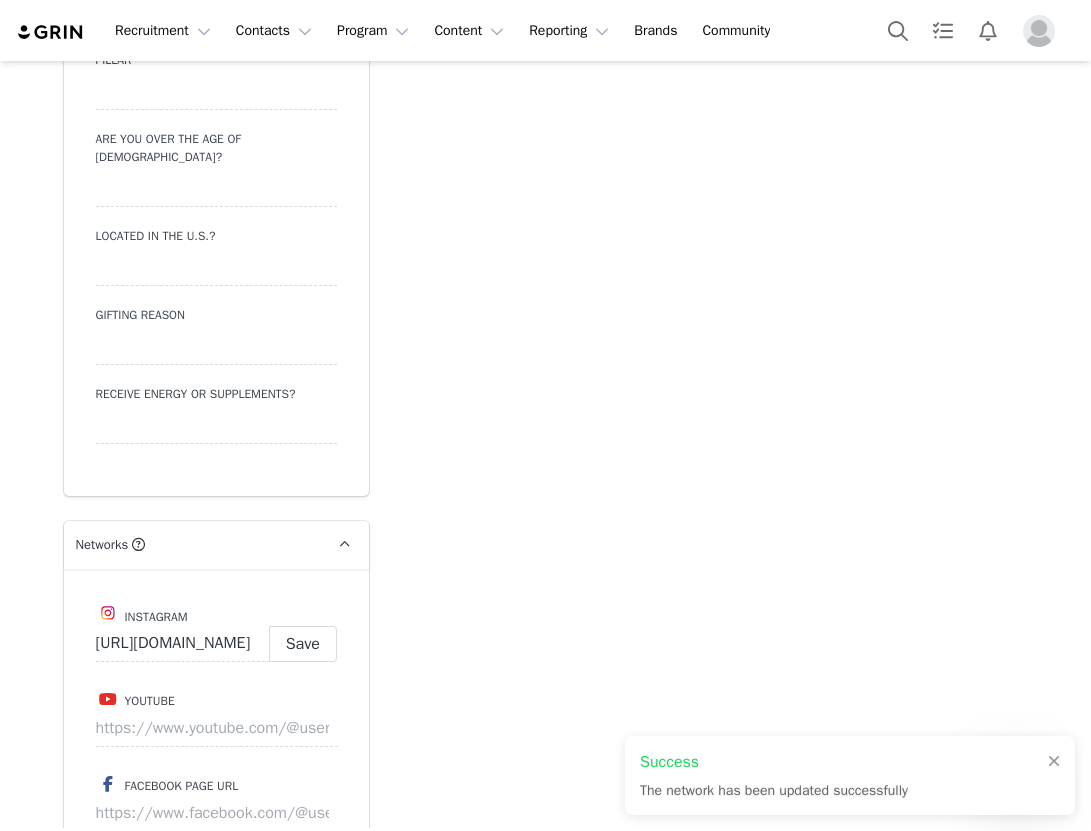 type on "https://www.instagram.com/vivimccoy_" 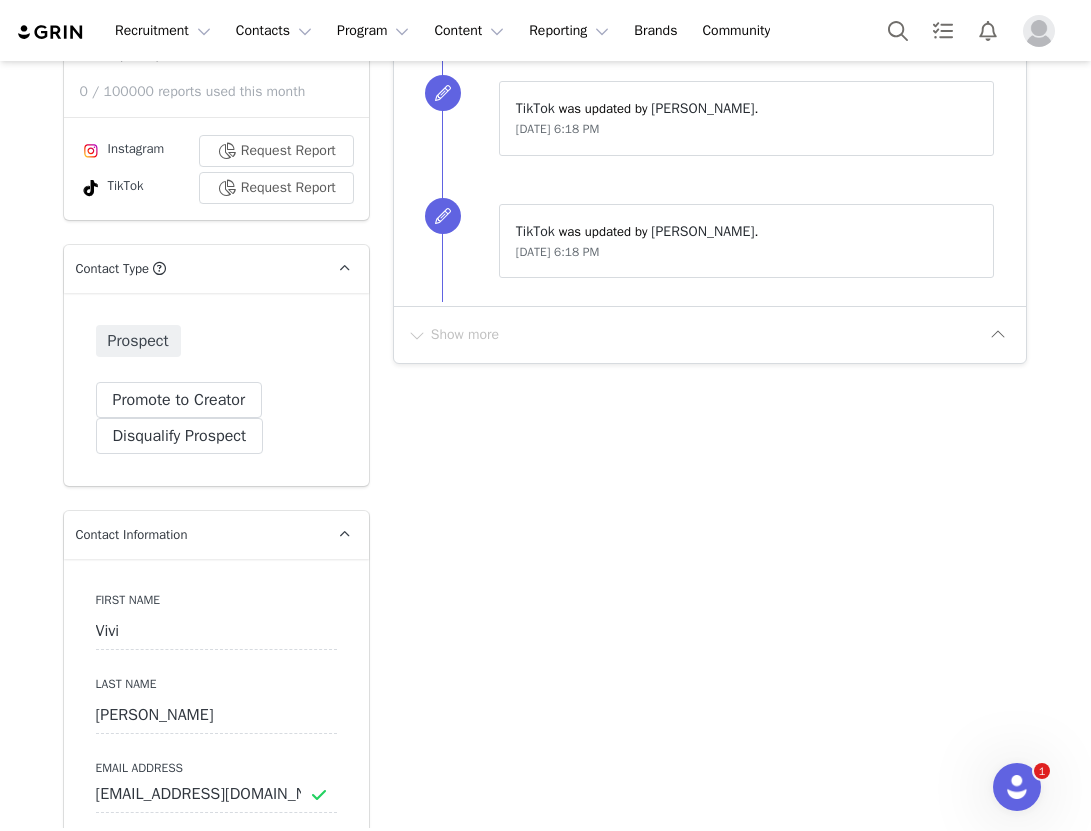 scroll, scrollTop: 0, scrollLeft: 0, axis: both 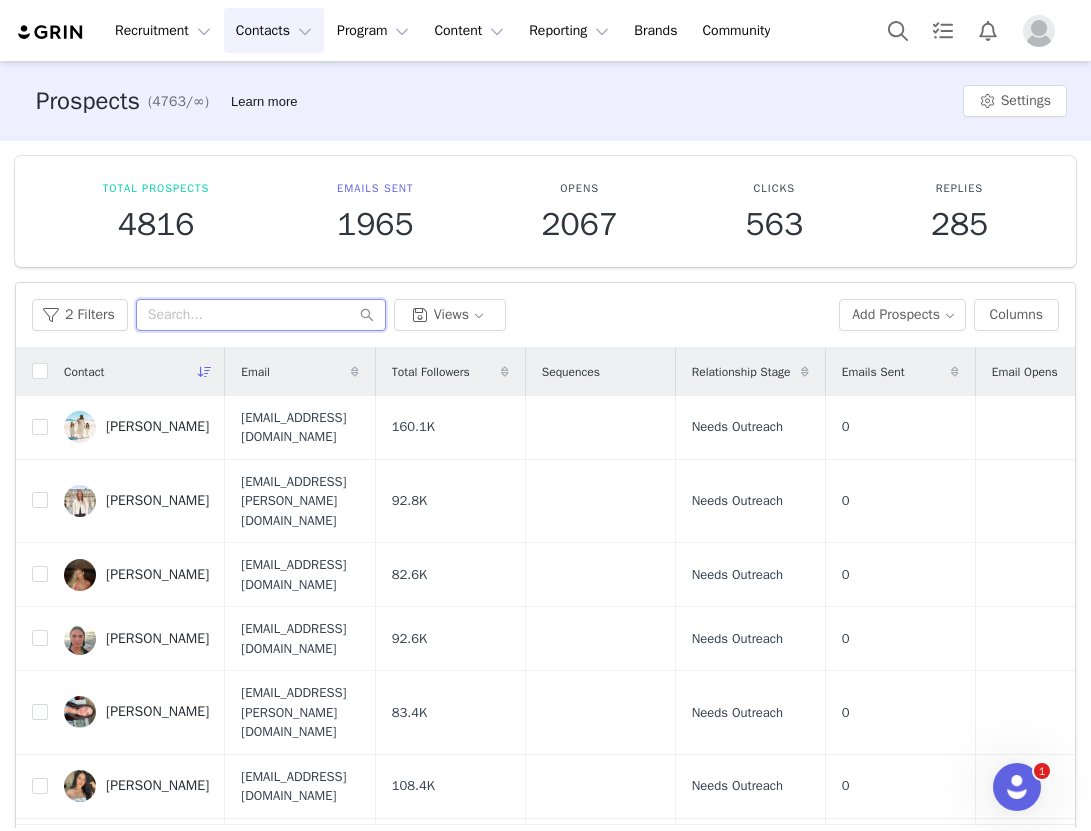 click at bounding box center (261, 315) 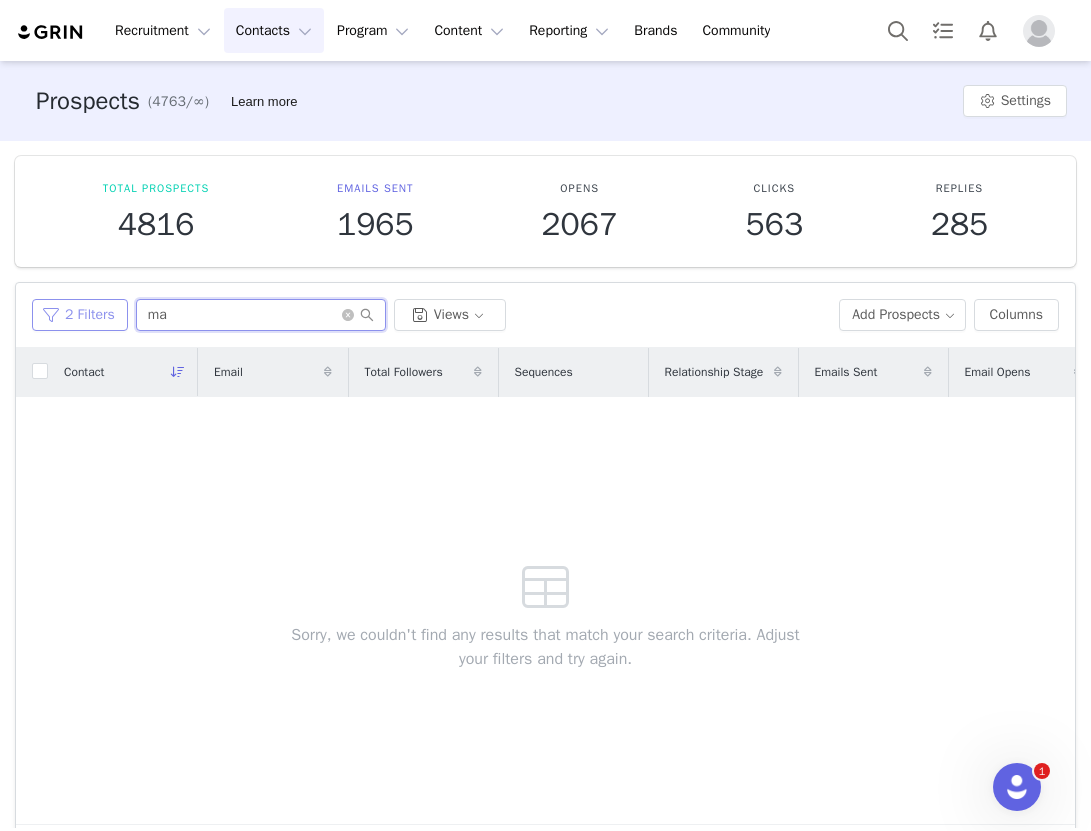 type on "ma" 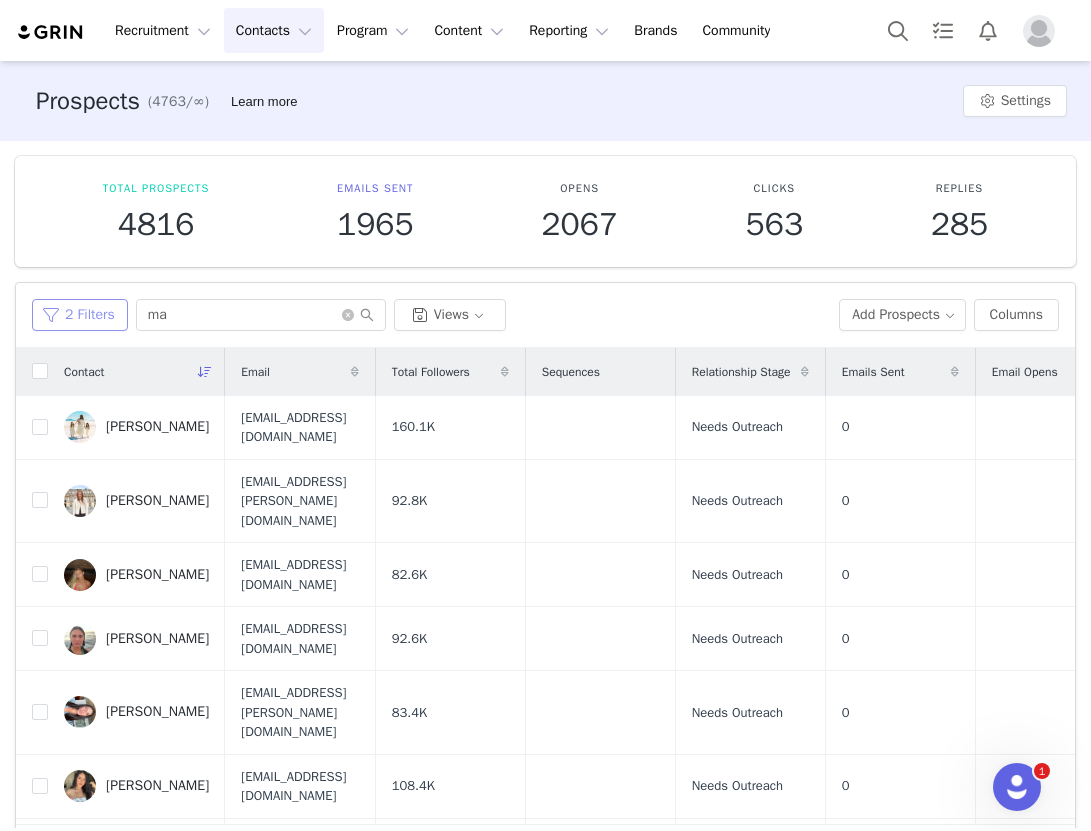 click on "2 Filters" at bounding box center [80, 315] 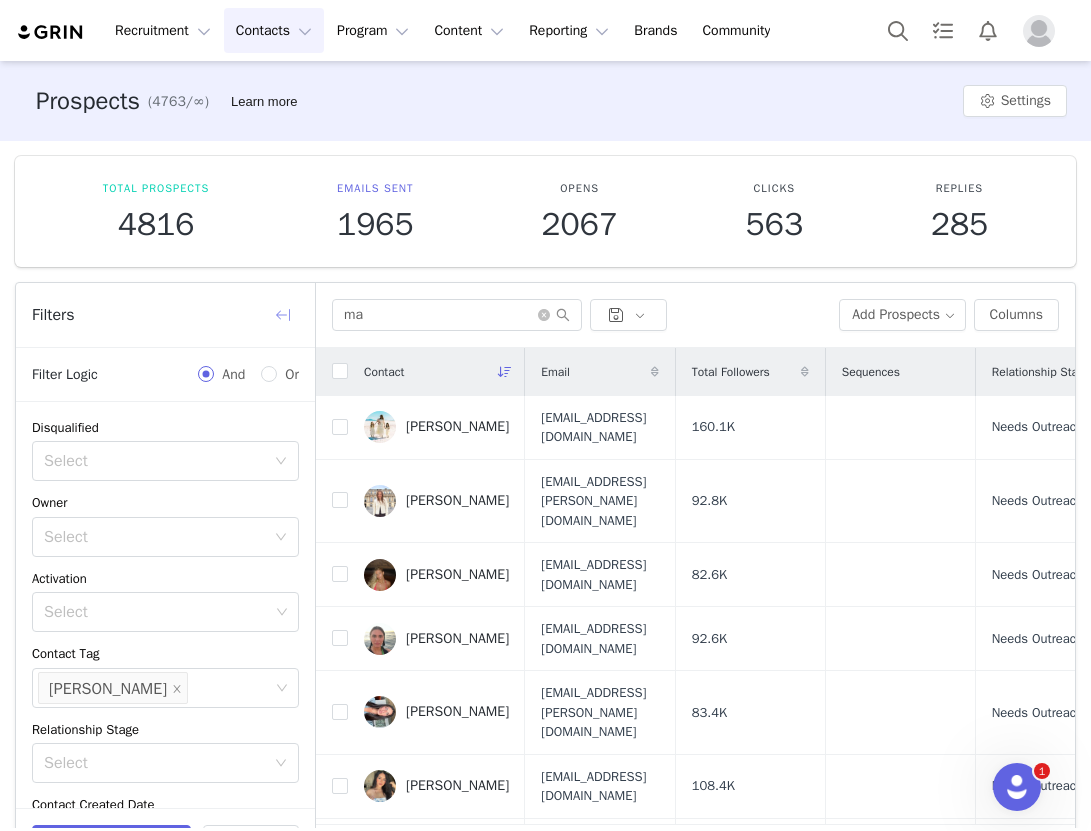 click at bounding box center [283, 315] 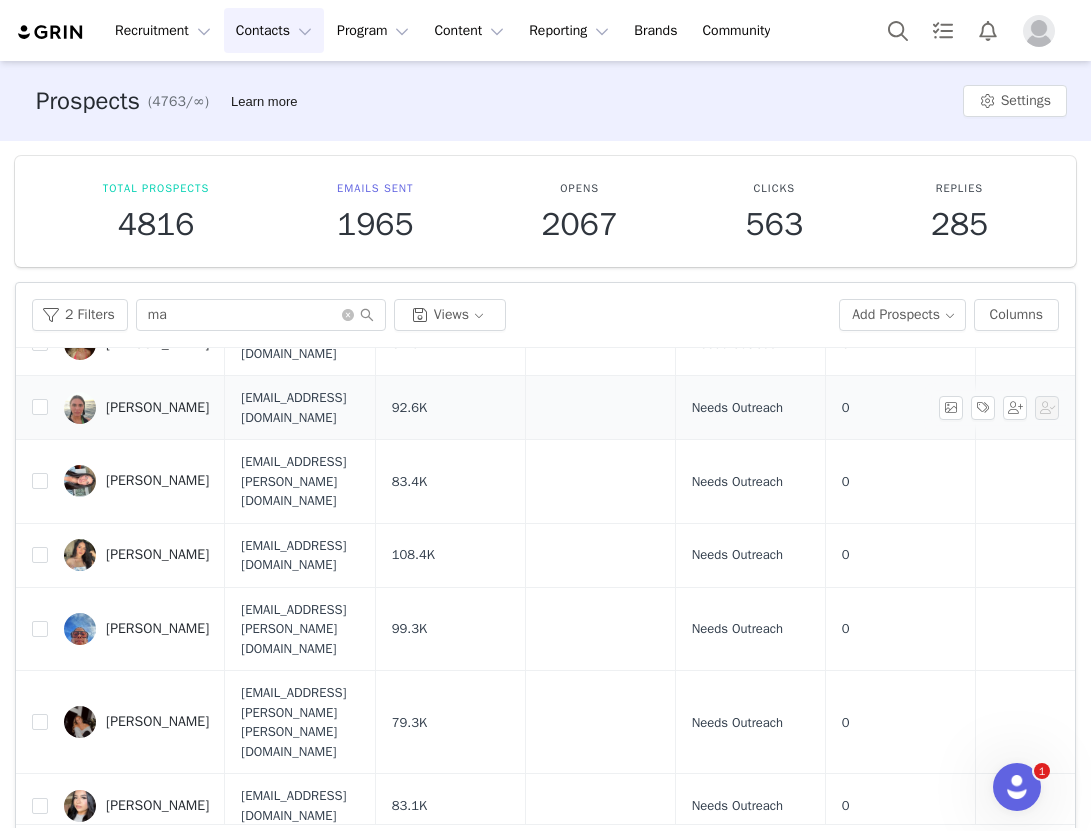 scroll, scrollTop: 246, scrollLeft: 0, axis: vertical 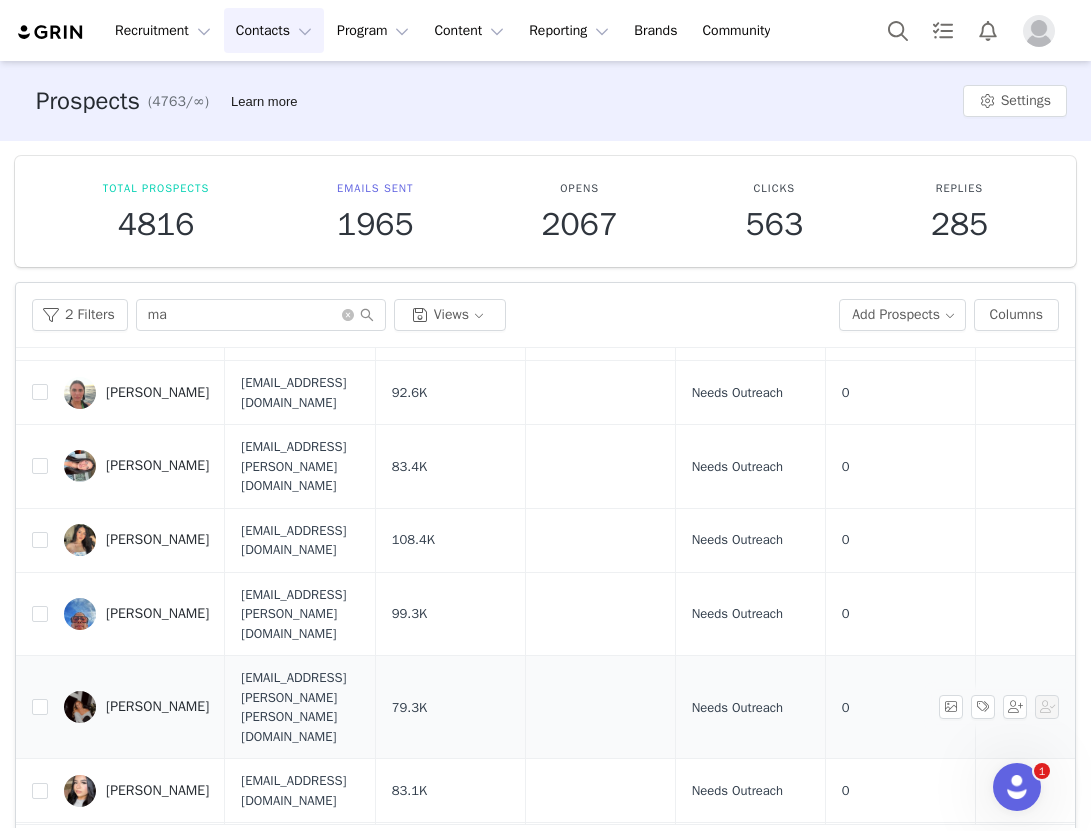 click on "[PERSON_NAME]" at bounding box center (136, 707) 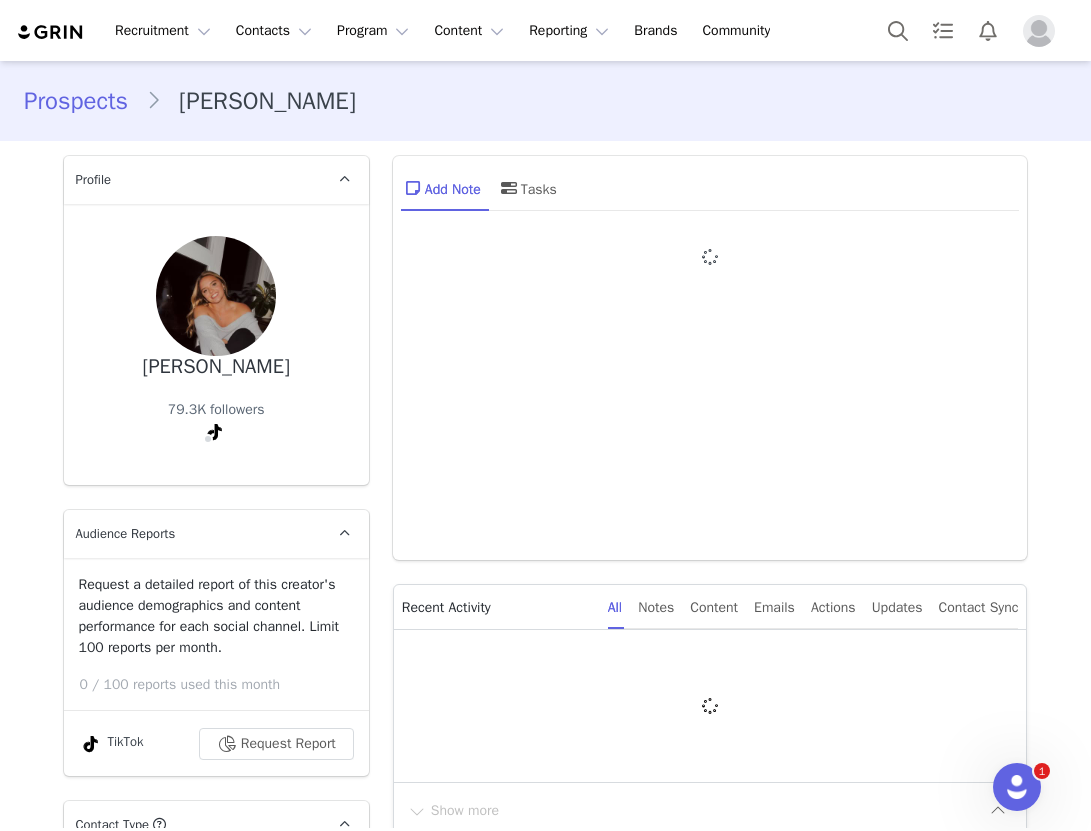 type on "+1 ([GEOGRAPHIC_DATA])" 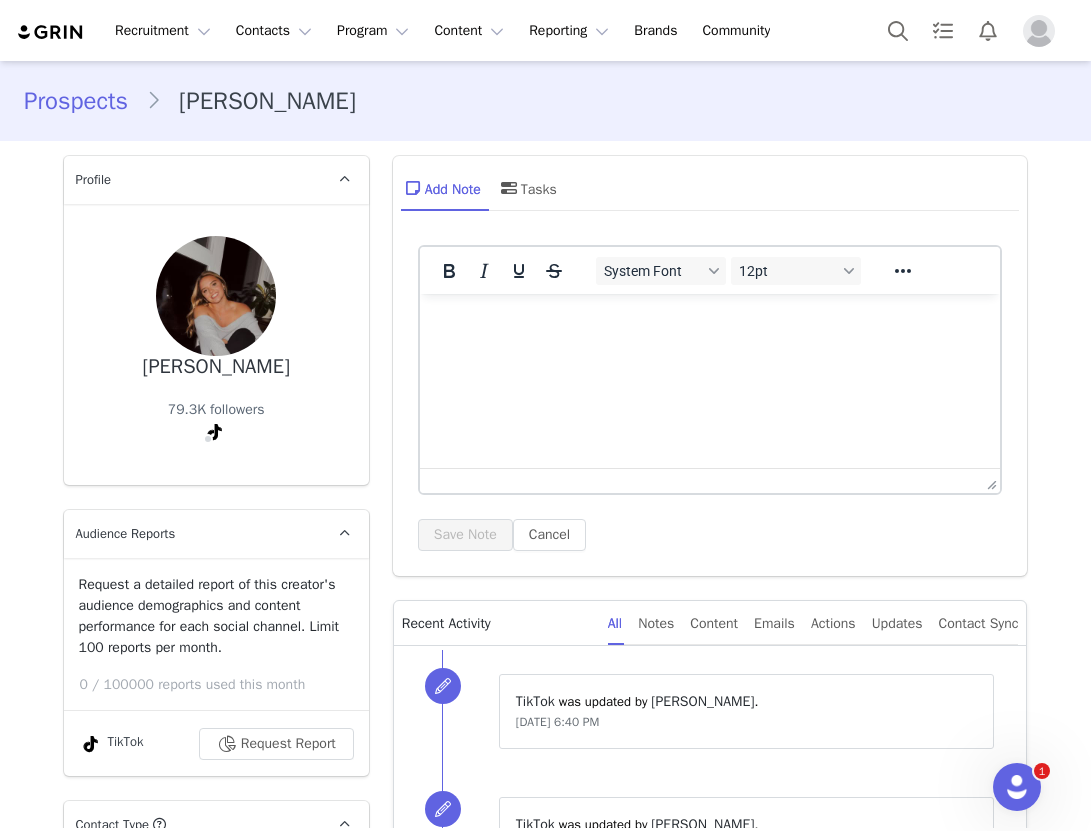 scroll, scrollTop: 0, scrollLeft: 0, axis: both 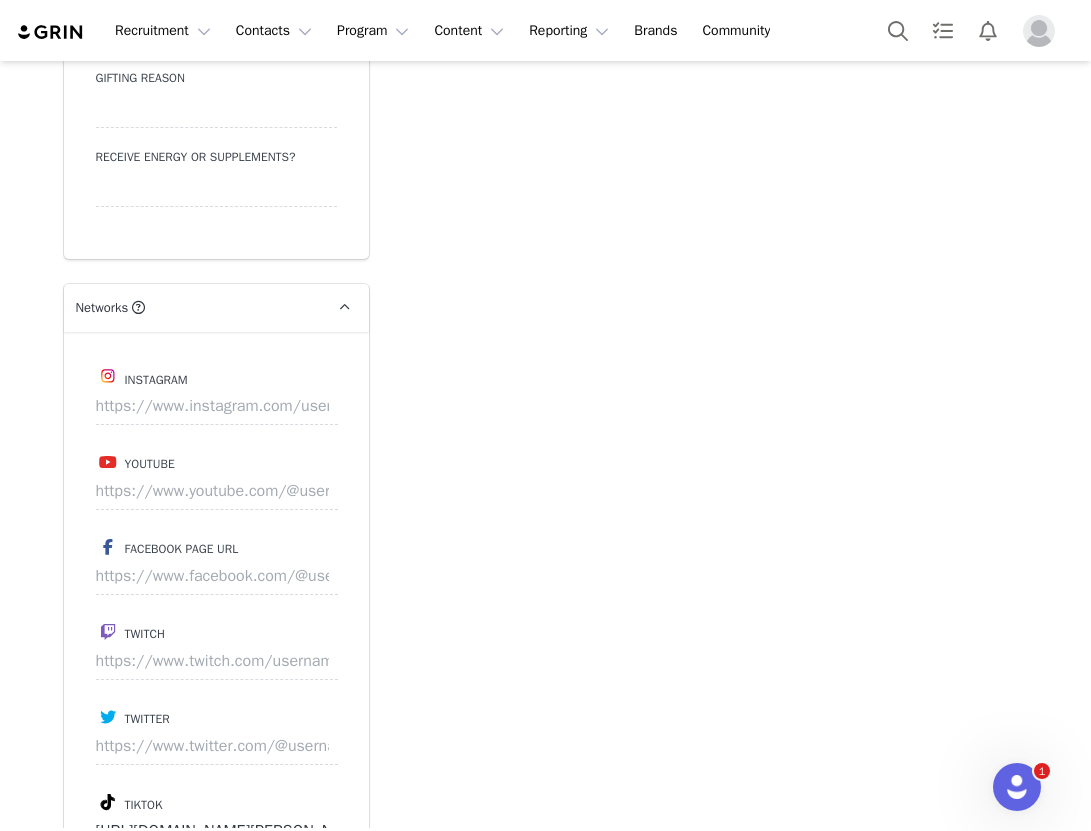 click on "Instagram Youtube Facebook Page URL Twitch Twitter Tiktok https://www.tiktok.com/@.macie.lyn Pinterest" at bounding box center (216, 662) 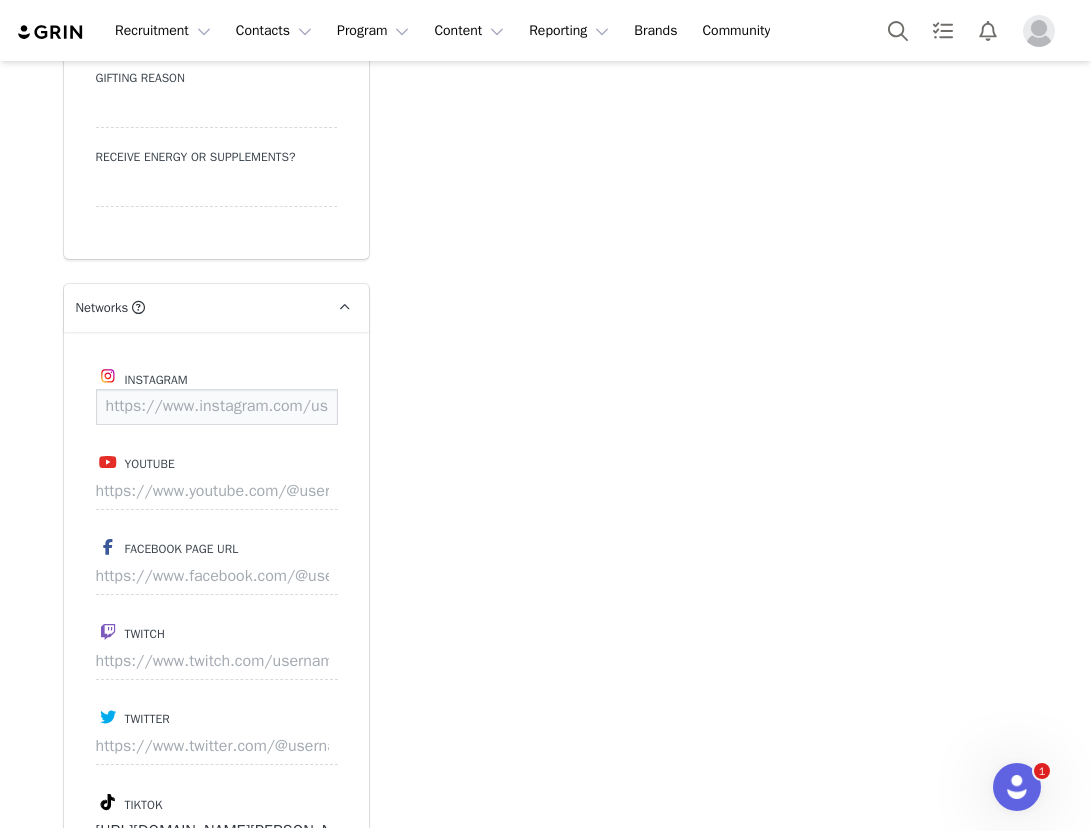 click at bounding box center (217, 407) 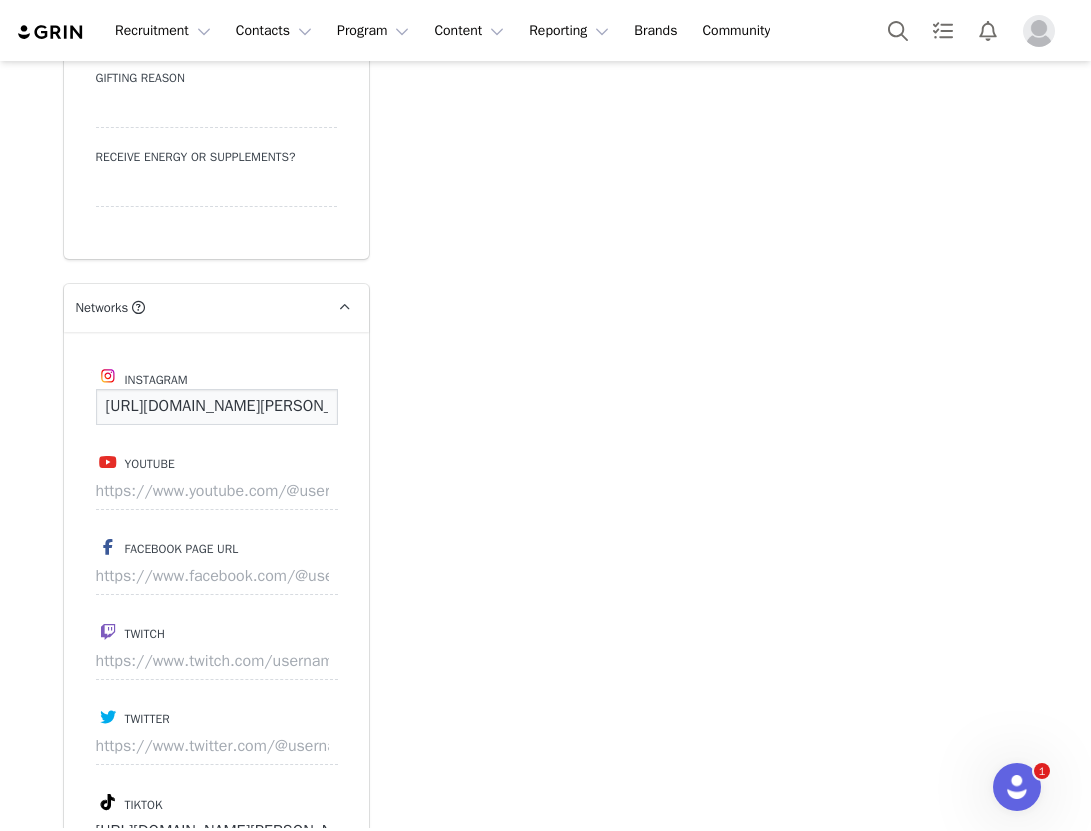 scroll, scrollTop: 0, scrollLeft: 560, axis: horizontal 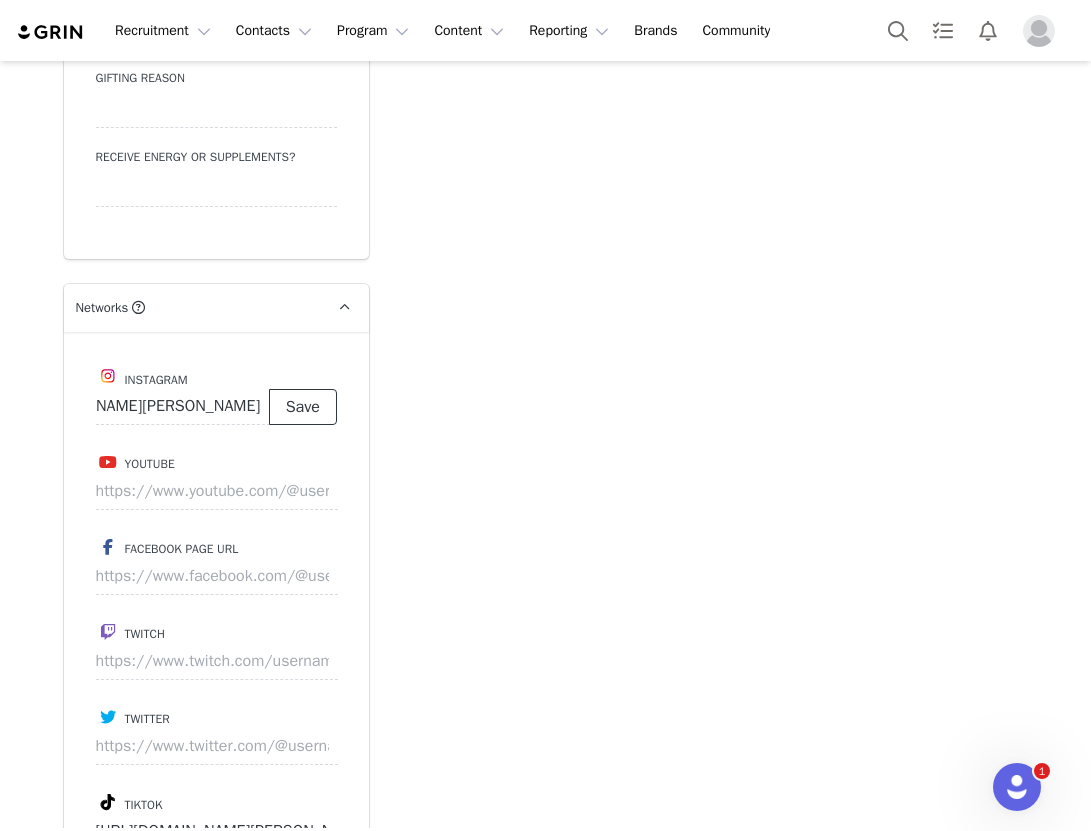 type on "https://www.instagram.com/macie.flamm" 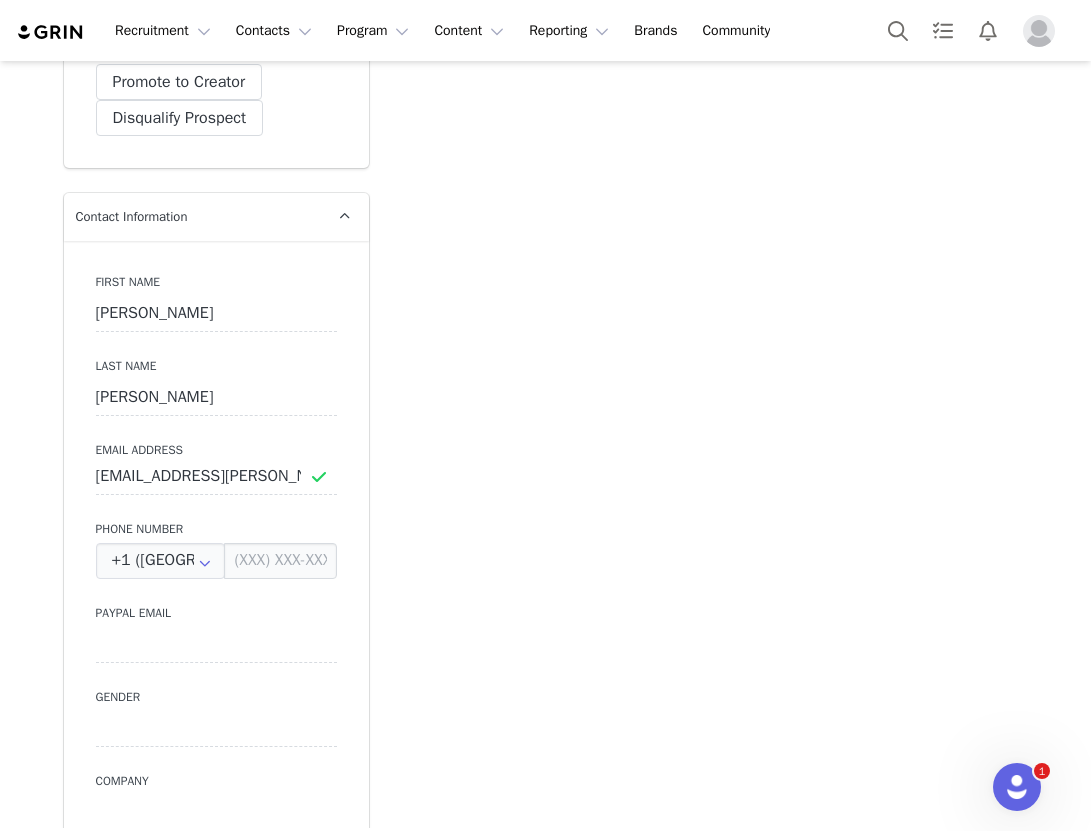 scroll, scrollTop: 0, scrollLeft: 0, axis: both 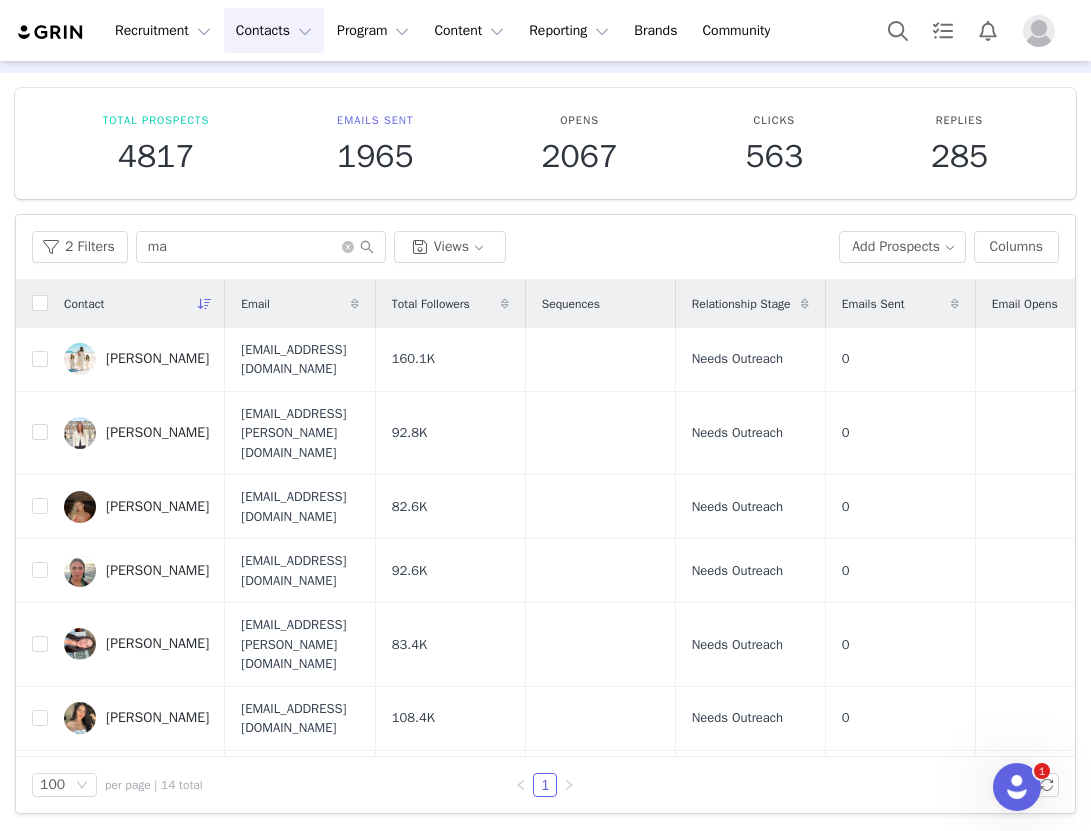 click on "2 Filters ma Views      Add Prospects      Columns" at bounding box center (545, 247) 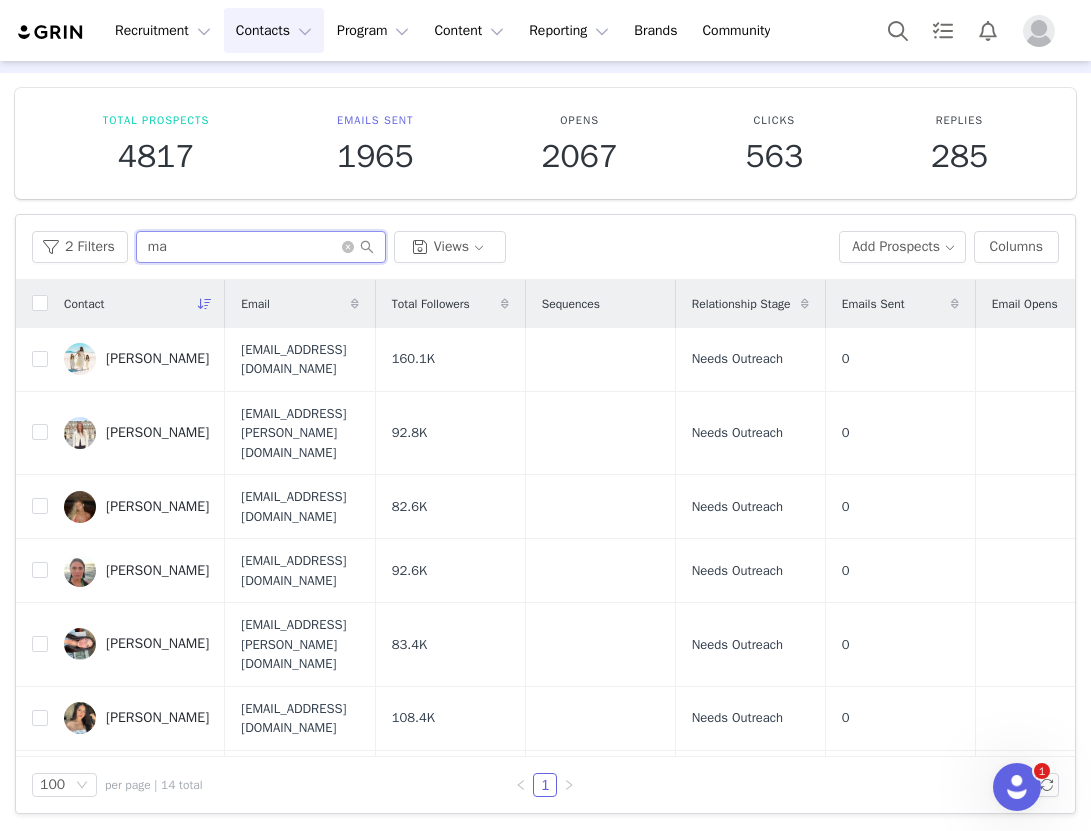 click on "ma" at bounding box center [261, 247] 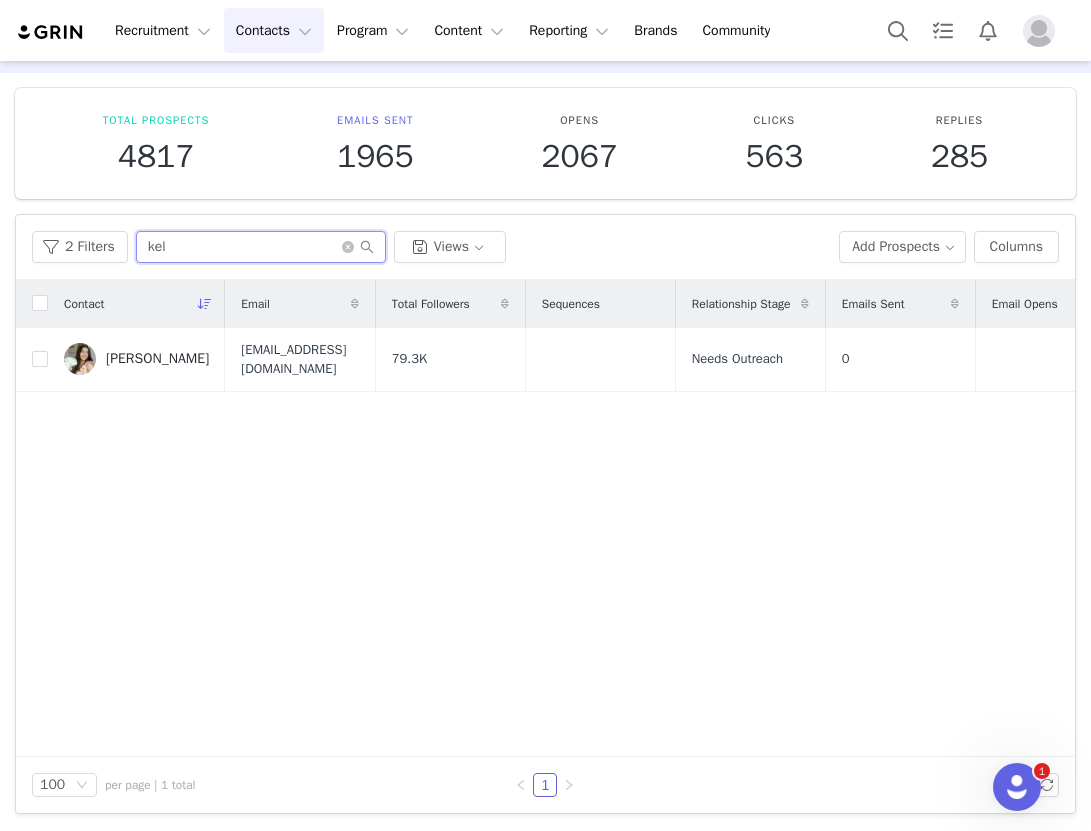 type on "kel" 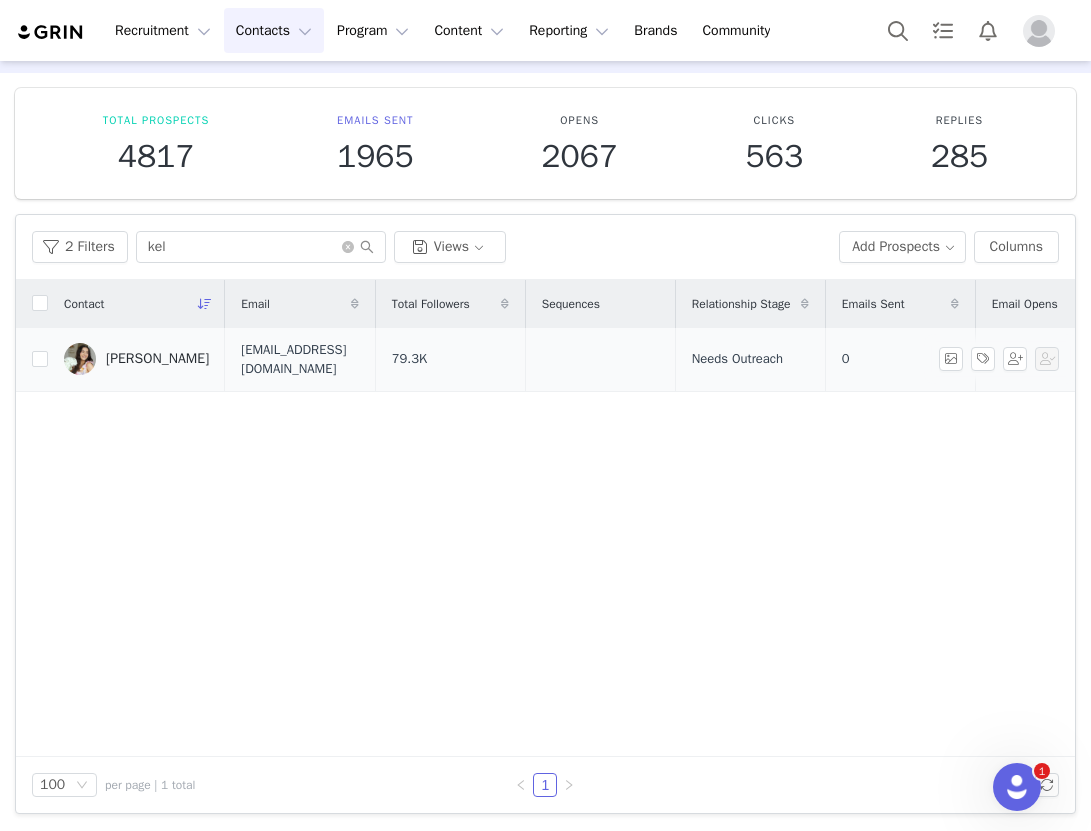 click on "[PERSON_NAME]" at bounding box center [157, 359] 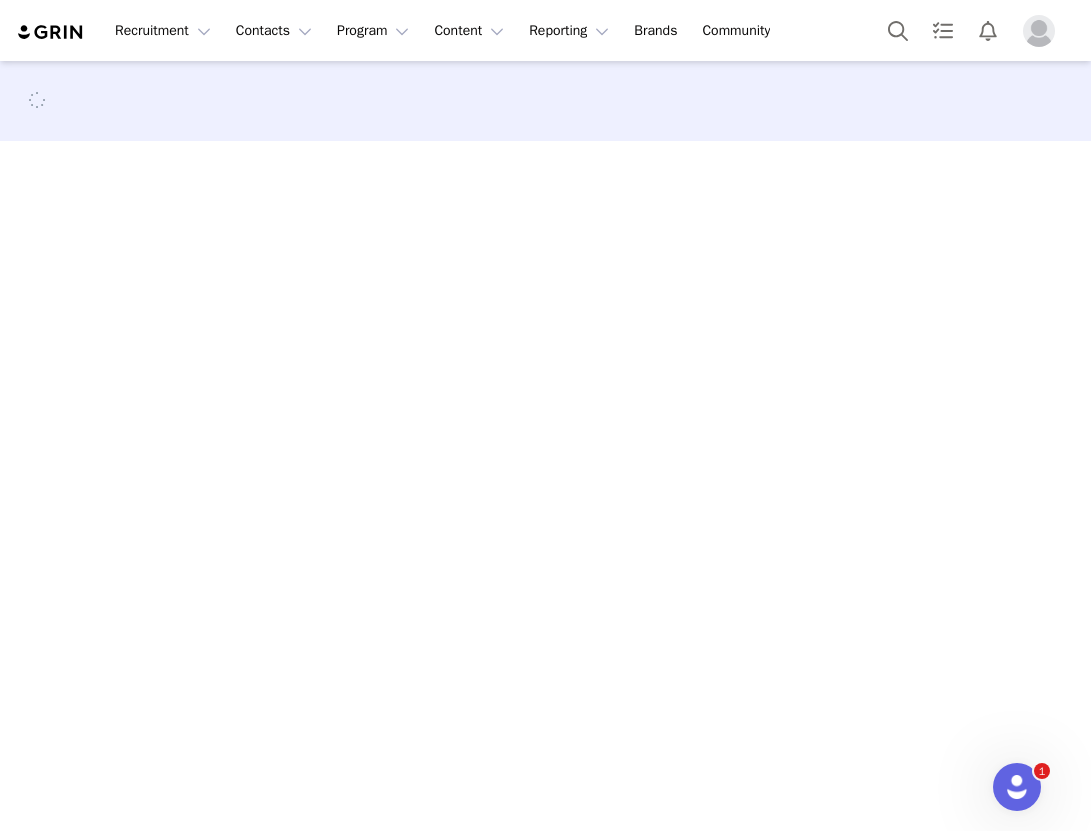 scroll, scrollTop: 0, scrollLeft: 0, axis: both 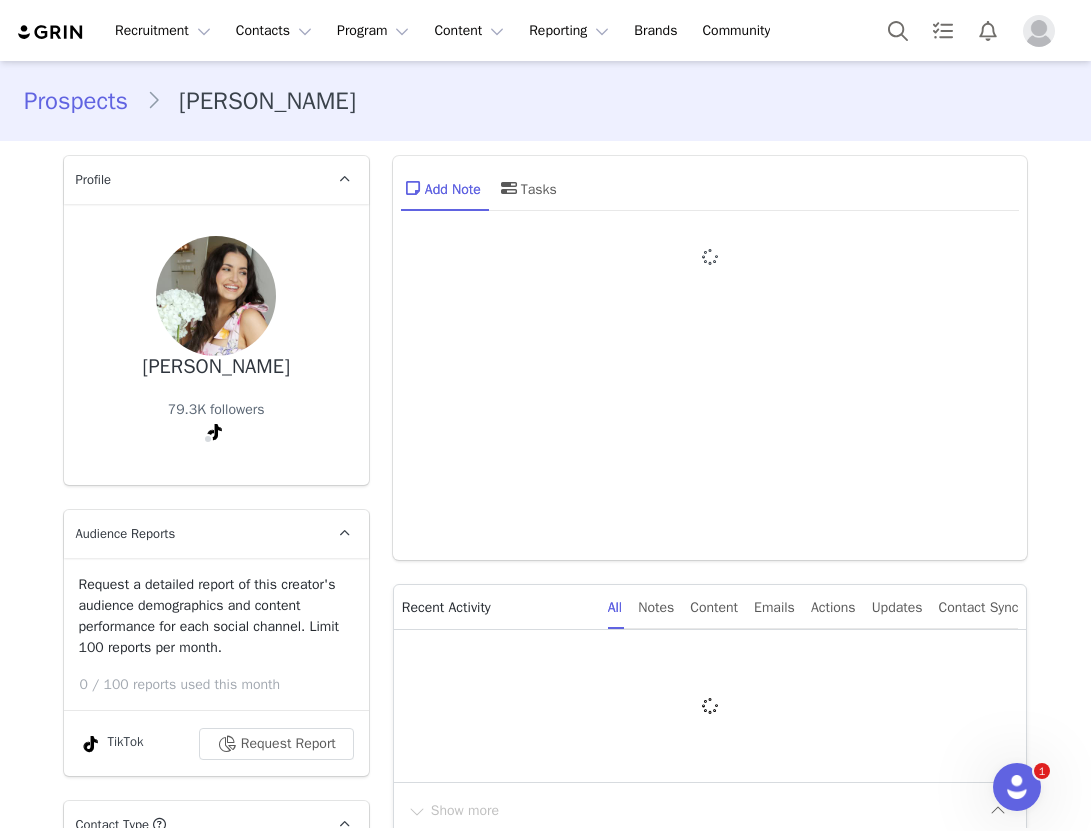 type on "+1 ([GEOGRAPHIC_DATA])" 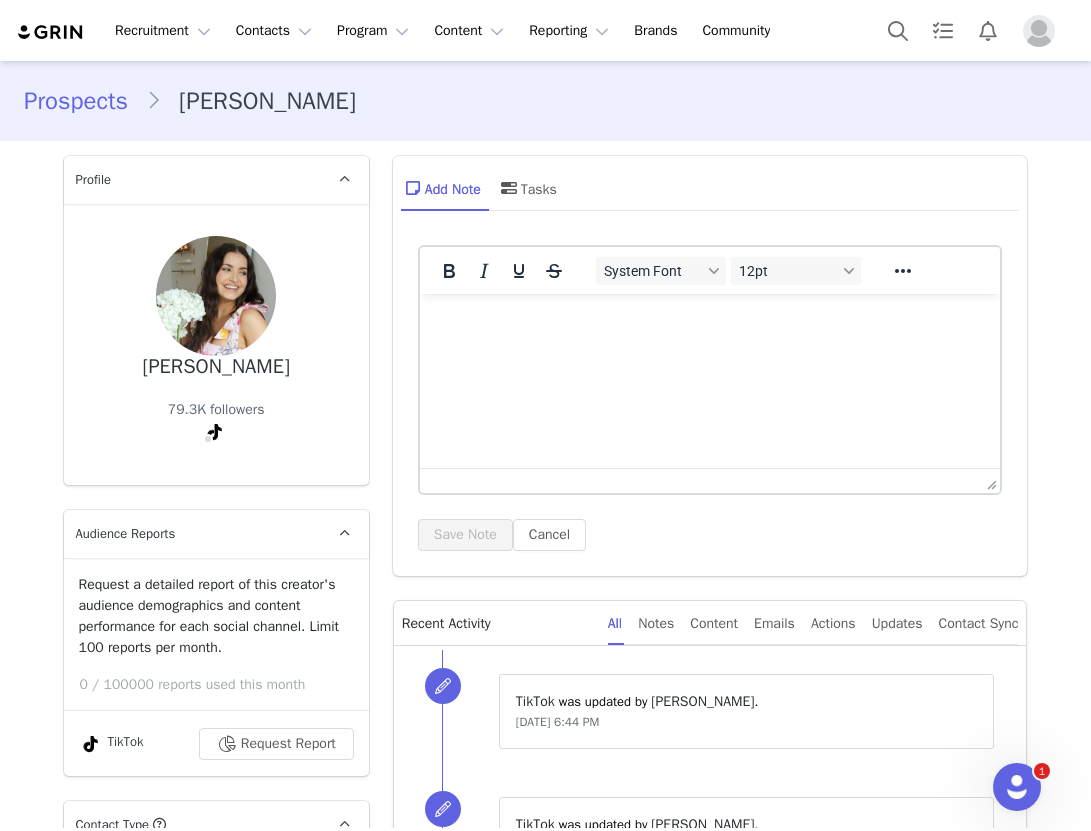 scroll, scrollTop: 681, scrollLeft: 0, axis: vertical 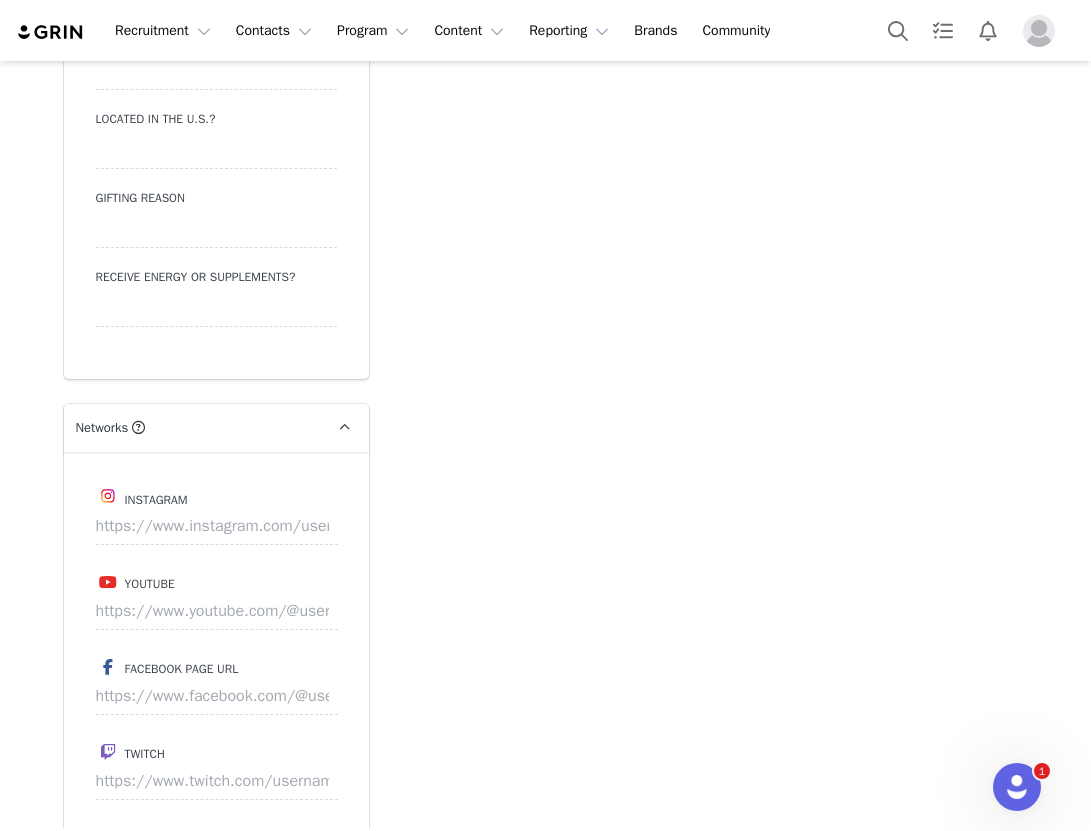 click on "Instagram Youtube Facebook Page URL Twitch Twitter Tiktok https://www.tiktok.com/@kelseybarberio Pinterest" at bounding box center (216, 782) 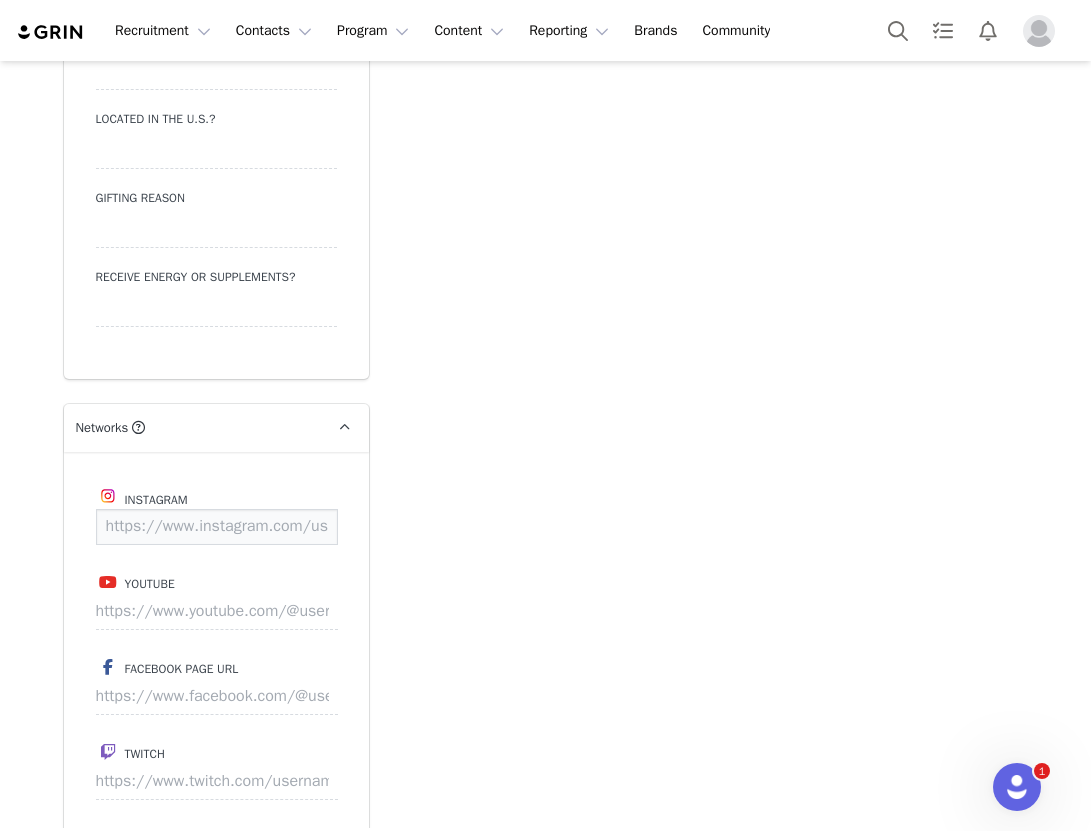 click at bounding box center [217, 527] 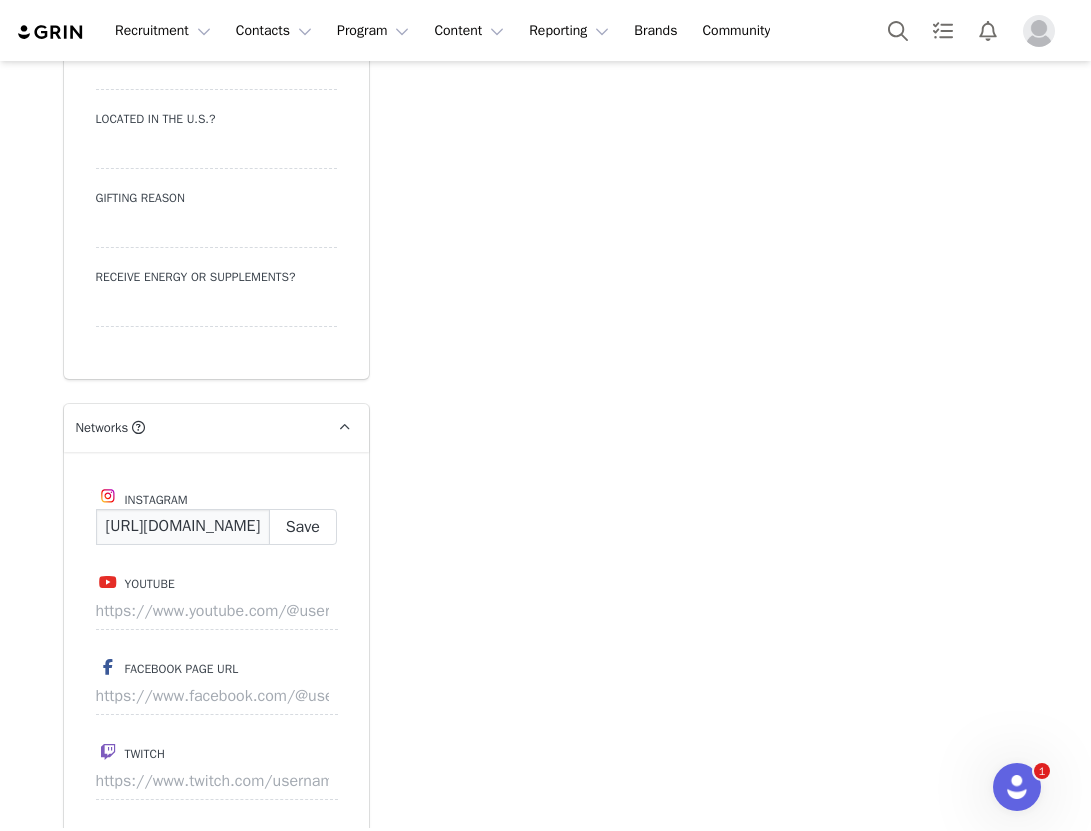 scroll, scrollTop: 0, scrollLeft: 160, axis: horizontal 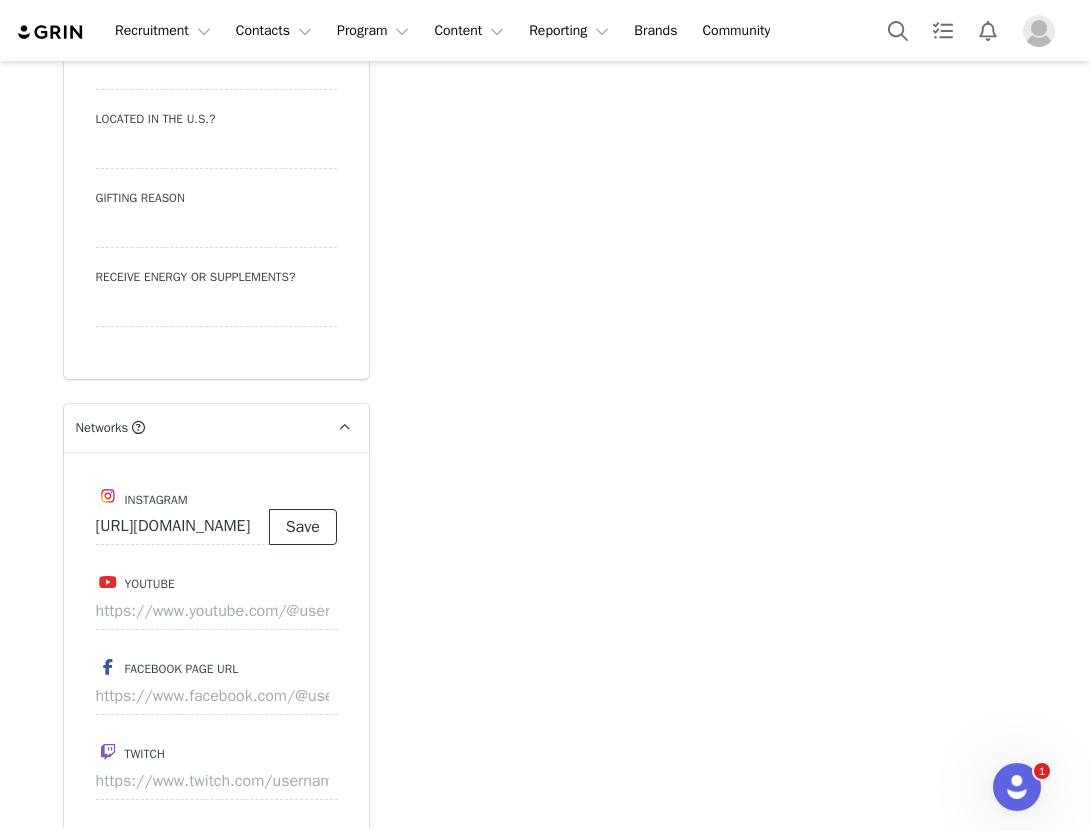 click on "Save" at bounding box center [303, 527] 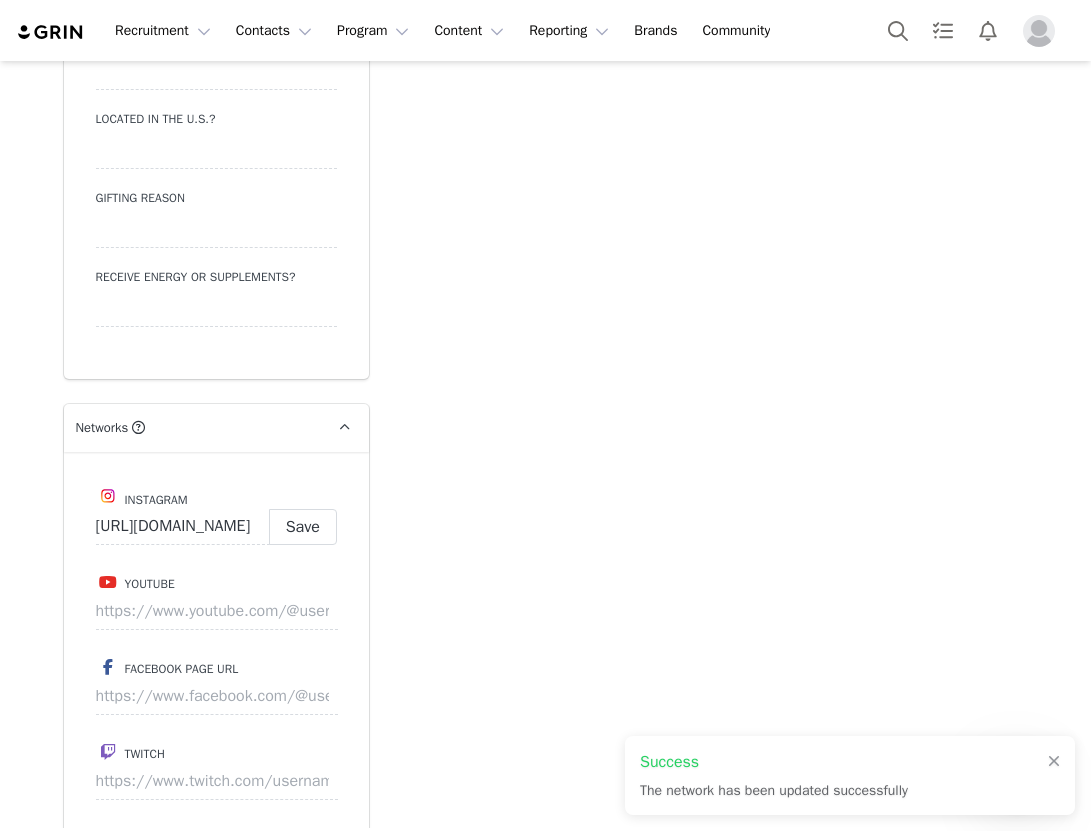 type on "https://www.instagram.com/kelseybarberio" 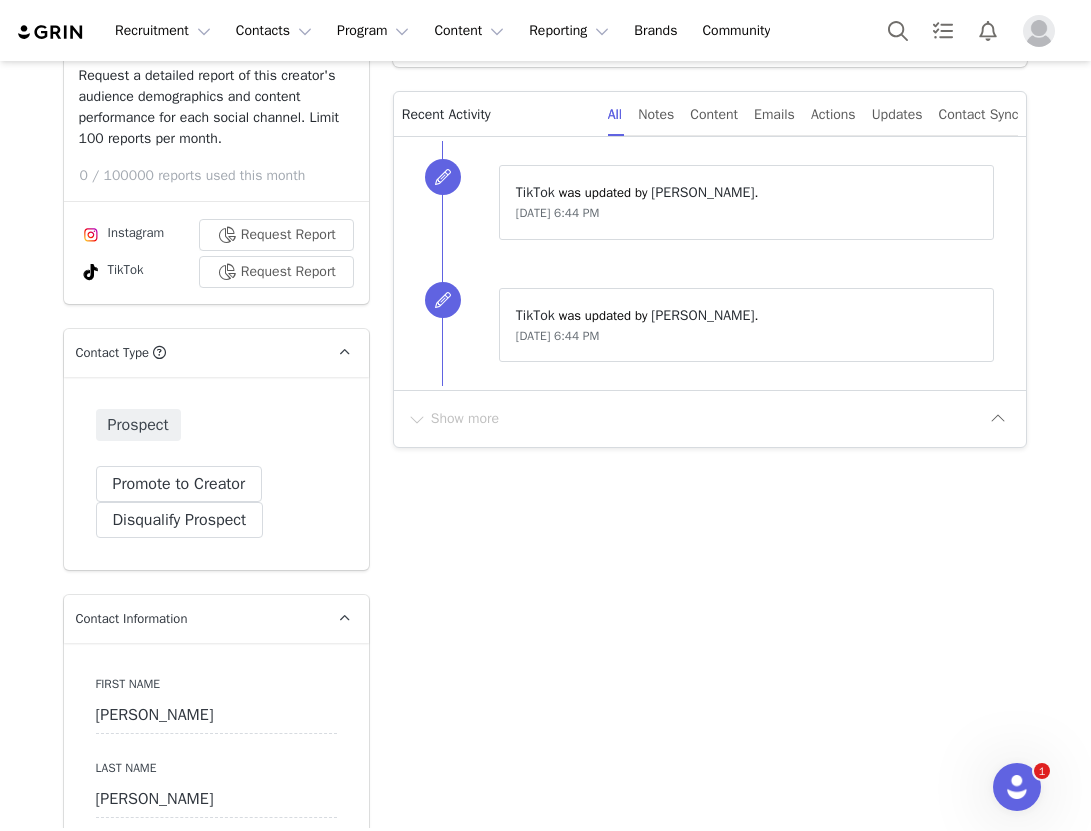 scroll, scrollTop: 0, scrollLeft: 0, axis: both 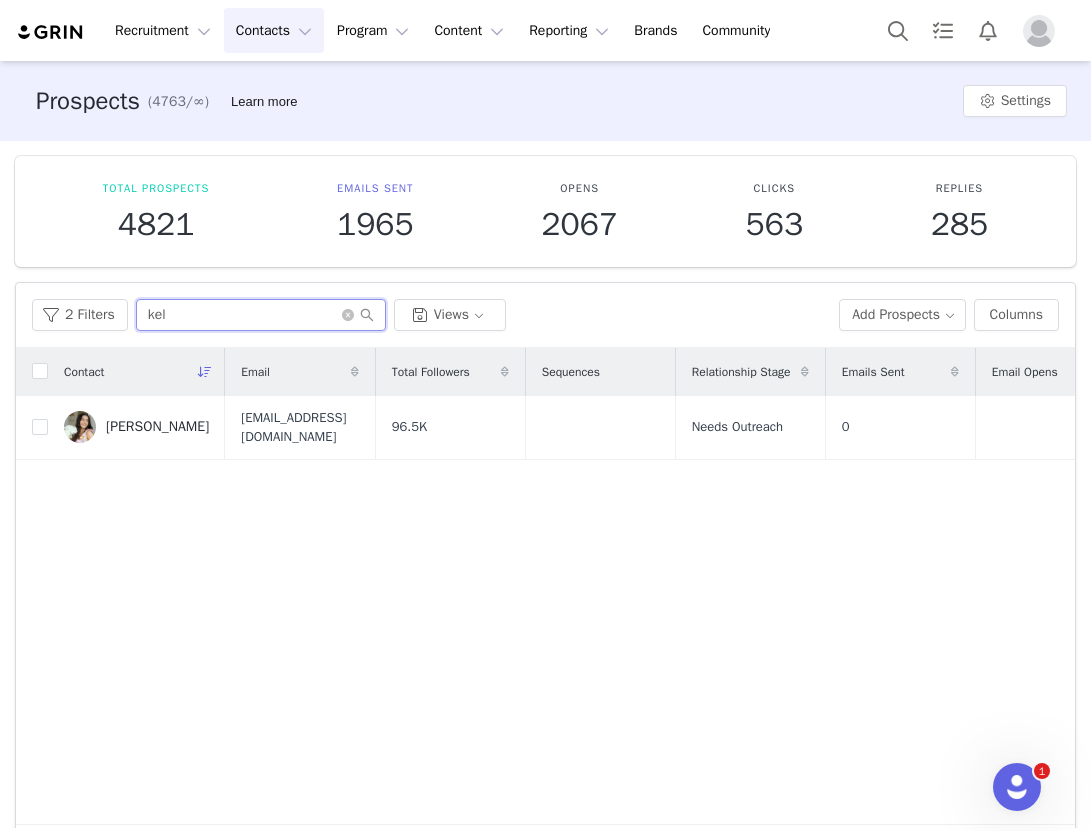 click on "kel" at bounding box center [261, 315] 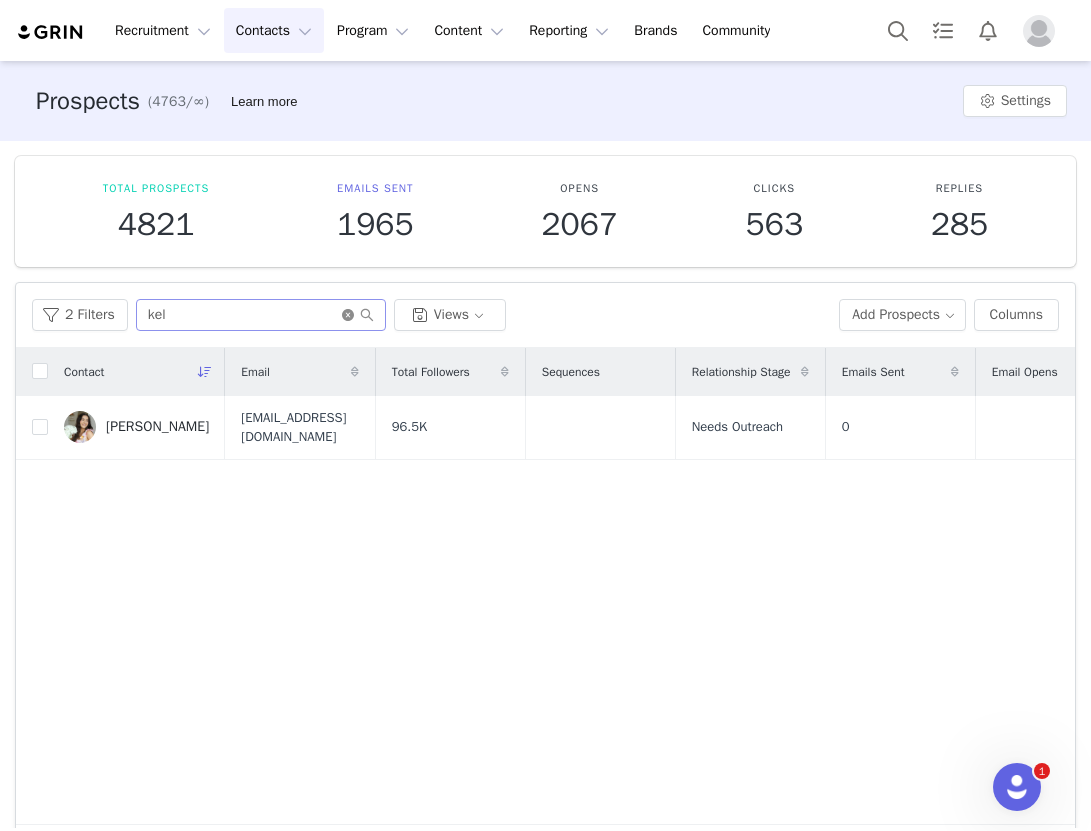 click 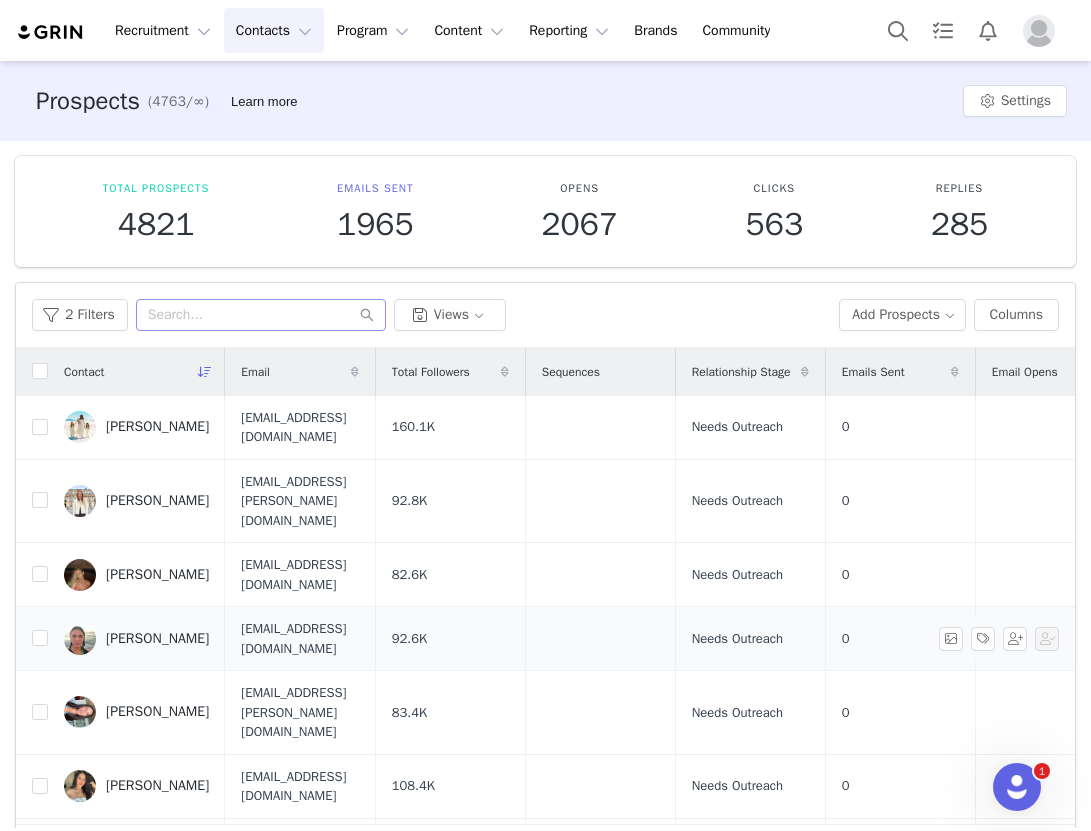 scroll, scrollTop: 483, scrollLeft: 0, axis: vertical 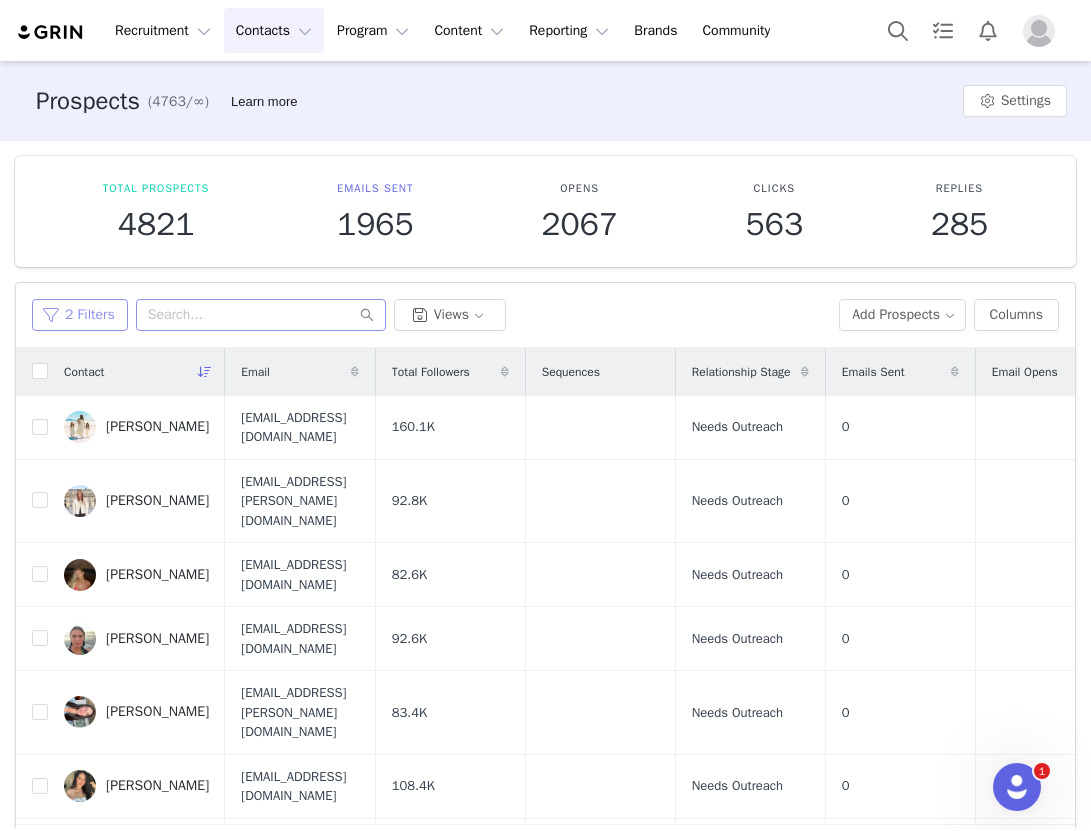 click on "2 Filters" at bounding box center [80, 315] 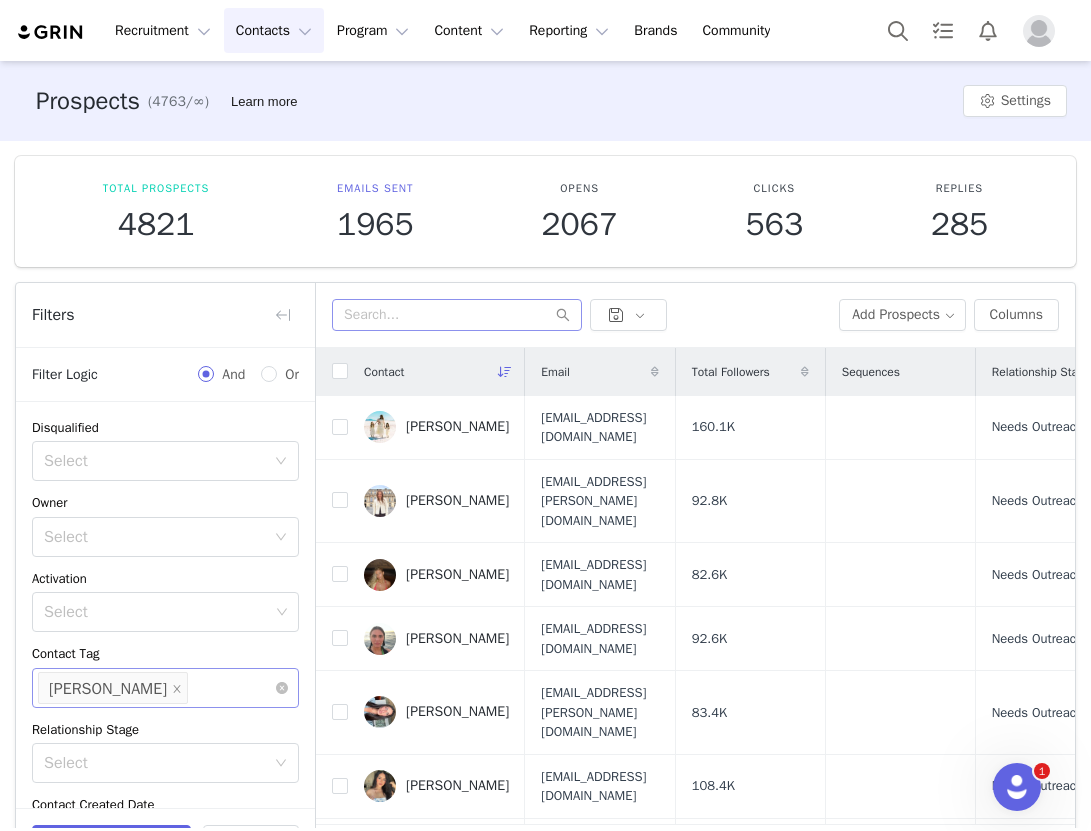 click on "[PERSON_NAME]" at bounding box center [113, 688] 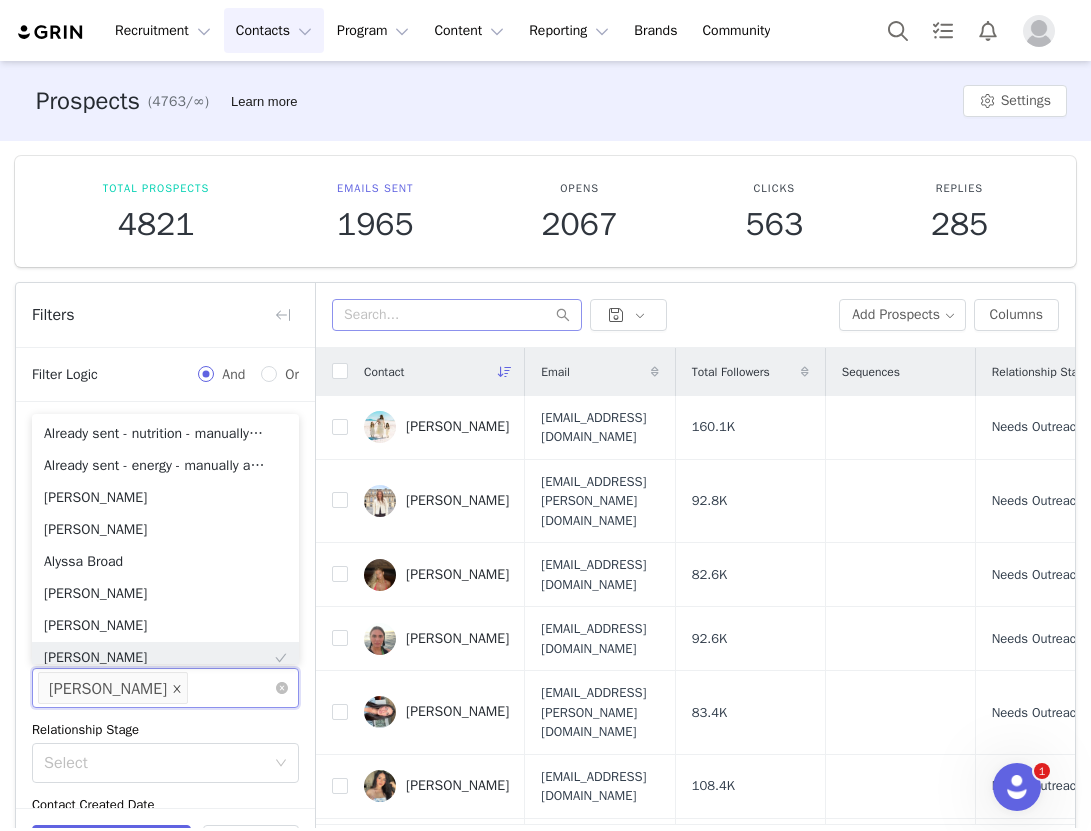 scroll, scrollTop: 10, scrollLeft: 0, axis: vertical 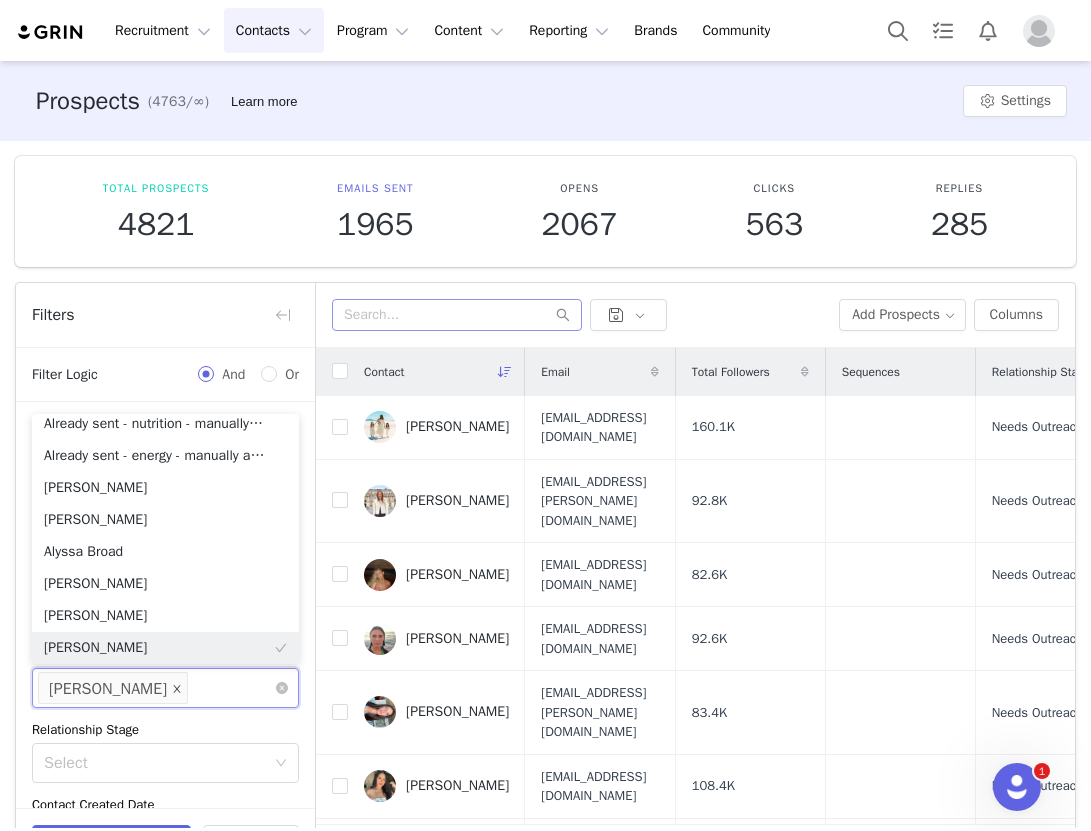 click at bounding box center [177, 688] 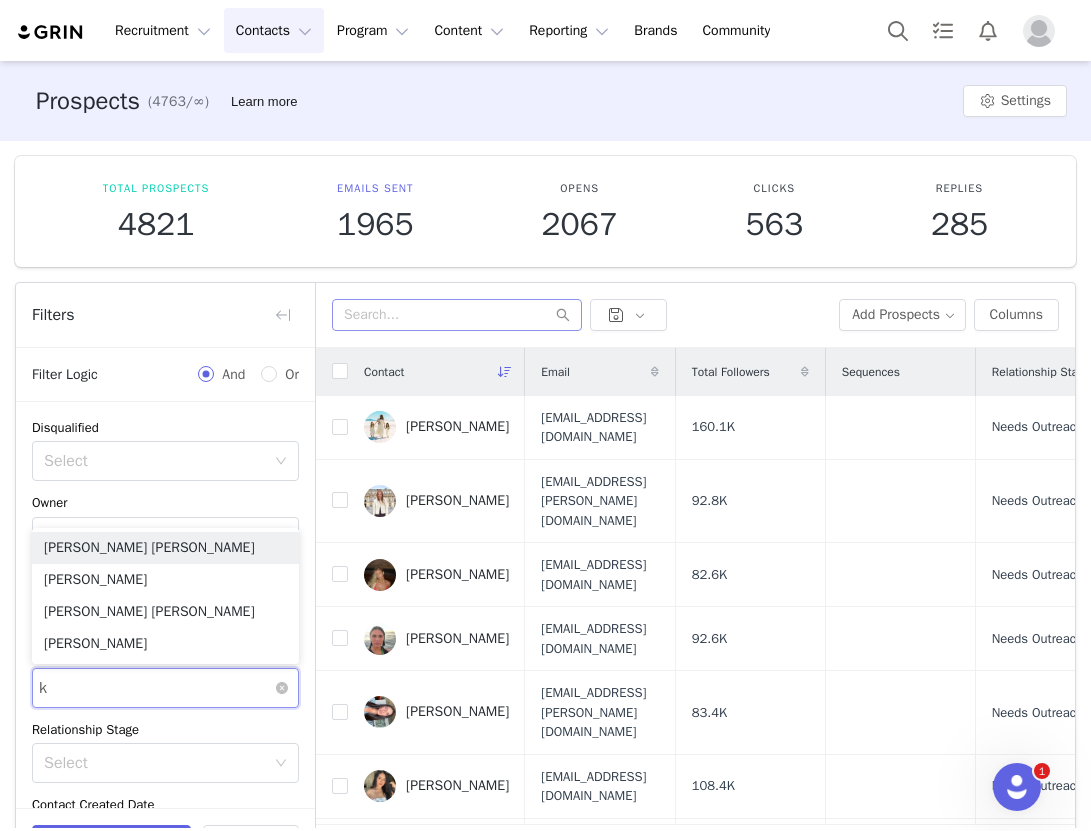 type on "ka" 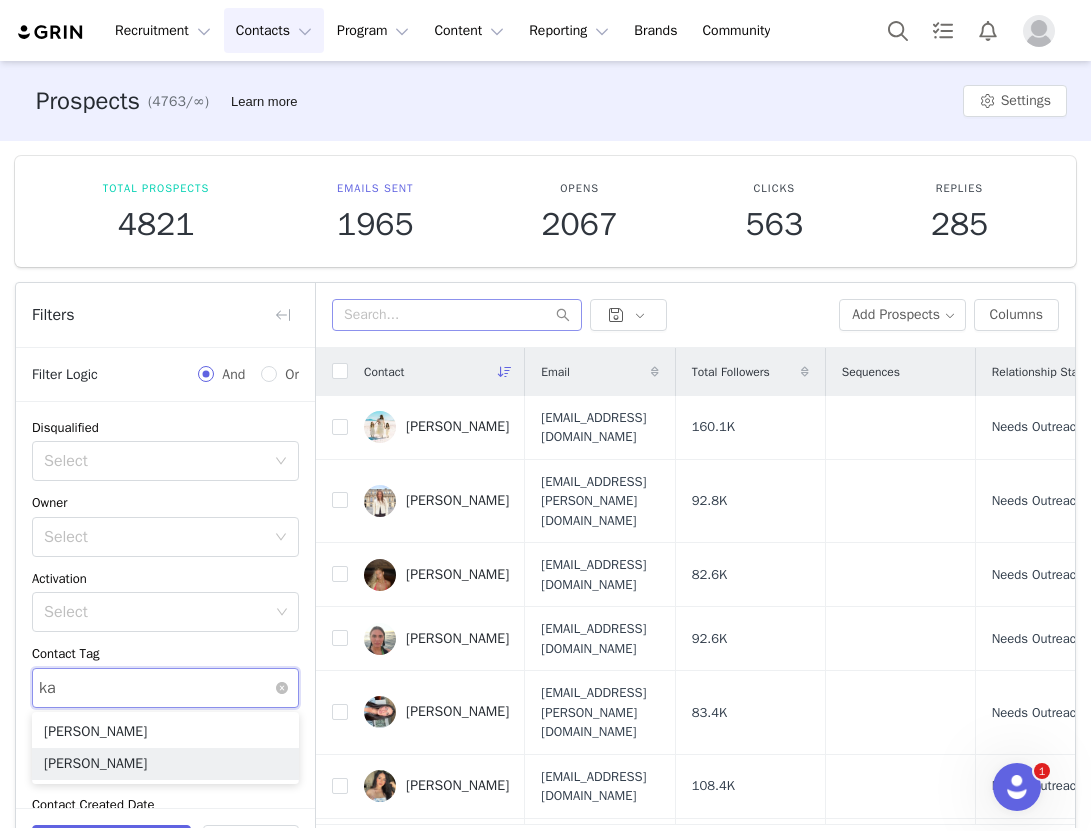 click on "[PERSON_NAME]" at bounding box center (165, 764) 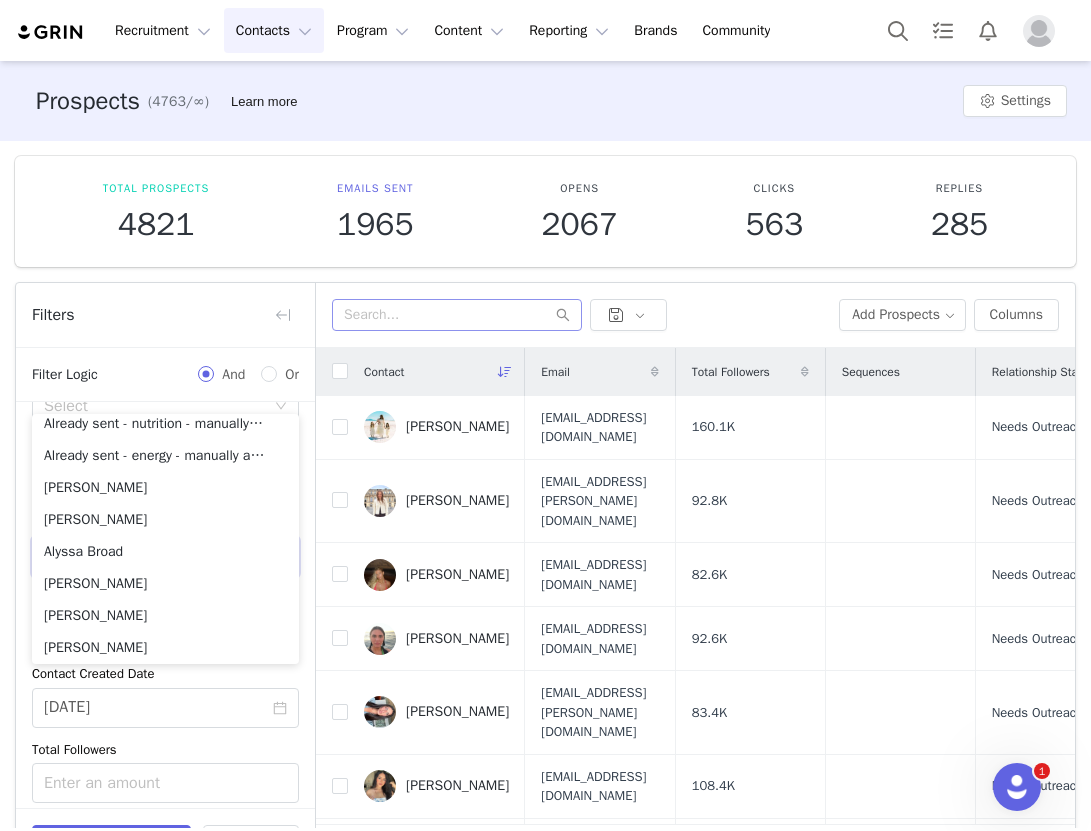 scroll, scrollTop: 138, scrollLeft: 0, axis: vertical 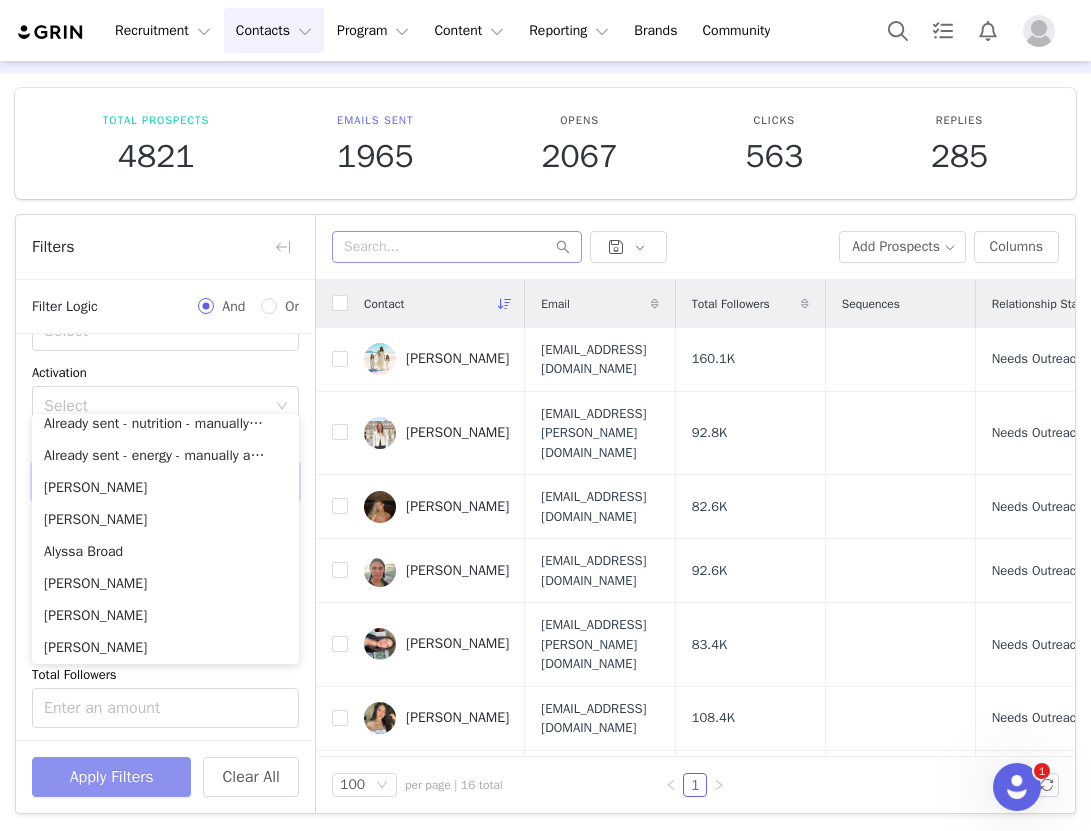 click on "Apply Filters" at bounding box center [111, 777] 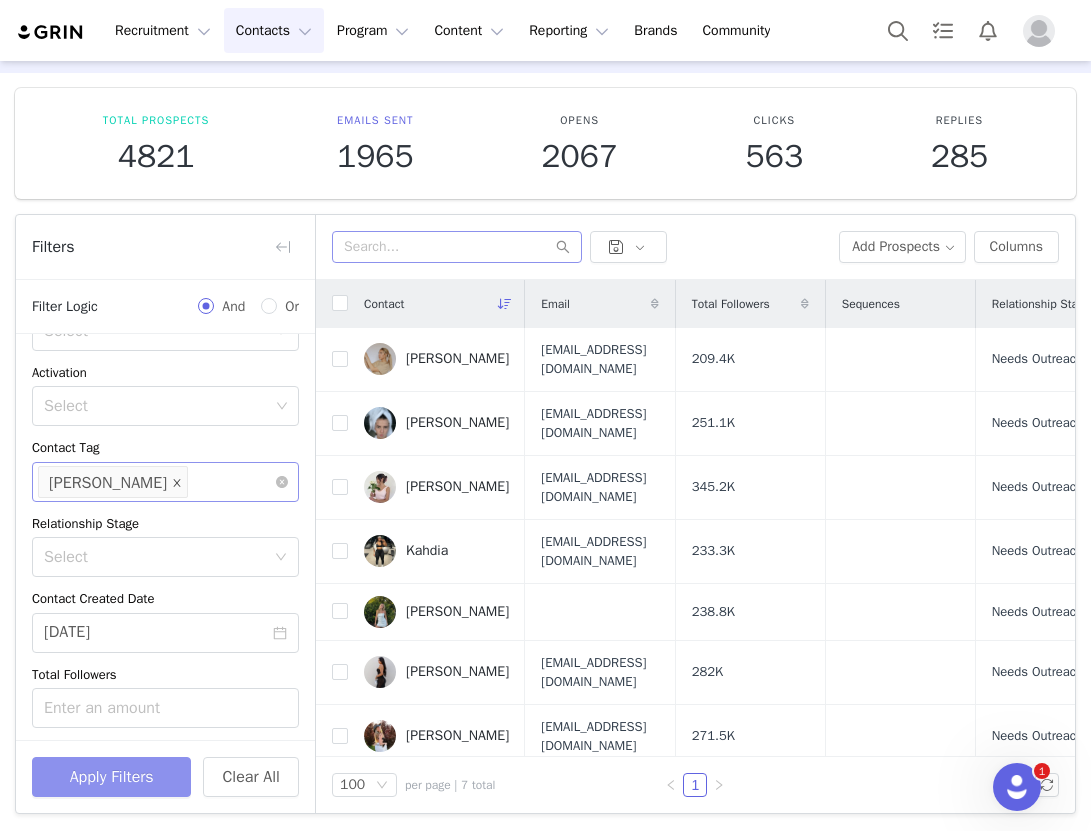 click 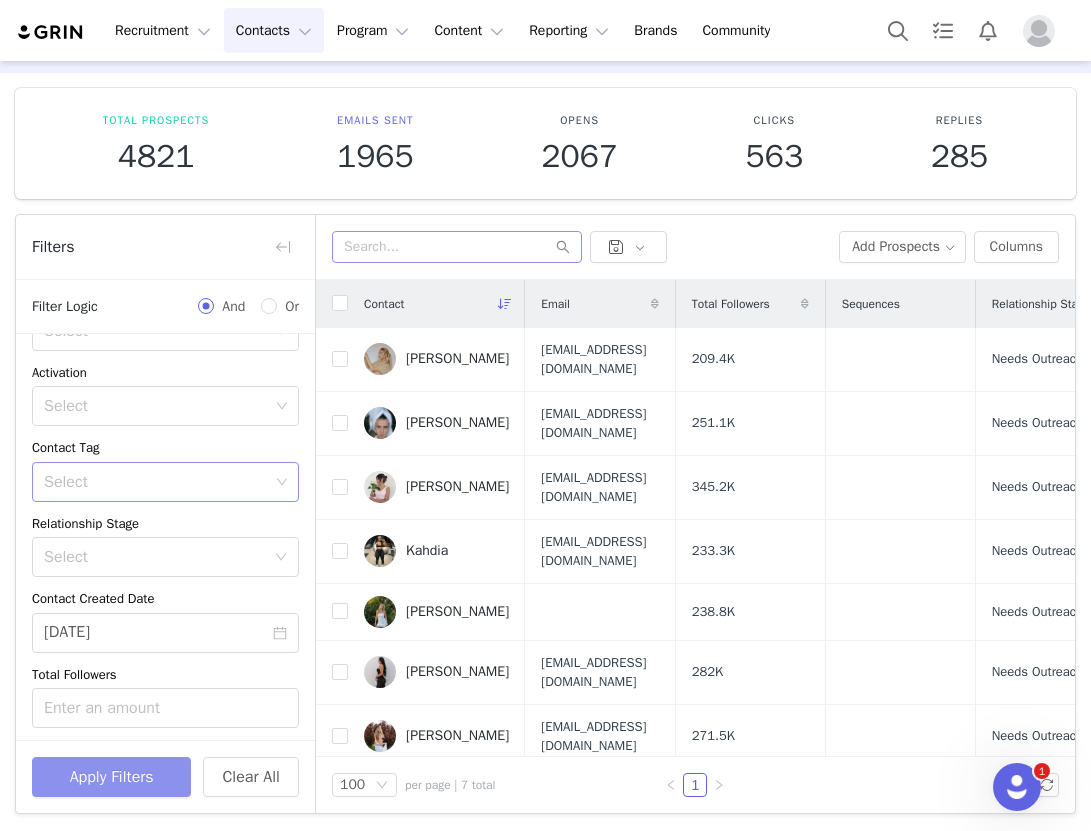 click on "Select" at bounding box center (156, 482) 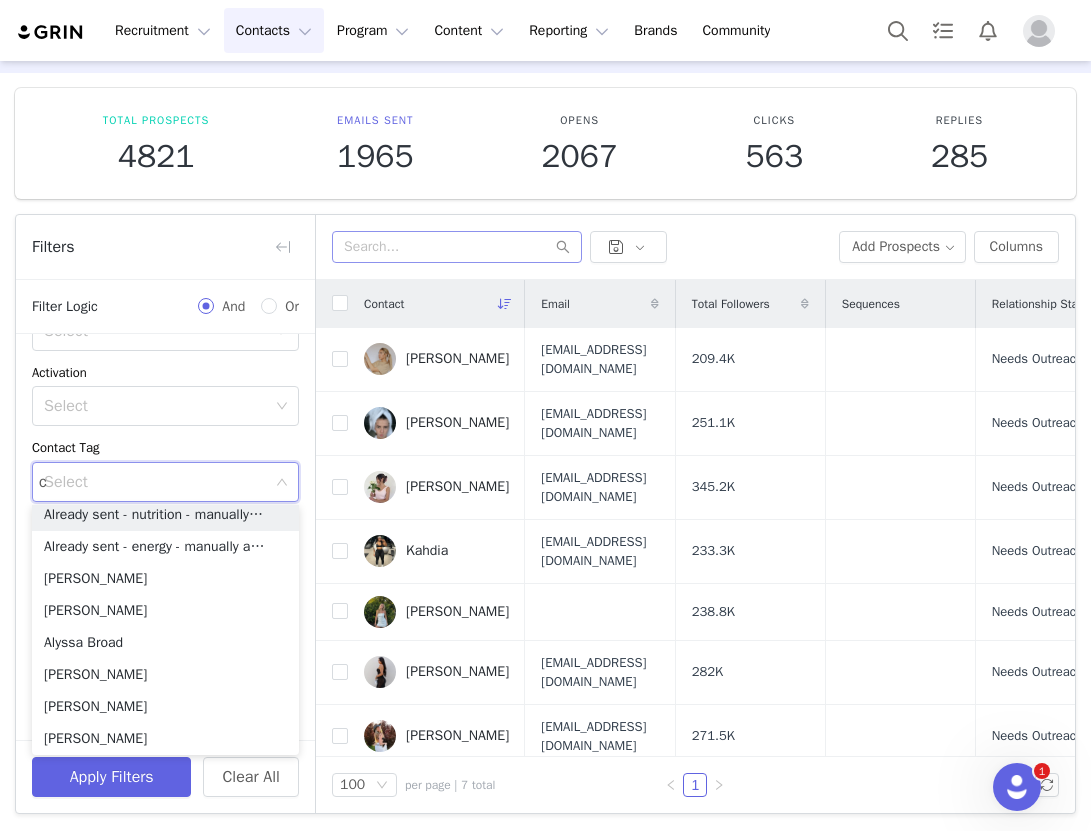 type on "ch" 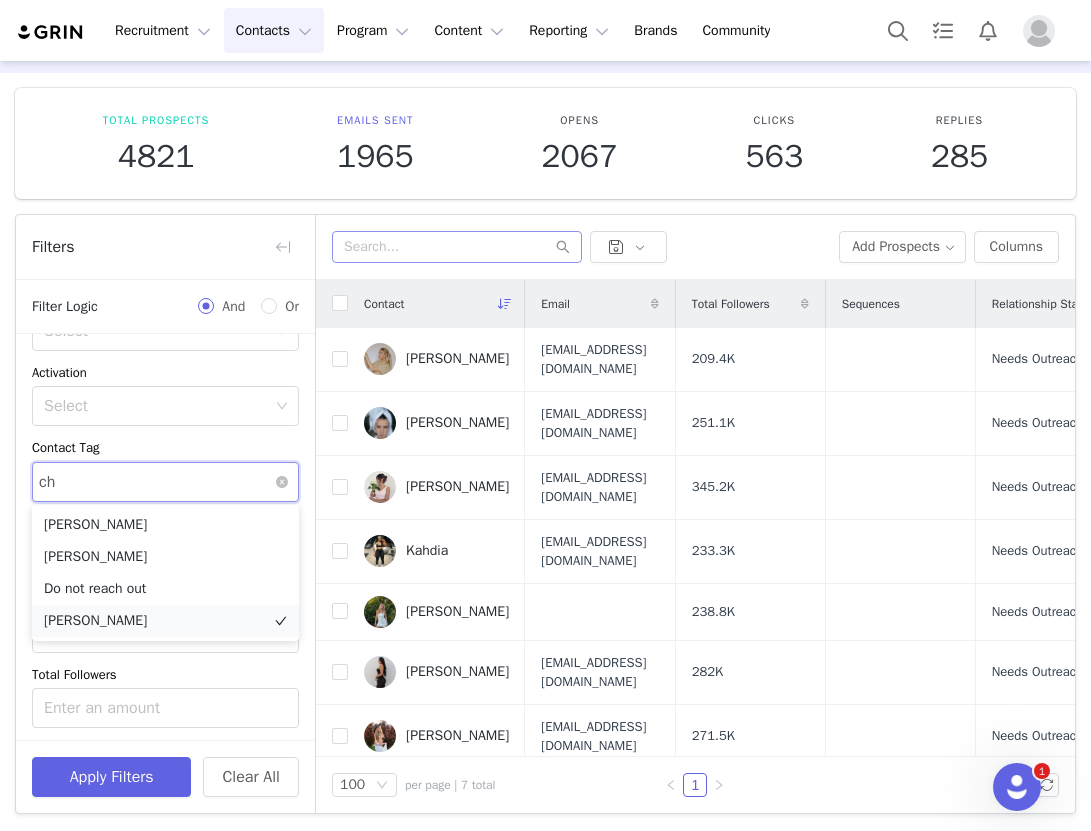 click on "[PERSON_NAME]" at bounding box center (165, 621) 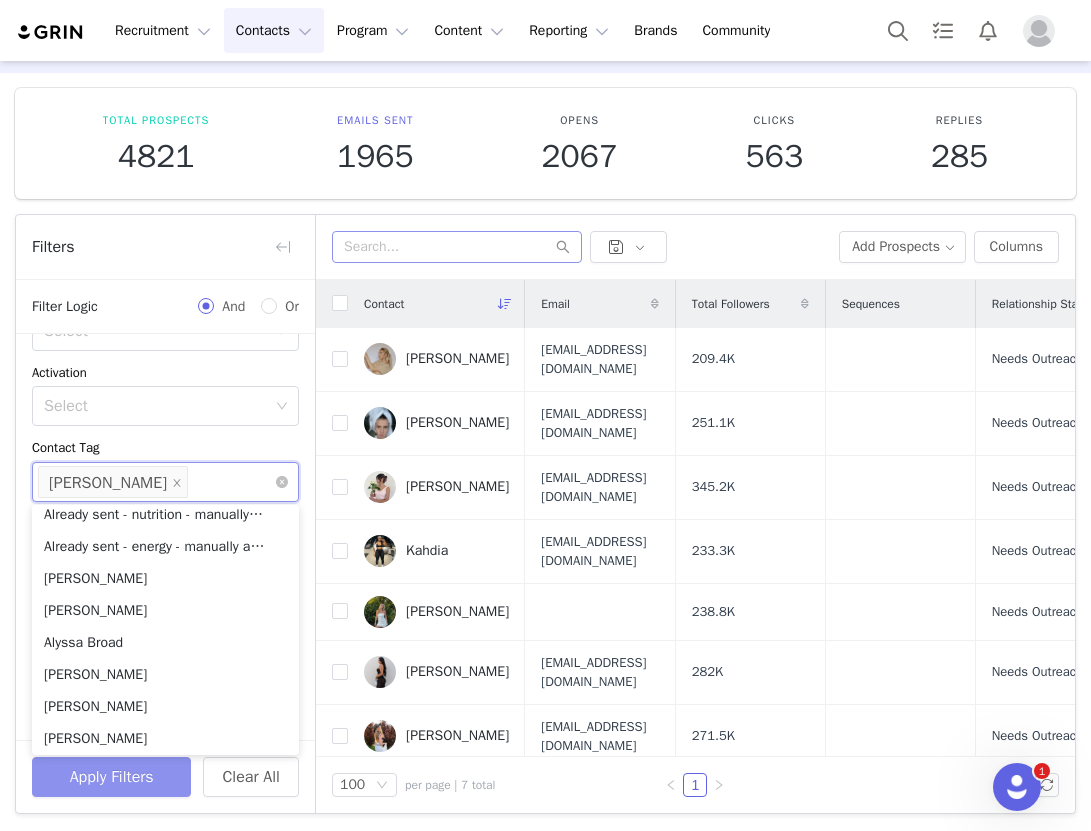 scroll, scrollTop: 10, scrollLeft: 0, axis: vertical 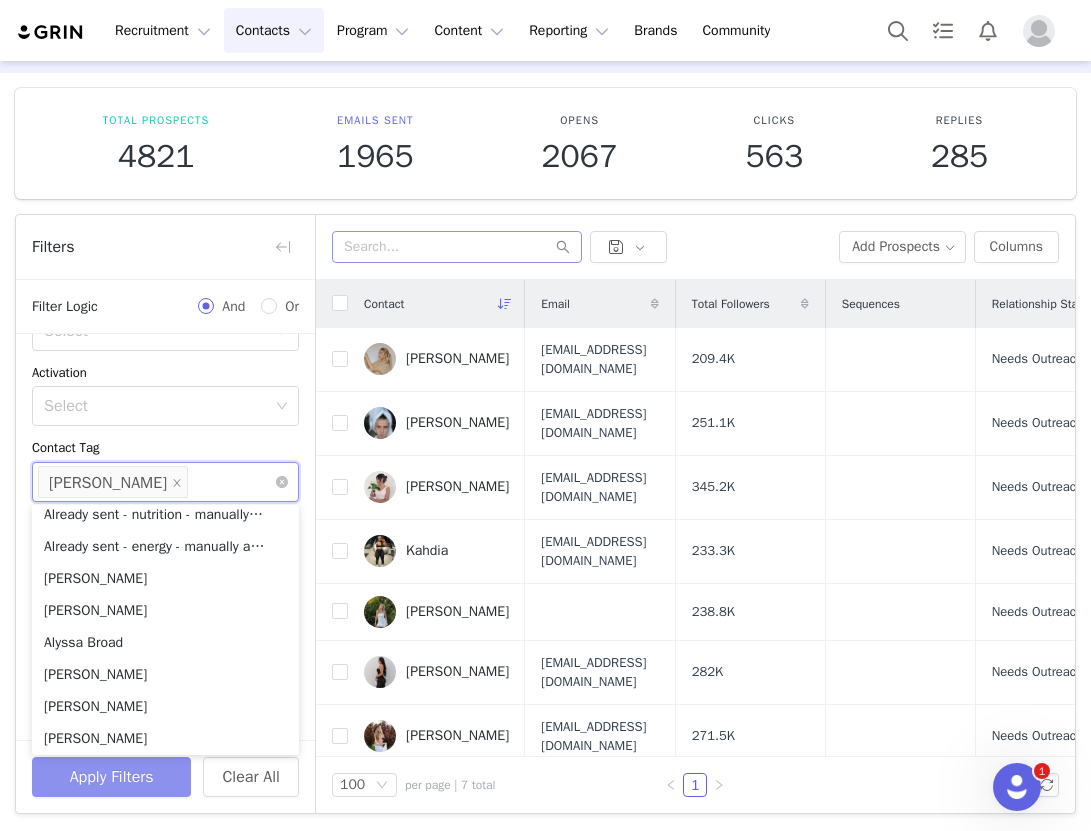 click on "Apply Filters" at bounding box center [111, 777] 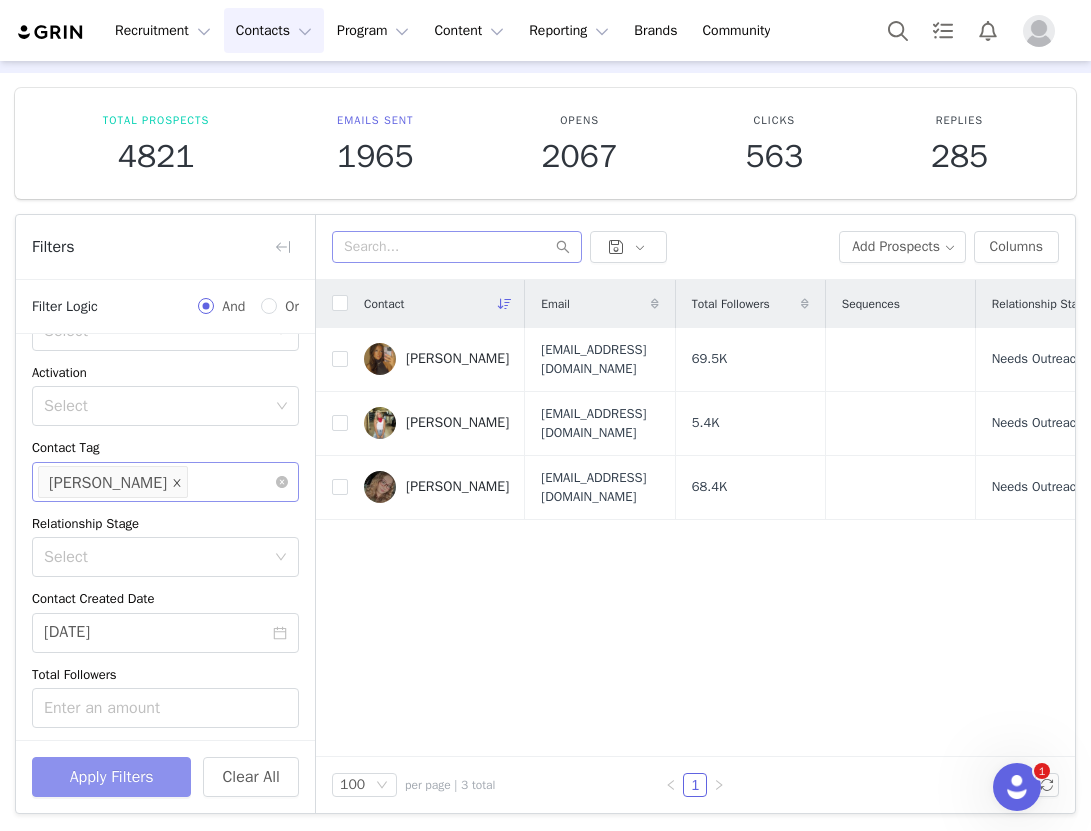 click 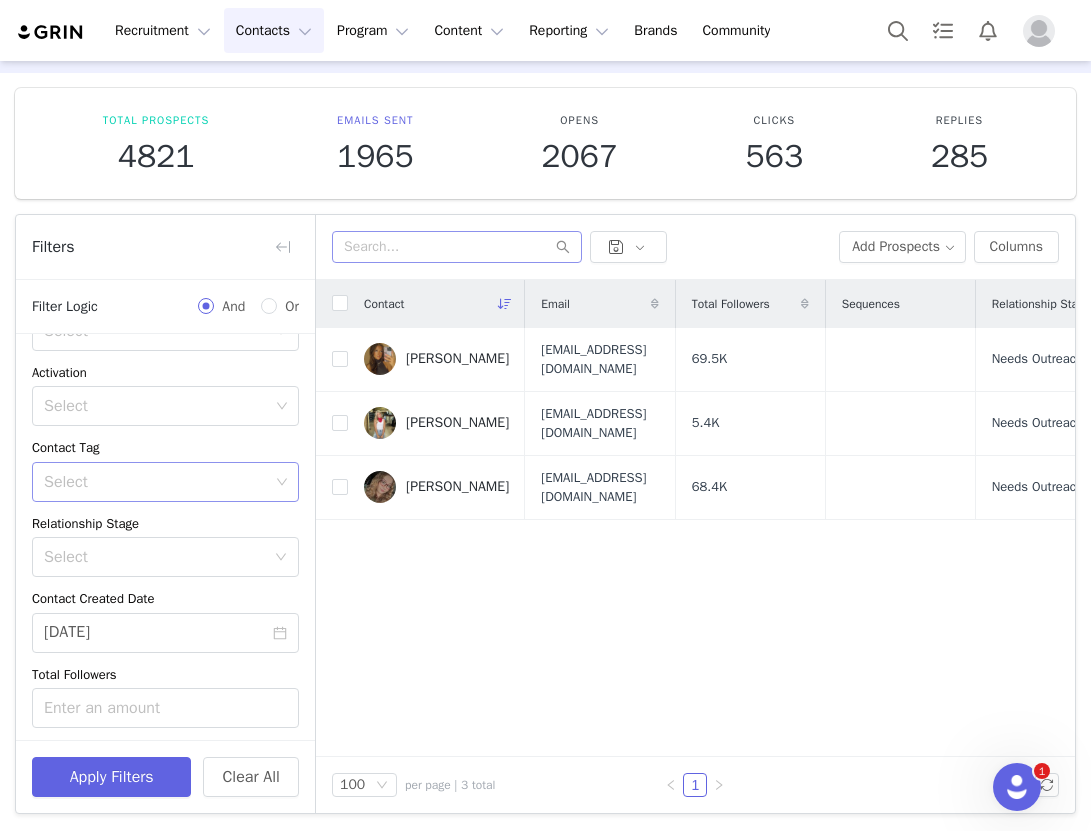 click on "Select" at bounding box center [158, 482] 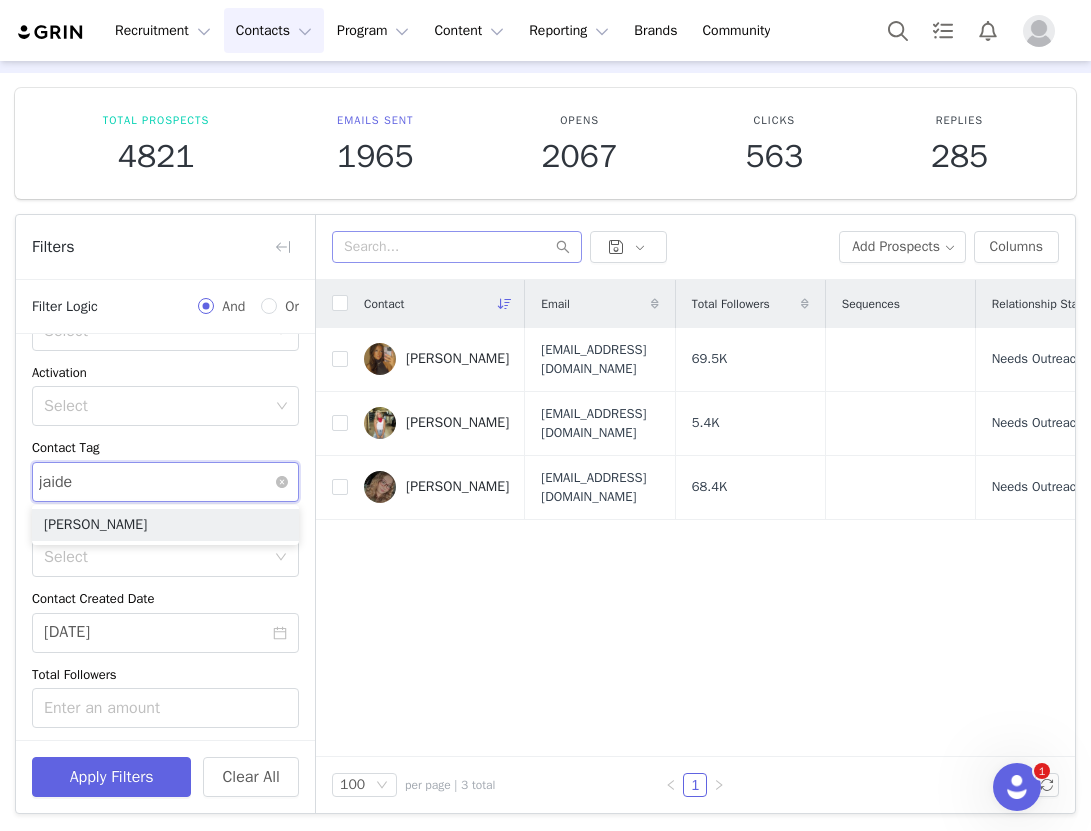 type on "jaiden" 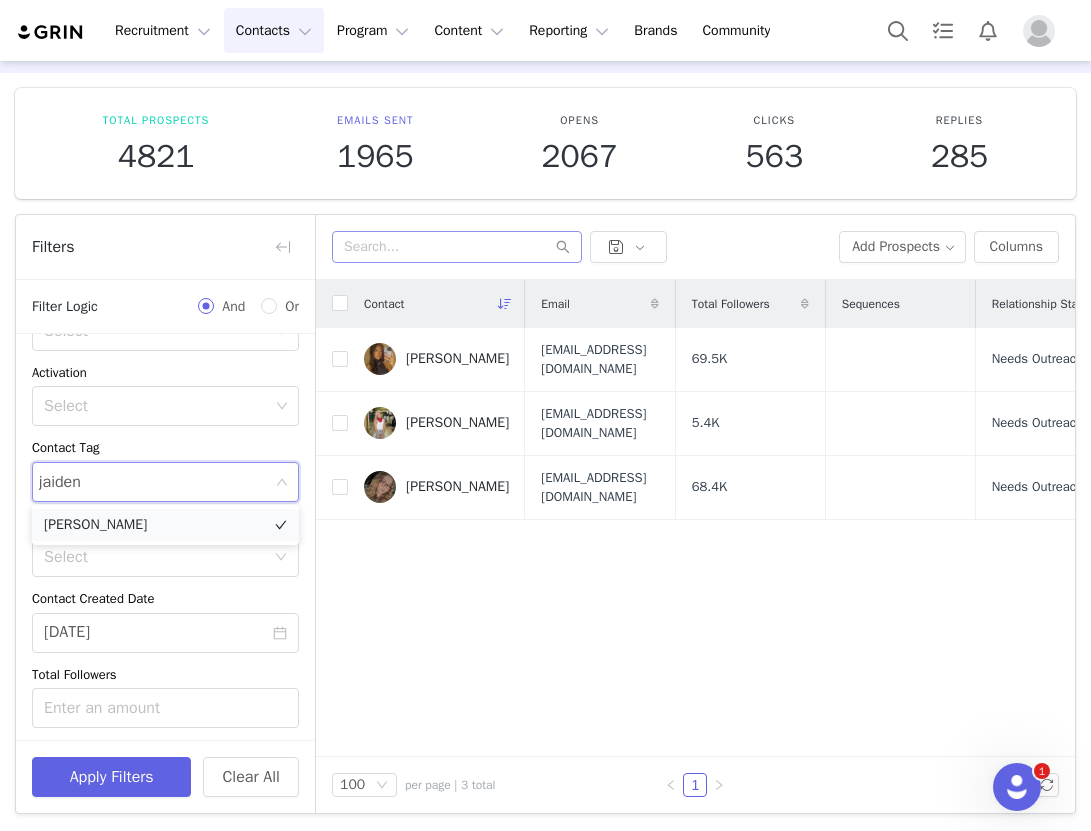 click on "[PERSON_NAME]" at bounding box center [165, 525] 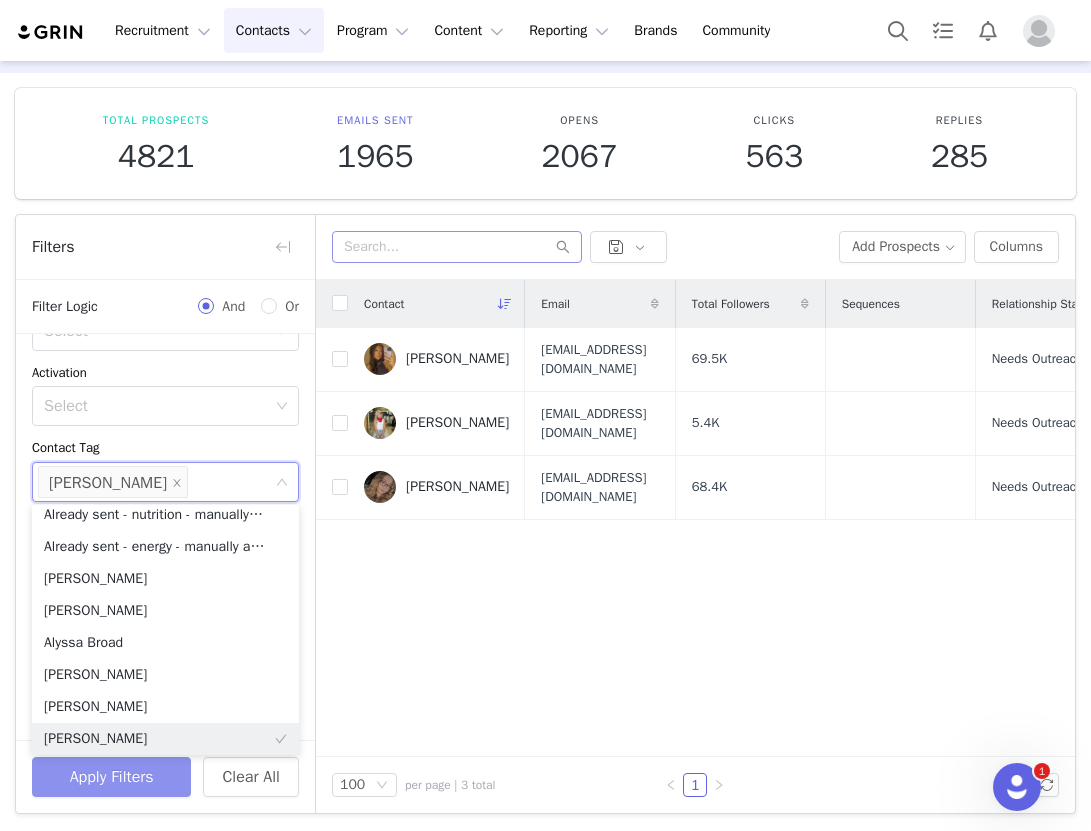 click on "Apply Filters" at bounding box center (111, 777) 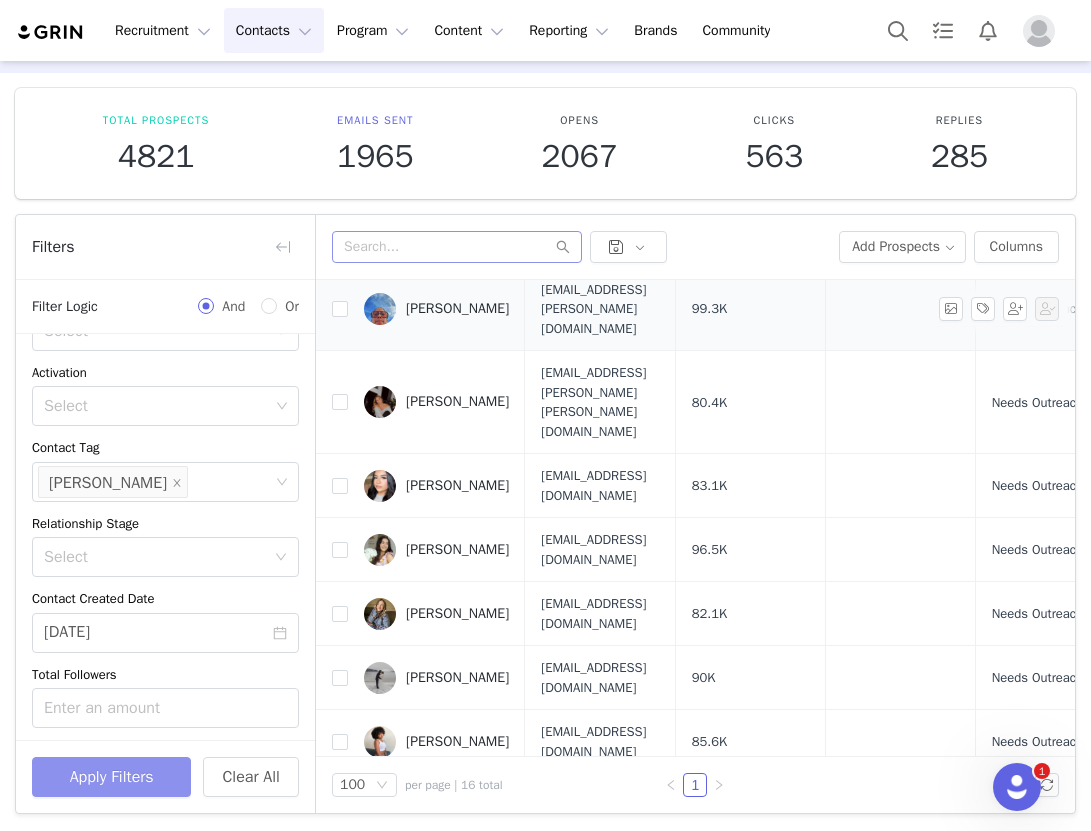 scroll, scrollTop: 0, scrollLeft: 0, axis: both 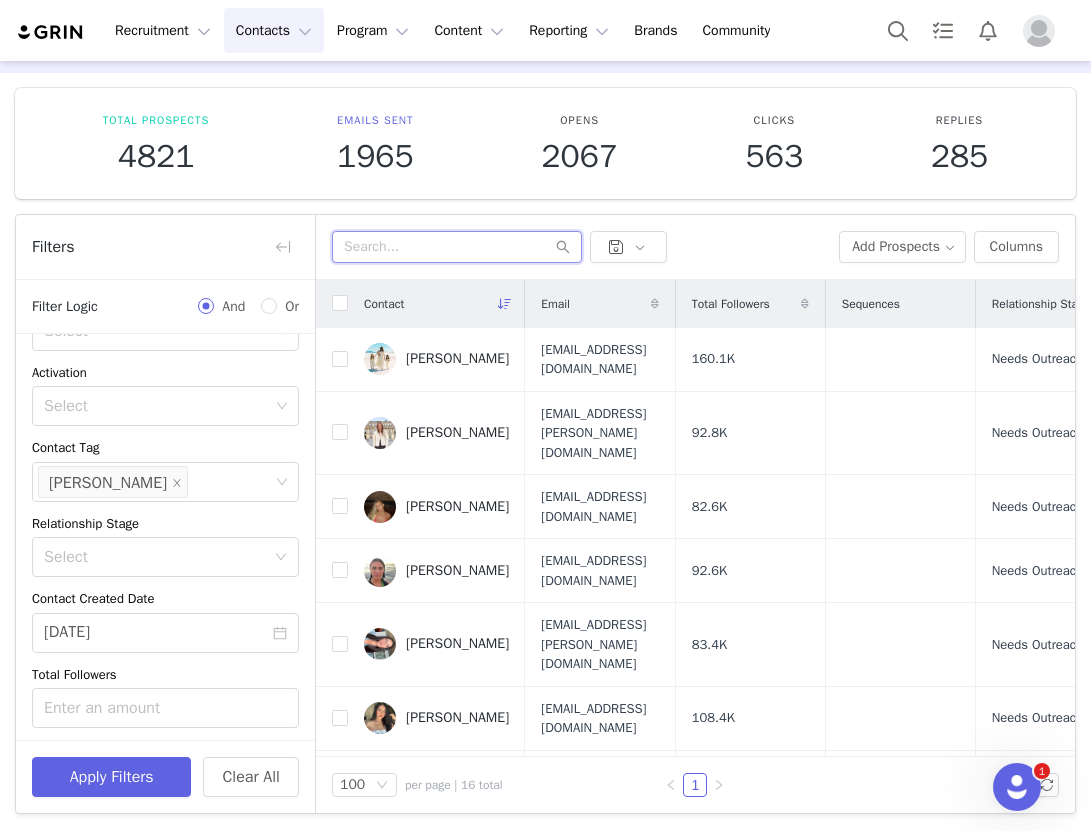 click at bounding box center (457, 247) 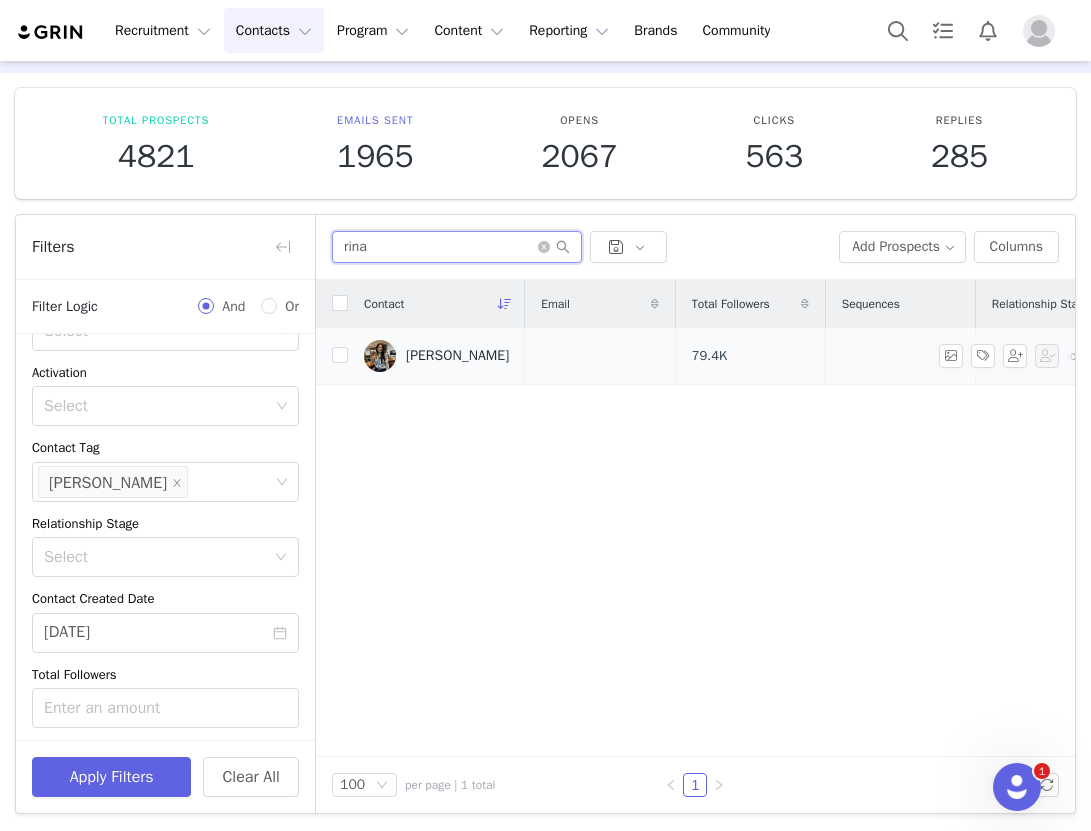 type on "rina" 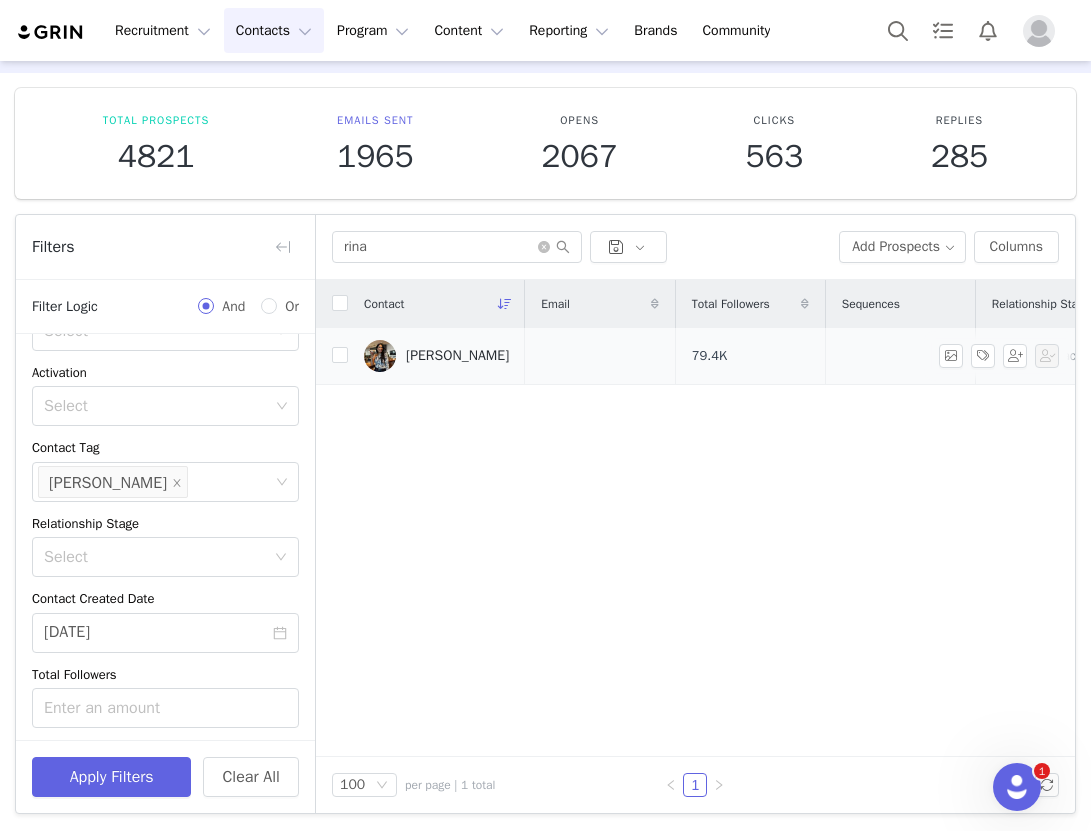 click on "[PERSON_NAME]" at bounding box center [436, 356] 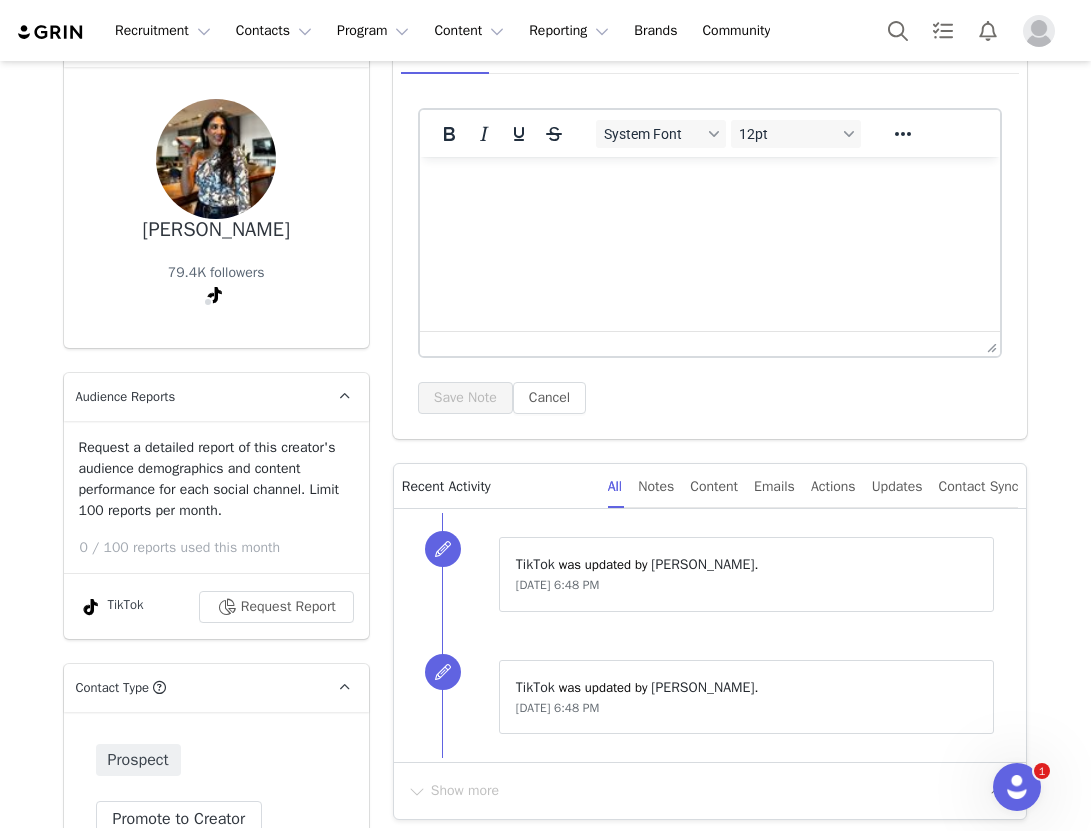 scroll, scrollTop: 0, scrollLeft: 0, axis: both 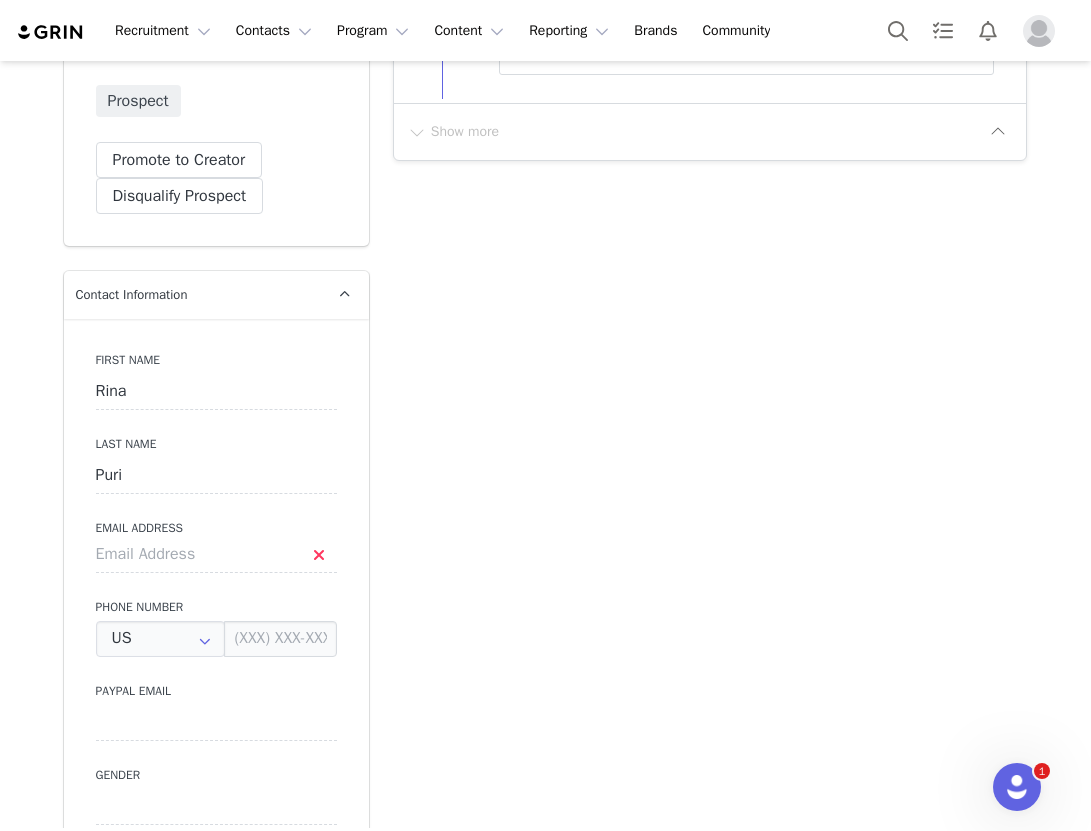 type on "+1 ([GEOGRAPHIC_DATA])" 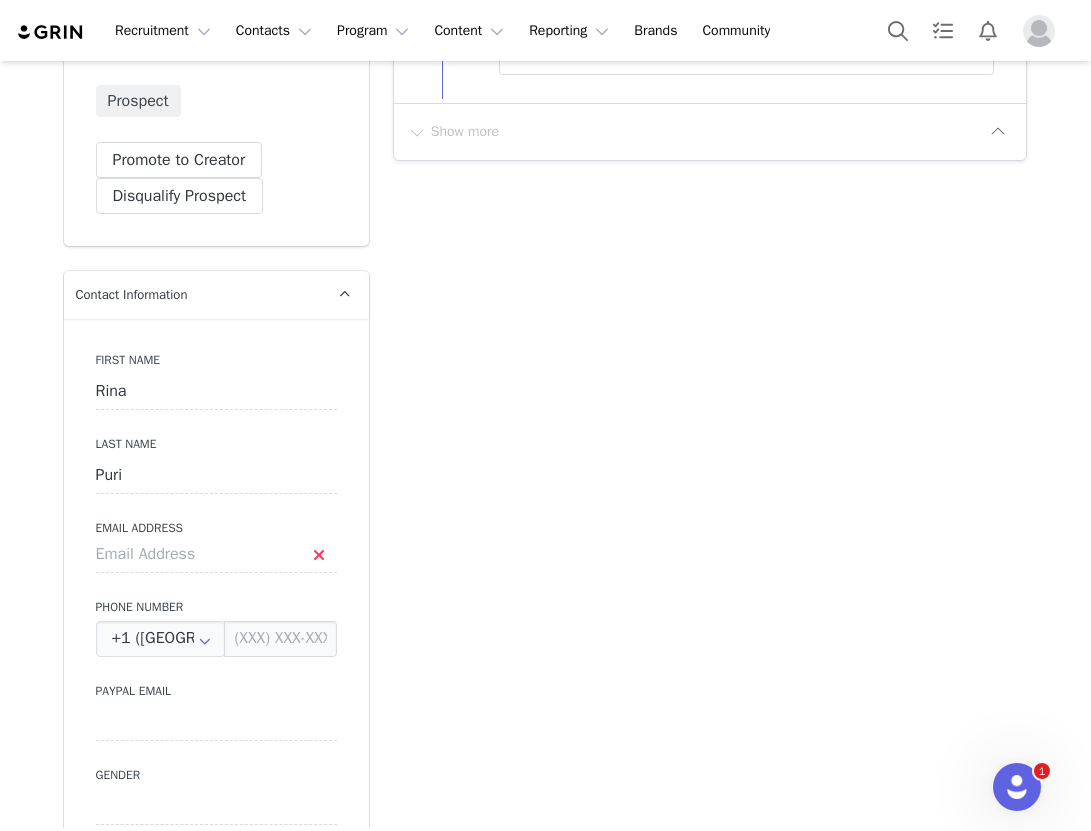 click on "Email Address" at bounding box center [216, 528] 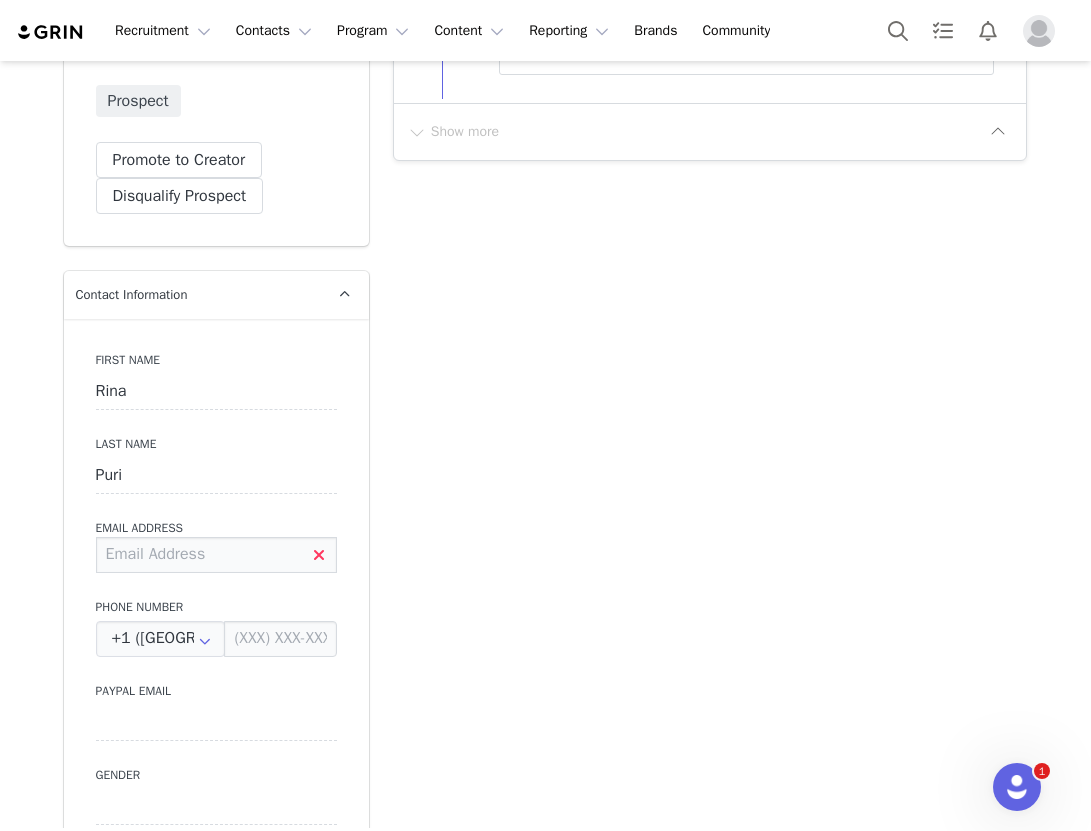 click at bounding box center (216, 555) 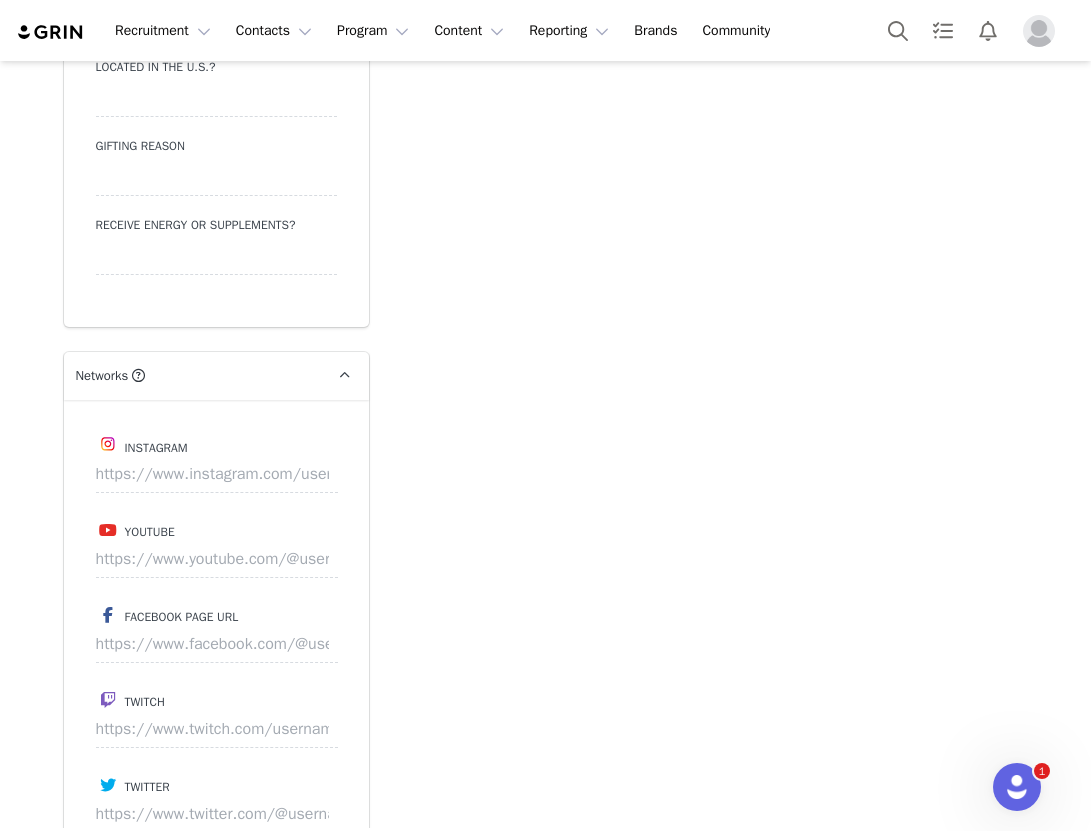 scroll, scrollTop: 2726, scrollLeft: 0, axis: vertical 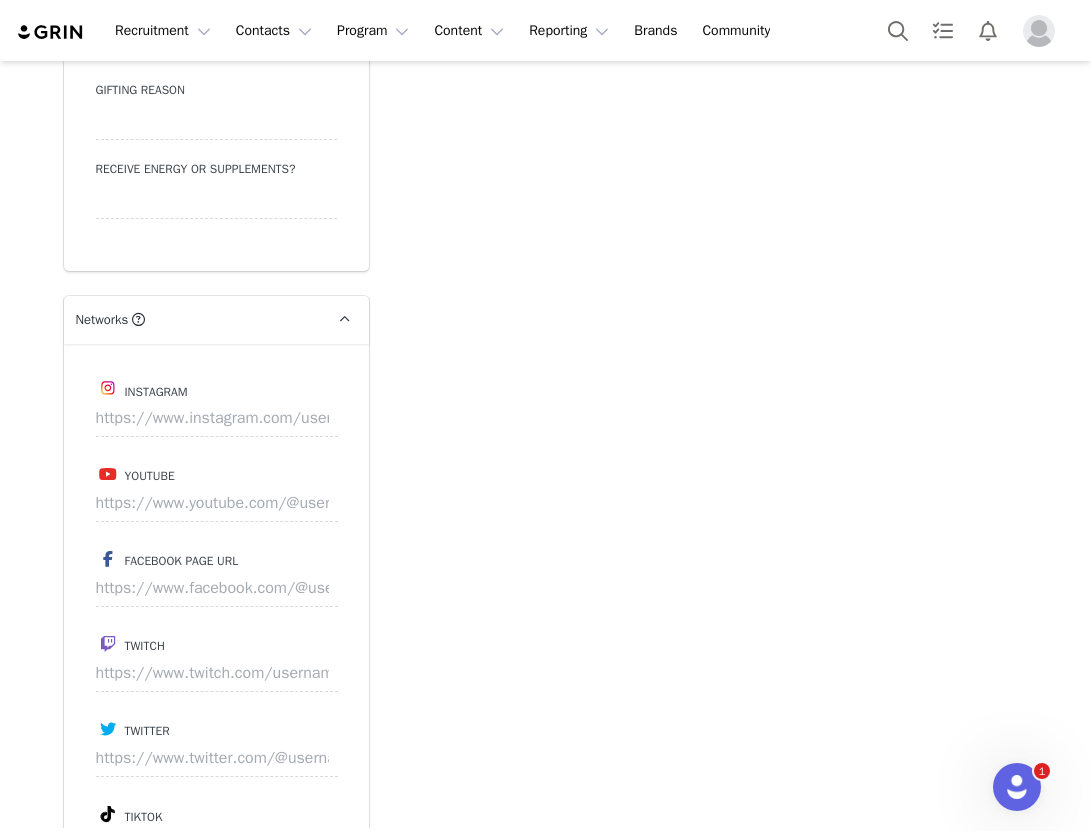 type on "[EMAIL_ADDRESS][DOMAIN_NAME]" 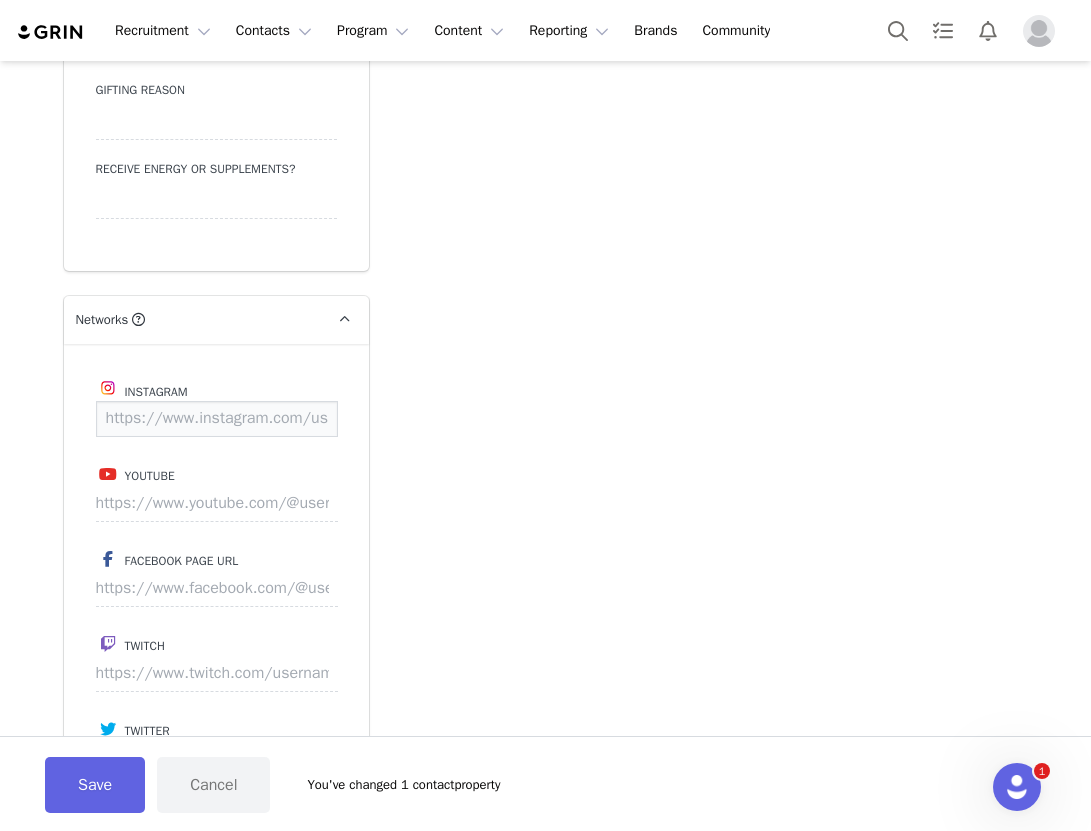 click at bounding box center [217, 419] 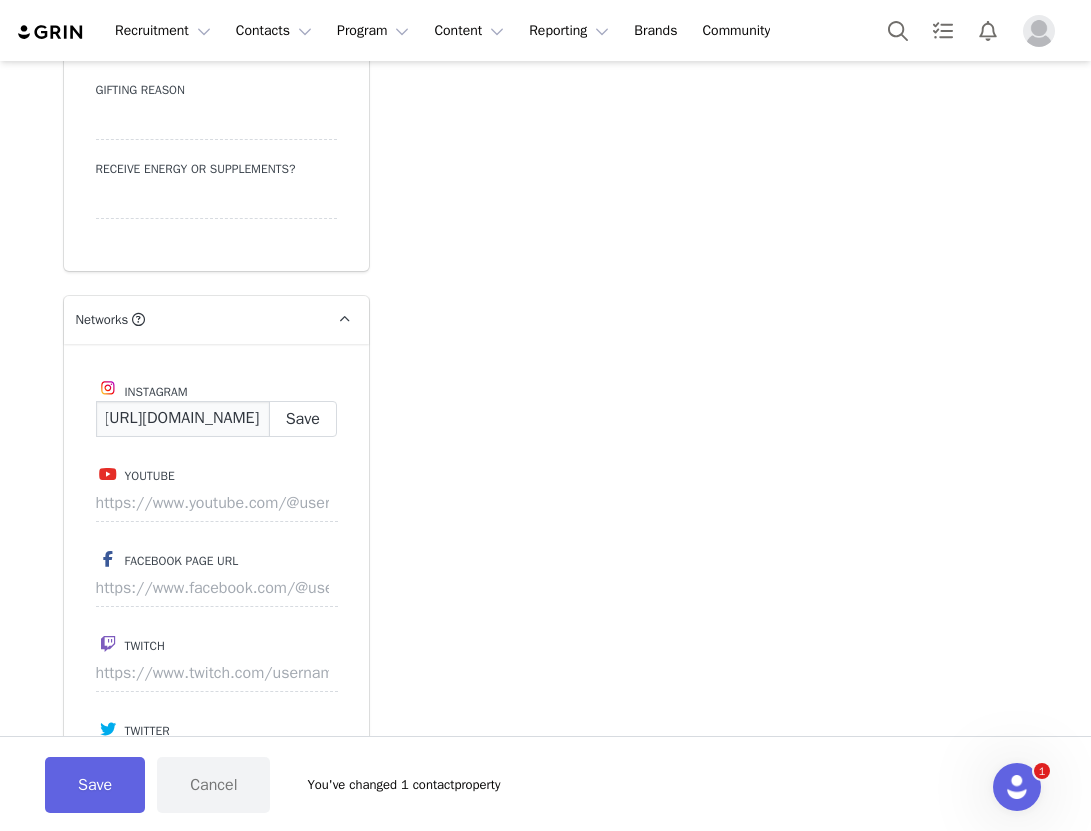 scroll, scrollTop: 0, scrollLeft: 196, axis: horizontal 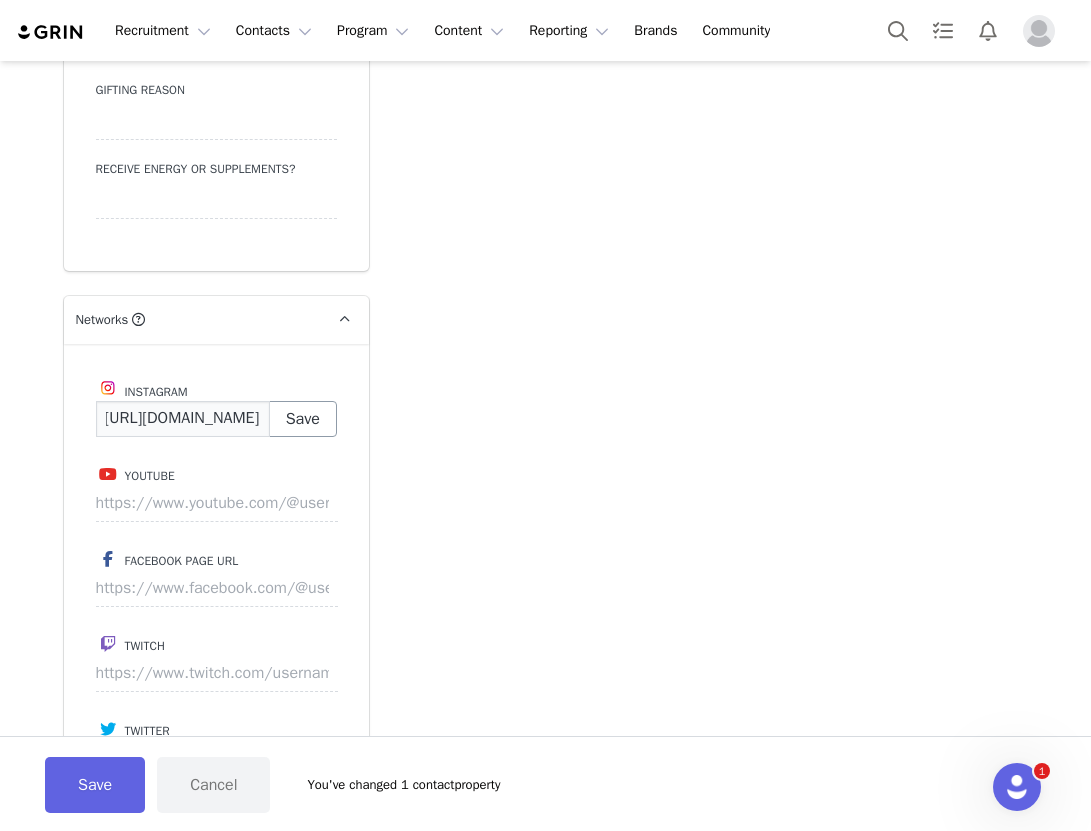 type on "https://www.instagram.com/chicksandsalsablog/" 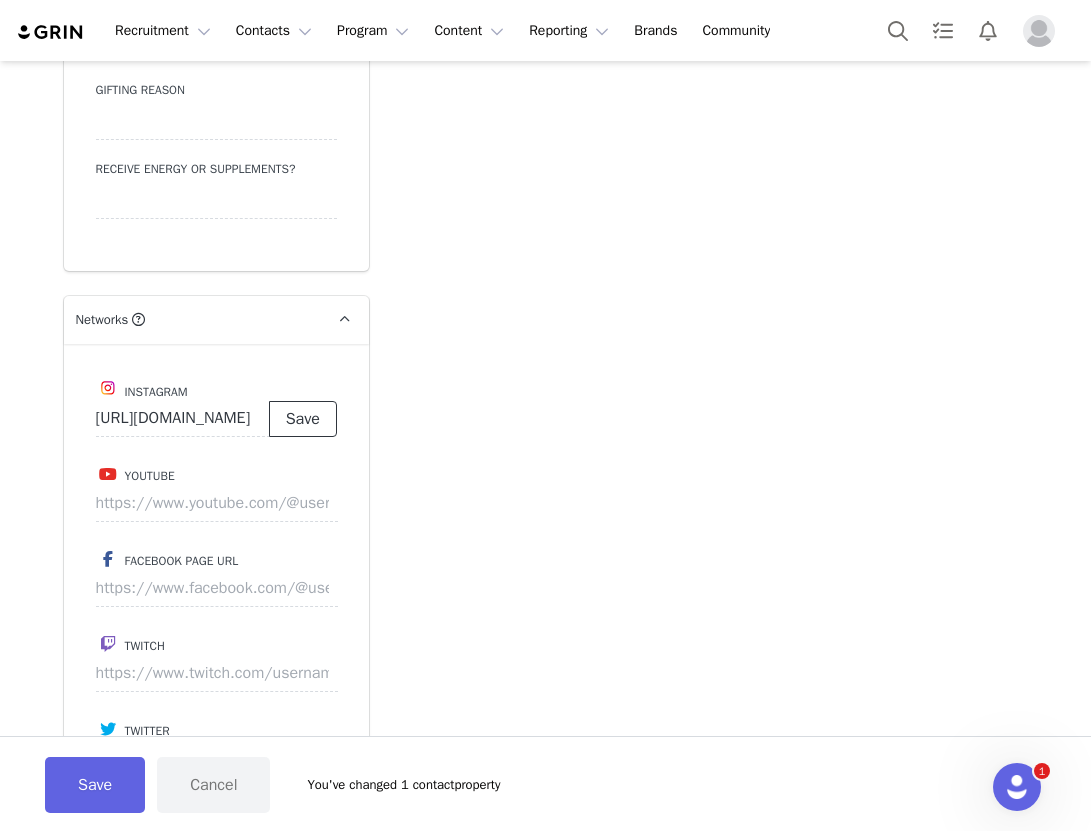click on "Save" at bounding box center [303, 419] 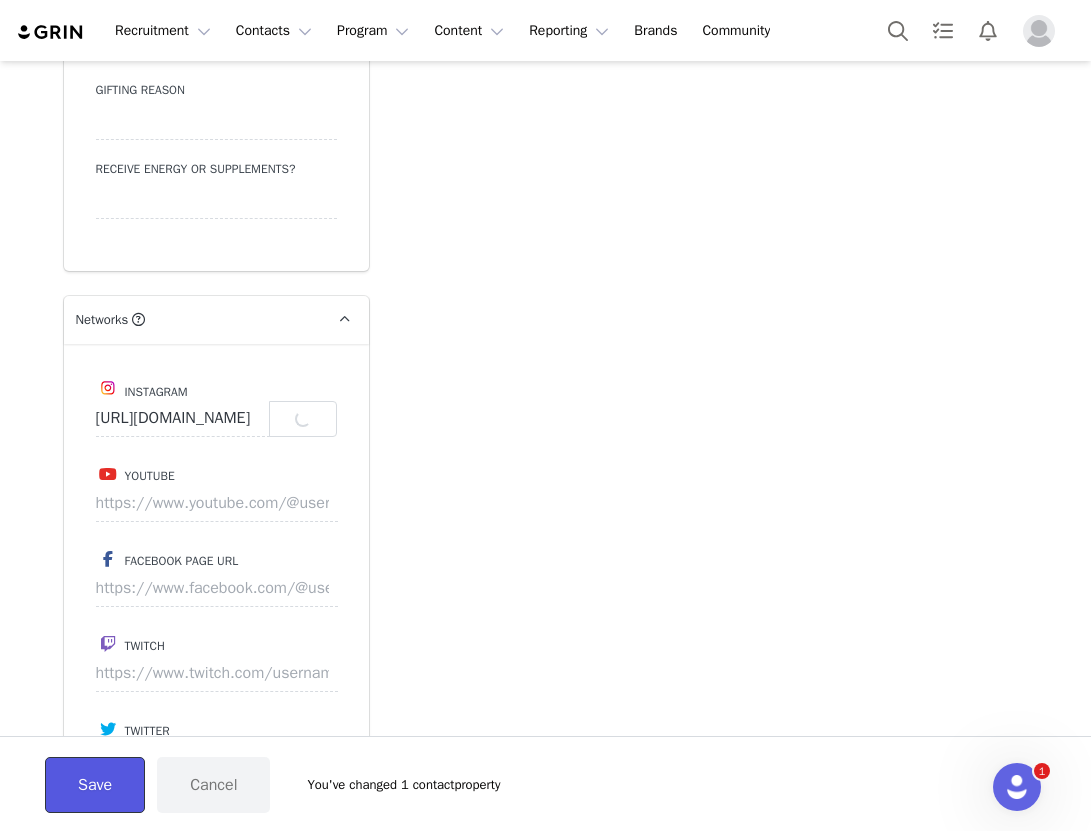 click on "Save" at bounding box center (95, 785) 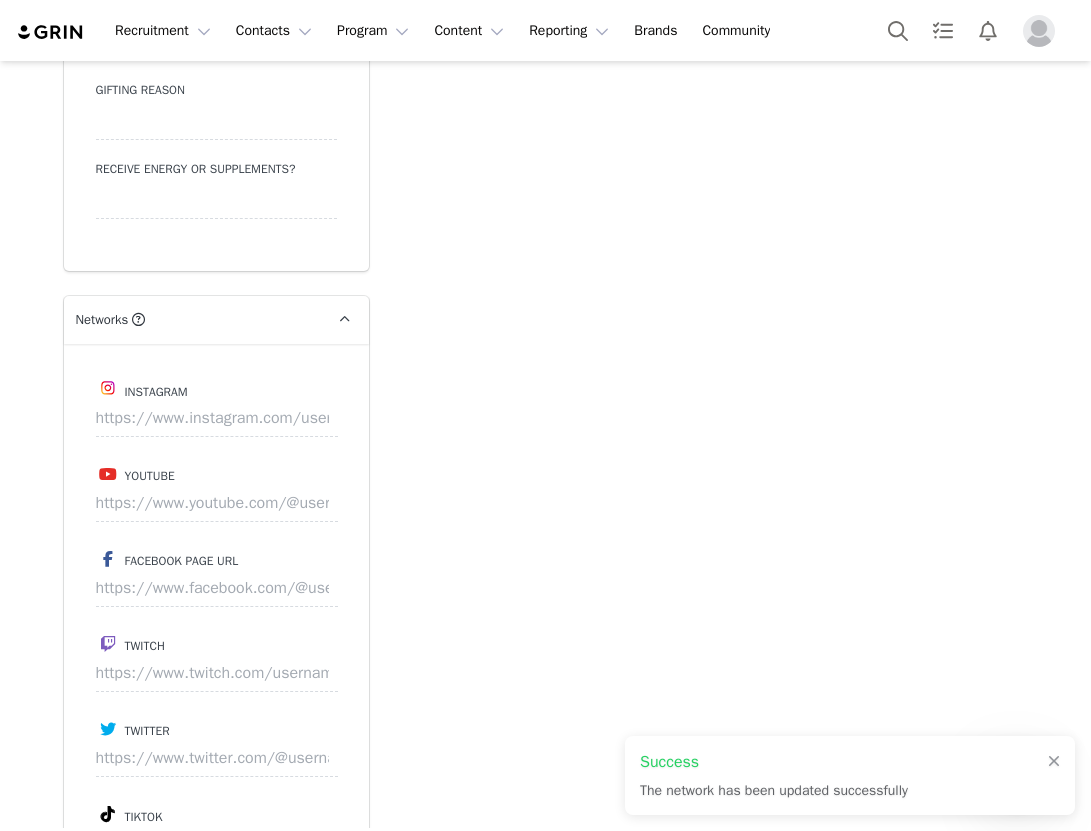 type on "https://www.instagram.com/chicksandsalsablog" 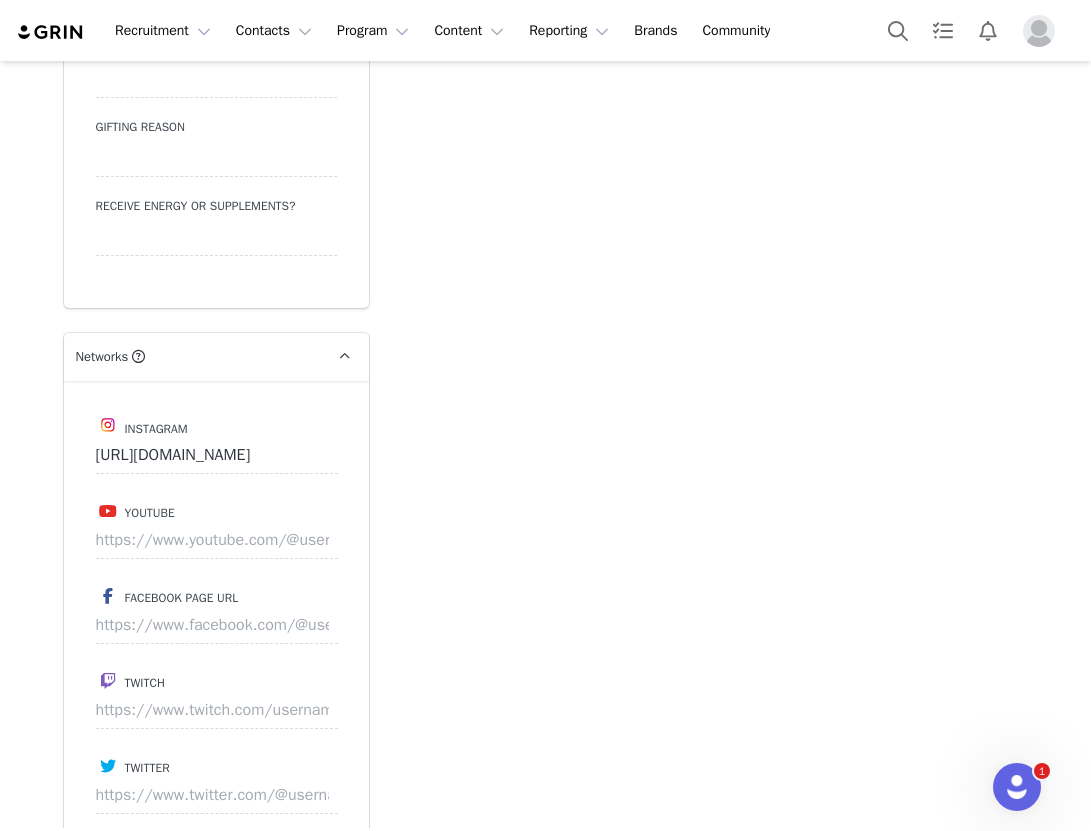 scroll, scrollTop: 2763, scrollLeft: 0, axis: vertical 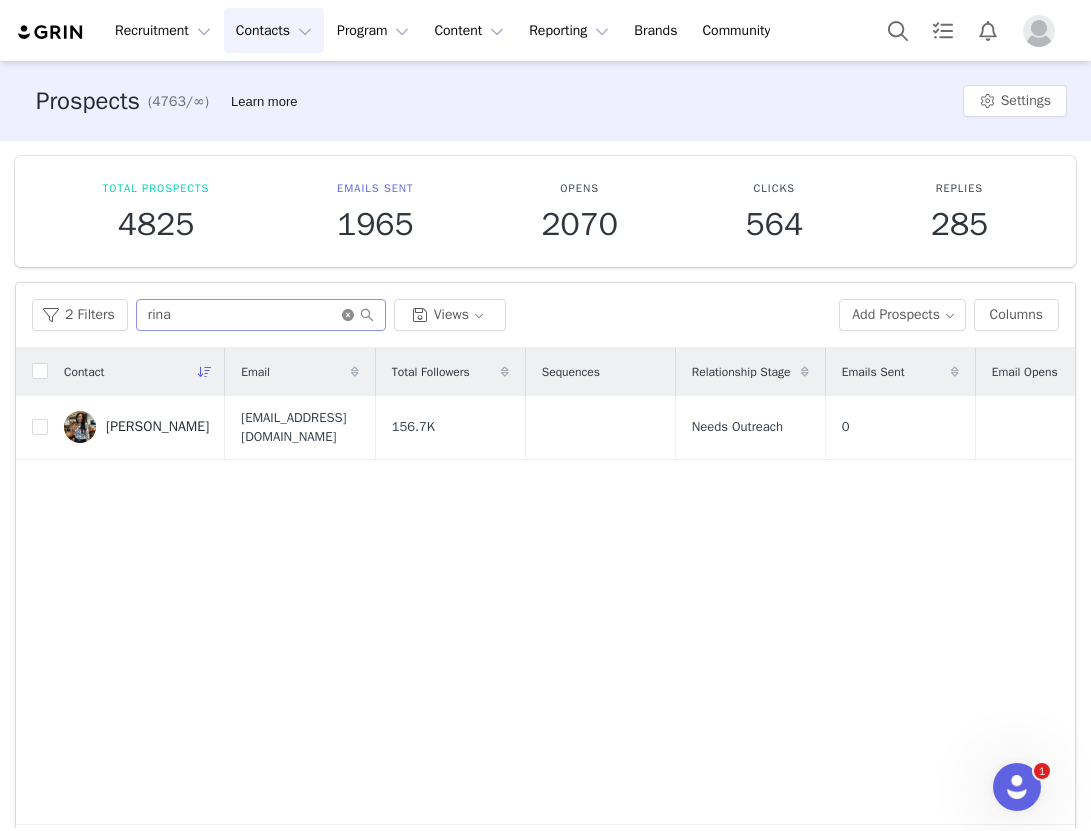 click 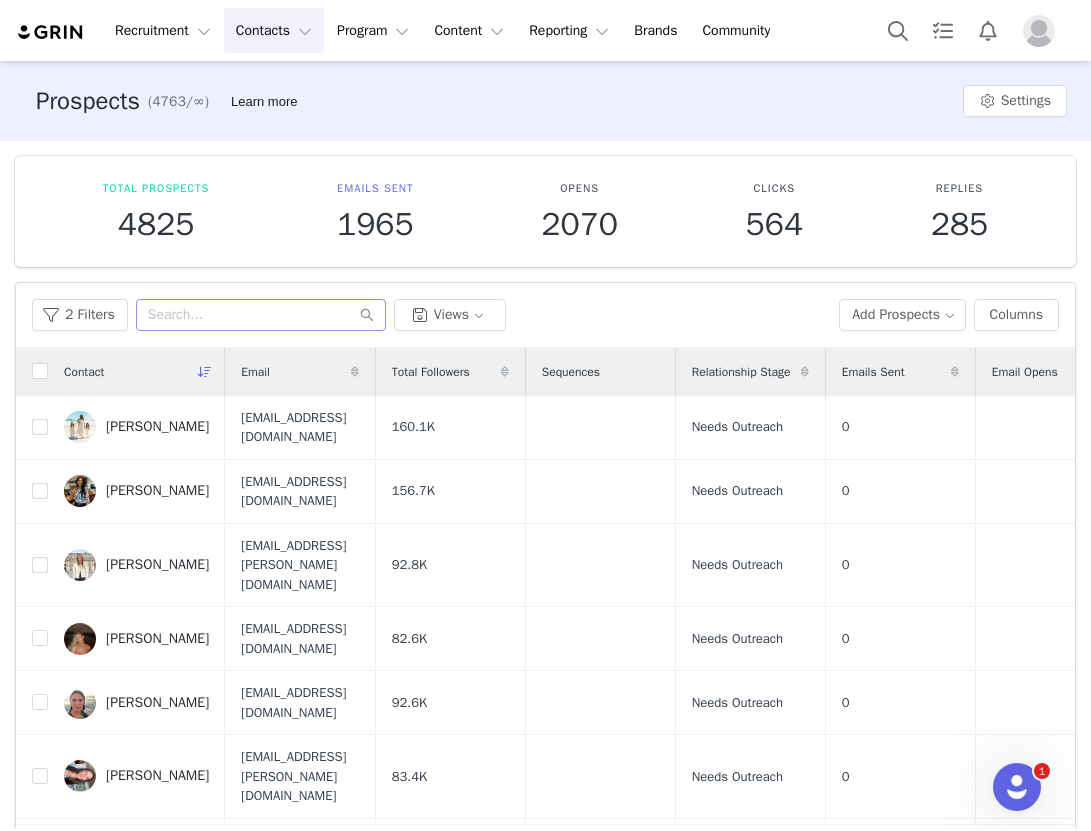 scroll, scrollTop: 597, scrollLeft: 0, axis: vertical 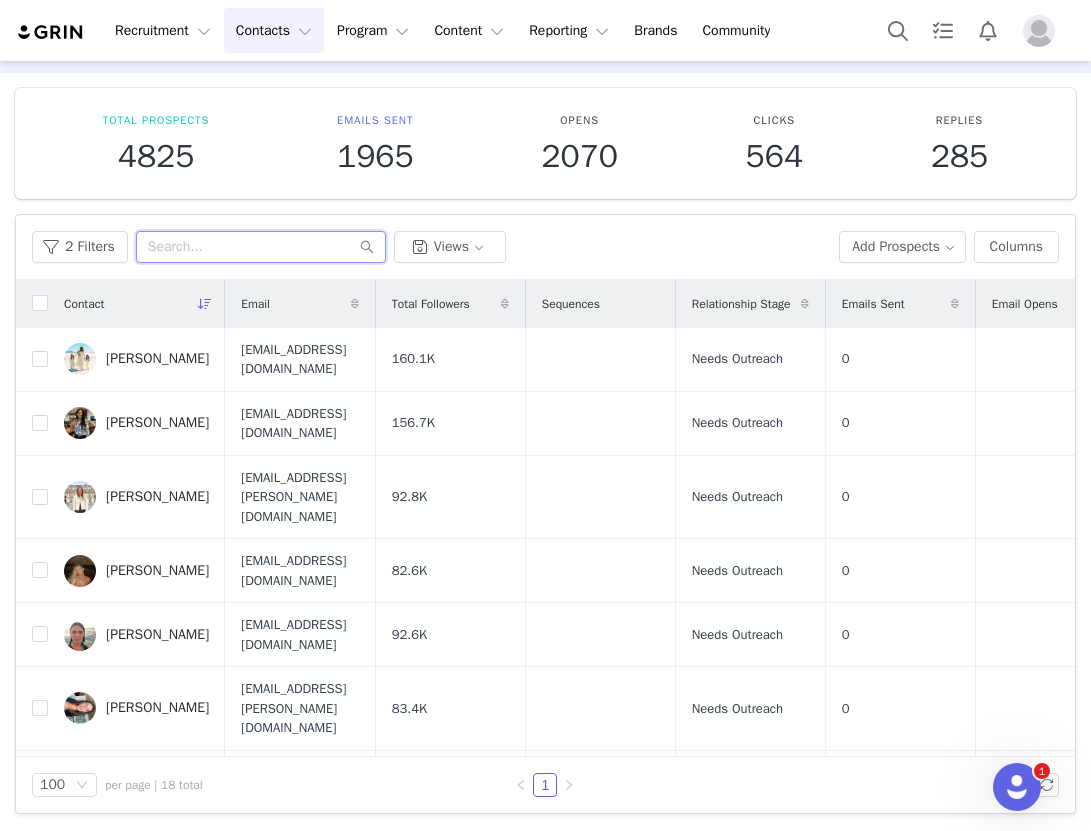 click at bounding box center (261, 247) 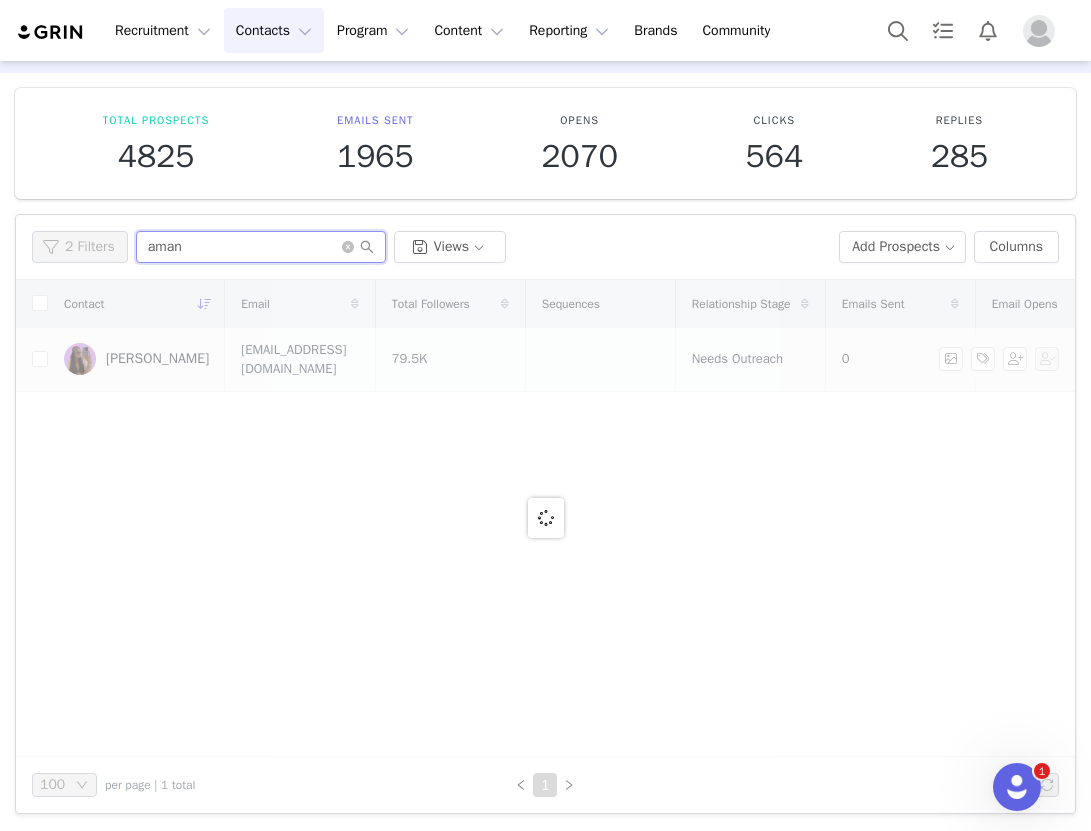 type on "aman" 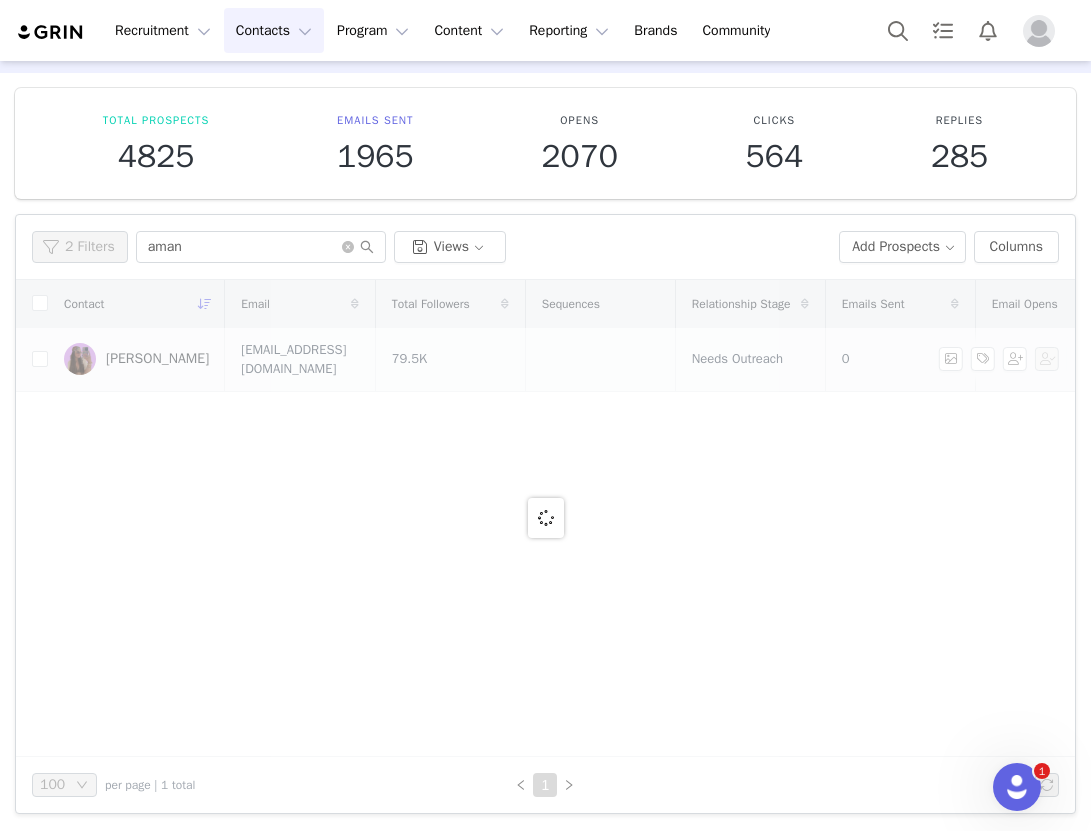 click on "[PERSON_NAME]" at bounding box center [157, 359] 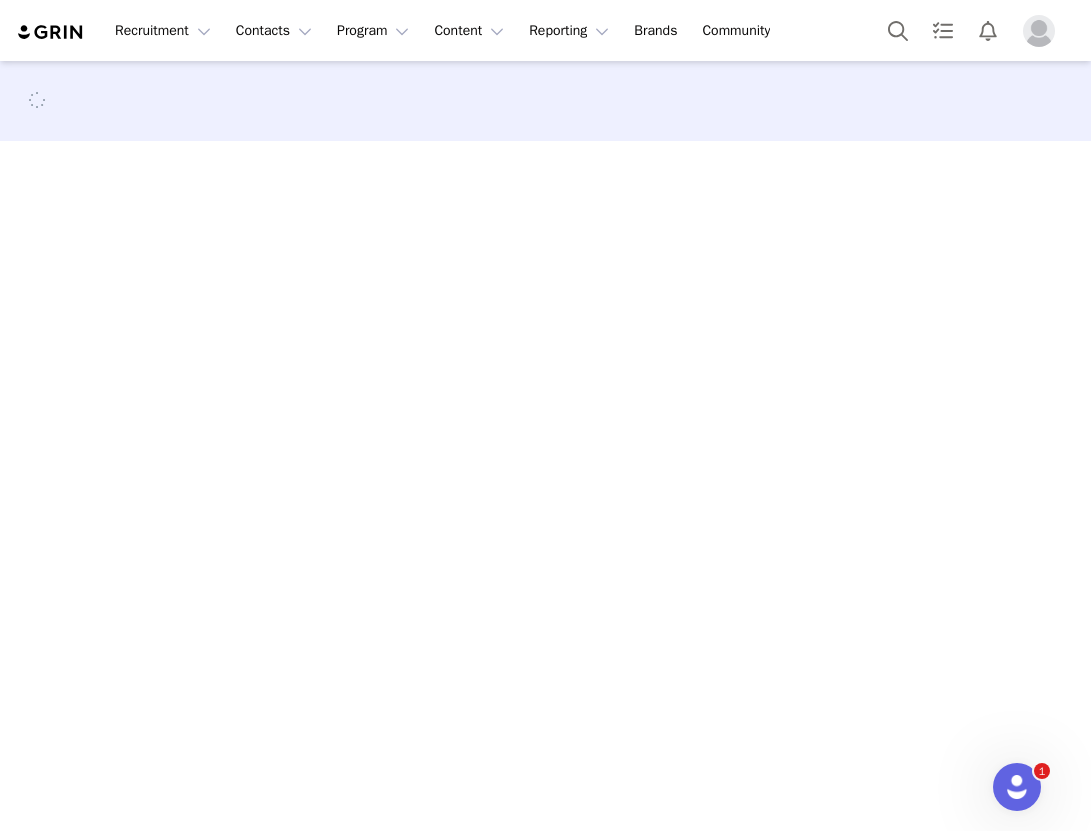 scroll, scrollTop: 0, scrollLeft: 0, axis: both 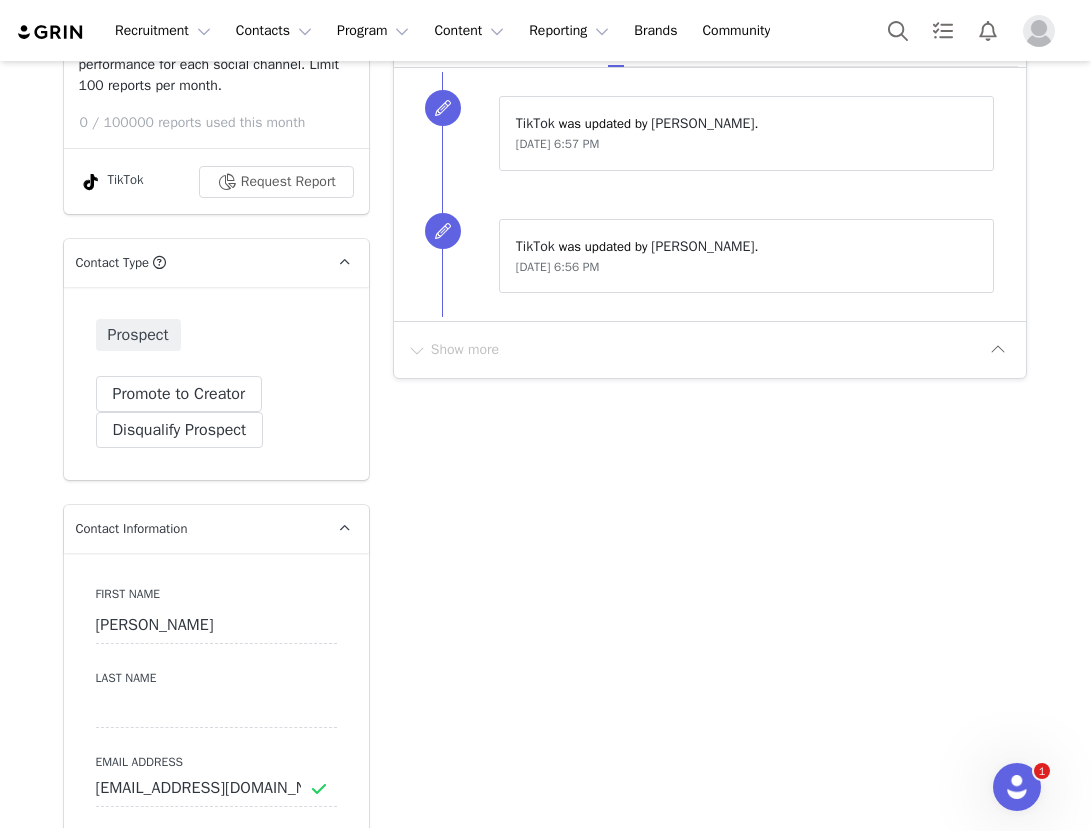 type on "+1 ([GEOGRAPHIC_DATA])" 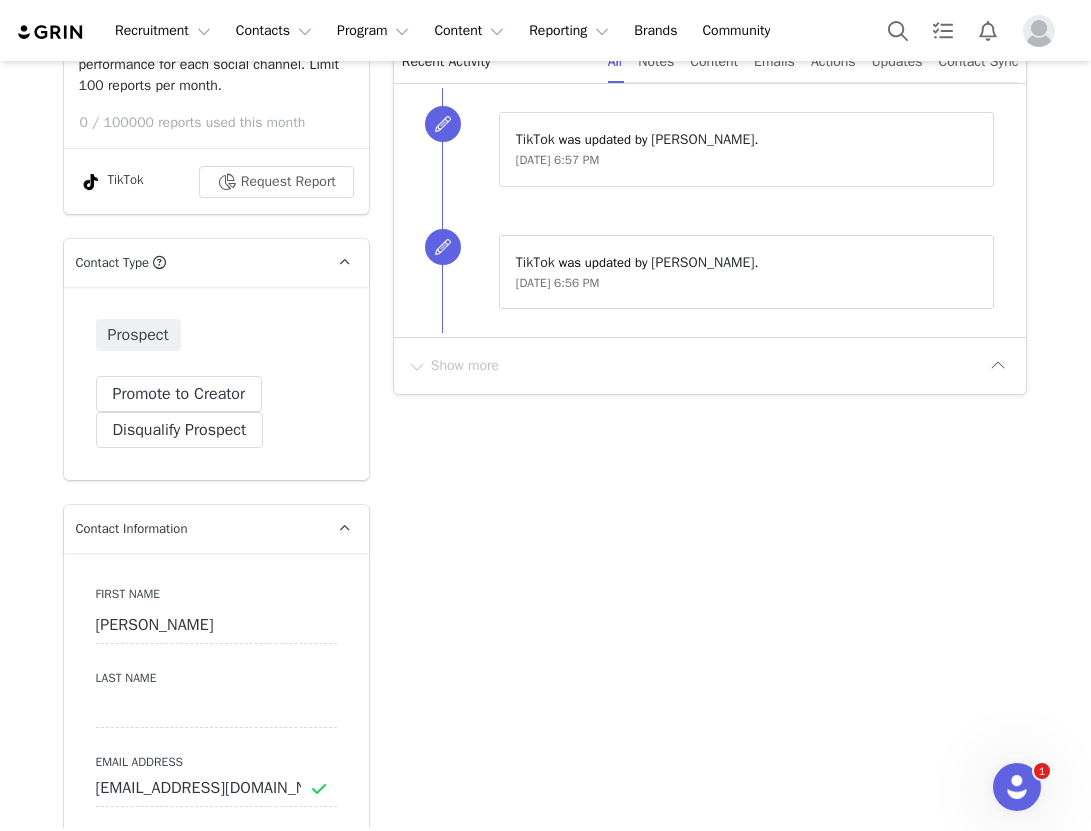 scroll, scrollTop: 1549, scrollLeft: 0, axis: vertical 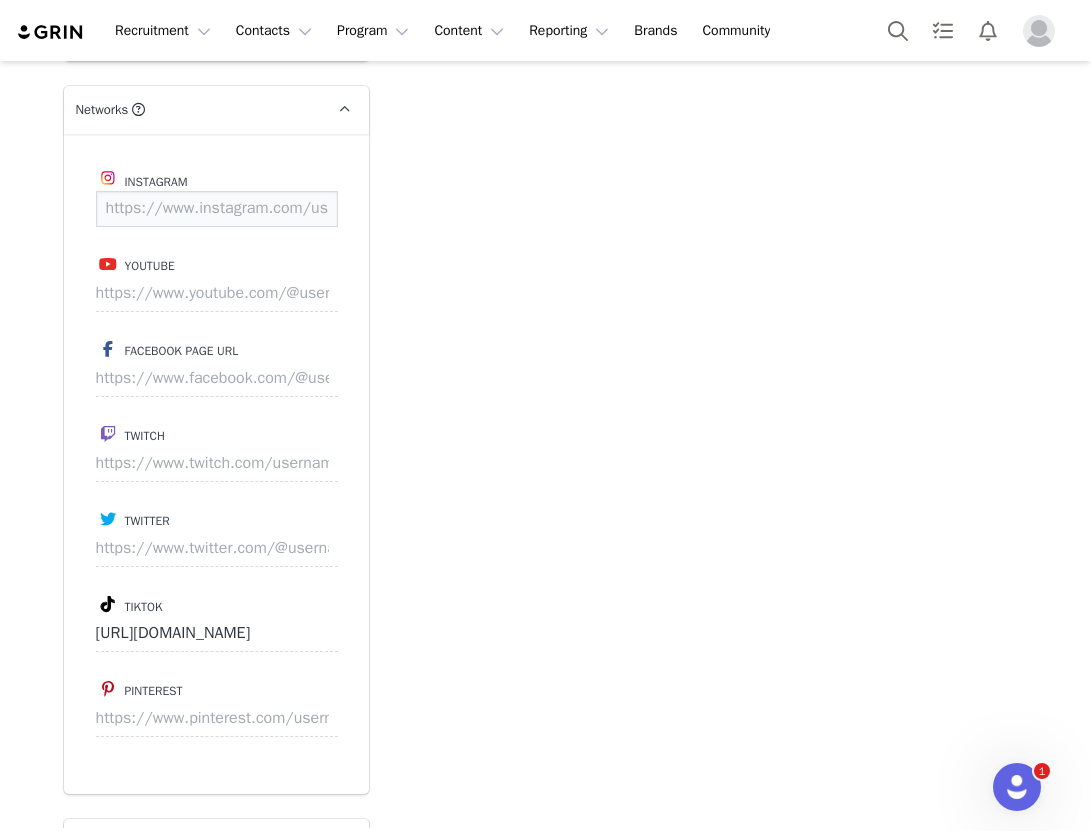 click at bounding box center (217, 209) 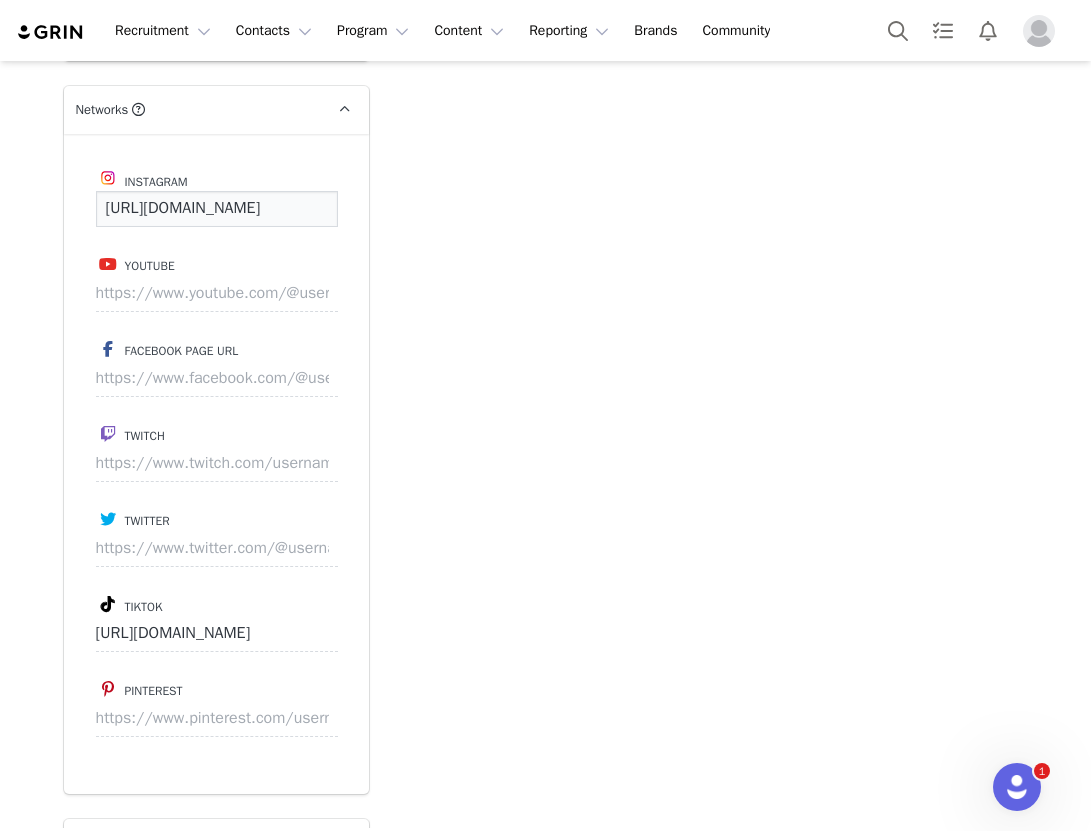 scroll, scrollTop: 0, scrollLeft: 163, axis: horizontal 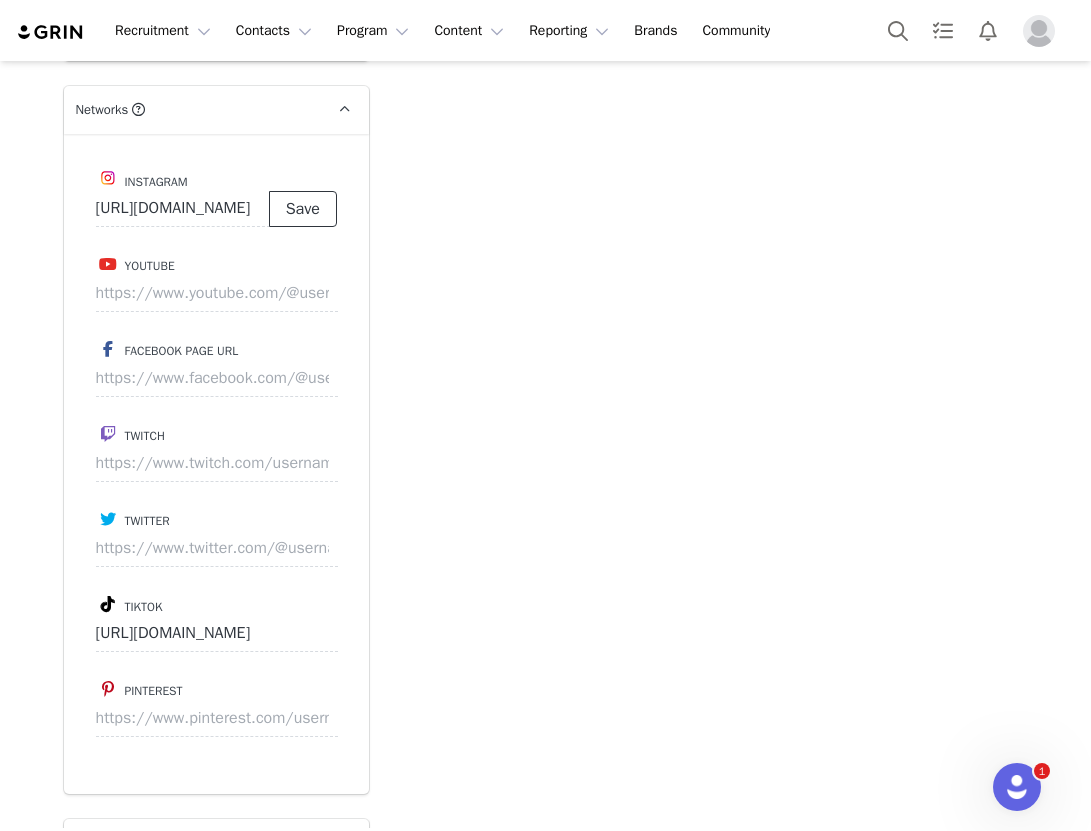 click on "Save" at bounding box center [303, 209] 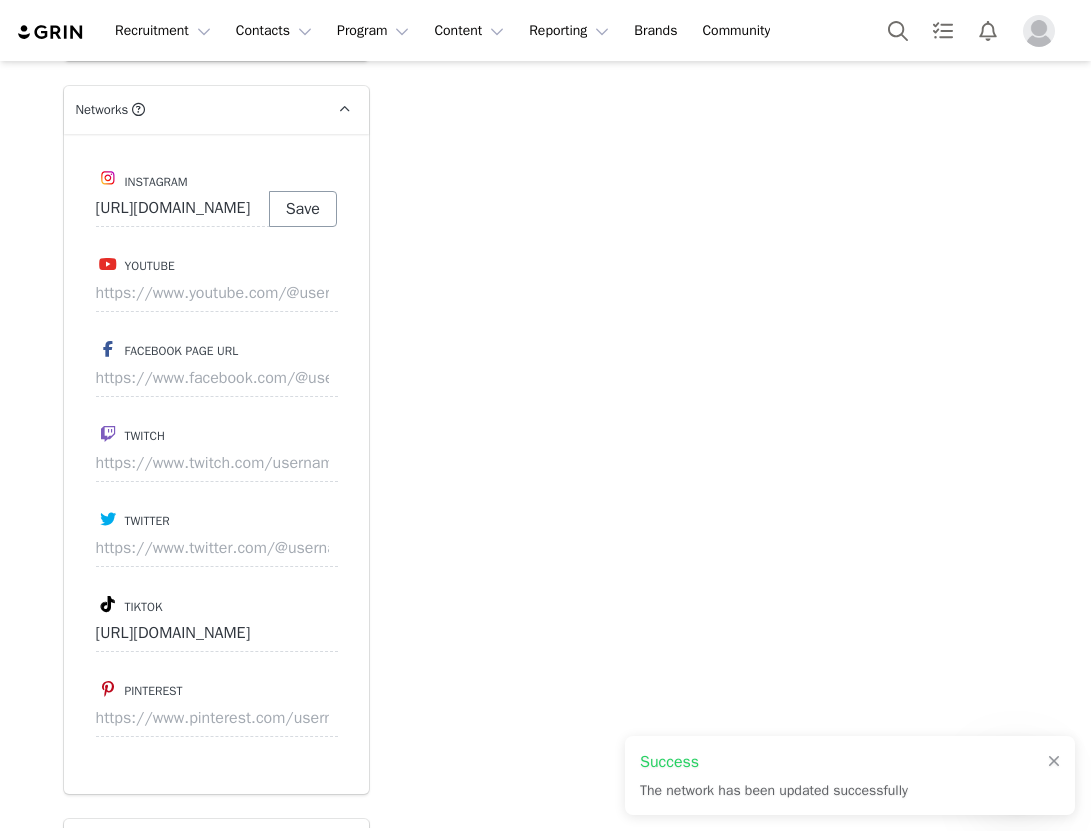 type on "https://www.instagram.com/oheyitsamanda" 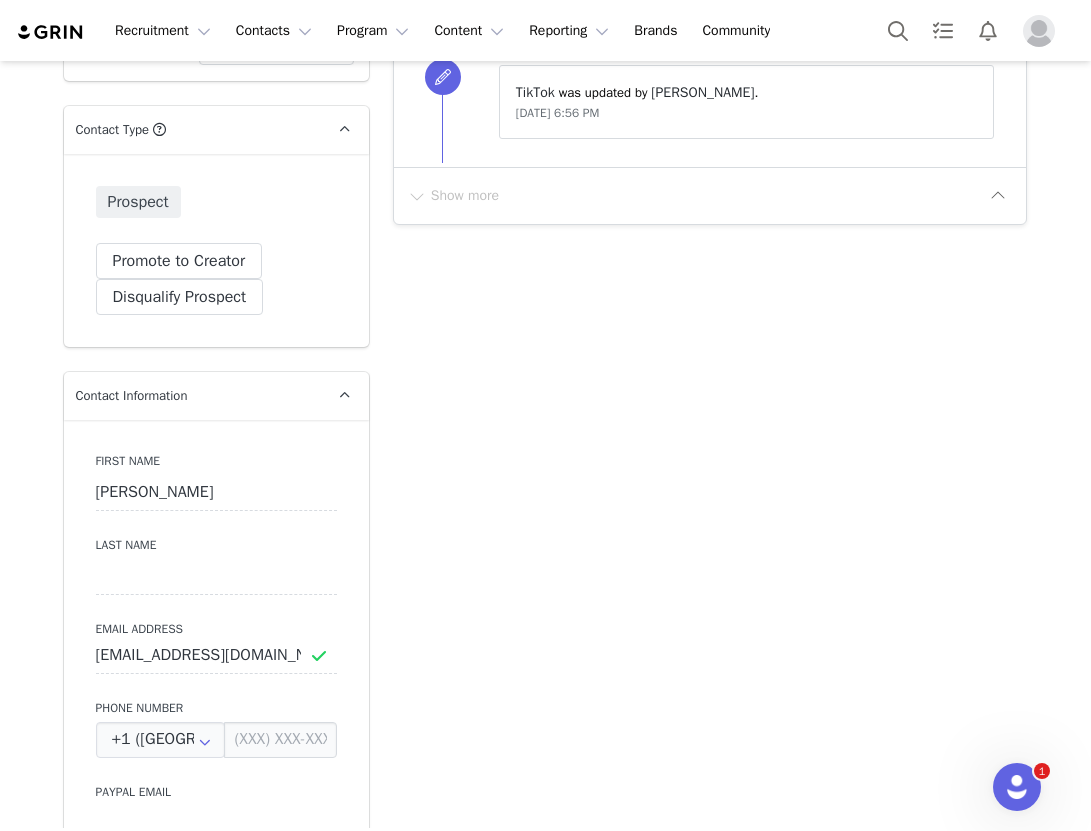 scroll, scrollTop: 0, scrollLeft: 0, axis: both 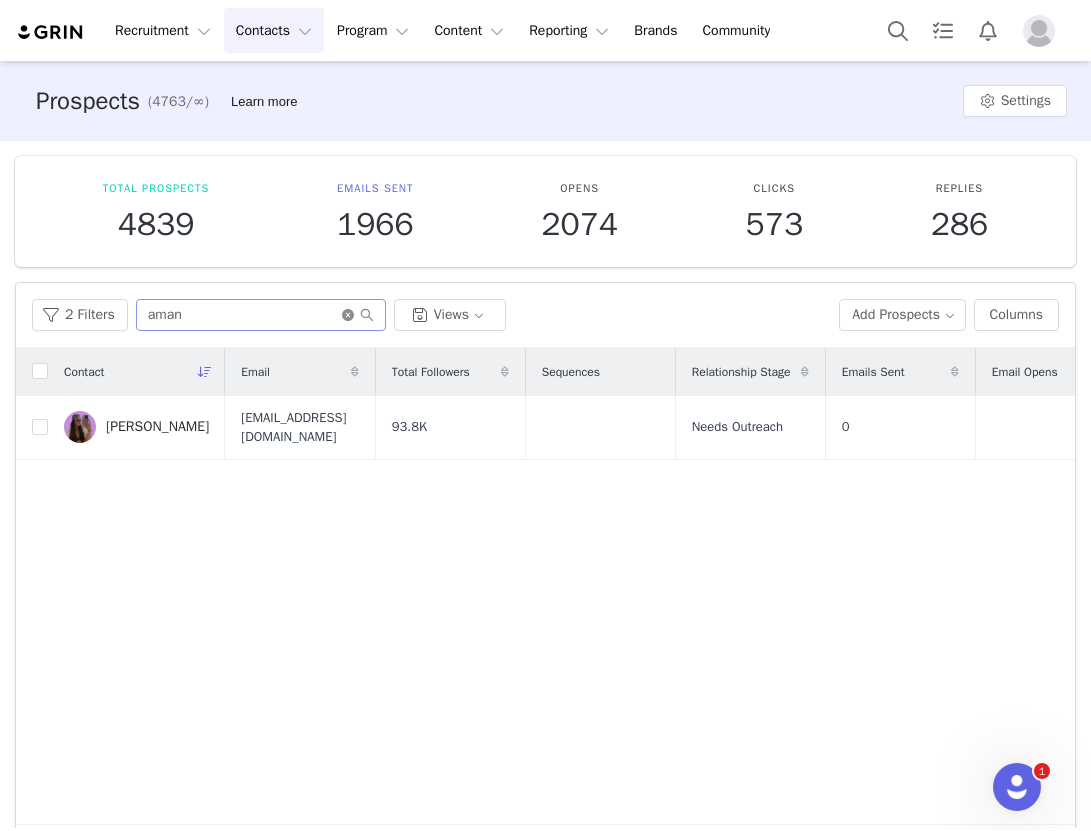 click 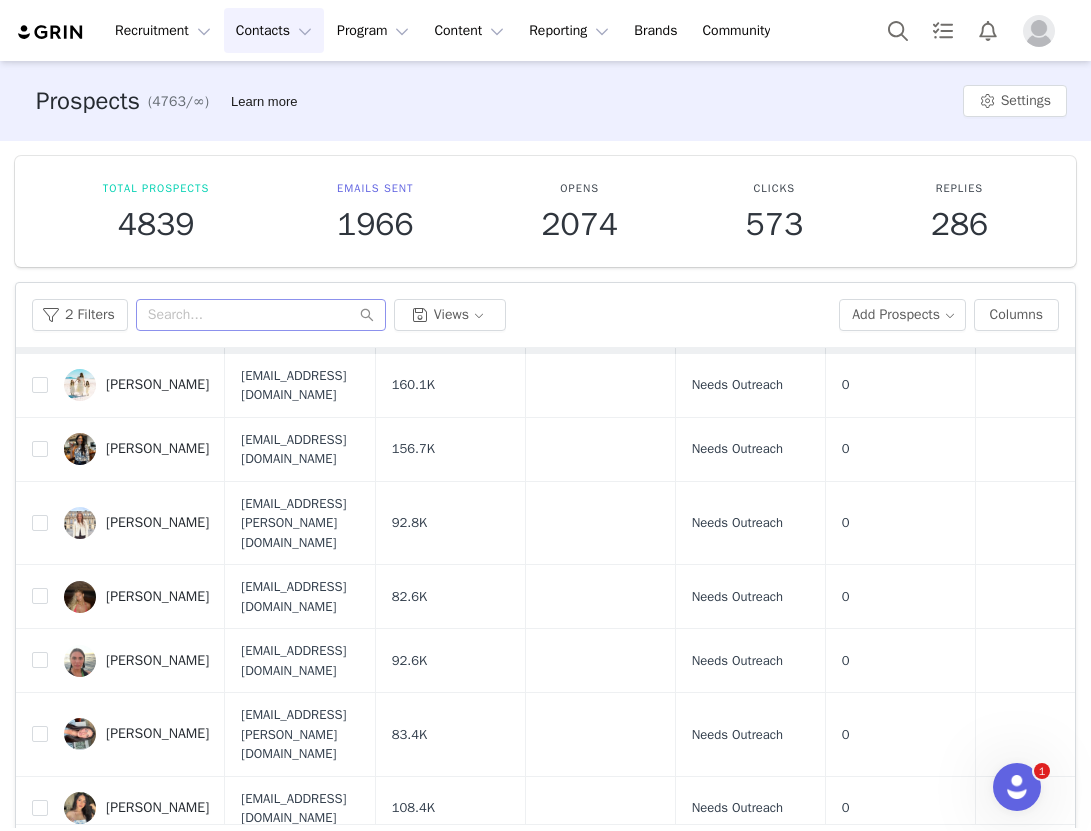 scroll, scrollTop: 8, scrollLeft: 0, axis: vertical 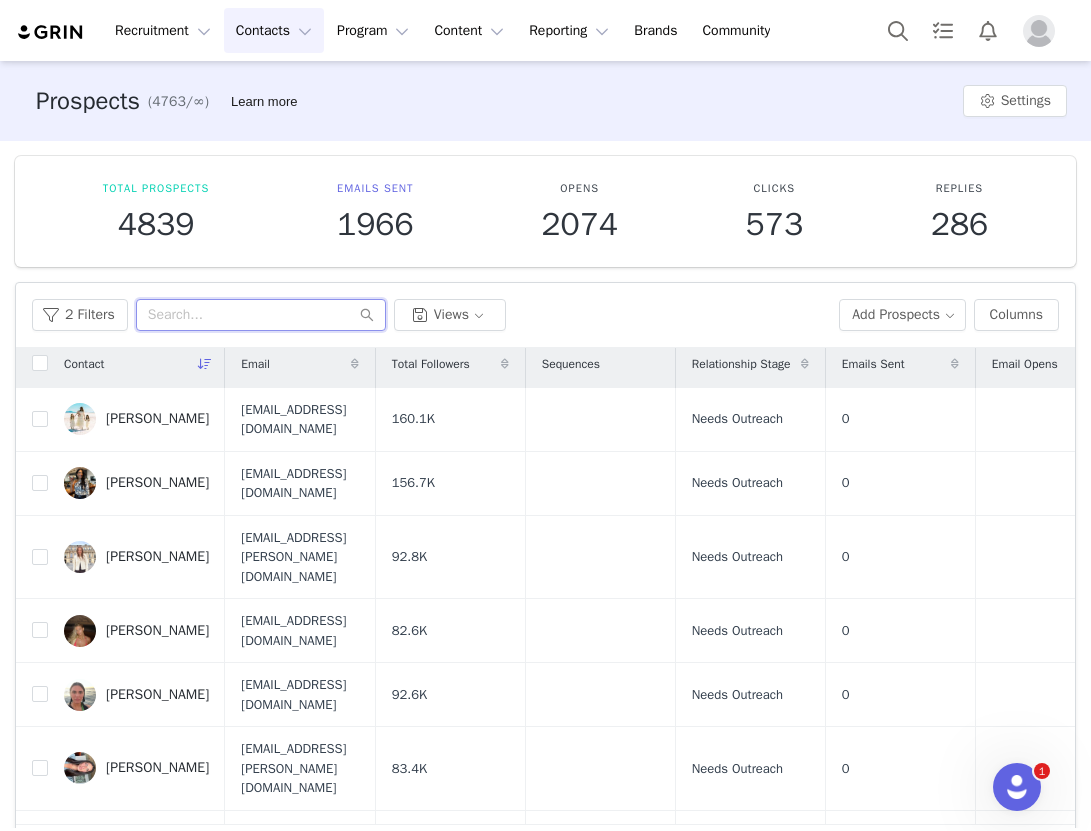 click at bounding box center [261, 315] 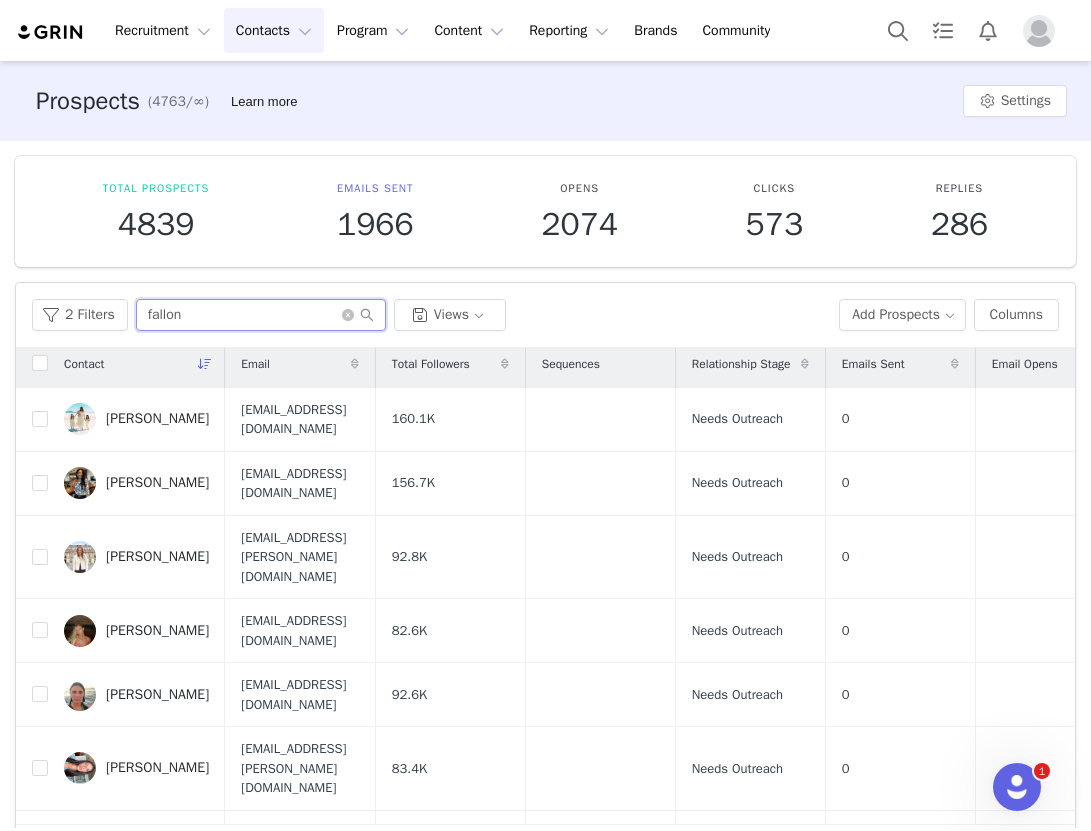 scroll, scrollTop: 0, scrollLeft: 0, axis: both 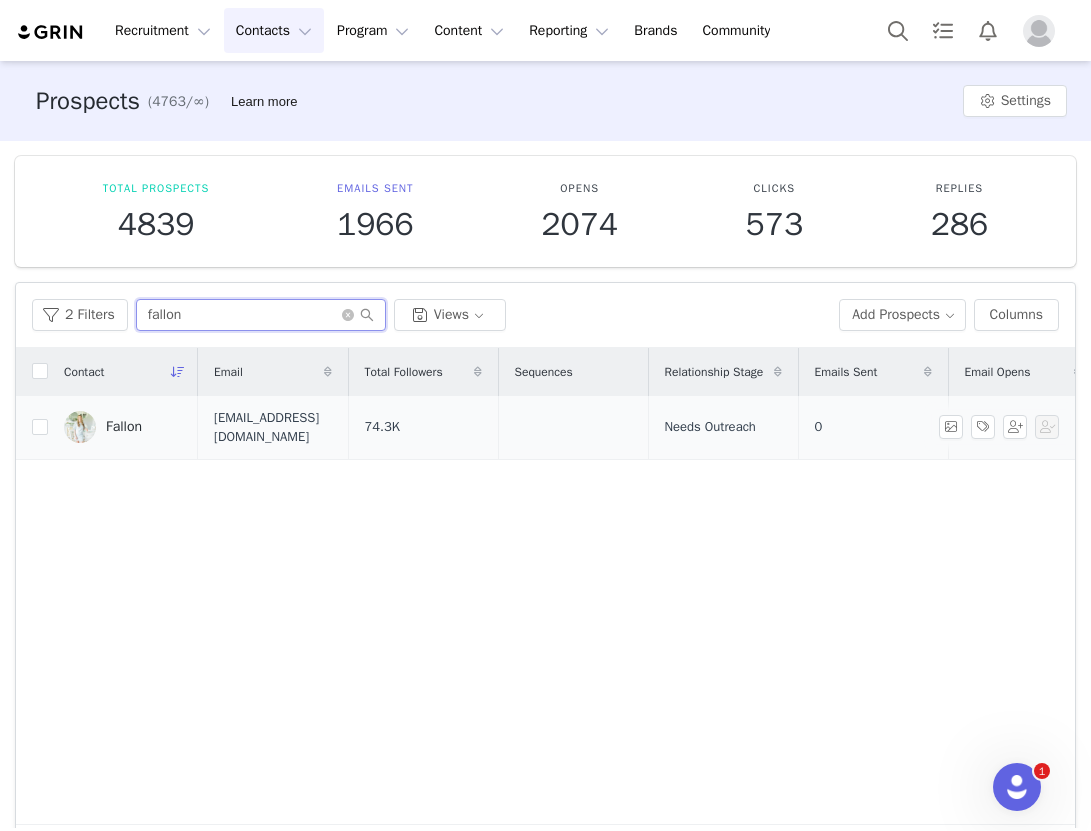 type on "fallon" 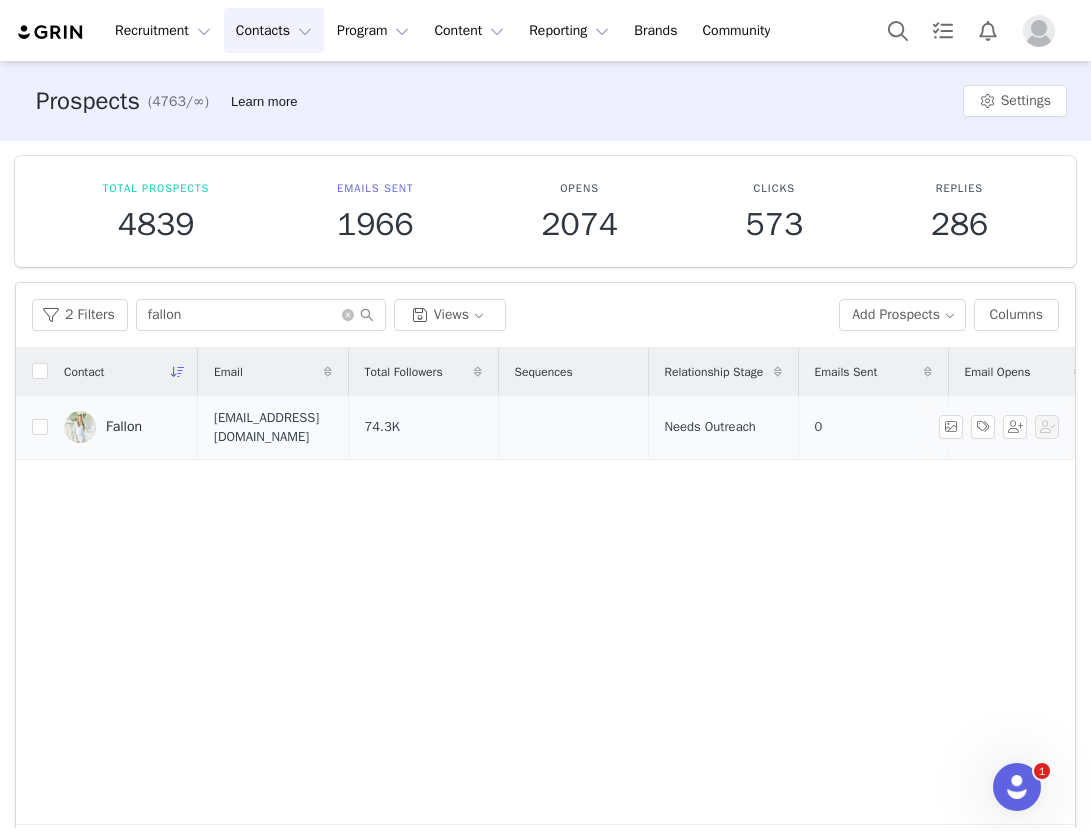 click on "Fallon" at bounding box center (123, 427) 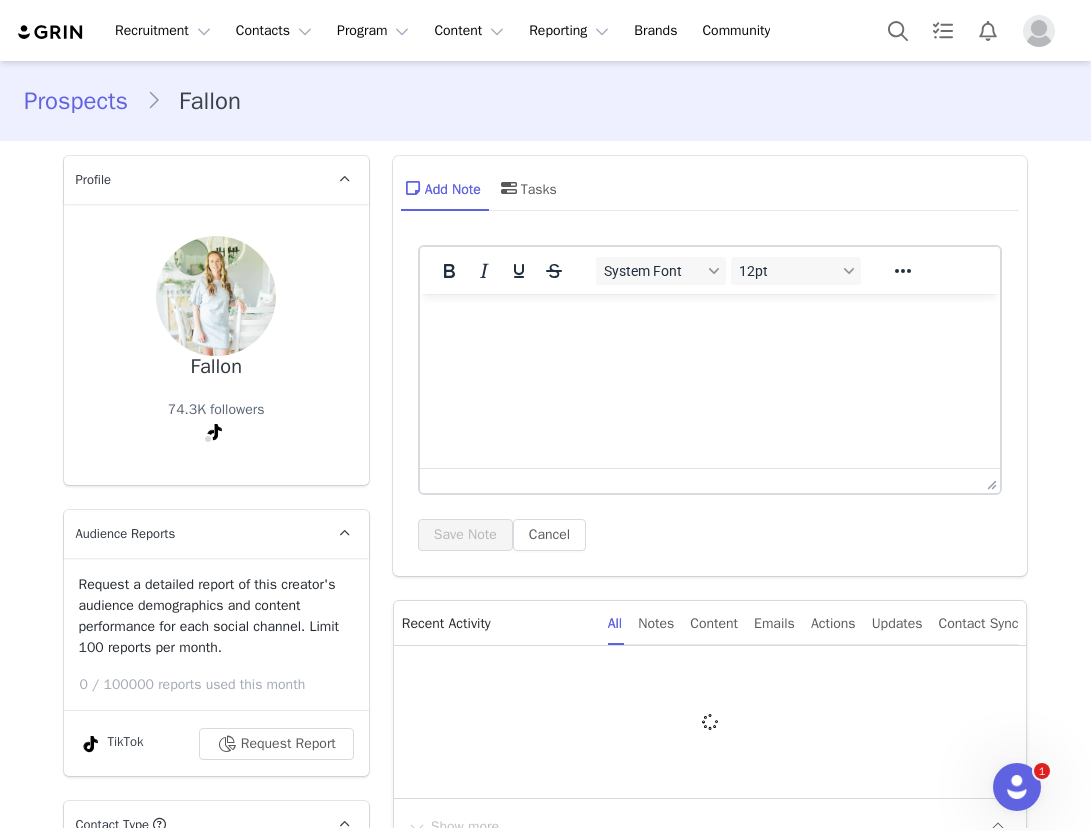 scroll, scrollTop: 0, scrollLeft: 0, axis: both 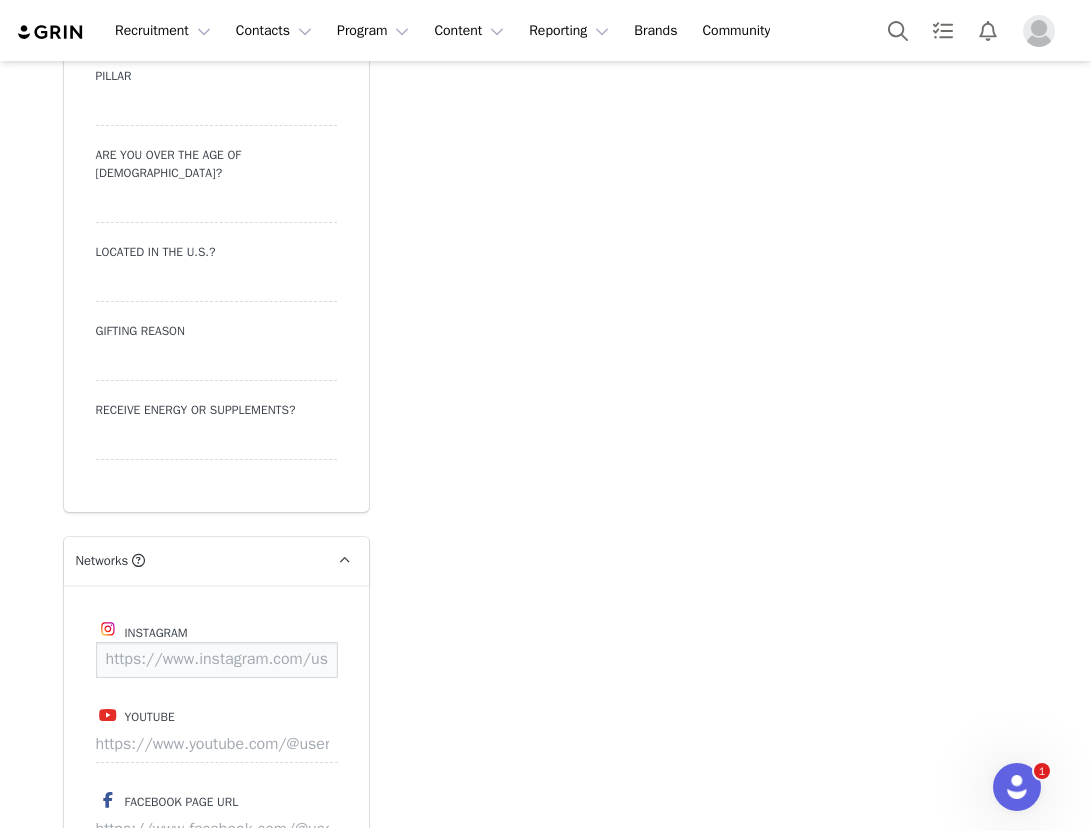click at bounding box center (217, 660) 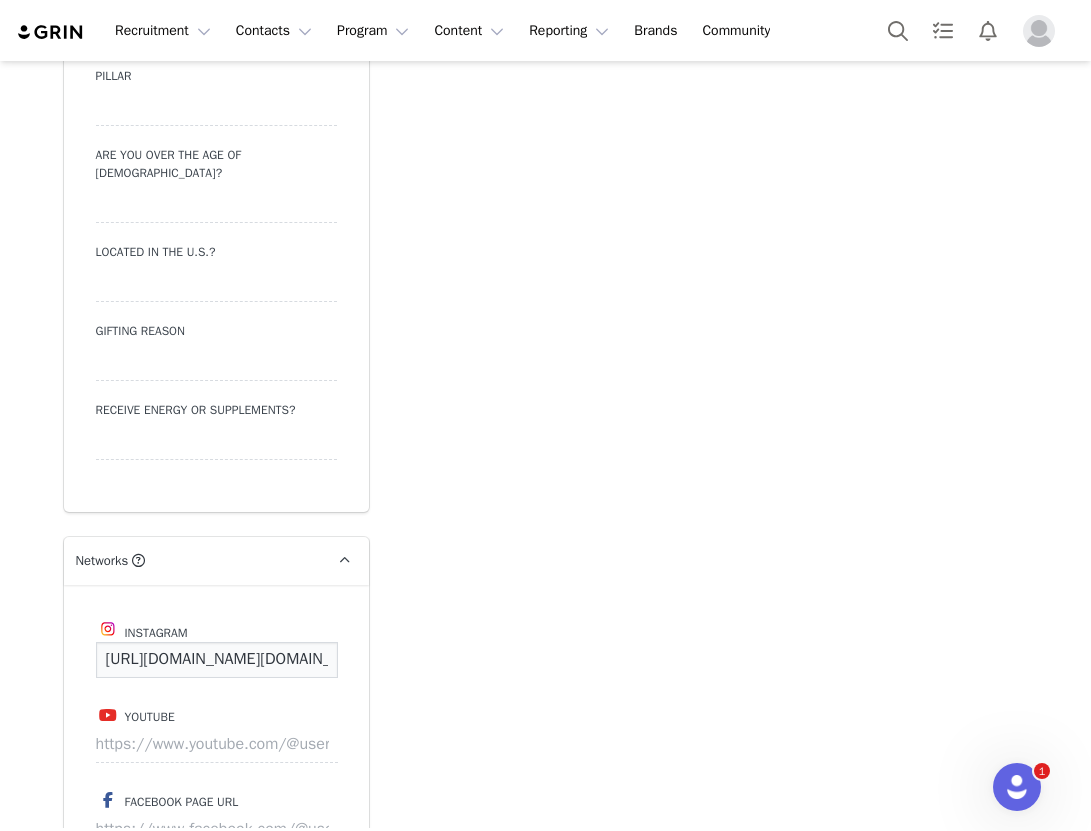 scroll, scrollTop: 0, scrollLeft: 186, axis: horizontal 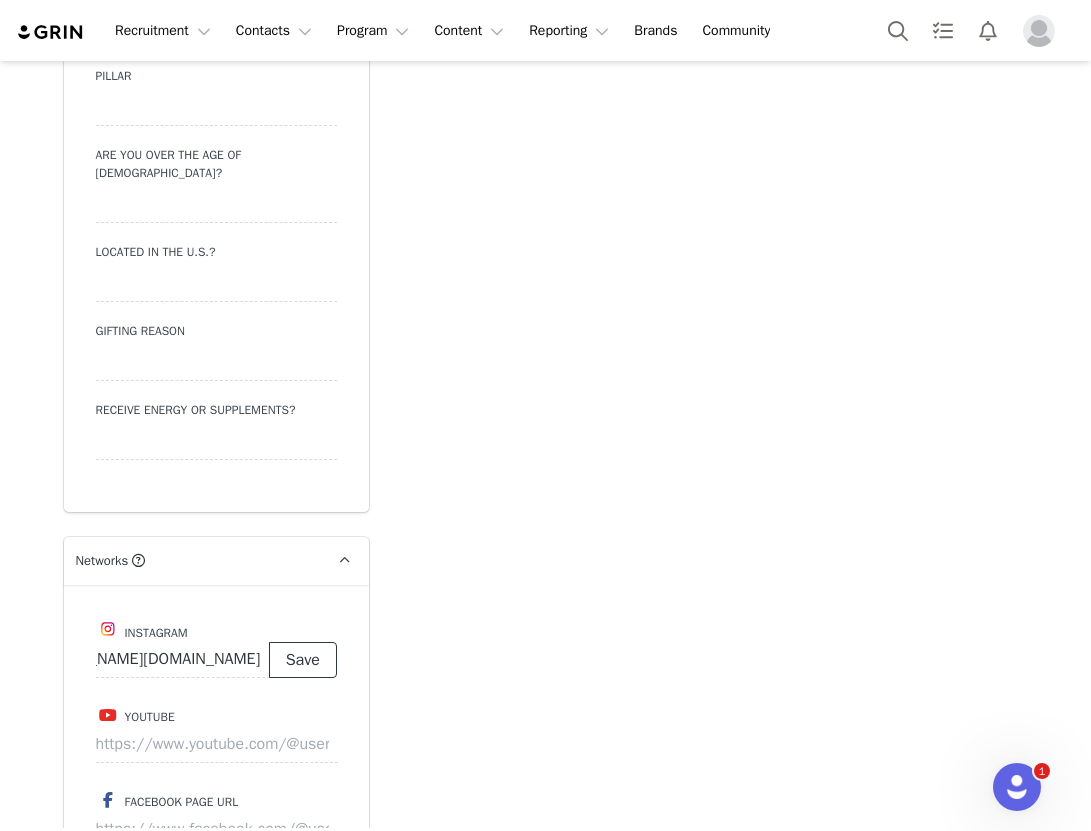 click on "Save" at bounding box center [303, 660] 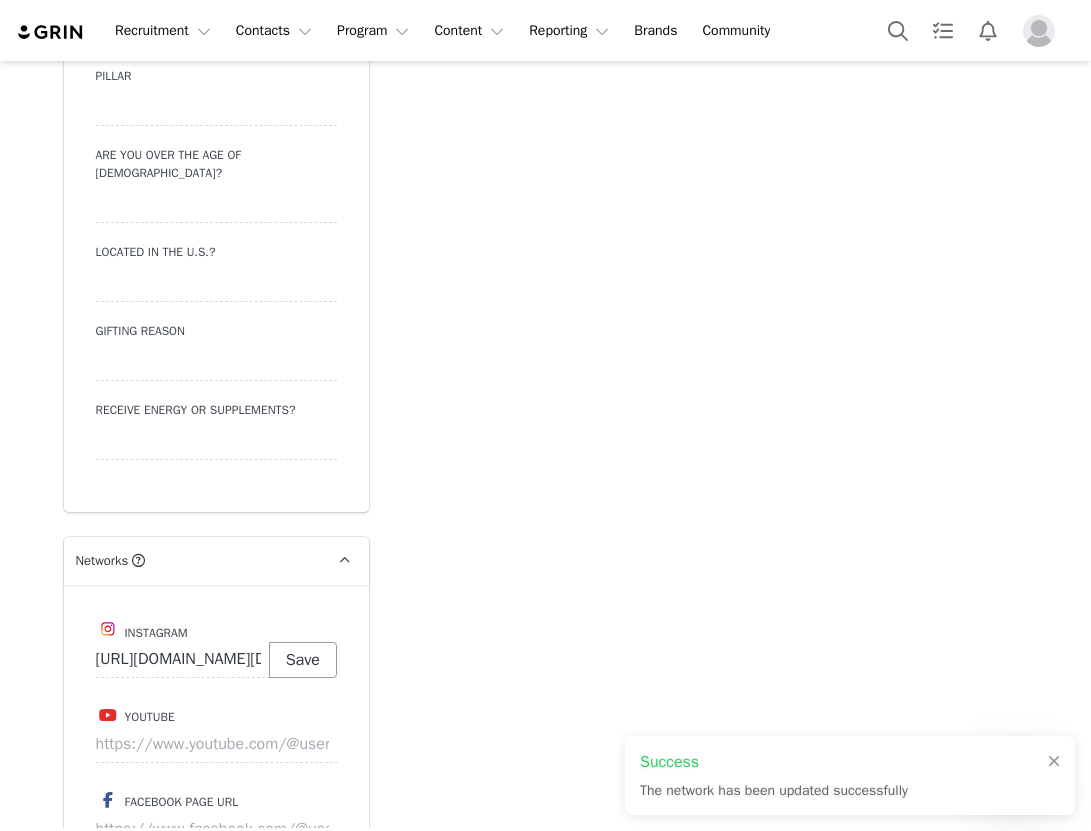 type on "https://www.instagram.com/fallons.homestead" 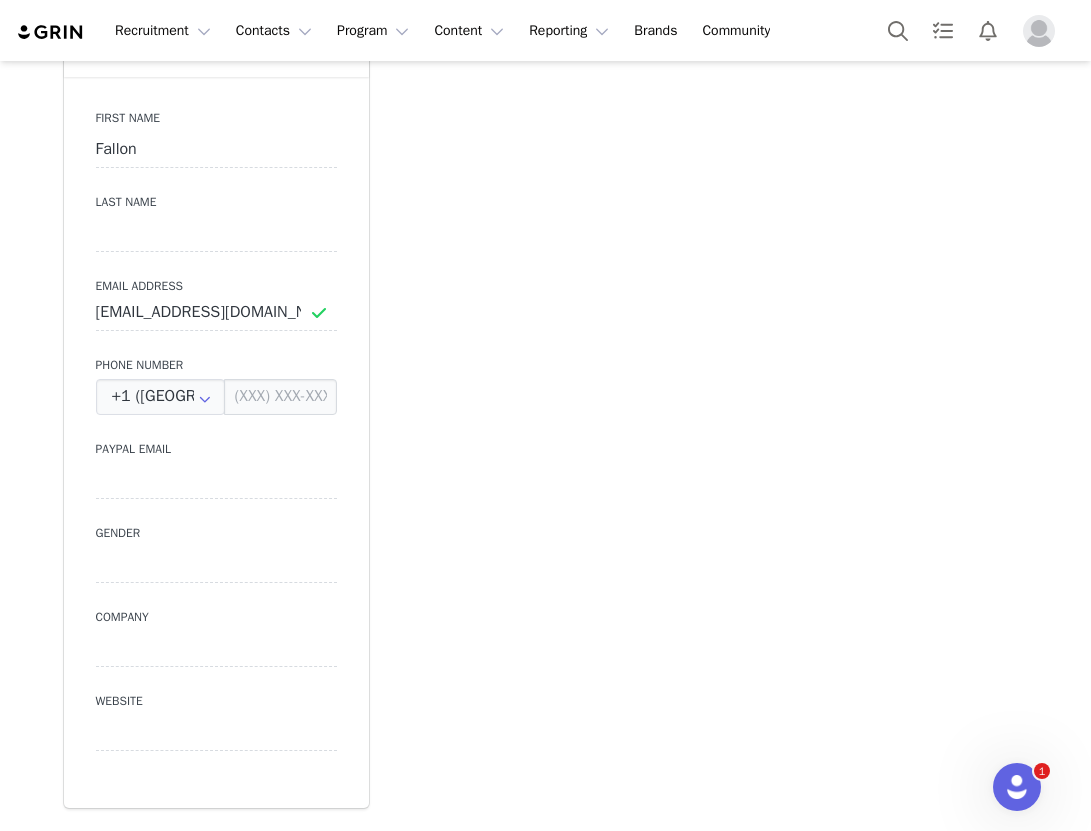 scroll, scrollTop: 934, scrollLeft: 0, axis: vertical 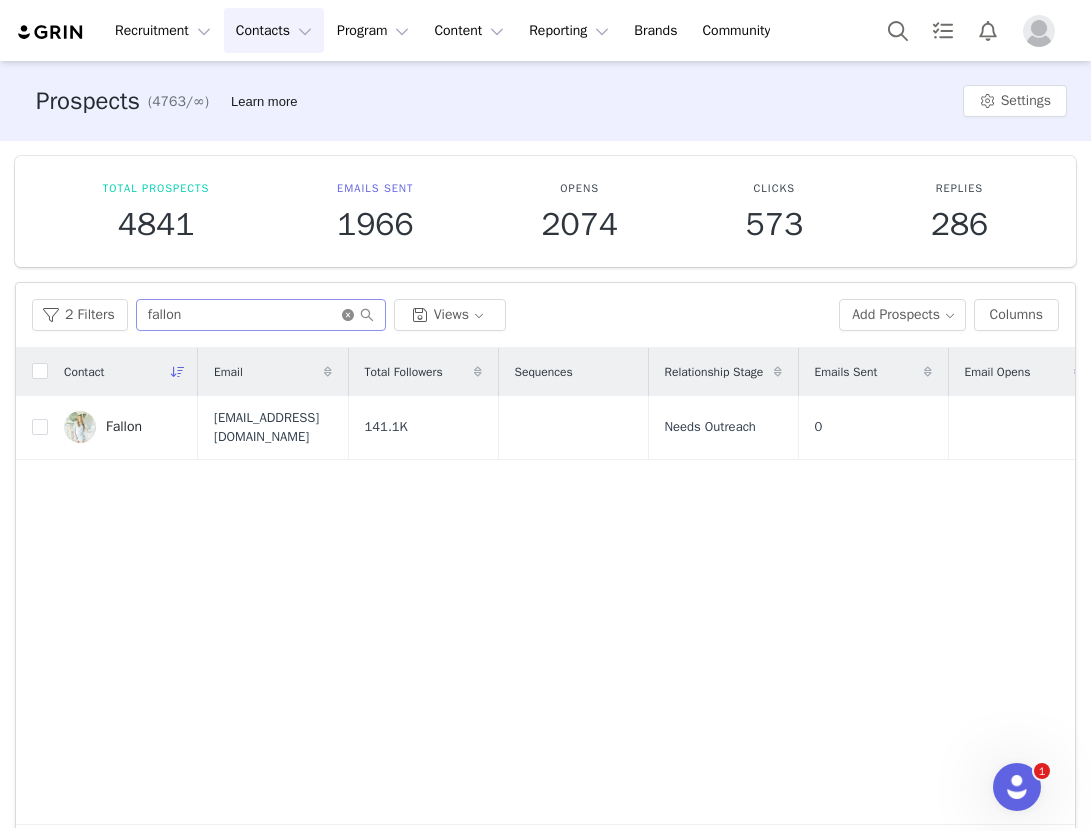 click 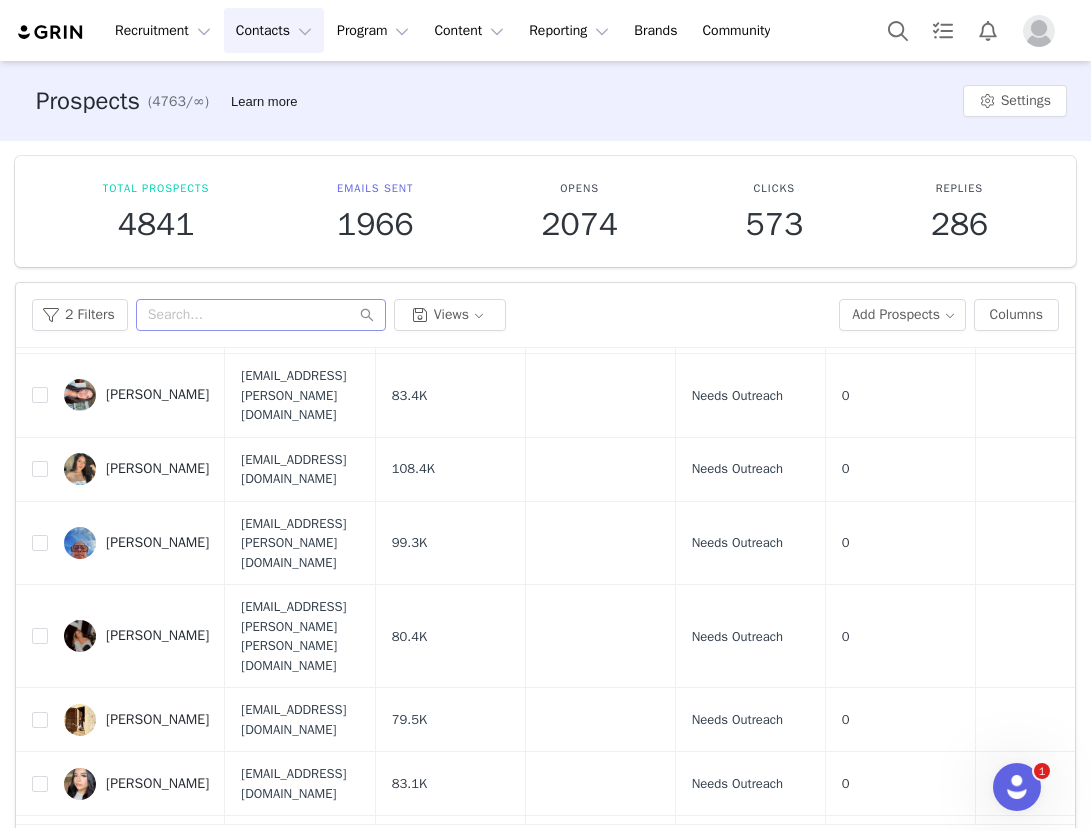 scroll, scrollTop: 711, scrollLeft: 0, axis: vertical 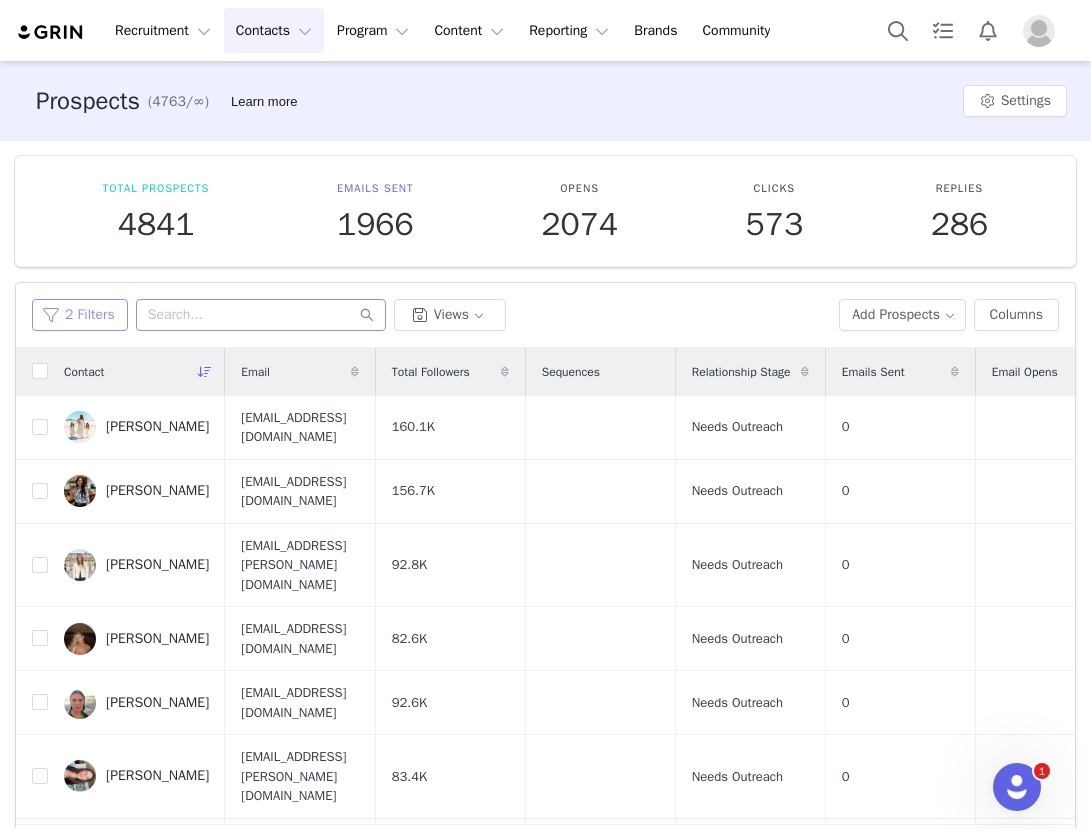 click on "2 Filters" at bounding box center [80, 315] 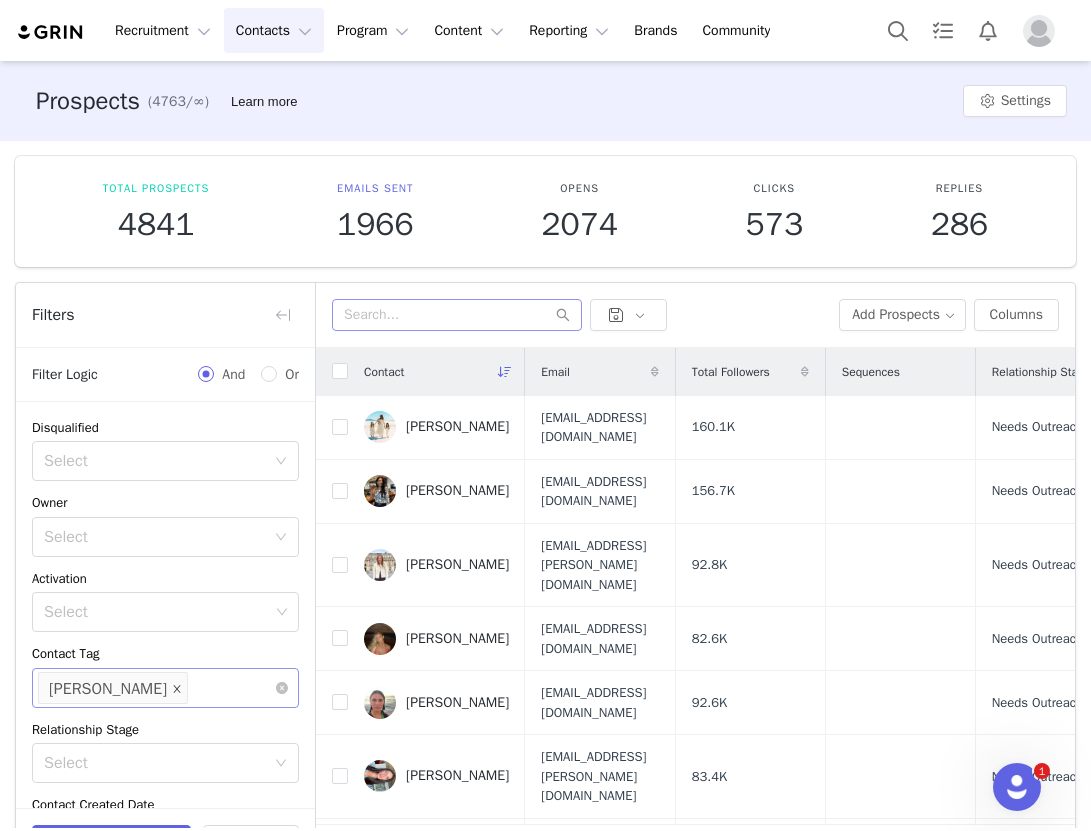 click 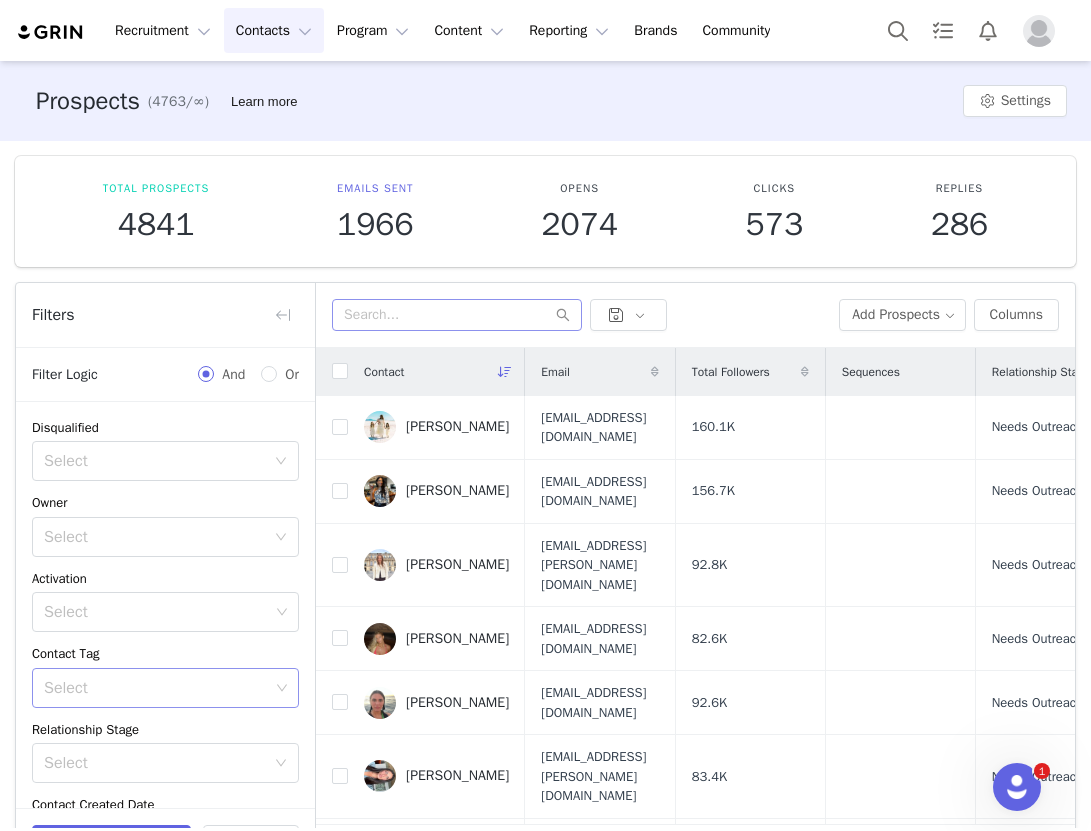 click on "Select" at bounding box center [156, 688] 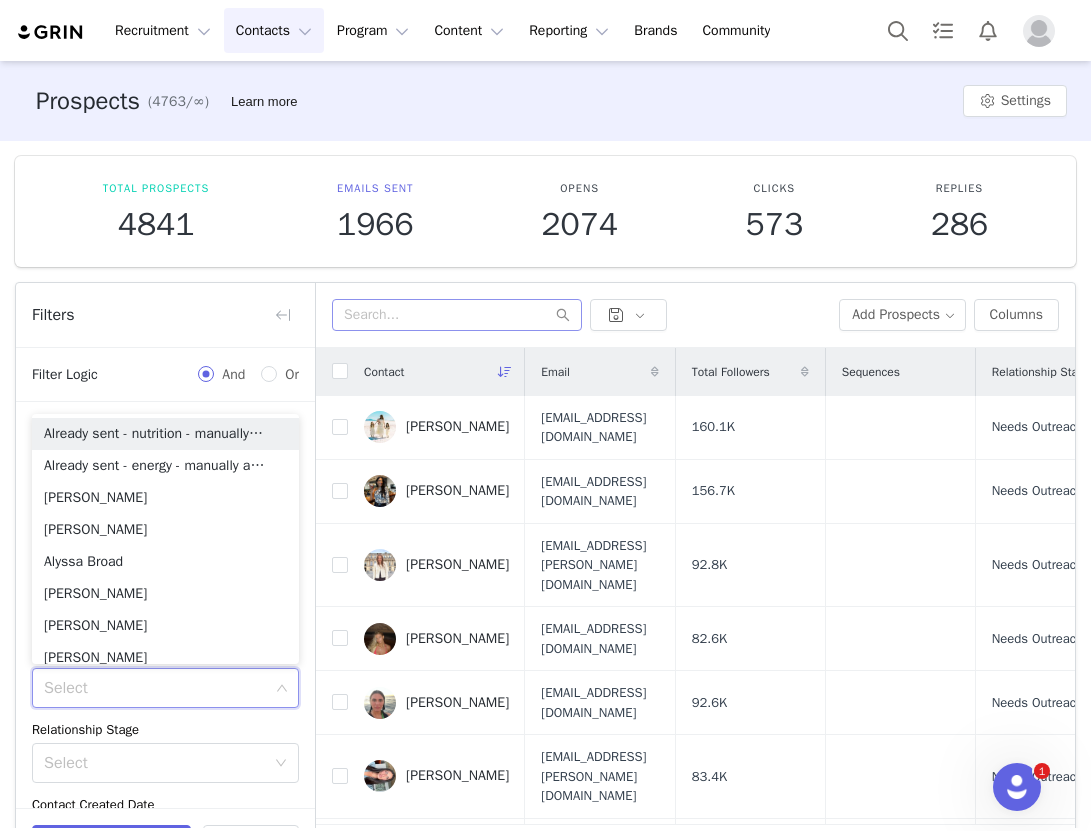 click on "Select" at bounding box center [156, 688] 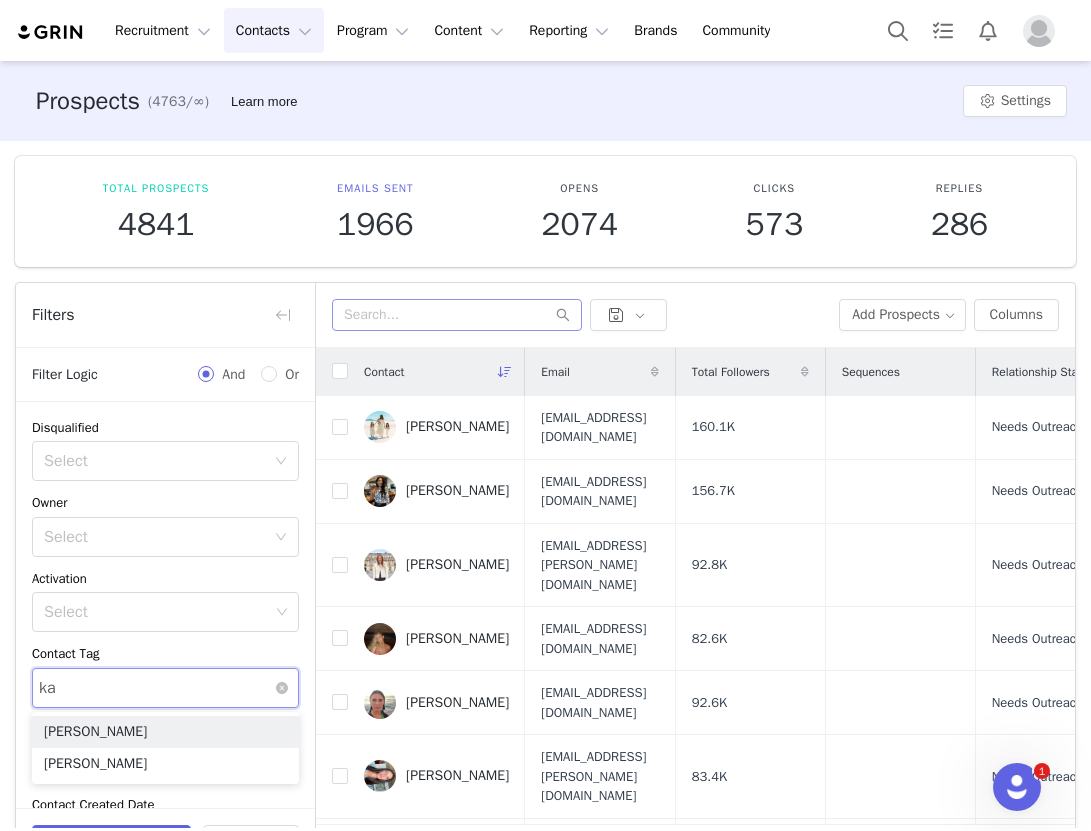 type on "kai" 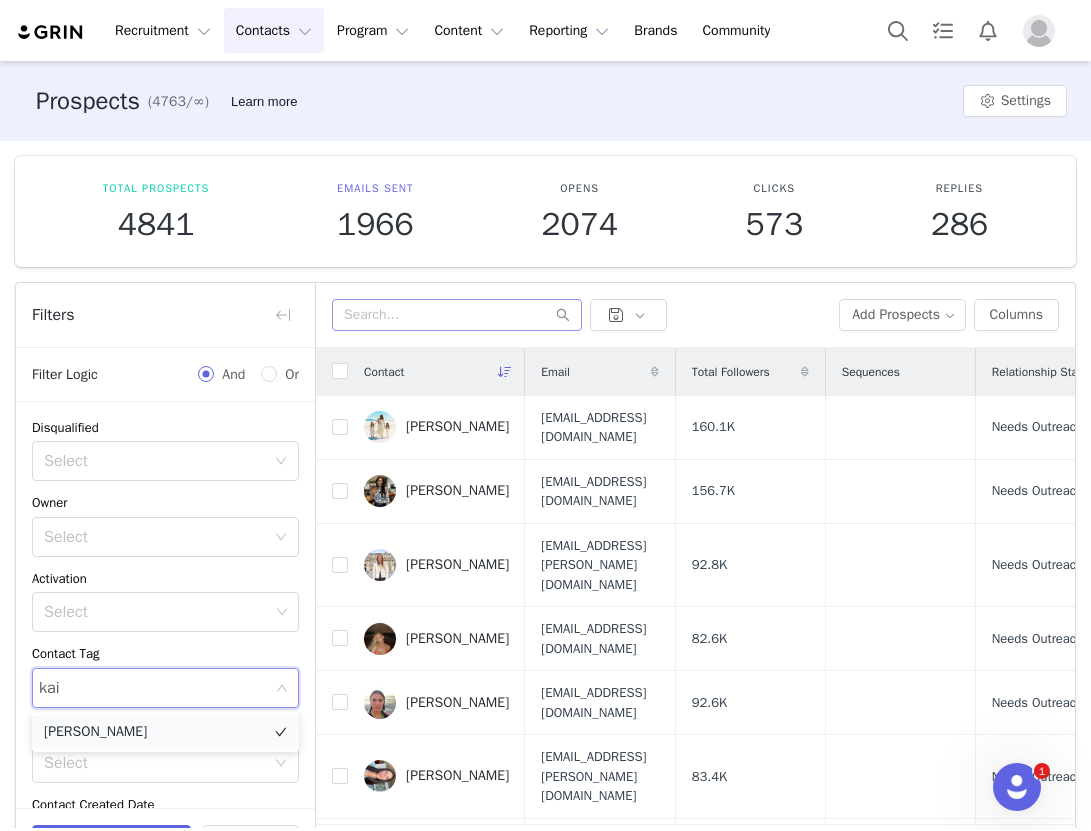 click on "[PERSON_NAME]" at bounding box center (165, 732) 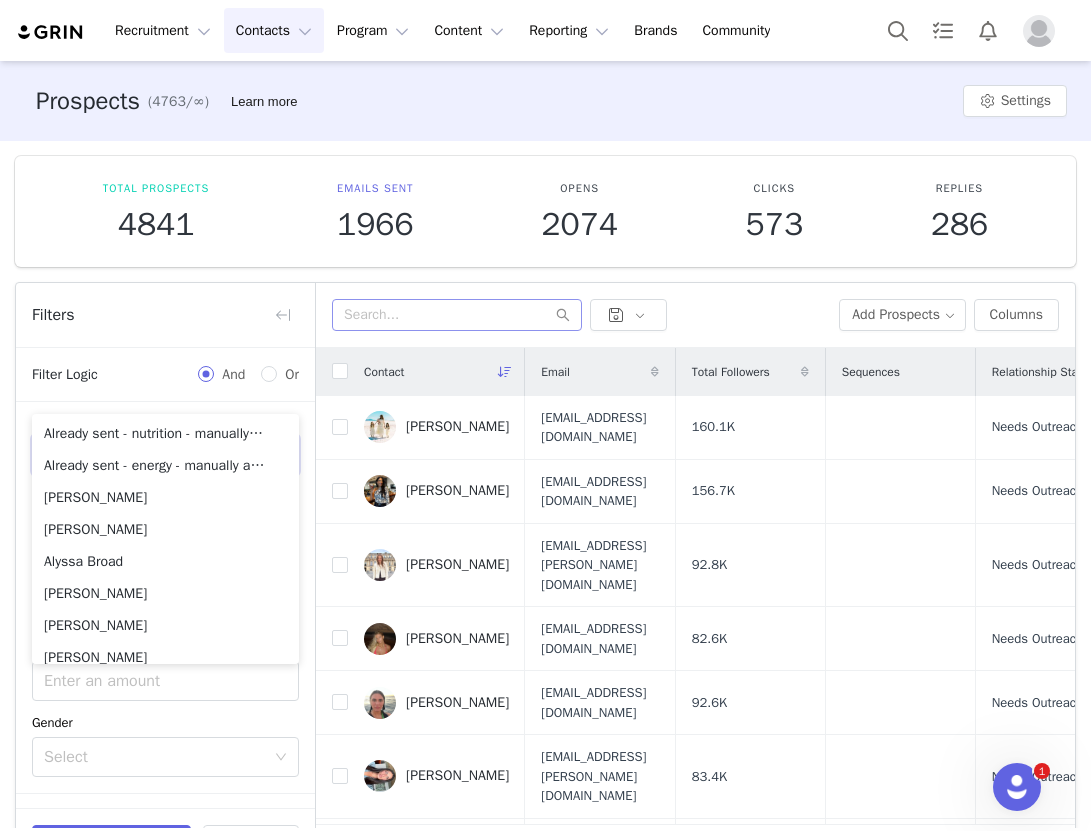 scroll, scrollTop: 283, scrollLeft: 0, axis: vertical 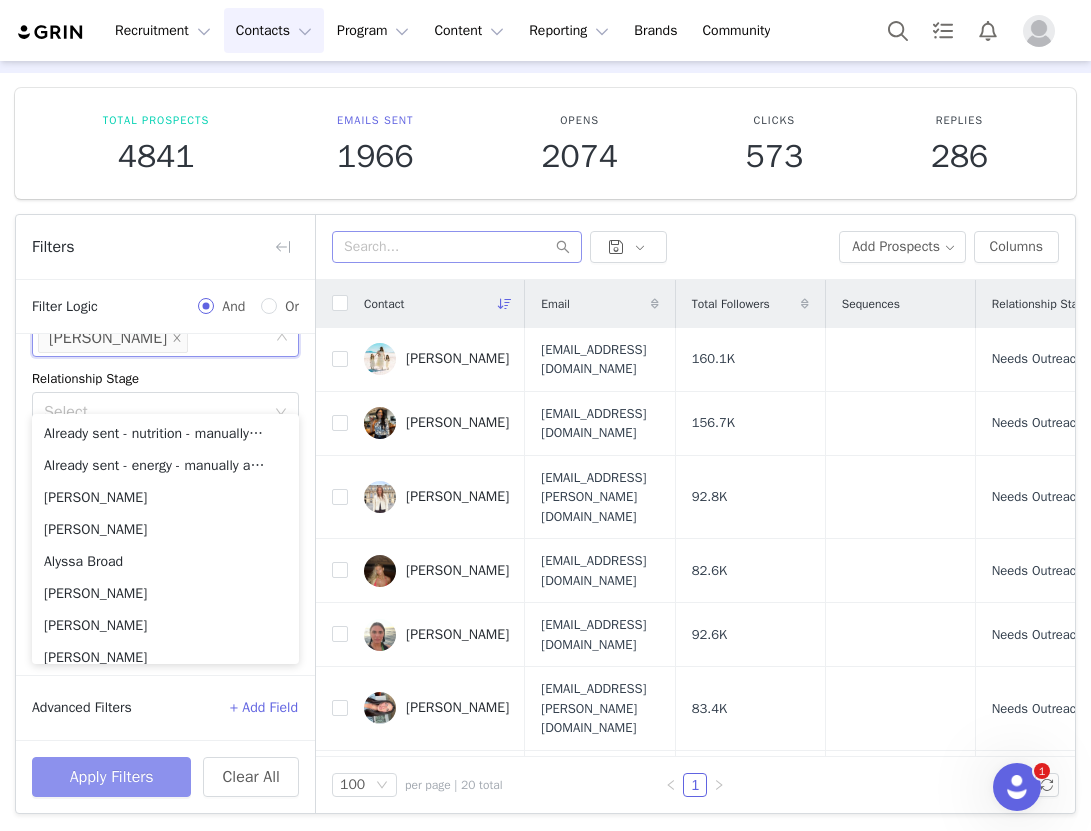 click on "Apply Filters" at bounding box center (111, 777) 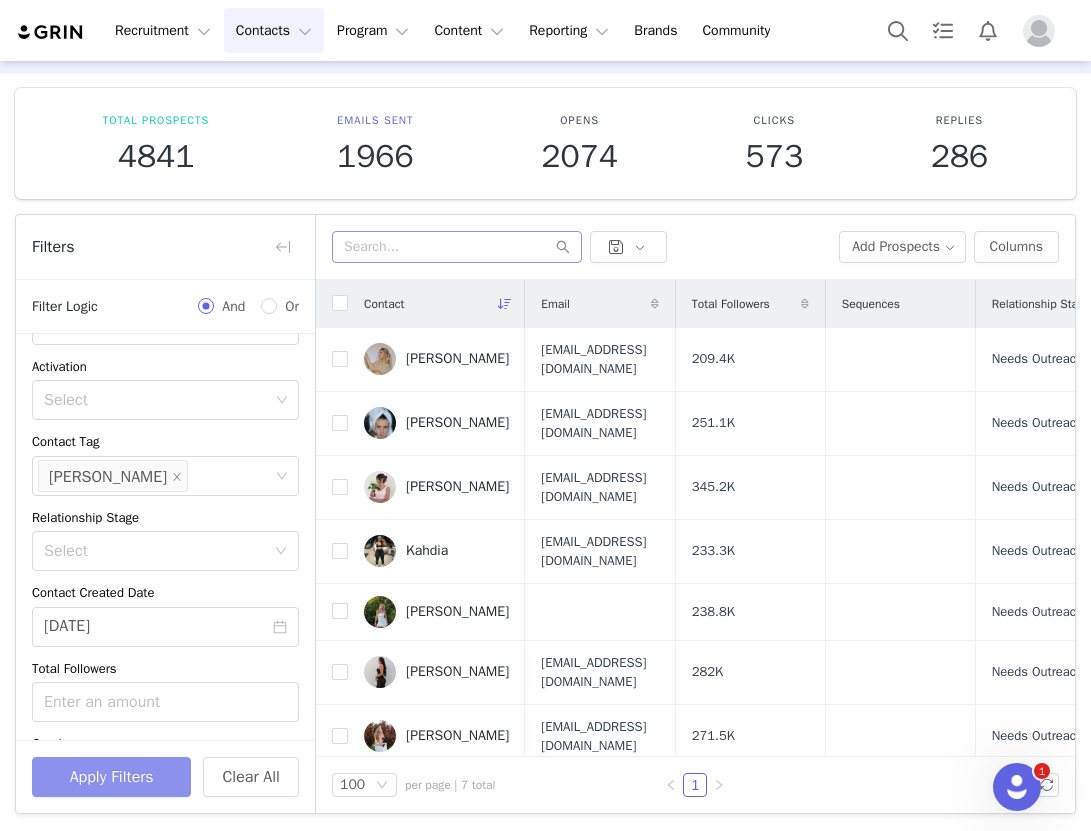 scroll, scrollTop: 142, scrollLeft: 0, axis: vertical 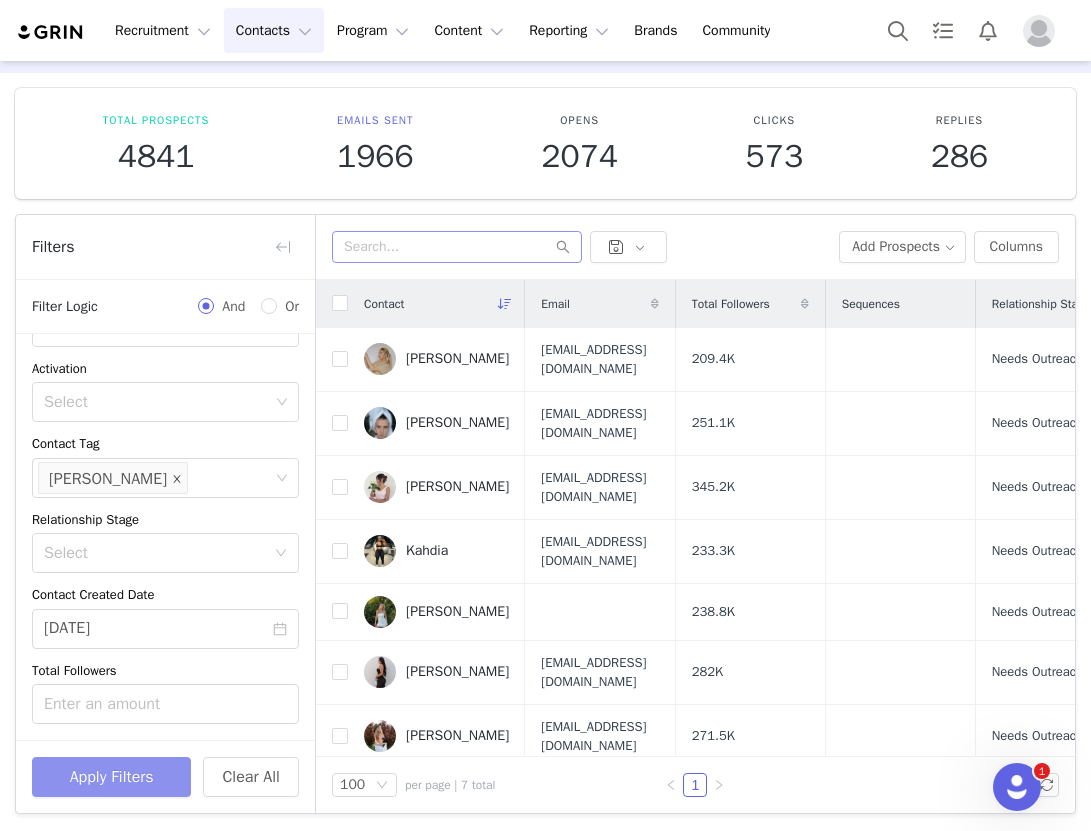 click at bounding box center [177, 478] 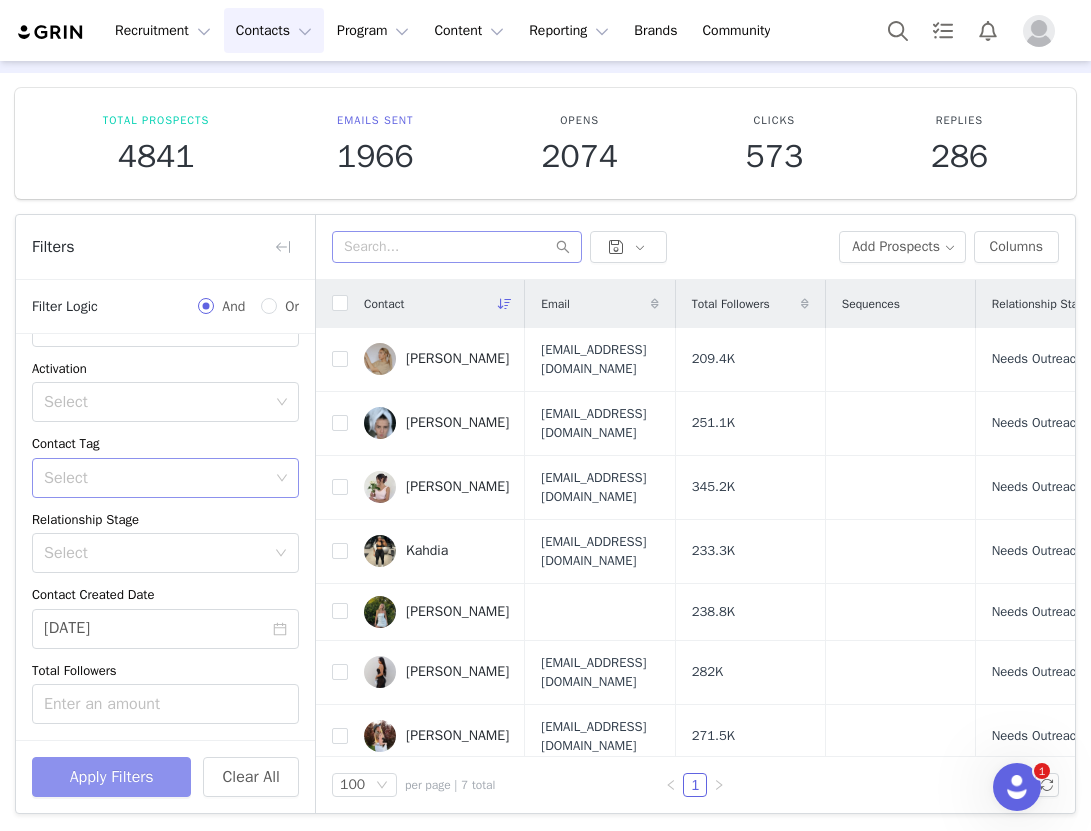 click on "Select" at bounding box center (156, 478) 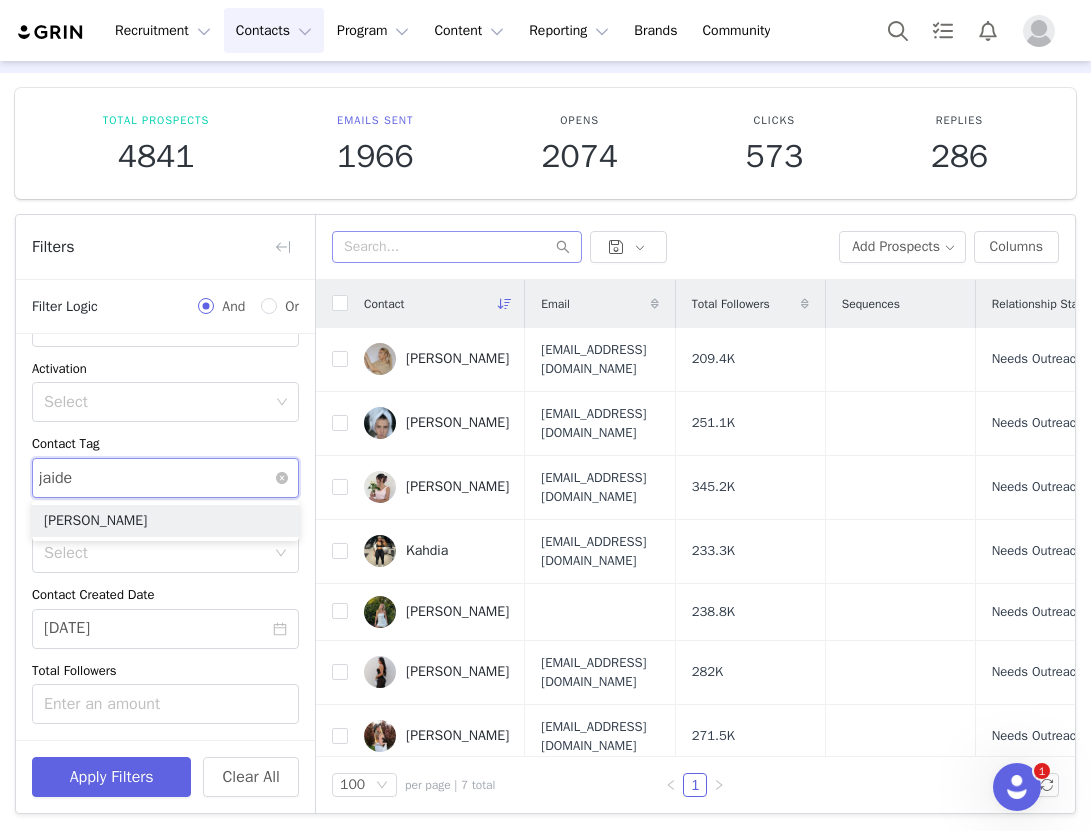 type on "jaiden" 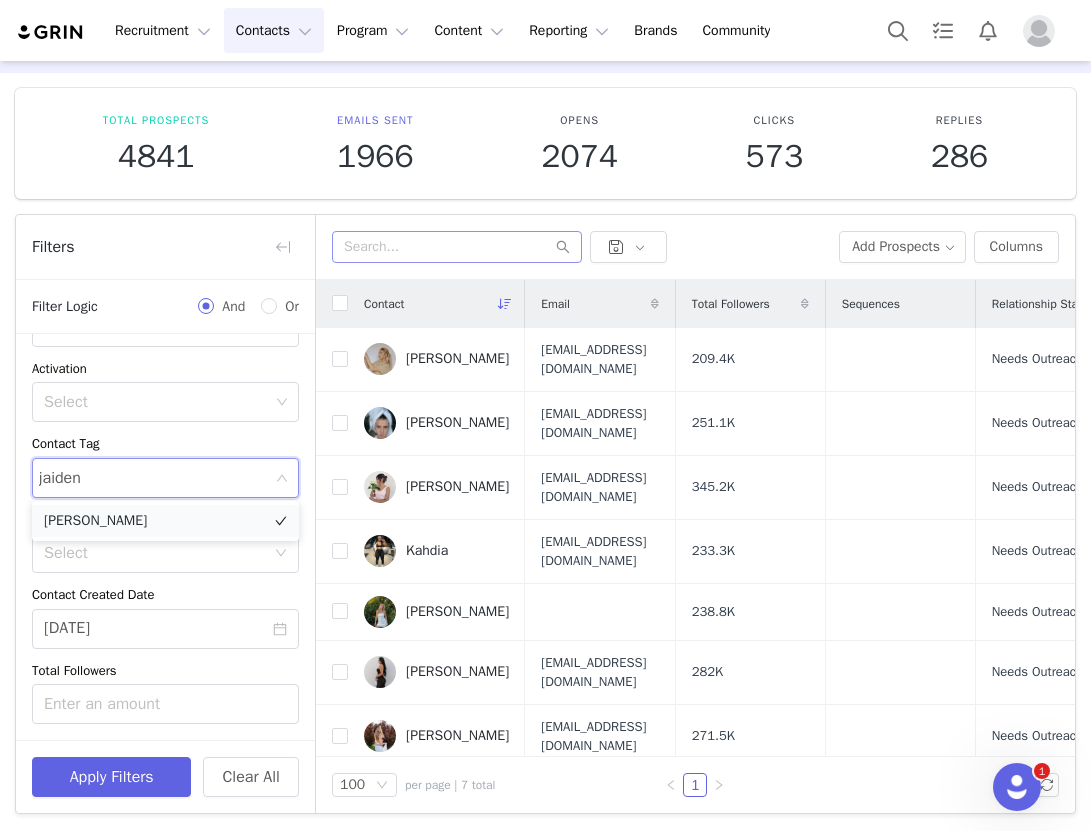 click on "[PERSON_NAME]" at bounding box center [165, 521] 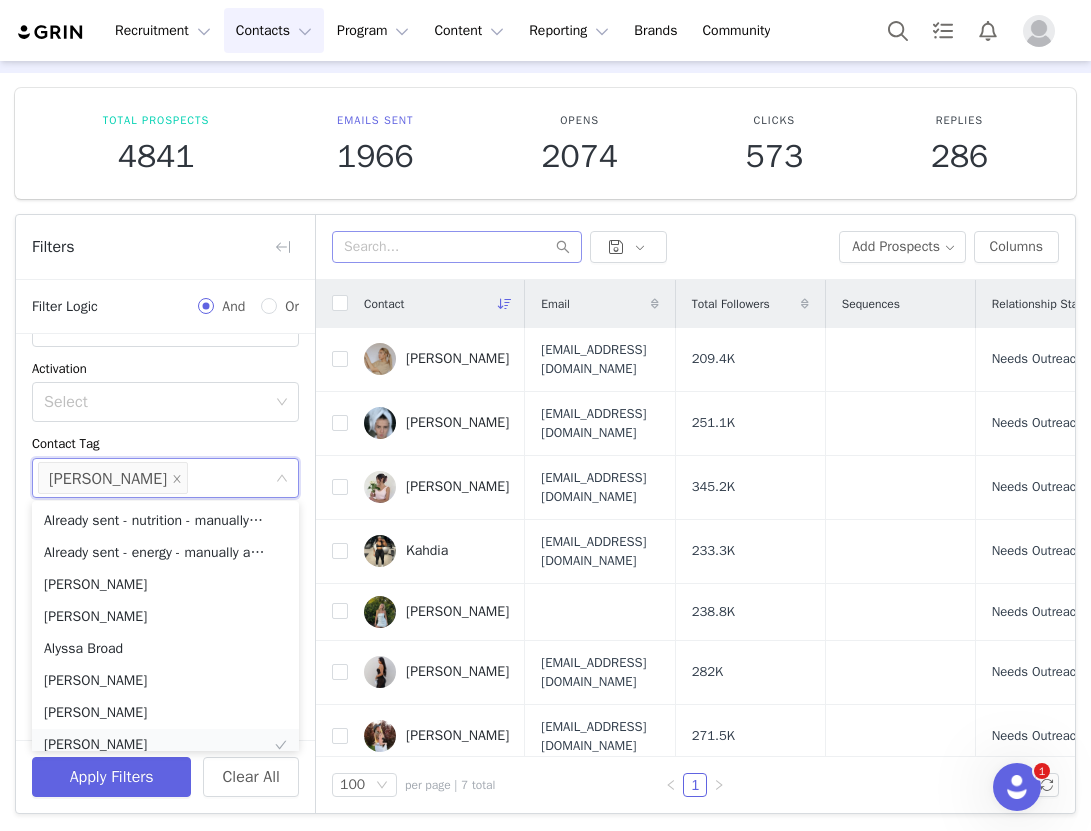 scroll, scrollTop: 10, scrollLeft: 0, axis: vertical 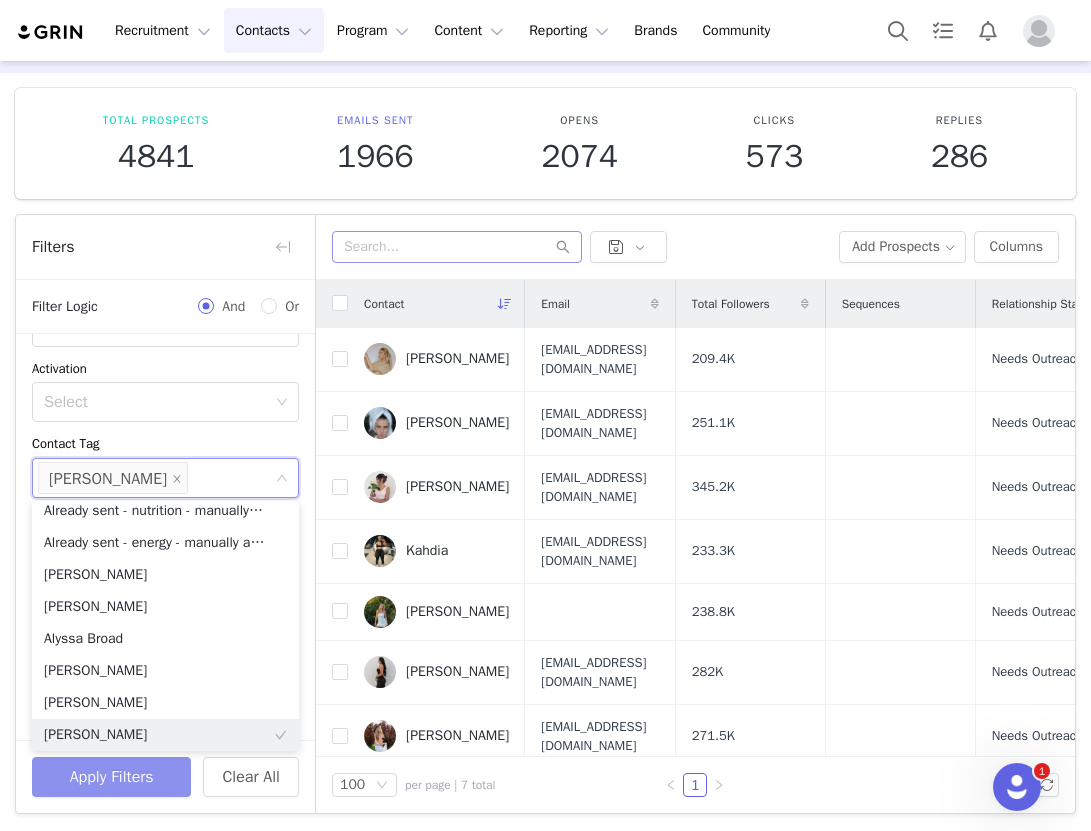 click on "Apply Filters" at bounding box center [111, 777] 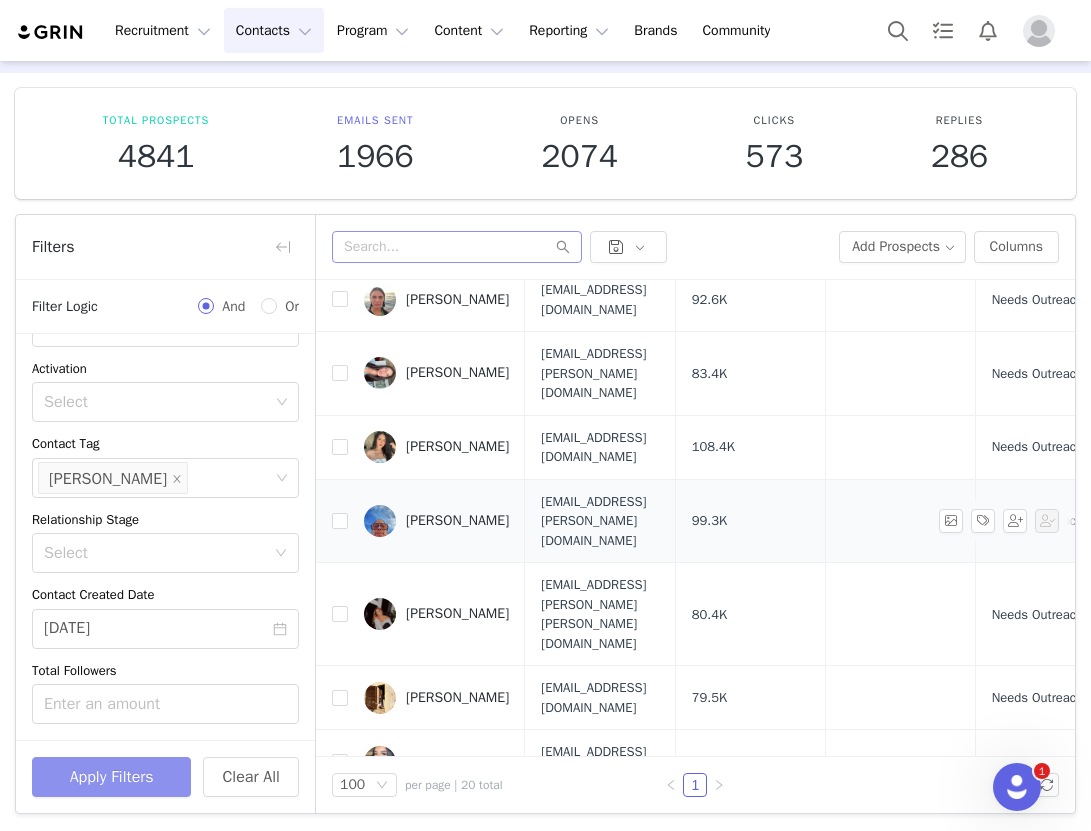 scroll, scrollTop: 0, scrollLeft: 0, axis: both 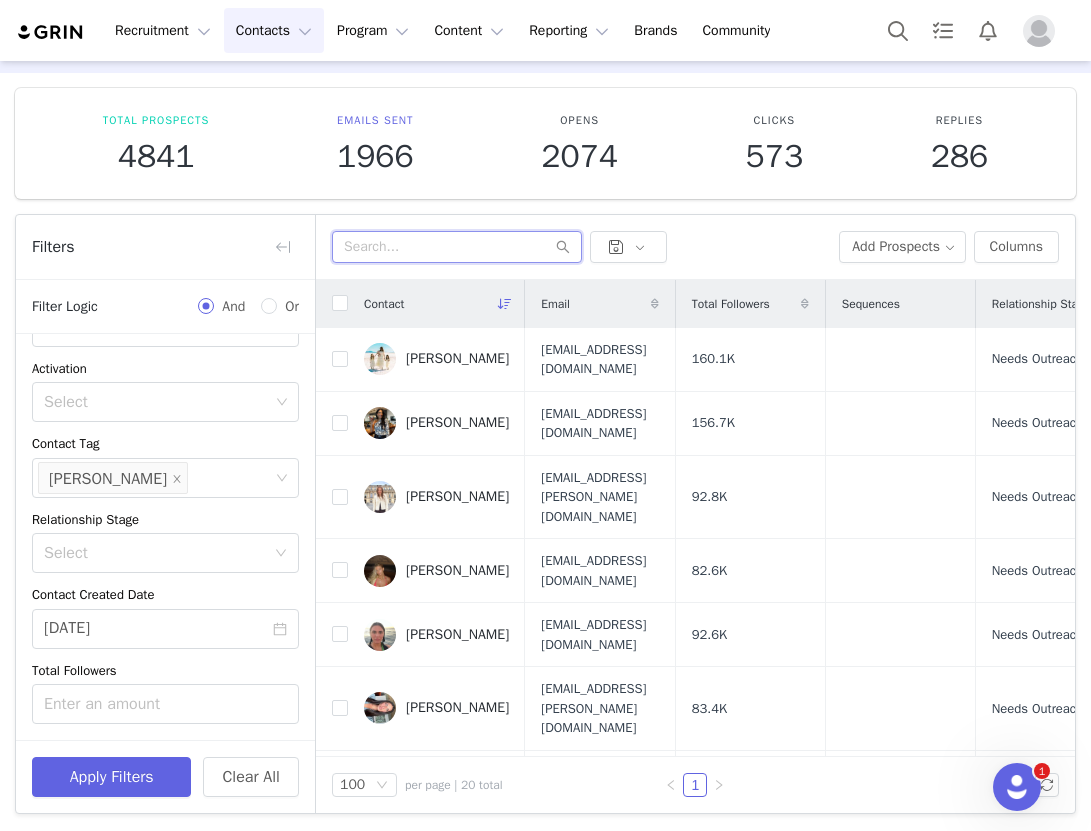 click at bounding box center (457, 247) 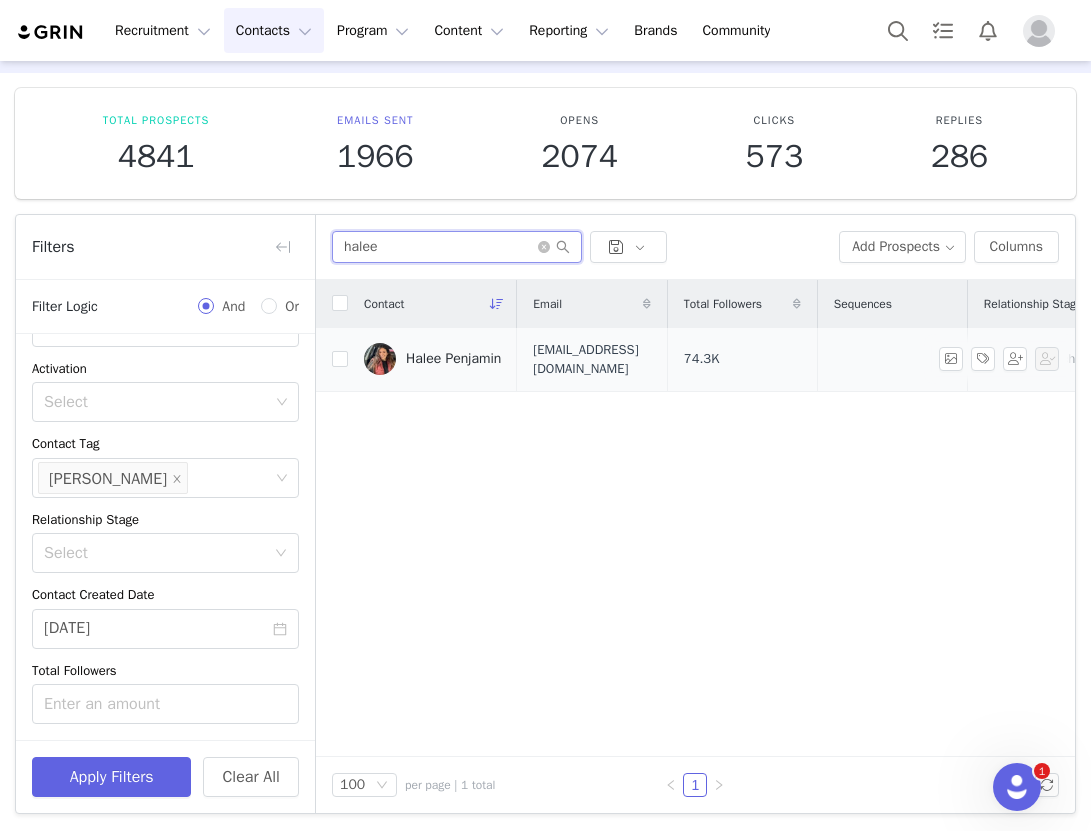 type on "halee" 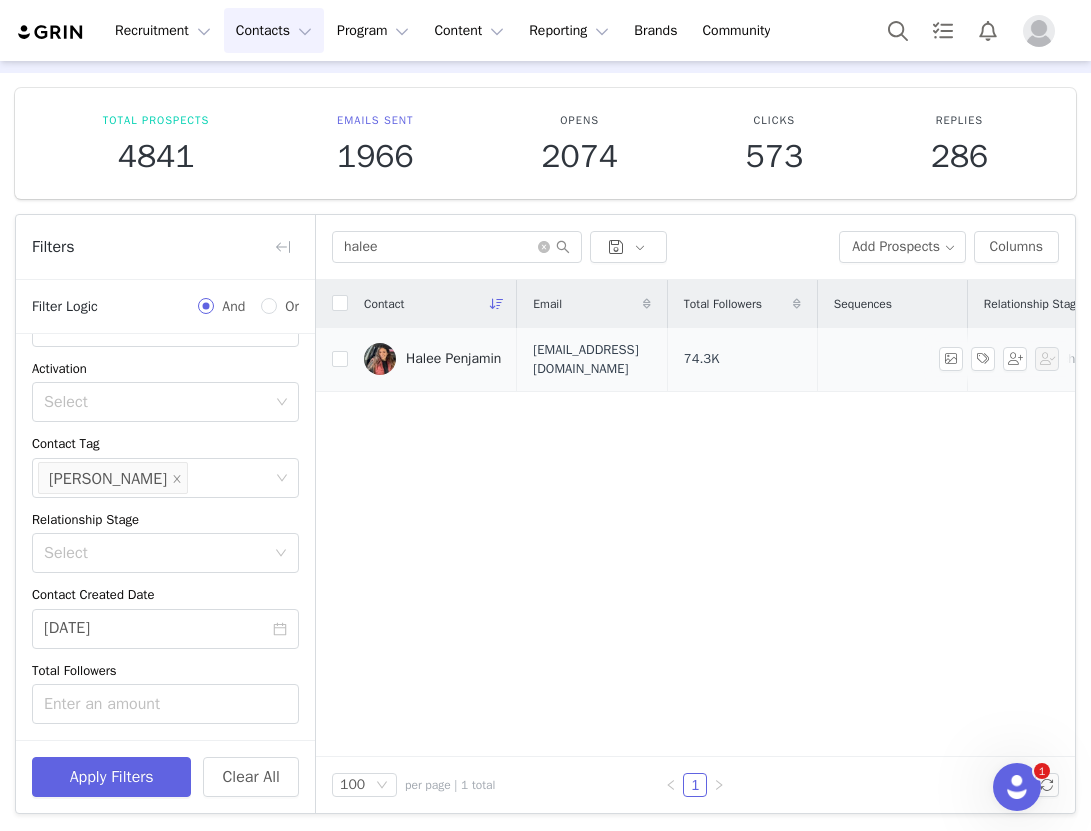 click on "Halee Penjamin" at bounding box center [453, 359] 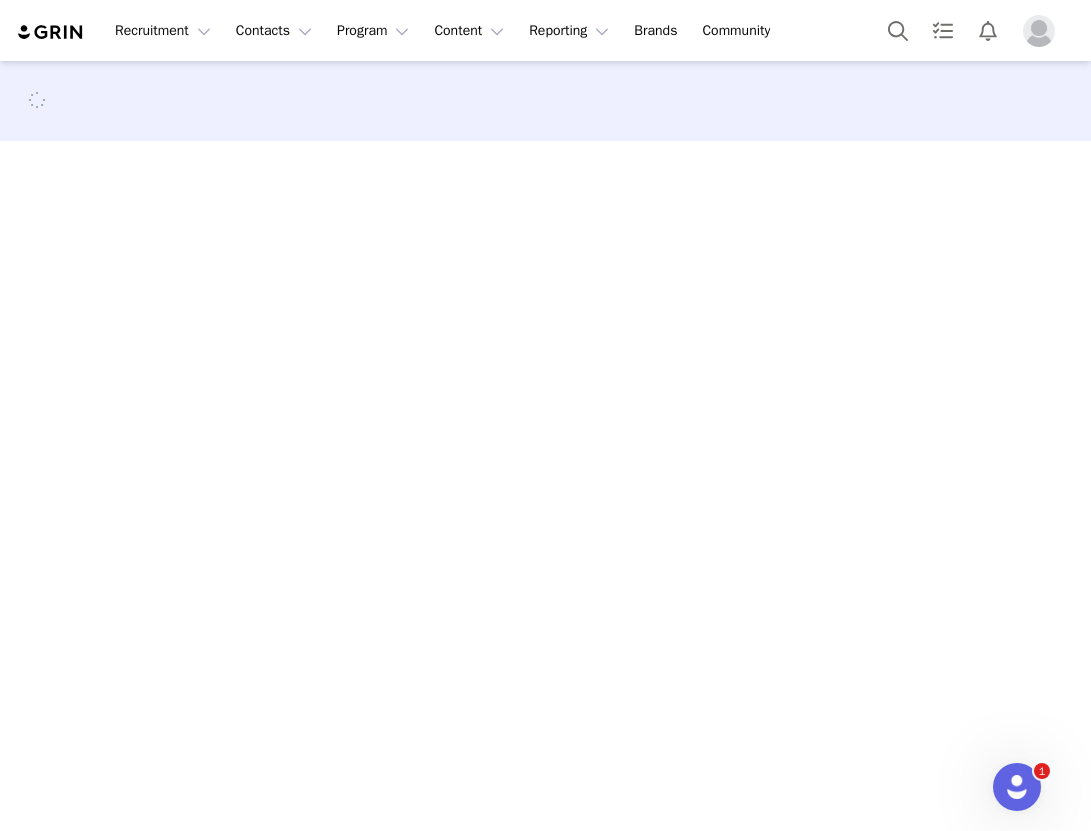 scroll, scrollTop: 0, scrollLeft: 0, axis: both 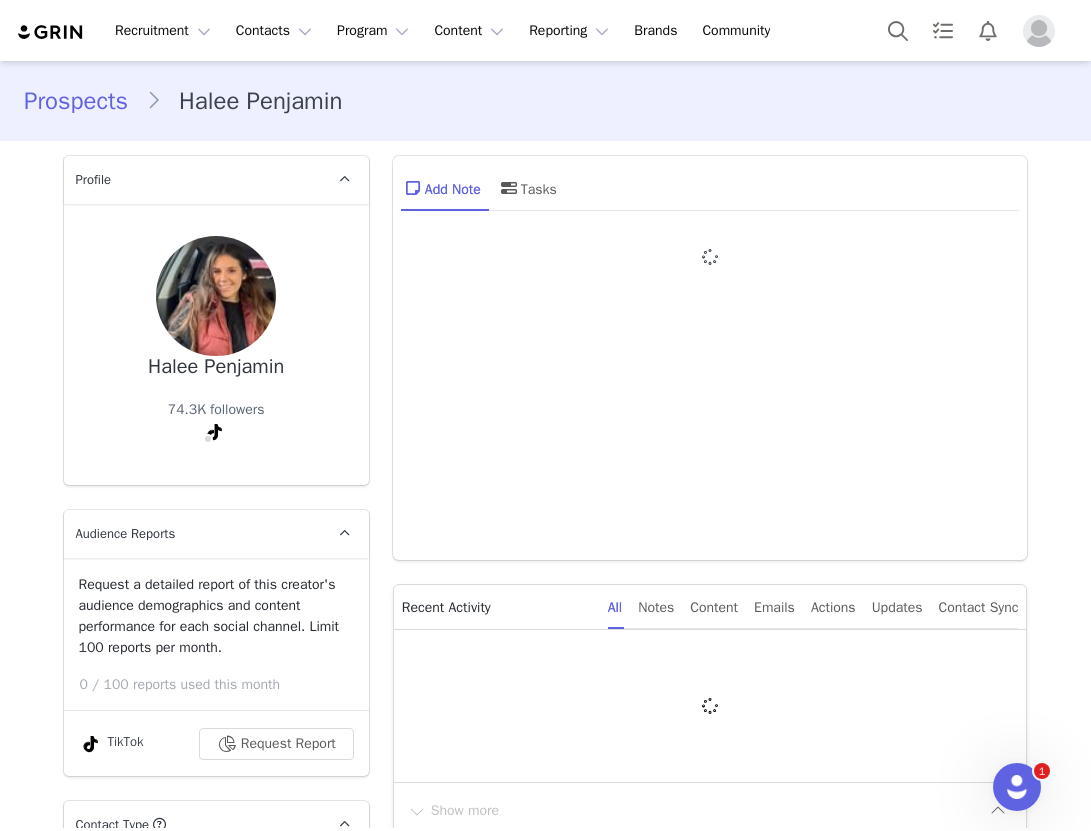 type on "+1 ([GEOGRAPHIC_DATA])" 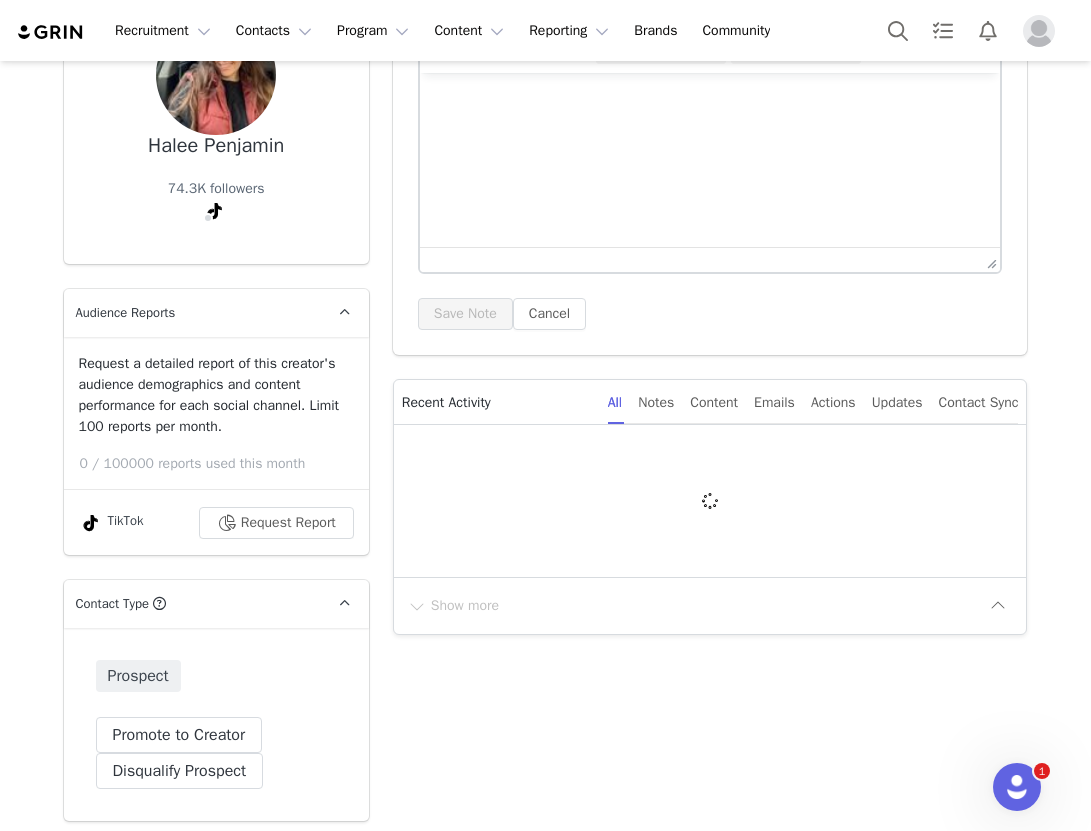 scroll, scrollTop: 0, scrollLeft: 0, axis: both 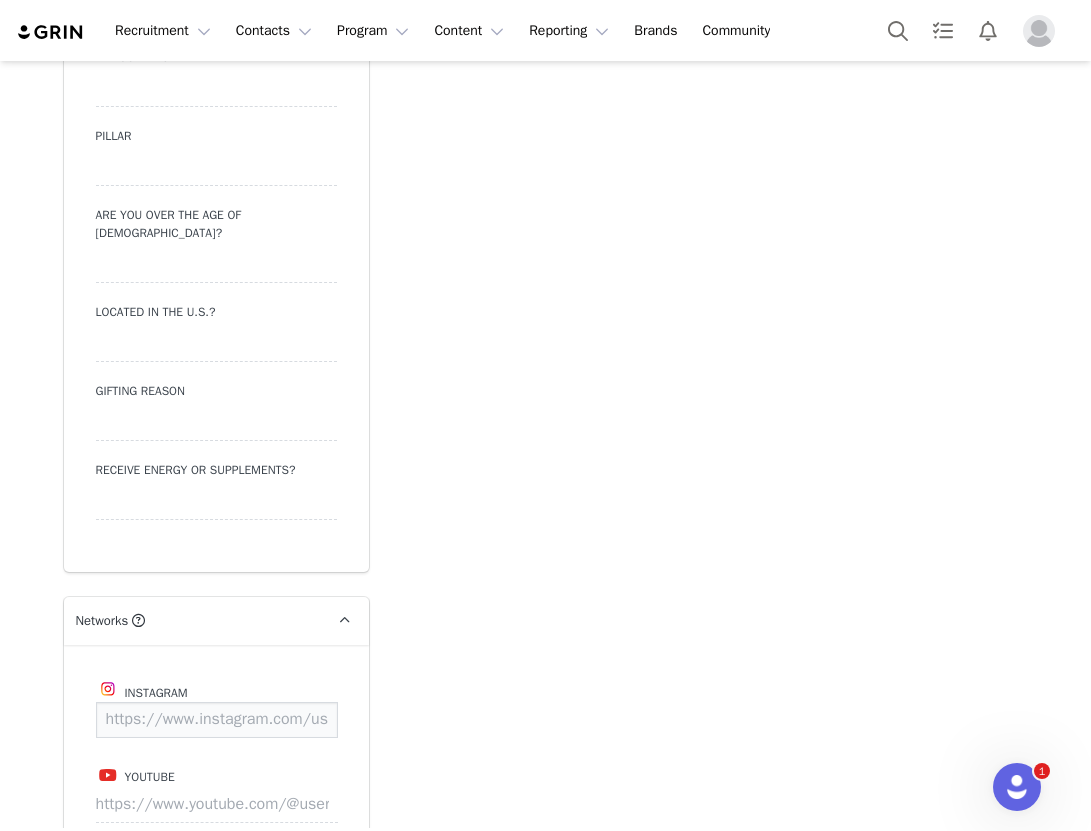 click at bounding box center (217, 720) 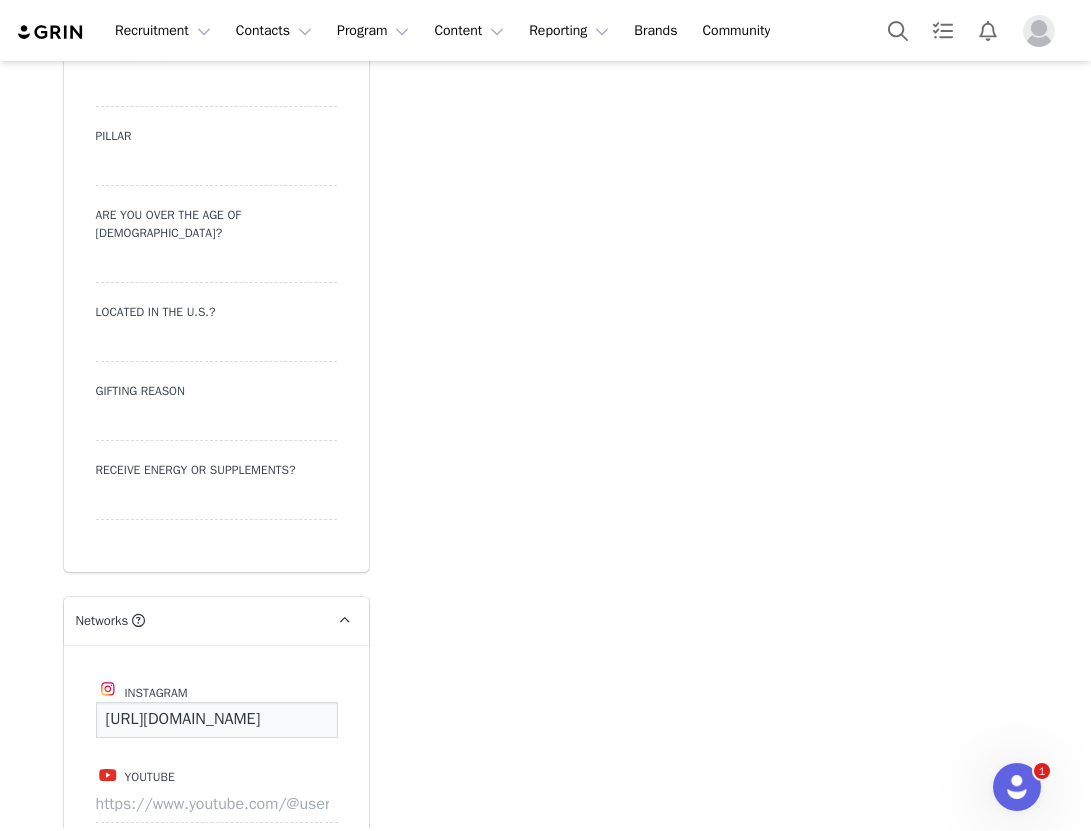 scroll, scrollTop: 0, scrollLeft: 231, axis: horizontal 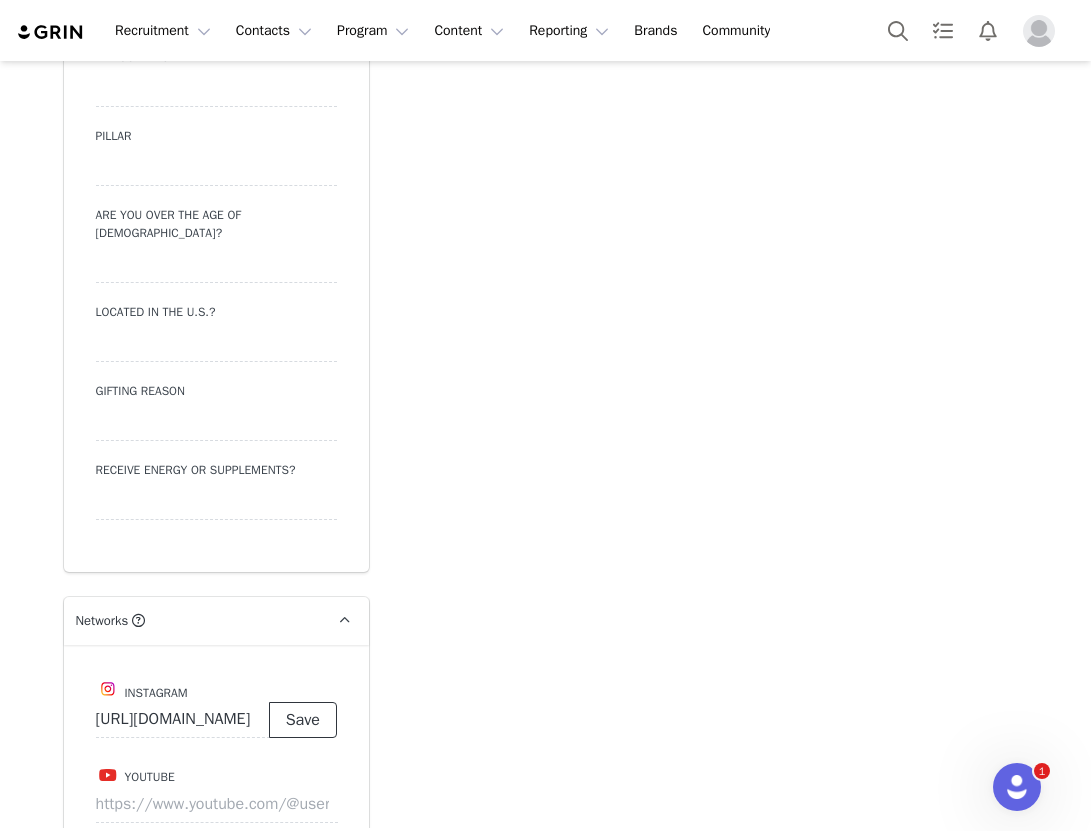 click on "Save" at bounding box center [303, 720] 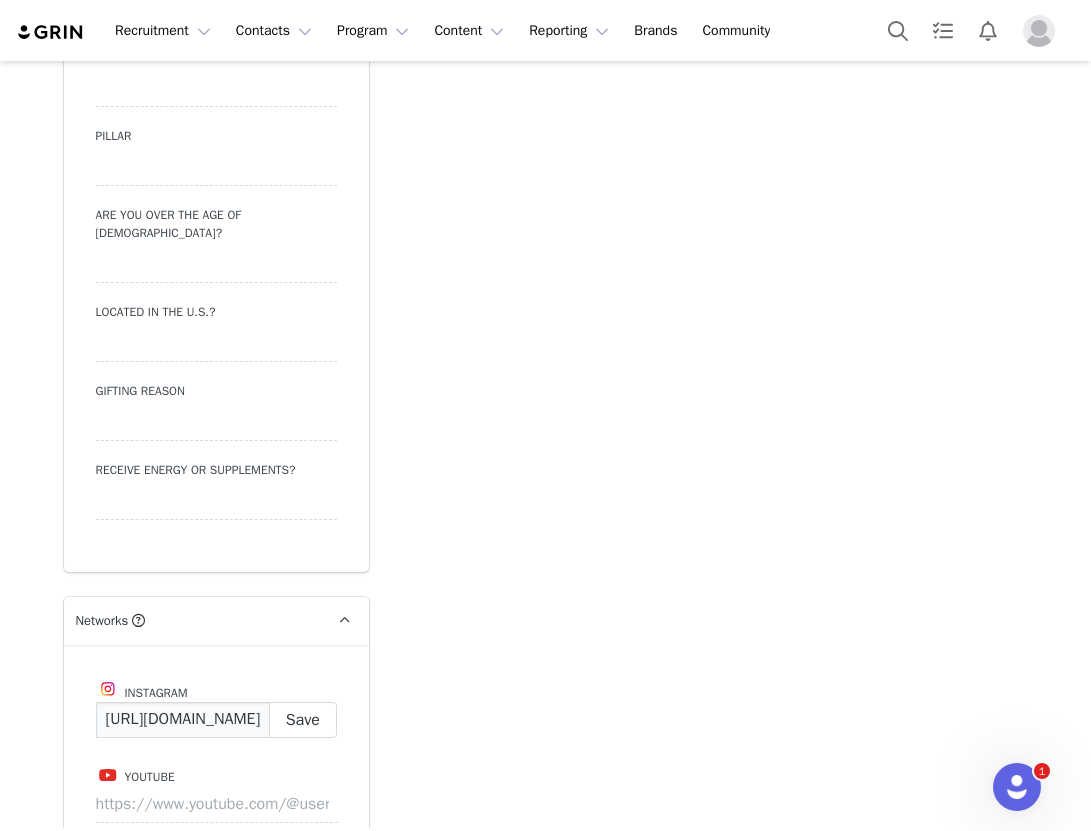 click on "https://www.instagram.com/momandpenjamin/" at bounding box center (183, 720) 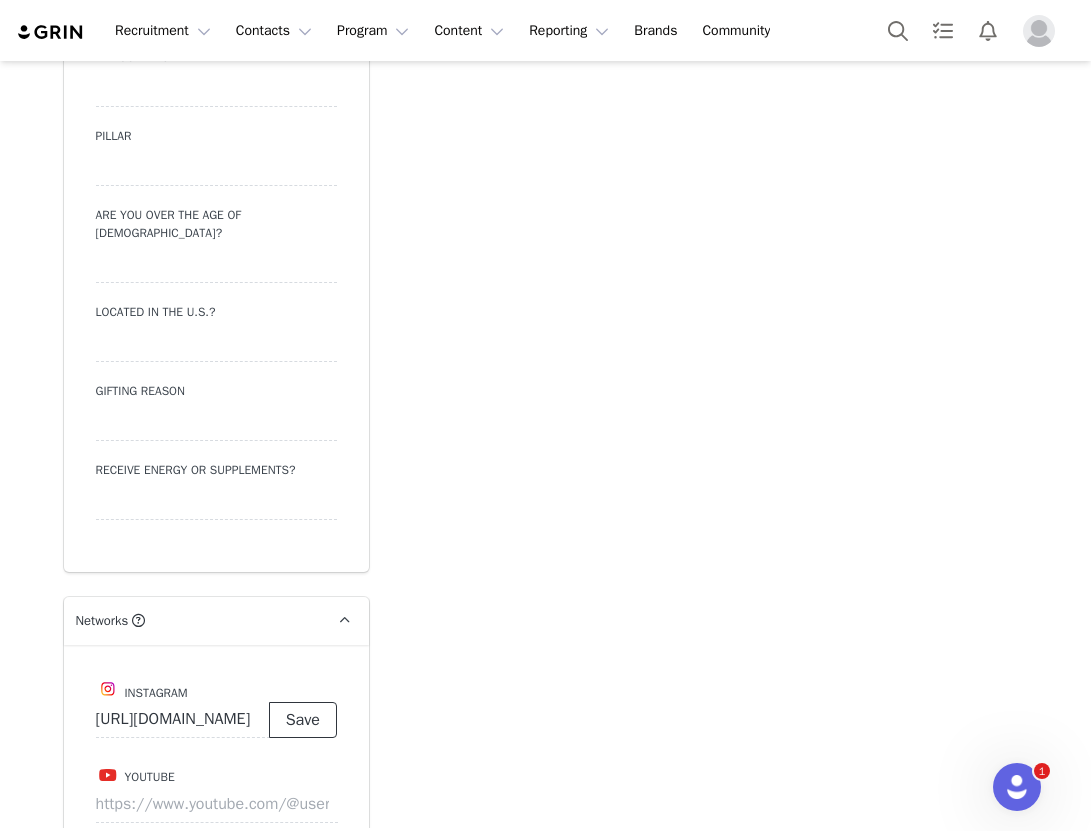 click on "Save" at bounding box center (303, 720) 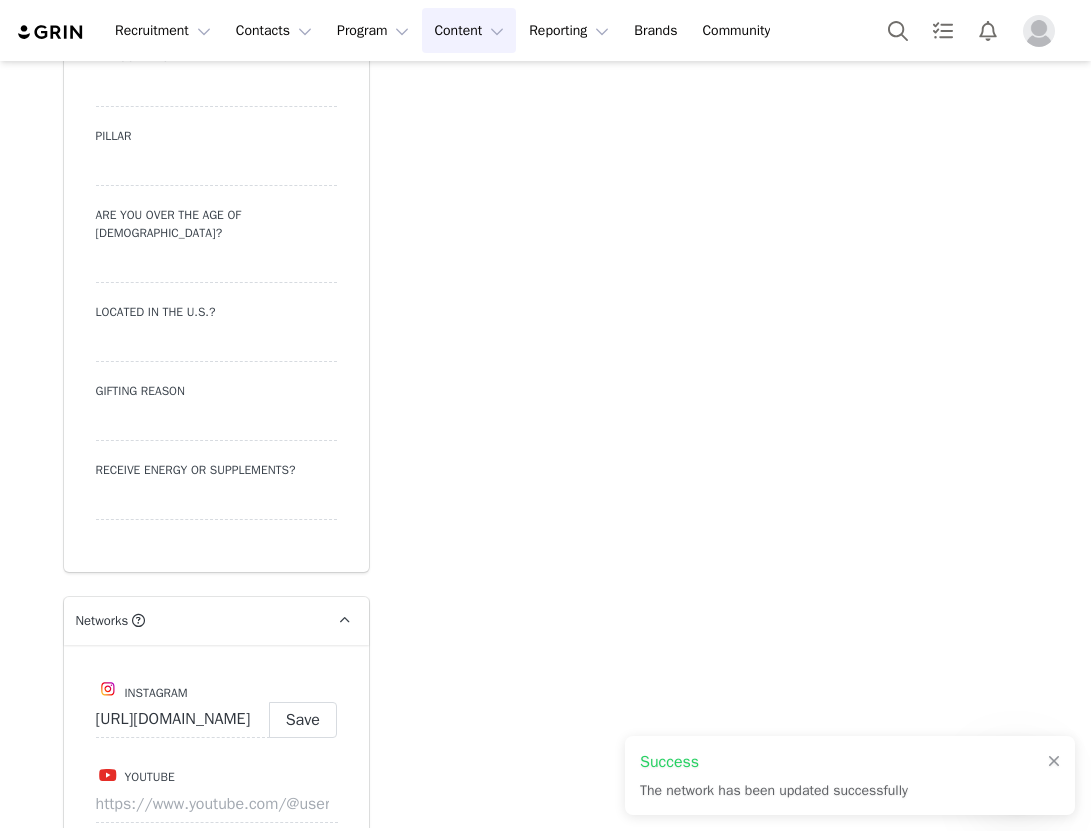 type on "https://www.instagram.com/momandpenjamin" 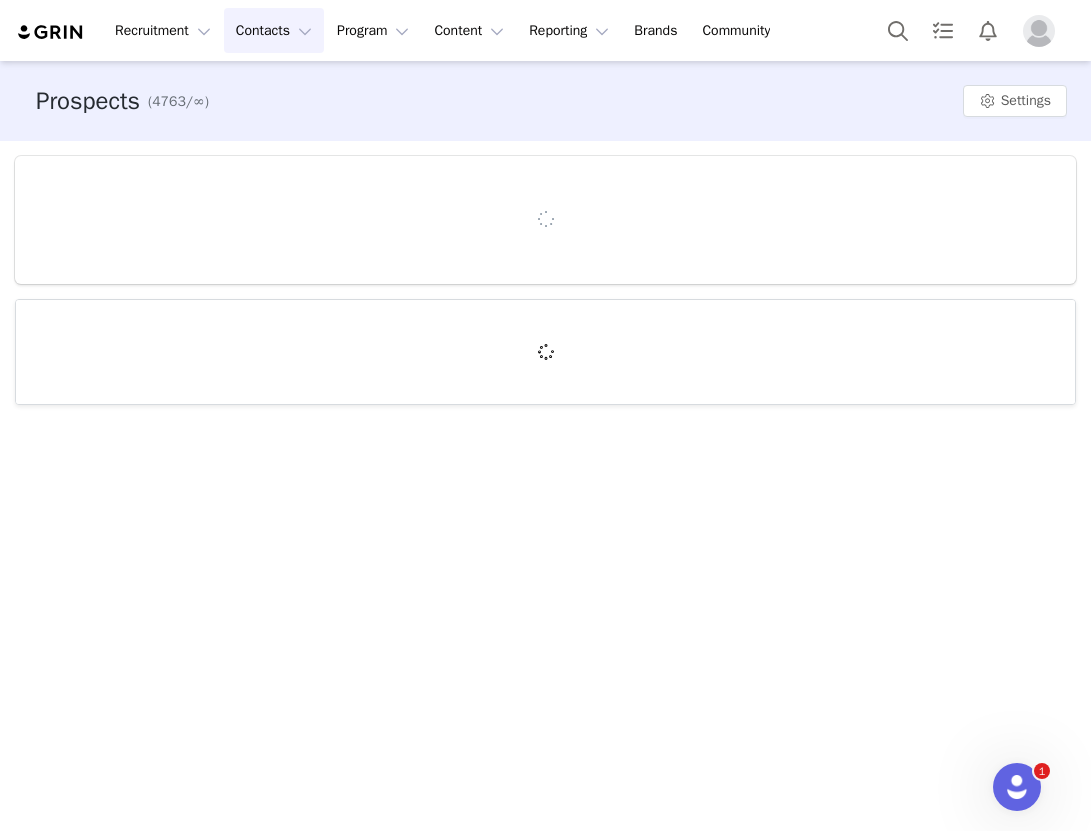 scroll, scrollTop: 0, scrollLeft: 0, axis: both 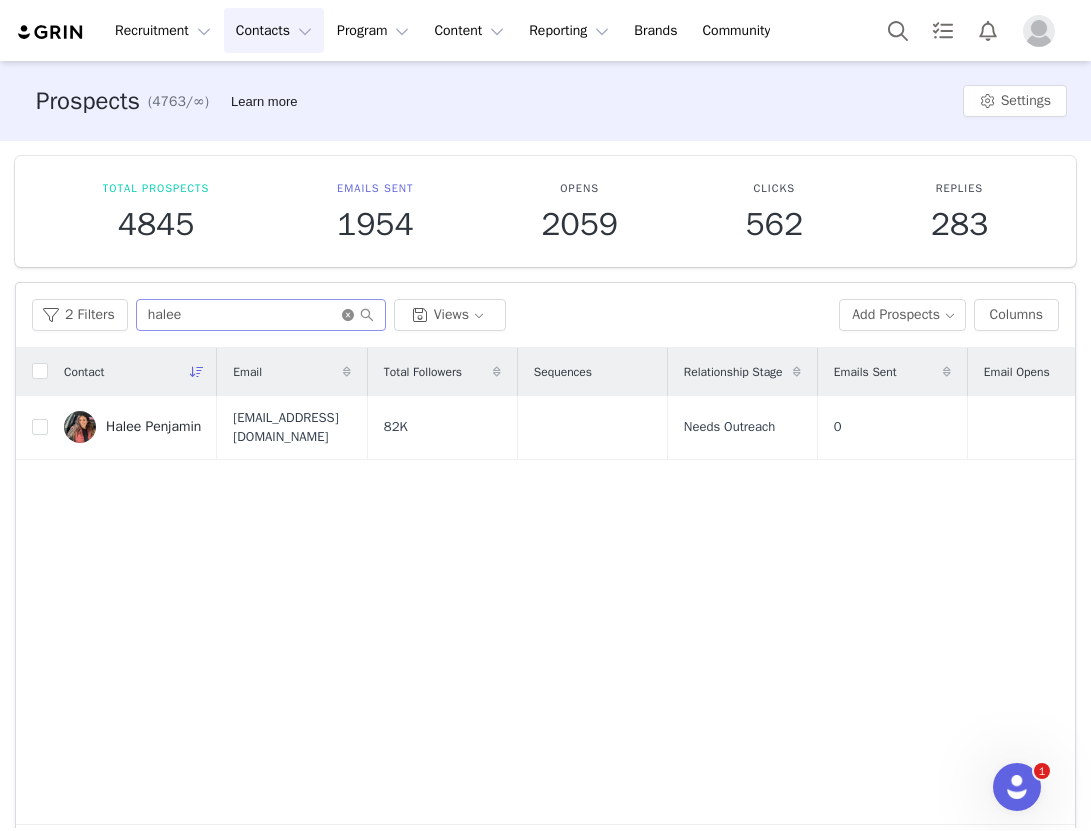 click 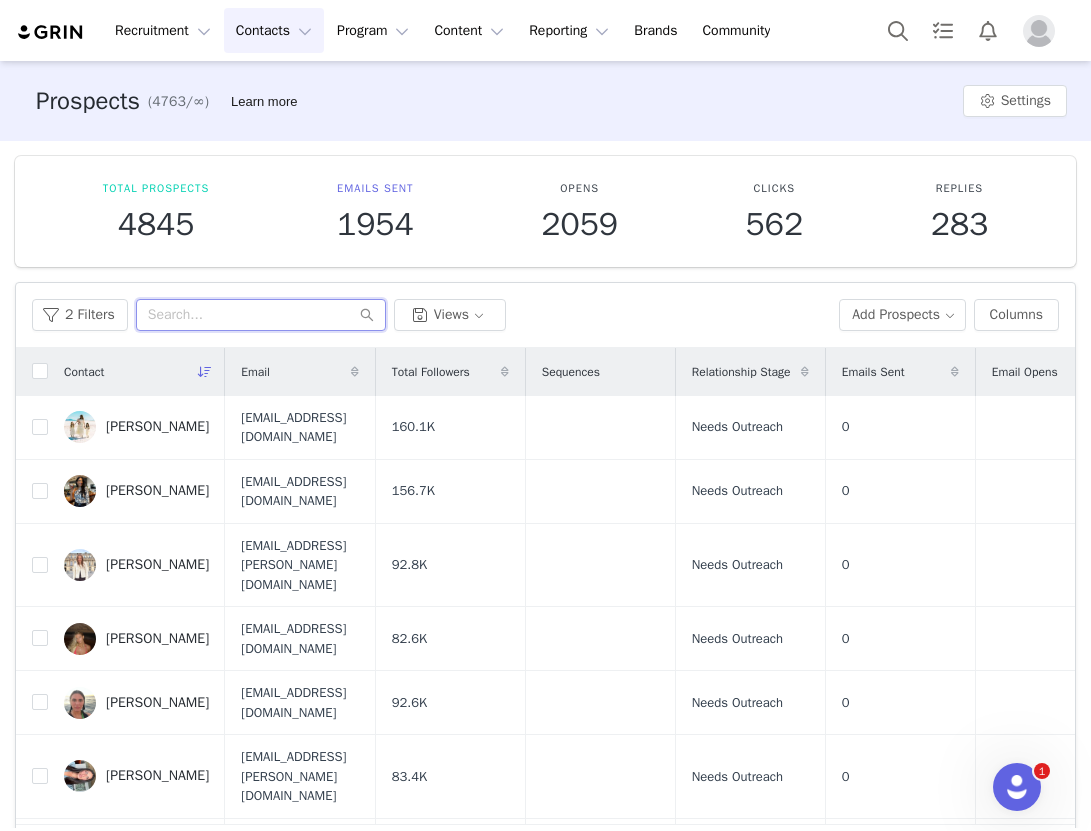 click at bounding box center (261, 315) 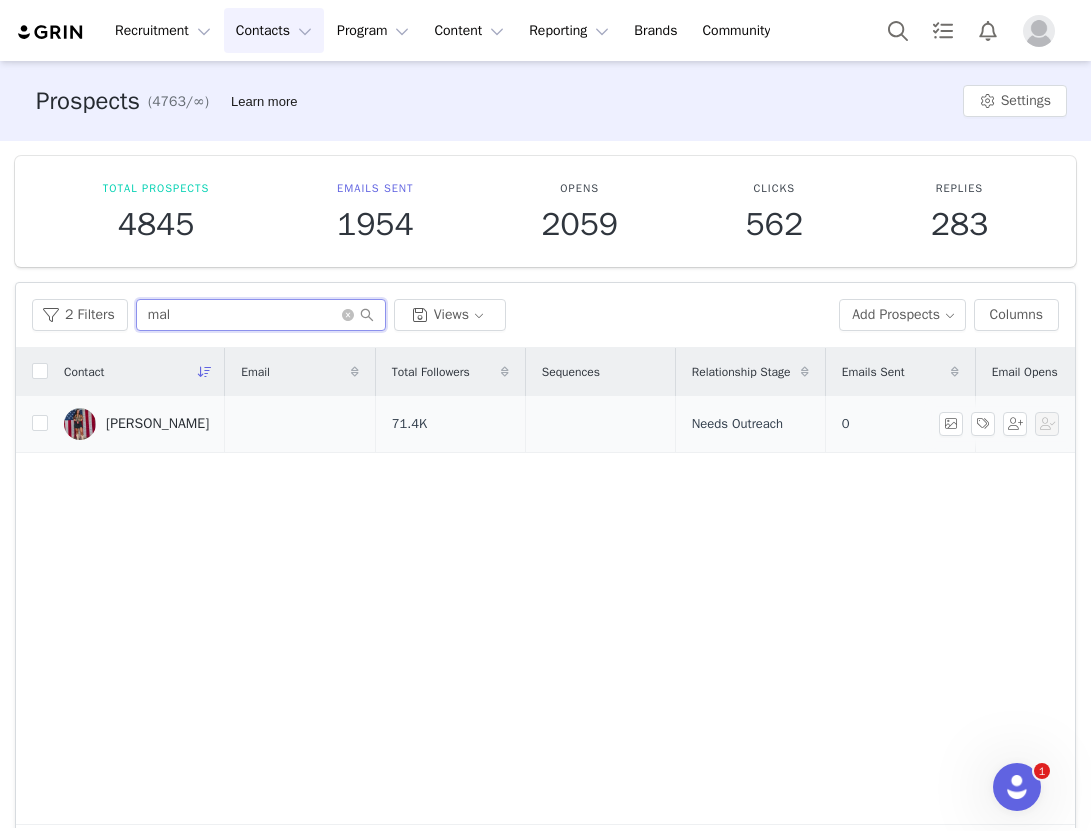 type on "mal" 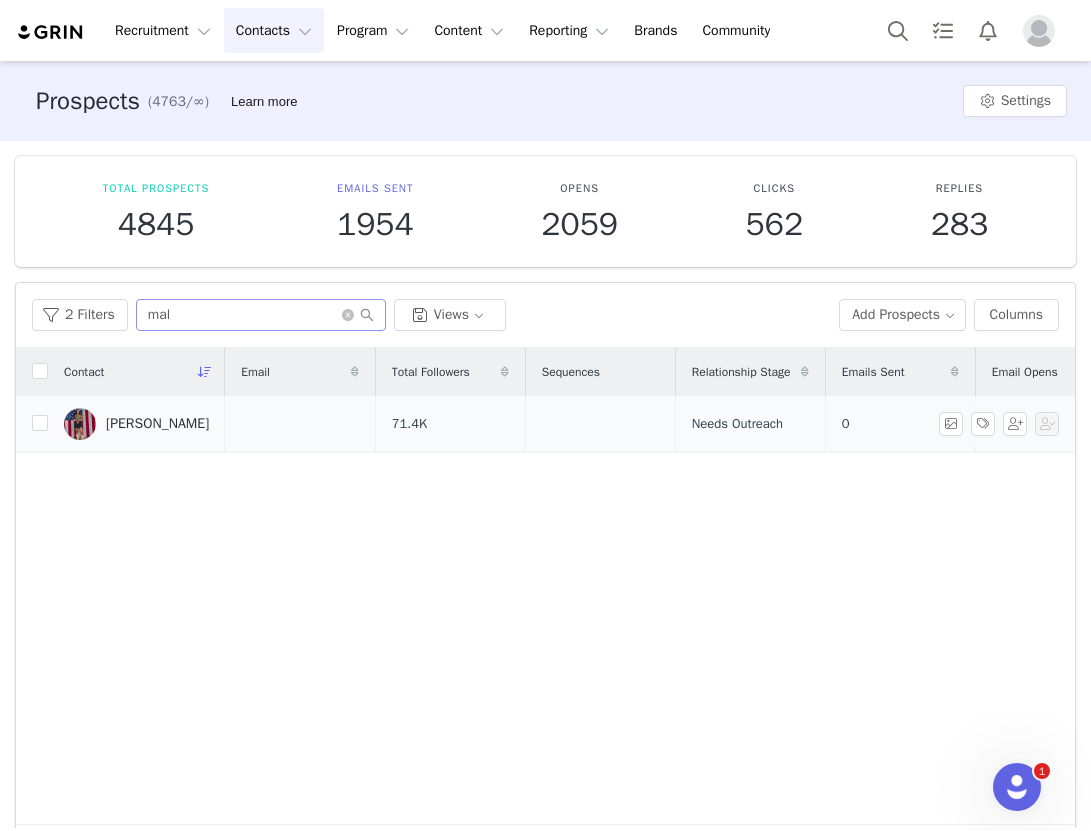 click on "[PERSON_NAME]" at bounding box center [136, 424] 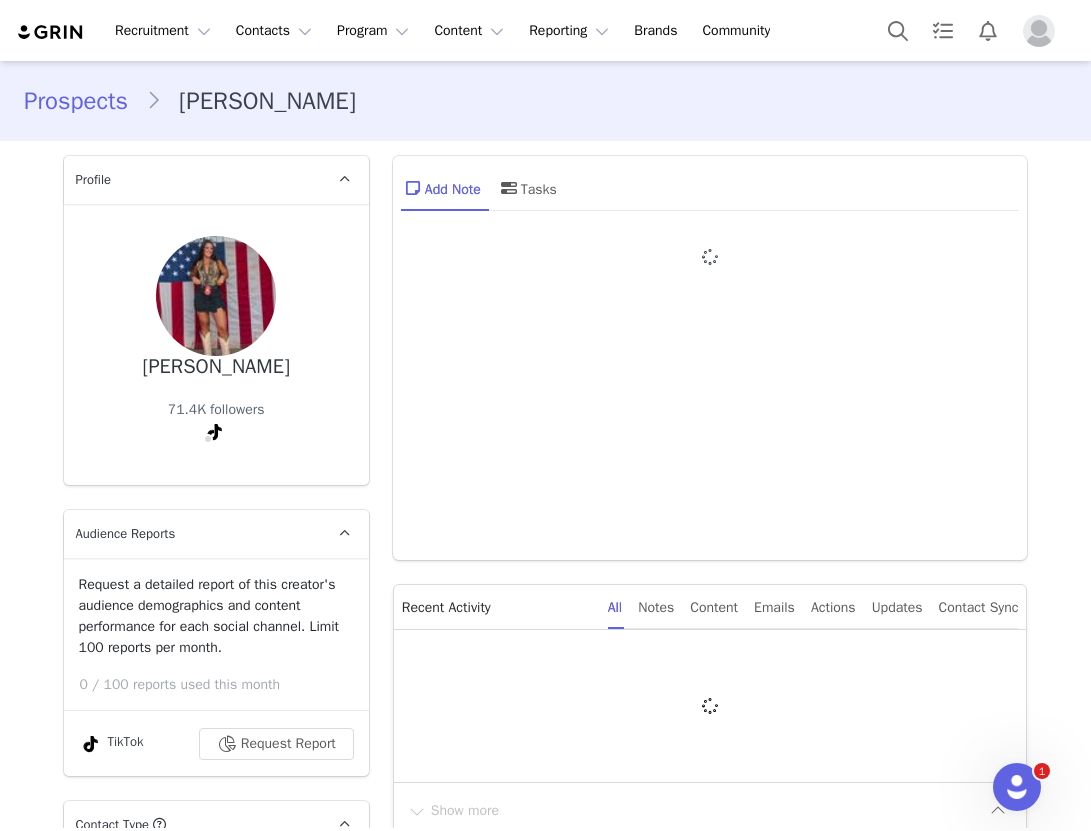 type on "+1 ([GEOGRAPHIC_DATA])" 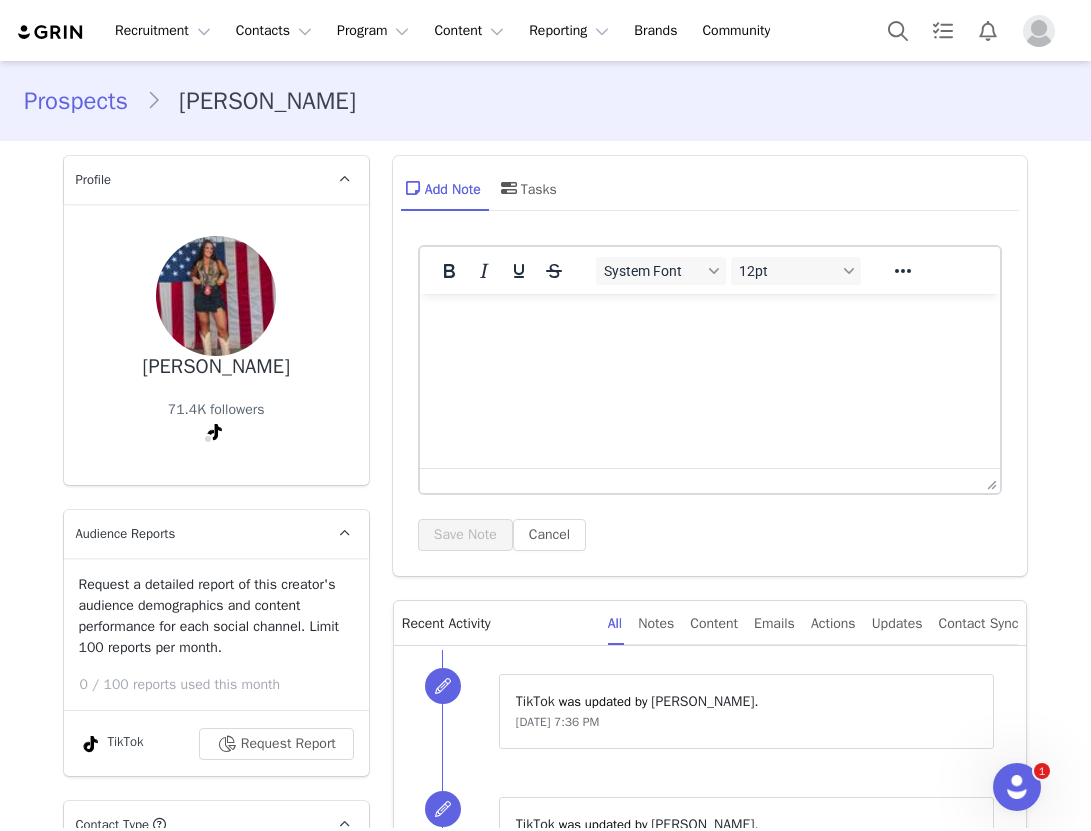 scroll, scrollTop: 1042, scrollLeft: 0, axis: vertical 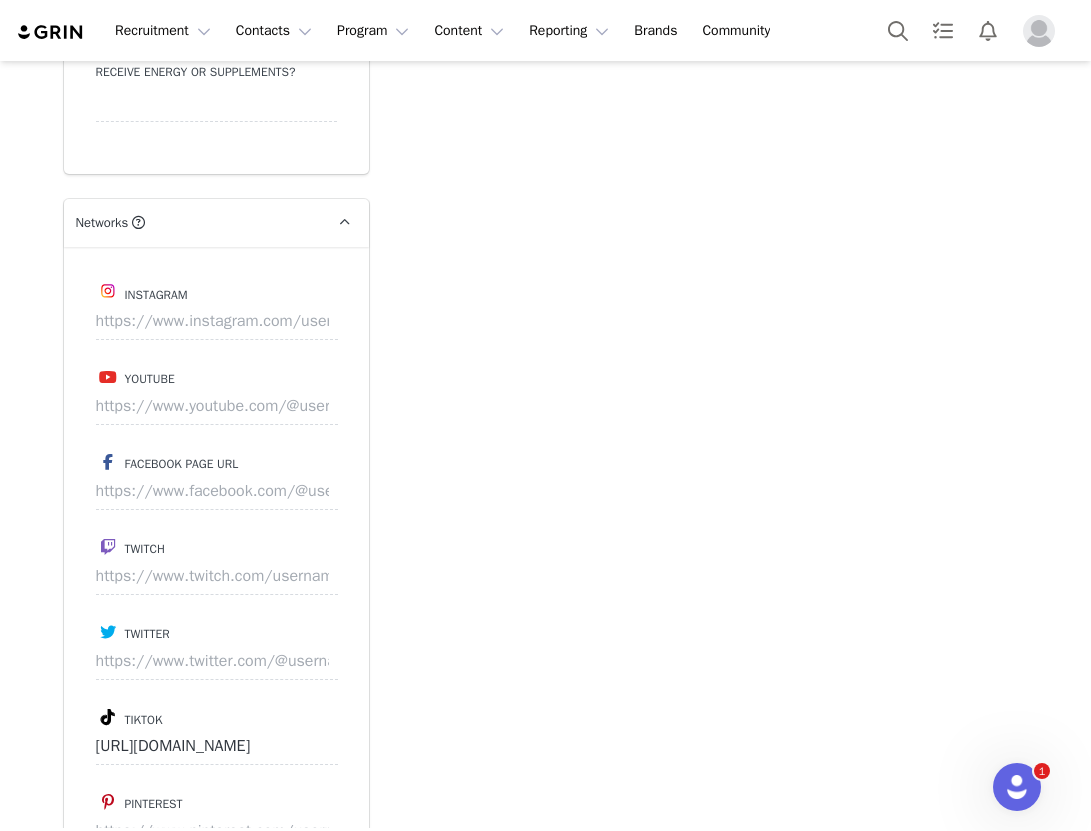 click on "Instagram Youtube Facebook Page URL Twitch Twitter Tiktok https://www.tiktok.com/@malorie_lauren_ Pinterest" at bounding box center [216, 577] 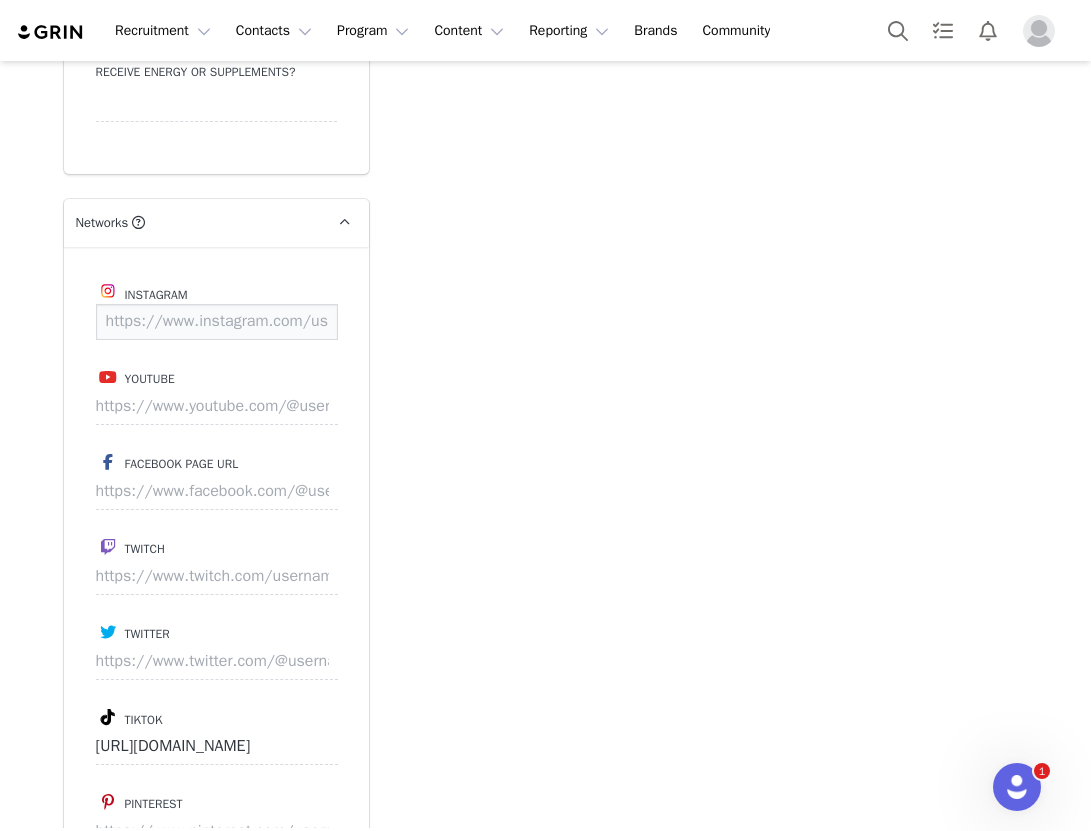 click at bounding box center [217, 322] 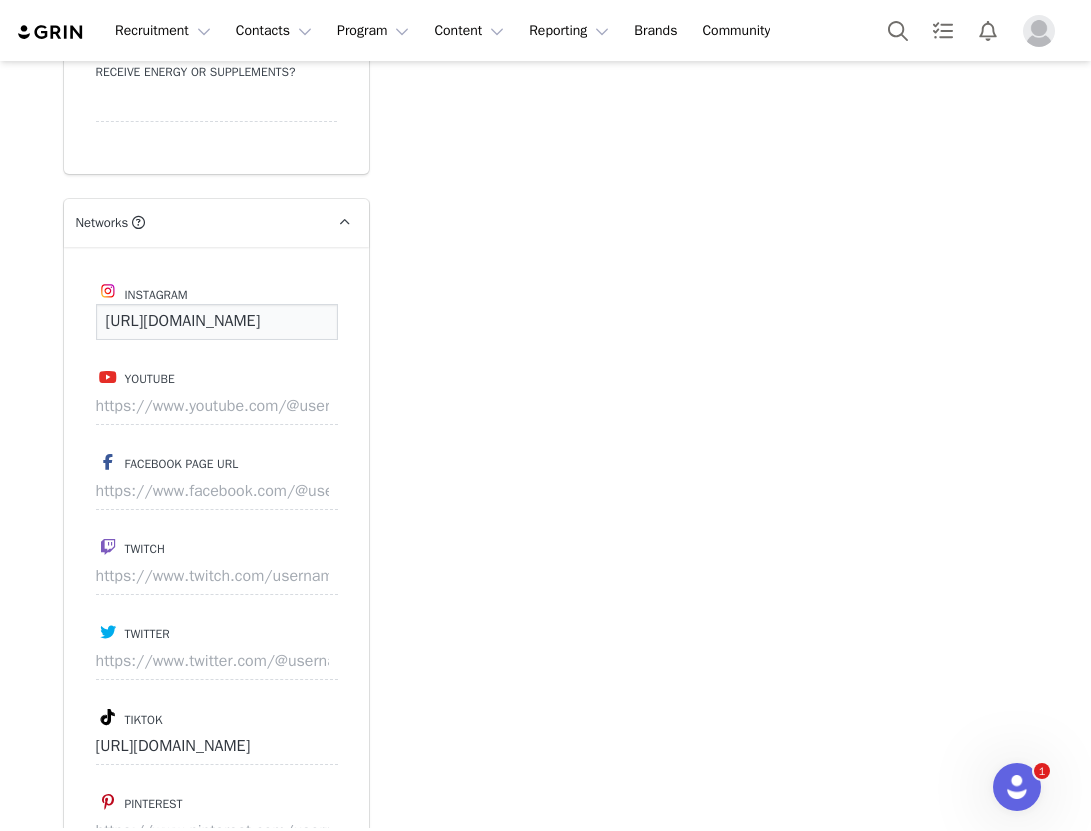 scroll, scrollTop: 0, scrollLeft: 169, axis: horizontal 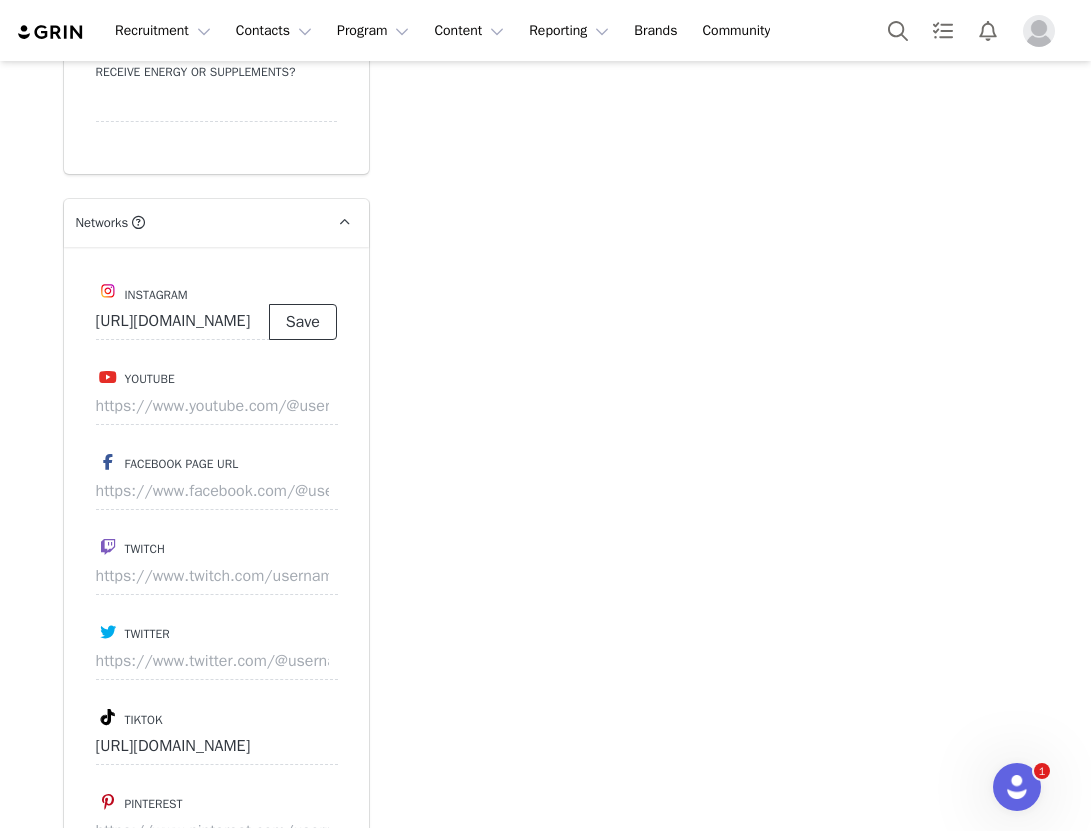 click on "Save" at bounding box center (303, 322) 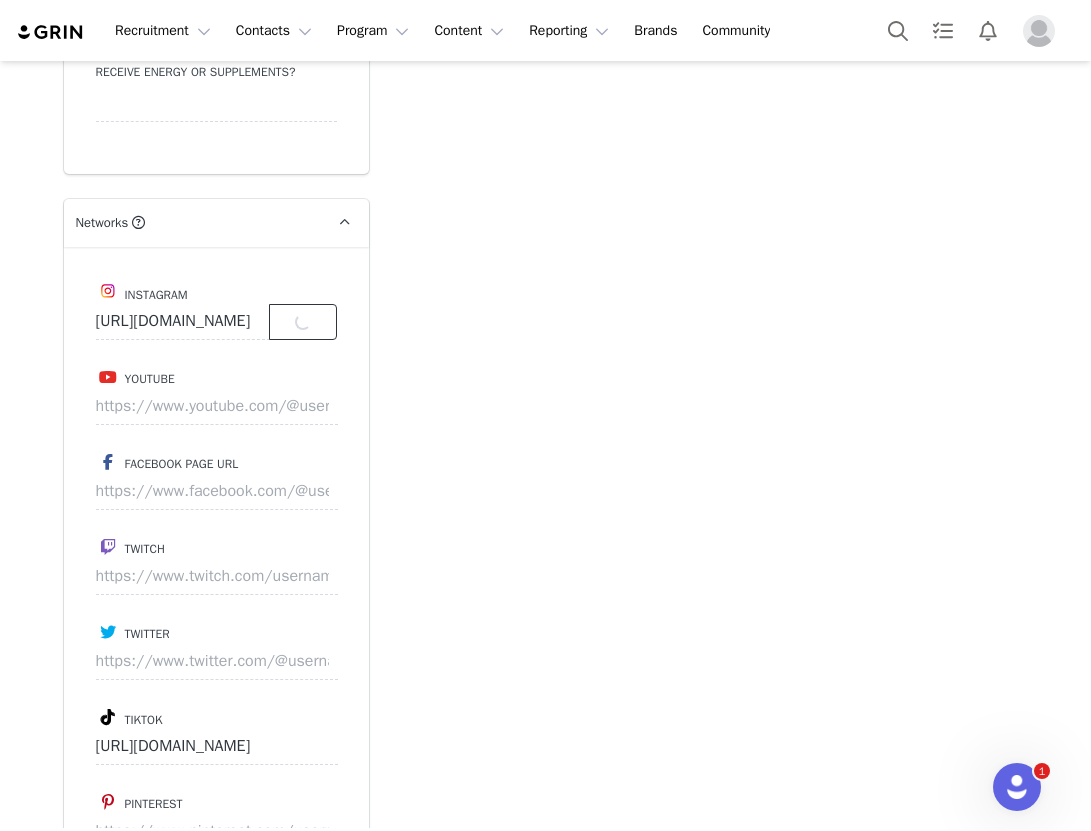 scroll, scrollTop: 2812, scrollLeft: 0, axis: vertical 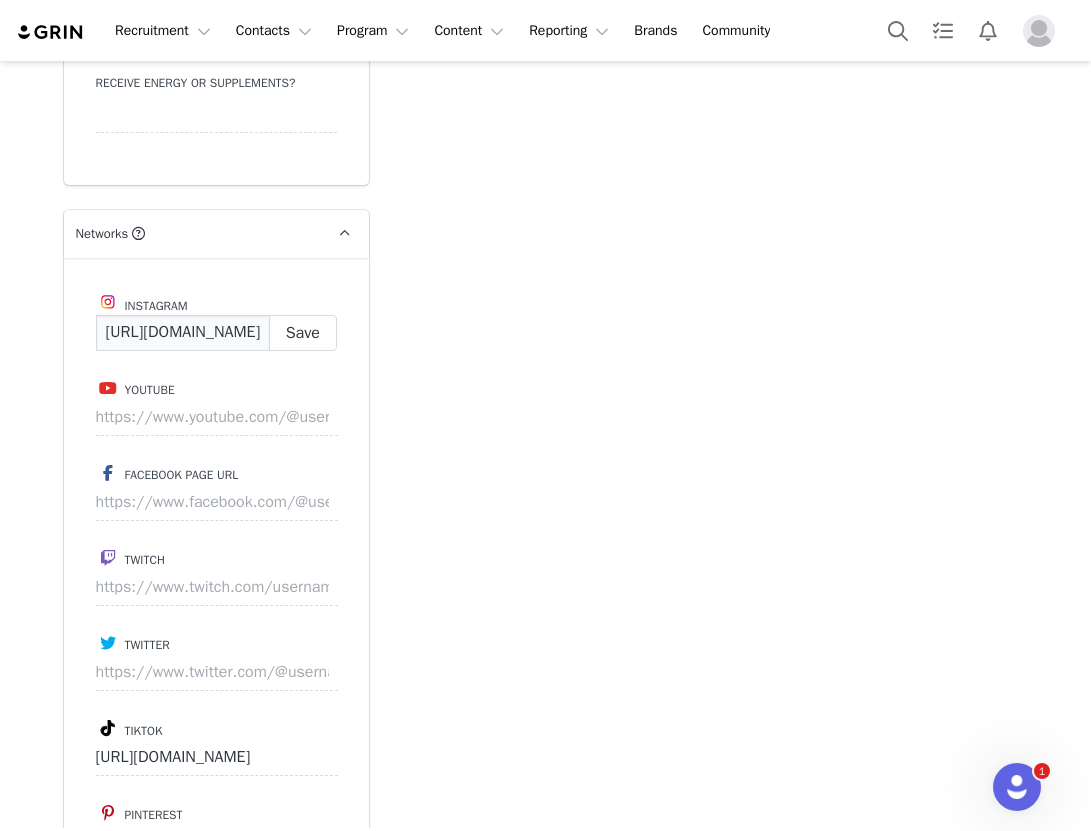 click on "https://www.instagram.com/malorie_lauren_/" at bounding box center [183, 333] 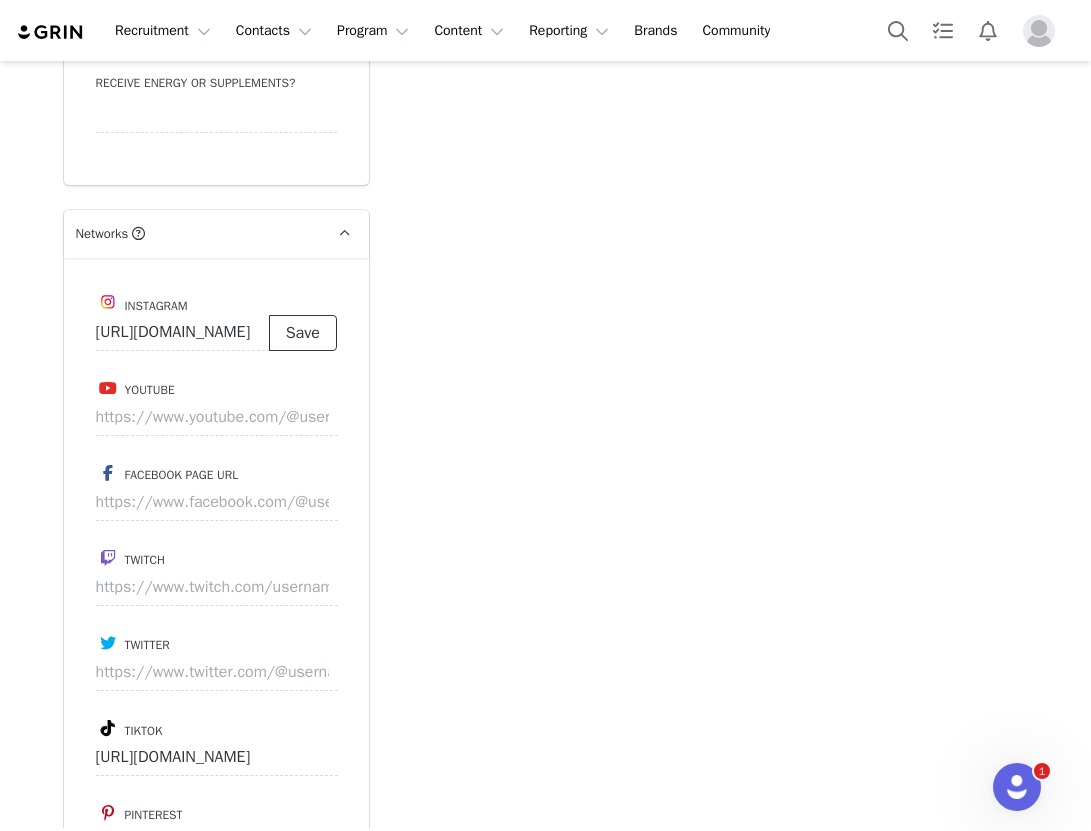click on "Save" at bounding box center (303, 333) 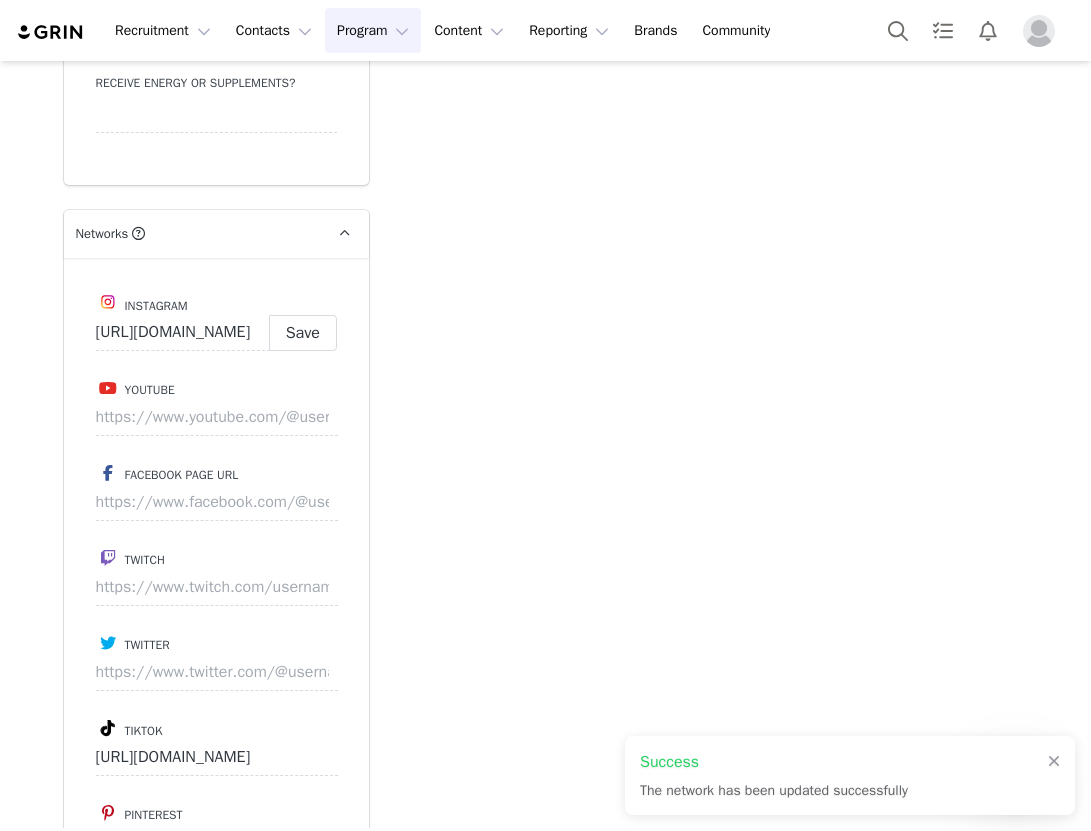 type on "https://www.instagram.com/malorie_lauren_" 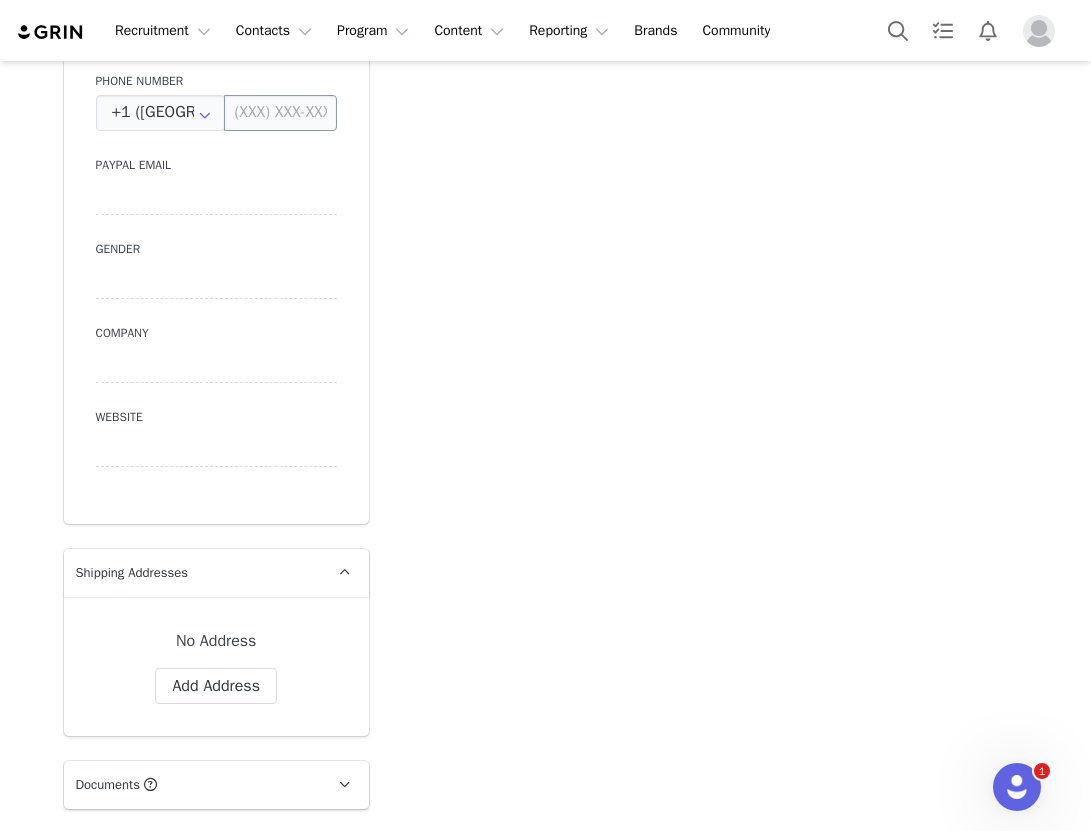 scroll, scrollTop: 1178, scrollLeft: 0, axis: vertical 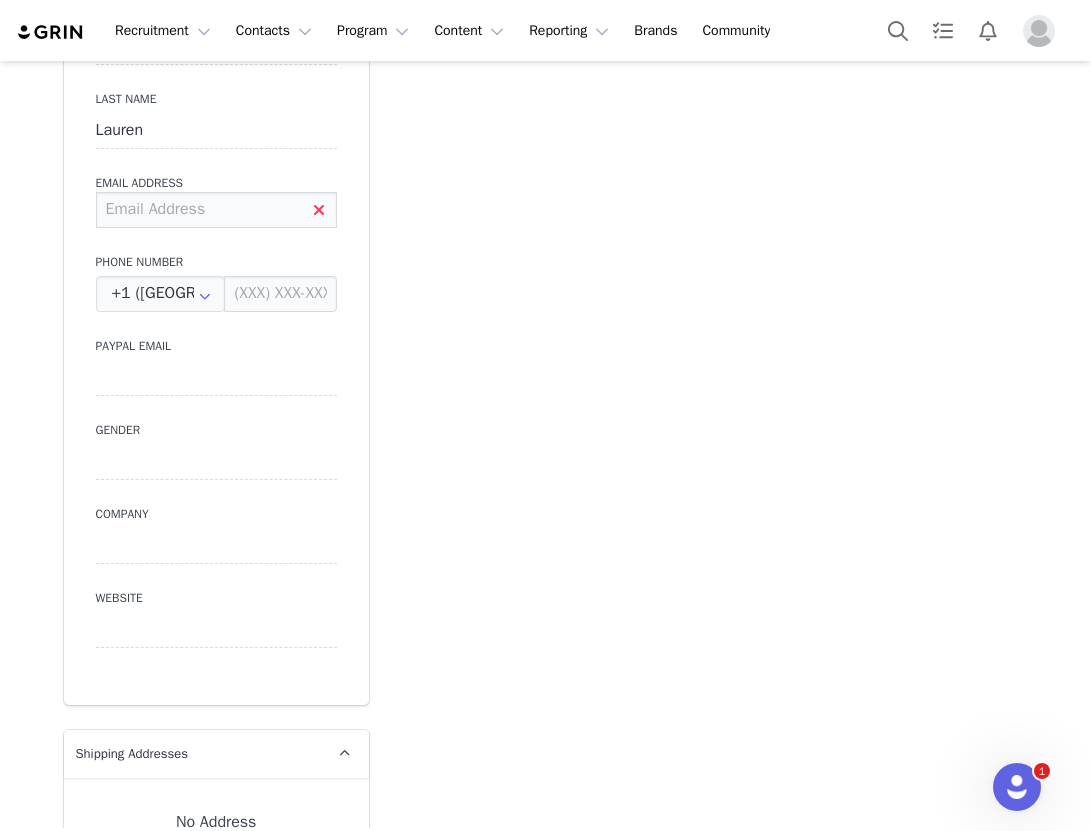 click at bounding box center (216, 210) 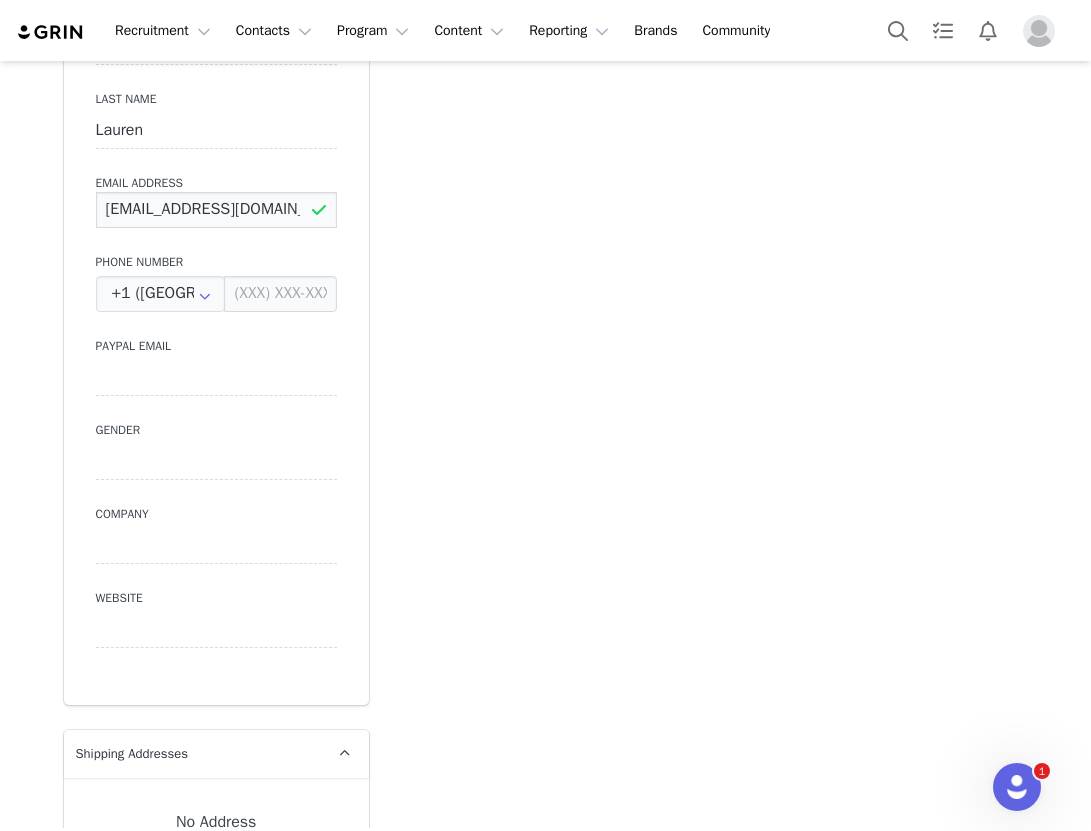 scroll, scrollTop: 0, scrollLeft: 37, axis: horizontal 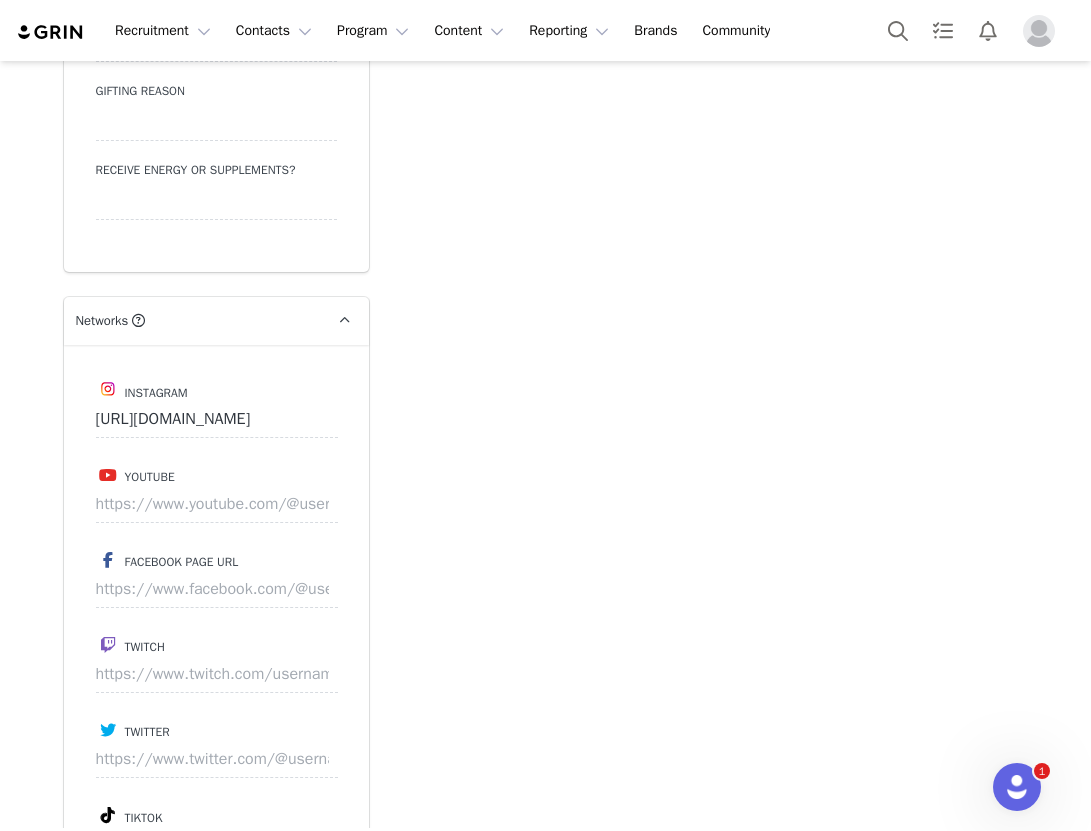 type on "[EMAIL_ADDRESS][DOMAIN_NAME]" 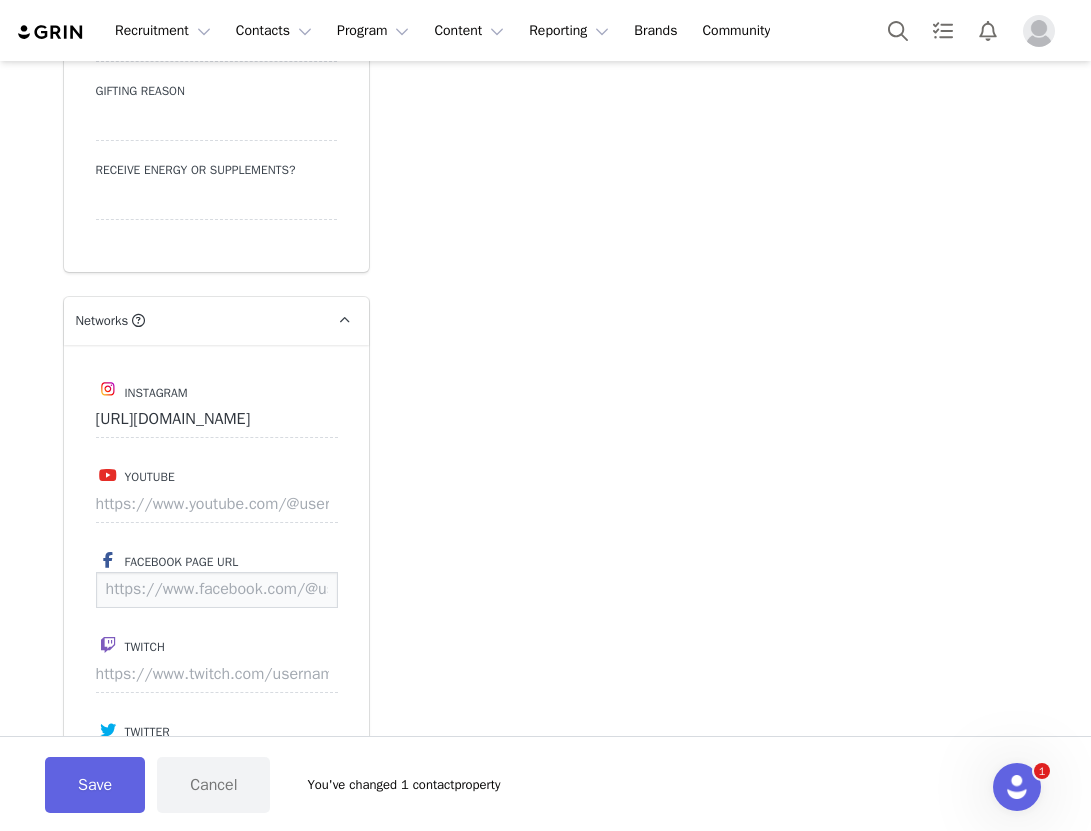 click at bounding box center [217, 590] 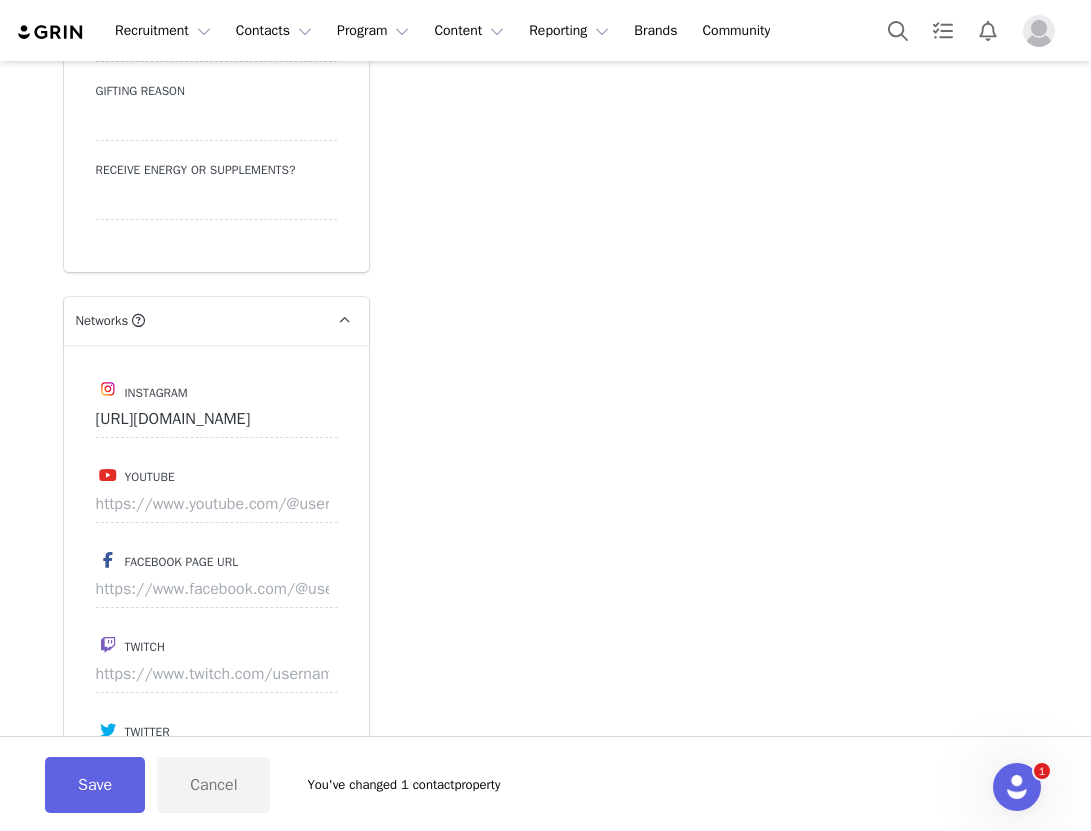 click on "Save   Cancel   You've changed 1 contact   property" at bounding box center (272, 785) 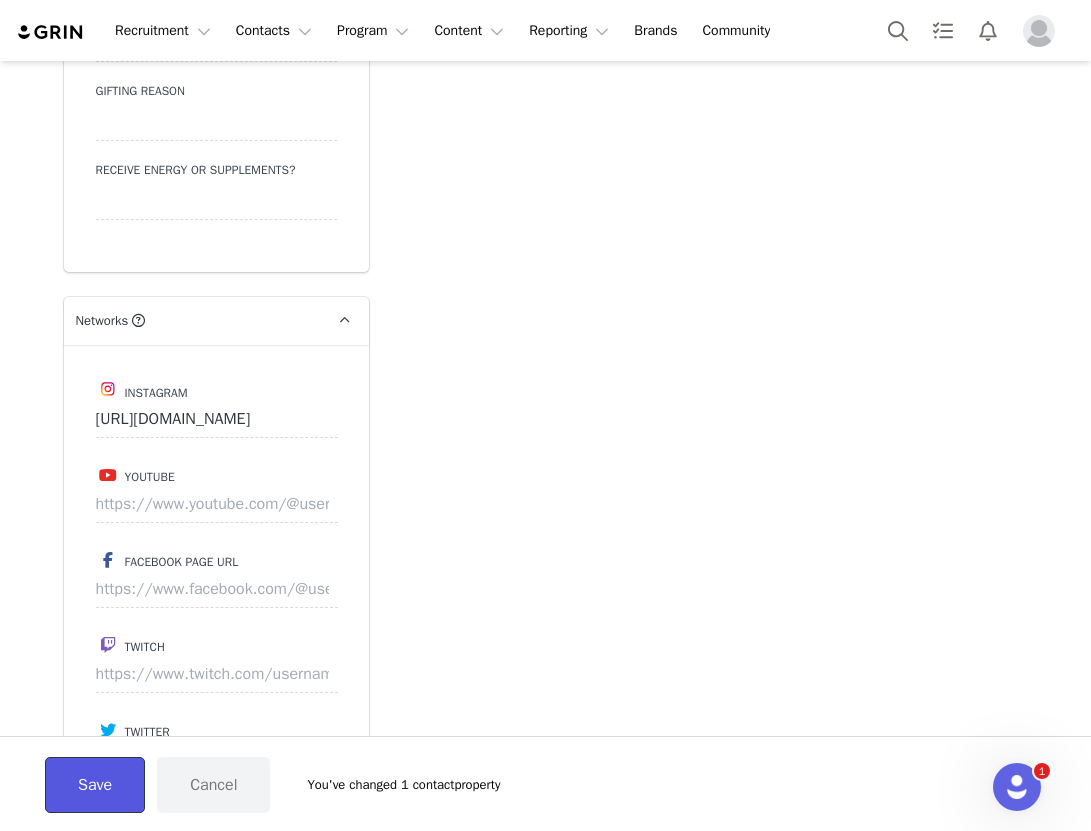 click on "Save" at bounding box center (95, 785) 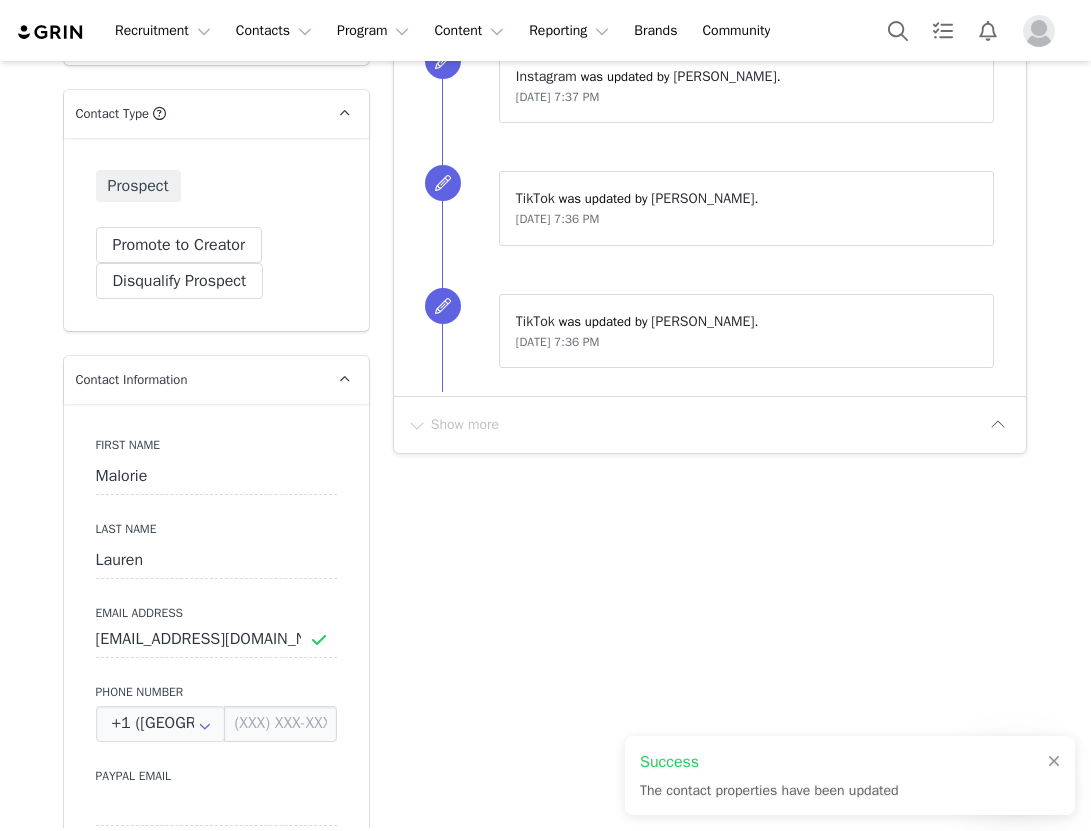 scroll, scrollTop: 683, scrollLeft: 0, axis: vertical 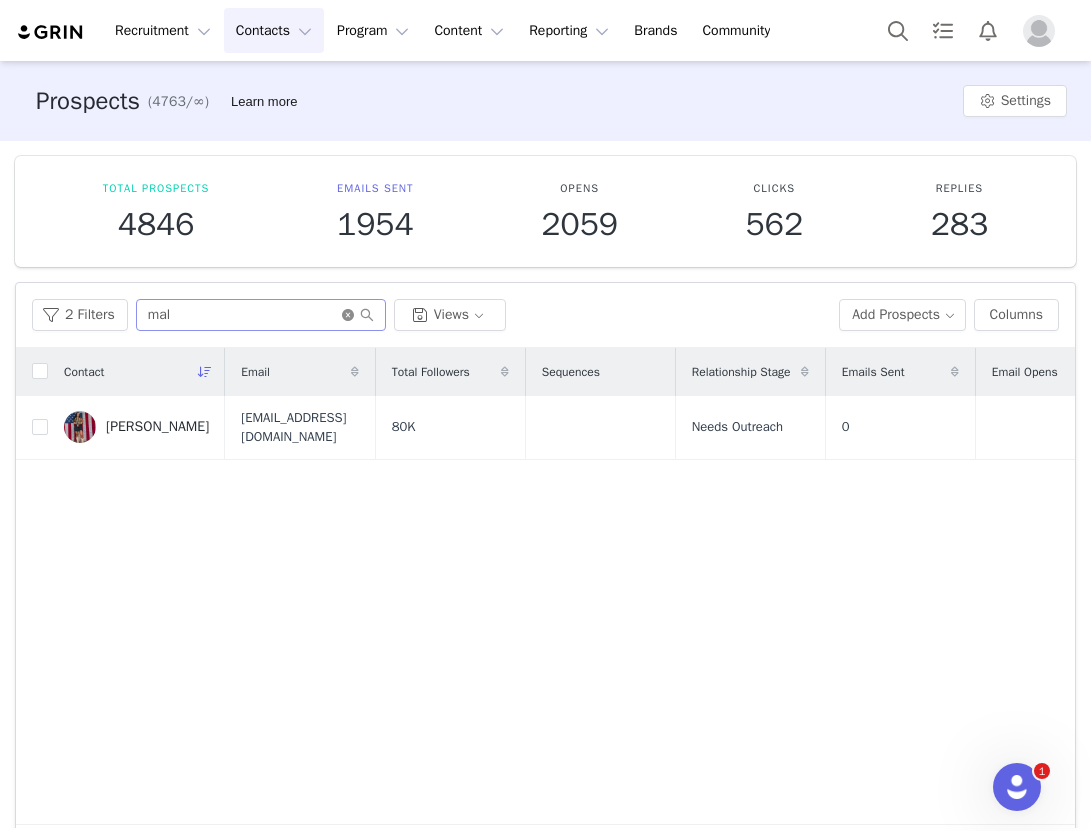 click 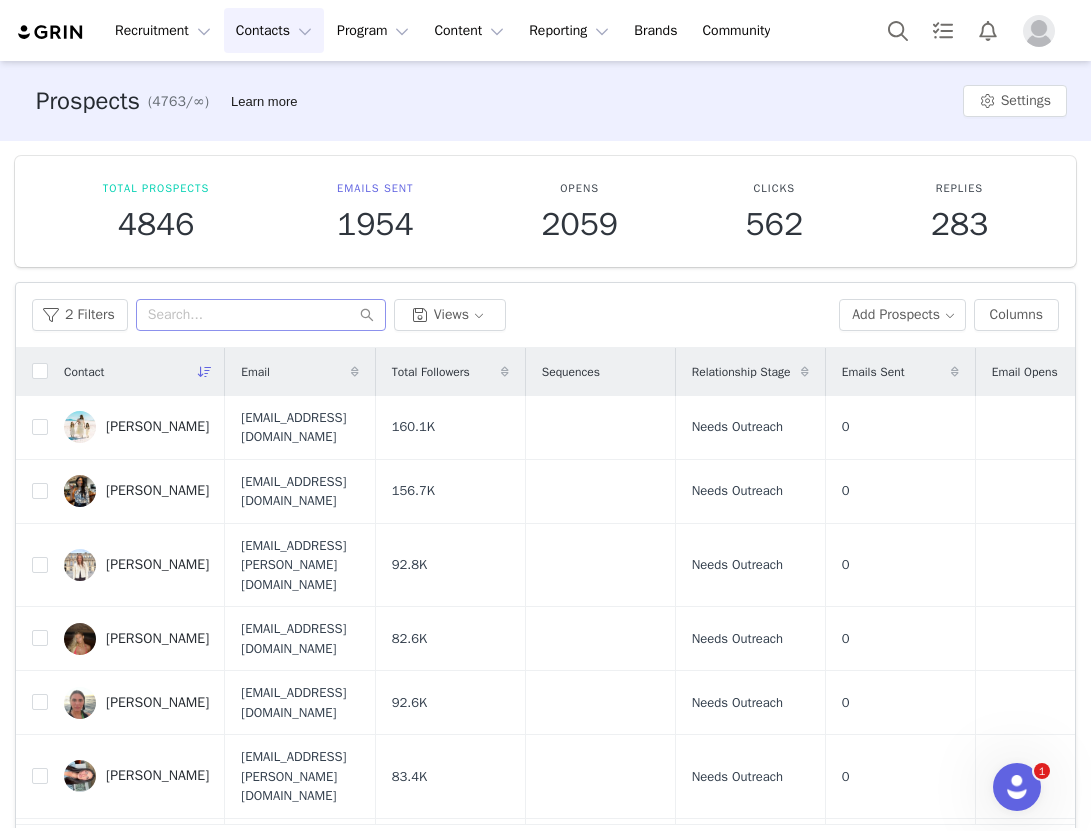 scroll, scrollTop: 825, scrollLeft: 0, axis: vertical 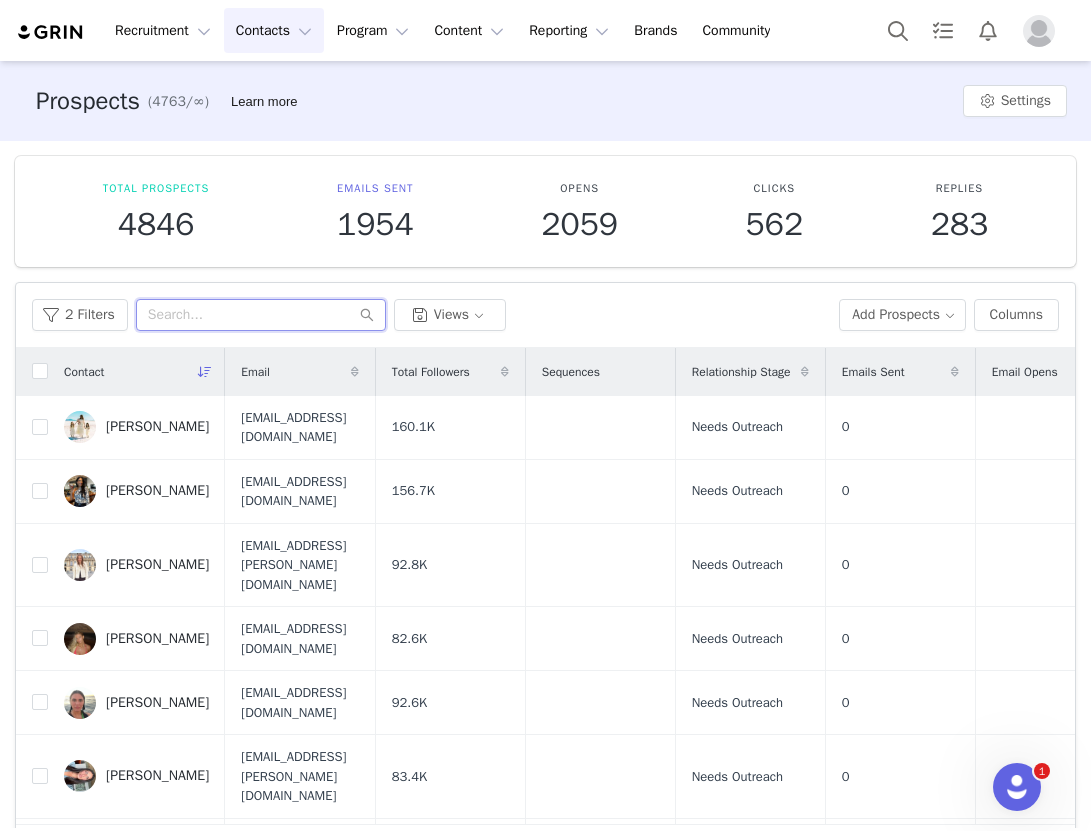 click at bounding box center (261, 315) 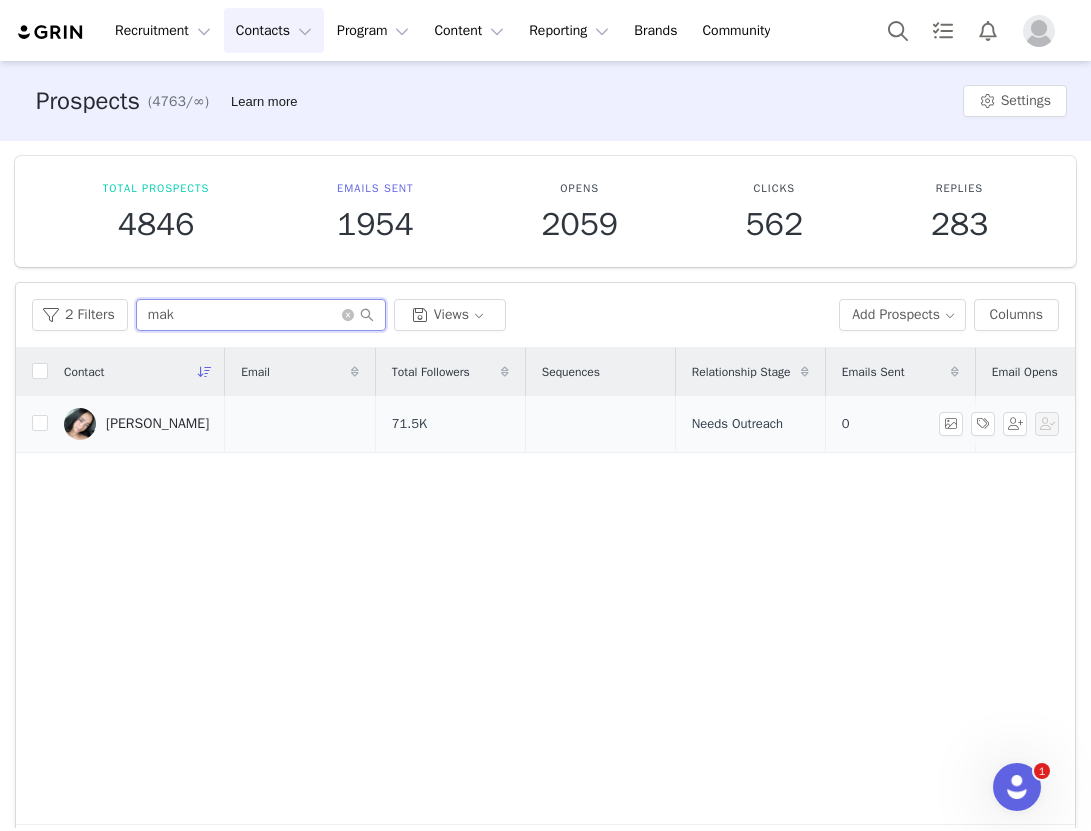 type on "mak" 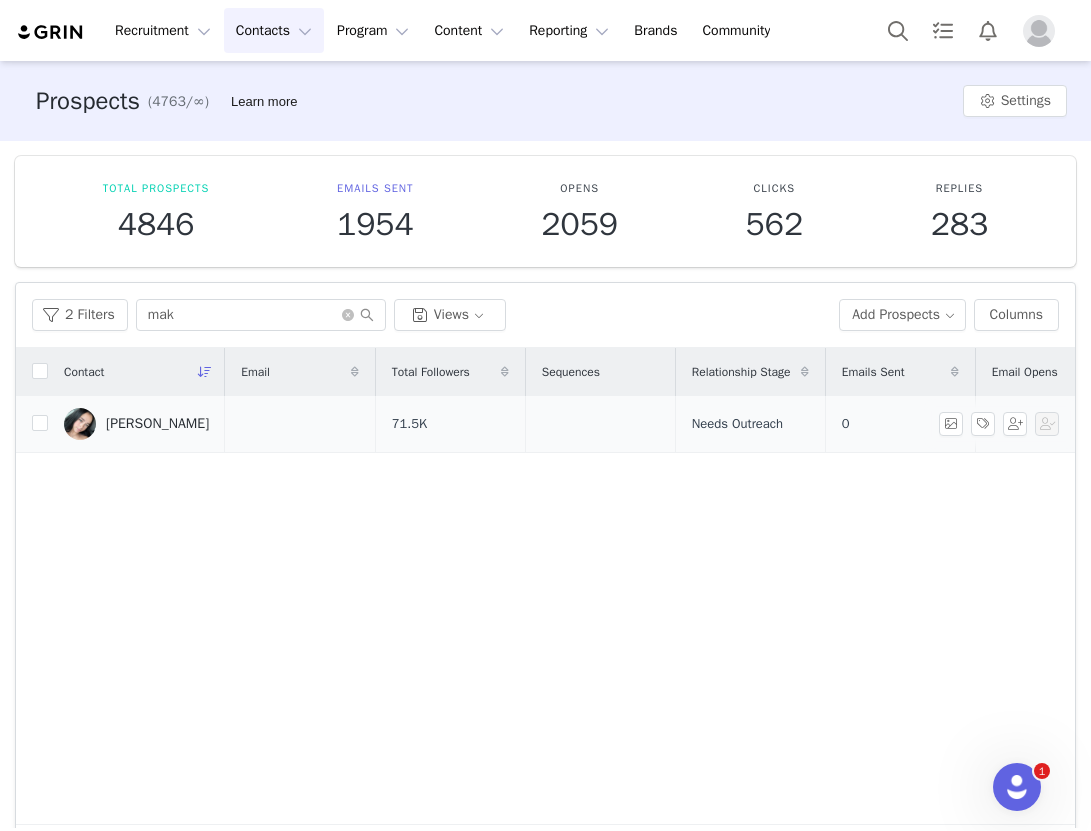 click on "[PERSON_NAME]" at bounding box center (157, 424) 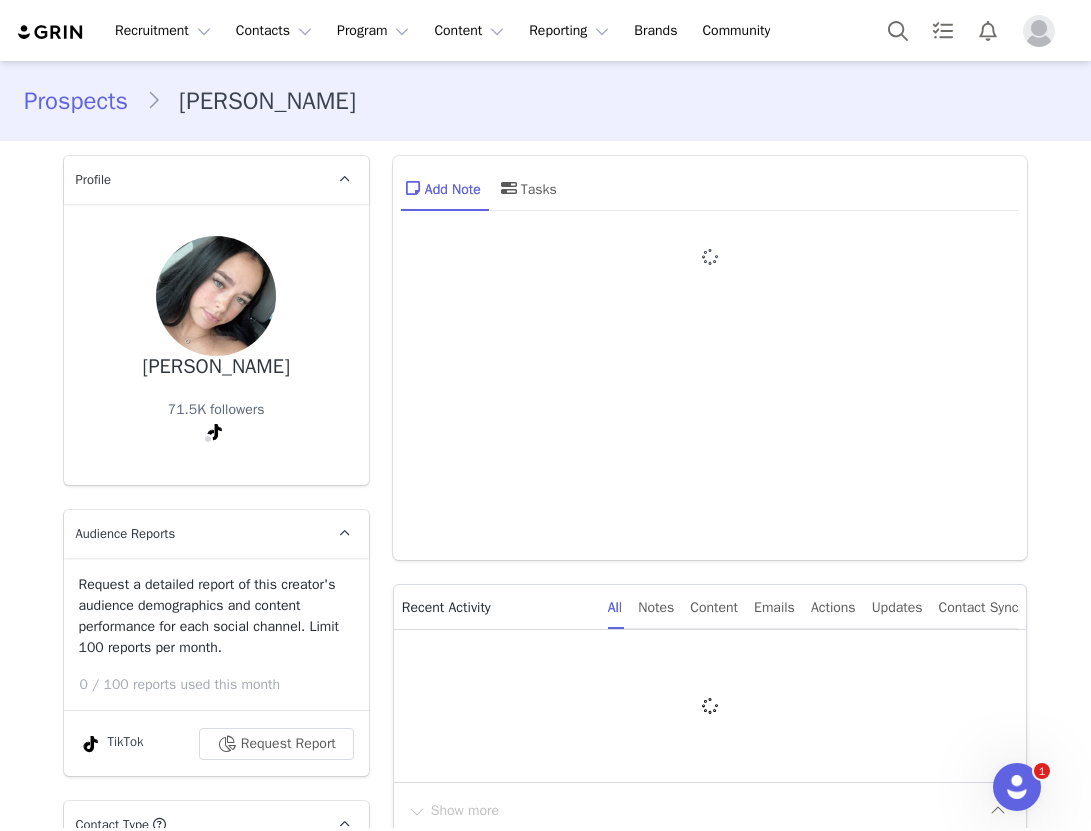 type on "+1 ([GEOGRAPHIC_DATA])" 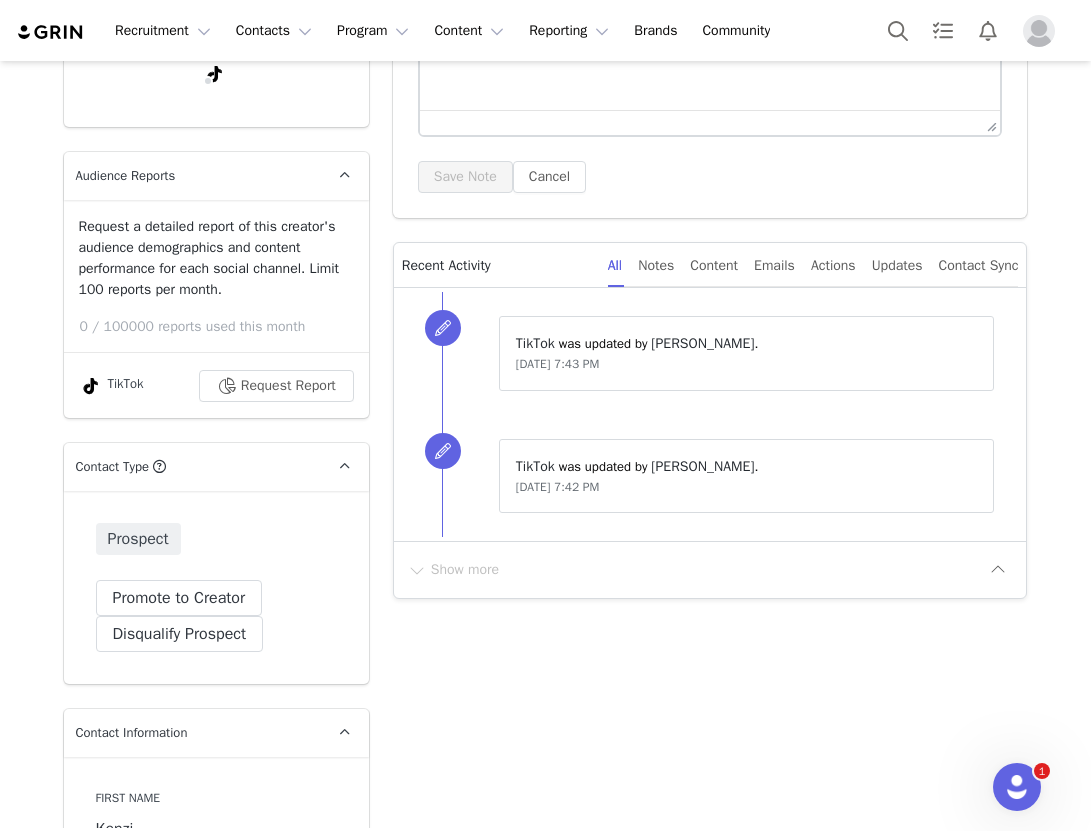 scroll, scrollTop: 0, scrollLeft: 0, axis: both 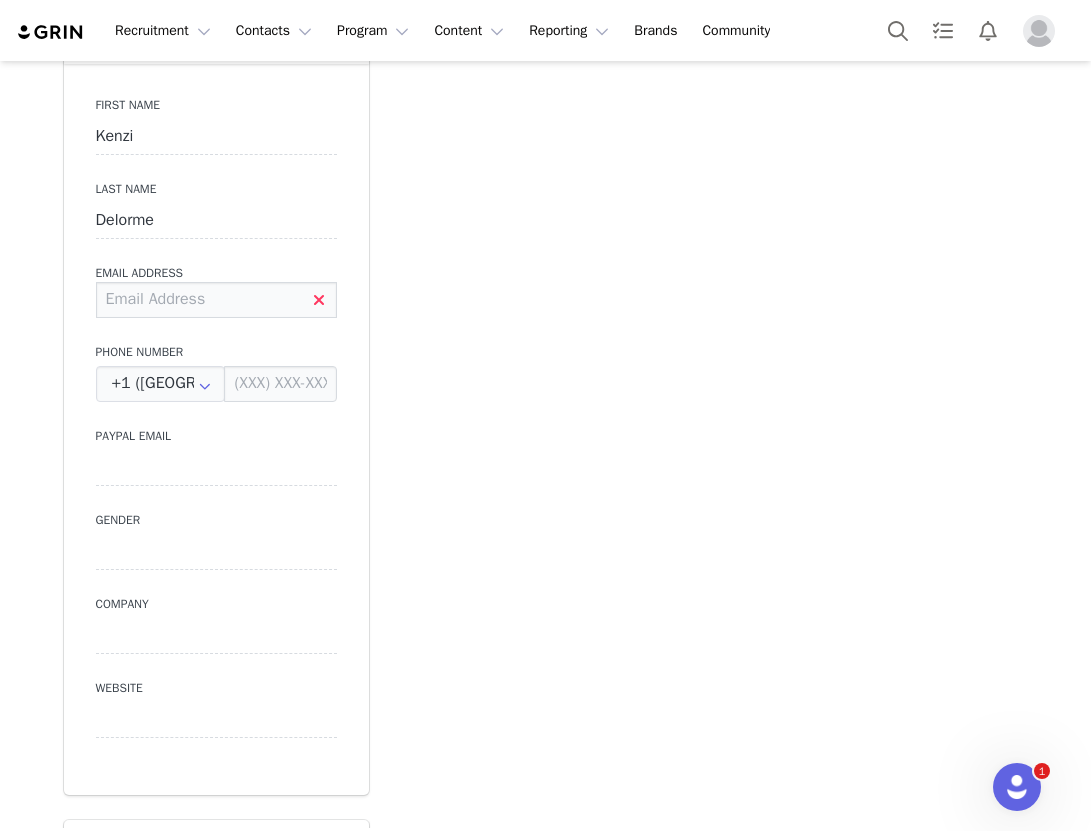 click at bounding box center [216, 300] 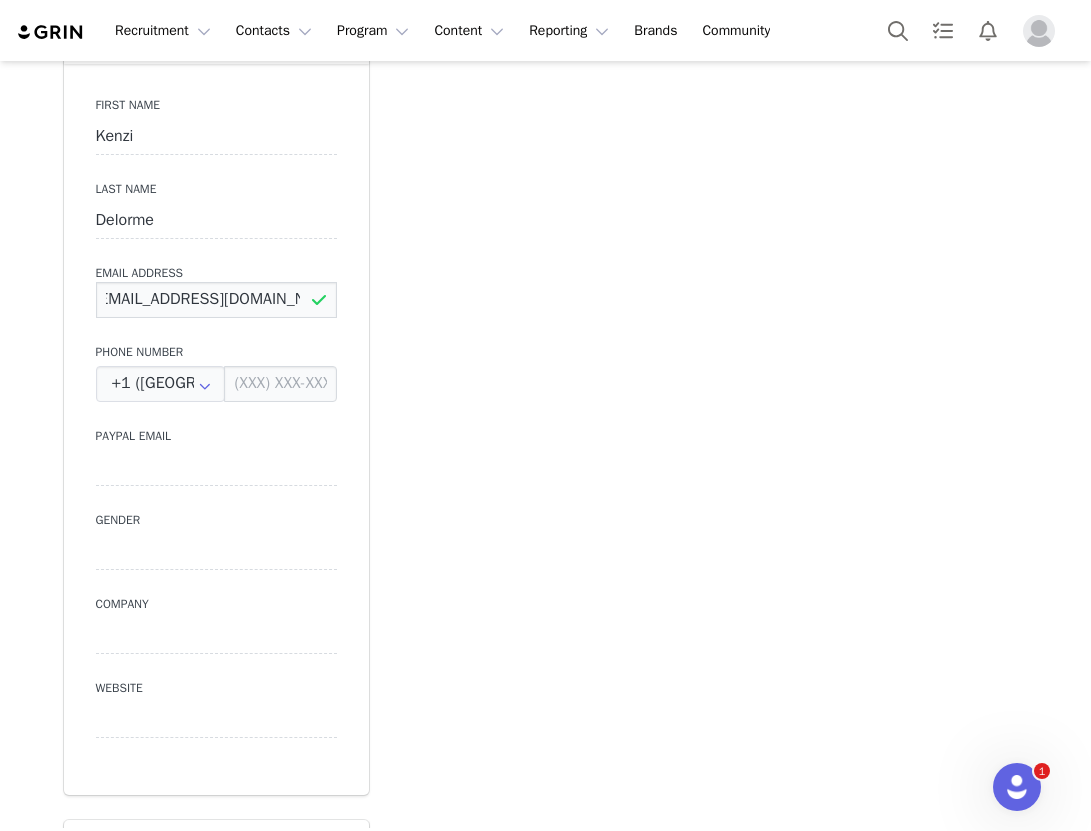 scroll, scrollTop: 0, scrollLeft: 24, axis: horizontal 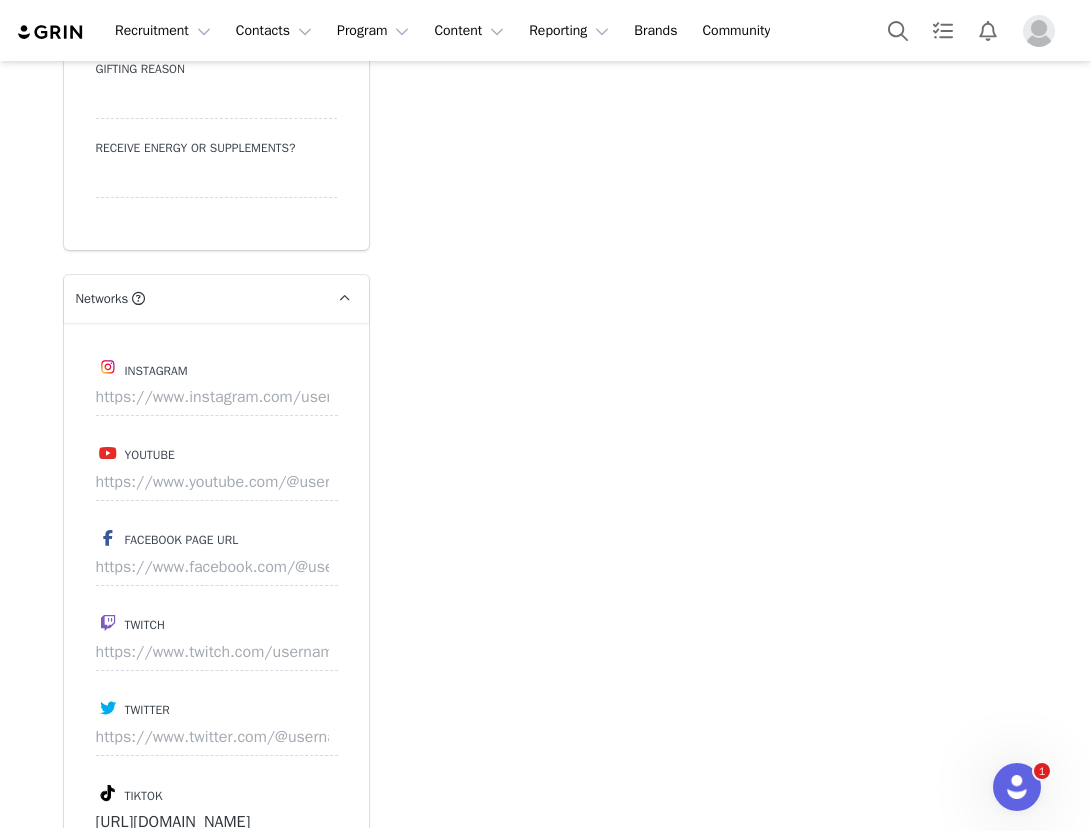 type on "[EMAIL_ADDRESS][DOMAIN_NAME]" 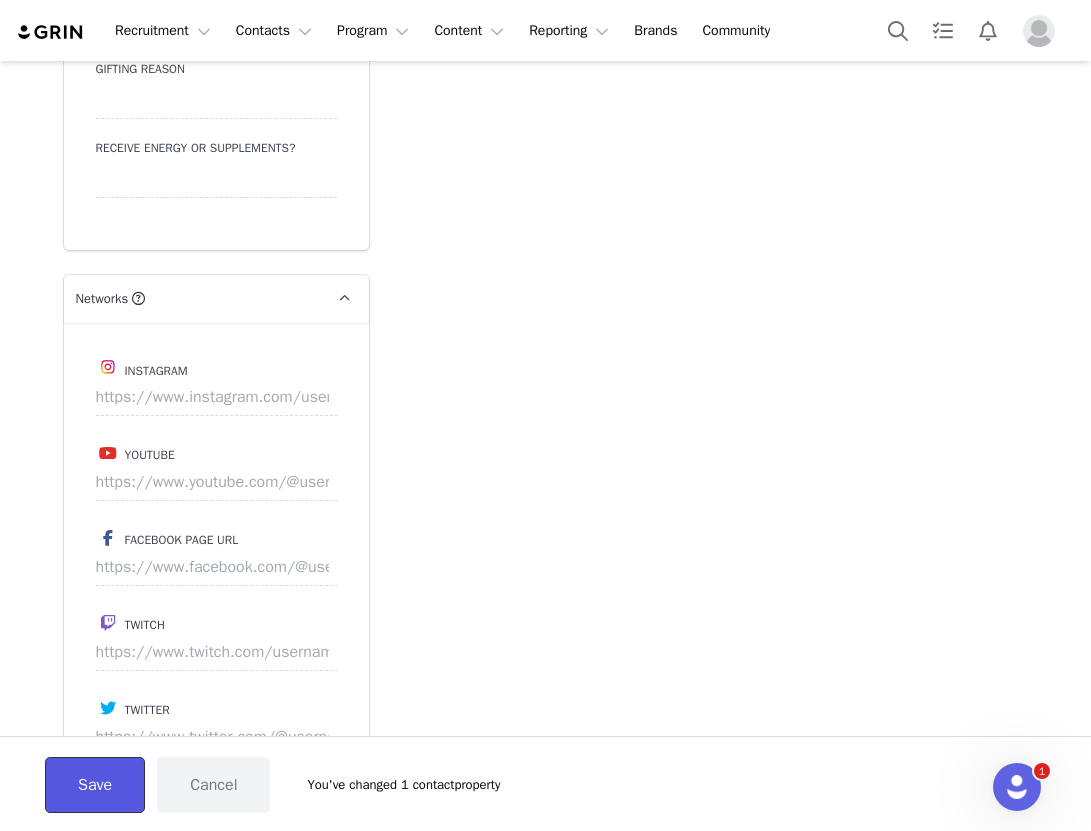 click on "Save" at bounding box center [95, 785] 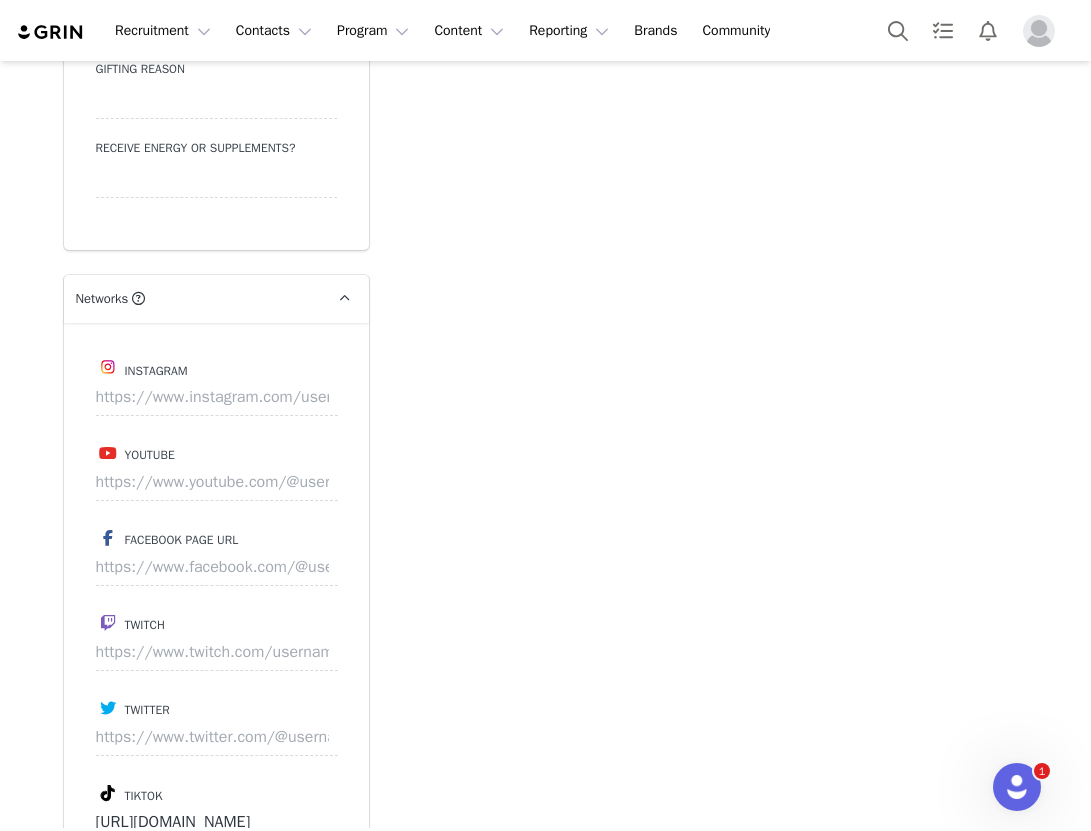 click on "Instagram" at bounding box center [216, 367] 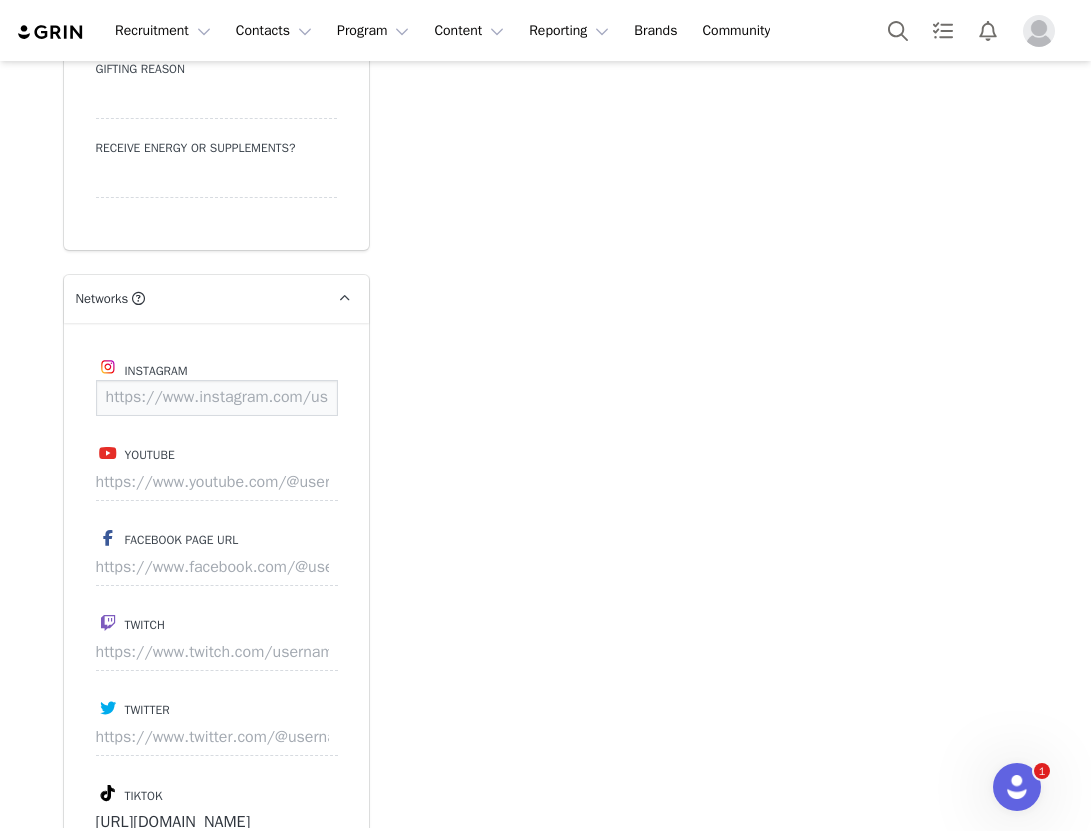 click at bounding box center [217, 398] 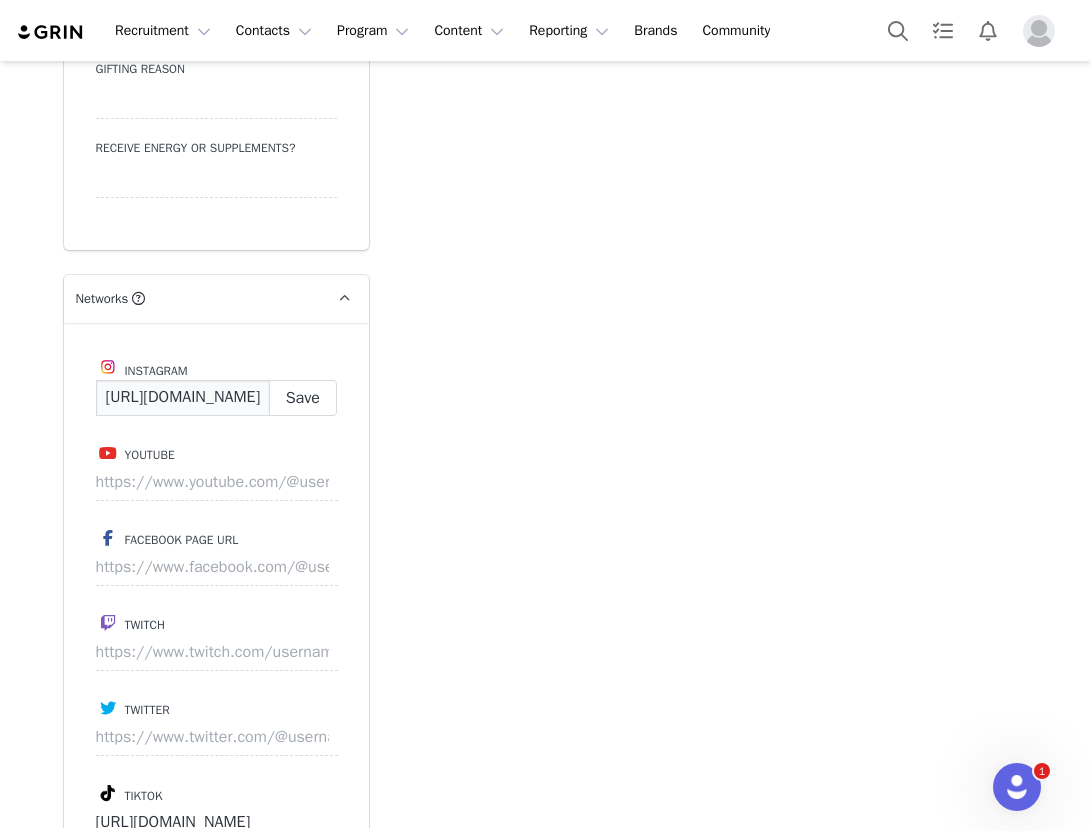scroll, scrollTop: 0, scrollLeft: 182, axis: horizontal 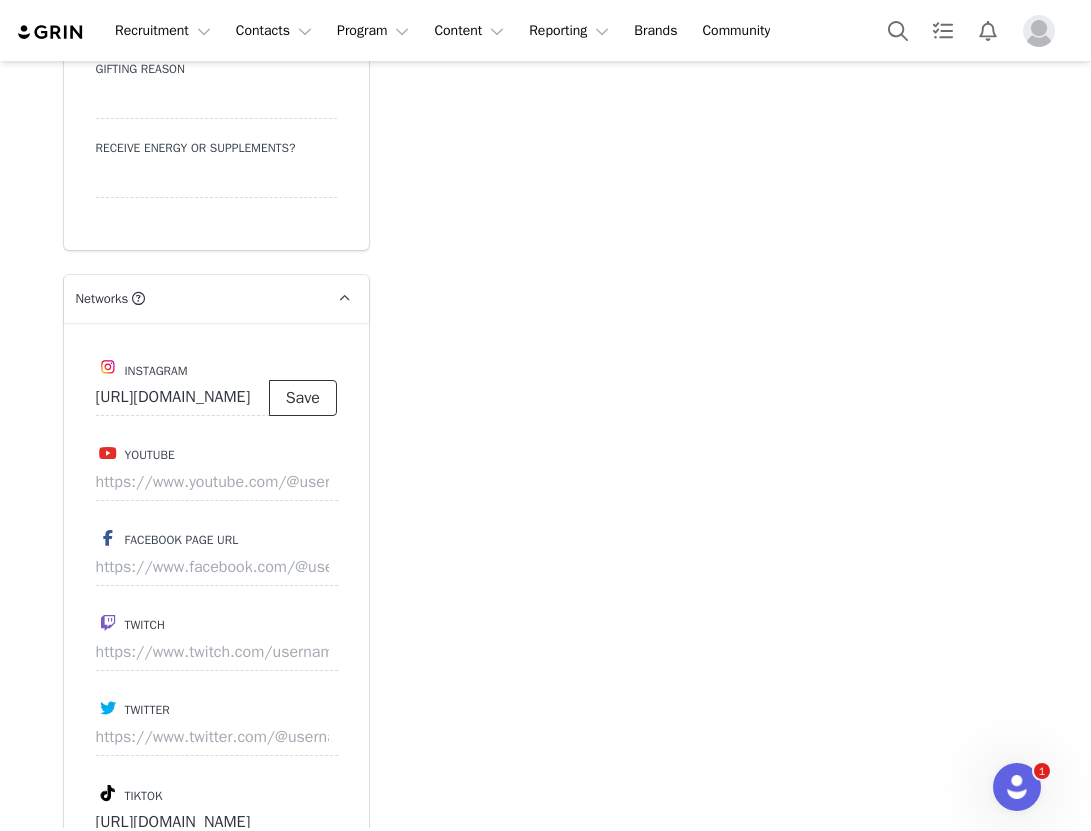 click on "Save" at bounding box center (303, 398) 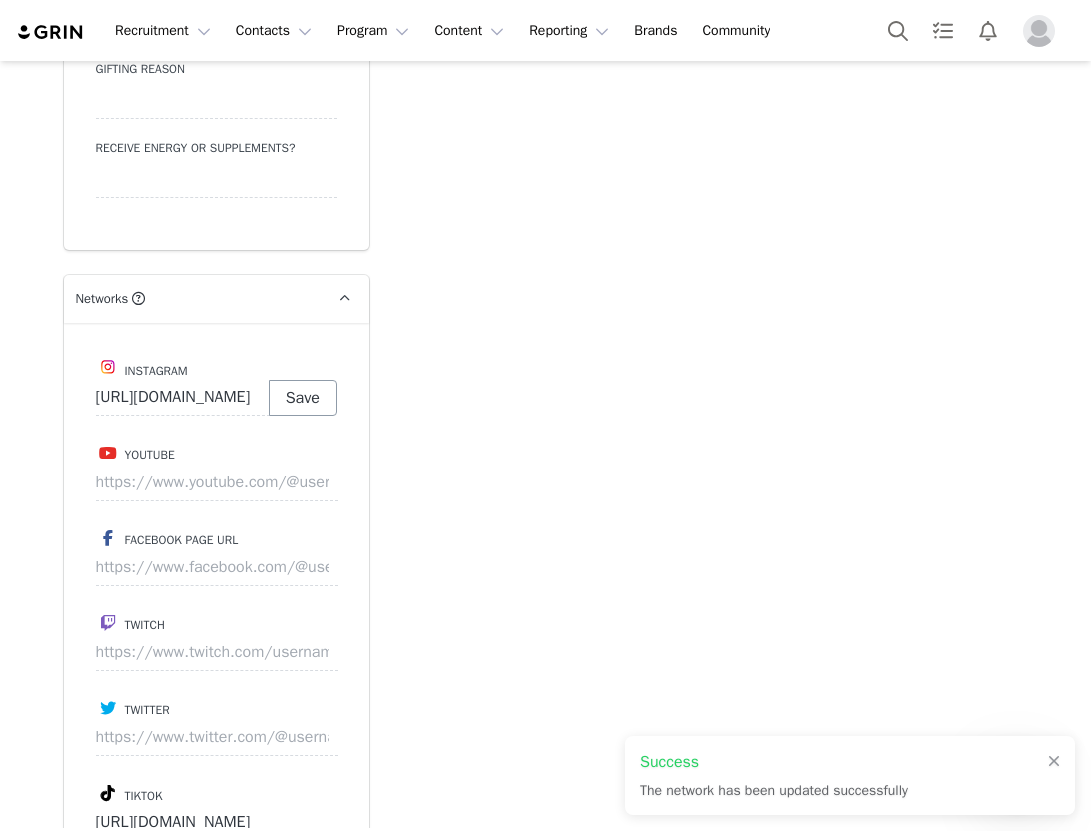 type on "https://www.instagram.com/makenziedelorme" 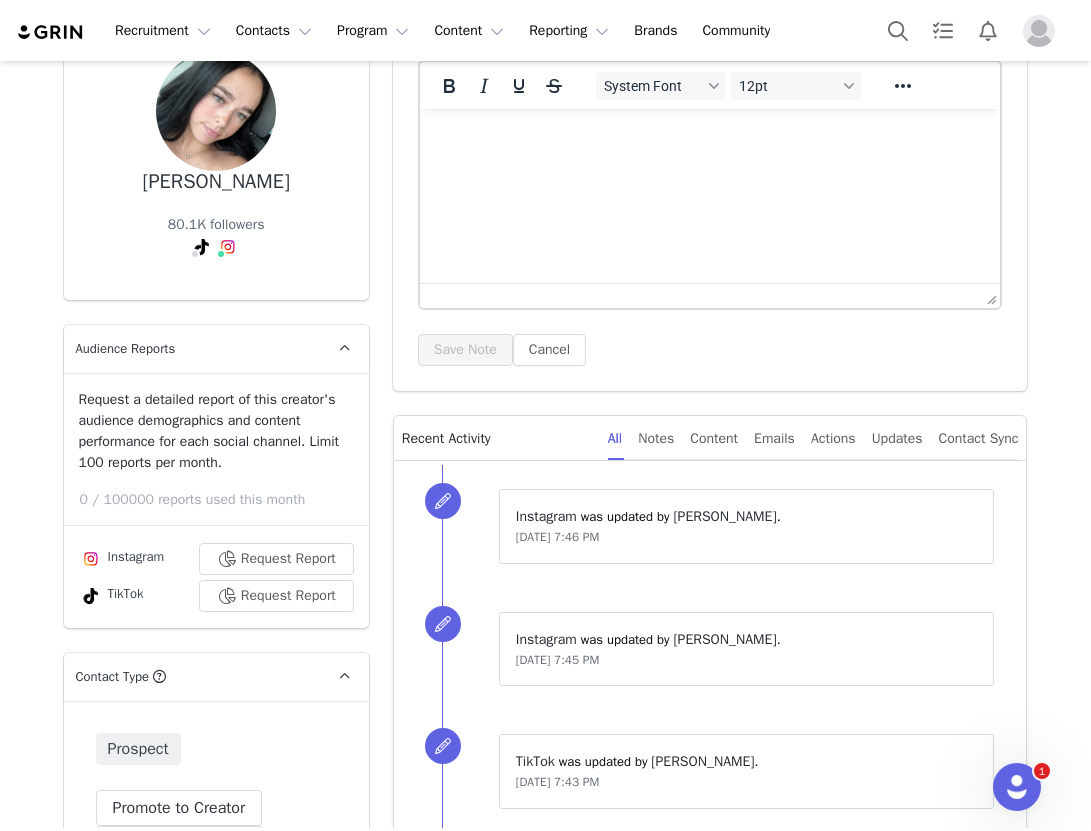 scroll, scrollTop: 0, scrollLeft: 0, axis: both 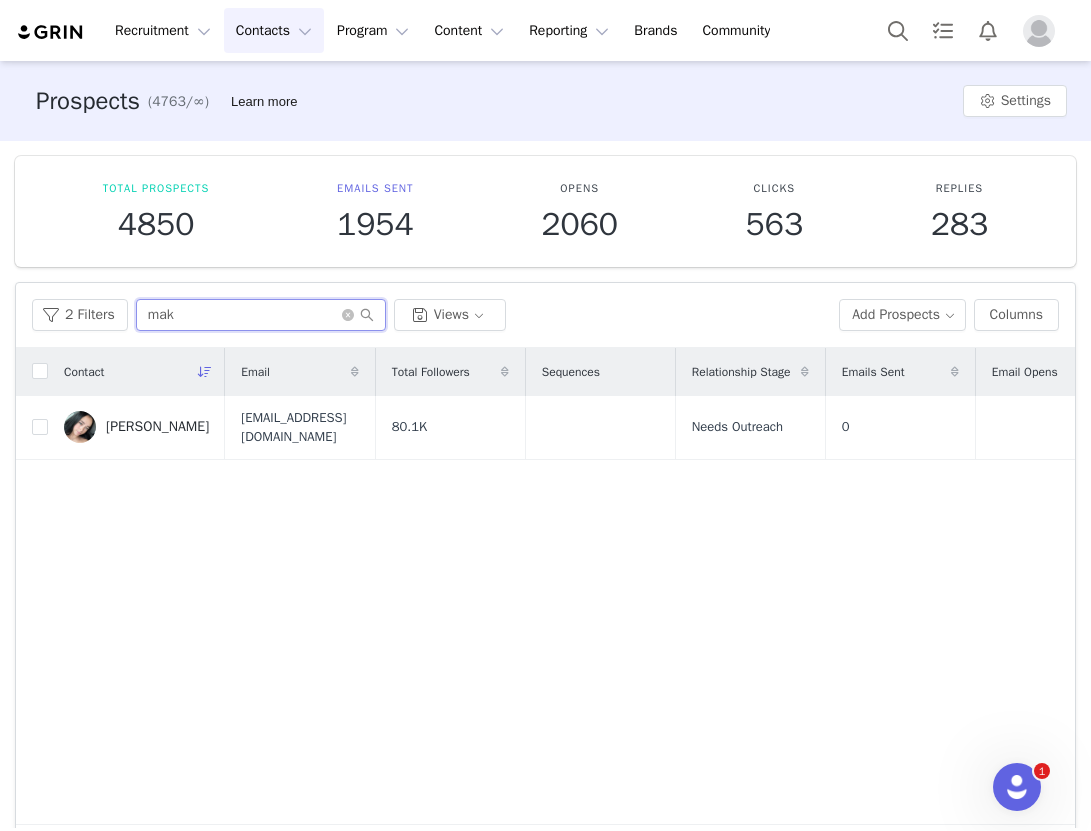 click on "mak" at bounding box center [261, 315] 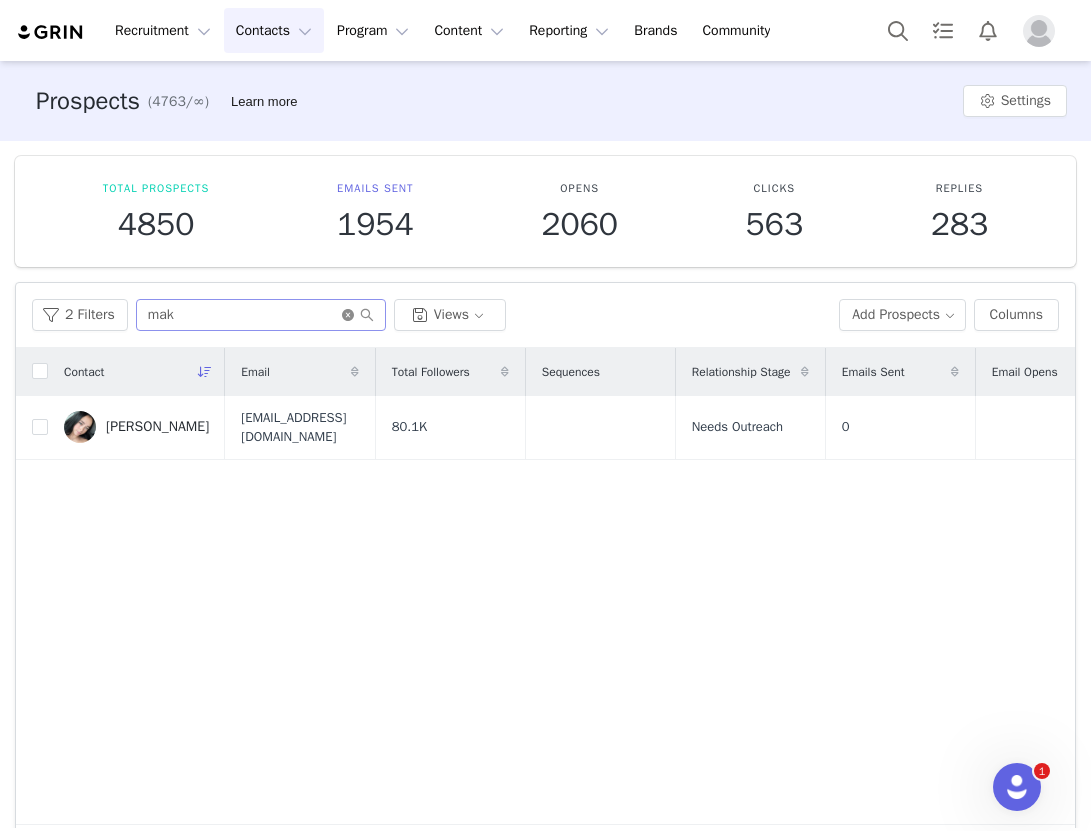 click 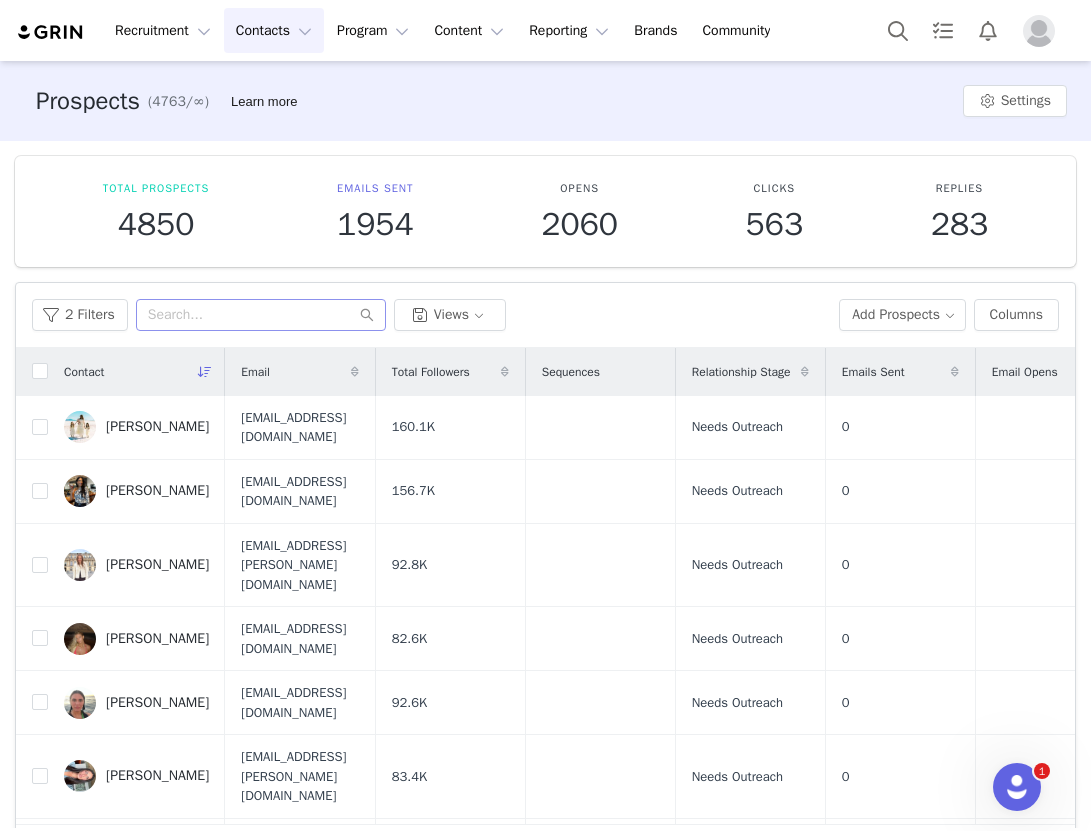 scroll, scrollTop: 882, scrollLeft: 0, axis: vertical 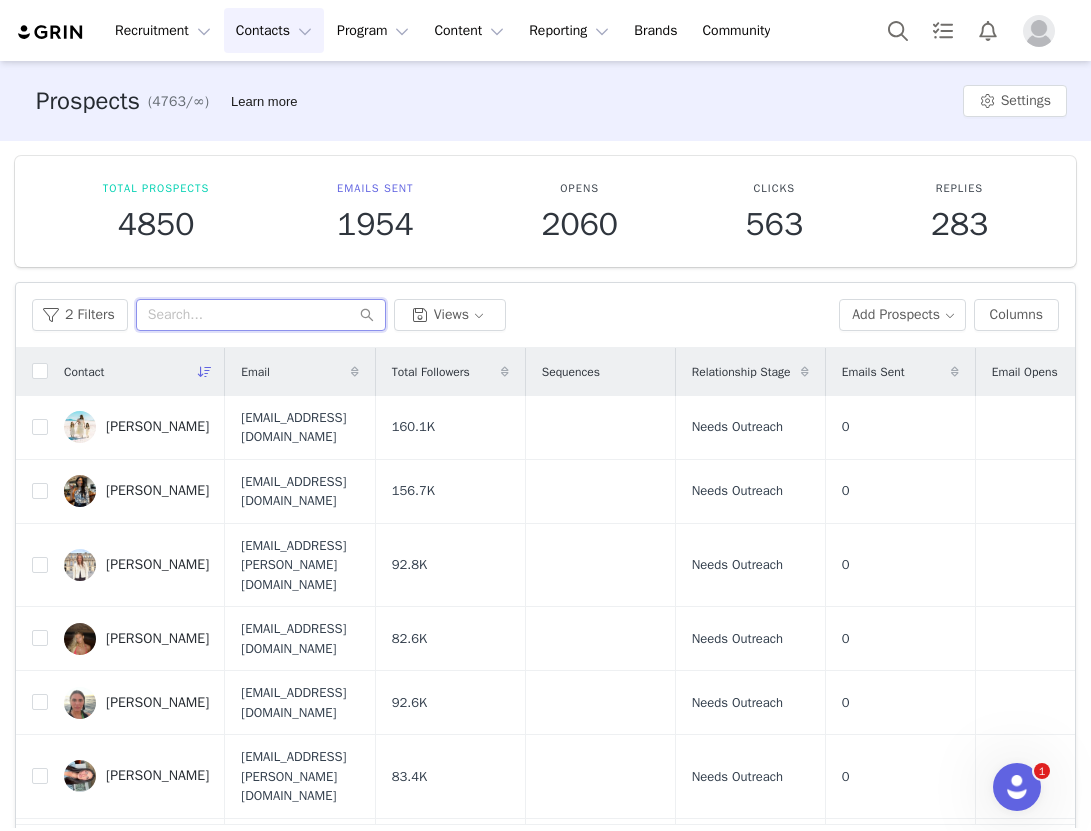click at bounding box center (261, 315) 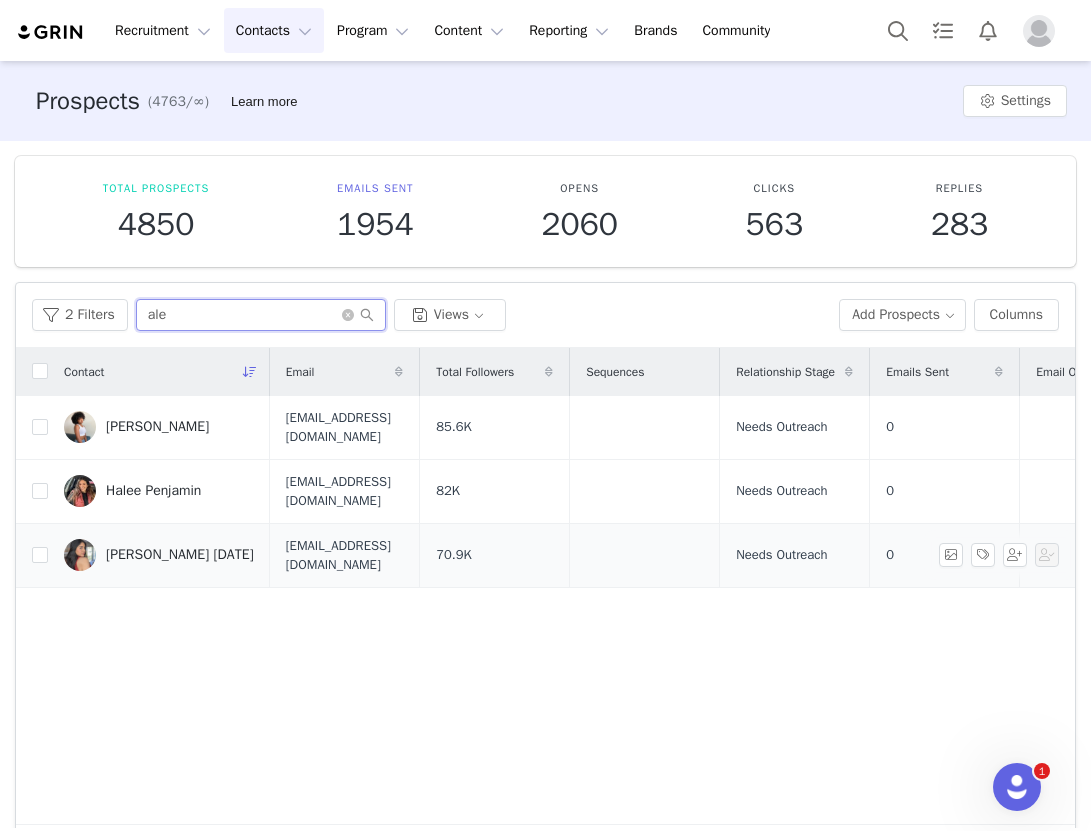 type on "ale" 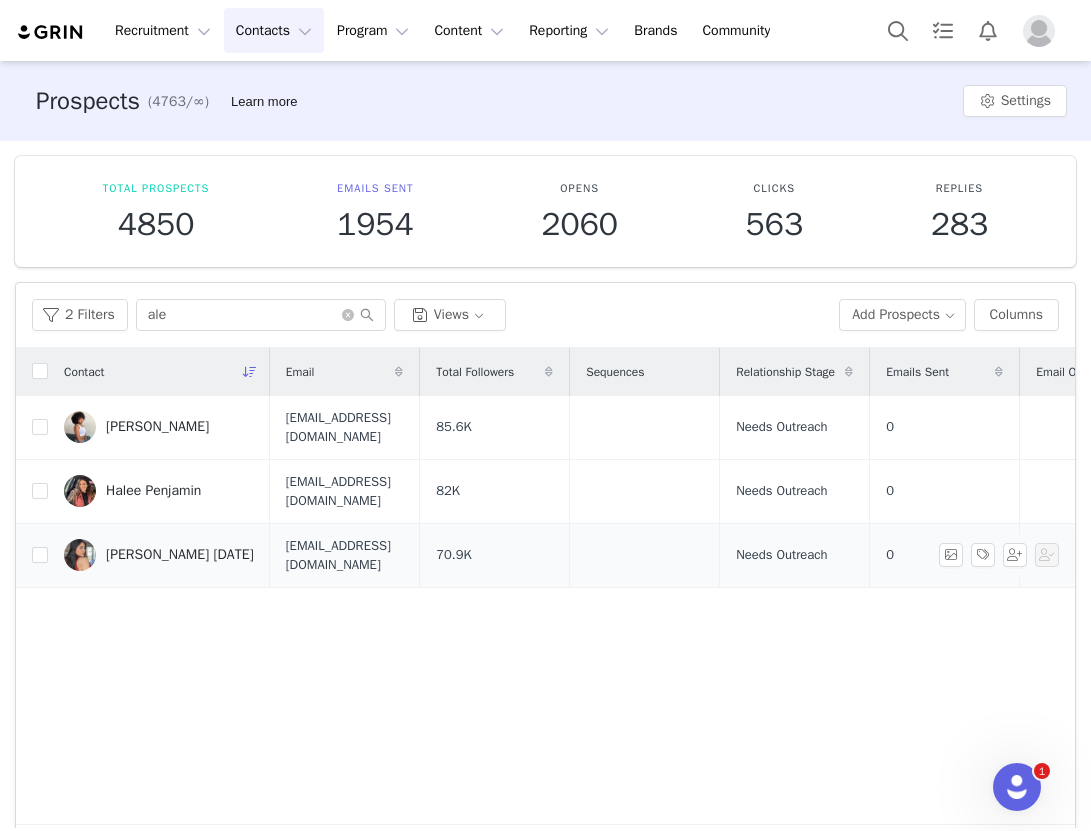 click on "Alejandra Monday" at bounding box center (159, 555) 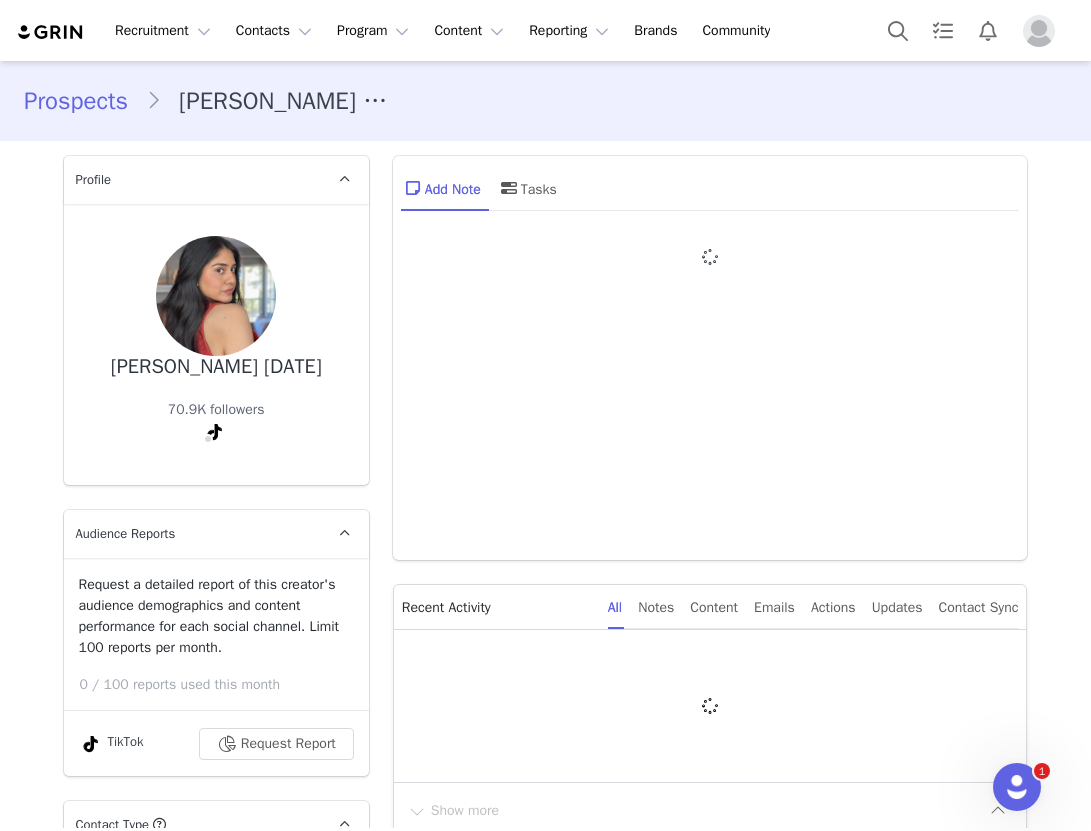 type on "+1 ([GEOGRAPHIC_DATA])" 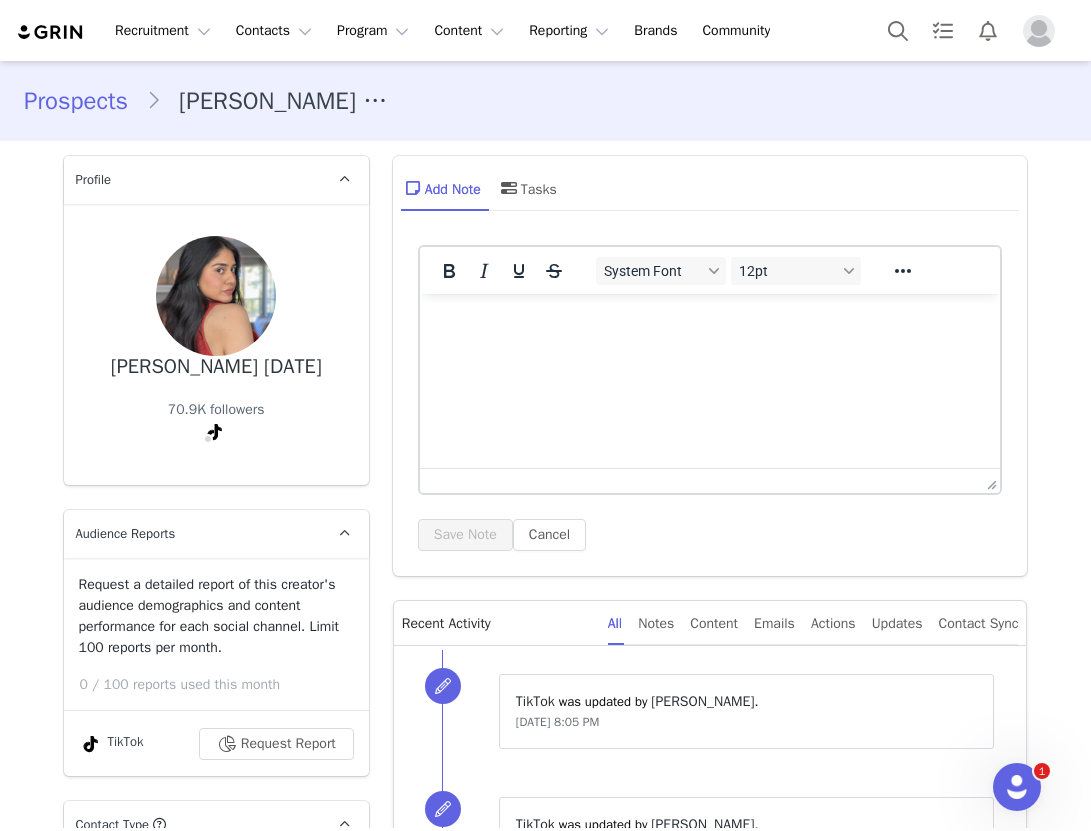 scroll, scrollTop: 0, scrollLeft: 0, axis: both 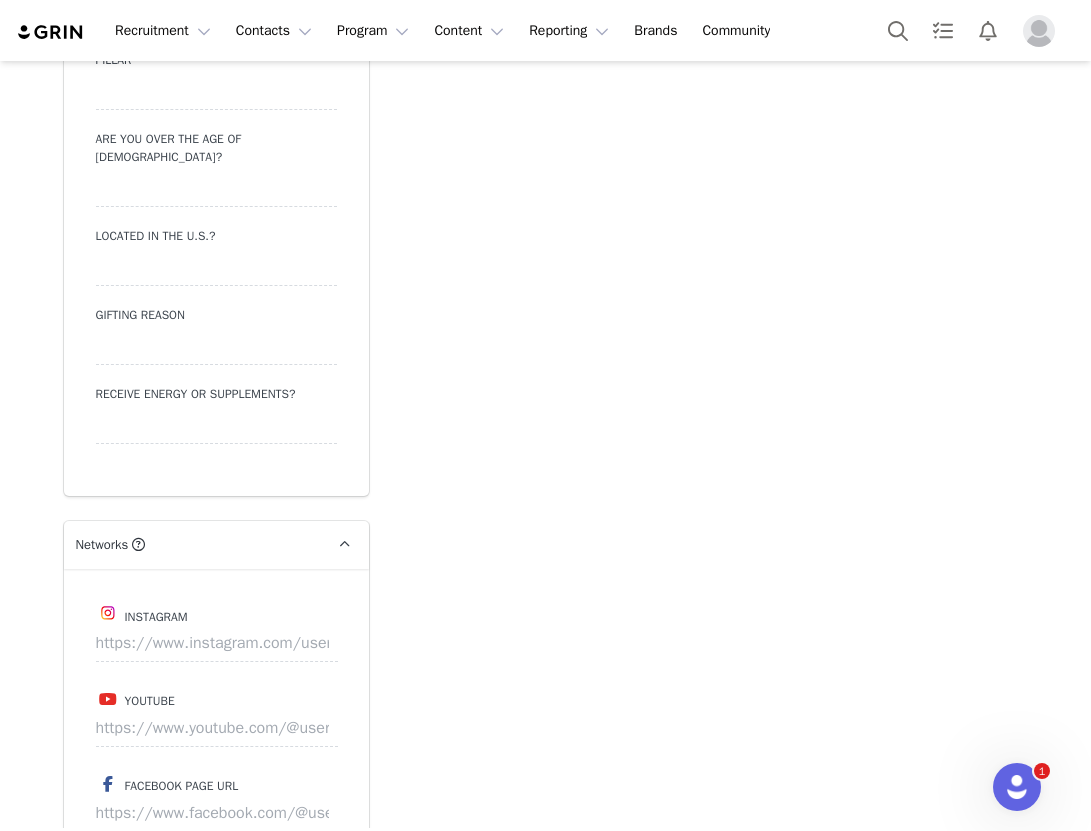 click on "Instagram" at bounding box center (216, 613) 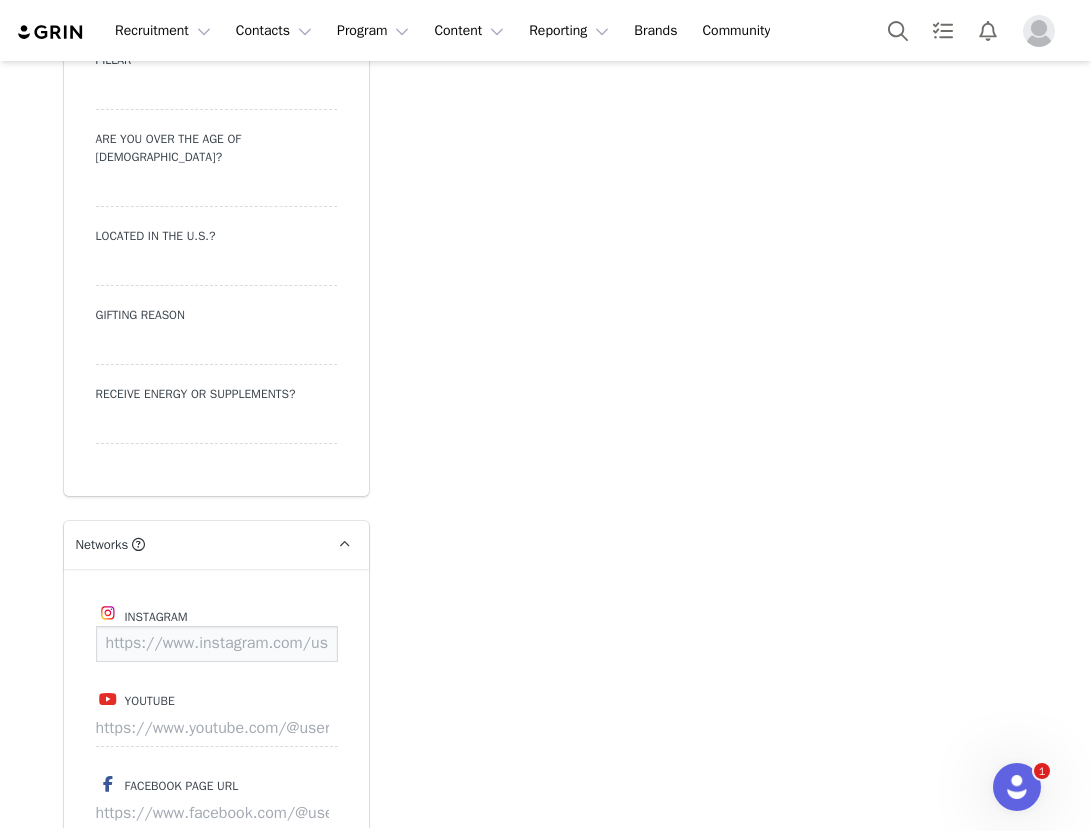 click at bounding box center (217, 644) 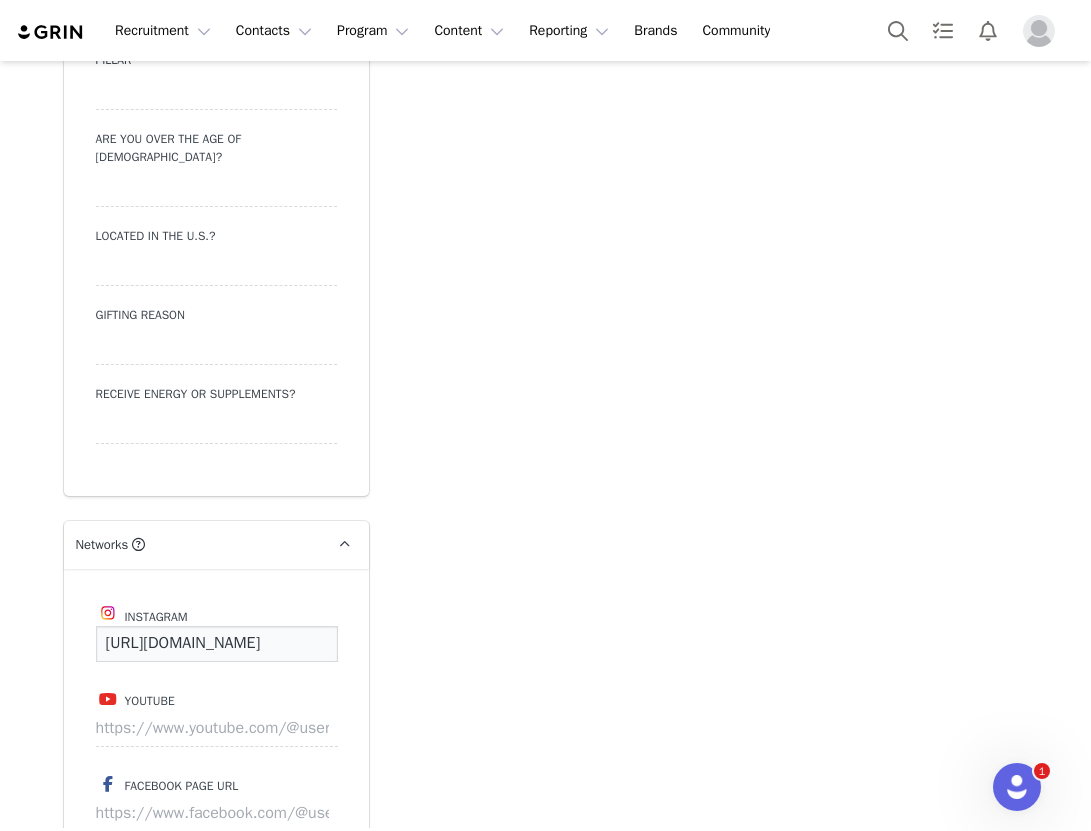 scroll, scrollTop: 0, scrollLeft: 185, axis: horizontal 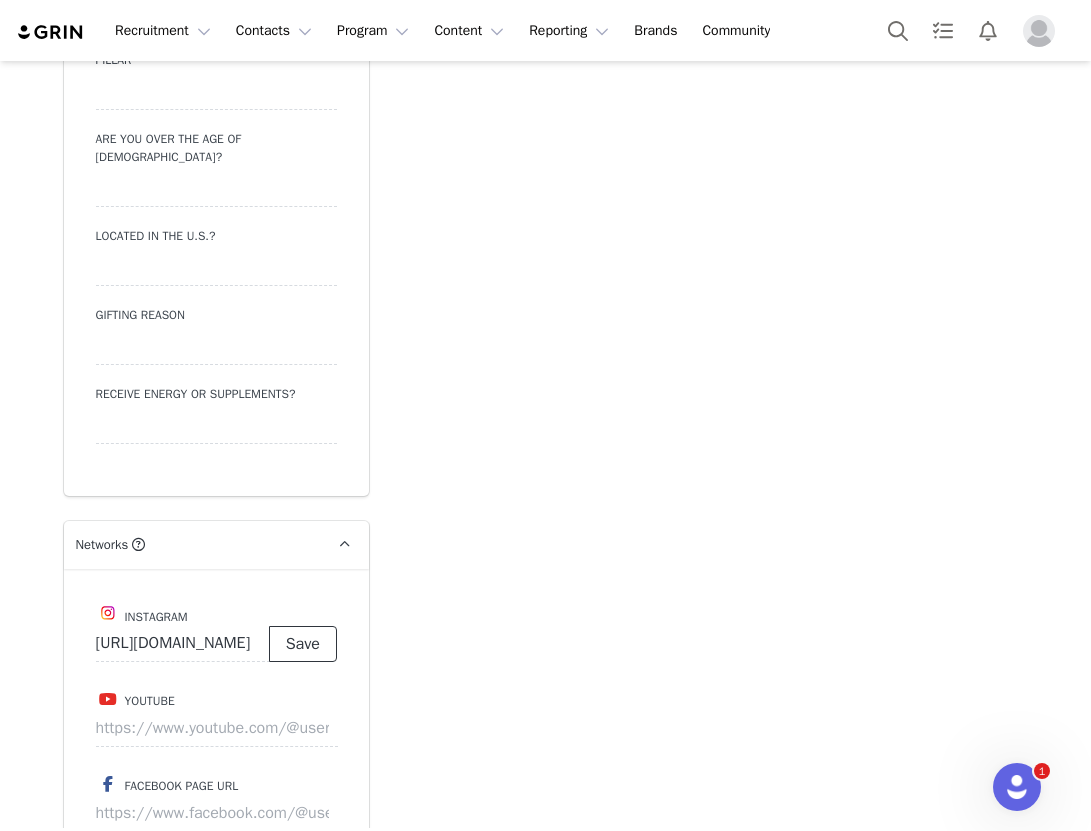 click on "Save" at bounding box center [303, 644] 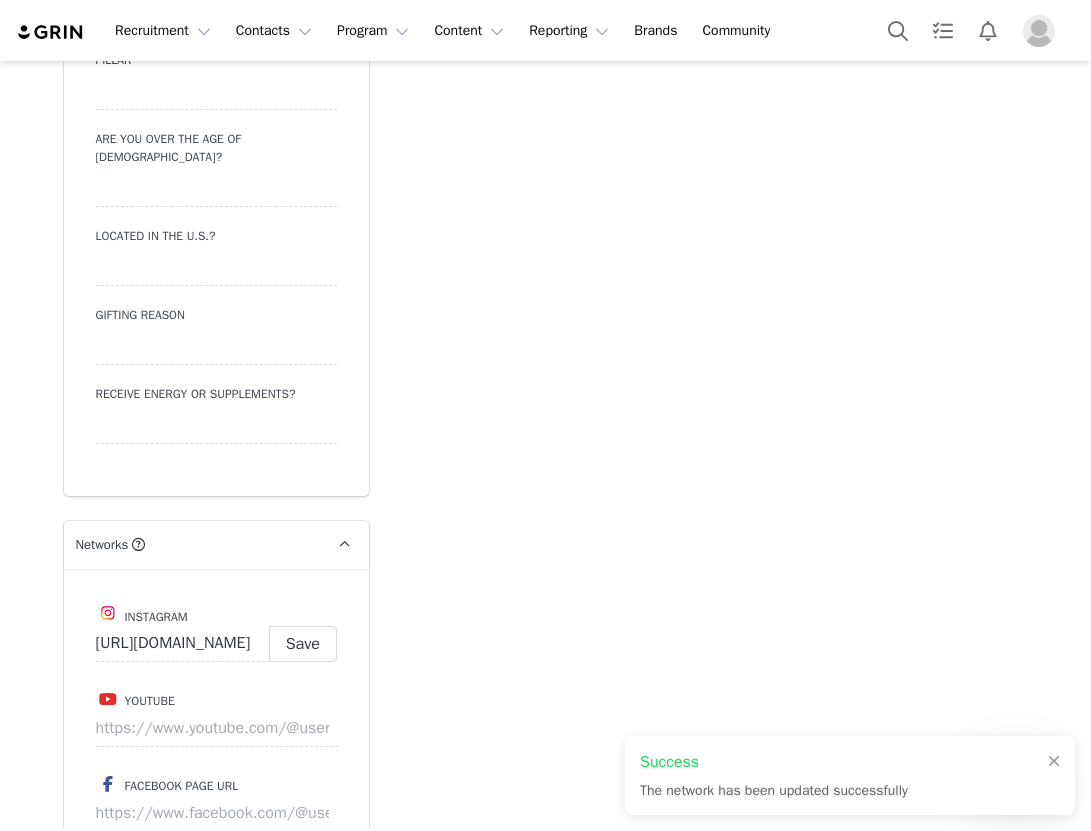 type on "https://www.instagram.com/alejandramondayy" 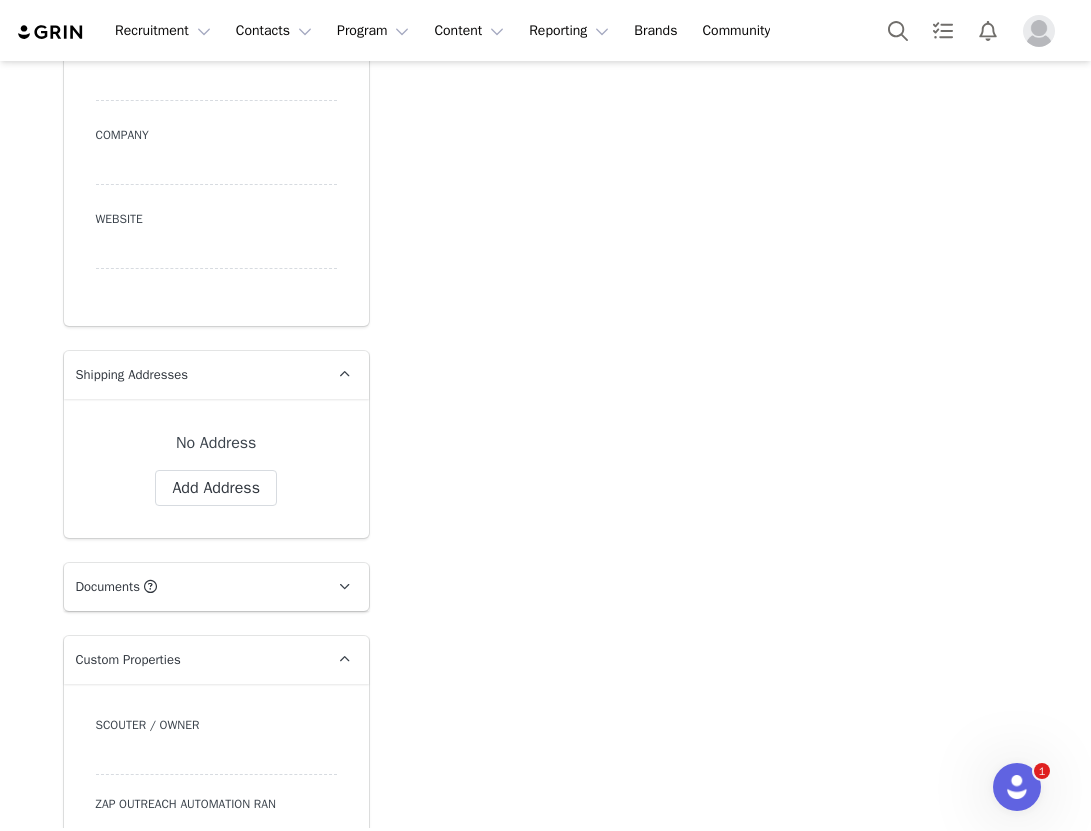scroll, scrollTop: 1635, scrollLeft: 0, axis: vertical 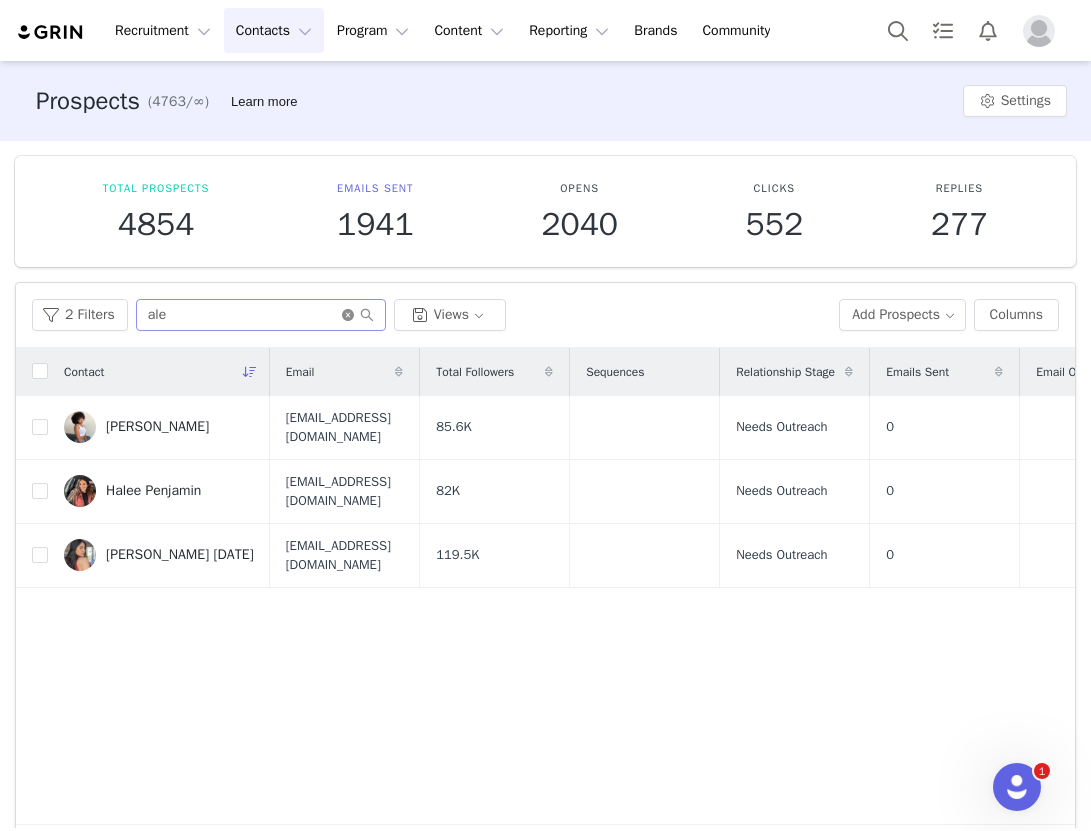 click 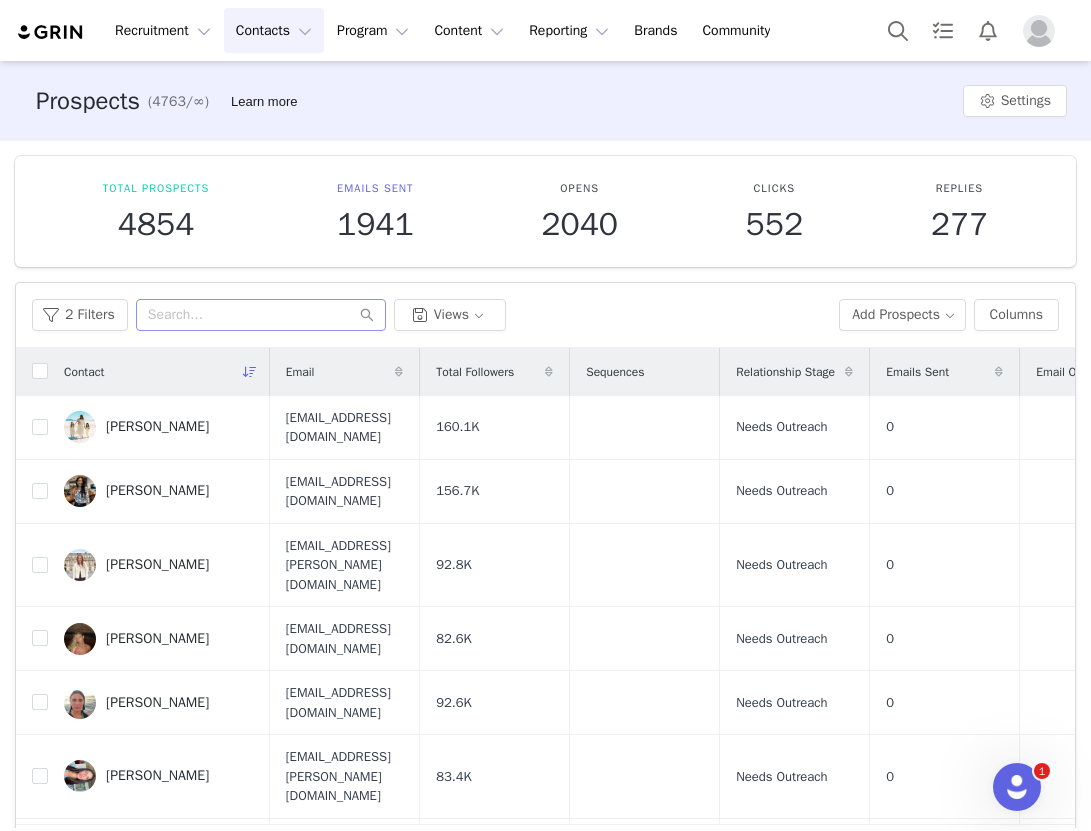 scroll, scrollTop: 939, scrollLeft: 0, axis: vertical 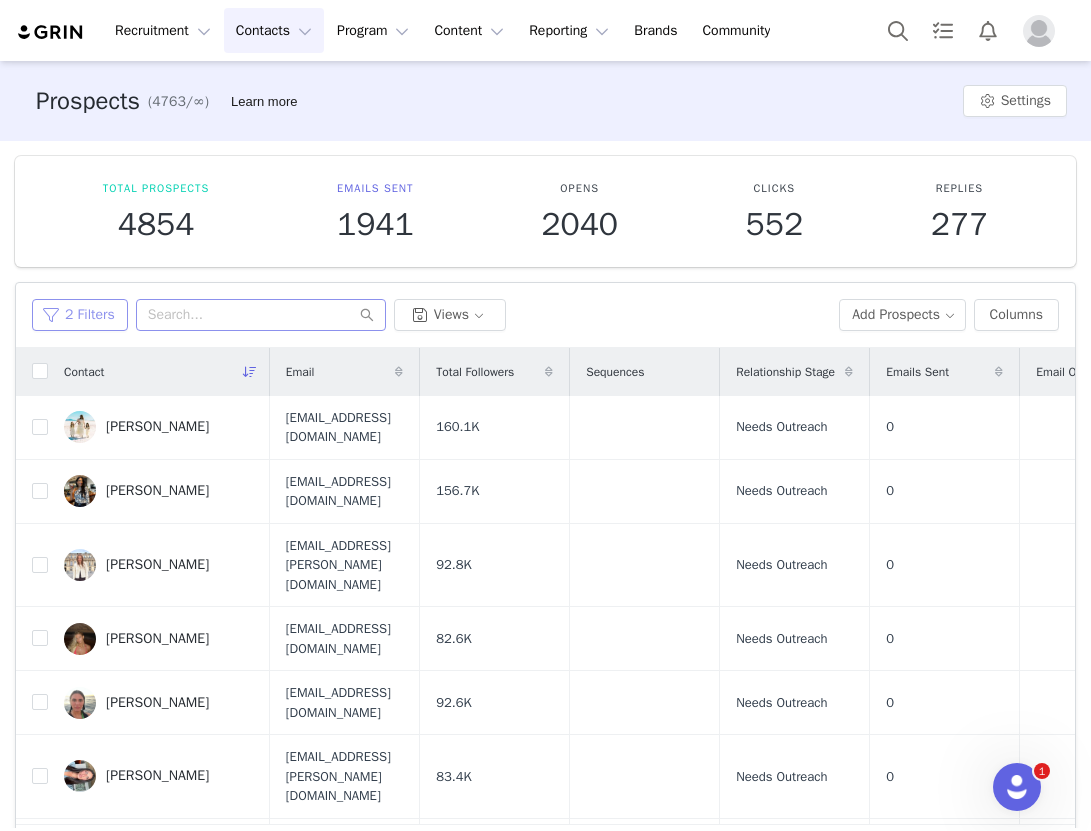 click on "2 Filters" at bounding box center (80, 315) 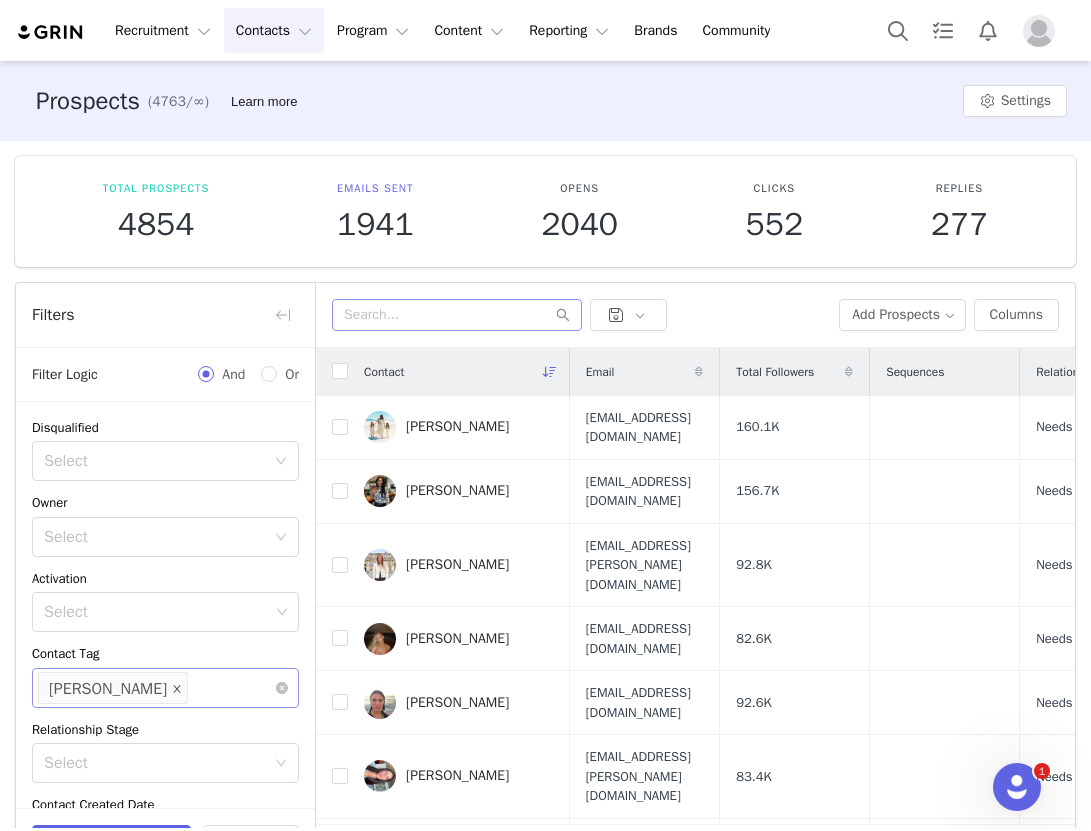 click 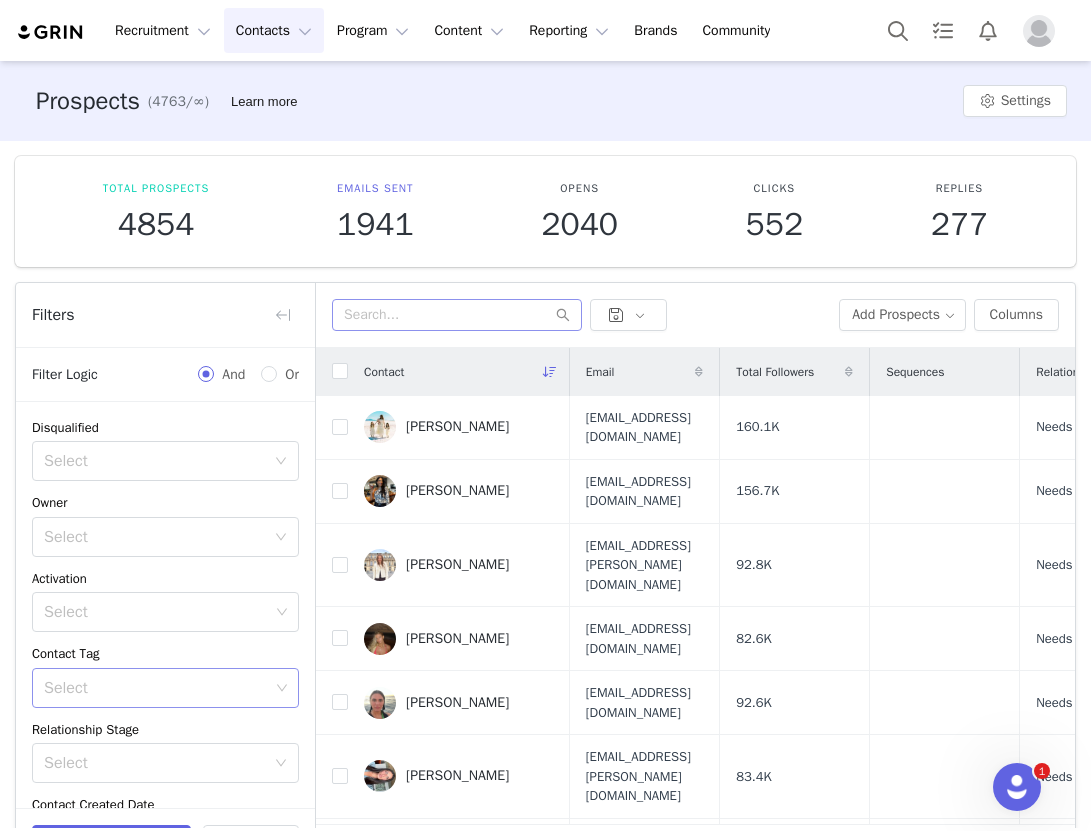 click on "Select" at bounding box center (156, 688) 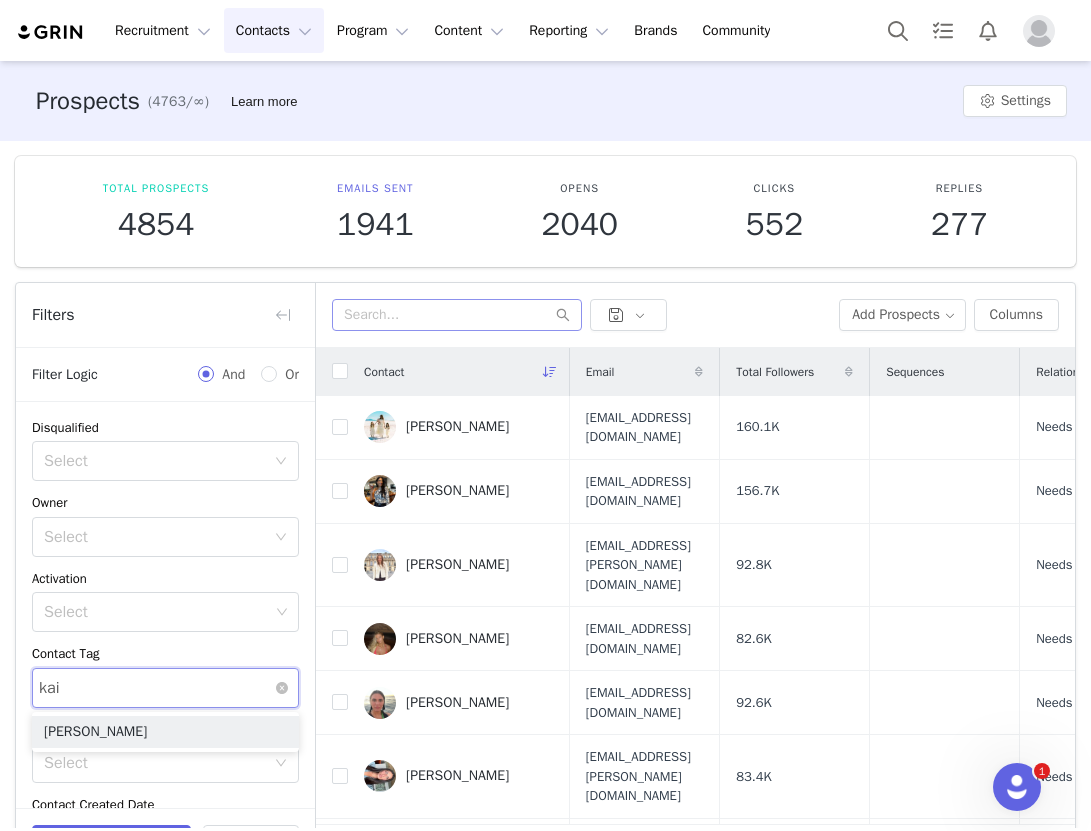 type on "kait" 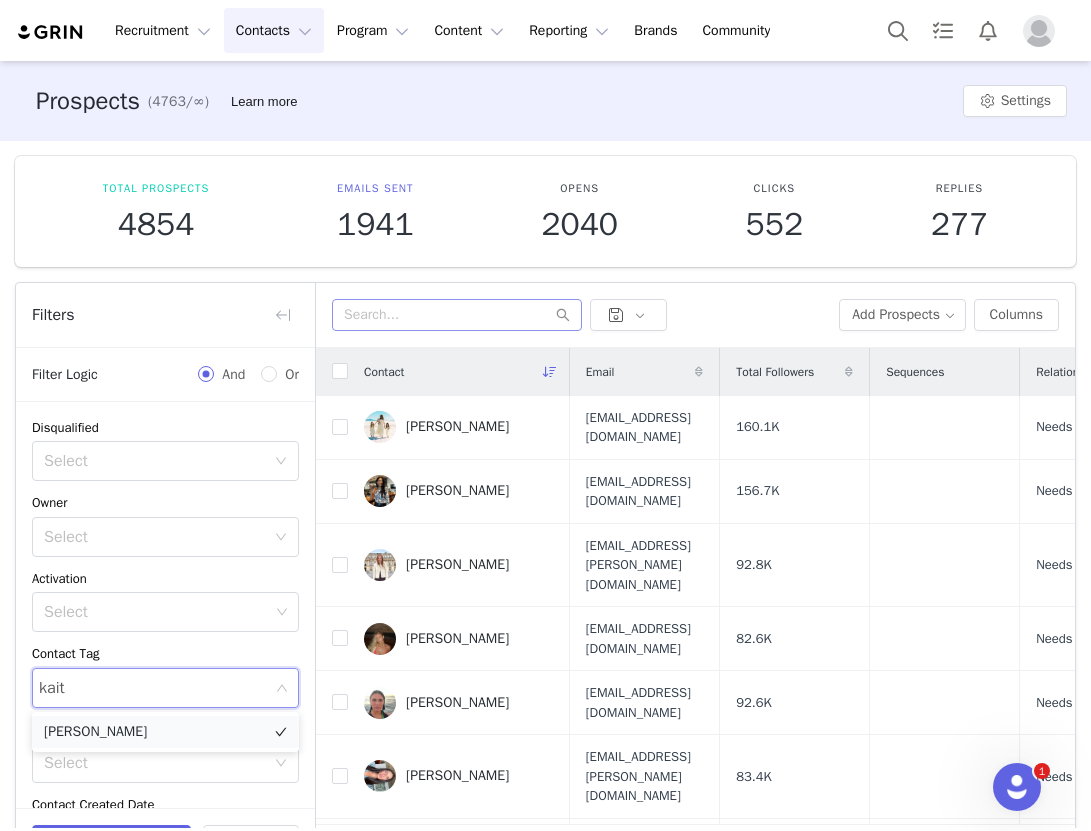click on "[PERSON_NAME]" at bounding box center [165, 732] 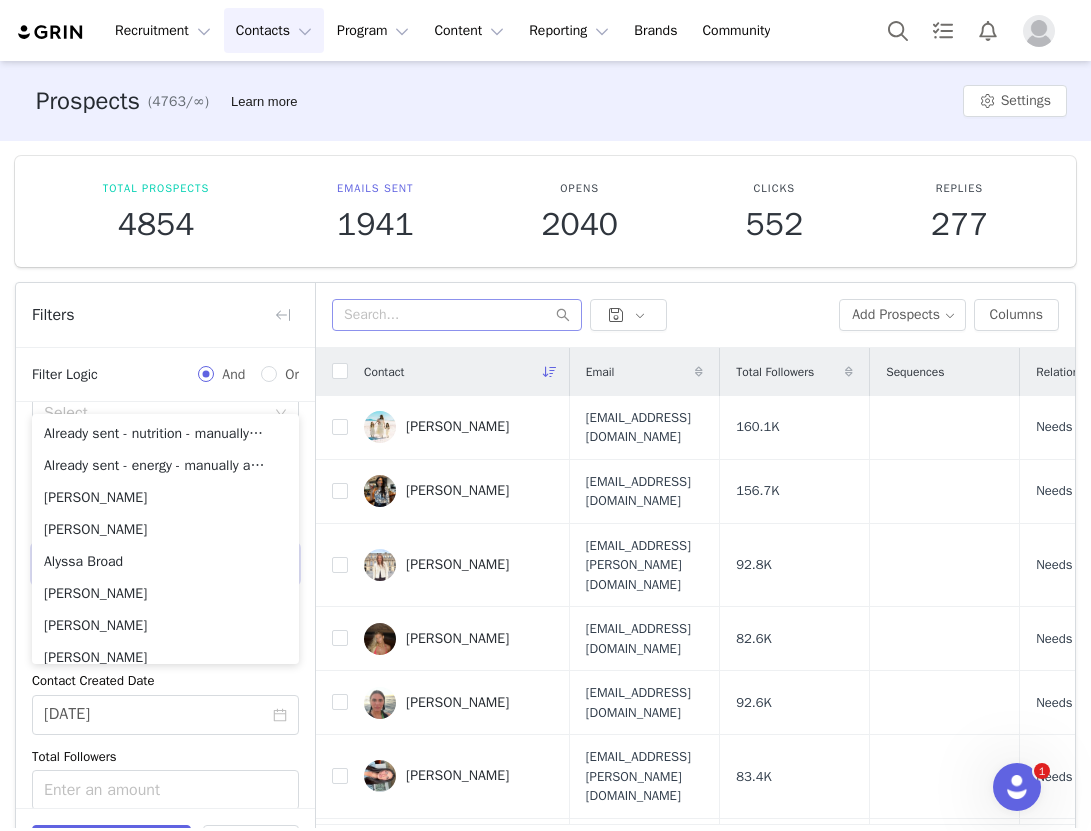 scroll, scrollTop: 283, scrollLeft: 0, axis: vertical 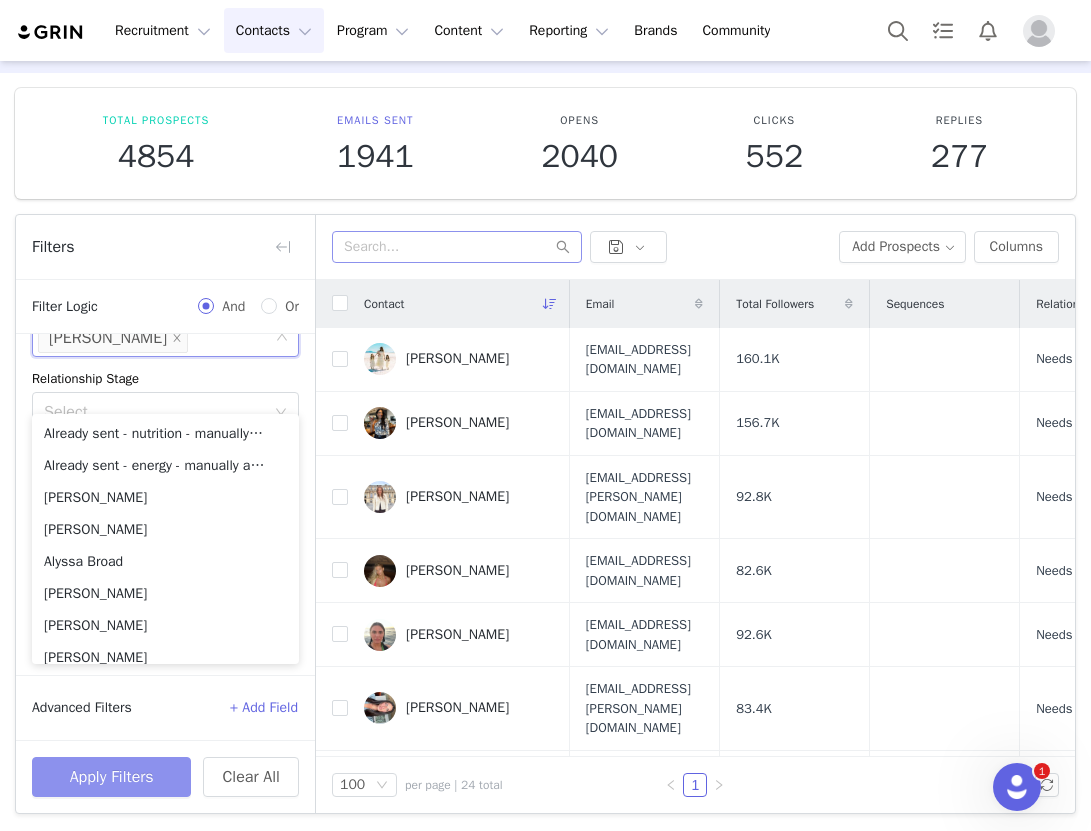 click on "Apply Filters" at bounding box center [111, 777] 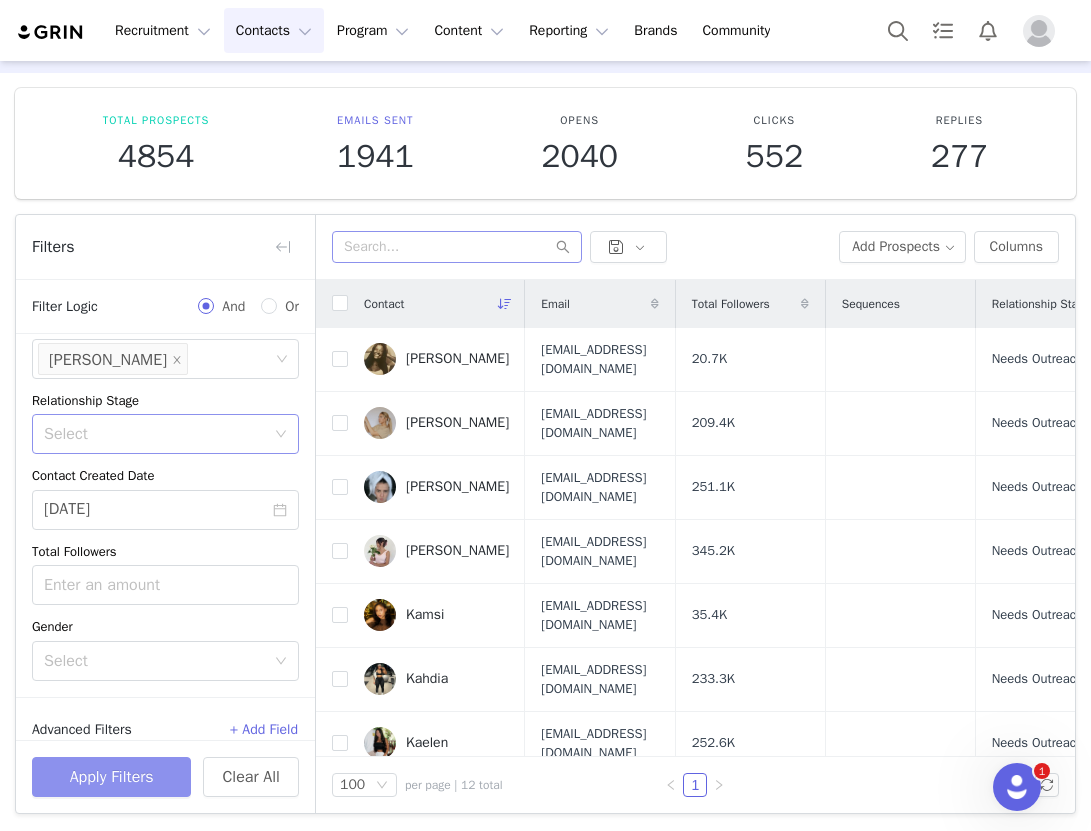 scroll, scrollTop: 255, scrollLeft: 0, axis: vertical 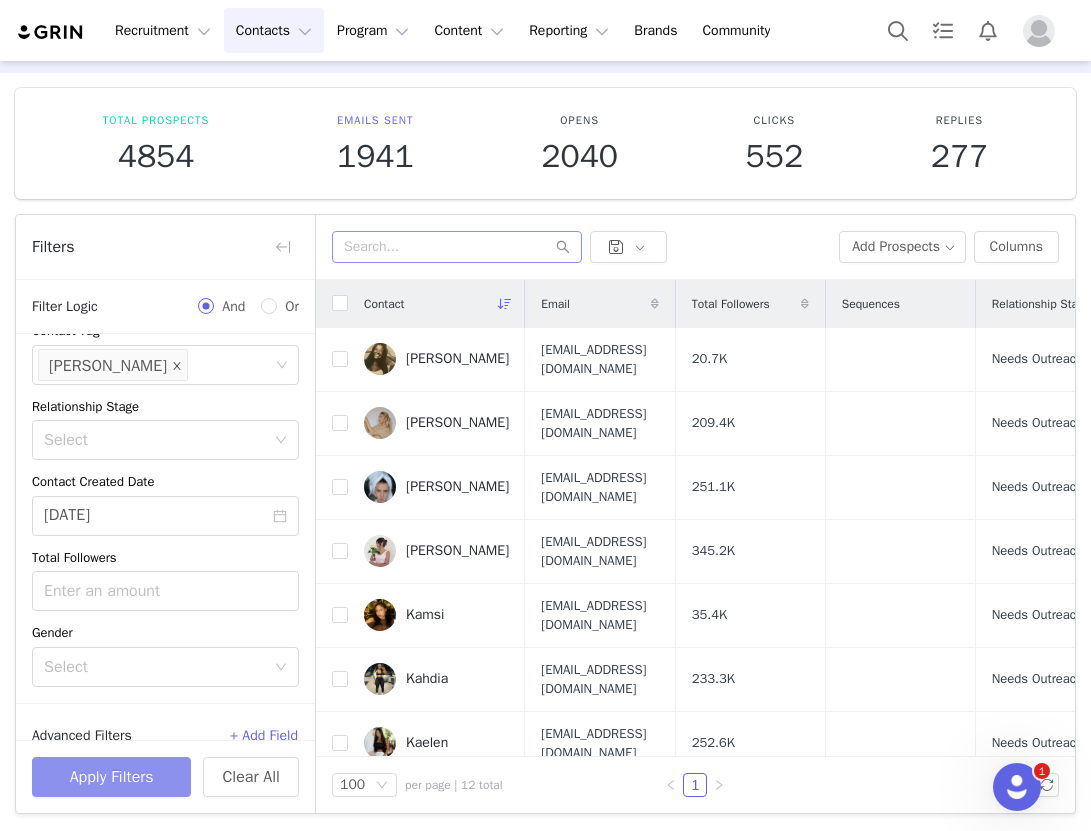 click 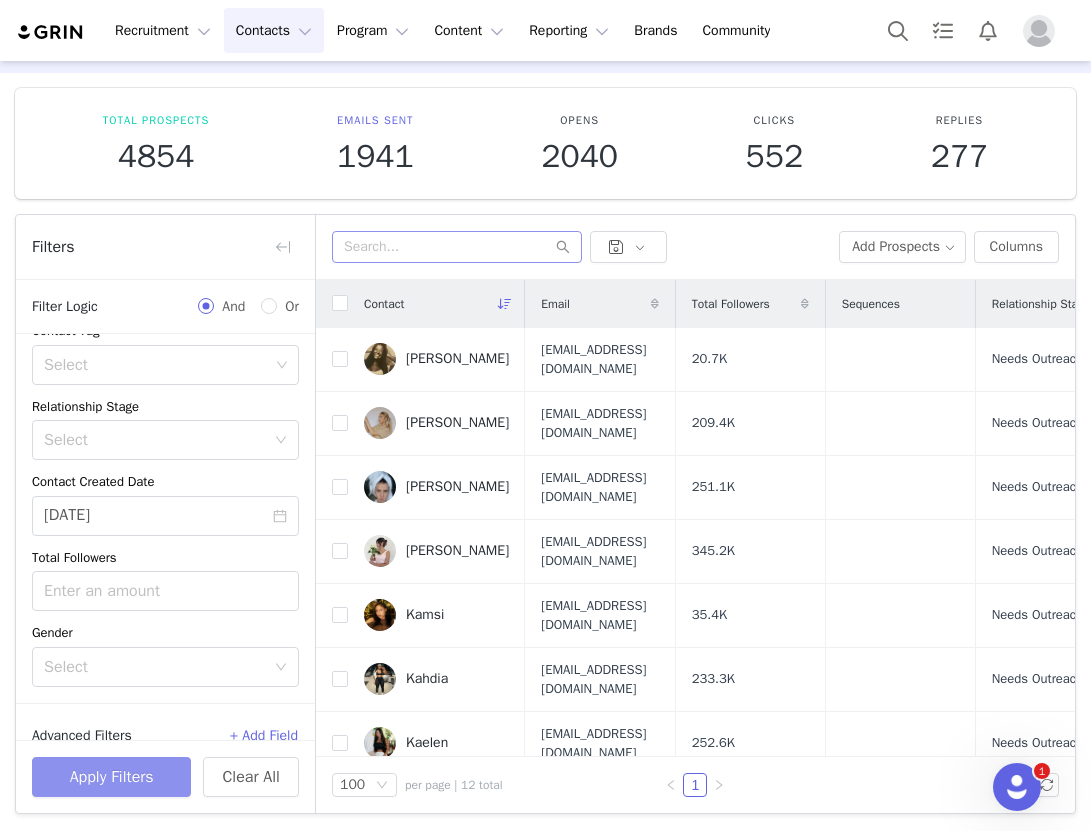 click on "Select" at bounding box center (156, 365) 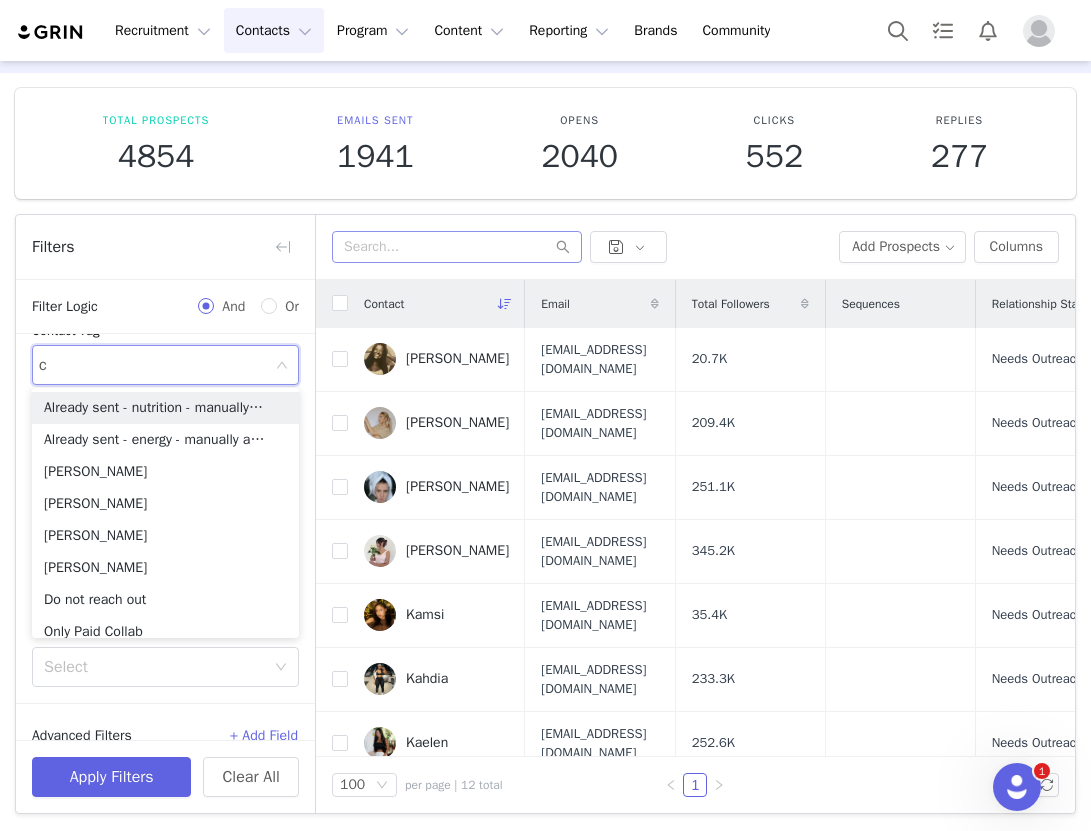 type on "ch" 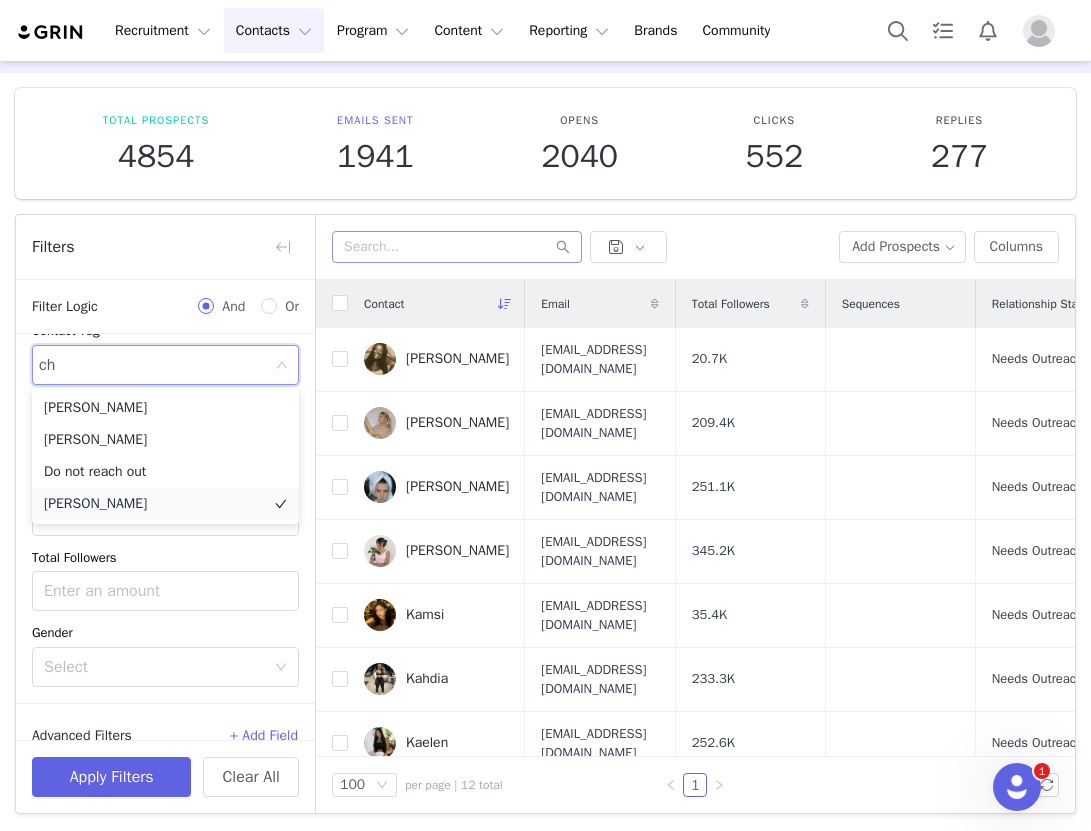 click on "[PERSON_NAME]" at bounding box center (165, 504) 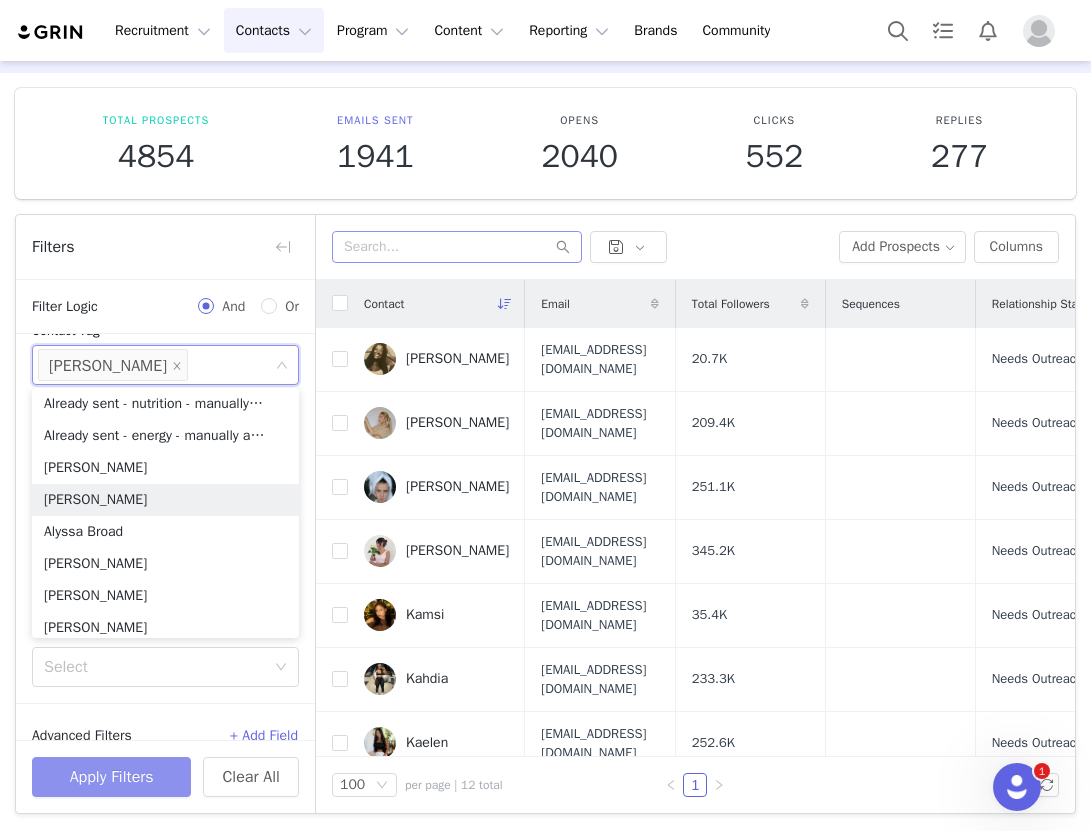 scroll, scrollTop: 10, scrollLeft: 0, axis: vertical 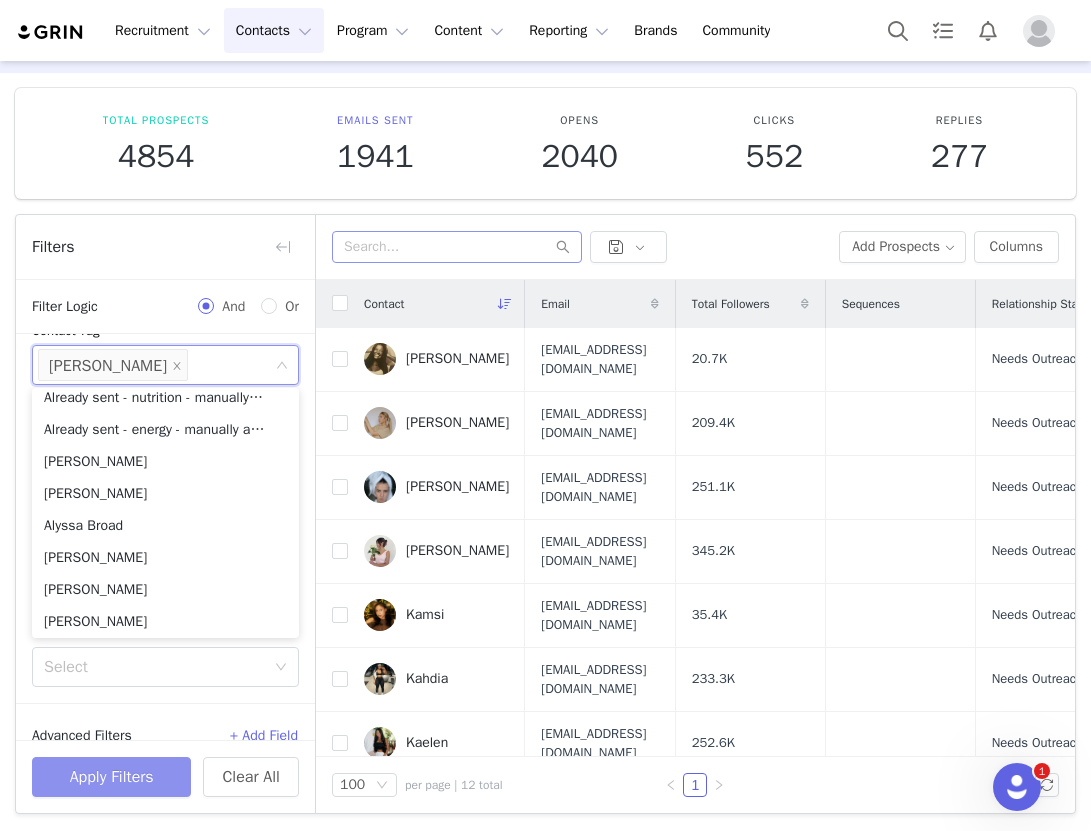 click on "Apply Filters" at bounding box center [111, 777] 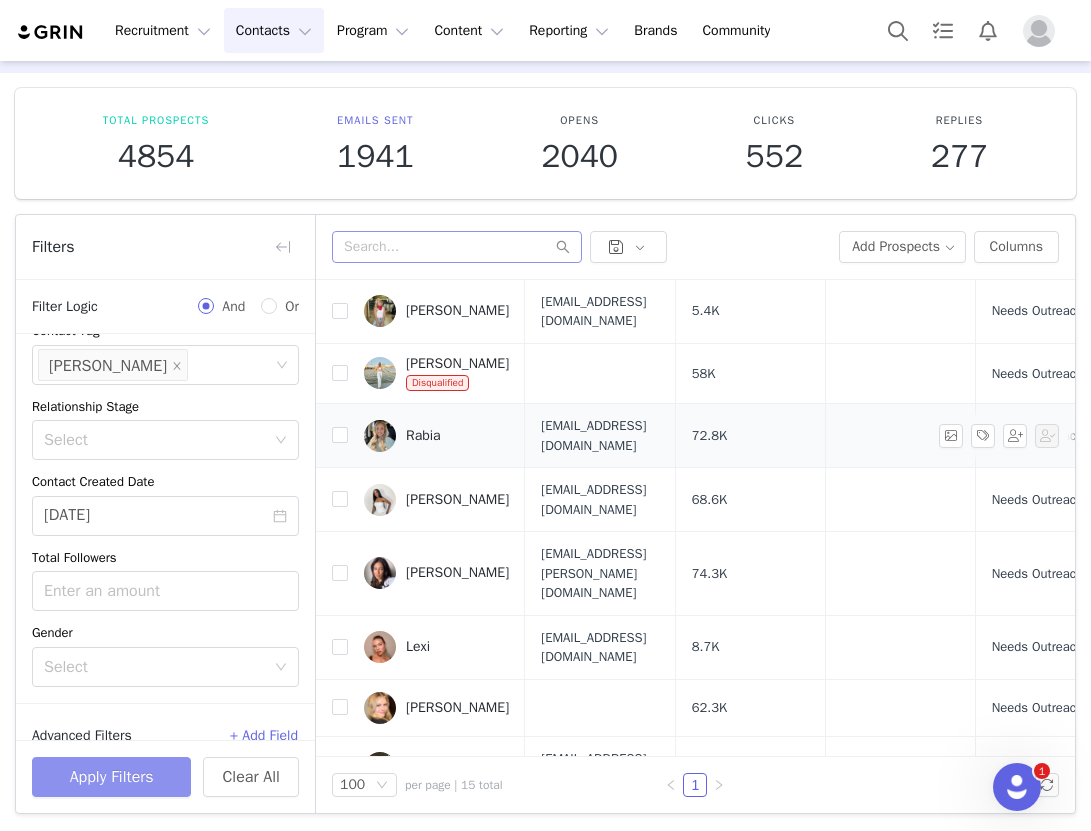 scroll, scrollTop: 0, scrollLeft: 0, axis: both 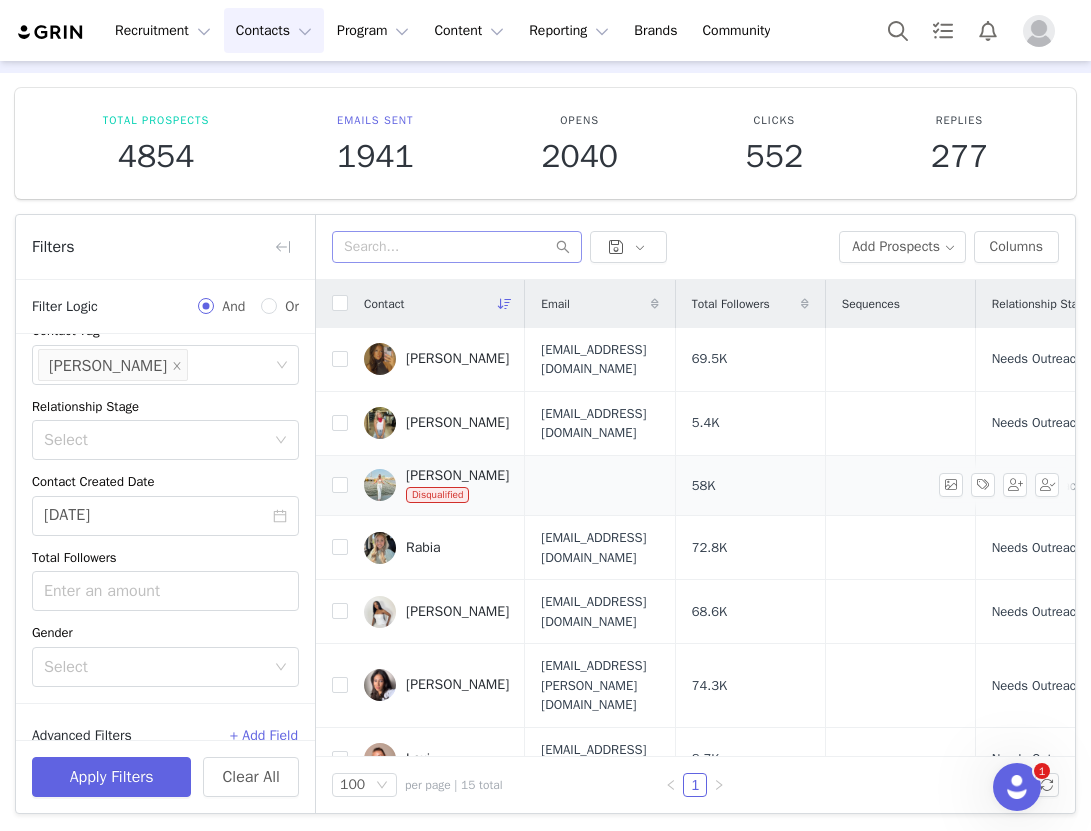 click on "Sarah Grigg   Disqualified" at bounding box center [436, 486] 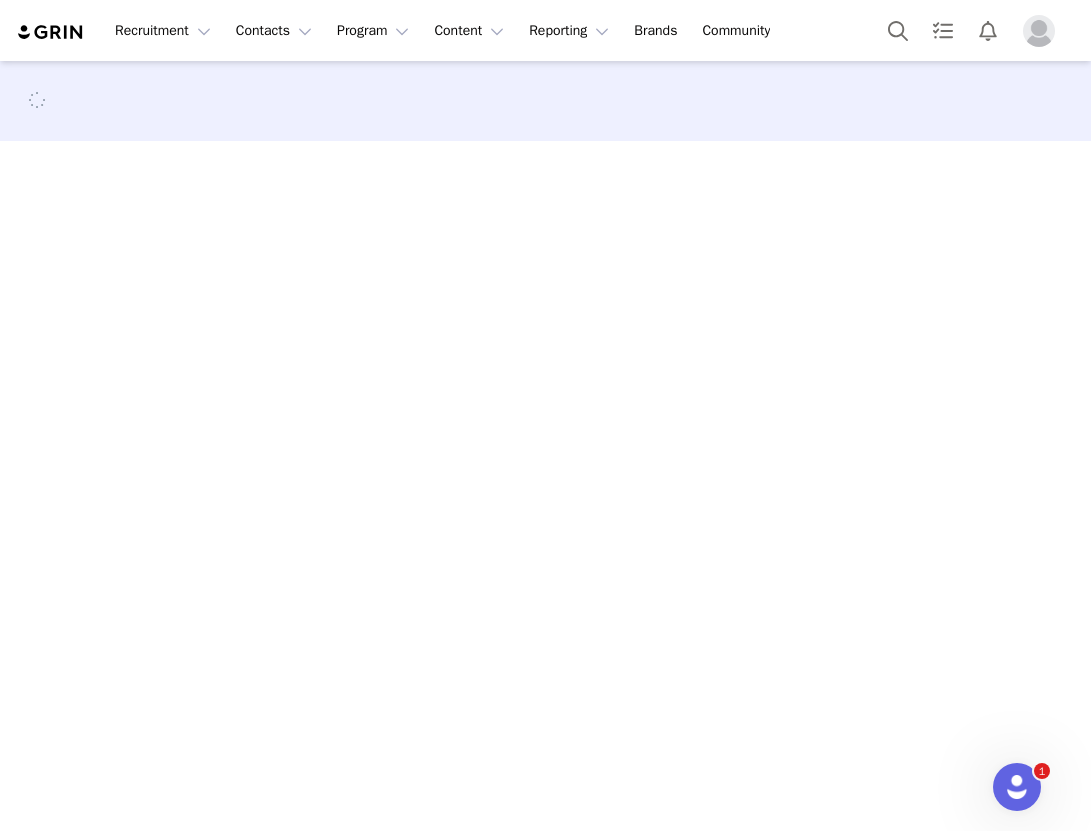 scroll, scrollTop: 0, scrollLeft: 0, axis: both 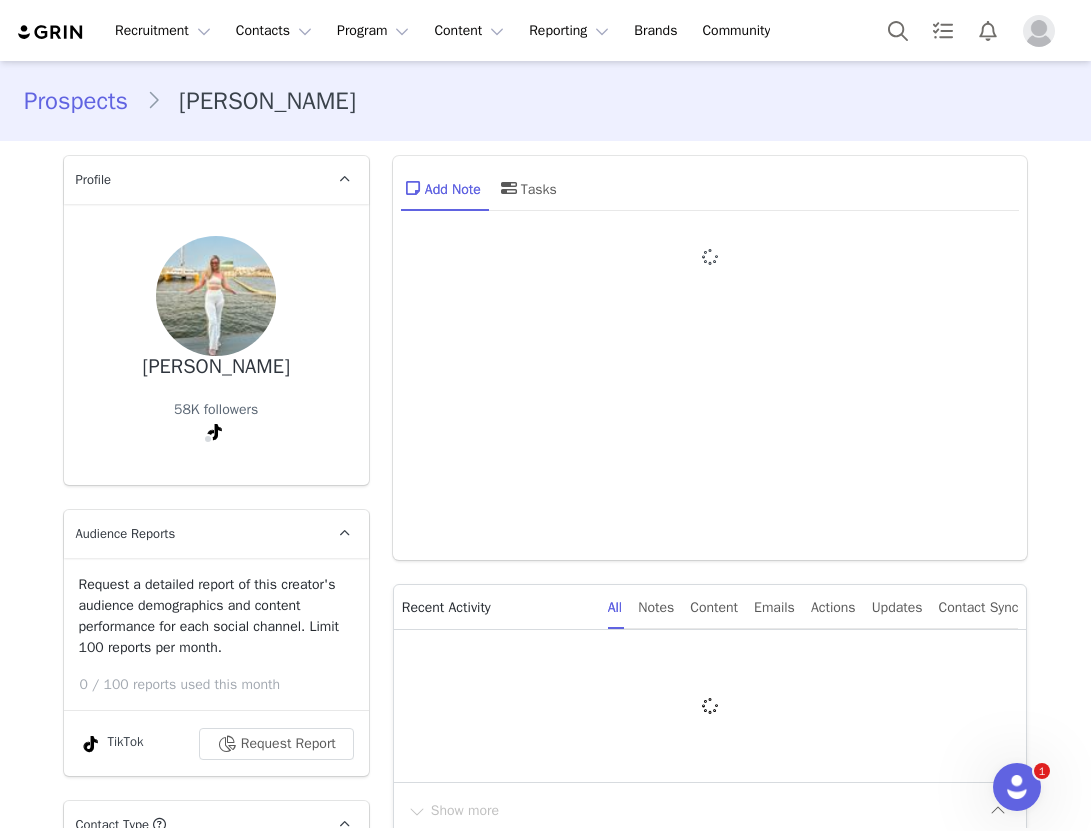 type on "+1 ([GEOGRAPHIC_DATA])" 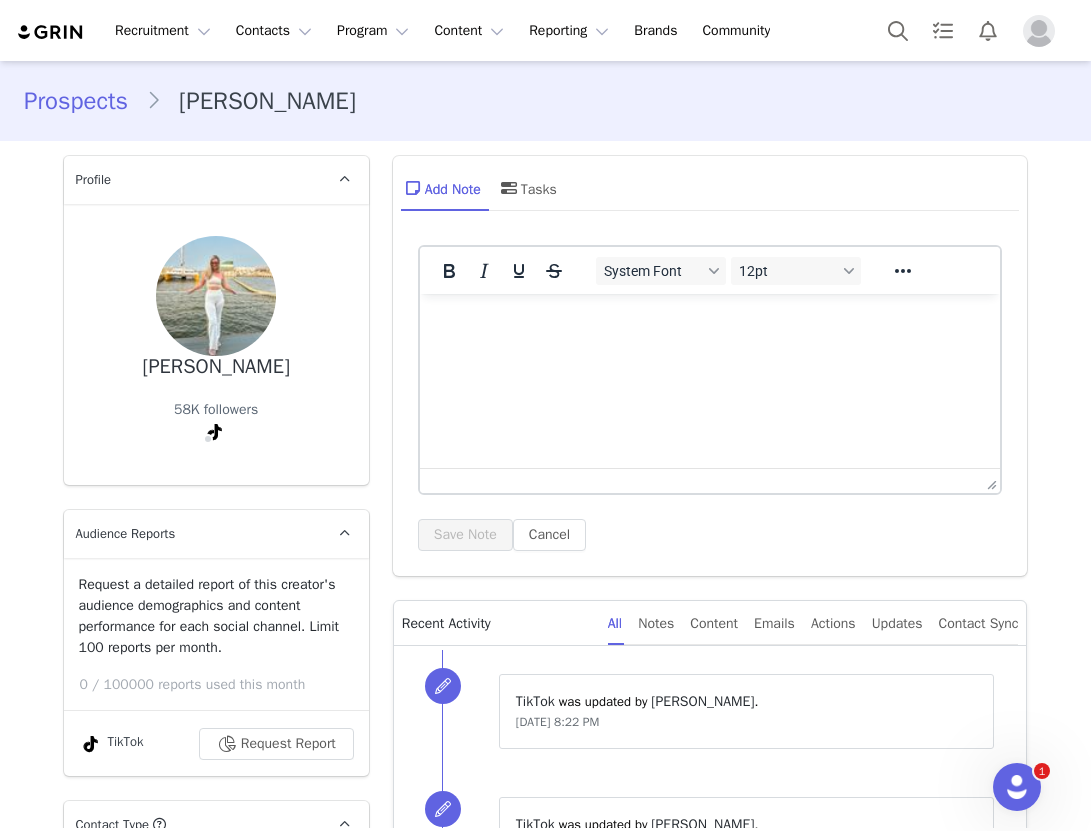 scroll, scrollTop: 0, scrollLeft: 0, axis: both 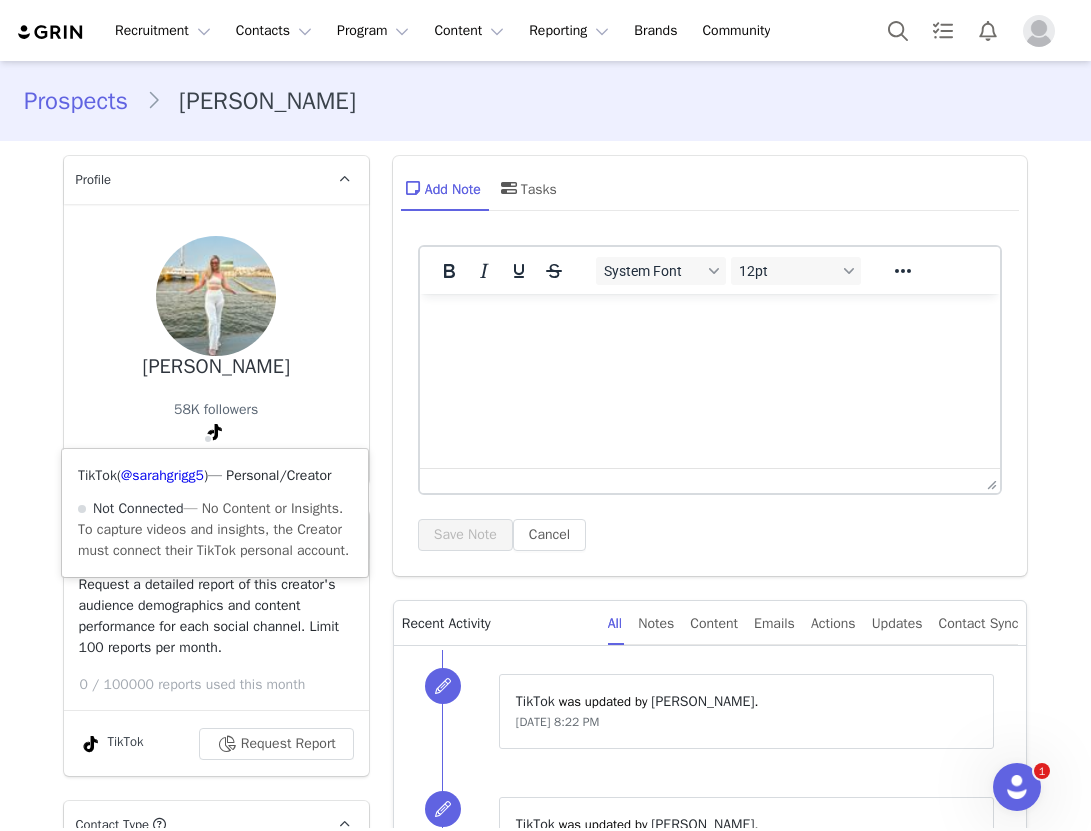 click on "TikTok  (   @sarahgrigg5   )   — Personal/Creator  Not Connected  — No Content or Insights. To capture videos and insights, the Creator must connect their TikTok personal account." at bounding box center (215, 513) 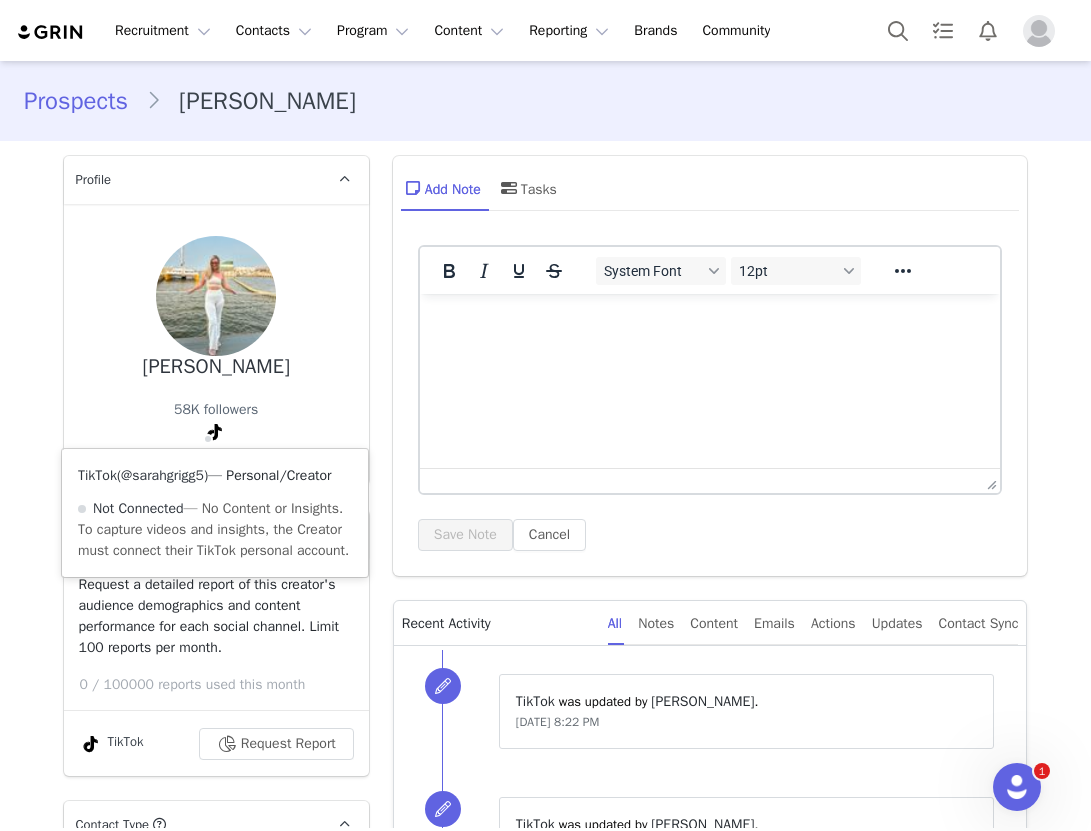 click on "@sarahgrigg5" at bounding box center (162, 475) 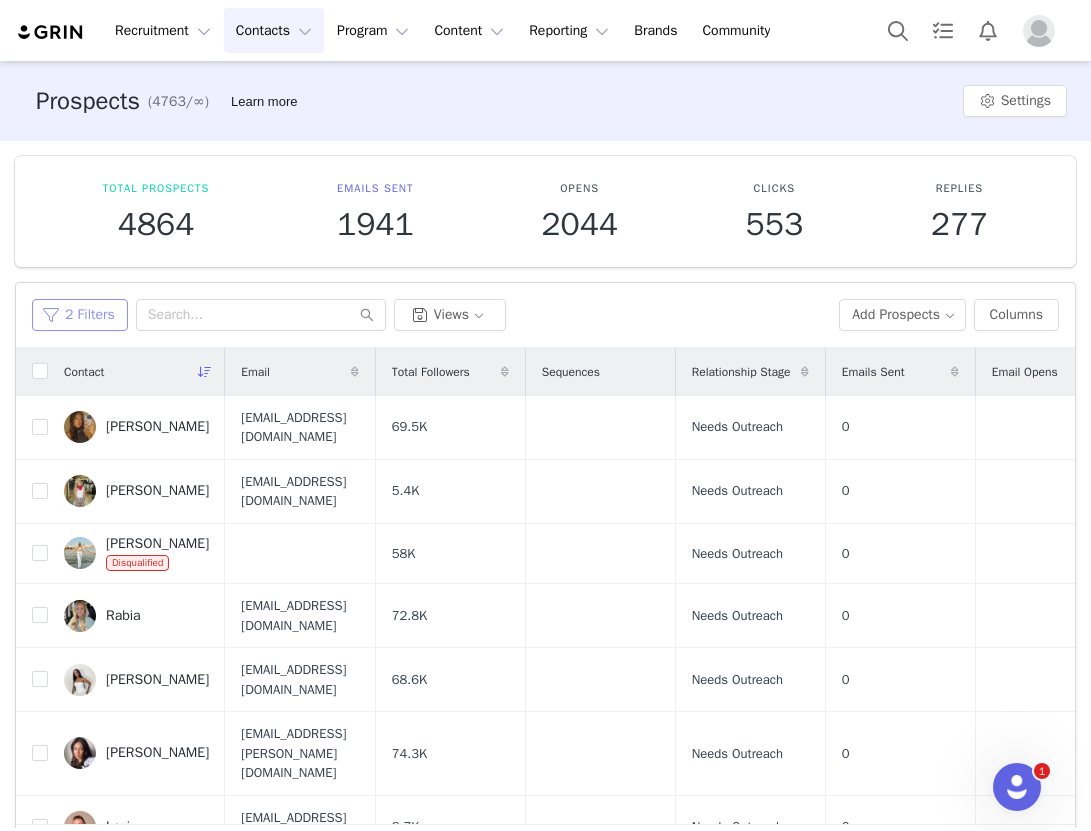 click on "2 Filters" at bounding box center (80, 315) 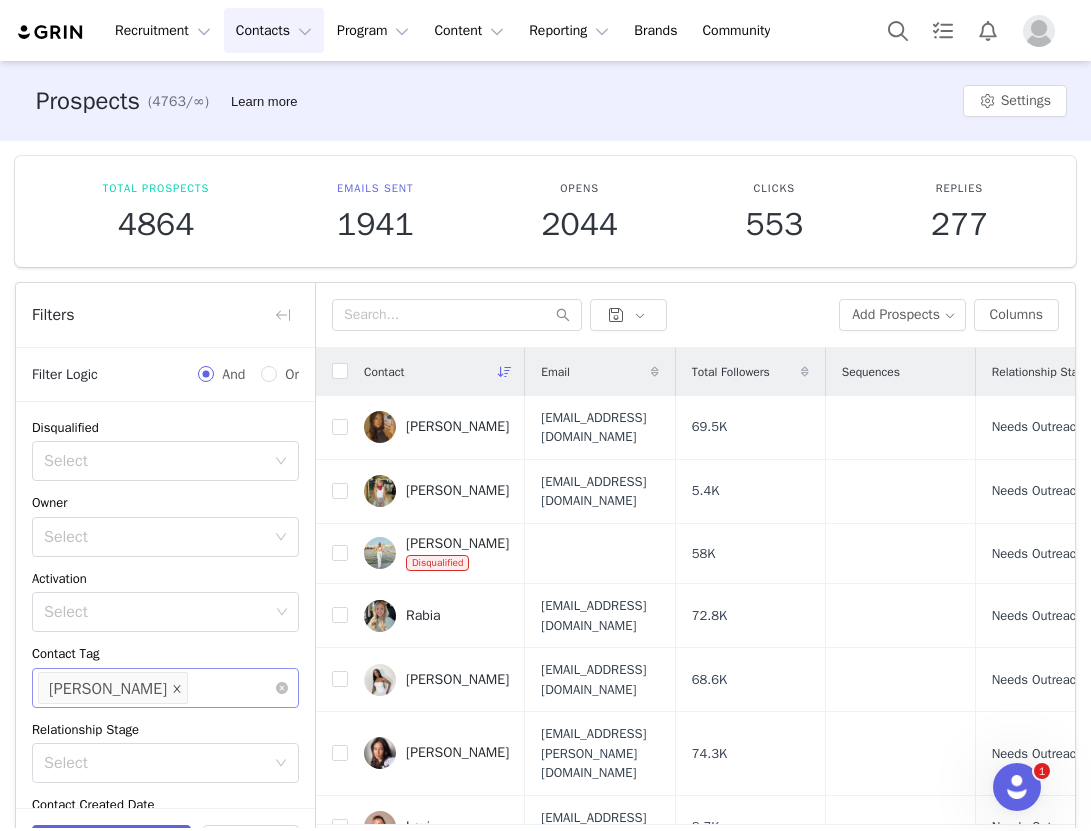 click 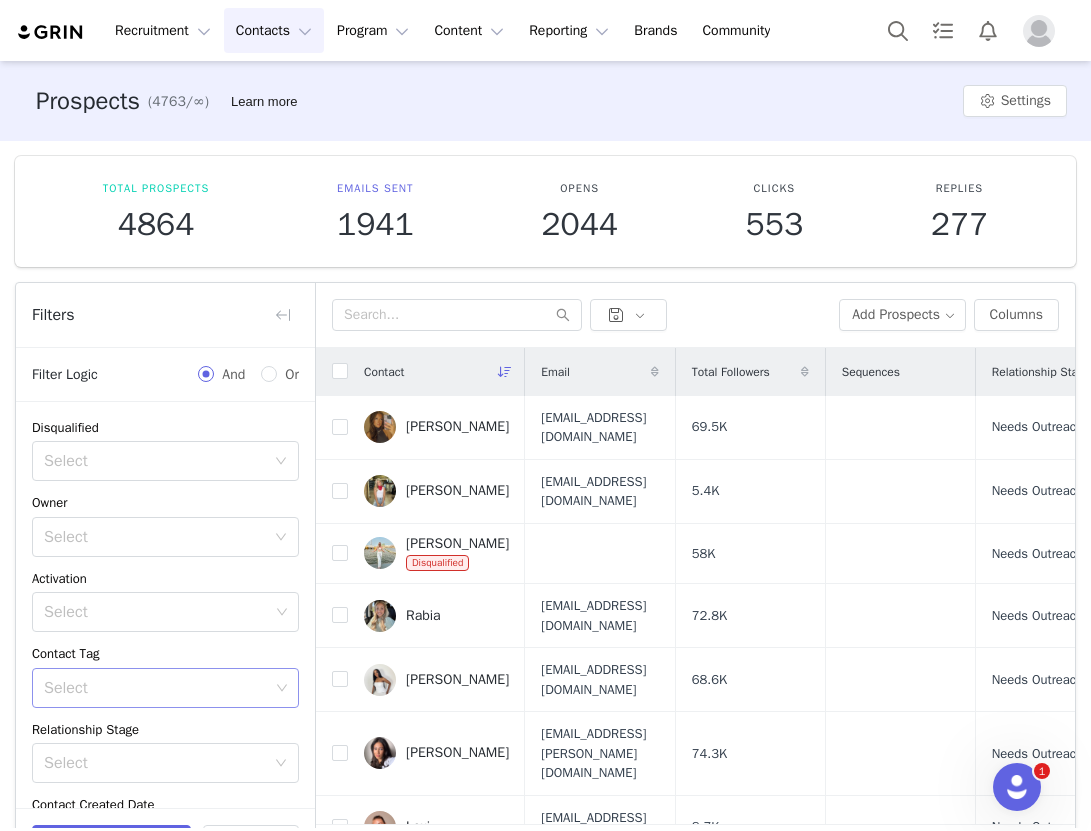 click on "Select" at bounding box center (156, 688) 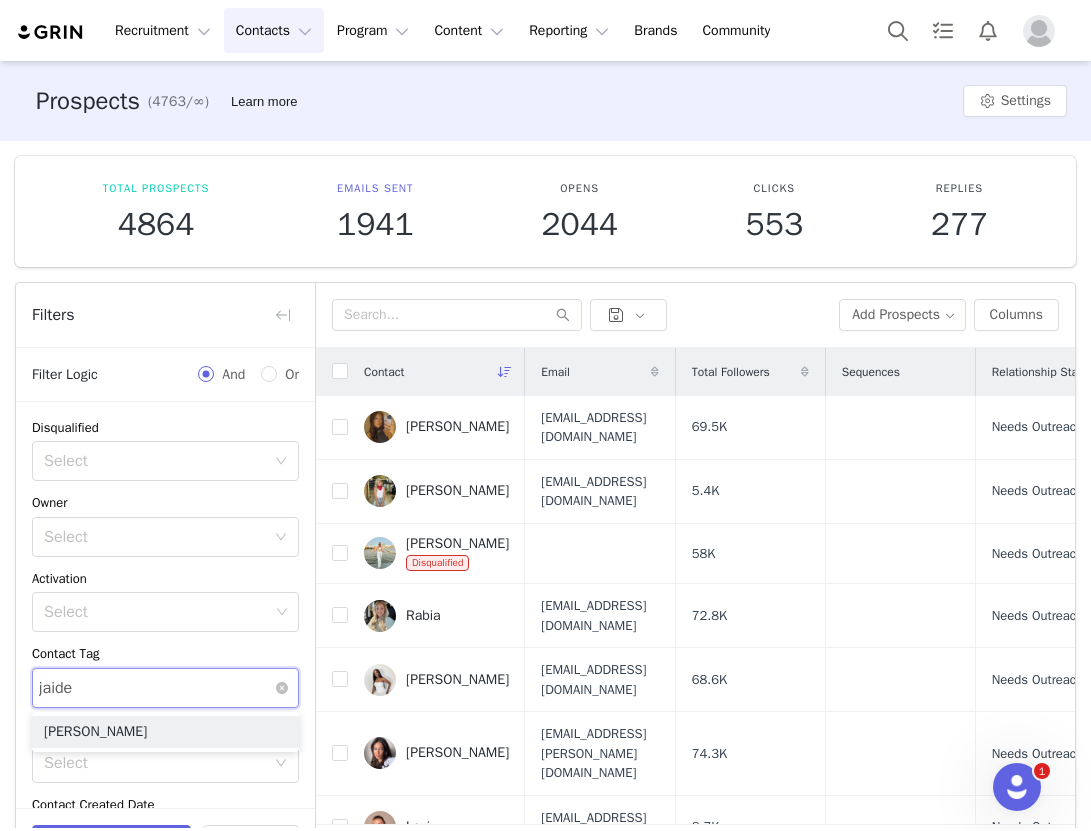 type on "jaiden" 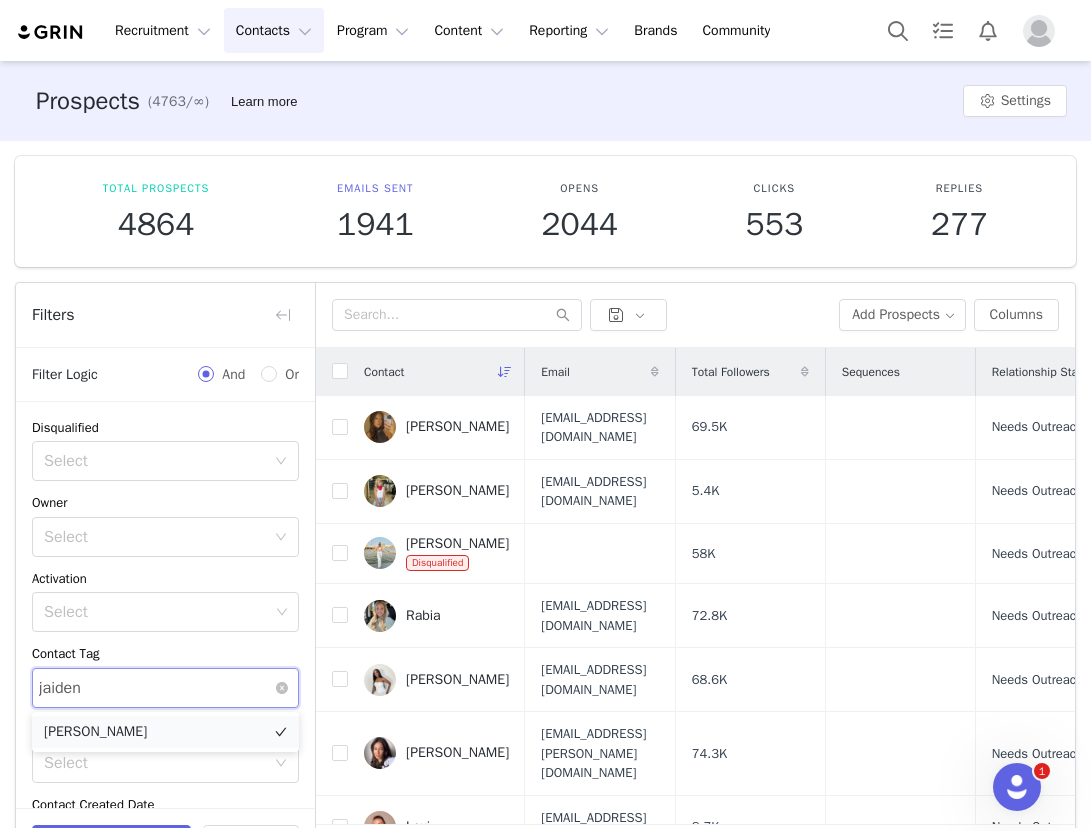 click on "[PERSON_NAME]" at bounding box center [165, 732] 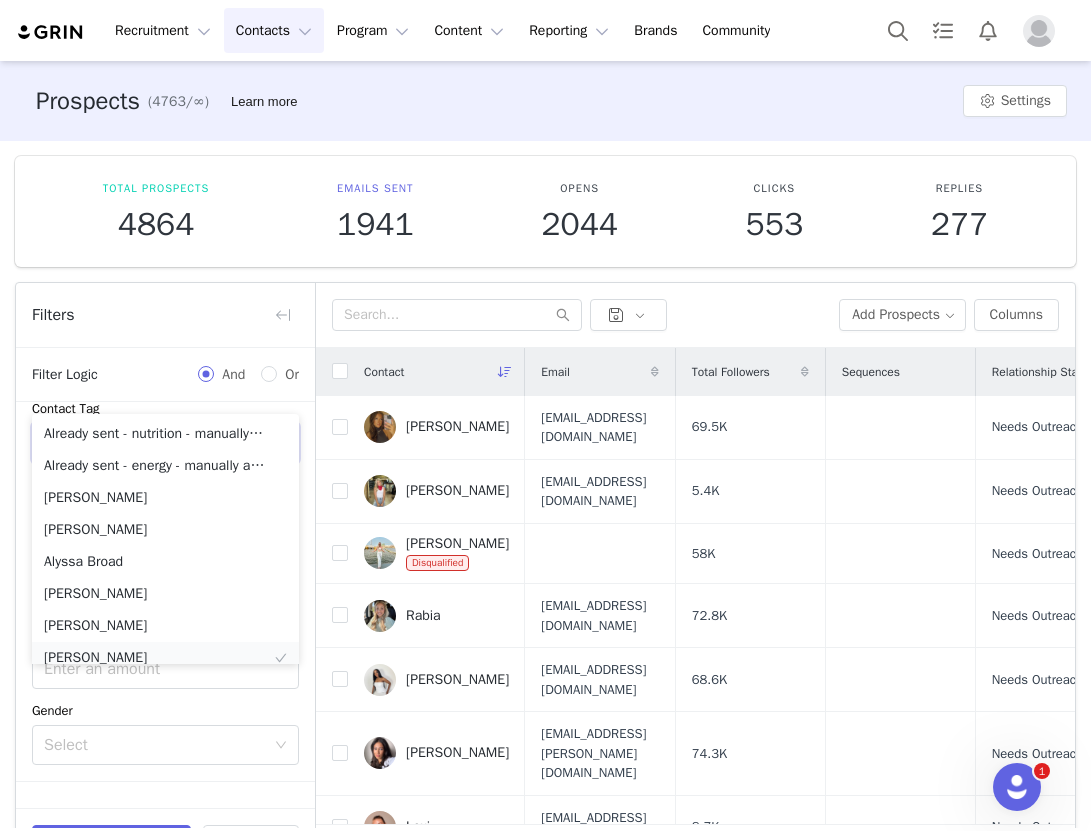scroll, scrollTop: 283, scrollLeft: 0, axis: vertical 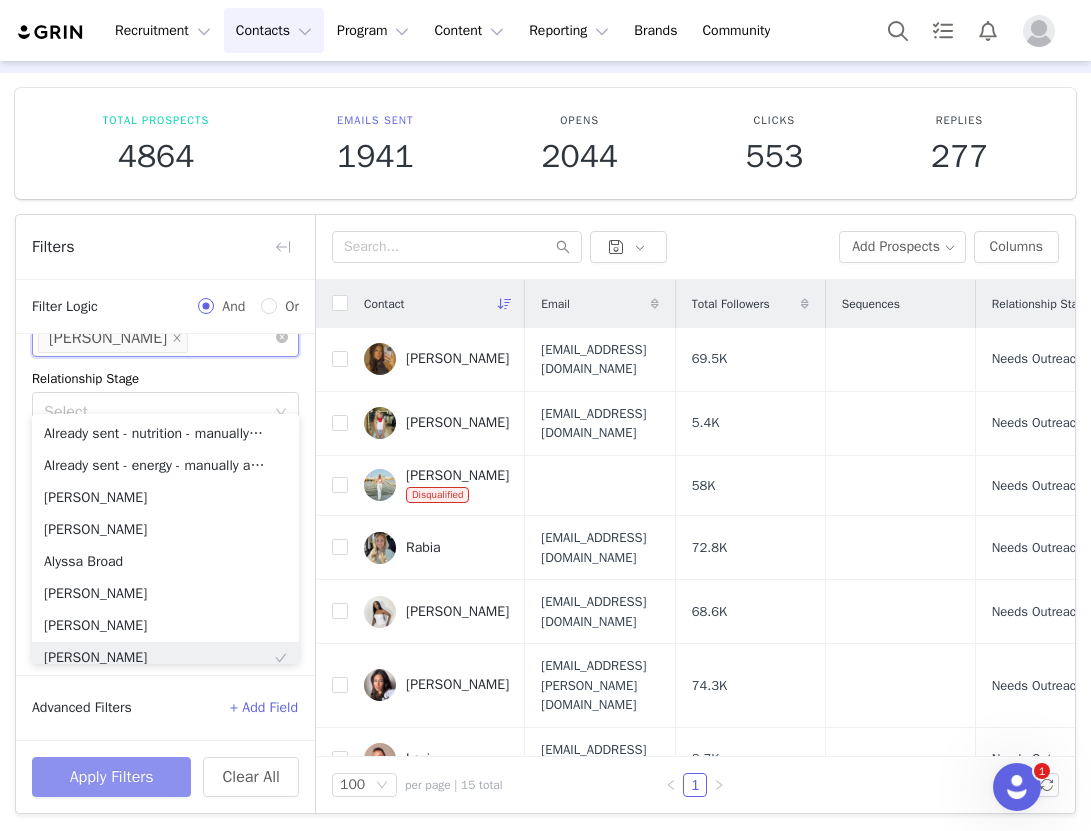click on "Apply Filters" at bounding box center (111, 777) 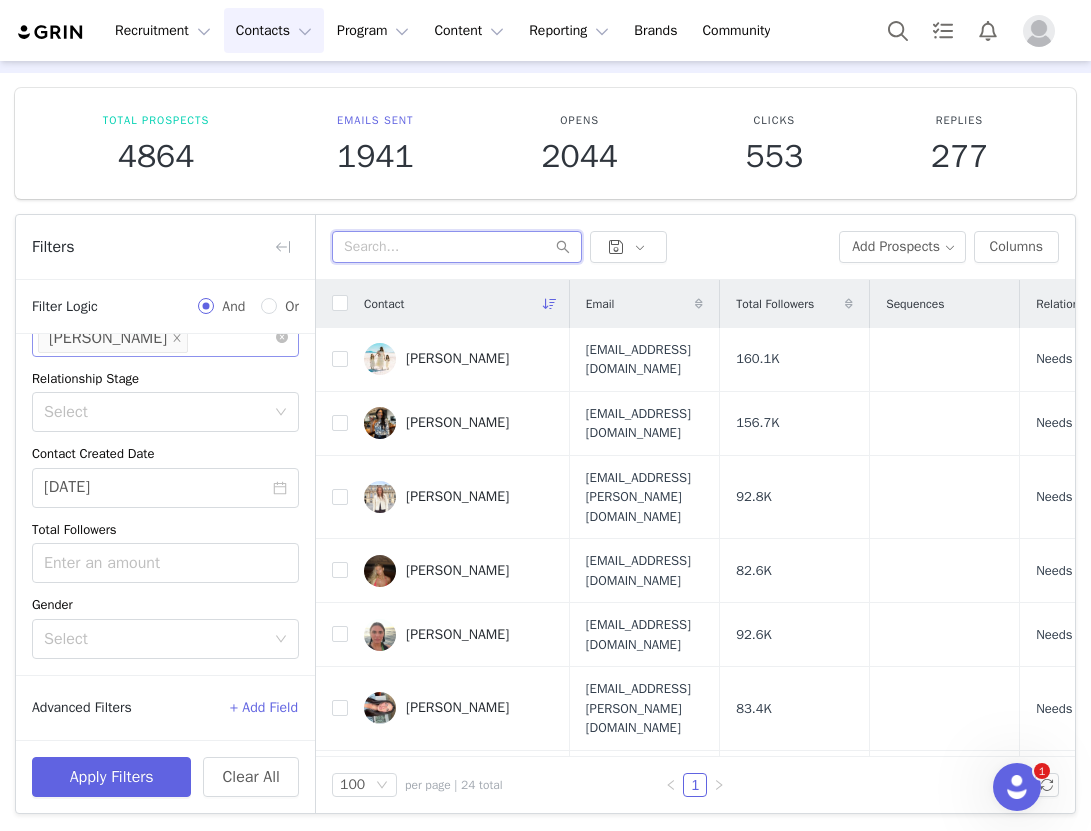 click at bounding box center [457, 247] 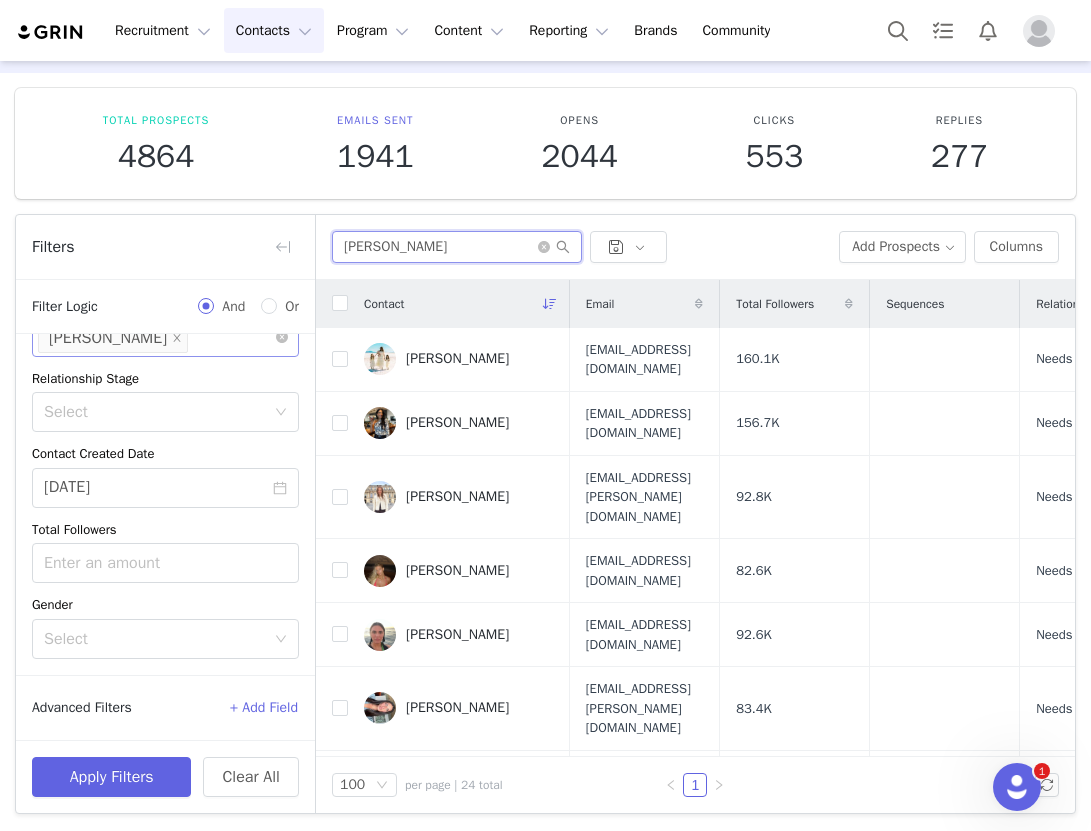 type on "hannah" 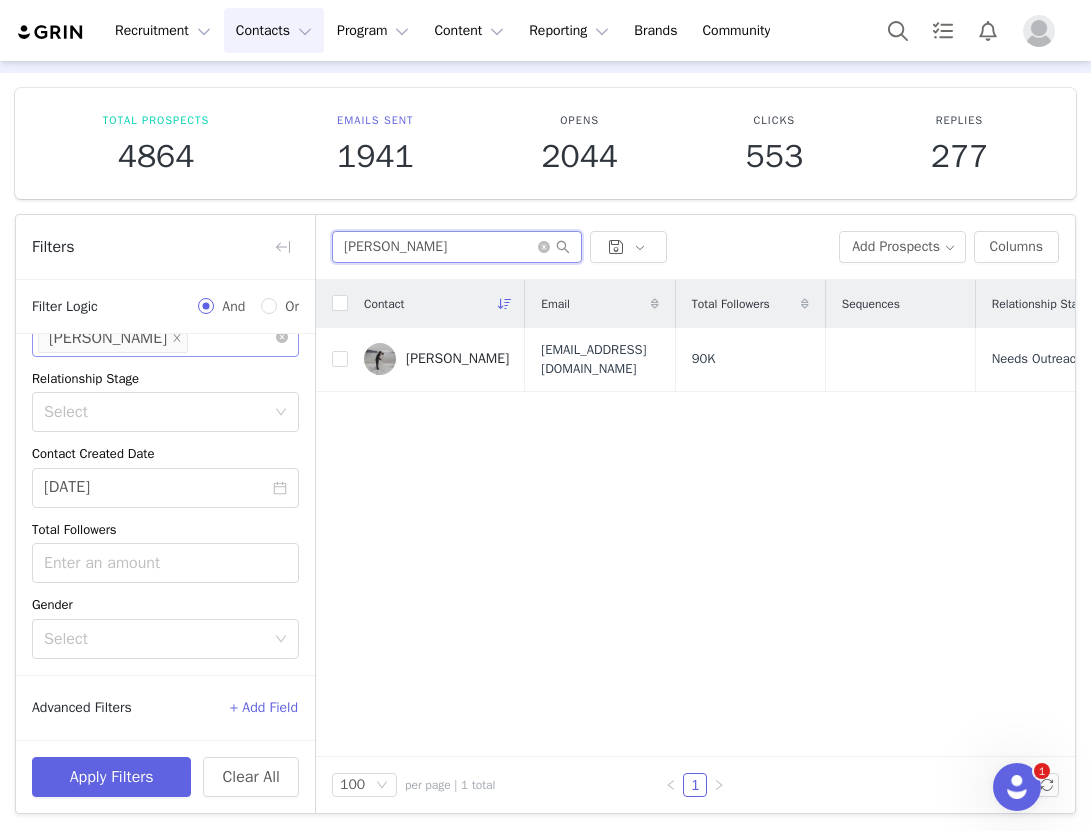 click on "hannah" at bounding box center [457, 247] 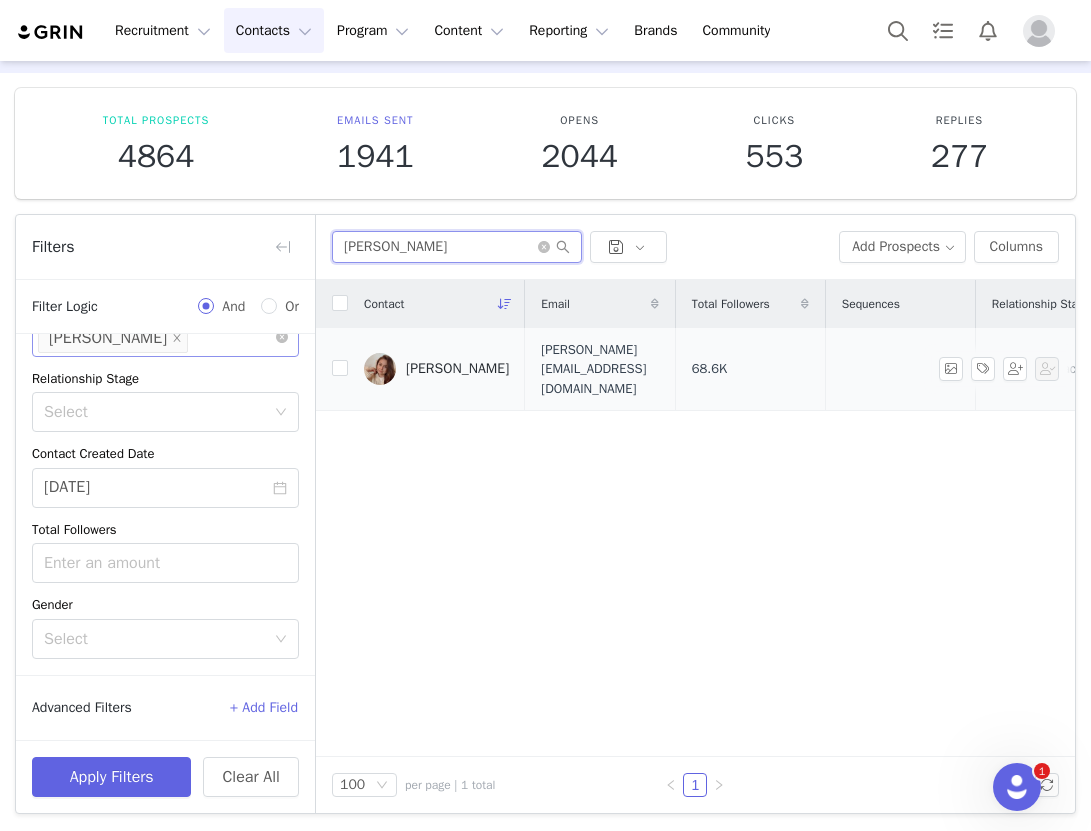 type on "allison" 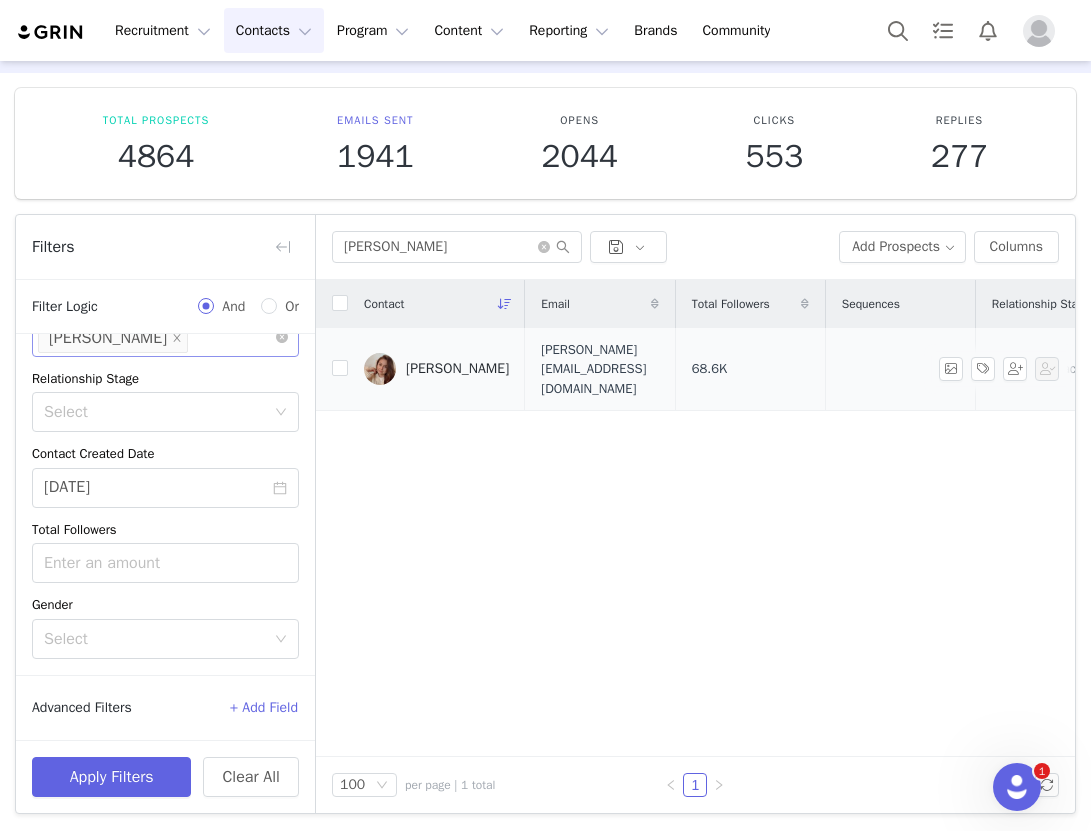 click on "Allison" at bounding box center [436, 369] 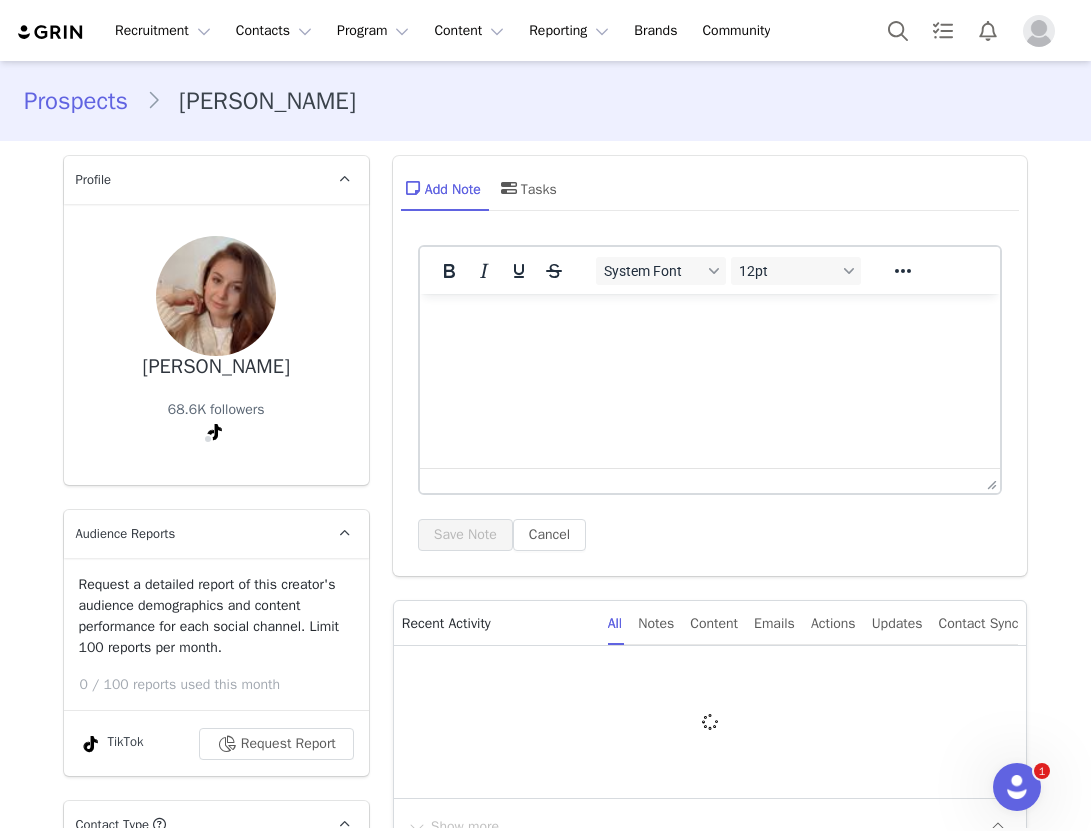 scroll, scrollTop: 0, scrollLeft: 0, axis: both 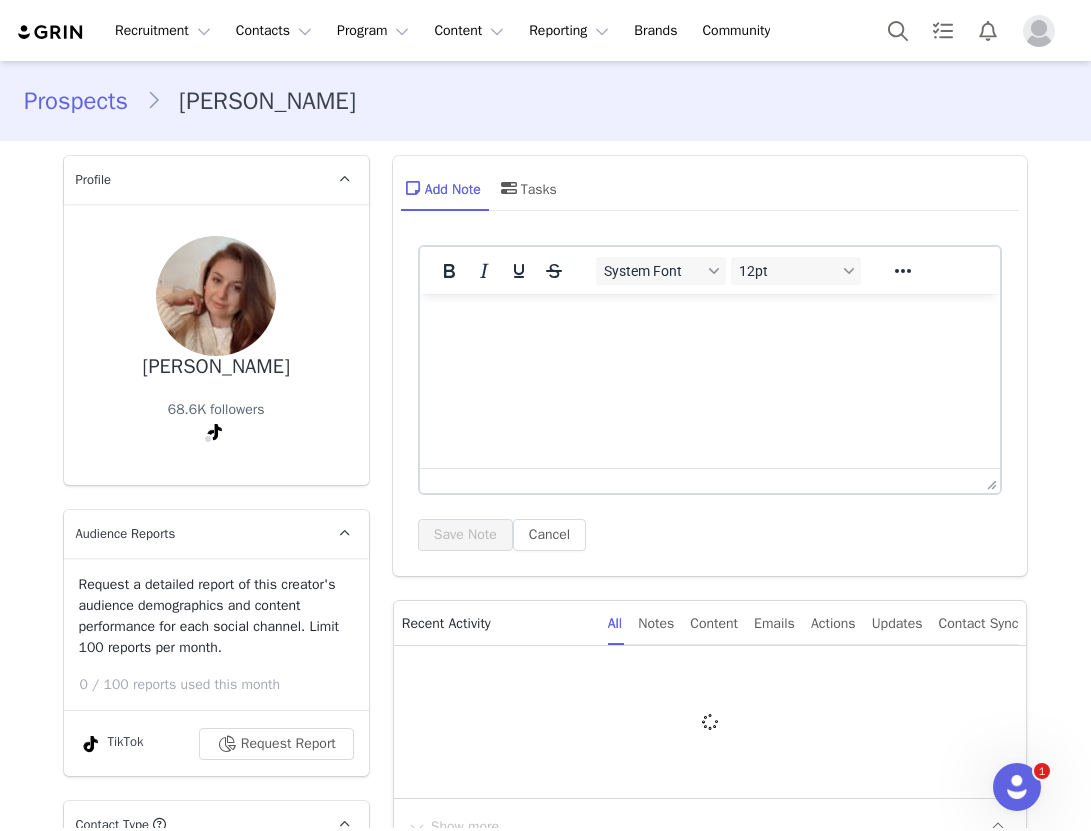 type on "+1 ([GEOGRAPHIC_DATA])" 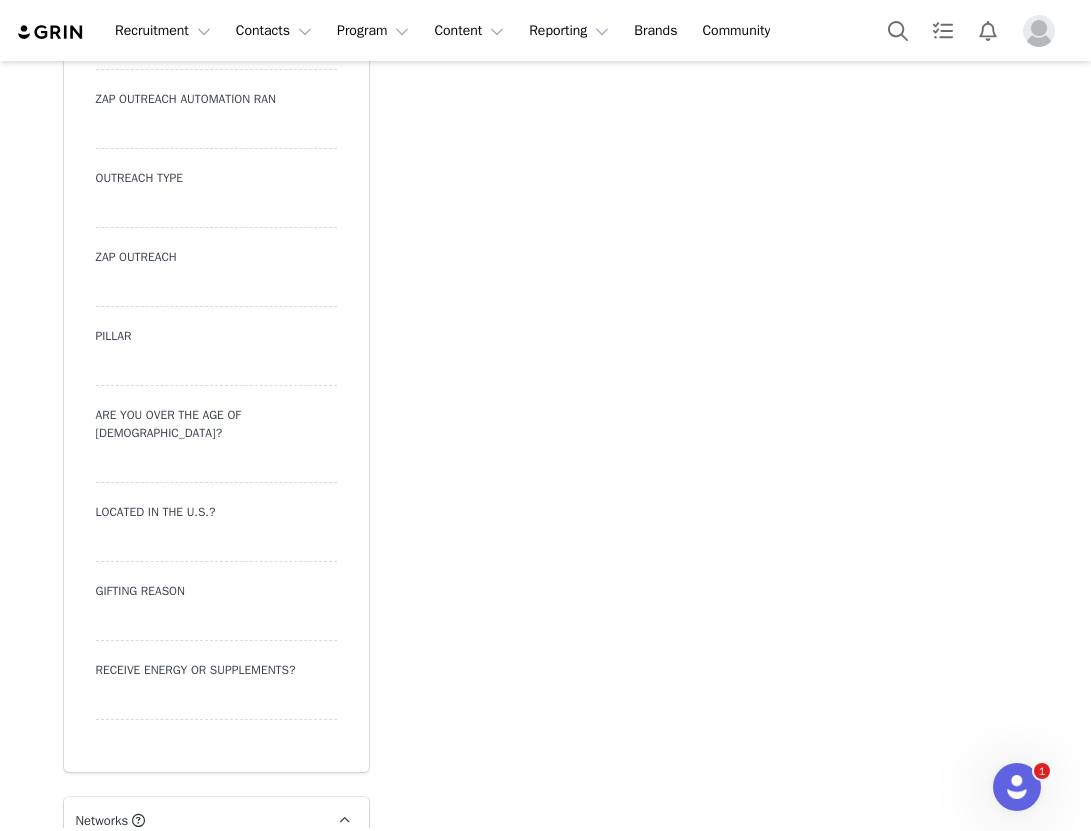 scroll, scrollTop: 2563, scrollLeft: 0, axis: vertical 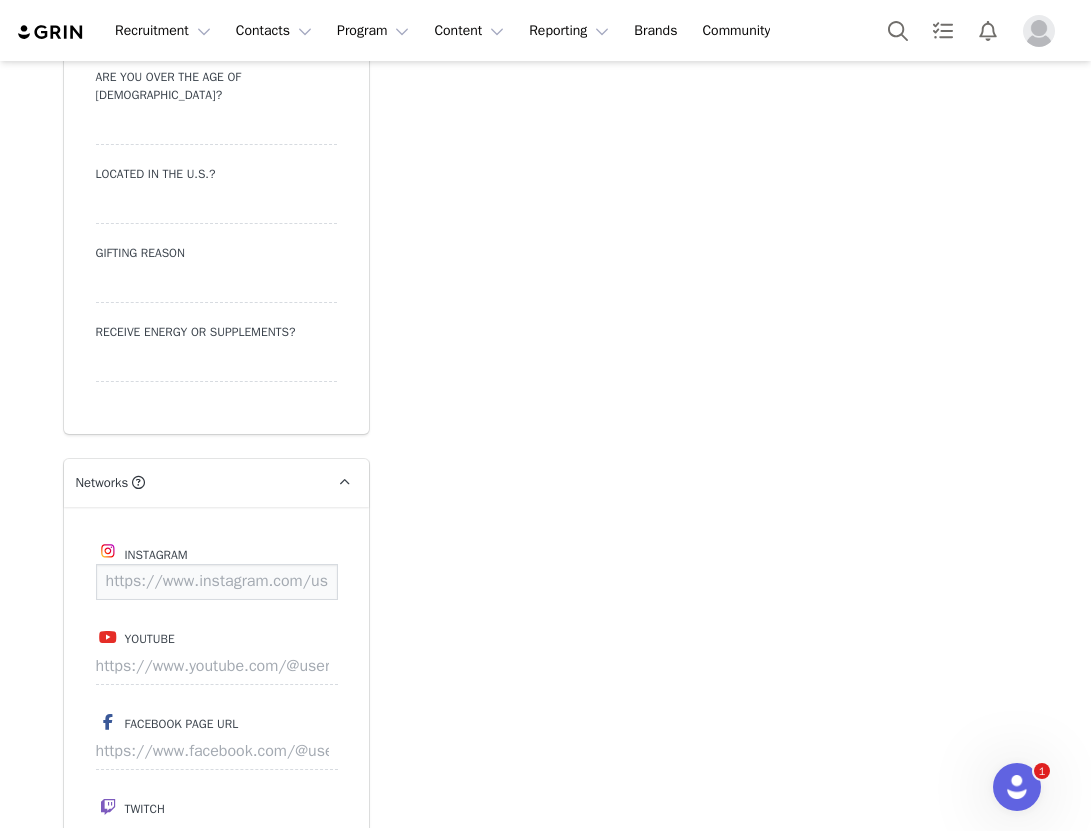 click at bounding box center (217, 582) 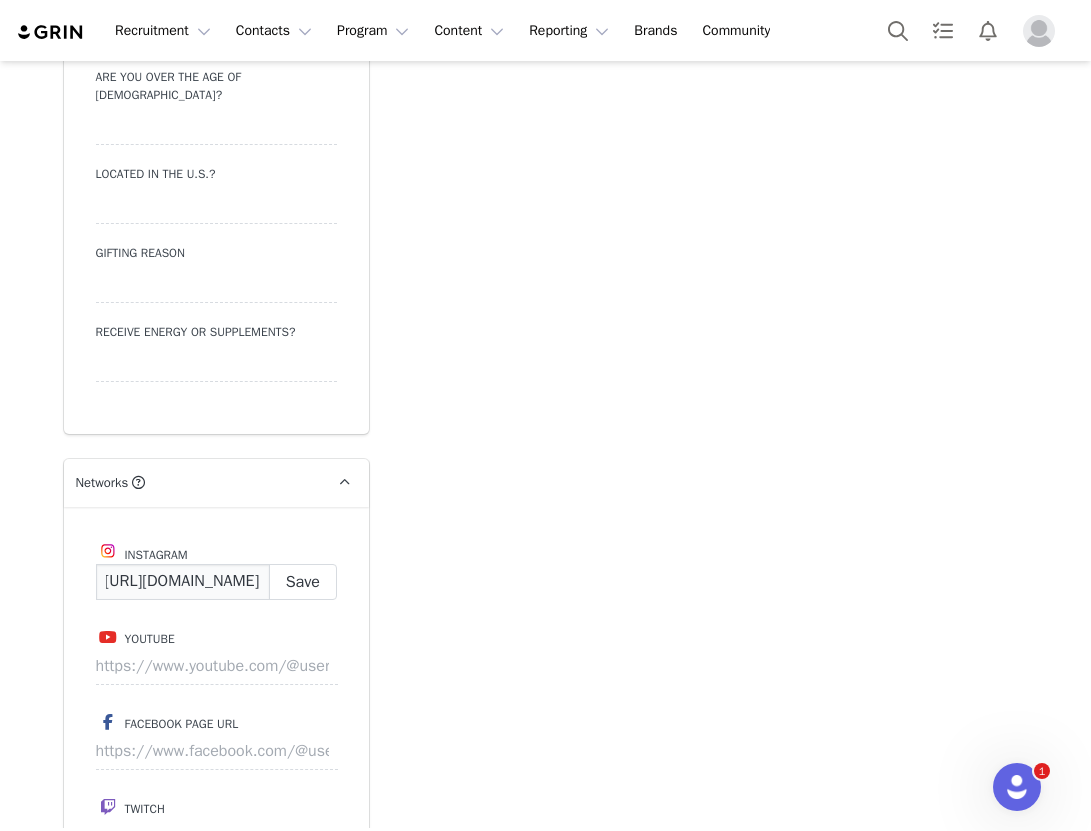 scroll, scrollTop: 0, scrollLeft: 165, axis: horizontal 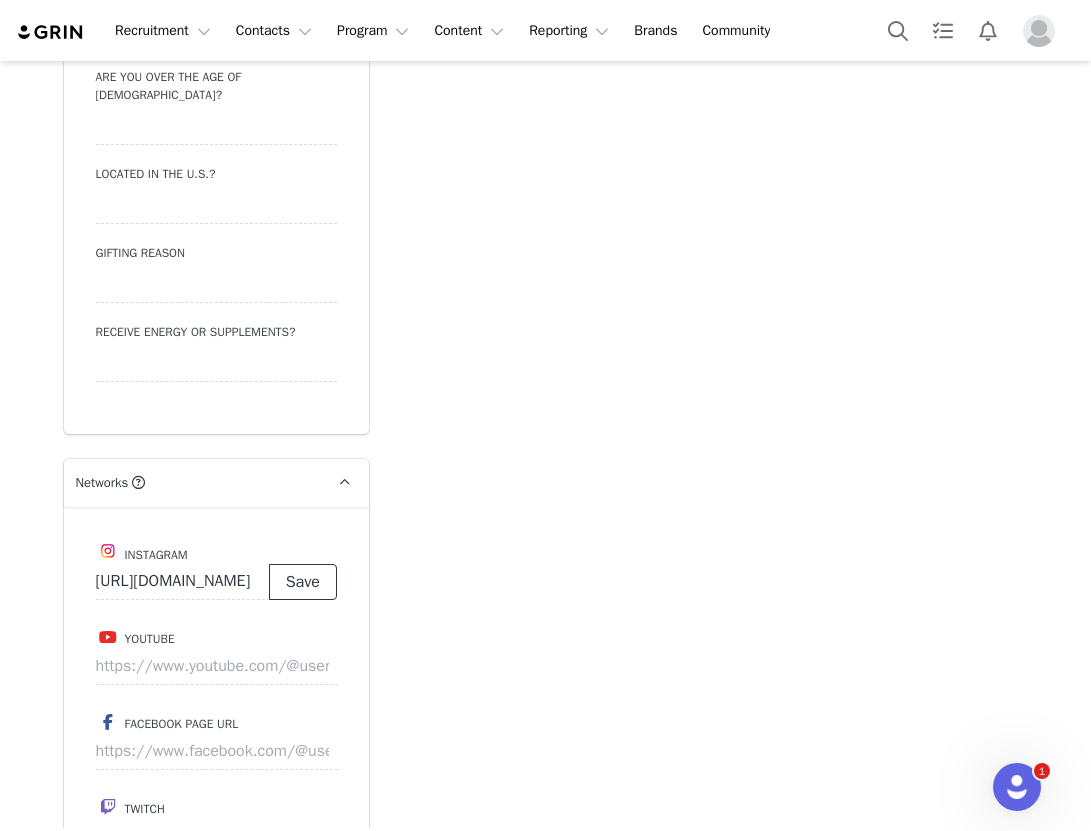 click on "Save" at bounding box center [303, 582] 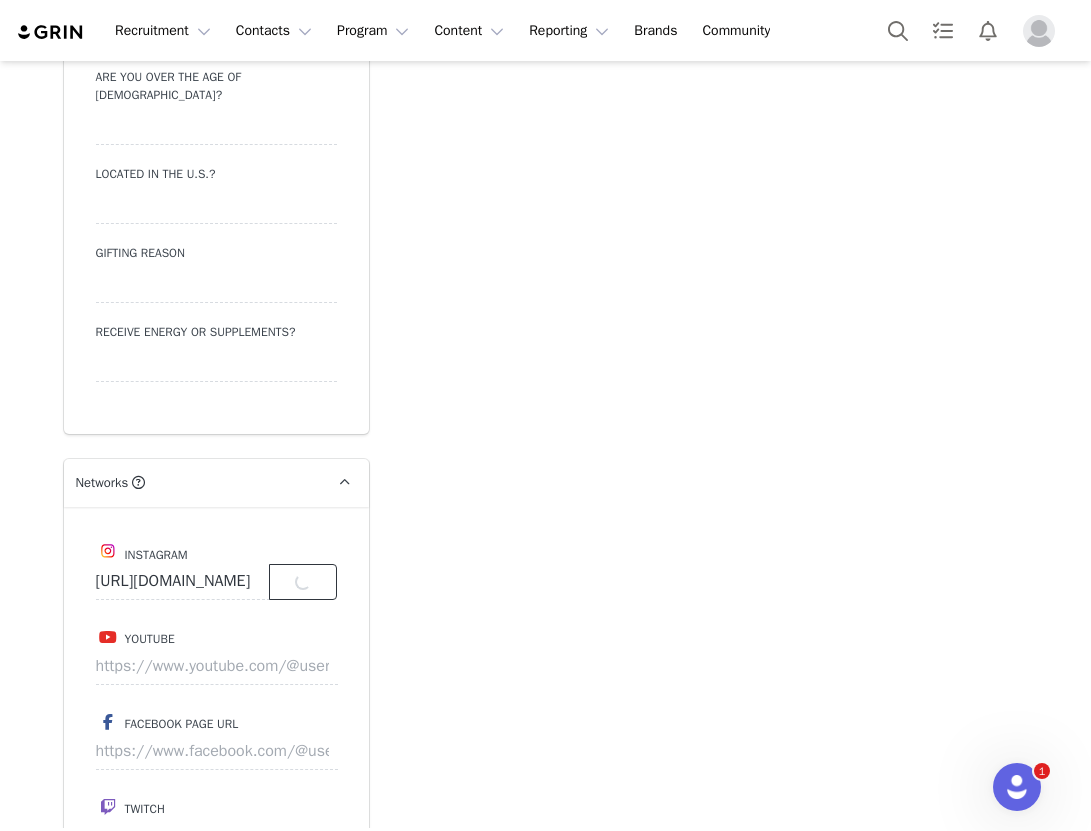 scroll, scrollTop: 0, scrollLeft: 0, axis: both 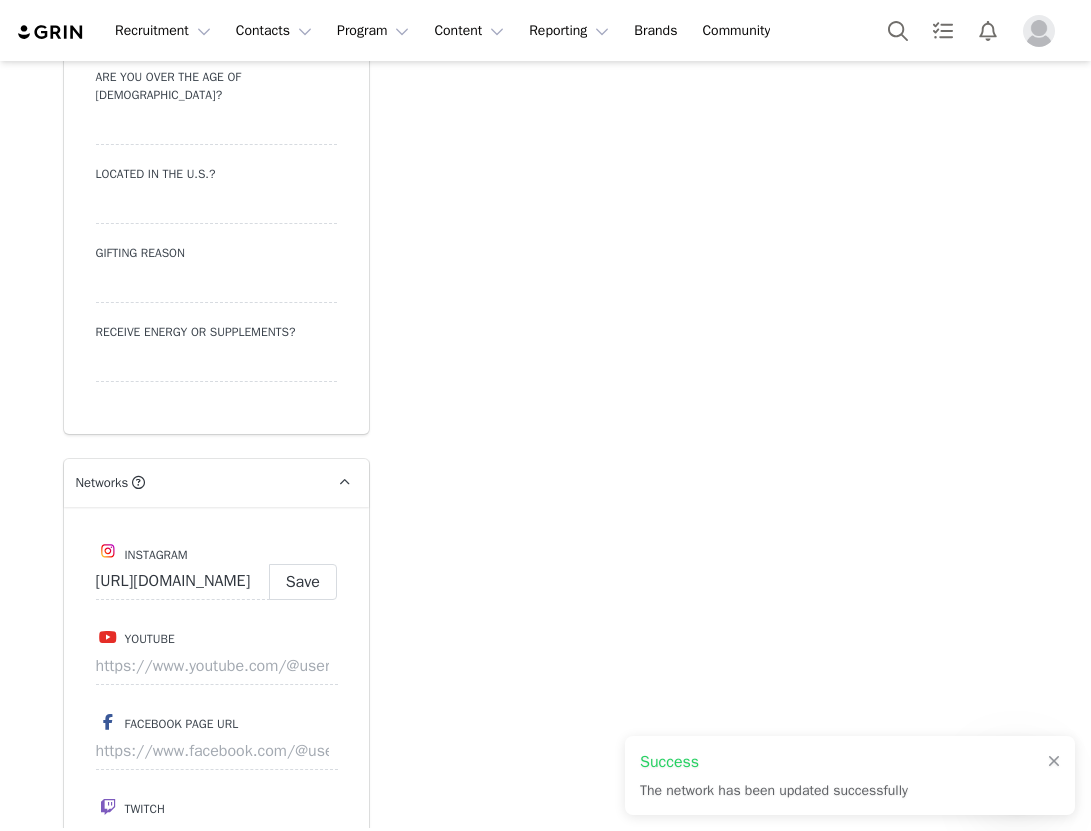 type on "https://www.instagram.com/theallisonwelch" 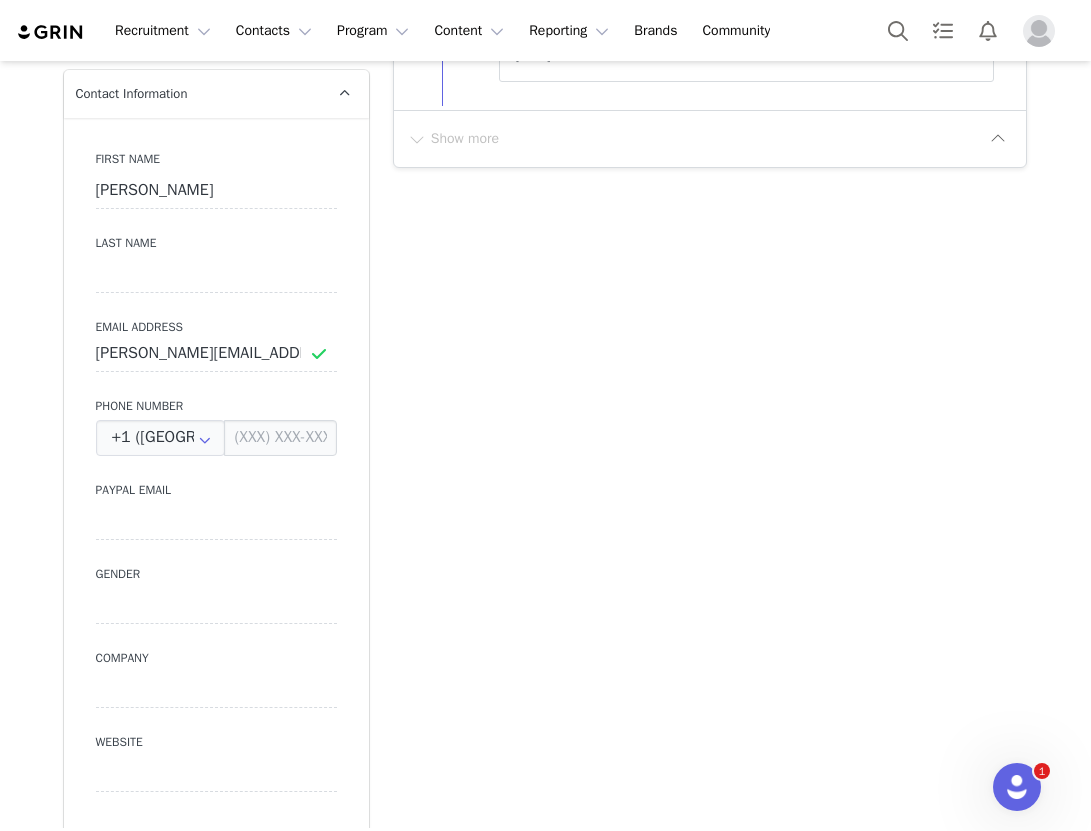 scroll, scrollTop: 1033, scrollLeft: 0, axis: vertical 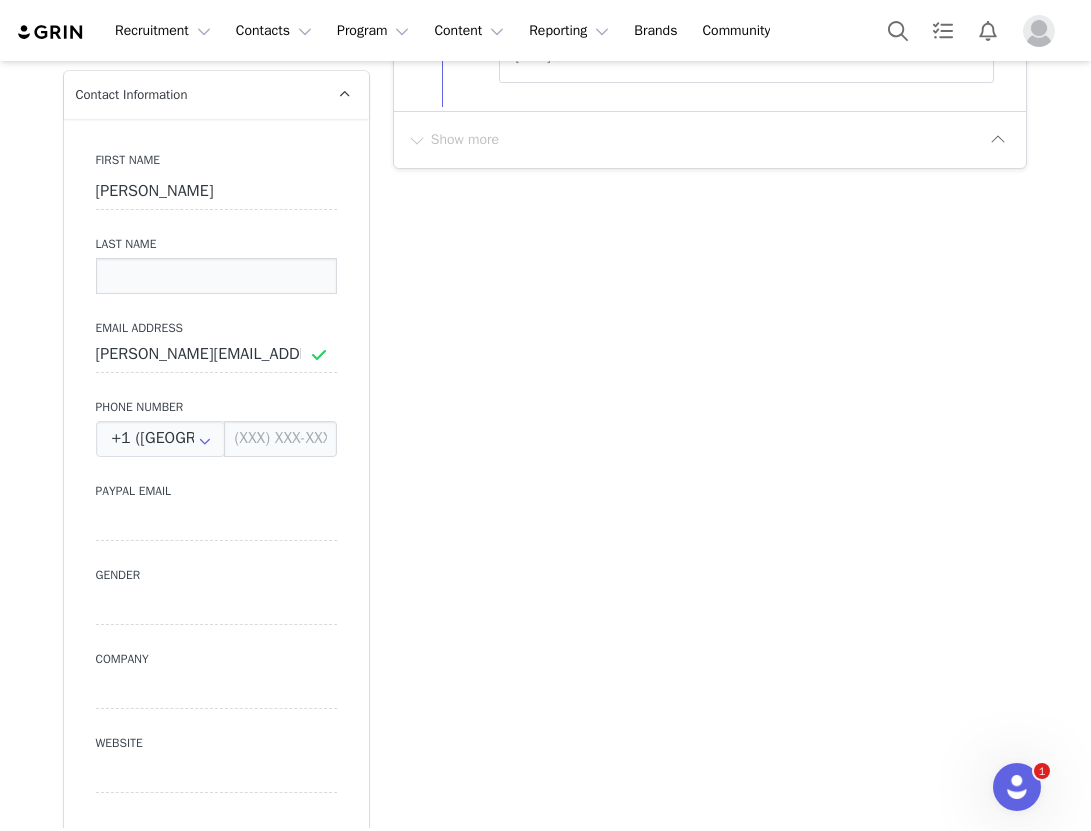 click at bounding box center [216, 276] 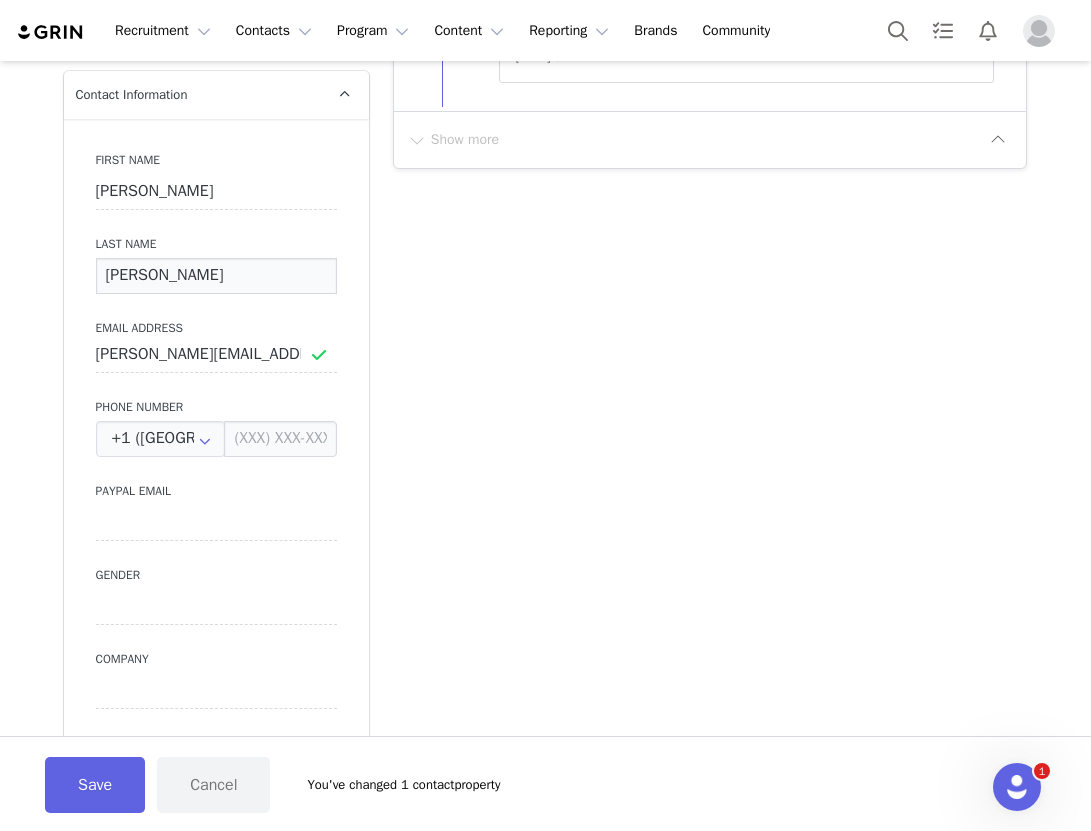 type on "Welch" 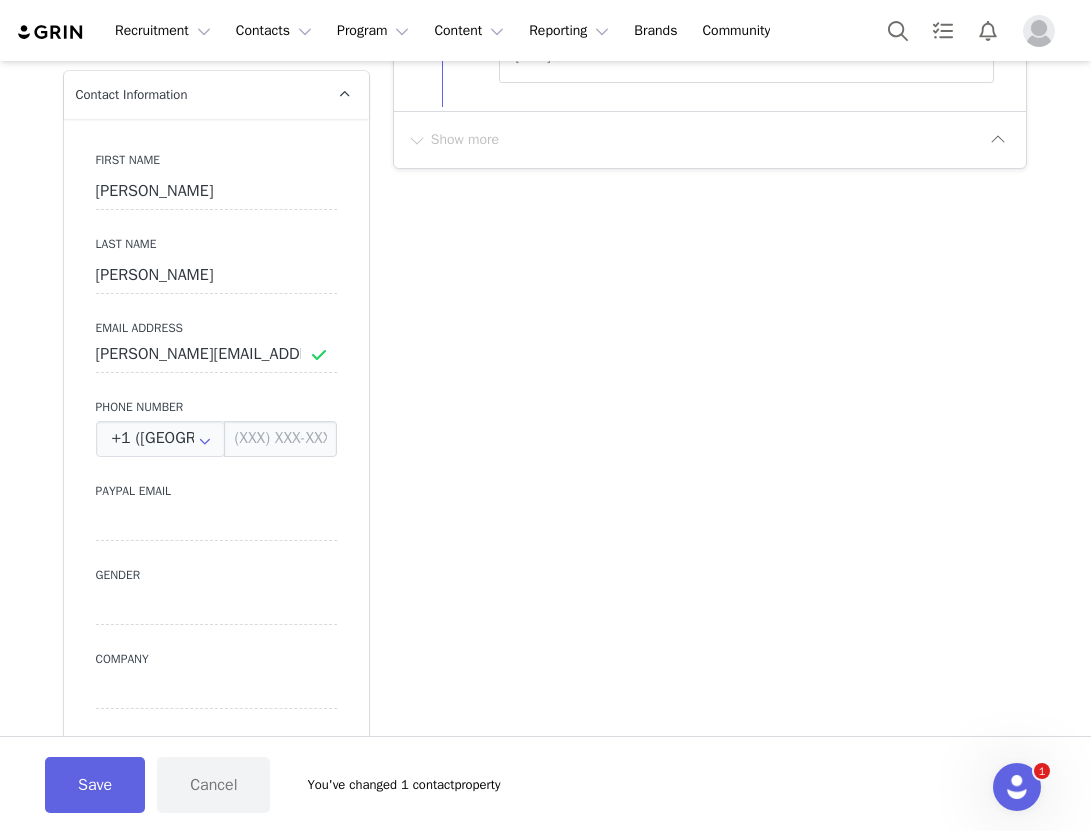 click on "Save   Cancel   You've changed 1 contact   property" at bounding box center [545, 783] 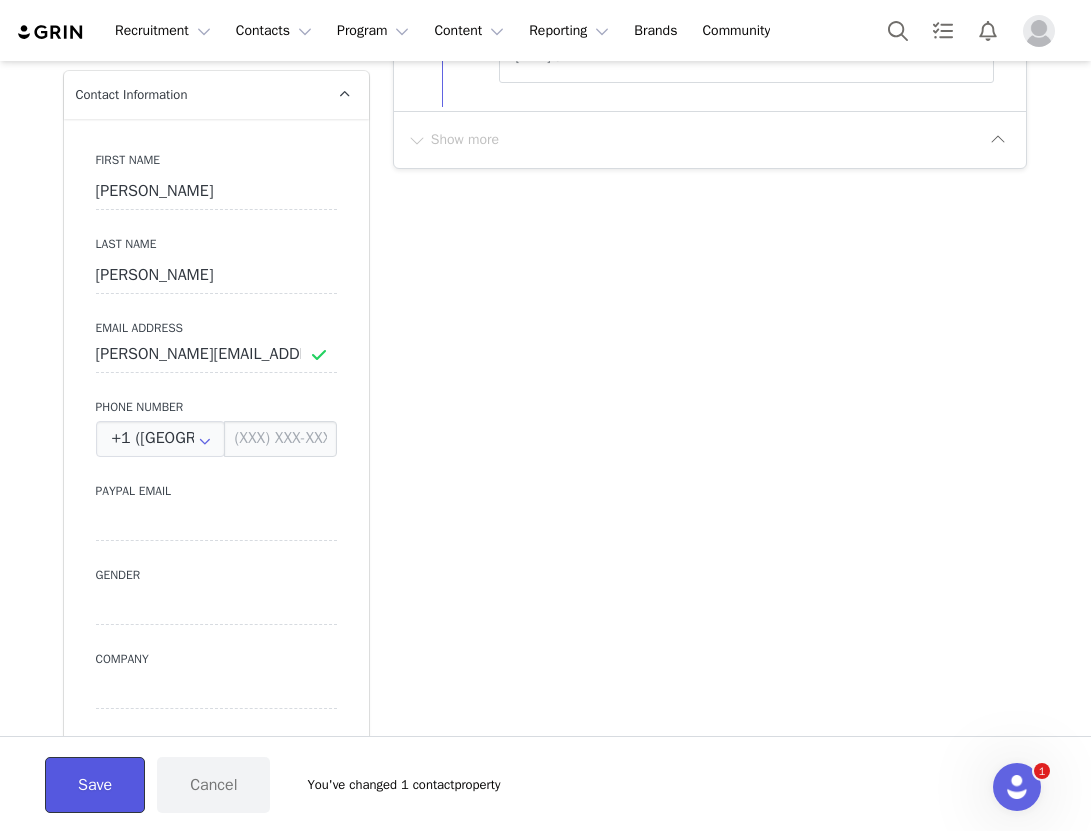 click on "Save" at bounding box center (95, 785) 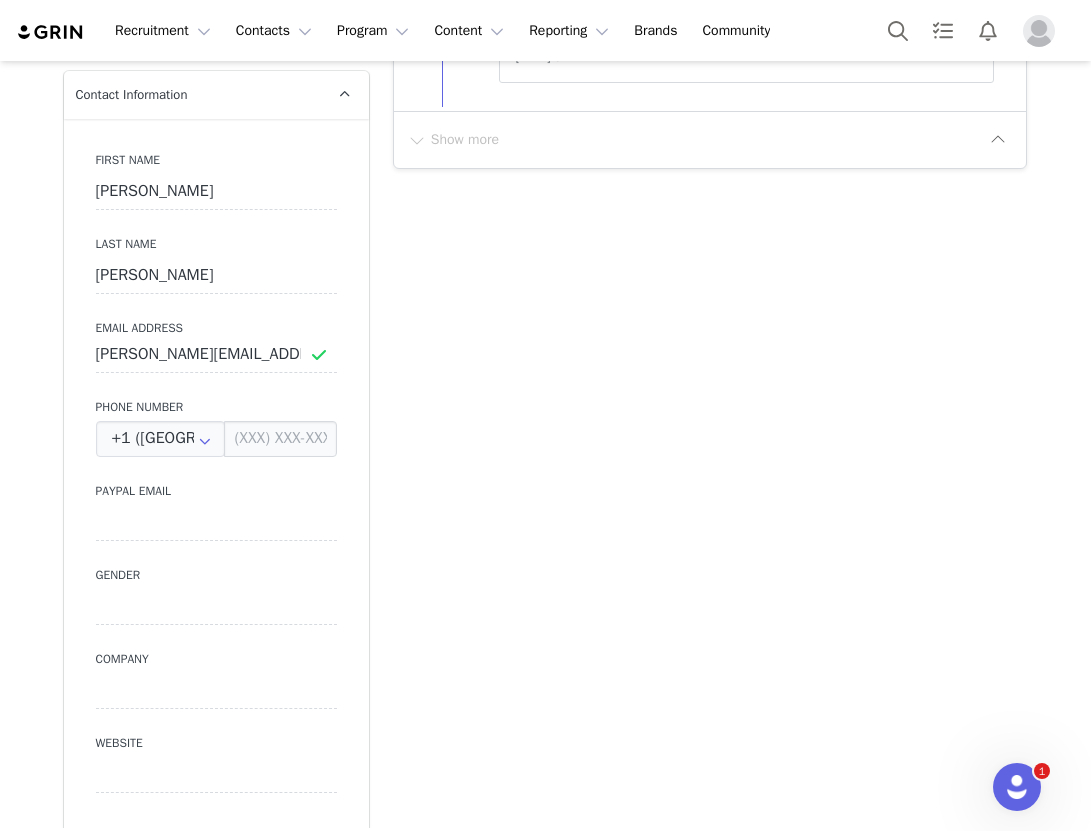 scroll, scrollTop: 0, scrollLeft: 0, axis: both 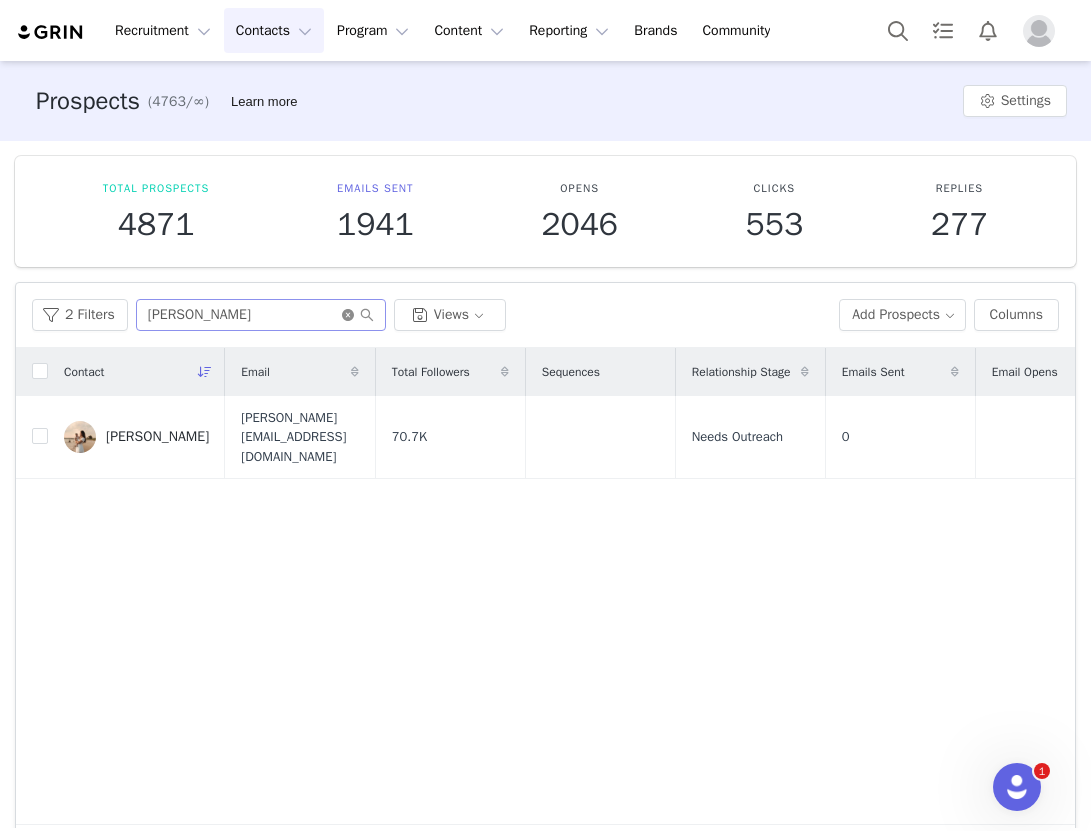 click 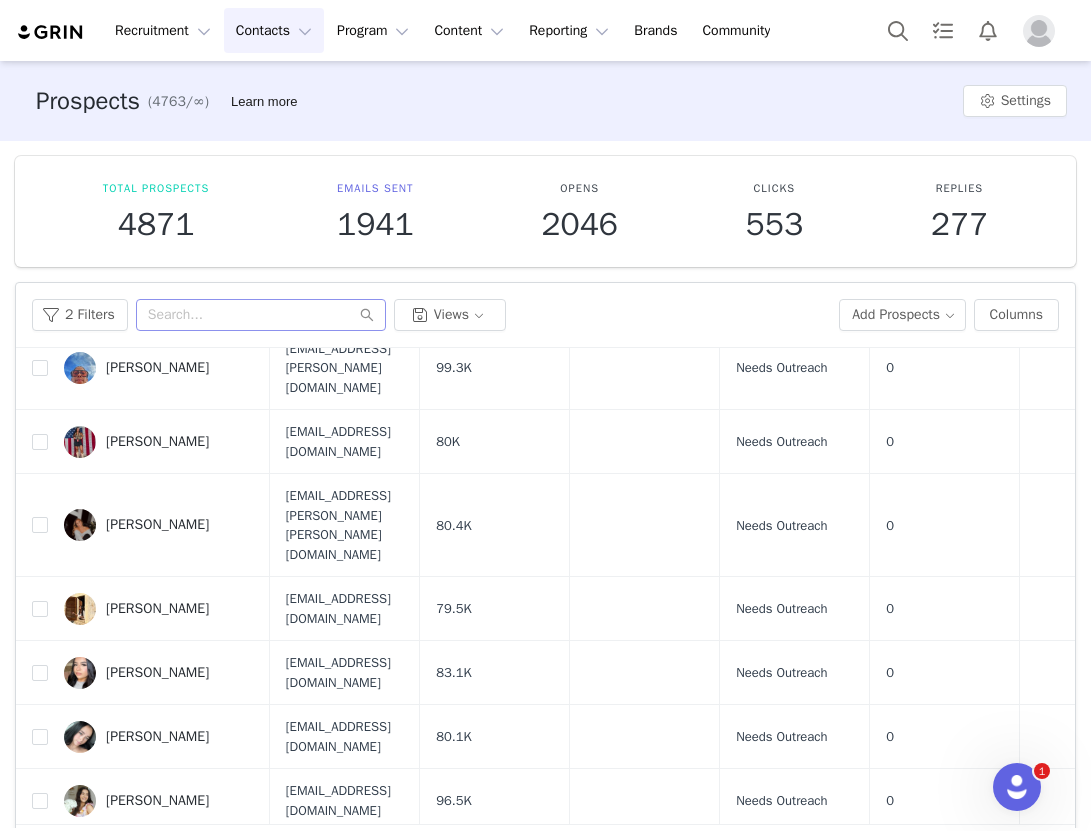 scroll, scrollTop: 996, scrollLeft: 0, axis: vertical 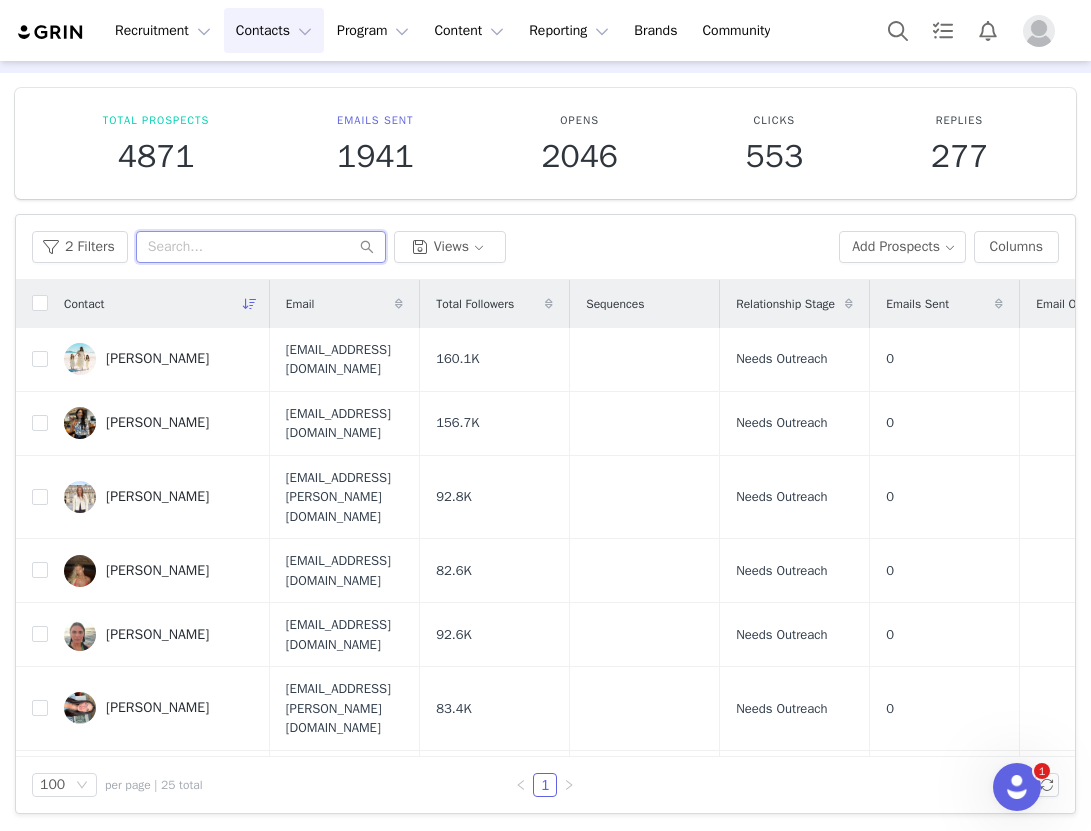 click at bounding box center (261, 247) 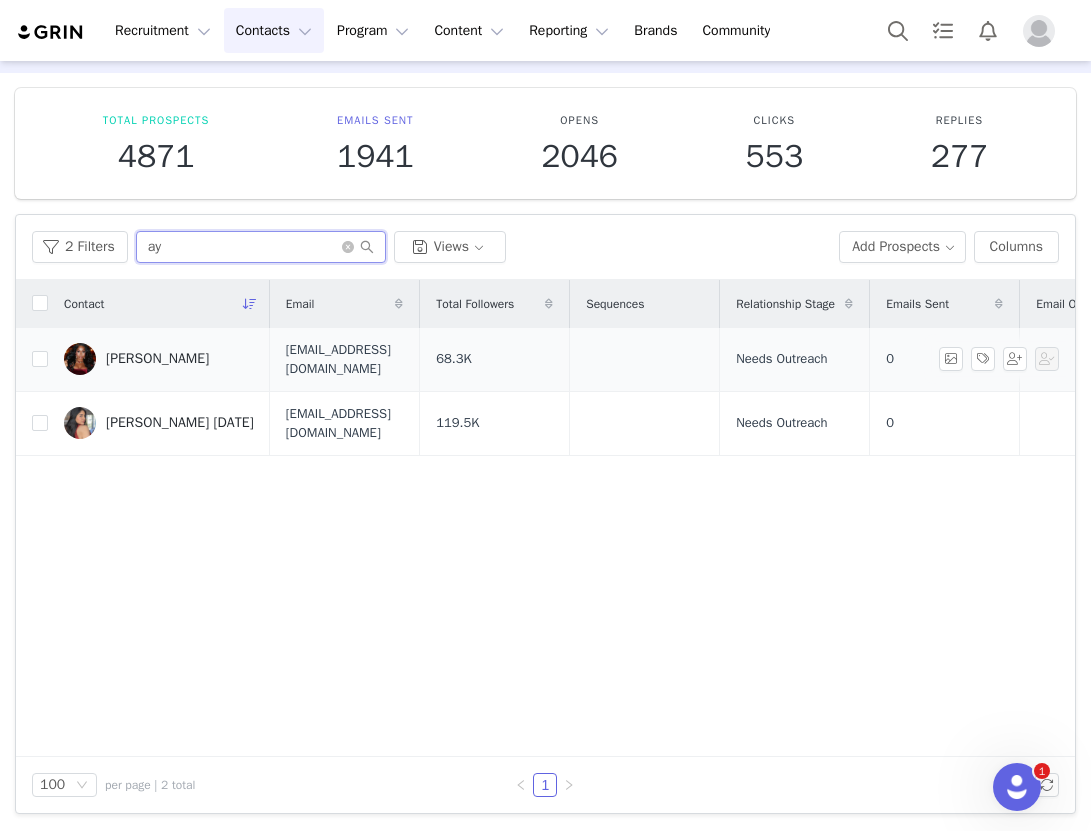 type on "ay" 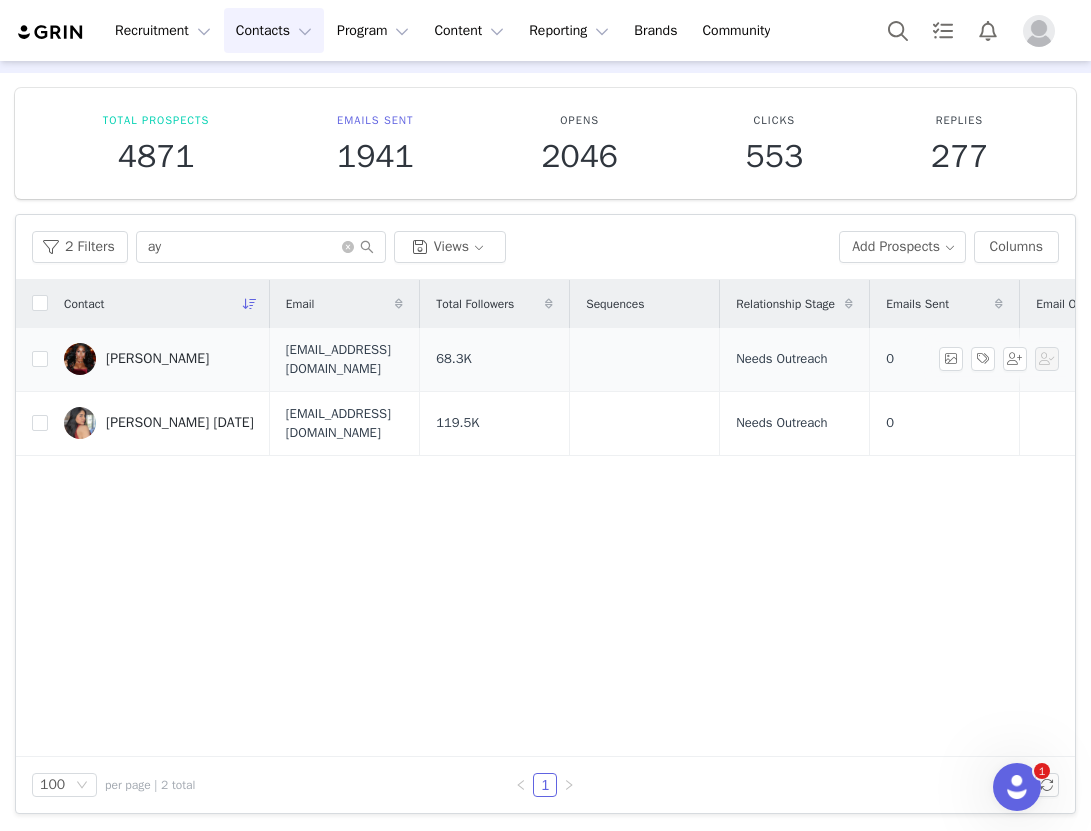 click on "Ayana Iman" at bounding box center (157, 359) 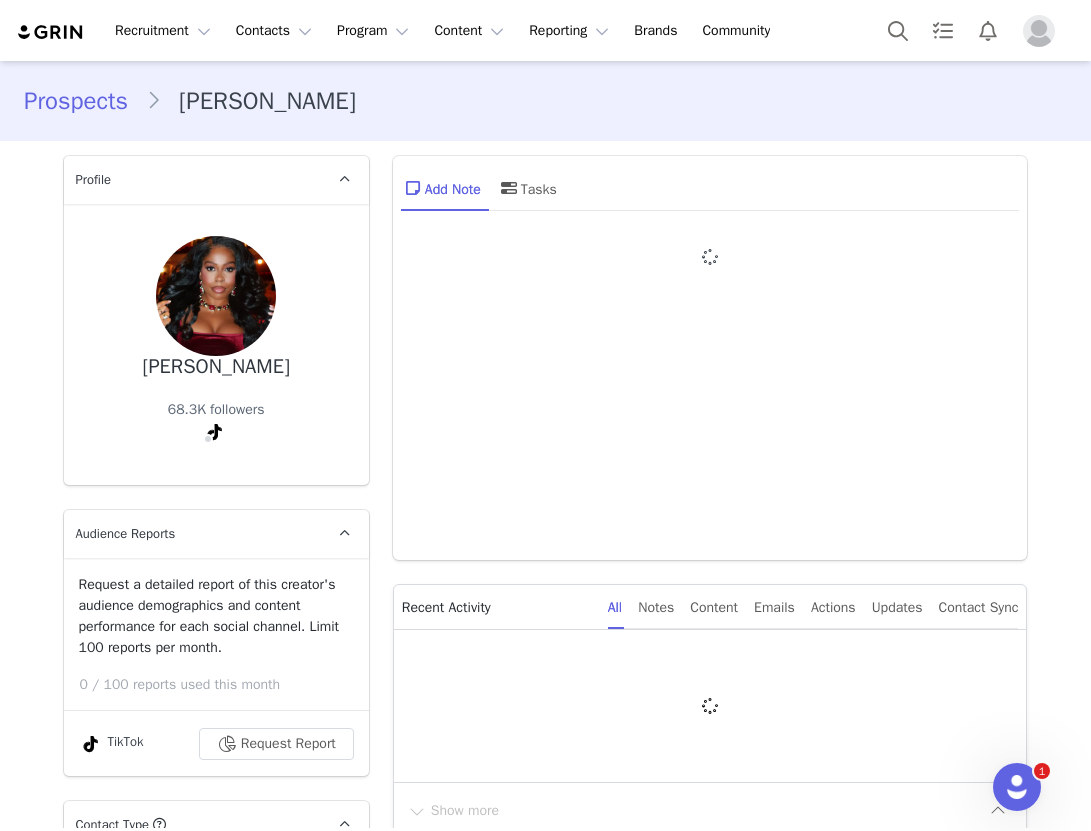 type on "+1 ([GEOGRAPHIC_DATA])" 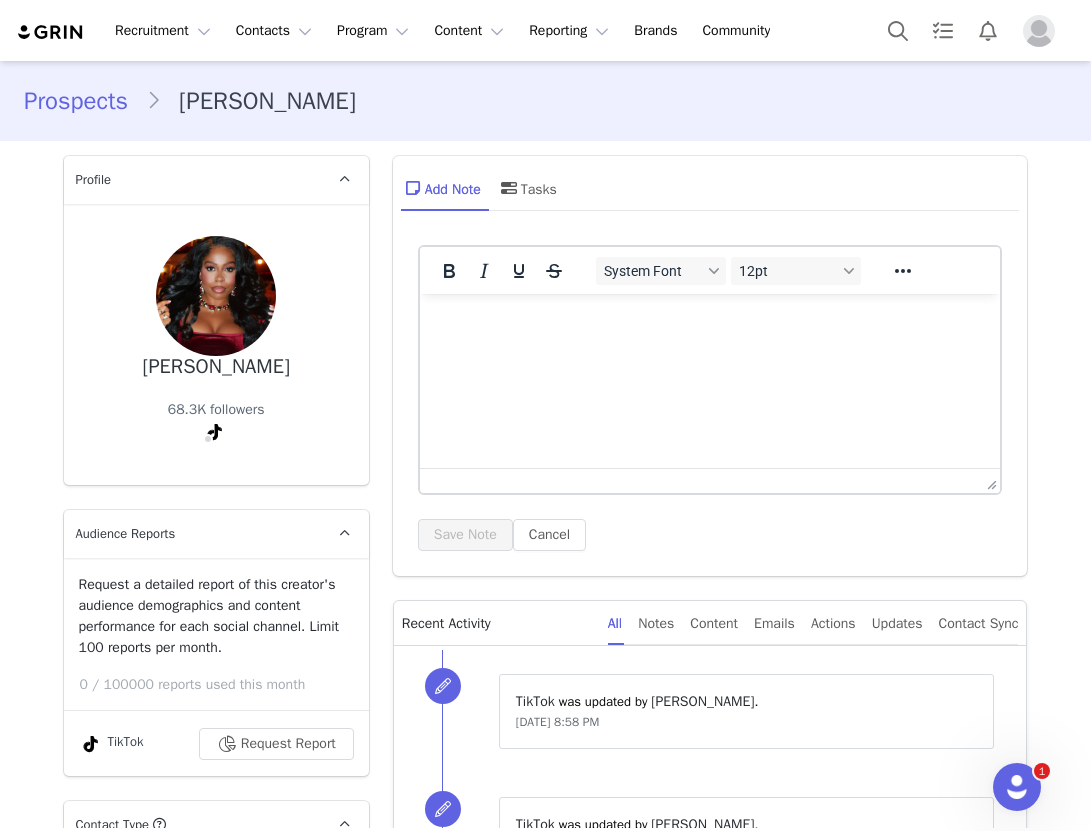 scroll, scrollTop: 0, scrollLeft: 0, axis: both 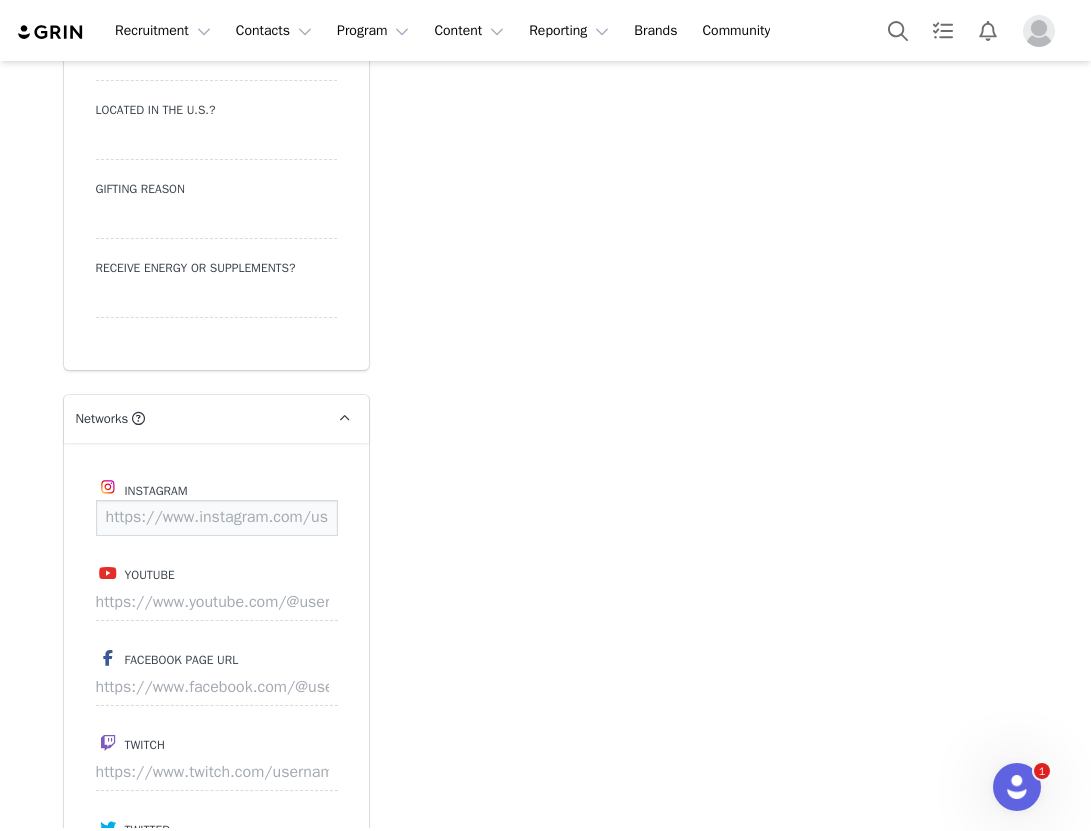 click at bounding box center [217, 518] 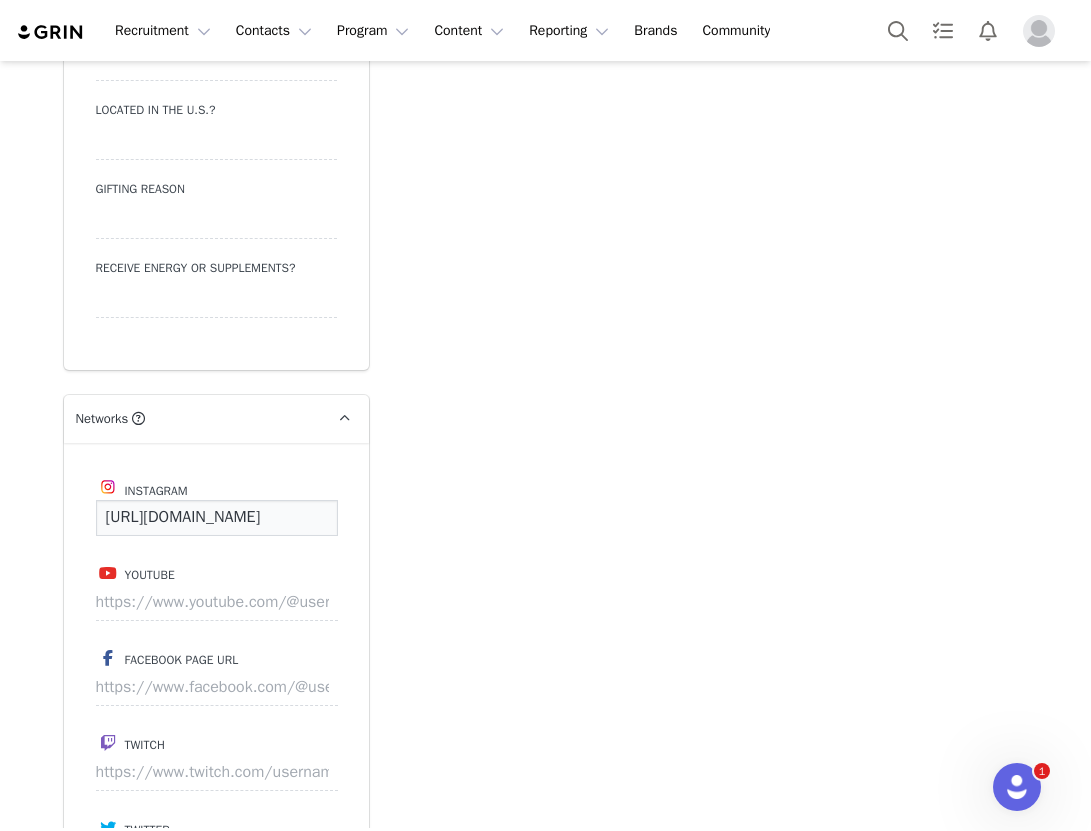 scroll, scrollTop: 0, scrollLeft: 147, axis: horizontal 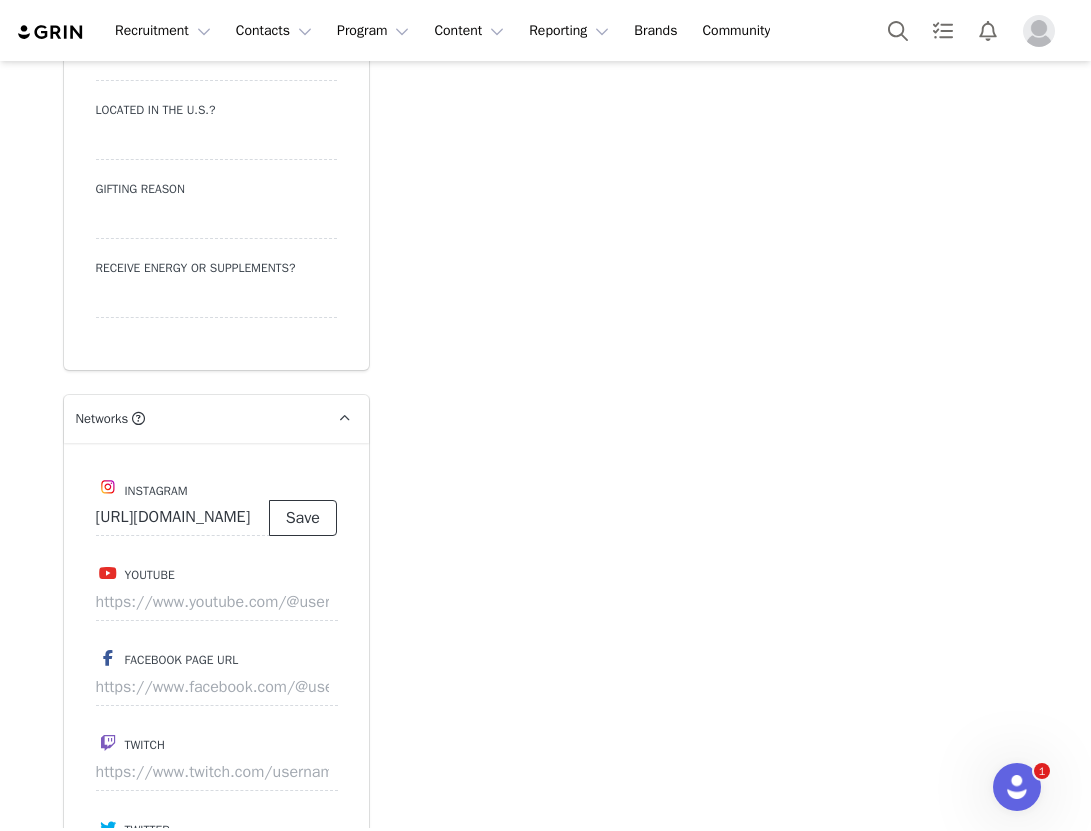 click on "Save" at bounding box center (303, 518) 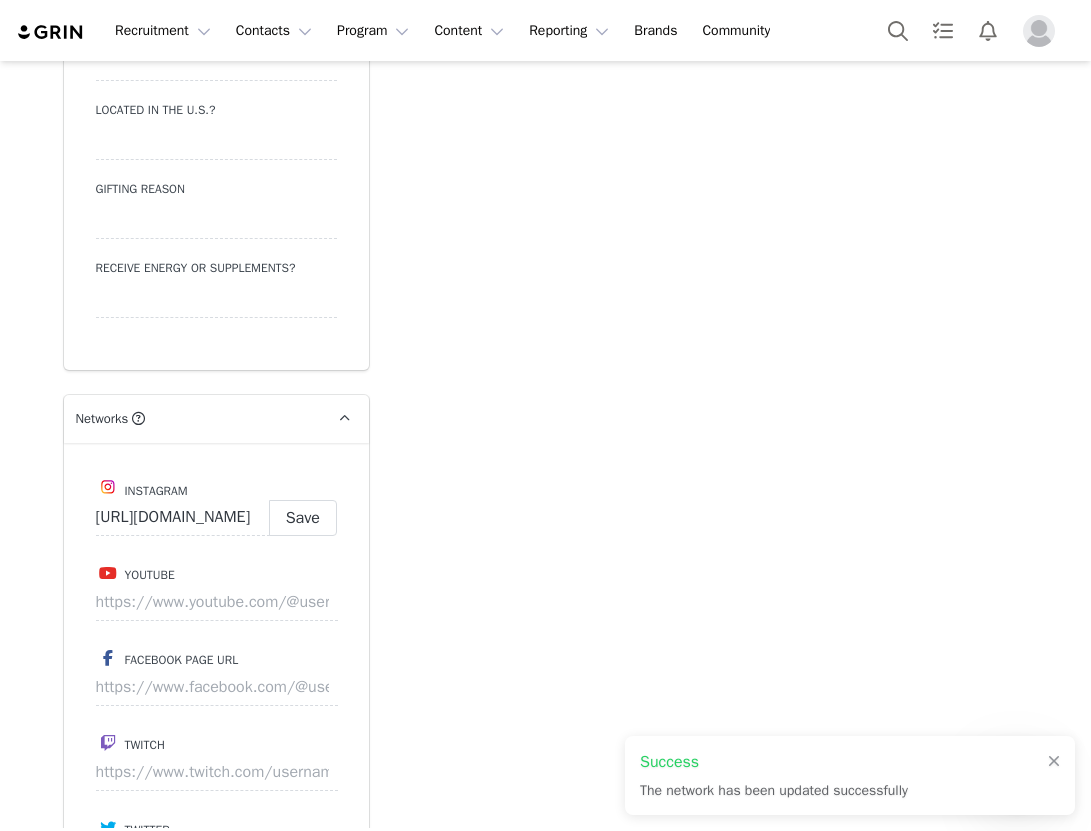 type on "https://www.instagram.com/itsayanaiman" 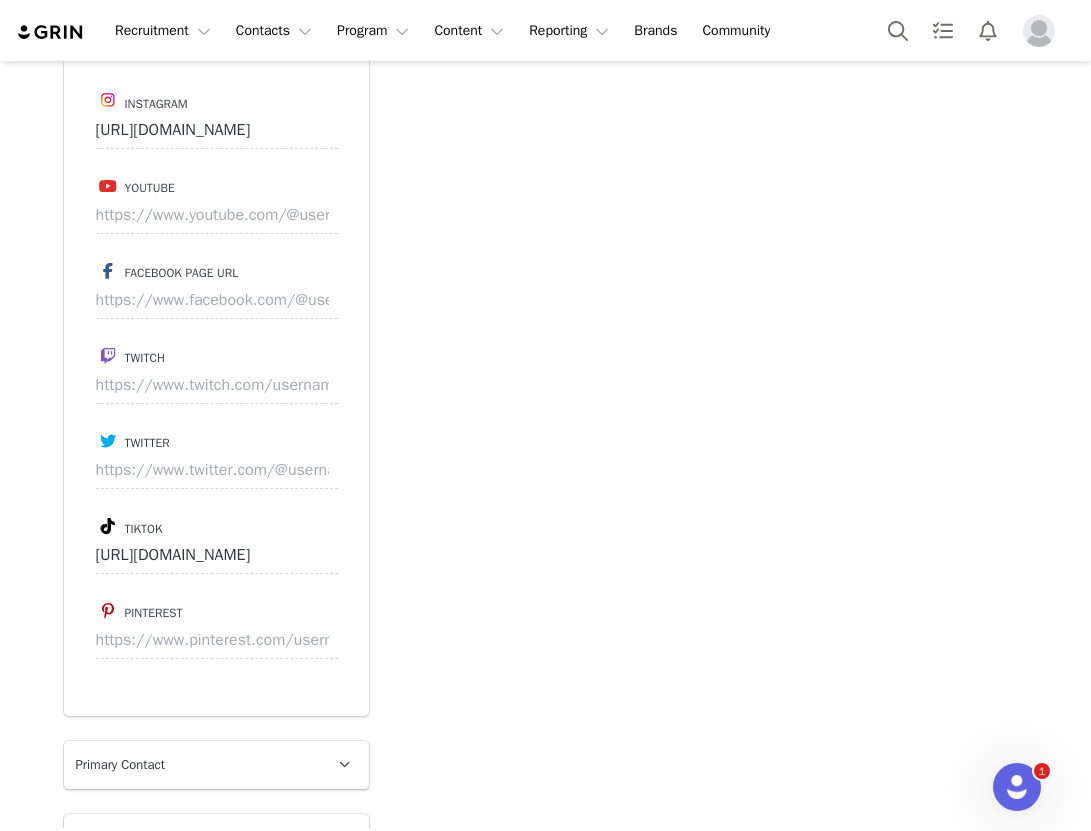 scroll, scrollTop: 2918, scrollLeft: 0, axis: vertical 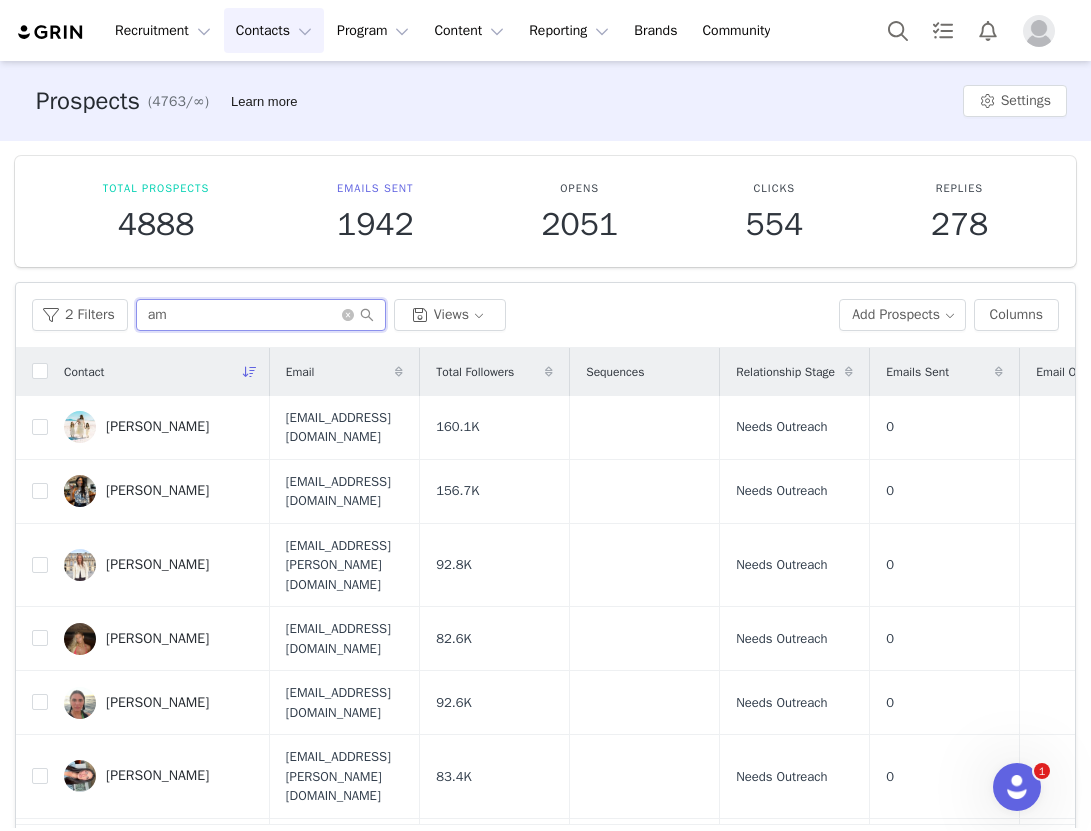 click on "am" at bounding box center (261, 315) 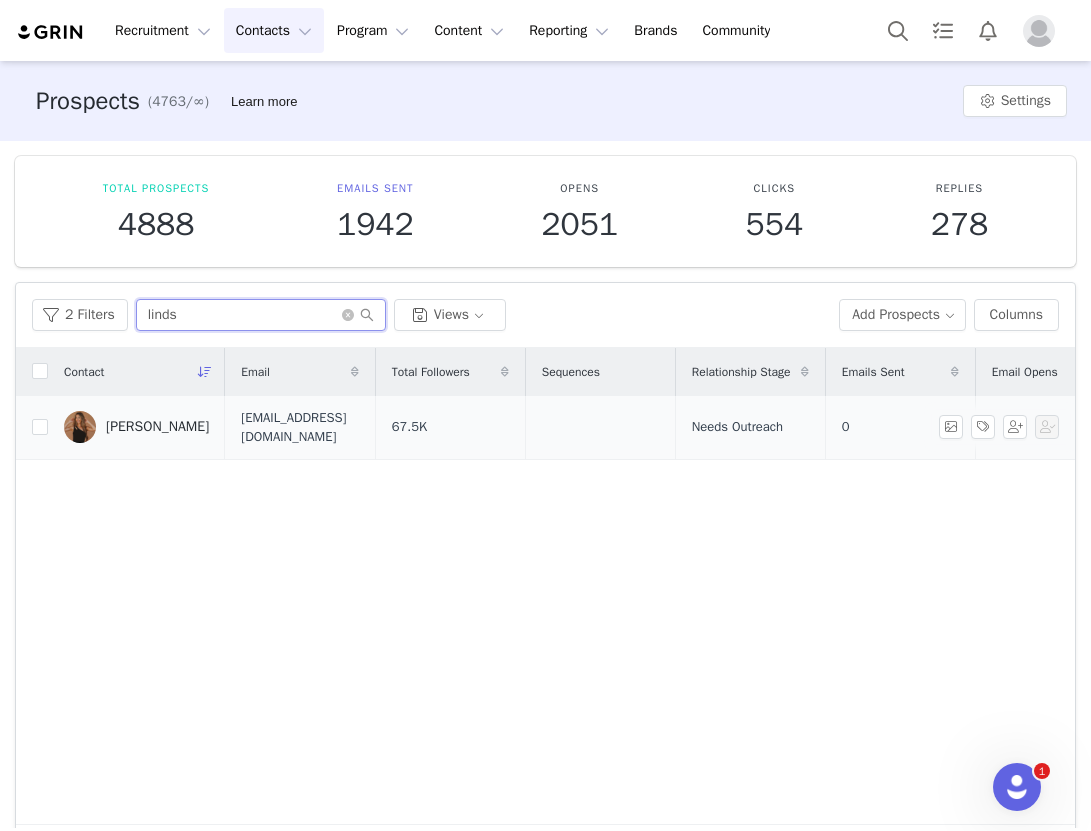 type on "linds" 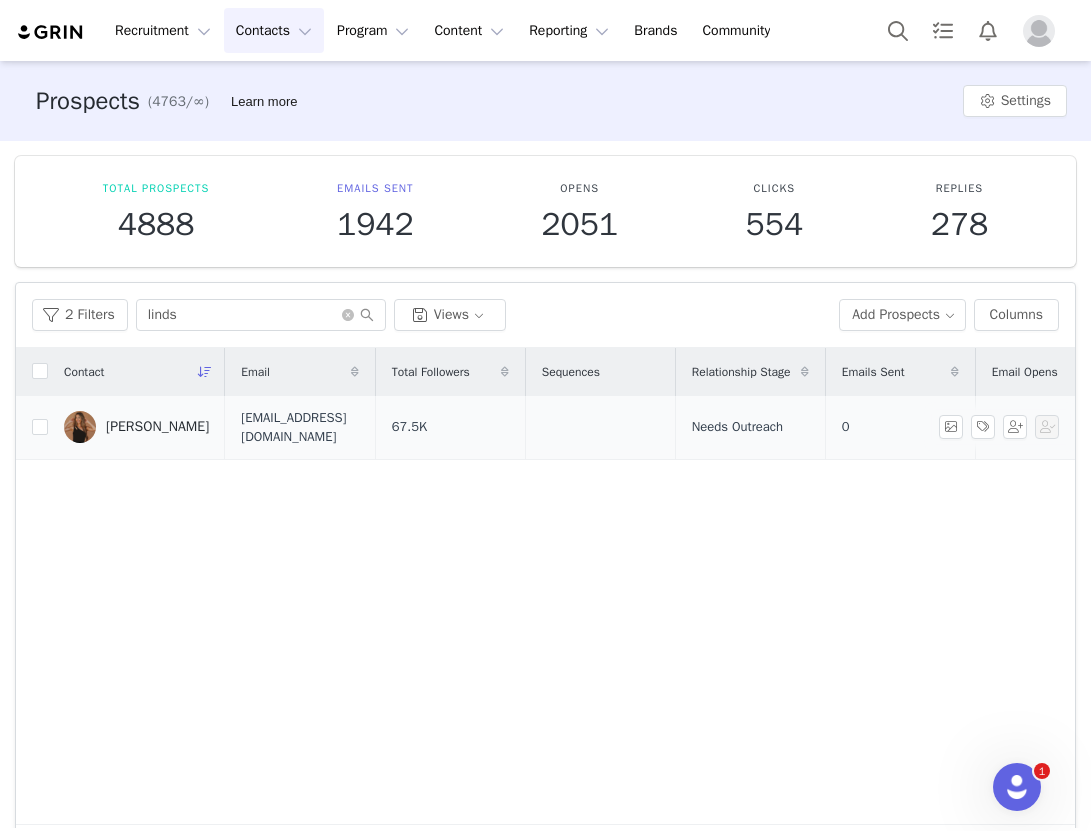 click on "Linds Witt" at bounding box center (157, 427) 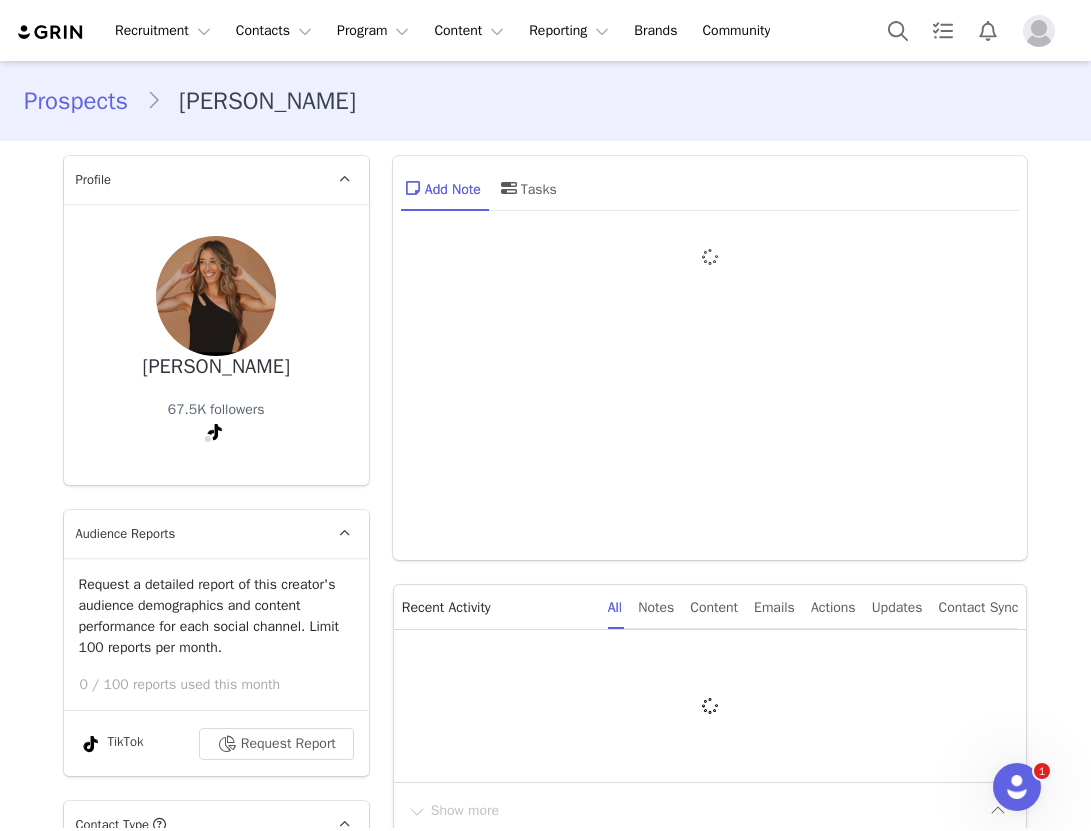 type on "+1 ([GEOGRAPHIC_DATA])" 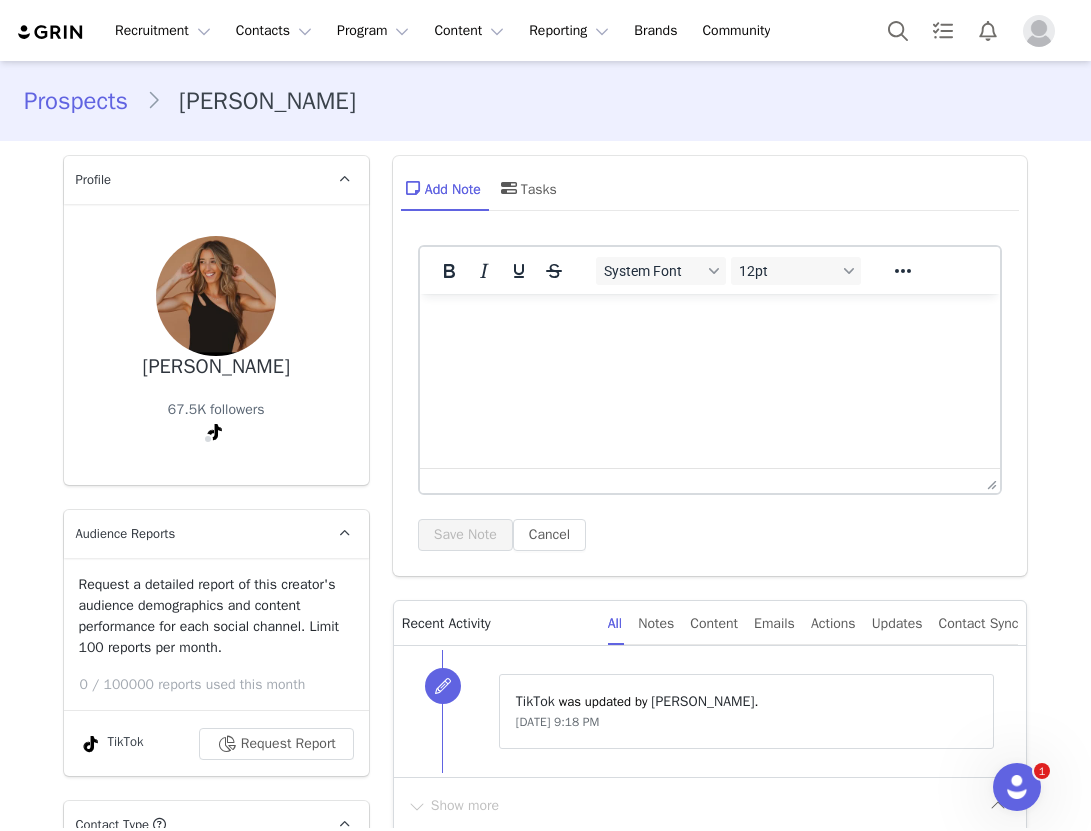 scroll, scrollTop: 0, scrollLeft: 0, axis: both 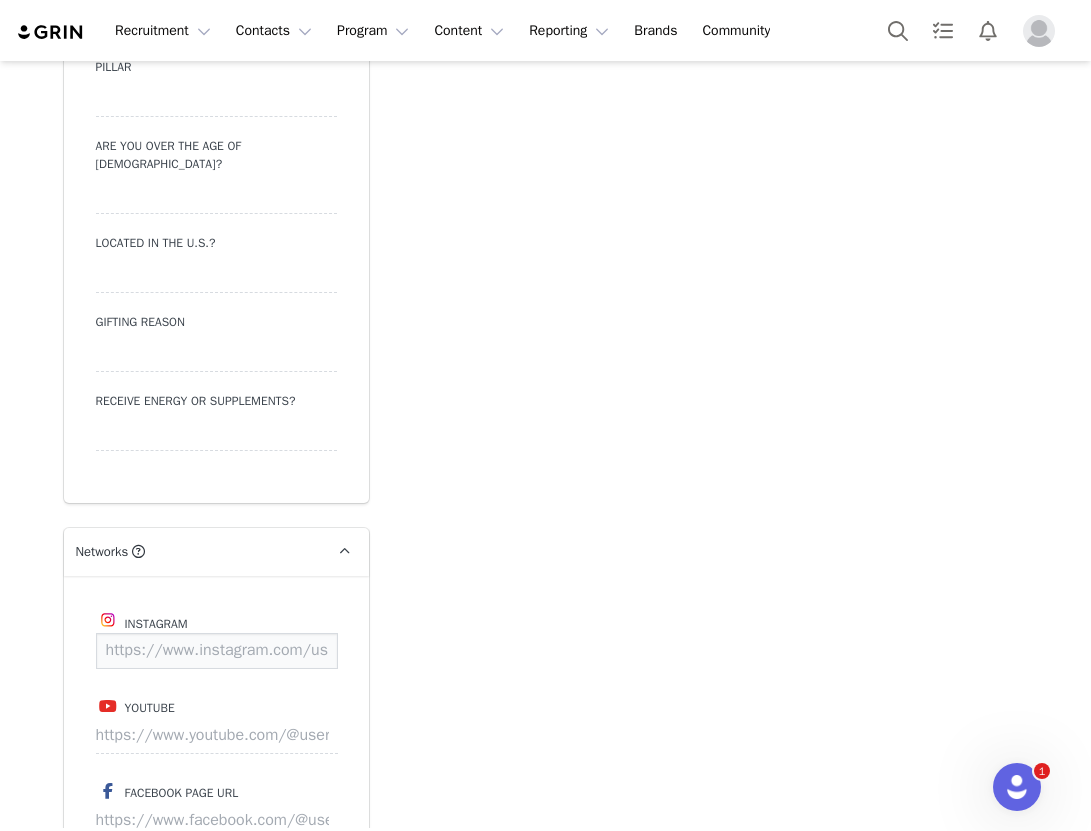 click at bounding box center [217, 651] 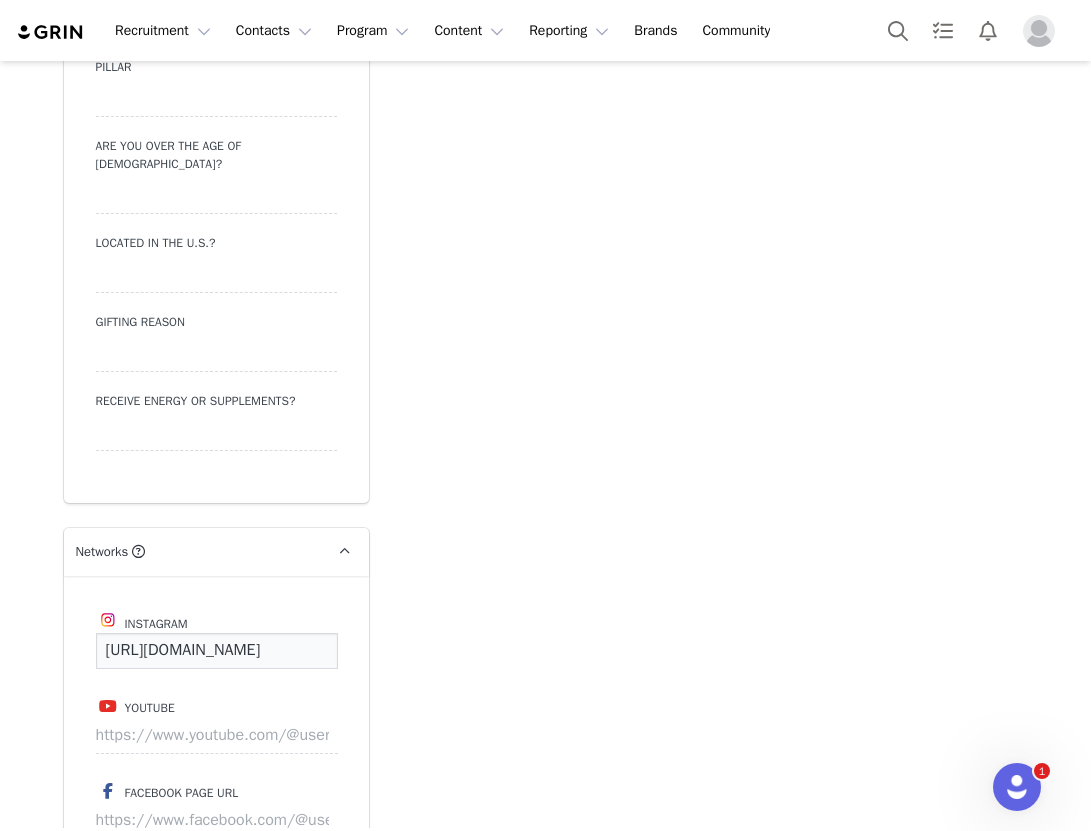scroll, scrollTop: 0, scrollLeft: 122, axis: horizontal 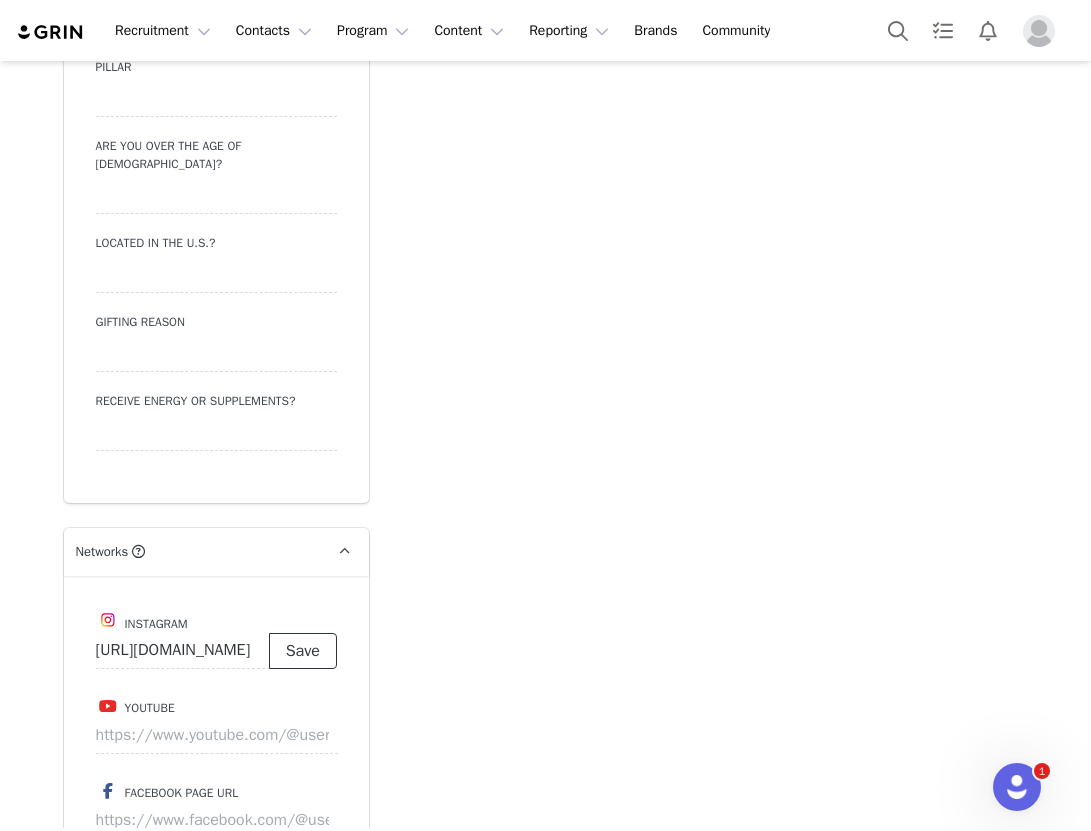 click on "Save" at bounding box center (303, 651) 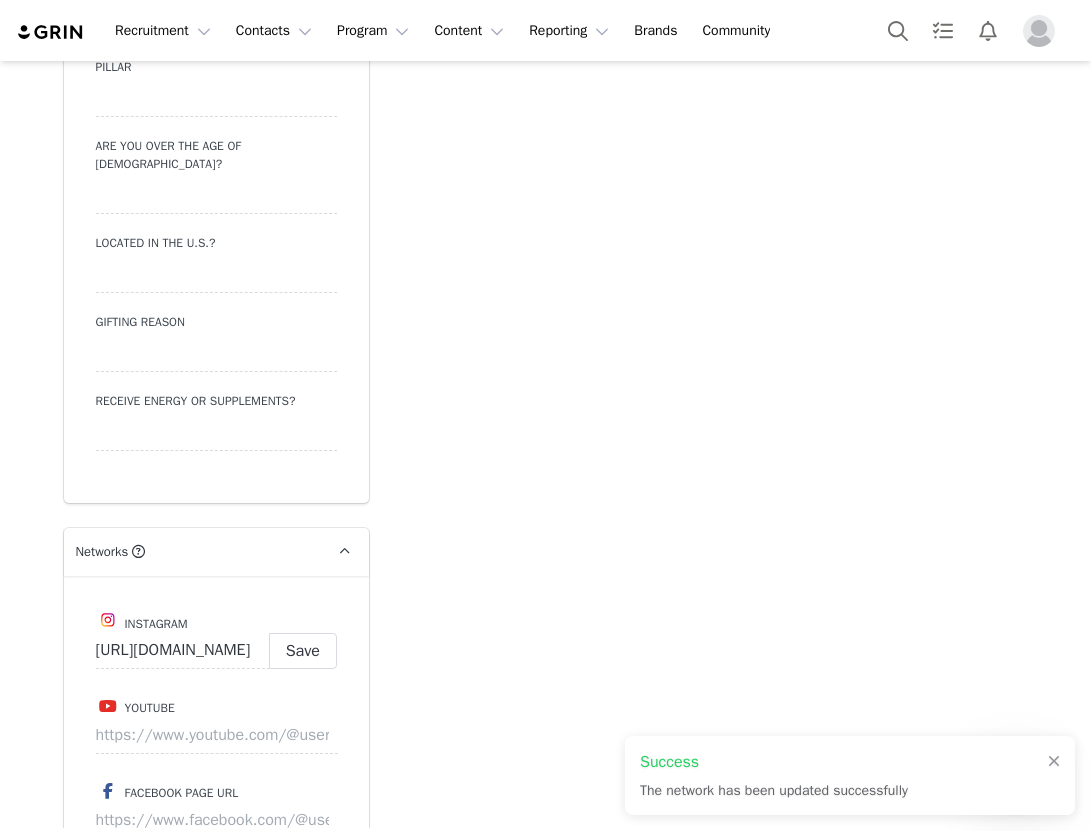 type on "https://www.instagram.com/thelindsw" 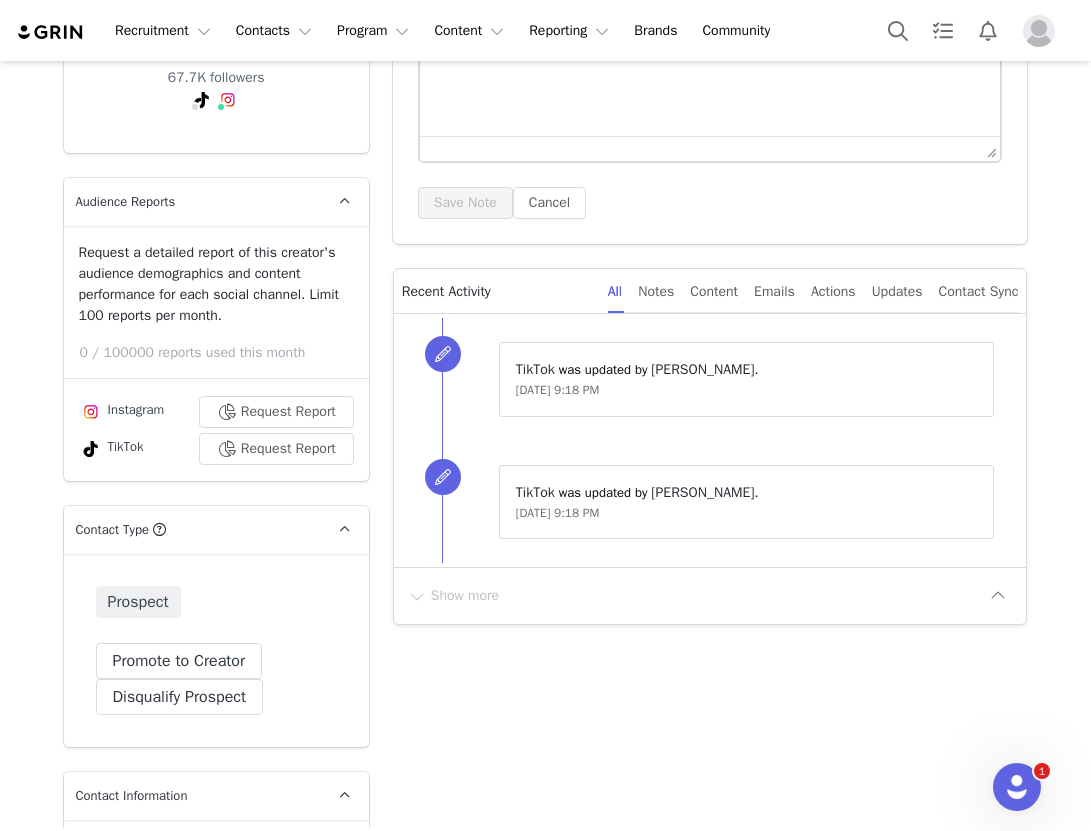 scroll, scrollTop: 0, scrollLeft: 0, axis: both 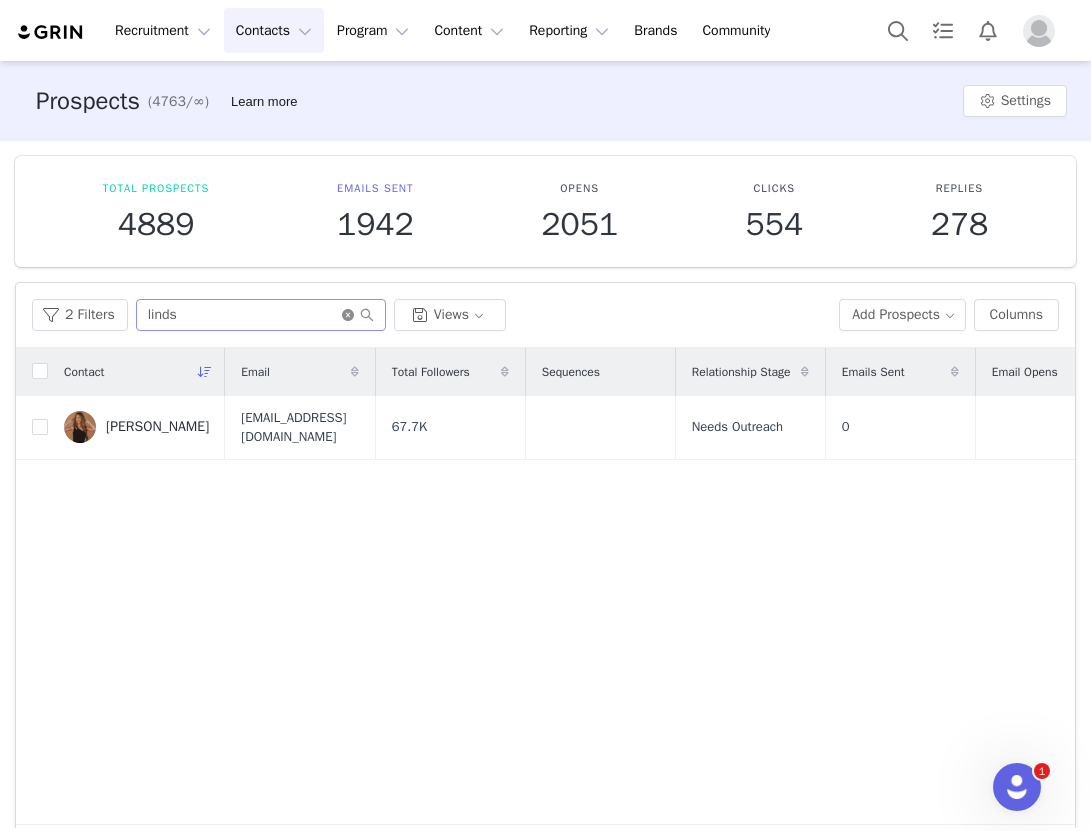 click 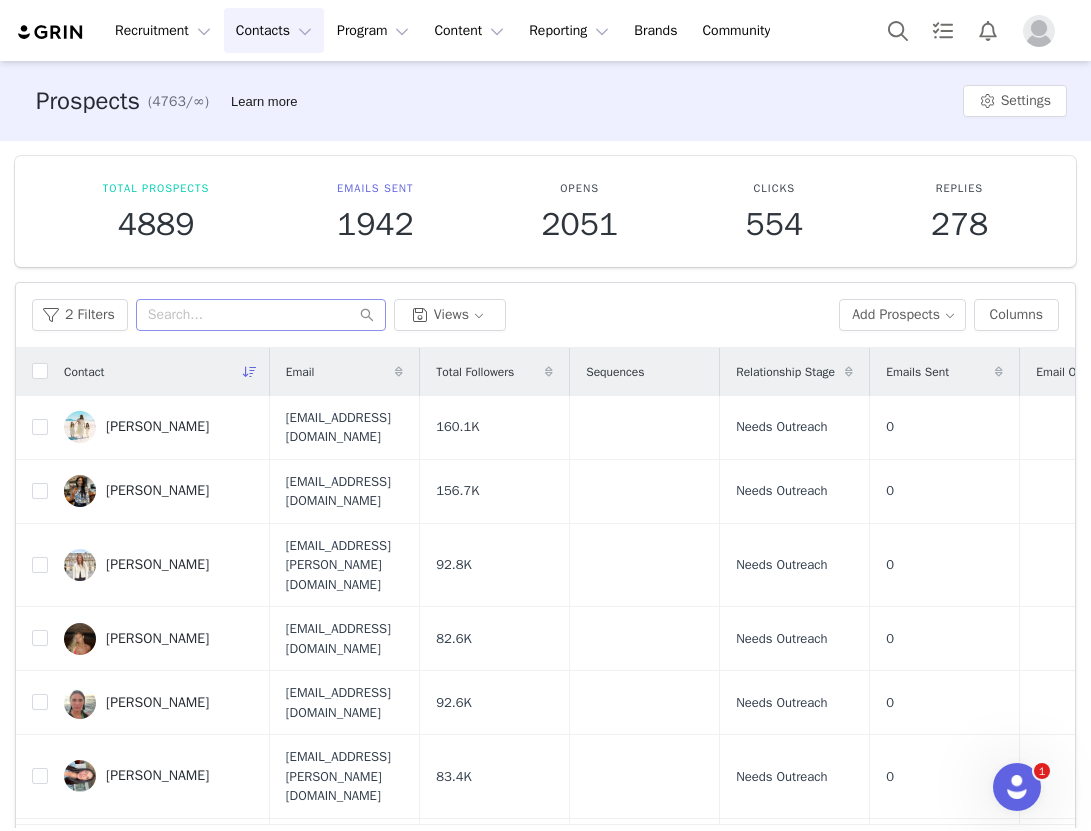 scroll, scrollTop: 1110, scrollLeft: 0, axis: vertical 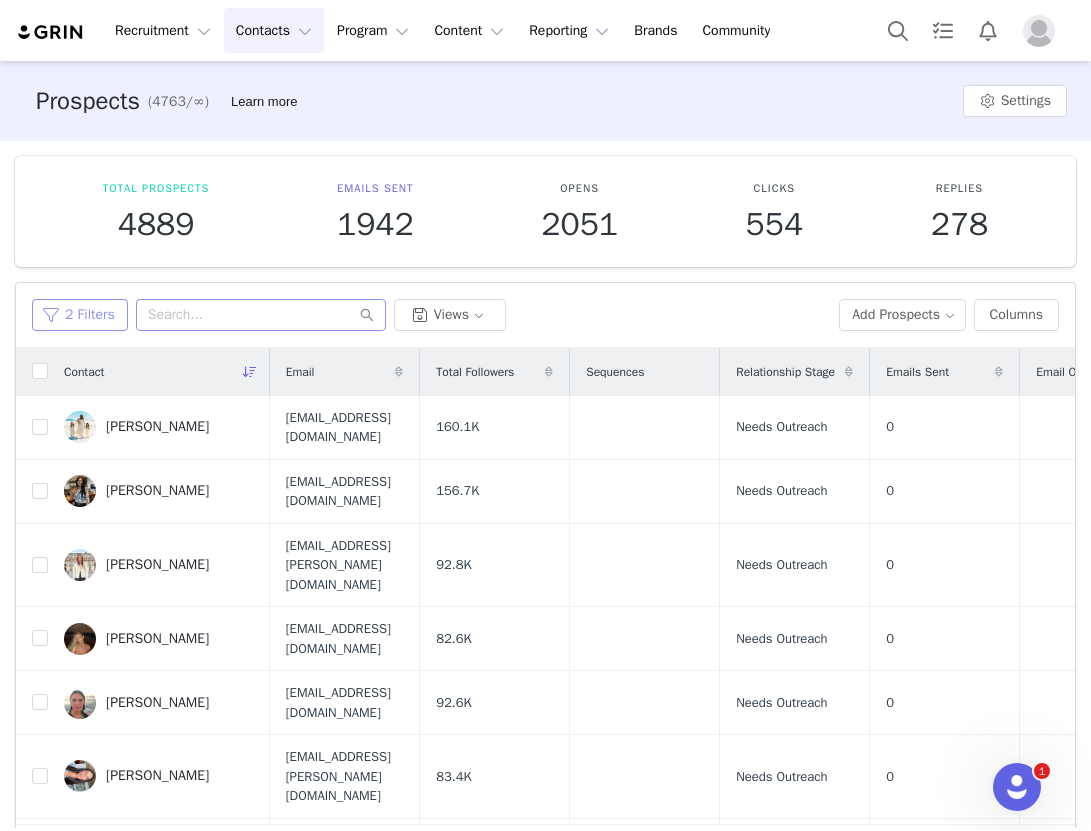 click on "2 Filters" at bounding box center (80, 315) 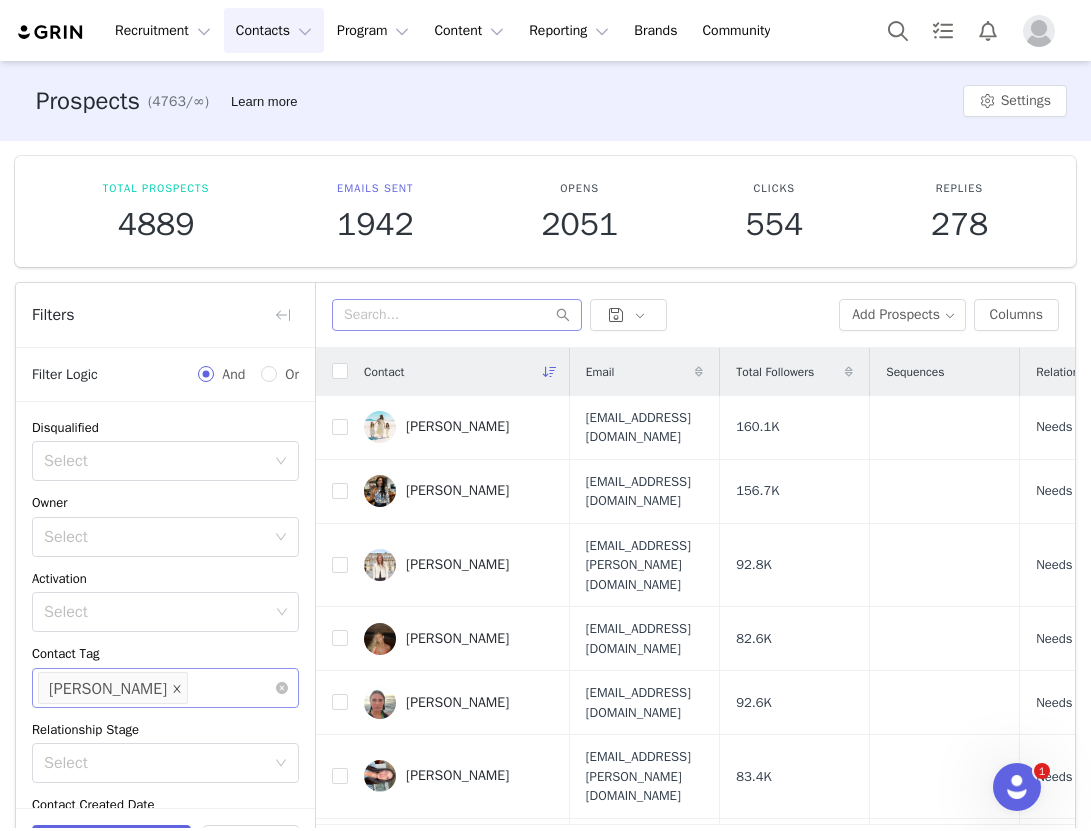click 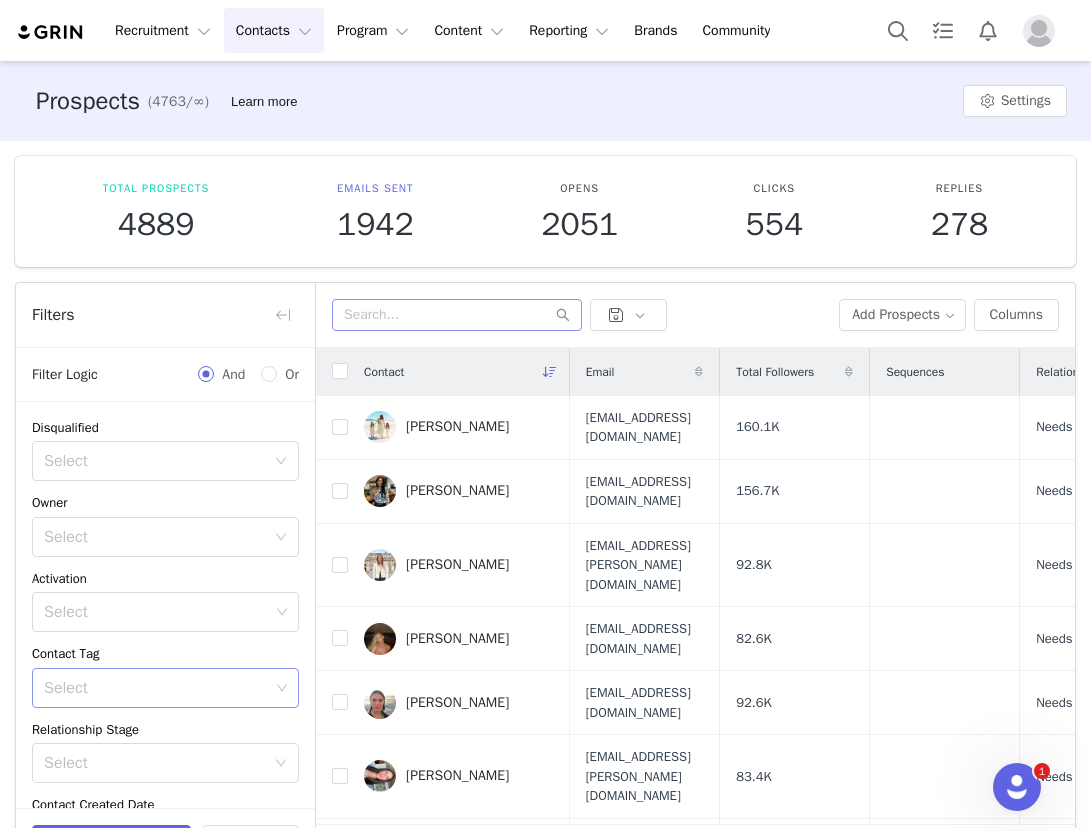 click on "Select" at bounding box center (156, 688) 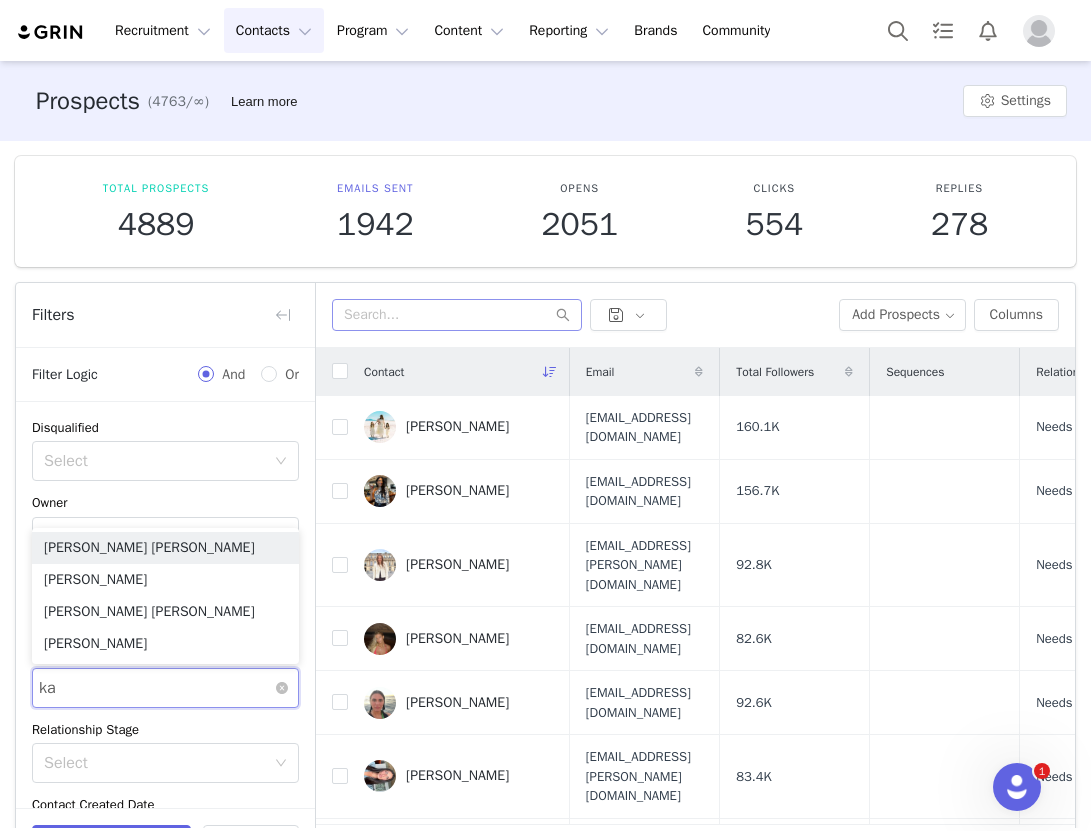 type on "kai" 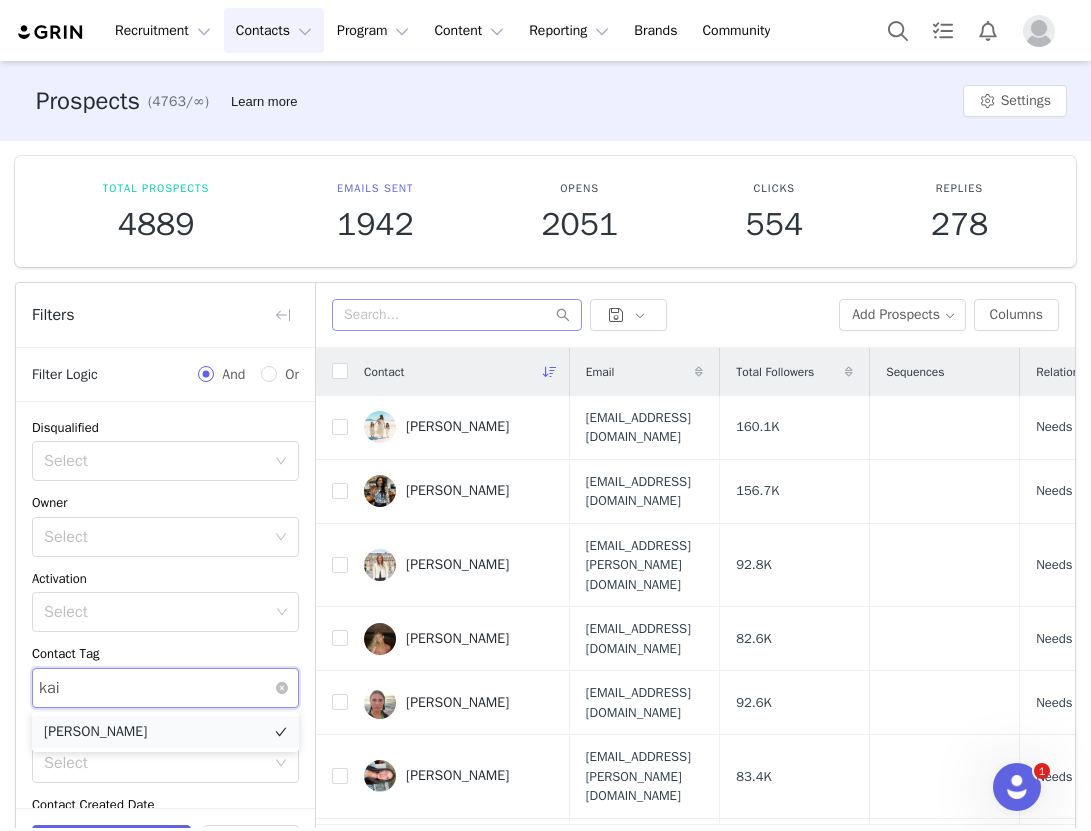 click on "[PERSON_NAME]" at bounding box center (165, 732) 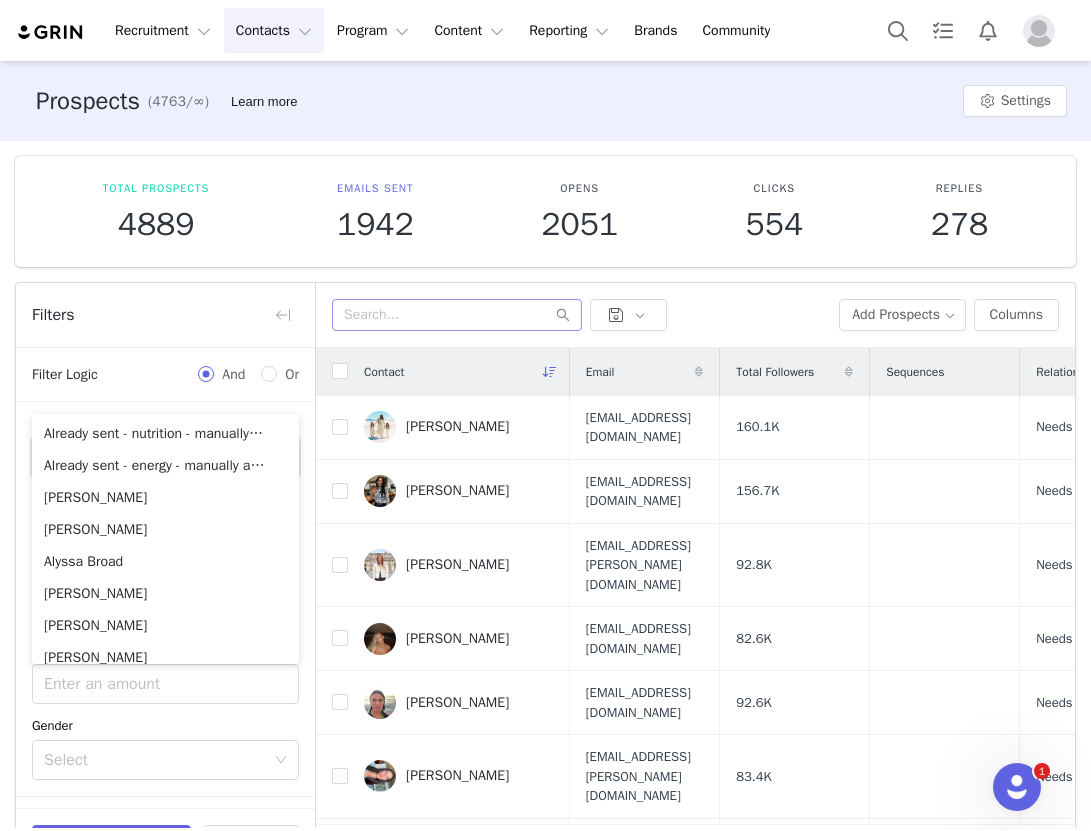 scroll, scrollTop: 283, scrollLeft: 0, axis: vertical 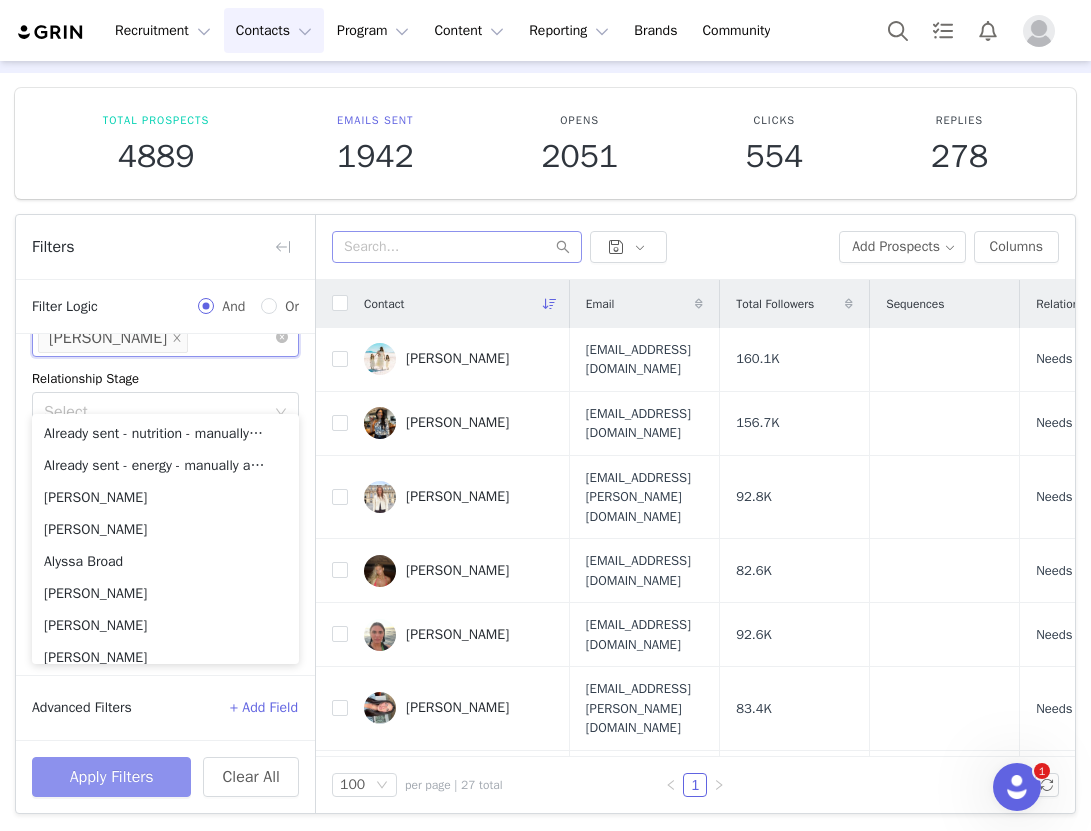 click on "Apply Filters" at bounding box center (111, 777) 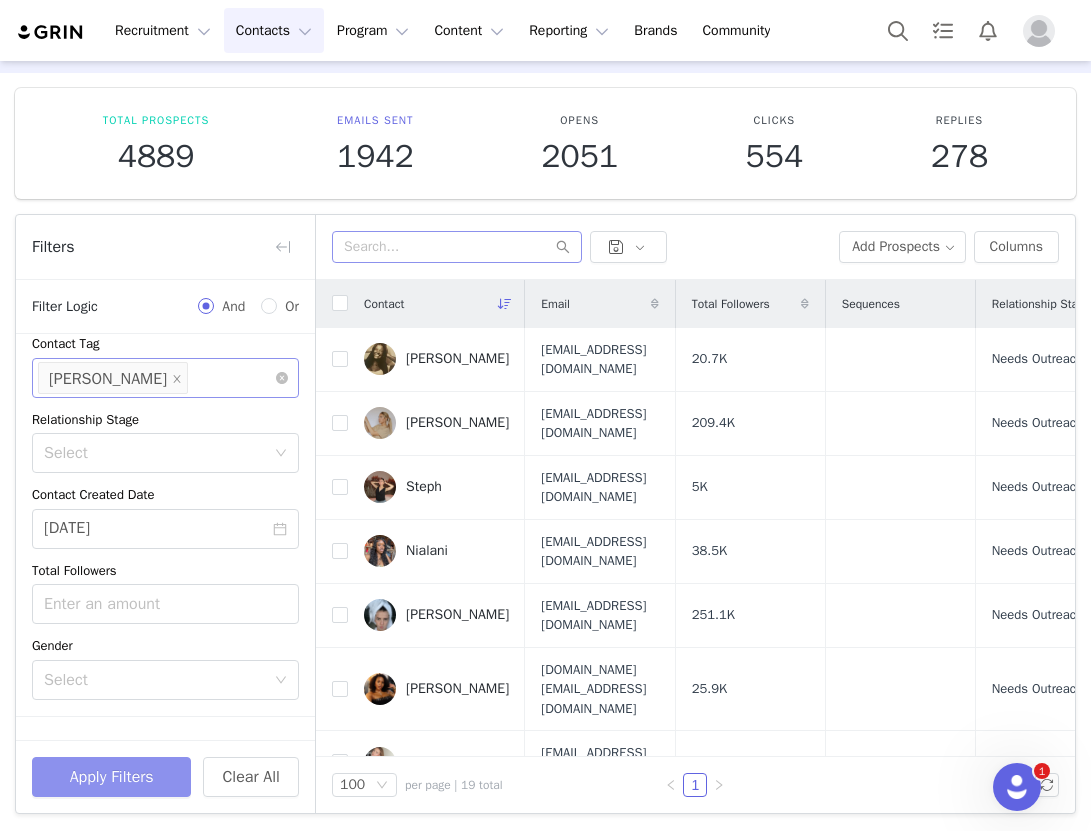 scroll, scrollTop: 219, scrollLeft: 0, axis: vertical 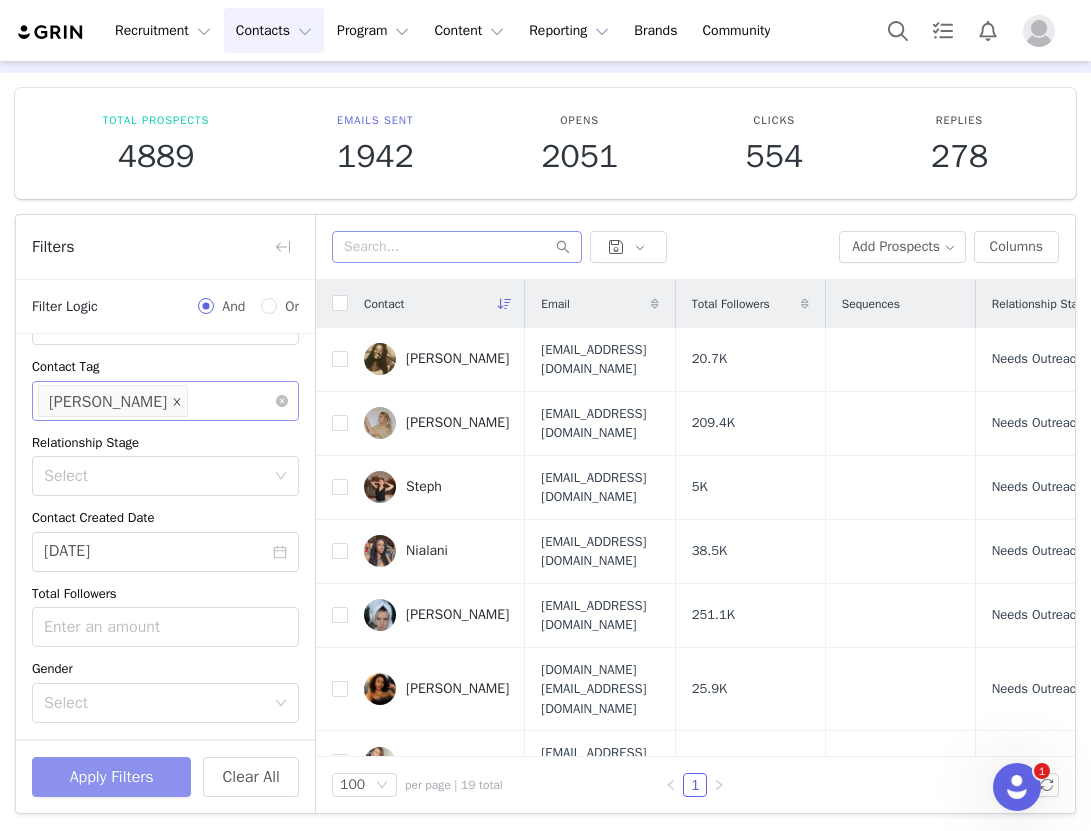 click 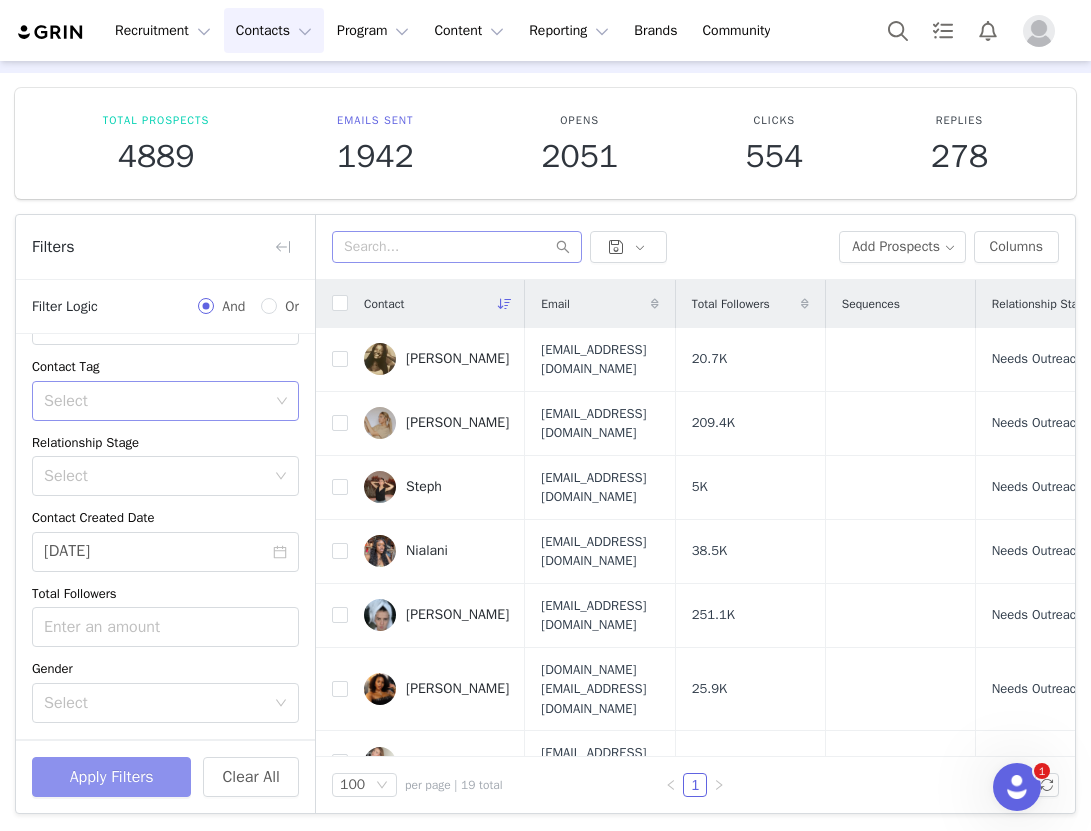 click on "Select" at bounding box center [156, 401] 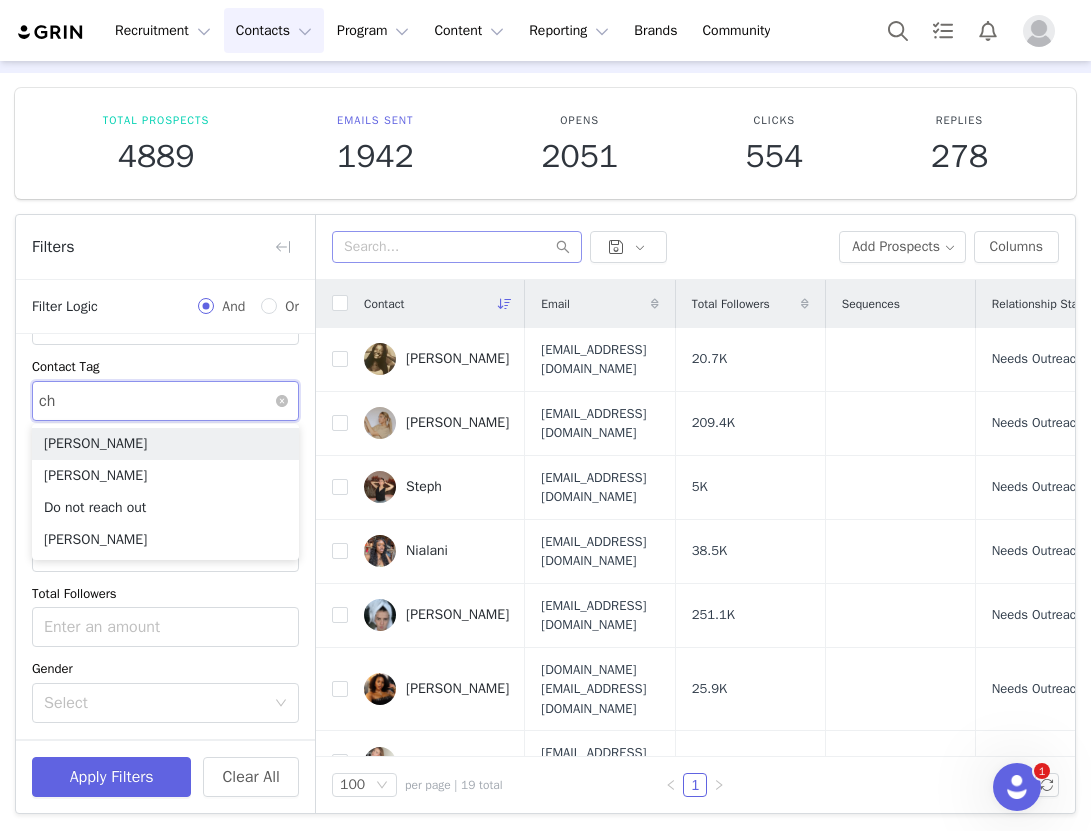 type on "cha" 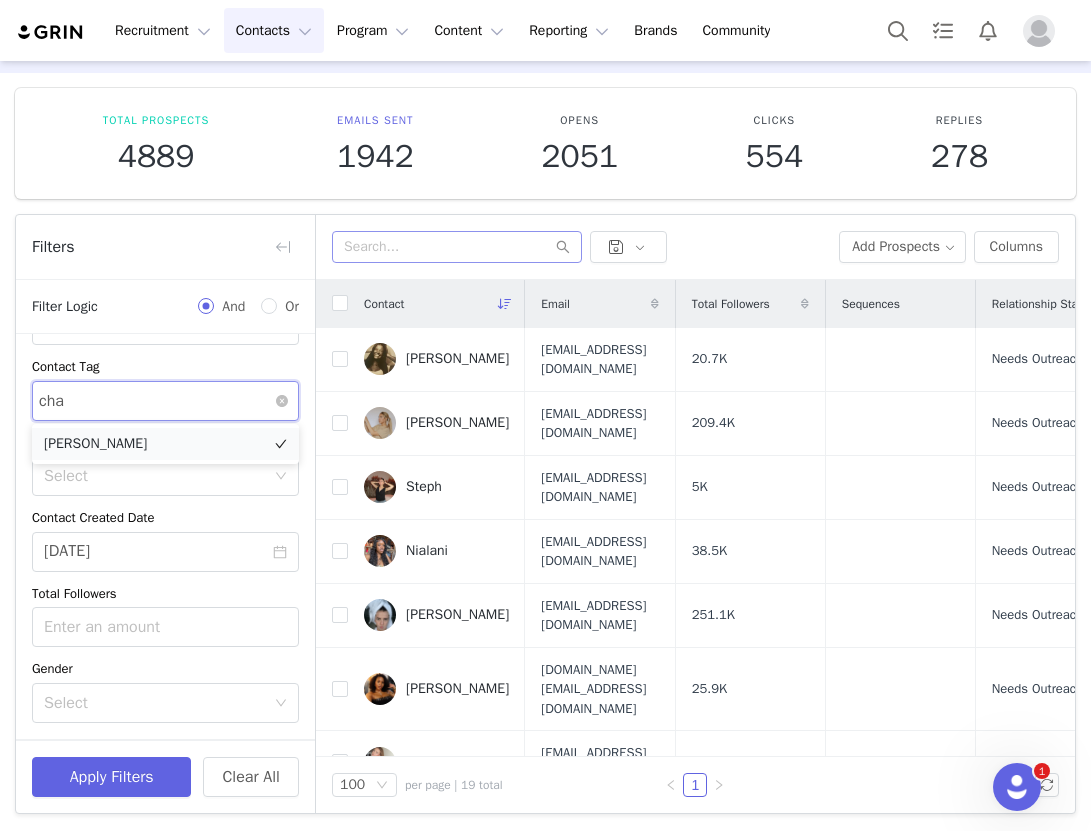 click on "[PERSON_NAME]" at bounding box center [165, 444] 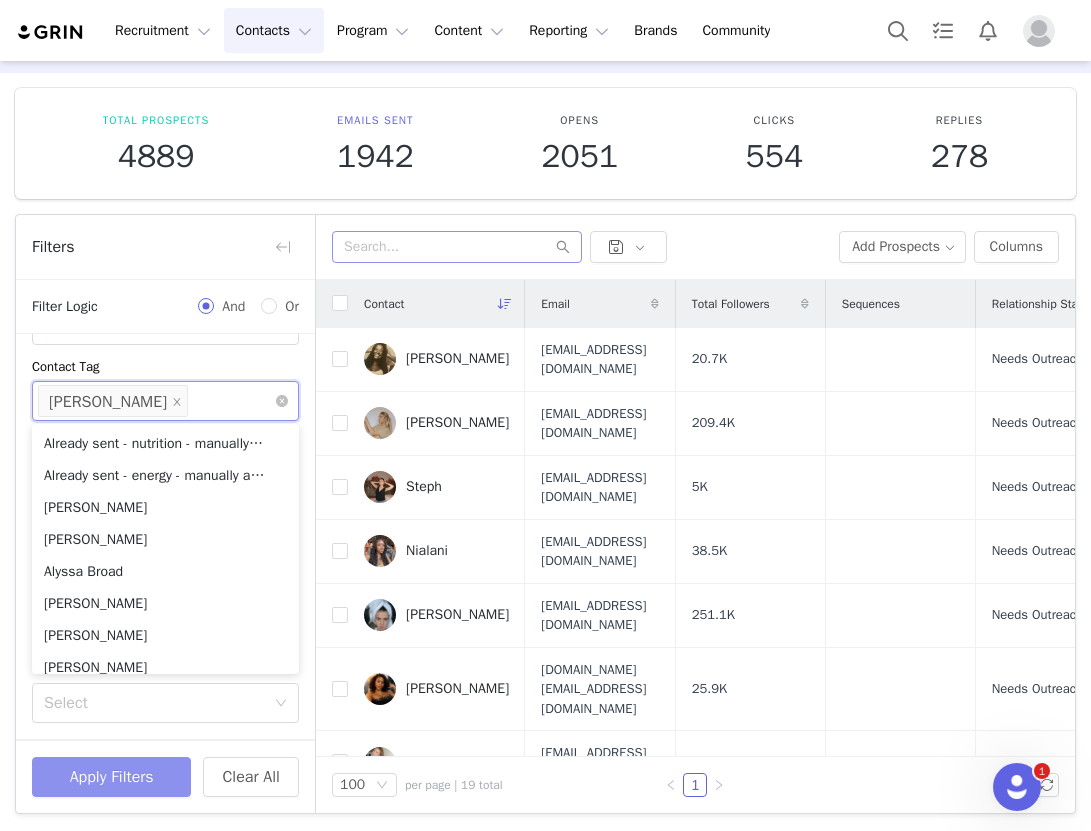 click on "Apply Filters" at bounding box center (111, 777) 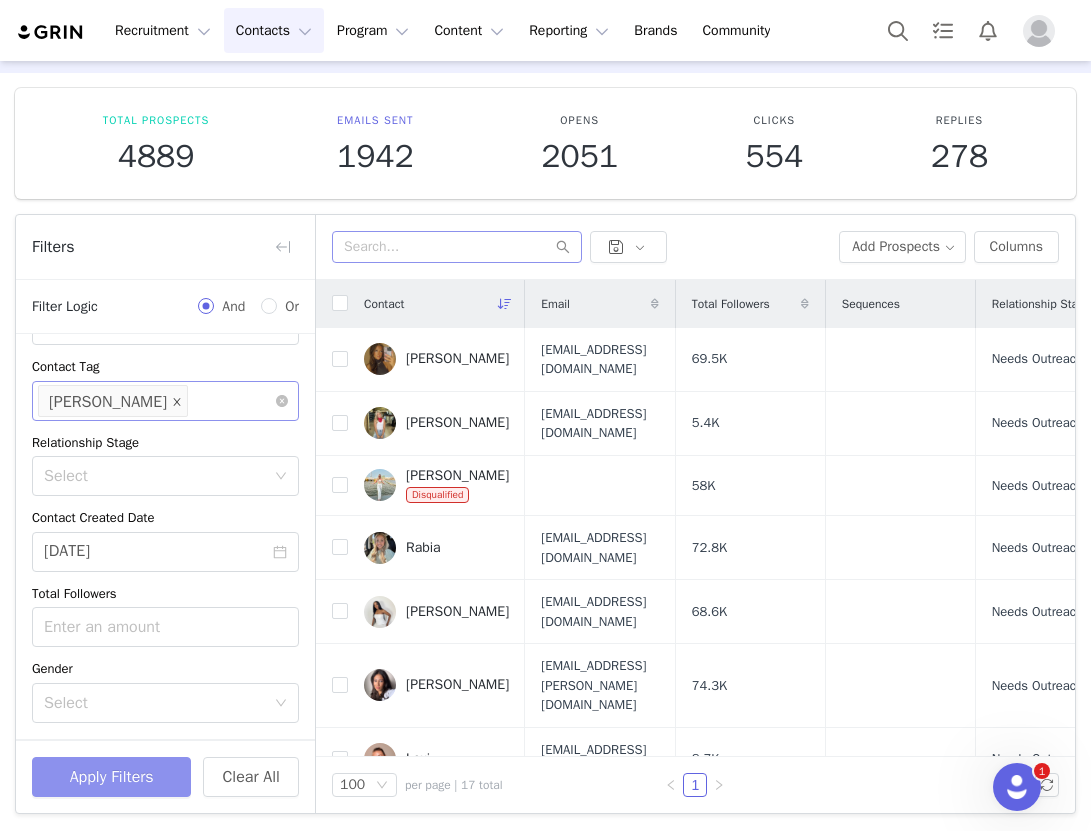 click 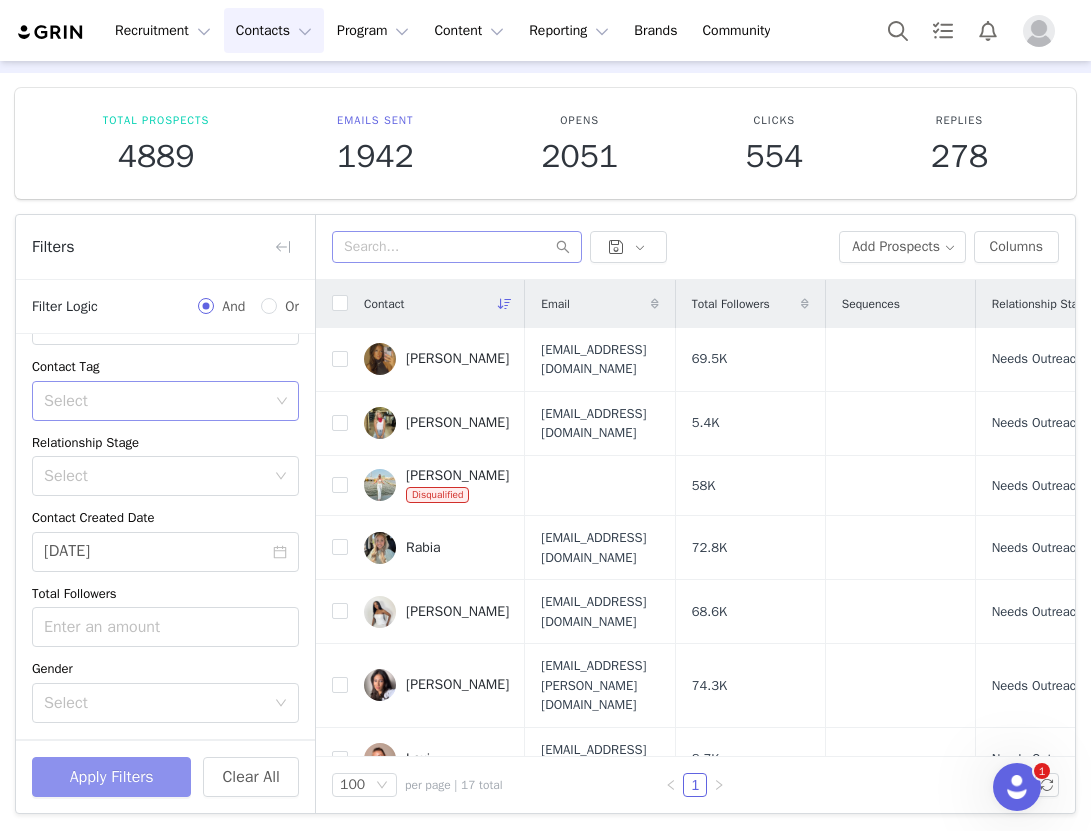type 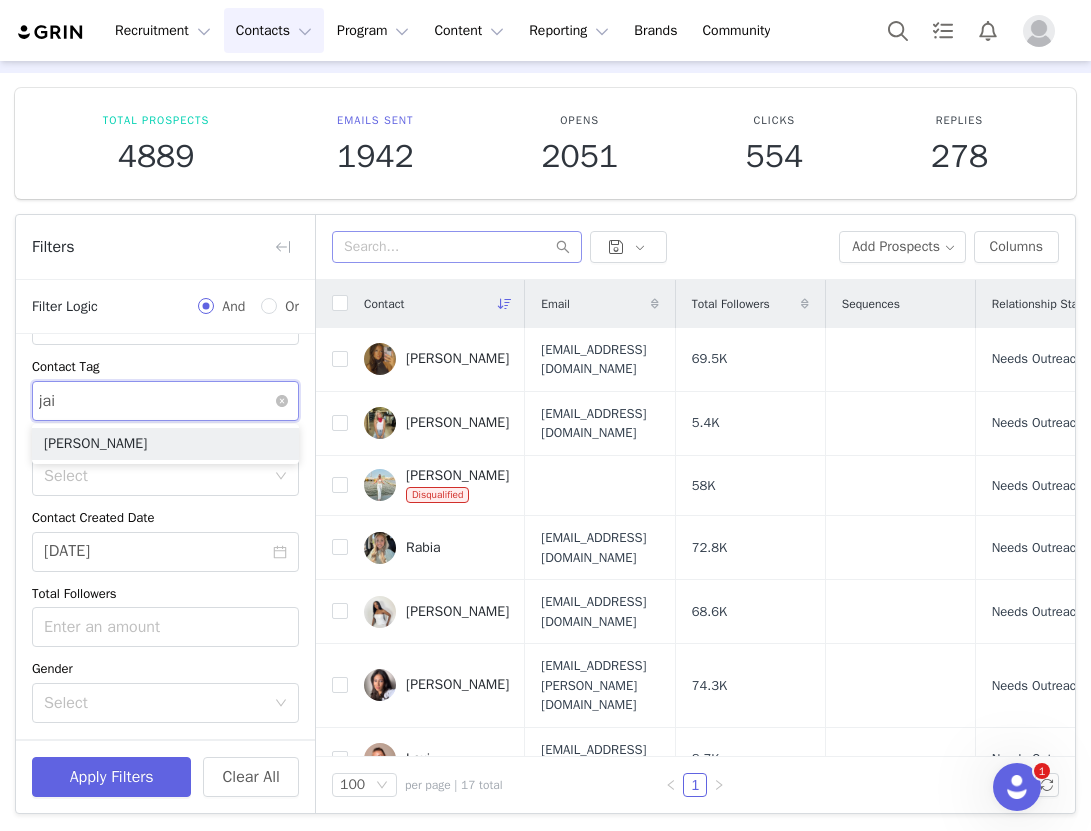 type on "jaid" 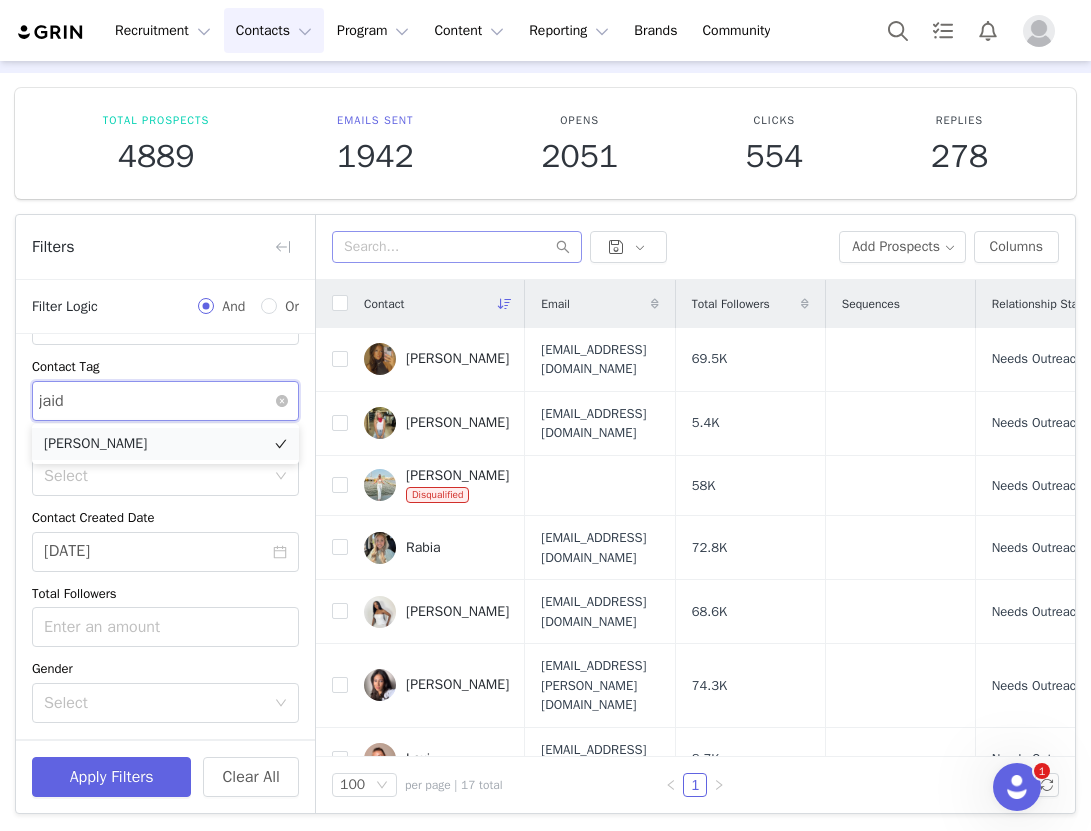 click on "[PERSON_NAME]" at bounding box center [165, 444] 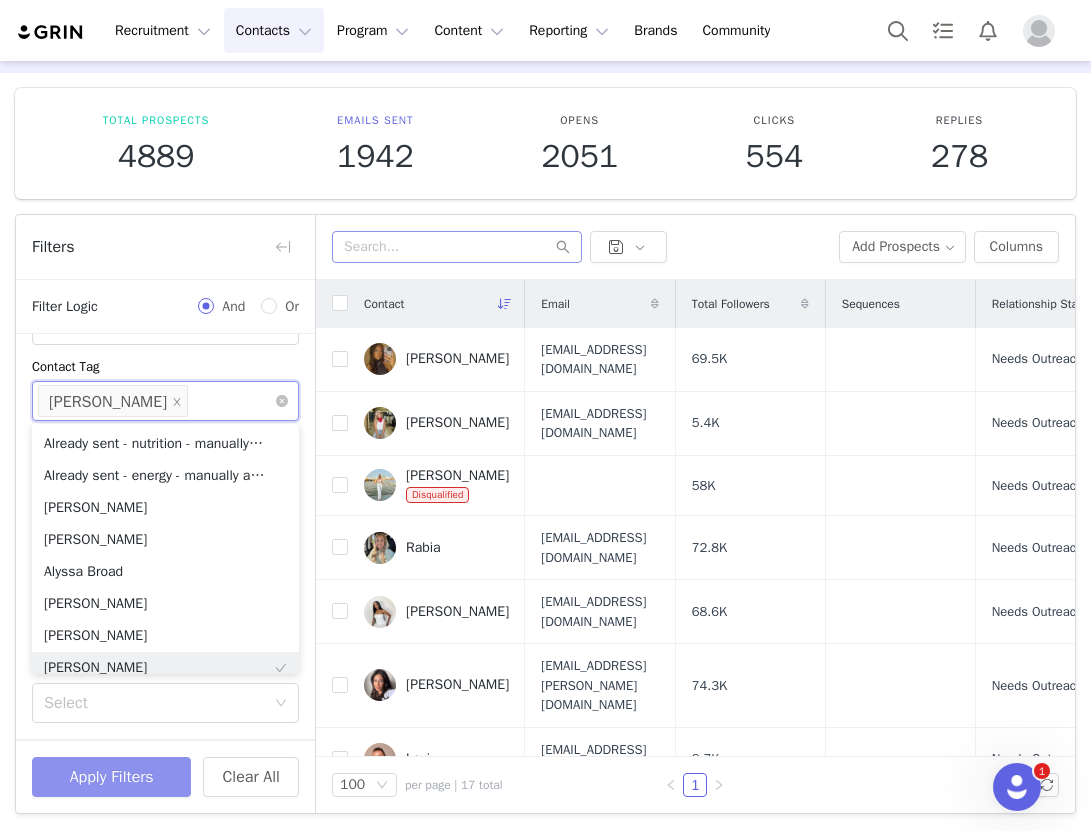 click on "Apply Filters" at bounding box center (111, 777) 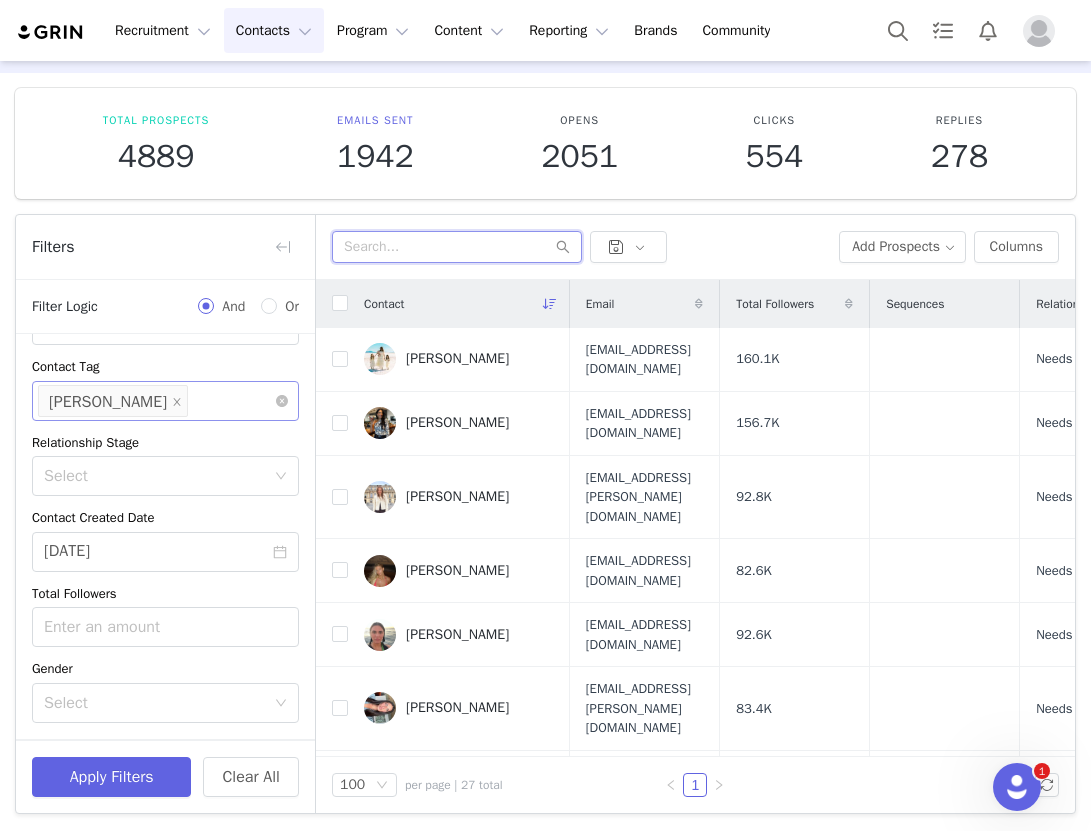 click at bounding box center [457, 247] 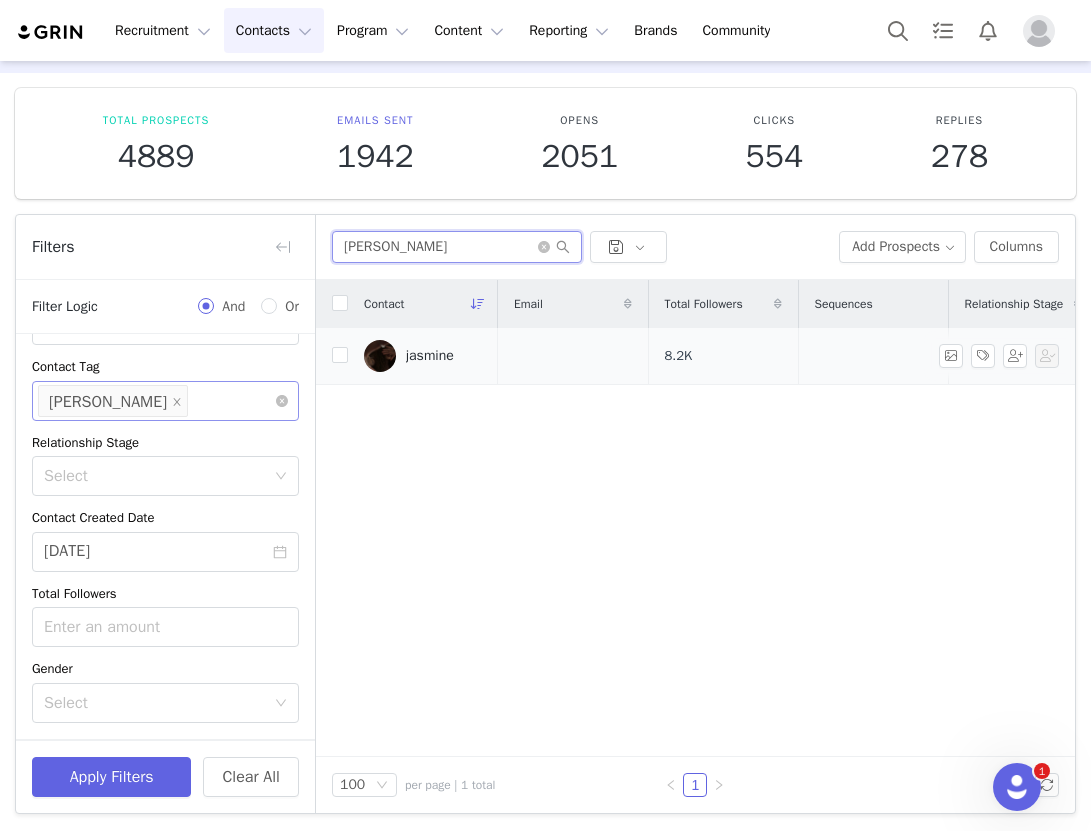 type on "jas" 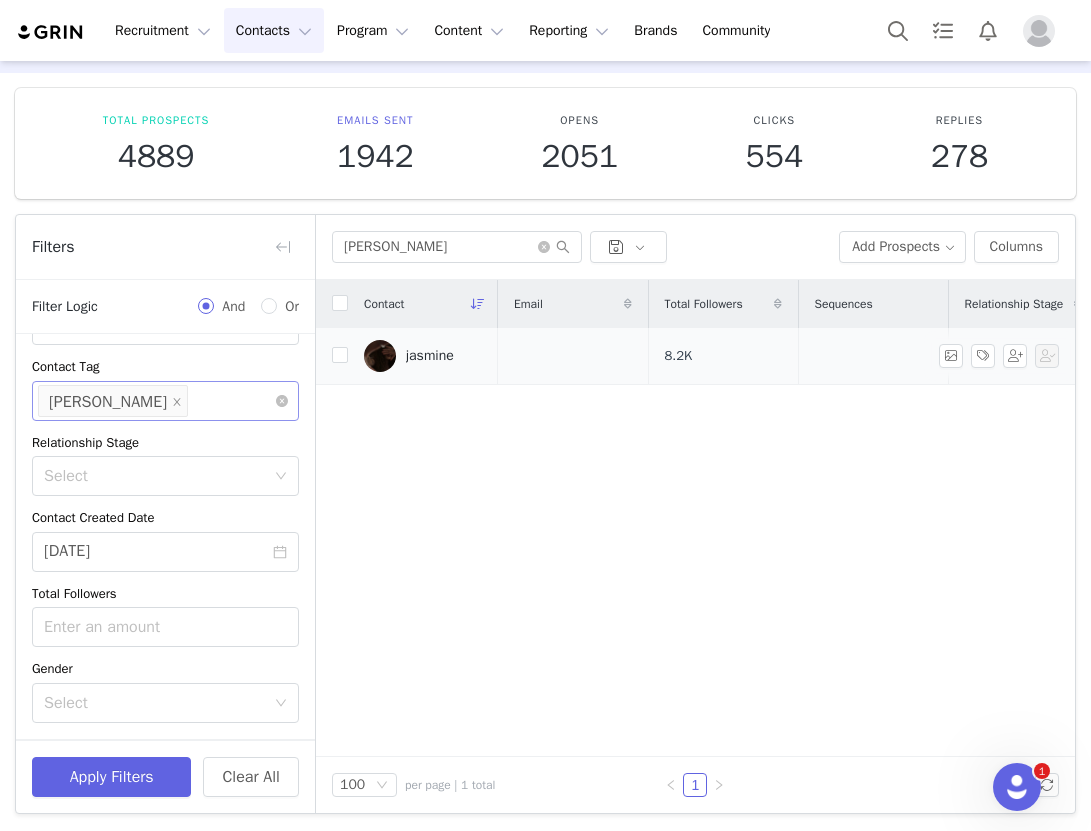 click on "jasmine" at bounding box center [423, 356] 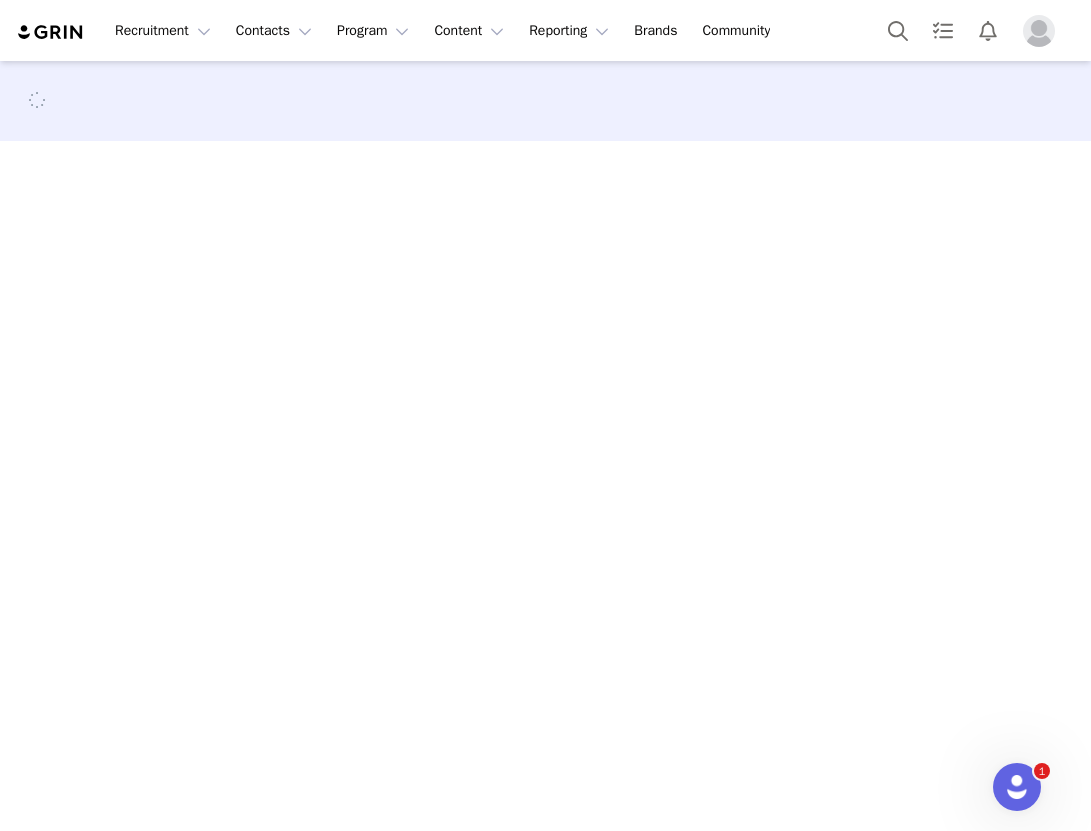 scroll, scrollTop: 0, scrollLeft: 0, axis: both 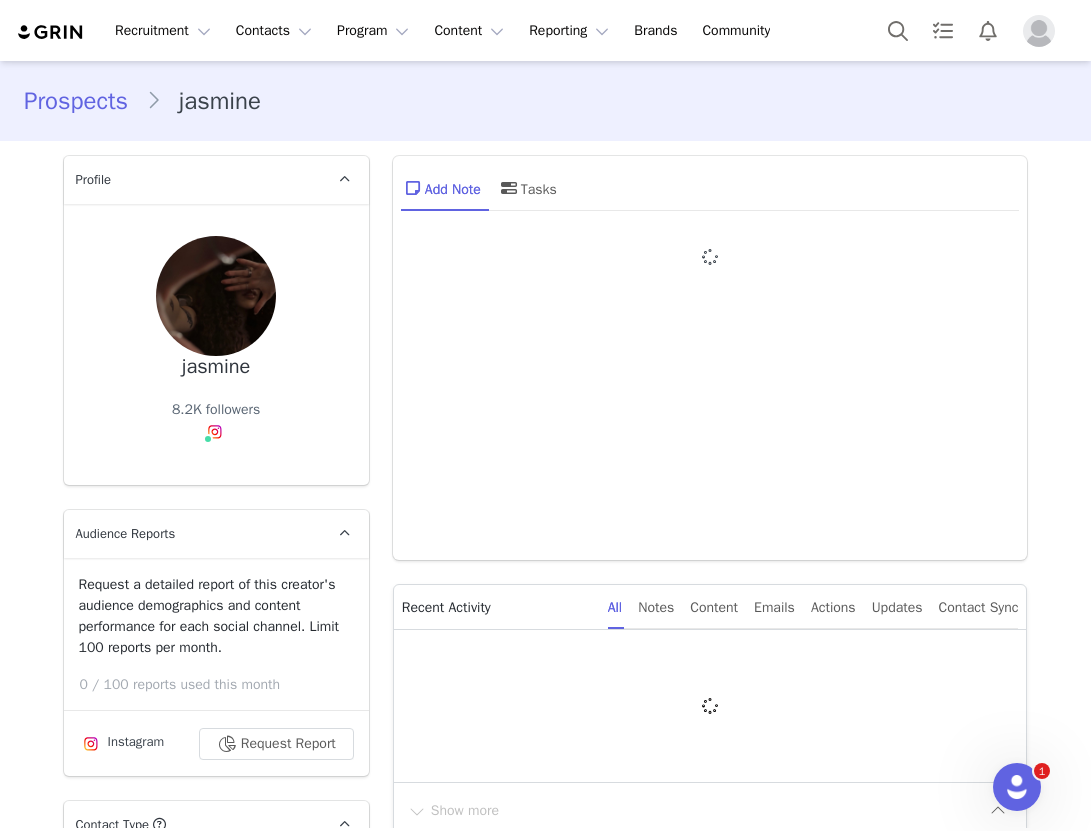 type on "+1 ([GEOGRAPHIC_DATA])" 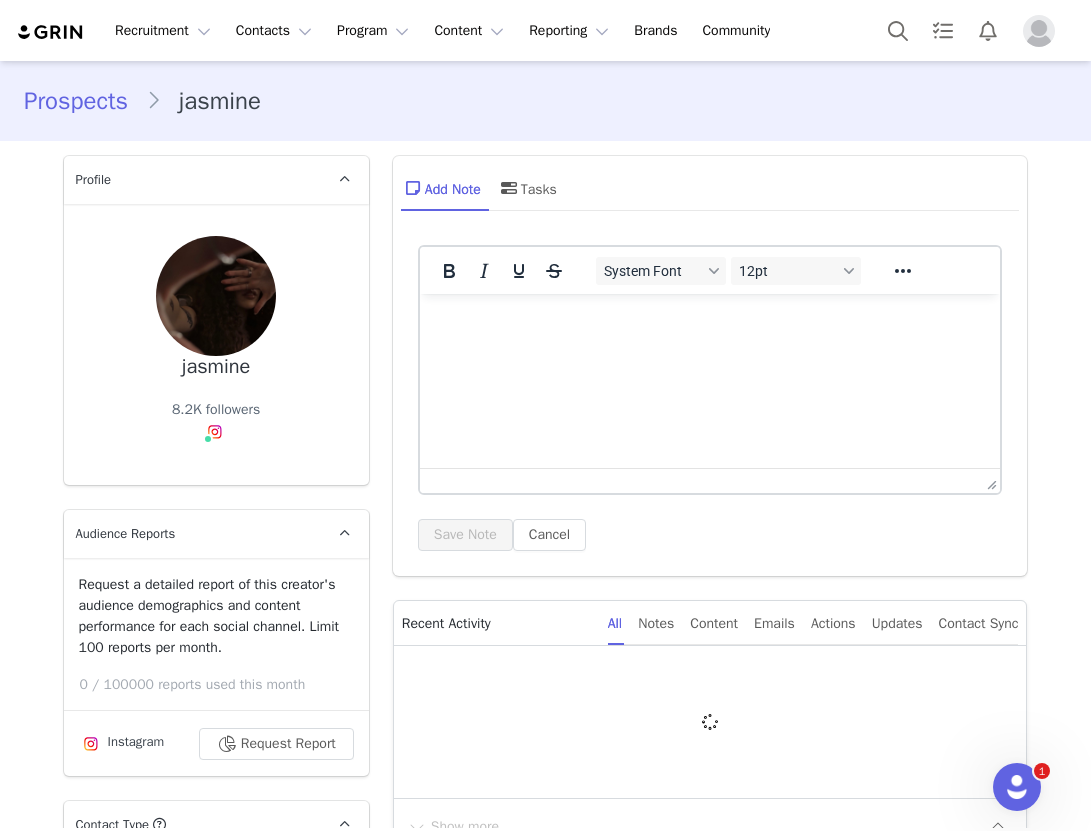 scroll, scrollTop: 0, scrollLeft: 0, axis: both 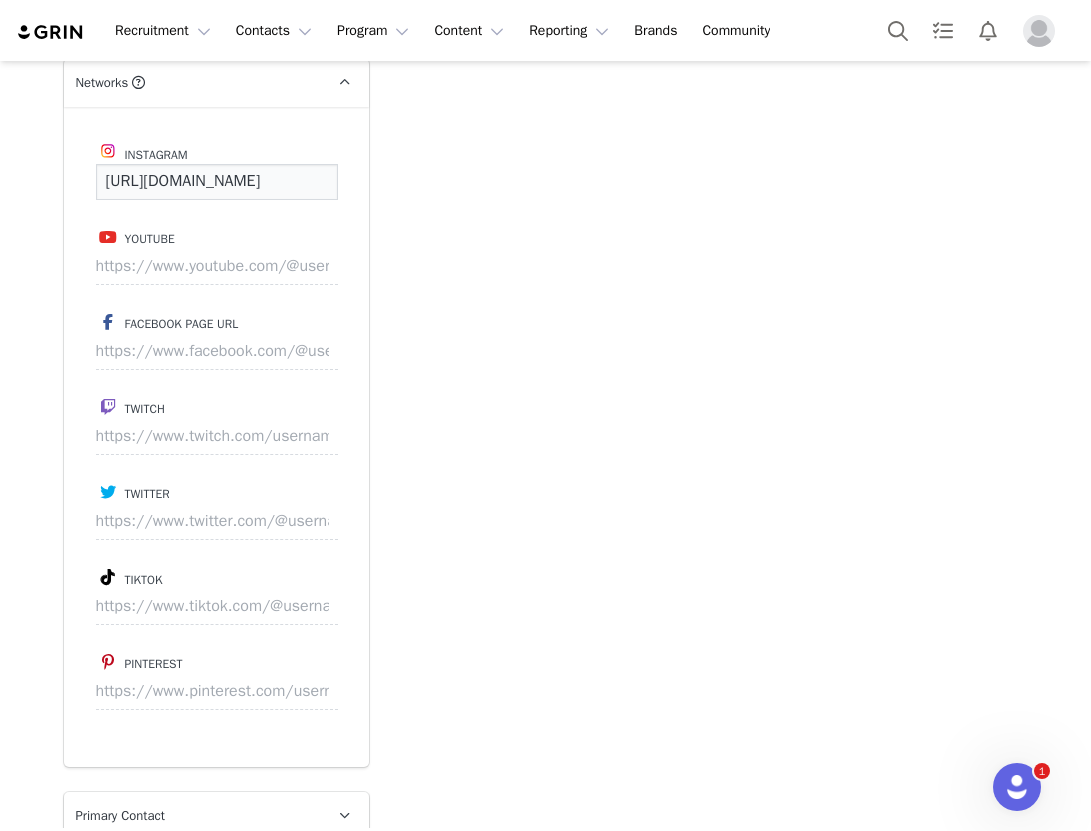 click on "https://www.instagram.com/jasminescozydiary" at bounding box center [217, 182] 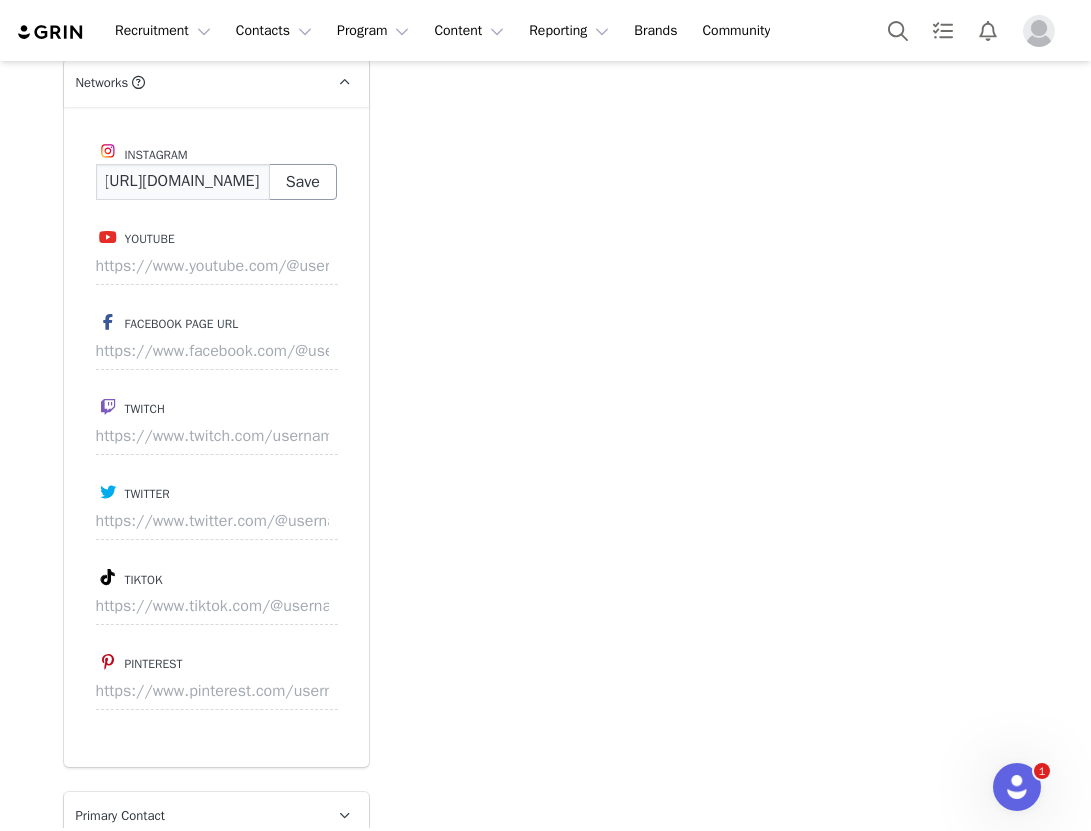 type on "https://www.instagram.com/jasminescozydiary/" 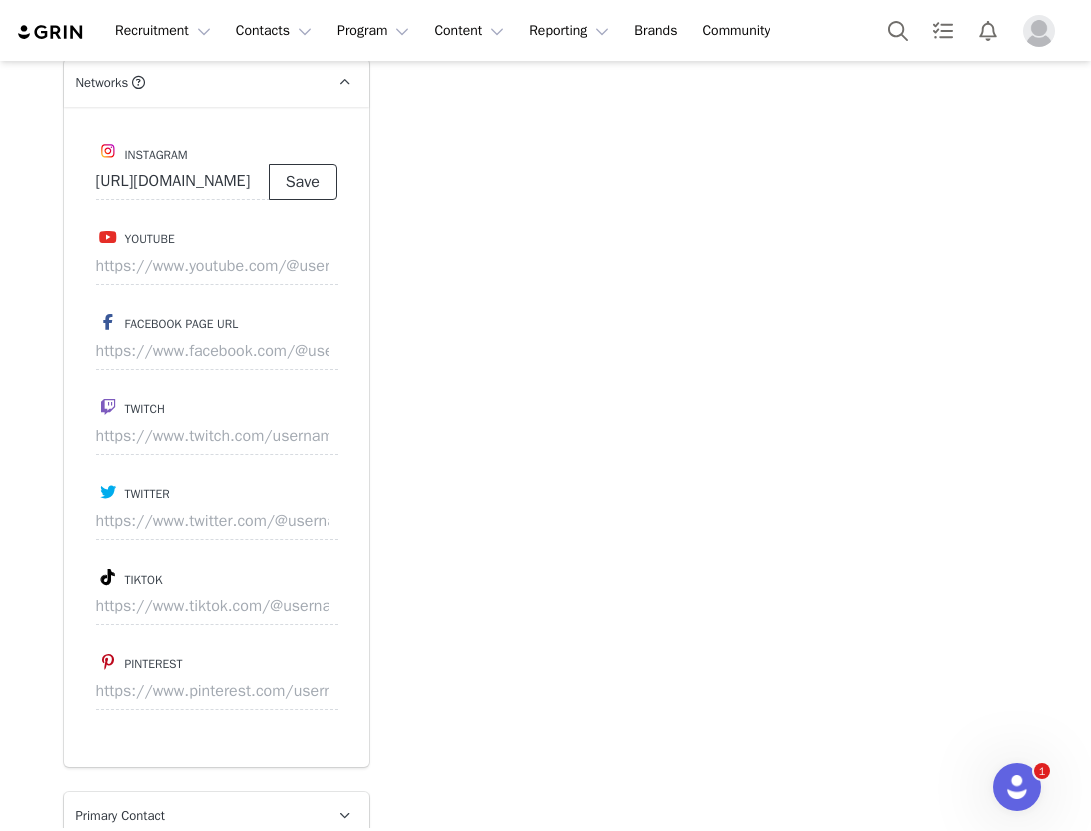 click on "Save" at bounding box center (303, 182) 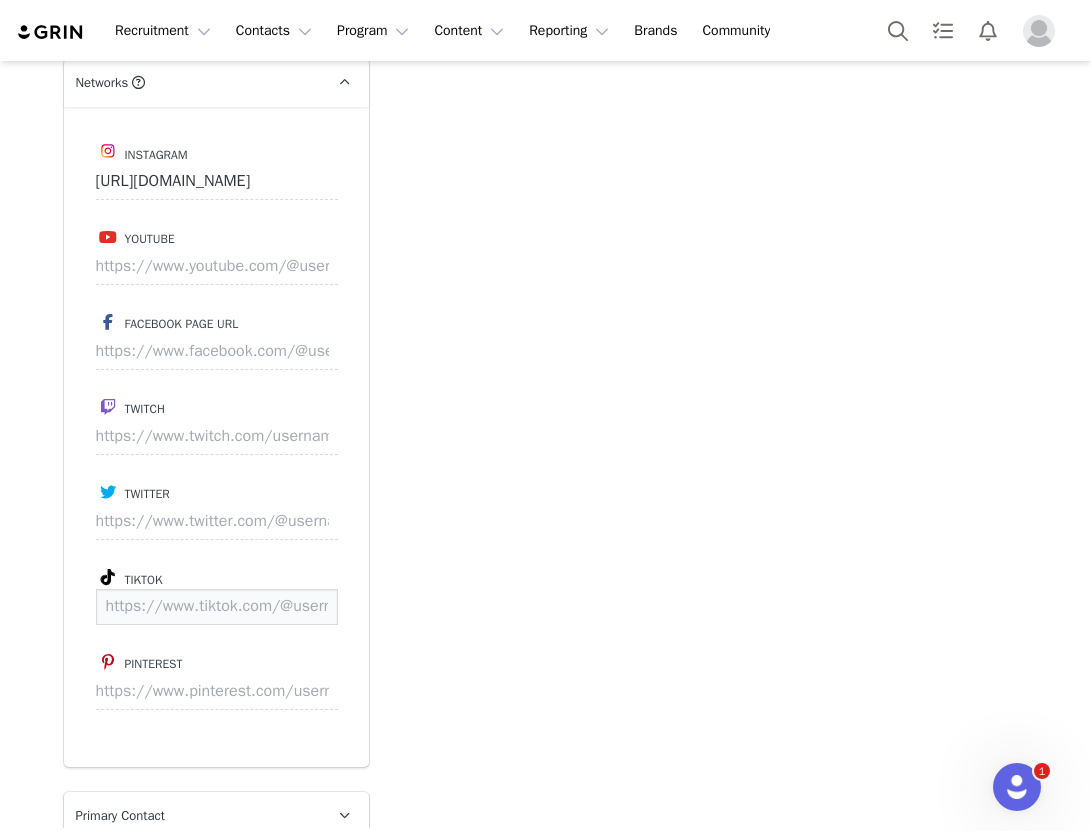 click at bounding box center [217, 607] 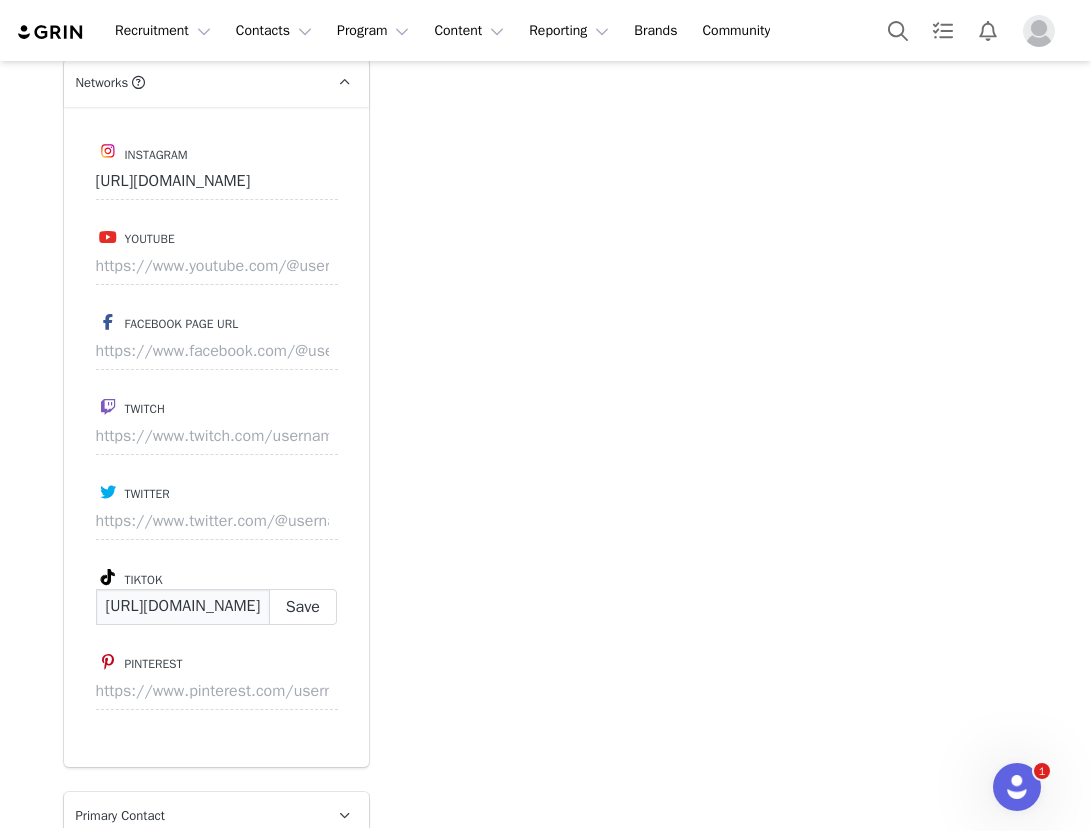 scroll, scrollTop: 0, scrollLeft: 164, axis: horizontal 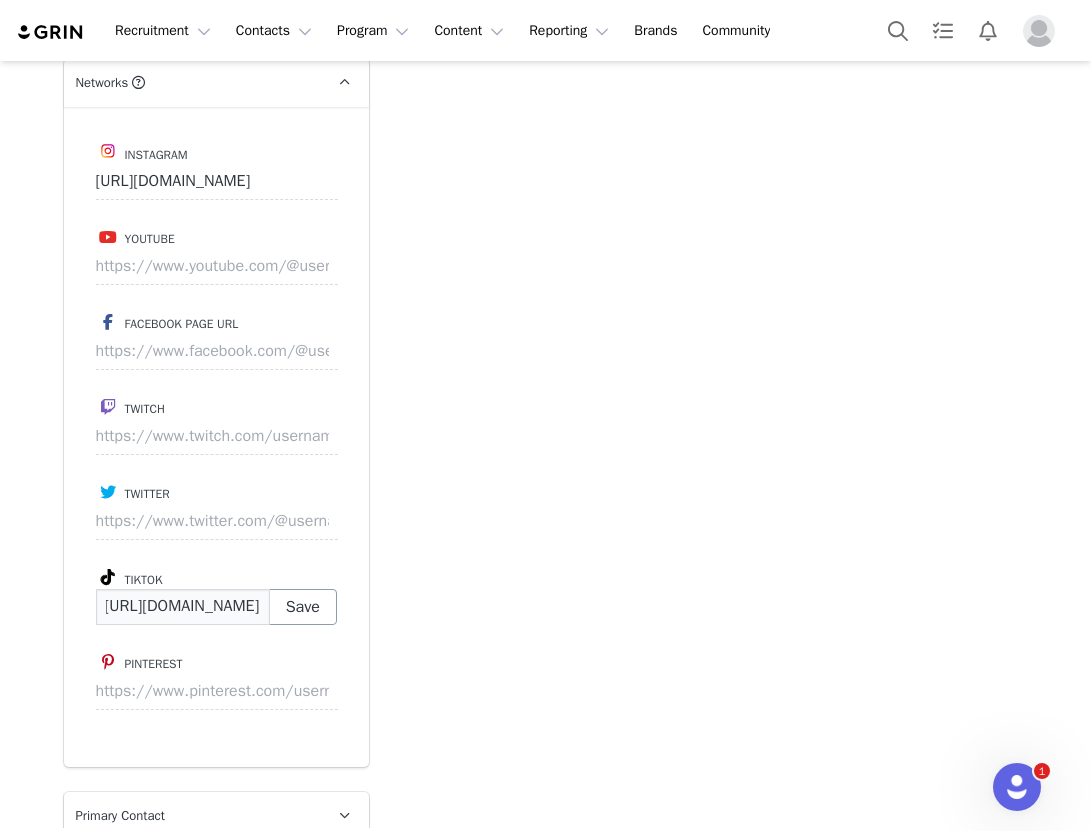 type on "https://www.tiktok.com/@jasminescozydiary" 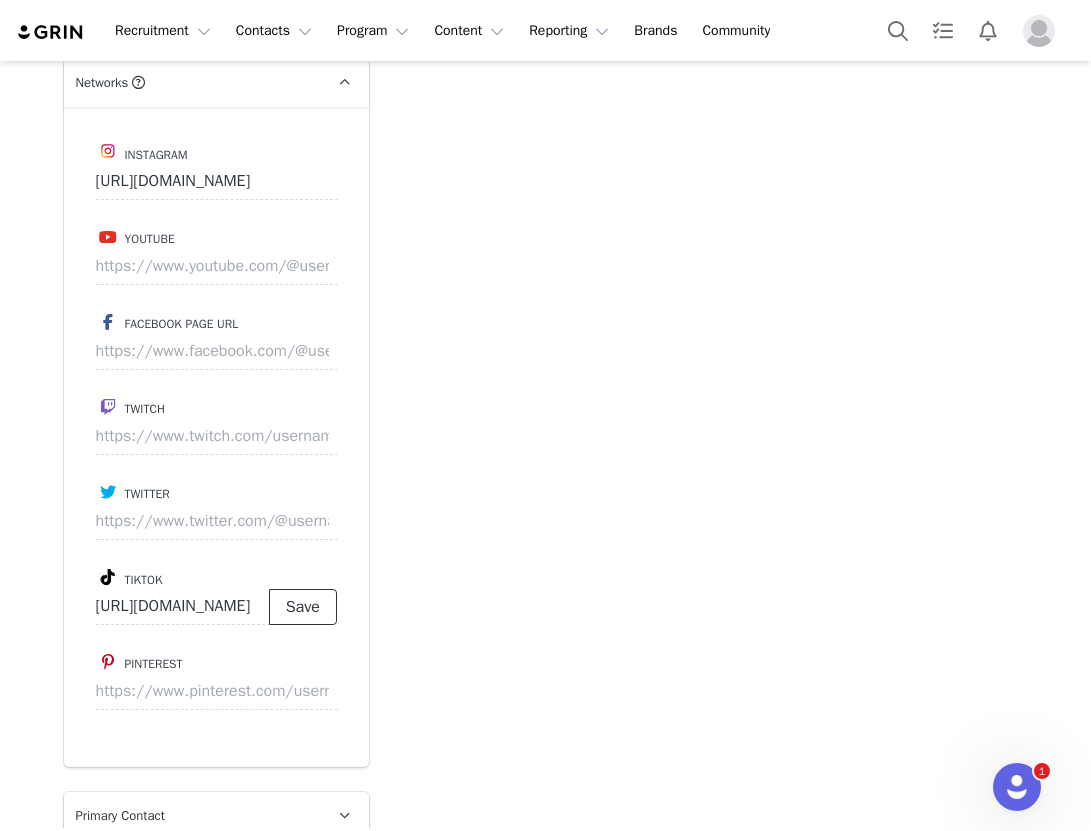 click on "Save" at bounding box center [303, 607] 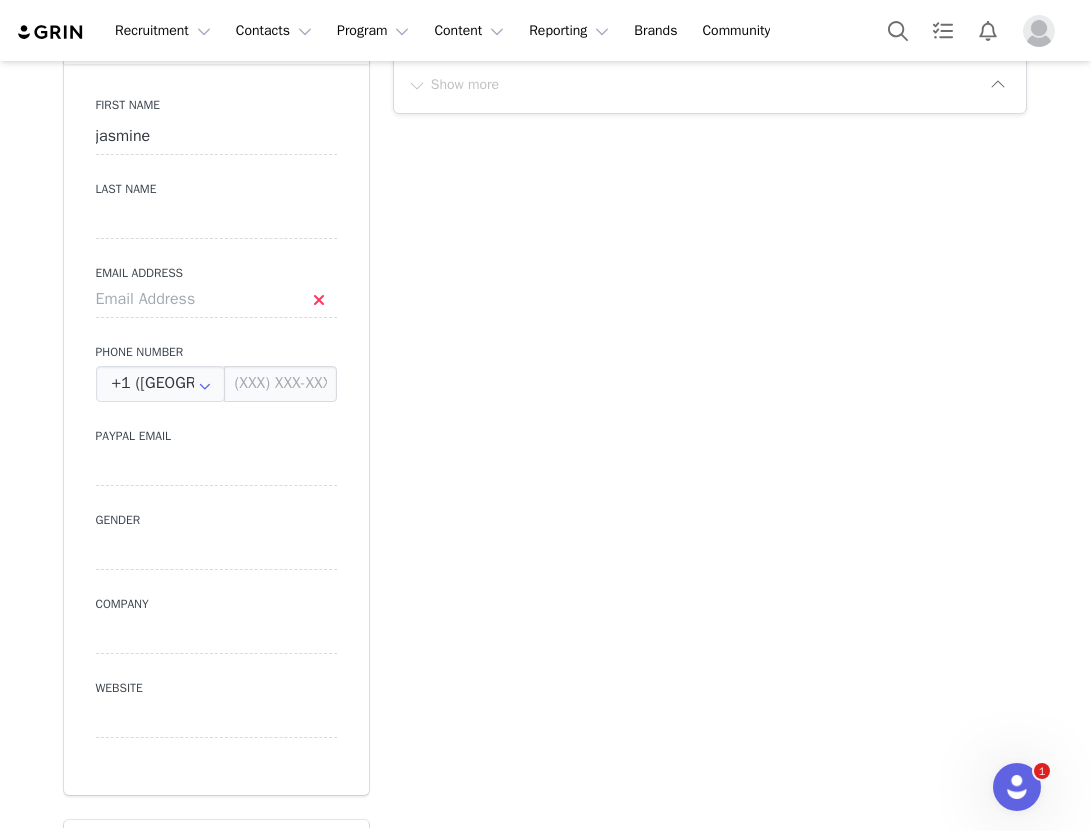 scroll, scrollTop: 0, scrollLeft: 0, axis: both 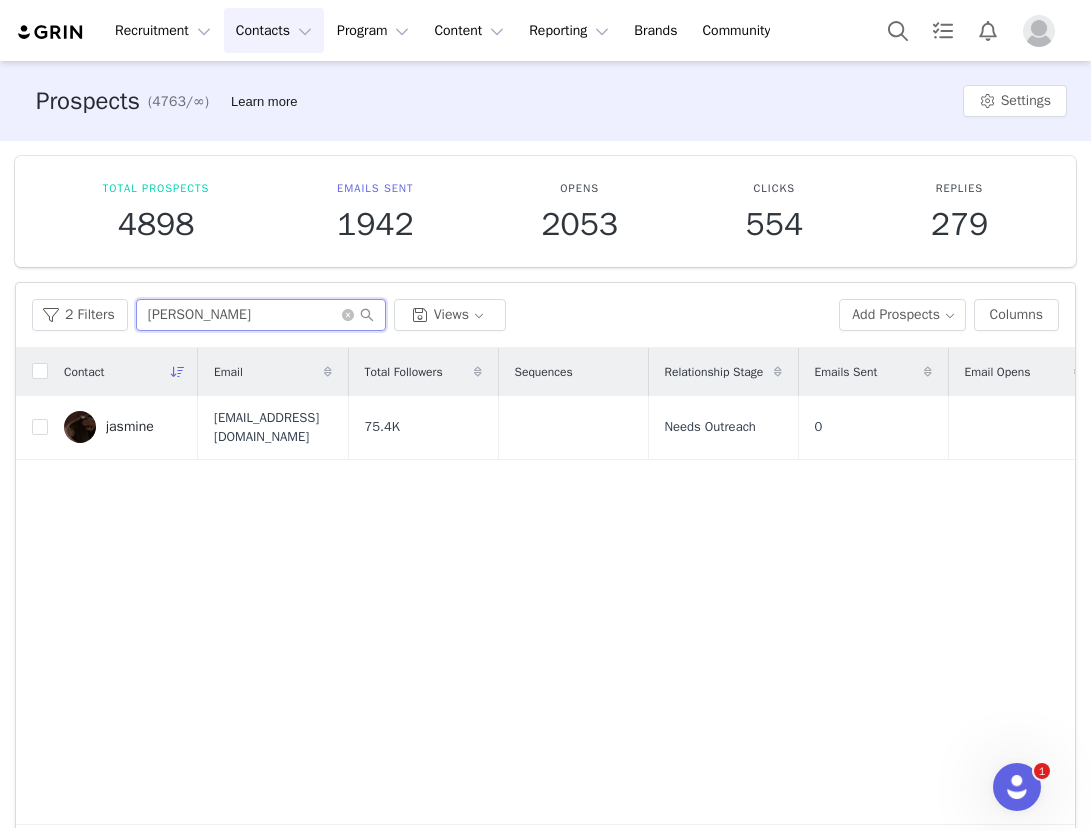 click at bounding box center [358, 315] 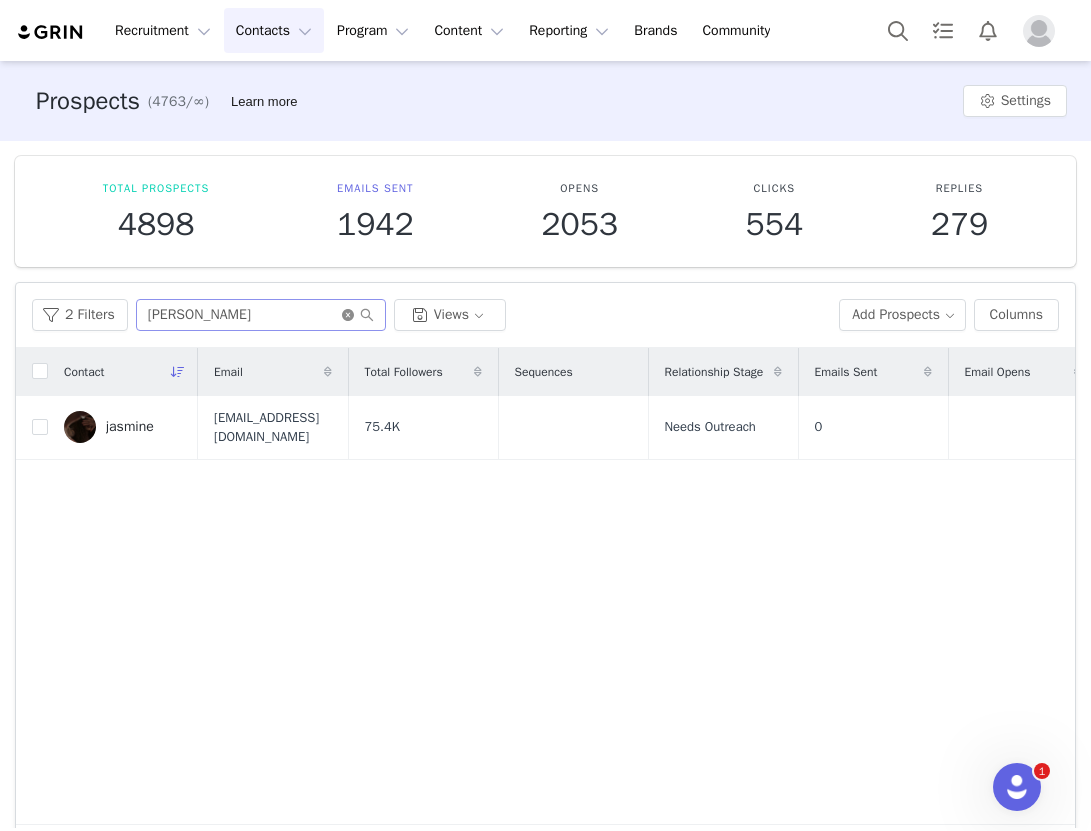 click 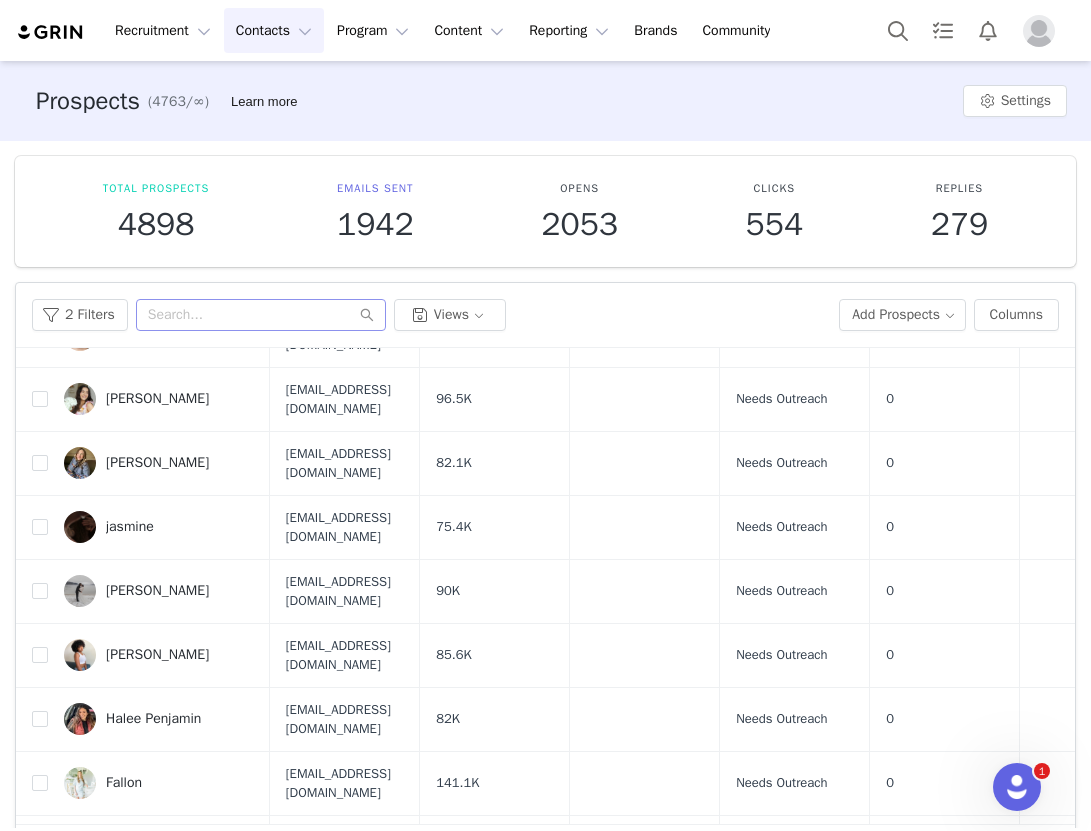 scroll, scrollTop: 1167, scrollLeft: 0, axis: vertical 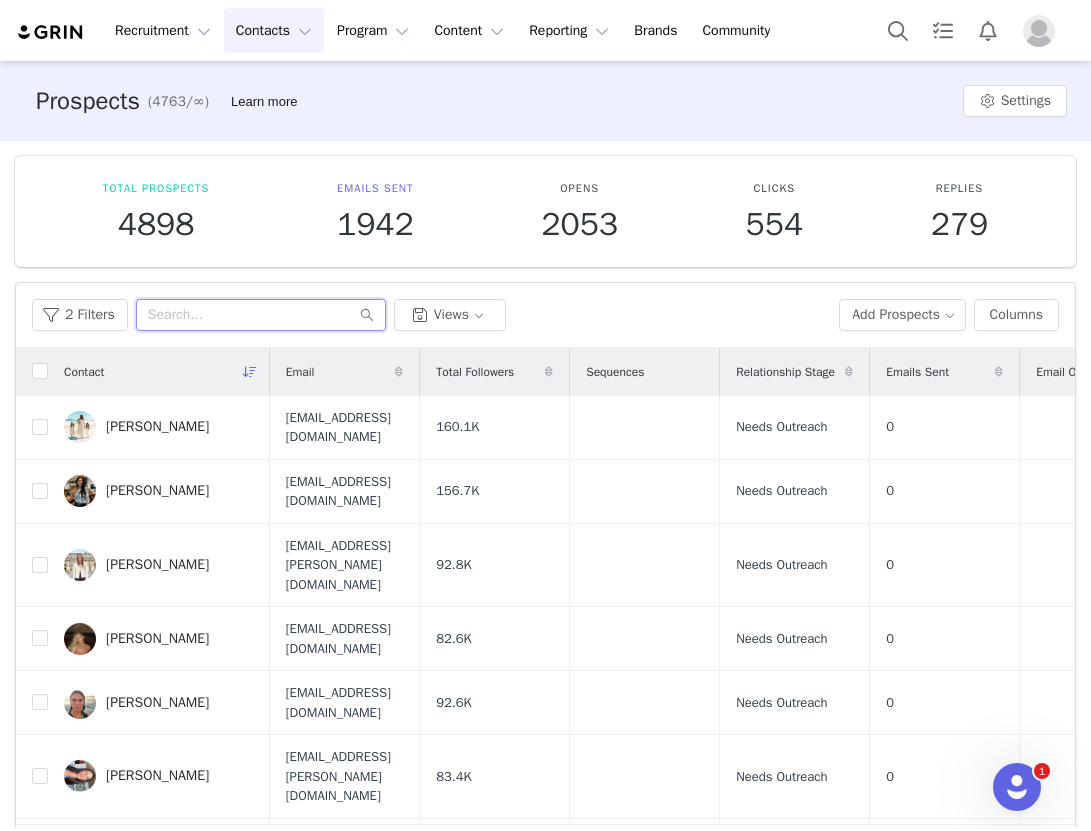click at bounding box center [261, 315] 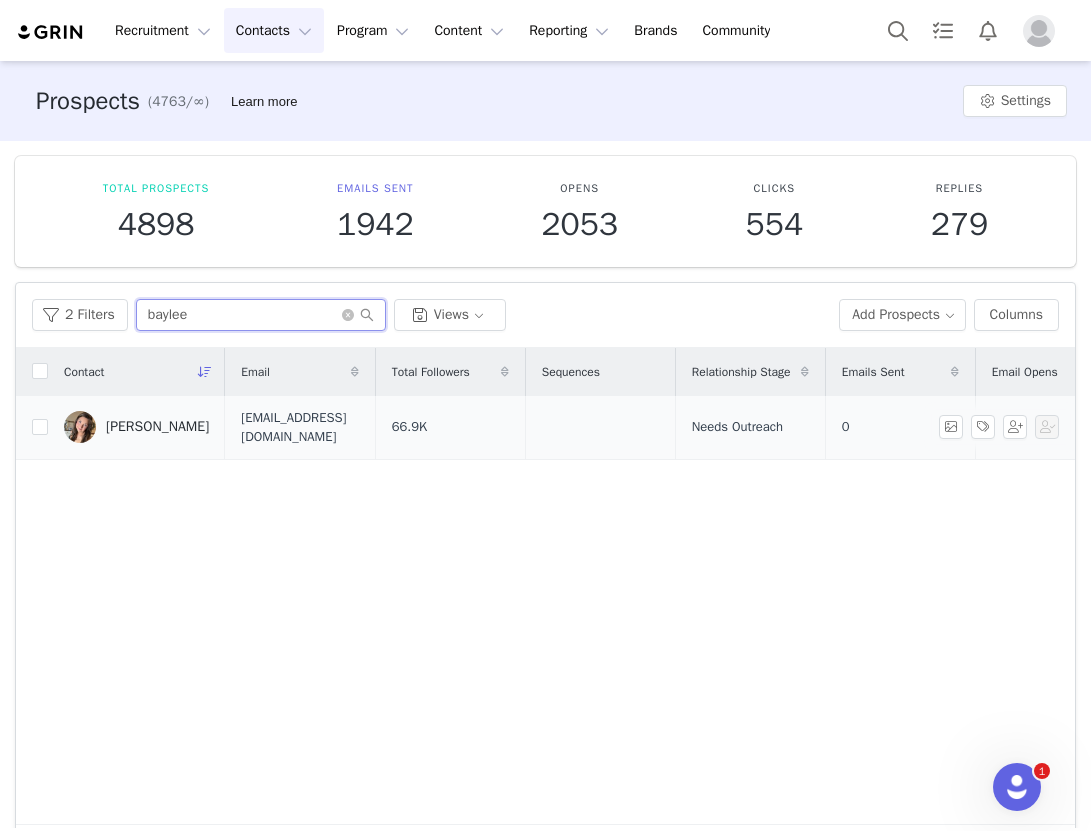 type on "baylee" 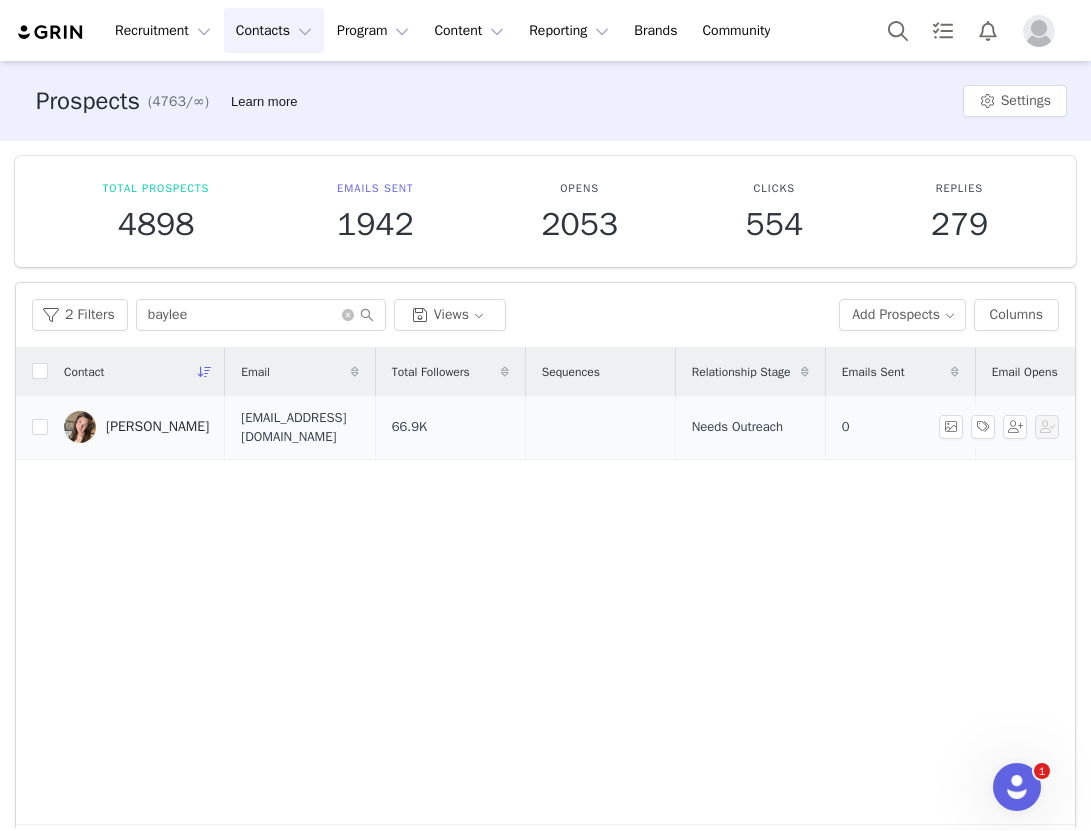 click on "Baylee McNeese" at bounding box center [157, 427] 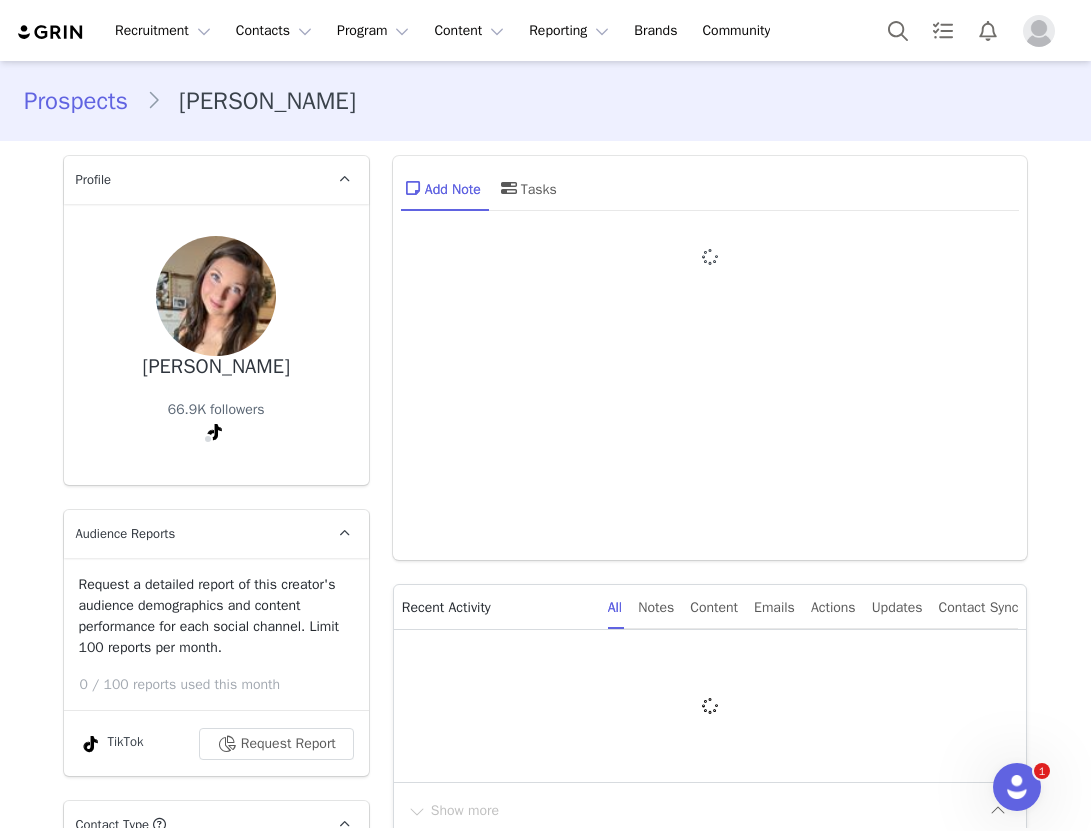 type on "+1 ([GEOGRAPHIC_DATA])" 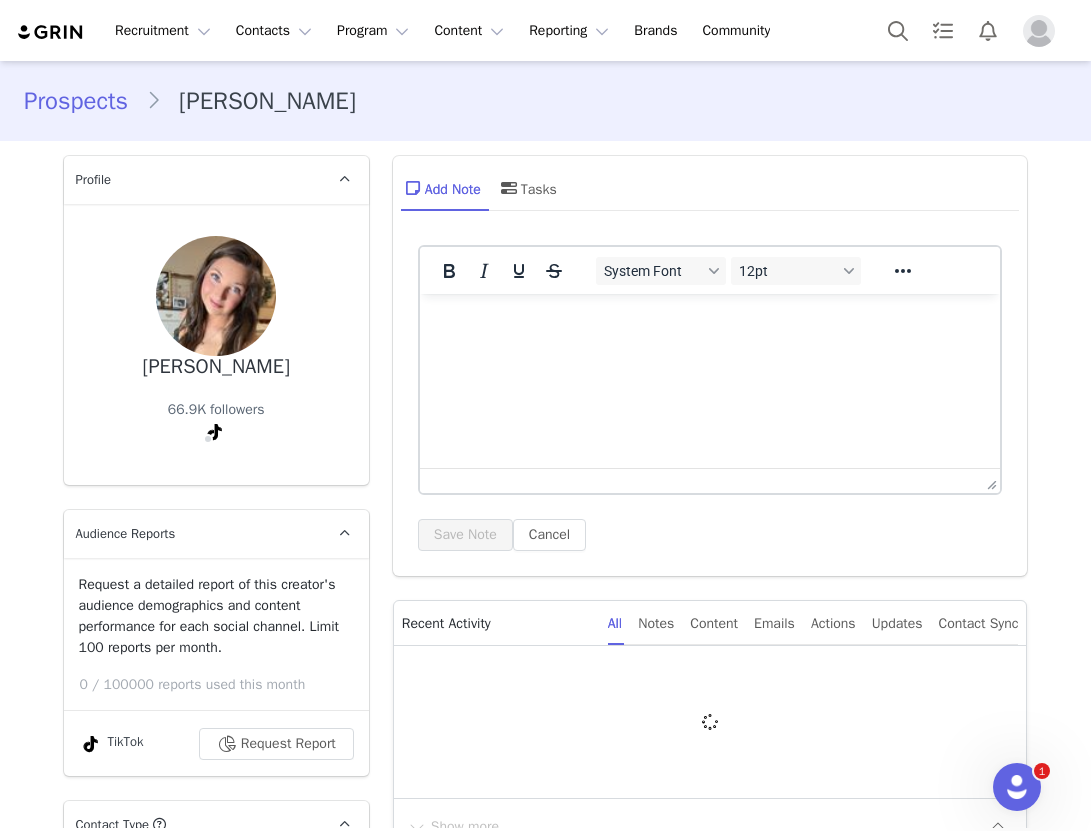 scroll, scrollTop: 0, scrollLeft: 0, axis: both 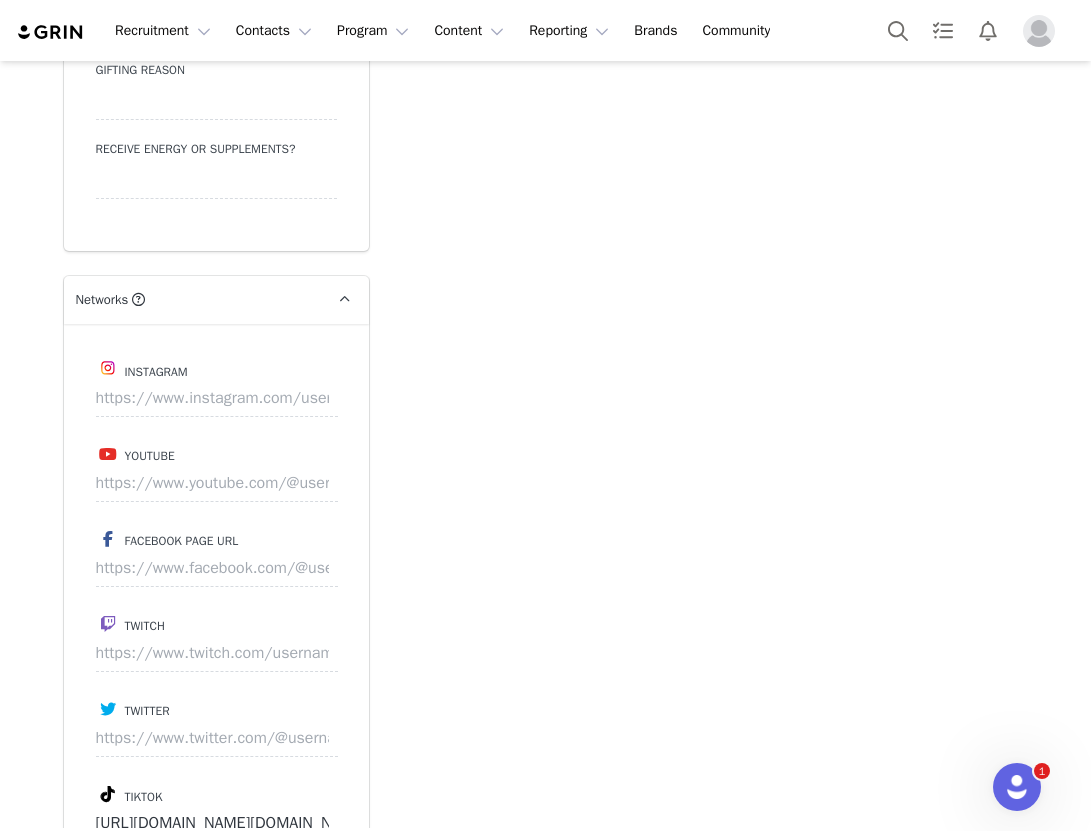 click on "Instagram Youtube Facebook Page URL Twitch Twitter Tiktok https://www.tiktok.com/@baylee.michelle24 Pinterest" at bounding box center (216, 654) 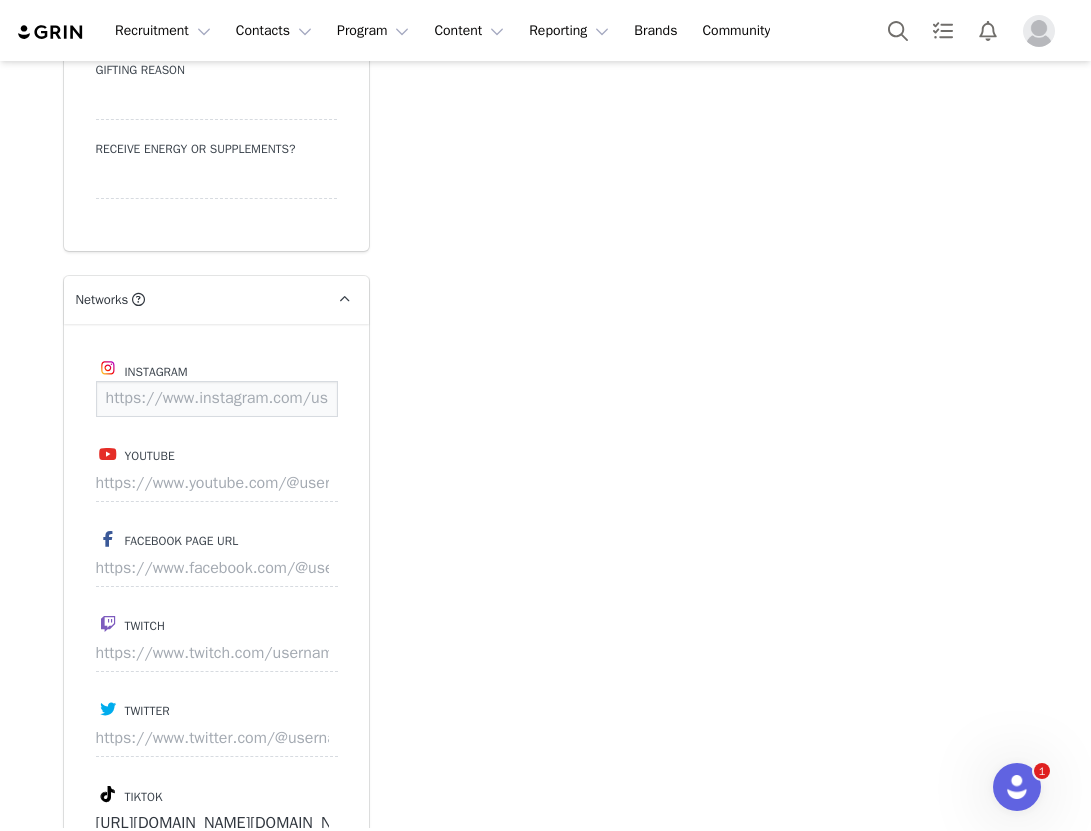 click at bounding box center [217, 399] 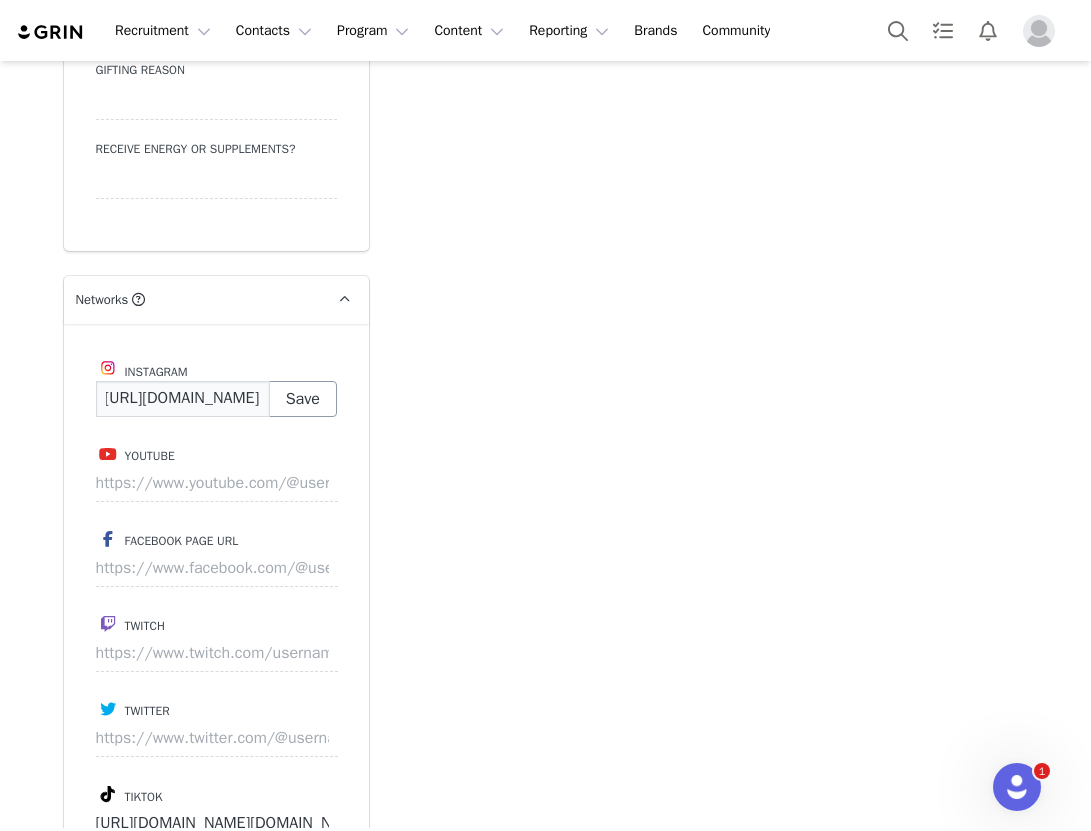 scroll, scrollTop: 0, scrollLeft: 180, axis: horizontal 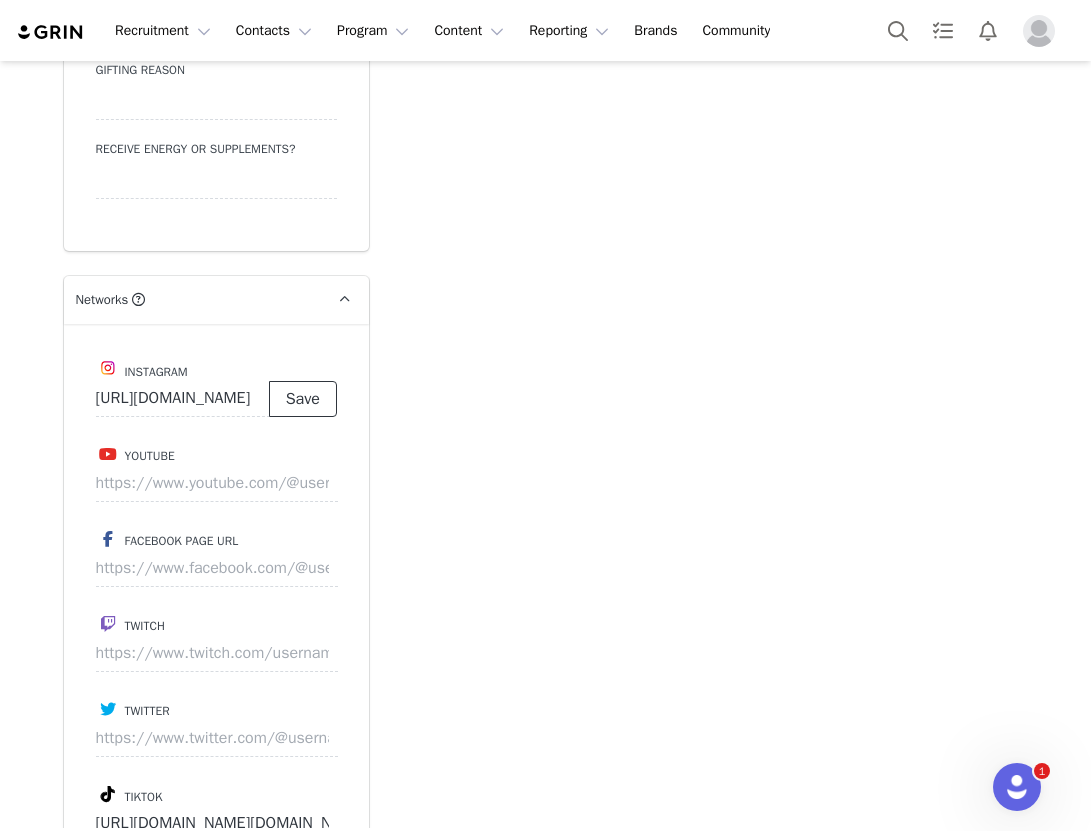 click on "Save" at bounding box center (303, 399) 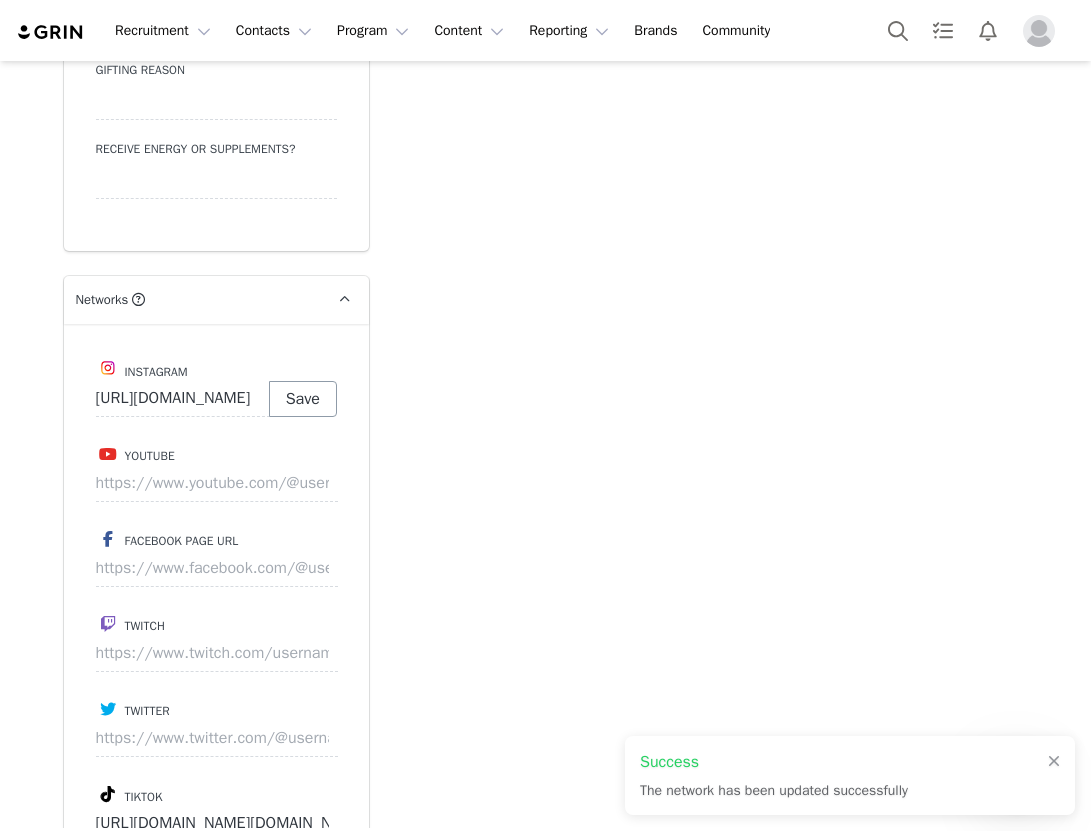 type on "https://www.instagram.com/bayleemichelle24" 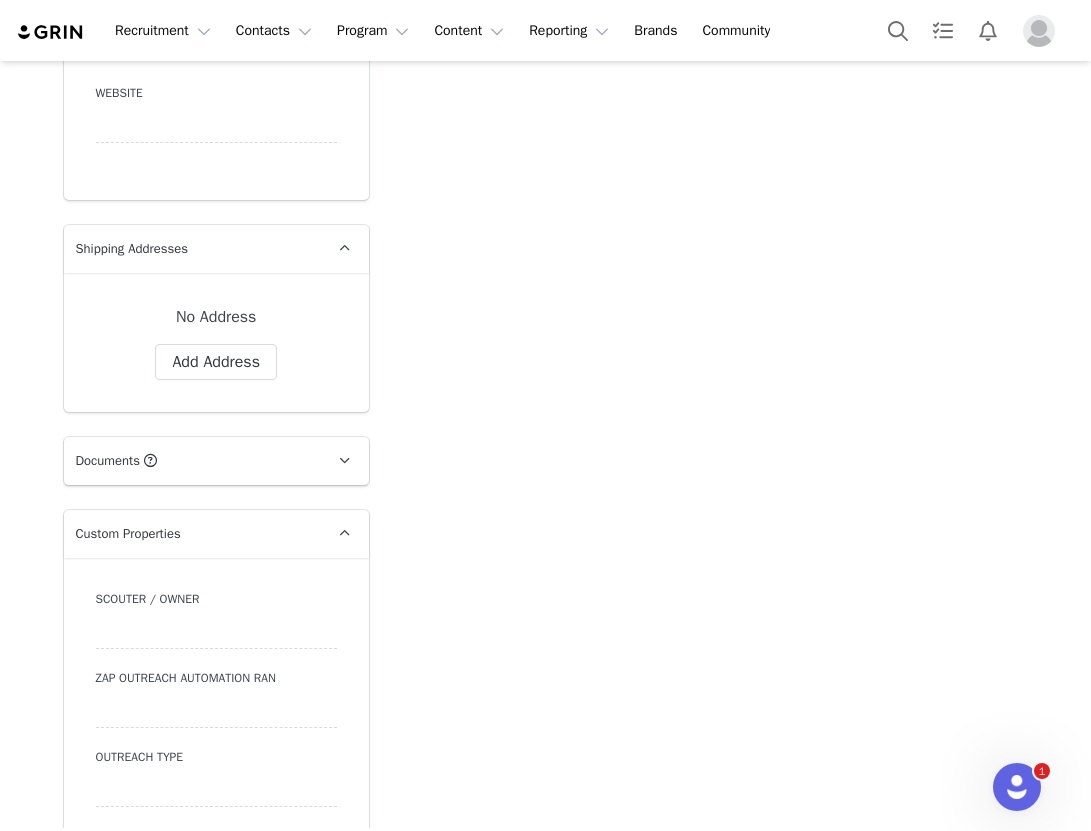 scroll, scrollTop: 1808, scrollLeft: 0, axis: vertical 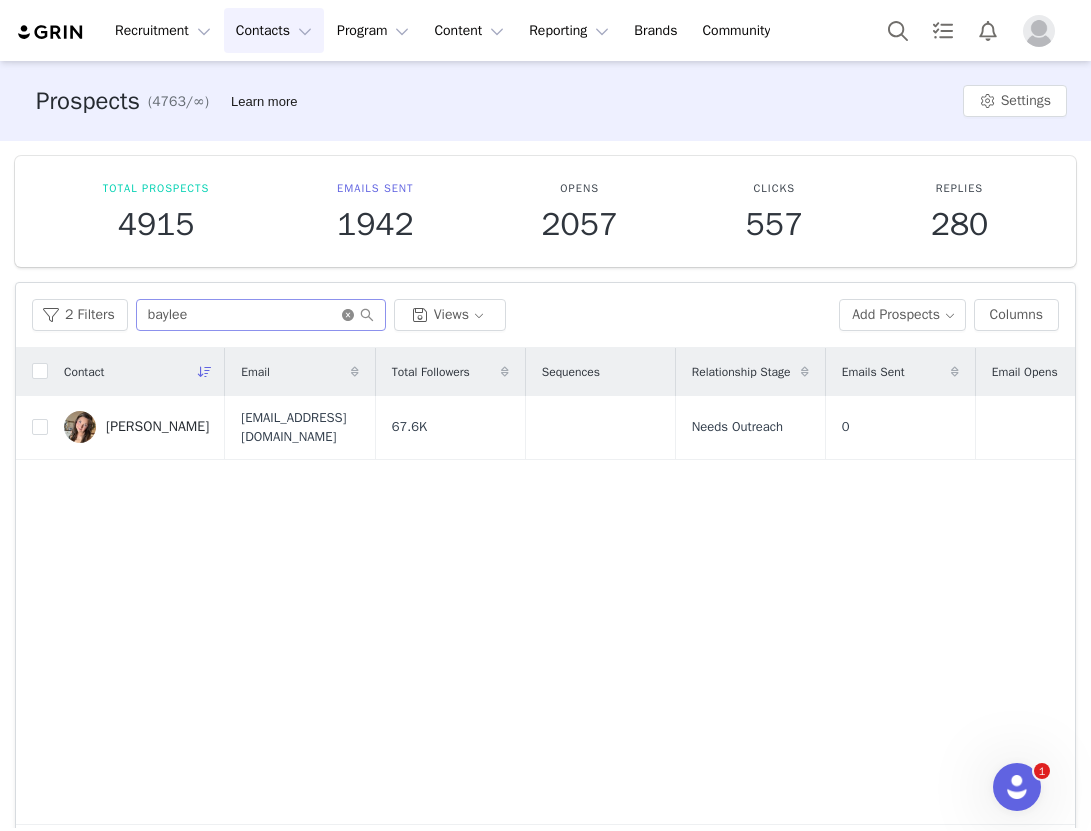 click 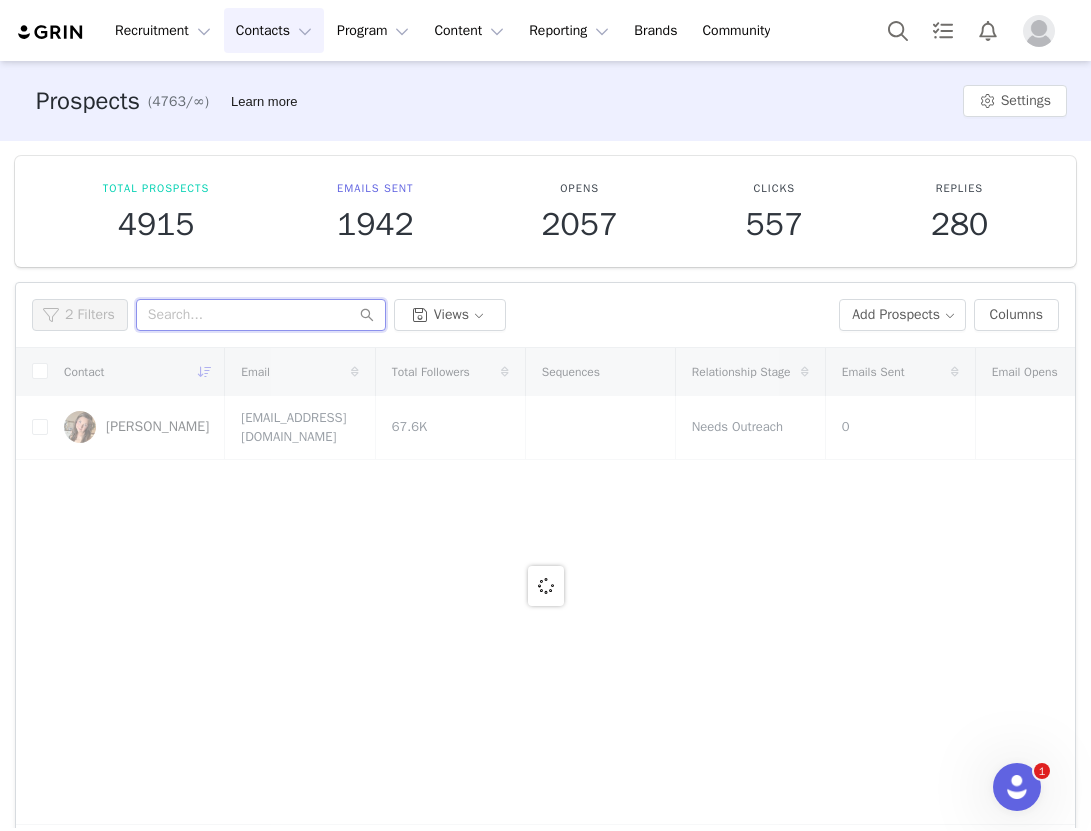 click at bounding box center [261, 315] 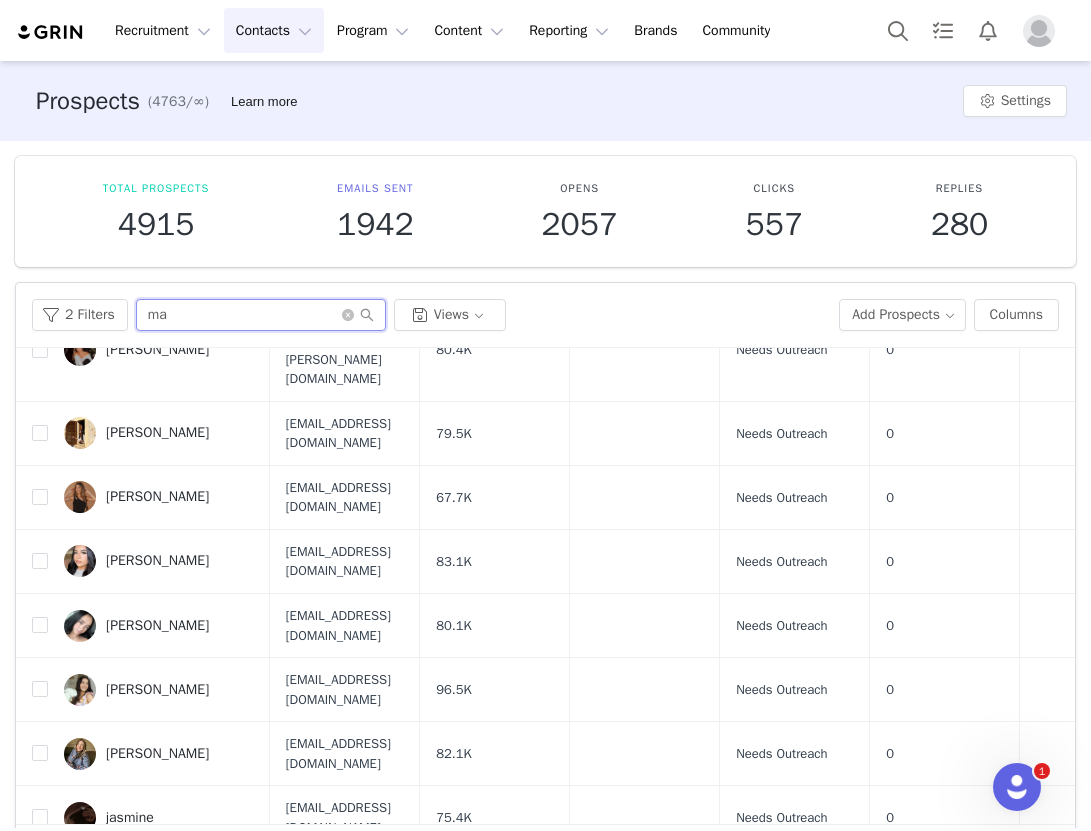 scroll, scrollTop: 1053, scrollLeft: 0, axis: vertical 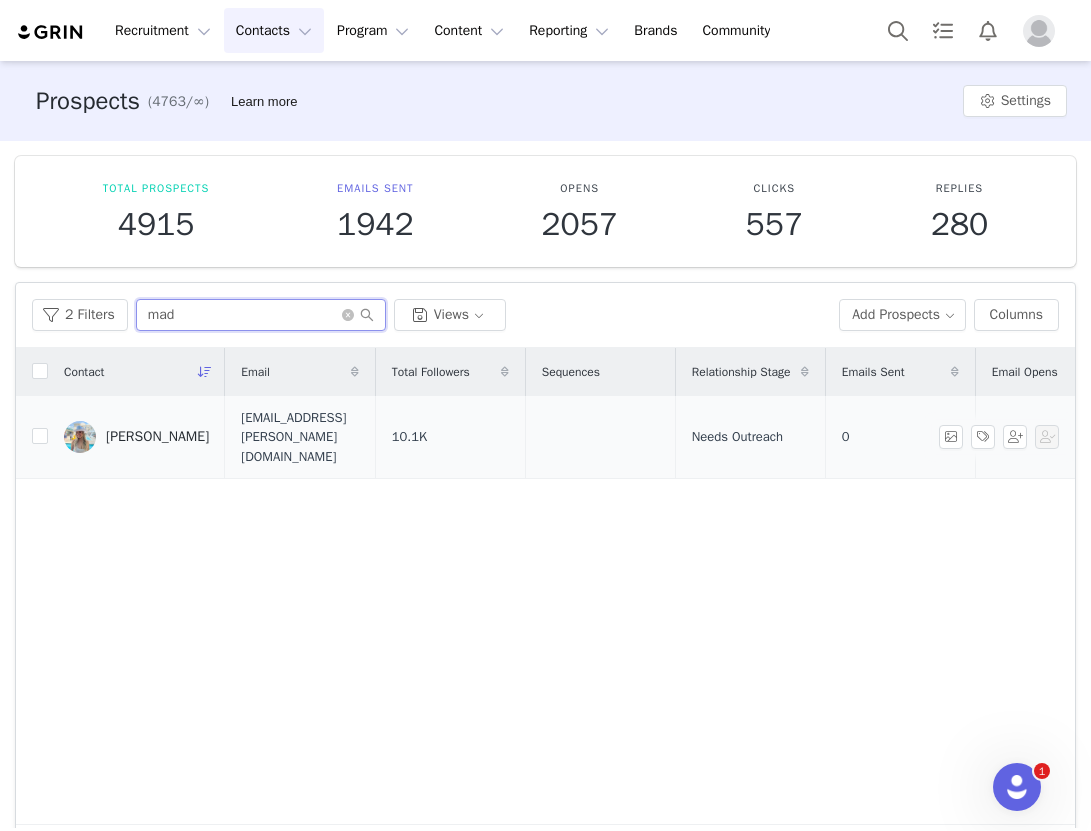 type on "mad" 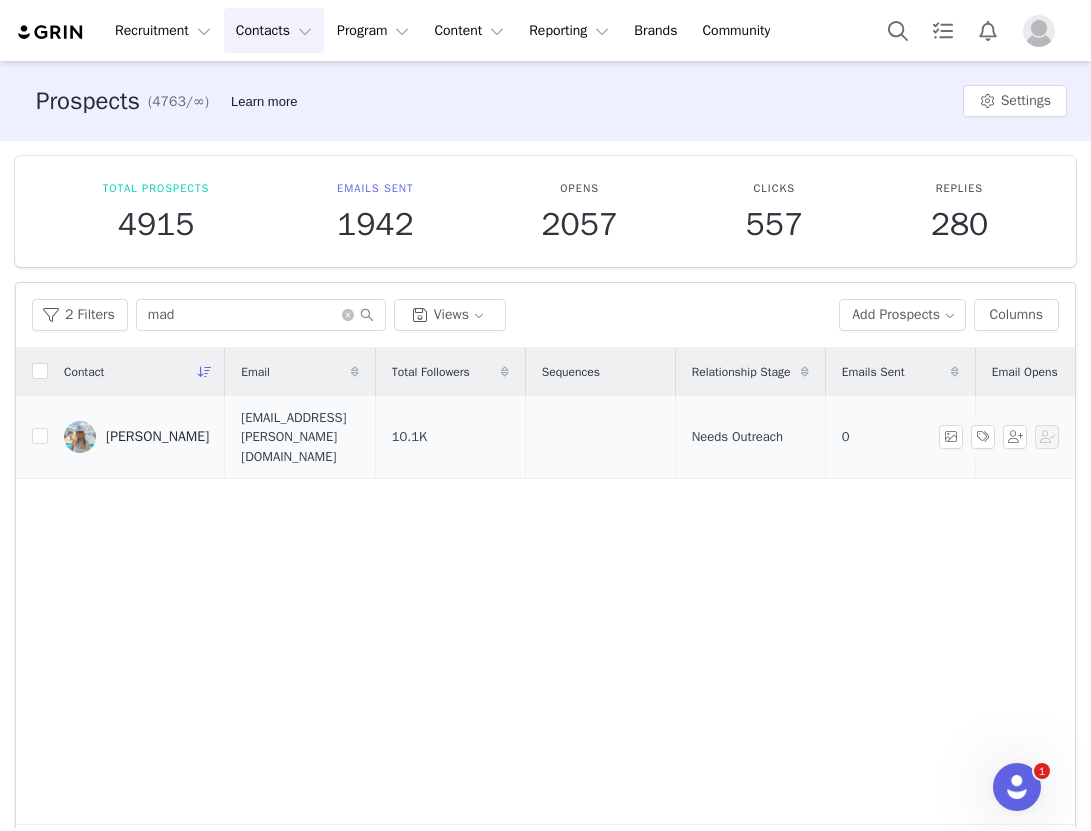 click on "Madeline Jeanette Fetzner Astoske" at bounding box center [157, 437] 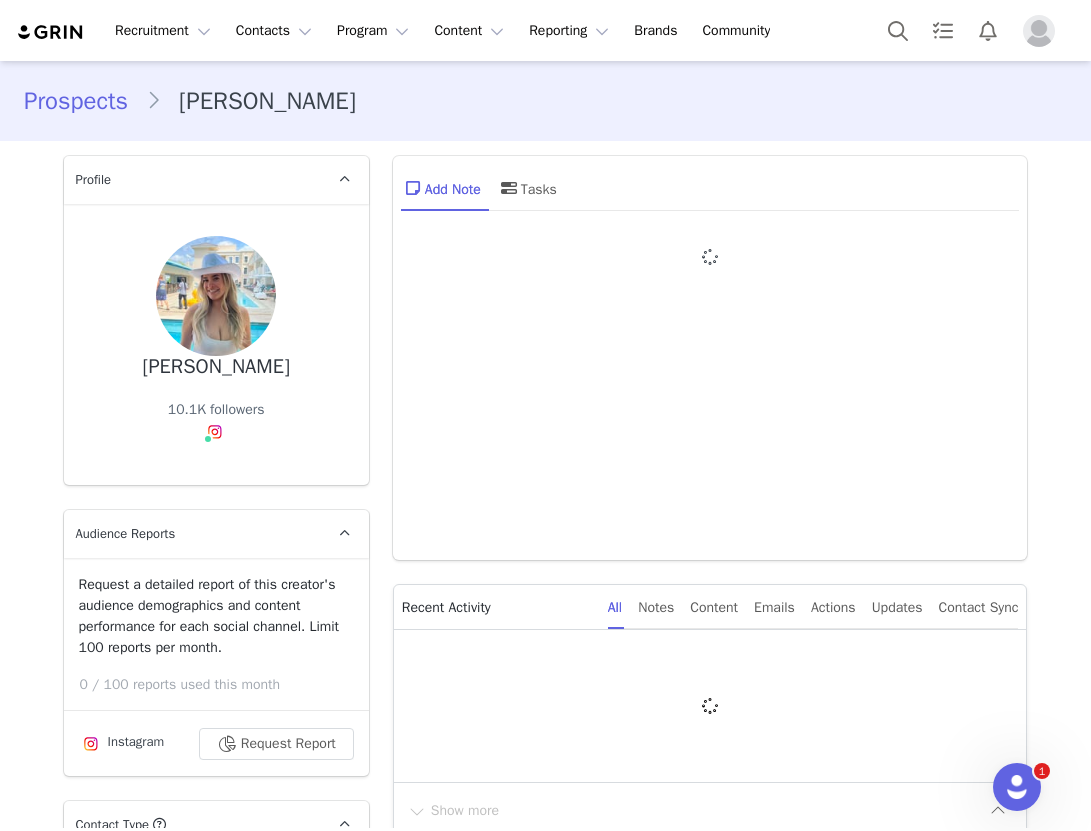type on "+1 ([GEOGRAPHIC_DATA])" 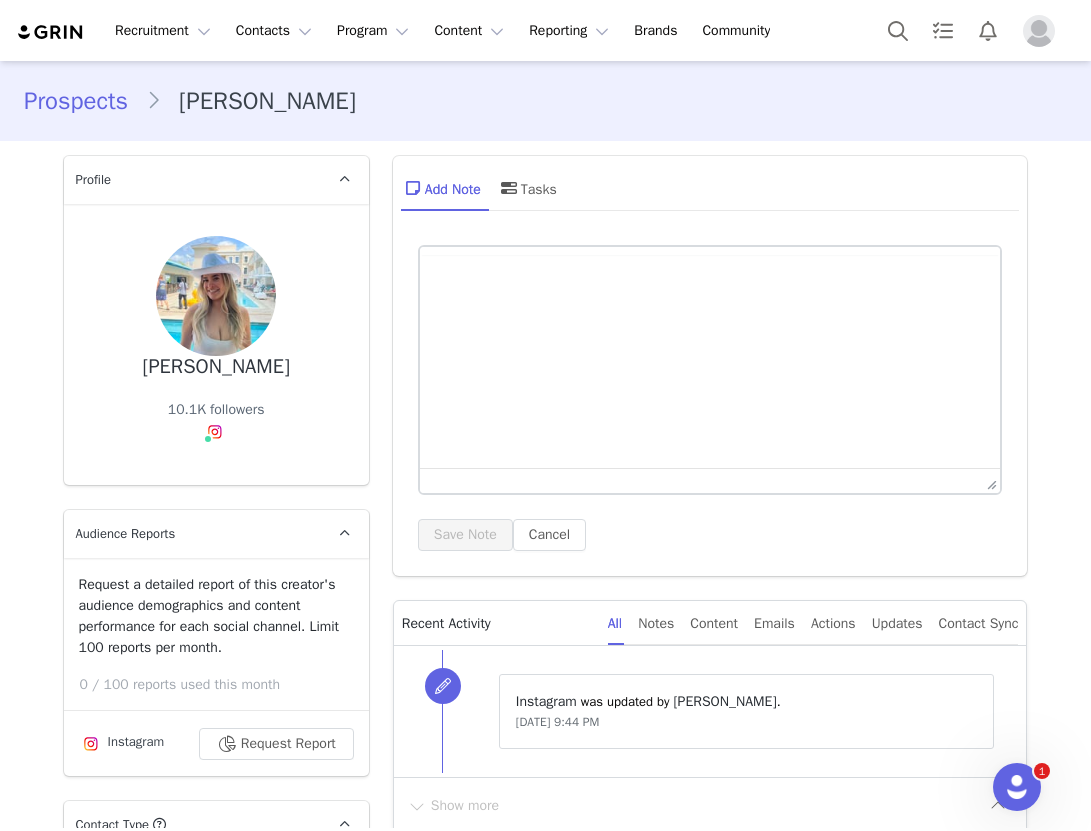 scroll, scrollTop: 0, scrollLeft: 0, axis: both 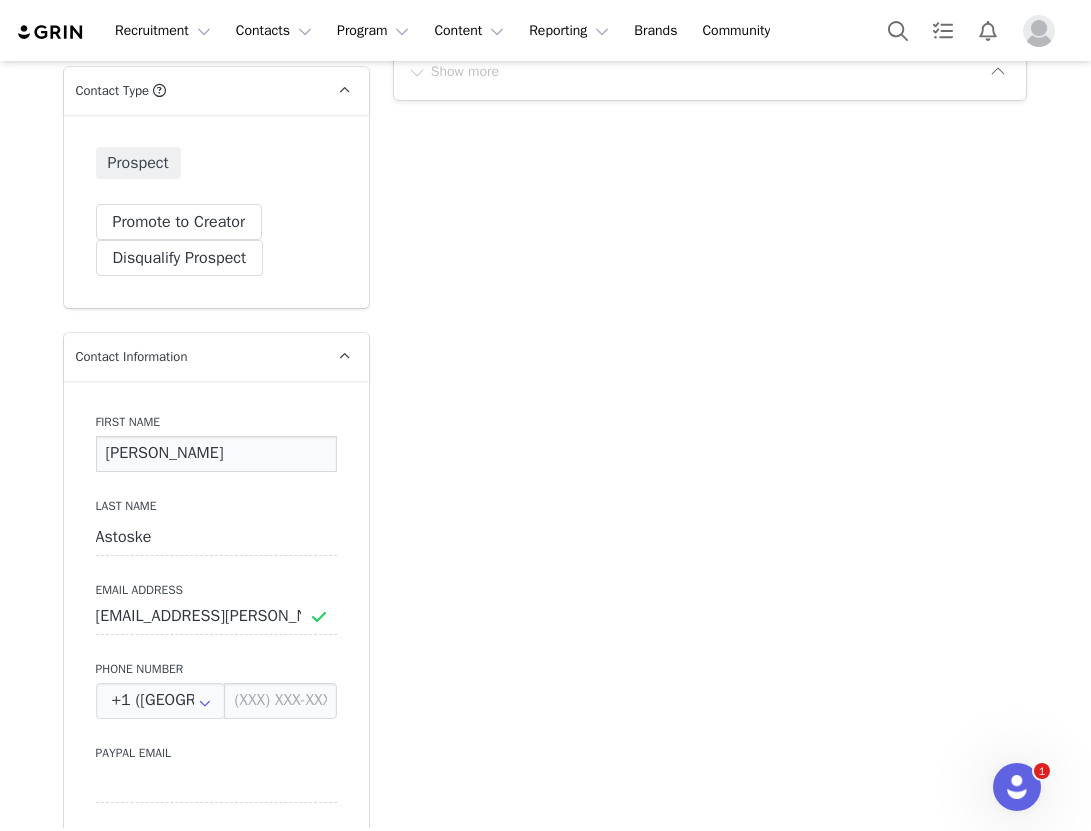 click on "Madeline Jeanette Fetzner" at bounding box center [216, 454] 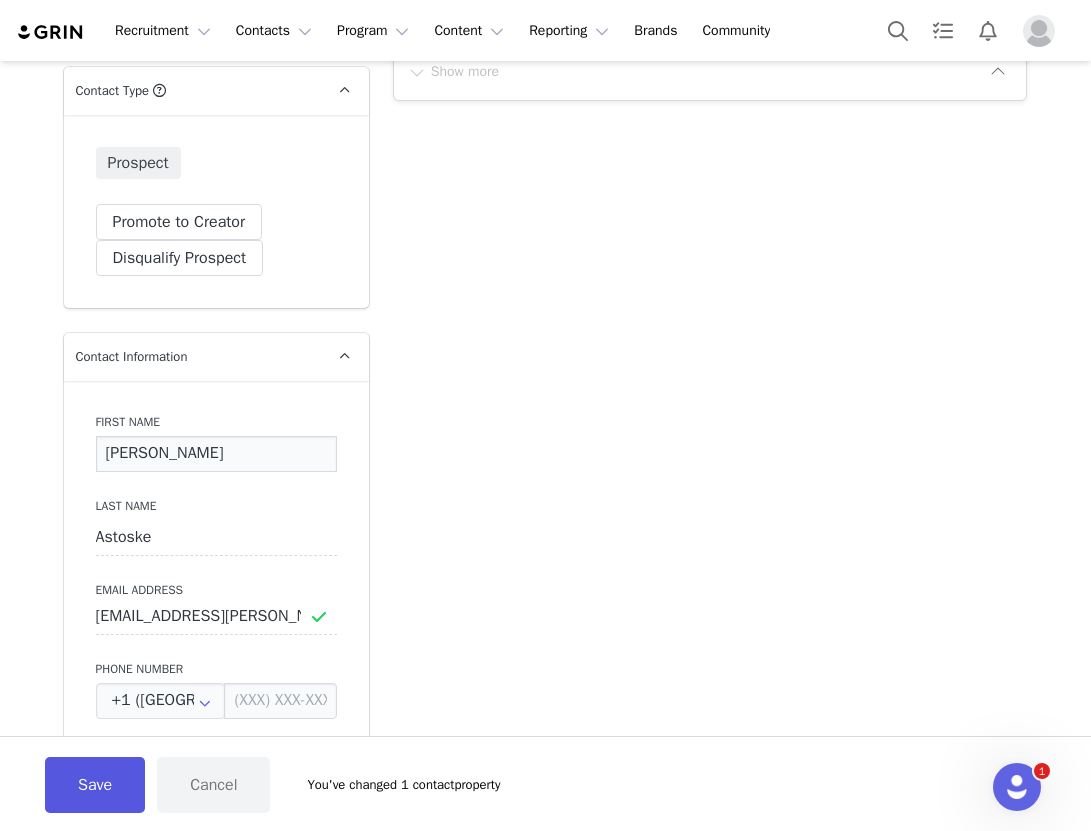 type on "Madeline" 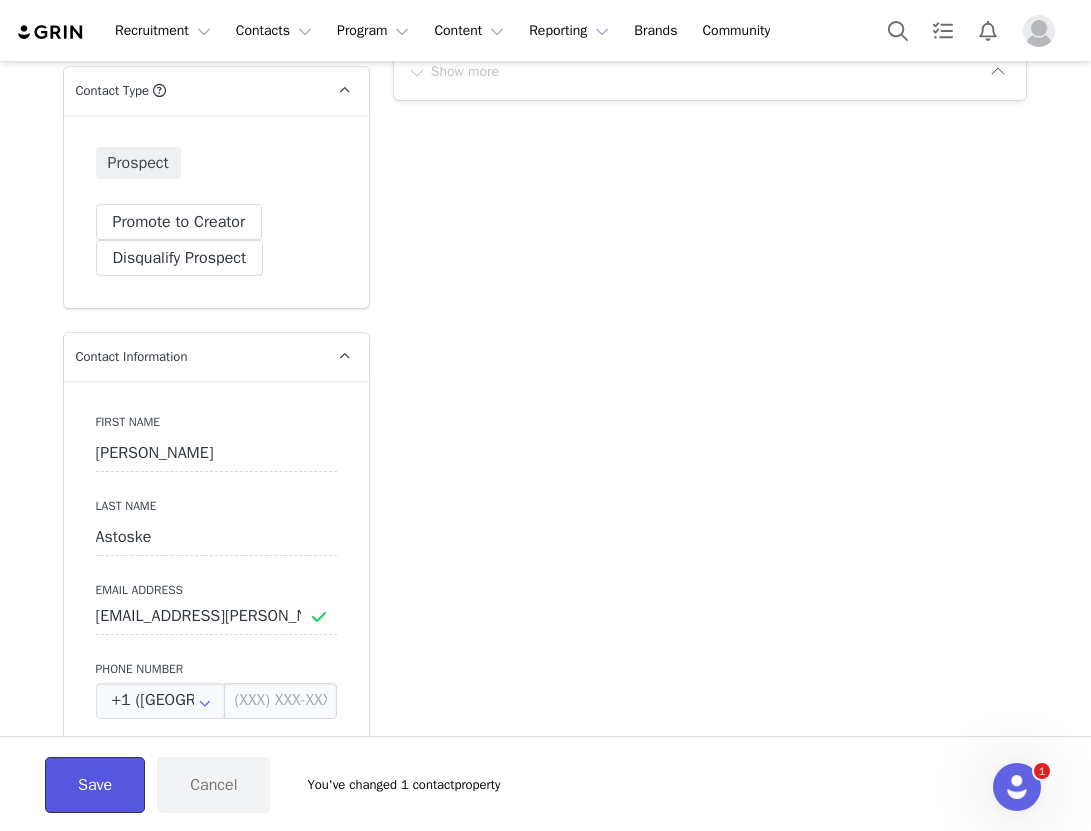 click on "Save" at bounding box center [95, 785] 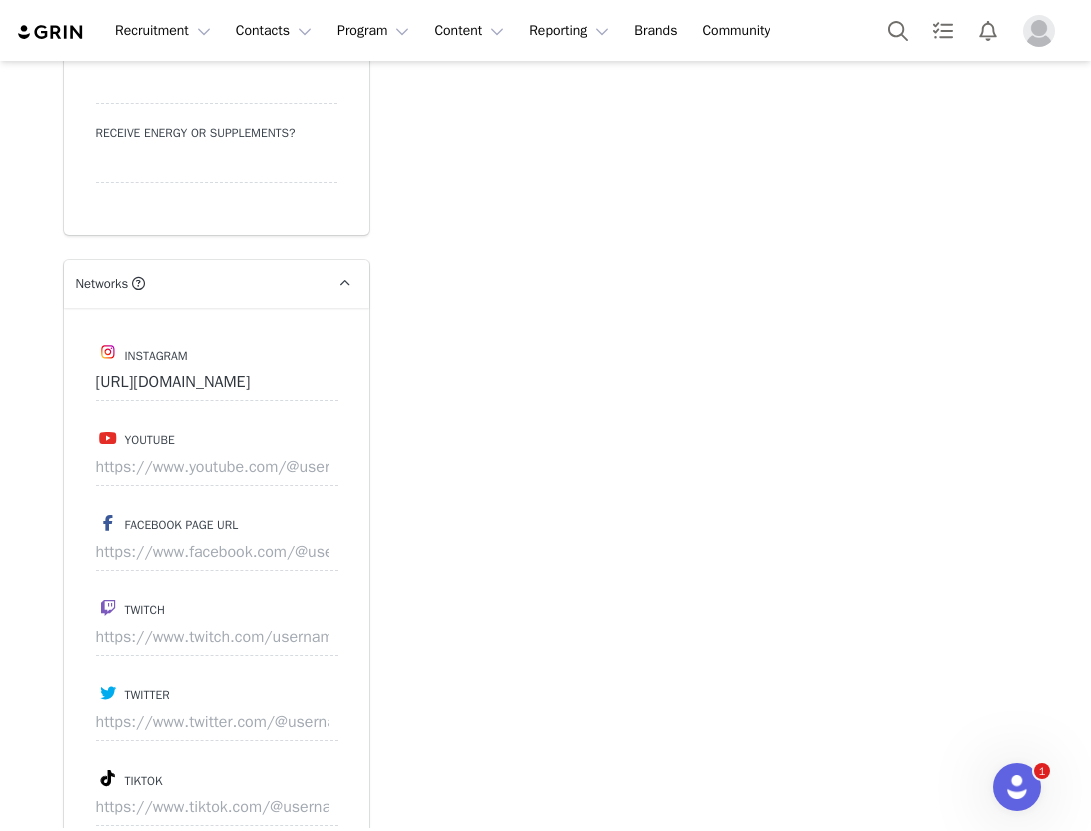 scroll, scrollTop: 2691, scrollLeft: 0, axis: vertical 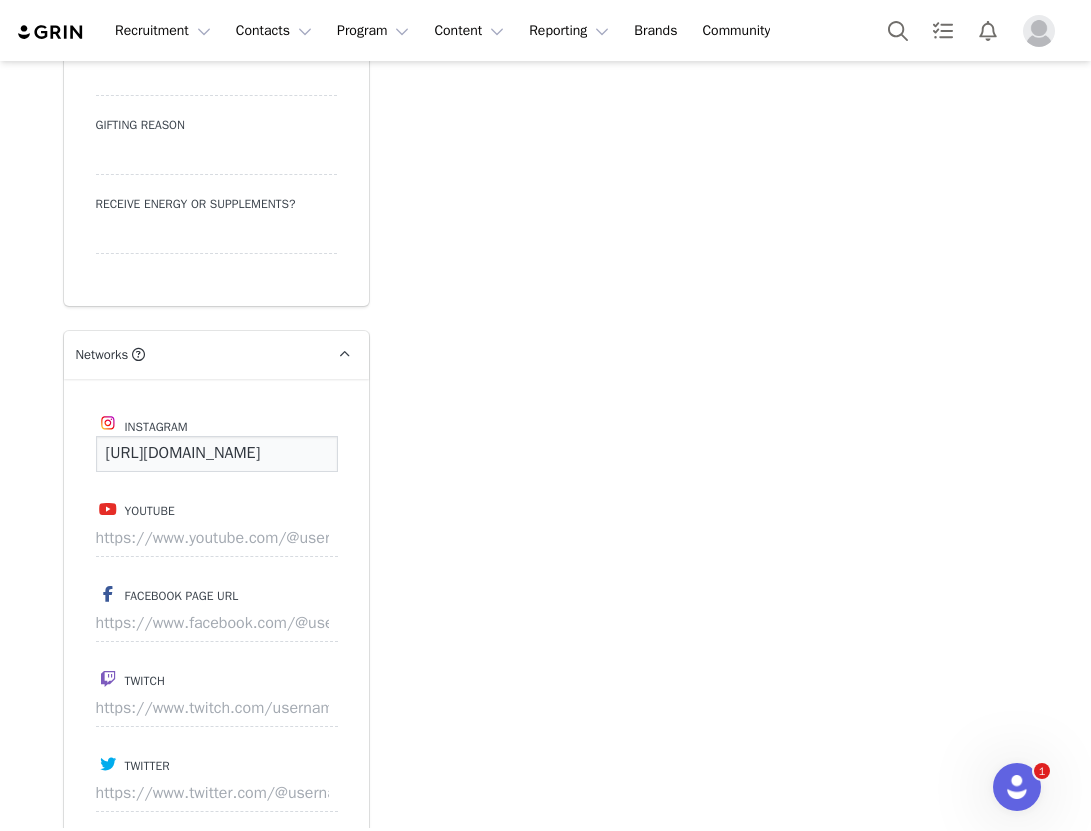 click on "https://www.instagram.com/madeline_astoske" at bounding box center [217, 454] 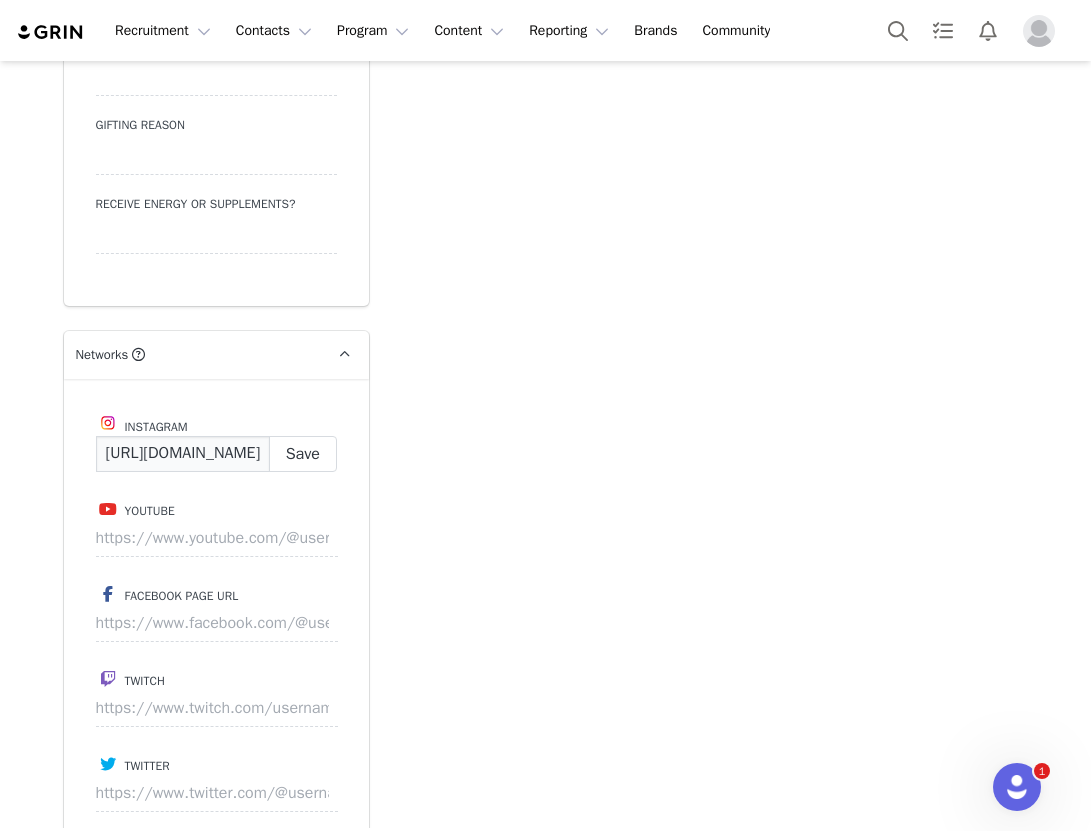 scroll, scrollTop: 0, scrollLeft: 316, axis: horizontal 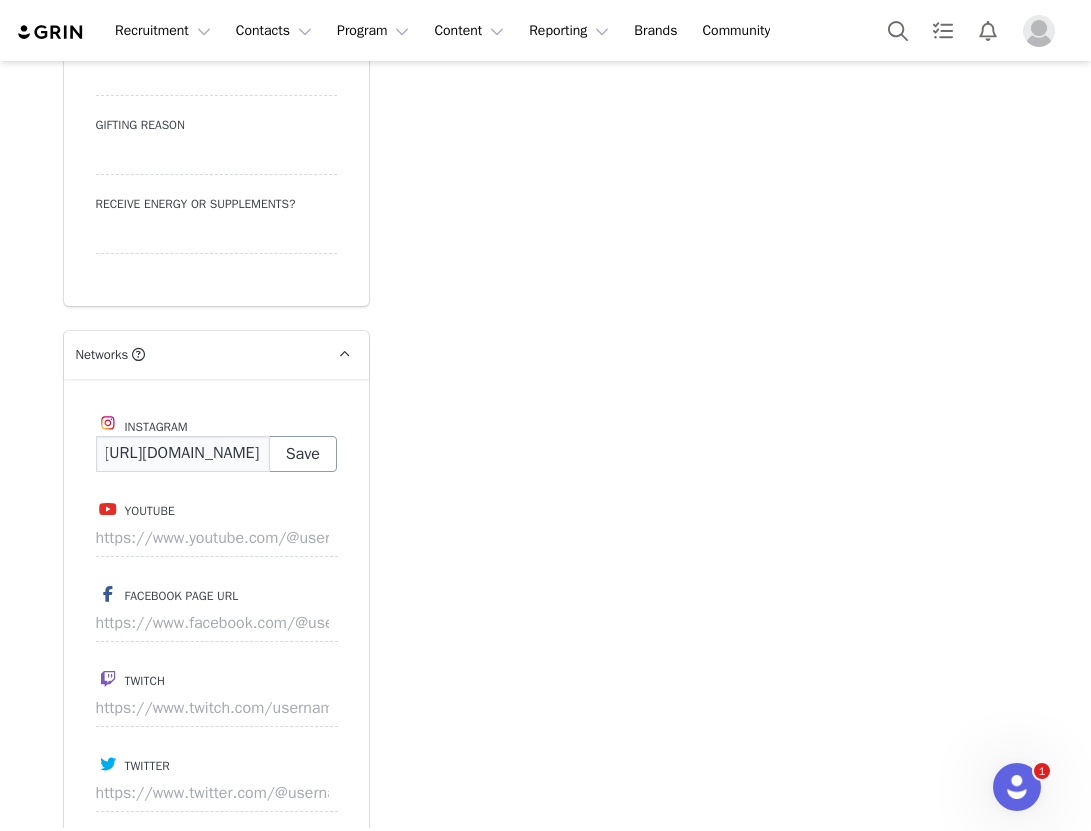 type on "https://www.instagram.com/madeline_astoske/" 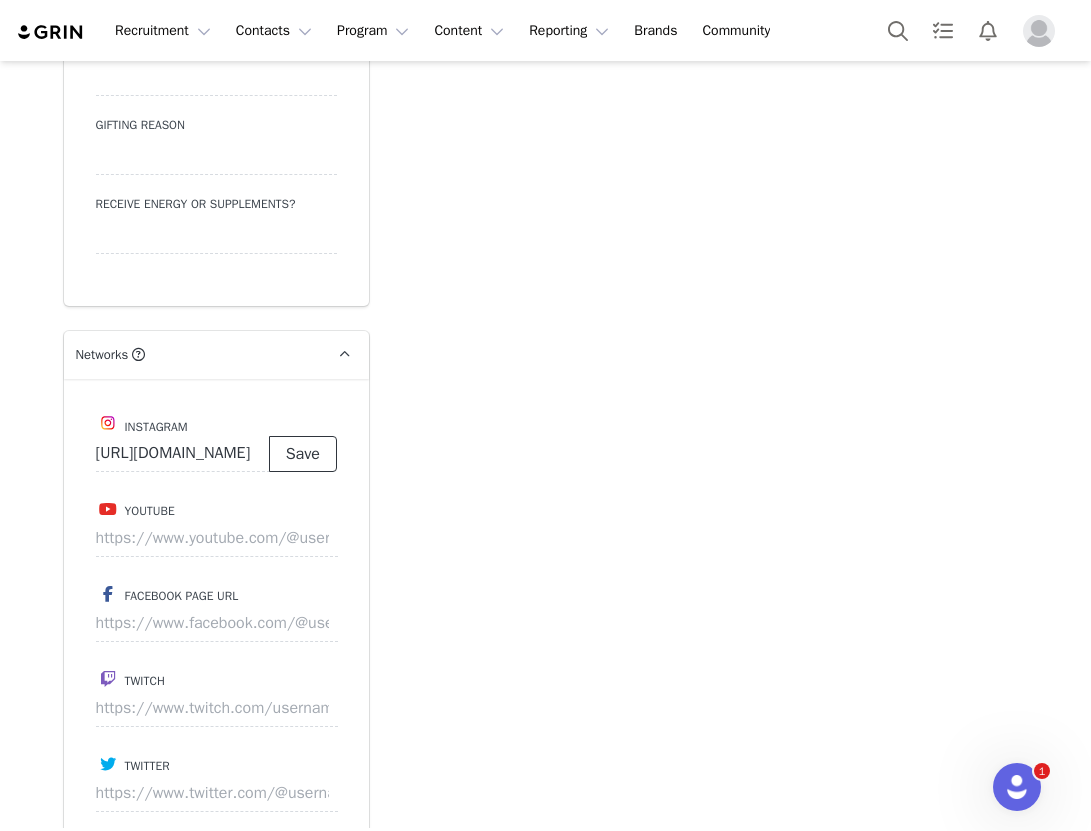 scroll, scrollTop: 0, scrollLeft: 0, axis: both 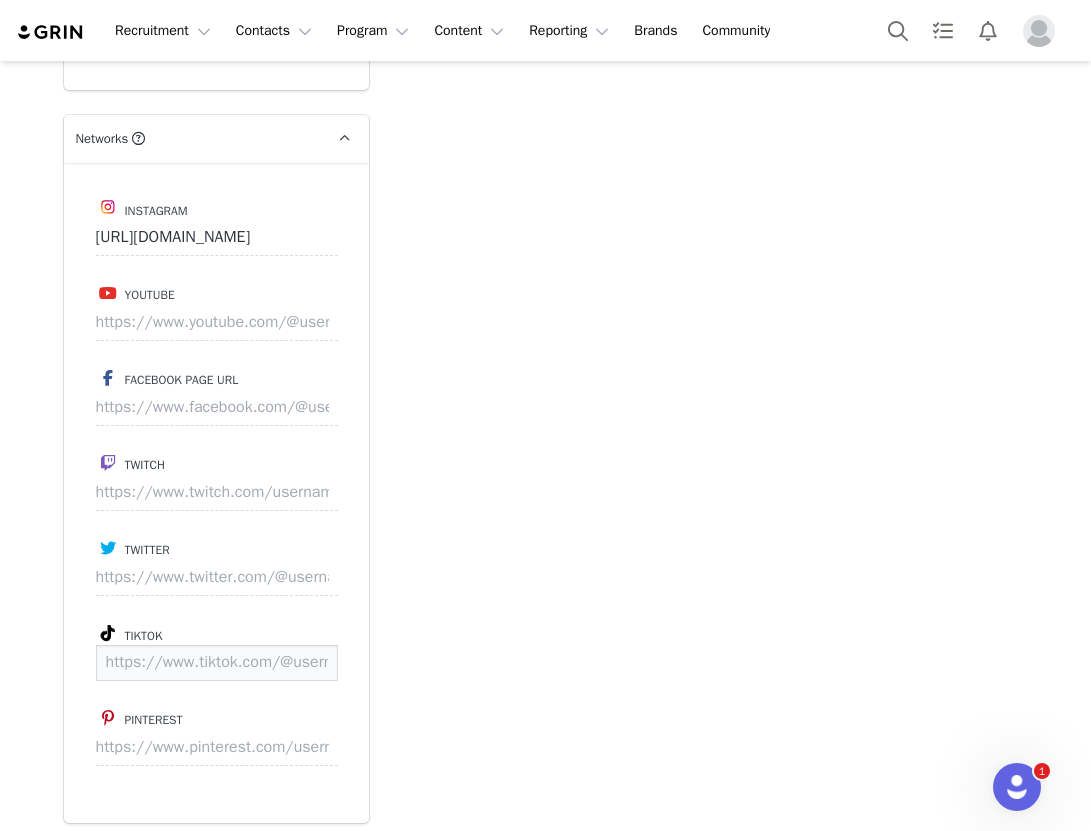 click at bounding box center (217, 663) 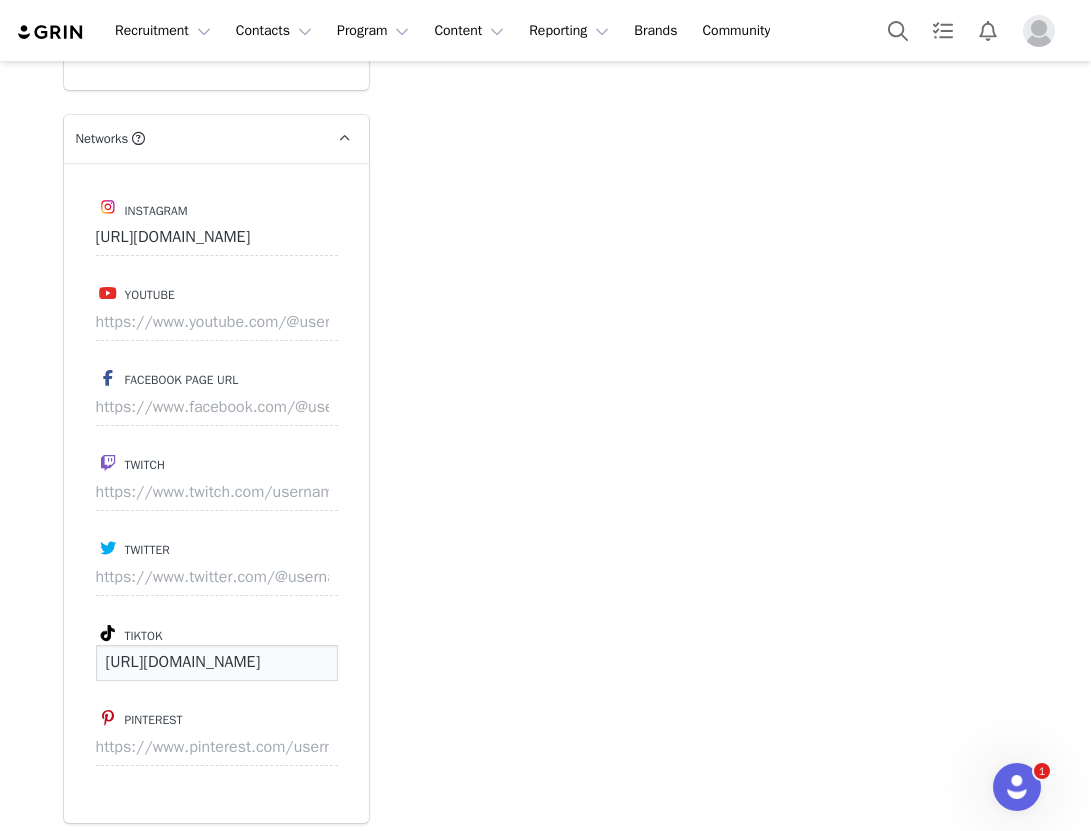 scroll, scrollTop: 0, scrollLeft: 153, axis: horizontal 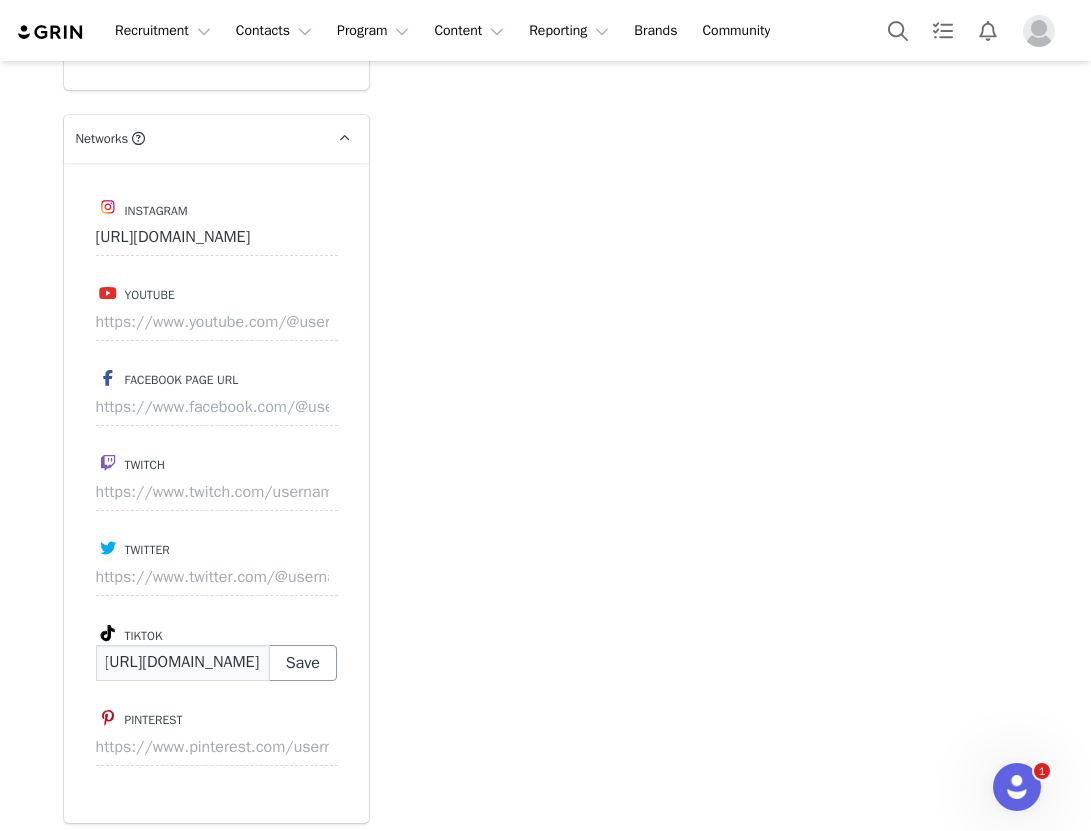 type on "https://www.tiktok.com/@madelineastoske" 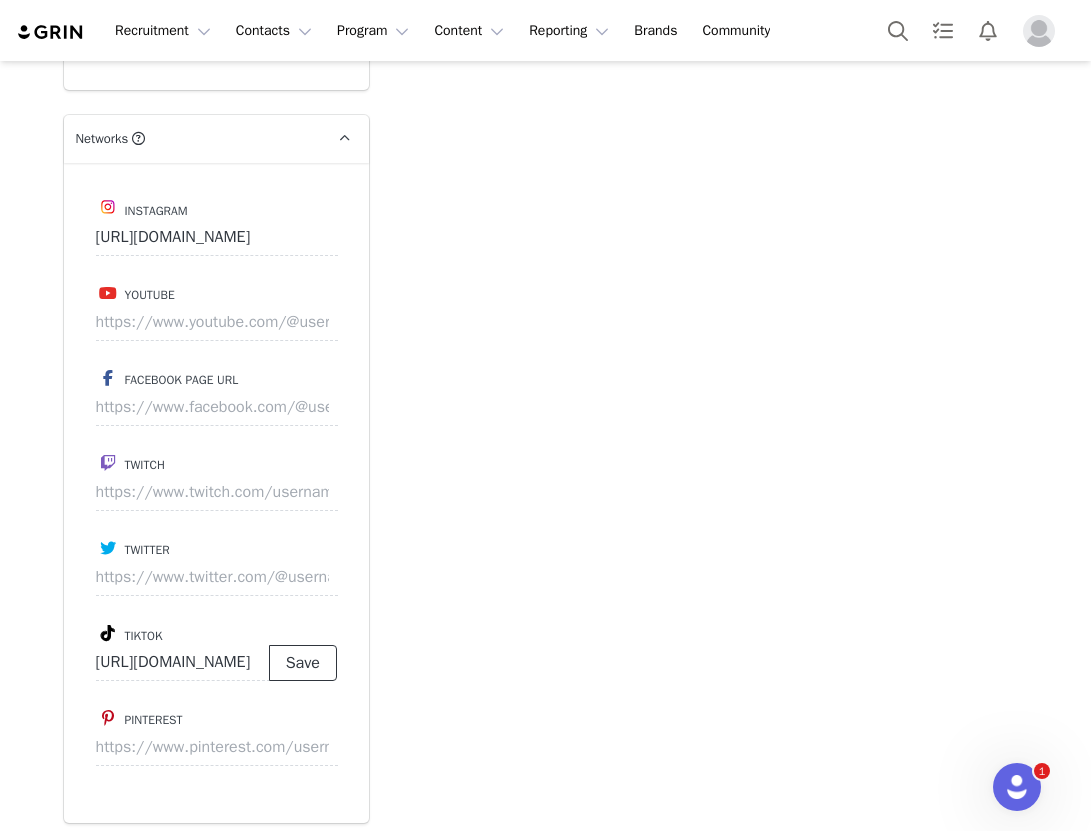click on "Save" at bounding box center (303, 663) 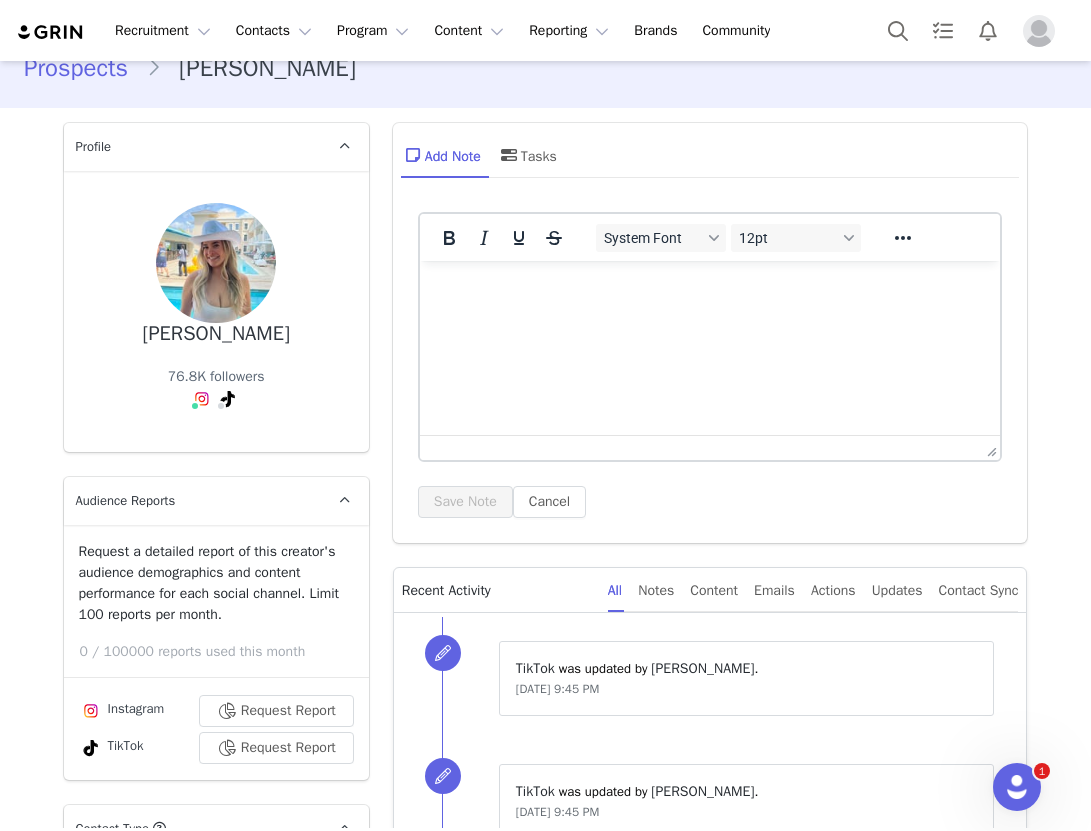 scroll, scrollTop: 0, scrollLeft: 0, axis: both 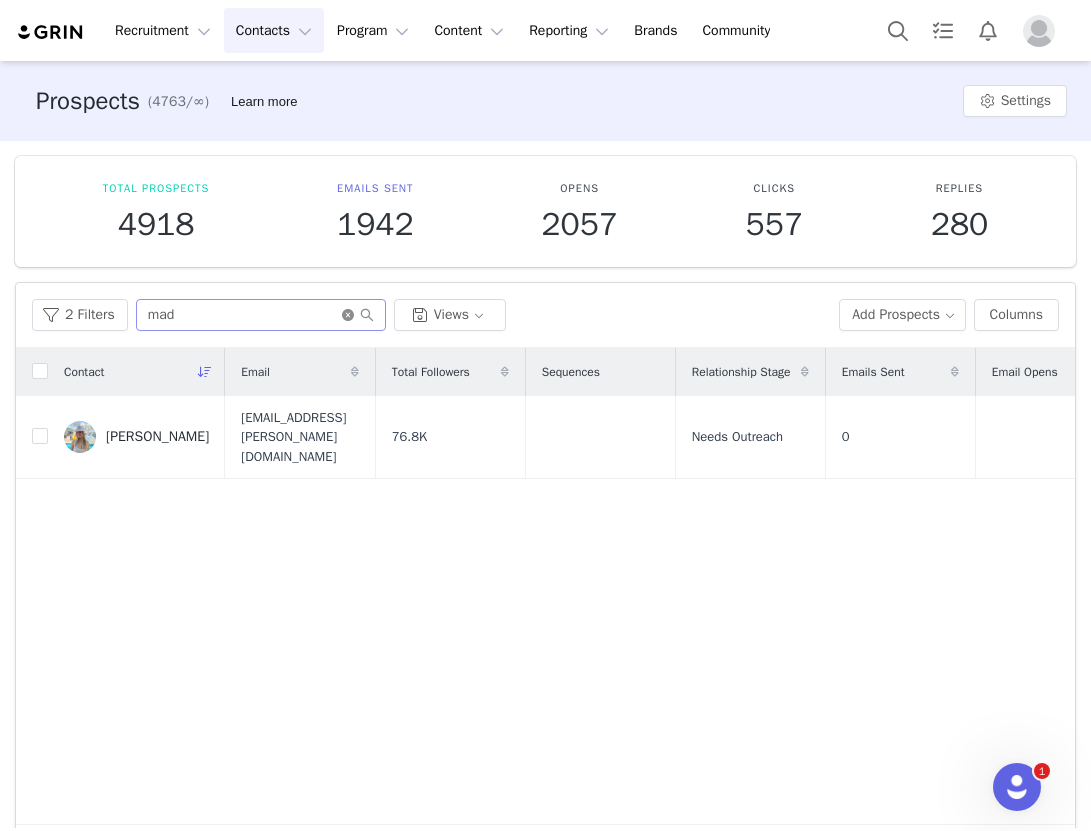 click 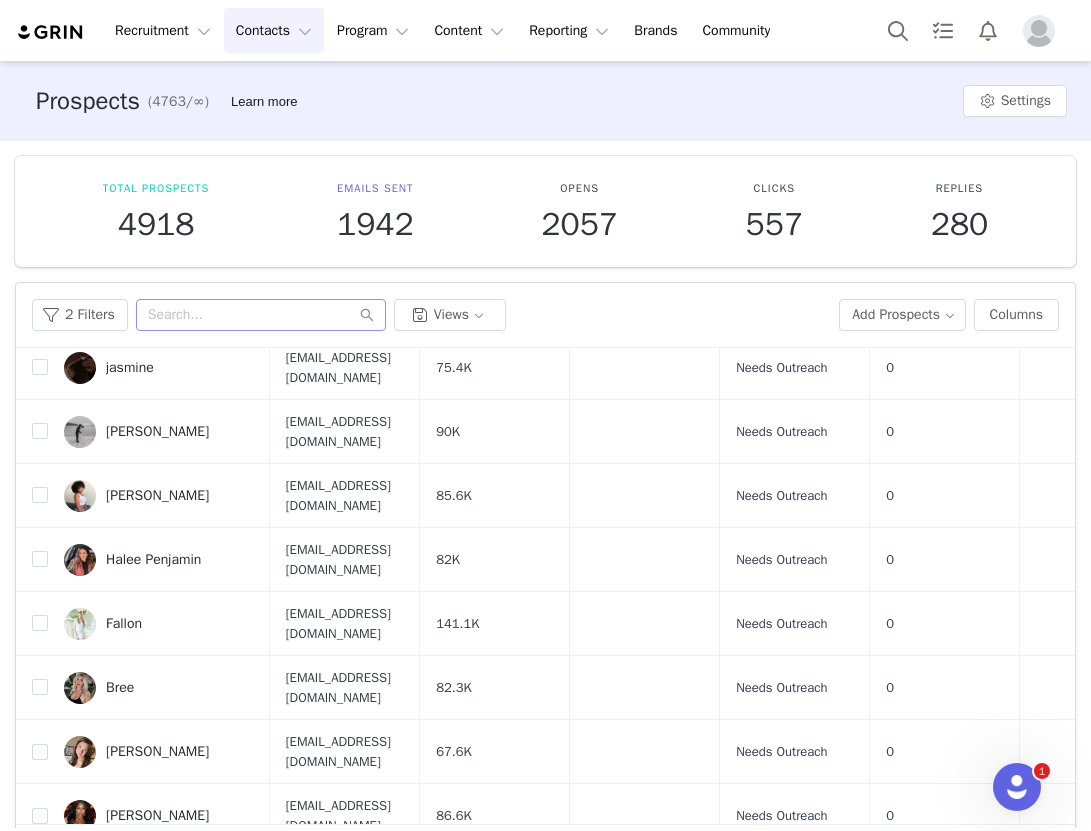scroll, scrollTop: 1281, scrollLeft: 0, axis: vertical 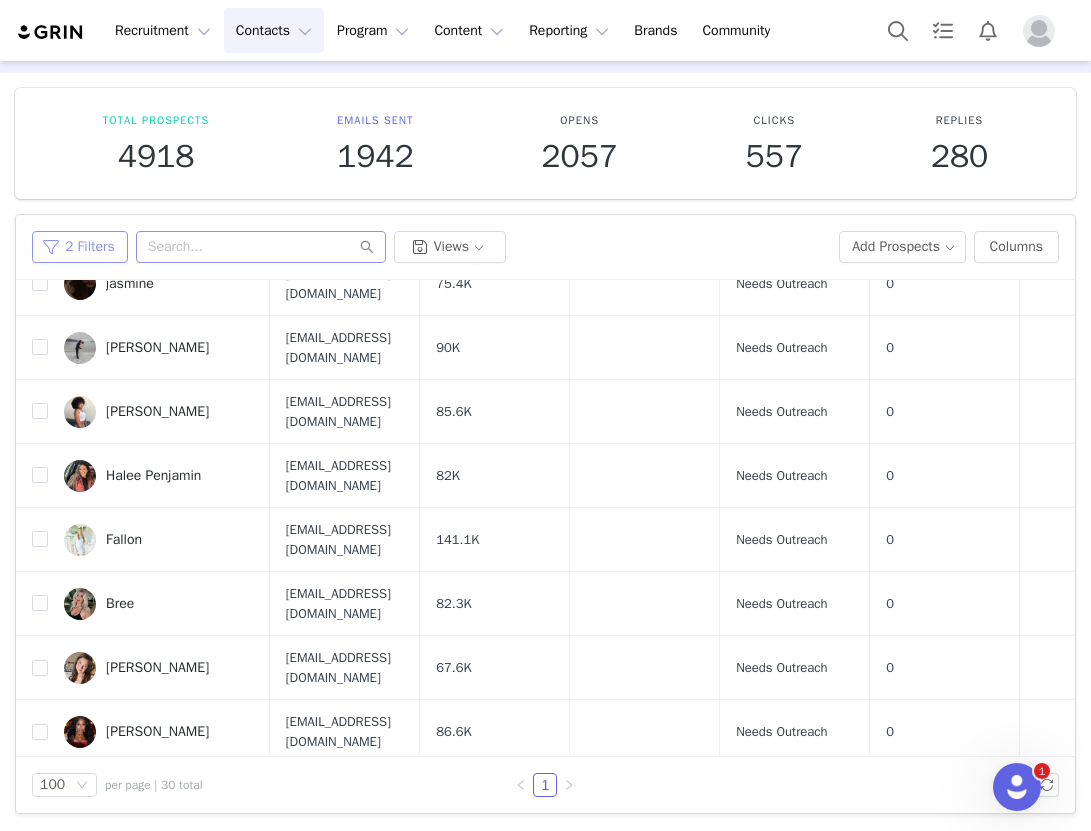 click on "2 Filters" at bounding box center (80, 247) 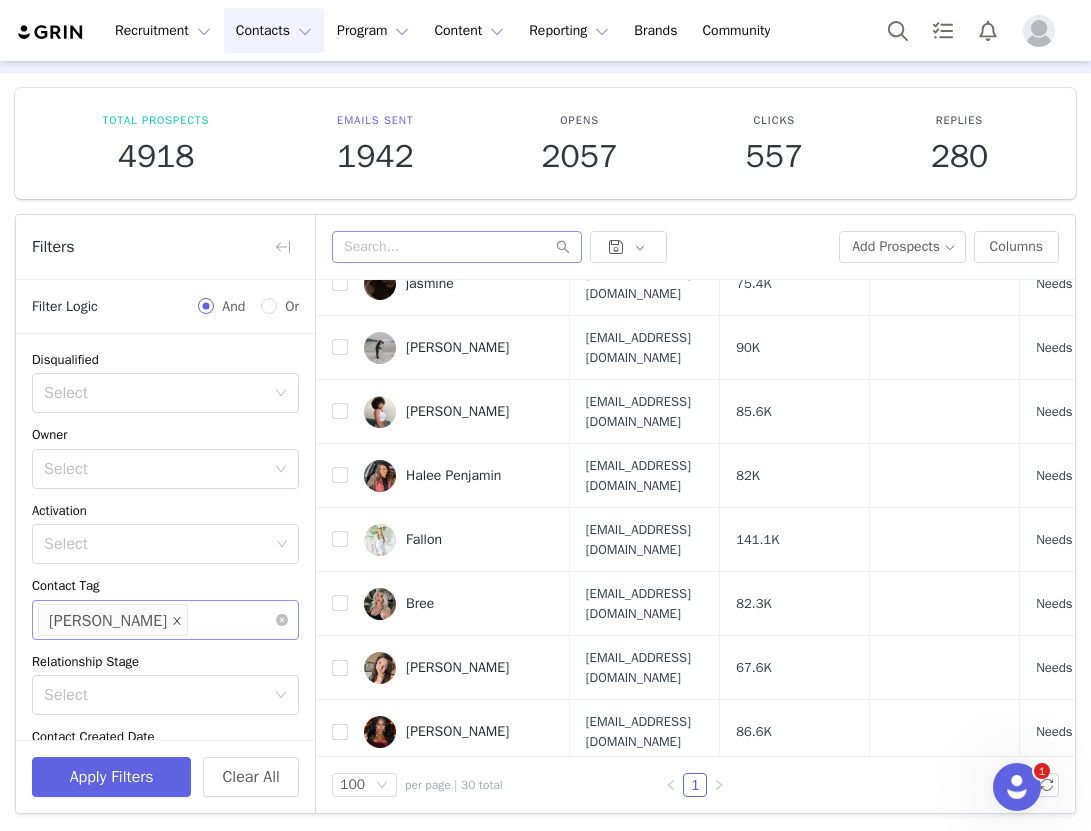 click 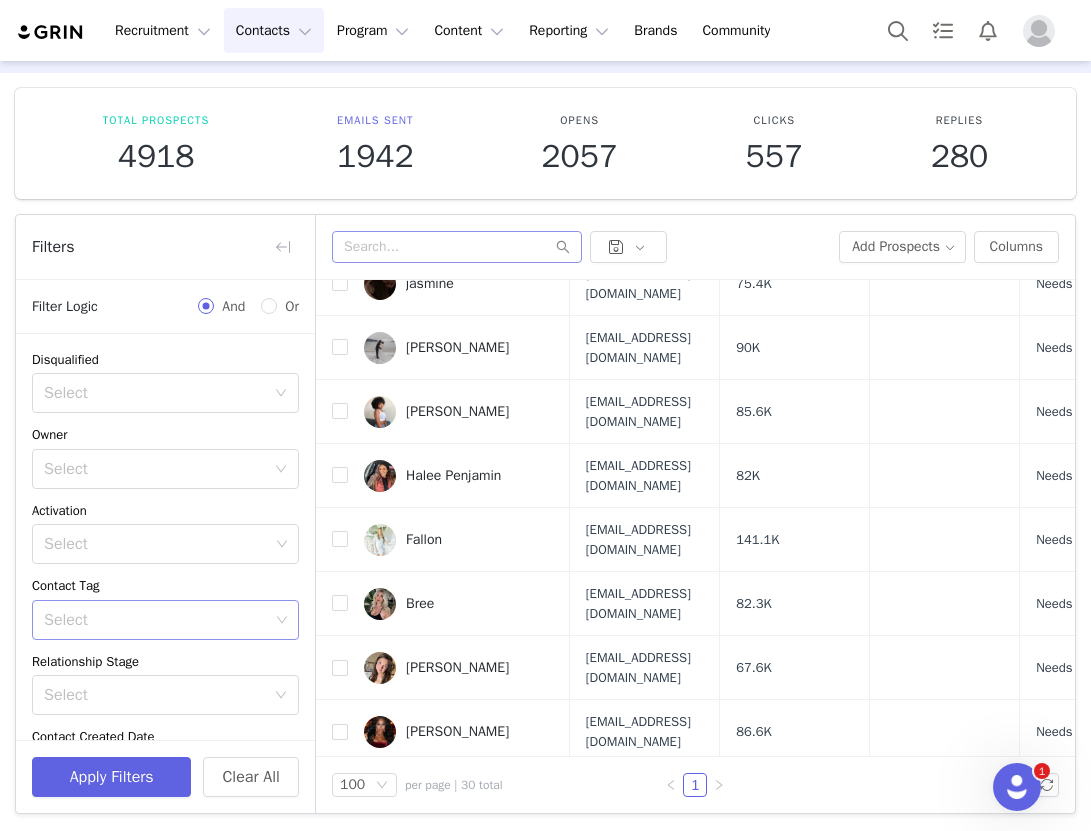 click on "Select" at bounding box center (156, 620) 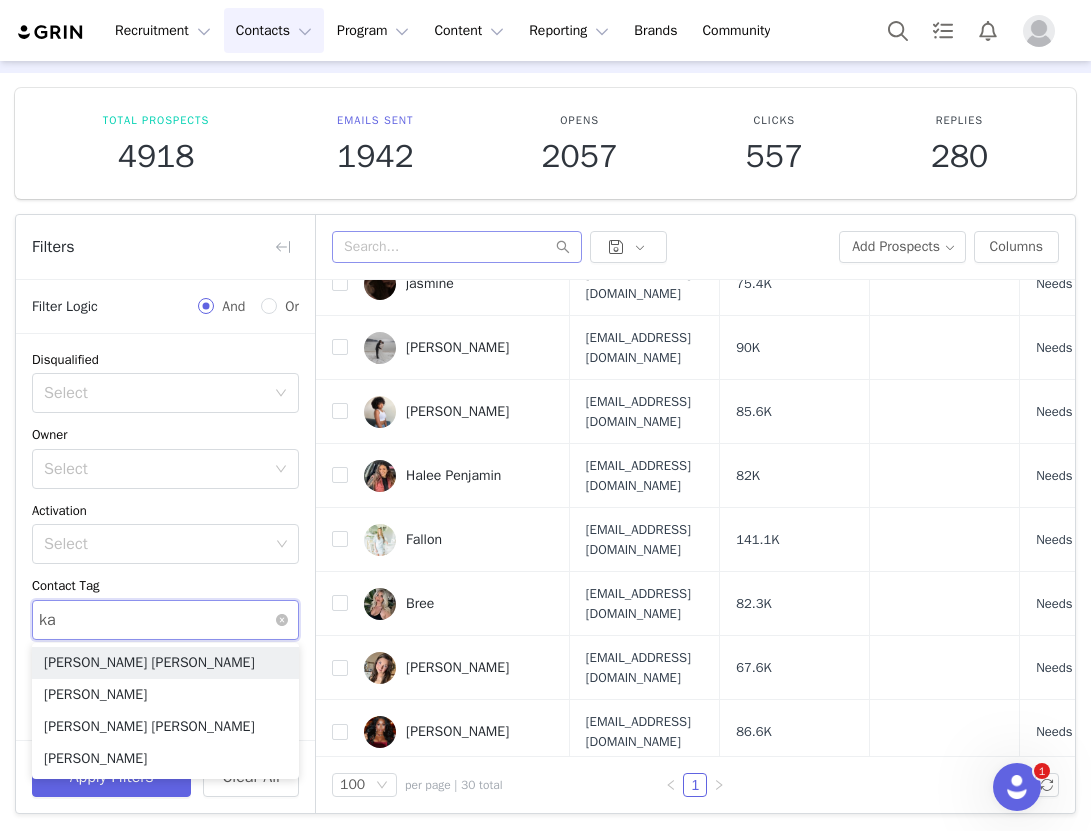 type on "kai" 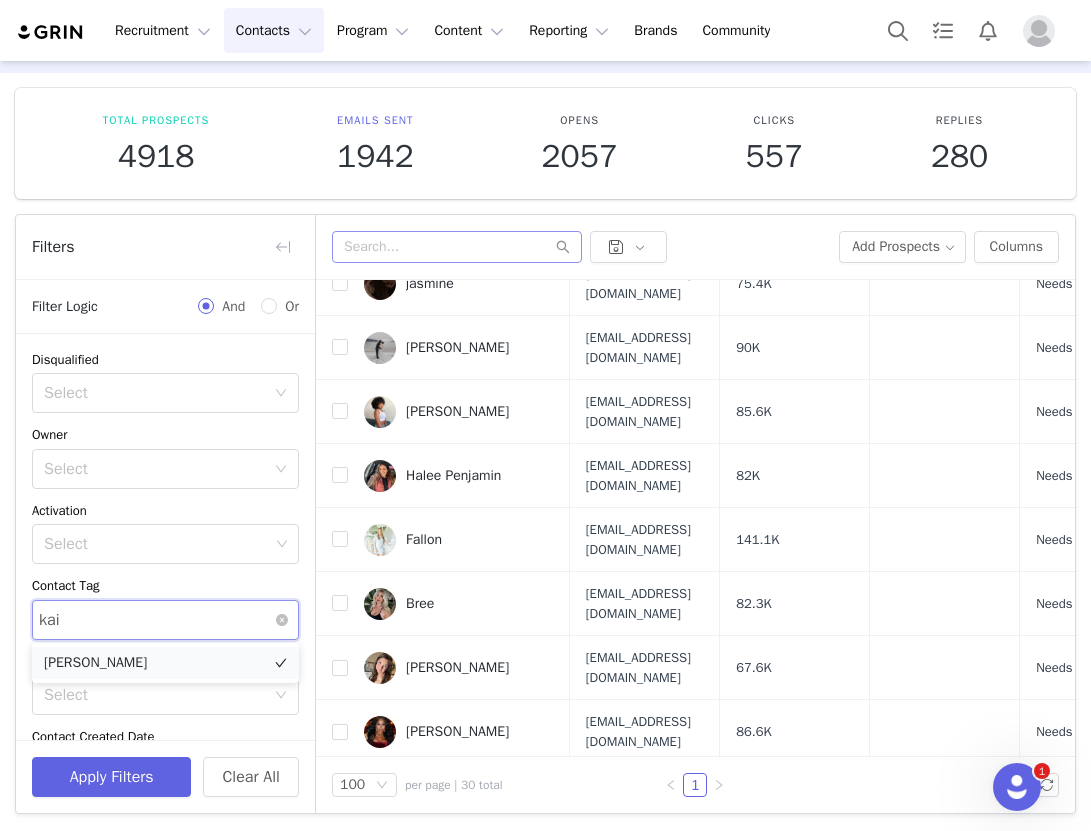 click on "[PERSON_NAME]" at bounding box center (165, 663) 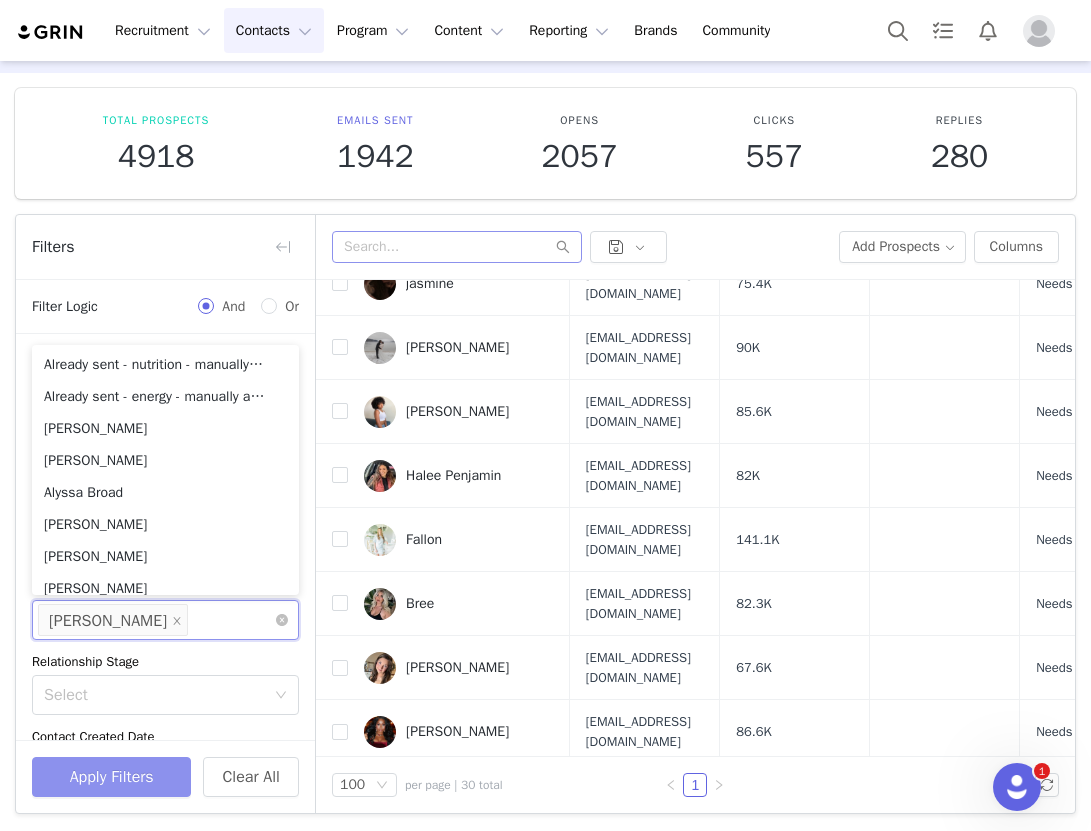 click on "Apply Filters" at bounding box center (111, 777) 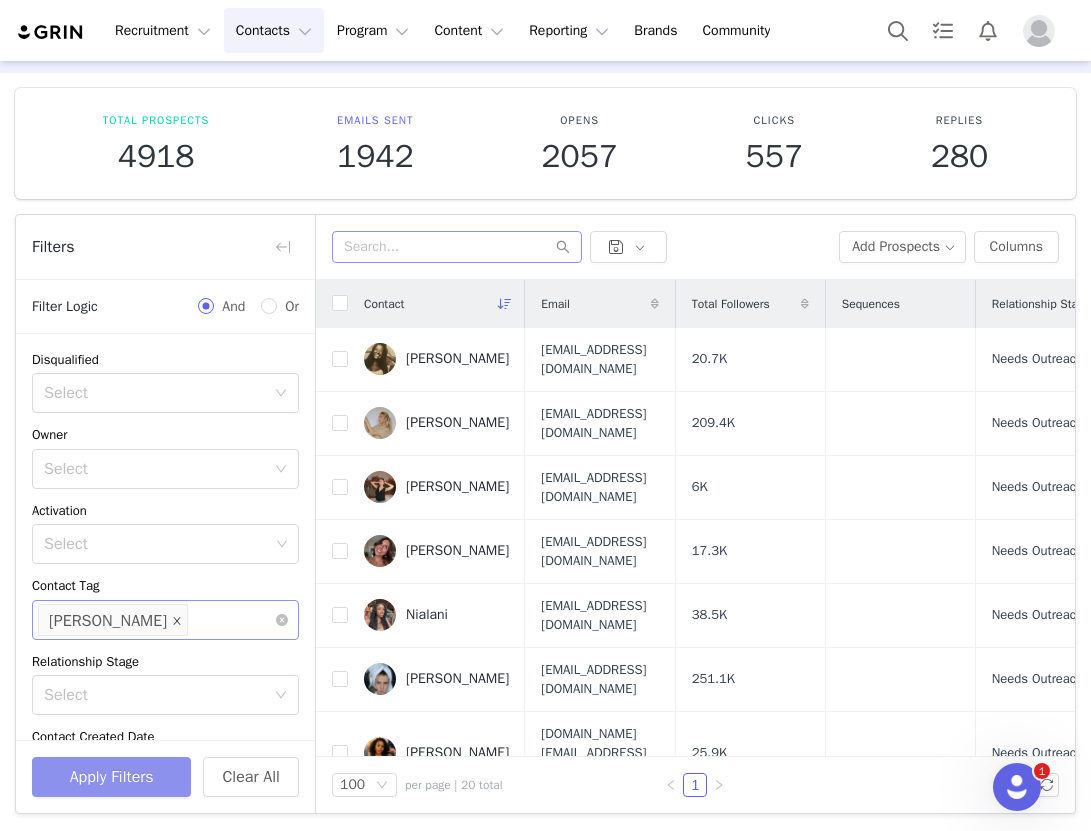 click 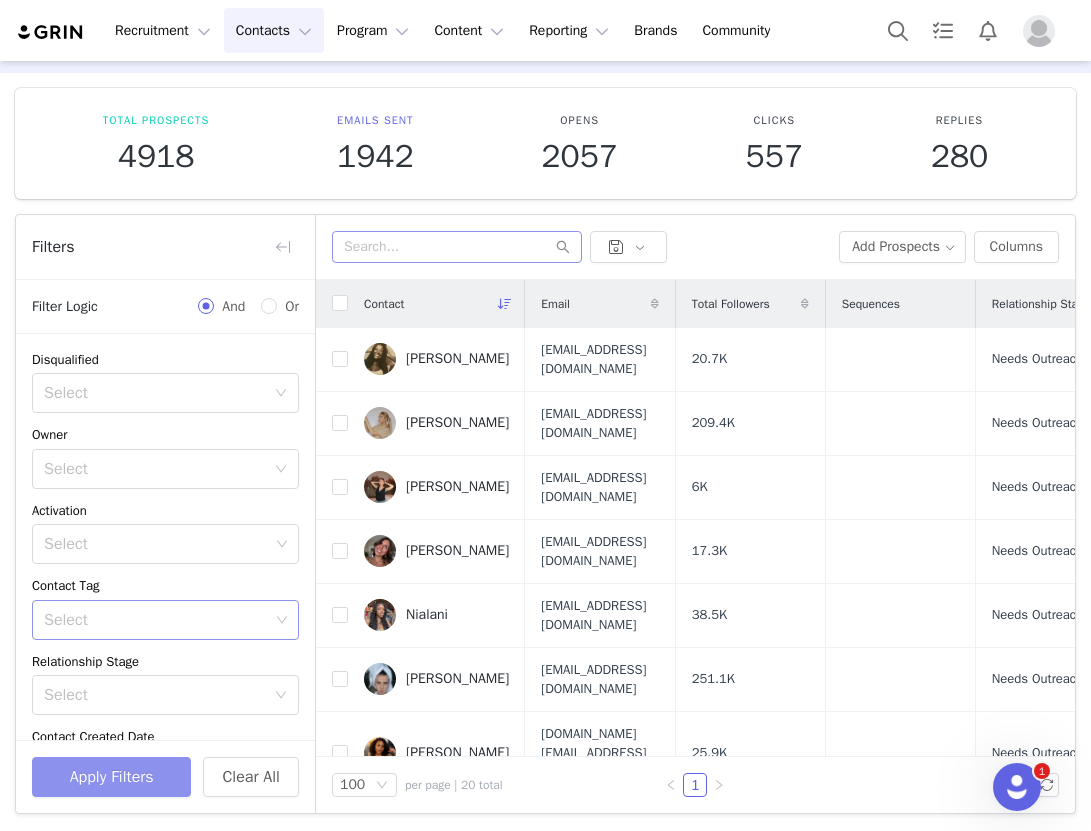 click on "Select" at bounding box center (156, 620) 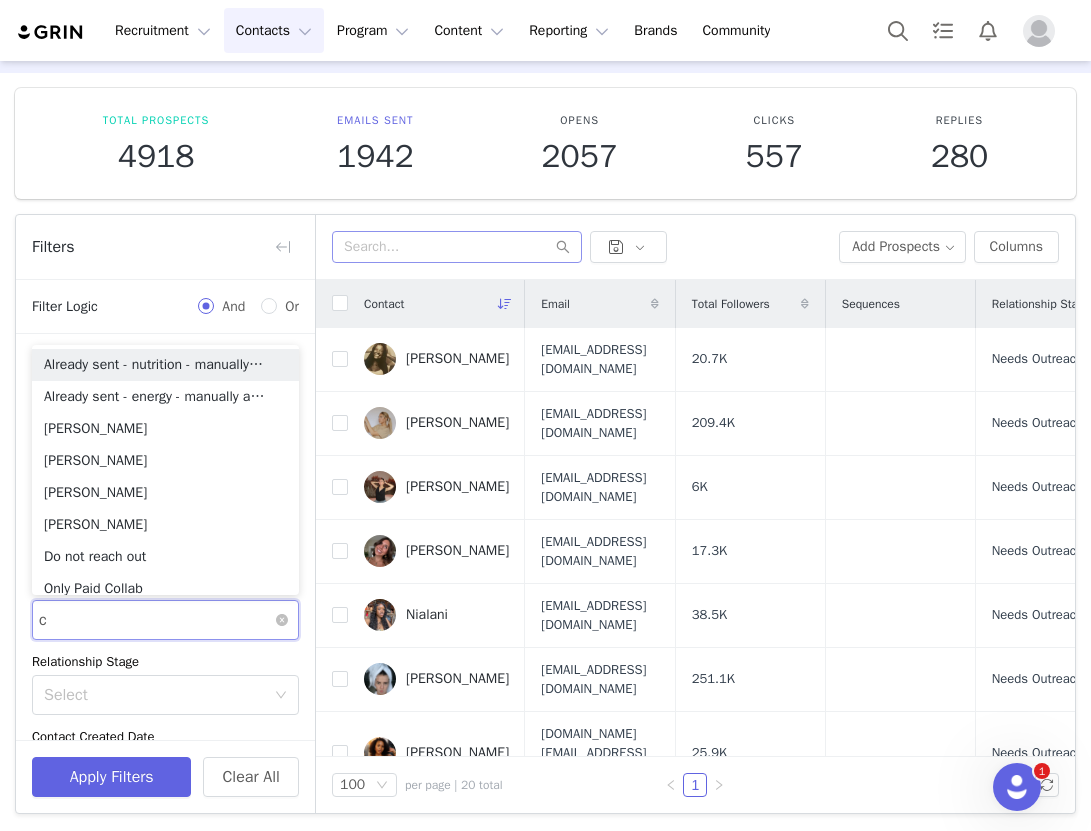 type on "ch" 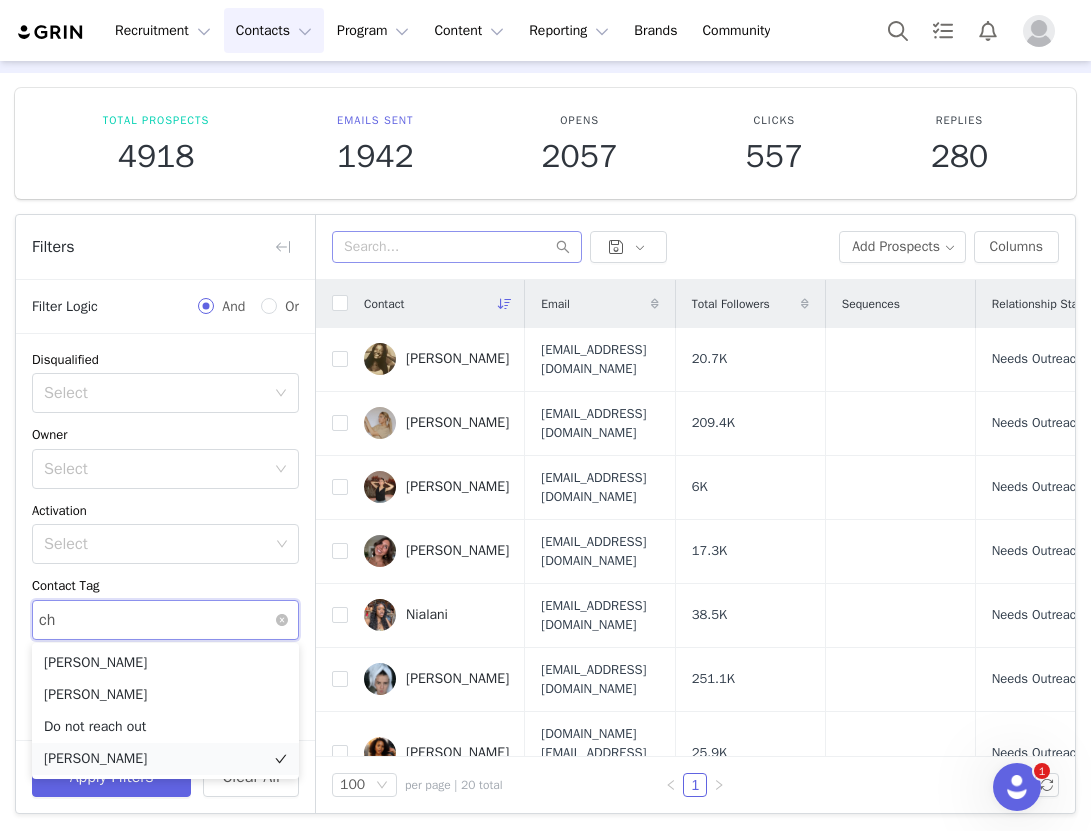 click on "[PERSON_NAME]" at bounding box center (165, 759) 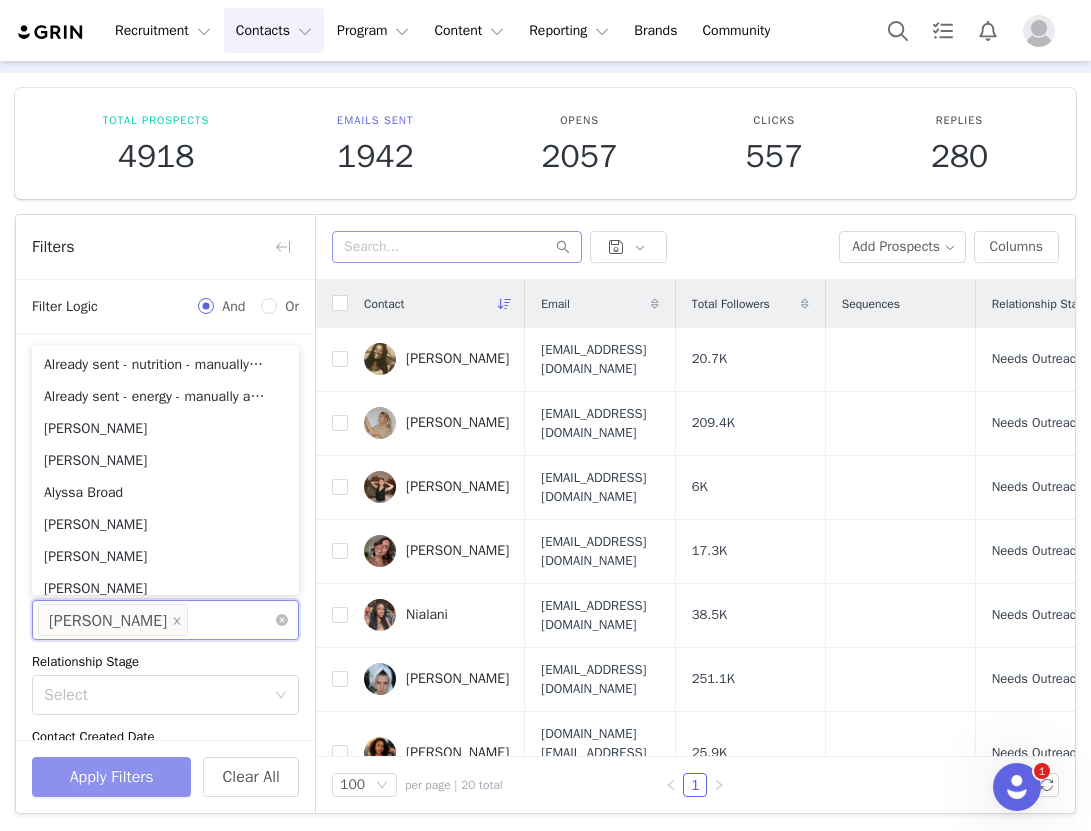 click on "Apply Filters" at bounding box center (111, 777) 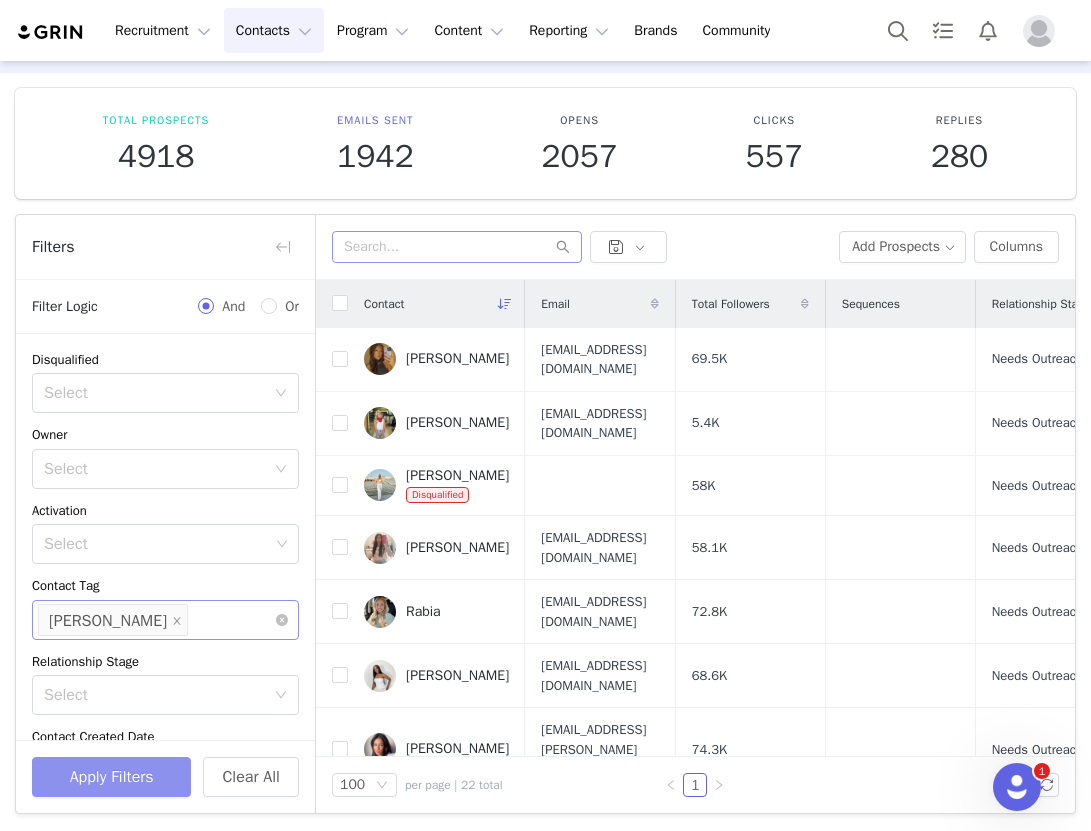 click on "[PERSON_NAME]" at bounding box center [113, 620] 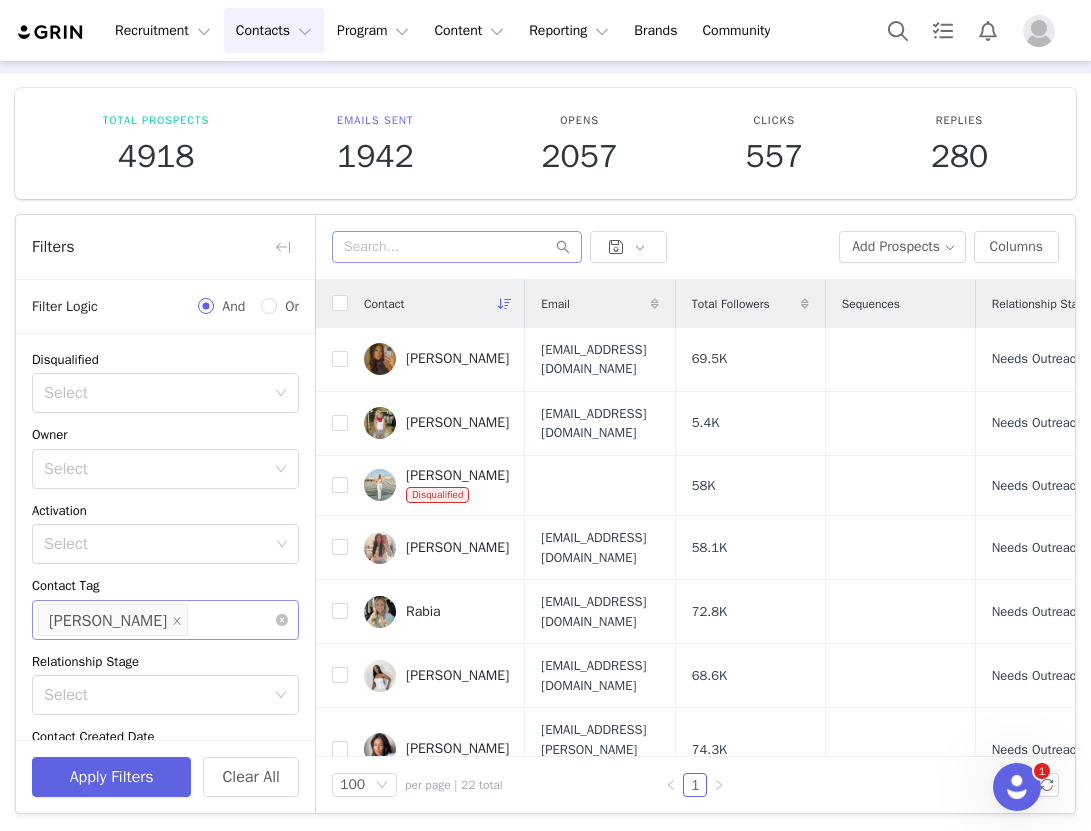 scroll, scrollTop: 554, scrollLeft: 0, axis: vertical 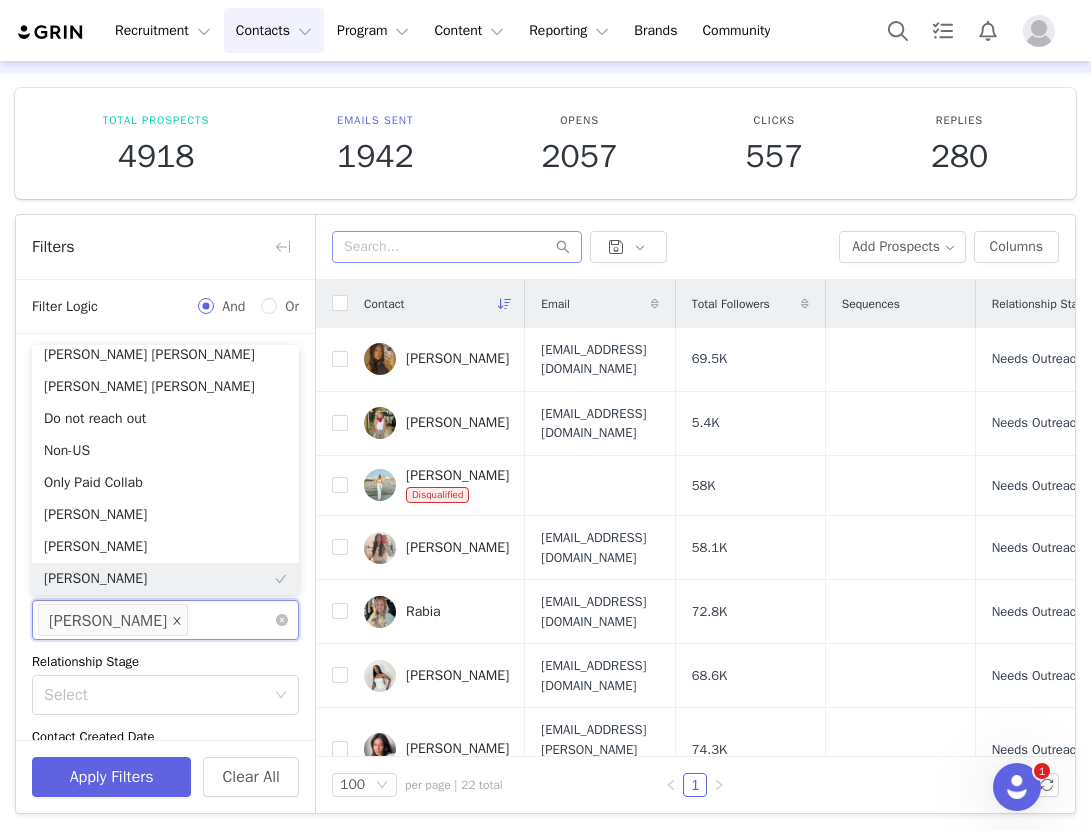 click 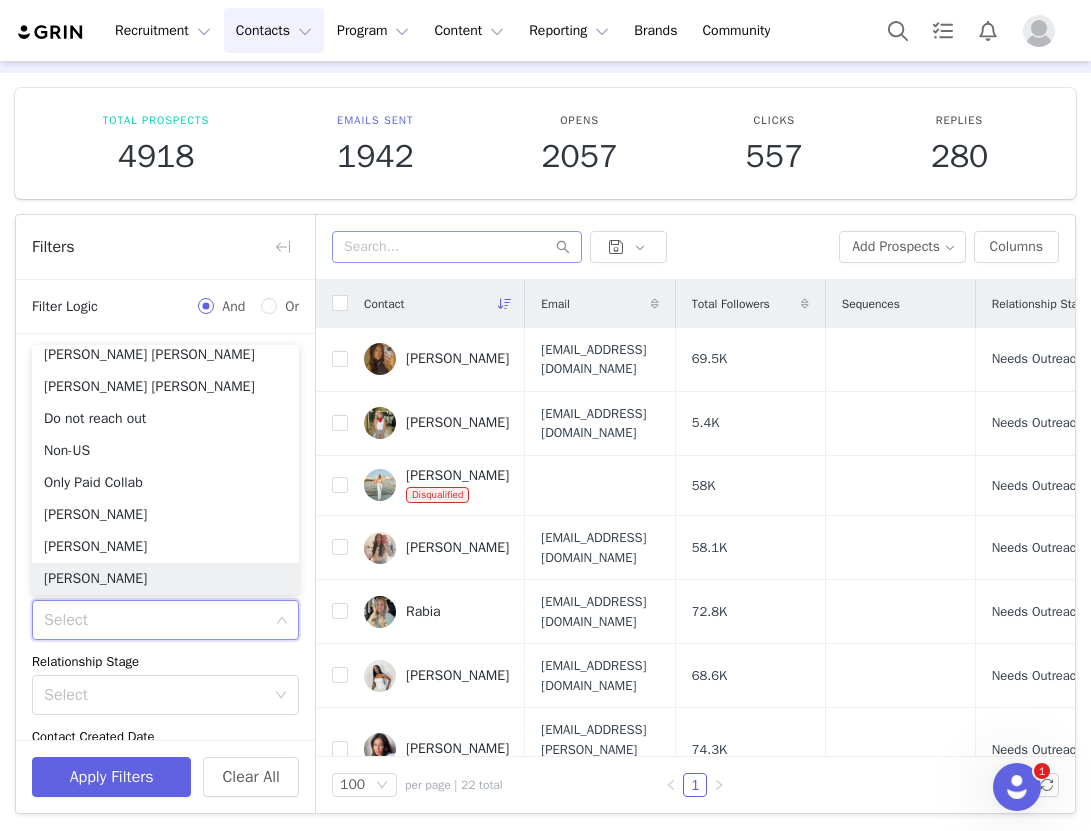 click on "Select" at bounding box center (156, 620) 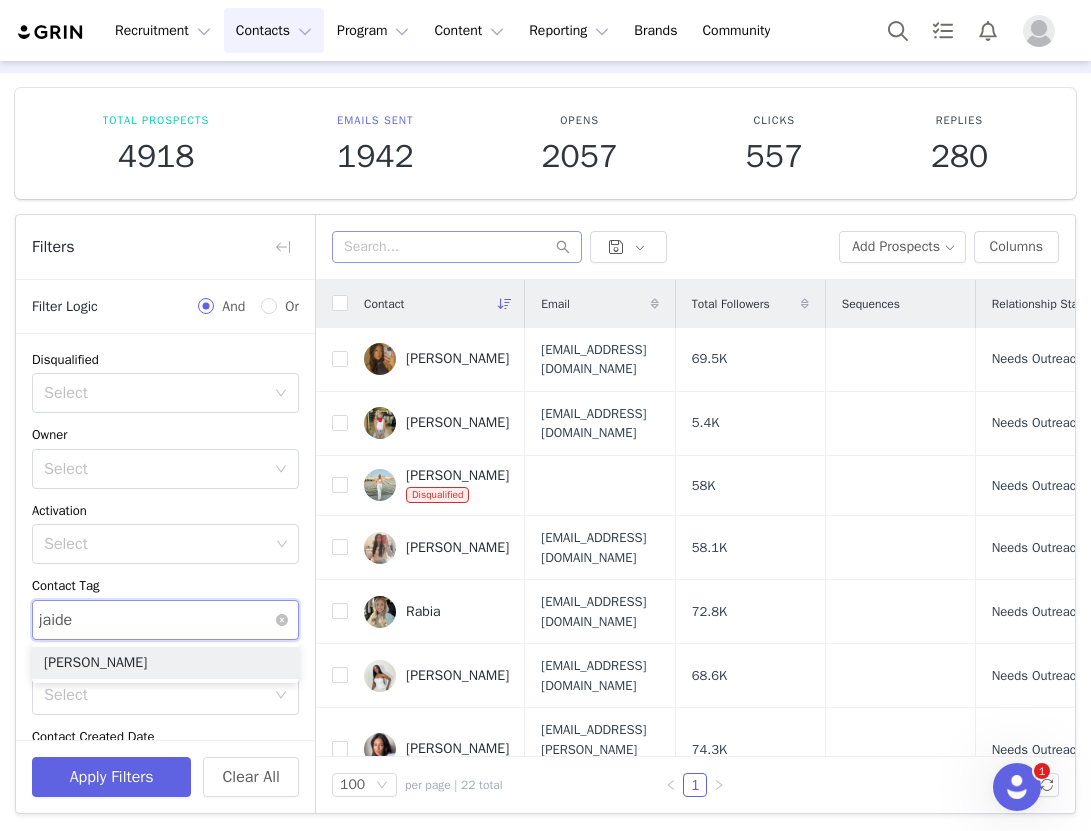 type on "jaiden" 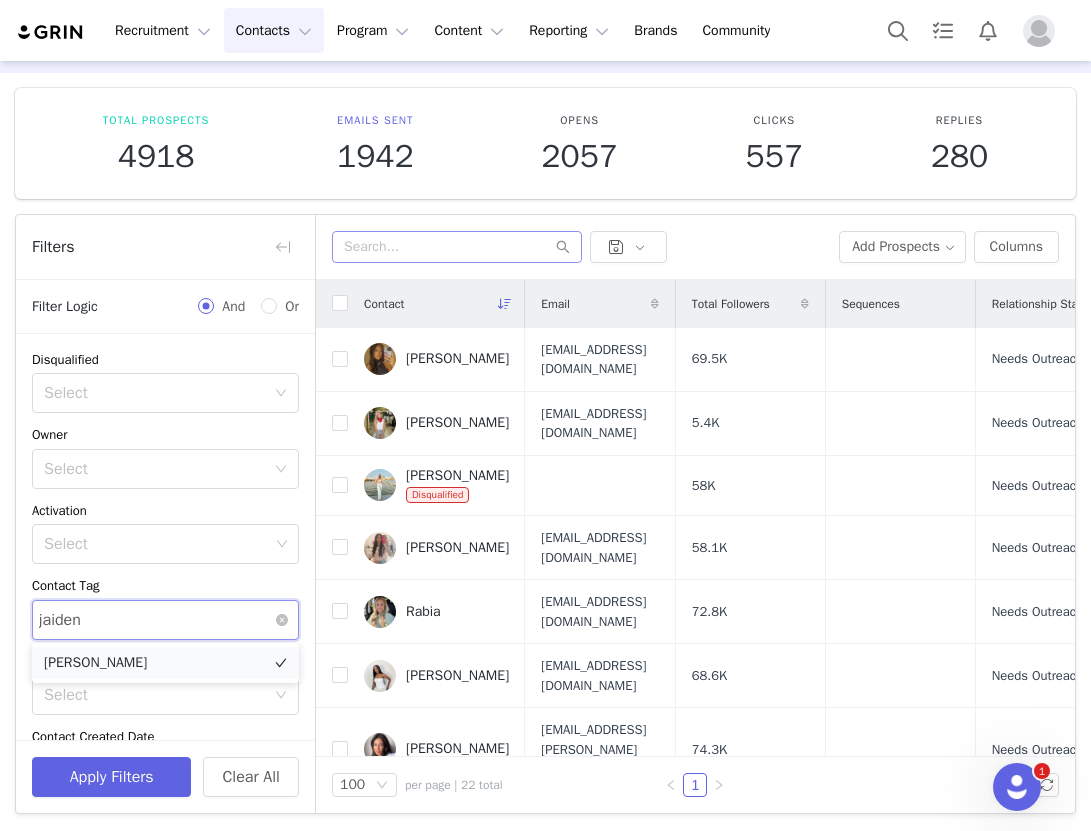 click on "[PERSON_NAME]" at bounding box center (165, 663) 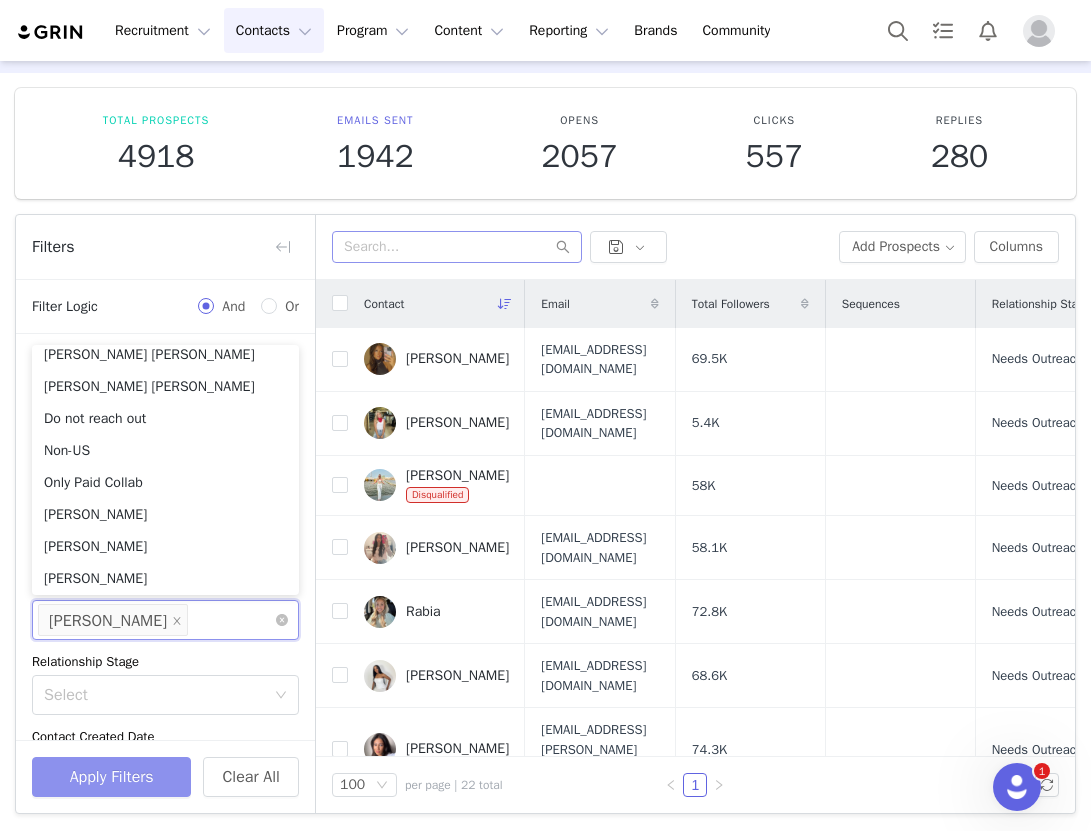 click on "Apply Filters" at bounding box center [111, 777] 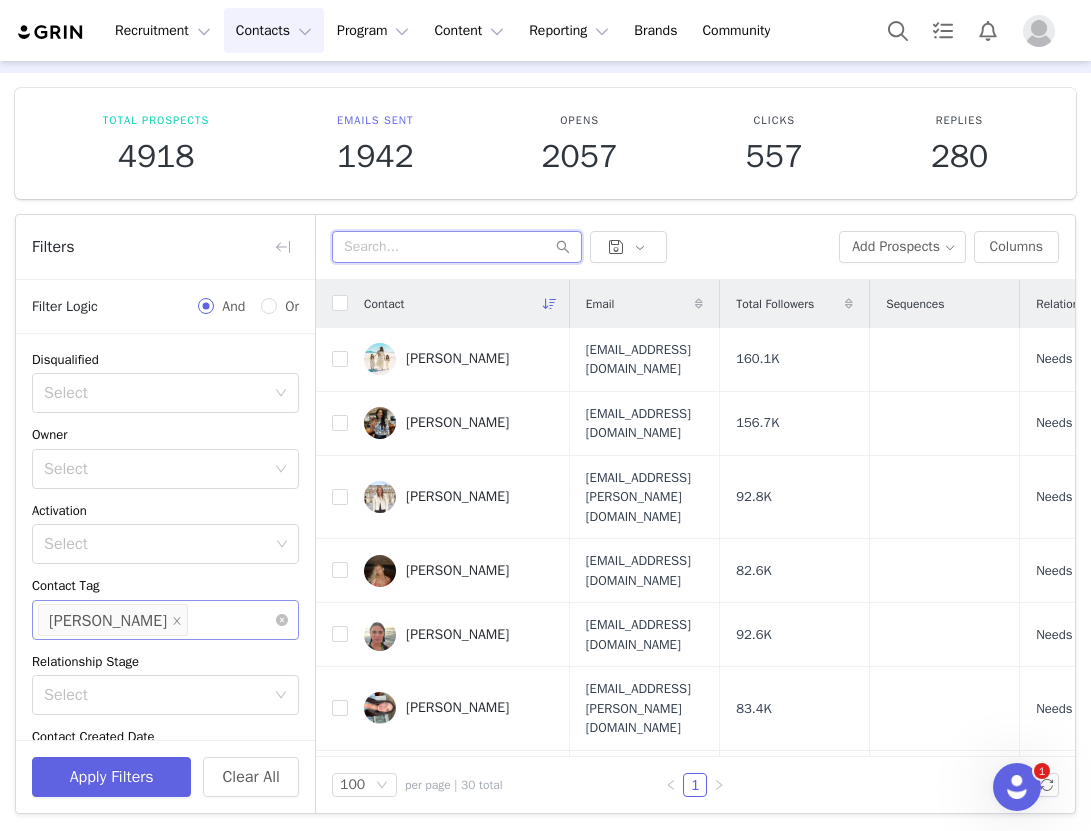 click at bounding box center [457, 247] 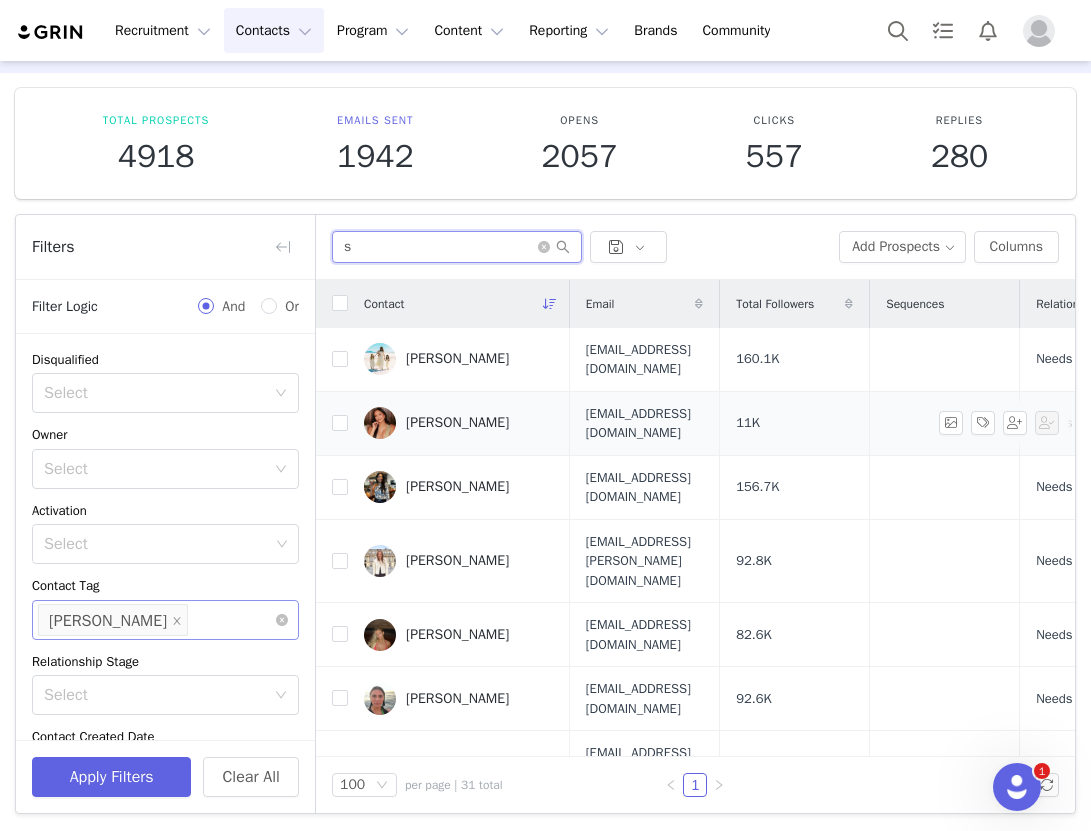 type on "s" 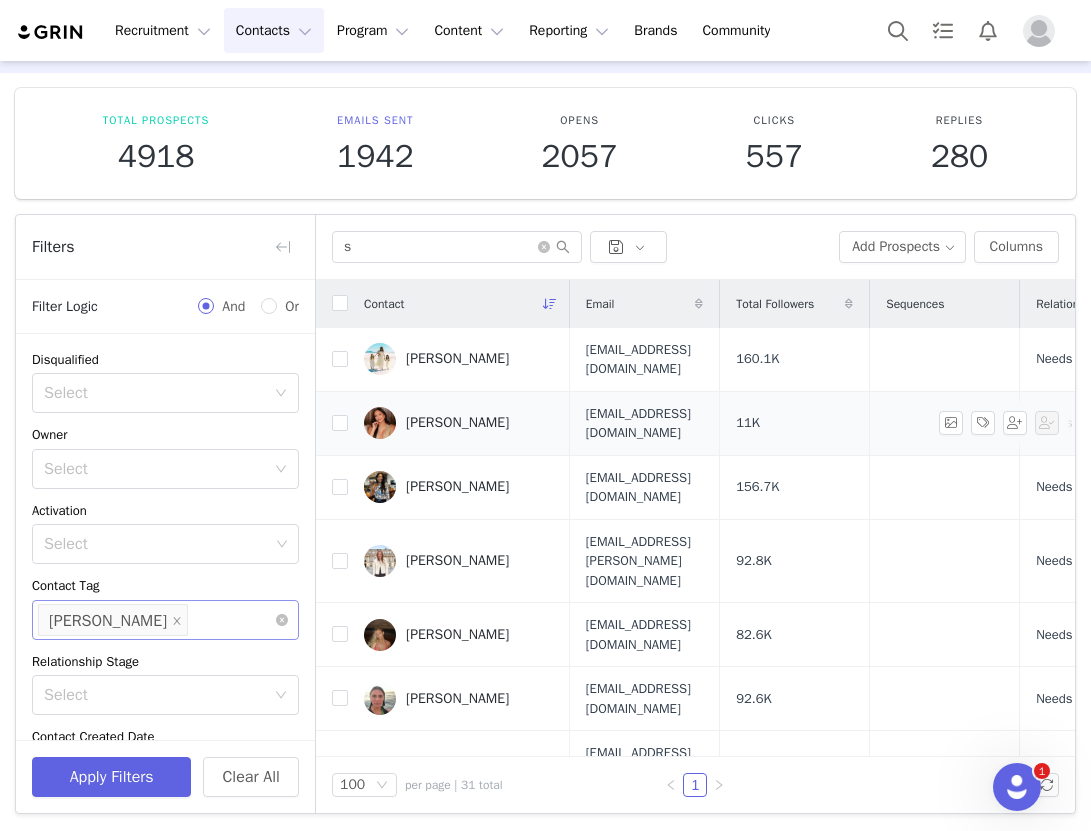 click on "Sandy" at bounding box center [459, 423] 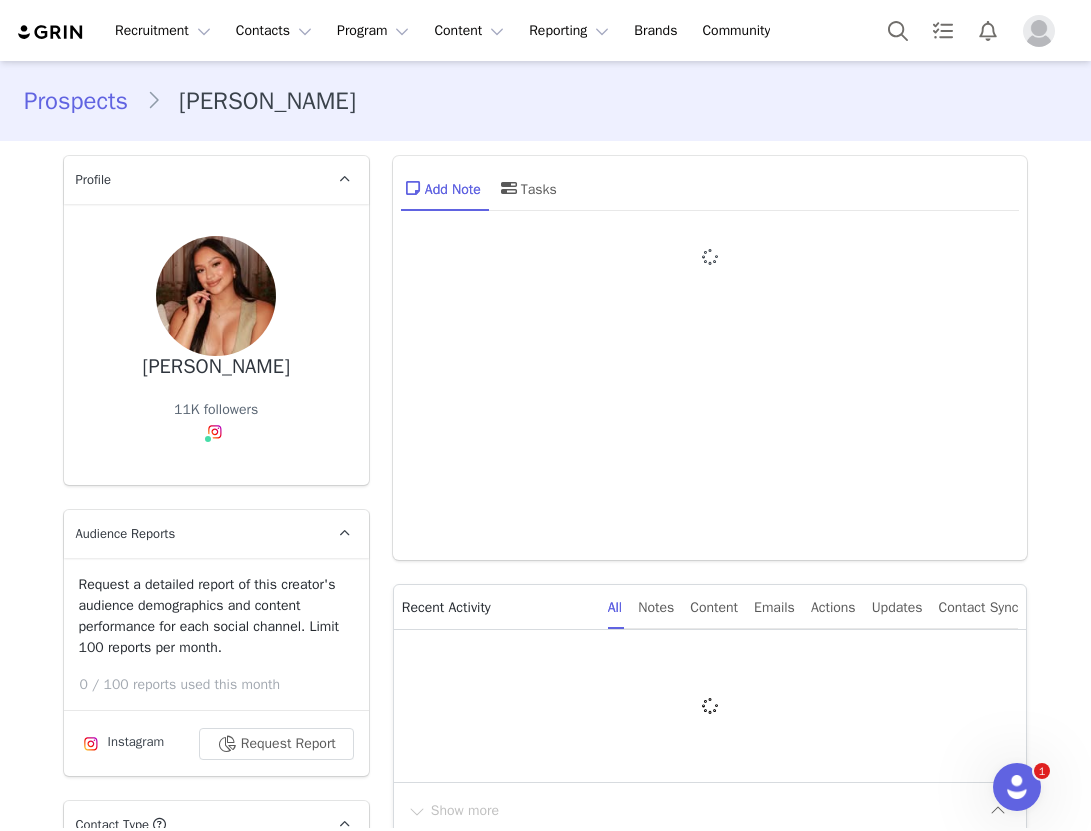 type on "+1 ([GEOGRAPHIC_DATA])" 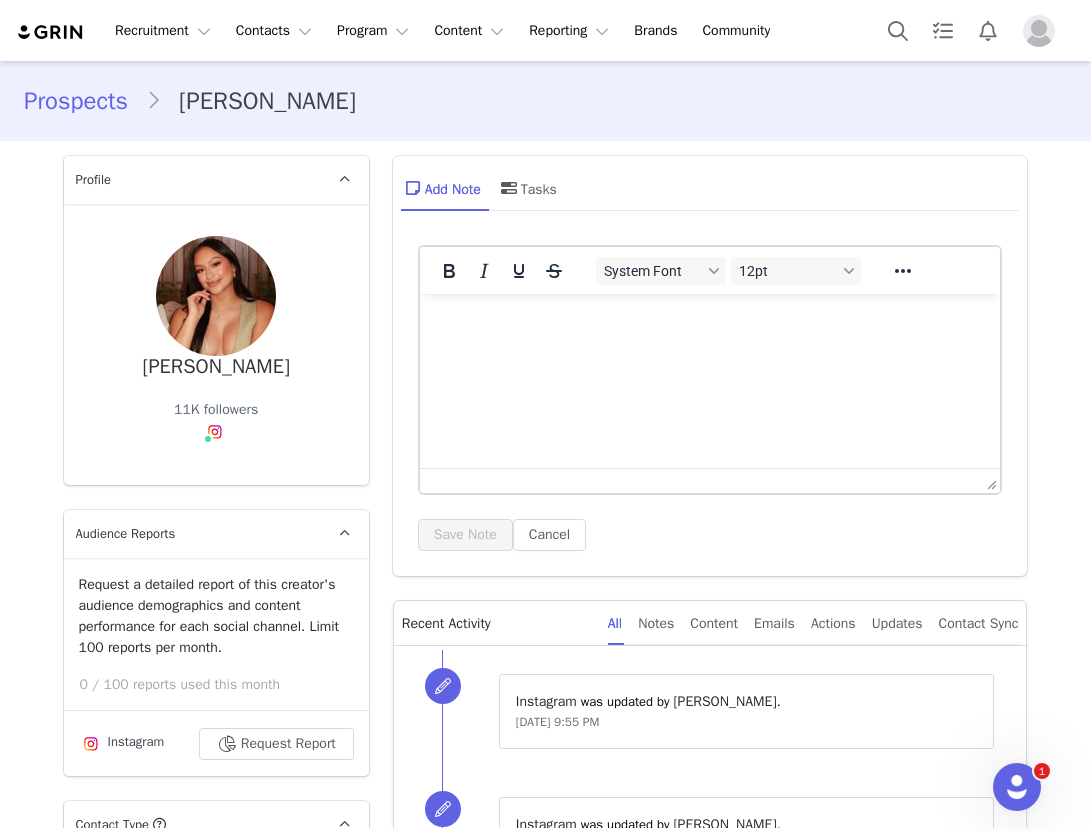 scroll, scrollTop: 0, scrollLeft: 0, axis: both 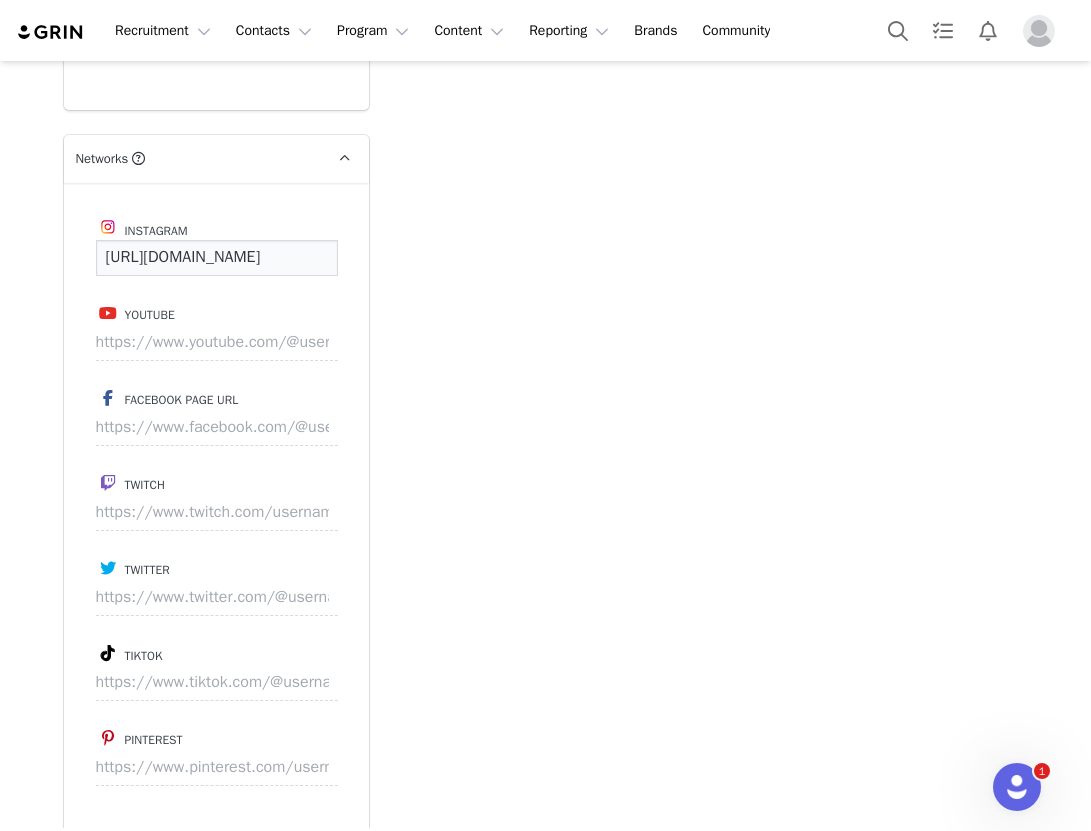 click on "https://www.instagram.com/svndyx3" at bounding box center (217, 258) 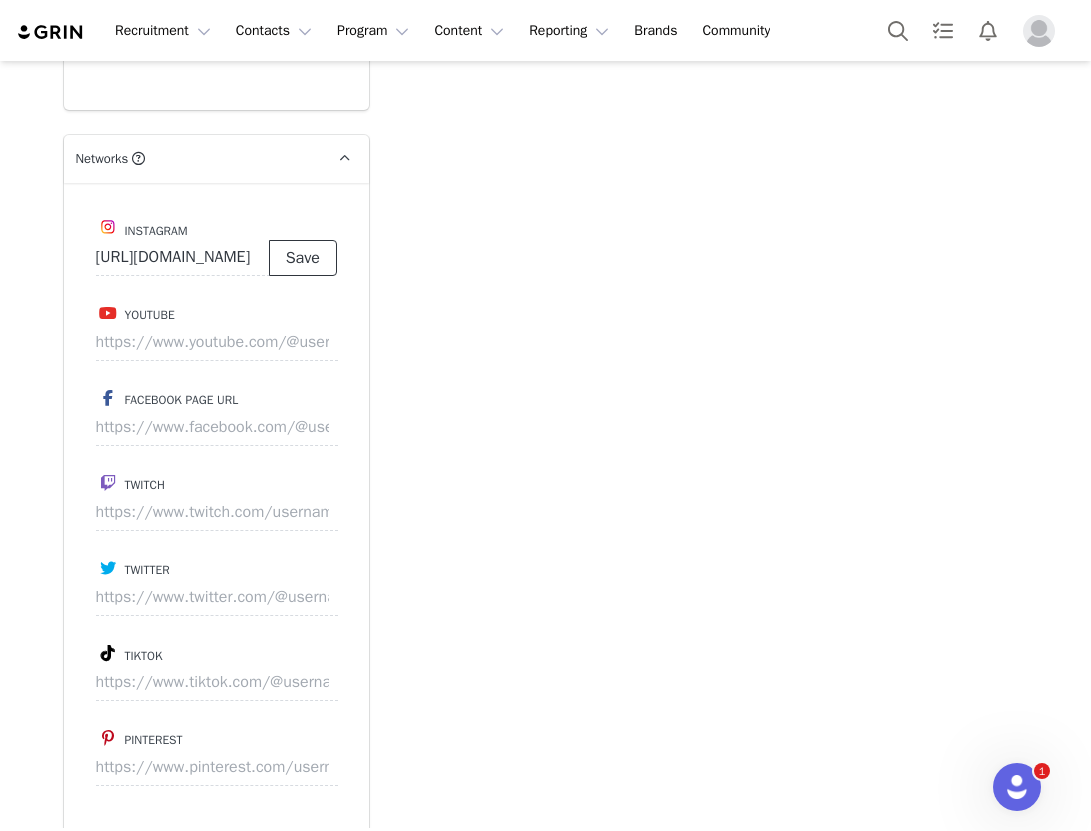 click on "Save" at bounding box center [303, 258] 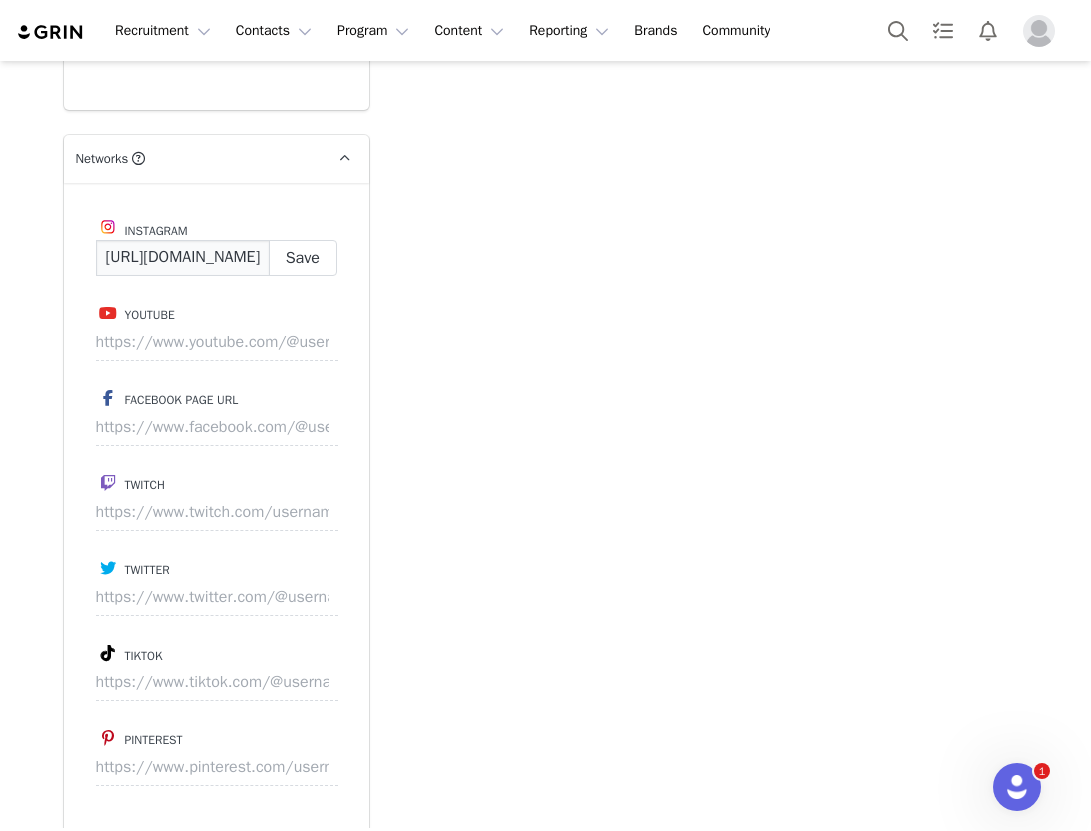 click on "https://www.instagram.com/svndyx3/" at bounding box center (183, 258) 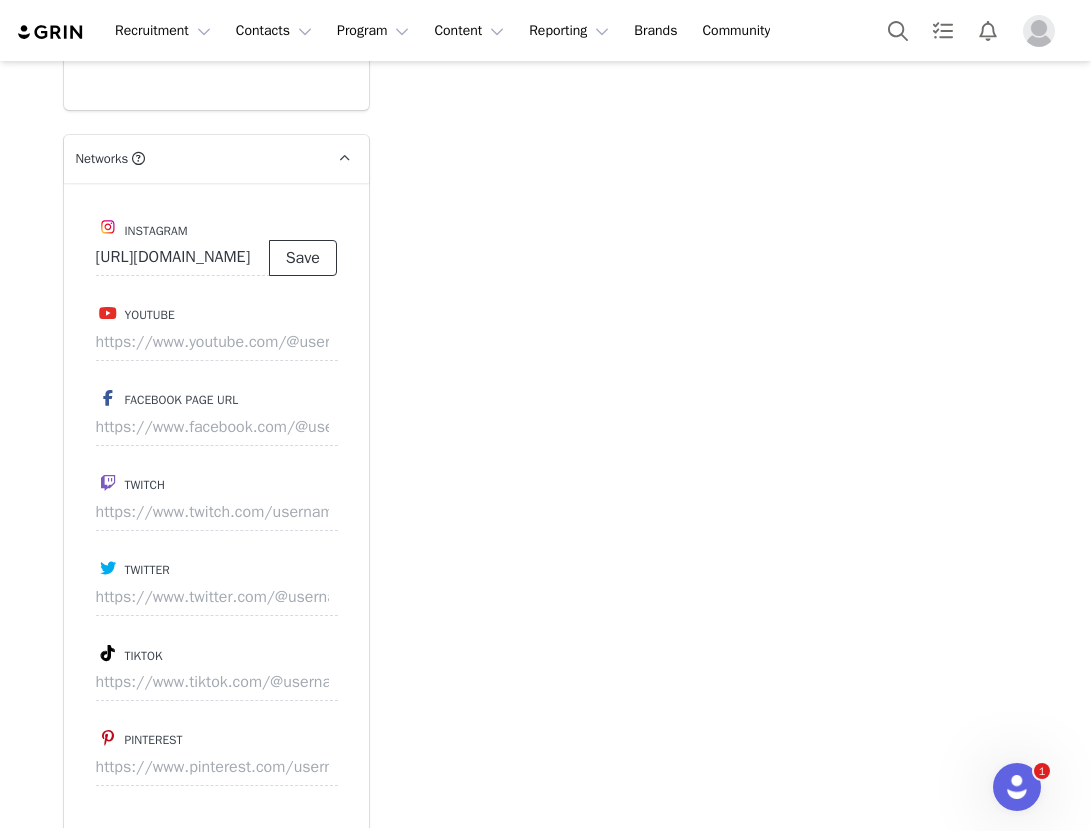 type on "https://www.instagram.com/svndyx3/" 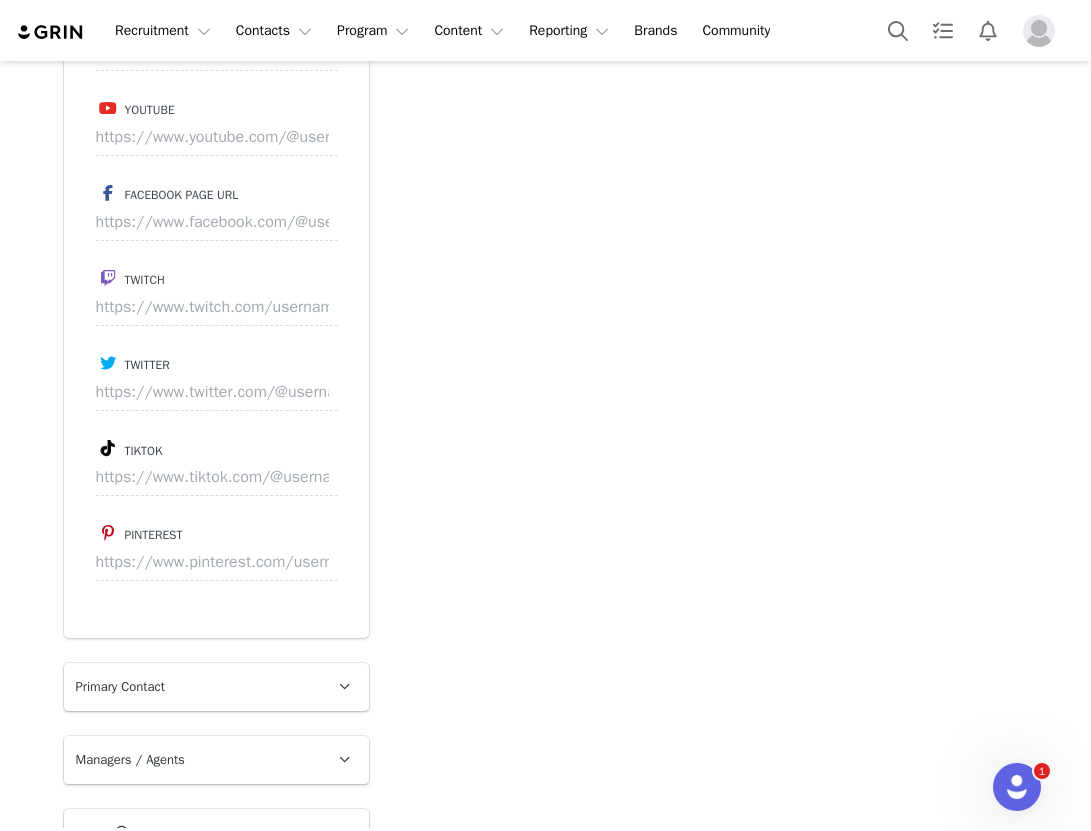 scroll, scrollTop: 3095, scrollLeft: 0, axis: vertical 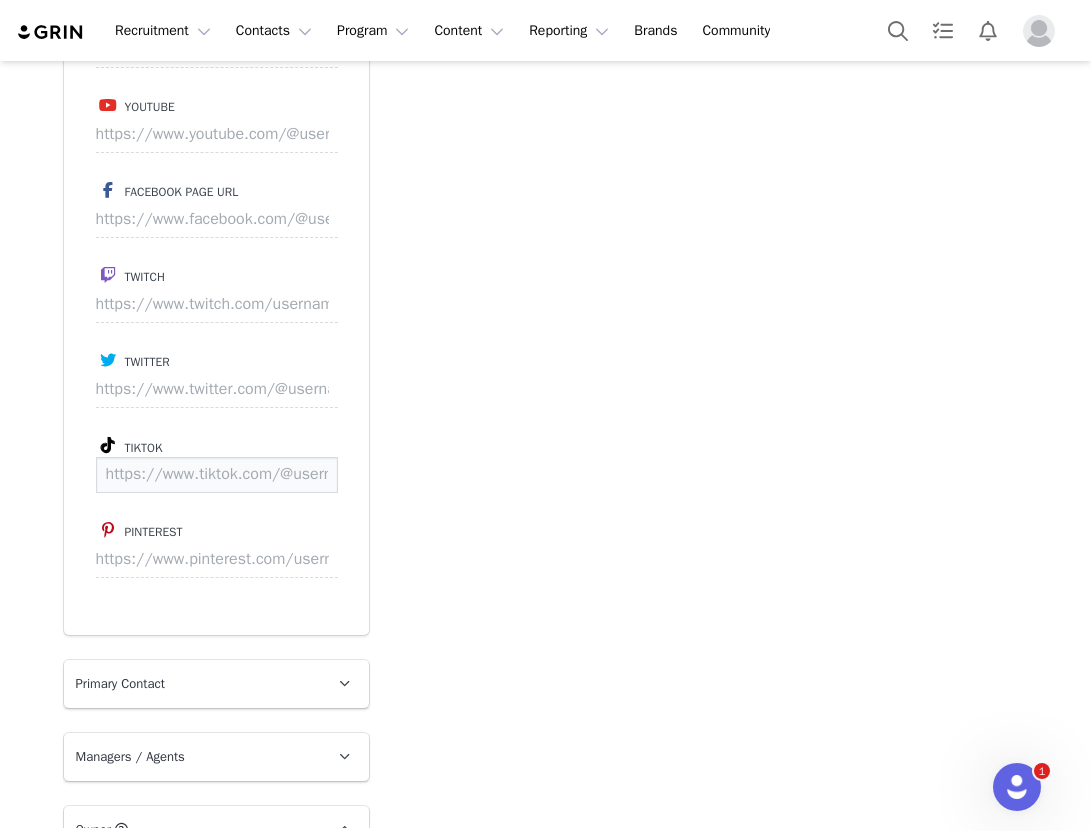 click at bounding box center (217, 475) 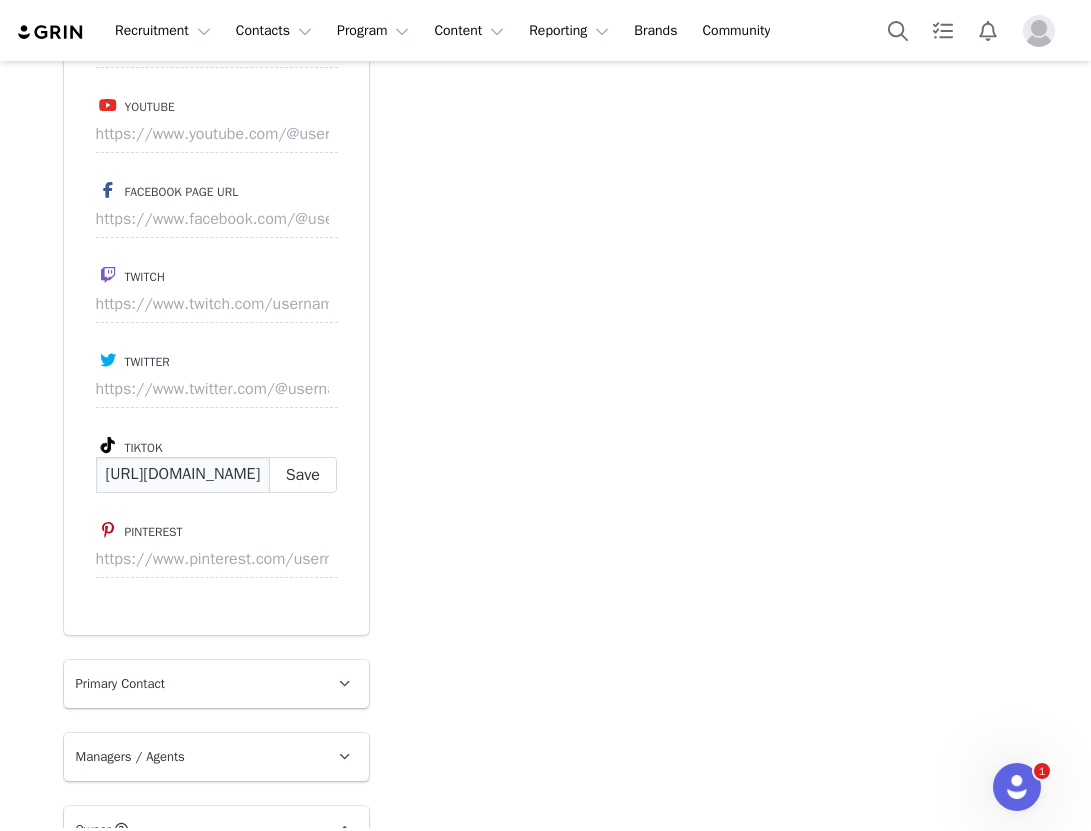 scroll, scrollTop: 0, scrollLeft: 92, axis: horizontal 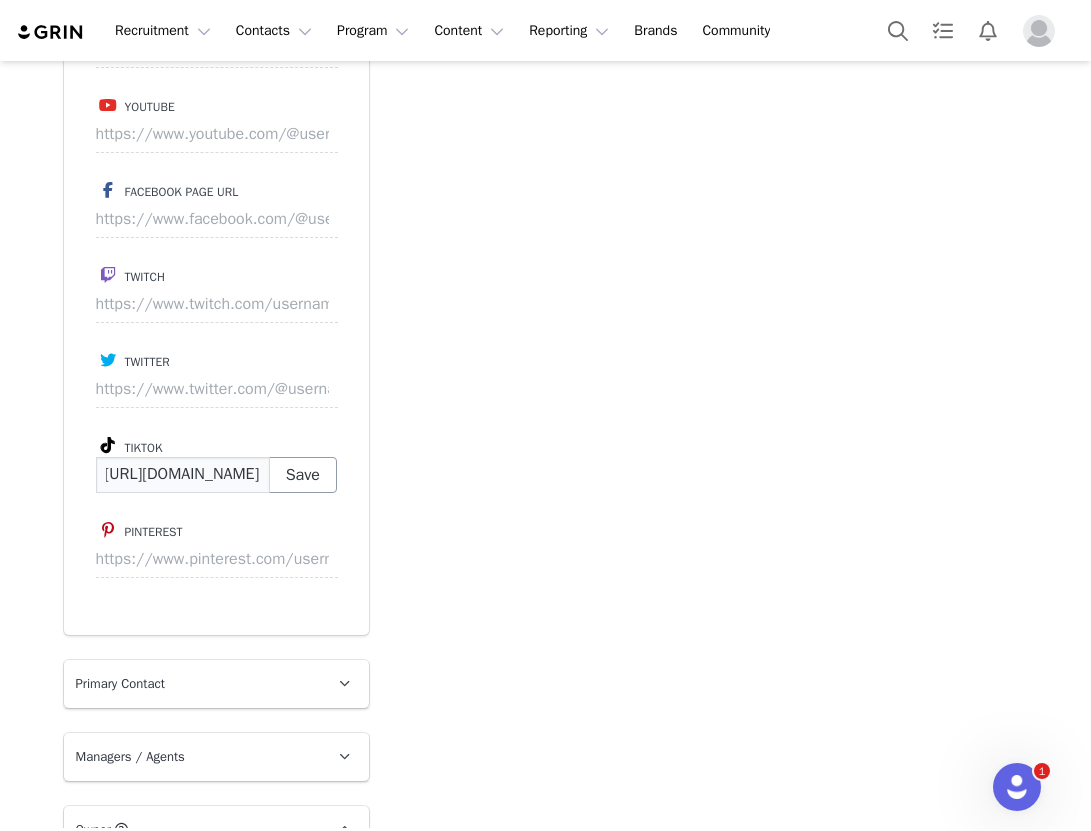 type on "https://www.tiktok.com/@svndyx3" 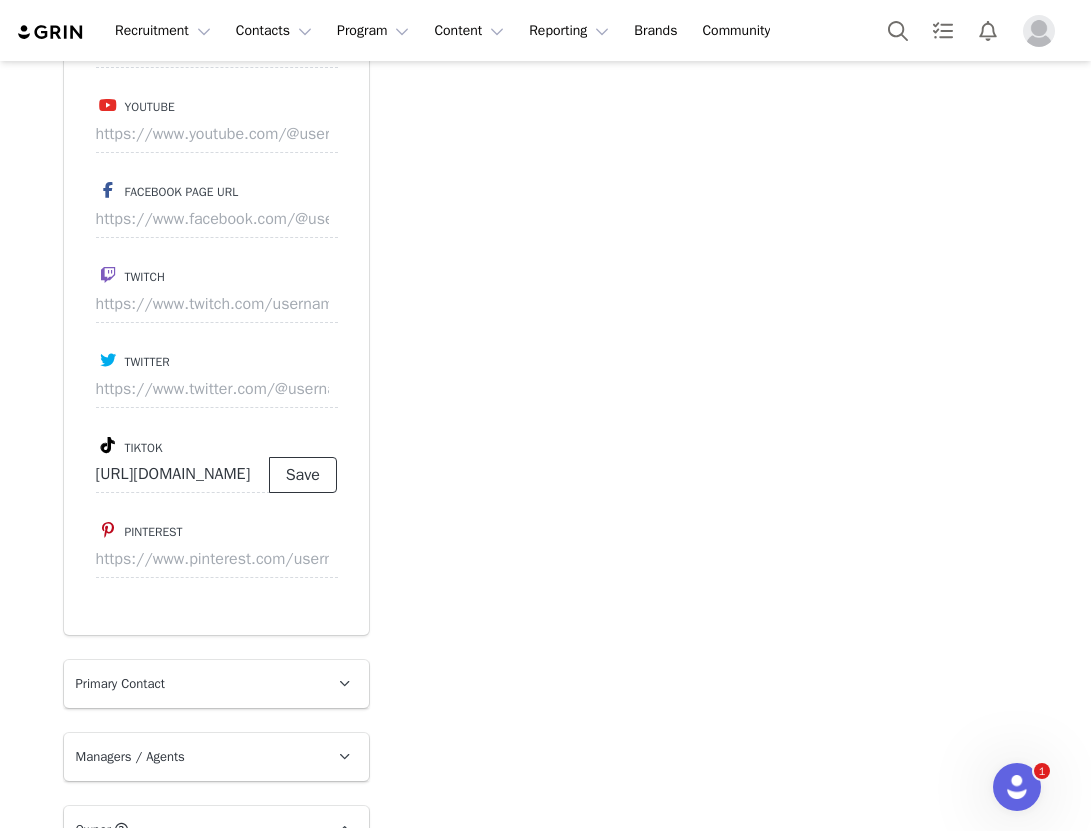 click on "Save" at bounding box center (303, 475) 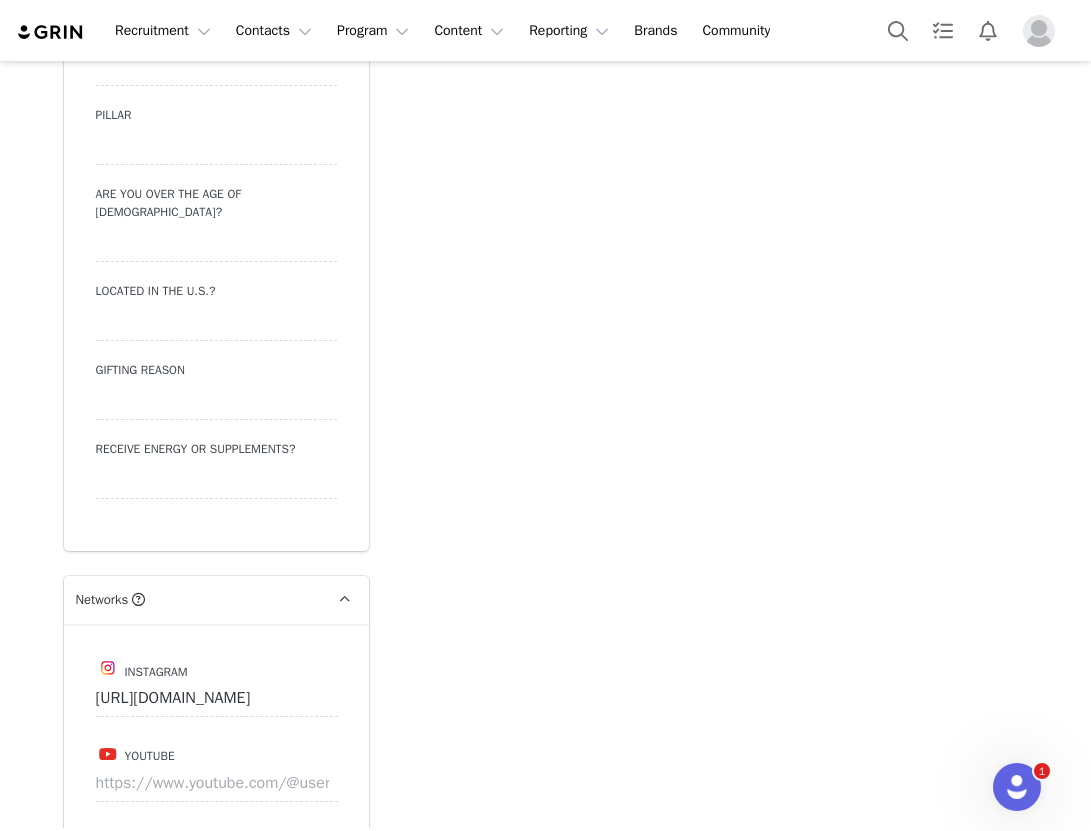 scroll, scrollTop: 2287, scrollLeft: 0, axis: vertical 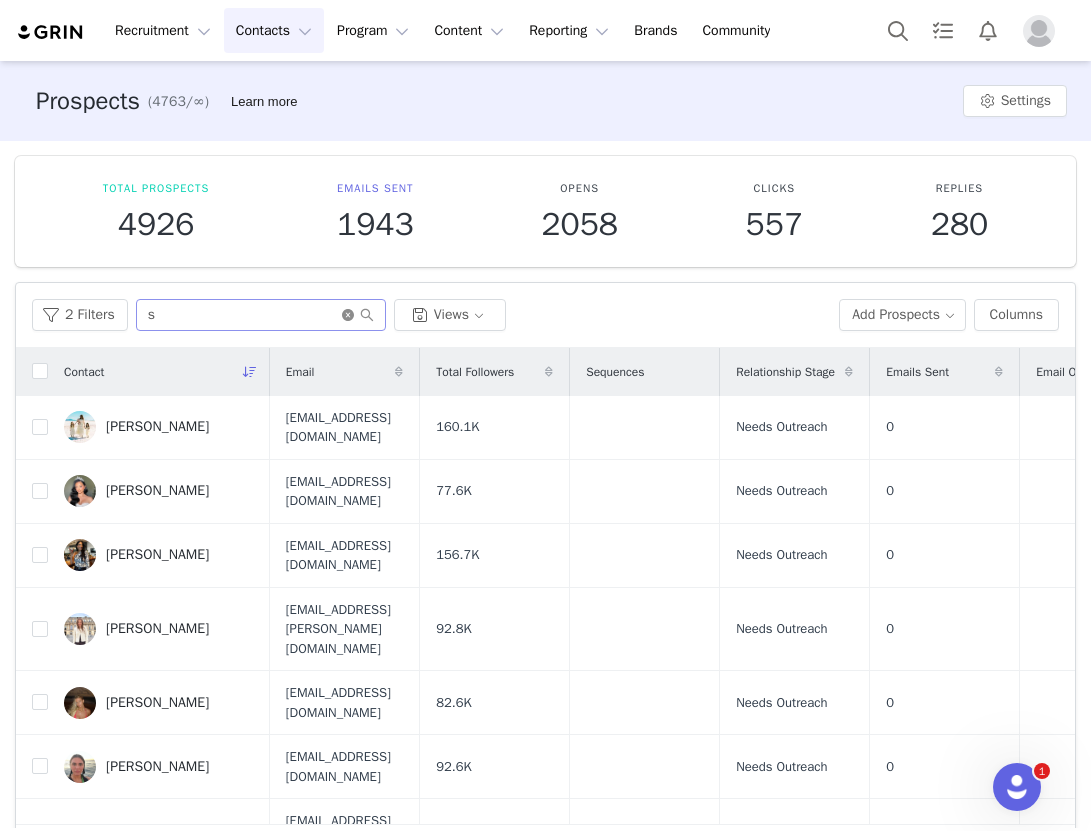 click 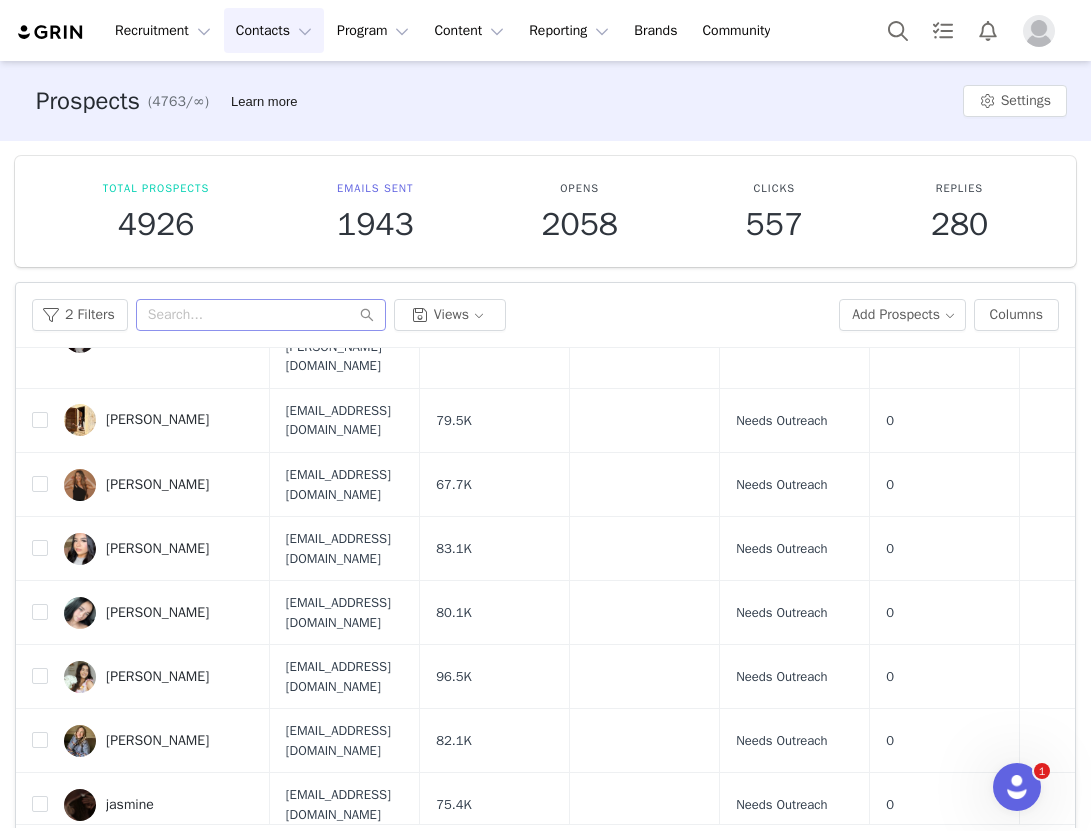scroll, scrollTop: 1338, scrollLeft: 0, axis: vertical 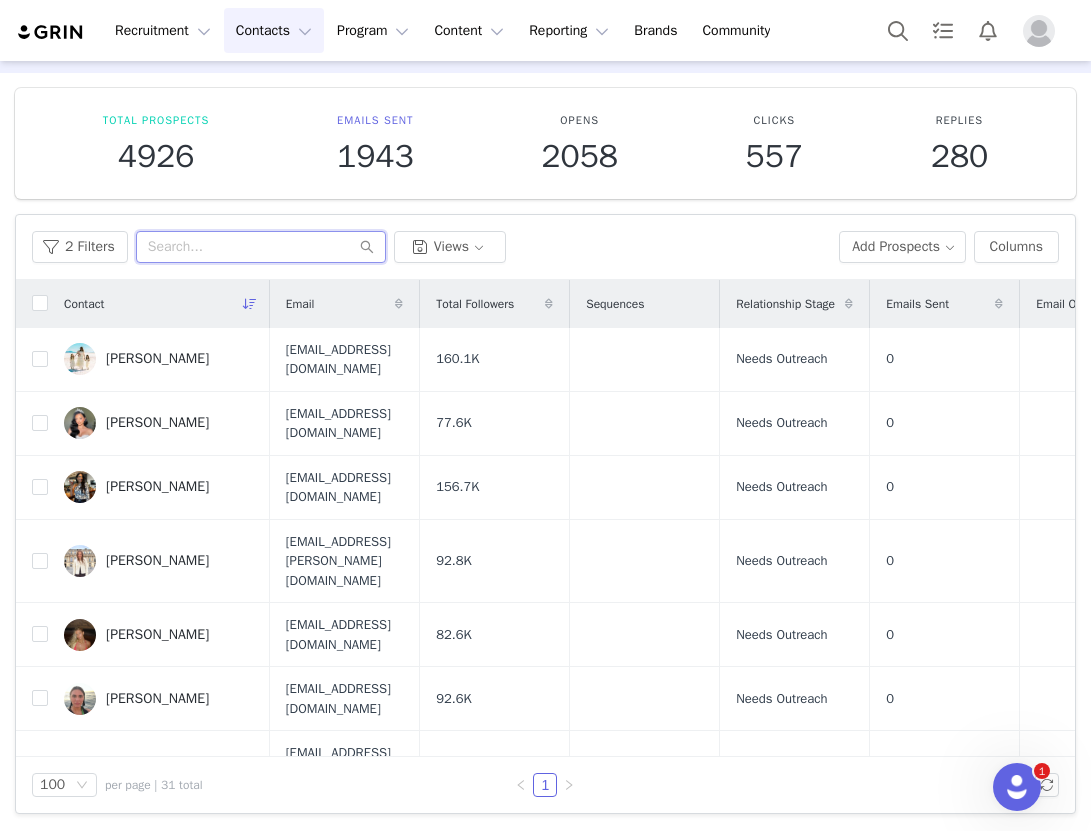 click at bounding box center [261, 247] 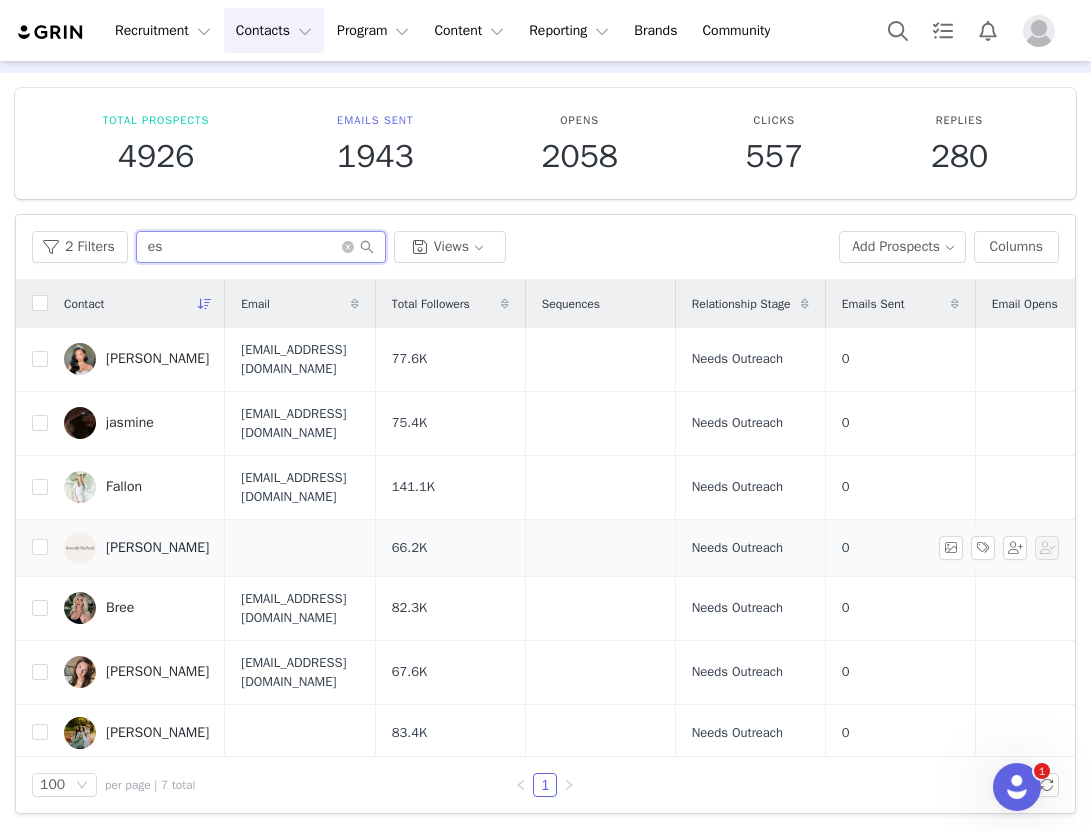 type on "es" 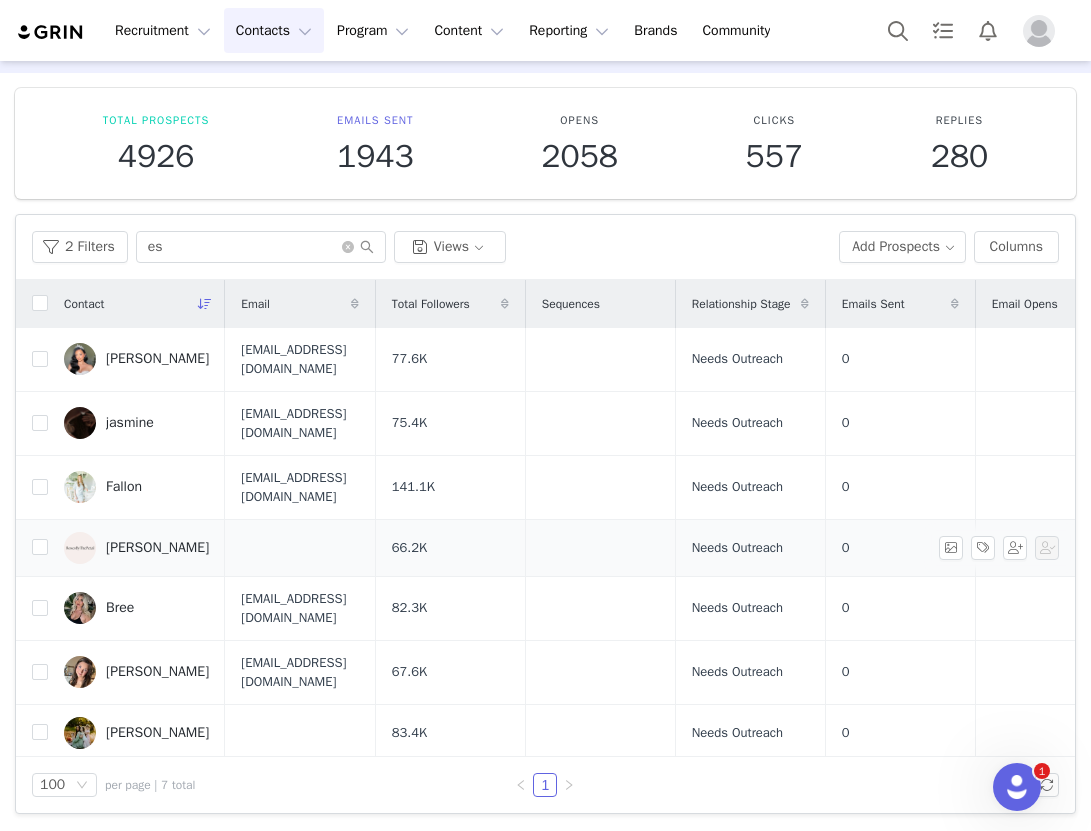 click on "Esther" at bounding box center [136, 548] 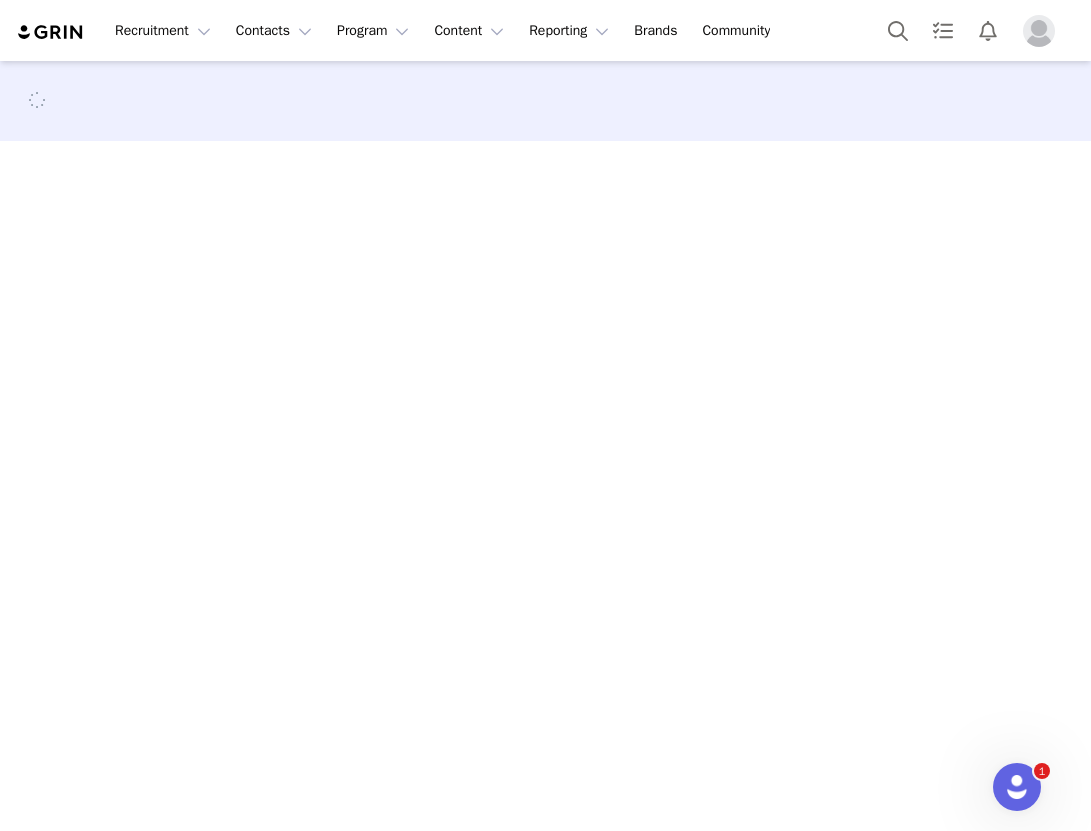 scroll, scrollTop: 0, scrollLeft: 0, axis: both 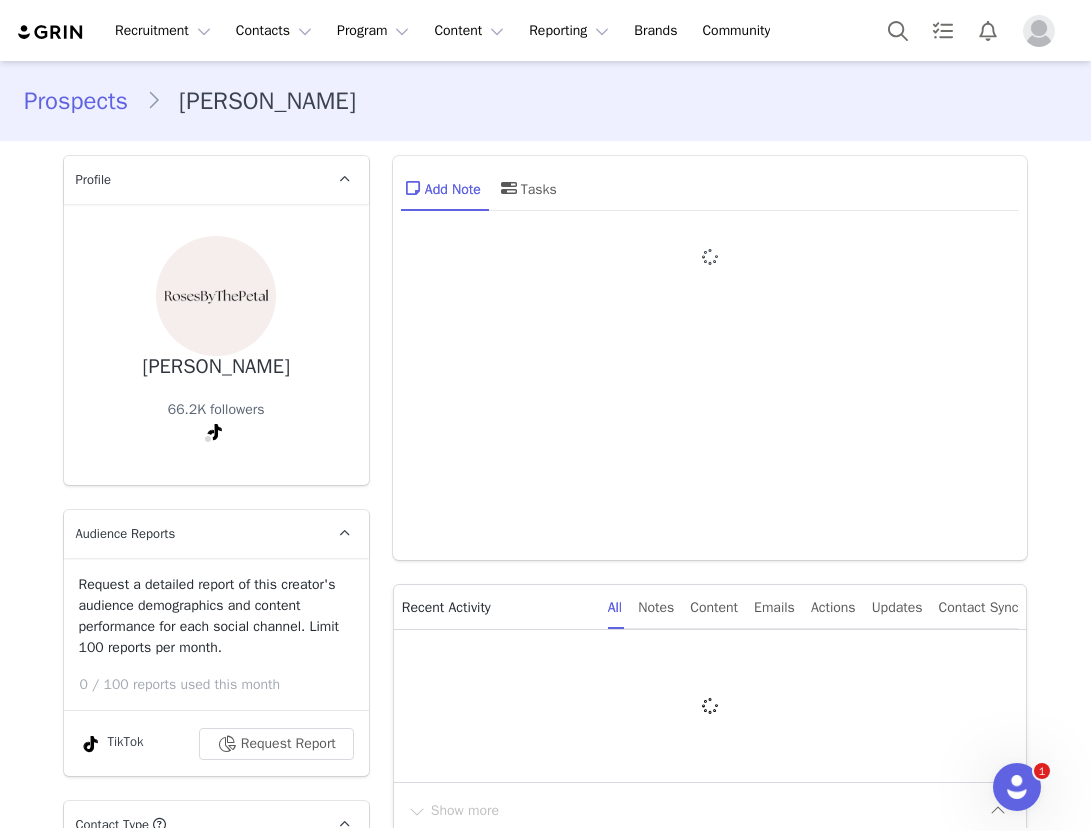 type on "+1 ([GEOGRAPHIC_DATA])" 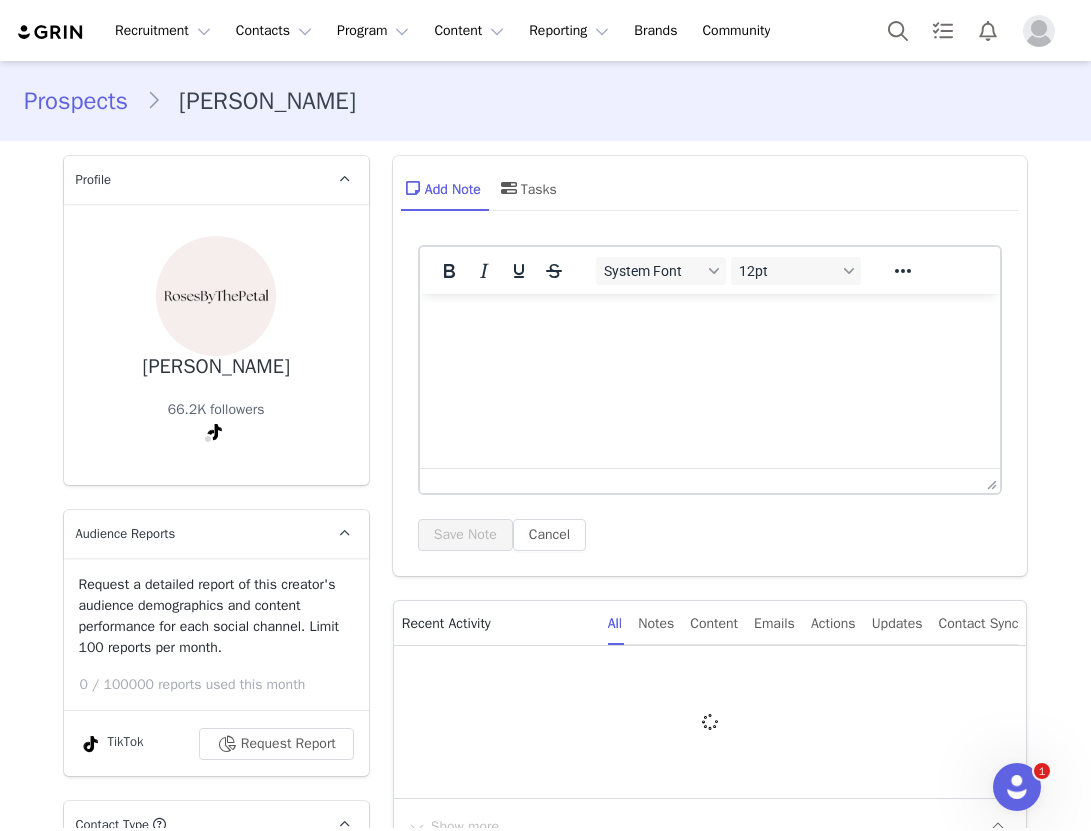 scroll, scrollTop: 0, scrollLeft: 0, axis: both 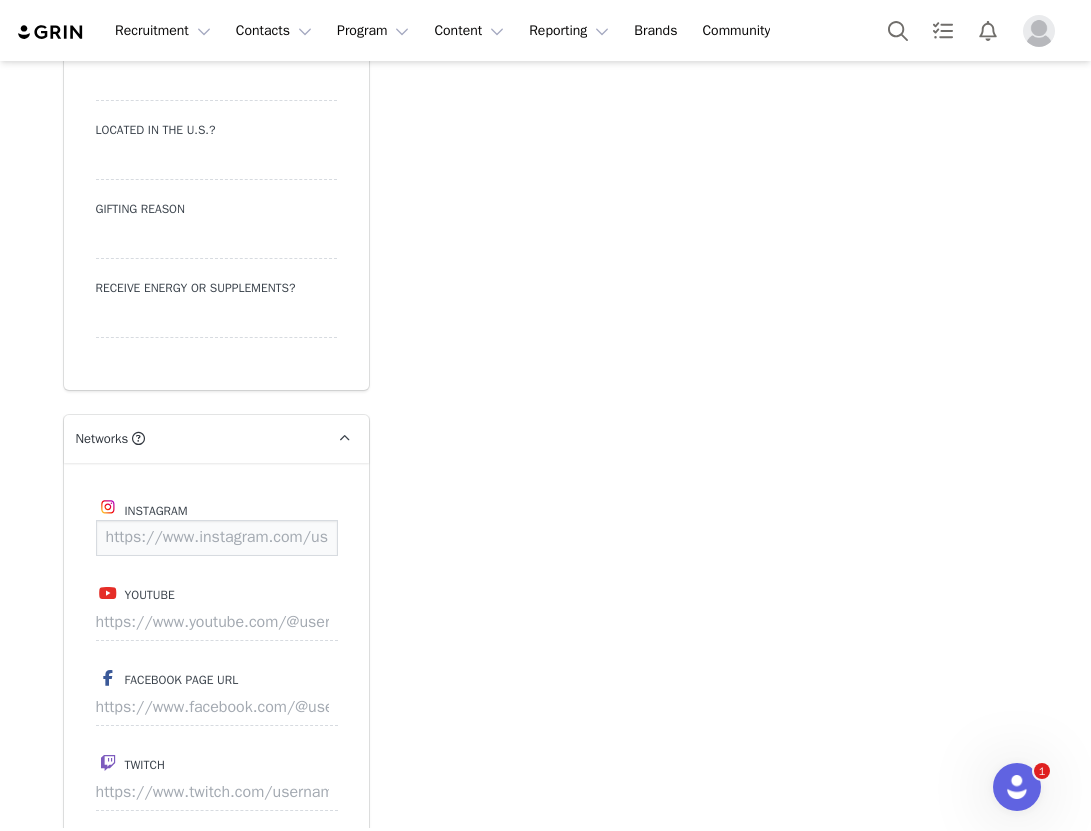 click at bounding box center (217, 538) 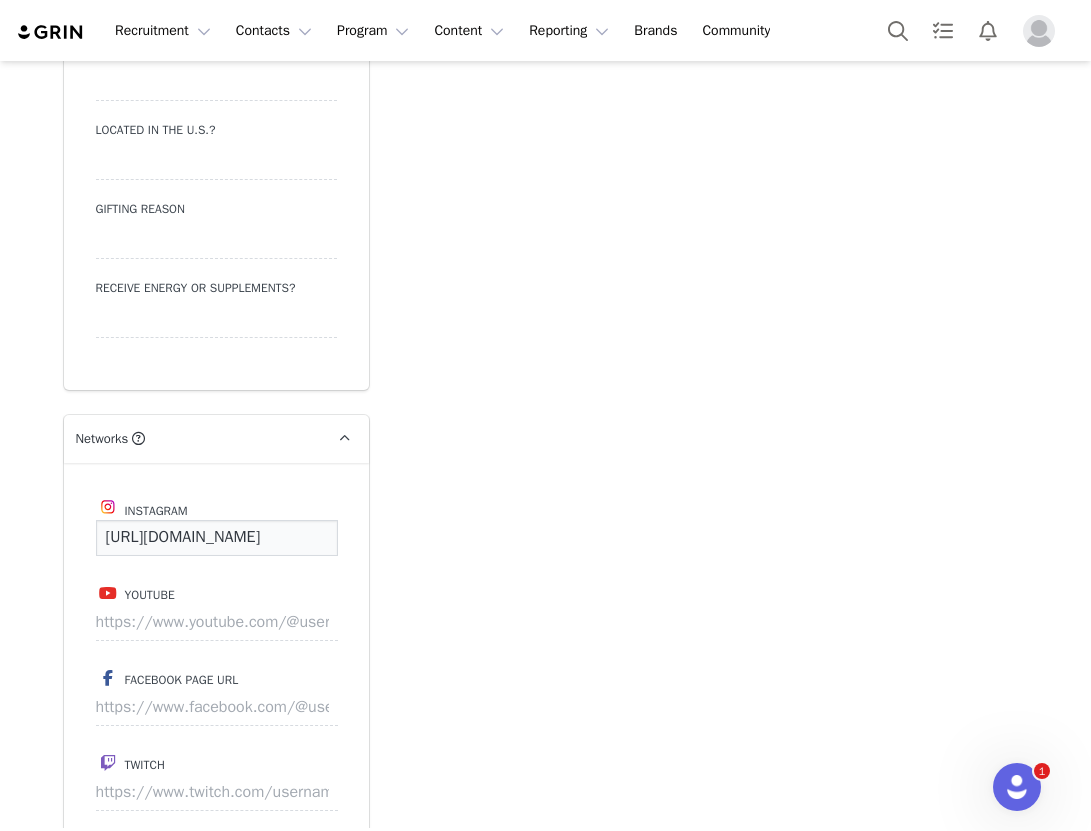 scroll, scrollTop: 0, scrollLeft: 218, axis: horizontal 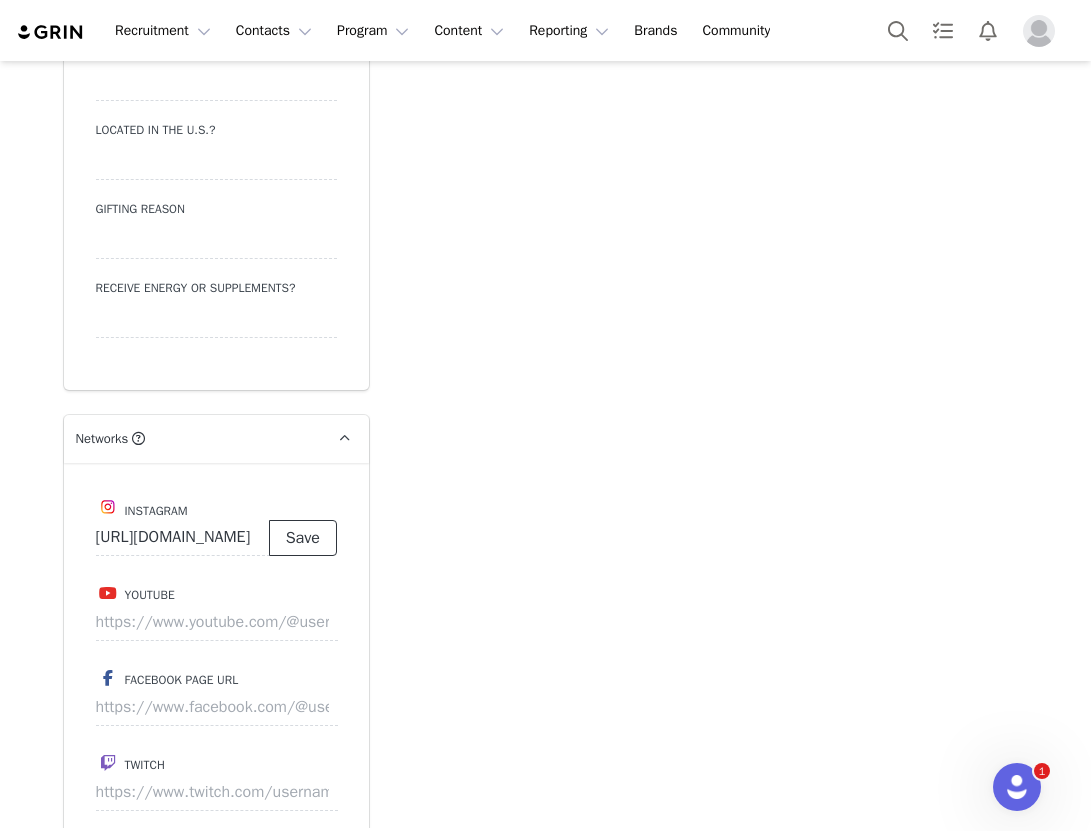 click on "Save" at bounding box center [303, 538] 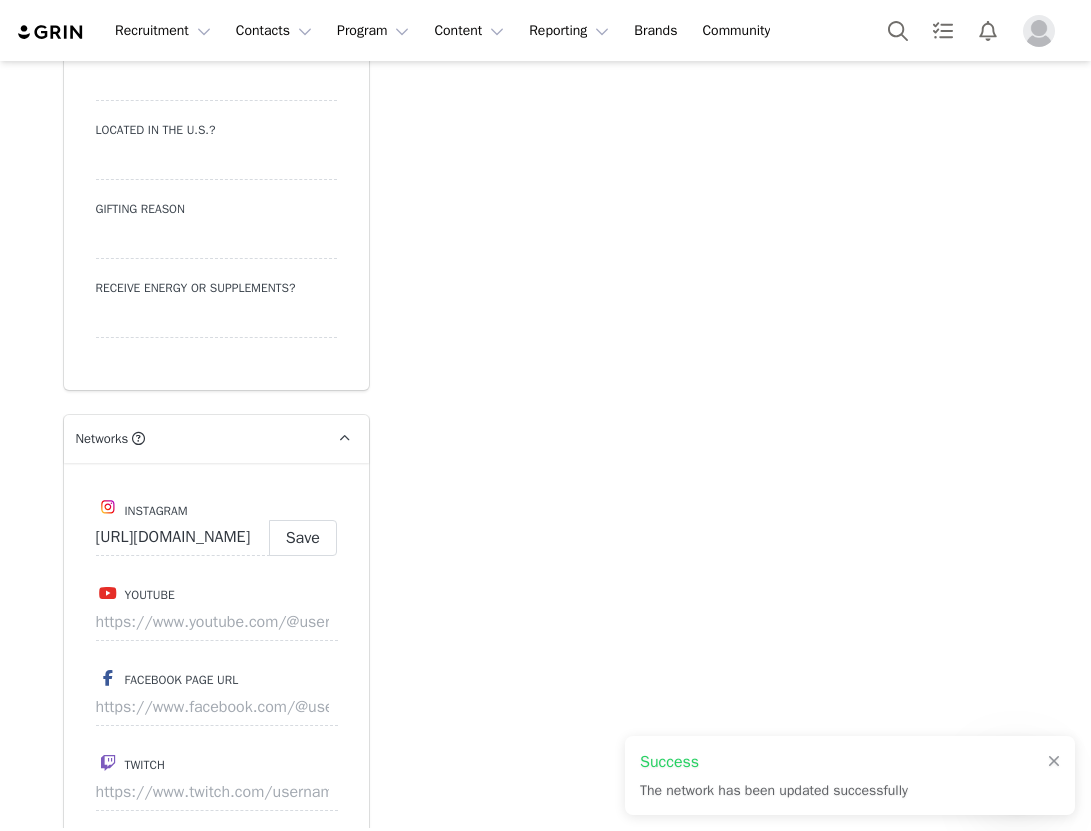 type on "https://www.instagram.com/rosesbythepetal" 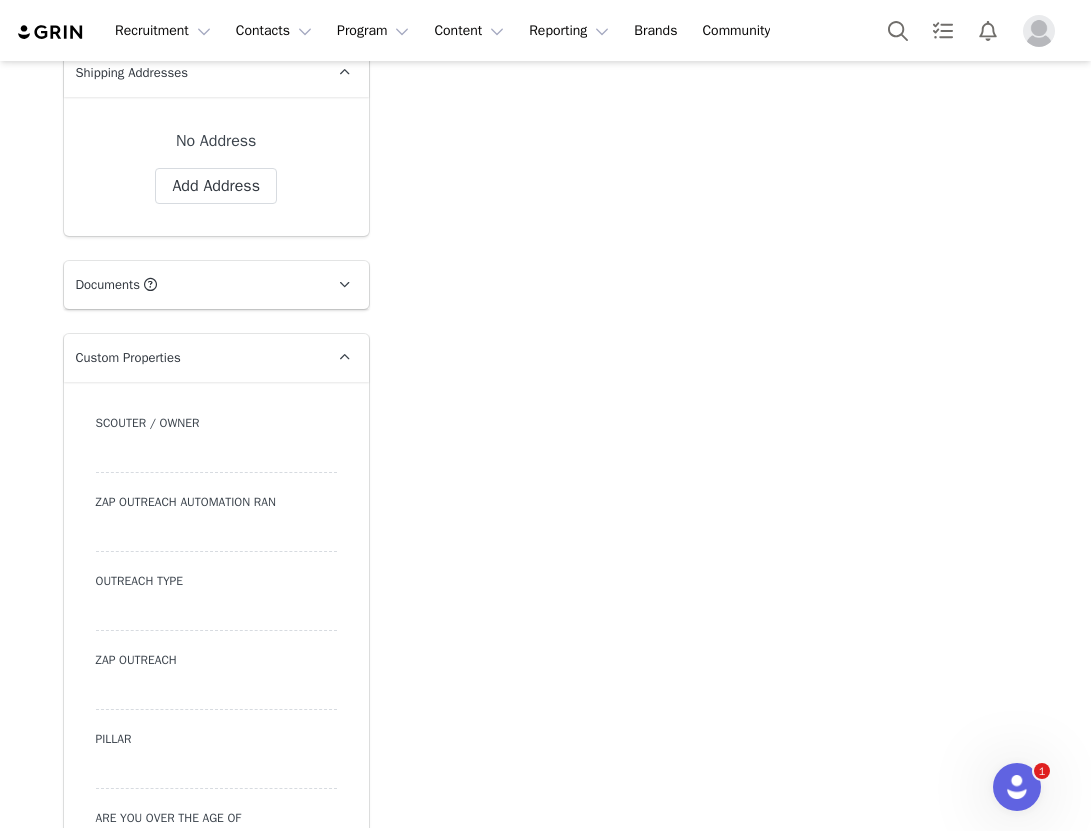 scroll, scrollTop: 1874, scrollLeft: 0, axis: vertical 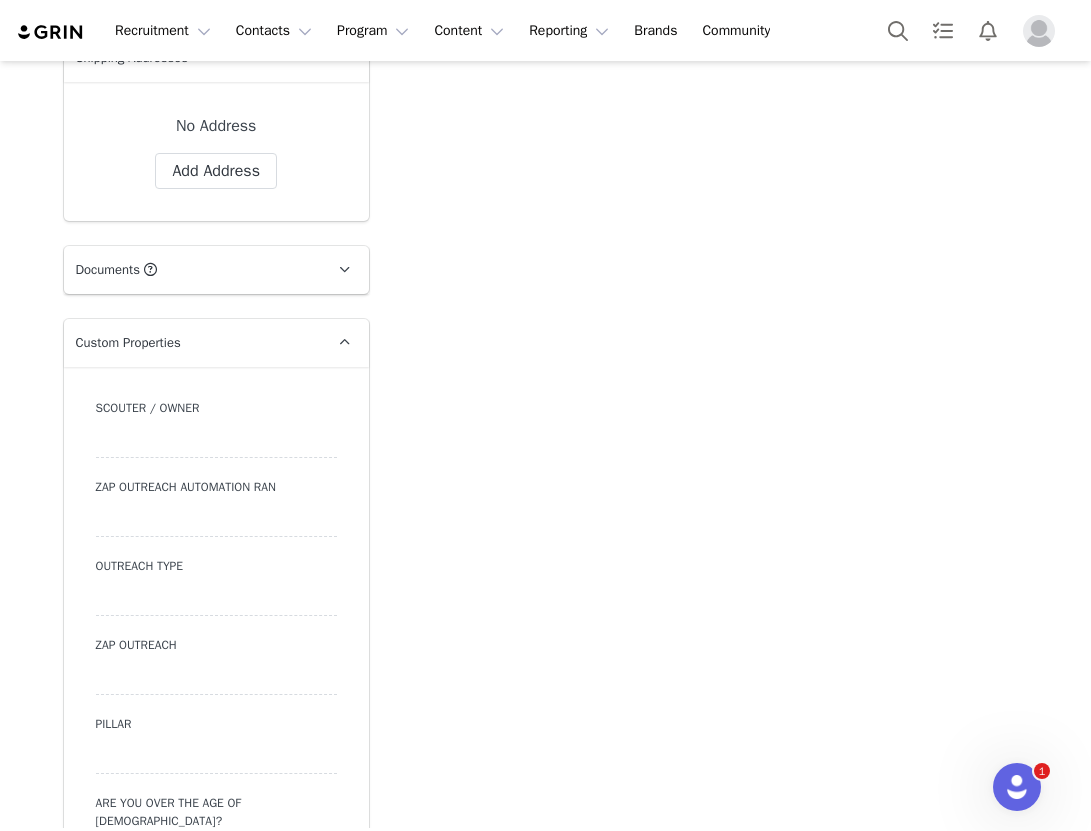 click at bounding box center (216, 519) 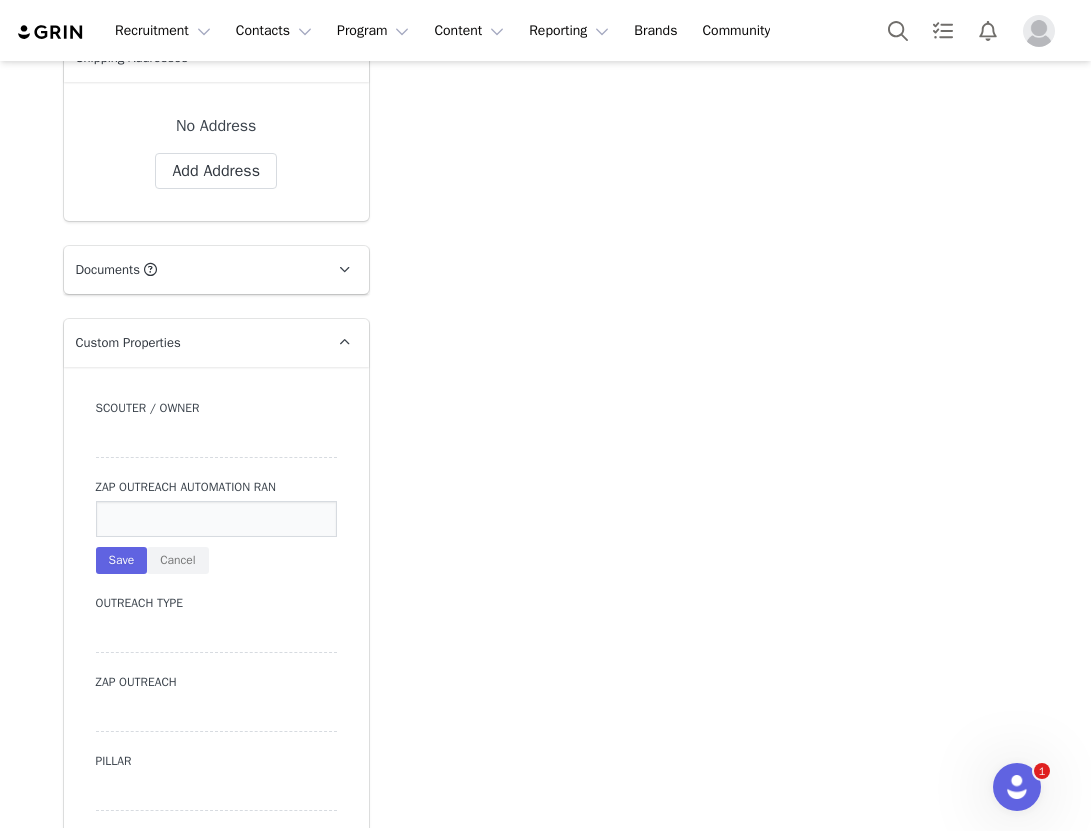 click at bounding box center (216, 519) 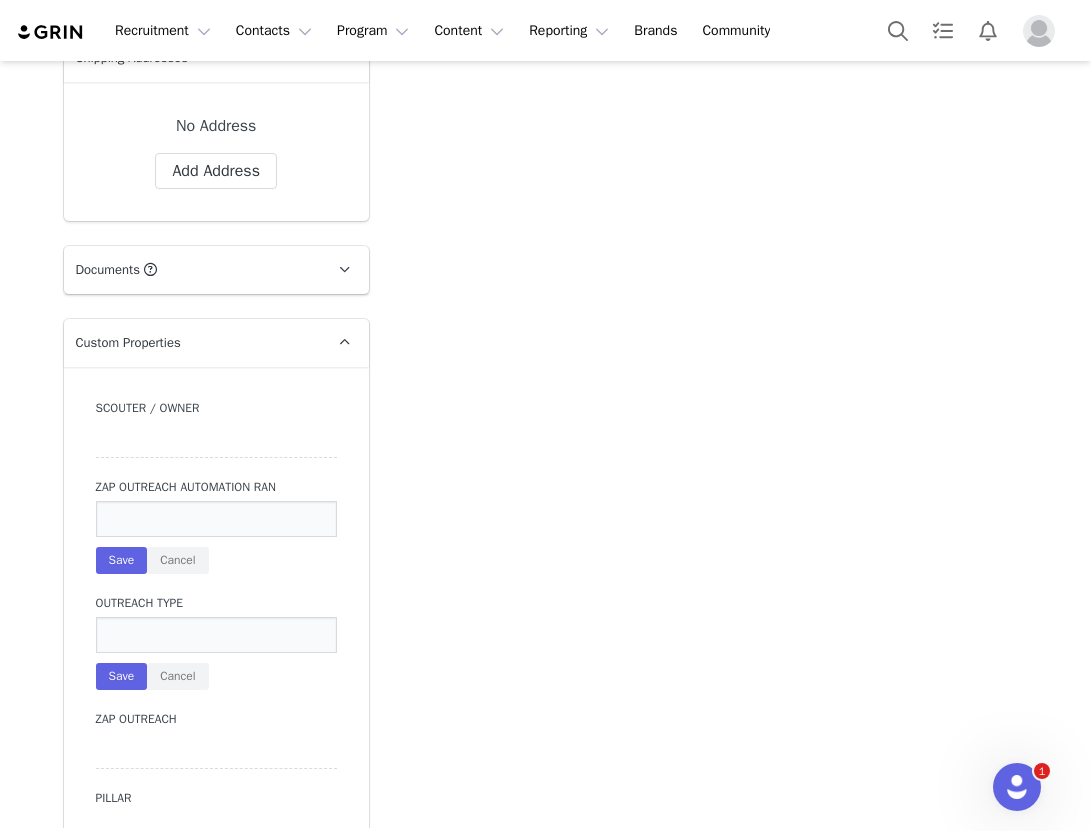 click at bounding box center [216, 635] 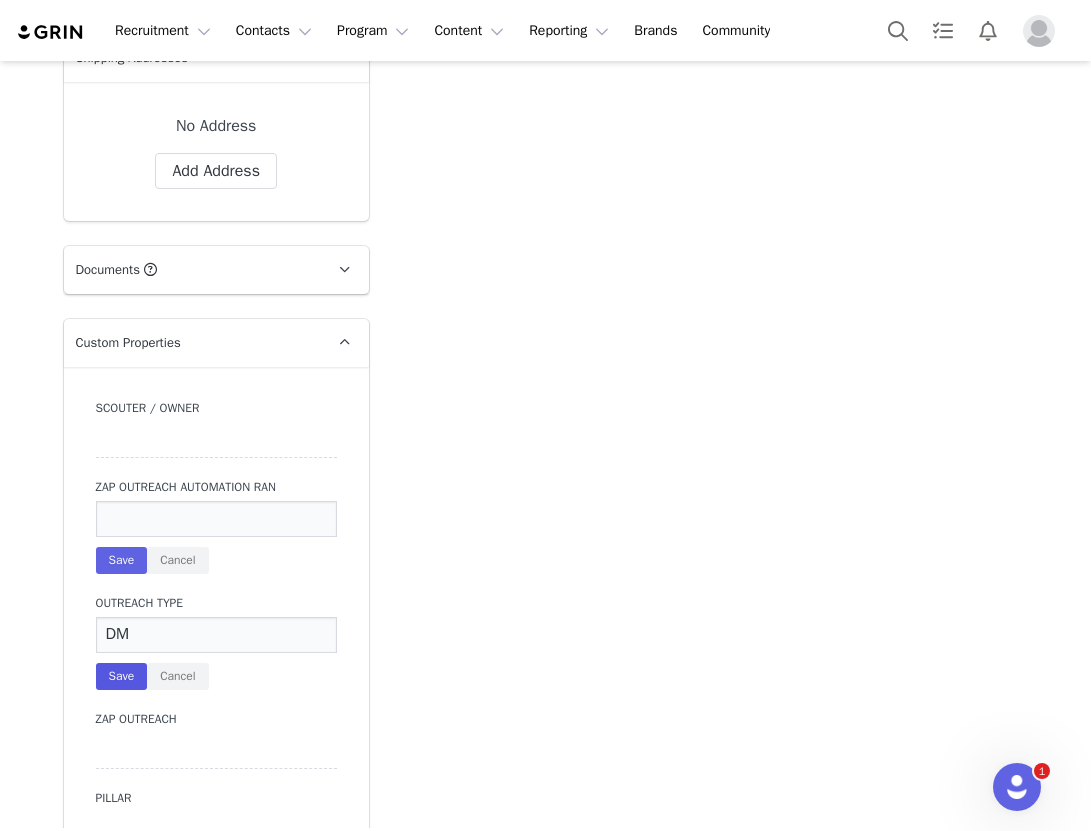 type on "DM" 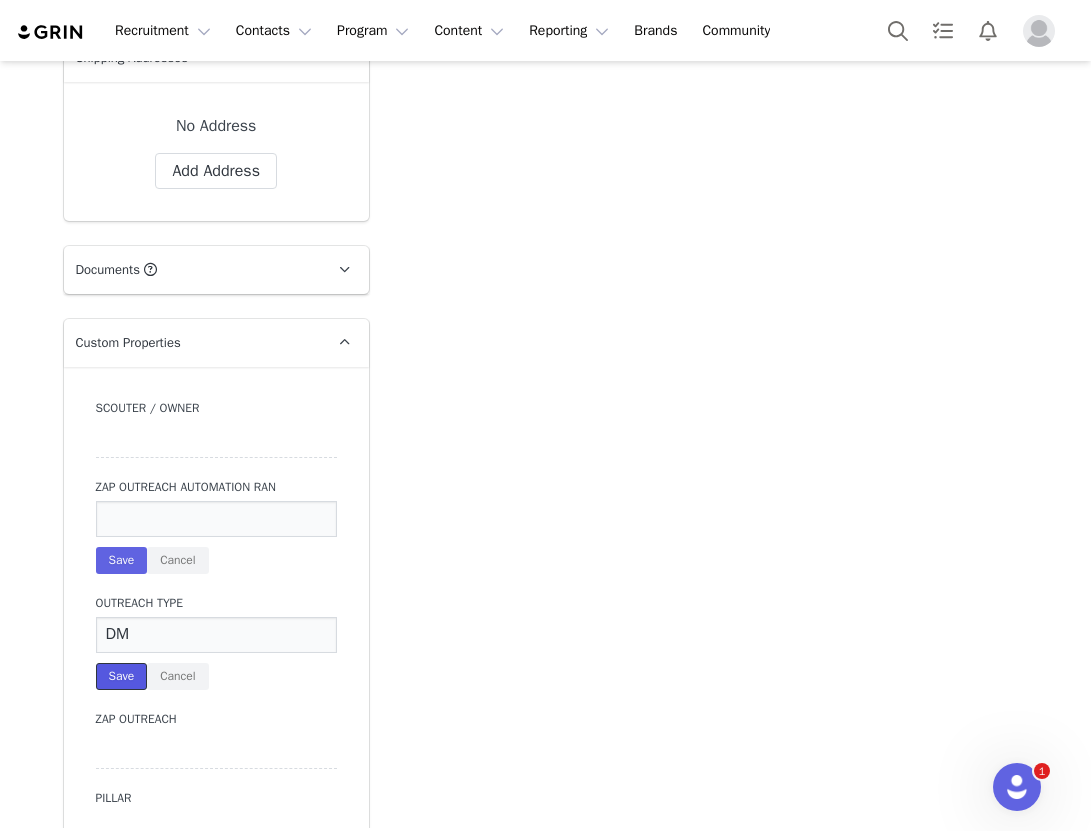 click on "Save" at bounding box center (122, 676) 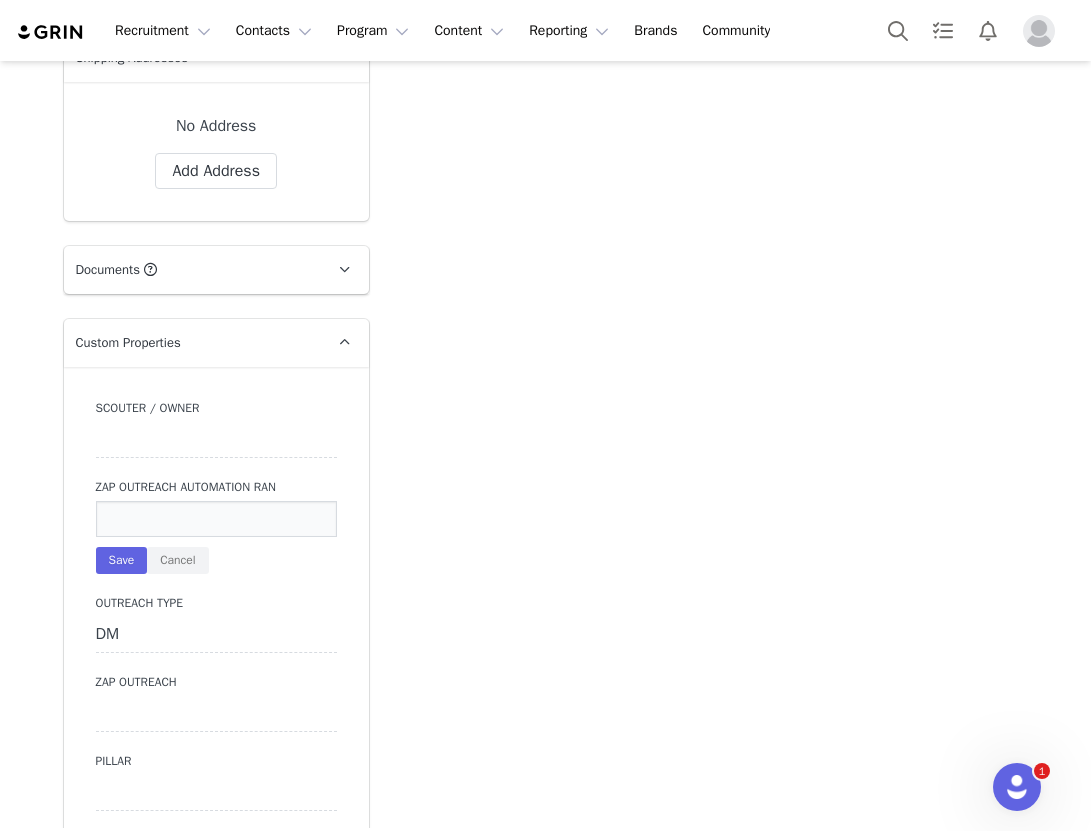 scroll, scrollTop: 0, scrollLeft: 0, axis: both 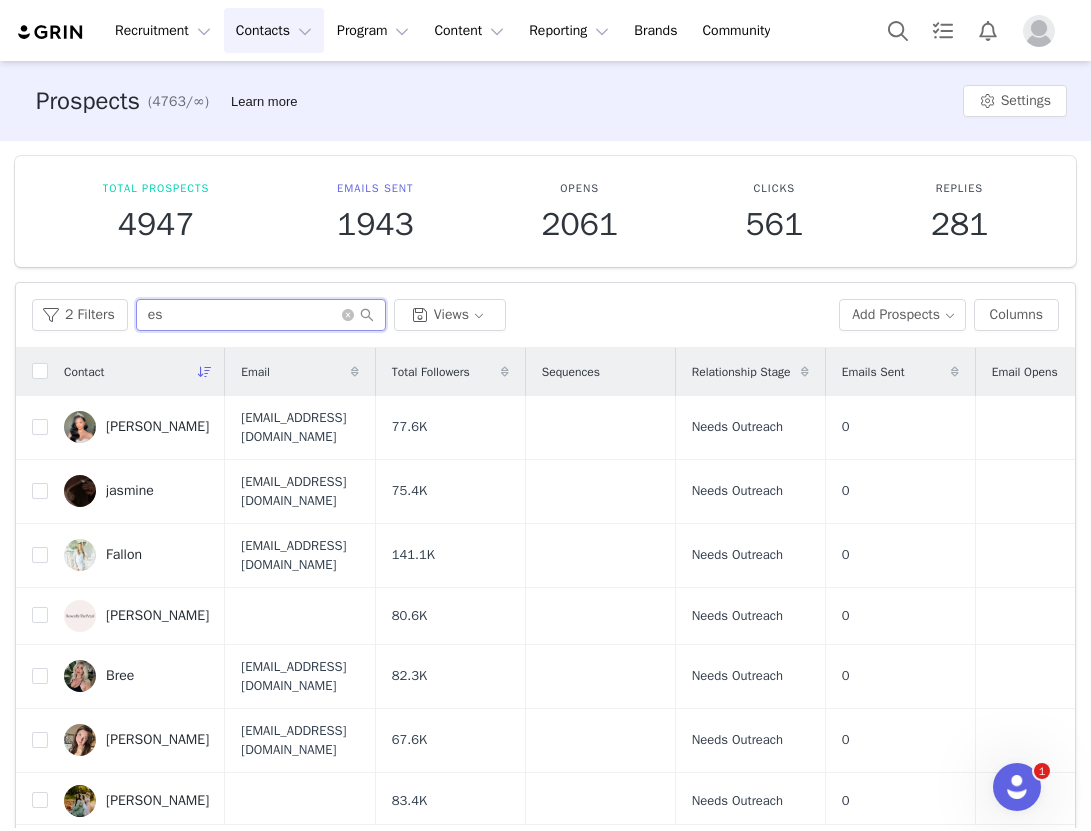 click on "es" at bounding box center (261, 315) 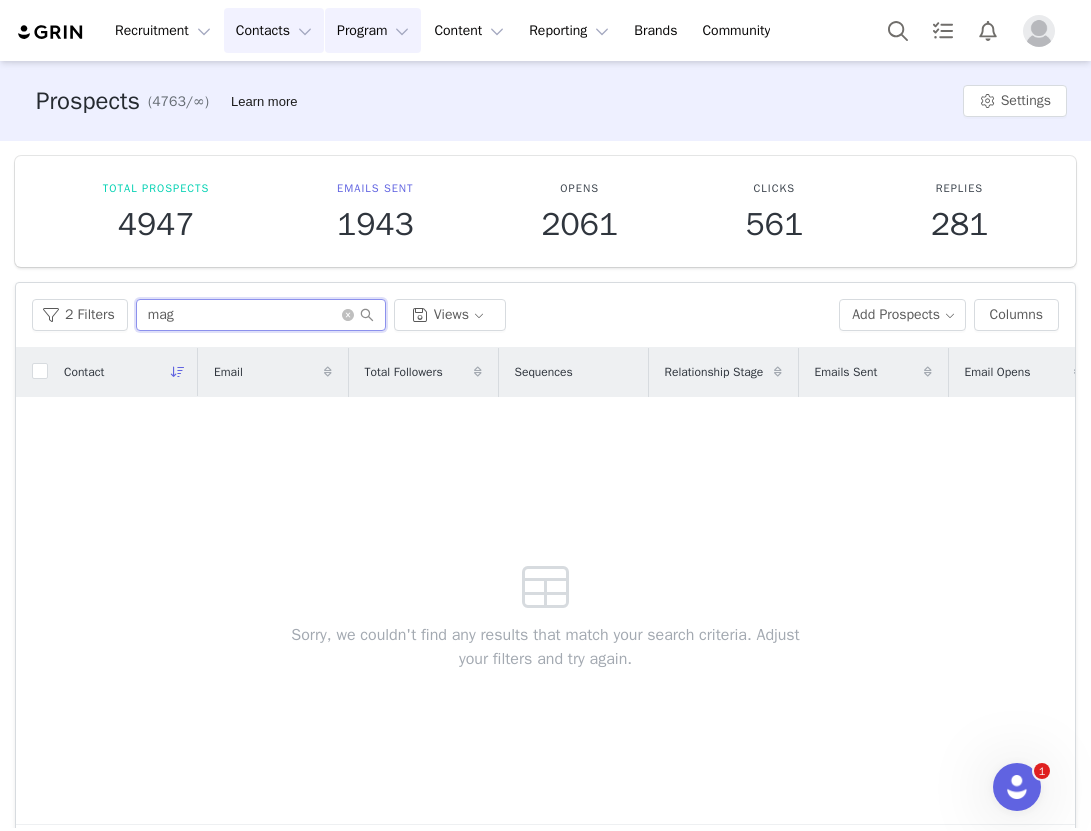 type on "mag" 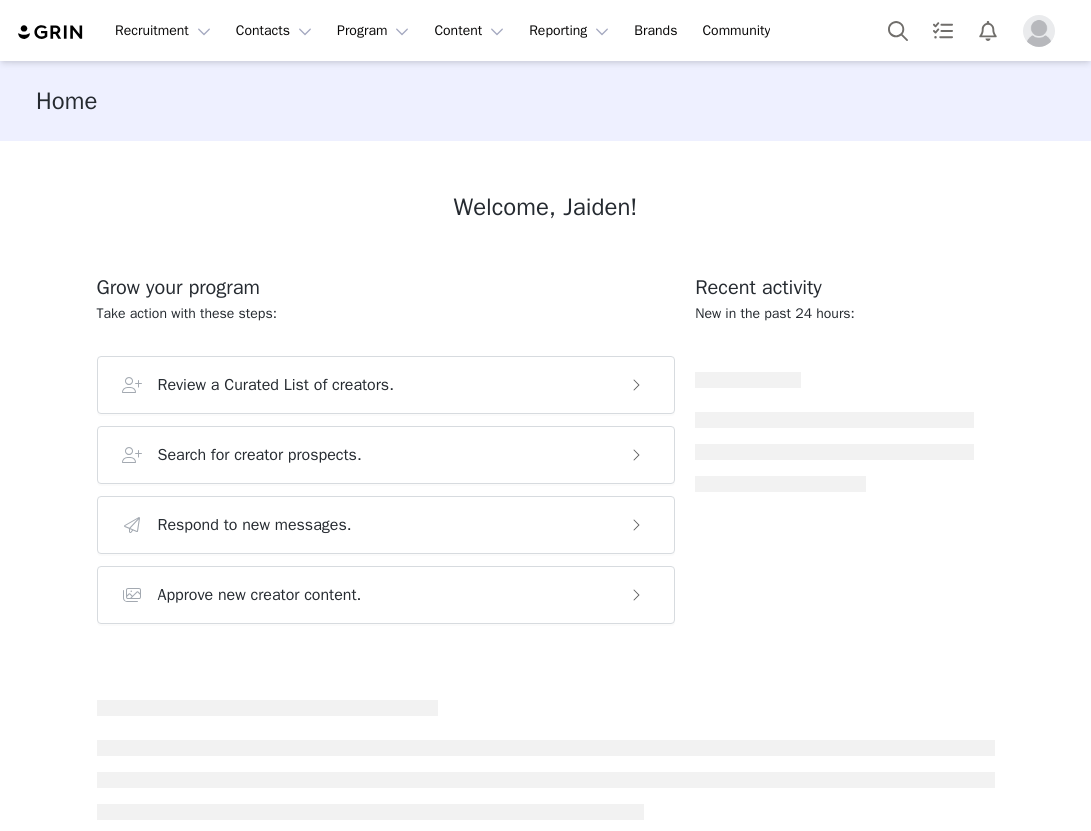 scroll, scrollTop: 0, scrollLeft: 0, axis: both 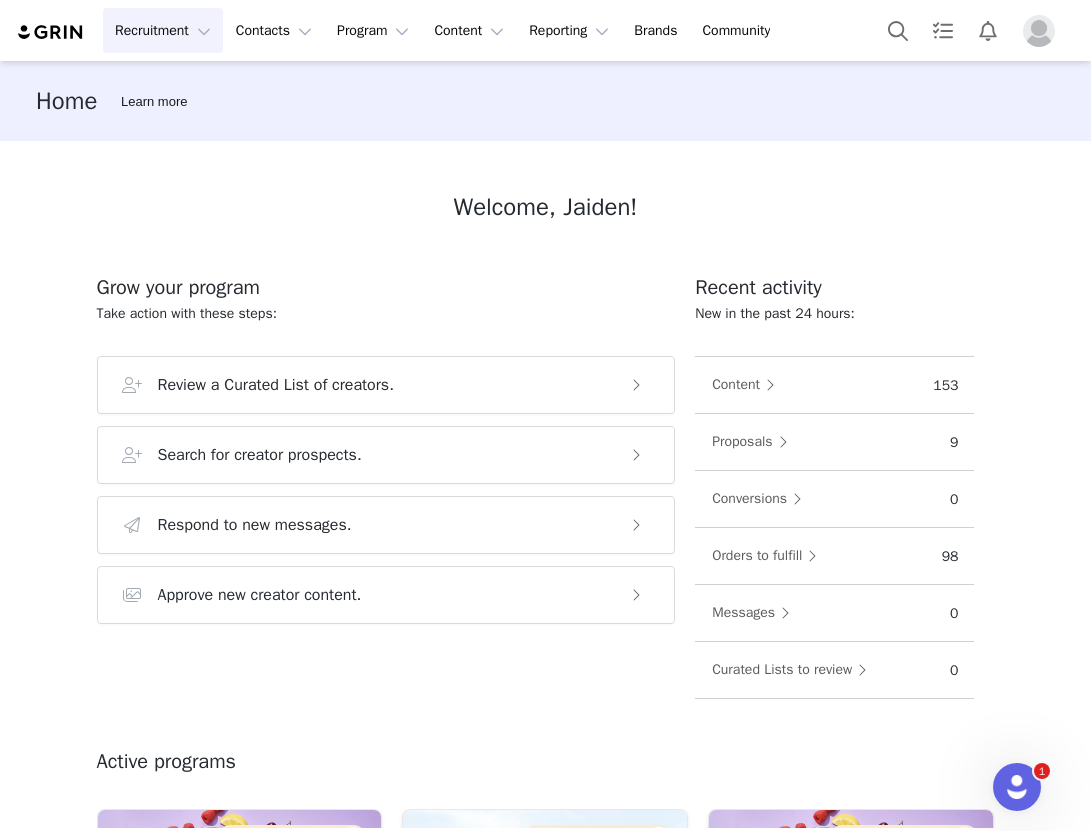 click on "Recruitment Recruitment" at bounding box center (163, 30) 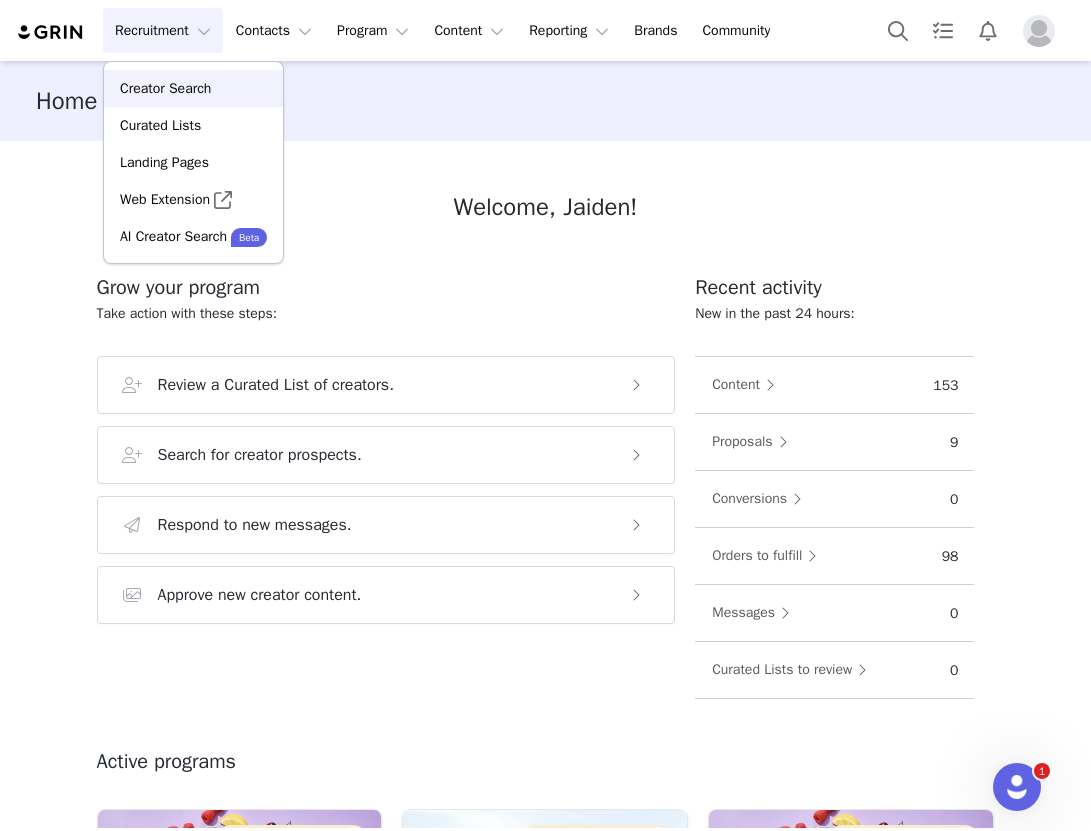click on "Creator Search" at bounding box center (165, 88) 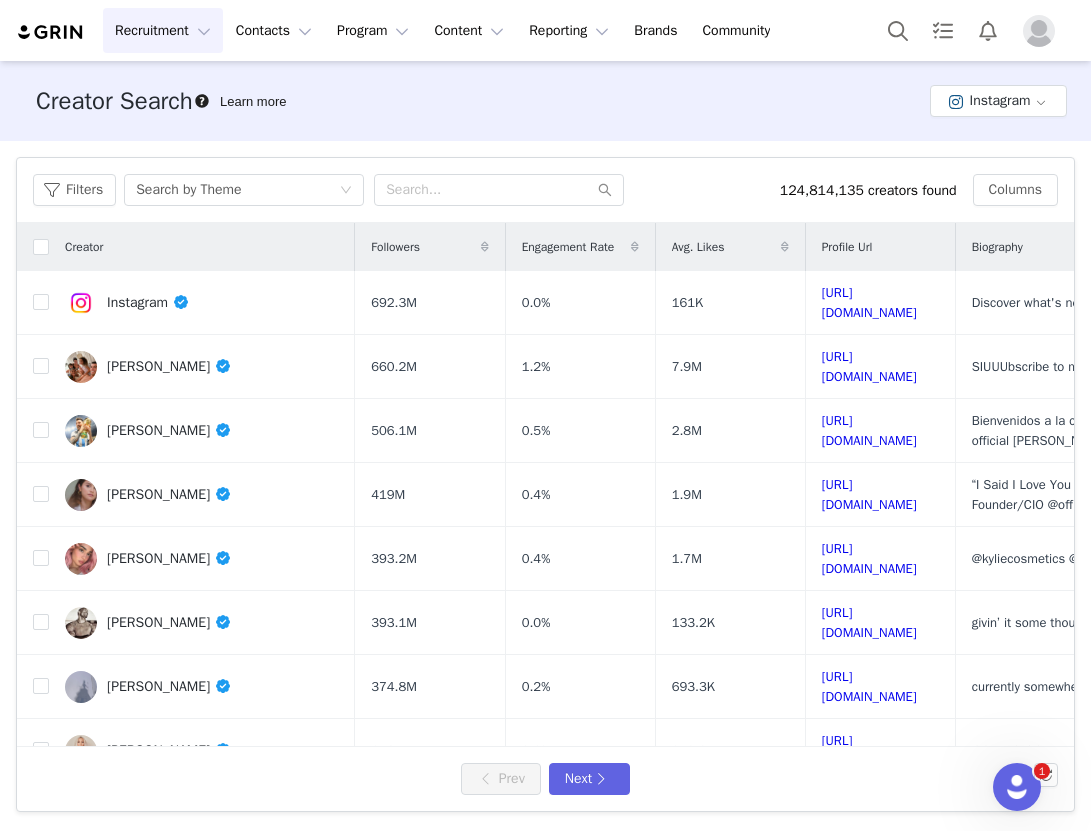 click on "Creator Search     Learn more Instagram" at bounding box center (545, 101) 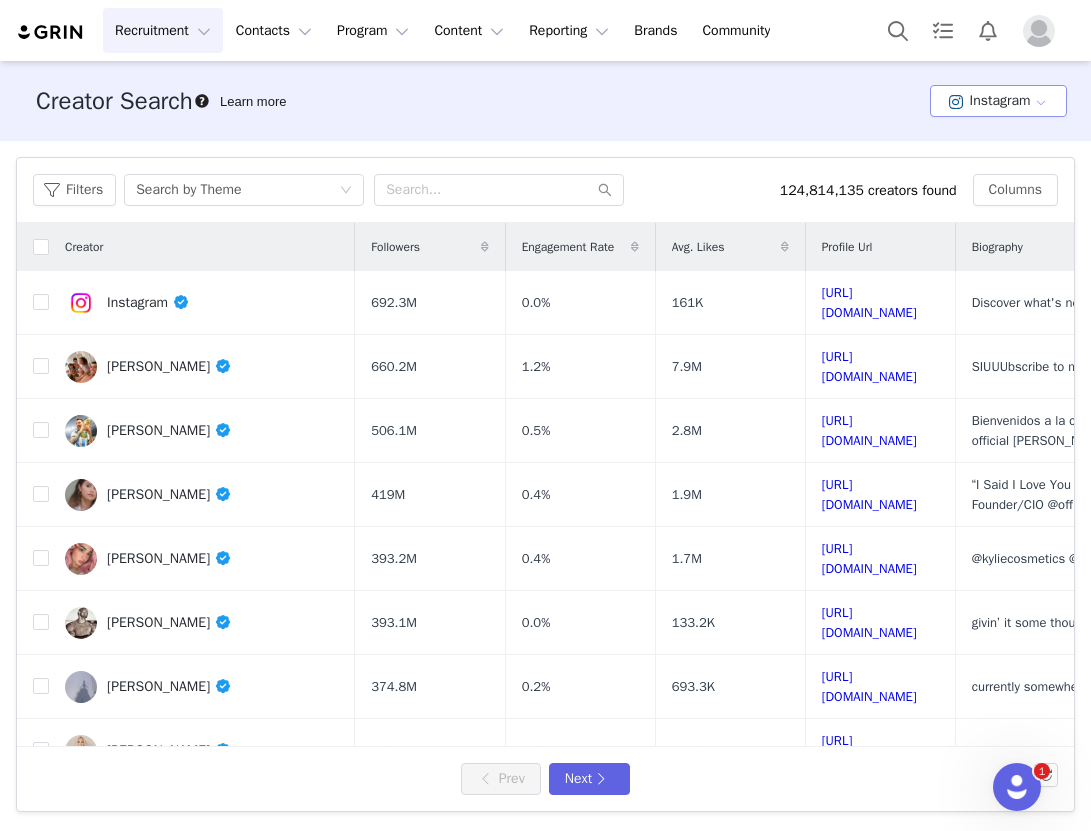 click on "Instagram" at bounding box center [998, 101] 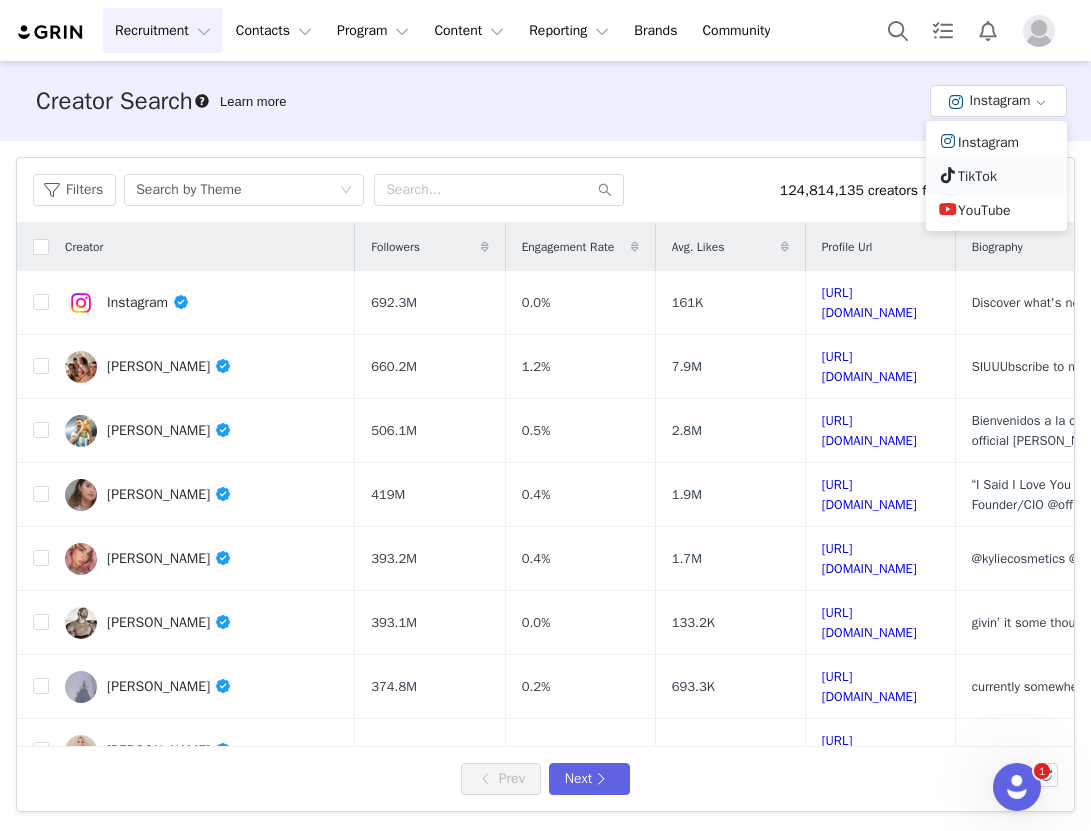 click on "TikTok" at bounding box center (996, 176) 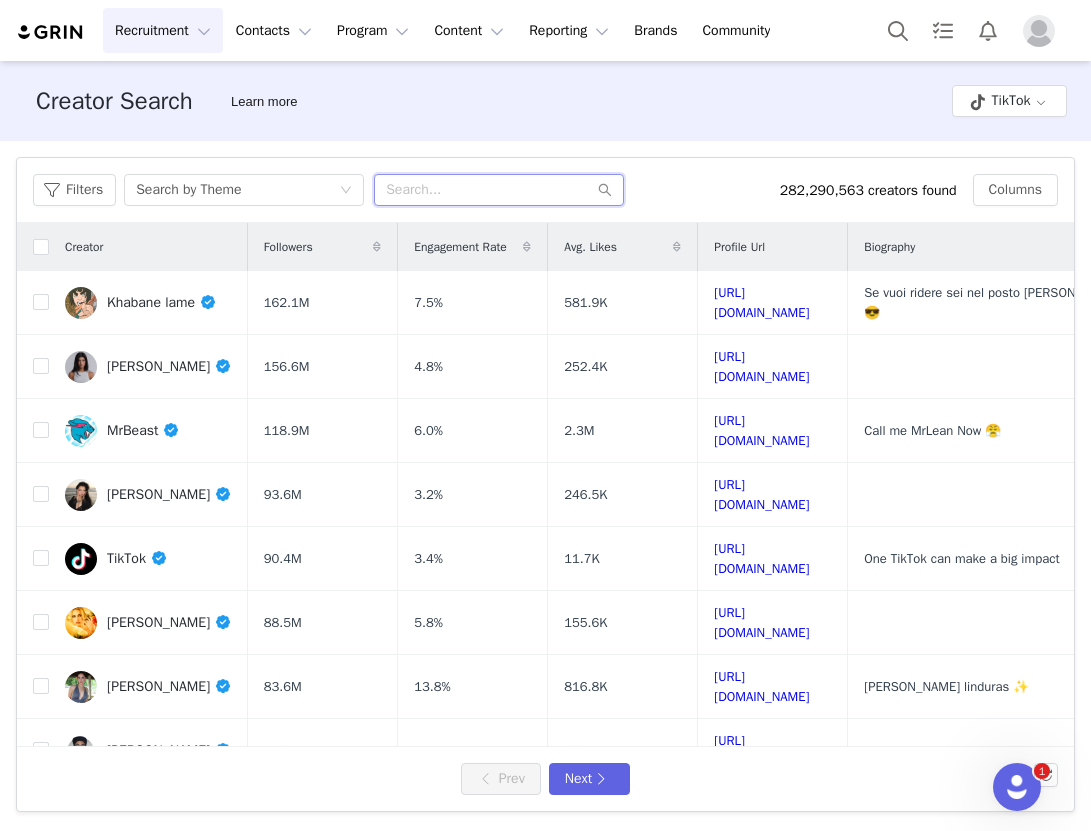 click at bounding box center [499, 190] 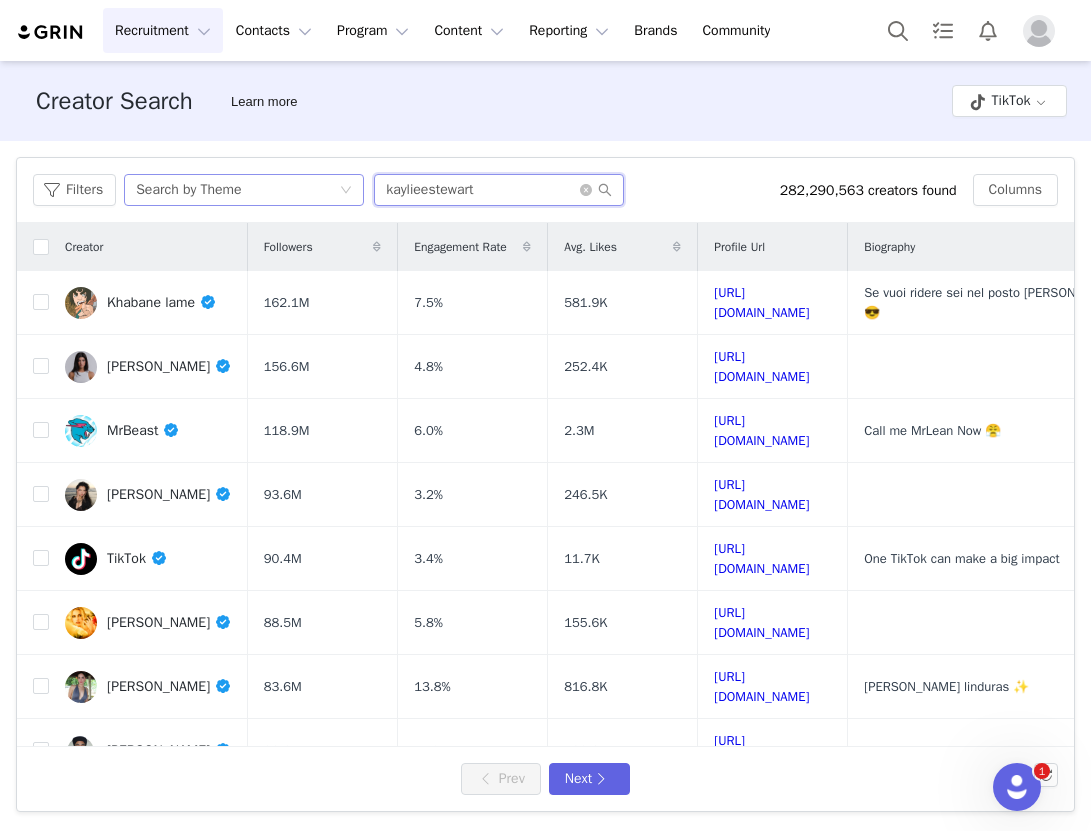 type on "kaylieestewart" 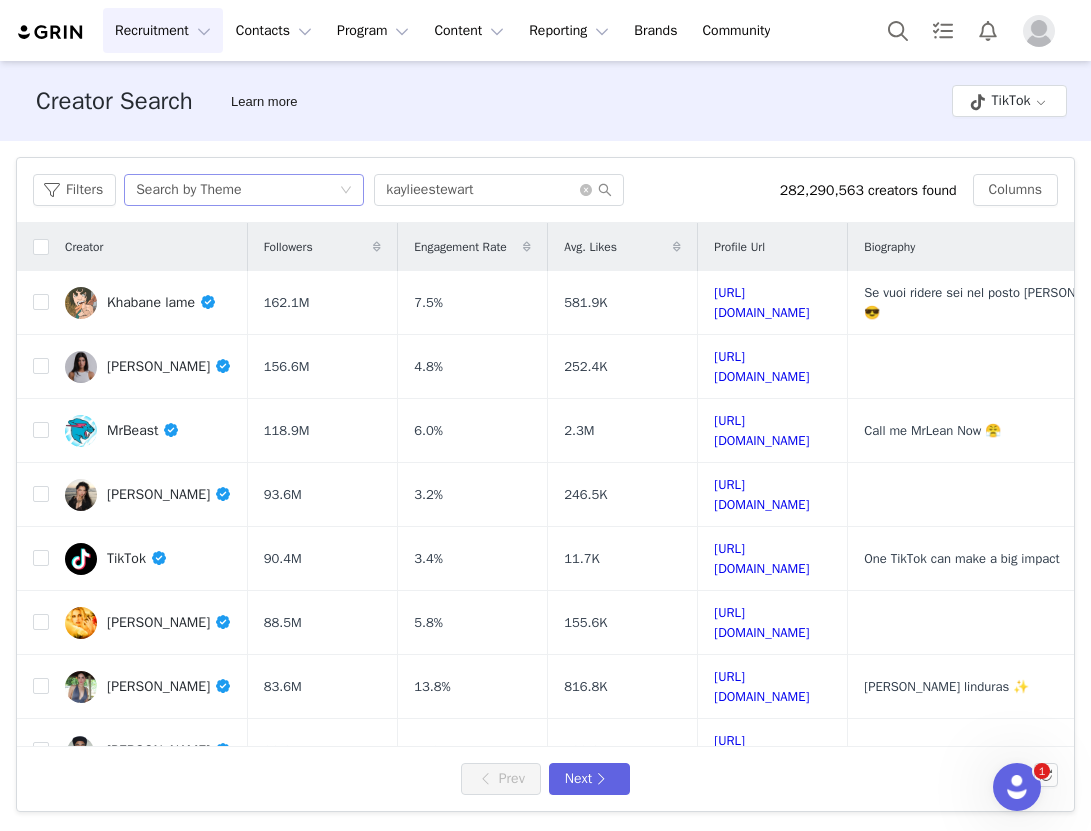 click on "Search by Theme" at bounding box center [237, 190] 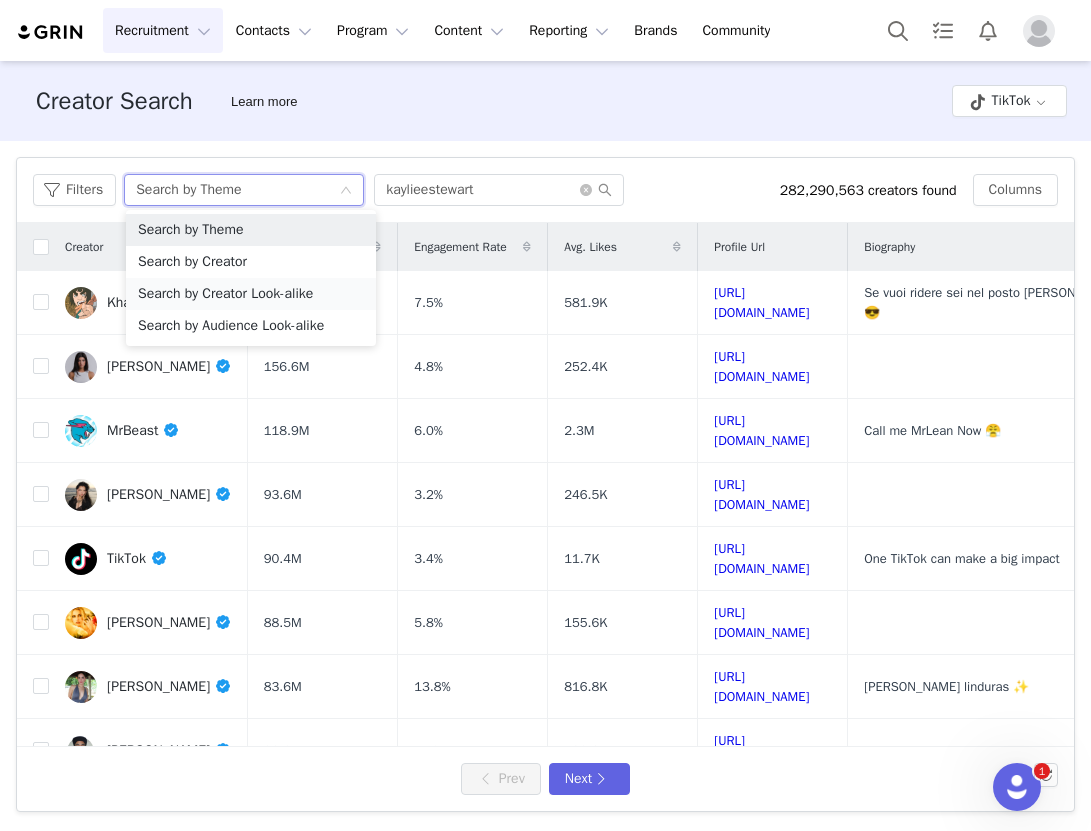 click on "Search by Creator Look-alike" at bounding box center (251, 294) 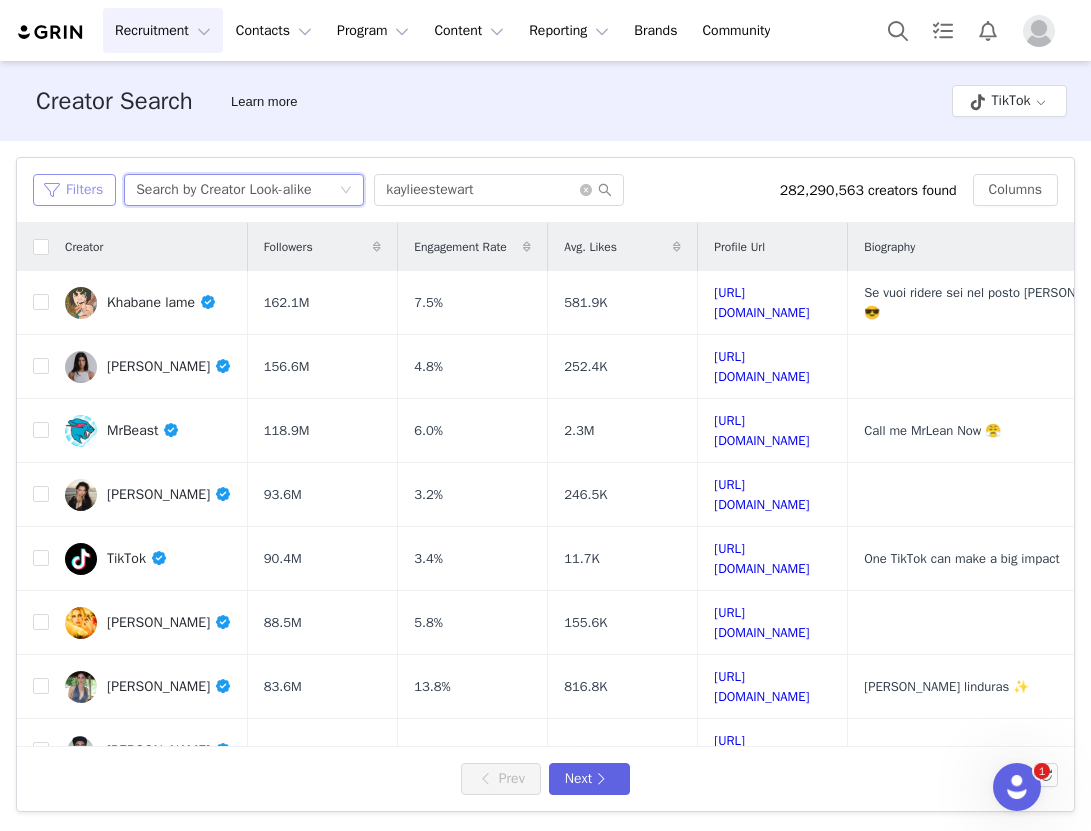 click on "Filters" at bounding box center [74, 190] 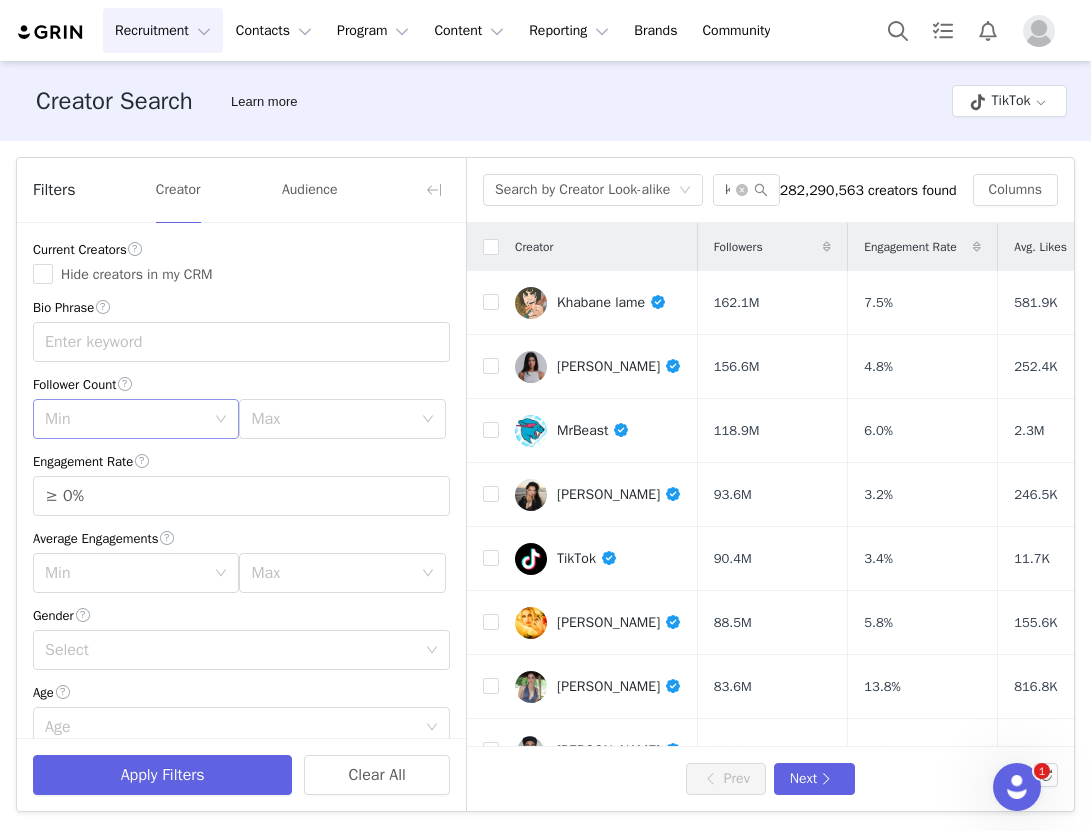 click on "Min" at bounding box center [125, 419] 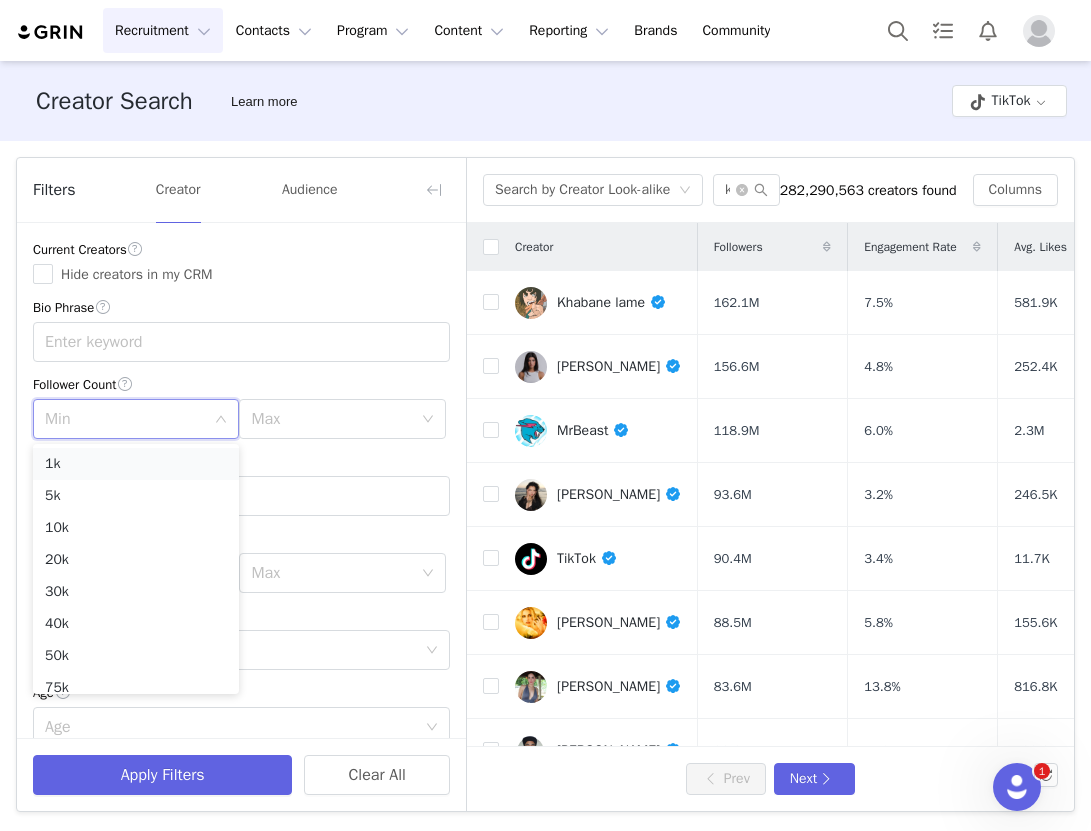 click on "1k" at bounding box center (136, 464) 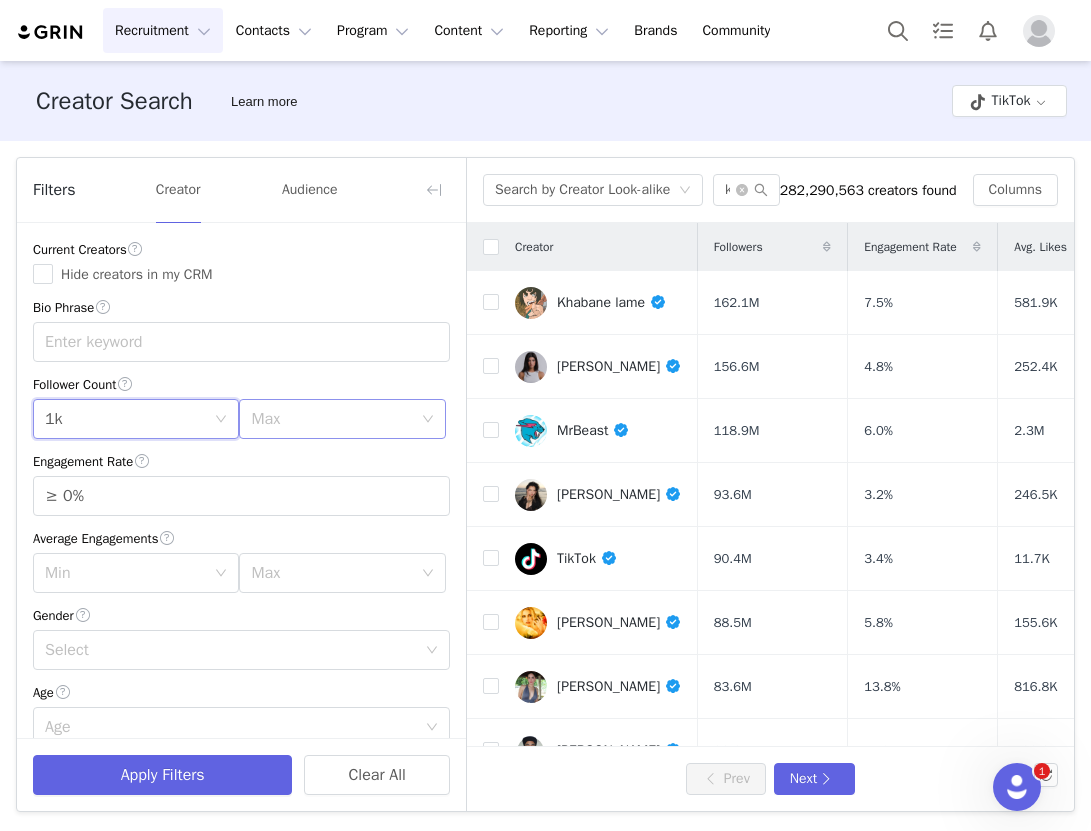 click on "Max" at bounding box center [331, 419] 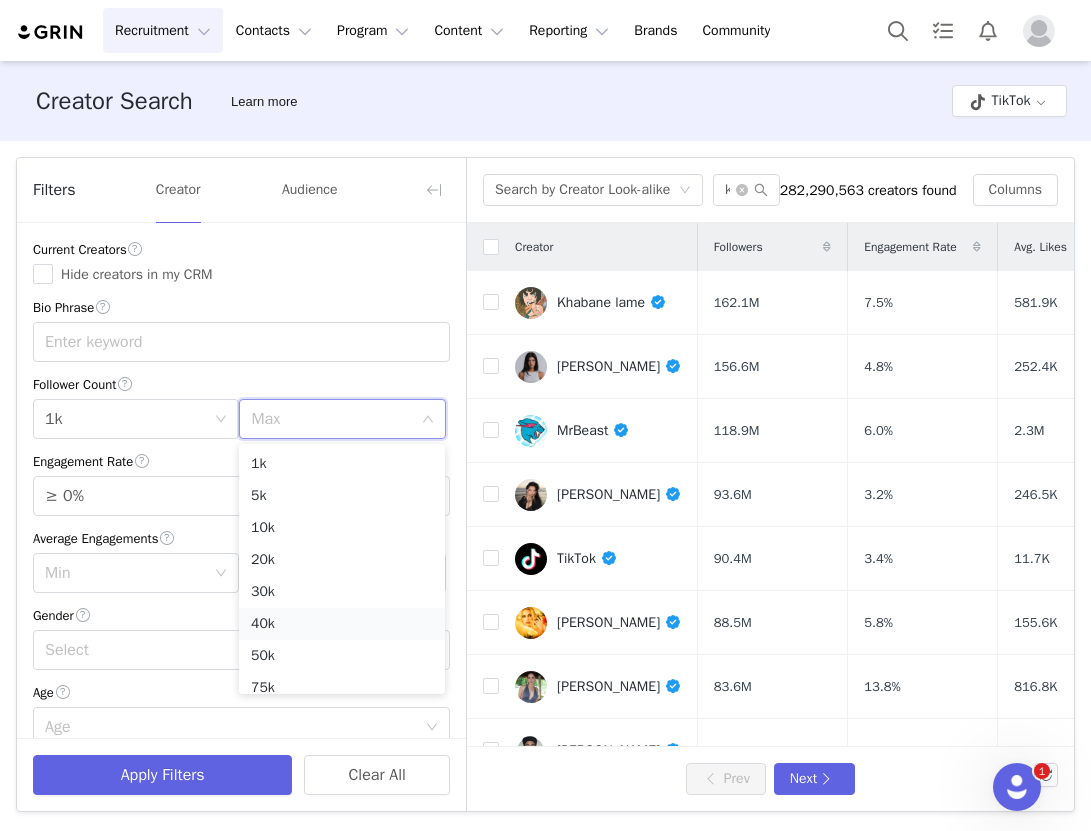 scroll, scrollTop: 72, scrollLeft: 0, axis: vertical 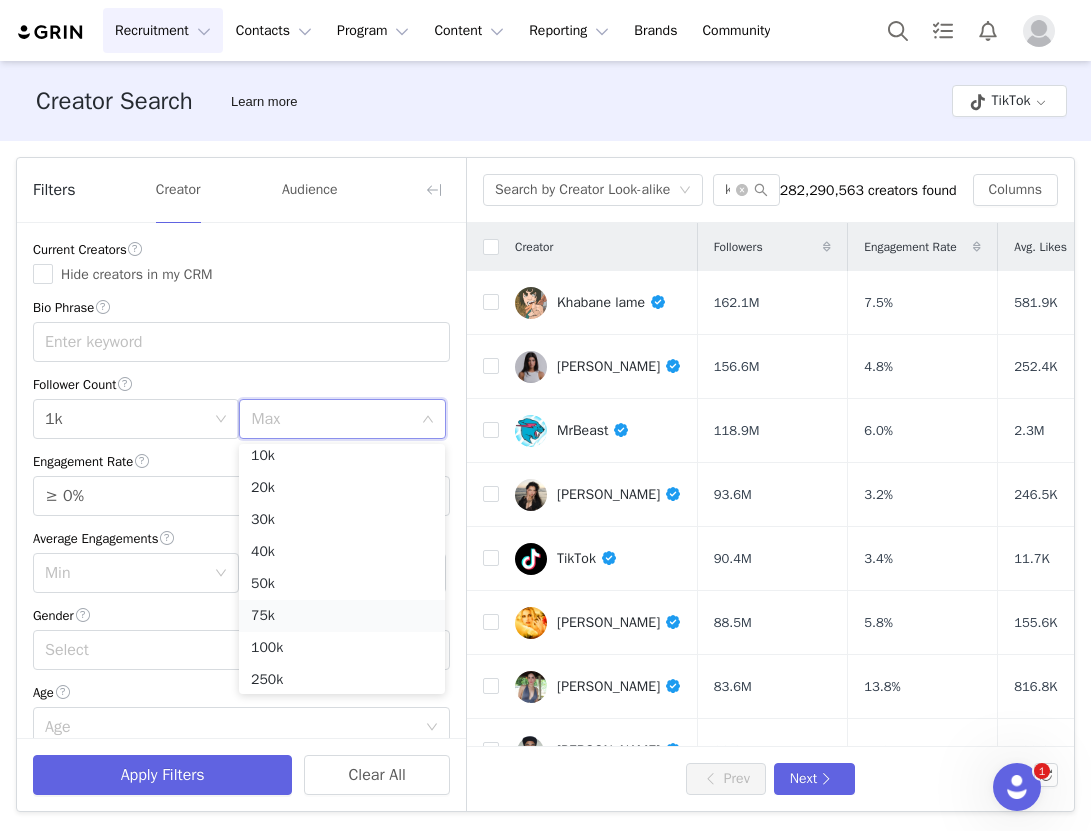 click on "75k" at bounding box center (342, 616) 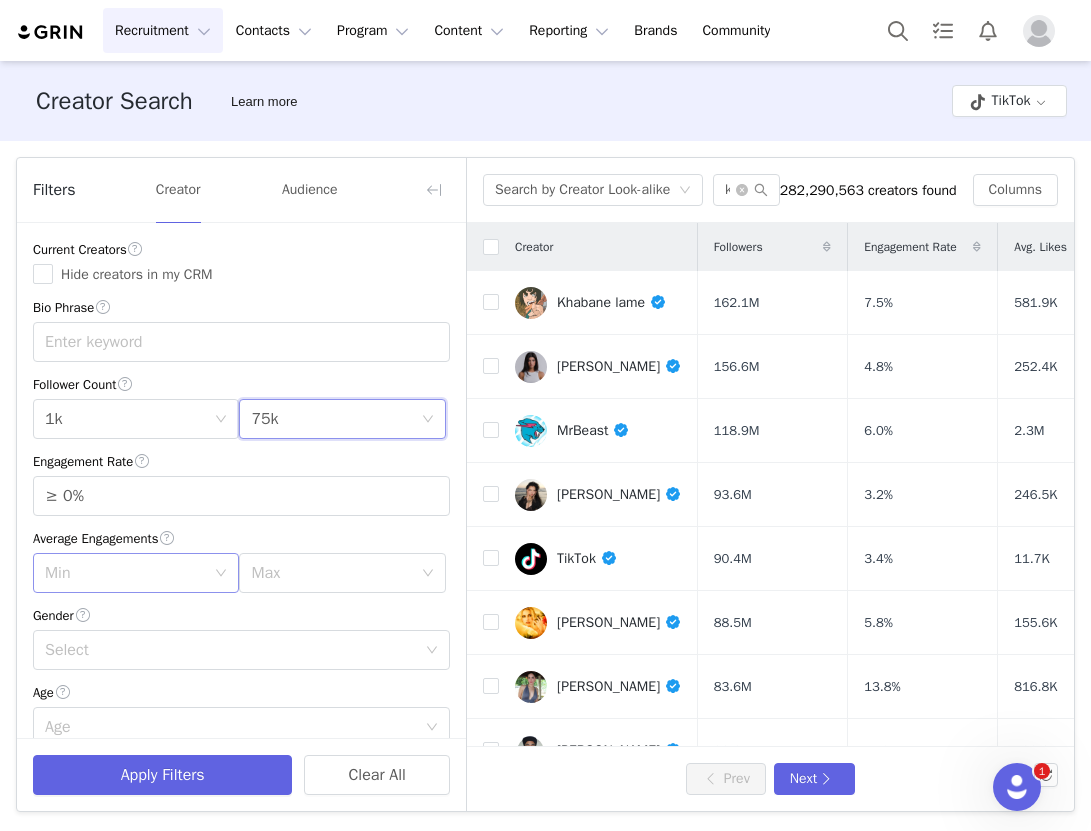 click on "Min" at bounding box center (125, 573) 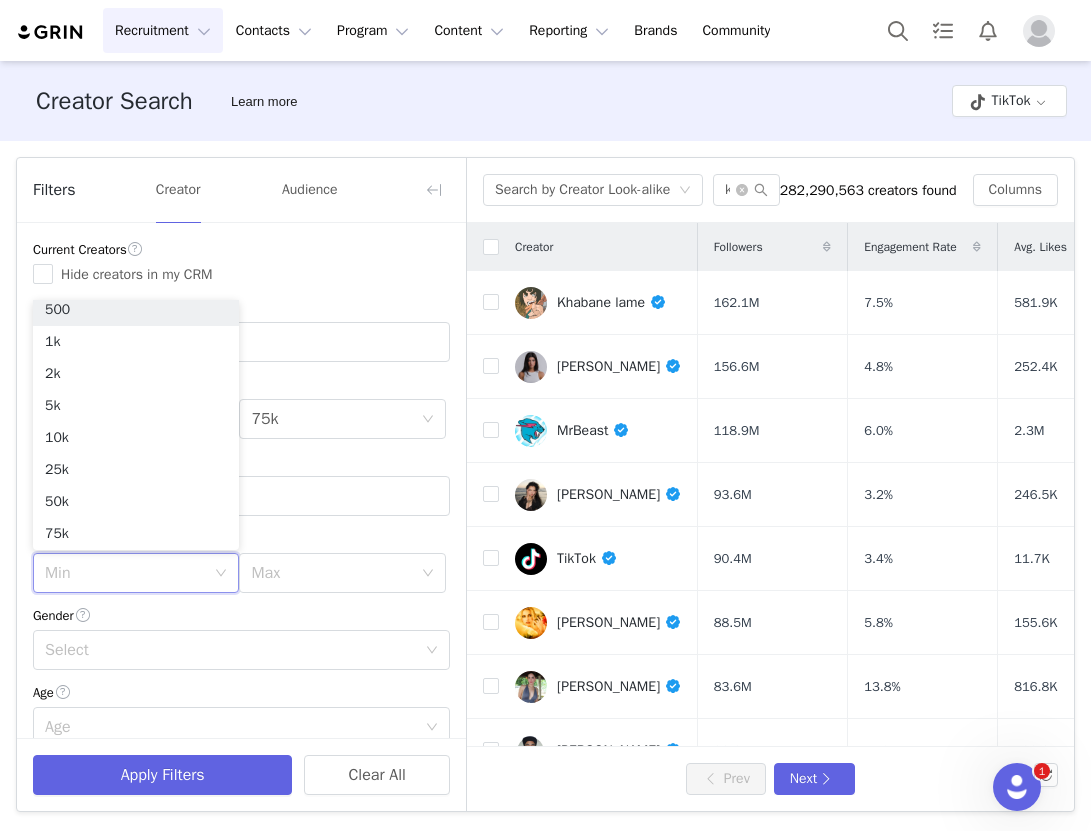 click on "Average Engagements" at bounding box center (241, 538) 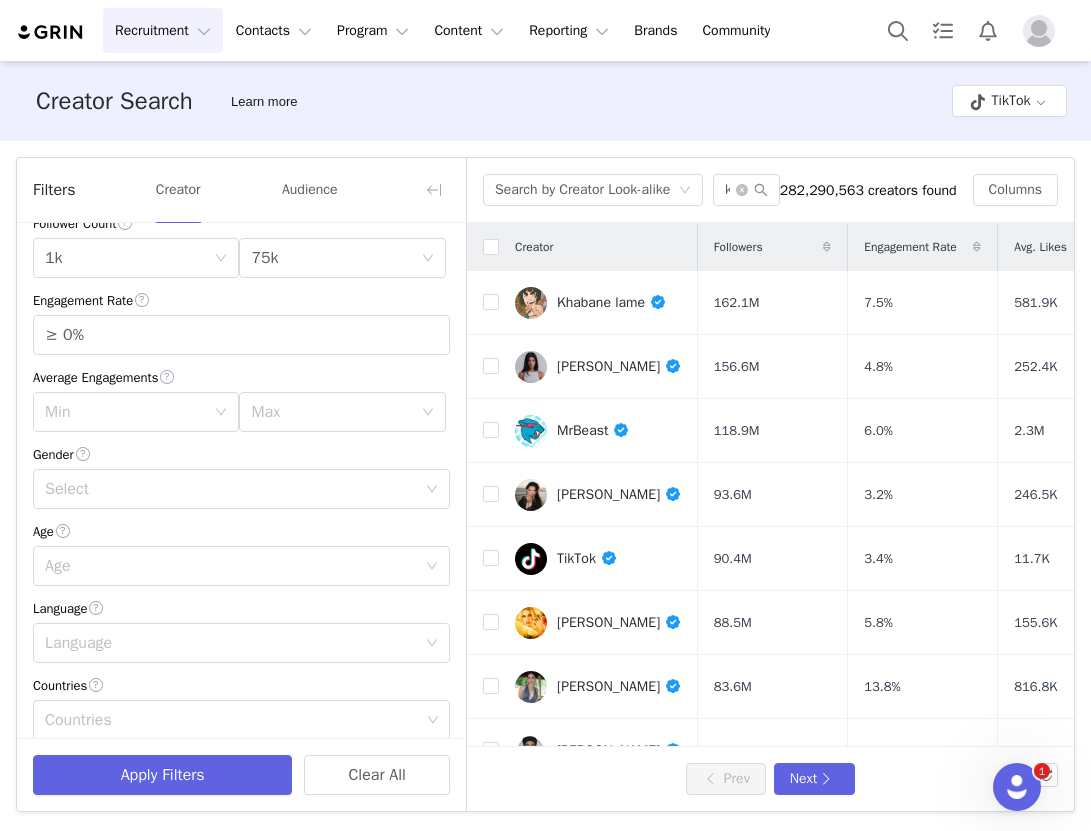 scroll, scrollTop: 165, scrollLeft: 0, axis: vertical 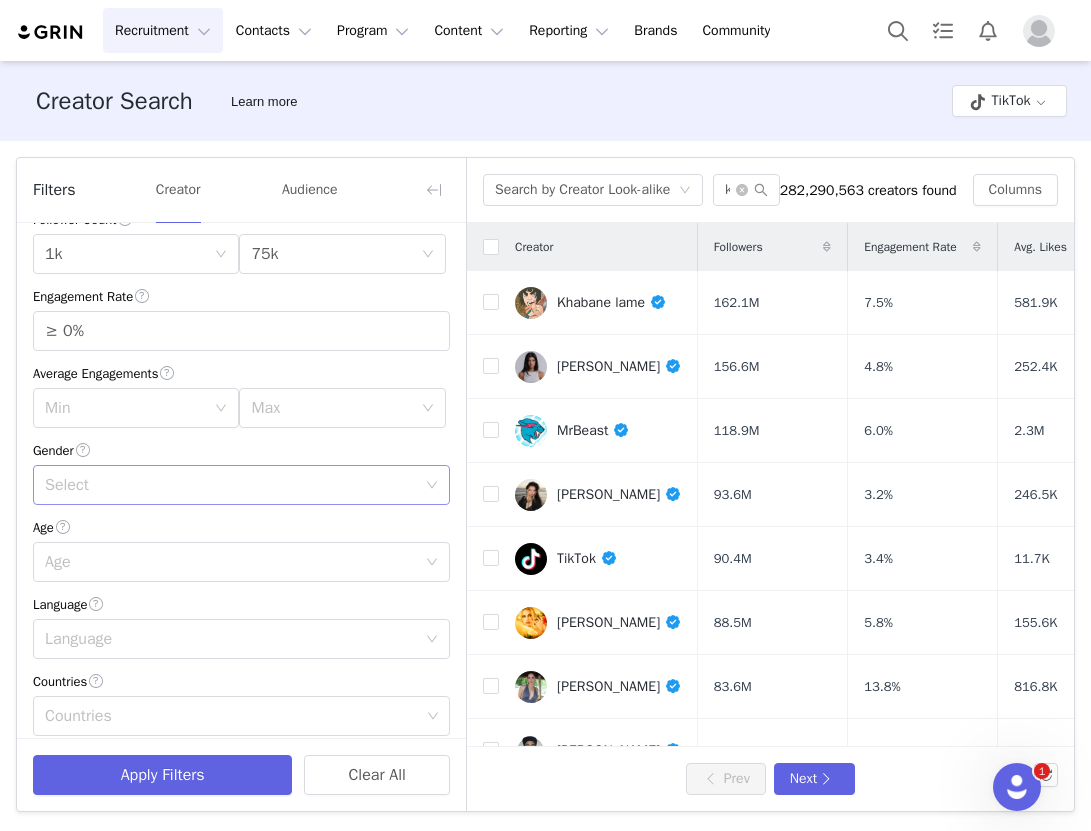 click on "Select" at bounding box center [230, 485] 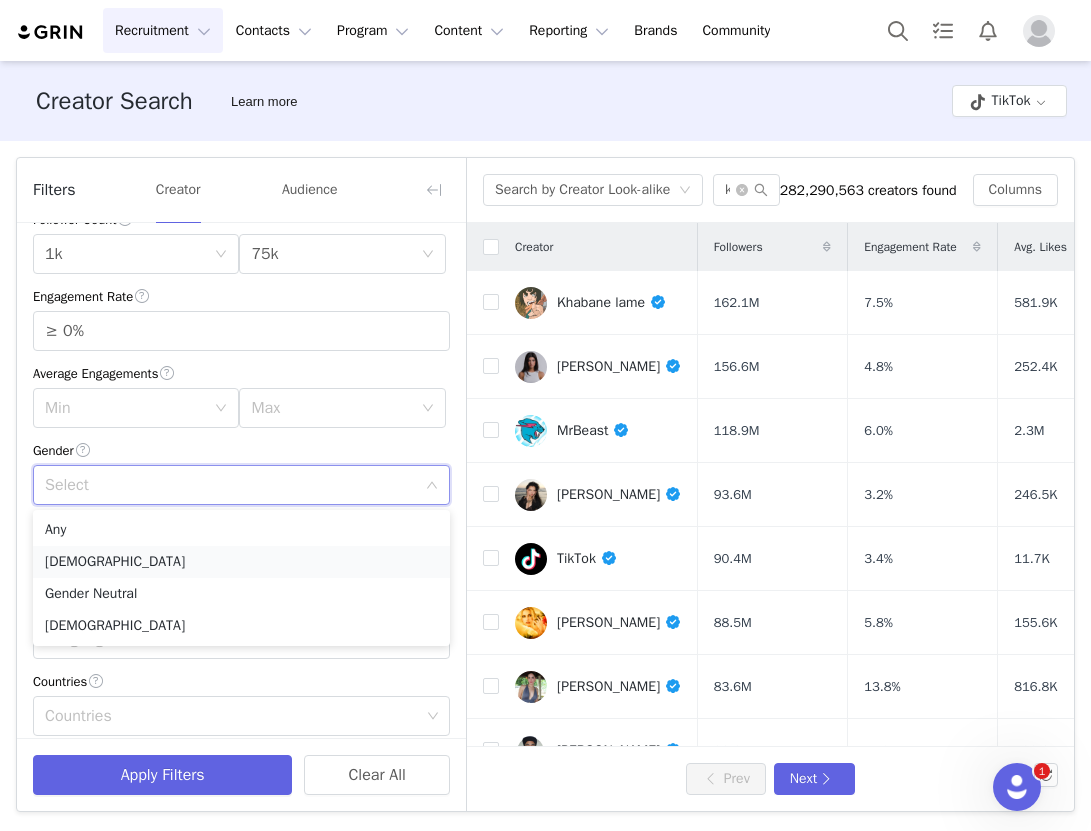 click on "[DEMOGRAPHIC_DATA]" at bounding box center (241, 562) 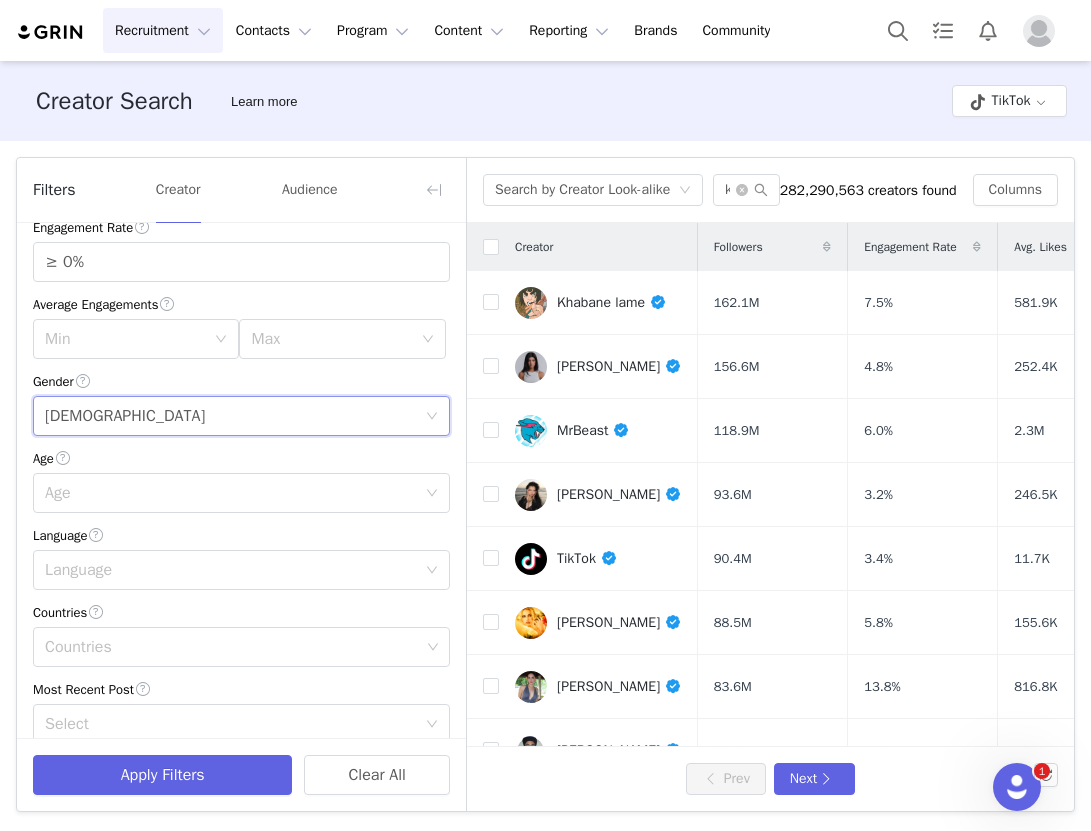 scroll, scrollTop: 248, scrollLeft: 0, axis: vertical 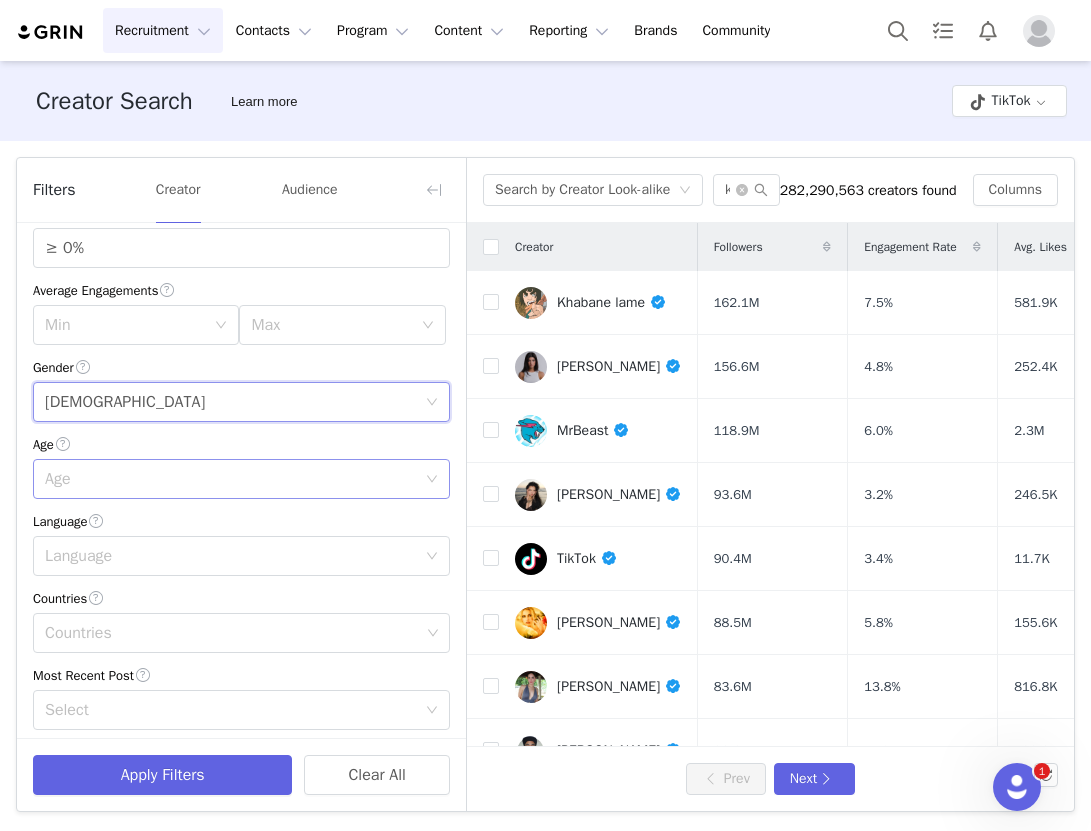 click on "Age" at bounding box center [230, 479] 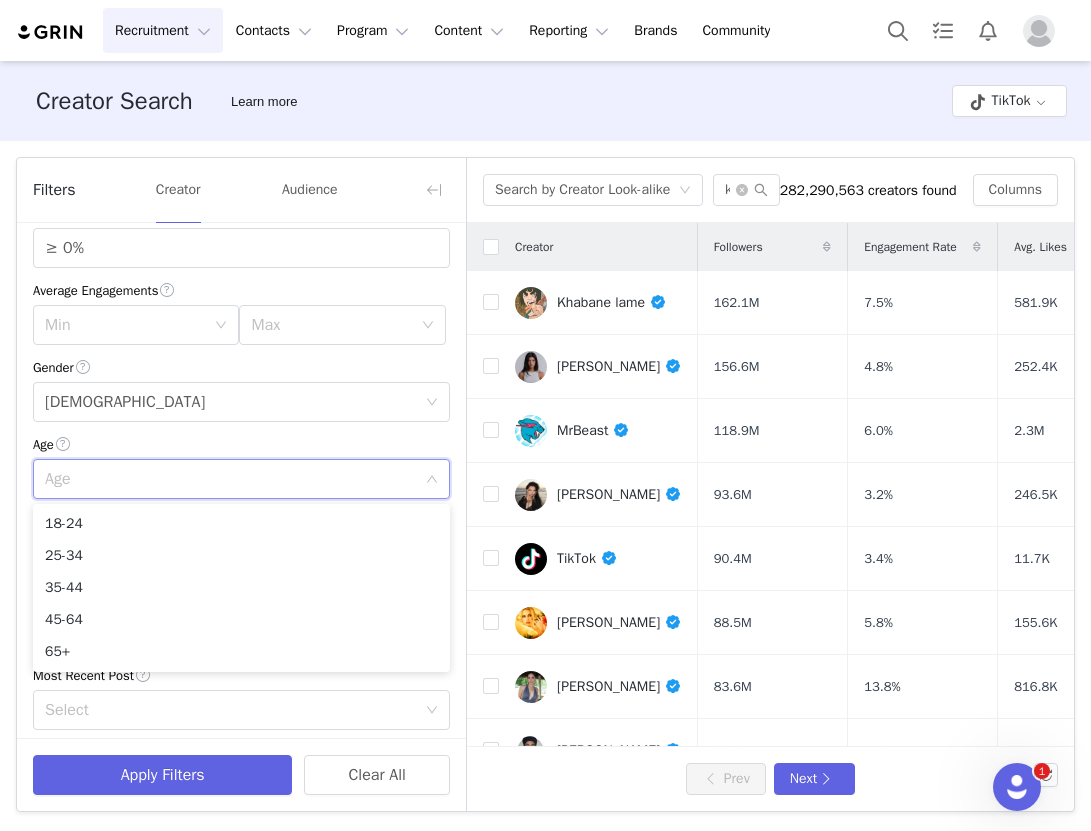 click on "Age" at bounding box center (241, 444) 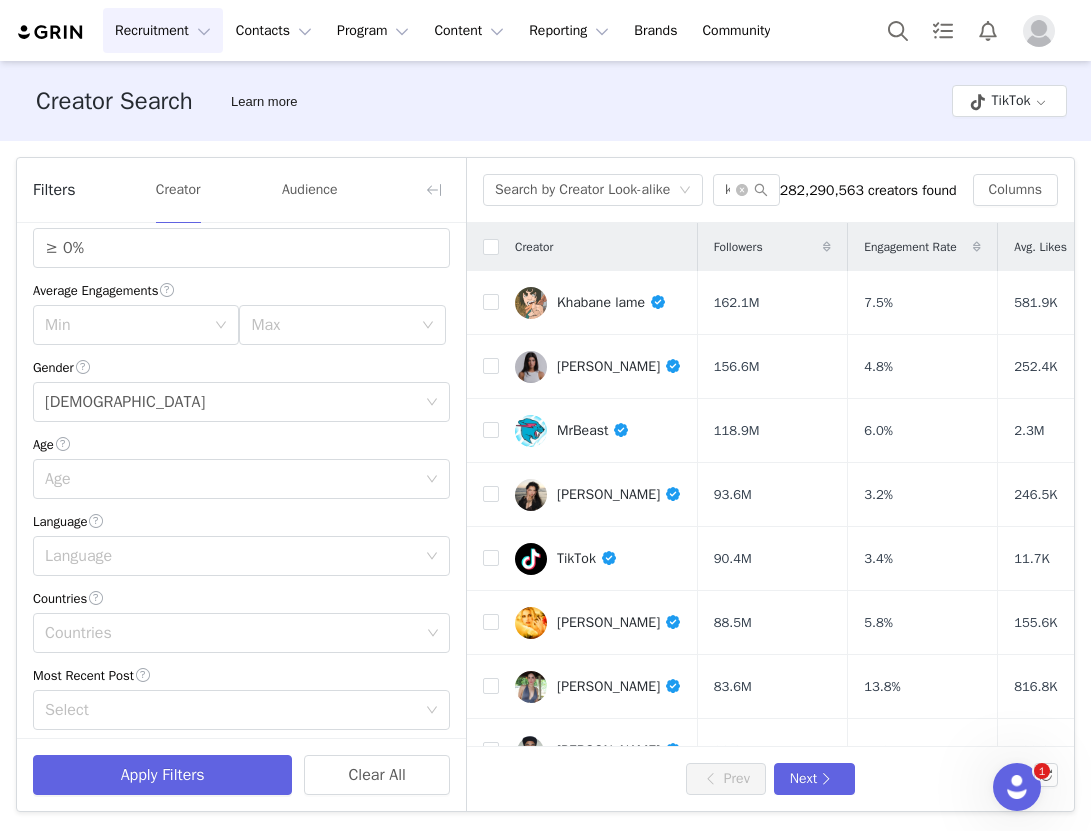 scroll, scrollTop: 360, scrollLeft: 0, axis: vertical 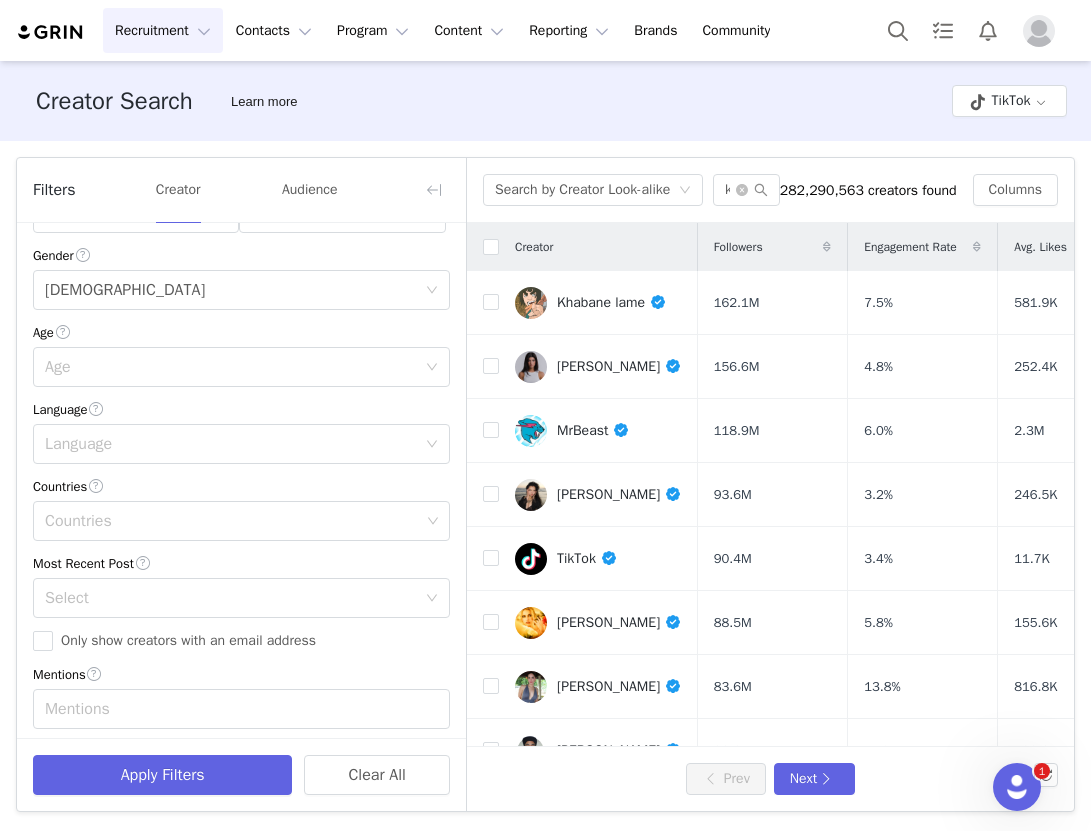 click on "Language" at bounding box center (230, 444) 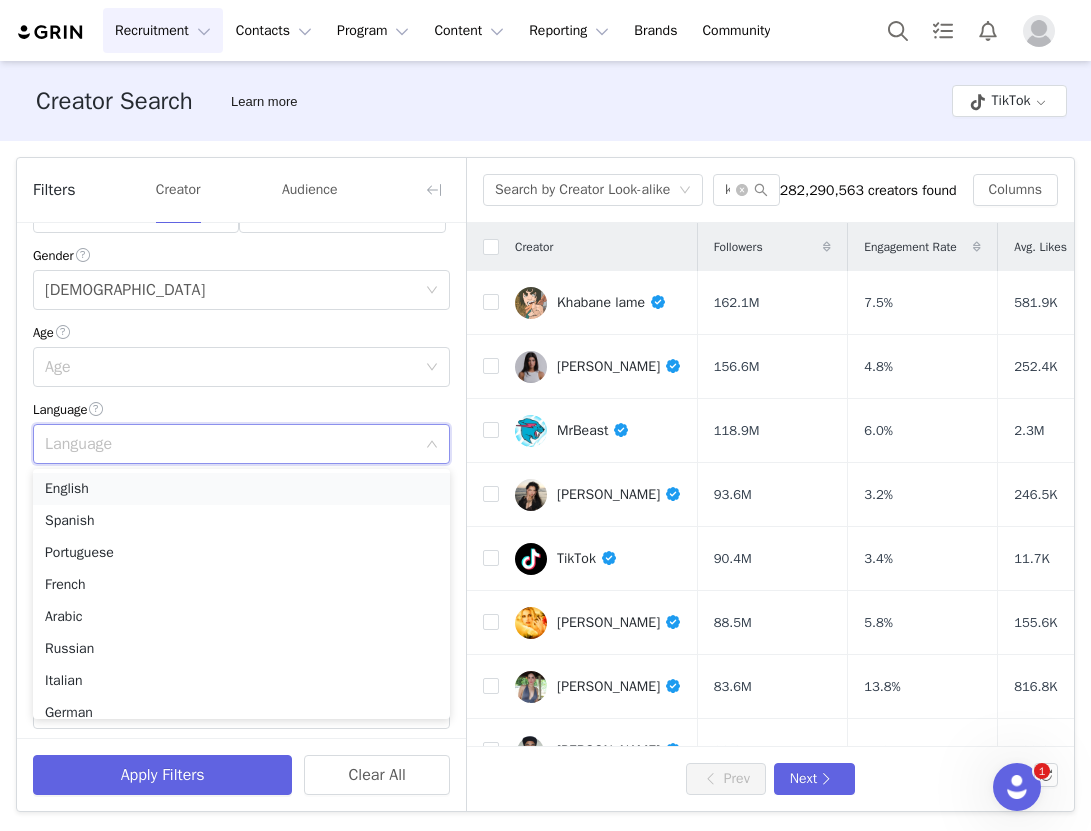 click on "English" at bounding box center [241, 489] 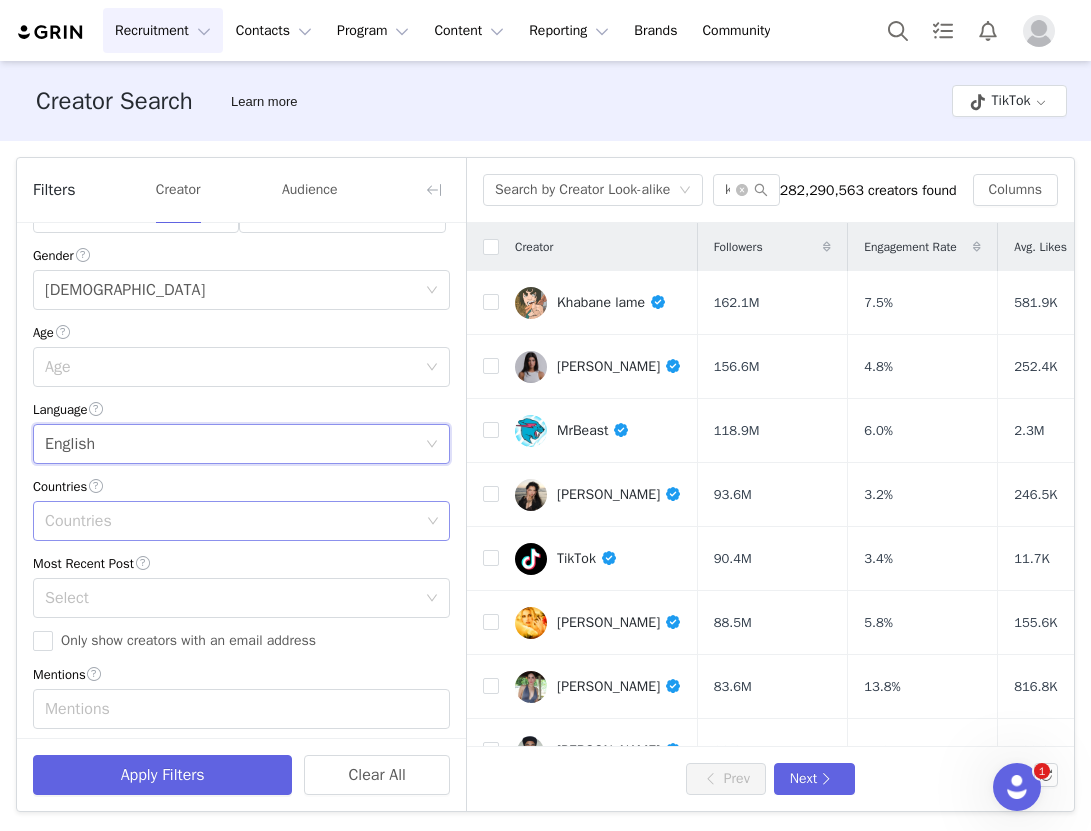 click on "Countries" at bounding box center [234, 521] 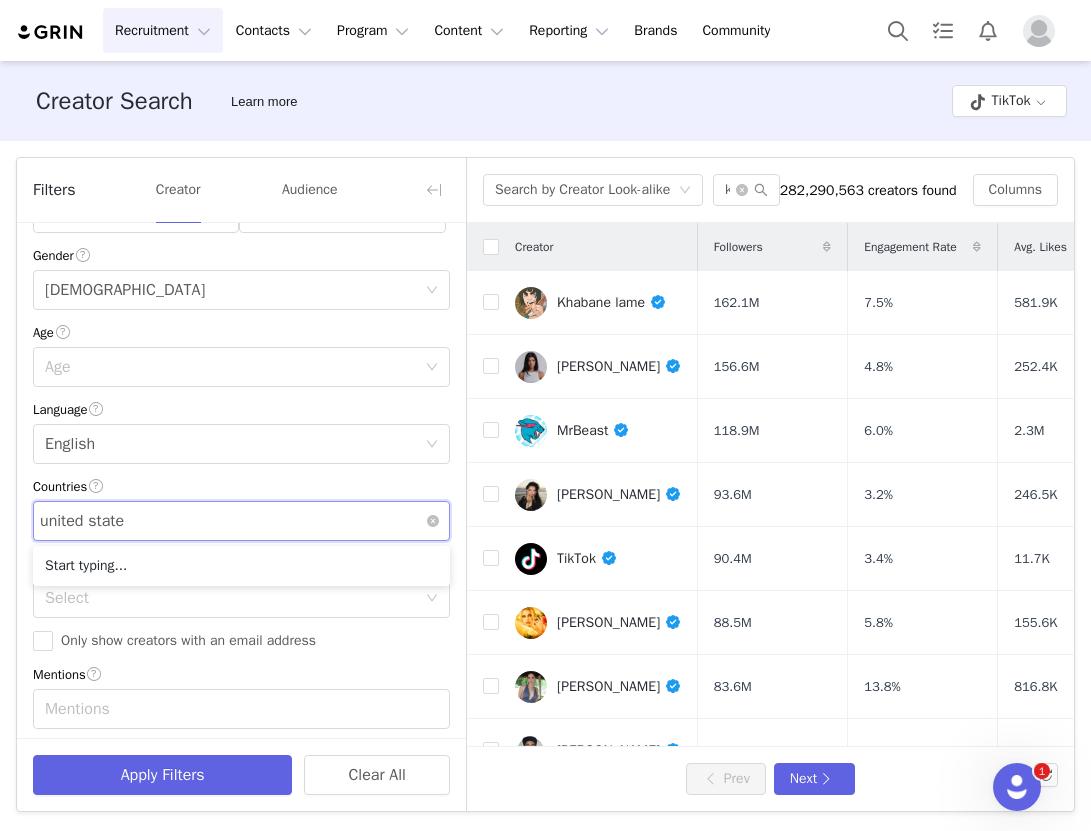 type on "united states" 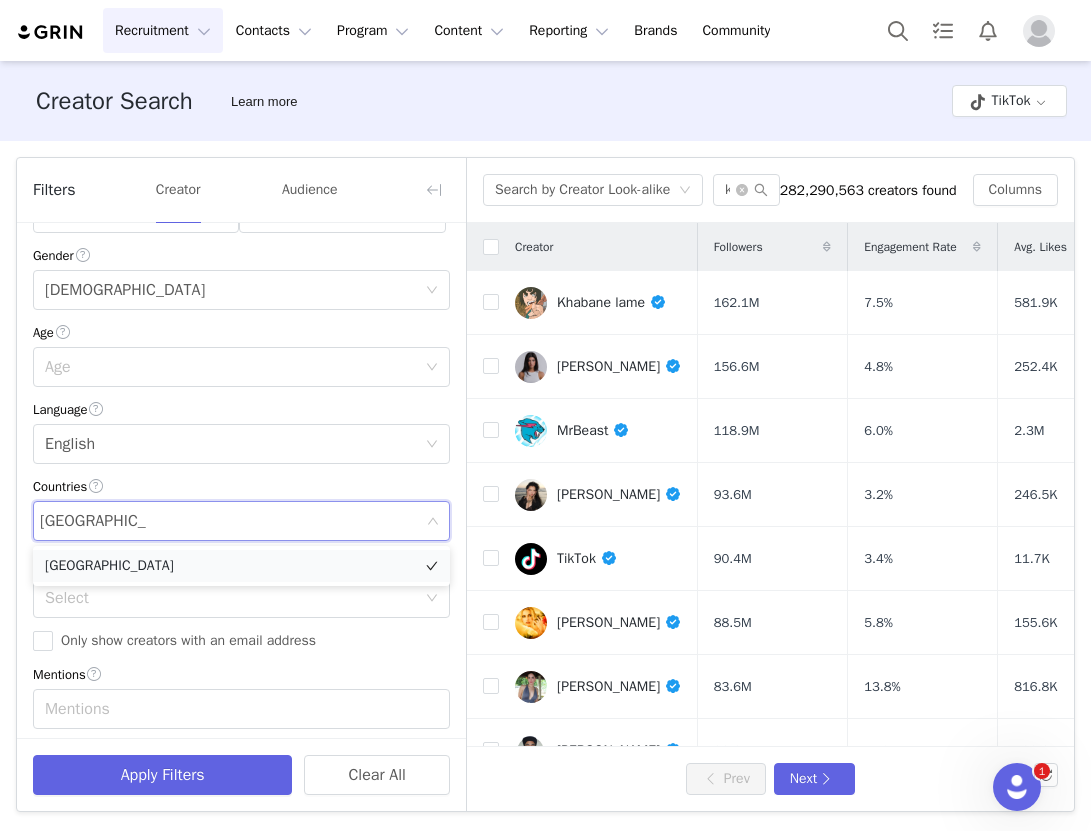 click on "[GEOGRAPHIC_DATA]" at bounding box center (241, 566) 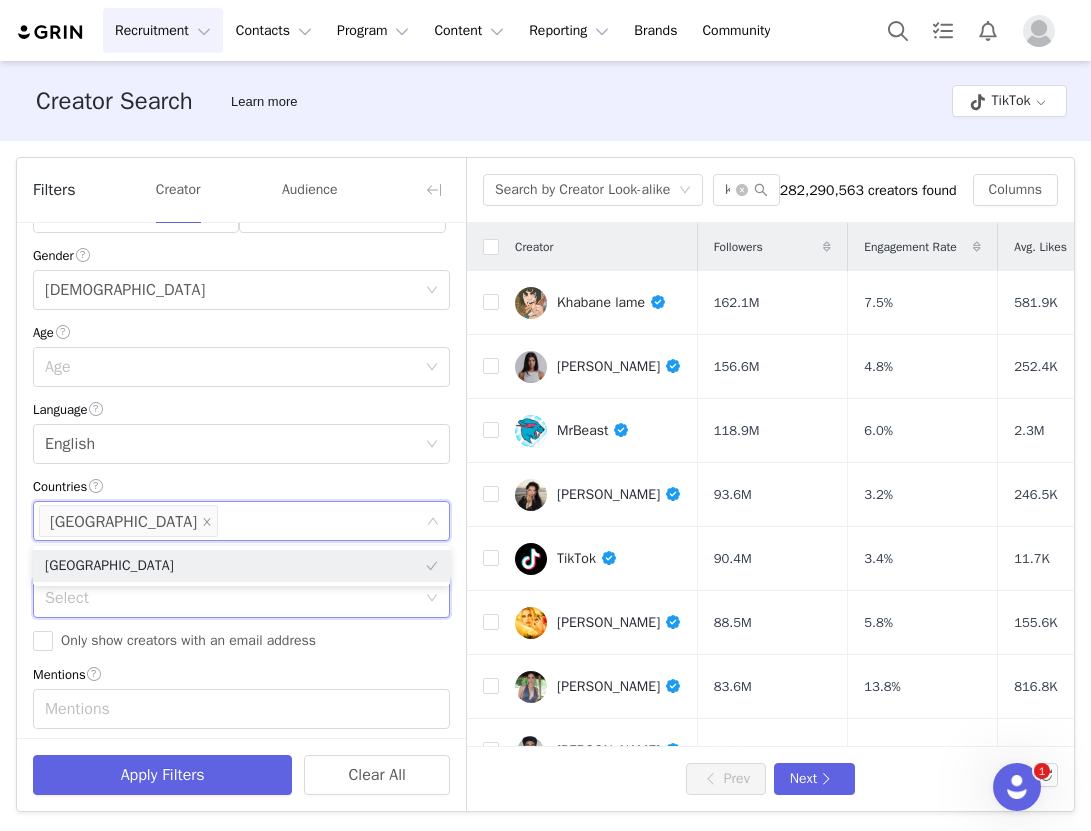 click on "Select" at bounding box center [235, 598] 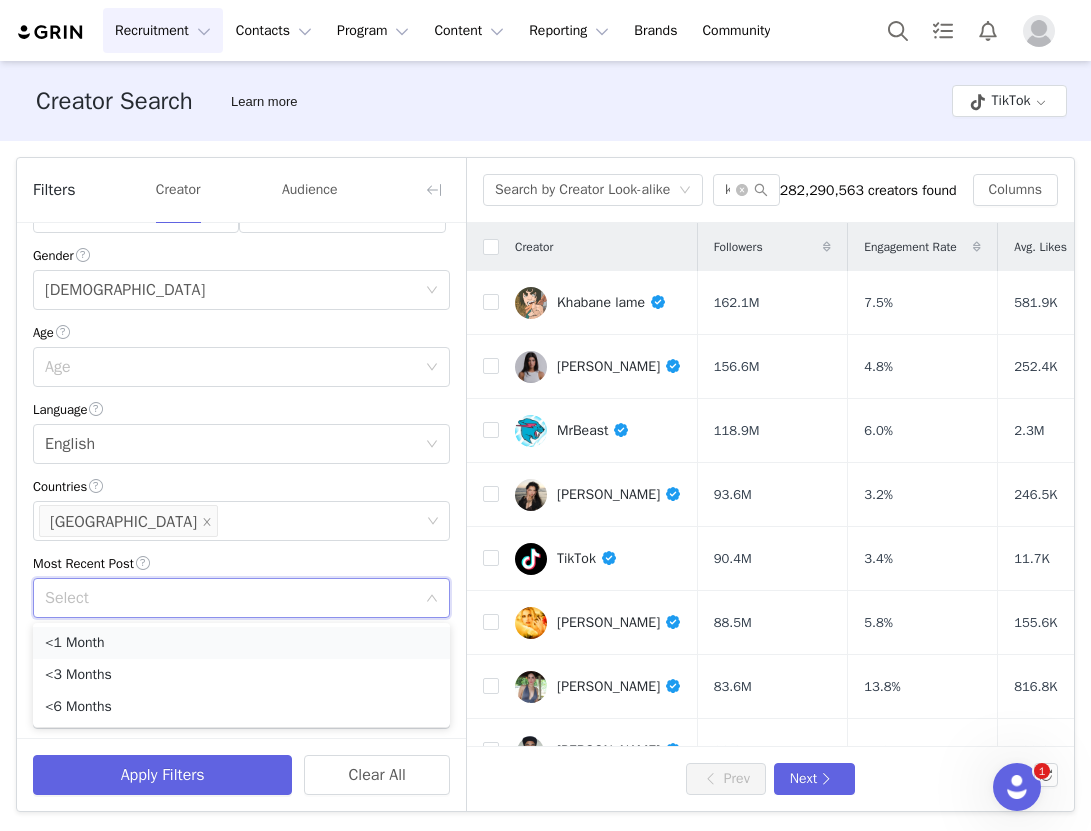 click on "<1 Month" at bounding box center [241, 643] 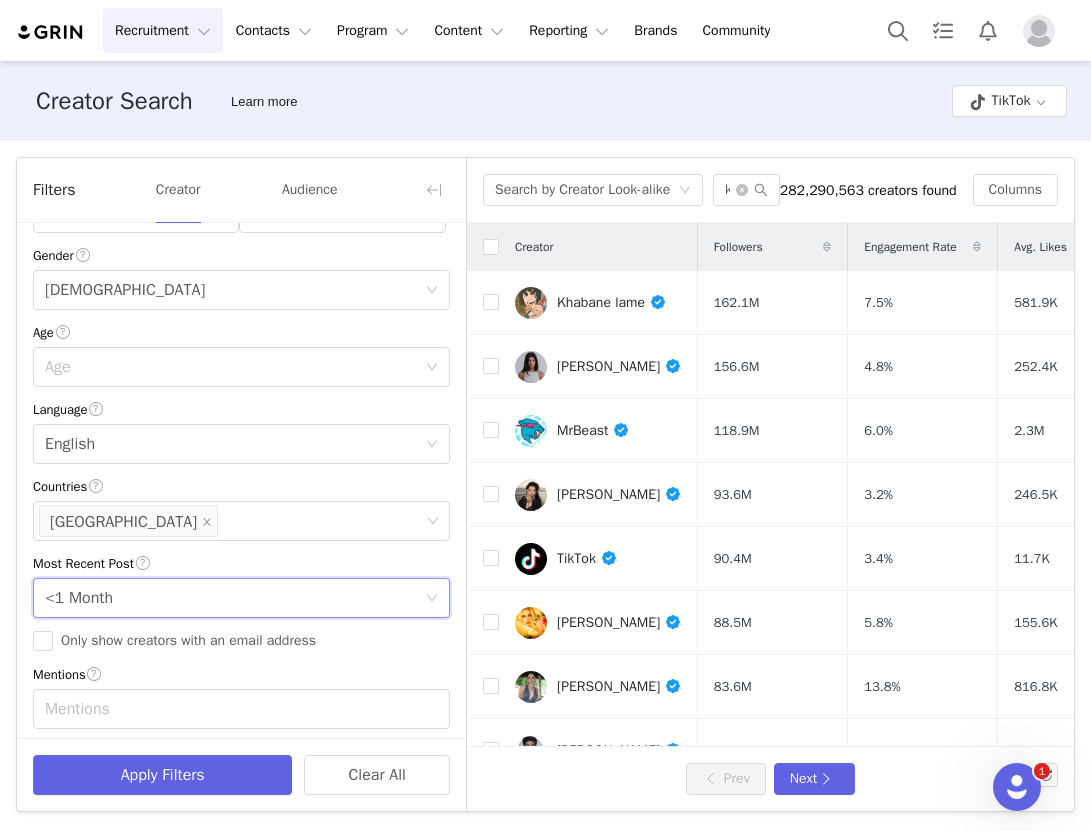 scroll, scrollTop: 444, scrollLeft: 0, axis: vertical 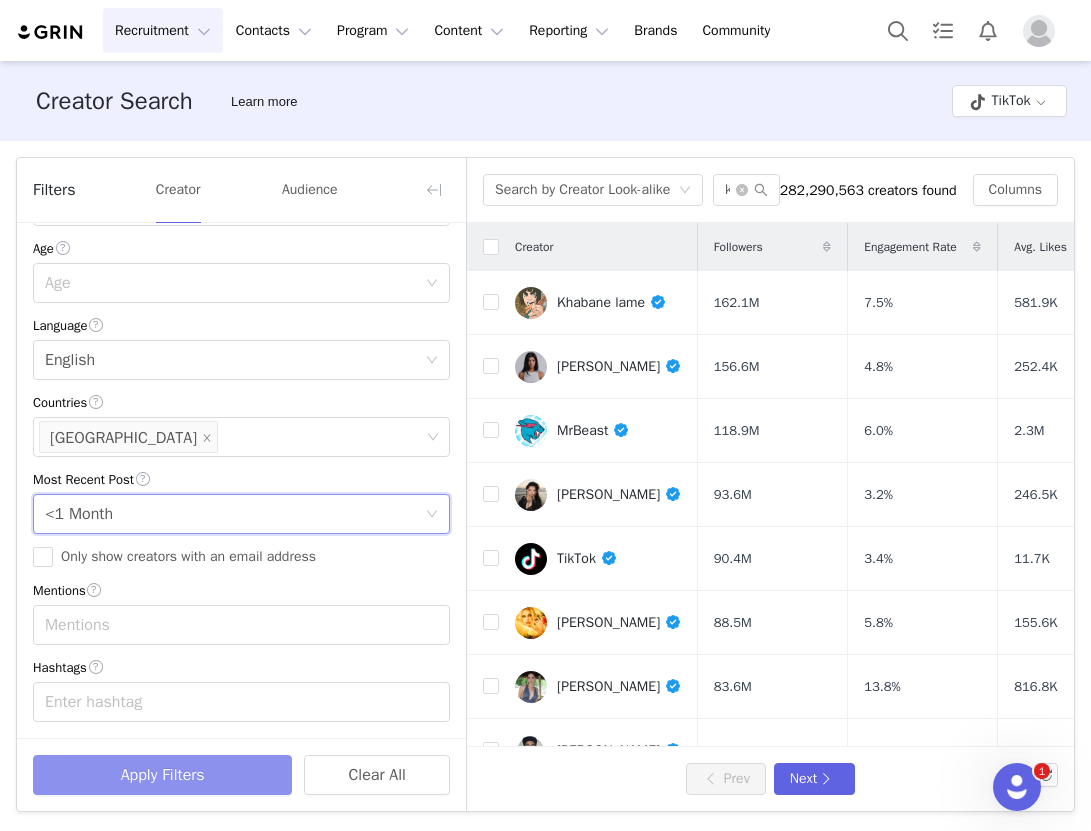 click on "Apply Filters" at bounding box center [162, 775] 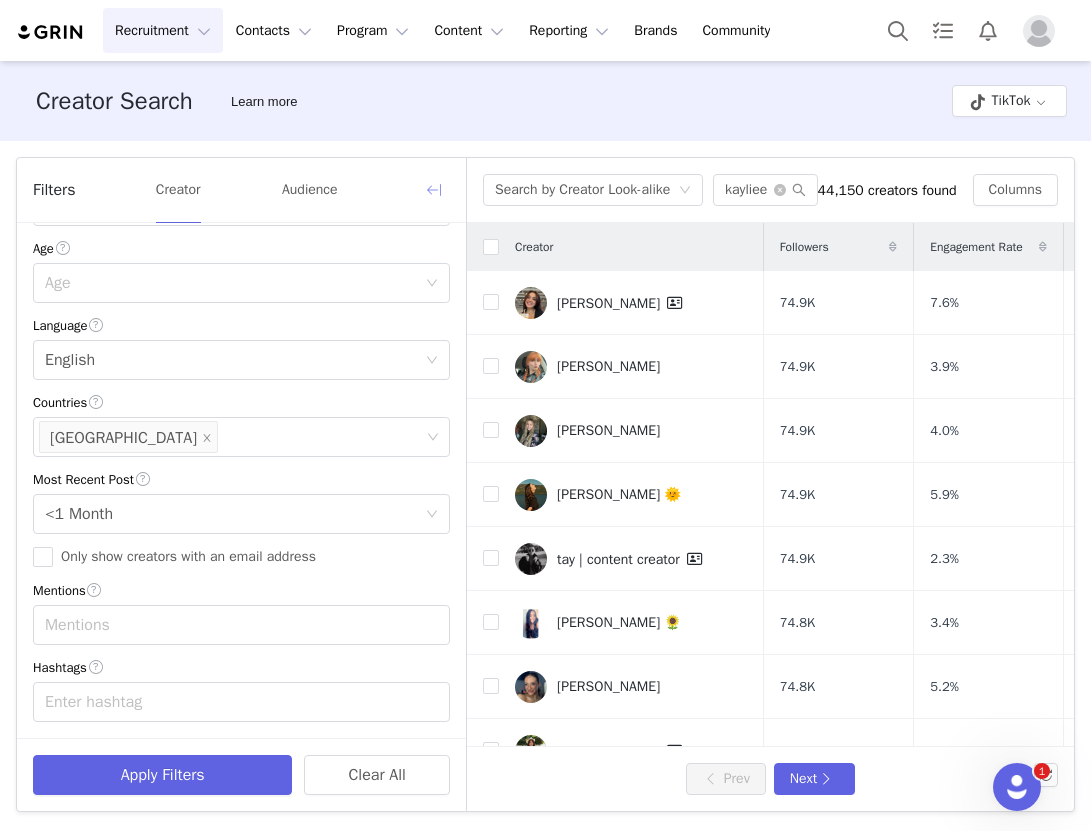 click at bounding box center [434, 190] 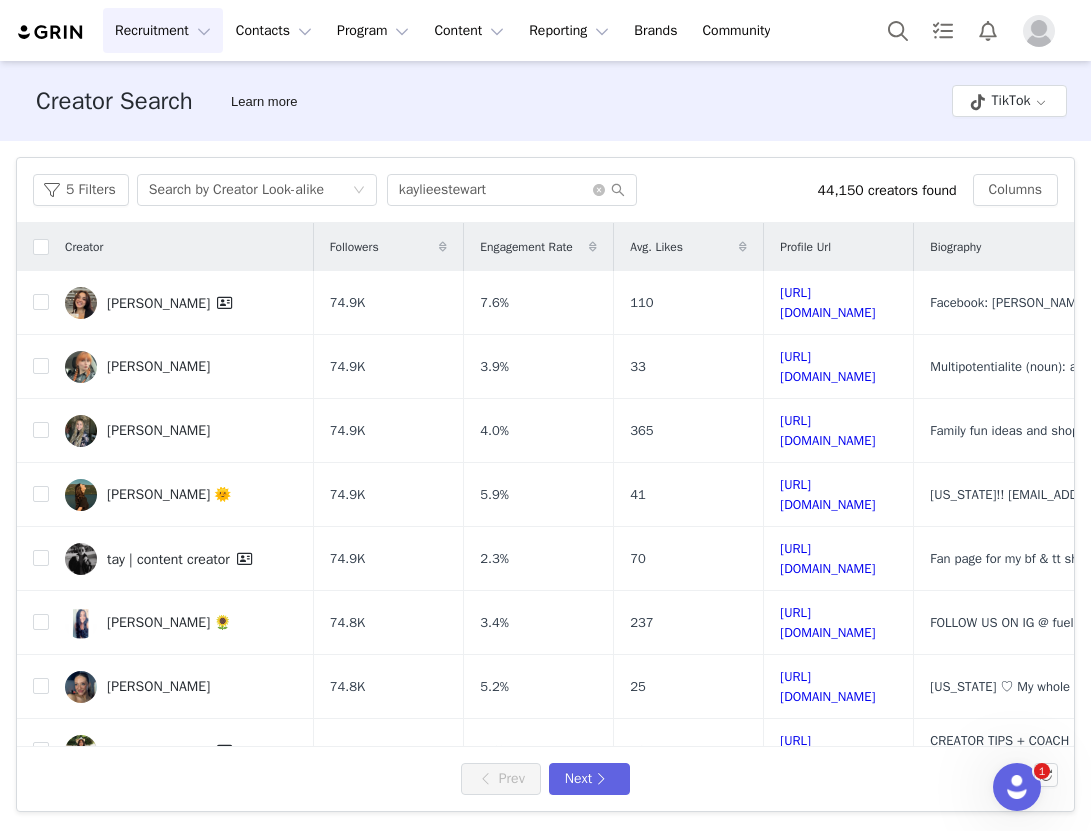scroll, scrollTop: 843, scrollLeft: 0, axis: vertical 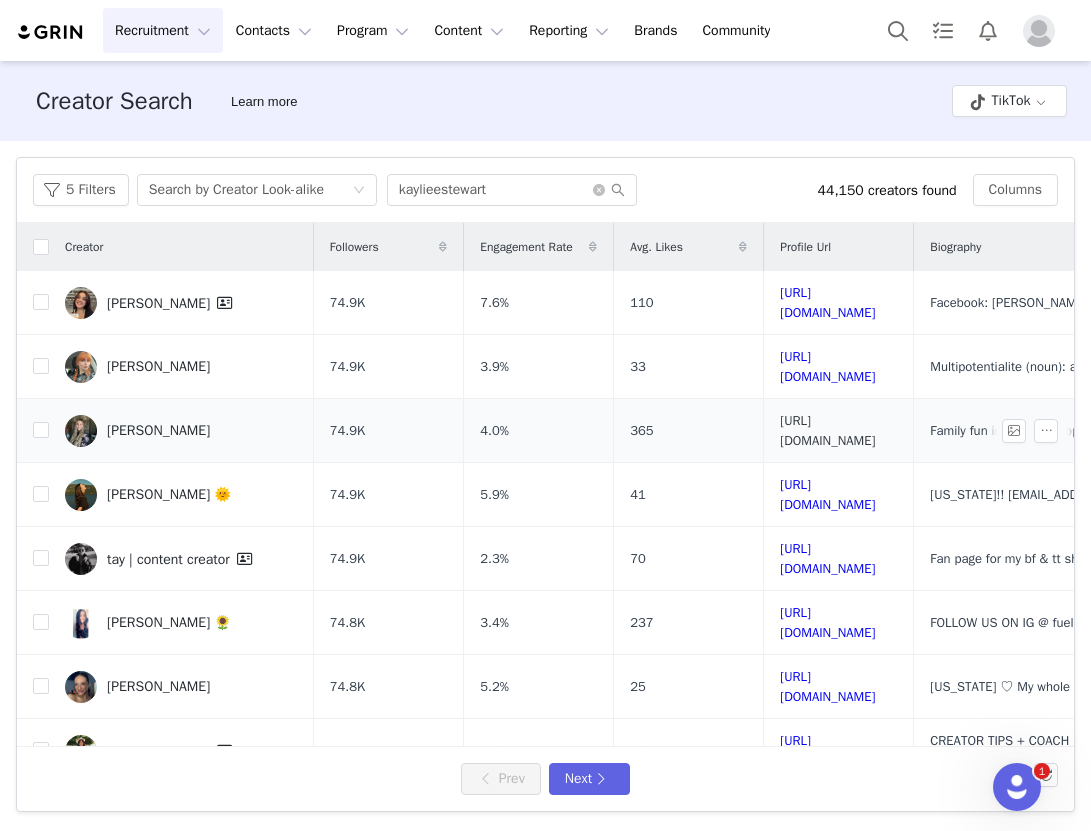 click on "https://www.tiktok.com/share/user/6751077391030092805" at bounding box center [827, 430] 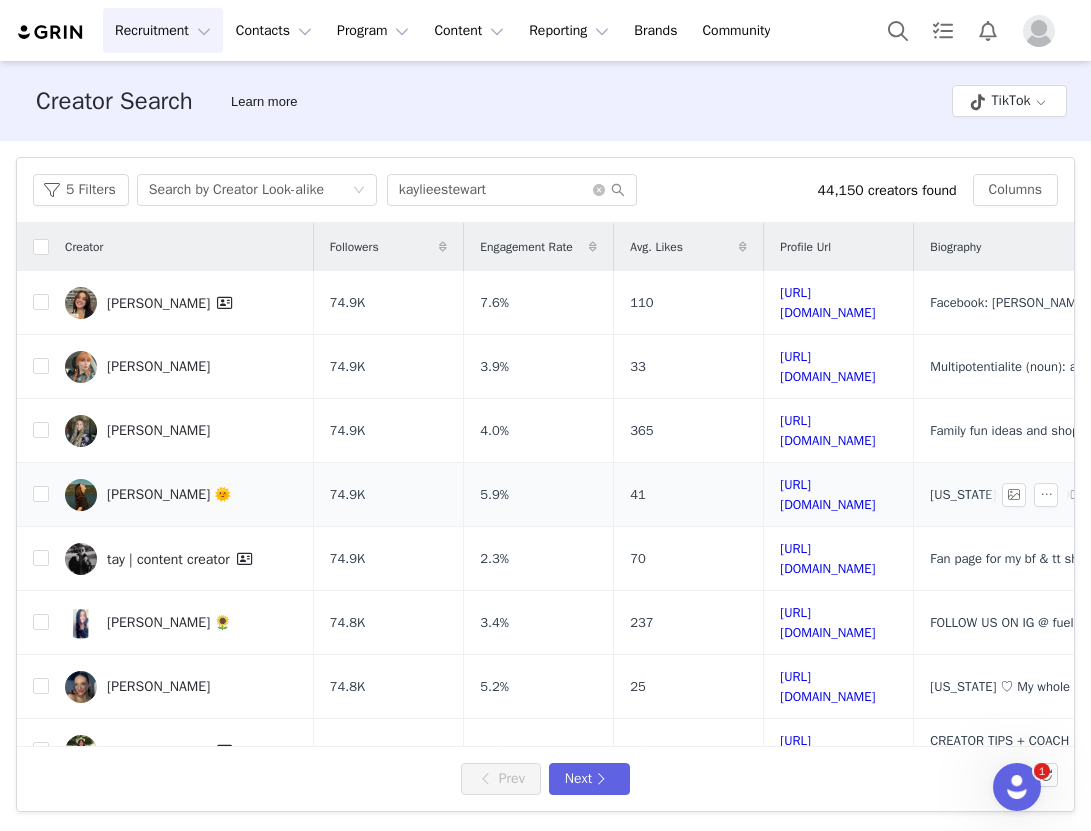 click on "https://www.tiktok.com/share/user/6744096794059752453" at bounding box center [839, 495] 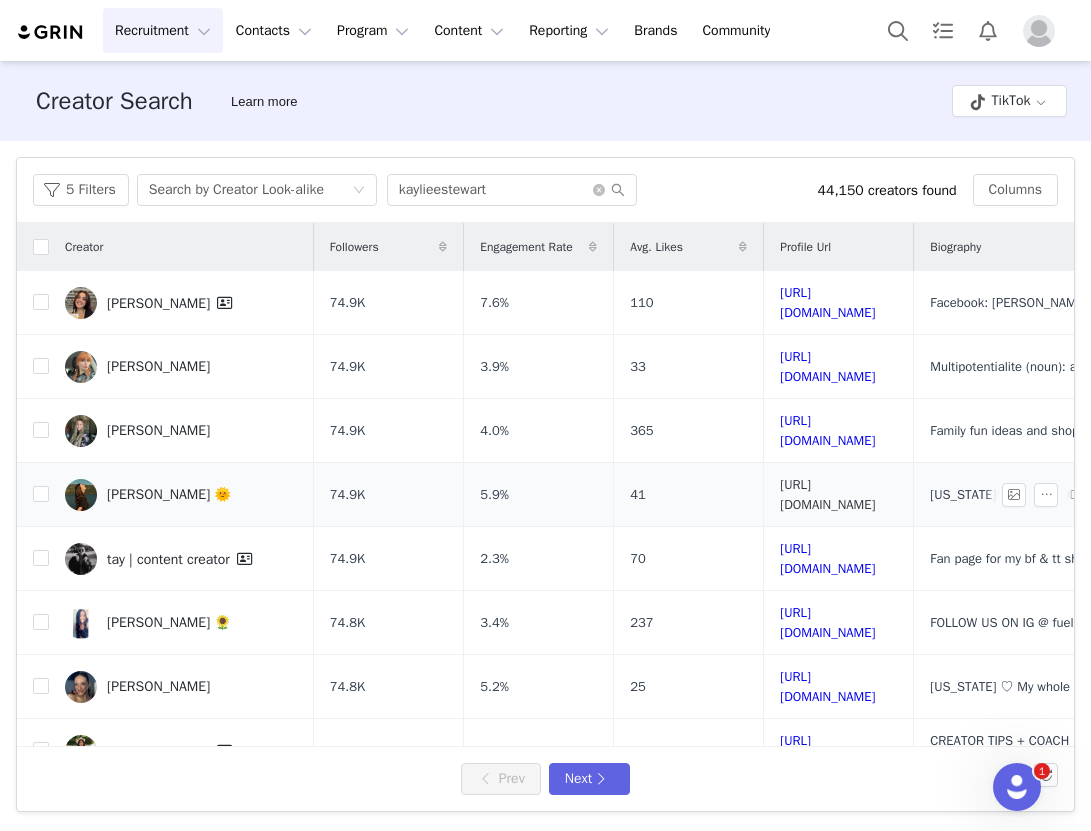 click on "https://www.tiktok.com/share/user/6744096794059752453" at bounding box center [827, 494] 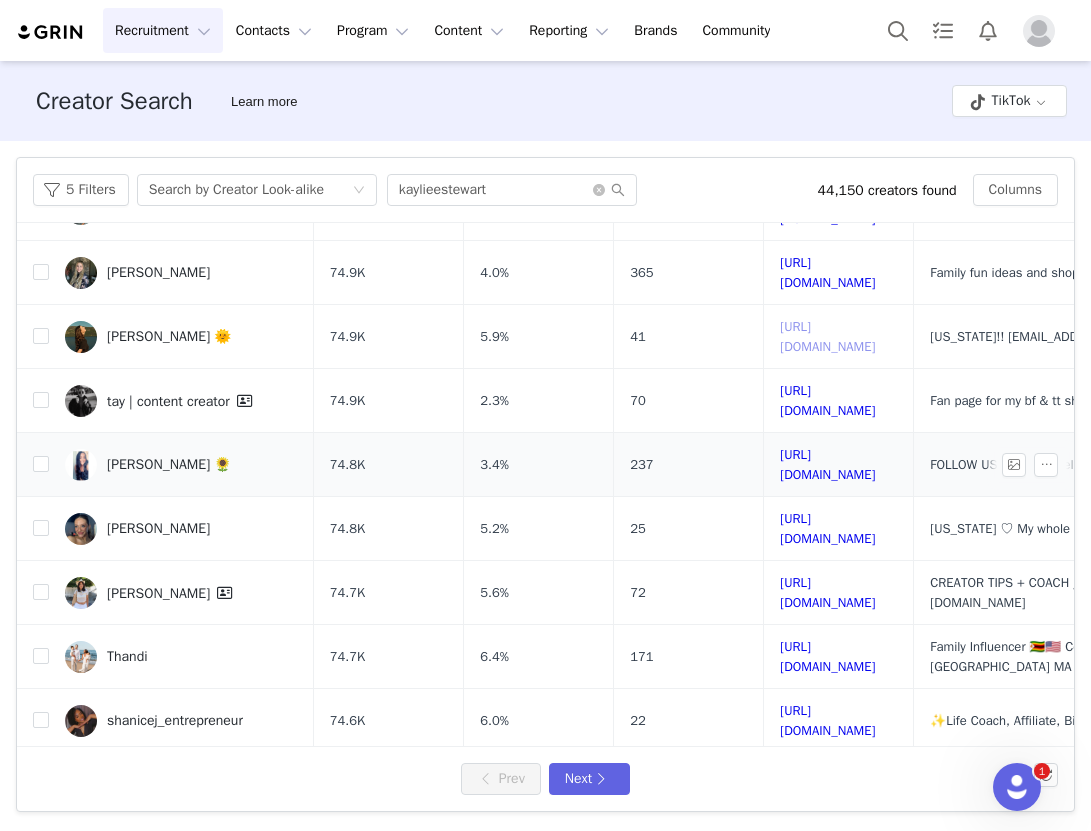 scroll, scrollTop: 174, scrollLeft: 0, axis: vertical 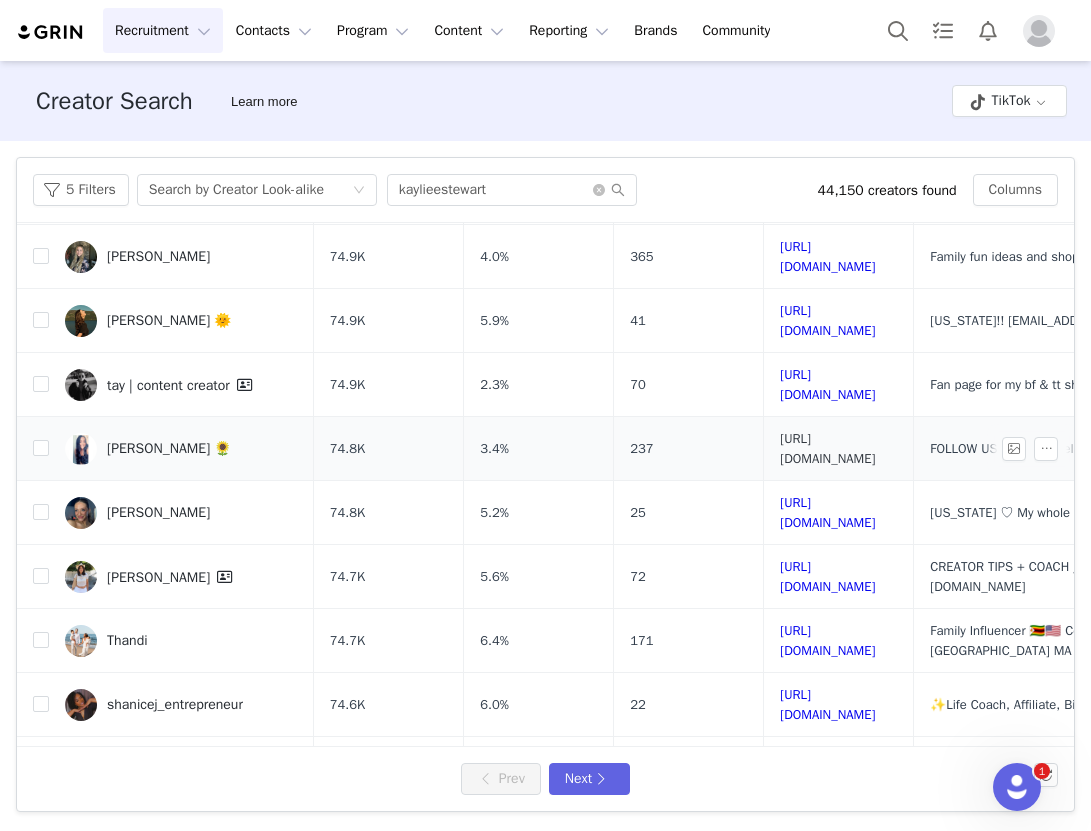 click on "https://www.tiktok.com/share/user/6802716828705489925" at bounding box center (827, 448) 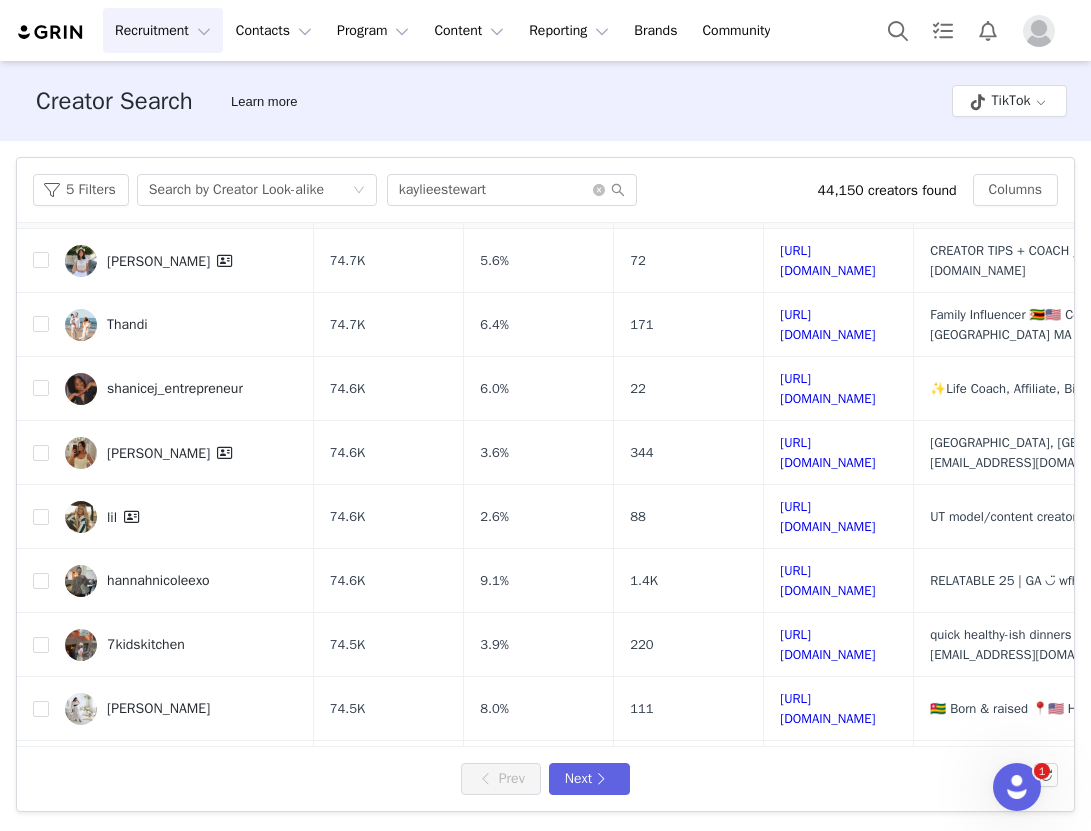 scroll, scrollTop: 671, scrollLeft: 0, axis: vertical 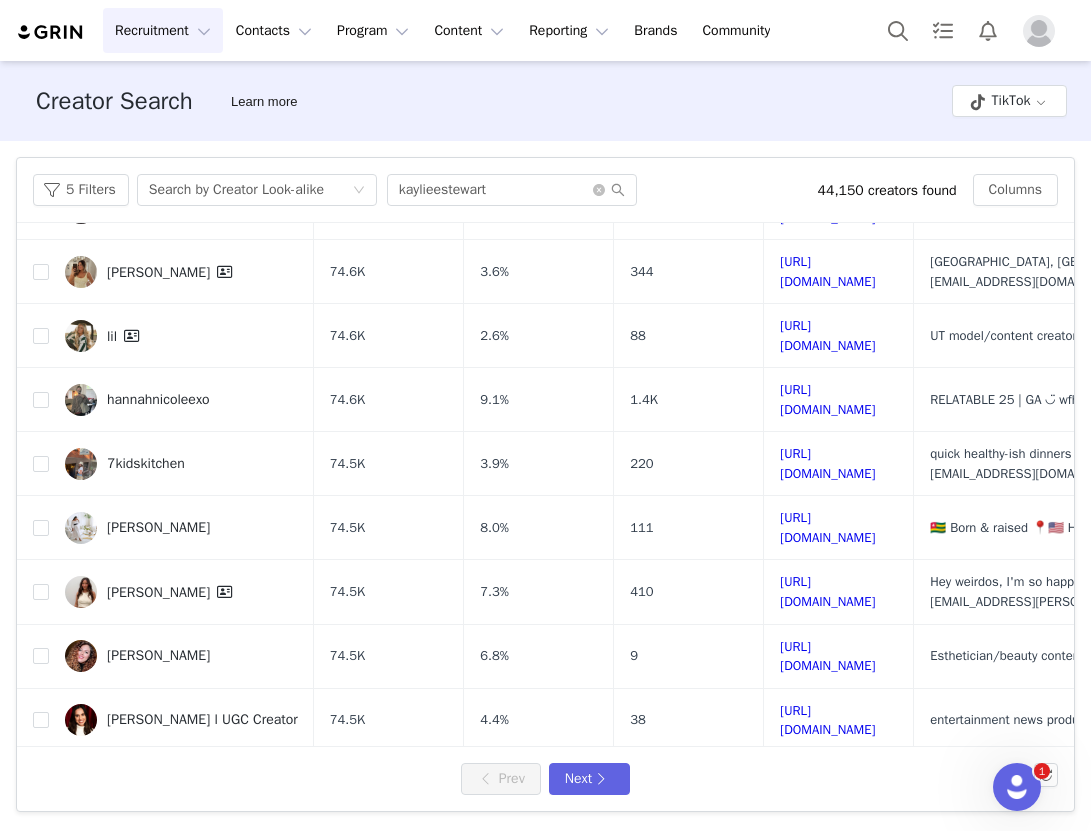 click on "https://www.tiktok.com/share/user/1229751" at bounding box center [827, 784] 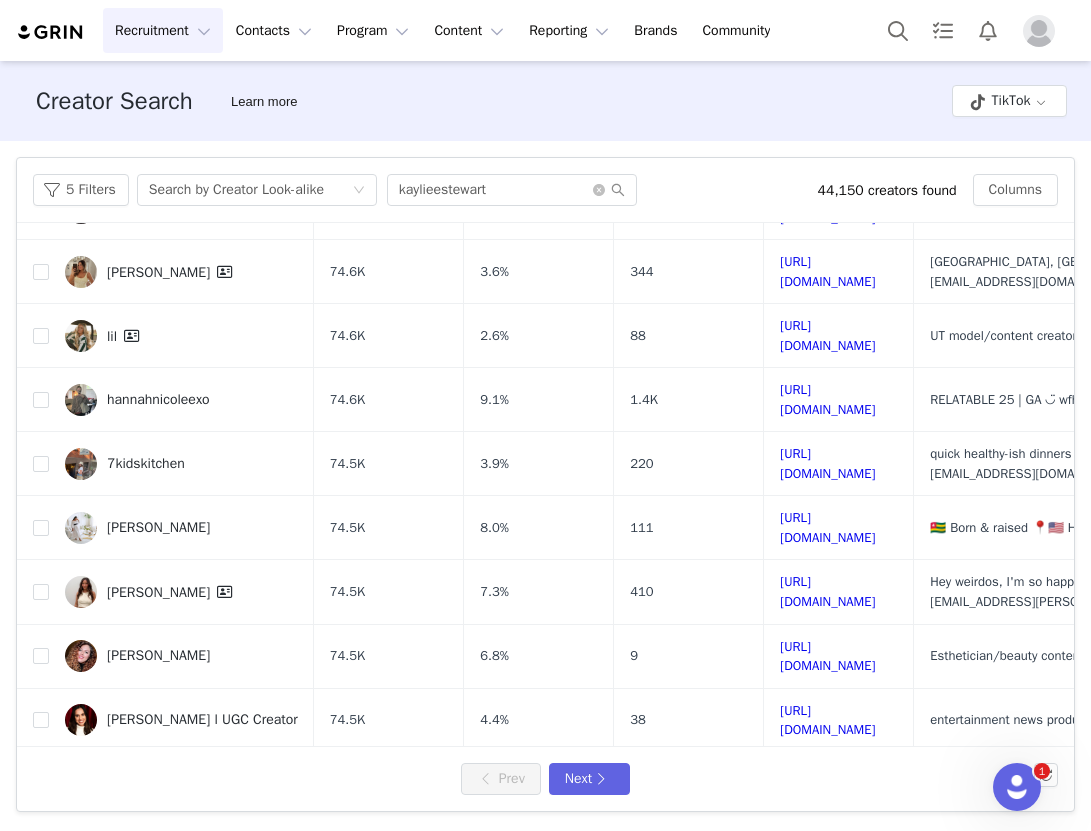 click on "https://www.tiktok.com/share/user/6911935643628536838" at bounding box center [827, 848] 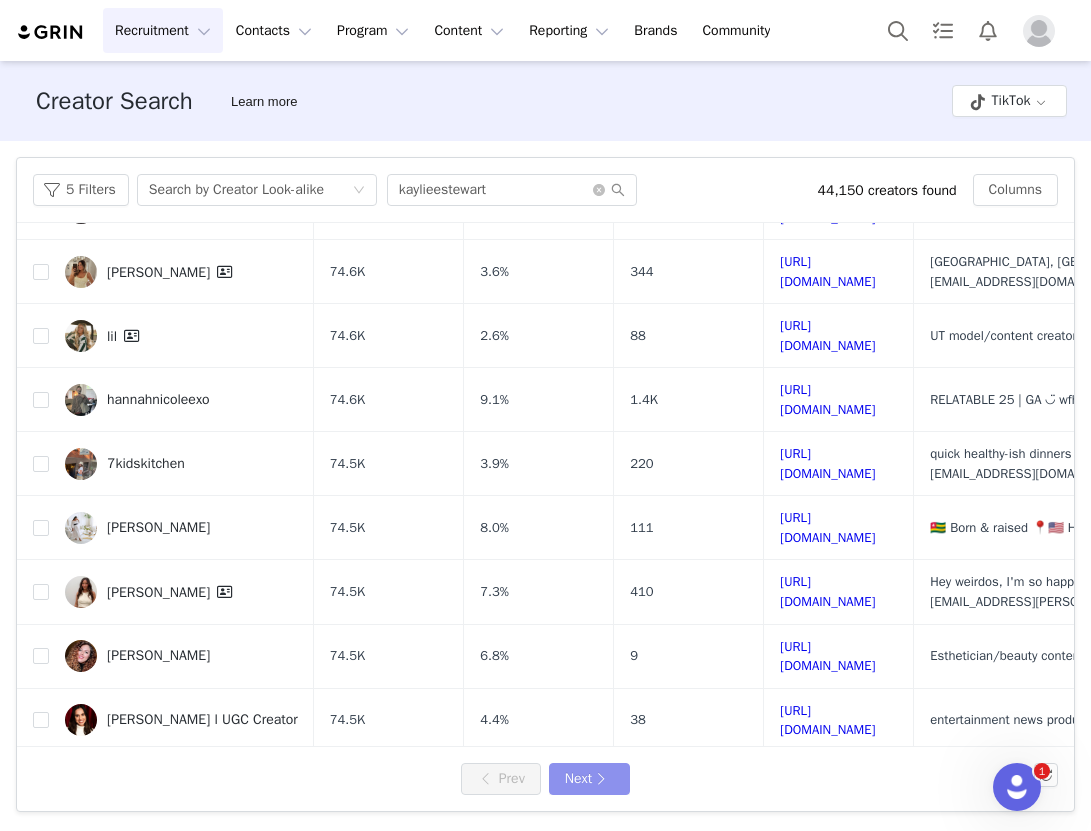 click on "Next" at bounding box center (589, 779) 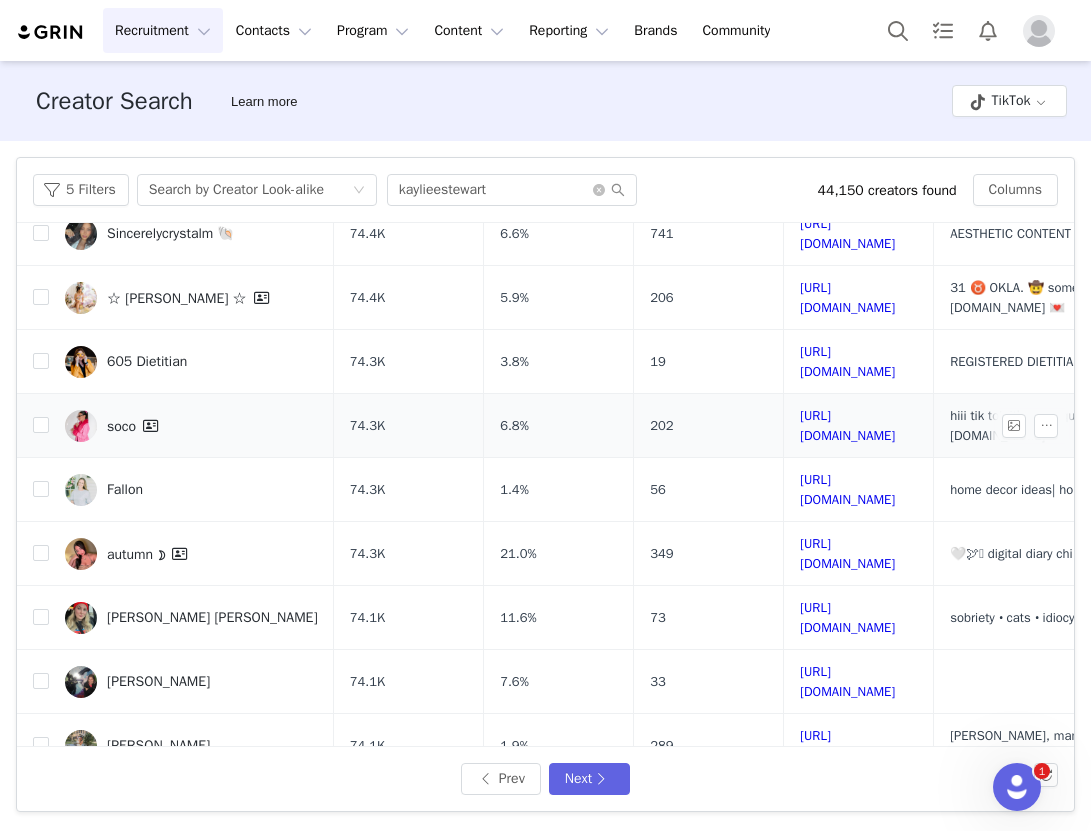 scroll, scrollTop: 132, scrollLeft: 0, axis: vertical 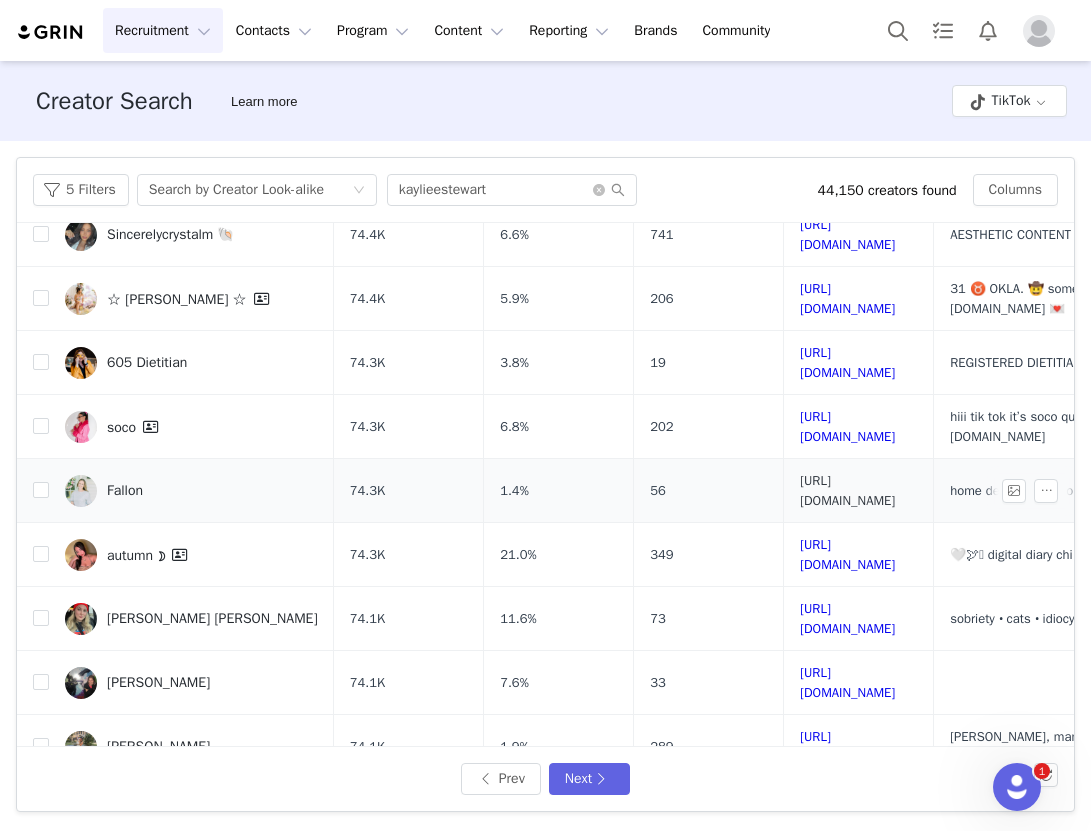 click on "https://www.tiktok.com/share/user/6746730724123329541" at bounding box center (847, 490) 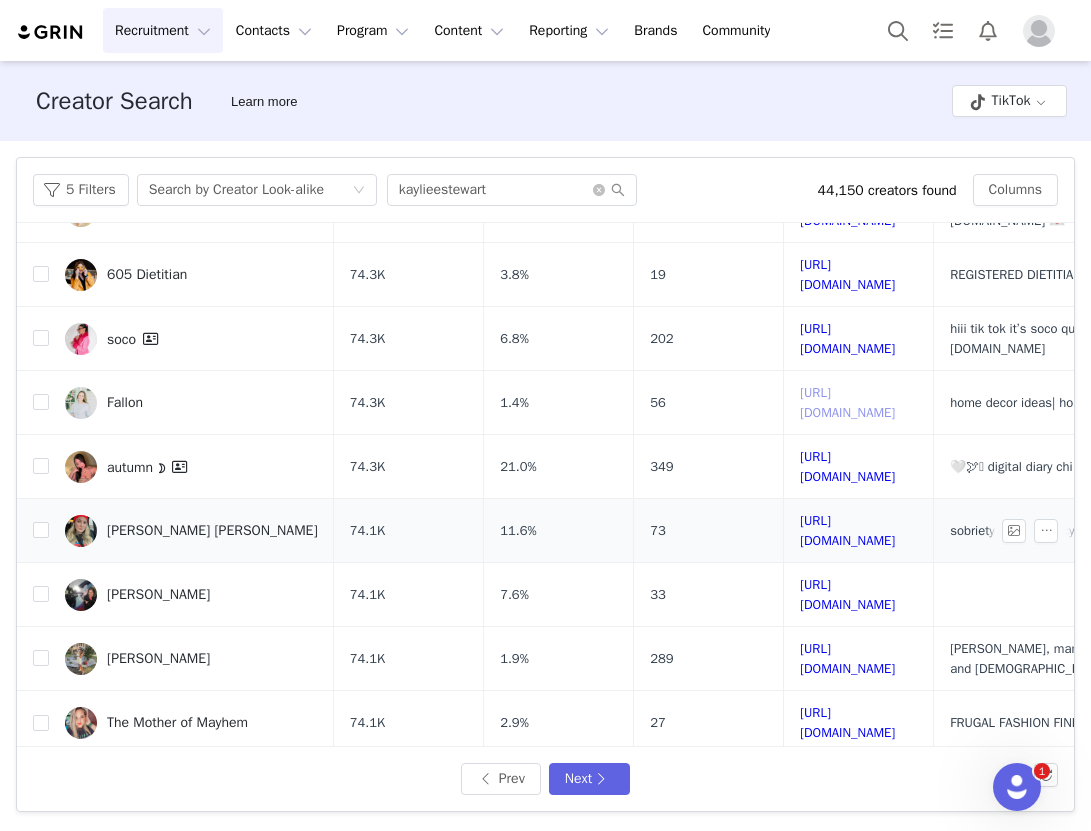 scroll, scrollTop: 226, scrollLeft: 0, axis: vertical 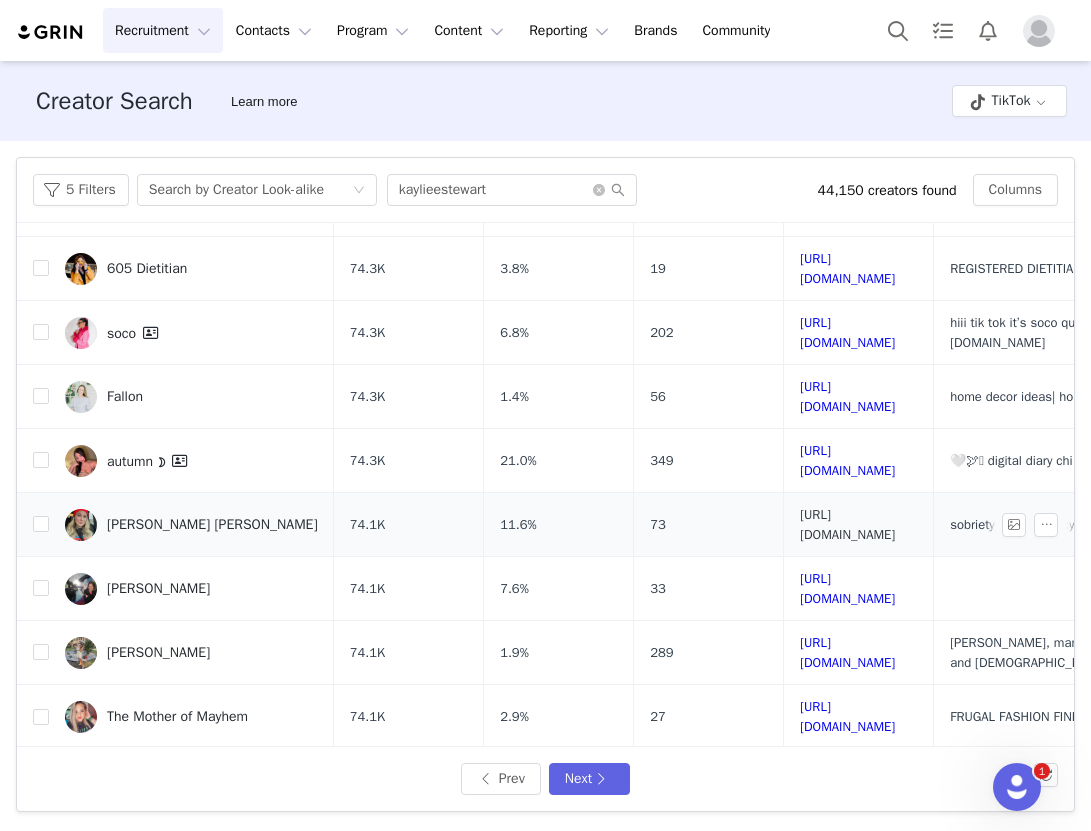 click on "https://www.tiktok.com/share/user/6918119731149882374" at bounding box center (847, 524) 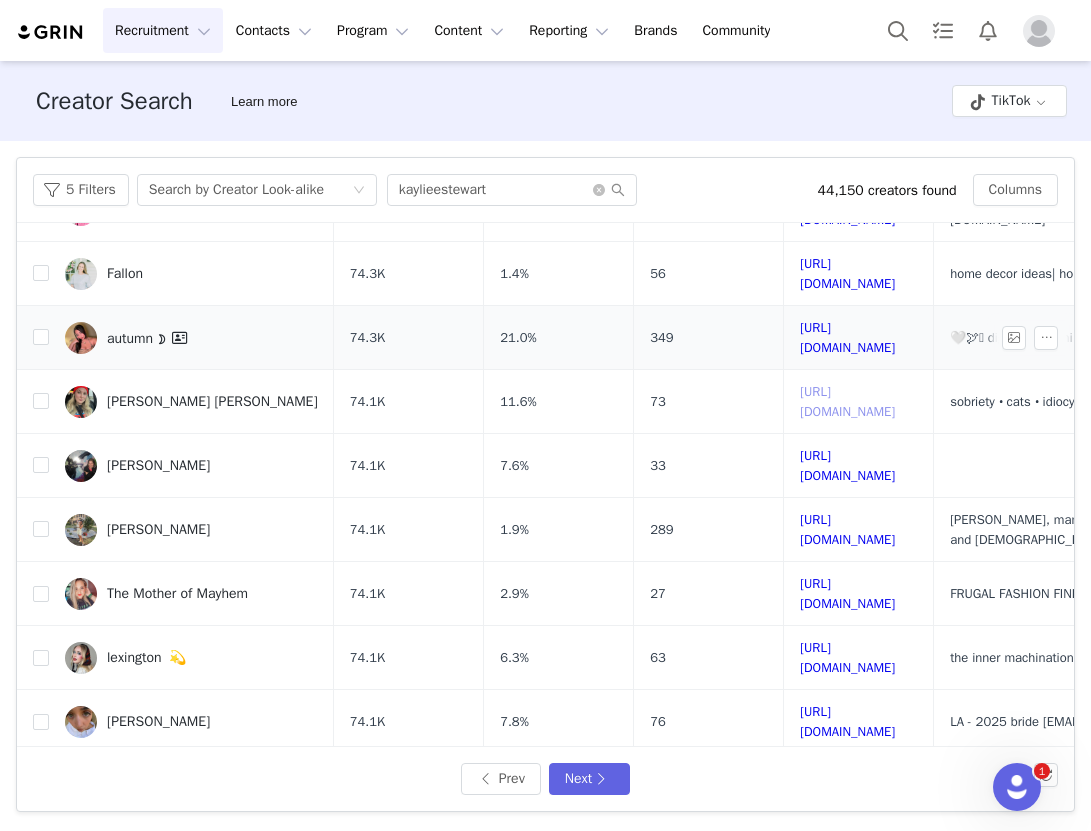 scroll, scrollTop: 350, scrollLeft: 0, axis: vertical 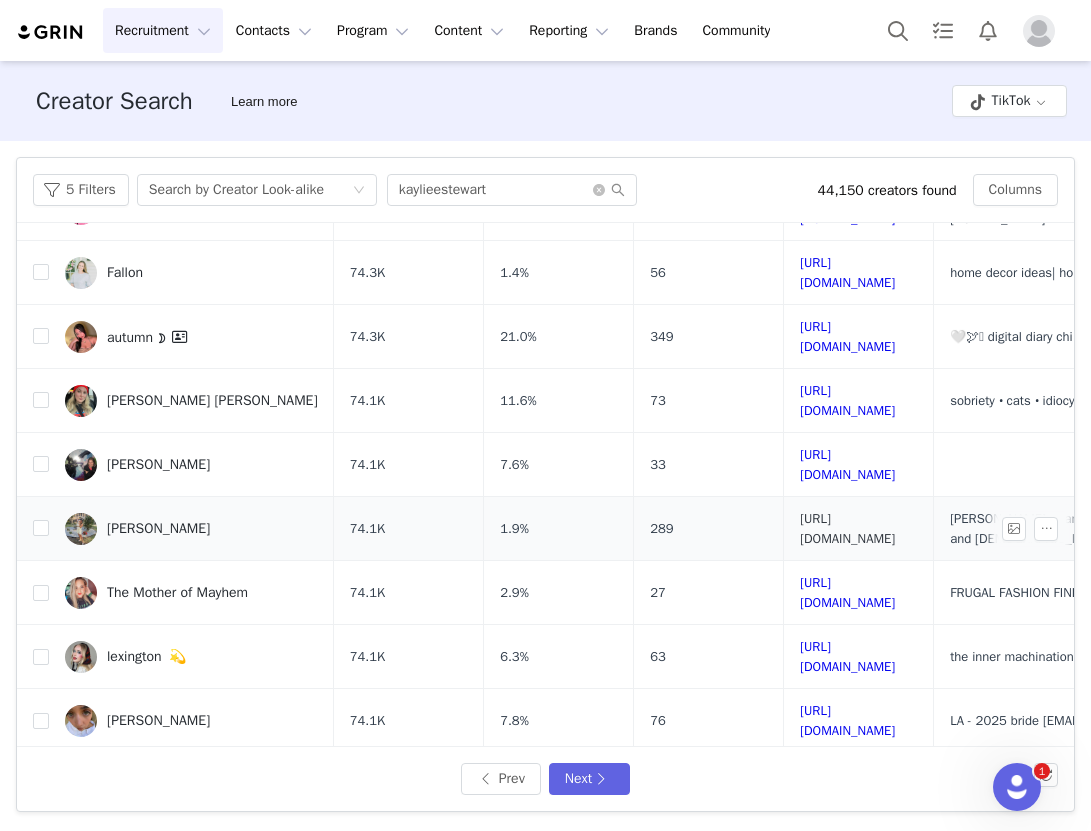 click on "https://www.tiktok.com/share/user/7186292248327160878" at bounding box center [847, 528] 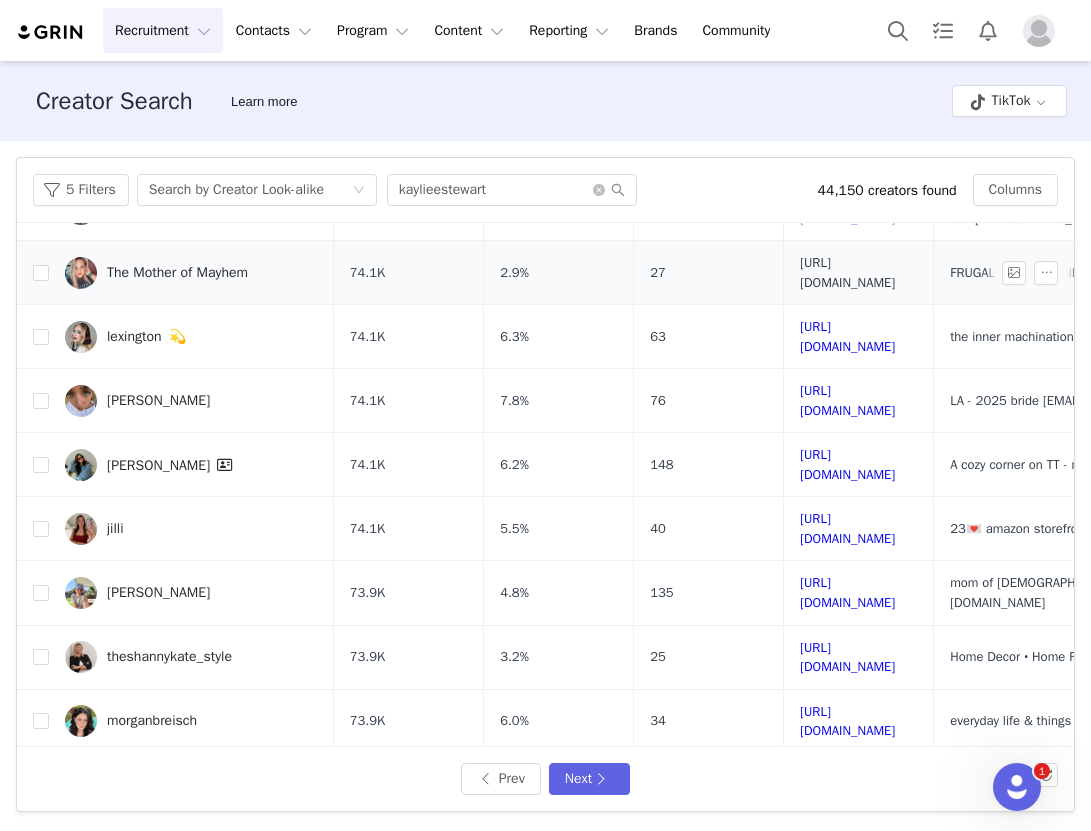 scroll, scrollTop: 671, scrollLeft: 0, axis: vertical 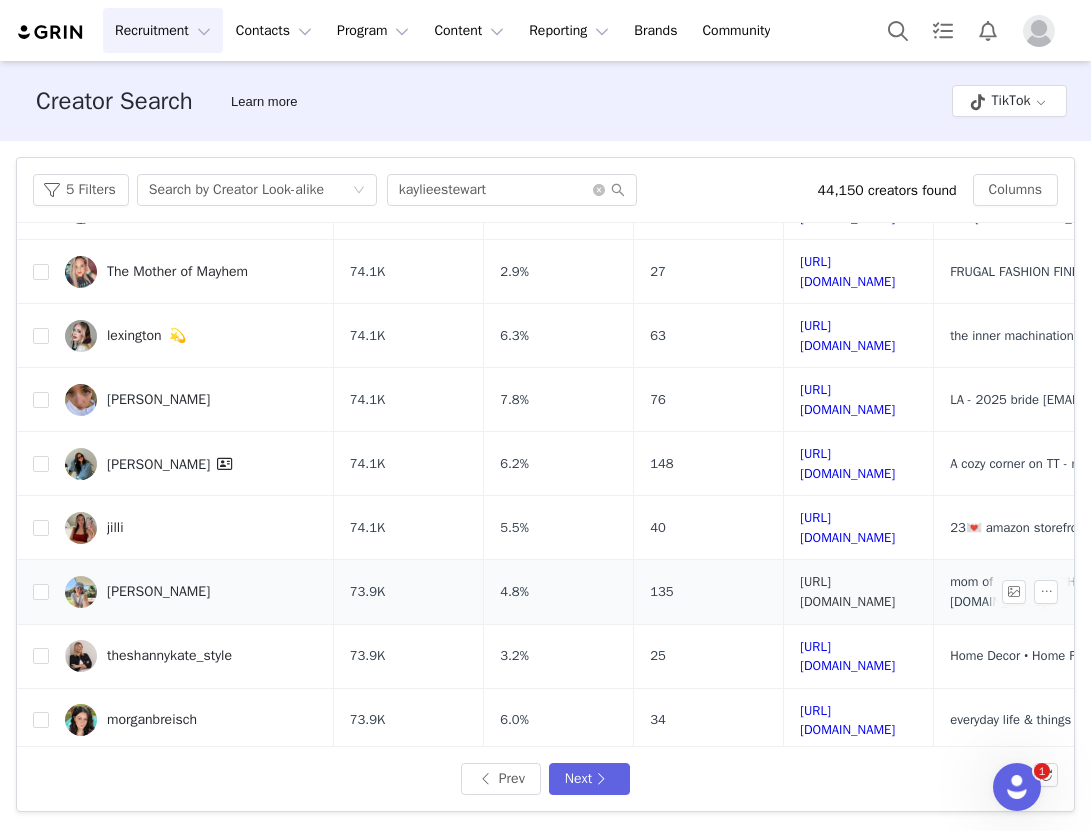 click on "https://www.tiktok.com/share/user/7108955825835050027" at bounding box center (847, 591) 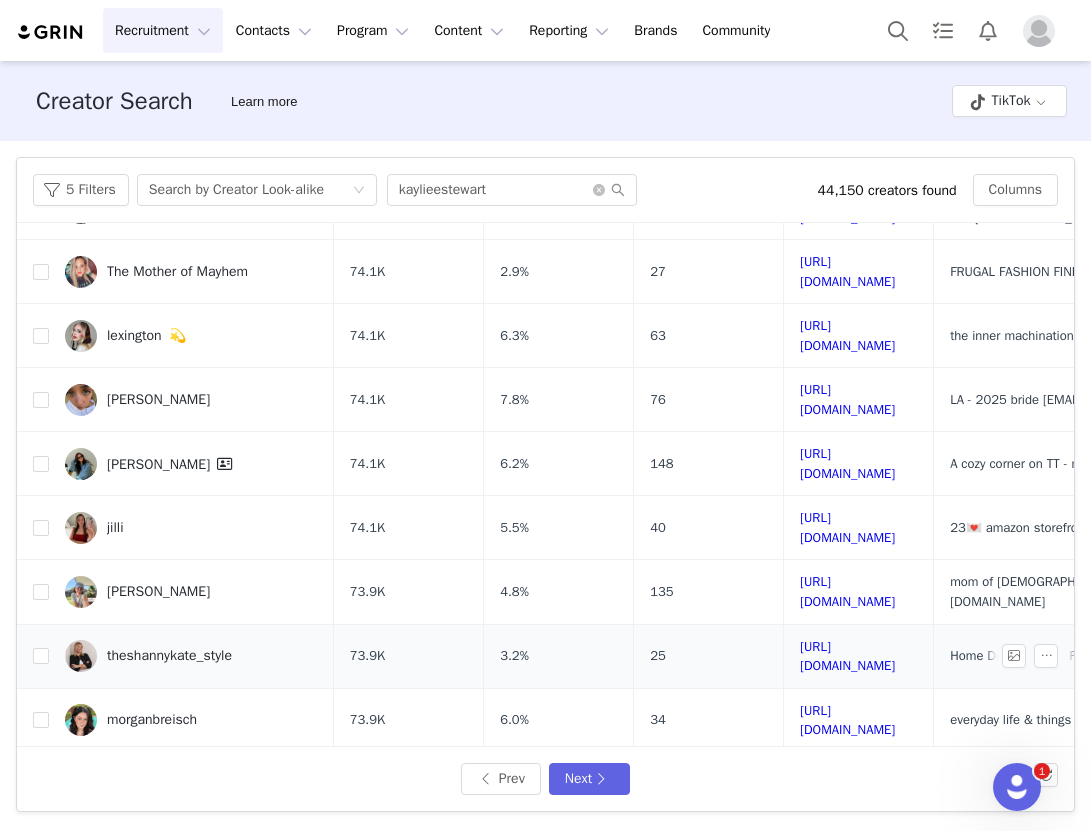 click on "https://www.tiktok.com/share/user/6826401124833444869" at bounding box center [859, 656] 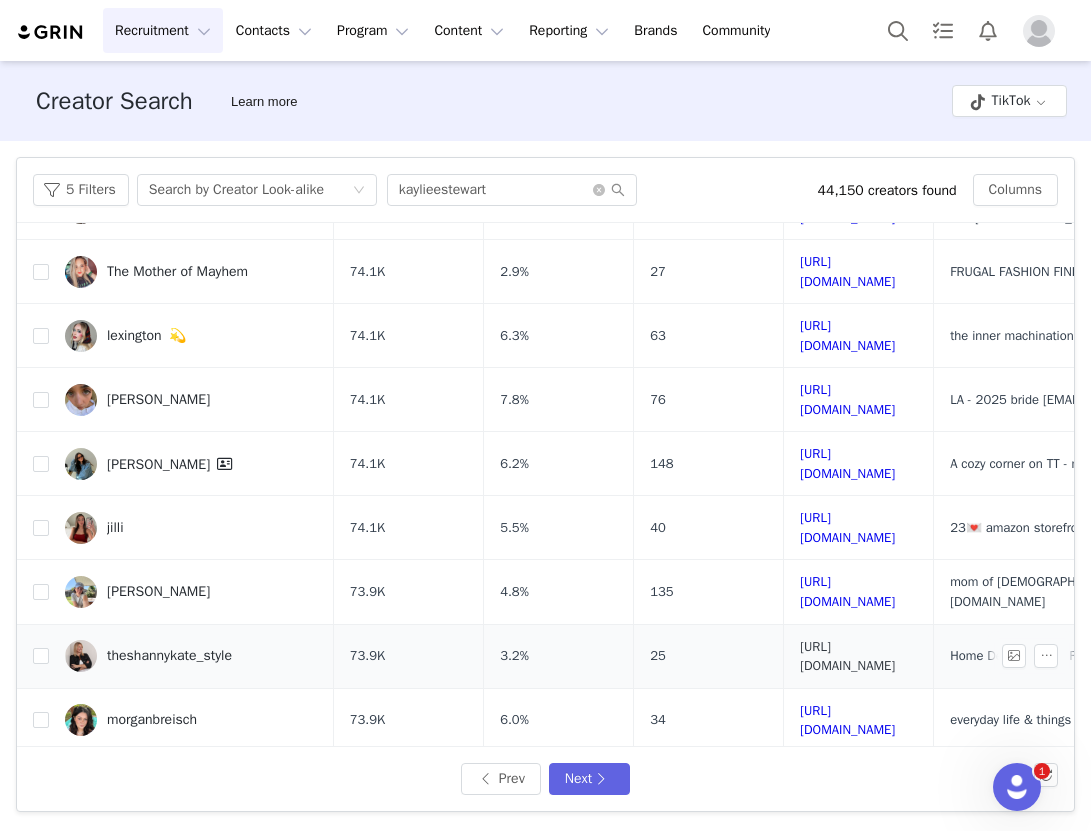 click on "https://www.tiktok.com/share/user/6826401124833444869" at bounding box center [847, 656] 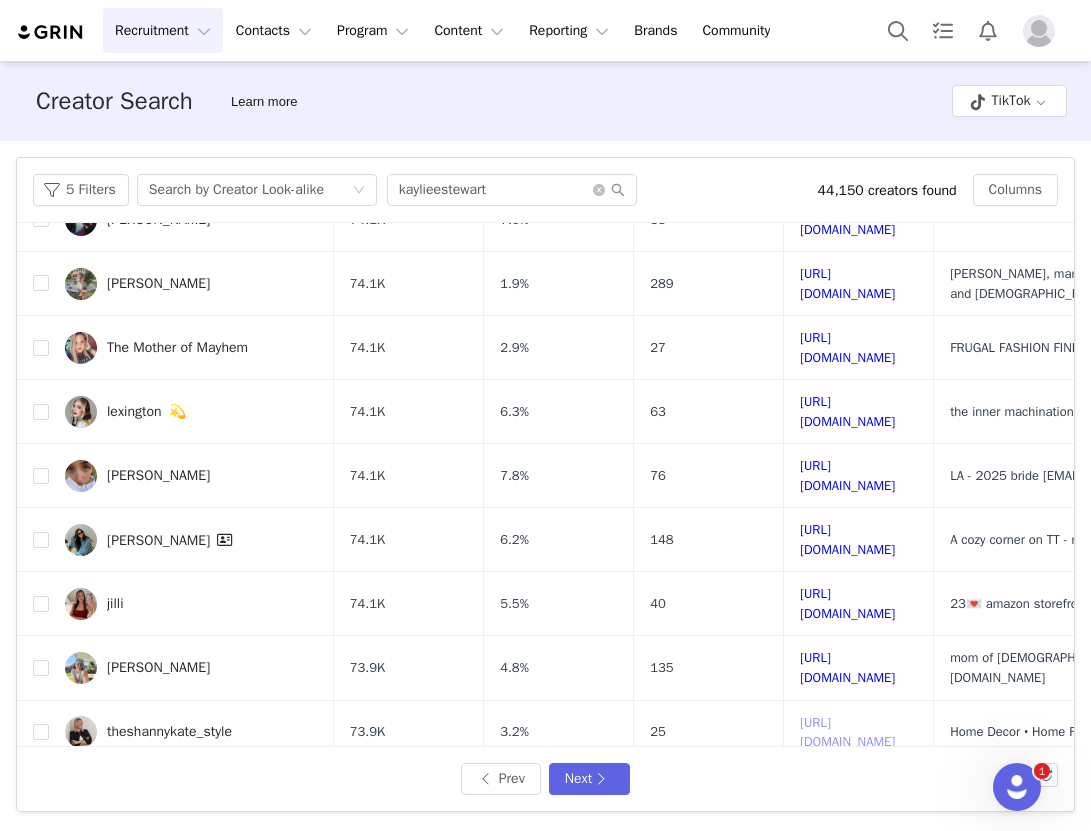 scroll, scrollTop: 671, scrollLeft: 0, axis: vertical 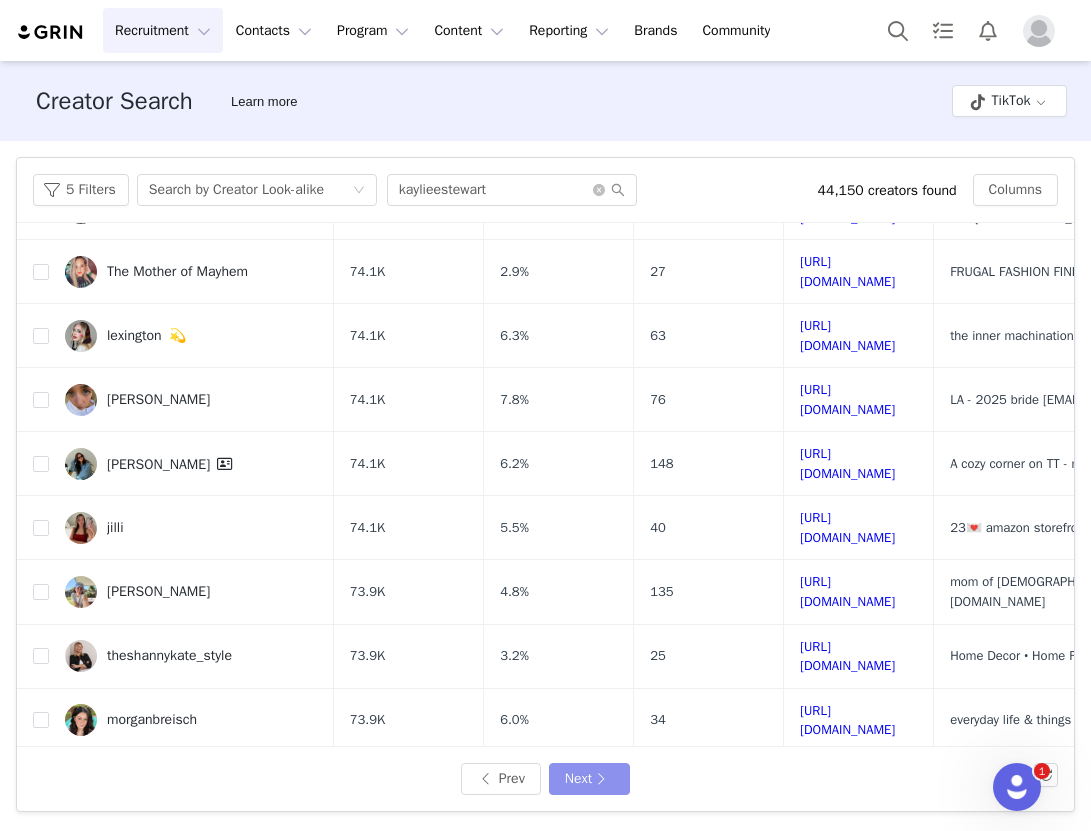 click on "Next" at bounding box center (589, 779) 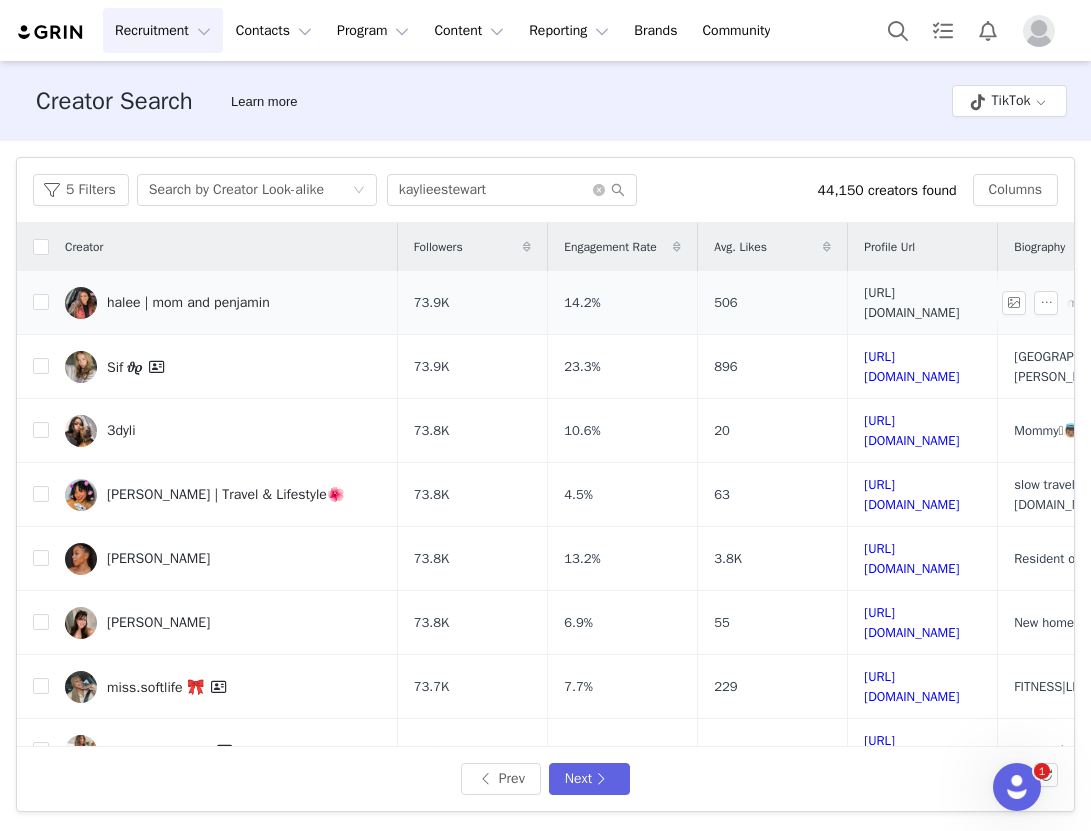 click on "https://www.tiktok.com/share/user/6782021340885353477" at bounding box center [911, 302] 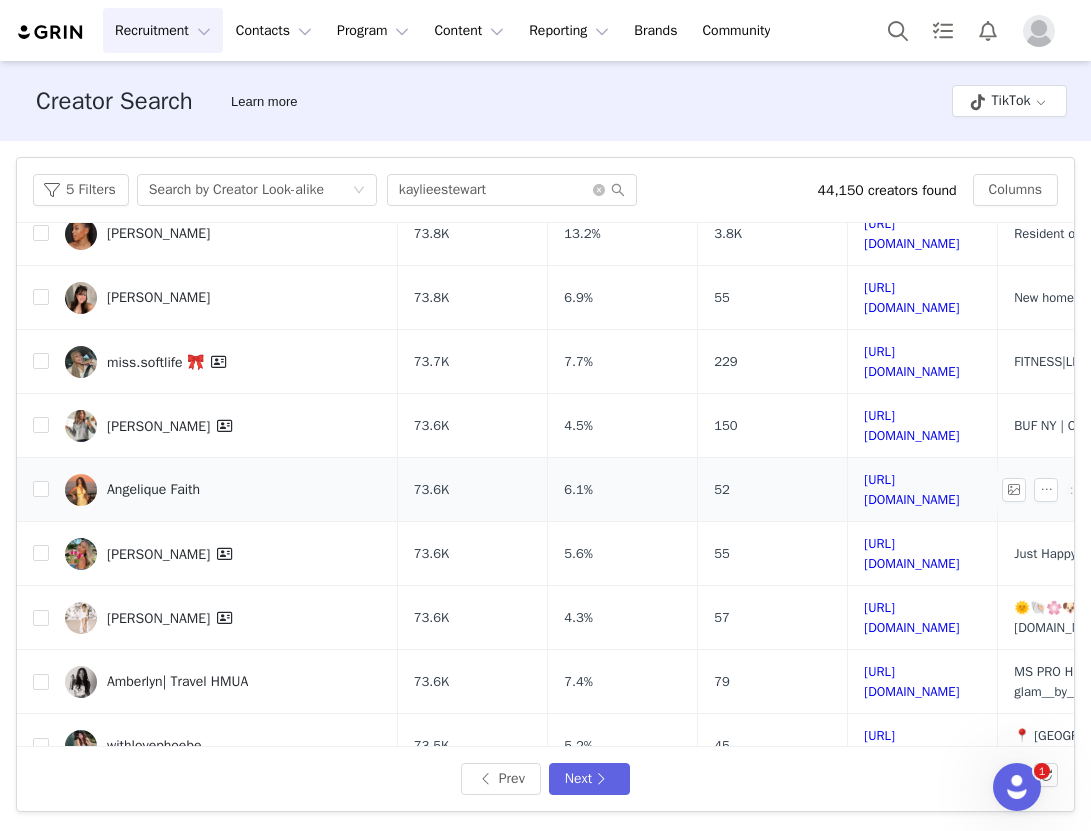 scroll, scrollTop: 366, scrollLeft: 0, axis: vertical 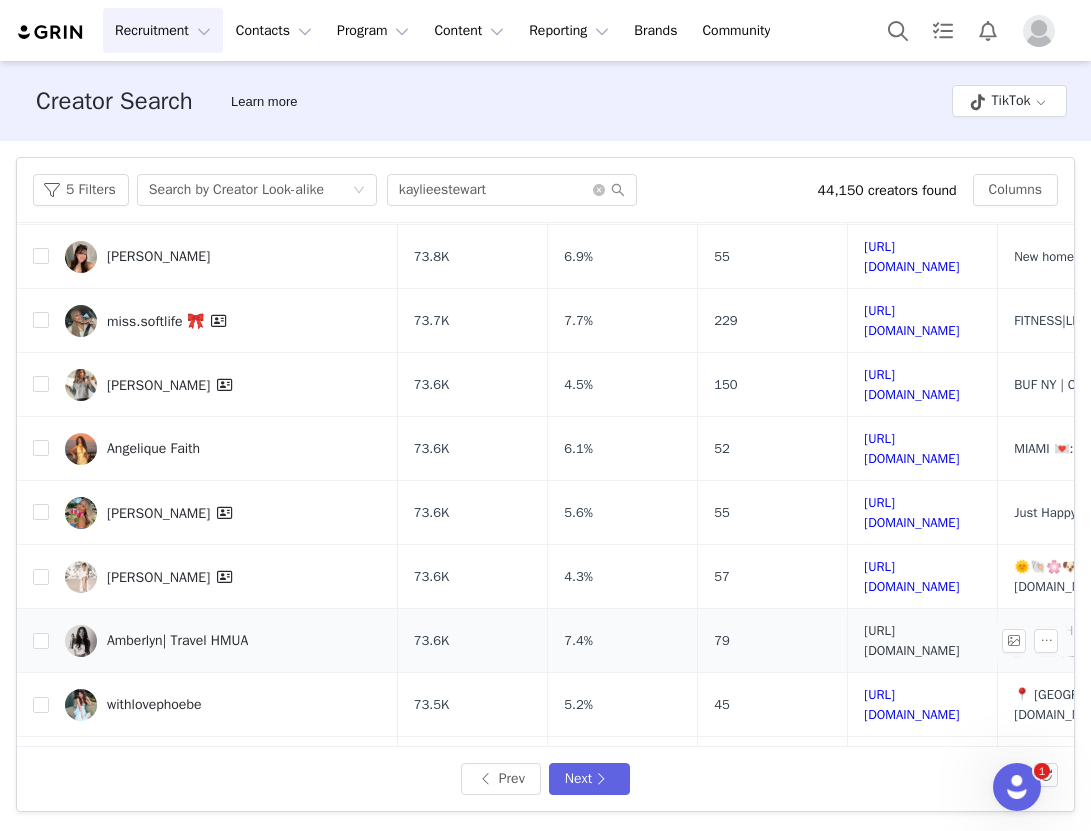 click on "https://www.tiktok.com/share/user/6705818841208357894" at bounding box center (911, 640) 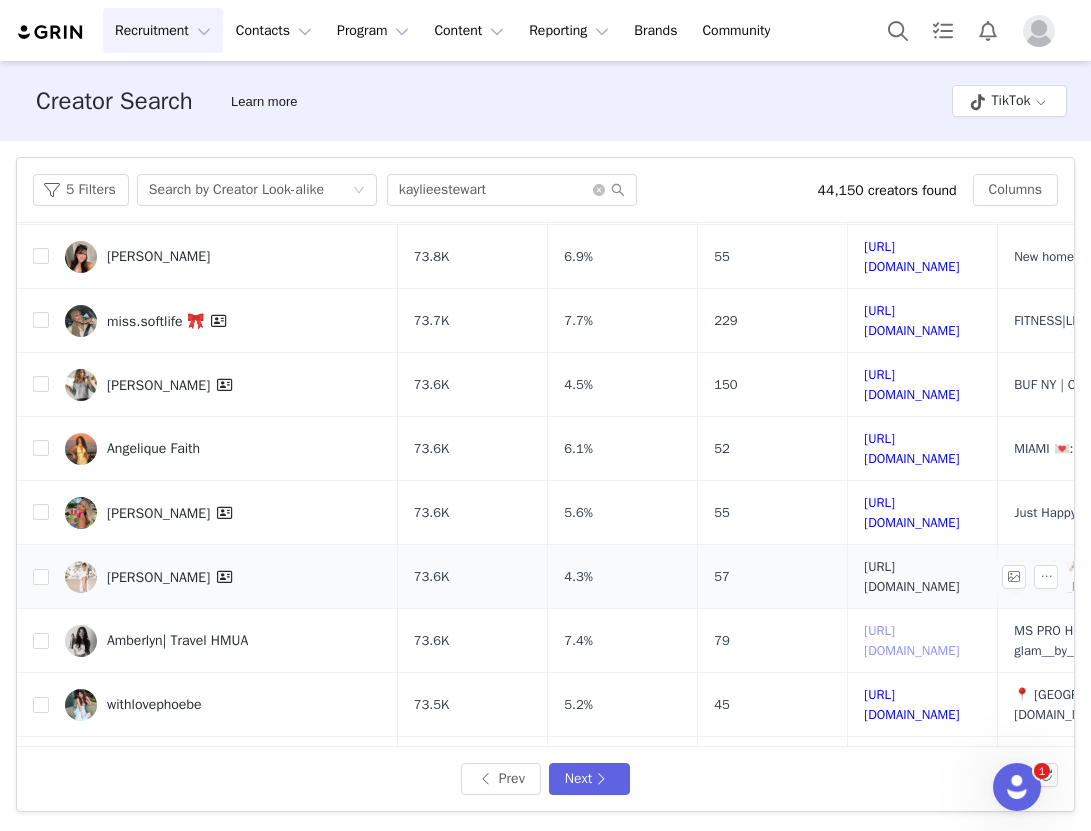scroll, scrollTop: 473, scrollLeft: 0, axis: vertical 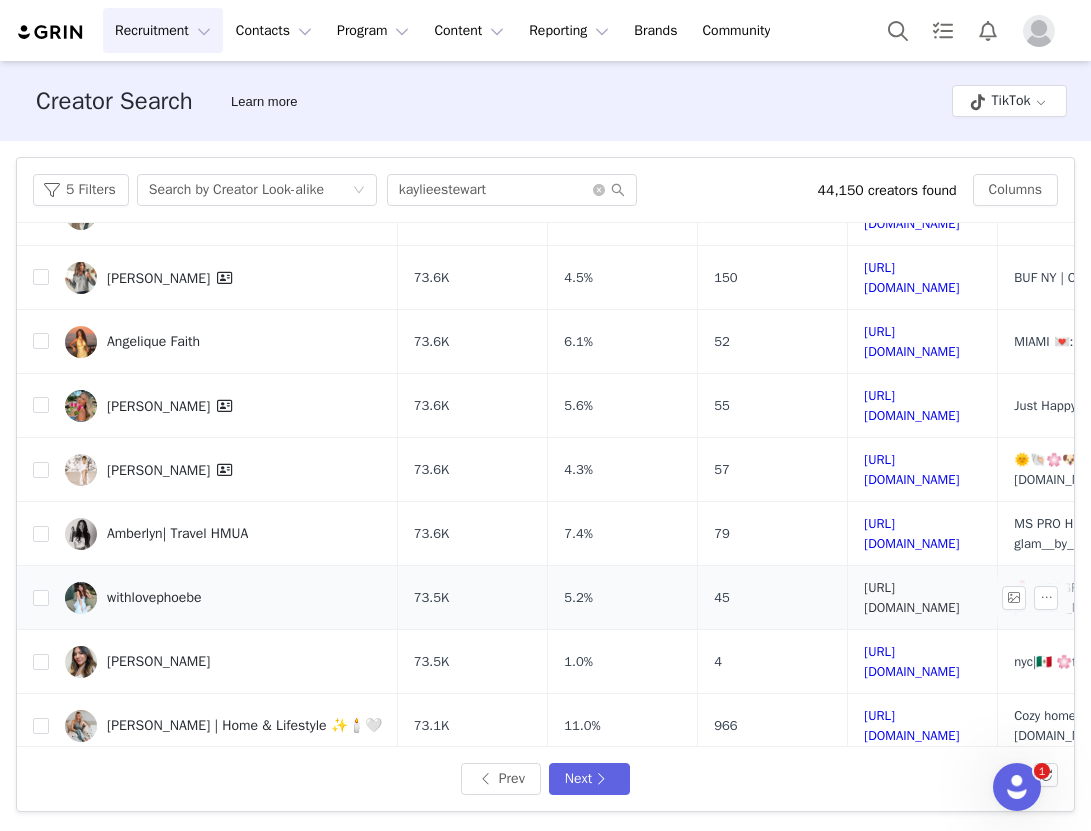 click on "https://www.tiktok.com/share/user/6805650488307139590" at bounding box center (911, 597) 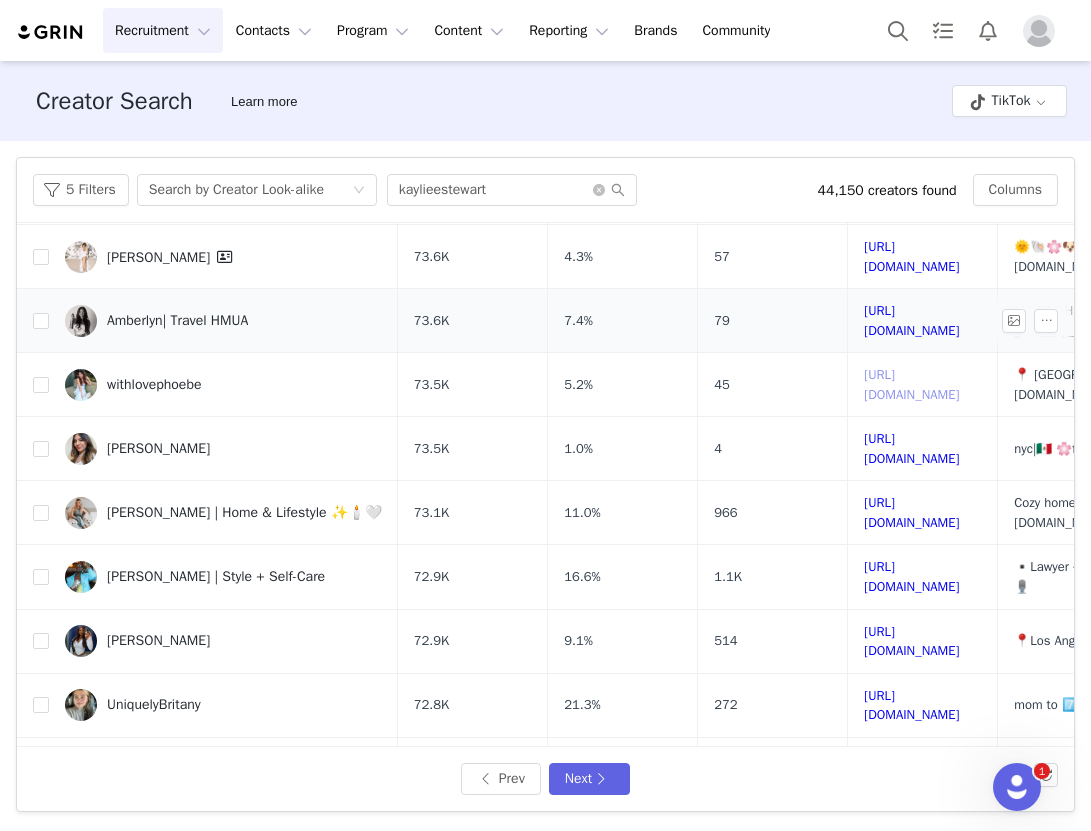 scroll, scrollTop: 692, scrollLeft: 0, axis: vertical 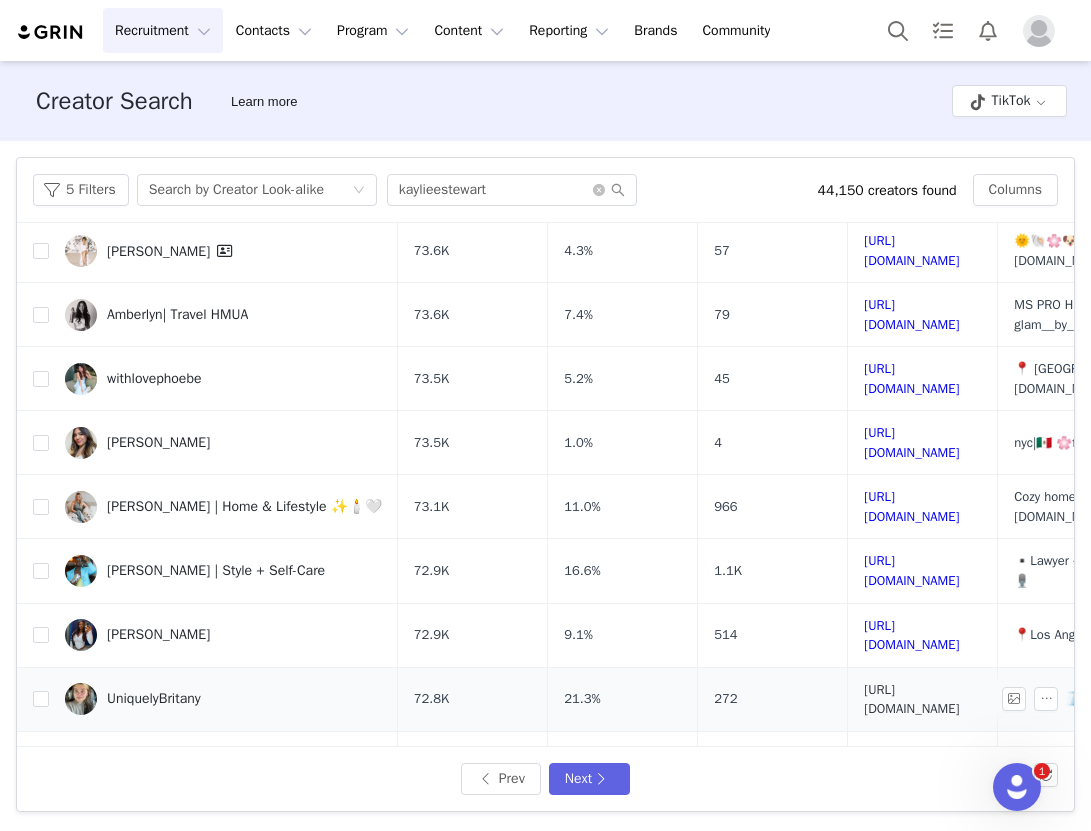 click on "https://www.tiktok.com/share/user/6558102239159058437" at bounding box center (911, 699) 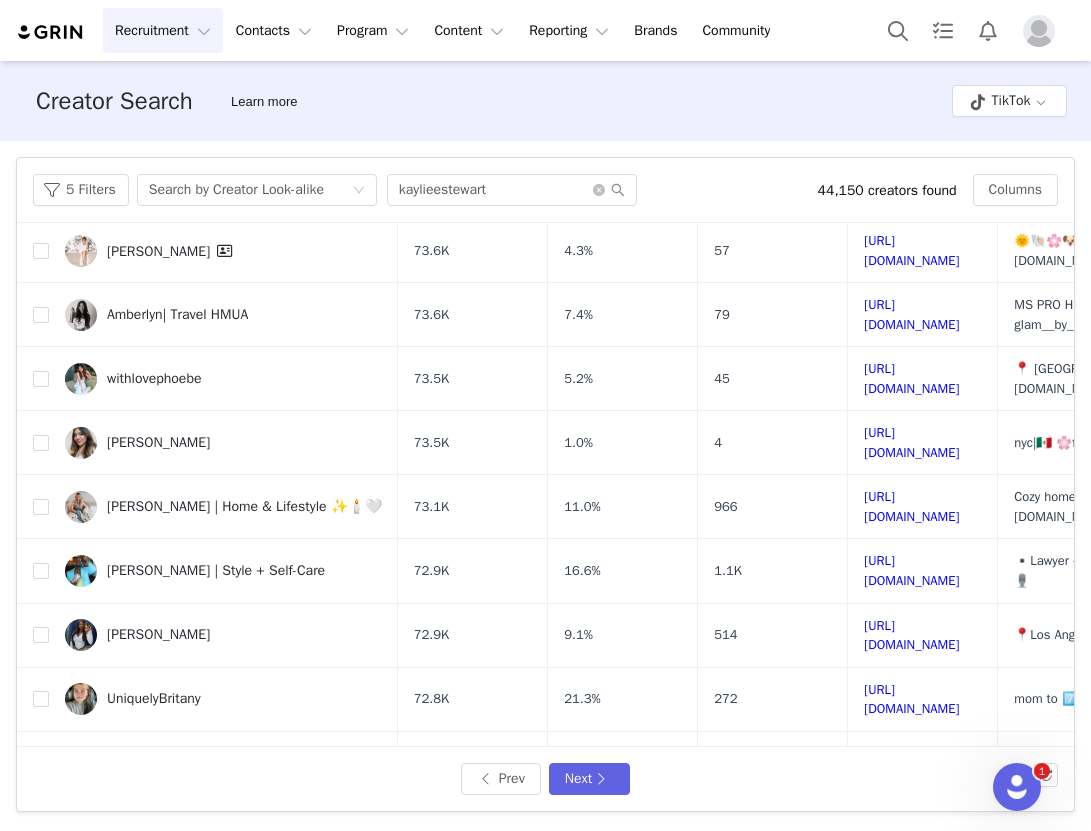 click on "https://www.tiktok.com/share/user/6768204092164621318" at bounding box center (911, 827) 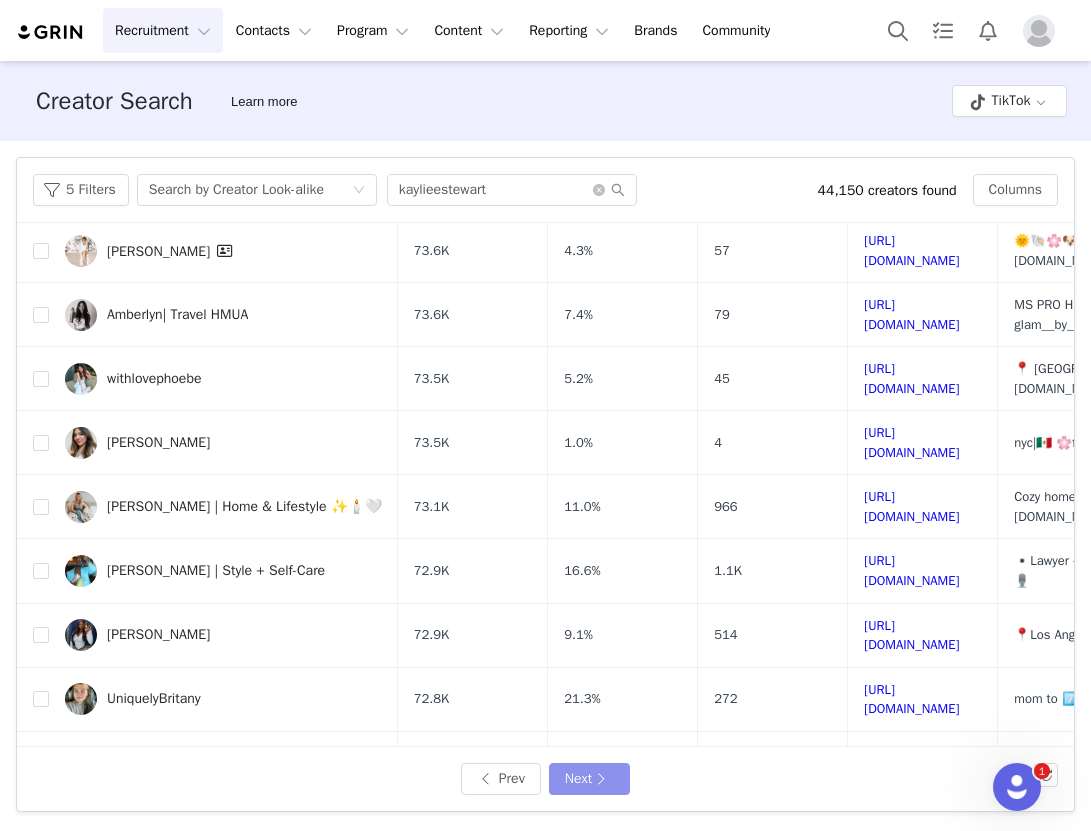 click on "Next" at bounding box center (589, 779) 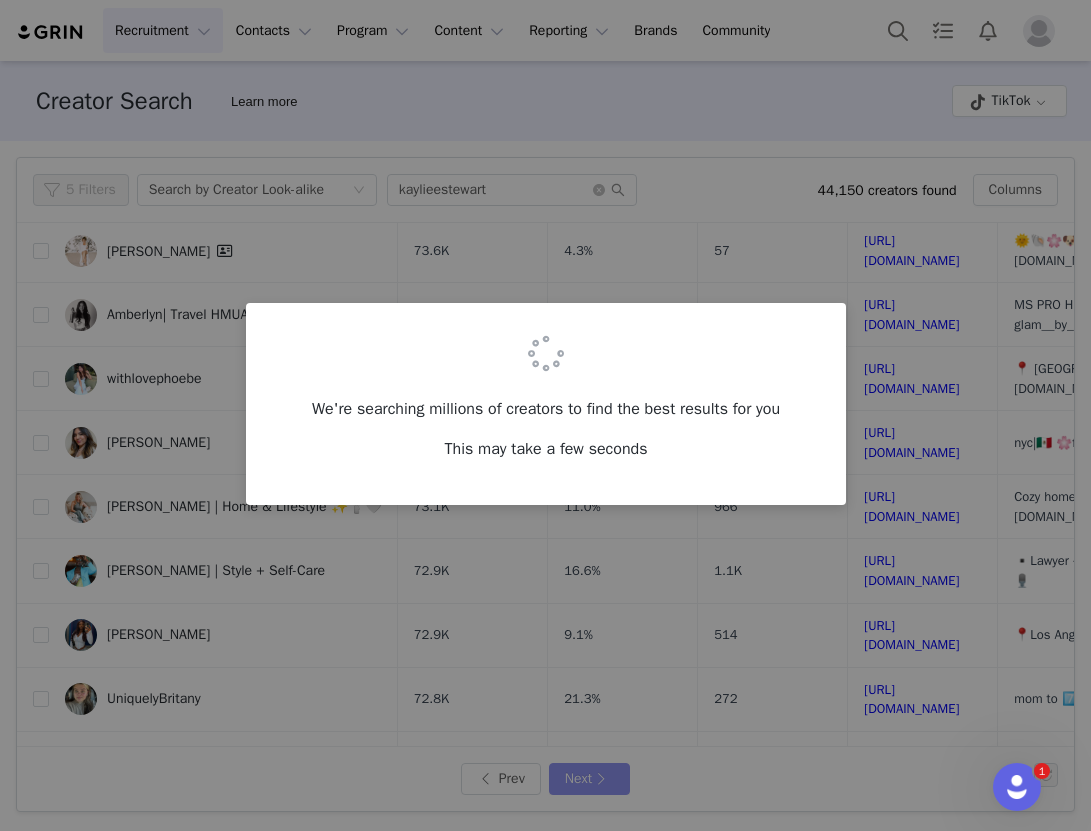 scroll, scrollTop: 0, scrollLeft: 0, axis: both 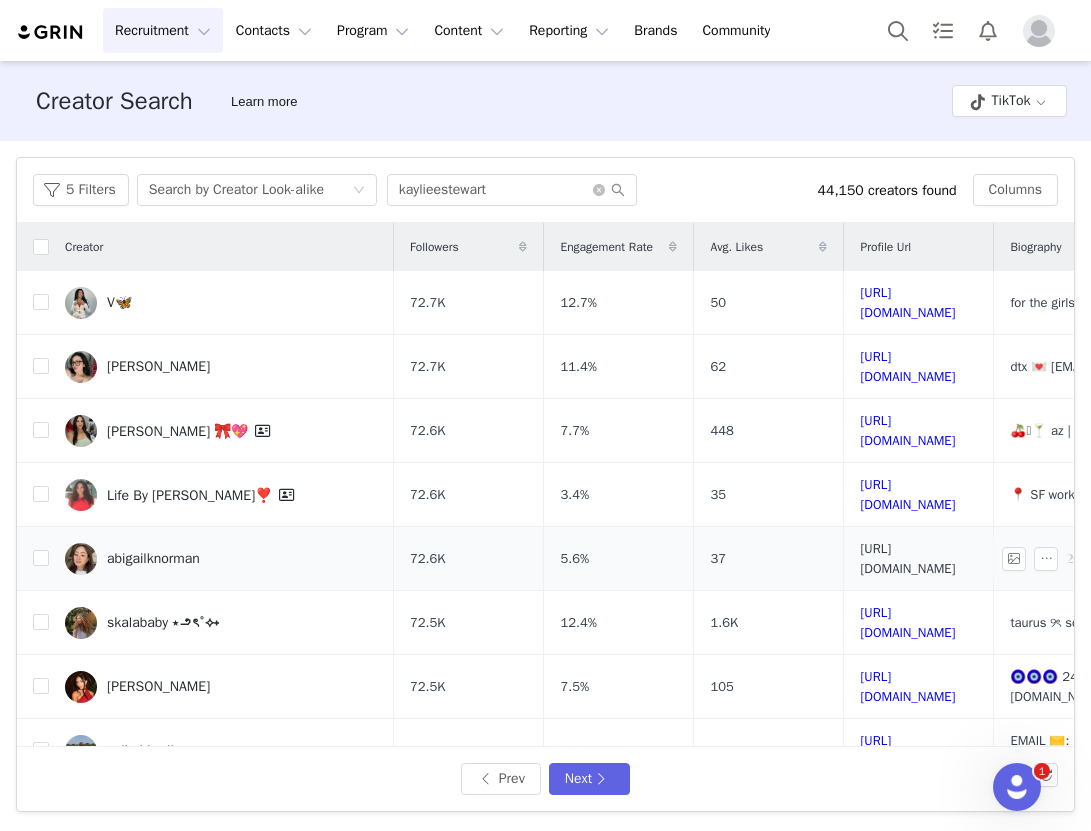 click on "https://www.tiktok.com/share/user/10037765" at bounding box center [907, 558] 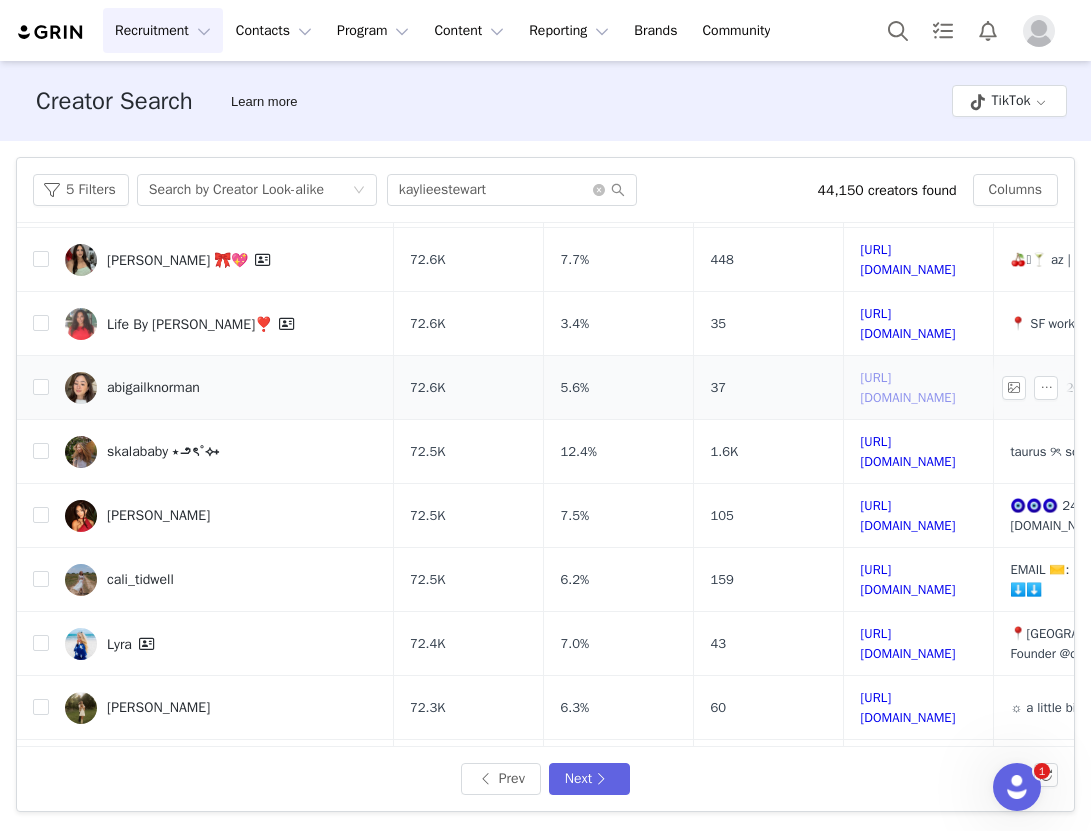 scroll, scrollTop: 205, scrollLeft: 0, axis: vertical 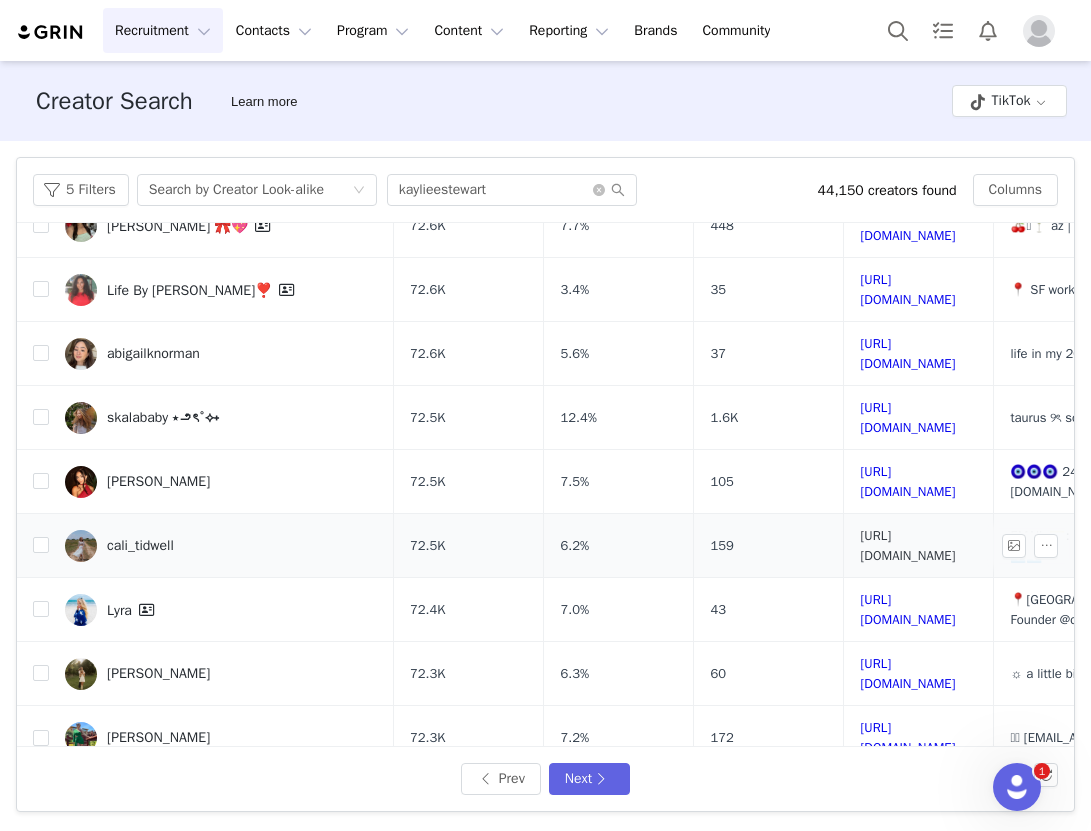 click on "https://www.tiktok.com/share/user/6768871681059947526" at bounding box center [907, 545] 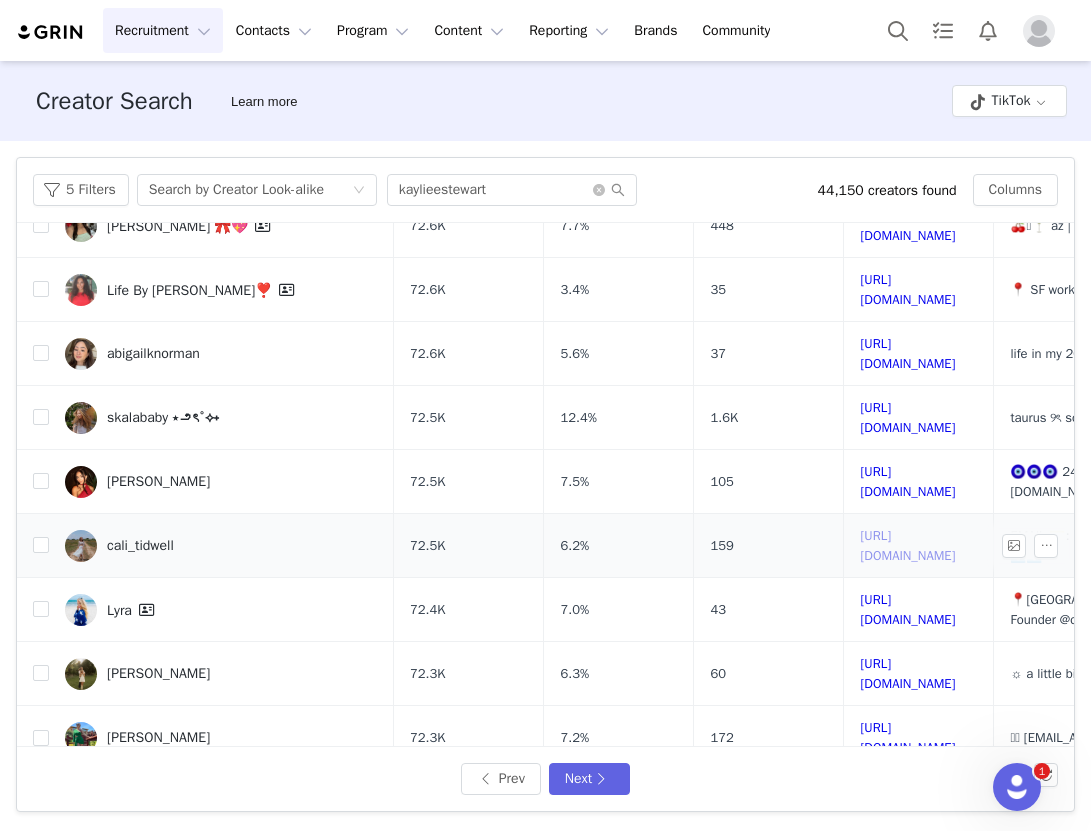 scroll, scrollTop: 335, scrollLeft: 0, axis: vertical 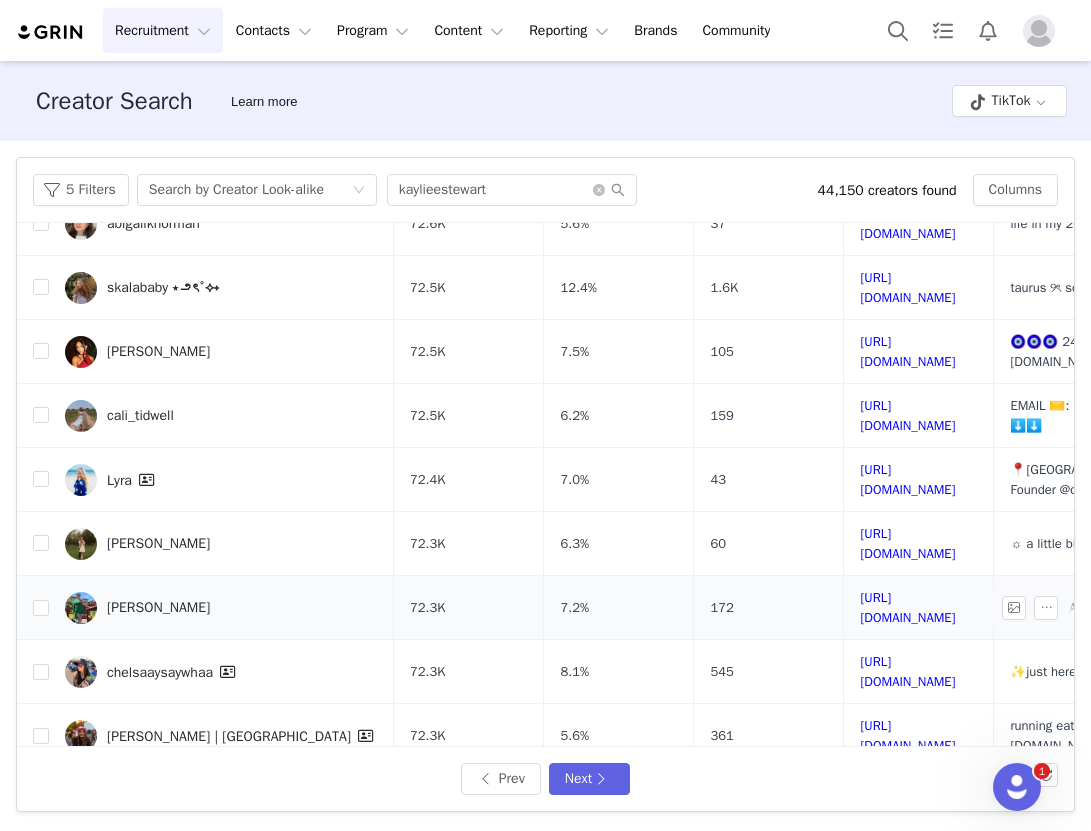 click on "https://www.tiktok.com/share/user/7008354690380579846" at bounding box center [919, 608] 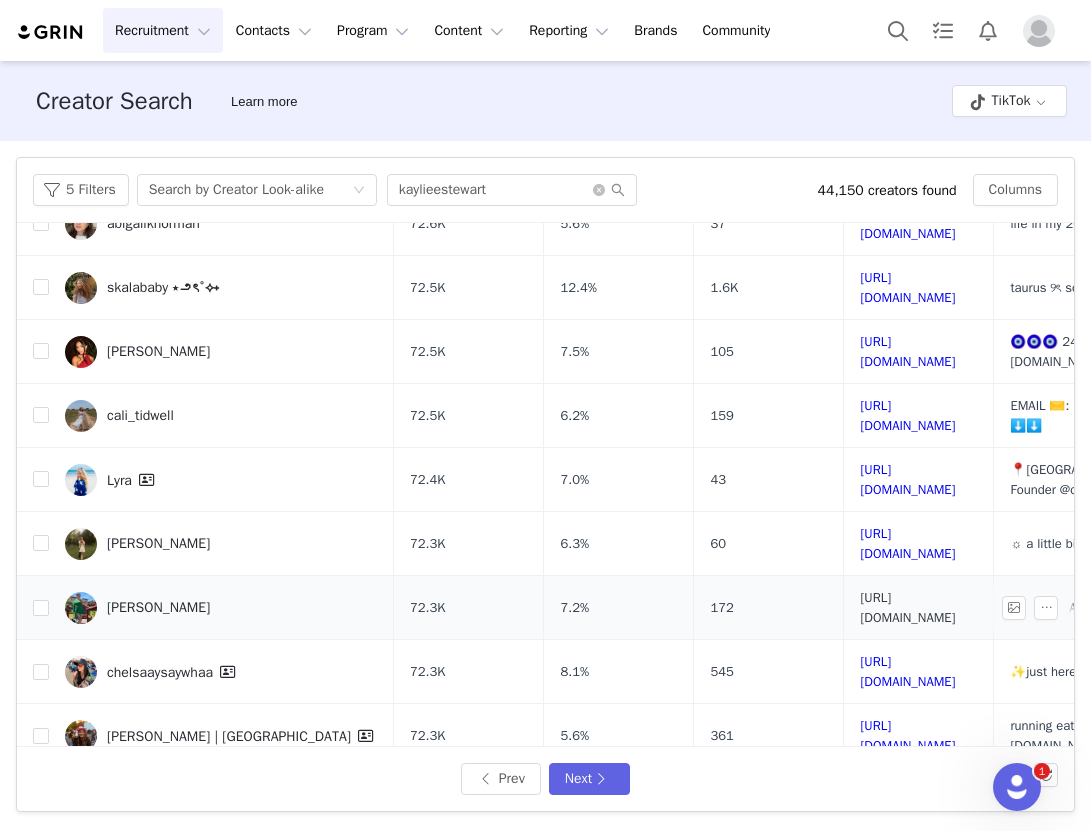click on "https://www.tiktok.com/share/user/7008354690380579846" at bounding box center [907, 607] 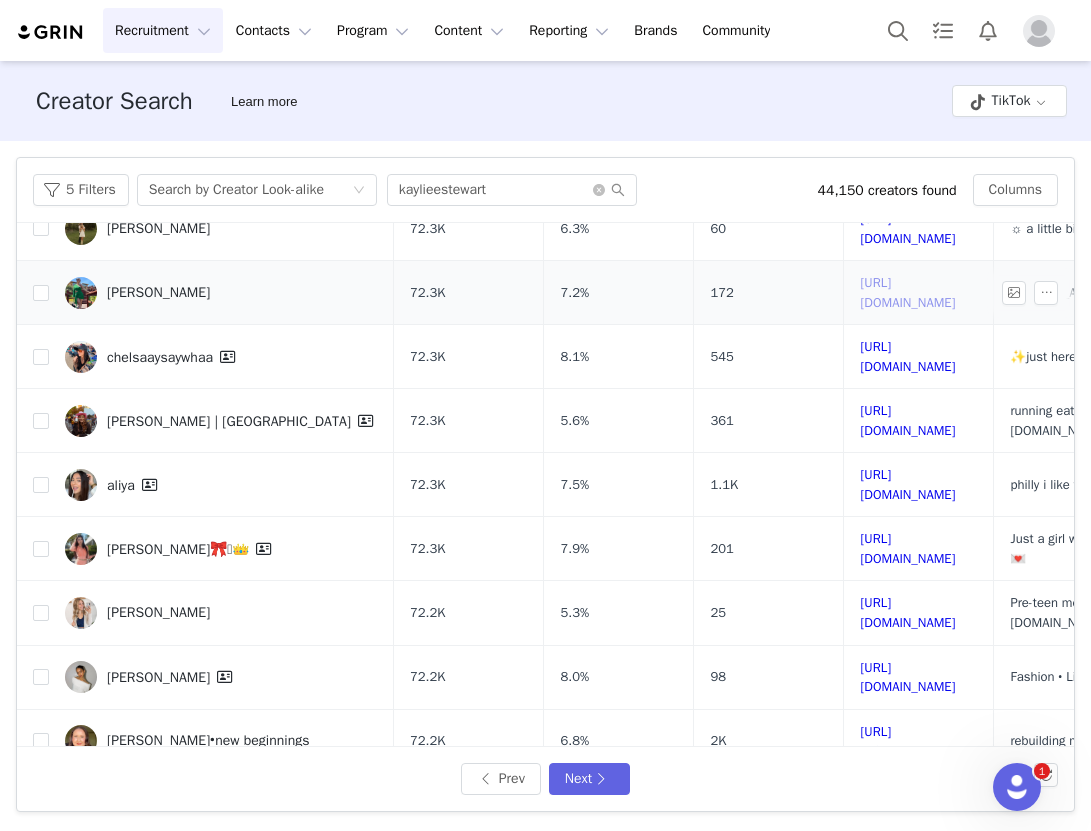 scroll, scrollTop: 651, scrollLeft: 0, axis: vertical 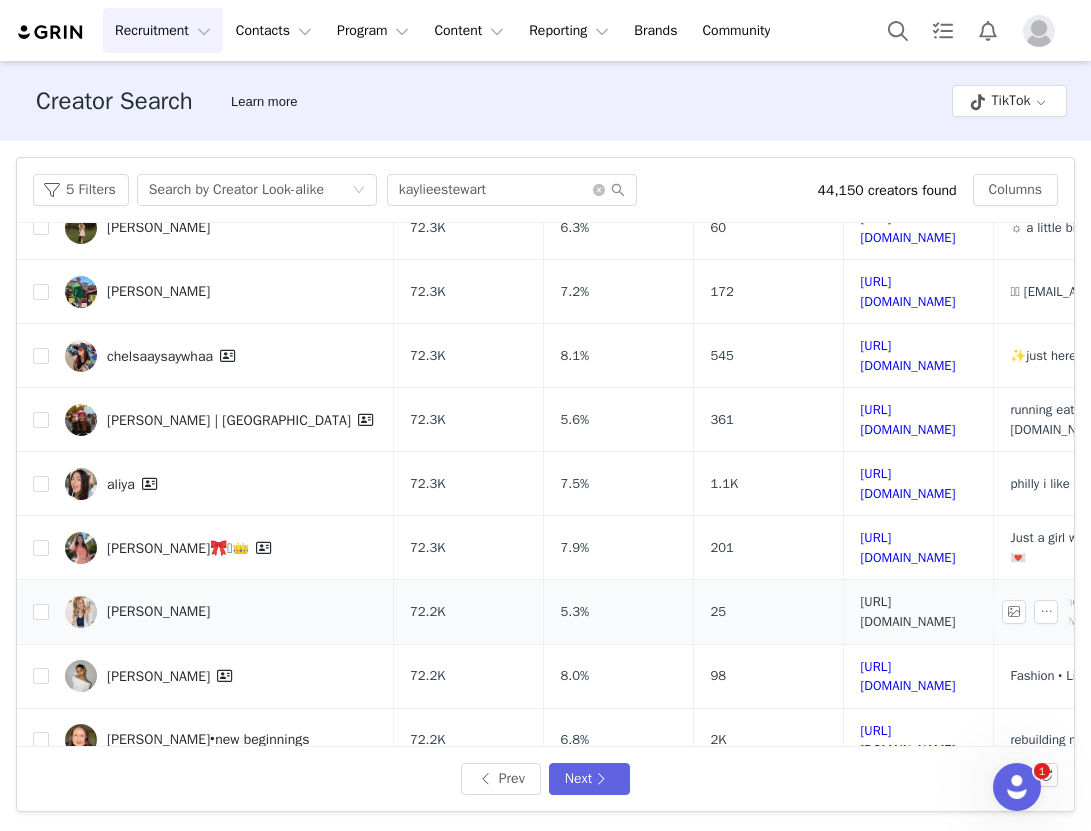 click on "https://www.tiktok.com/share/user/6826003975373620229" at bounding box center (907, 611) 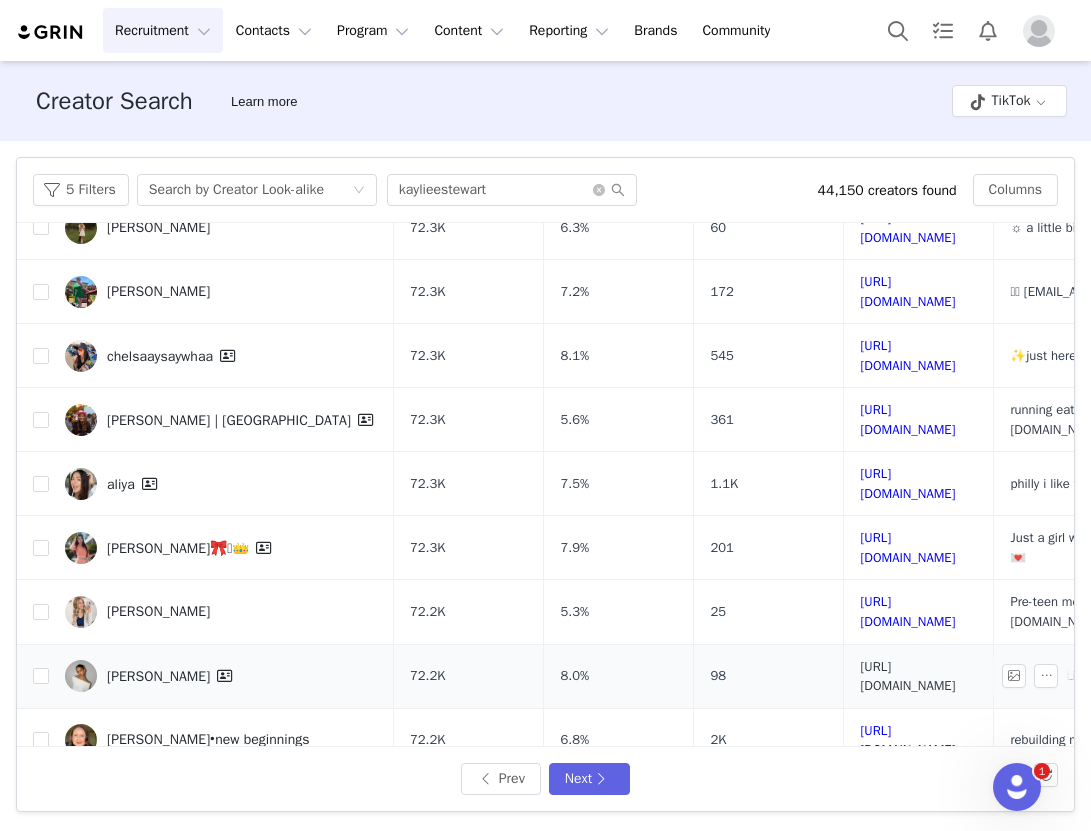 click on "https://www.tiktok.com/share/user/6803624446143153157" at bounding box center (907, 676) 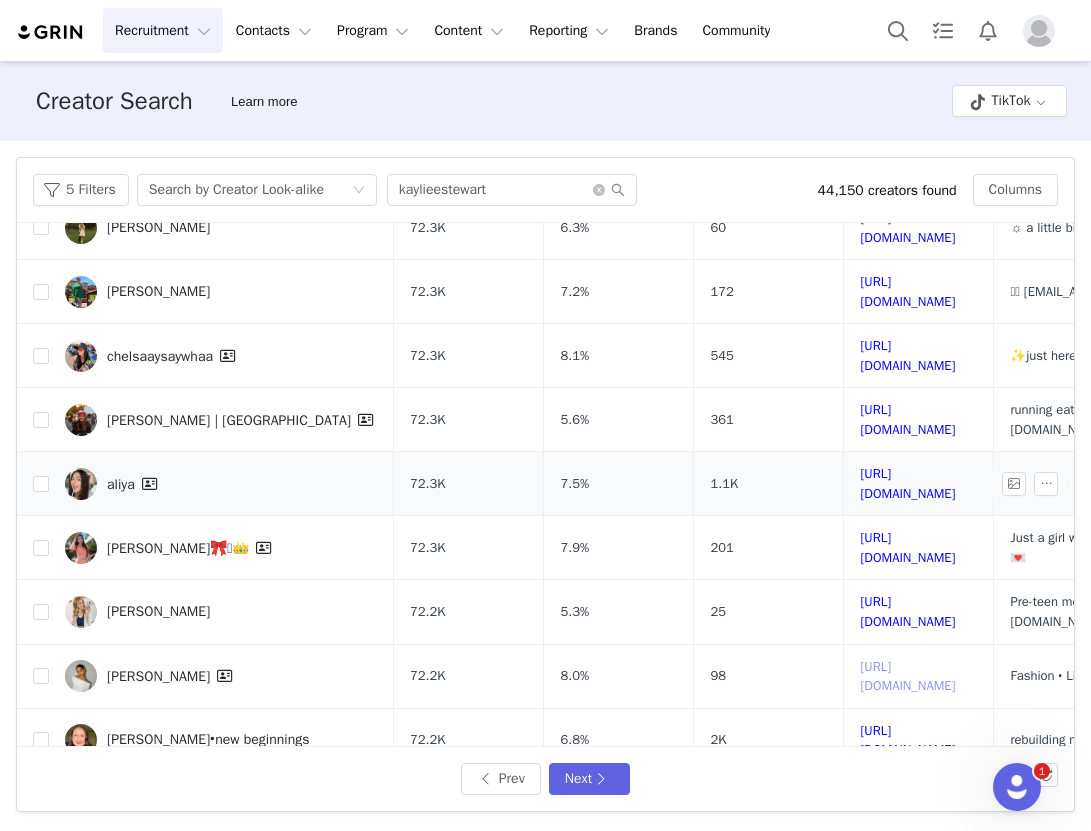scroll, scrollTop: 685, scrollLeft: 0, axis: vertical 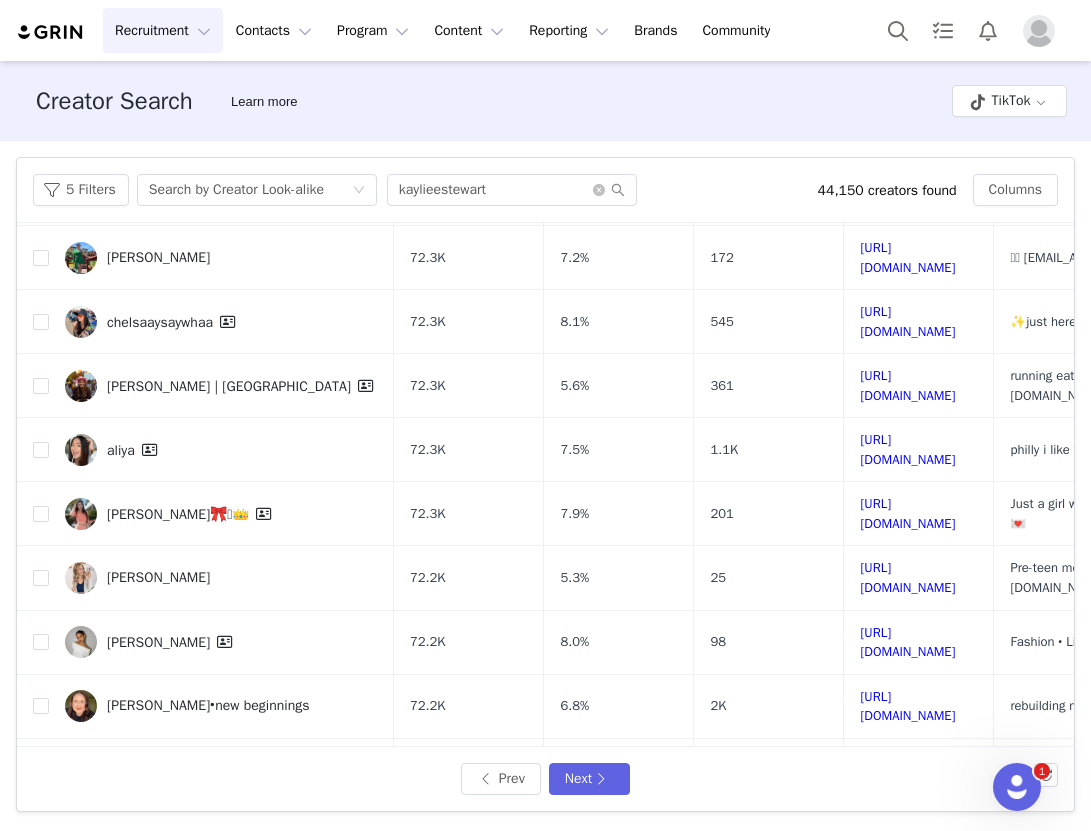 click on "https://www.tiktok.com/share/user/6862427769264784389" at bounding box center [907, 834] 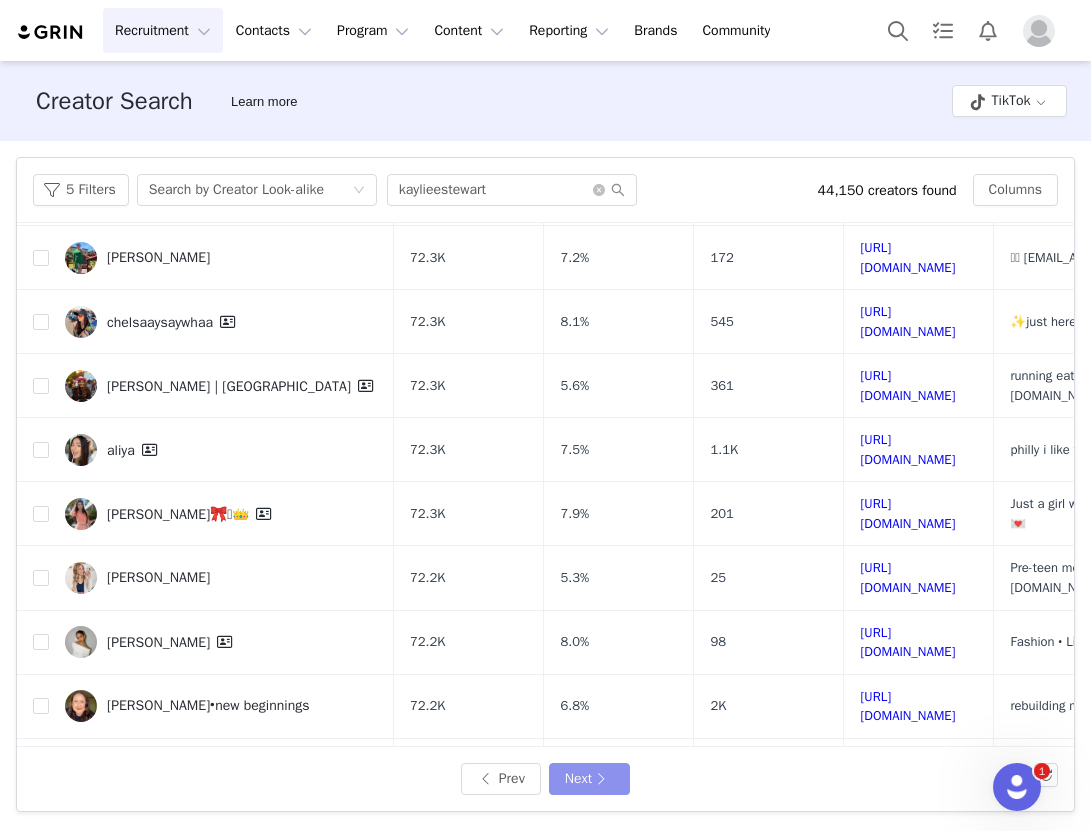 click on "Next" at bounding box center [589, 779] 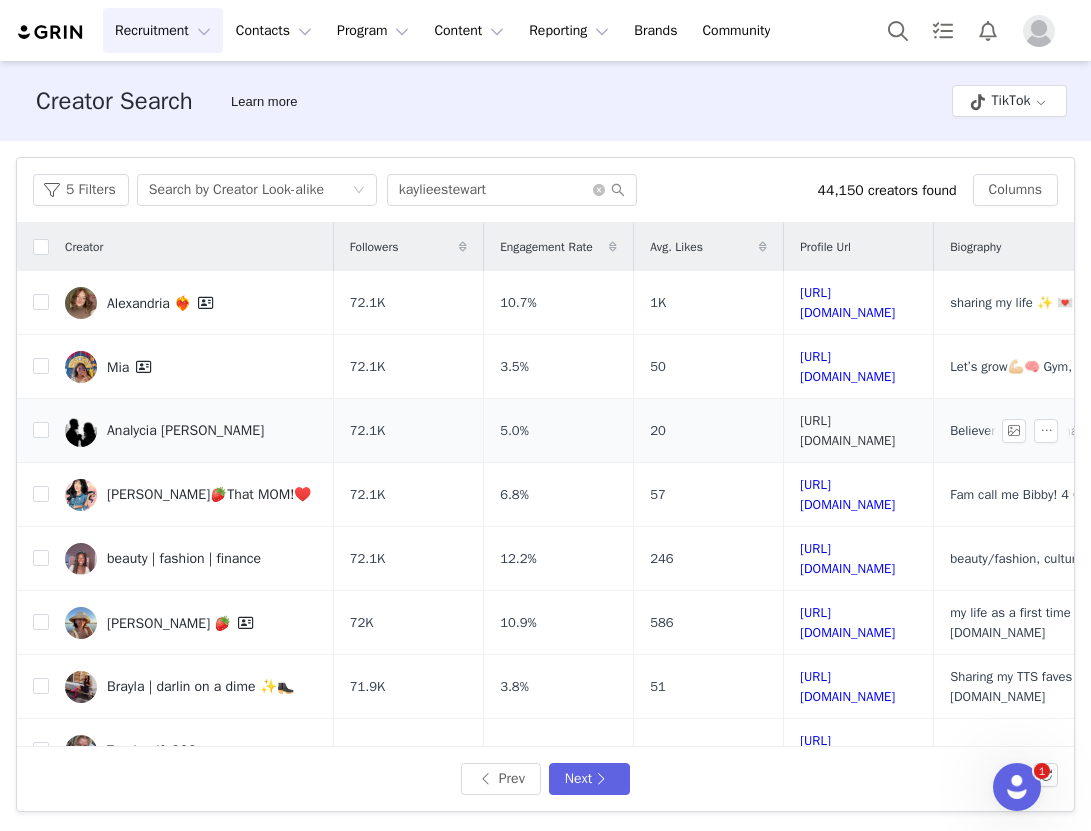 click on "https://www.tiktok.com/share/user/6791650054619087878" at bounding box center (847, 430) 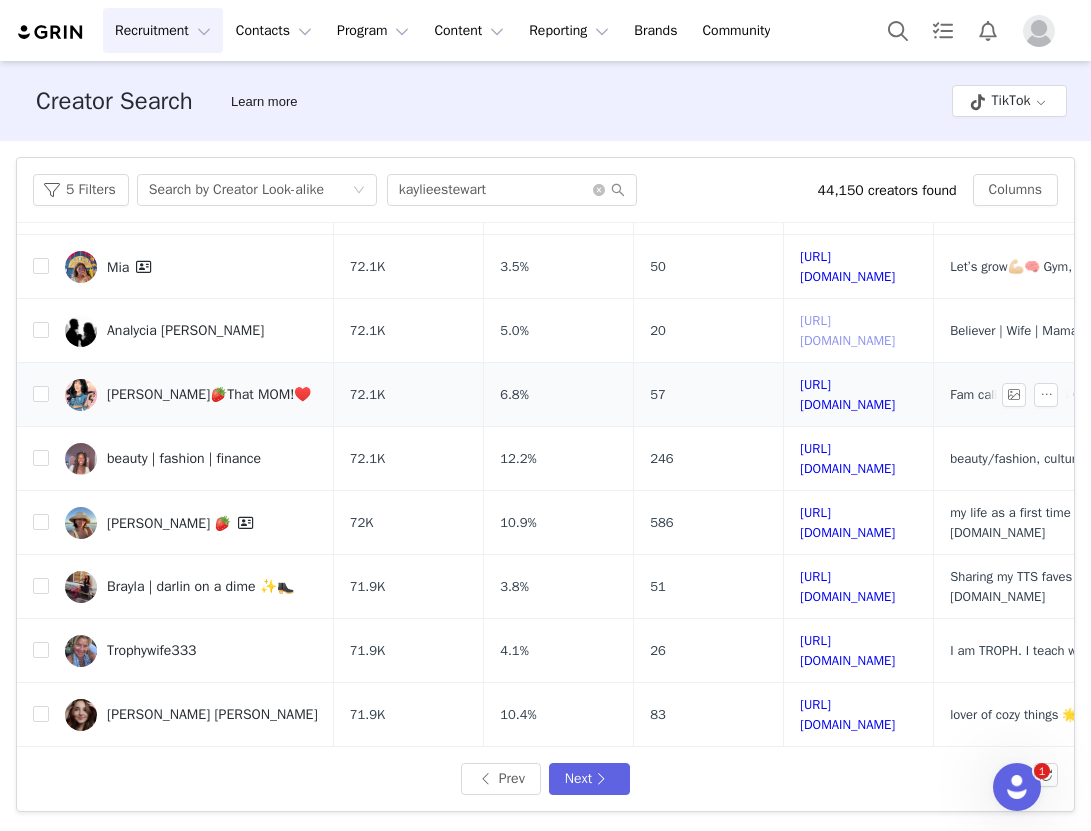 scroll, scrollTop: 101, scrollLeft: 0, axis: vertical 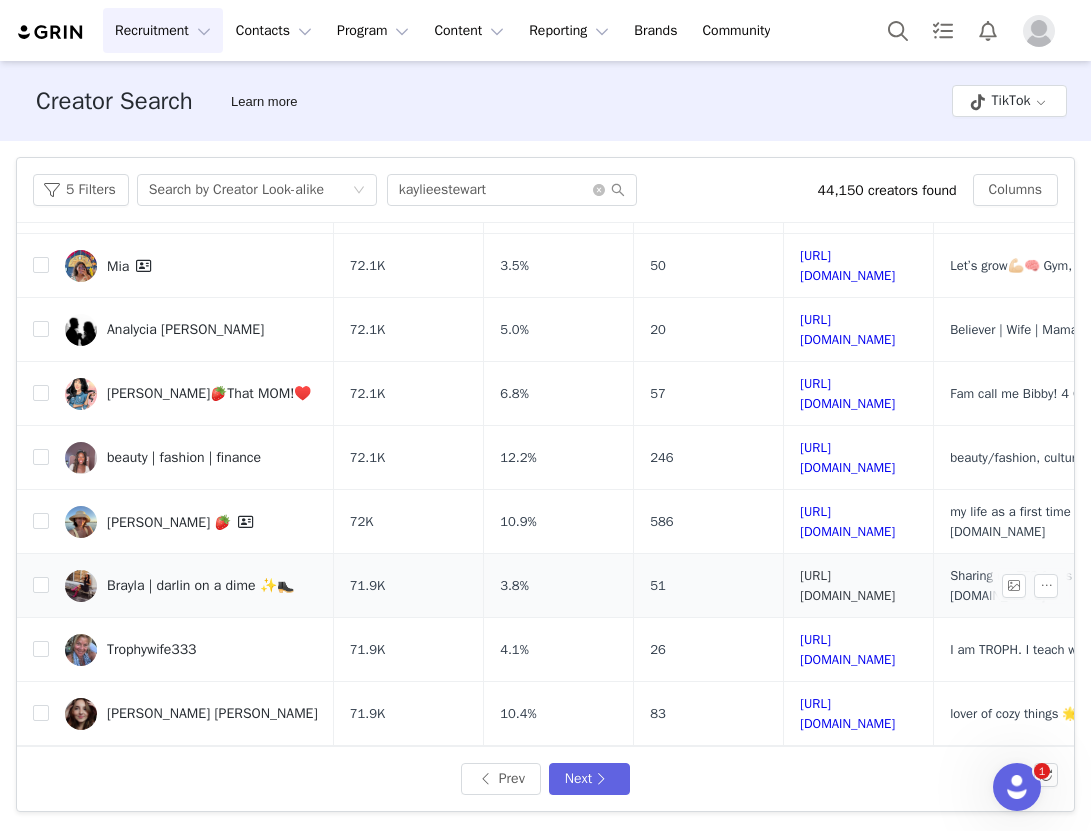 click on "https://www.tiktok.com/share/user/6812952633599624198" at bounding box center (847, 585) 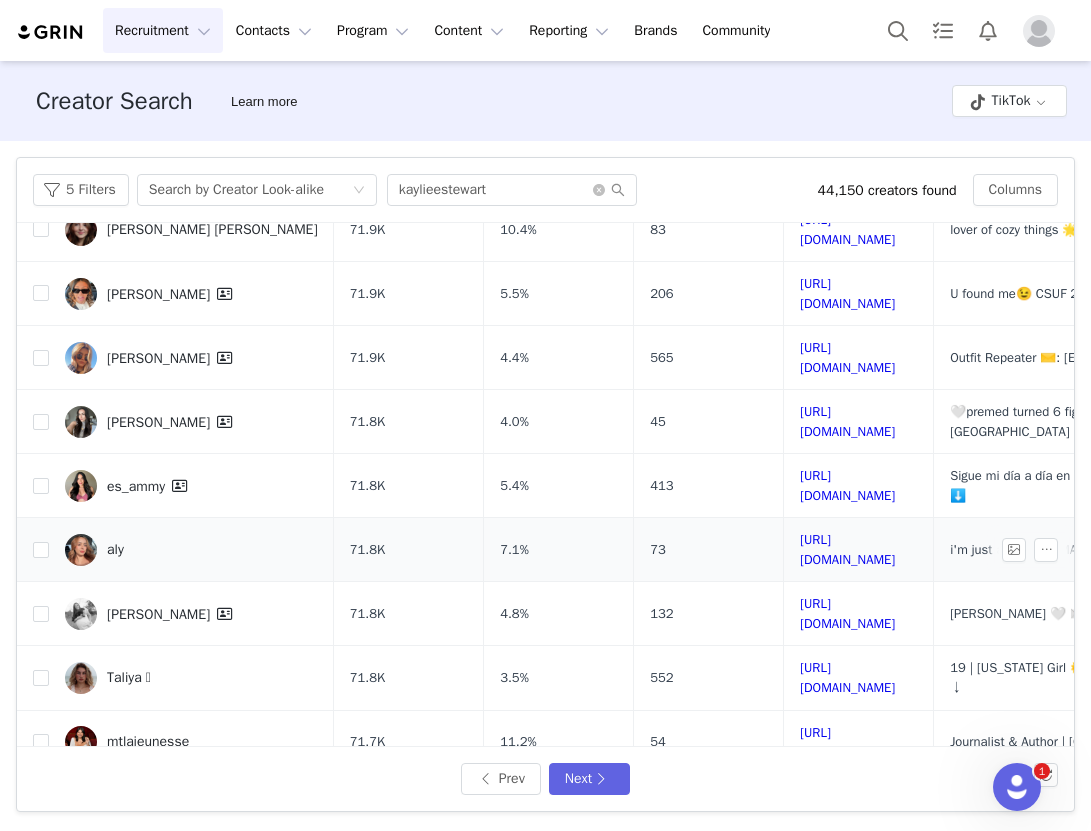 scroll, scrollTop: 685, scrollLeft: 0, axis: vertical 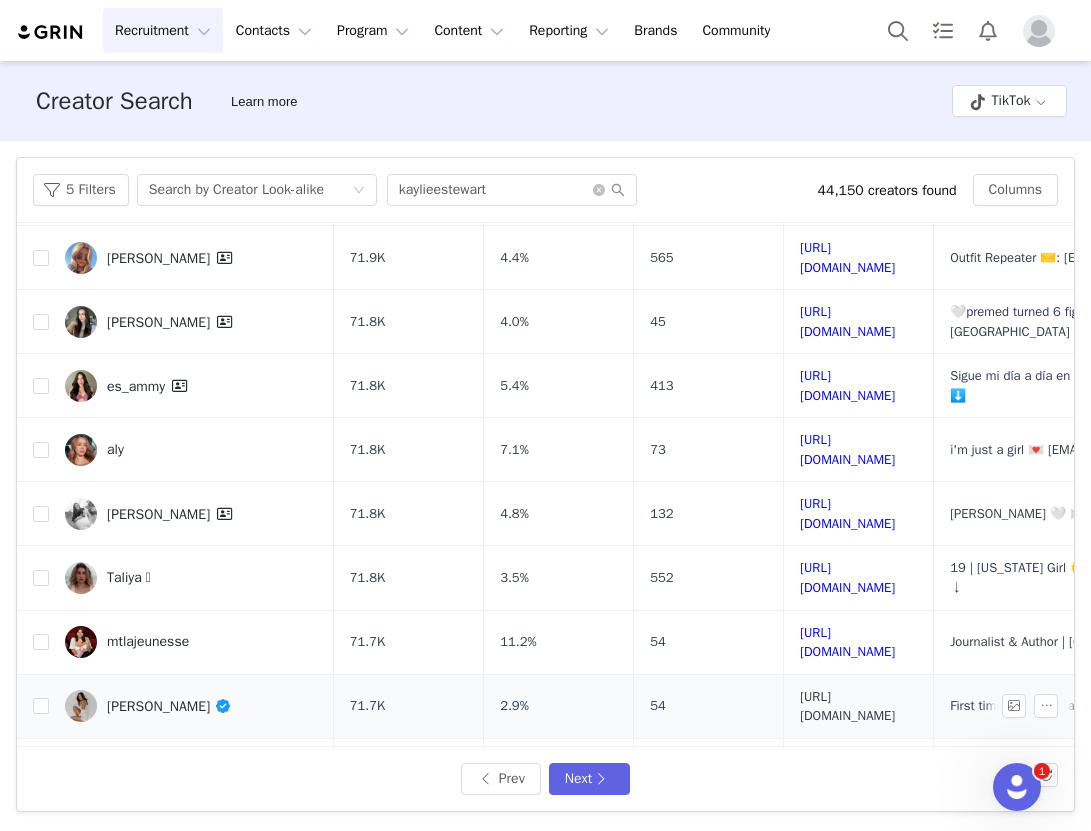 click on "https://www.tiktok.com/share/user/6780883640437769221" at bounding box center [847, 706] 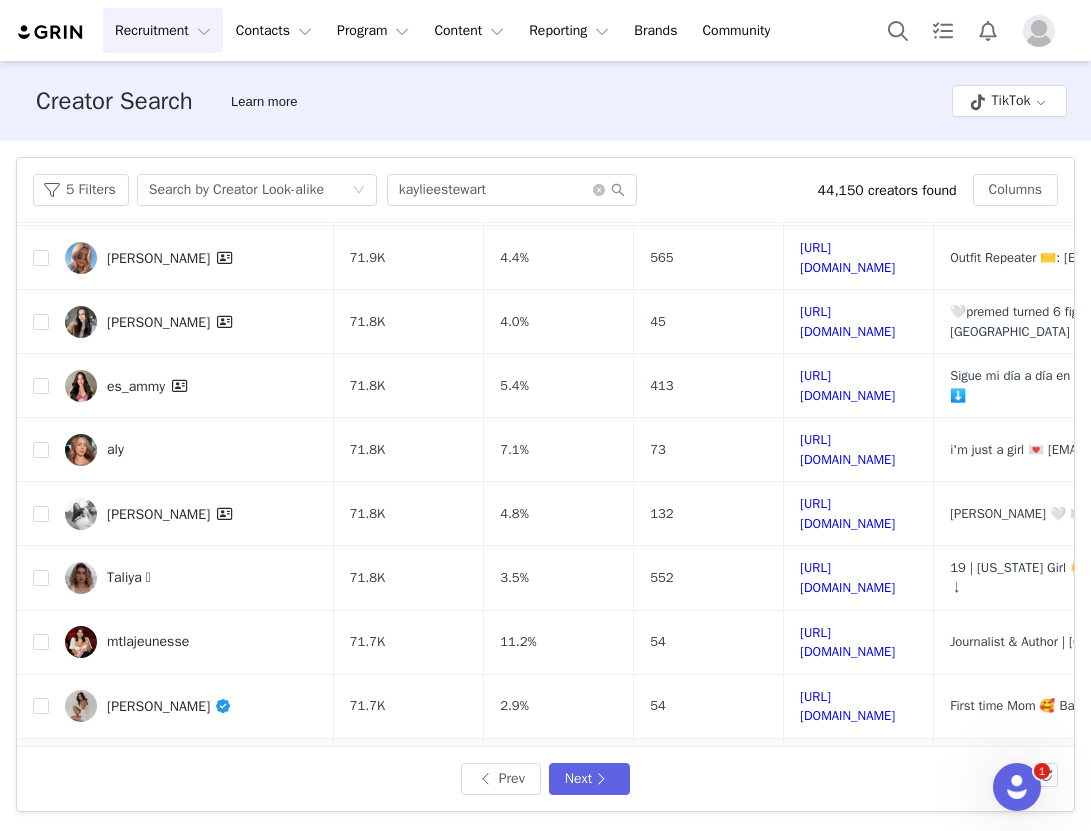 click on "https://www.tiktok.com/share/user/6532074862616281089" at bounding box center [847, 770] 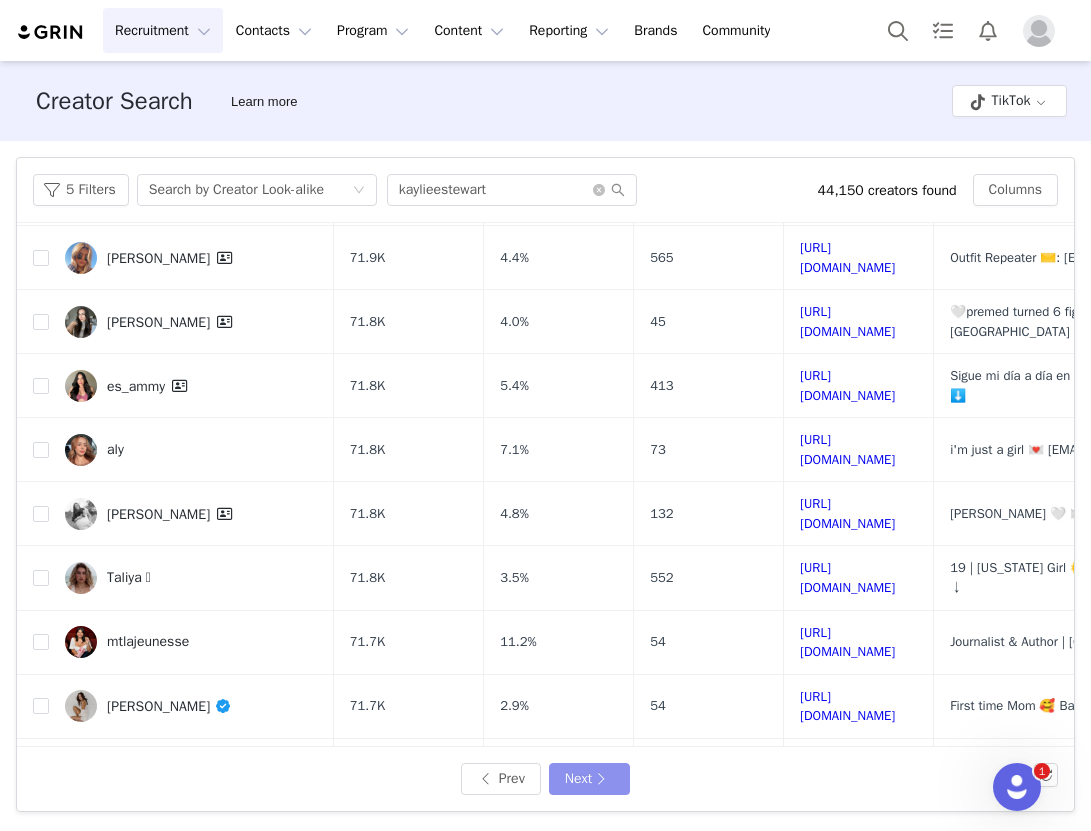 click on "Next" at bounding box center (589, 779) 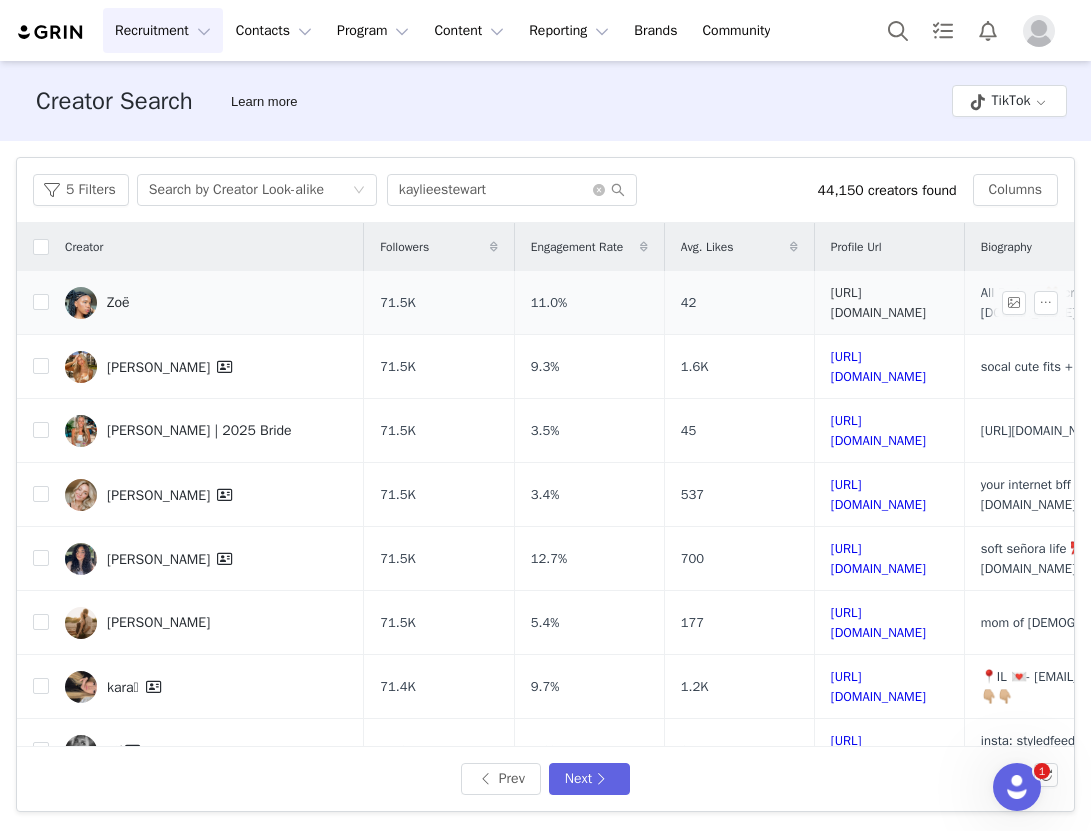 click on "https://www.tiktok.com/share/user/6919475341833536517" at bounding box center (878, 302) 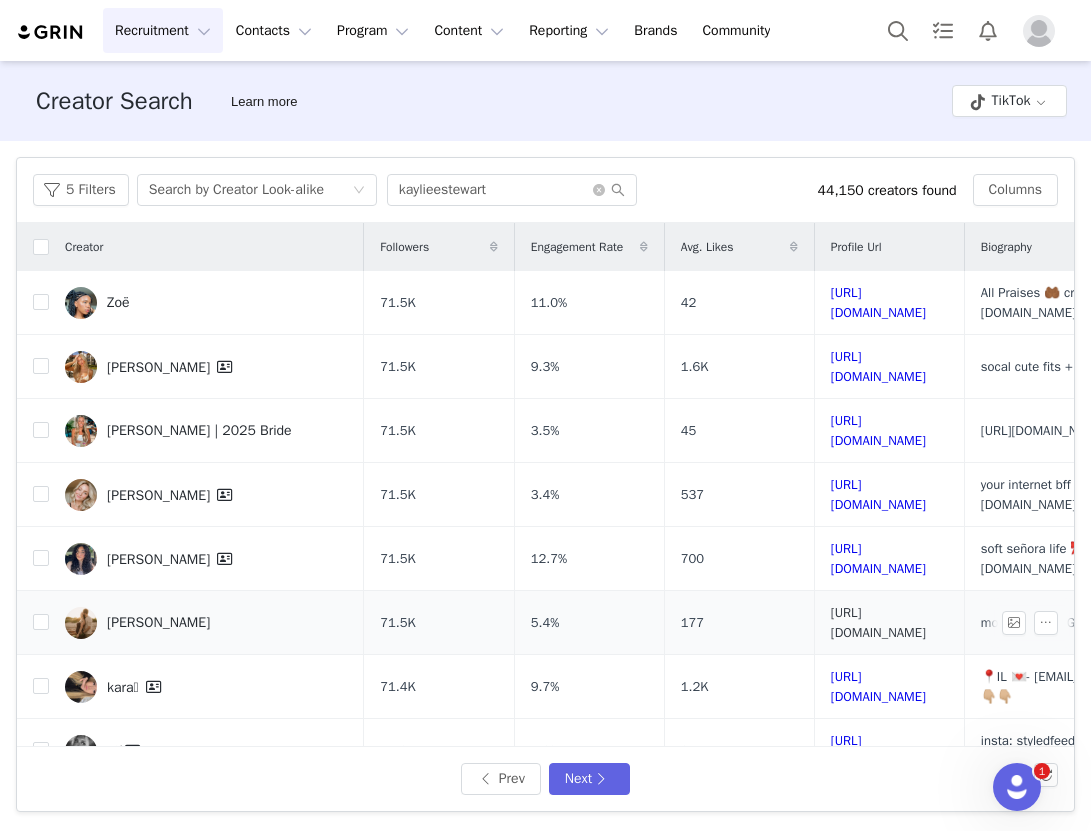 click on "https://www.tiktok.com/share/user/6881705644199330822" at bounding box center [878, 622] 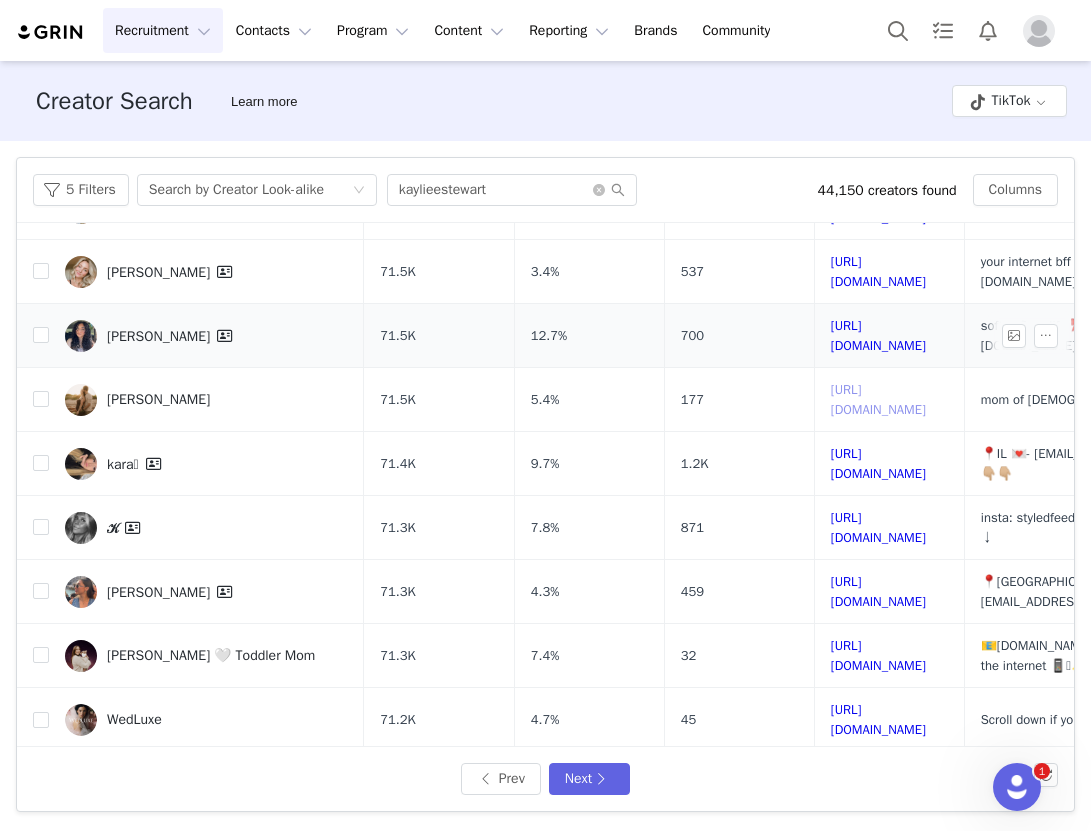 scroll, scrollTop: 283, scrollLeft: 0, axis: vertical 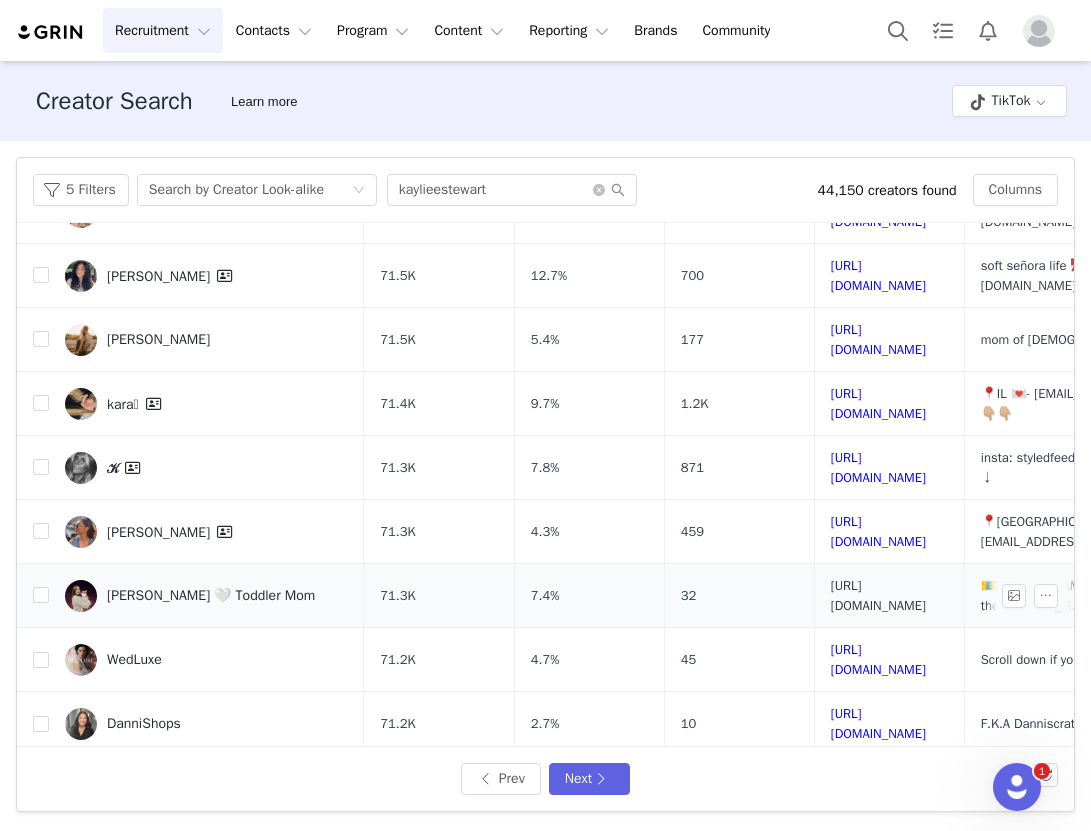 click on "https://www.tiktok.com/share/user/6800148603325268998" at bounding box center (878, 595) 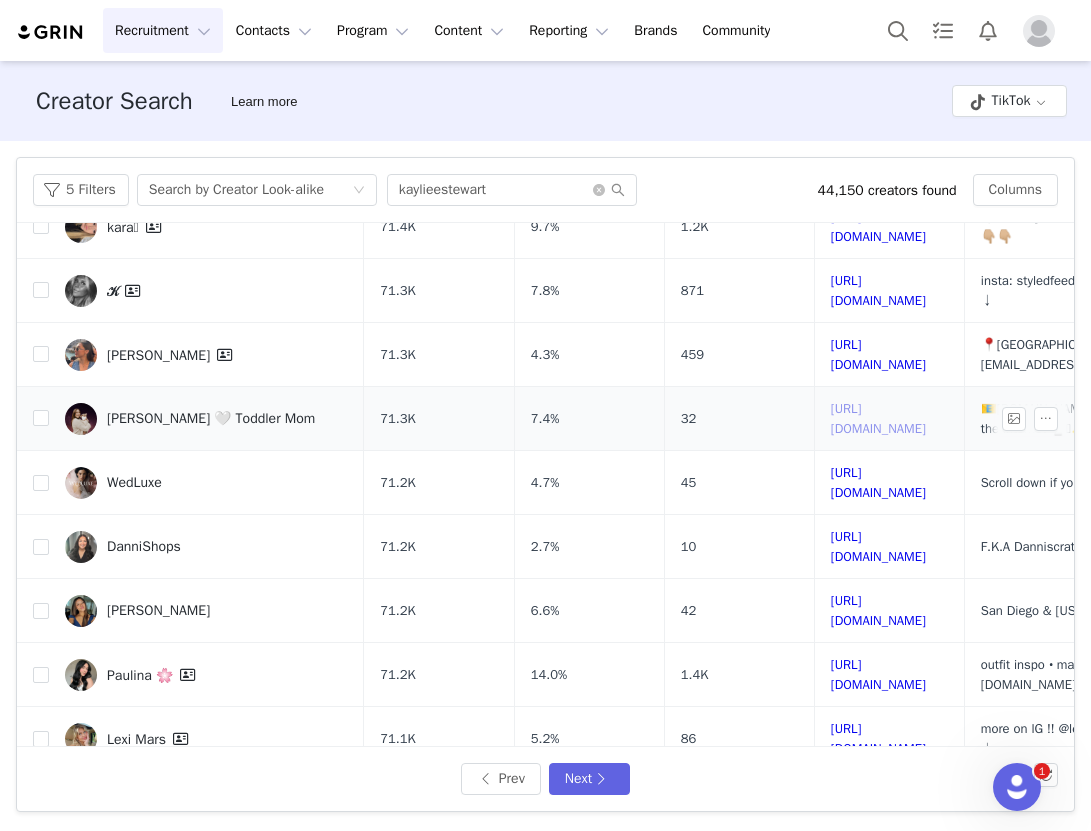 scroll, scrollTop: 461, scrollLeft: 0, axis: vertical 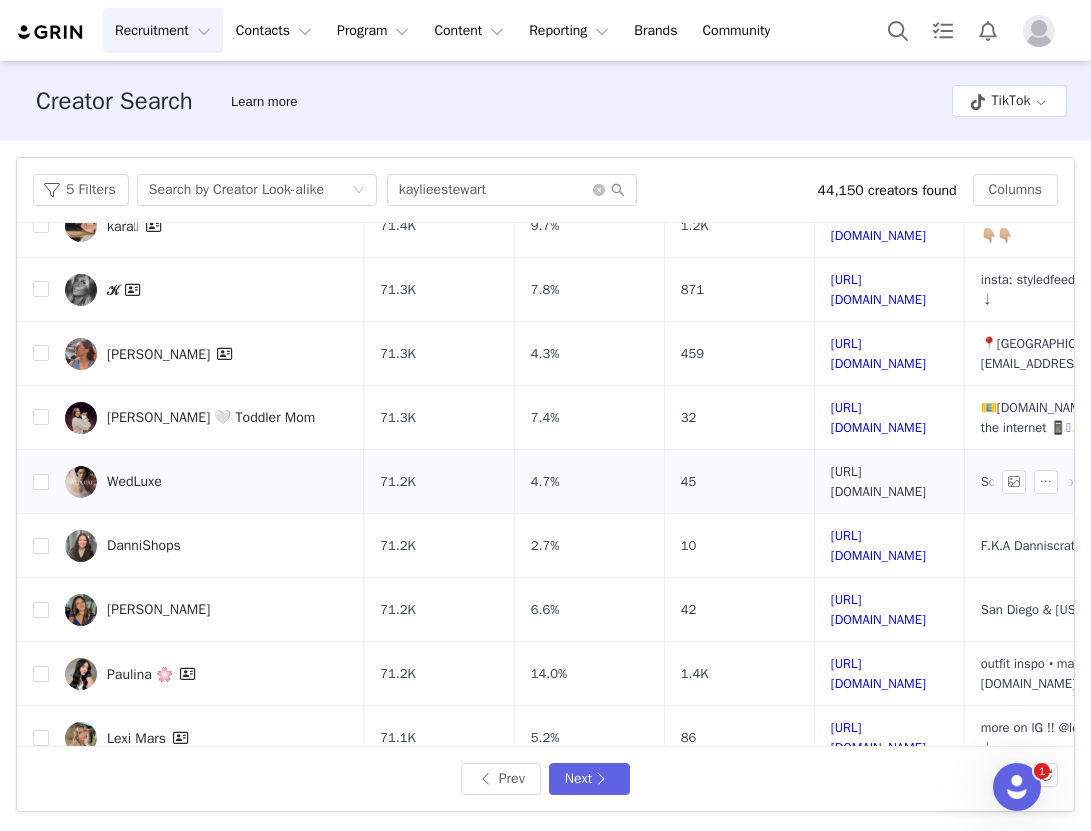 click on "https://www.tiktok.com/share/user/6689063984383706117" at bounding box center [878, 481] 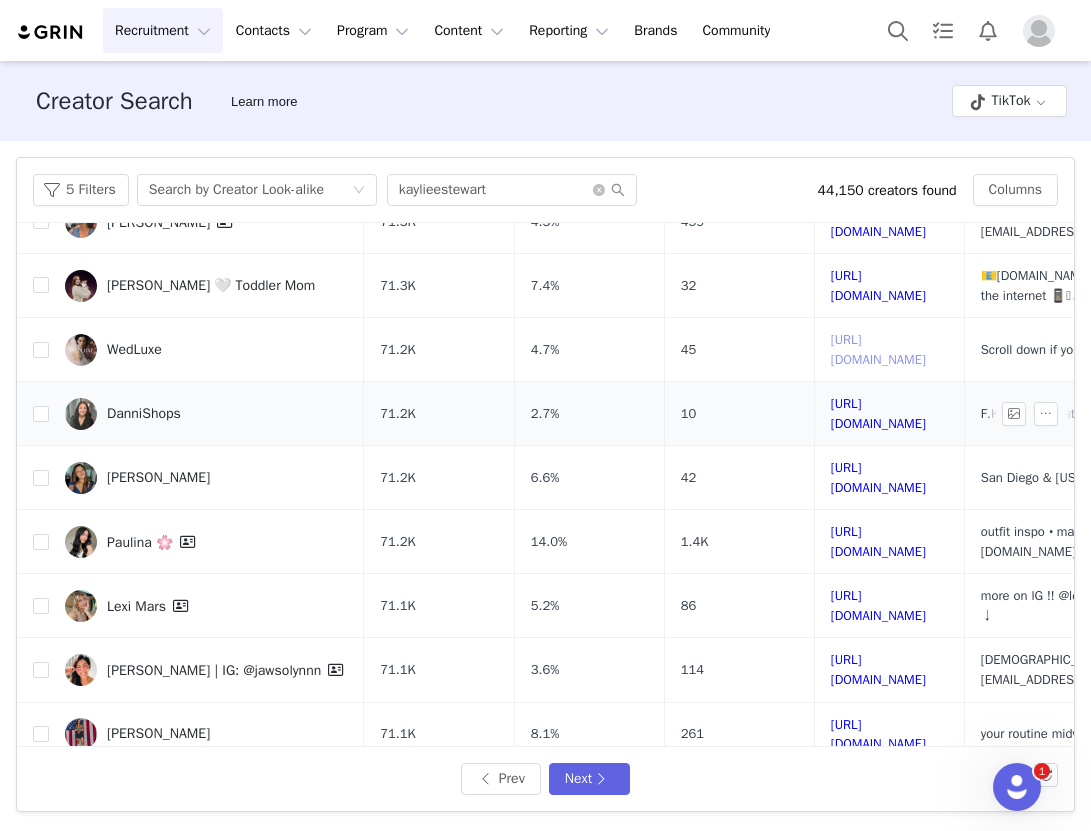scroll, scrollTop: 636, scrollLeft: 0, axis: vertical 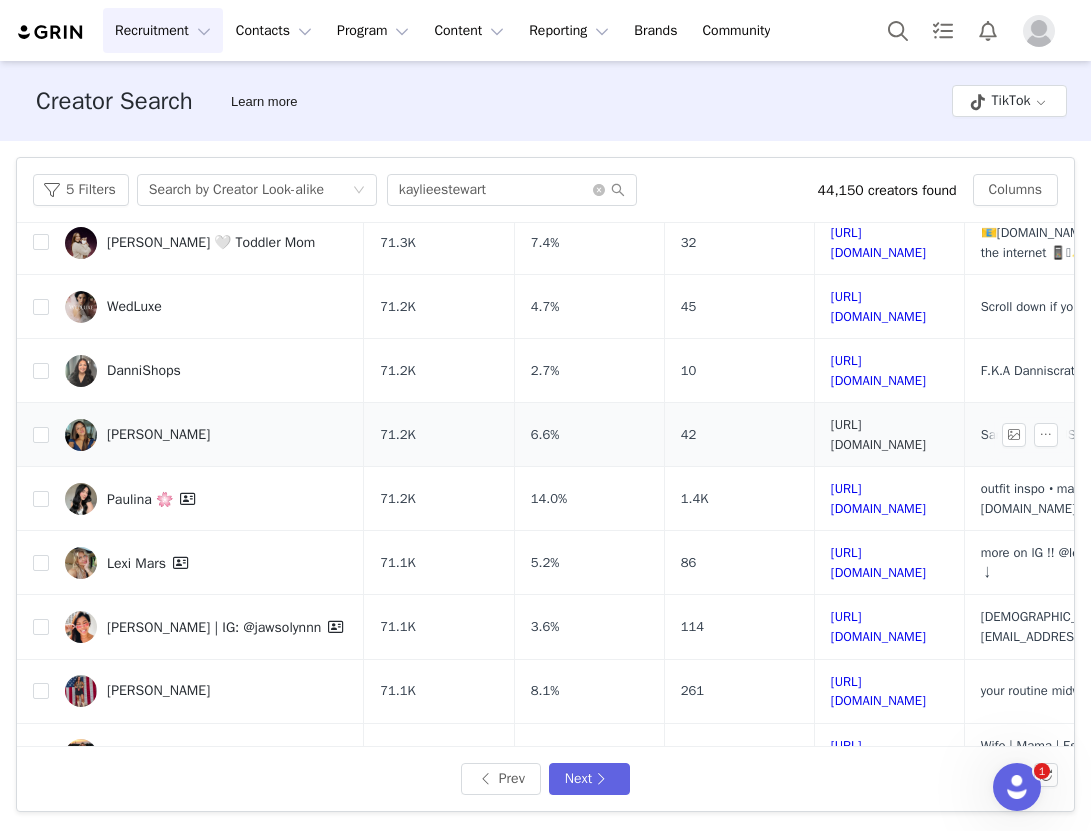 click on "https://www.tiktok.com/share/user/107075035516821504" at bounding box center [878, 434] 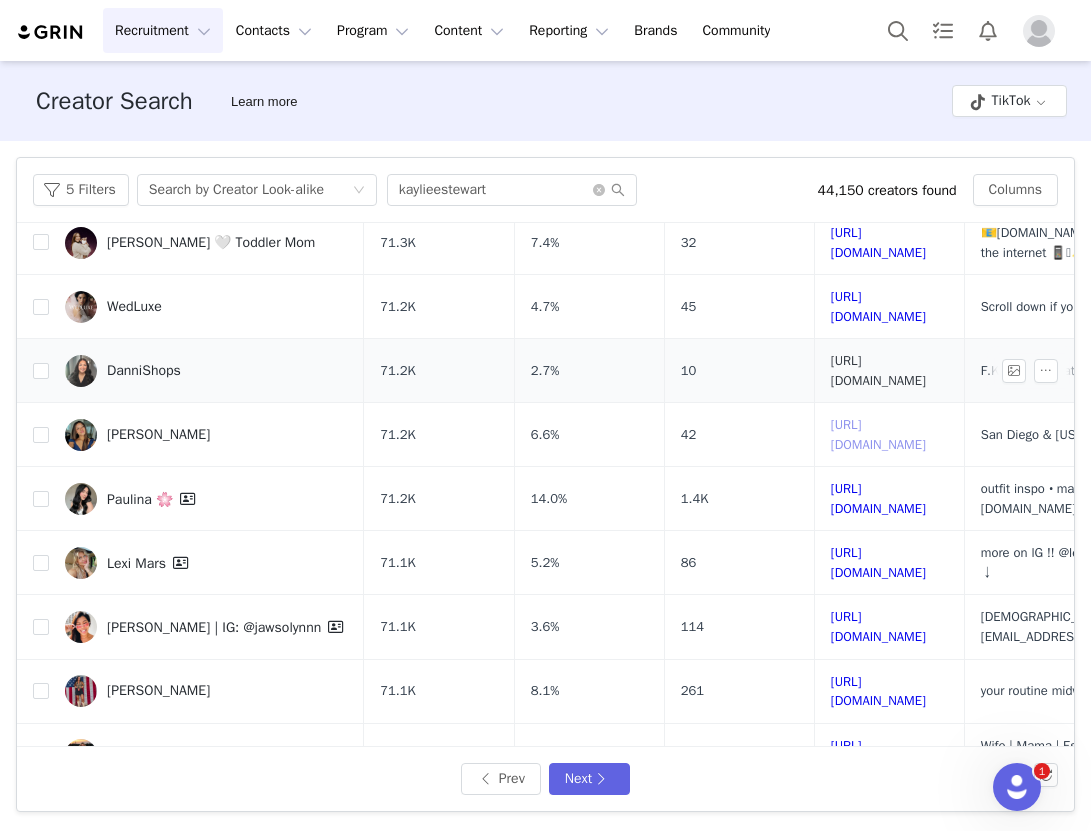 scroll, scrollTop: 671, scrollLeft: 0, axis: vertical 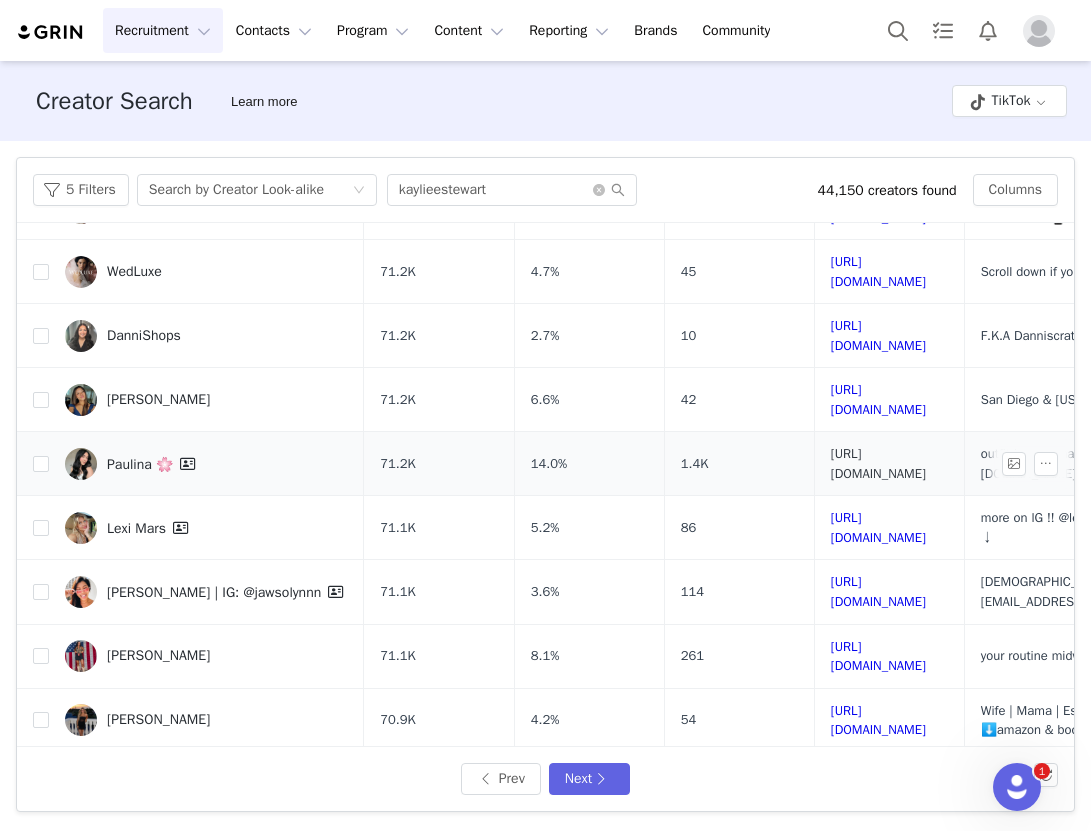 click on "https://www.tiktok.com/share/user/6762415835640464390" at bounding box center [878, 463] 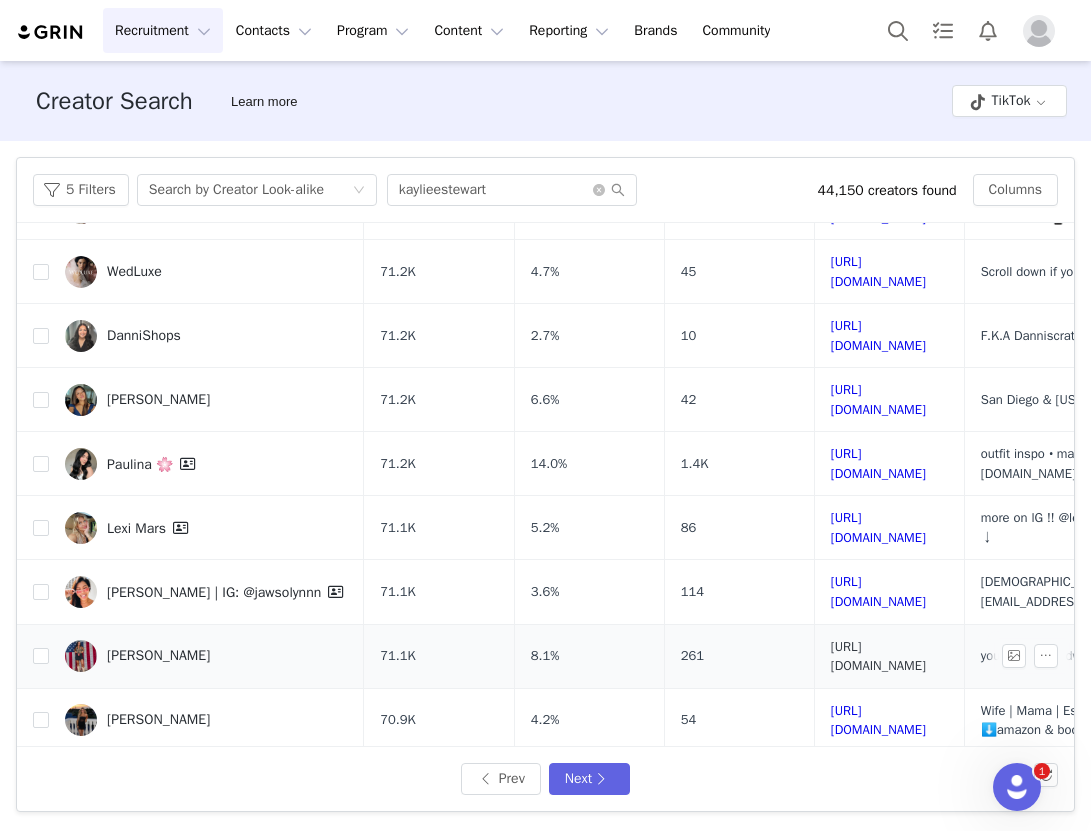 click on "https://www.tiktok.com/share/user/6807425701081728006" at bounding box center (878, 656) 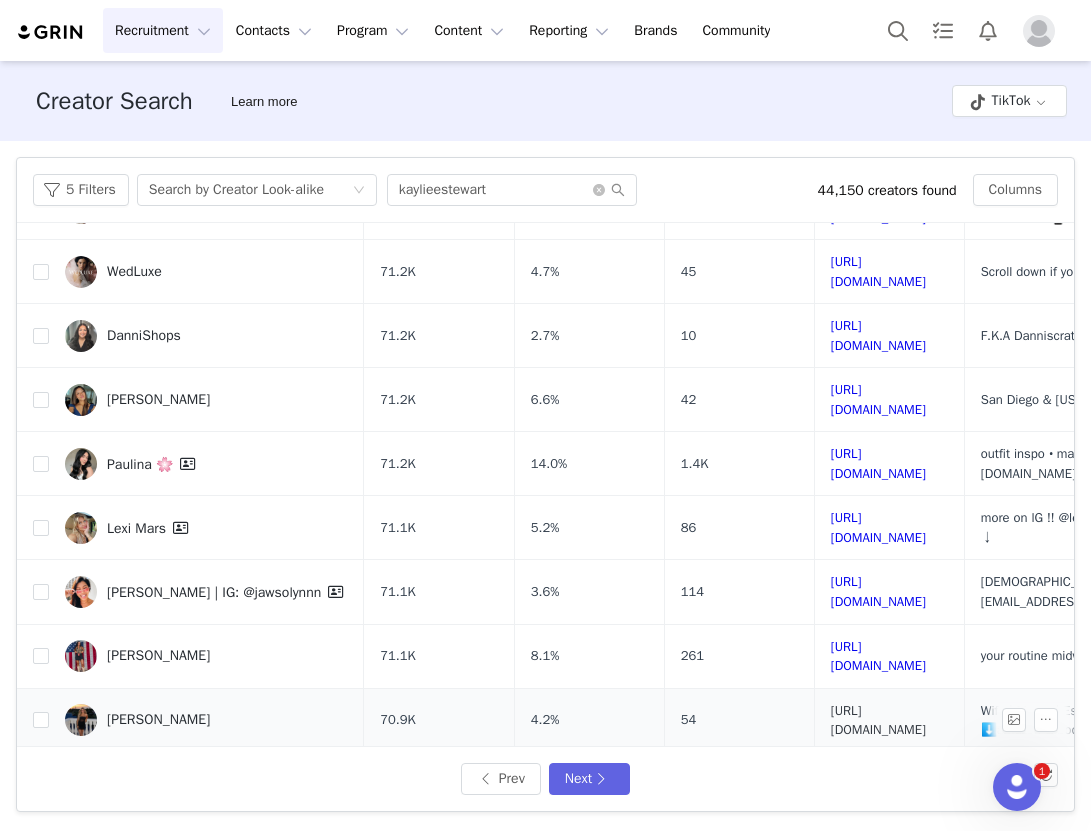 click on "https://www.tiktok.com/share/user/6755250330721862661" at bounding box center (878, 720) 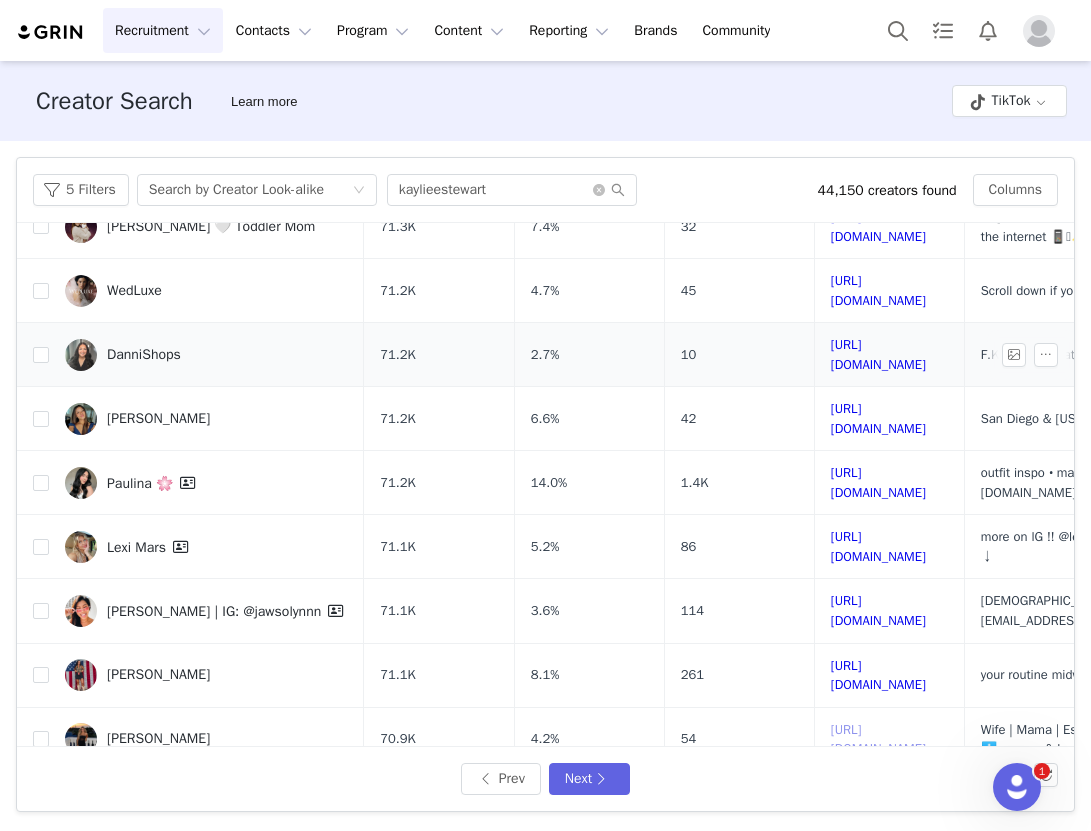 scroll, scrollTop: 671, scrollLeft: 0, axis: vertical 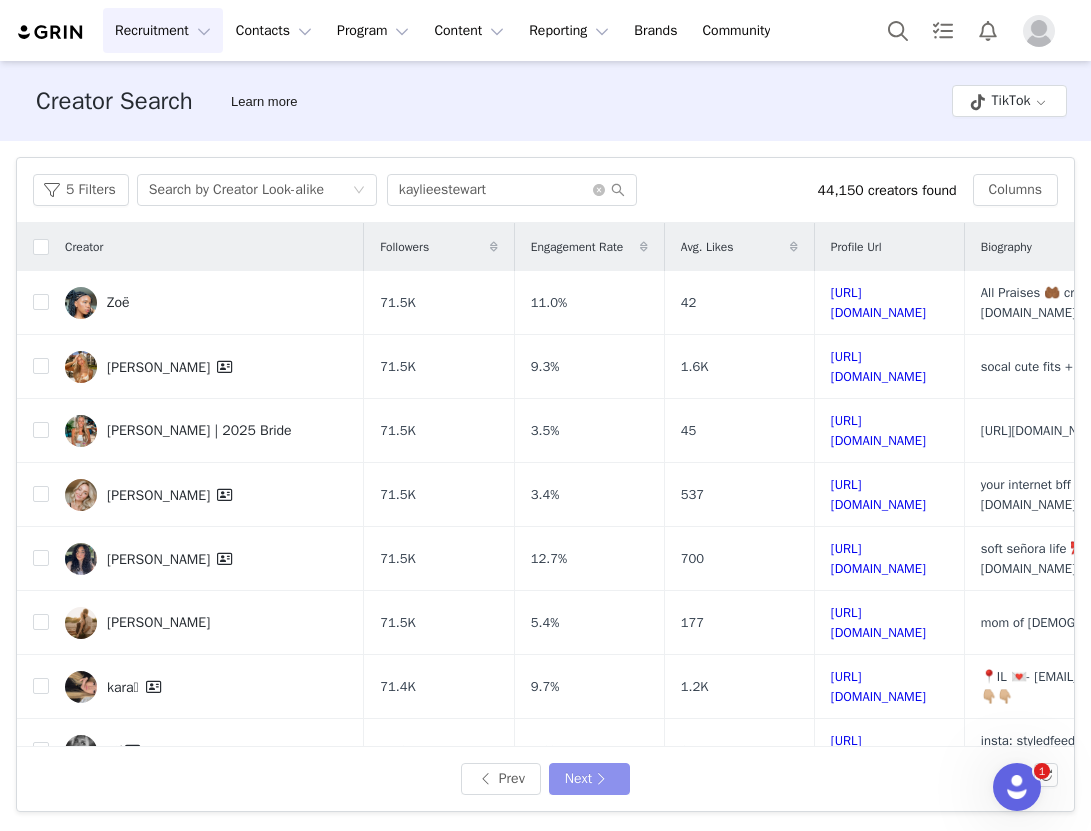 click on "Next" at bounding box center [589, 779] 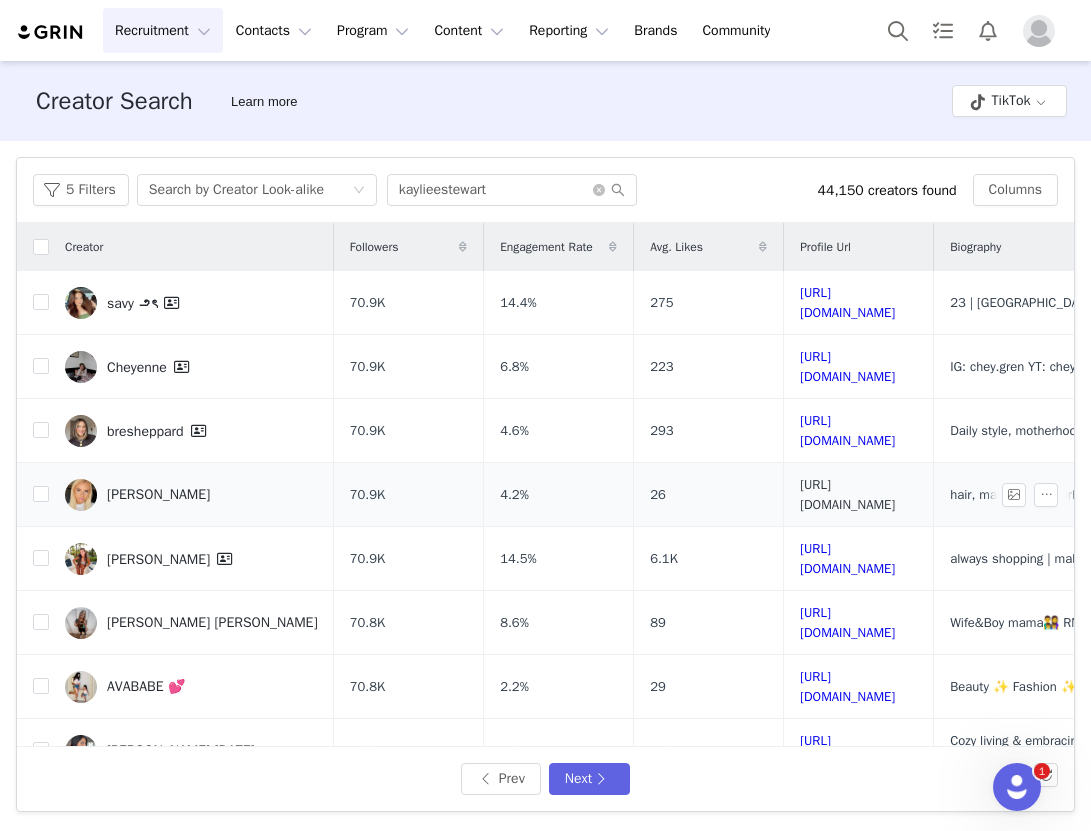 click on "https://www.tiktok.com/share/user/6743990280809006085" at bounding box center [847, 494] 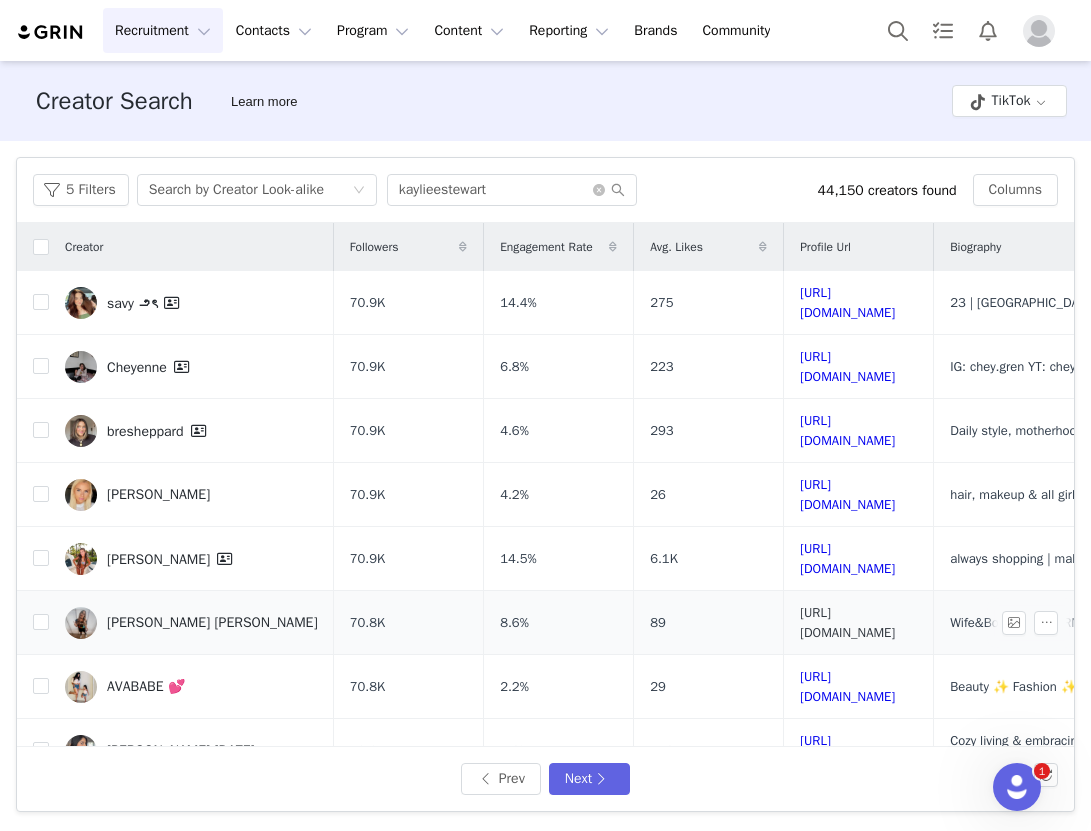 click on "https://www.tiktok.com/share/user/6684060906680812549" at bounding box center [847, 622] 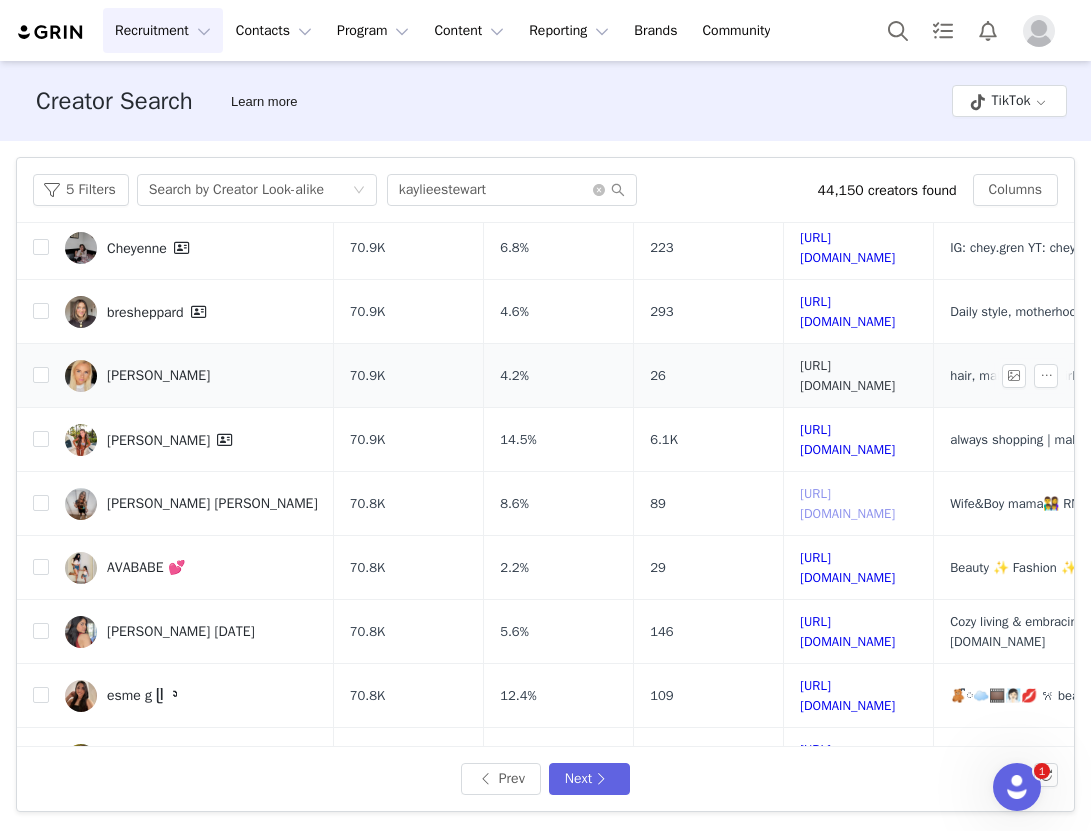 scroll, scrollTop: 122, scrollLeft: 0, axis: vertical 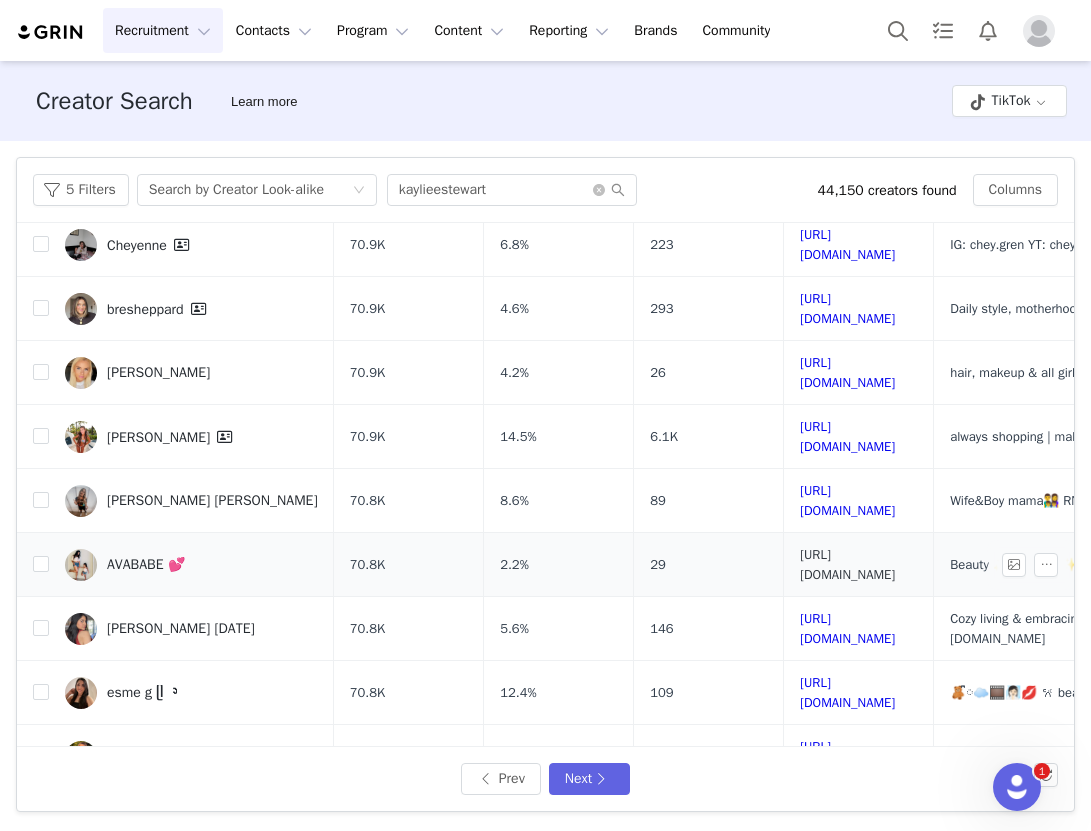 click on "https://www.tiktok.com/share/user/6811280435437634566" at bounding box center [847, 564] 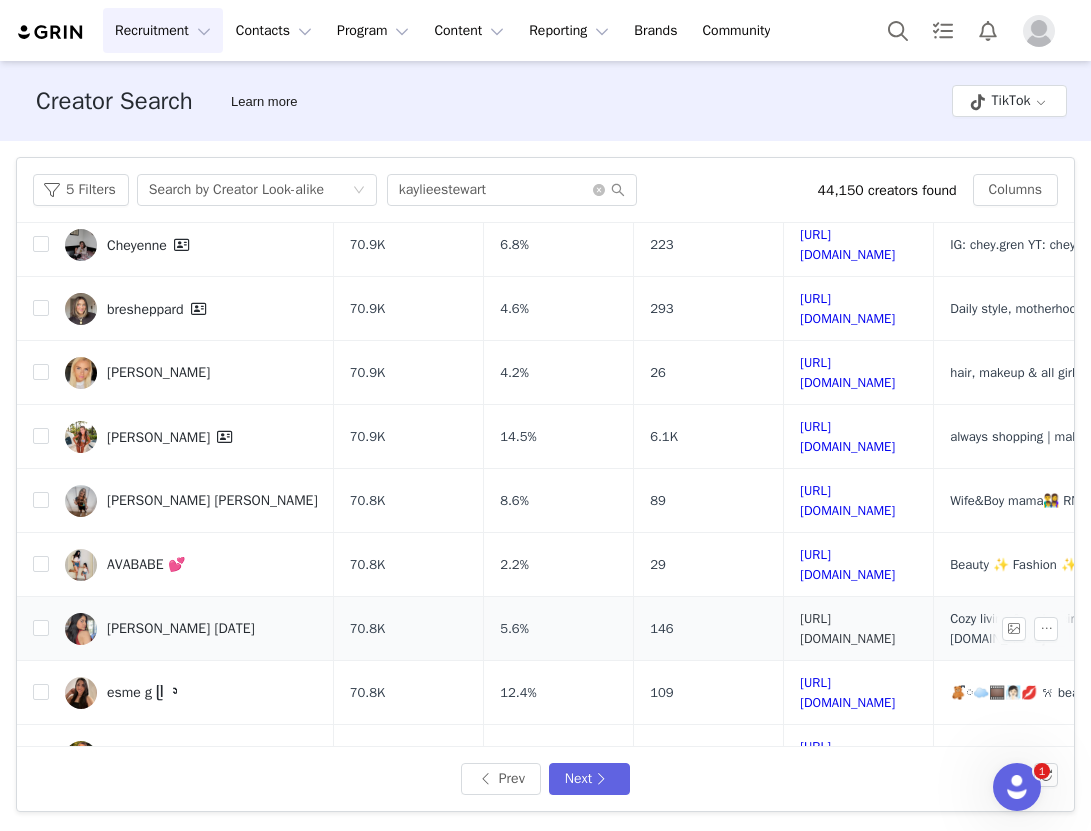 click on "https://www.tiktok.com/share/user/7054691131968078853" at bounding box center (847, 628) 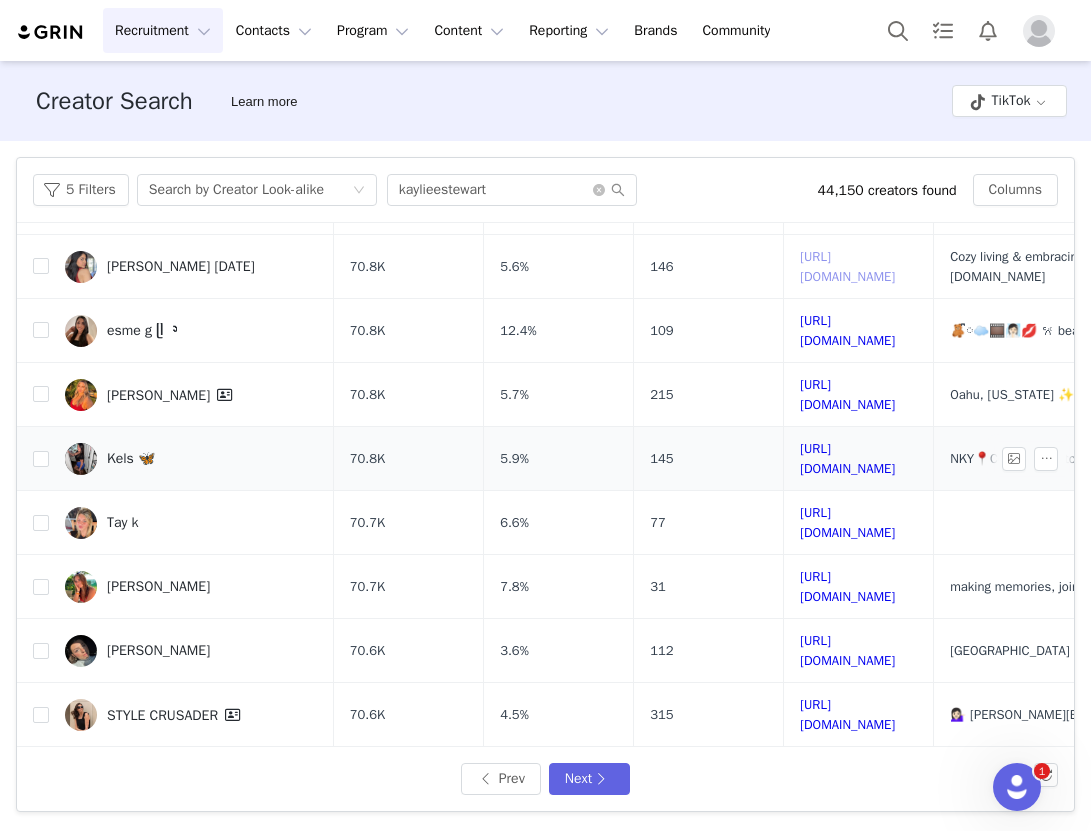 scroll, scrollTop: 513, scrollLeft: 0, axis: vertical 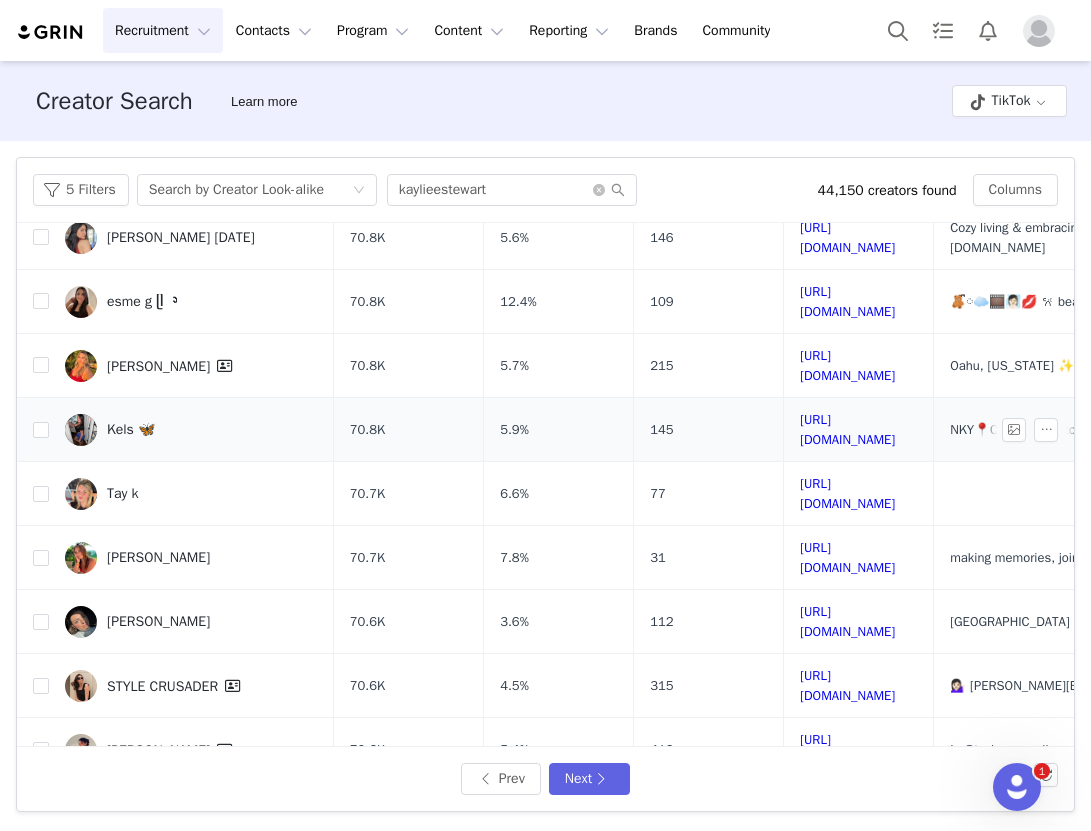 click on "https://www.tiktok.com/share/user/20908825" at bounding box center (859, 430) 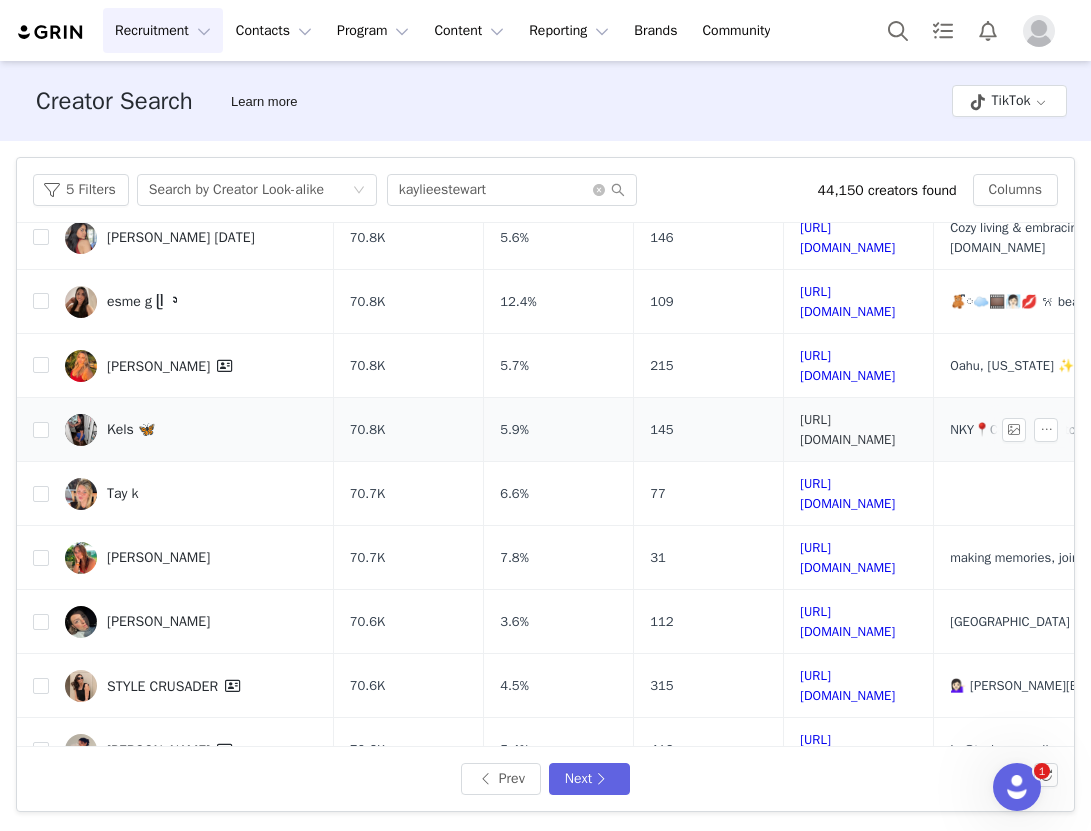 click on "https://www.tiktok.com/share/user/20908825" at bounding box center [847, 429] 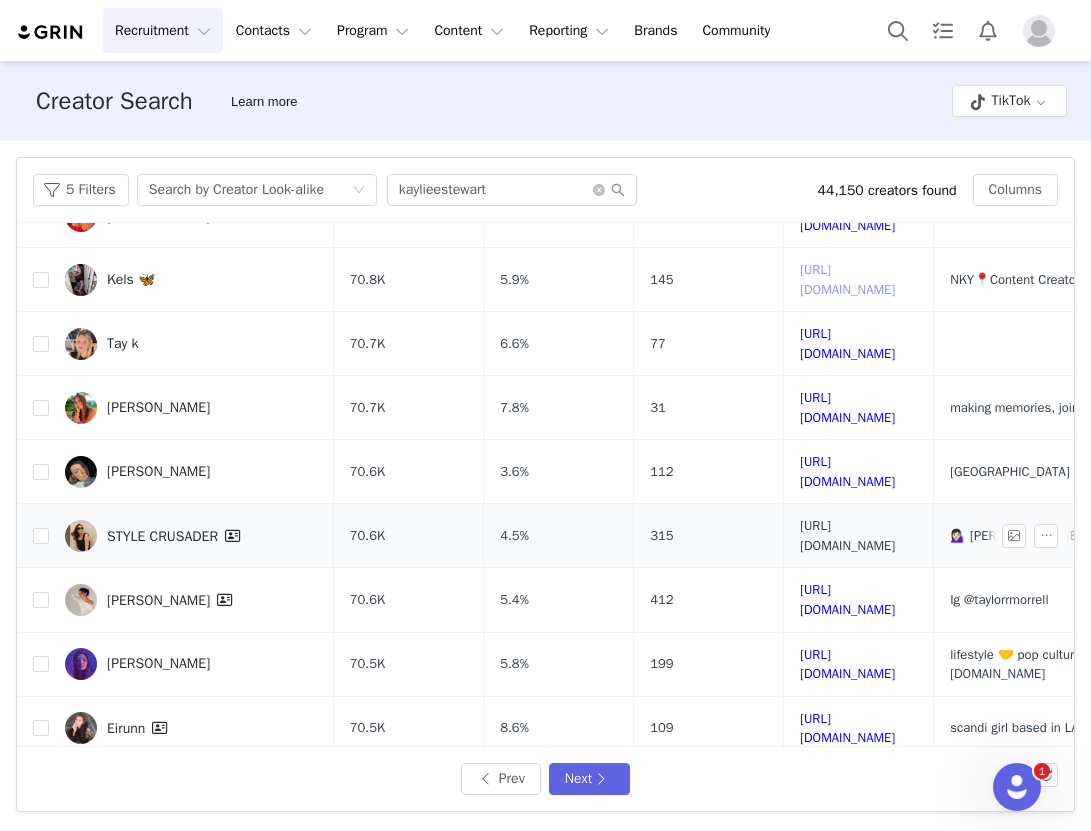 scroll, scrollTop: 664, scrollLeft: 0, axis: vertical 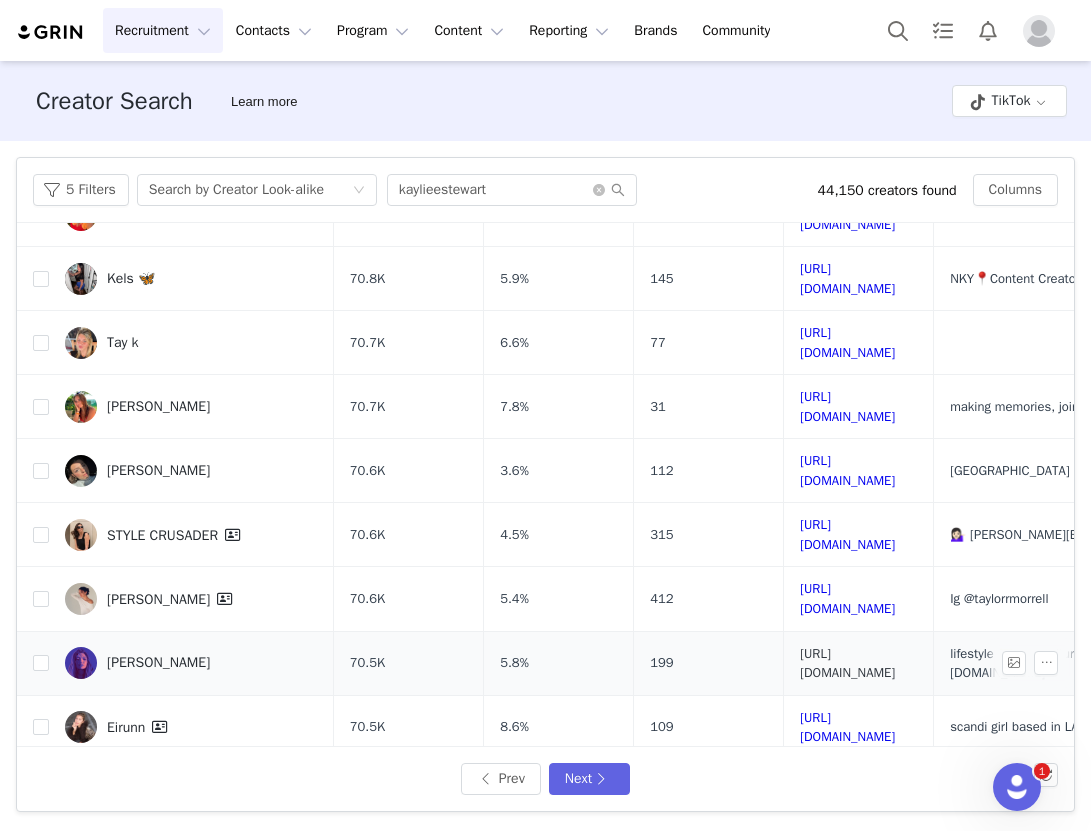click on "https://www.tiktok.com/share/user/6717800809930900485" at bounding box center (847, 663) 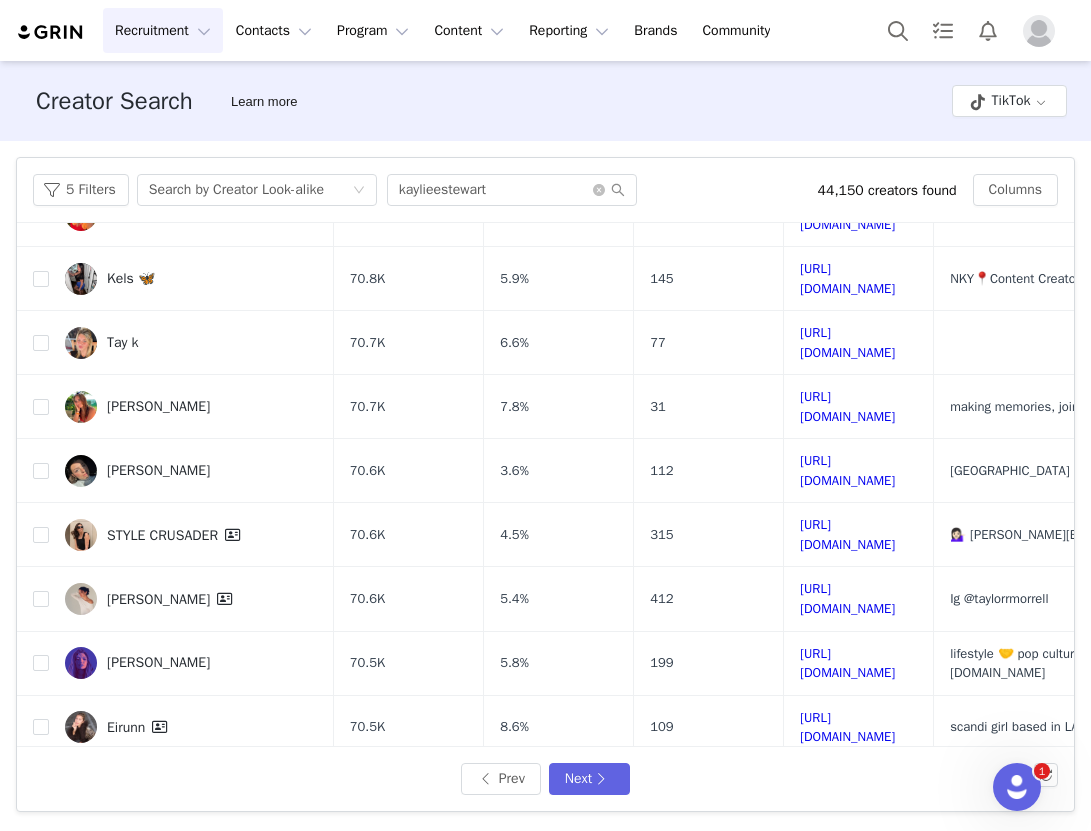 click on "https://www.tiktok.com/share/user/6742401516655838213" at bounding box center [847, 791] 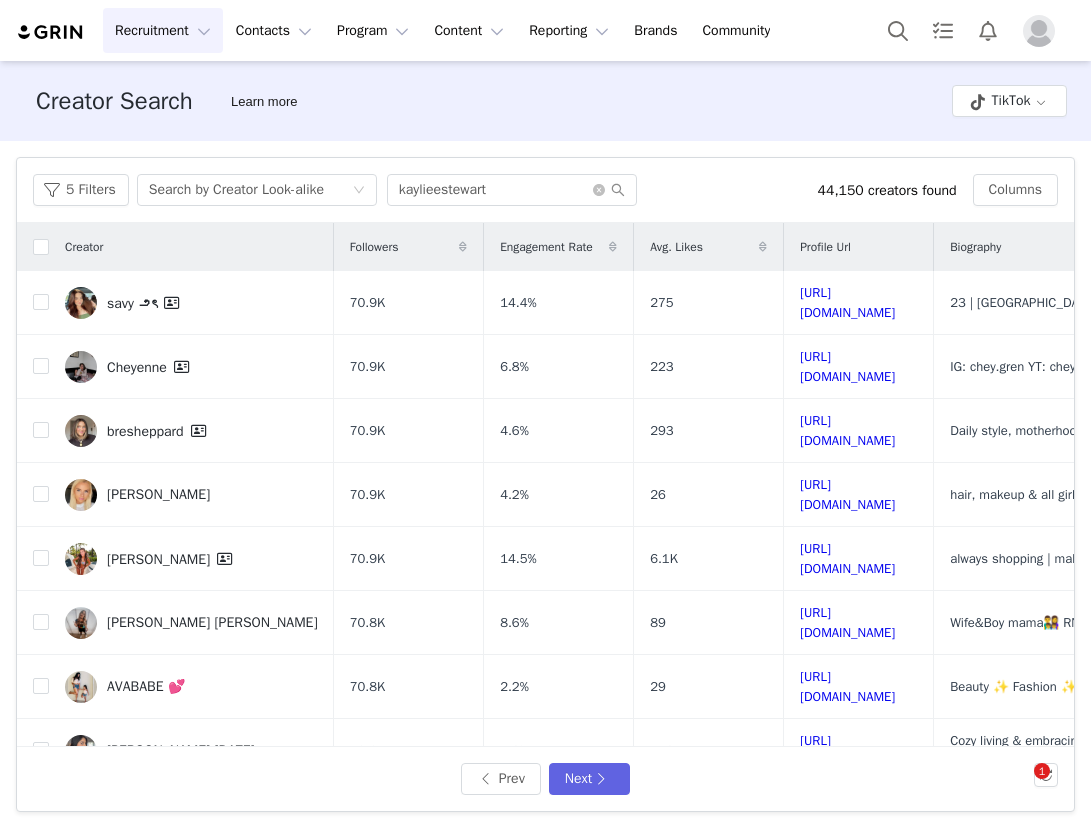 scroll, scrollTop: 0, scrollLeft: 0, axis: both 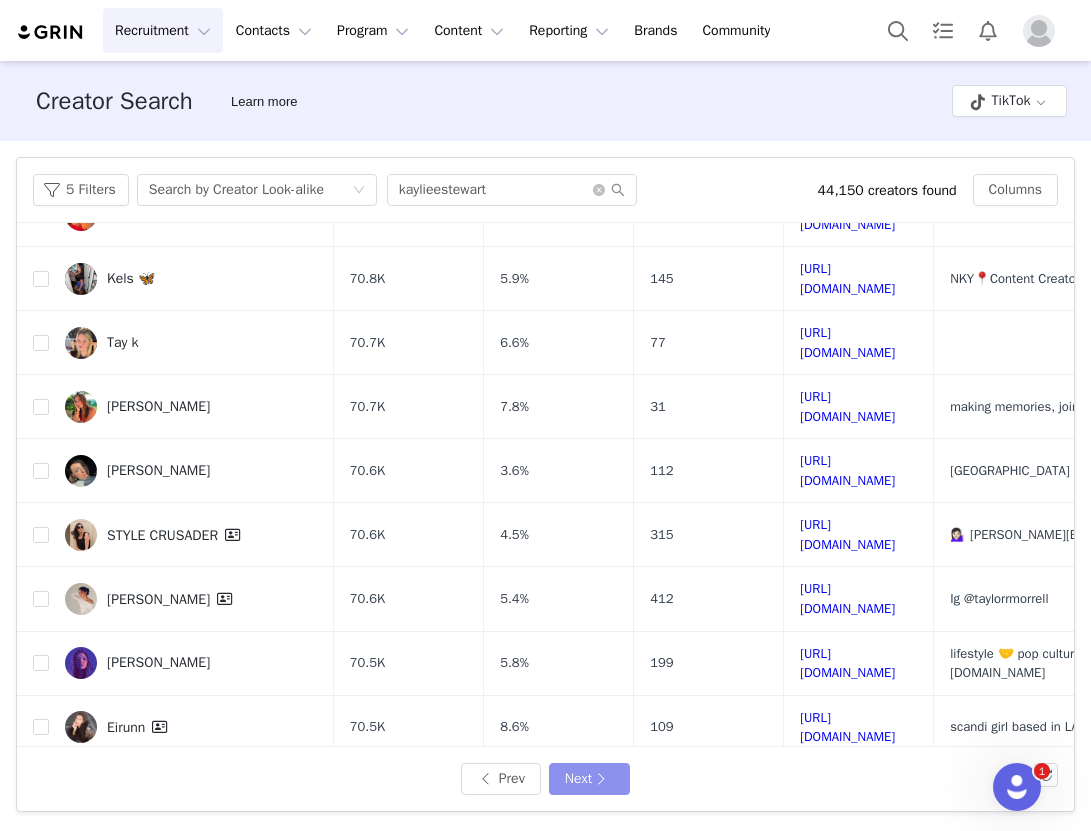 click on "Next" at bounding box center [589, 779] 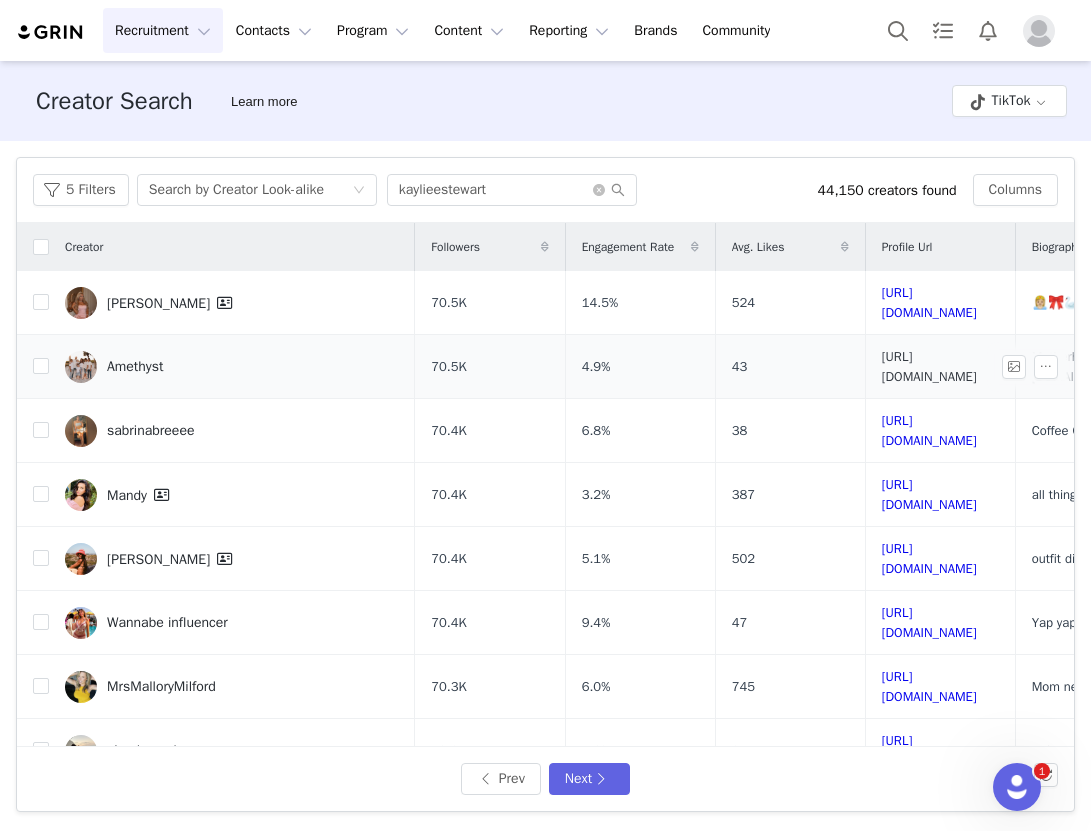 click on "[URL][DOMAIN_NAME]" at bounding box center [929, 366] 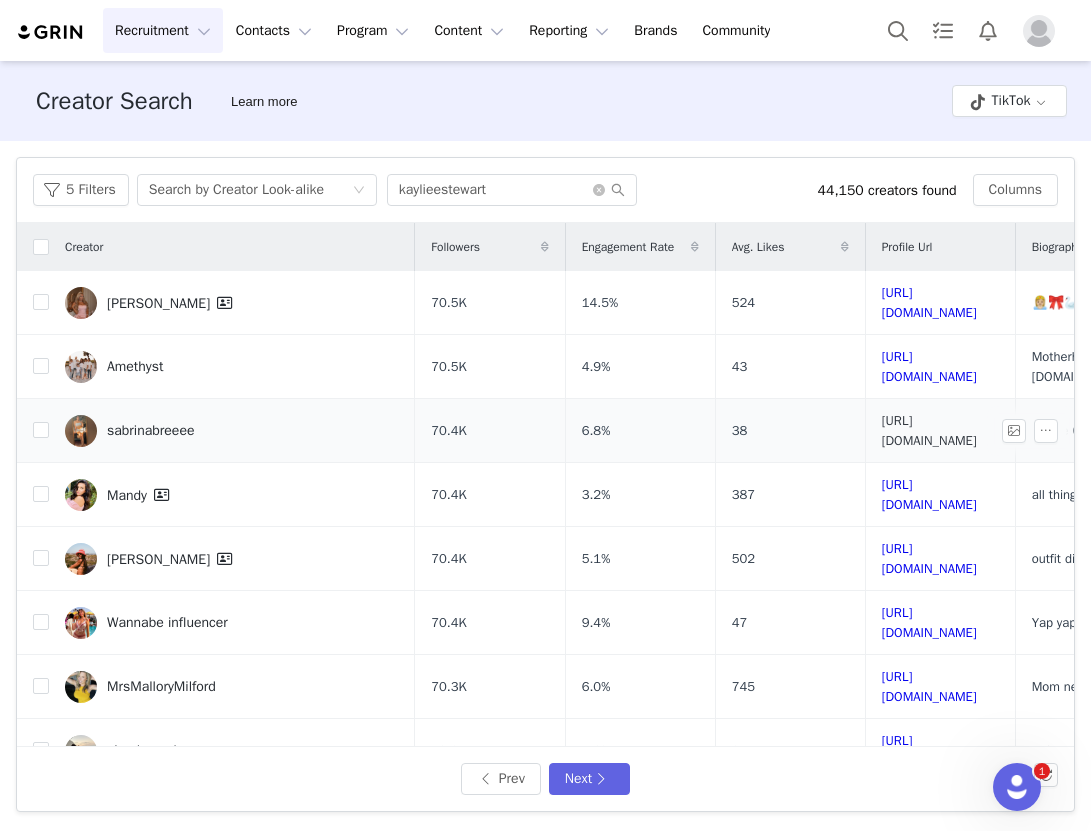 click on "https://www.tiktok.com/share/user/6933027281201103877" at bounding box center [929, 430] 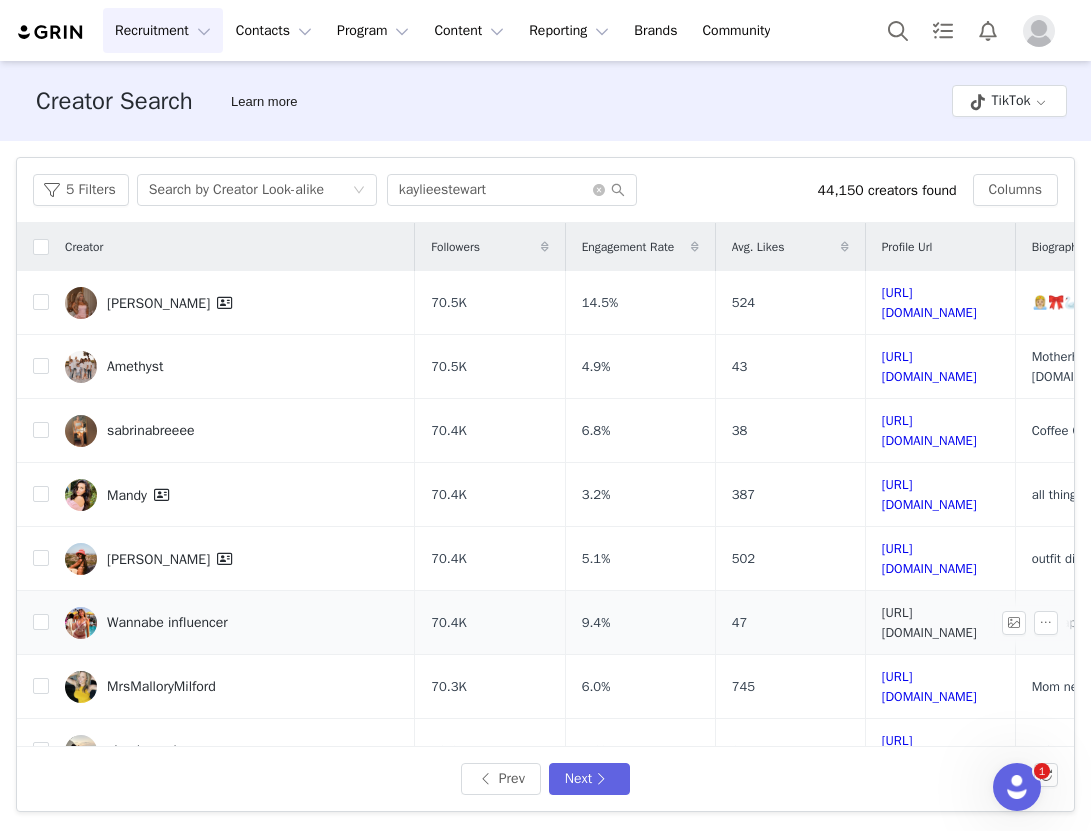 click on "https://www.tiktok.com/share/user/8051647" at bounding box center (929, 622) 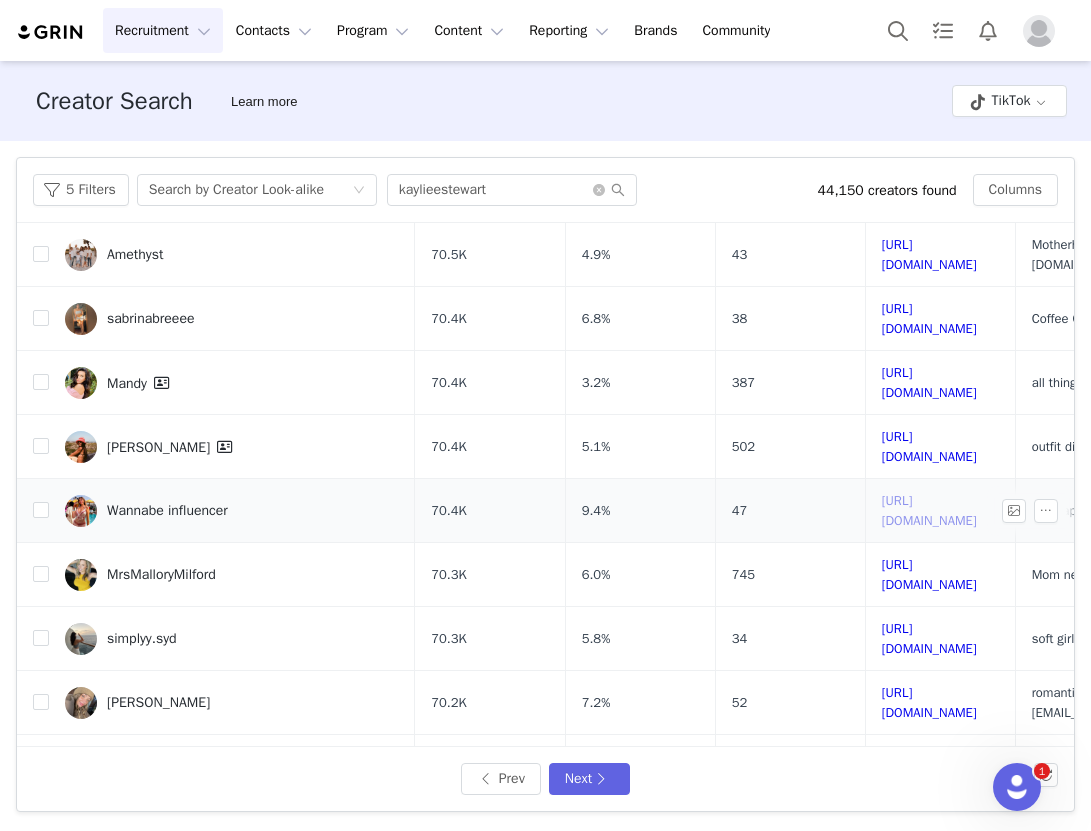 scroll, scrollTop: 146, scrollLeft: 0, axis: vertical 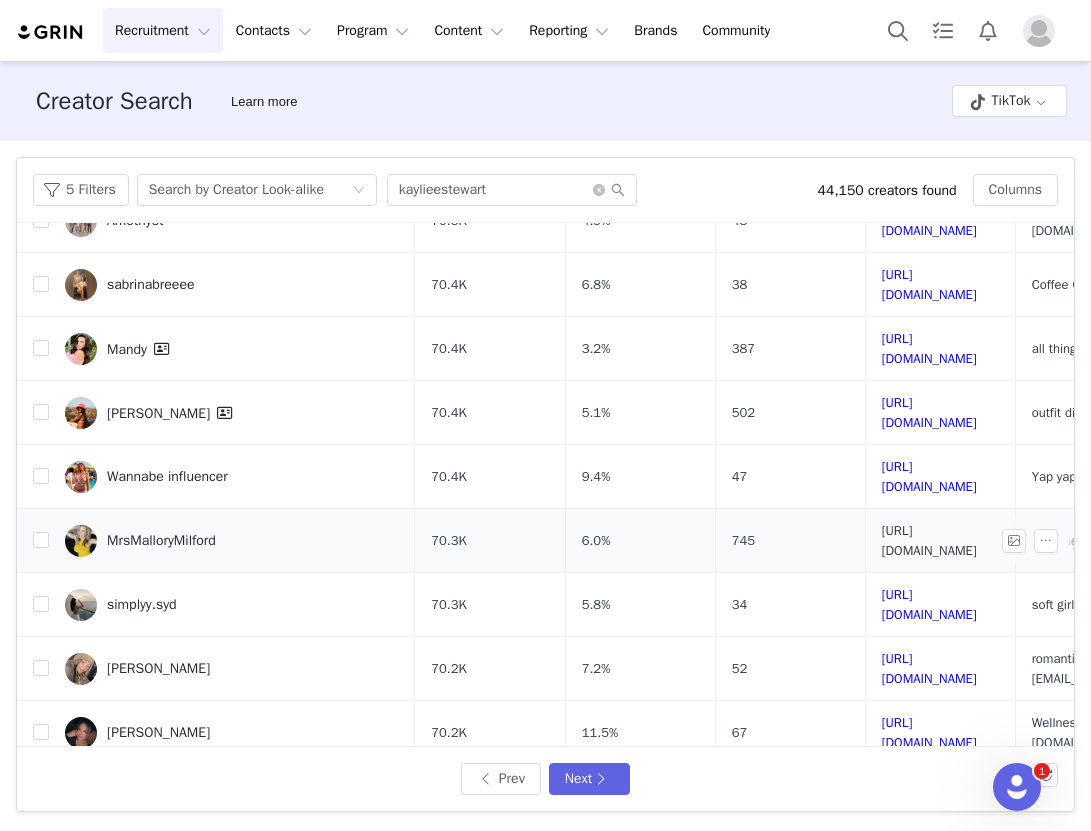 click on "https://www.tiktok.com/share/user/7103576162888041518" at bounding box center [929, 540] 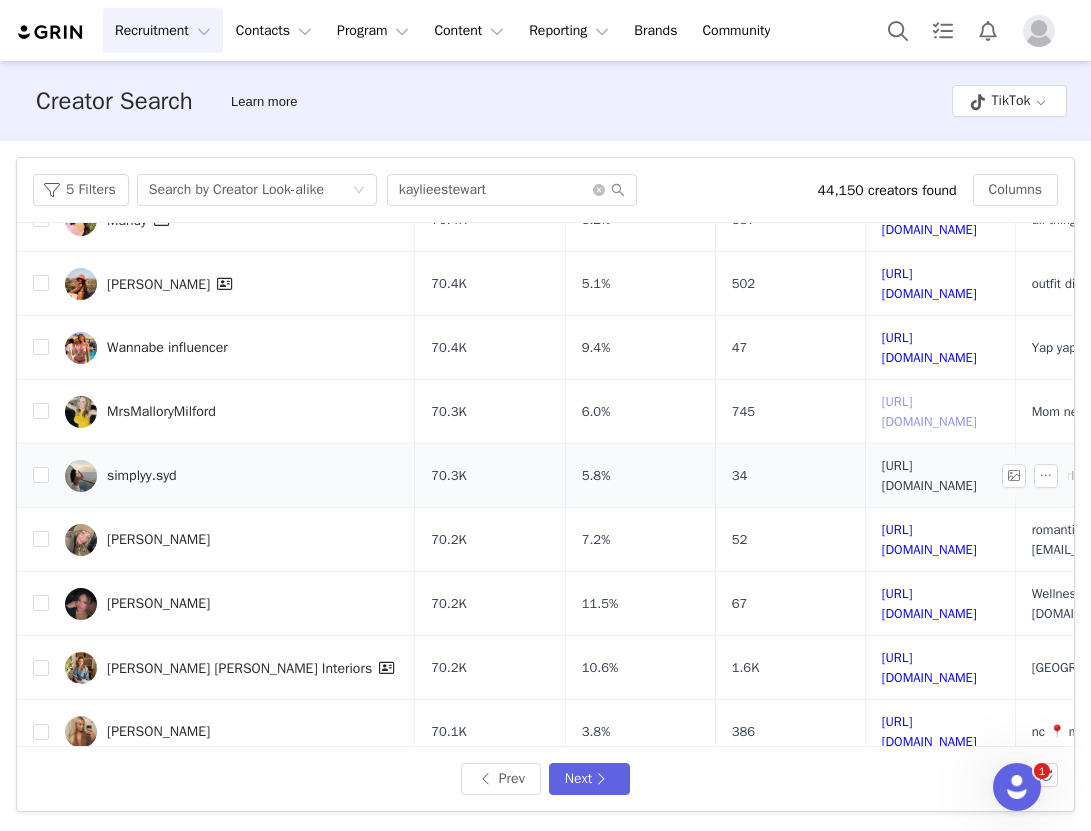 scroll, scrollTop: 294, scrollLeft: 0, axis: vertical 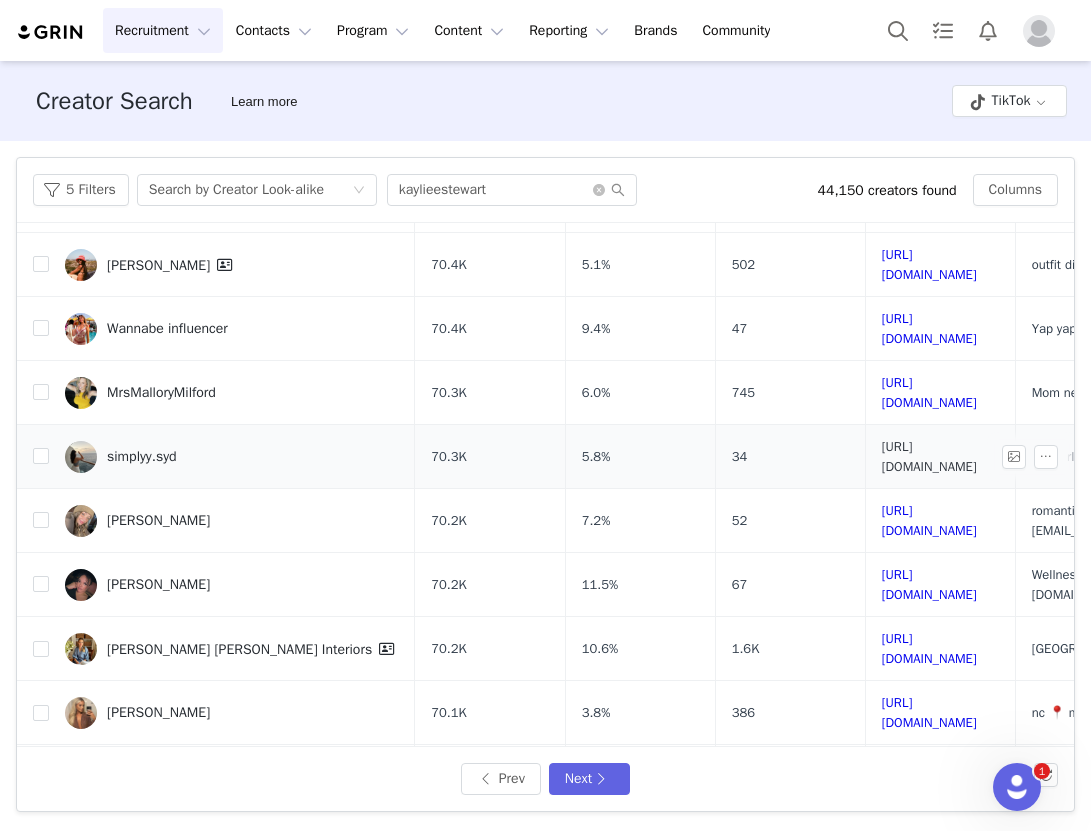 click on "https://www.tiktok.com/share/user/6754843622640878598" at bounding box center [929, 456] 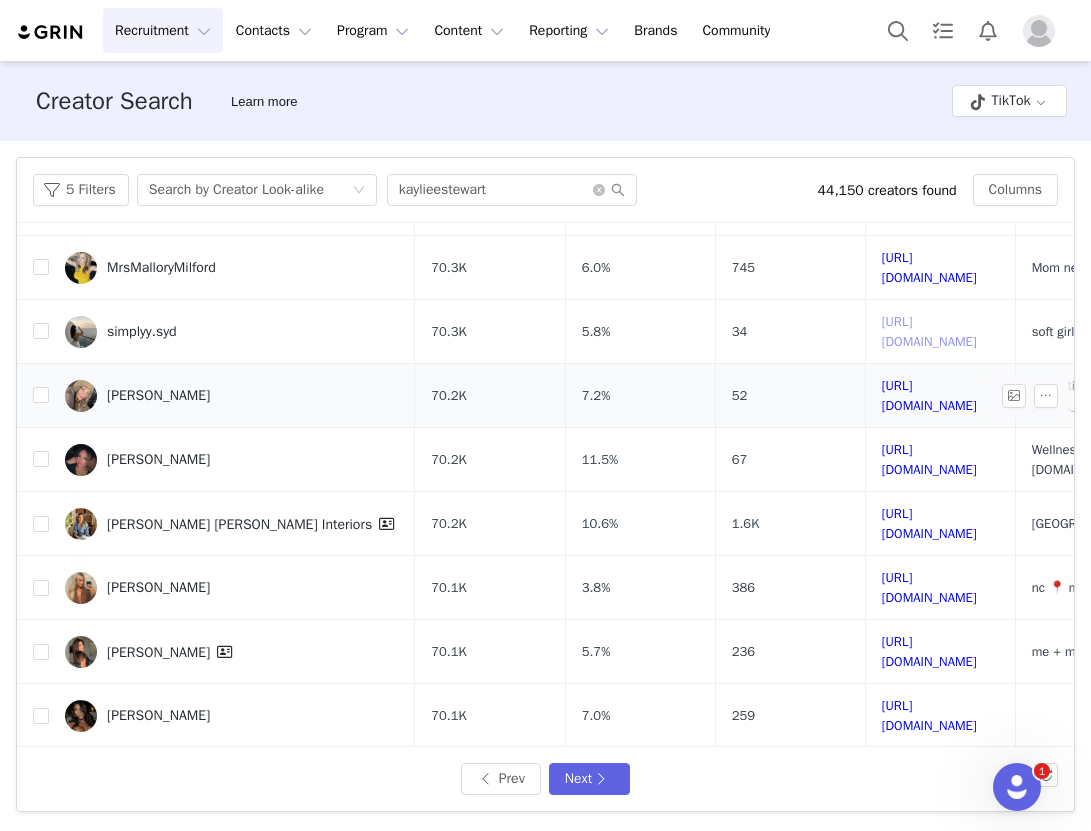 scroll, scrollTop: 427, scrollLeft: 0, axis: vertical 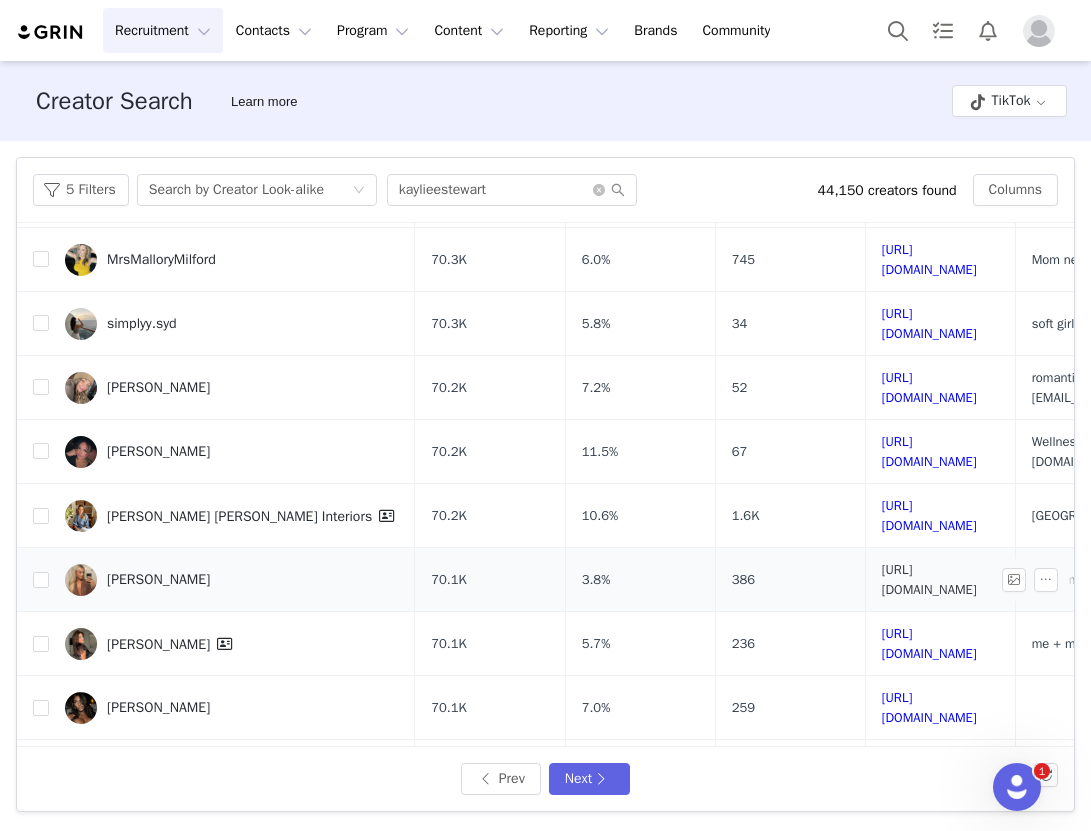 click on "https://www.tiktok.com/share/user/6810409731619619845" at bounding box center (929, 579) 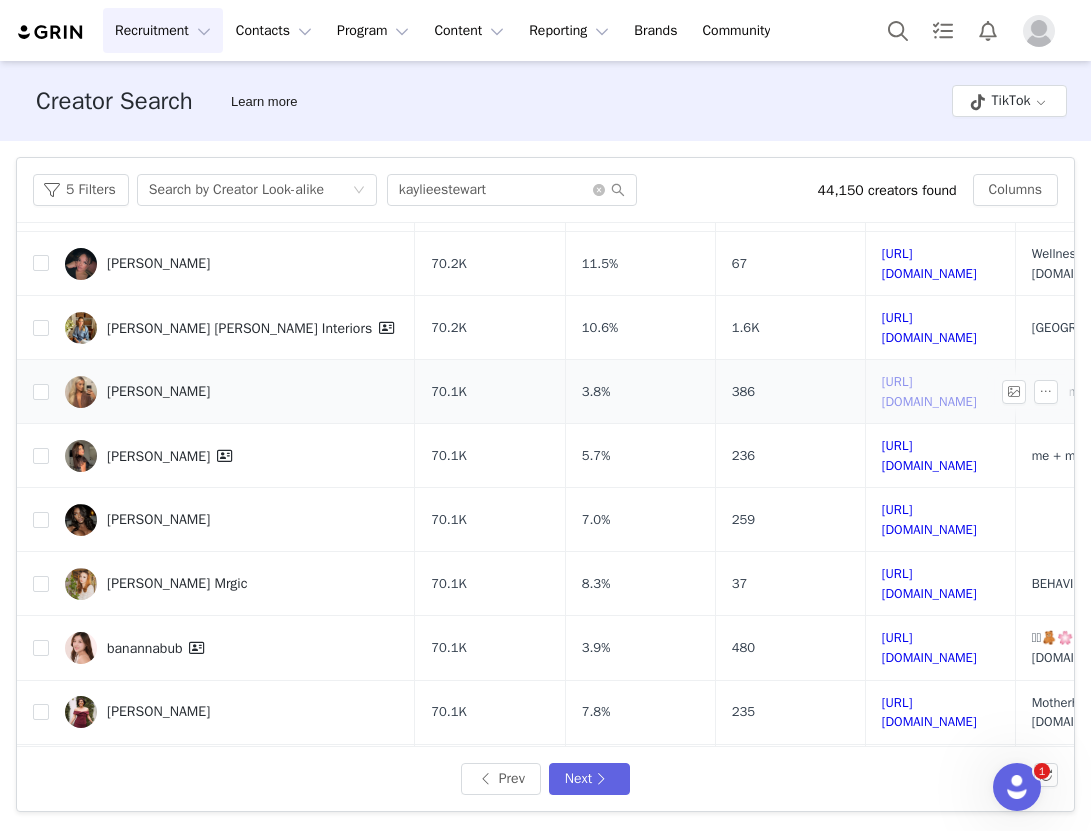 scroll, scrollTop: 635, scrollLeft: 0, axis: vertical 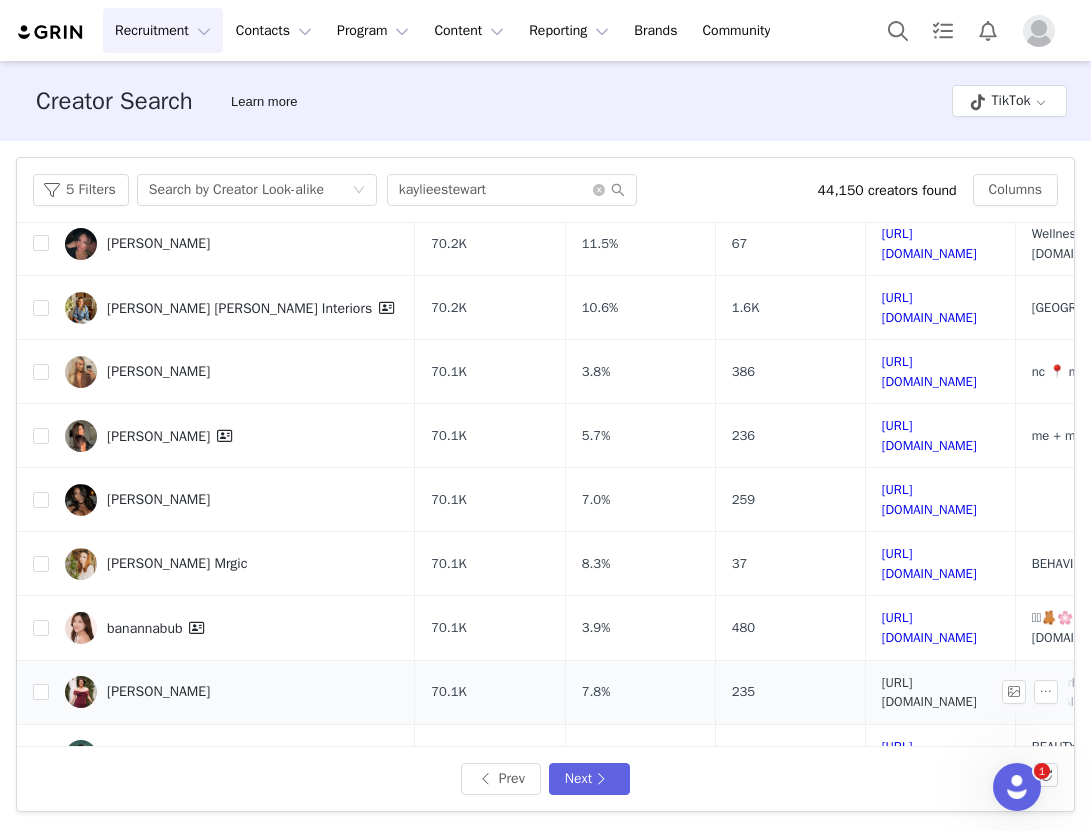 click on "https://www.tiktok.com/share/user/6856509623441900549" at bounding box center (929, 692) 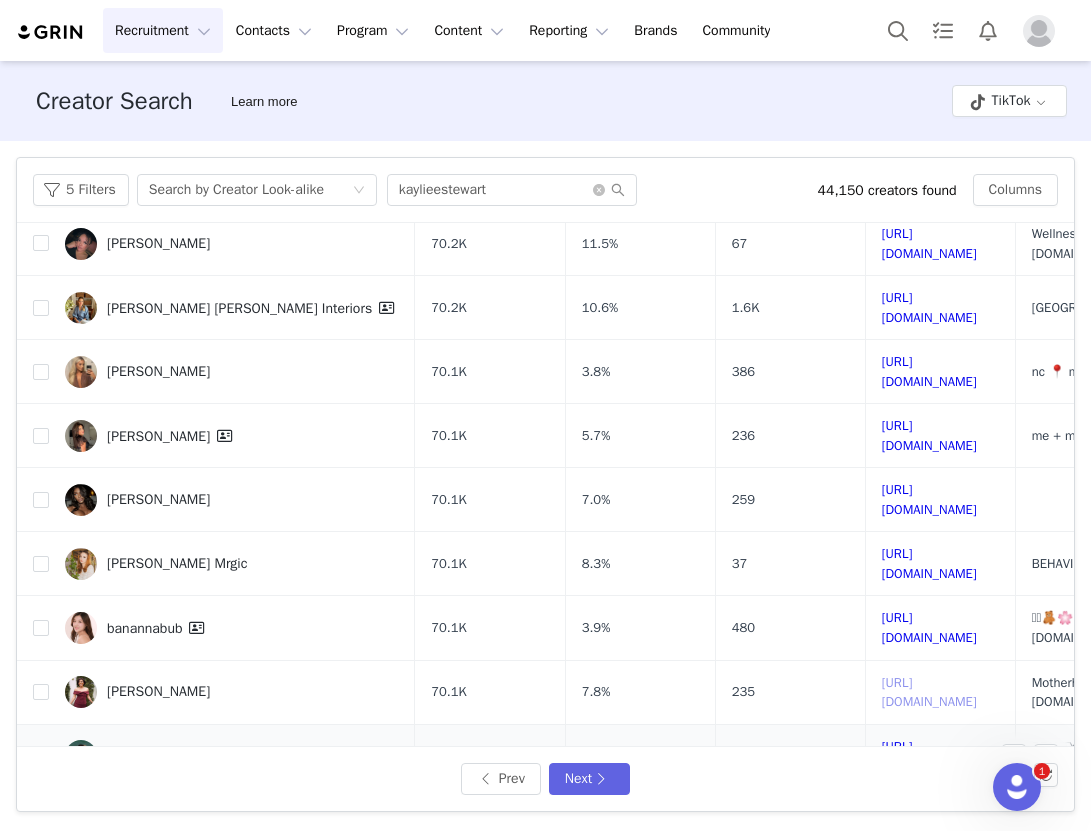scroll, scrollTop: 671, scrollLeft: 0, axis: vertical 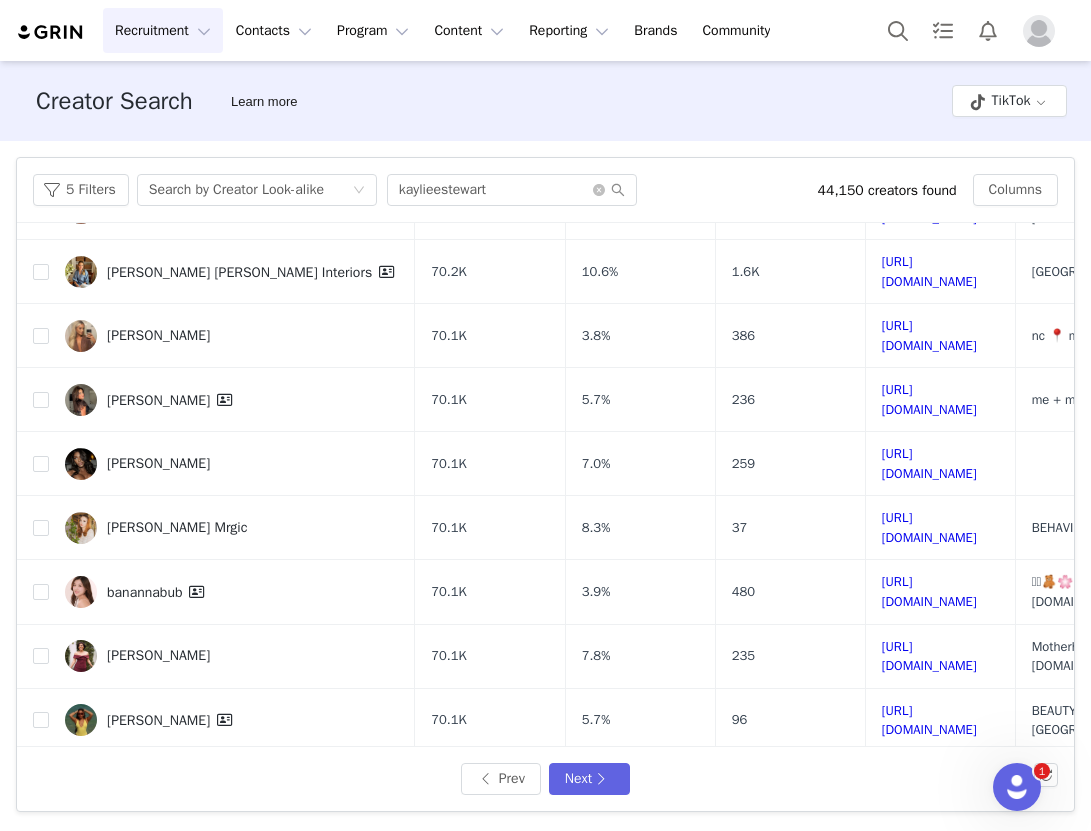 click on "https://www.tiktok.com/share/user/6828012868286923781" at bounding box center [929, 784] 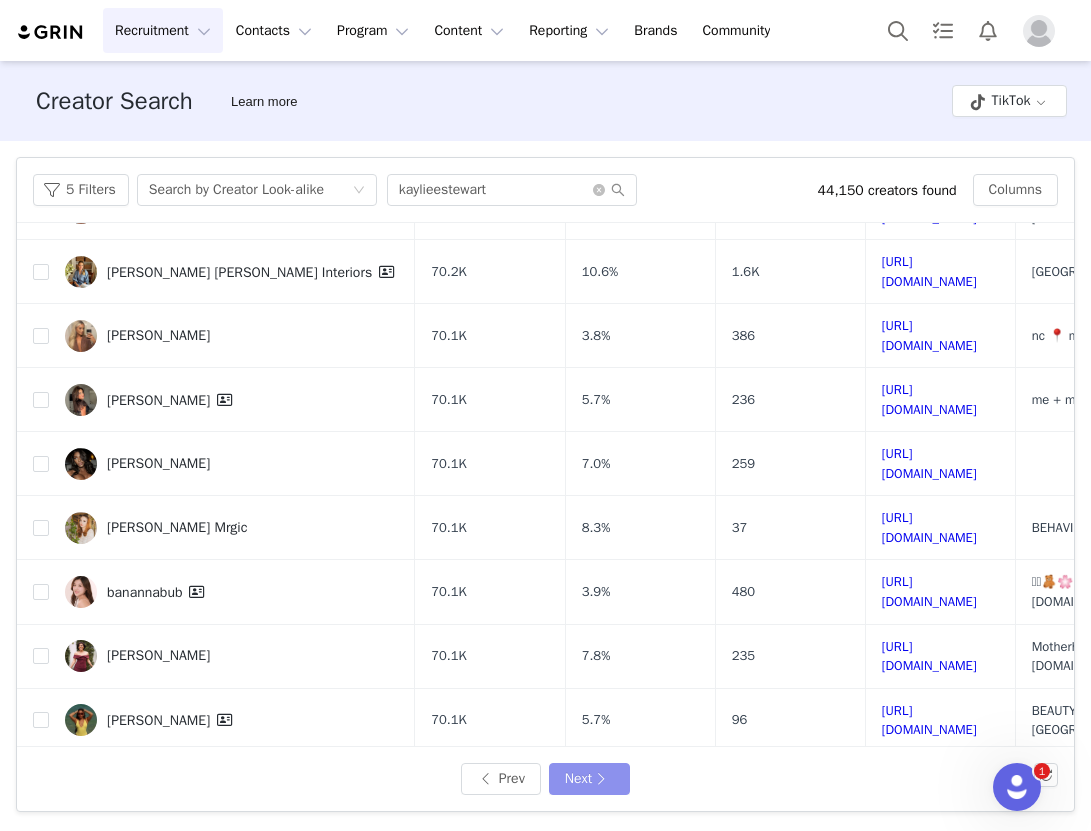 click on "Next" at bounding box center [589, 779] 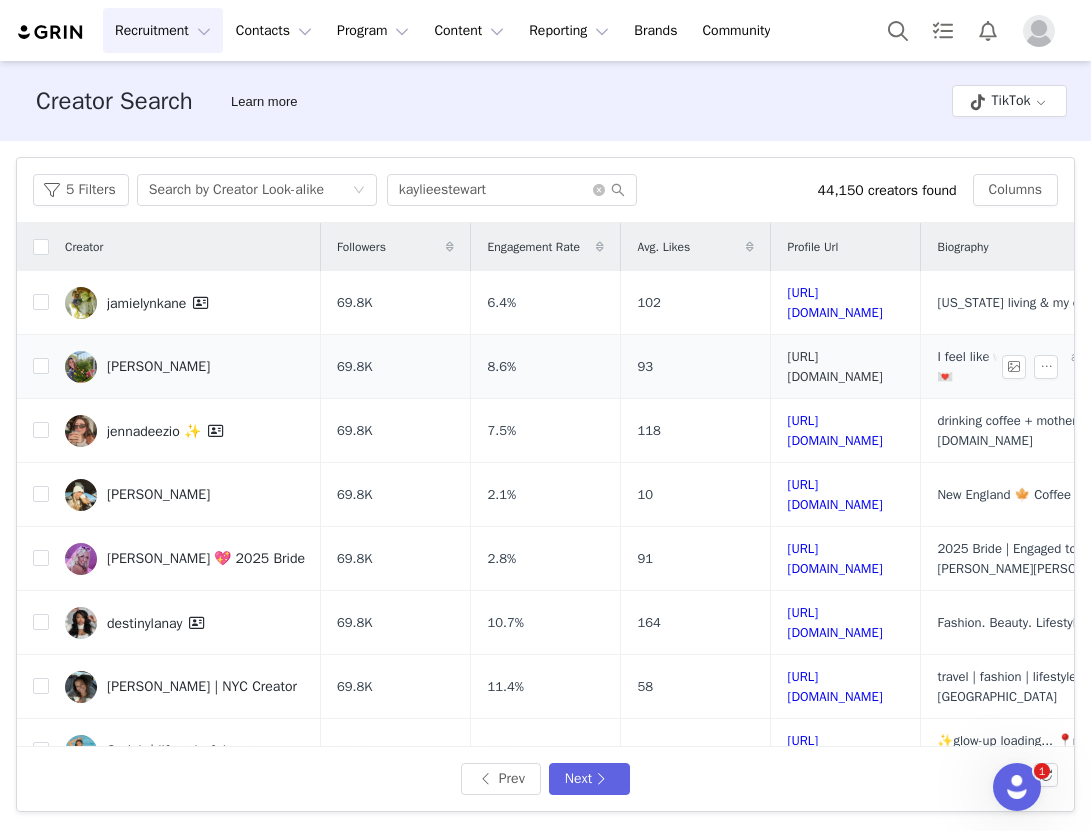 click on "https://www.tiktok.com/share/user/7293634025242919978" at bounding box center (834, 366) 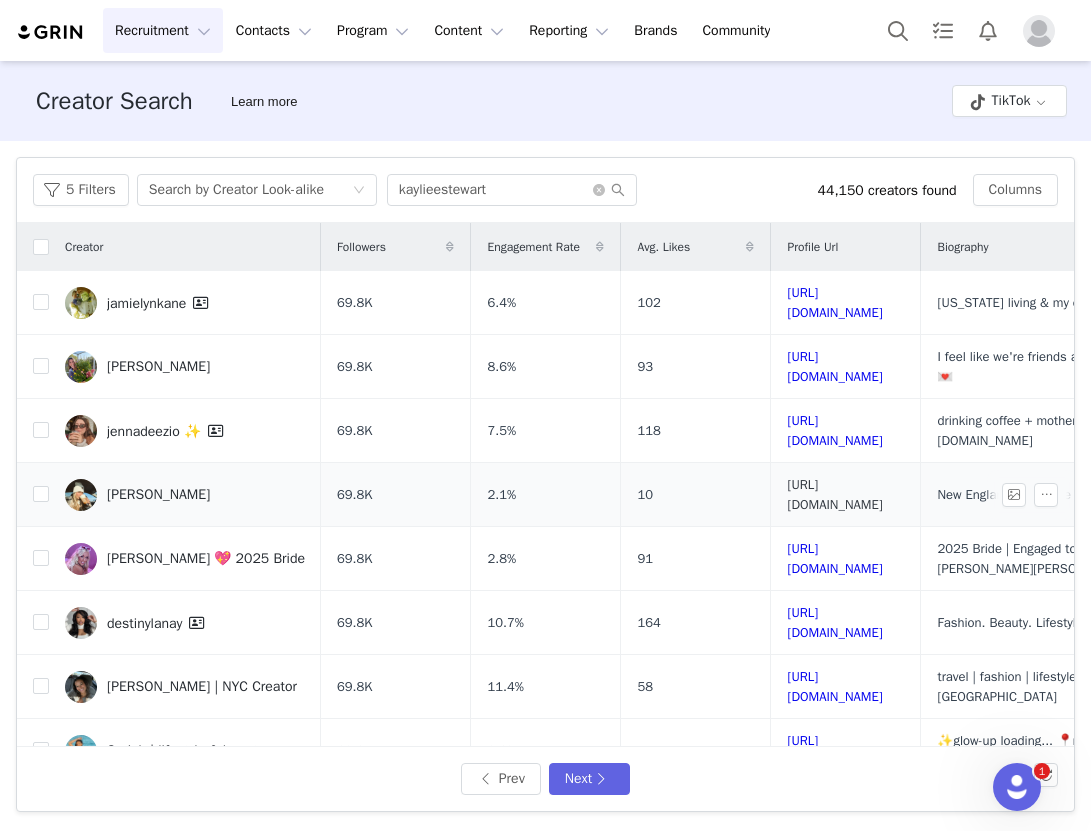 click on "https://www.tiktok.com/share/user/6805280327117702150" at bounding box center [834, 494] 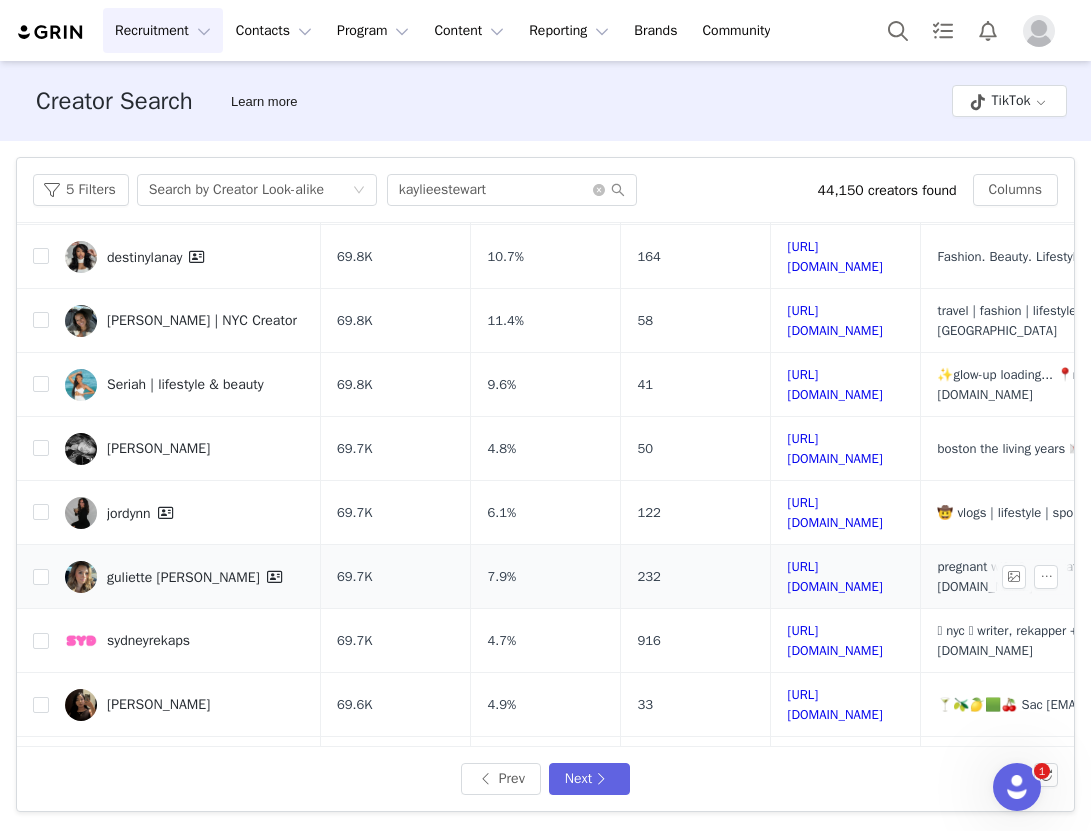 scroll, scrollTop: 367, scrollLeft: 0, axis: vertical 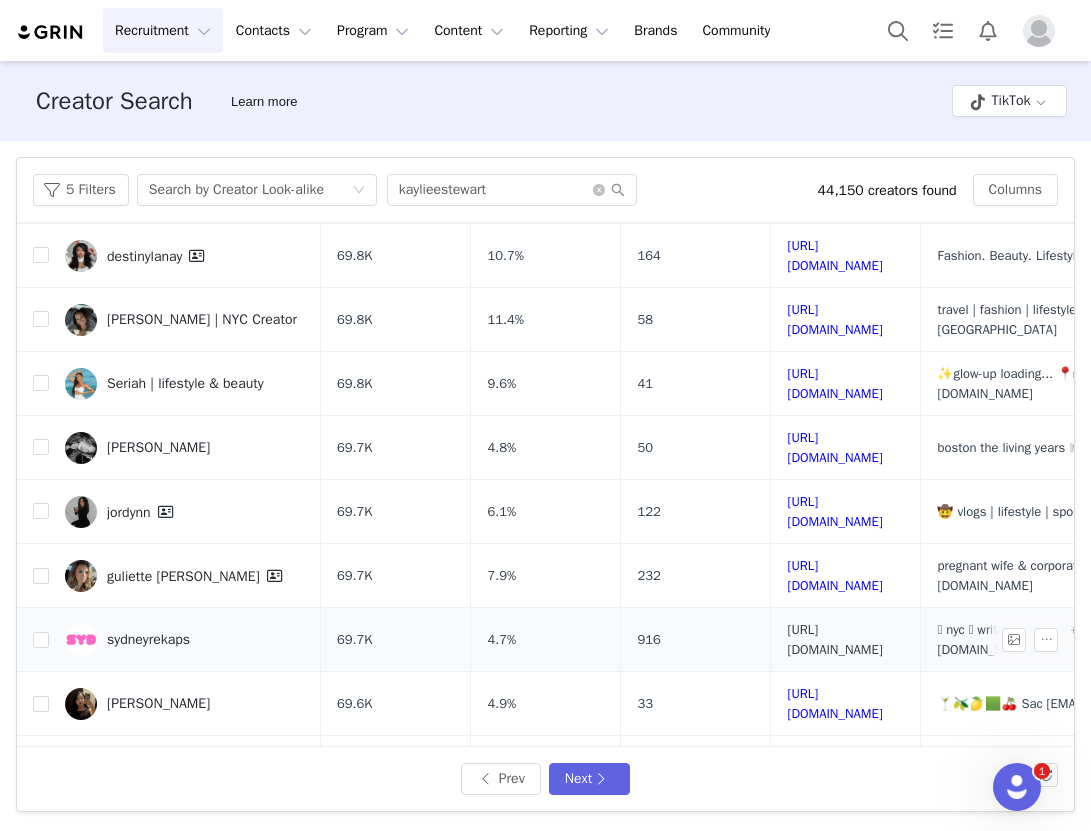 click on "https://www.tiktok.com/share/user/6750805138628576262" at bounding box center [834, 639] 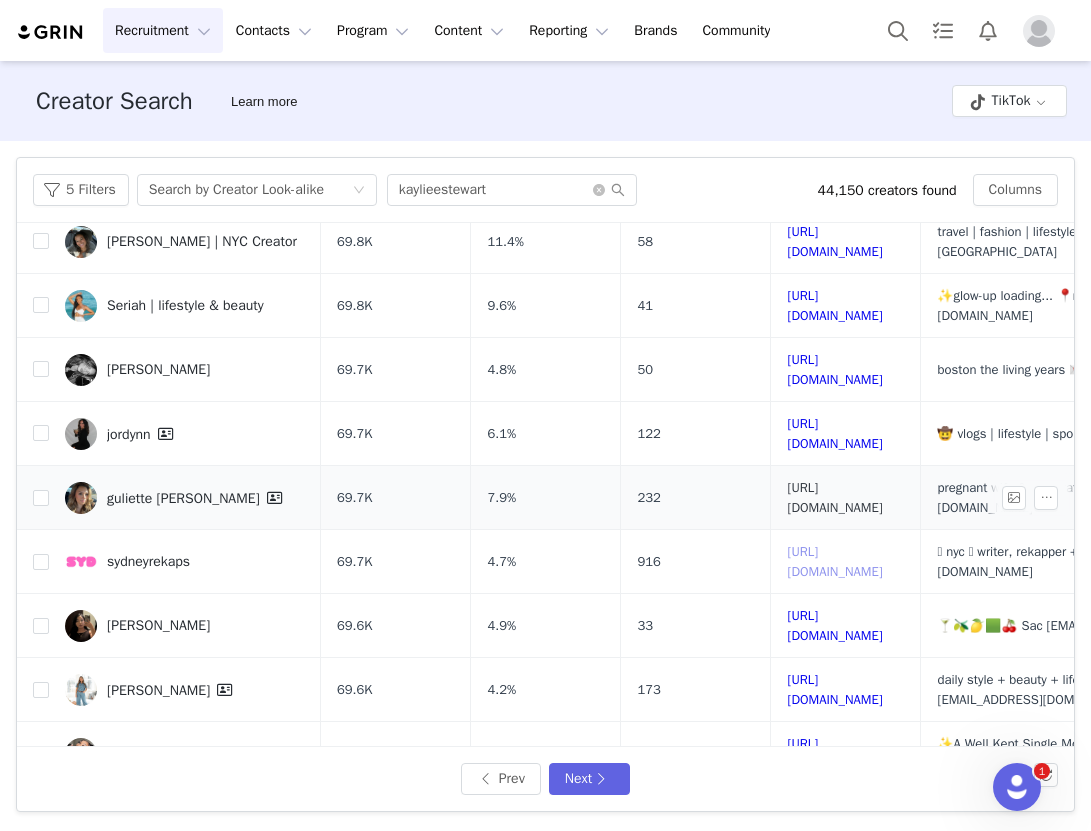 scroll, scrollTop: 485, scrollLeft: 0, axis: vertical 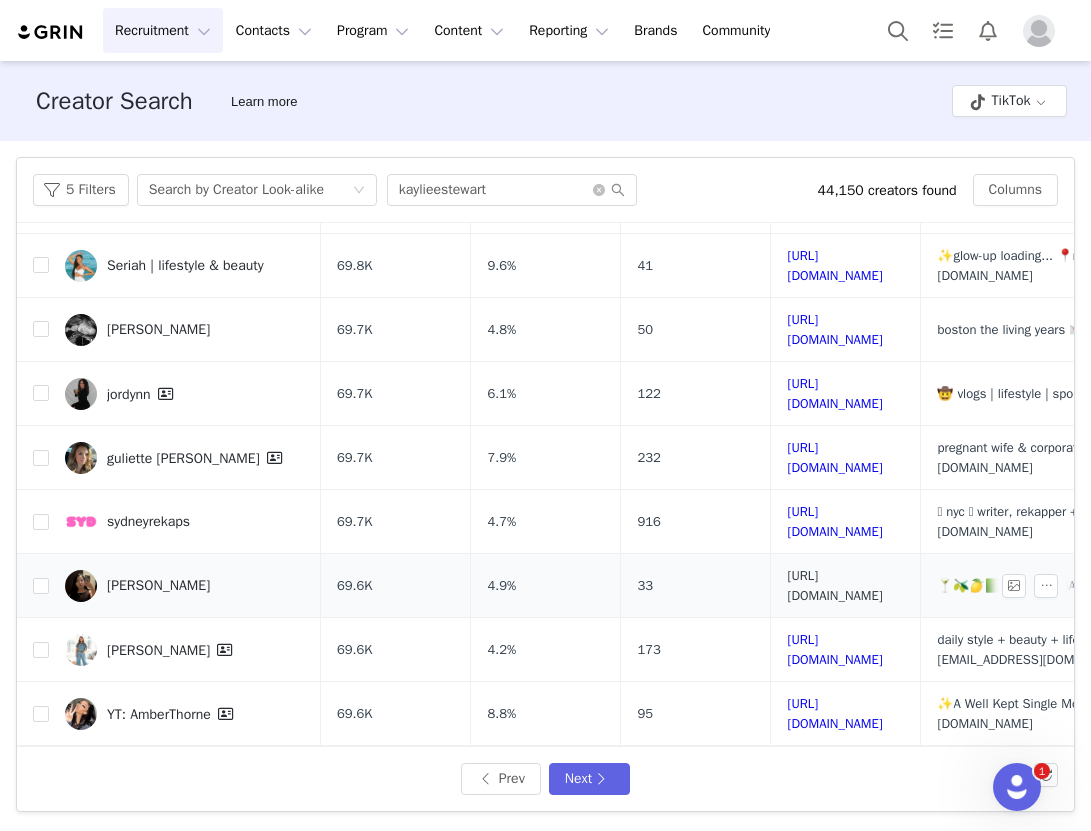 click on "https://www.tiktok.com/share/user/6718546418670552070" at bounding box center [834, 585] 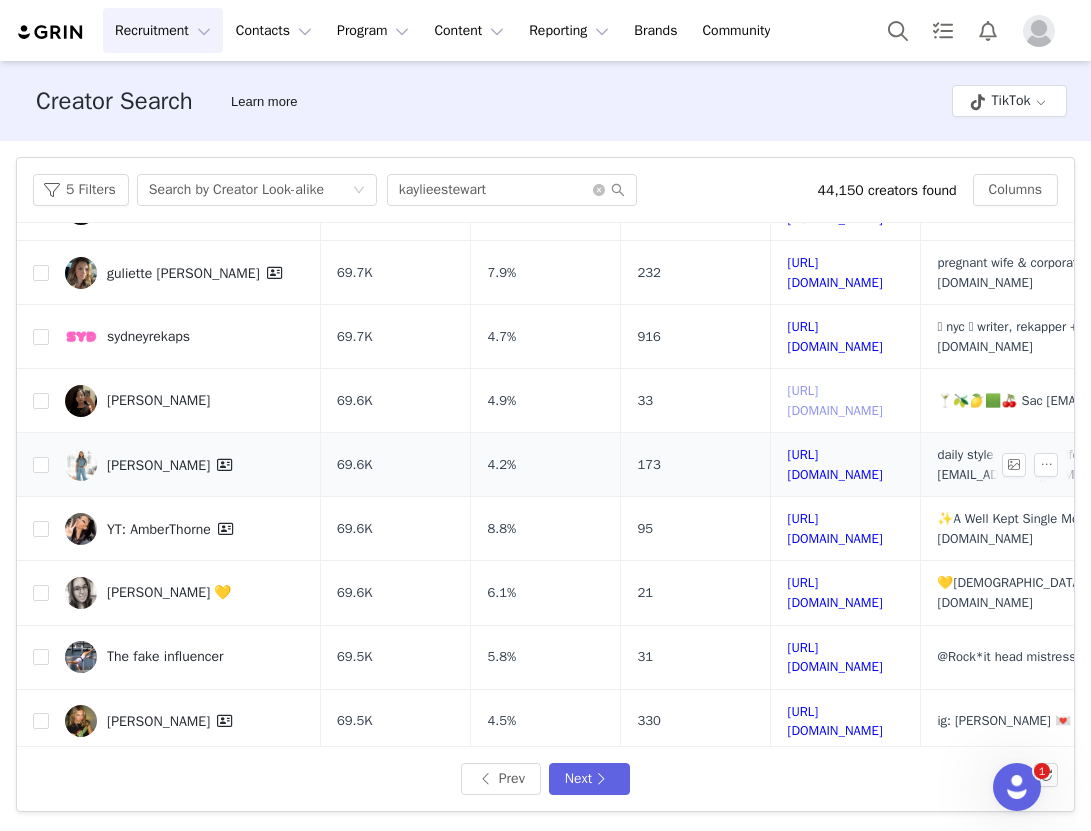 scroll, scrollTop: 685, scrollLeft: 0, axis: vertical 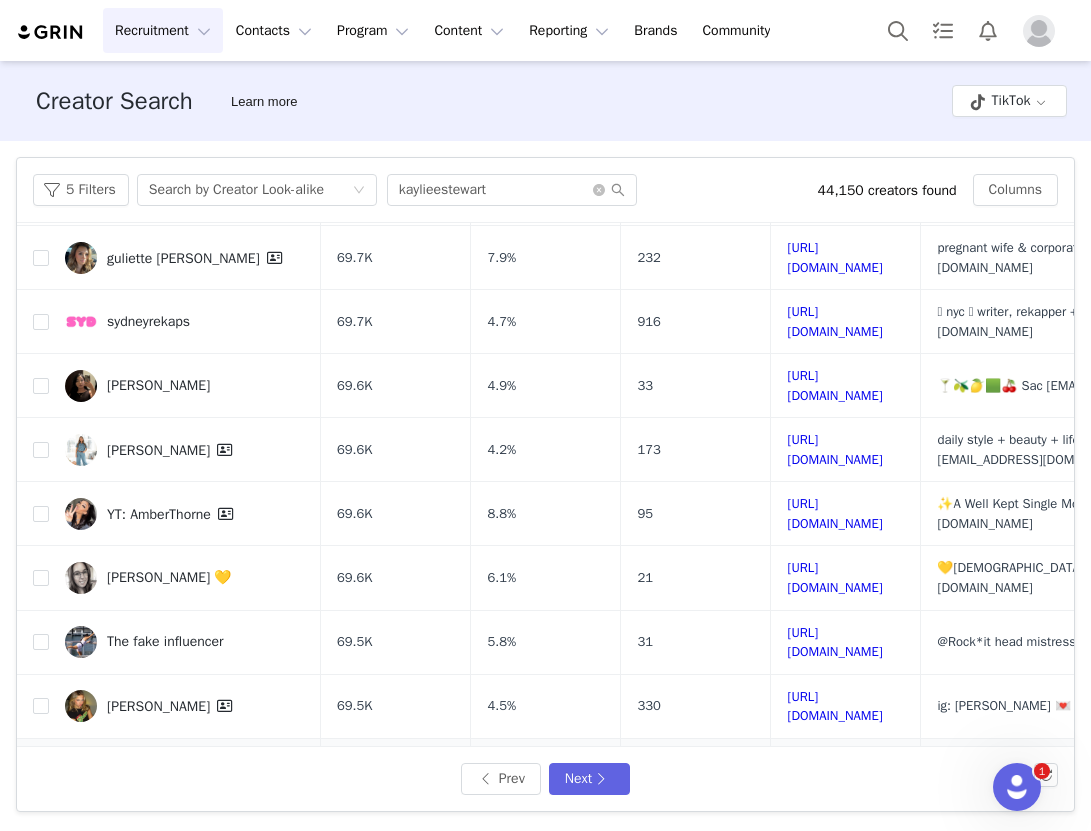 click on "https://www.tiktok.com/share/user/6755537280448005125" at bounding box center [834, 770] 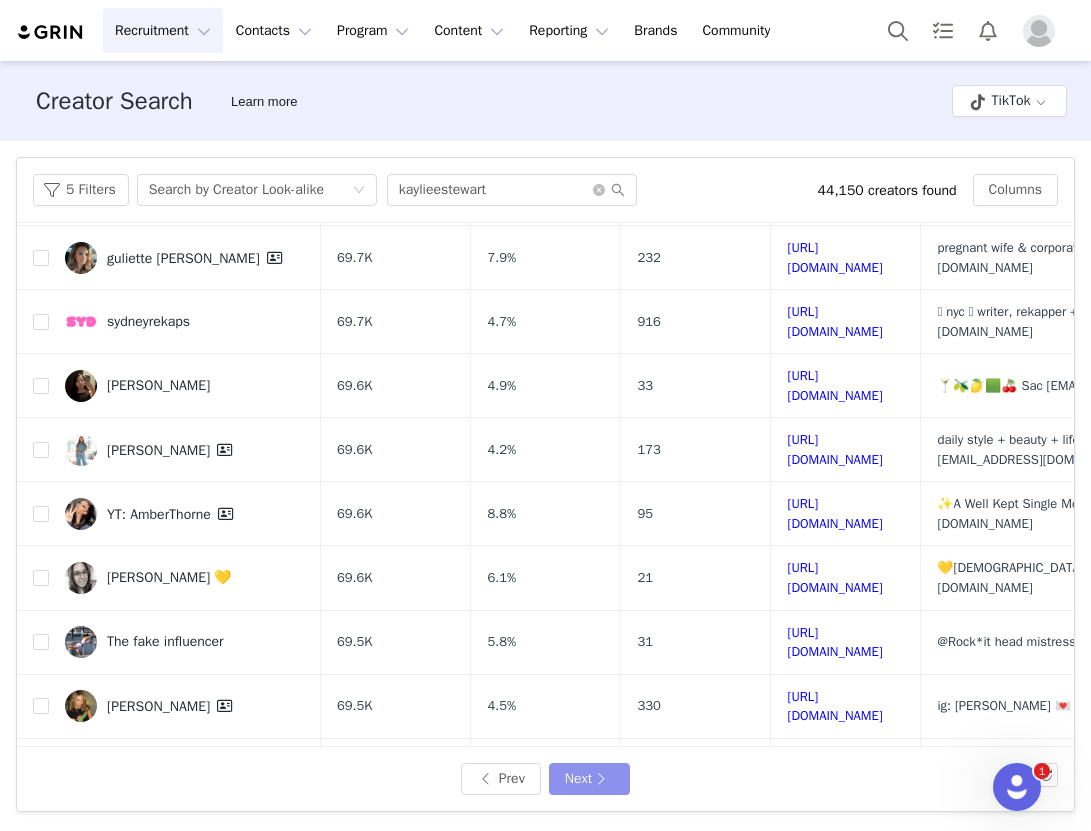 click on "Next" at bounding box center (589, 779) 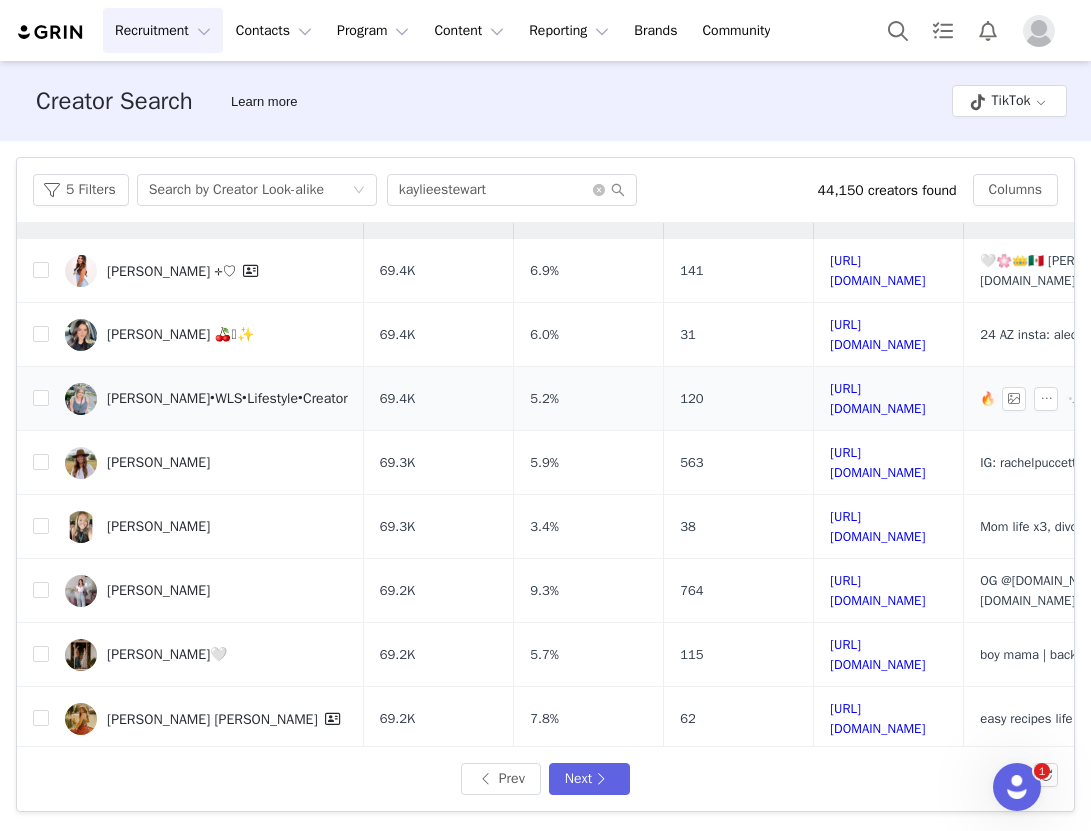 scroll, scrollTop: 67, scrollLeft: 0, axis: vertical 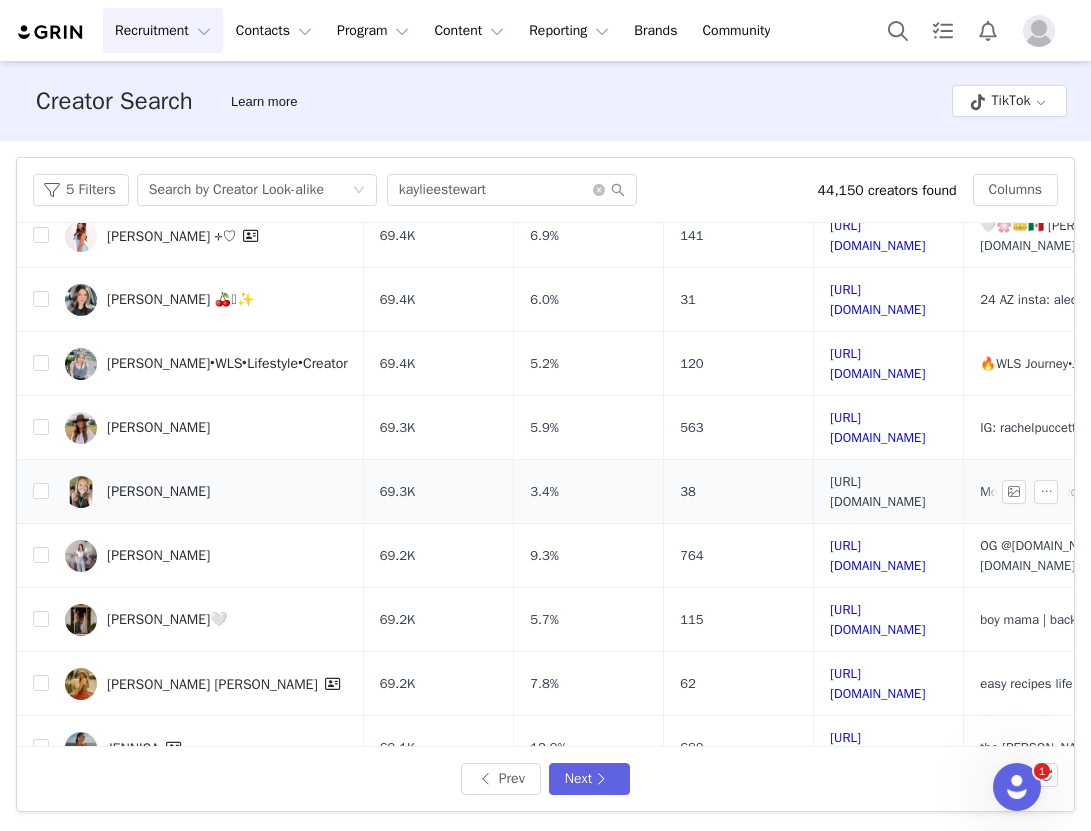 click on "https://www.tiktok.com/share/user/6740587472692577285" at bounding box center [877, 491] 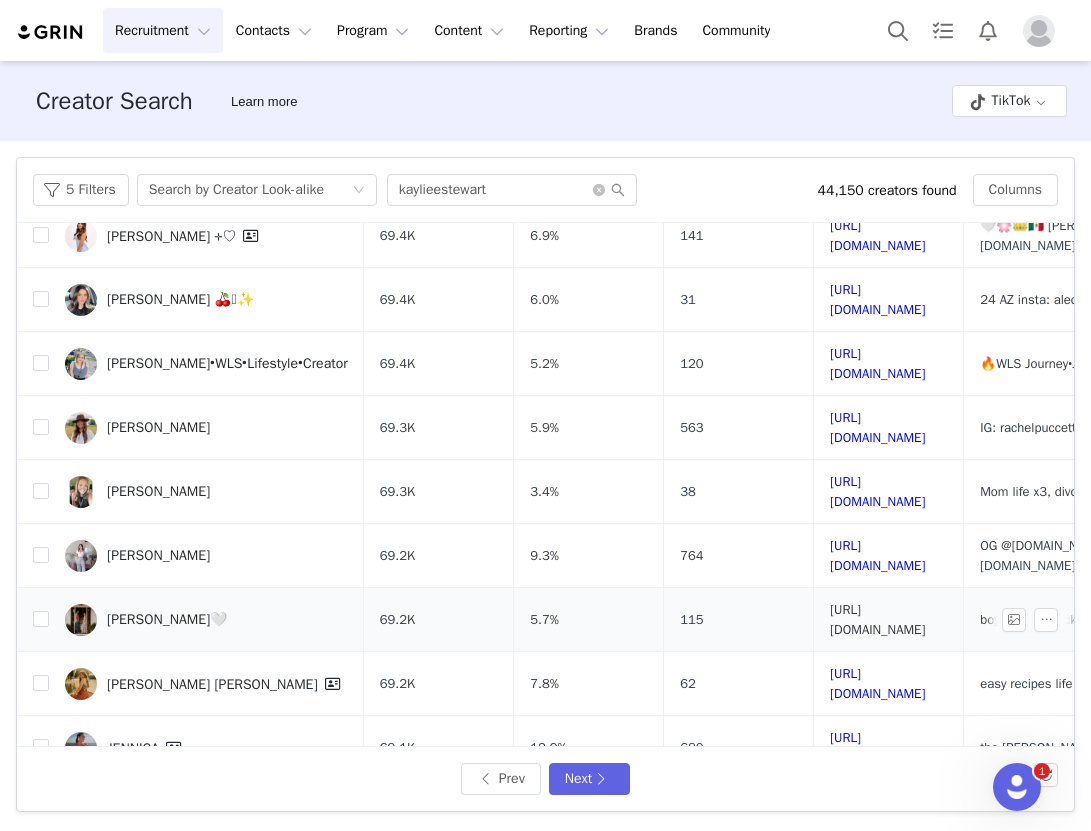 click on "https://www.tiktok.com/share/user/6894793937203397638" at bounding box center (877, 619) 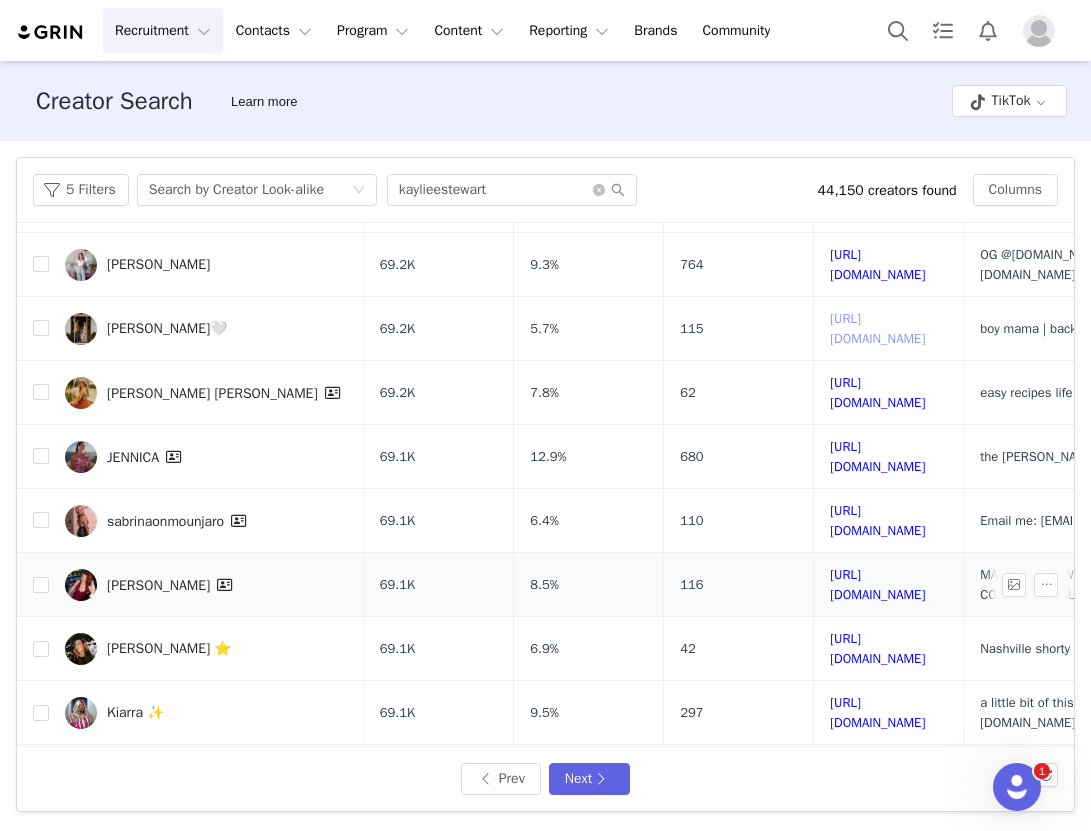 scroll, scrollTop: 359, scrollLeft: 0, axis: vertical 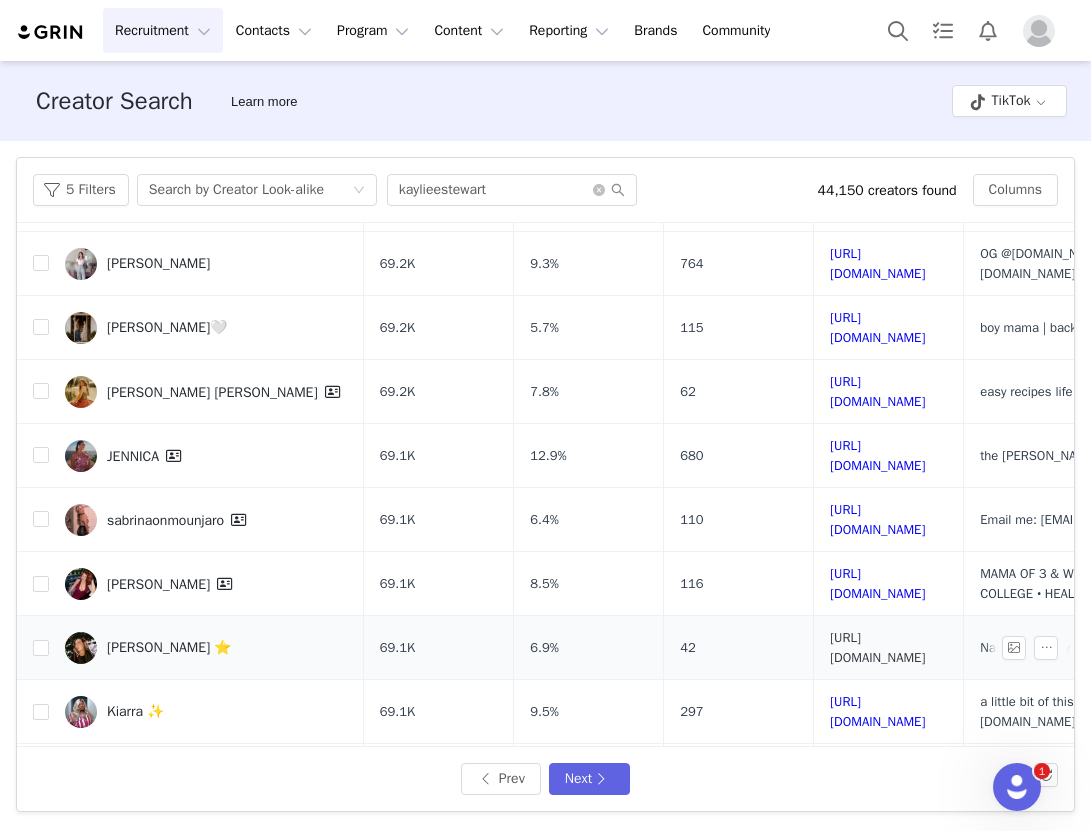click on "https://www.tiktok.com/share/user/6937364216316199941" at bounding box center [877, 647] 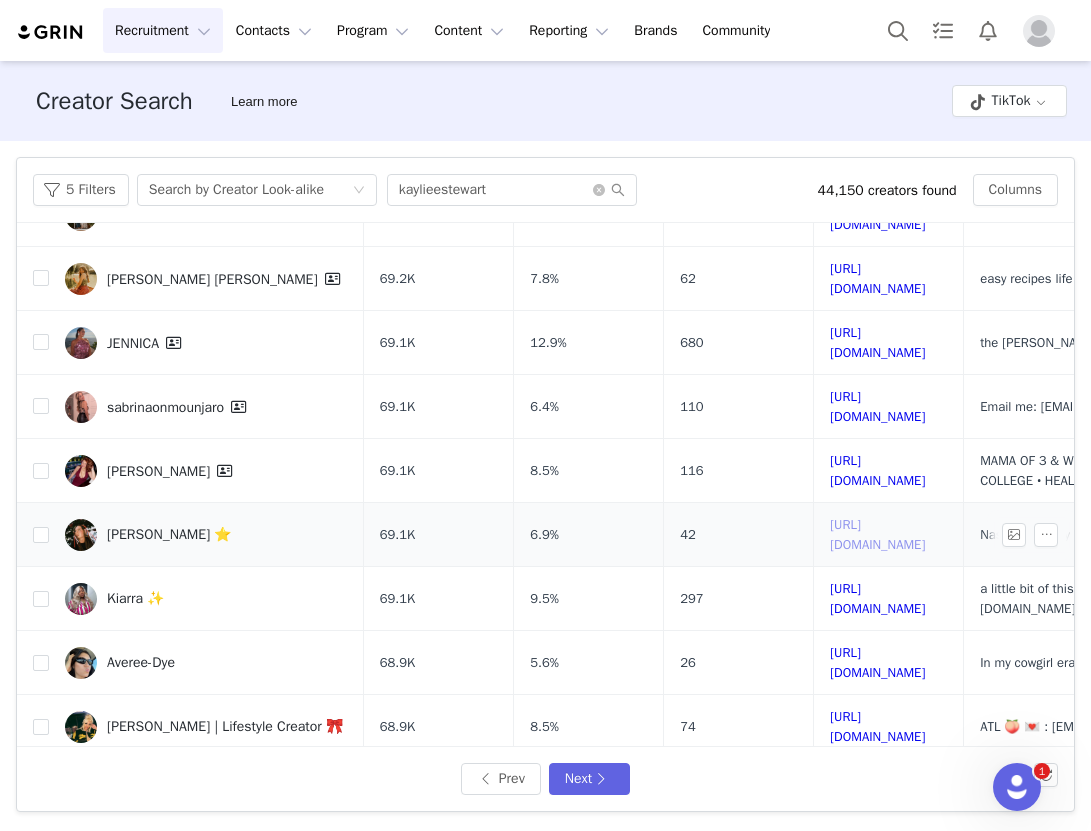 scroll, scrollTop: 498, scrollLeft: 0, axis: vertical 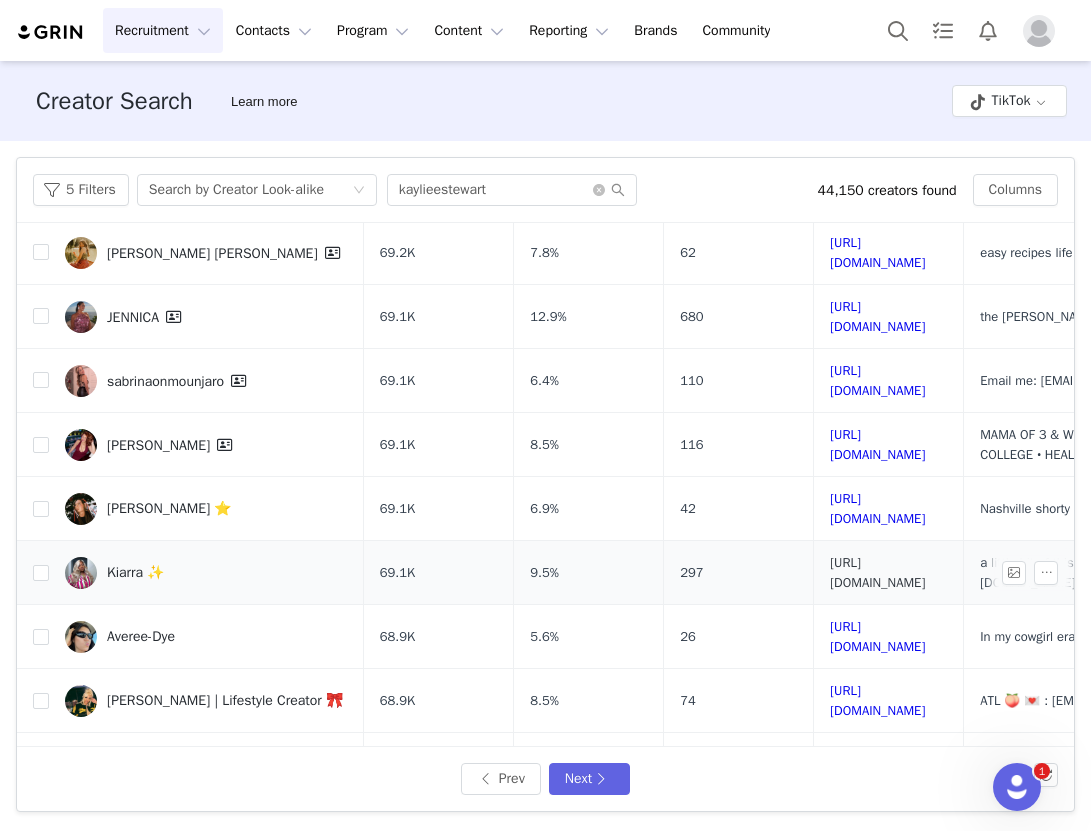 click on "https://www.tiktok.com/share/user/6726942858638836741" at bounding box center [877, 572] 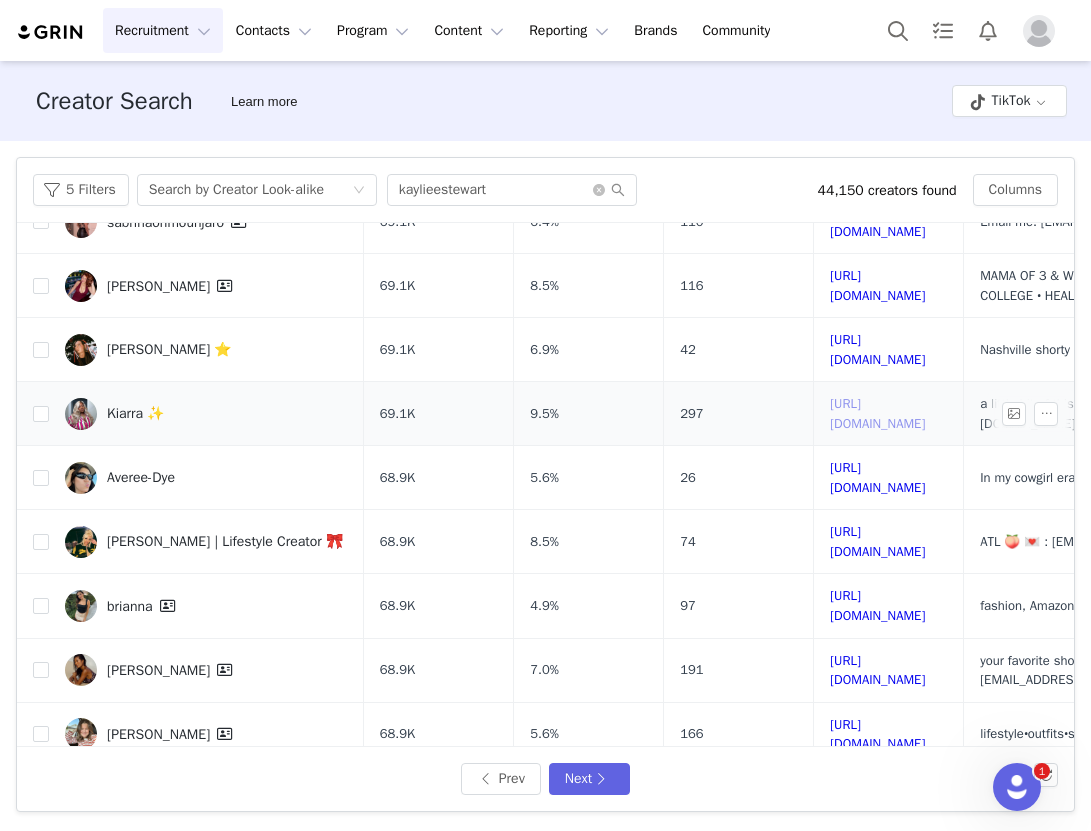 scroll, scrollTop: 678, scrollLeft: 0, axis: vertical 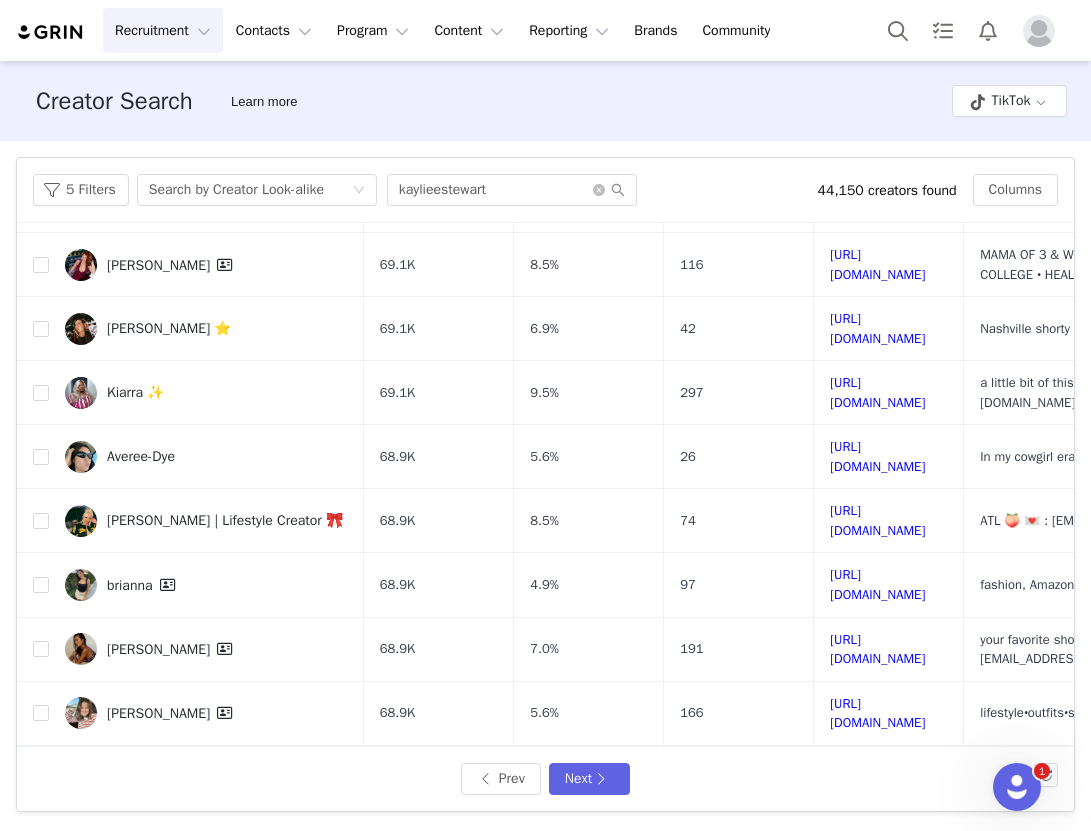click on "https://www.tiktok.com/share/user/6686262509831308294" at bounding box center (877, 841) 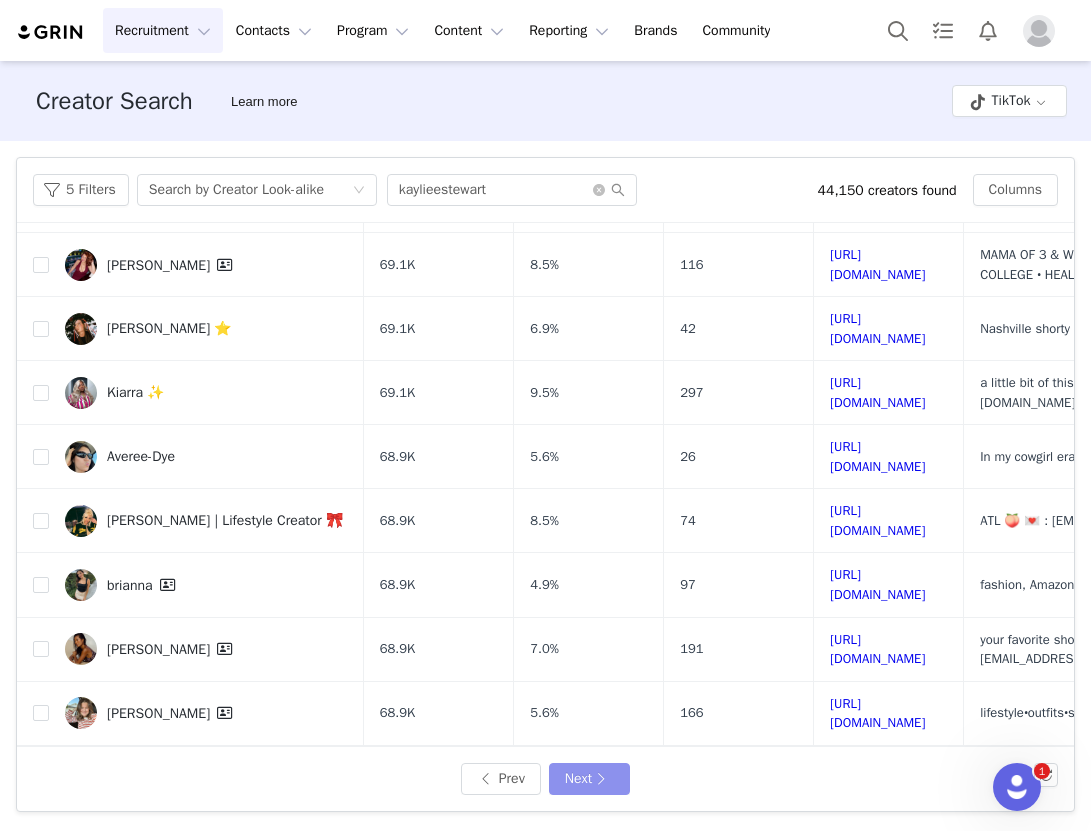 click on "Next" at bounding box center (589, 779) 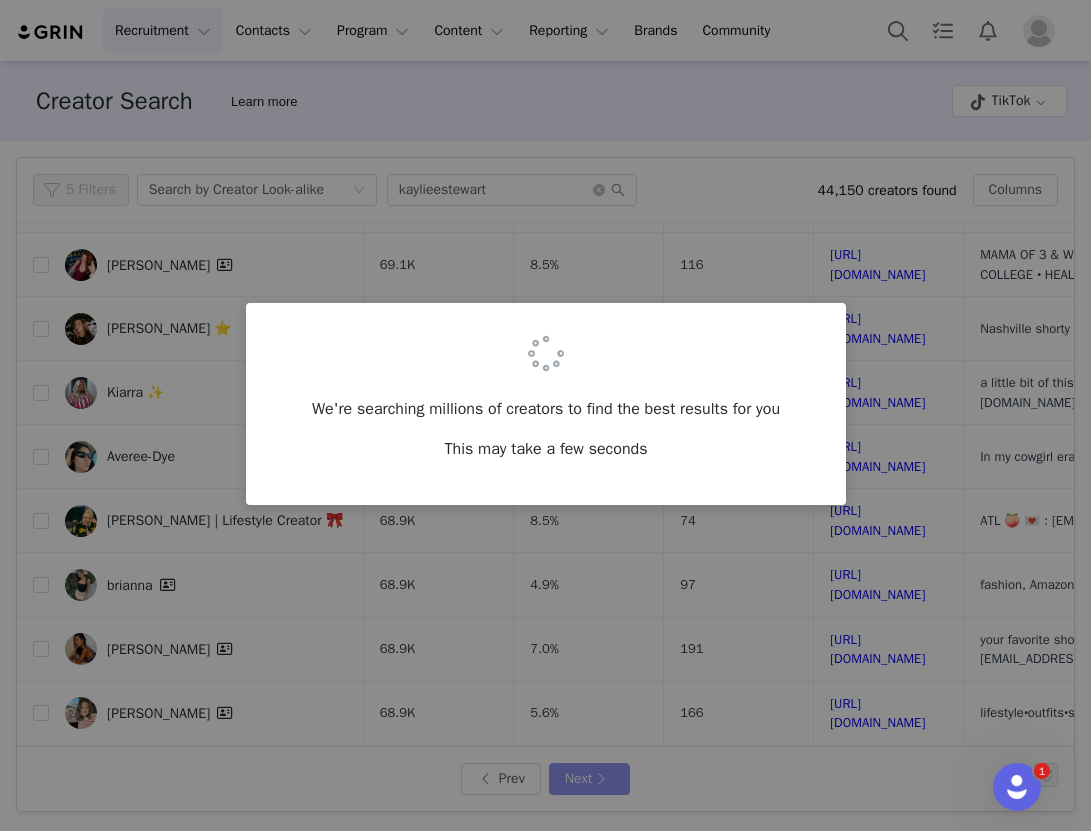 scroll, scrollTop: 0, scrollLeft: 0, axis: both 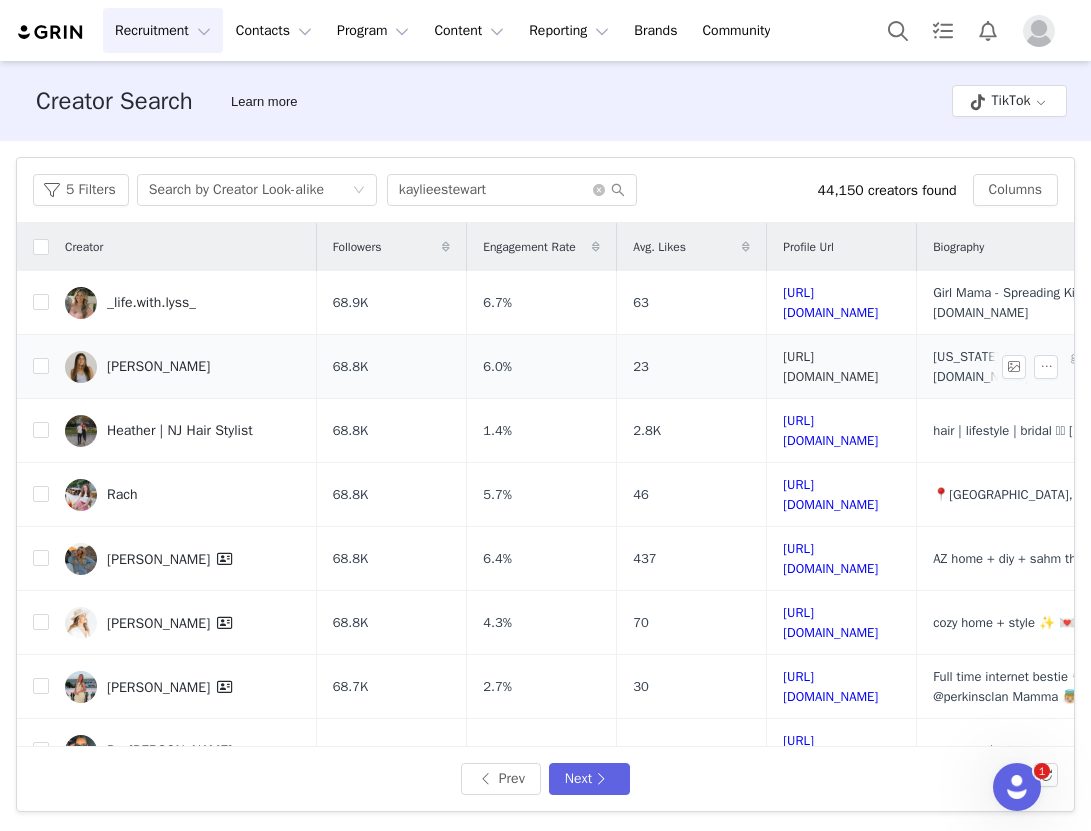 click on "https://www.tiktok.com/share/user/6720364215021372421" at bounding box center [830, 366] 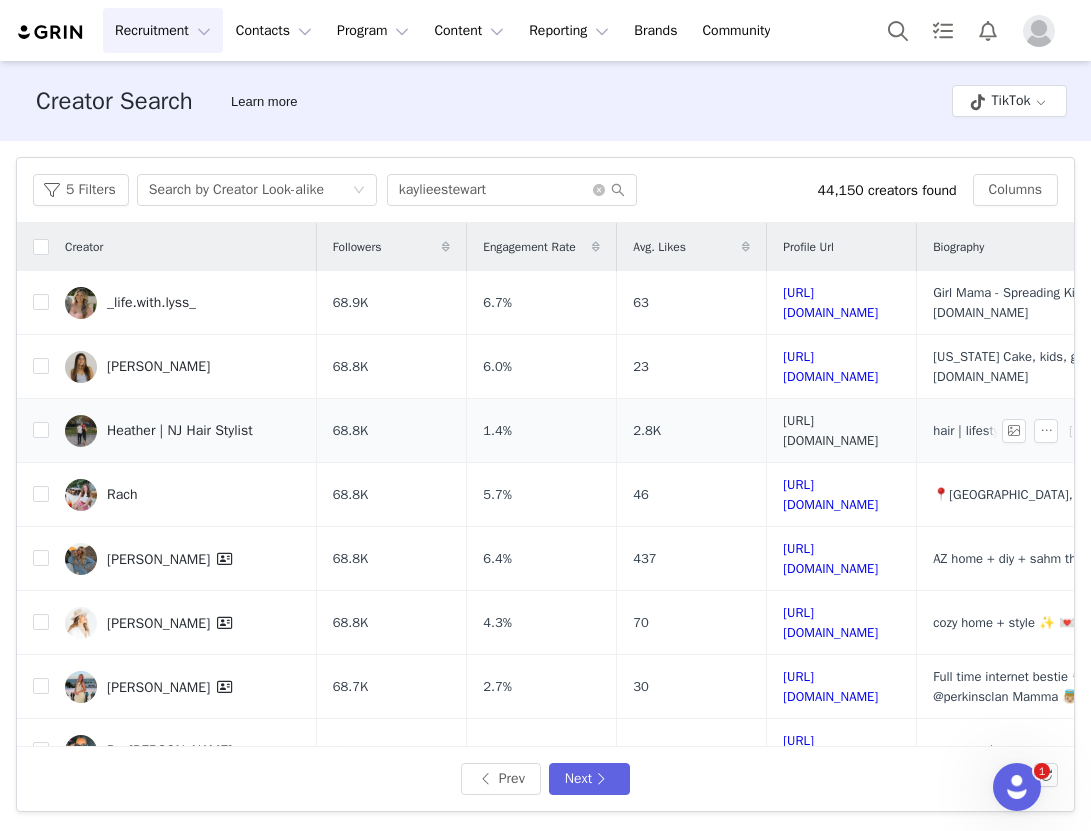 click on "https://www.tiktok.com/share/user/7210196699724514350" at bounding box center (830, 430) 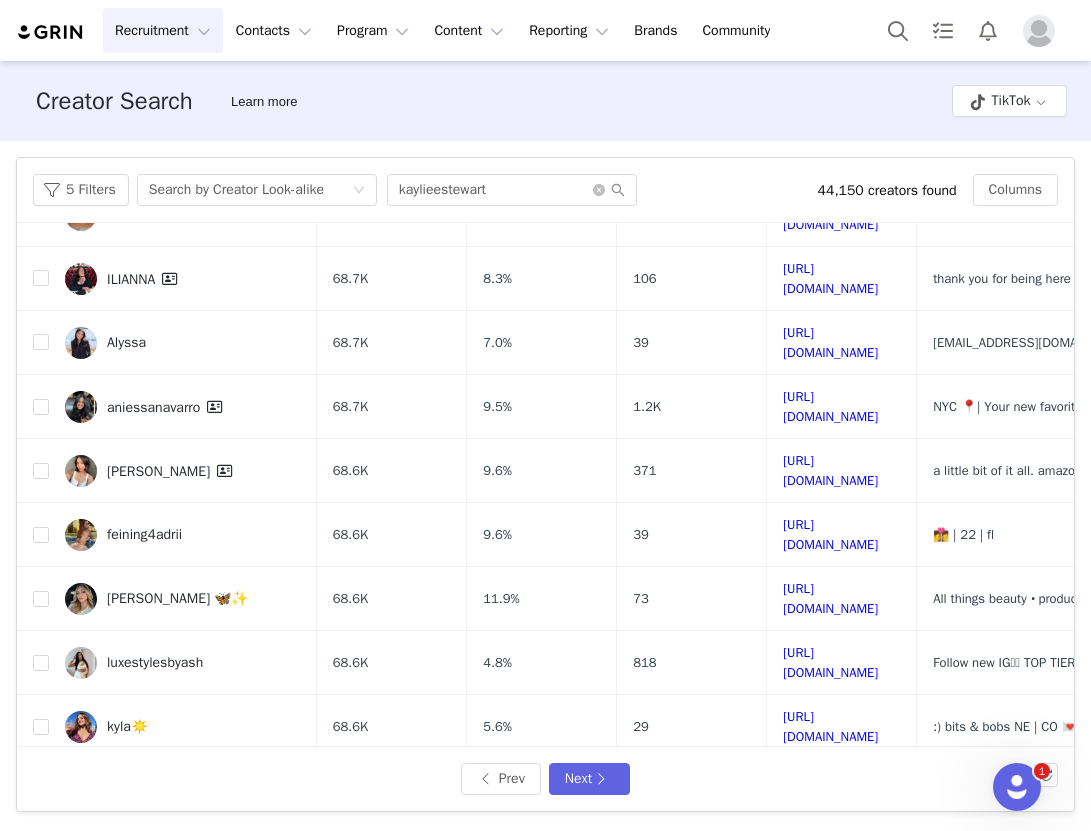 scroll, scrollTop: 541, scrollLeft: 0, axis: vertical 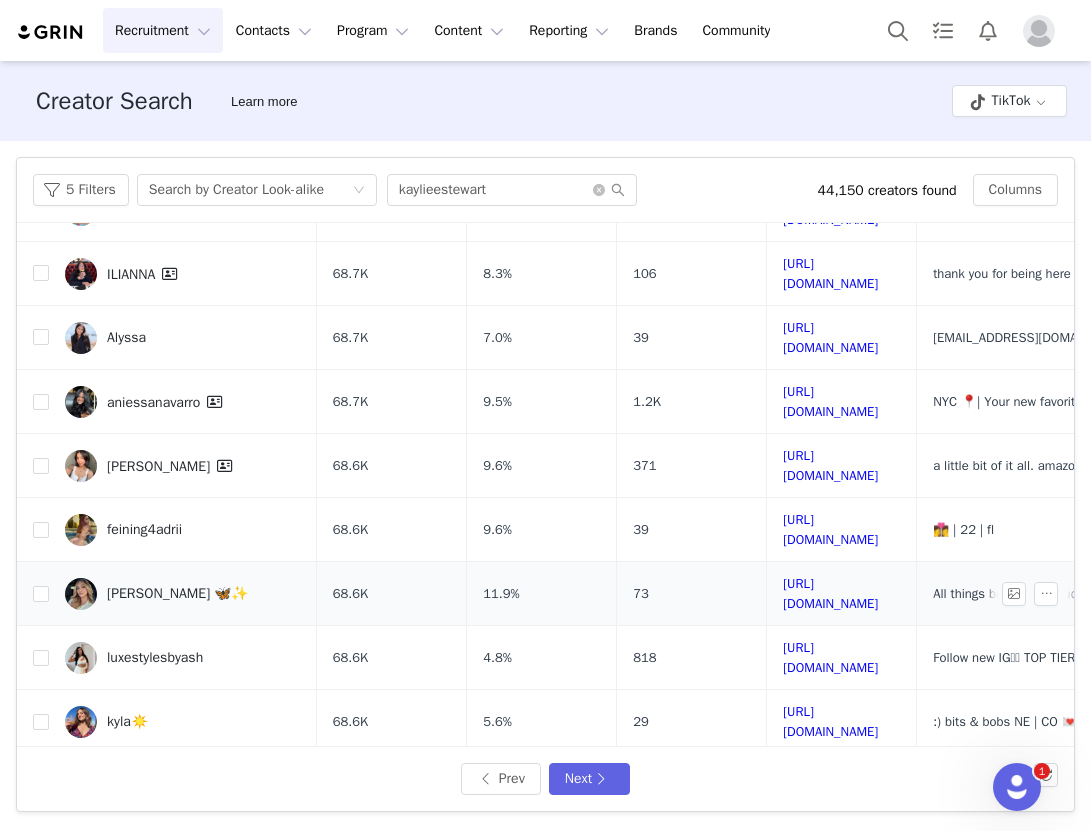click on "https://www.tiktok.com/share/user/6725444332163613701" at bounding box center (842, 594) 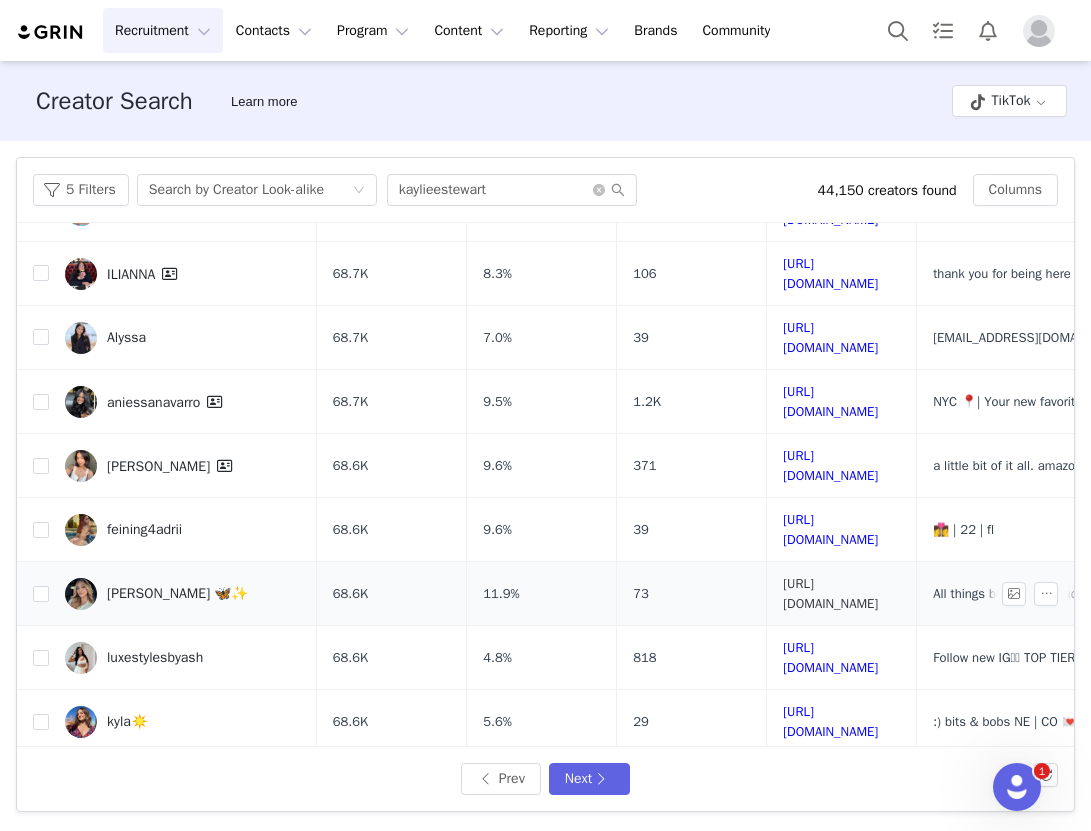 click on "https://www.tiktok.com/share/user/6725444332163613701" at bounding box center (830, 593) 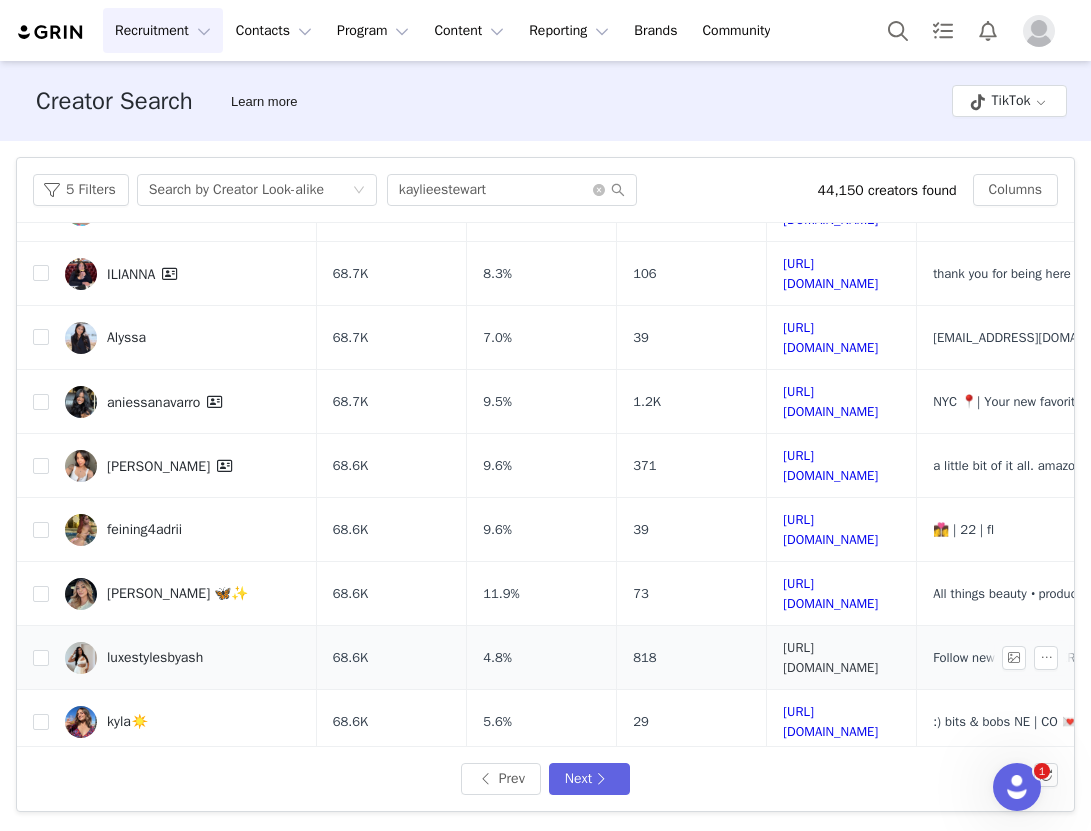 click on "https://www.tiktok.com/share/user/6730747664675619846" at bounding box center [830, 657] 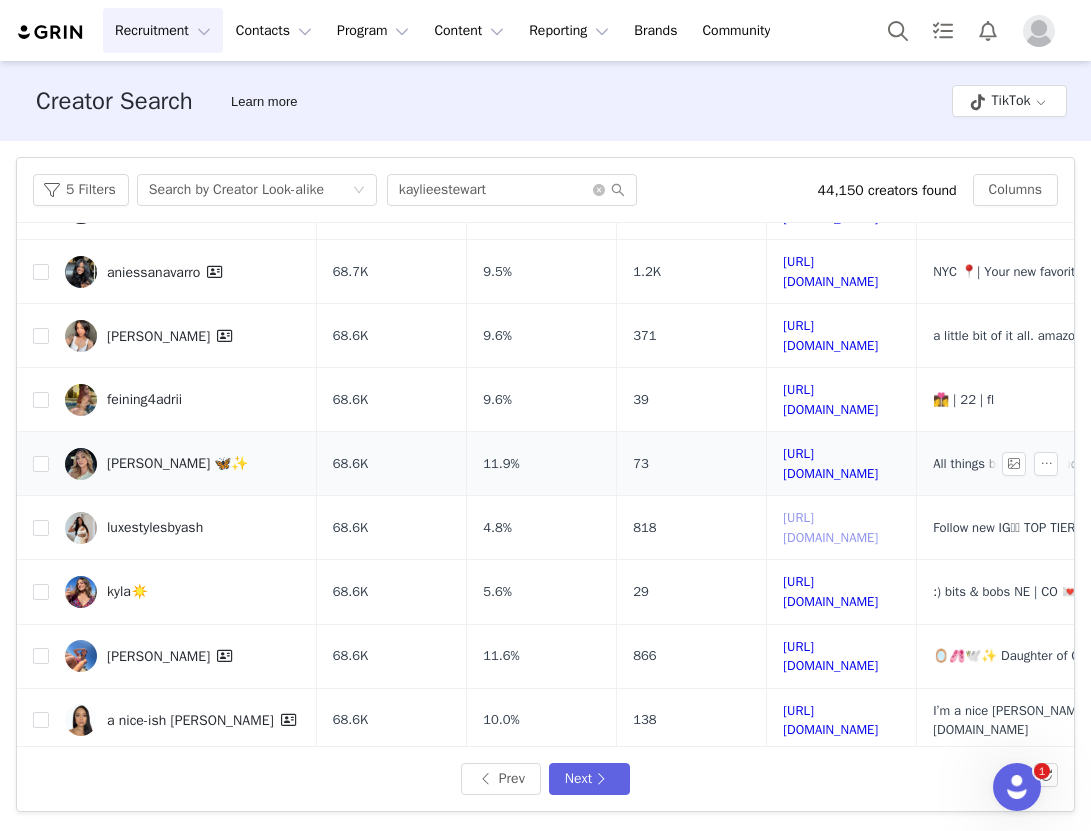 scroll, scrollTop: 685, scrollLeft: 0, axis: vertical 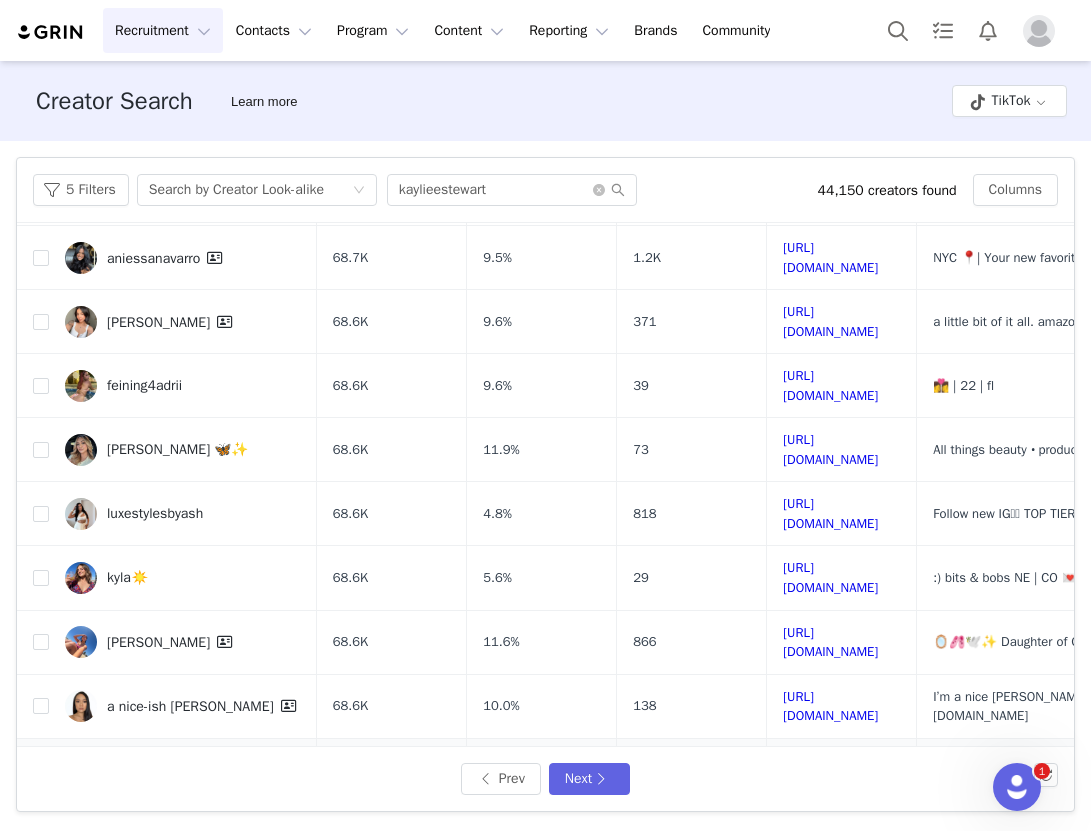 click on "https://www.tiktok.com/share/user/6807917480456832006" at bounding box center [830, 770] 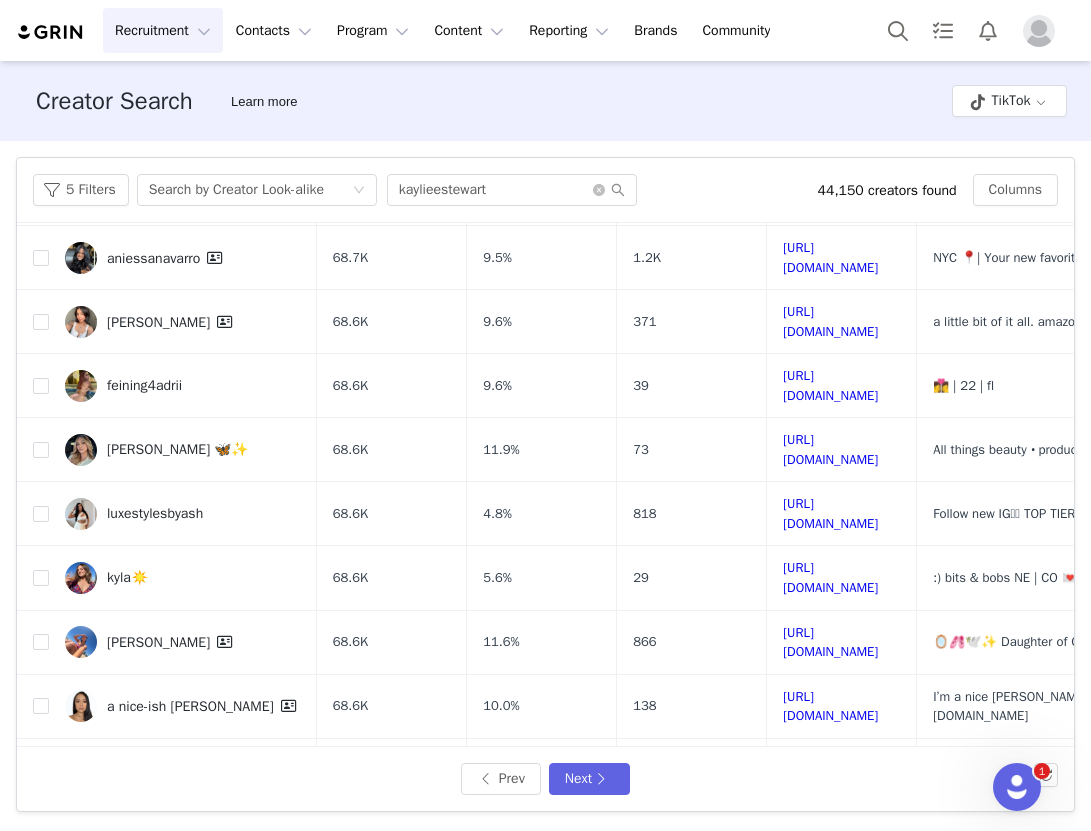 click on "https://www.tiktok.com/share/user/6900186429961323526" at bounding box center [842, 834] 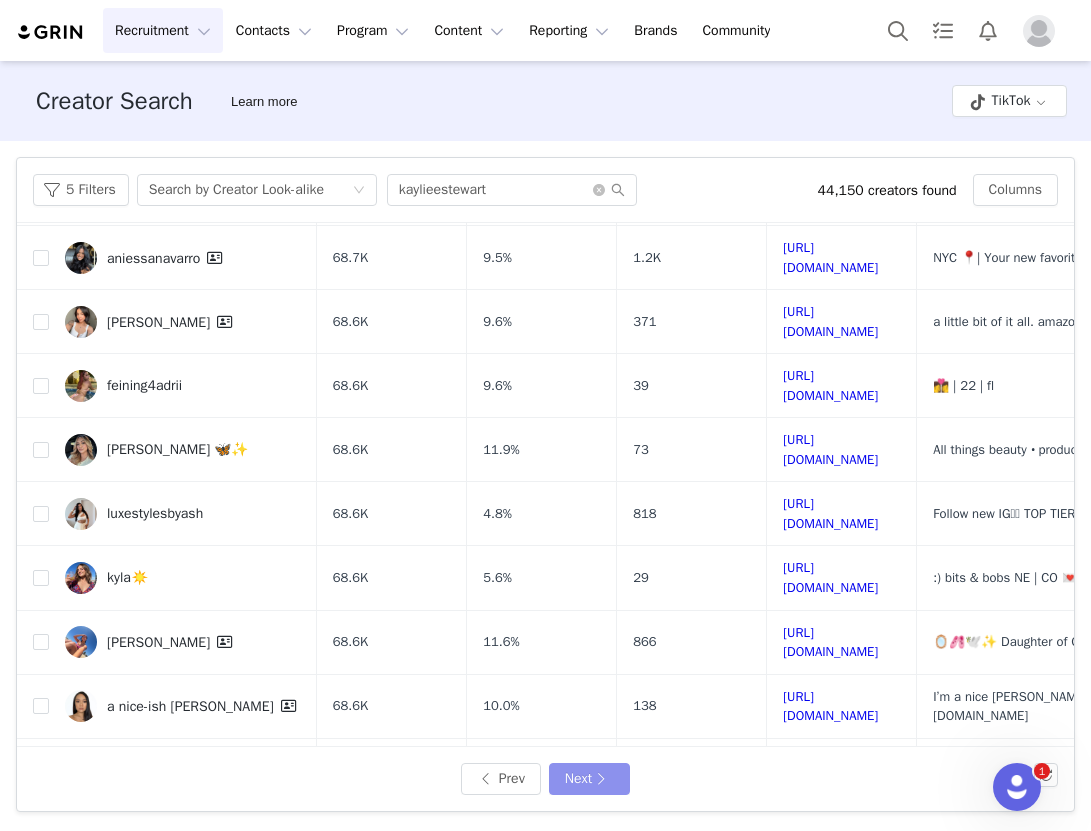 click on "Next" at bounding box center [589, 779] 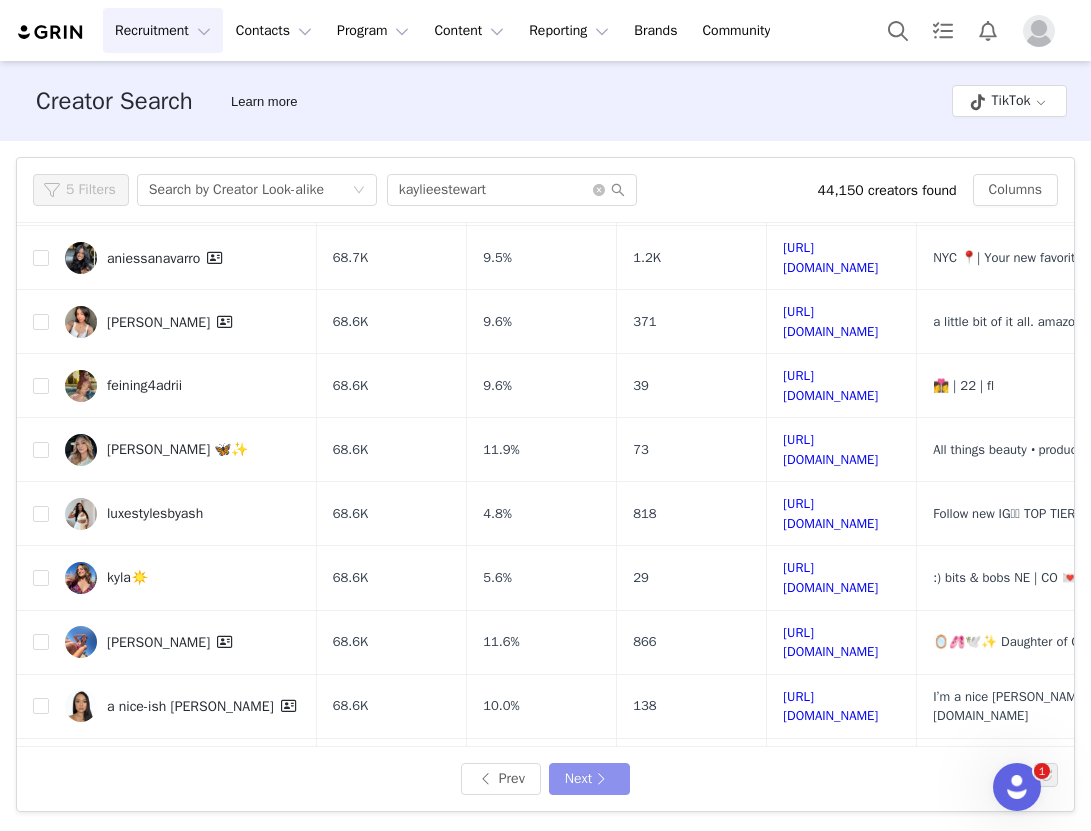 scroll, scrollTop: 0, scrollLeft: 0, axis: both 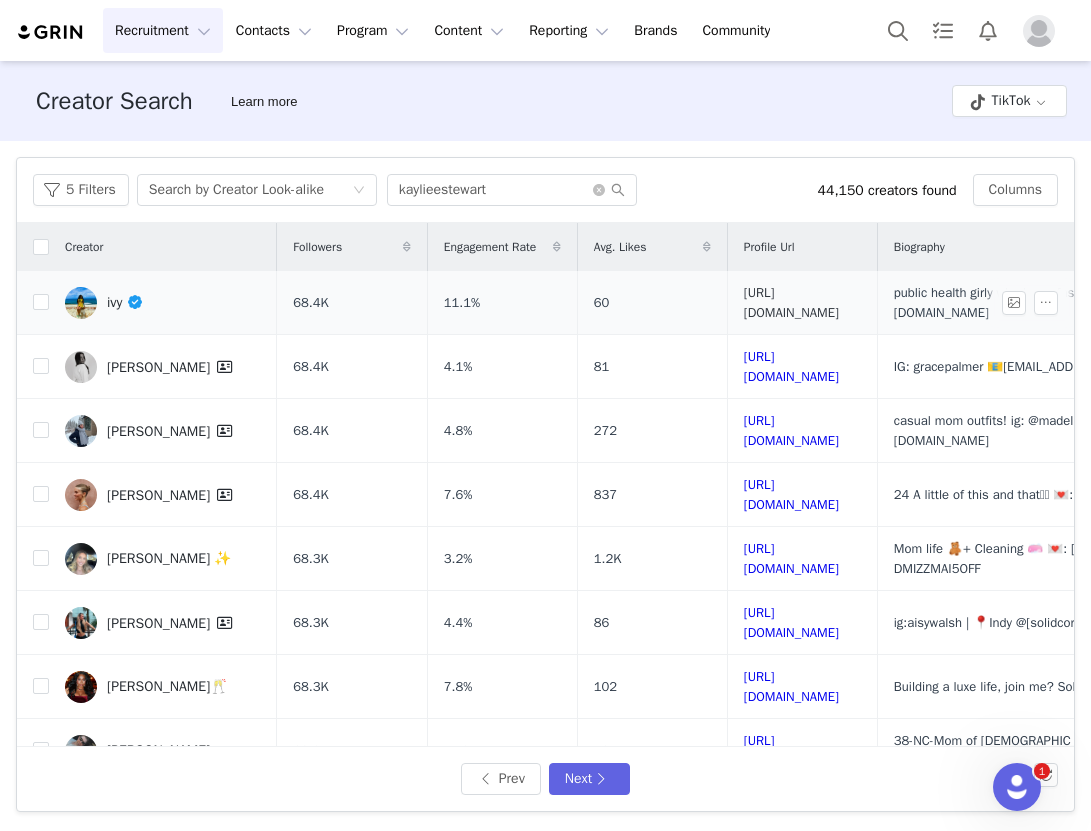 click on "https://www.tiktok.com/share/user/1697705" at bounding box center (791, 302) 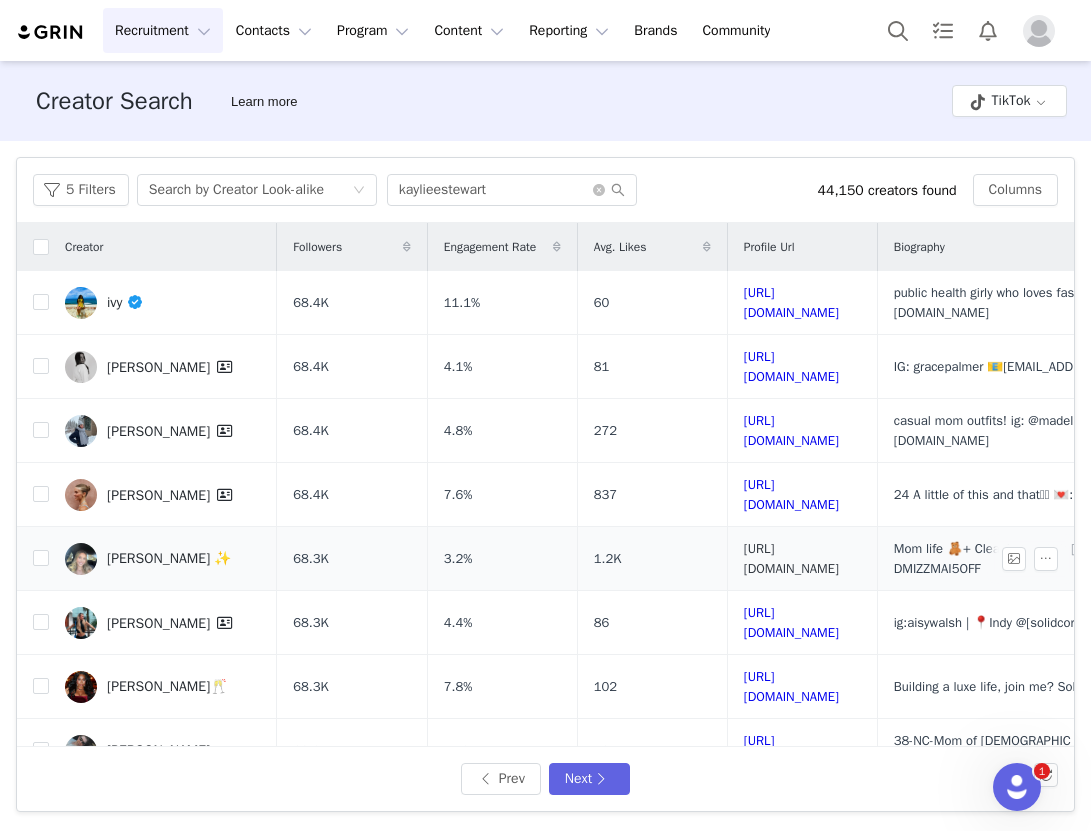 click on "https://www.tiktok.com/share/user/25467434" at bounding box center [791, 558] 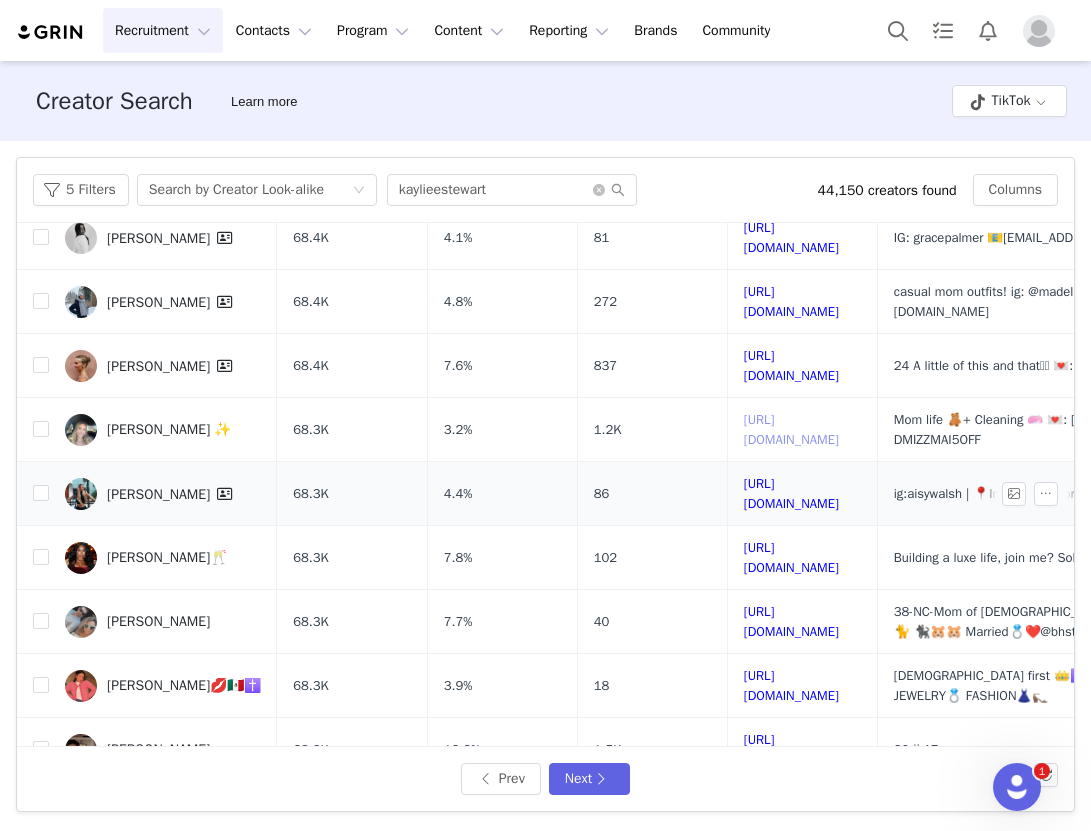 scroll, scrollTop: 140, scrollLeft: 0, axis: vertical 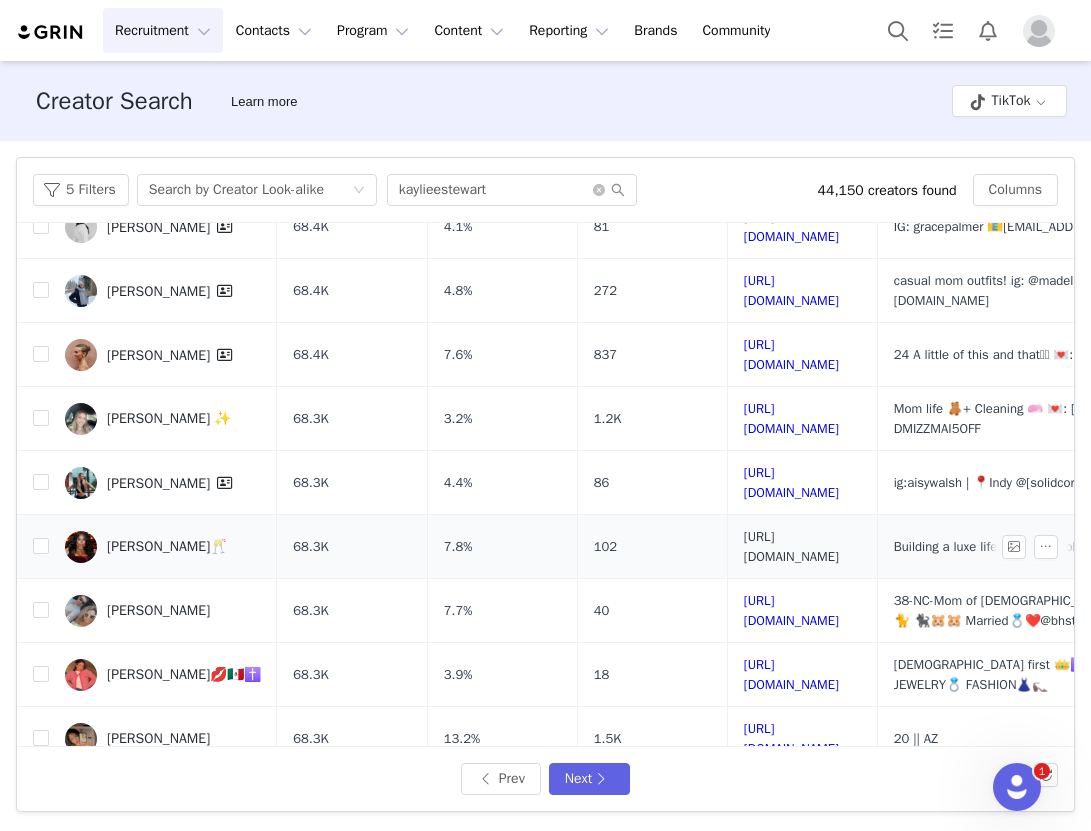 click on "https://www.tiktok.com/share/user/6771996947463439366" at bounding box center (791, 546) 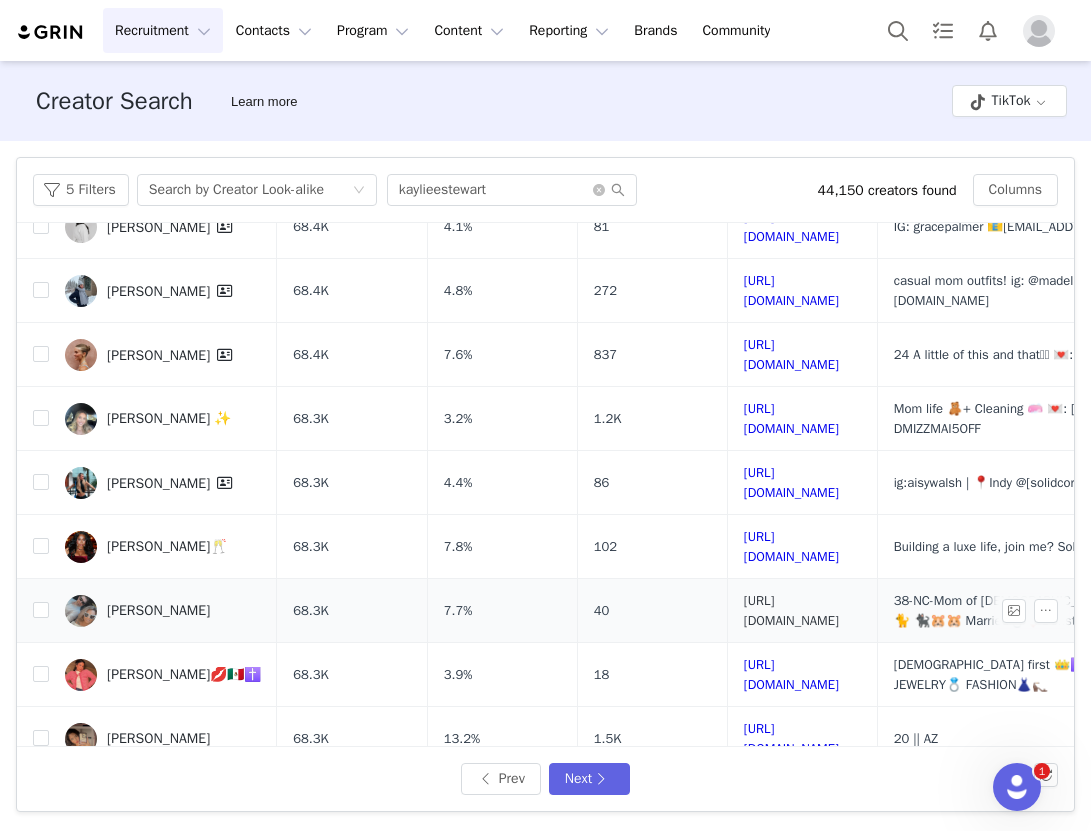 click on "https://www.tiktok.com/share/user/6830515965827728389" at bounding box center [791, 610] 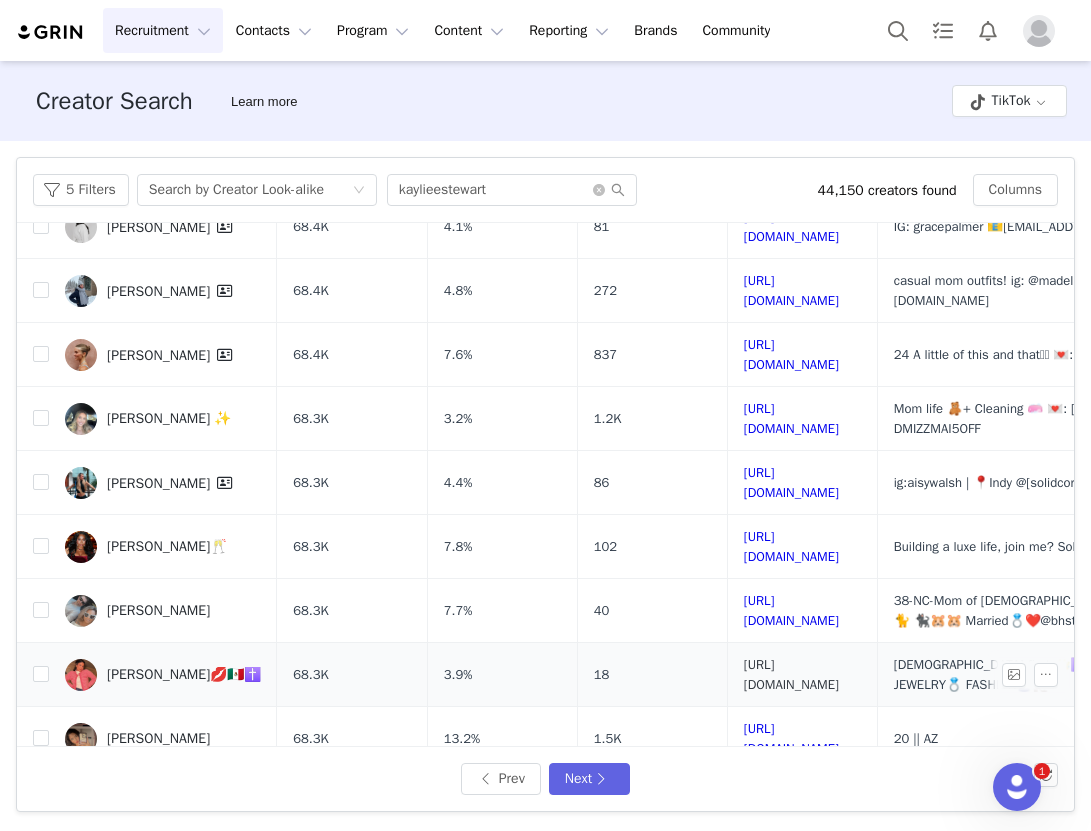 click on "https://www.tiktok.com/share/user/6807841908229194758" at bounding box center (791, 674) 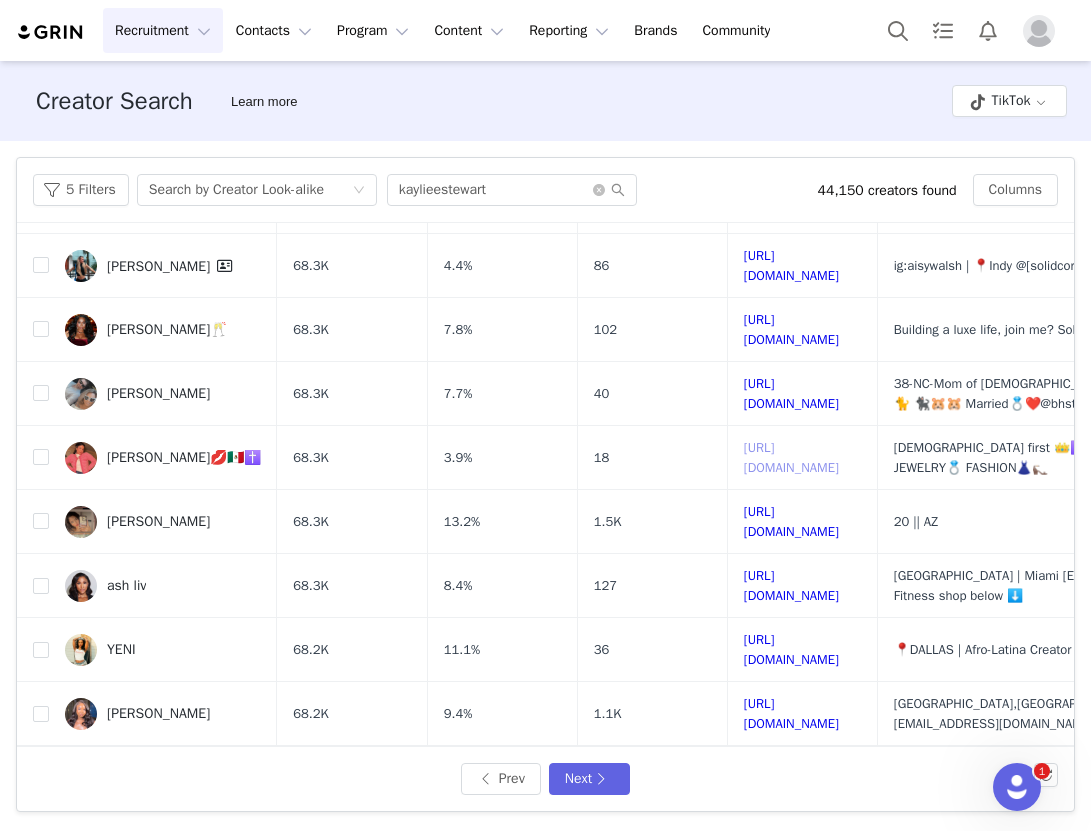 scroll, scrollTop: 511, scrollLeft: 0, axis: vertical 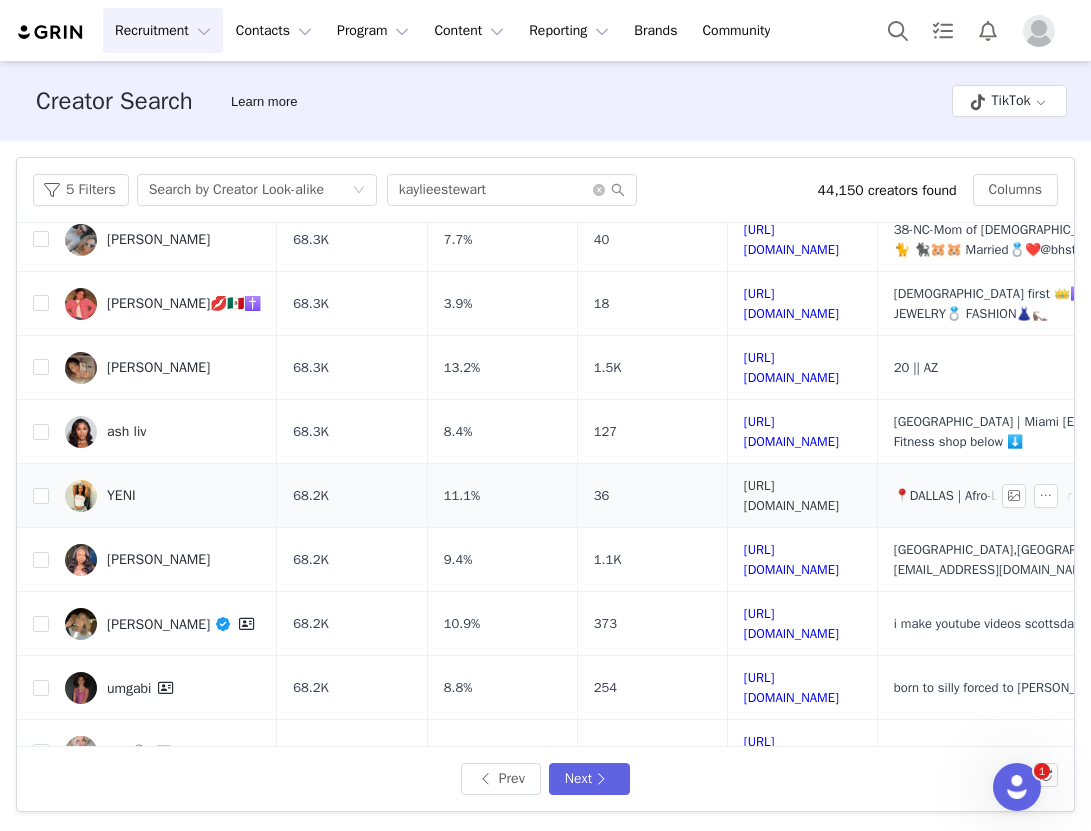 click on "https://www.tiktok.com/share/user/23069616" at bounding box center (791, 495) 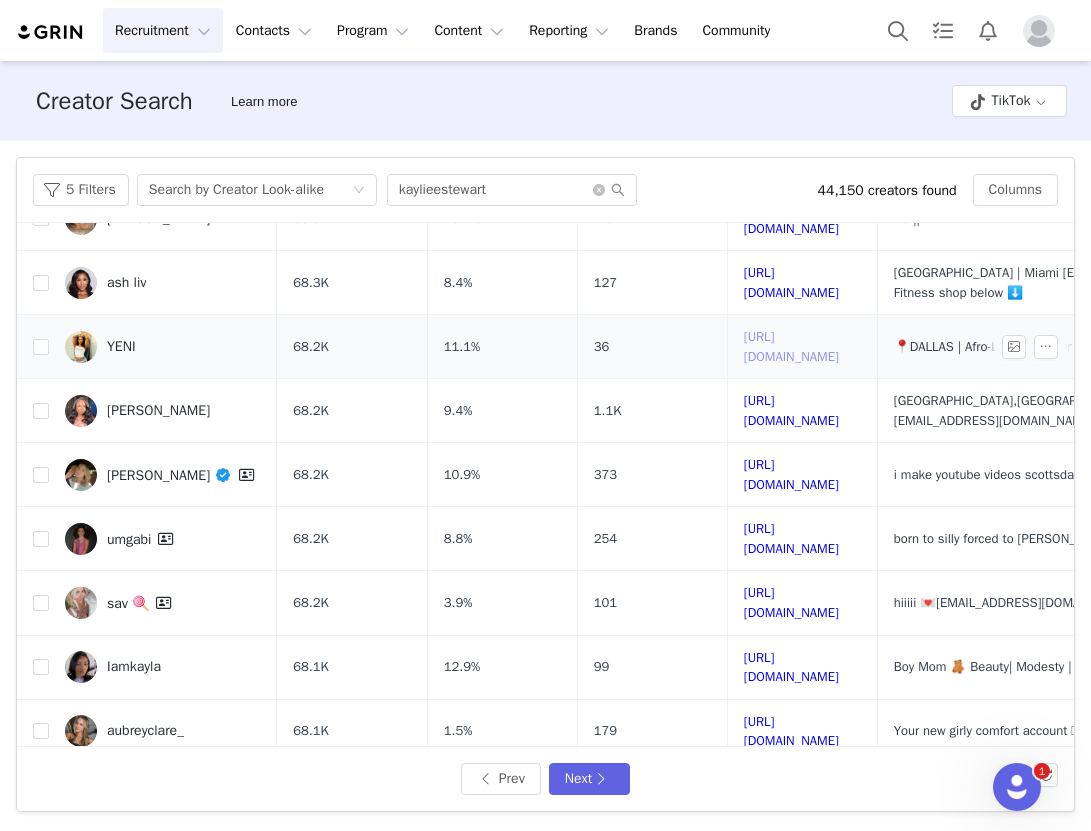 scroll, scrollTop: 678, scrollLeft: 0, axis: vertical 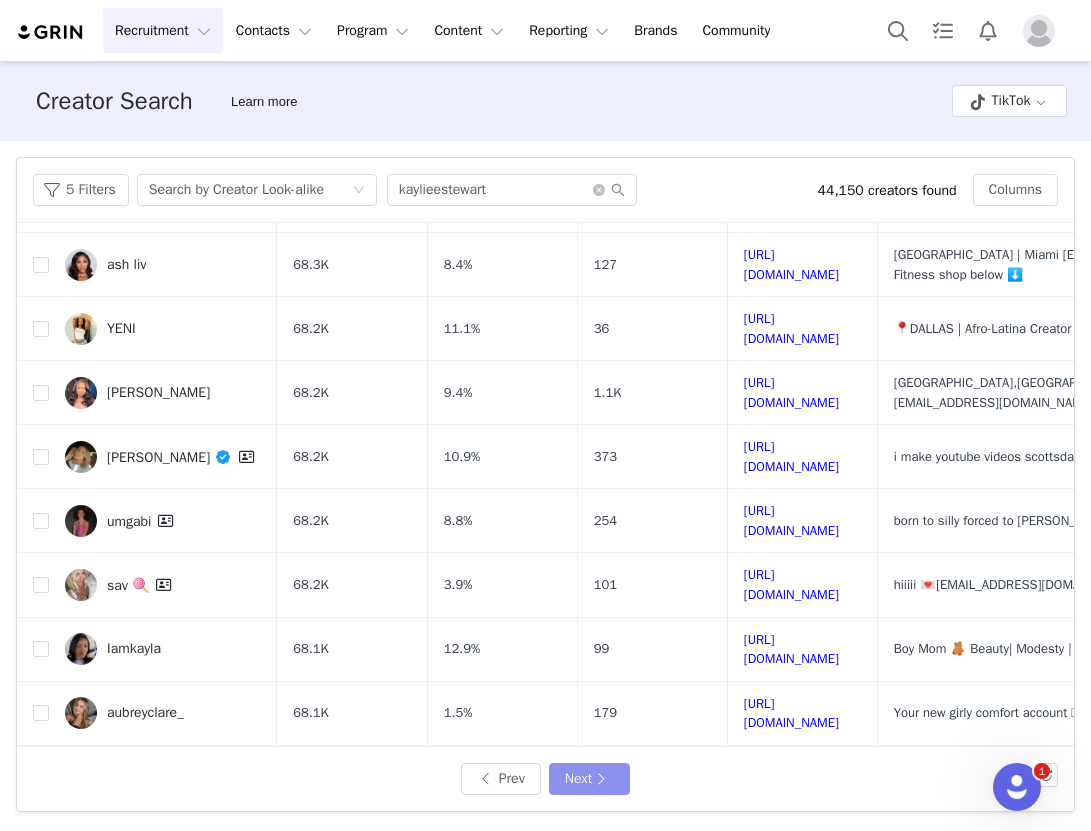 click on "Next" at bounding box center [589, 779] 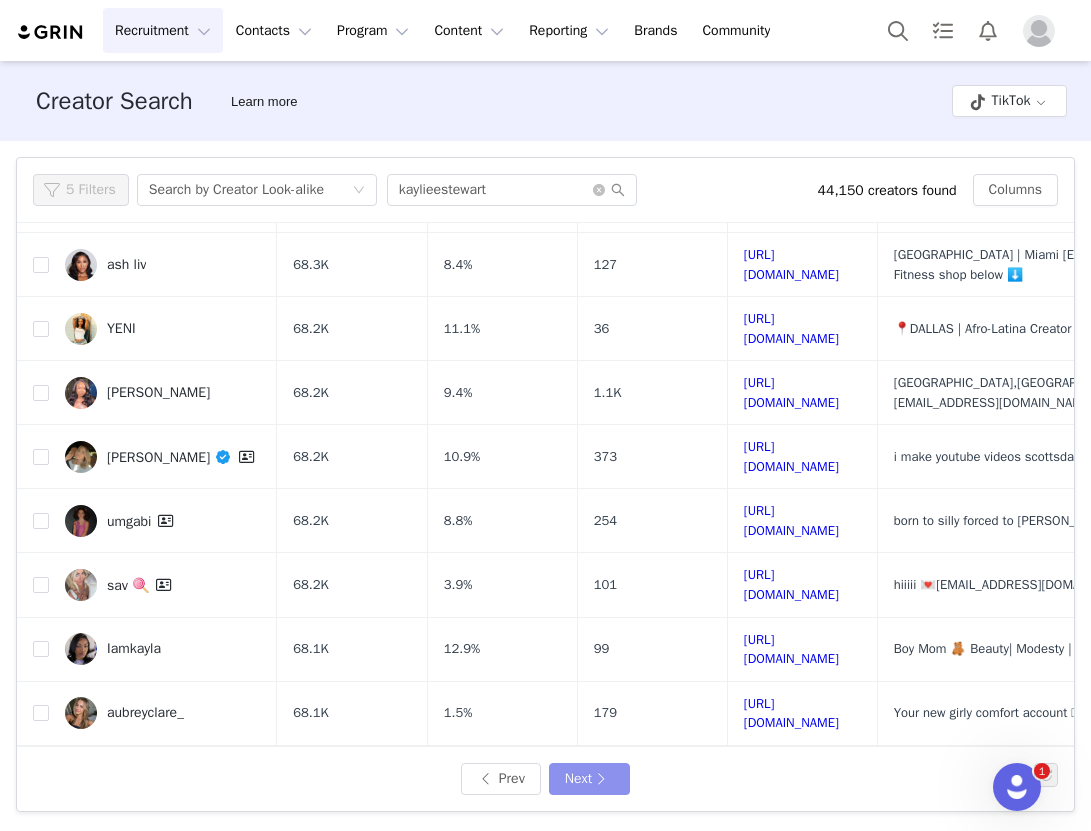 scroll, scrollTop: 0, scrollLeft: 0, axis: both 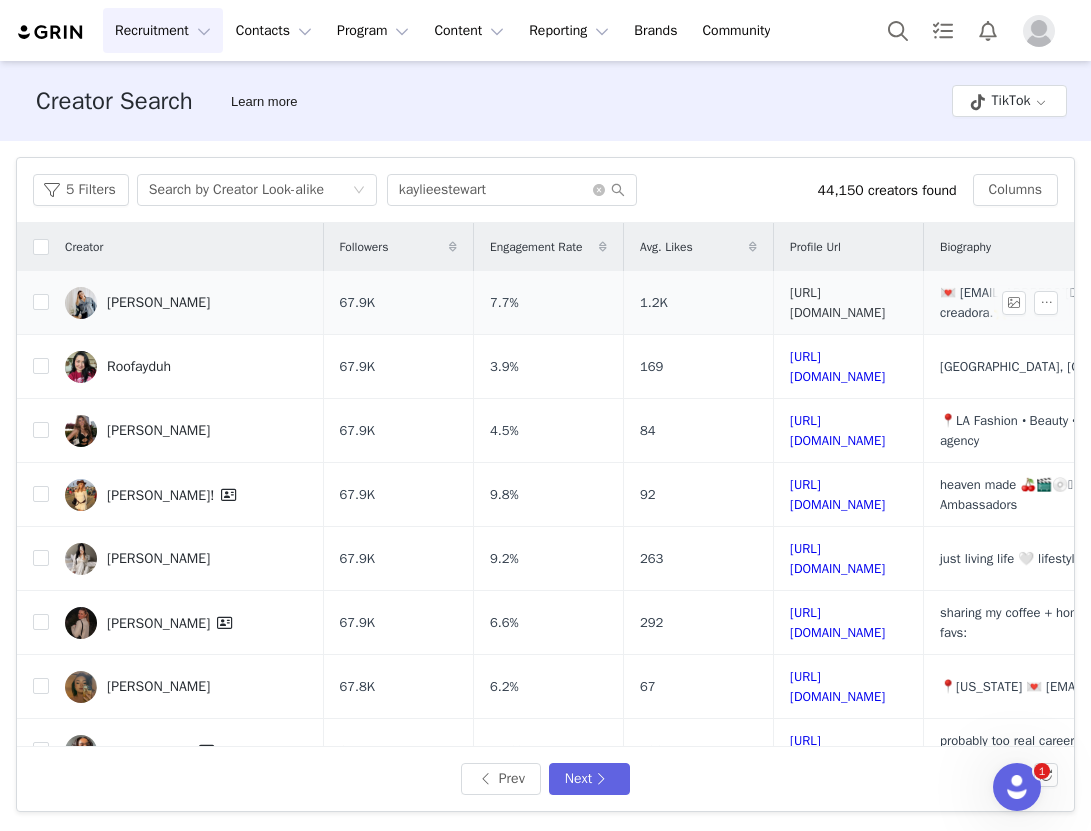click on "https://www.tiktok.com/share/user/6811932283152647173" at bounding box center [837, 302] 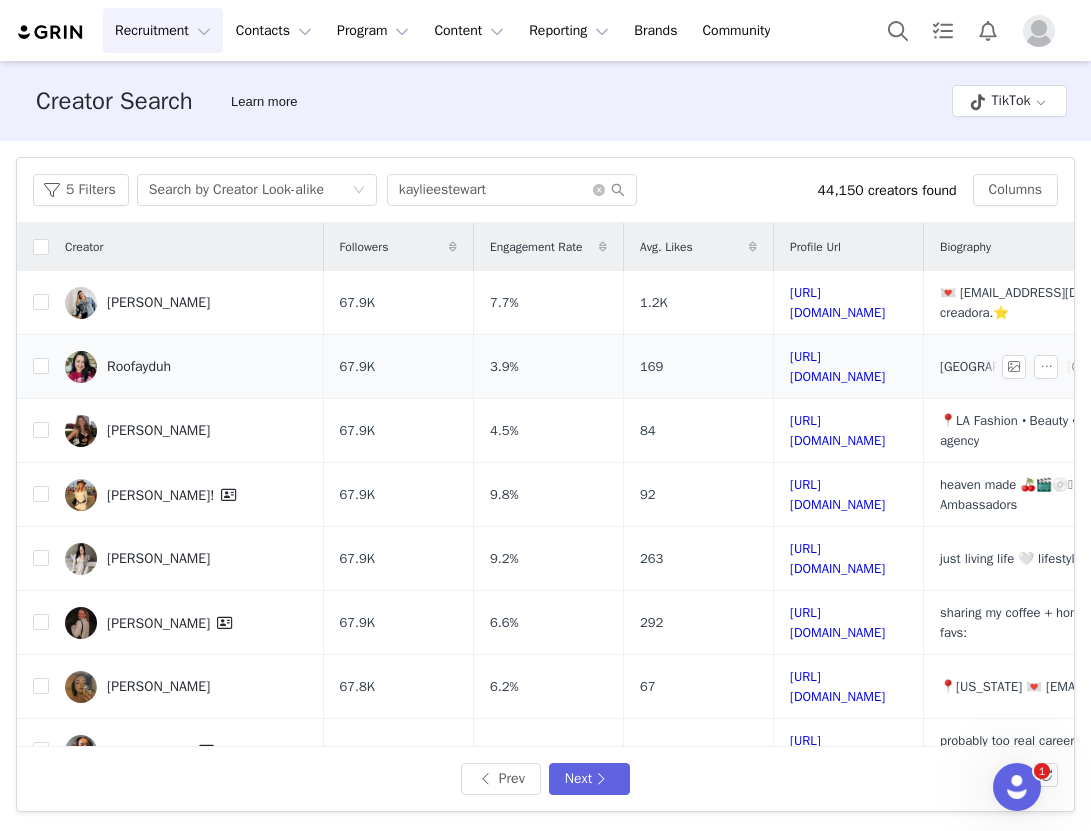 click on "https://www.tiktok.com/share/user/6746757072077915141" at bounding box center [849, 367] 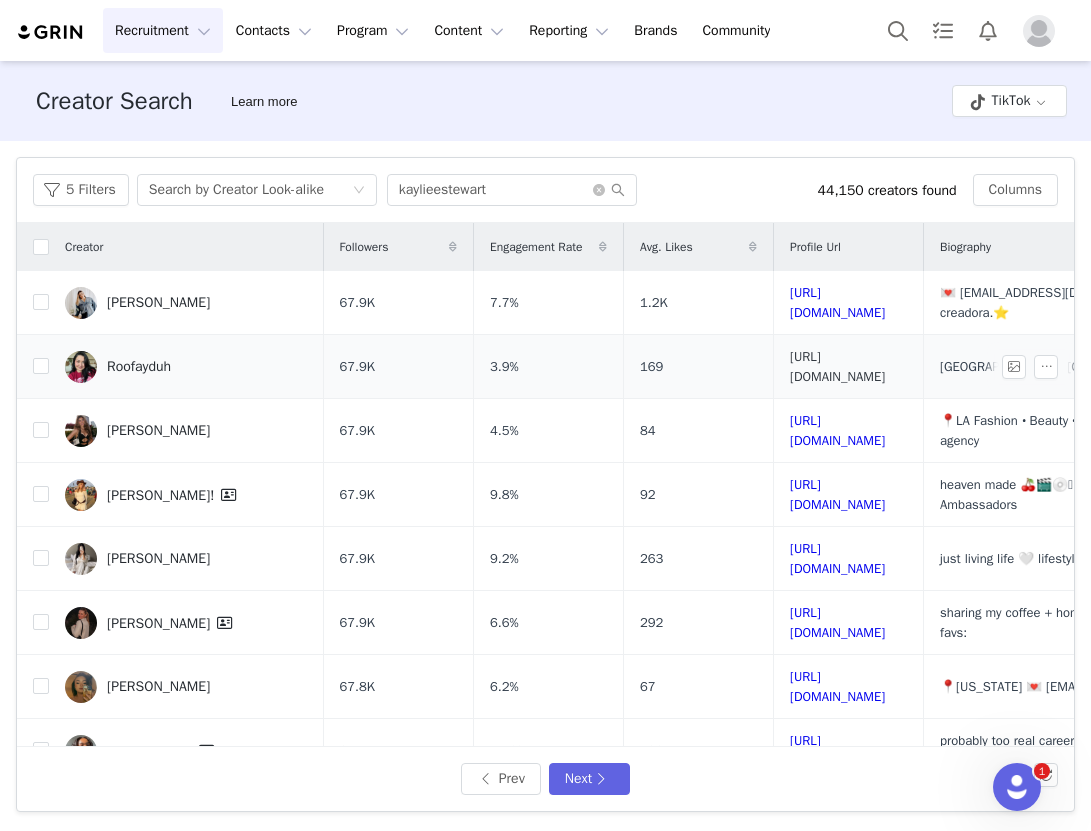 click on "https://www.tiktok.com/share/user/6746757072077915141" at bounding box center [837, 366] 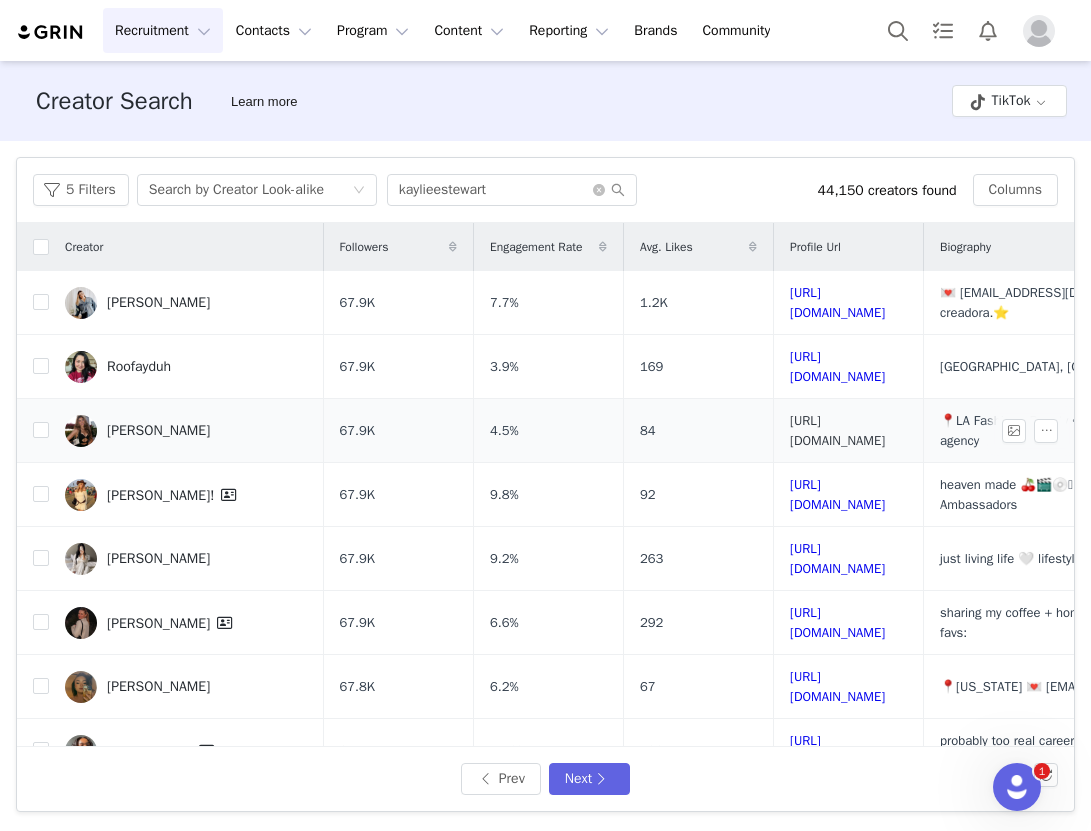 click on "https://www.tiktok.com/share/user/6762789747780174854" at bounding box center (837, 430) 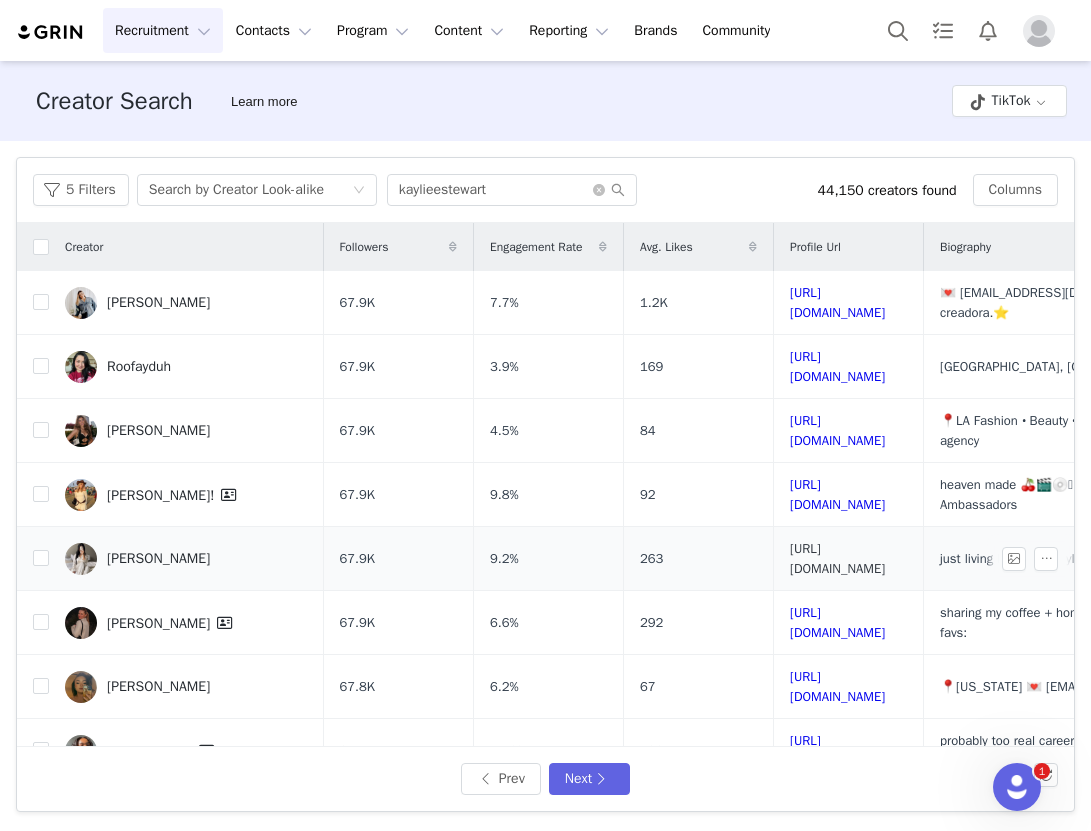 click on "https://www.tiktok.com/share/user/7045342853520802863" at bounding box center (837, 558) 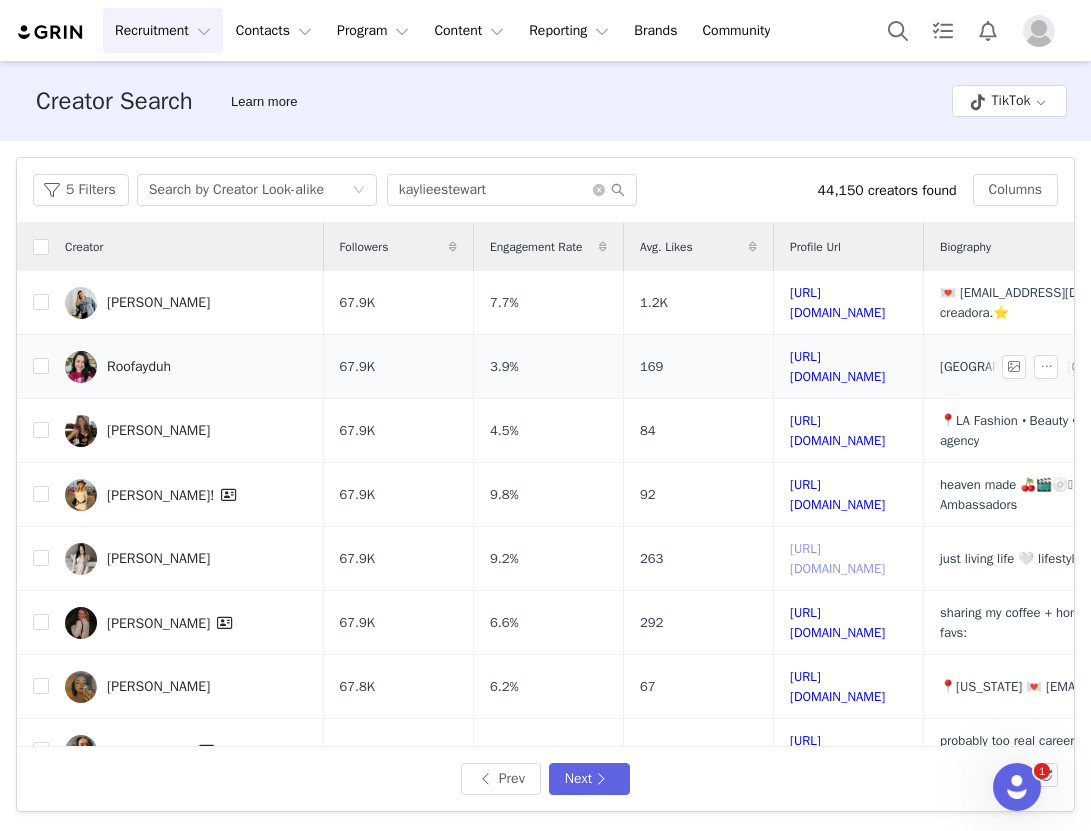 scroll, scrollTop: 112, scrollLeft: 0, axis: vertical 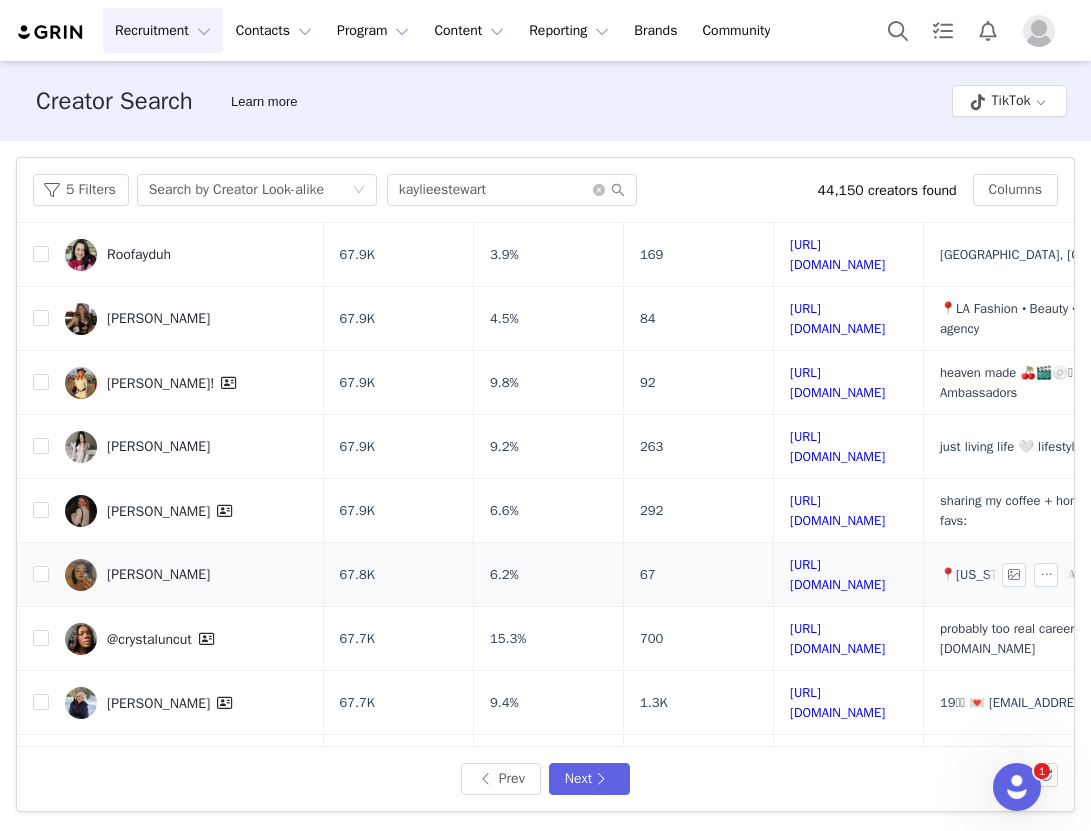 click on "https://www.tiktok.com/share/user/6758893691350778886" at bounding box center [849, 575] 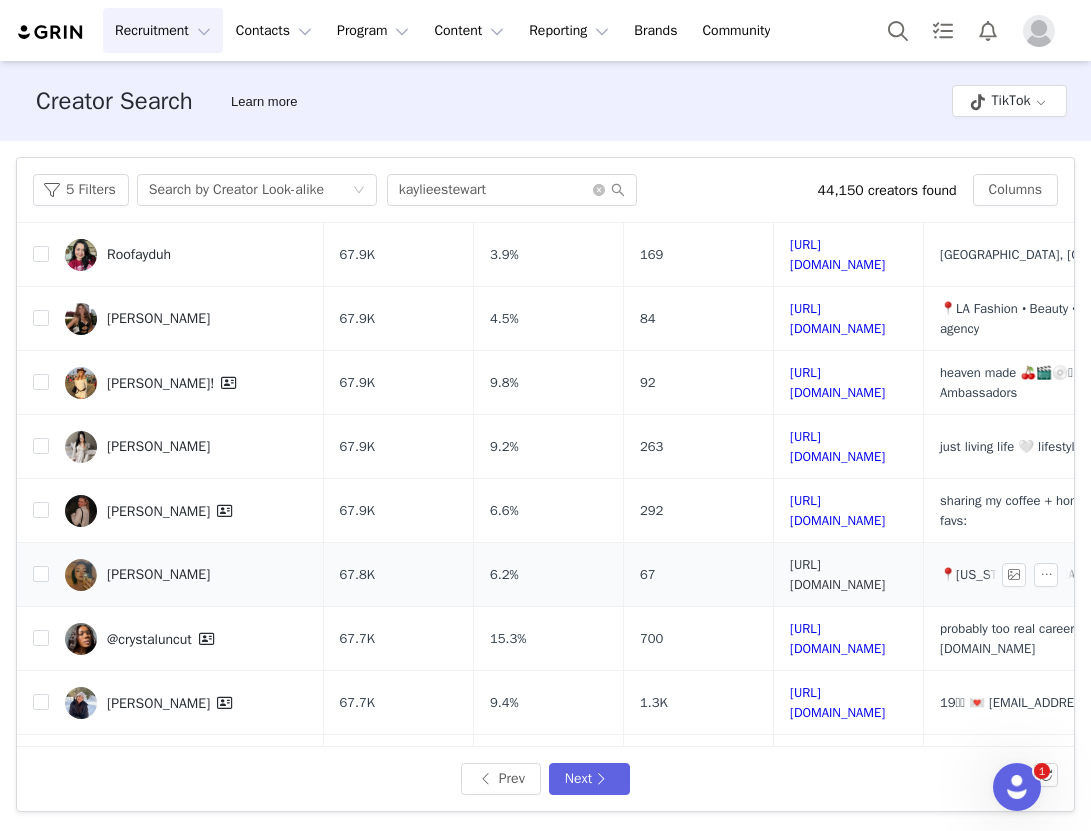 click on "https://www.tiktok.com/share/user/6758893691350778886" at bounding box center [837, 574] 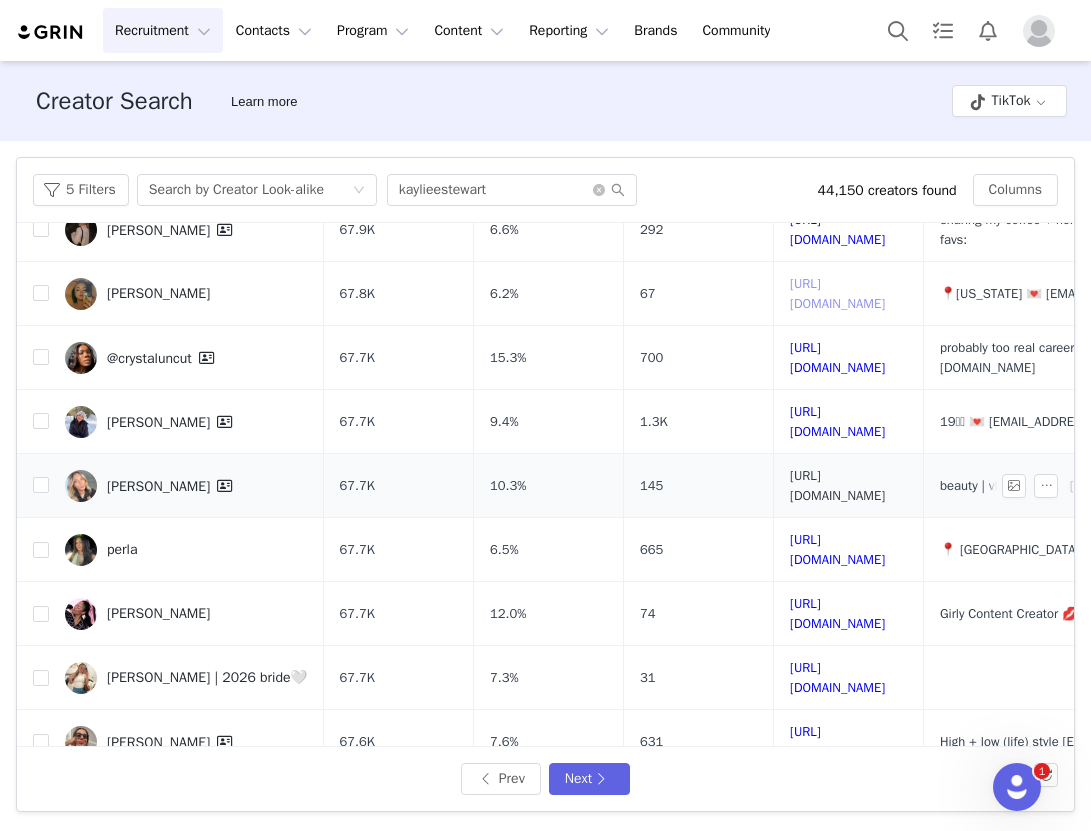 scroll, scrollTop: 405, scrollLeft: 0, axis: vertical 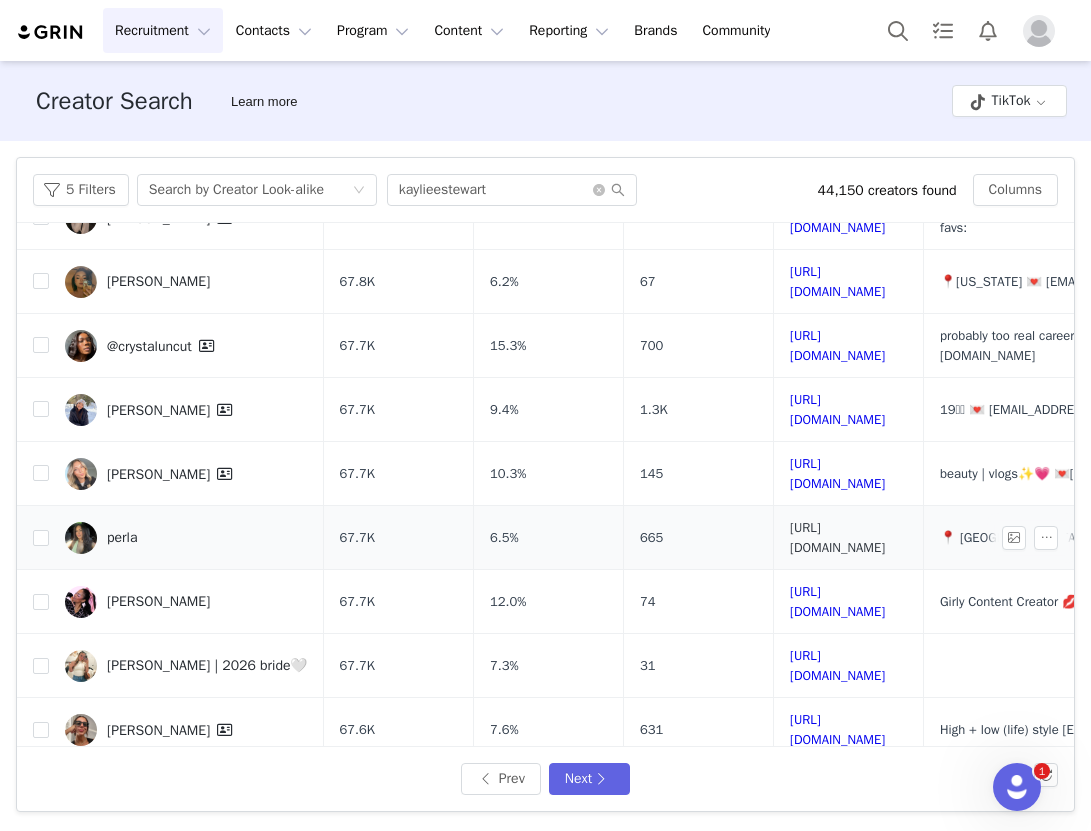 click on "https://www.tiktok.com/share/user/6963814553717244933" at bounding box center (837, 537) 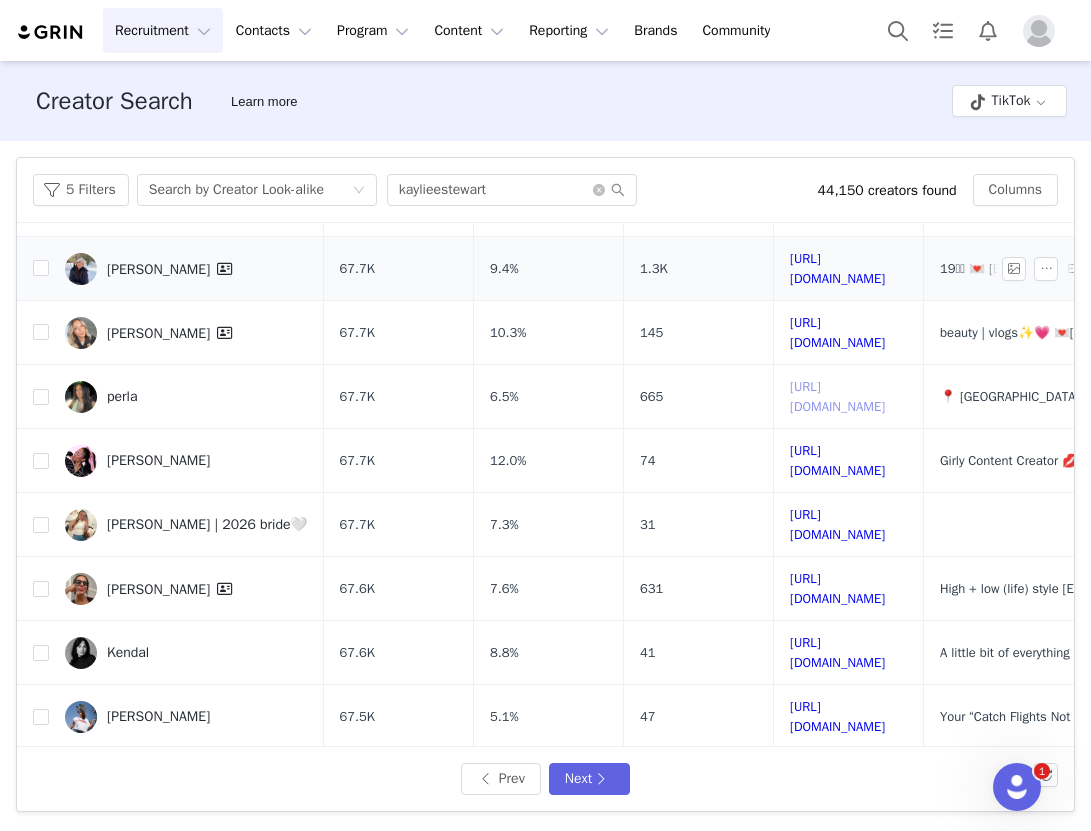 scroll, scrollTop: 548, scrollLeft: 0, axis: vertical 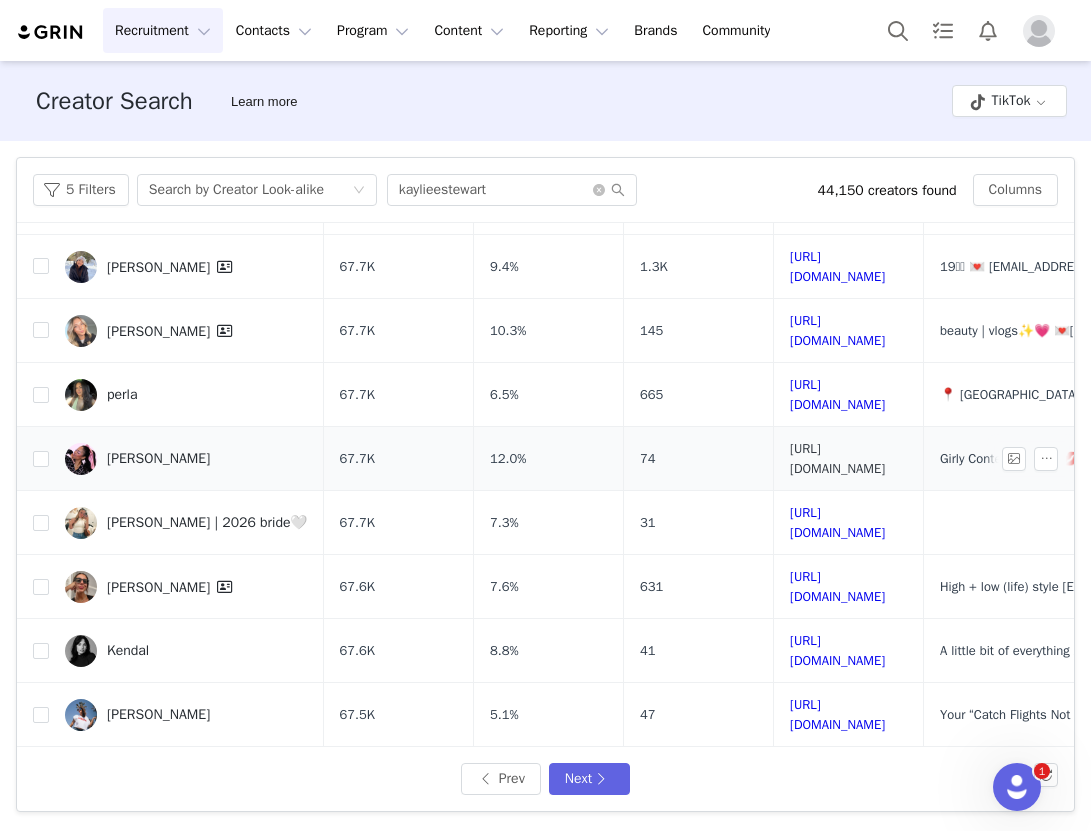 click on "https://www.tiktok.com/share/user/6802207241766323206" at bounding box center [837, 458] 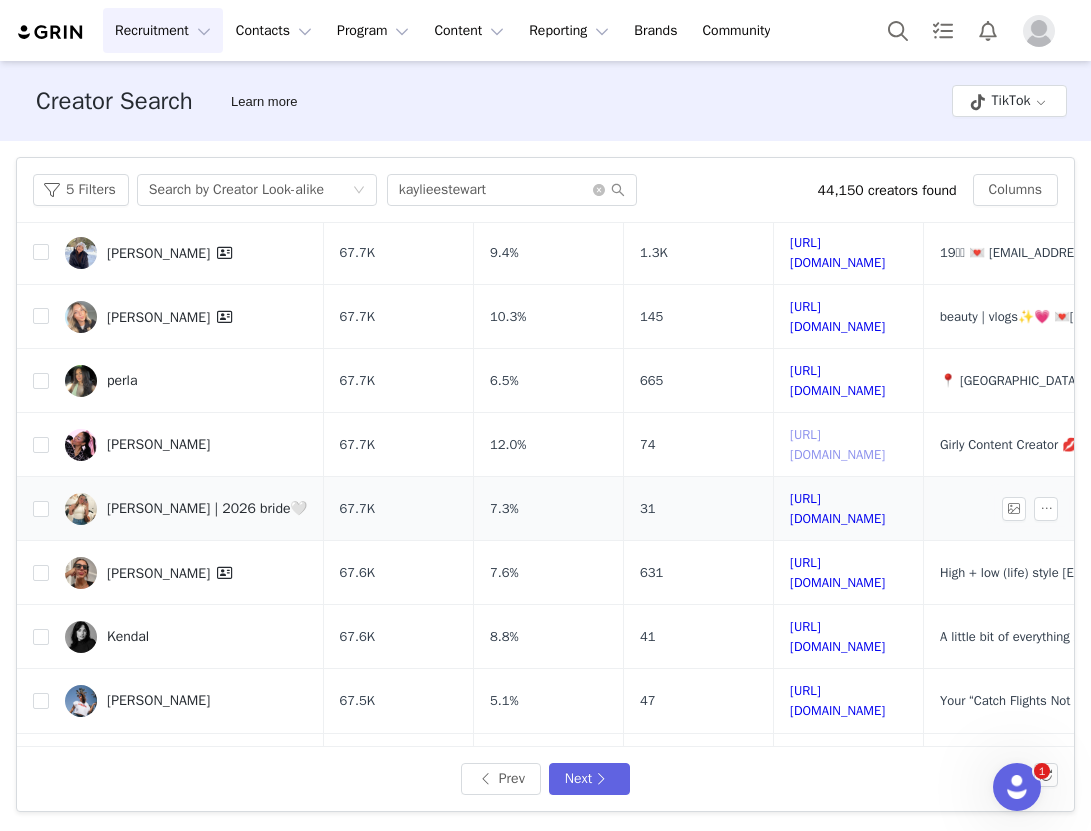 scroll, scrollTop: 564, scrollLeft: 0, axis: vertical 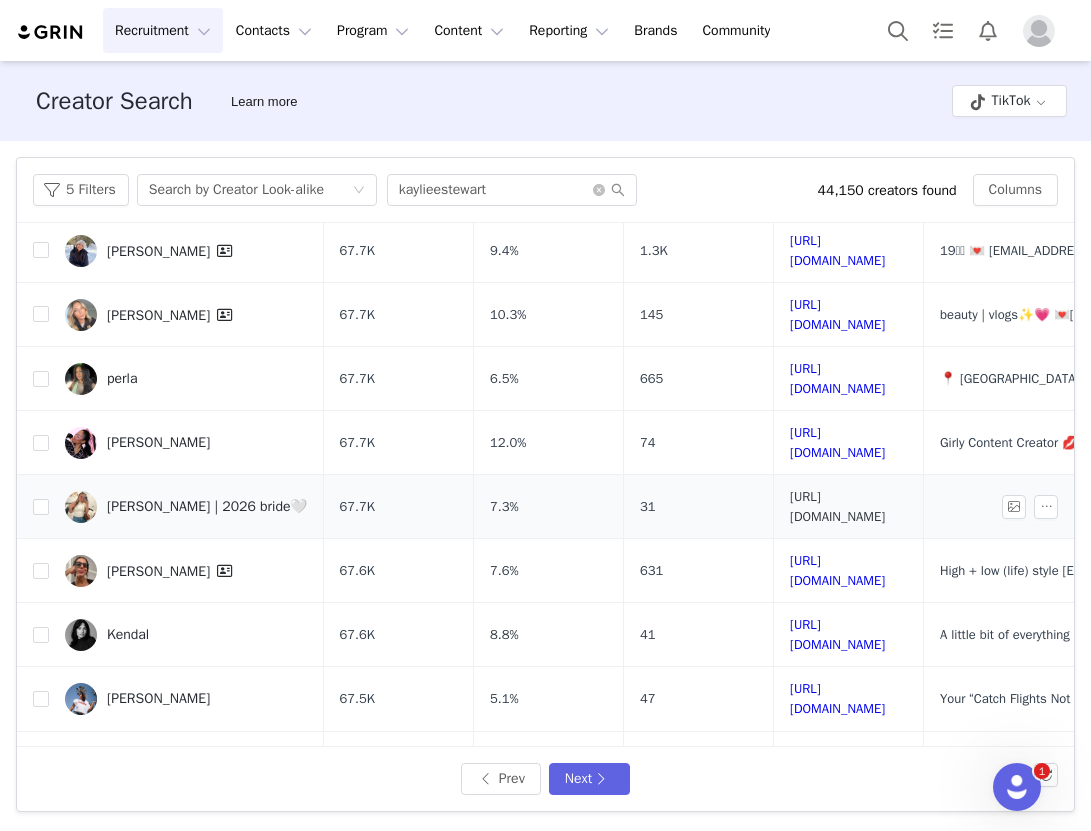 click on "https://www.tiktok.com/share/user/6664514047691522053" at bounding box center (837, 506) 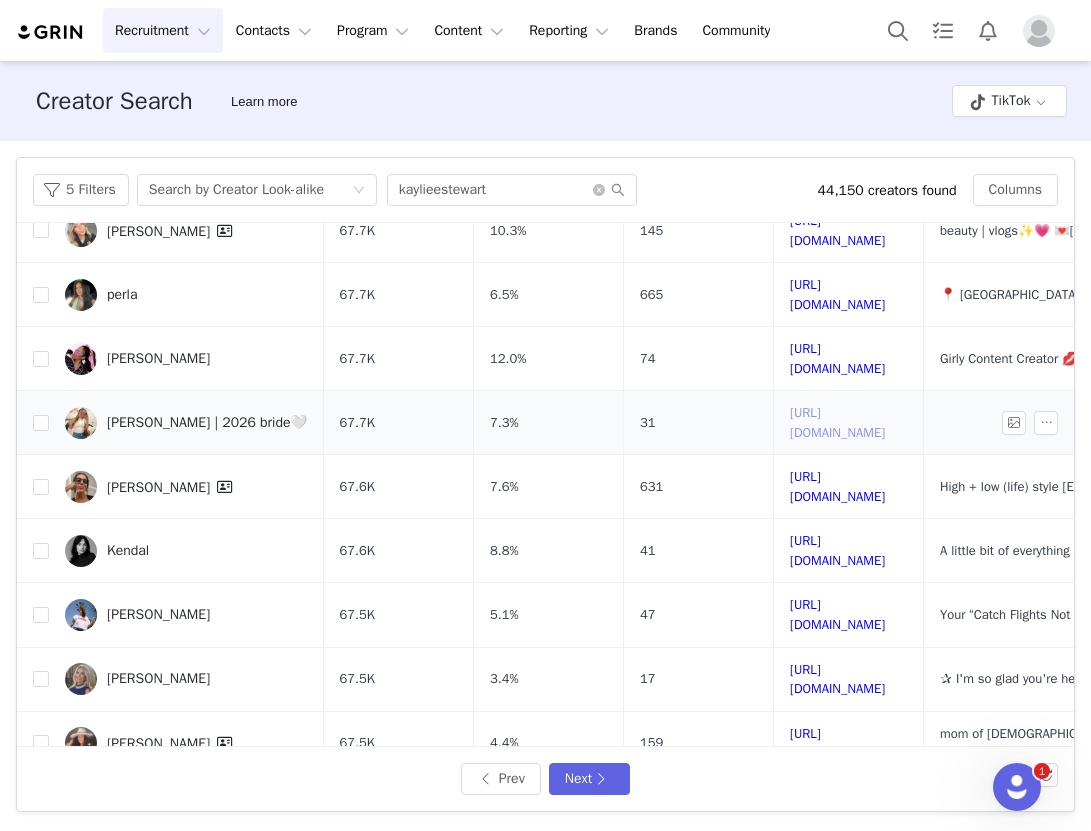 scroll, scrollTop: 671, scrollLeft: 0, axis: vertical 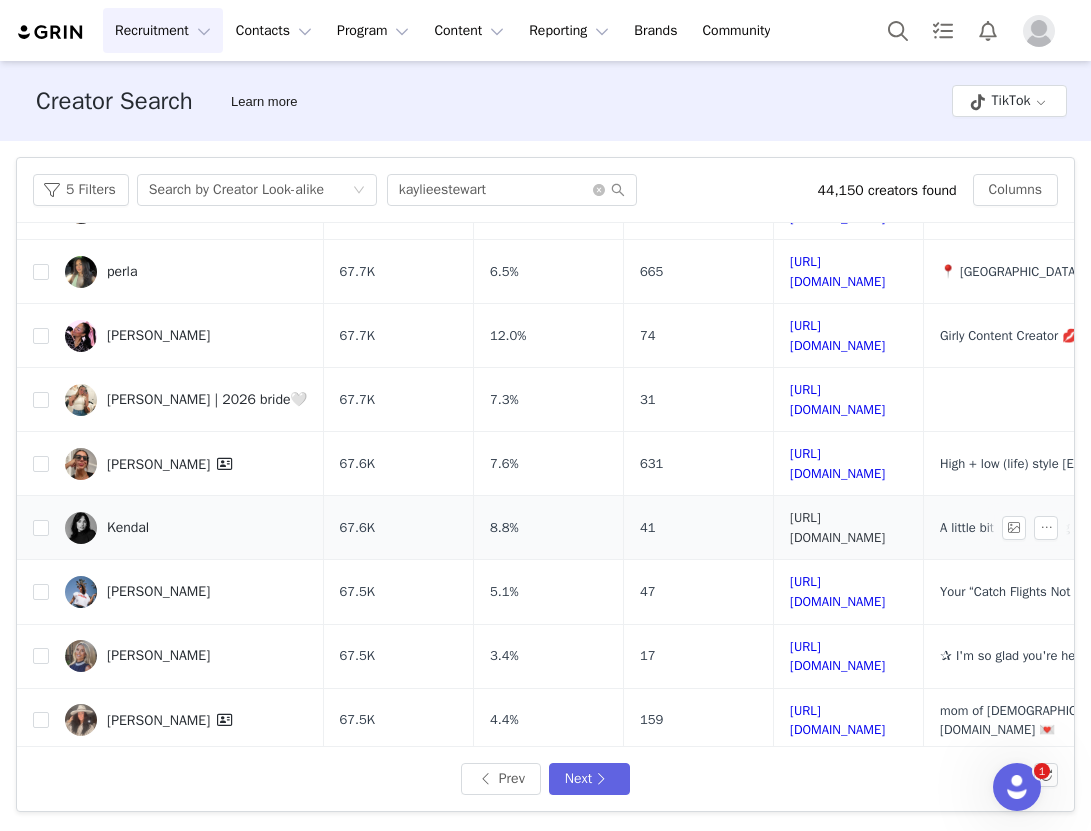 click on "https://www.tiktok.com/share/user/6799075041772323845" at bounding box center [837, 527] 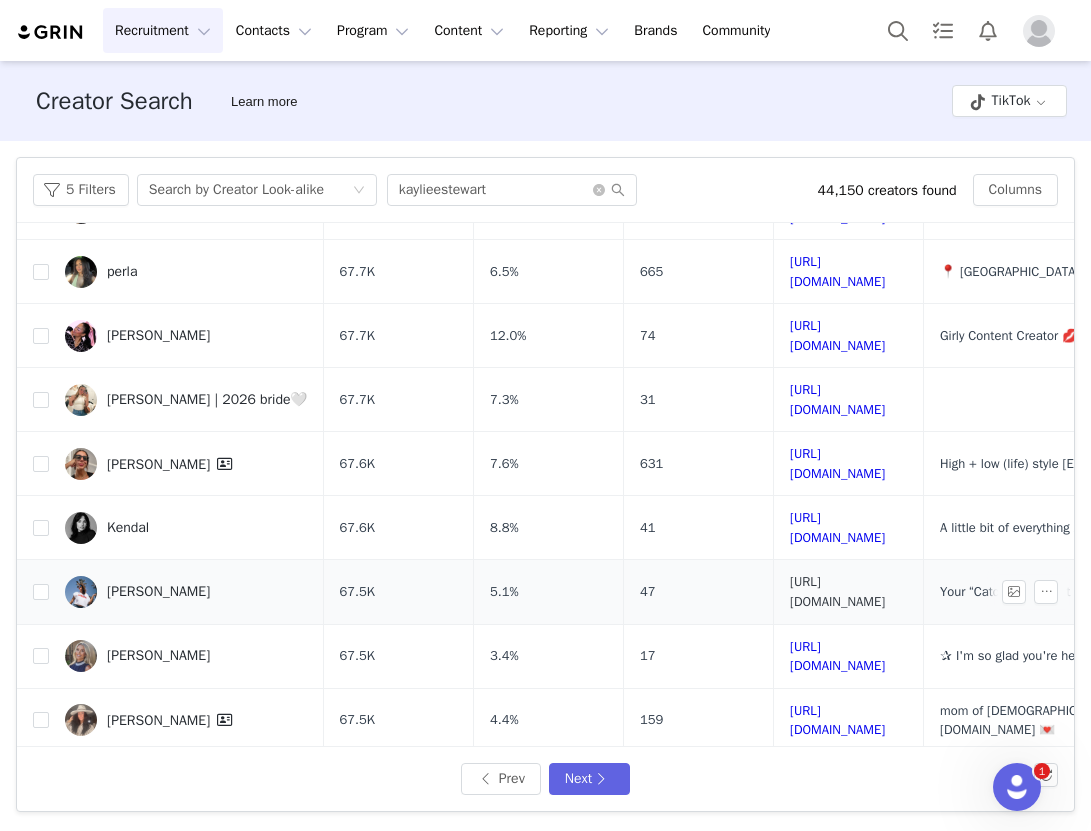 click on "https://www.tiktok.com/share/user/6692560268138923013" at bounding box center (837, 591) 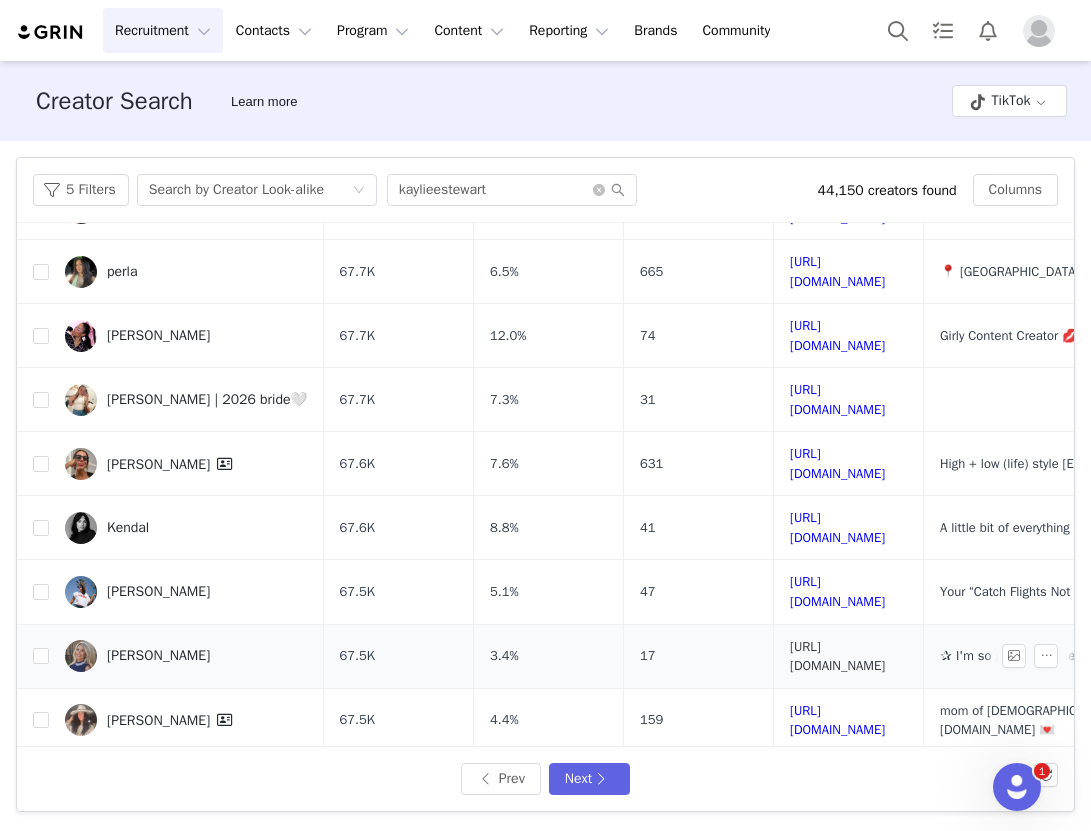 click on "https://www.tiktok.com/share/user/6737781261165528069" at bounding box center (837, 656) 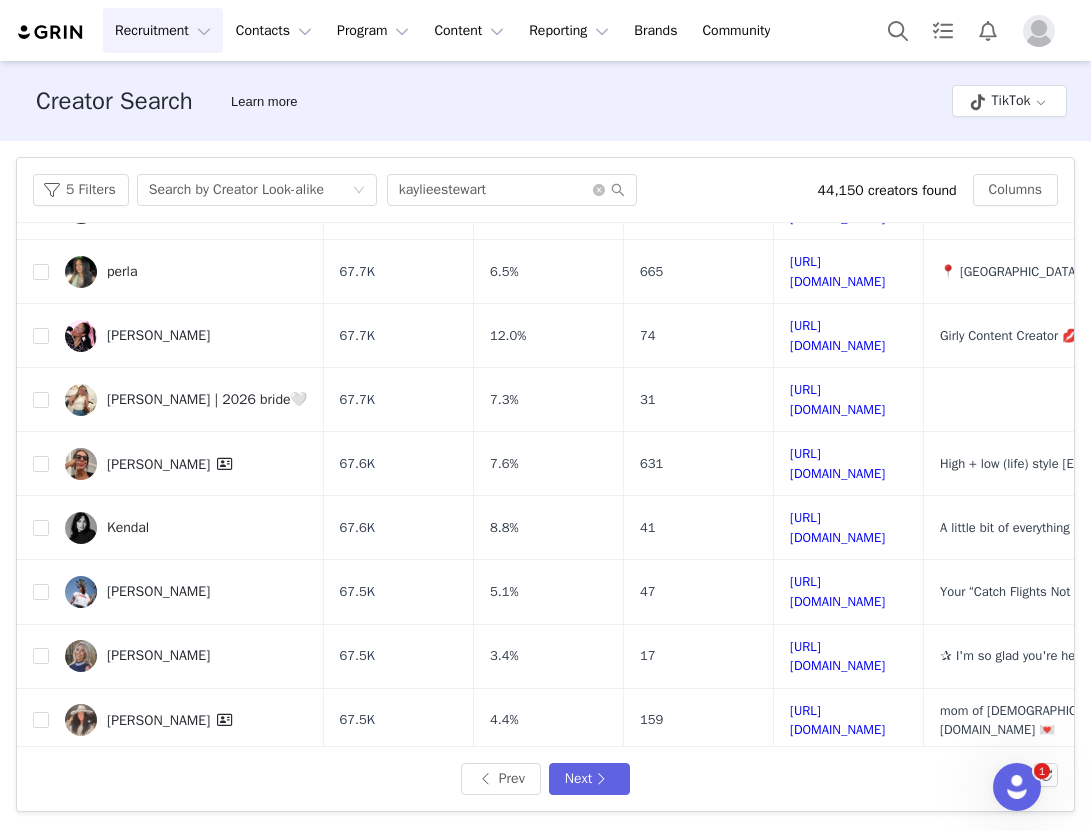 click on "https://www.tiktok.com/share/user/21462825" at bounding box center [837, 784] 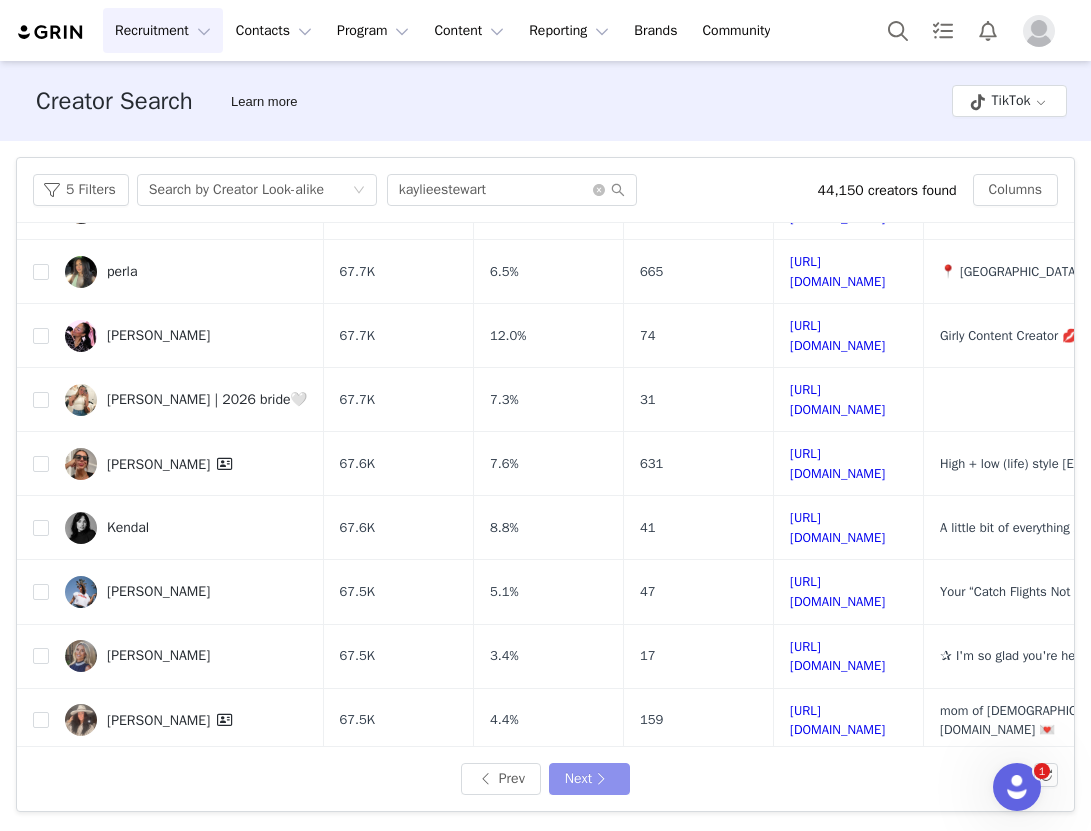 click on "Next" at bounding box center [589, 779] 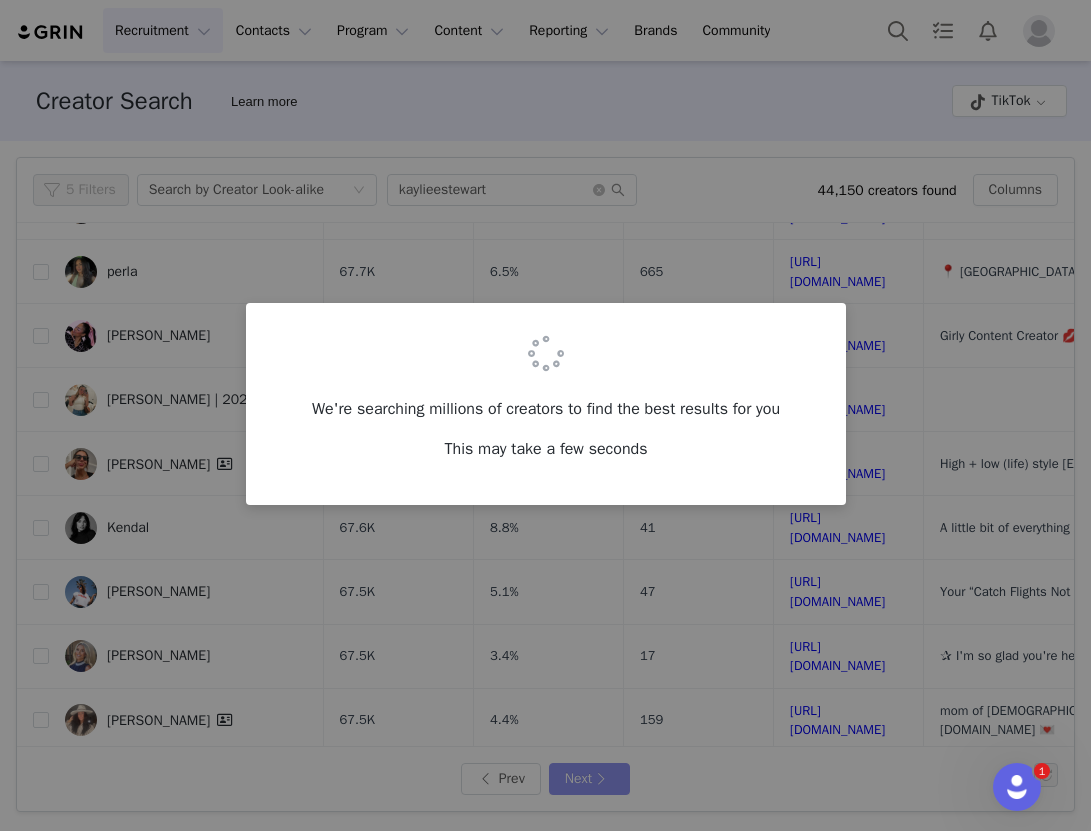 scroll, scrollTop: 0, scrollLeft: 0, axis: both 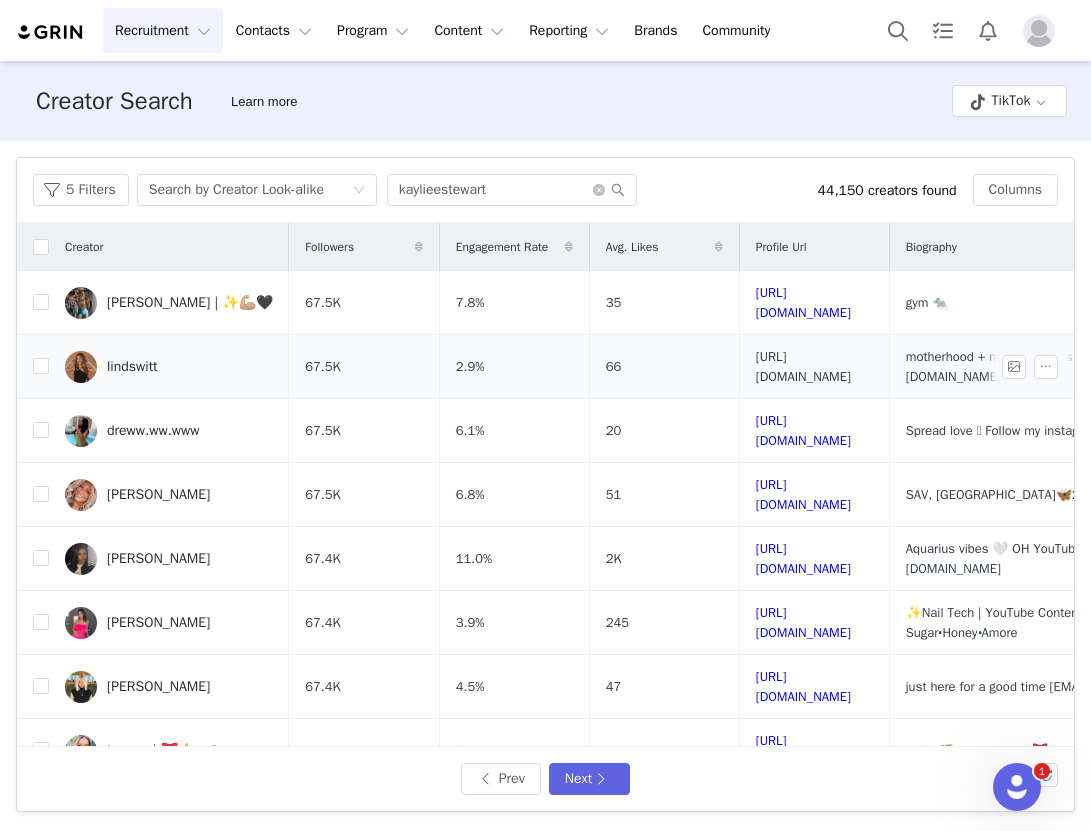 click on "https://www.tiktok.com/share/user/6812100123544994822" at bounding box center [803, 366] 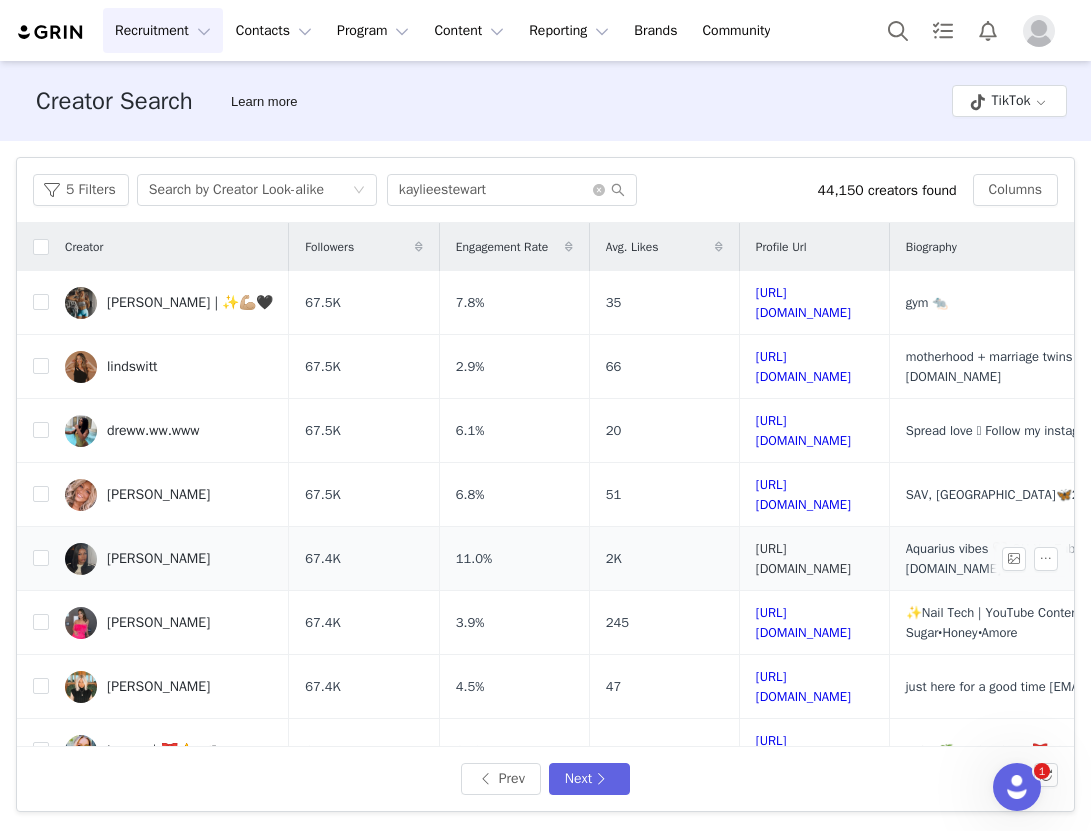 click on "https://www.tiktok.com/share/user/636944" at bounding box center (803, 558) 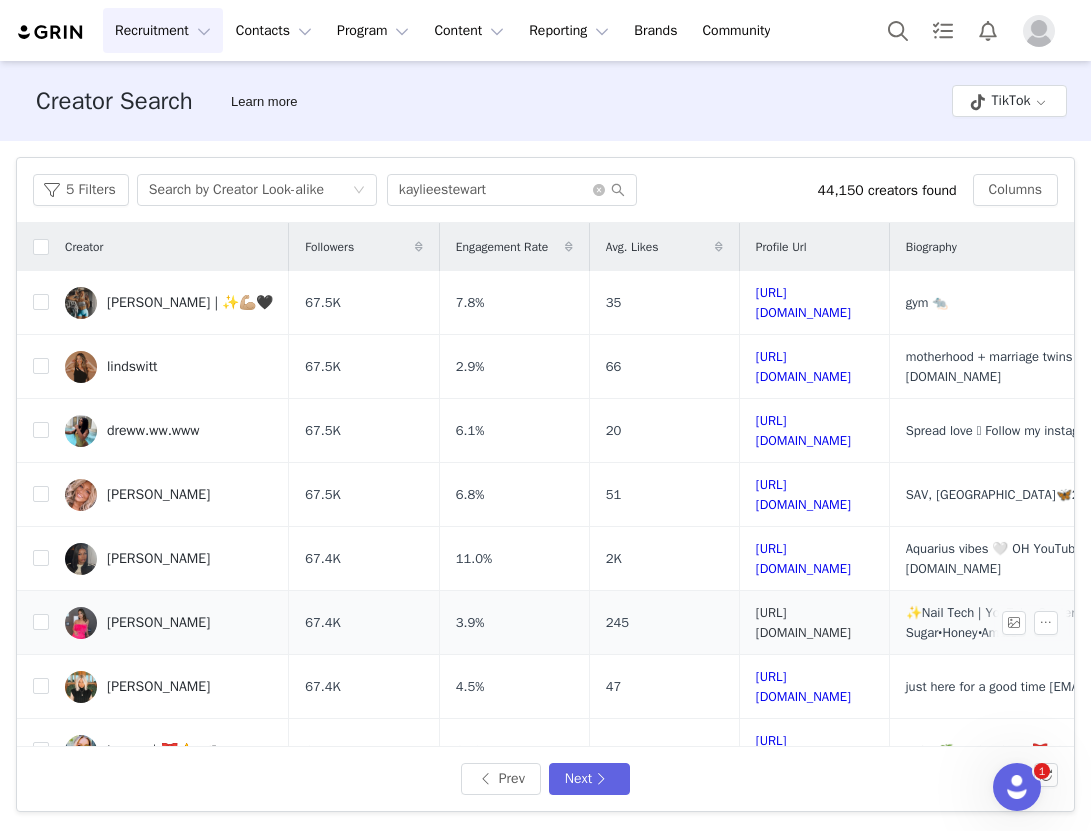click on "https://www.tiktok.com/share/user/6808637765674517509" at bounding box center (803, 622) 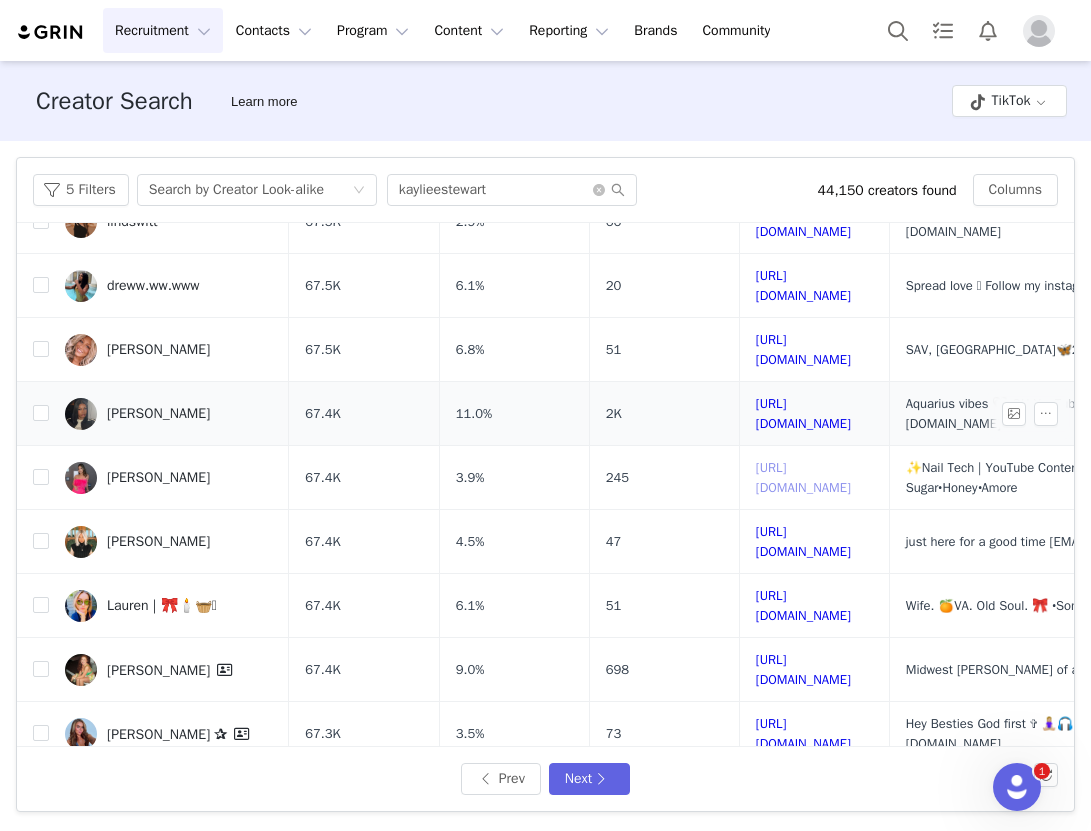 scroll, scrollTop: 146, scrollLeft: 0, axis: vertical 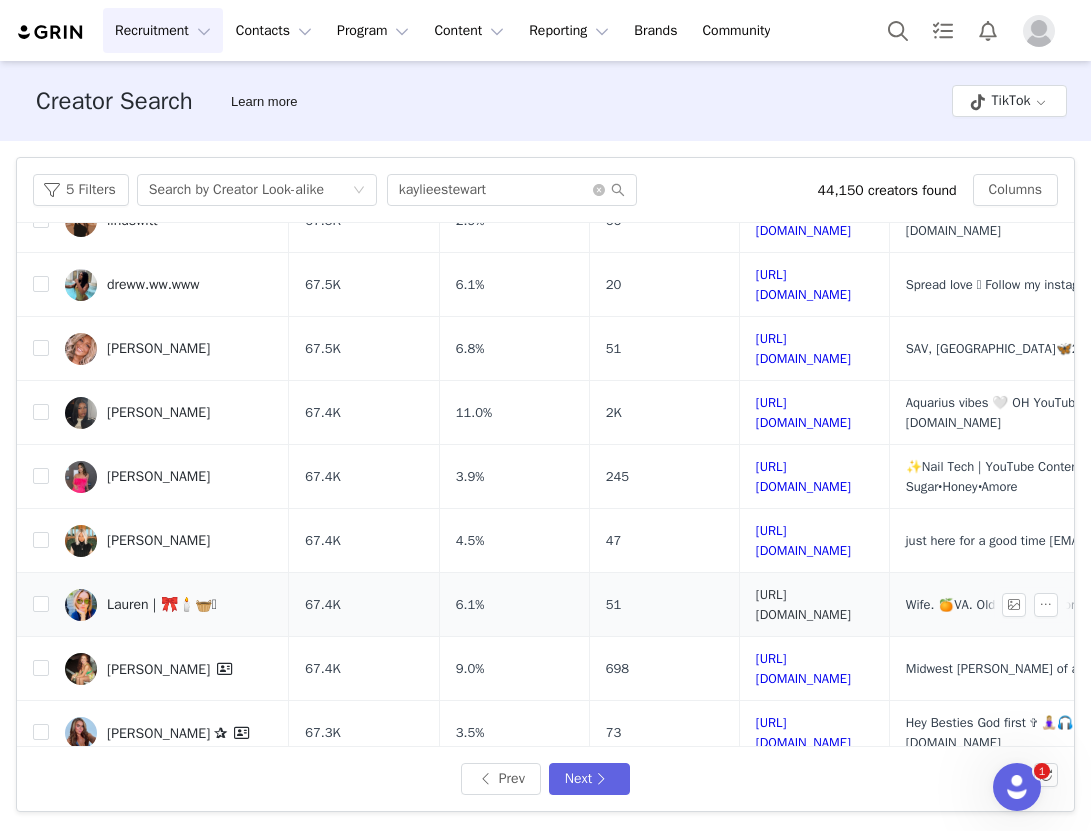 click on "https://www.tiktok.com/share/user/6698082075645461509" at bounding box center [803, 604] 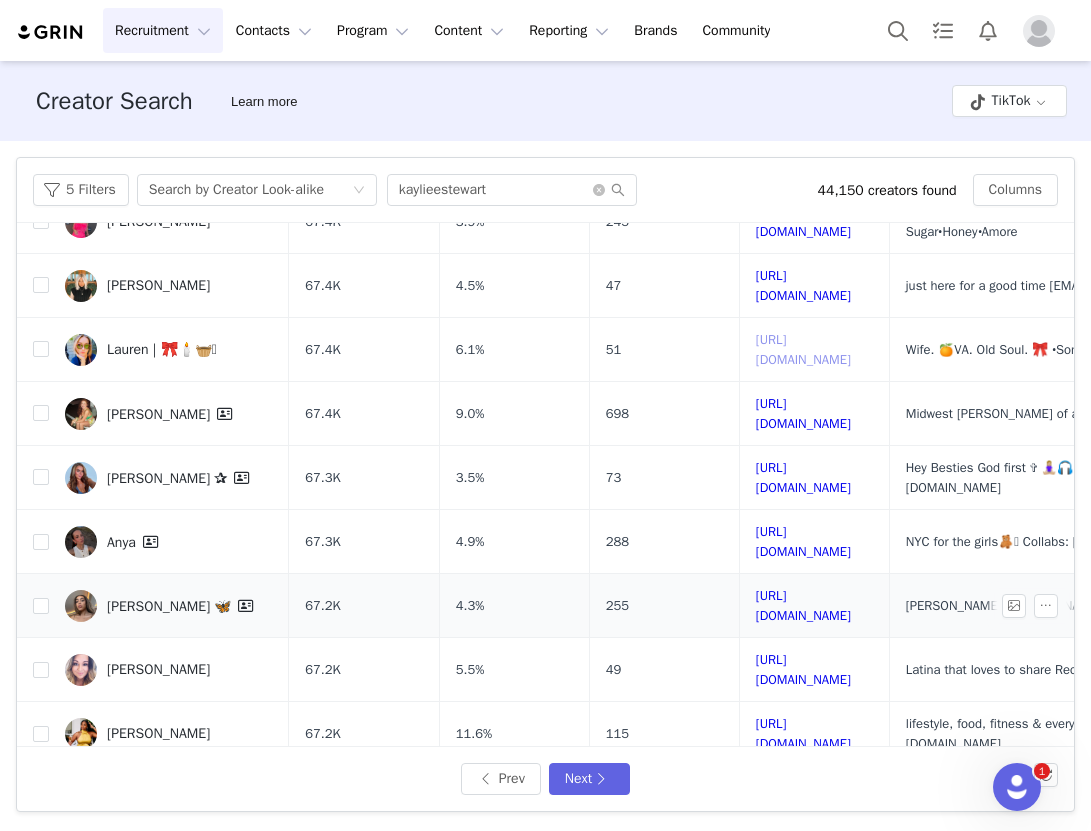 scroll, scrollTop: 402, scrollLeft: 0, axis: vertical 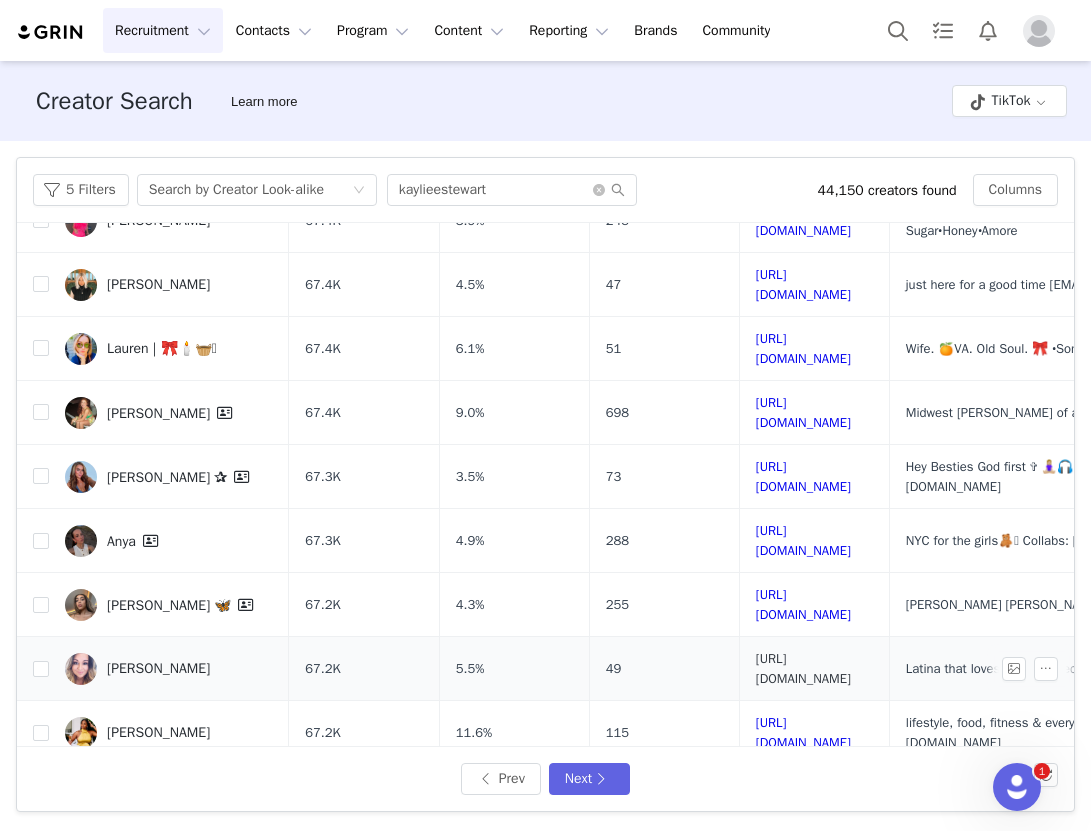 click on "https://www.tiktok.com/share/user/6532011239646691329" at bounding box center (803, 668) 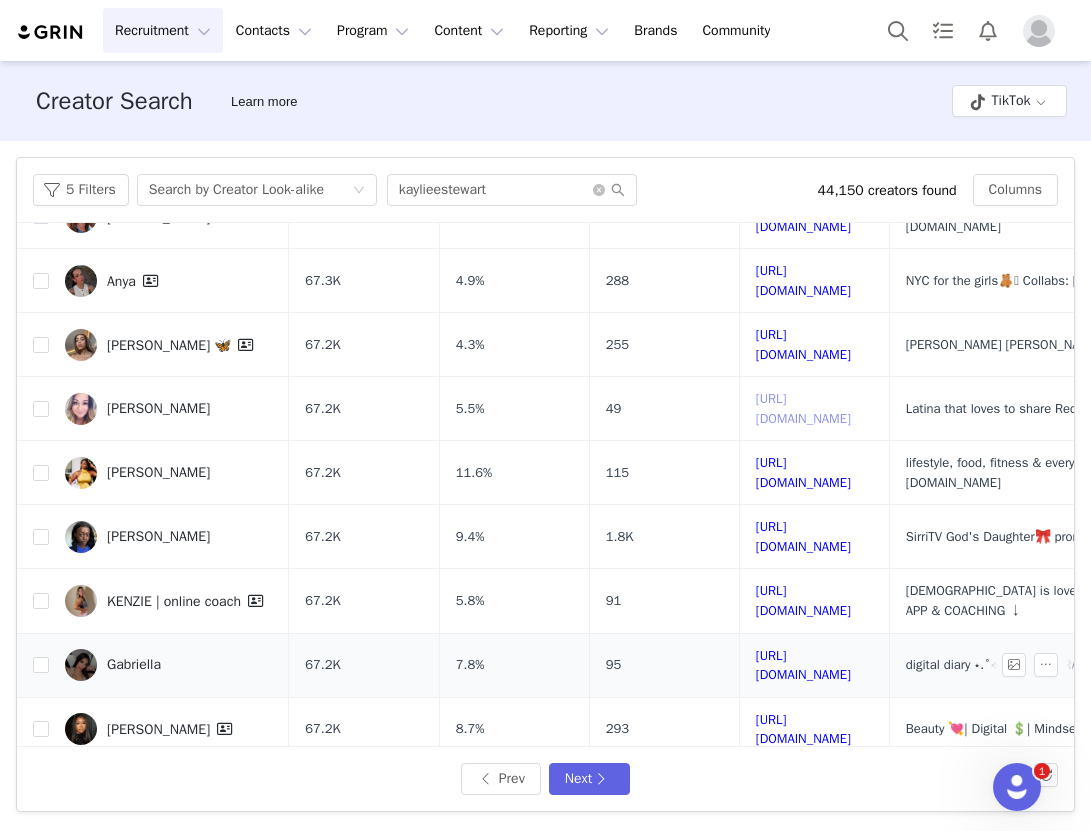 scroll, scrollTop: 685, scrollLeft: 0, axis: vertical 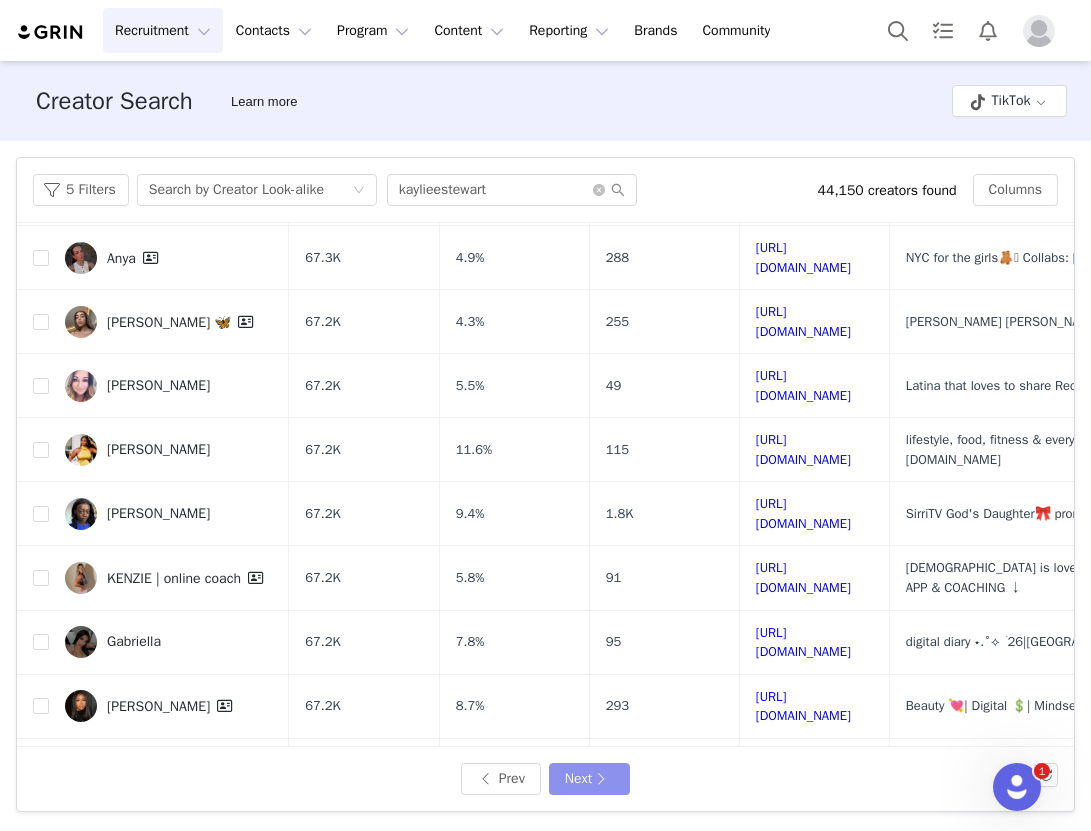 click on "Next" at bounding box center (589, 779) 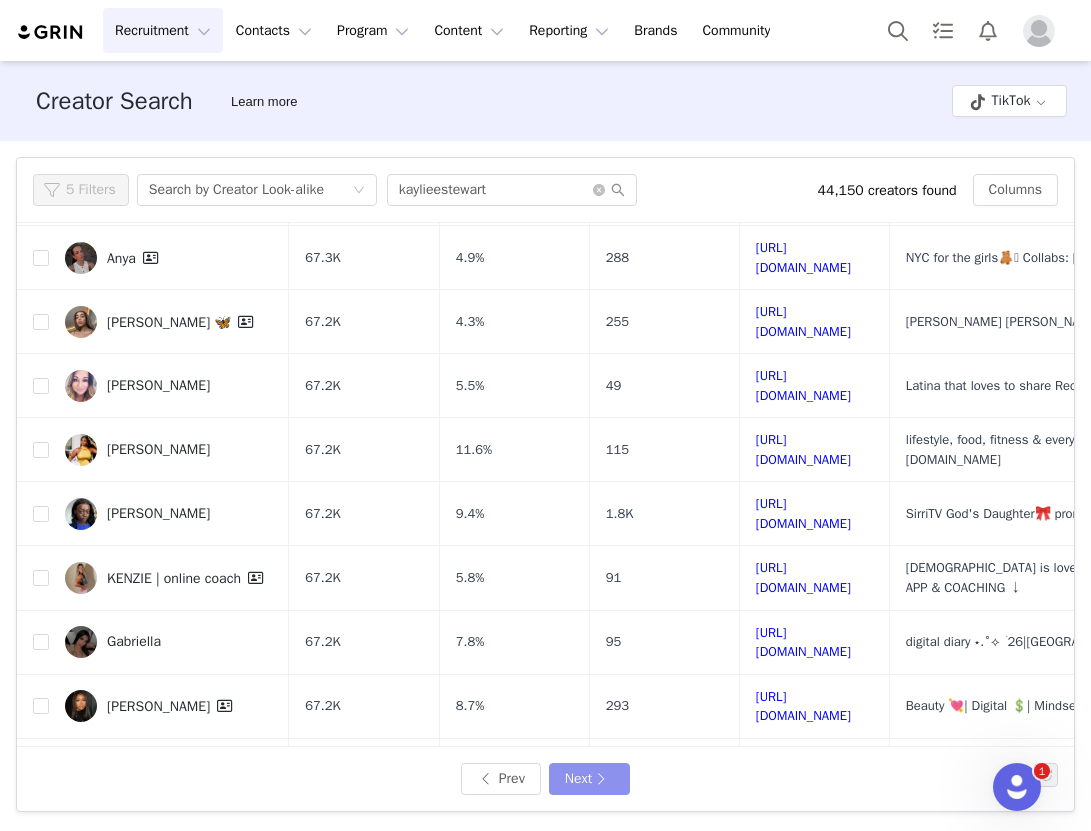 scroll, scrollTop: 0, scrollLeft: 0, axis: both 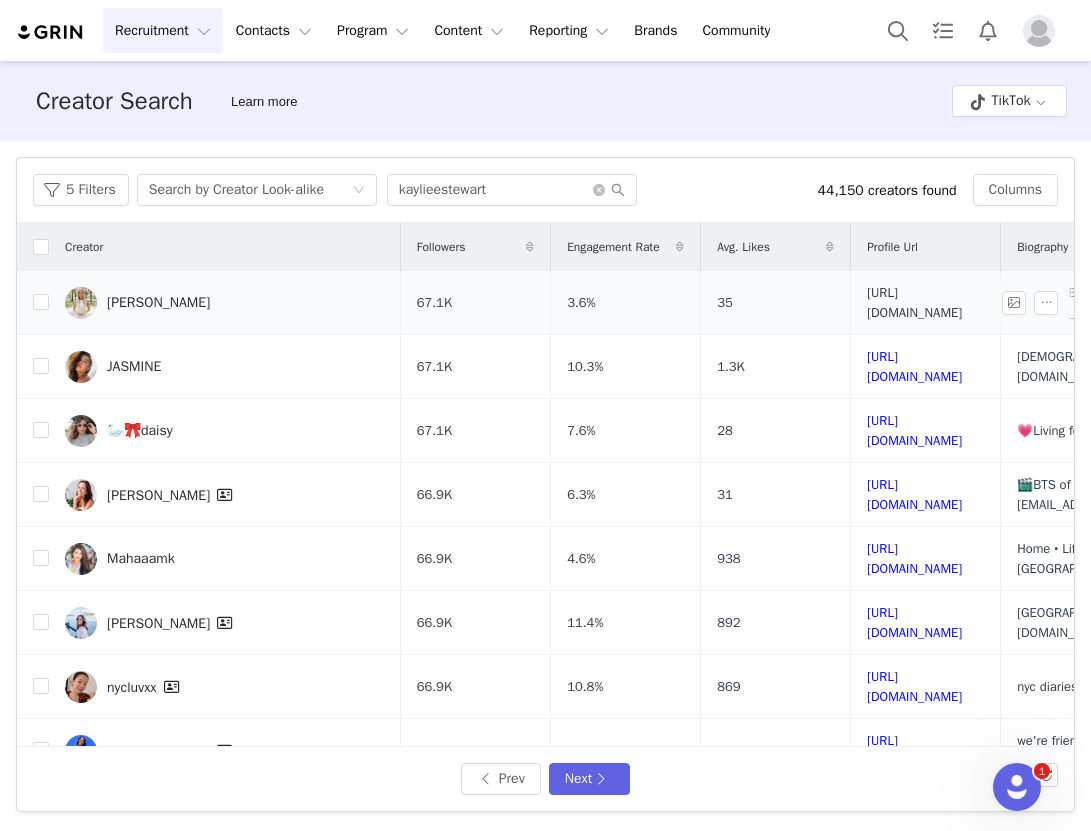 click on "https://www.tiktok.com/share/user/6752320614311560198" at bounding box center (914, 302) 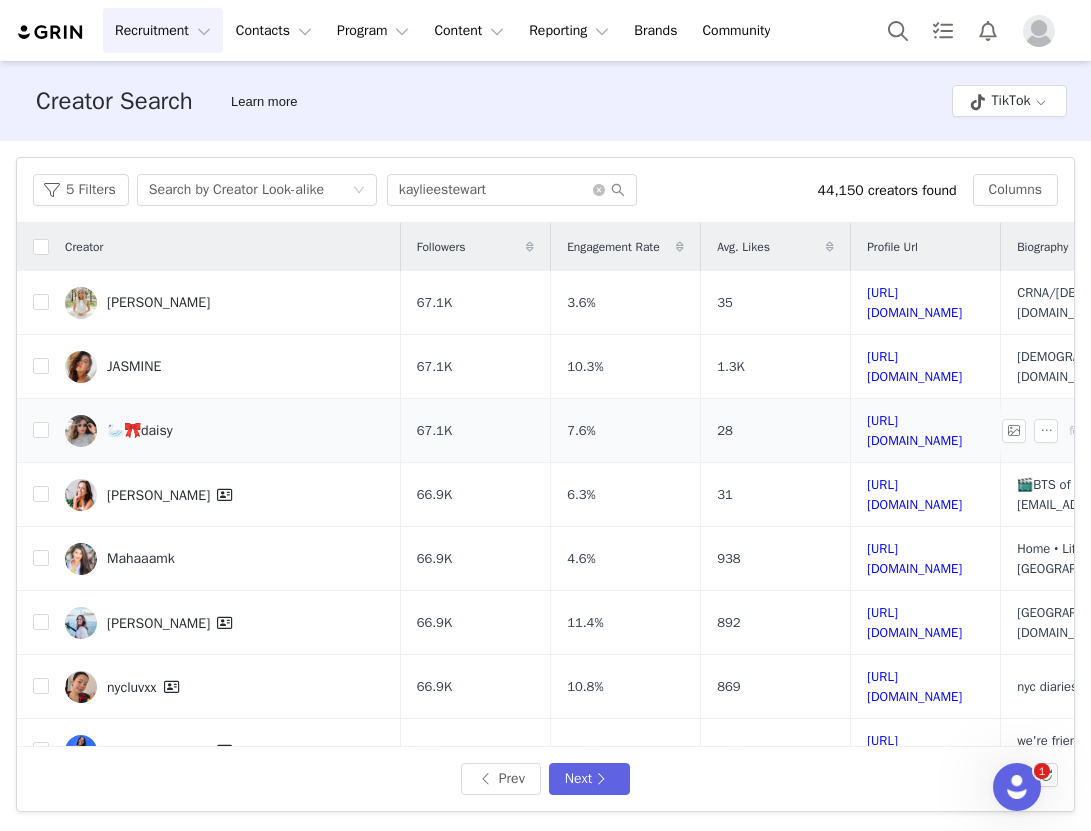 click on "https://www.tiktok.com/share/user/6707781776611836934" at bounding box center [926, 431] 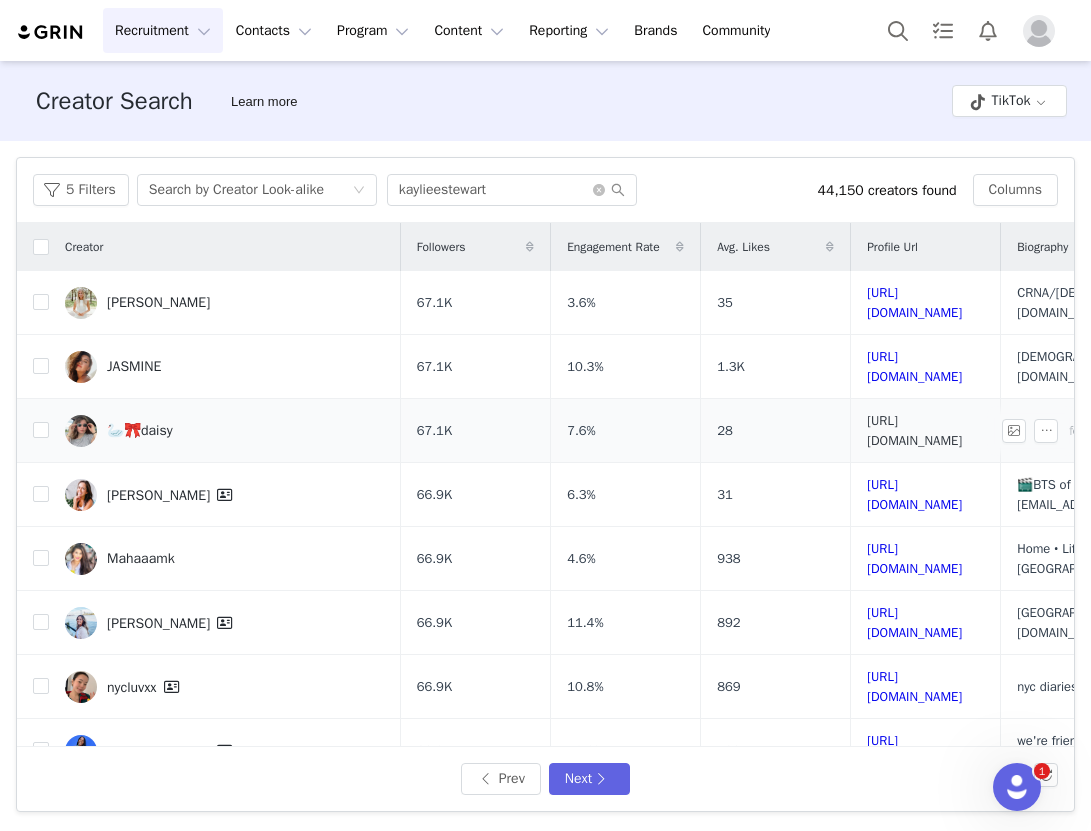click on "https://www.tiktok.com/share/user/6707781776611836934" at bounding box center [914, 430] 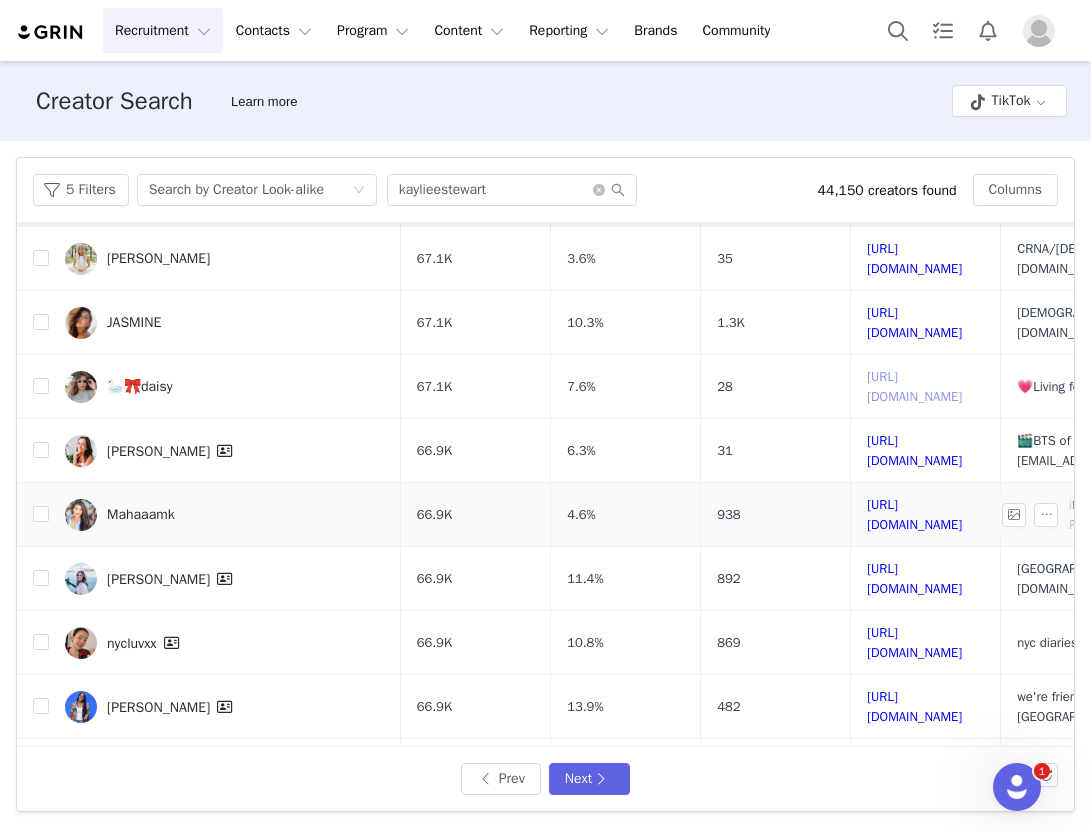 scroll, scrollTop: 45, scrollLeft: 0, axis: vertical 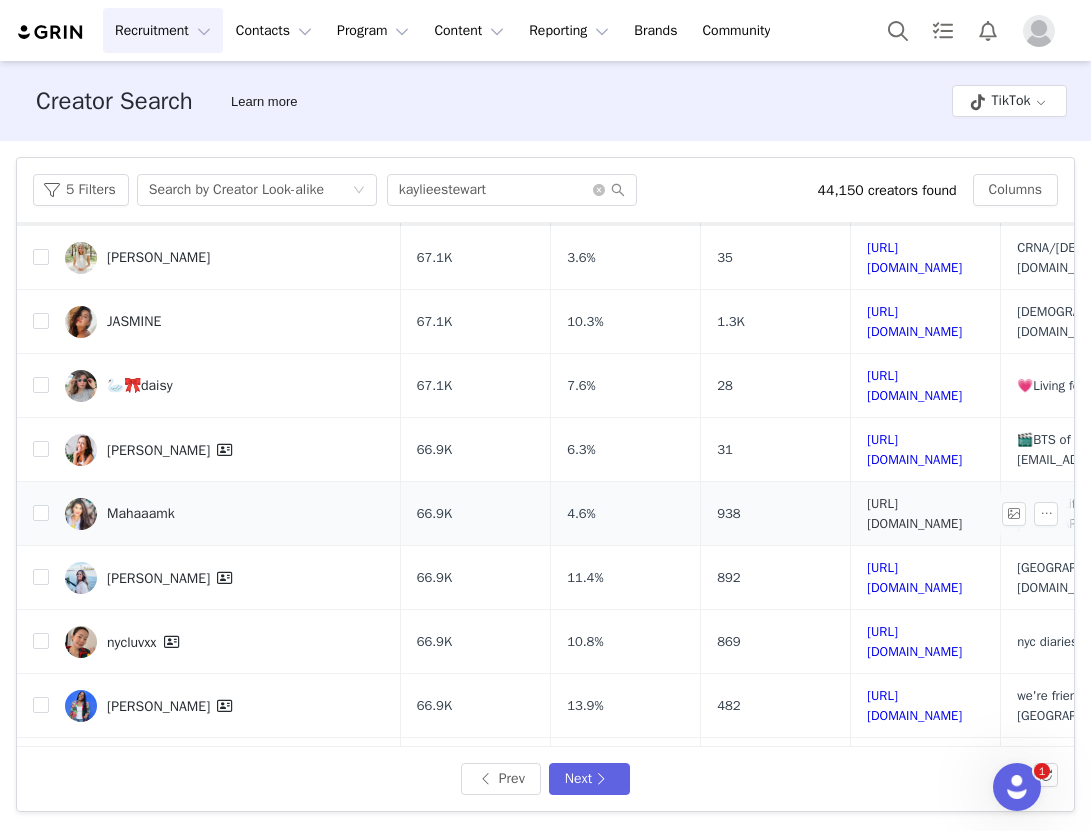 click on "https://www.tiktok.com/share/user/6823550917447959557" at bounding box center (914, 513) 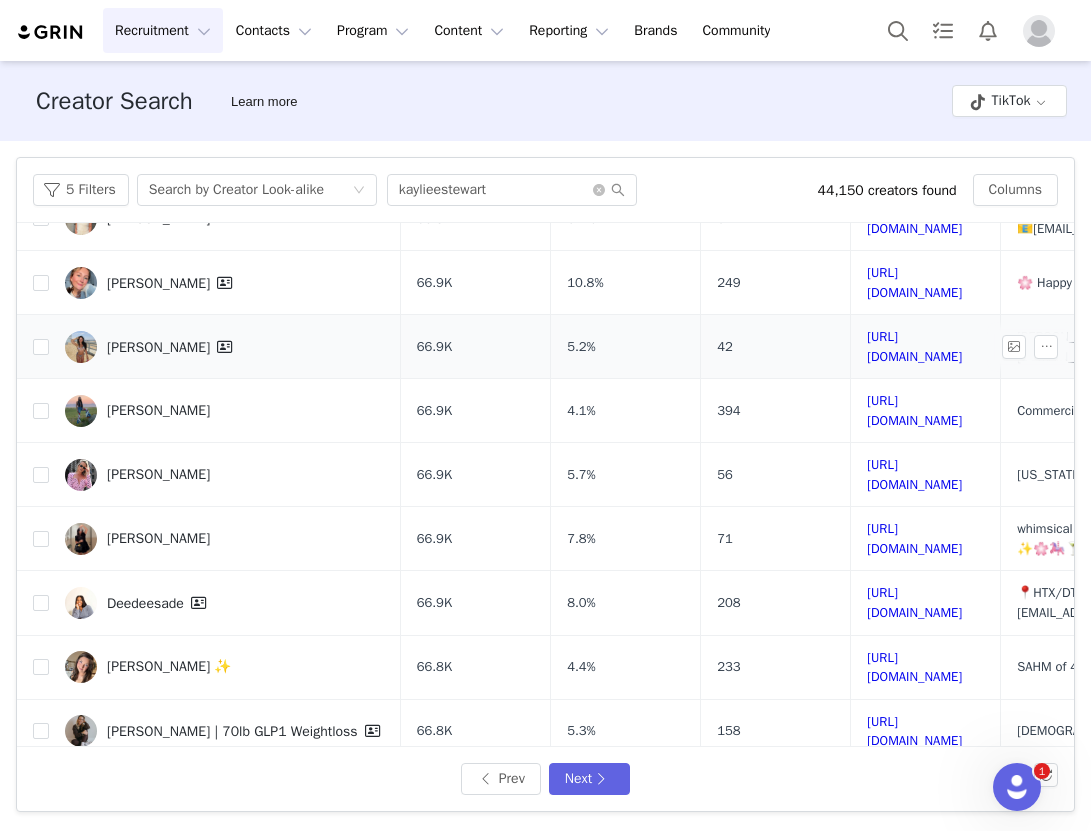 scroll, scrollTop: 661, scrollLeft: 0, axis: vertical 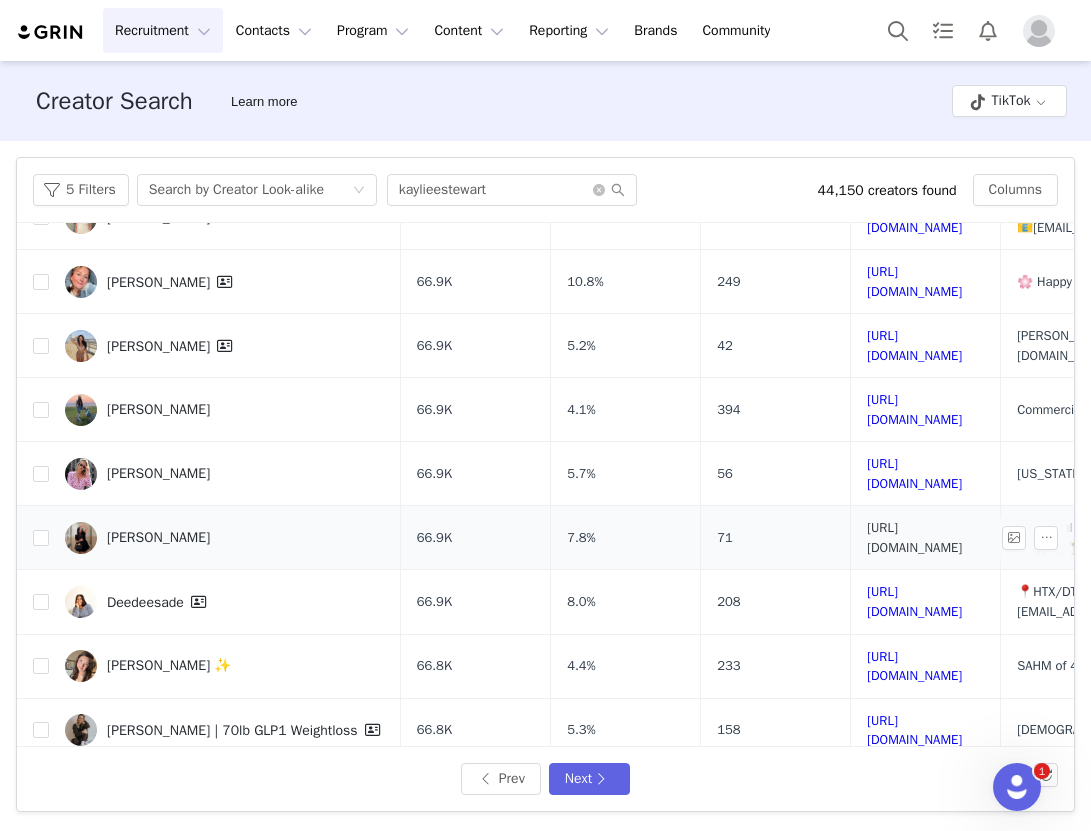 click on "https://www.tiktok.com/share/user/6944128670831641605" at bounding box center (914, 537) 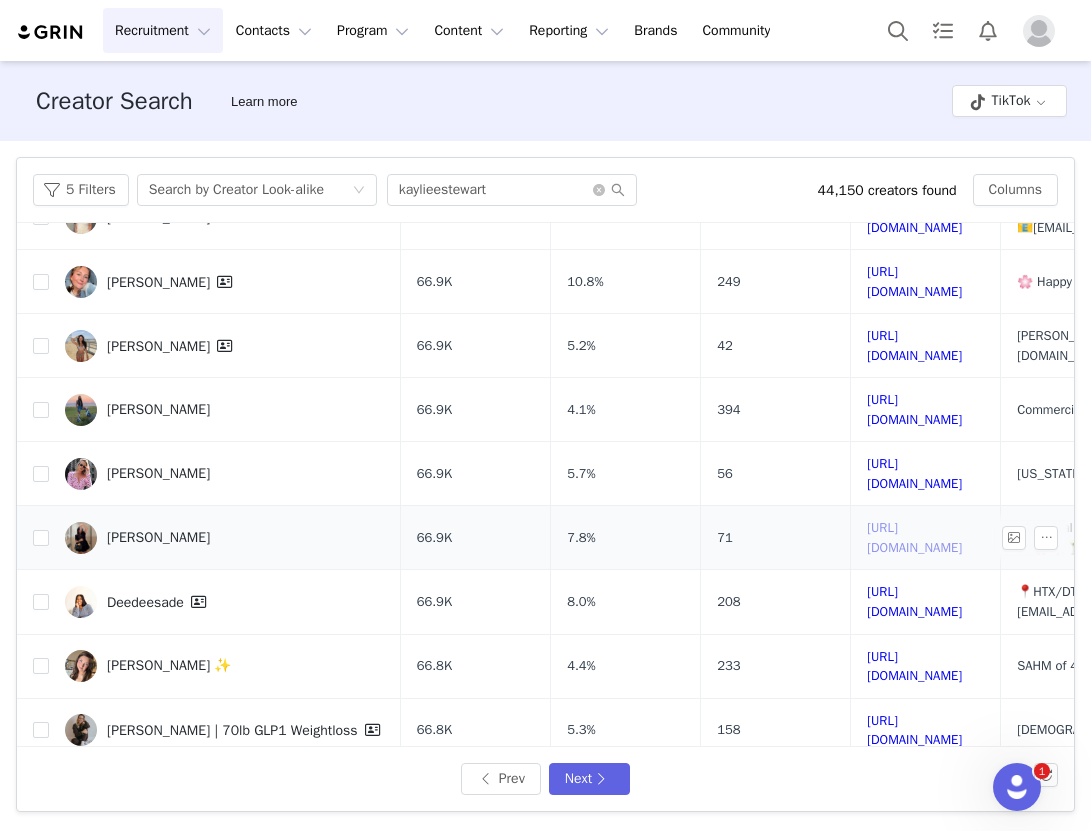 scroll, scrollTop: 699, scrollLeft: 0, axis: vertical 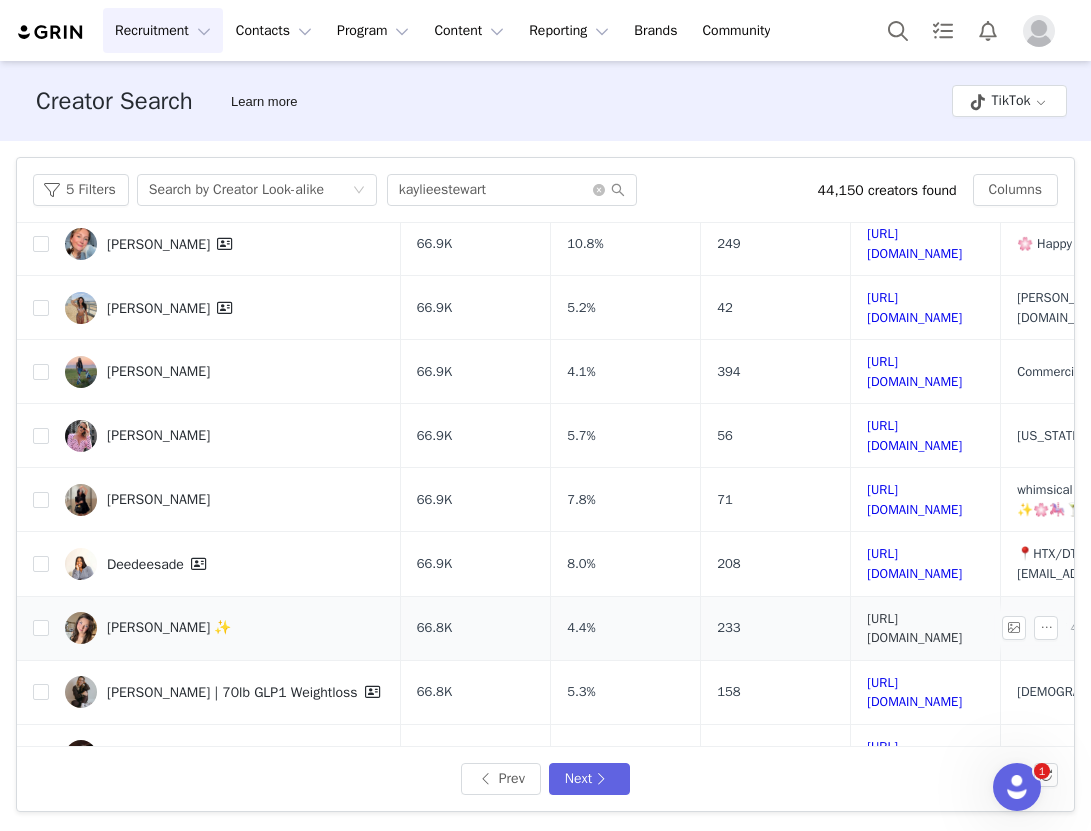 click on "https://www.tiktok.com/share/user/6842274521053168646" at bounding box center [914, 628] 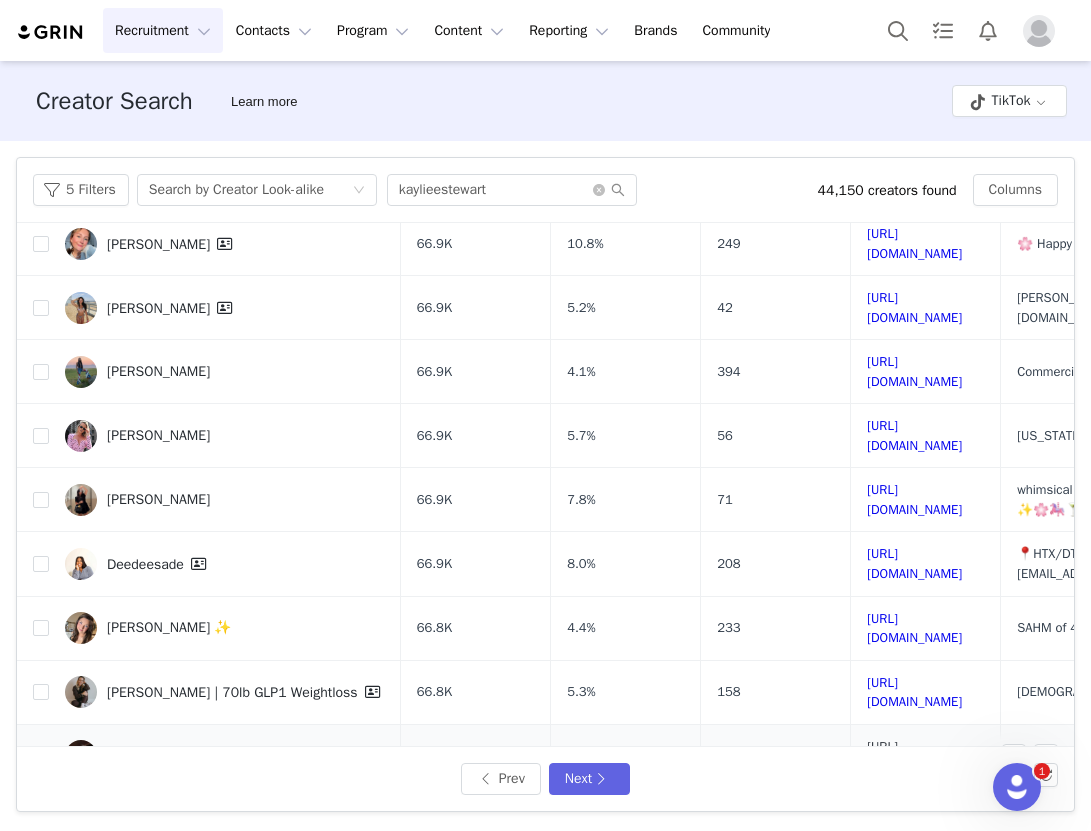 click on "https://www.tiktok.com/share/user/6797898399183356933" at bounding box center (914, 756) 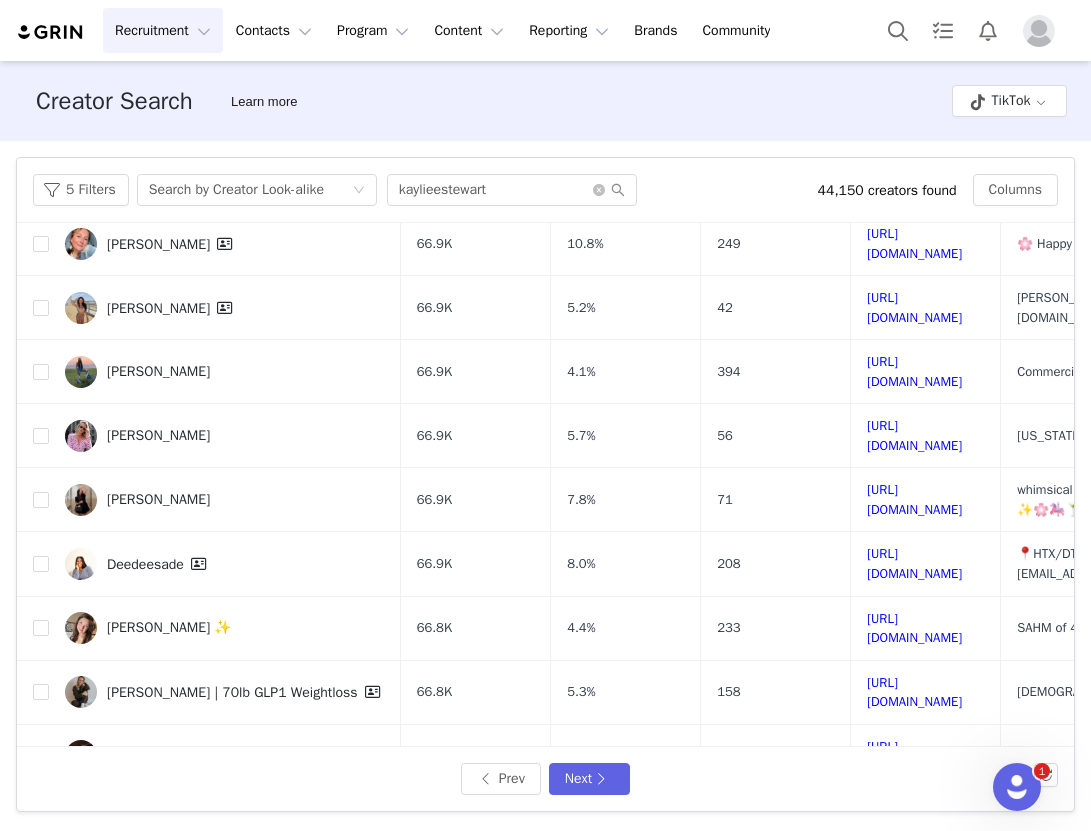 click on "https://www.tiktok.com/share/user/6777570992136012805" at bounding box center [926, 820] 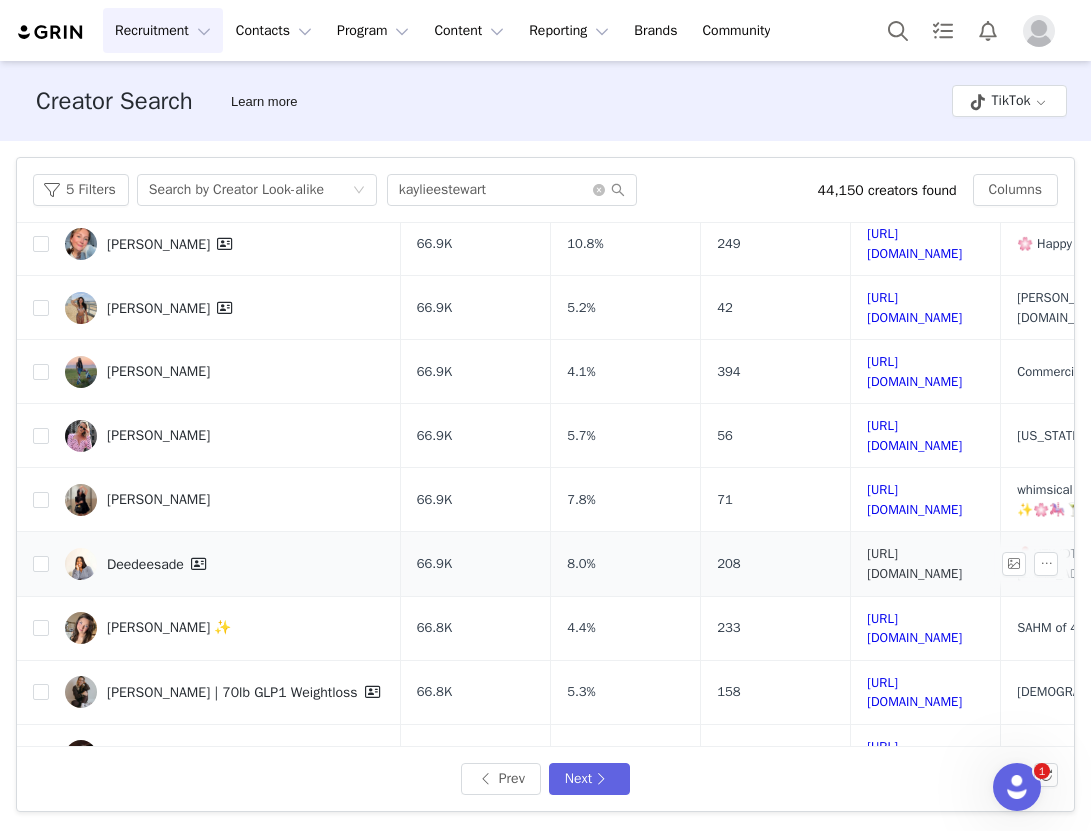 click on "https://www.tiktok.com/share/user/6875187160342971398" at bounding box center [914, 563] 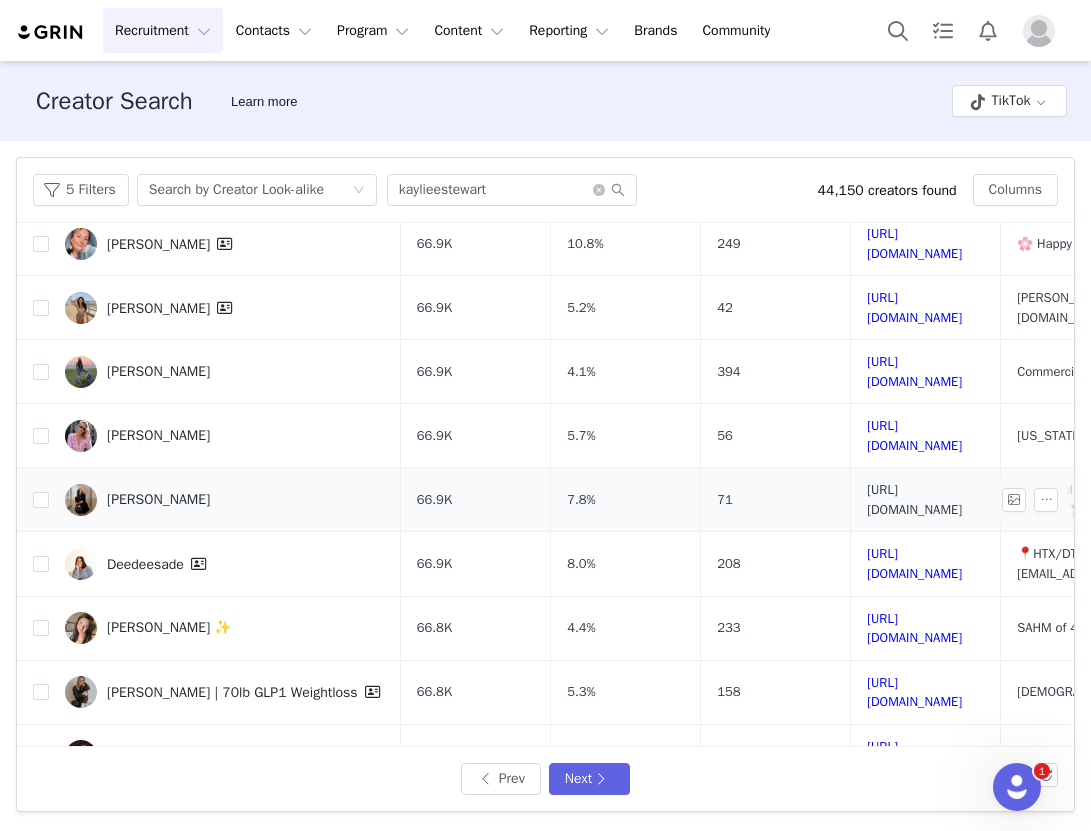 click on "https://www.tiktok.com/share/user/6944128670831641605" at bounding box center [914, 499] 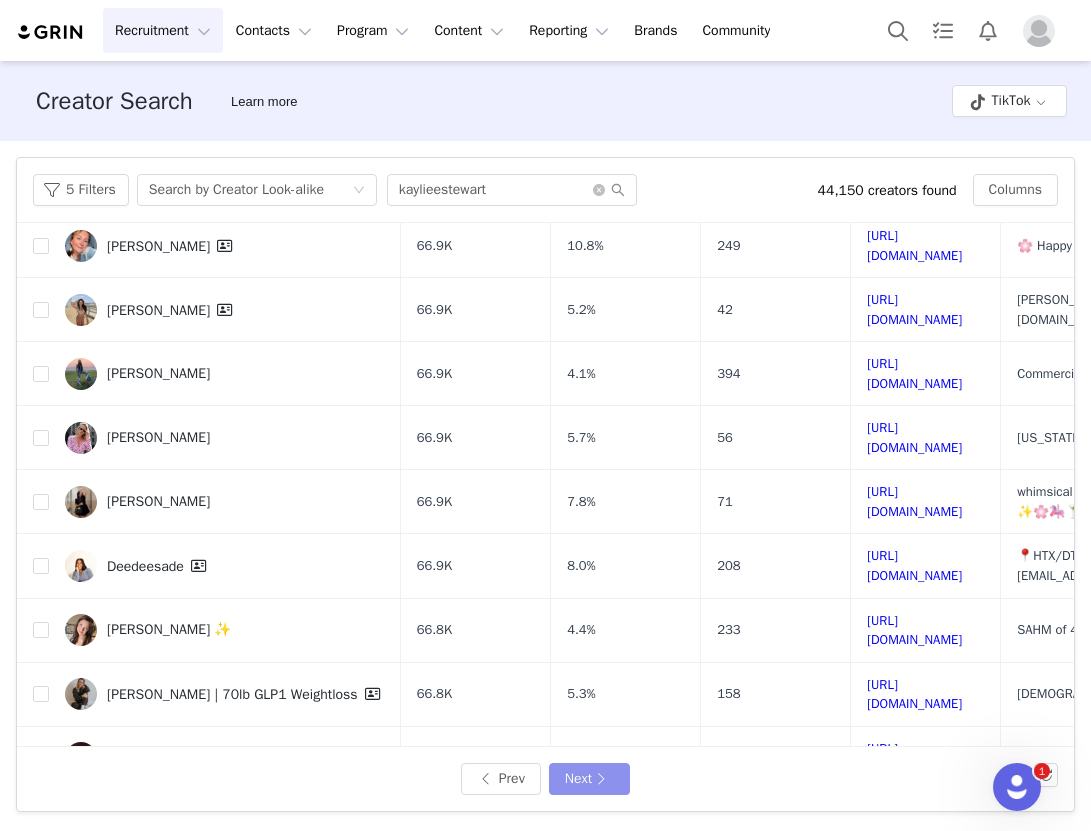 click on "Next" at bounding box center [589, 779] 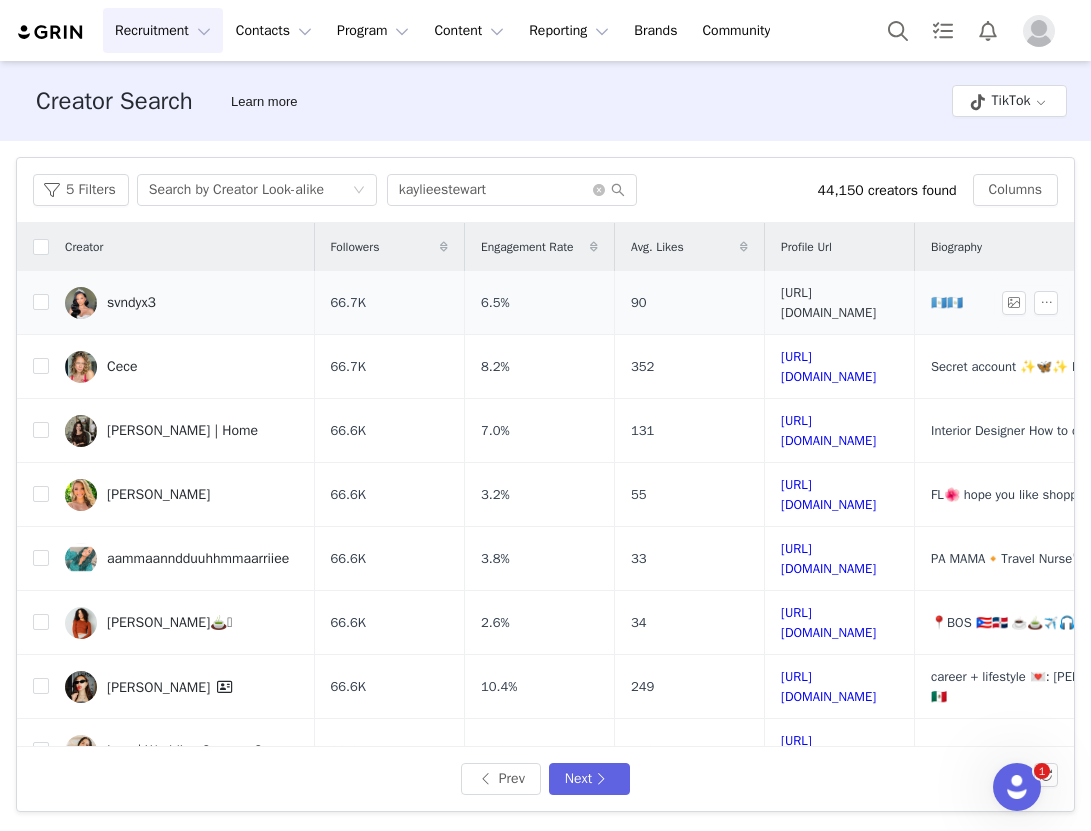 click on "https://www.tiktok.com/share/user/6779682849131070470" at bounding box center [828, 302] 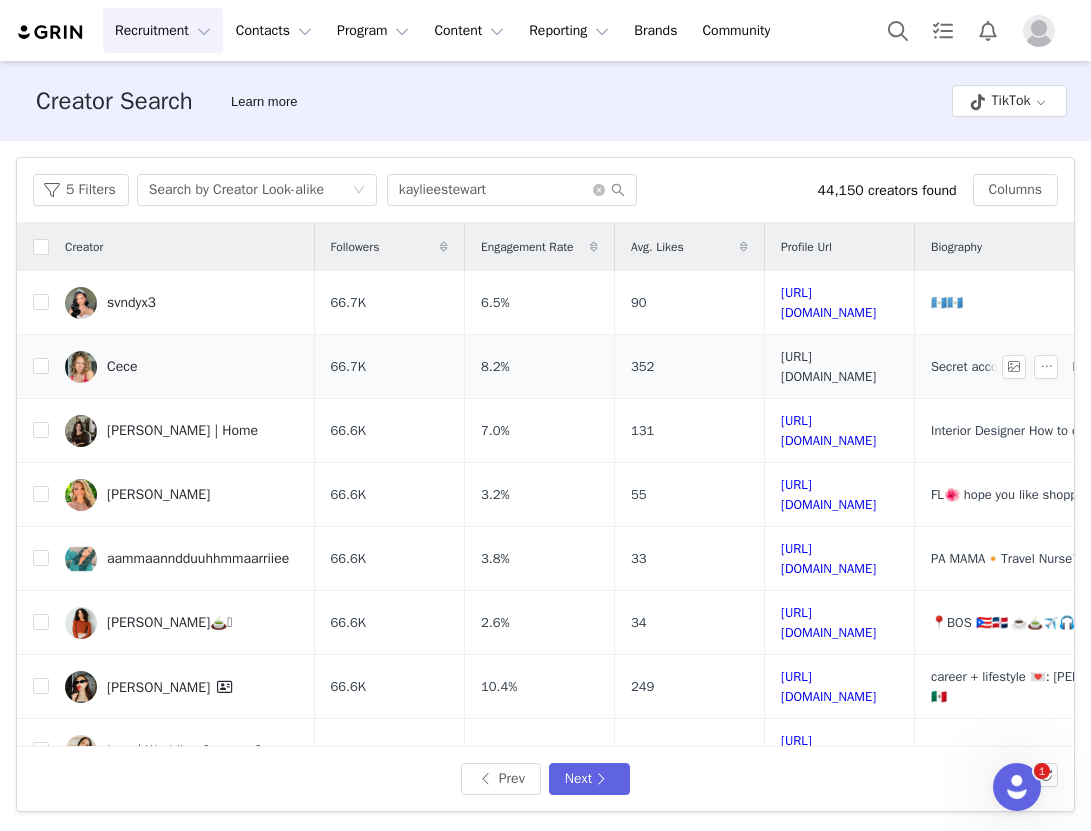 click on "https://www.tiktok.com/share/user/7185392025741640746" at bounding box center [828, 366] 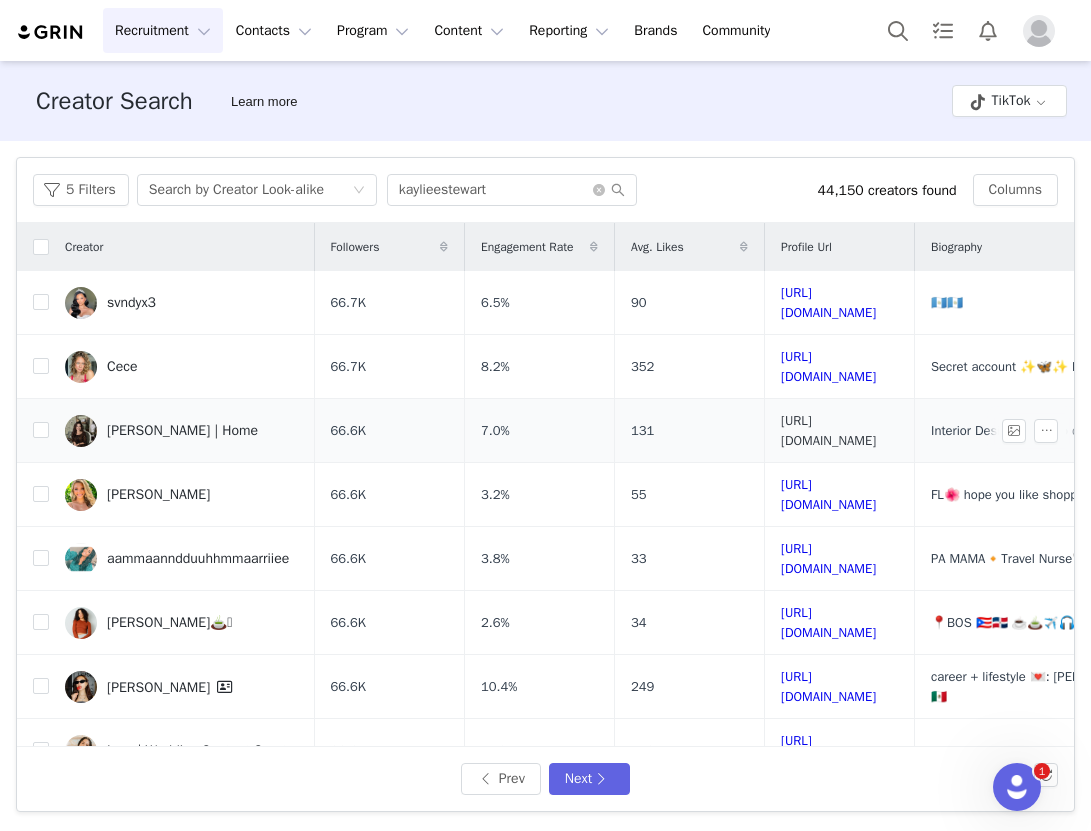 click on "https://www.tiktok.com/share/user/6800580865040303110" at bounding box center (828, 430) 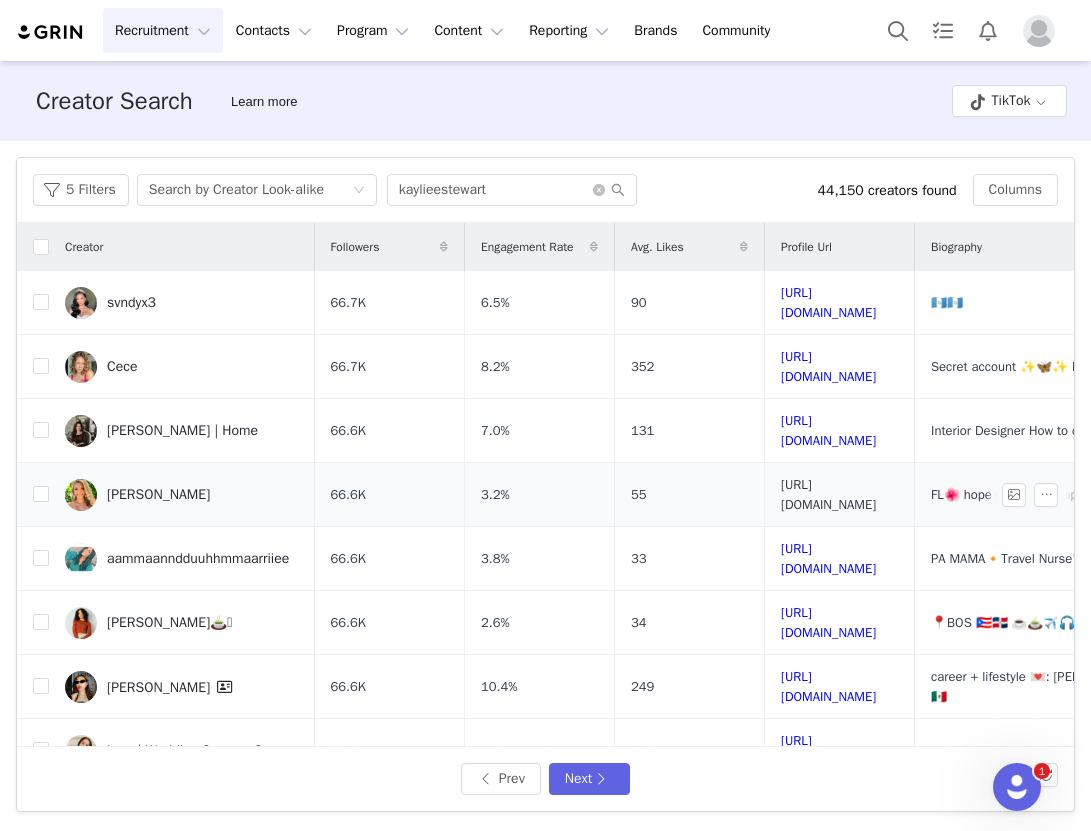 click on "https://www.tiktok.com/share/user/6806357492551156742" at bounding box center [828, 494] 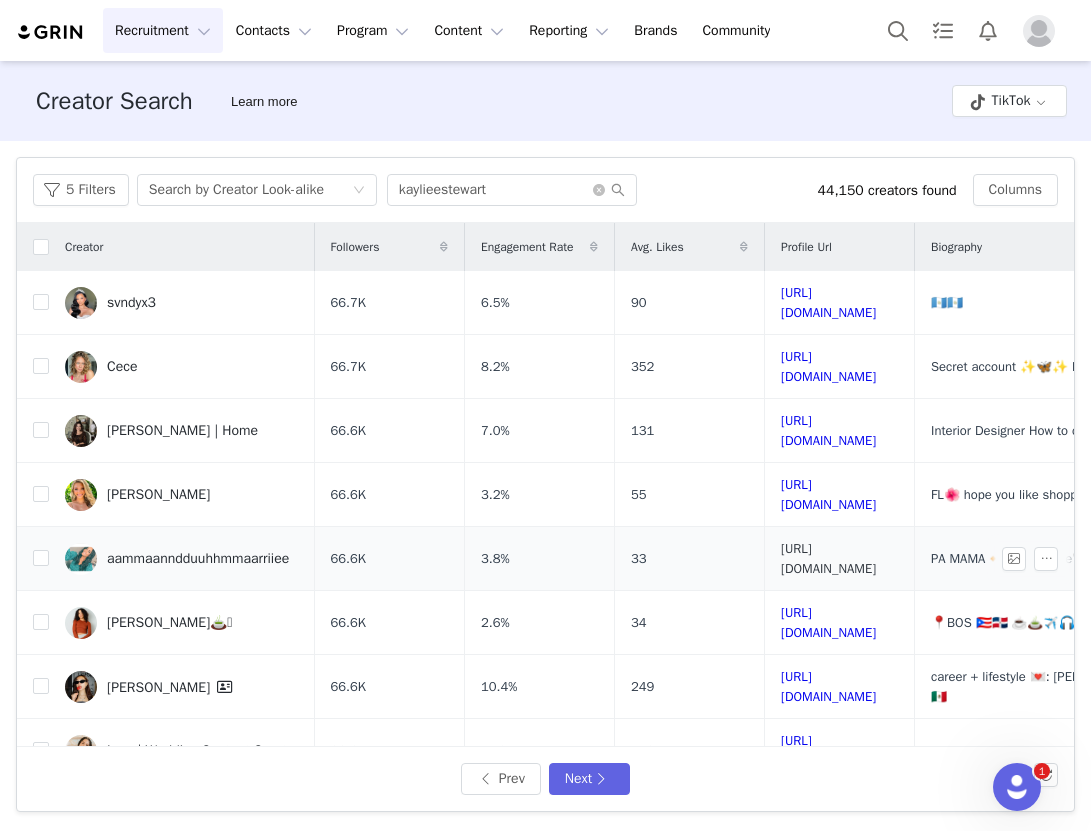 click on "https://www.tiktok.com/share/user/6919966121189819398" at bounding box center (828, 558) 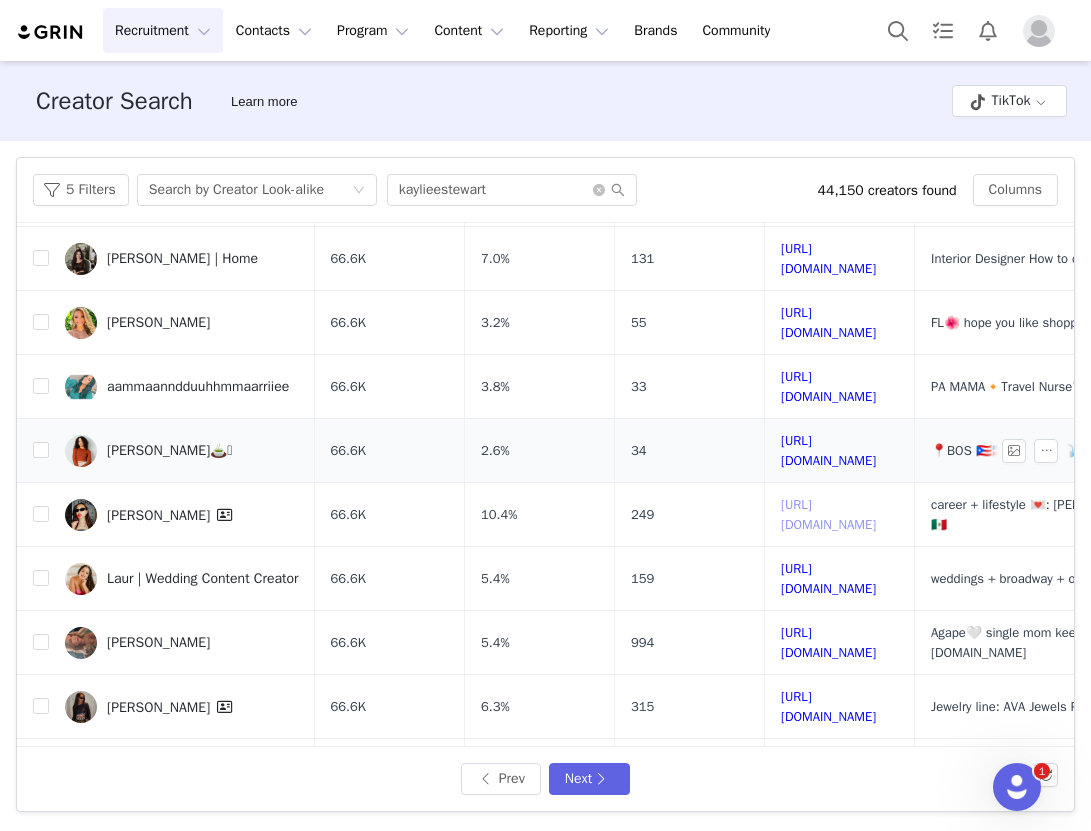 scroll, scrollTop: 179, scrollLeft: 0, axis: vertical 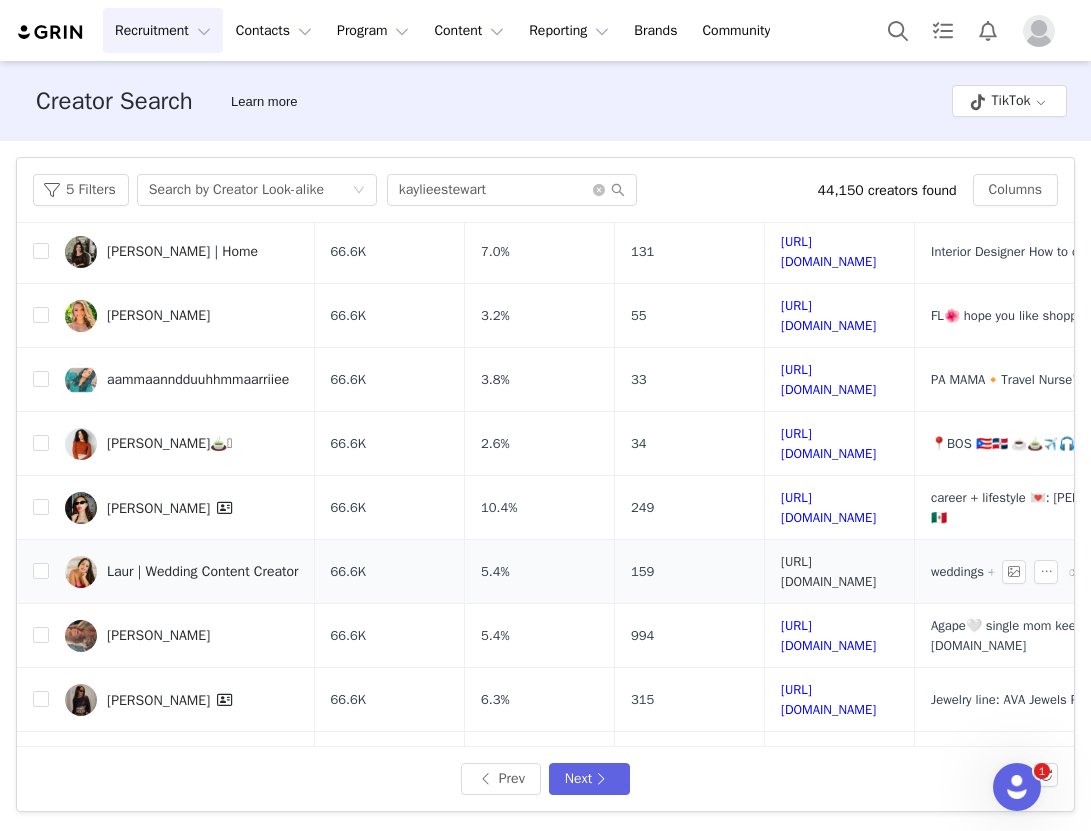 click on "https://www.tiktok.com/share/user/6864721191102350342" at bounding box center (828, 571) 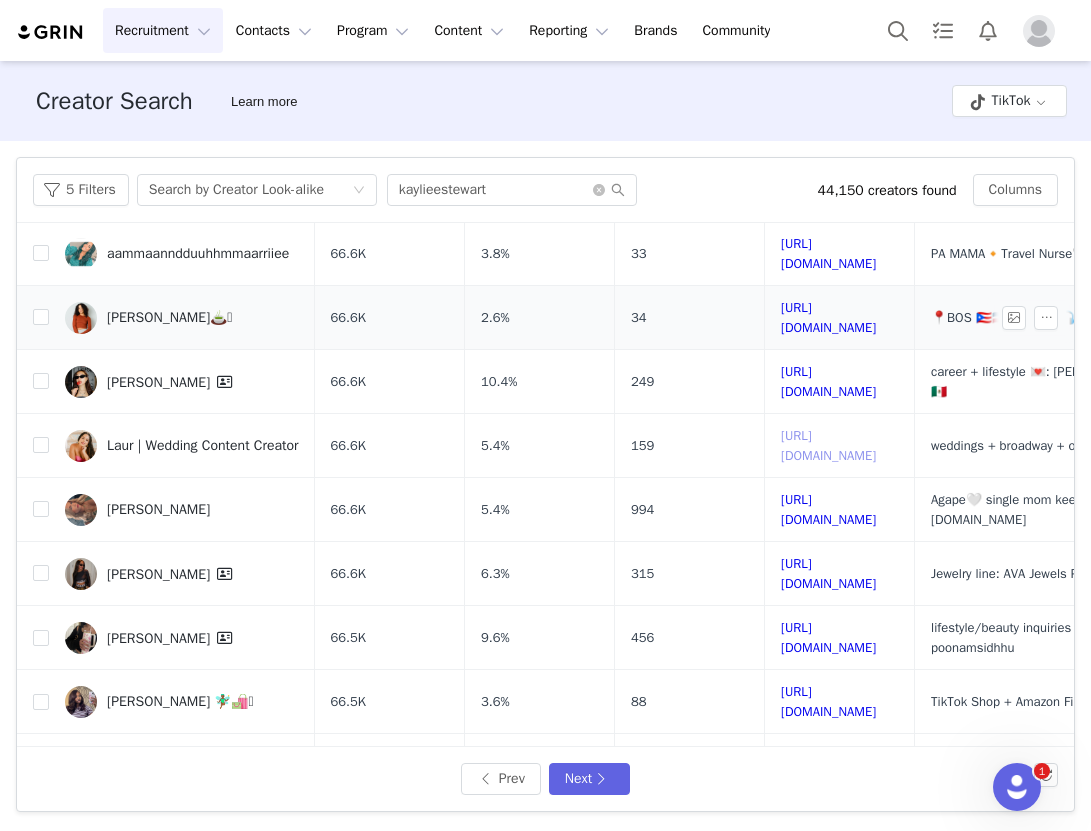 scroll, scrollTop: 349, scrollLeft: 0, axis: vertical 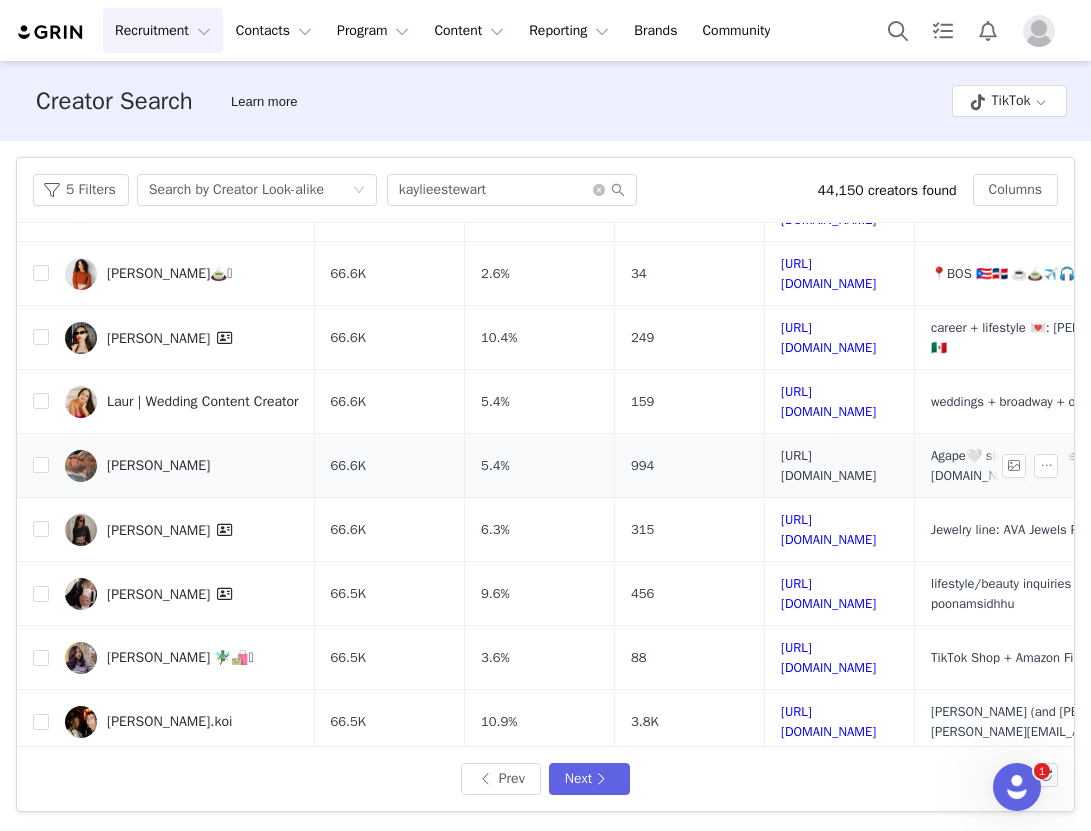 click on "https://www.tiktok.com/share/user/6750805388093342725" at bounding box center (828, 465) 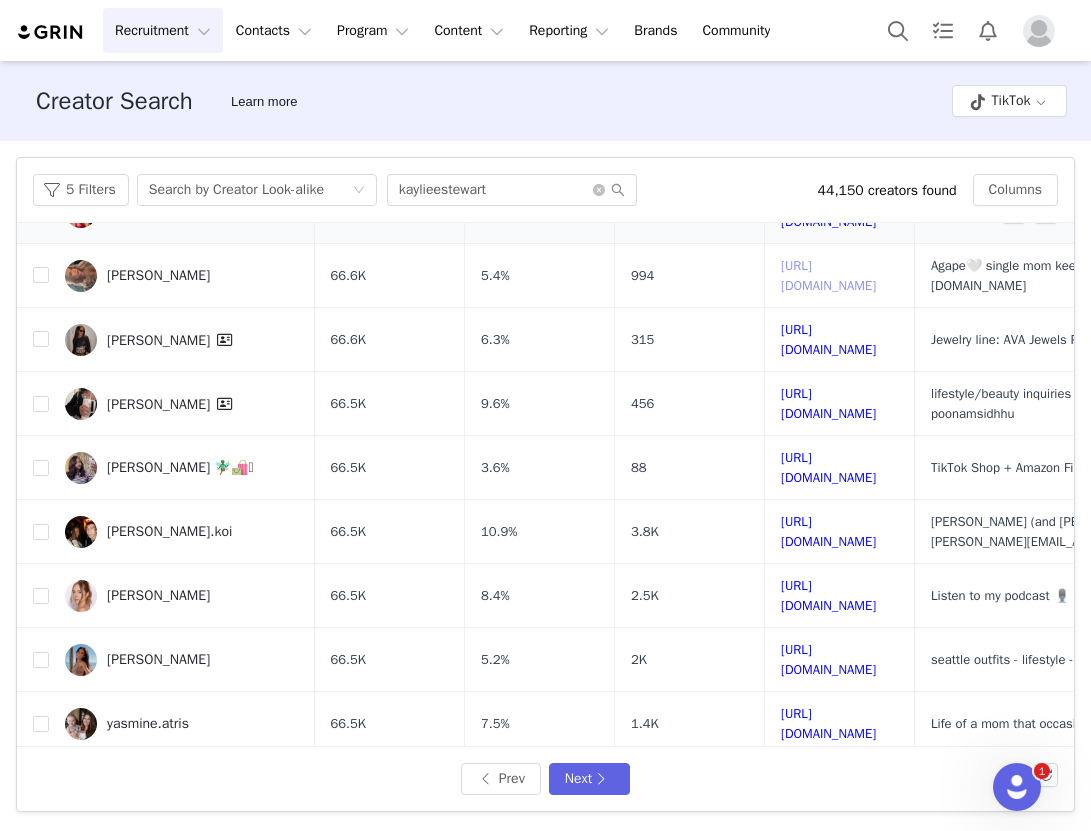 scroll, scrollTop: 554, scrollLeft: 0, axis: vertical 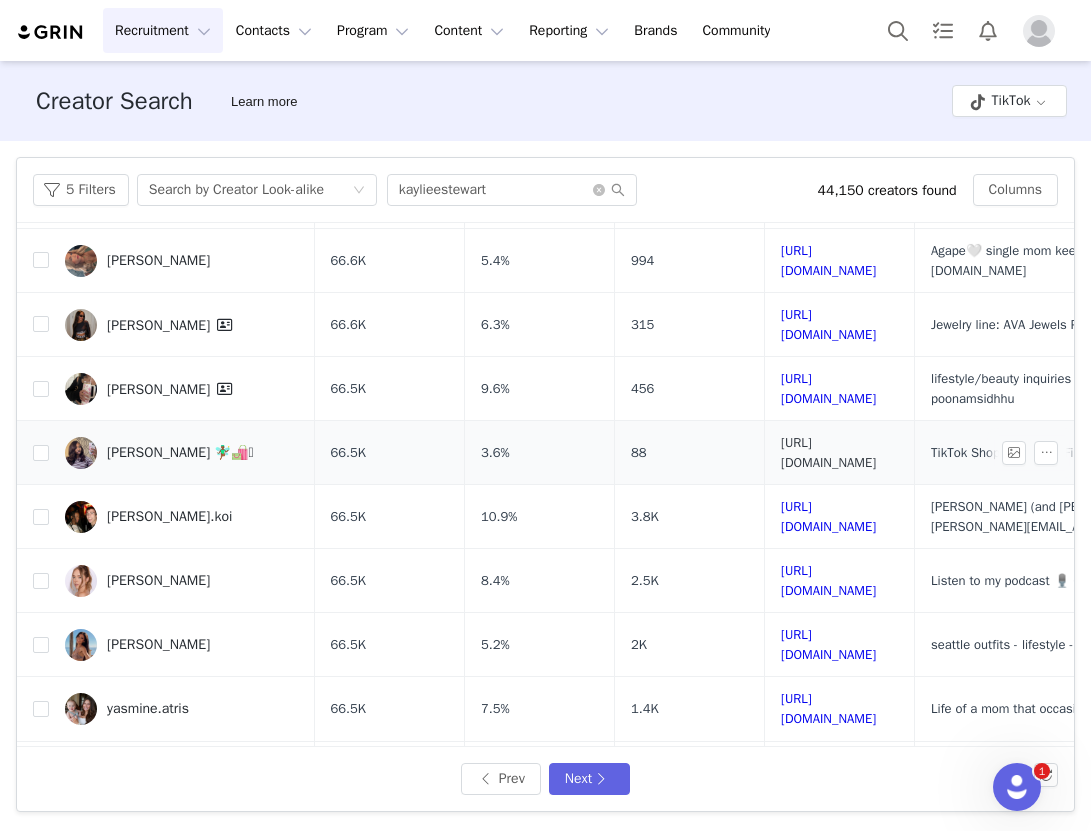 click on "https://www.tiktok.com/share/user/6943452876208555014" at bounding box center (828, 452) 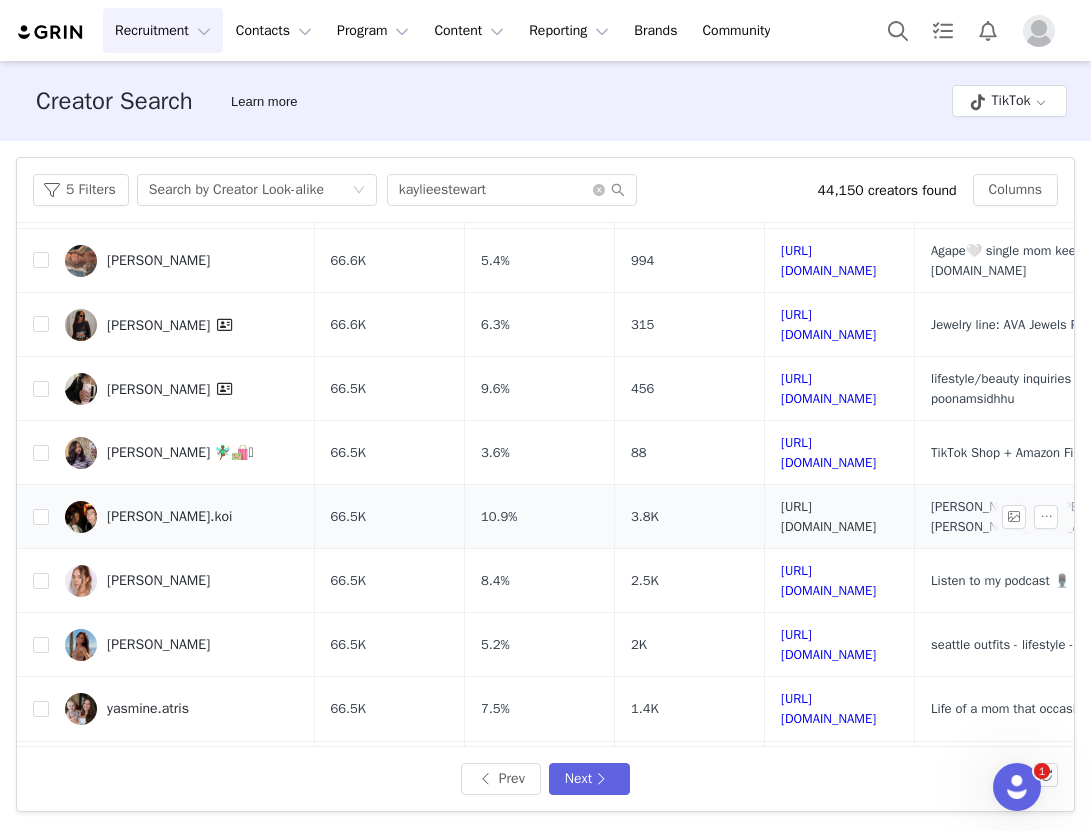 click on "https://www.tiktok.com/share/user/6702215440993321990" at bounding box center (828, 516) 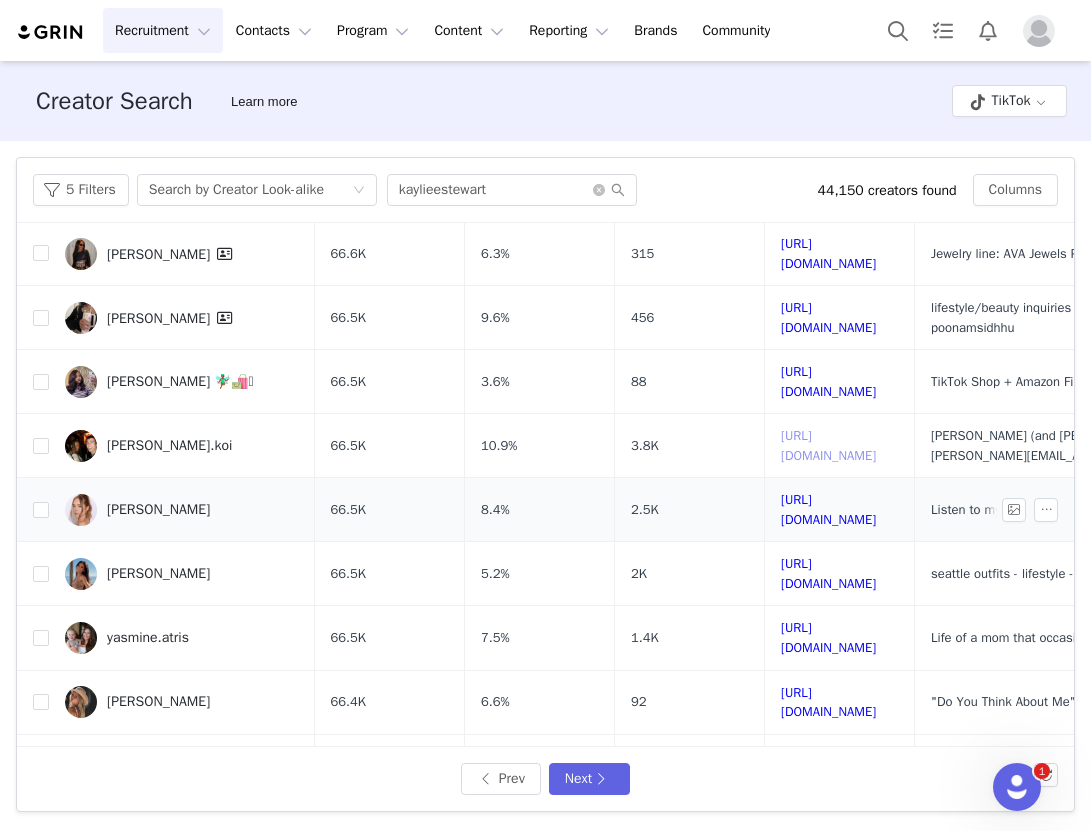 scroll, scrollTop: 664, scrollLeft: 0, axis: vertical 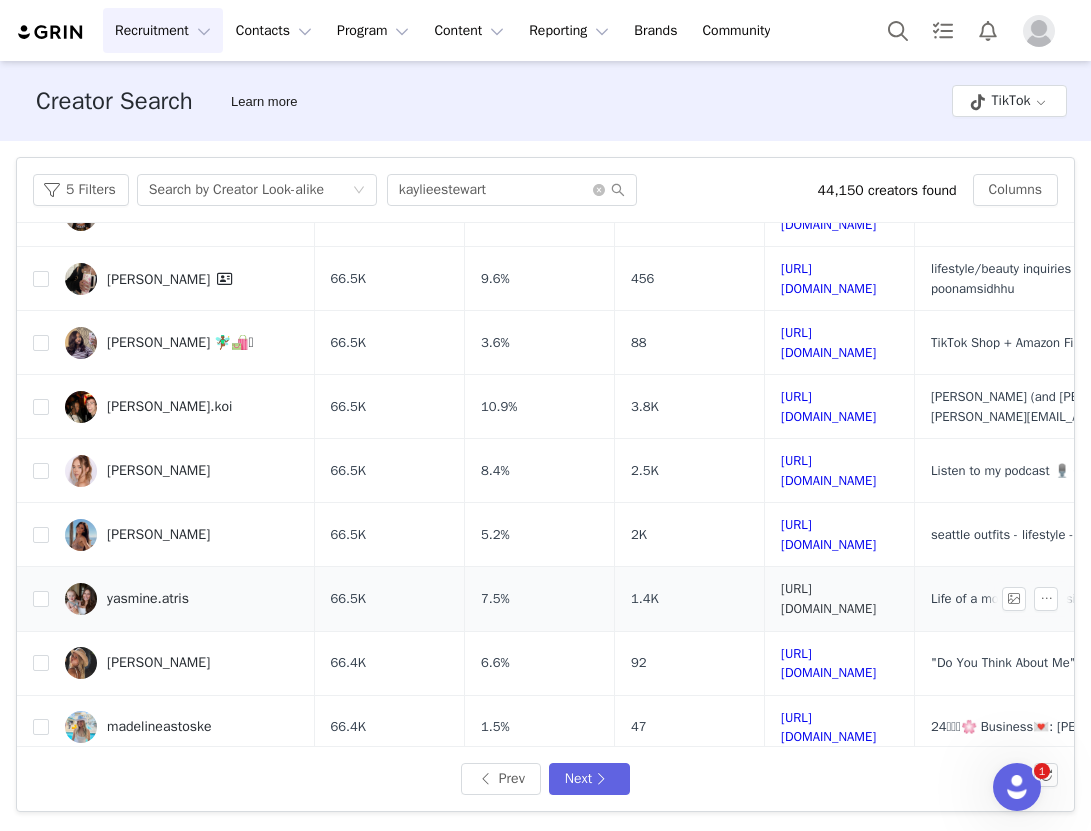 click on "https://www.tiktok.com/share/user/6808156548642587654" at bounding box center [828, 598] 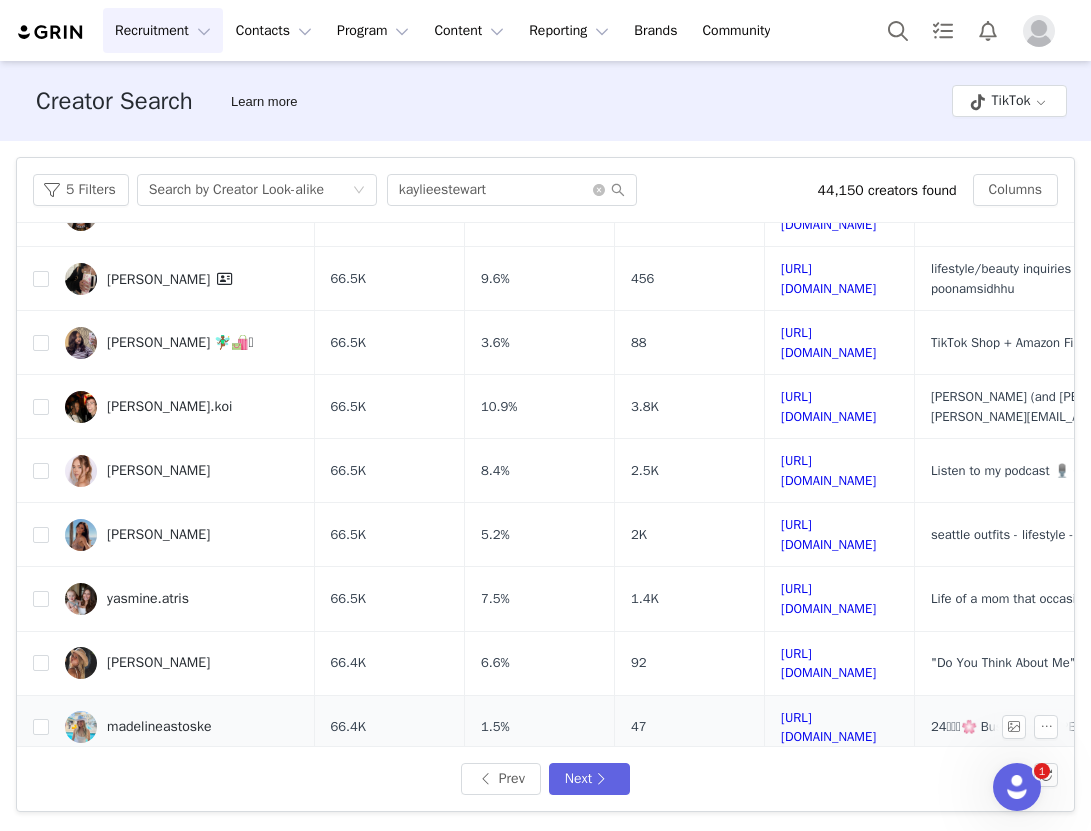 click on "https://www.tiktok.com/share/user/6723218199531226117" at bounding box center (840, 727) 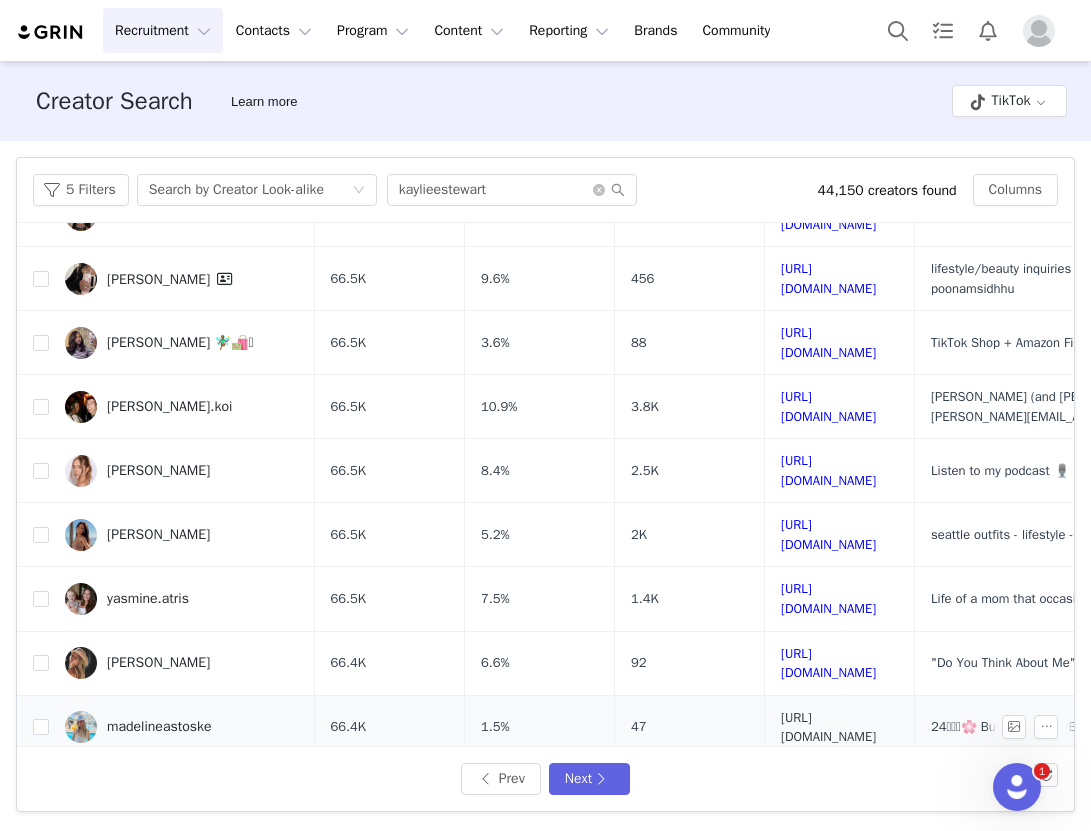 click on "https://www.tiktok.com/share/user/6723218199531226117" at bounding box center [828, 727] 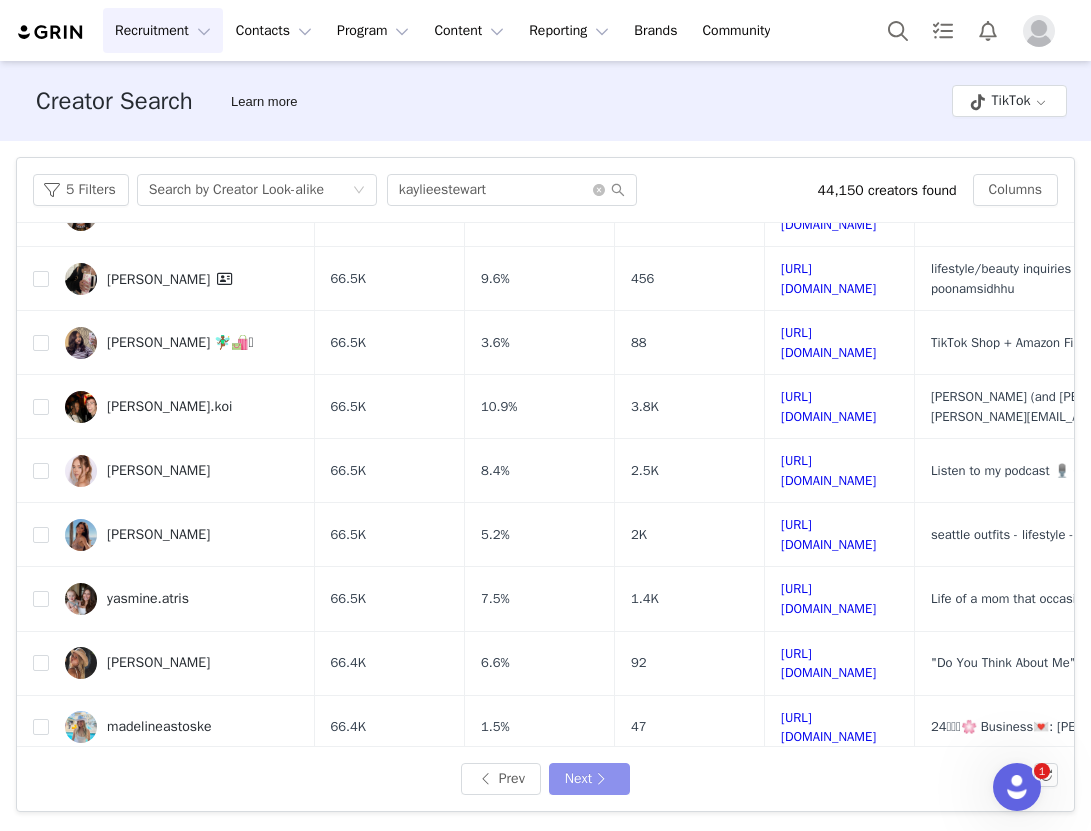 click on "Next" at bounding box center (589, 779) 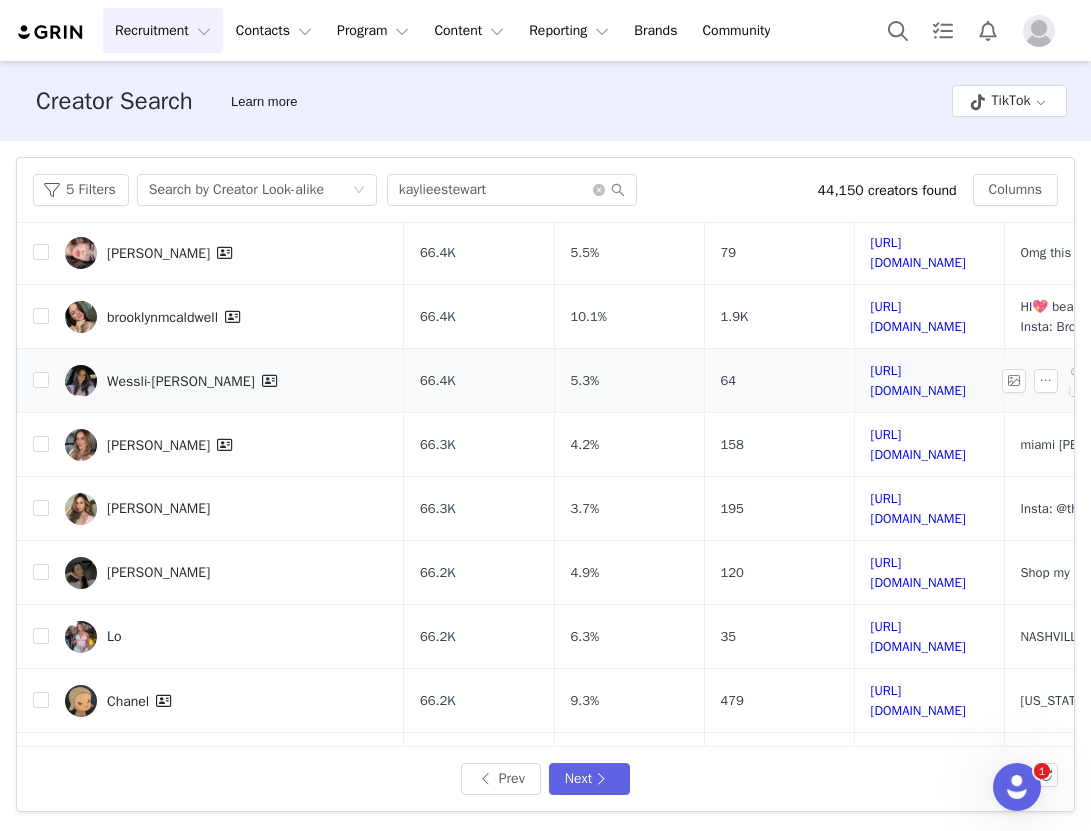 scroll, scrollTop: 0, scrollLeft: 0, axis: both 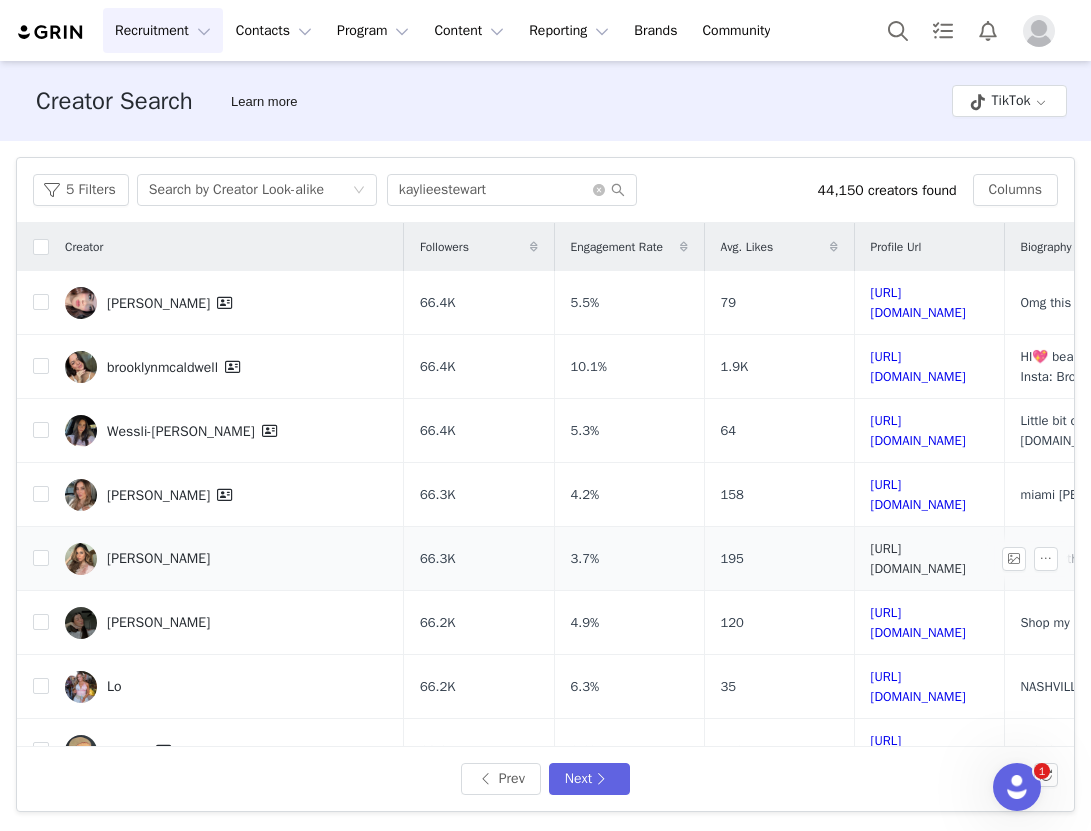 click on "https://www.tiktok.com/share/user/6721871025216537605" at bounding box center [918, 558] 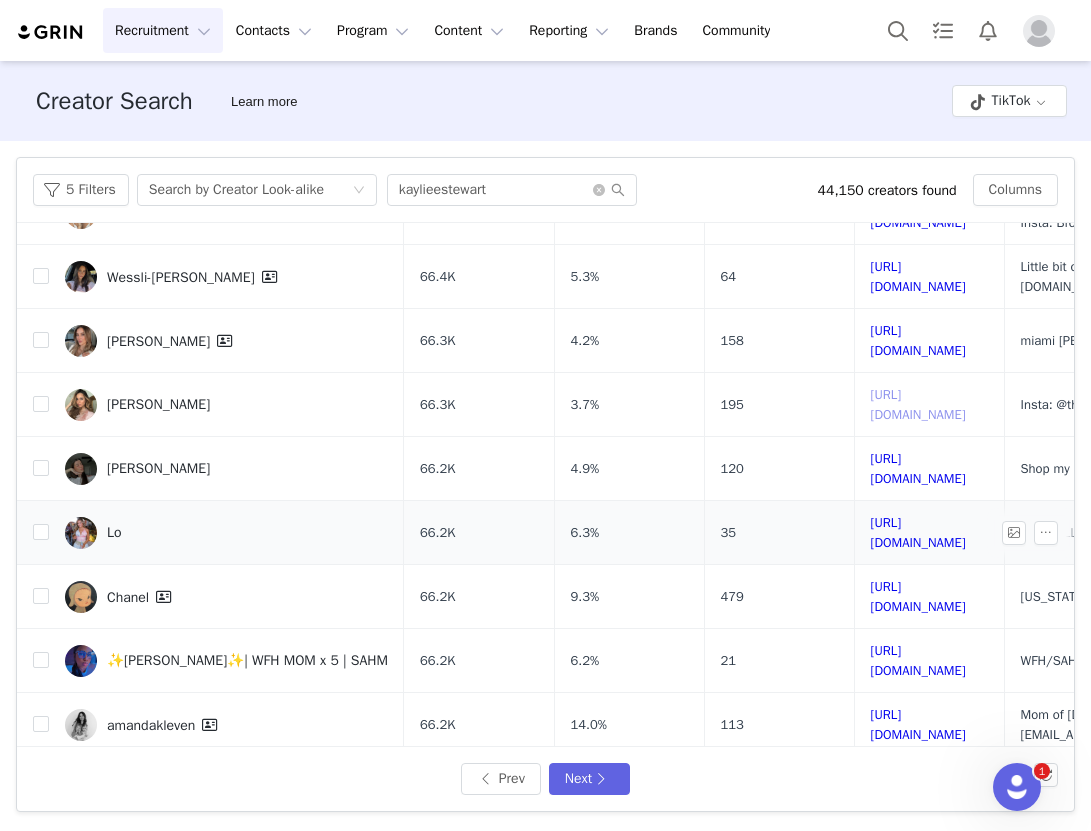 scroll, scrollTop: 168, scrollLeft: 0, axis: vertical 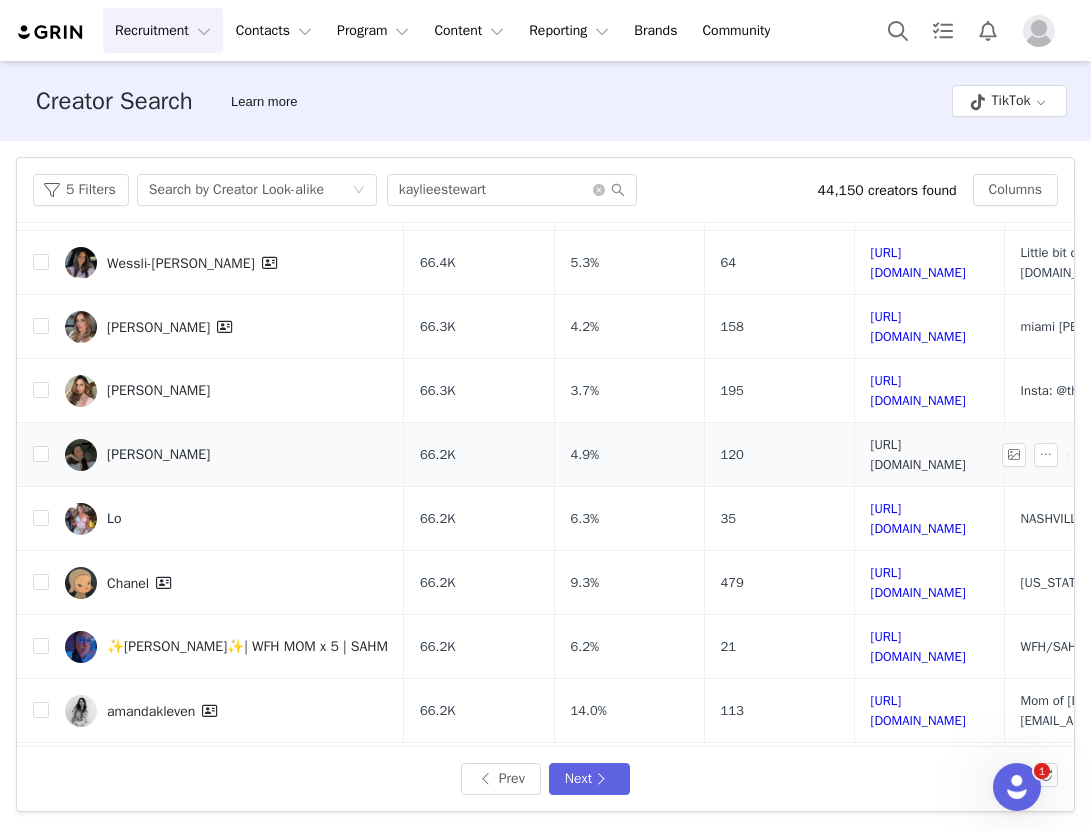 click on "https://www.tiktok.com/share/user/6929623634803065862" at bounding box center [918, 454] 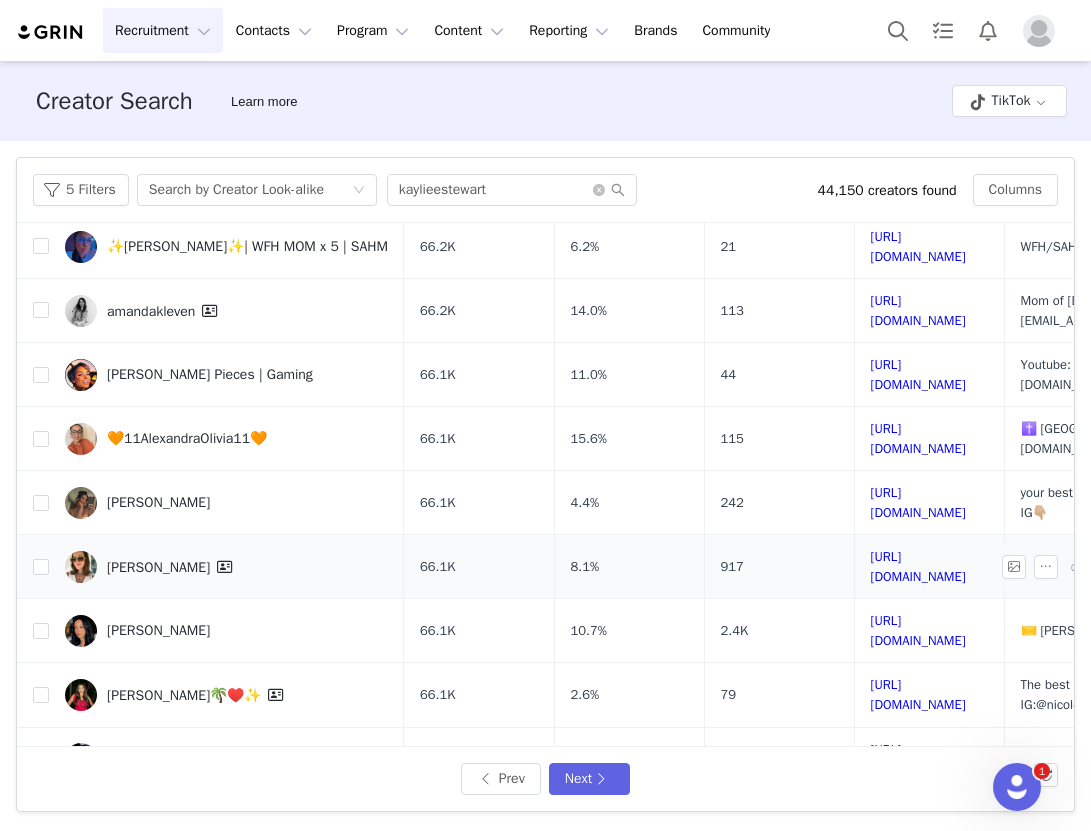 scroll, scrollTop: 575, scrollLeft: 0, axis: vertical 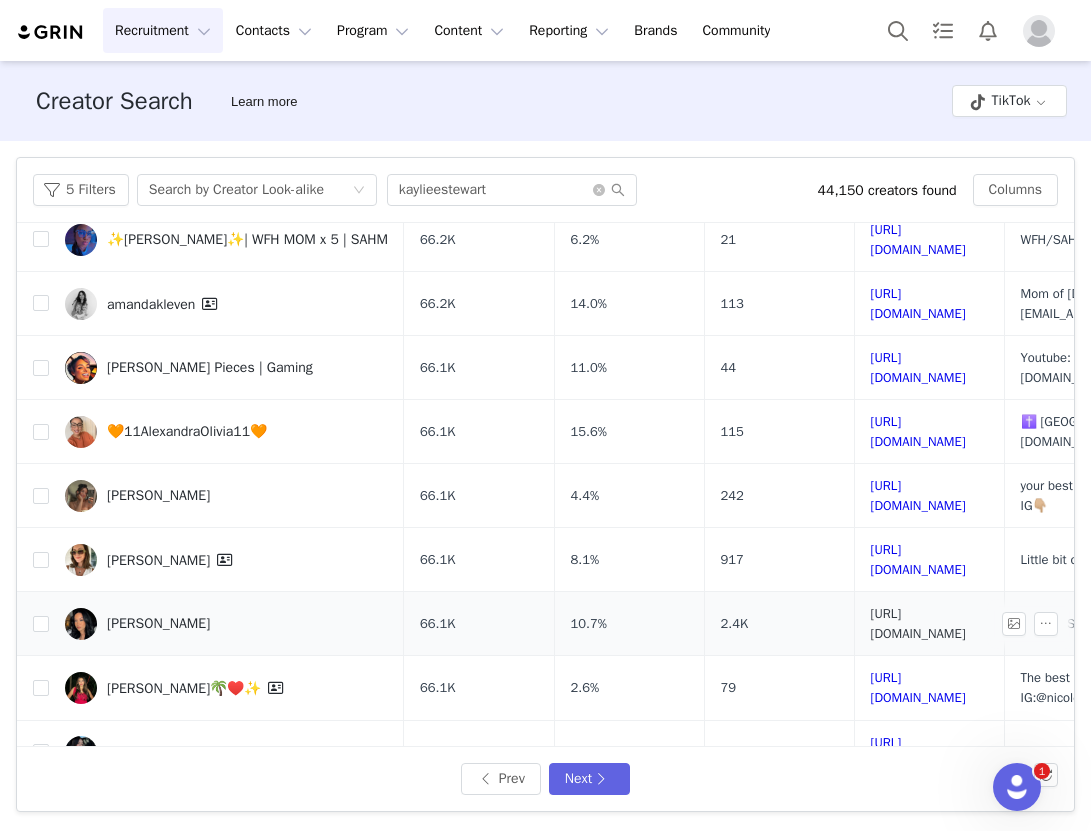 click on "https://www.tiktok.com/share/user/6777069321200321542" at bounding box center [918, 623] 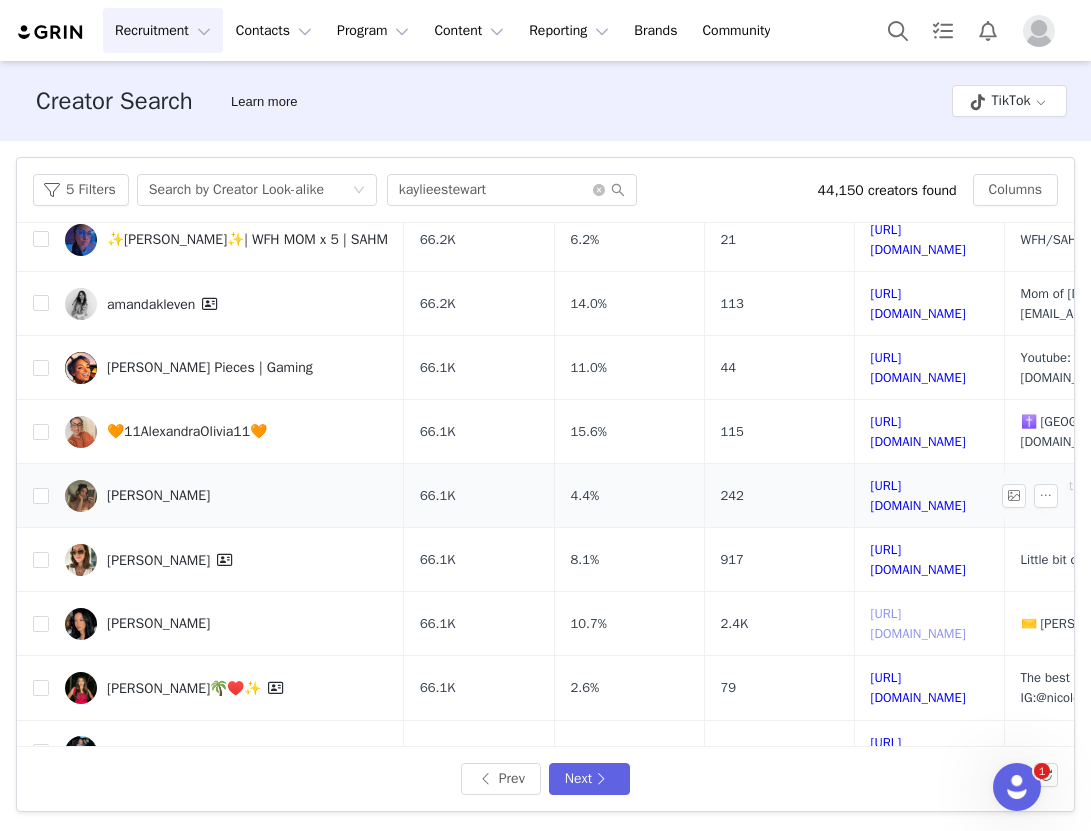 scroll, scrollTop: 678, scrollLeft: 0, axis: vertical 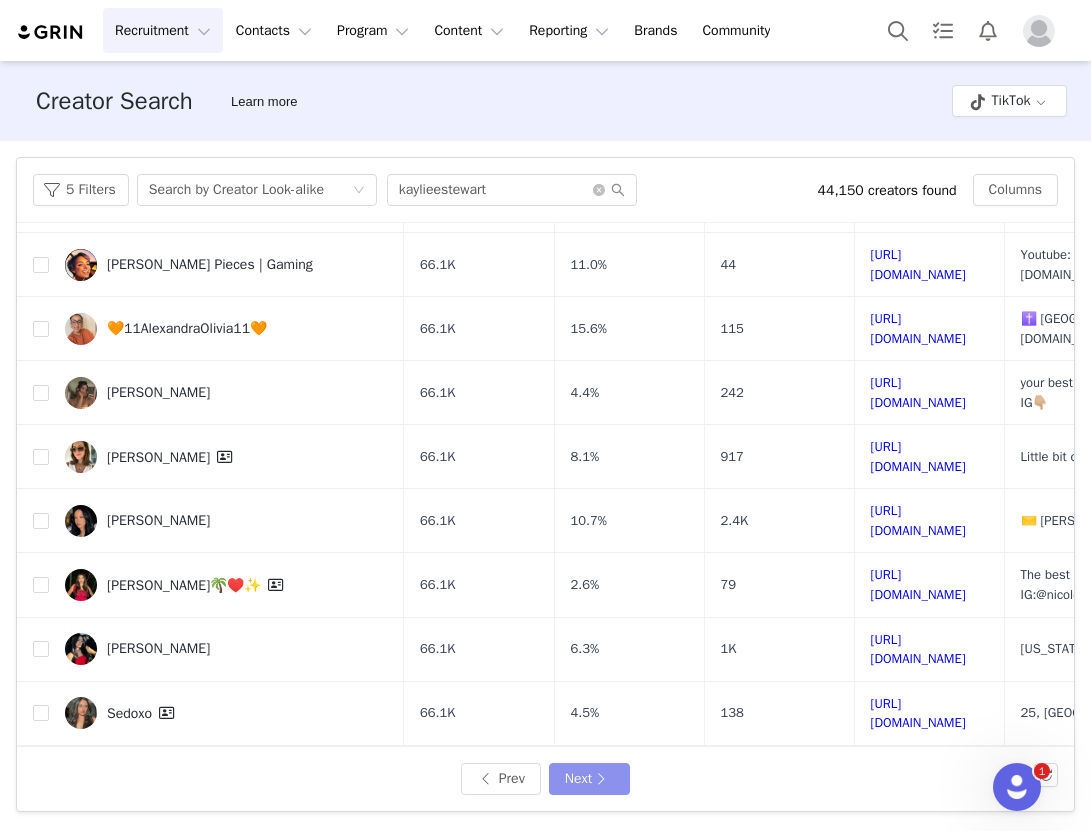 click on "Next" at bounding box center (589, 779) 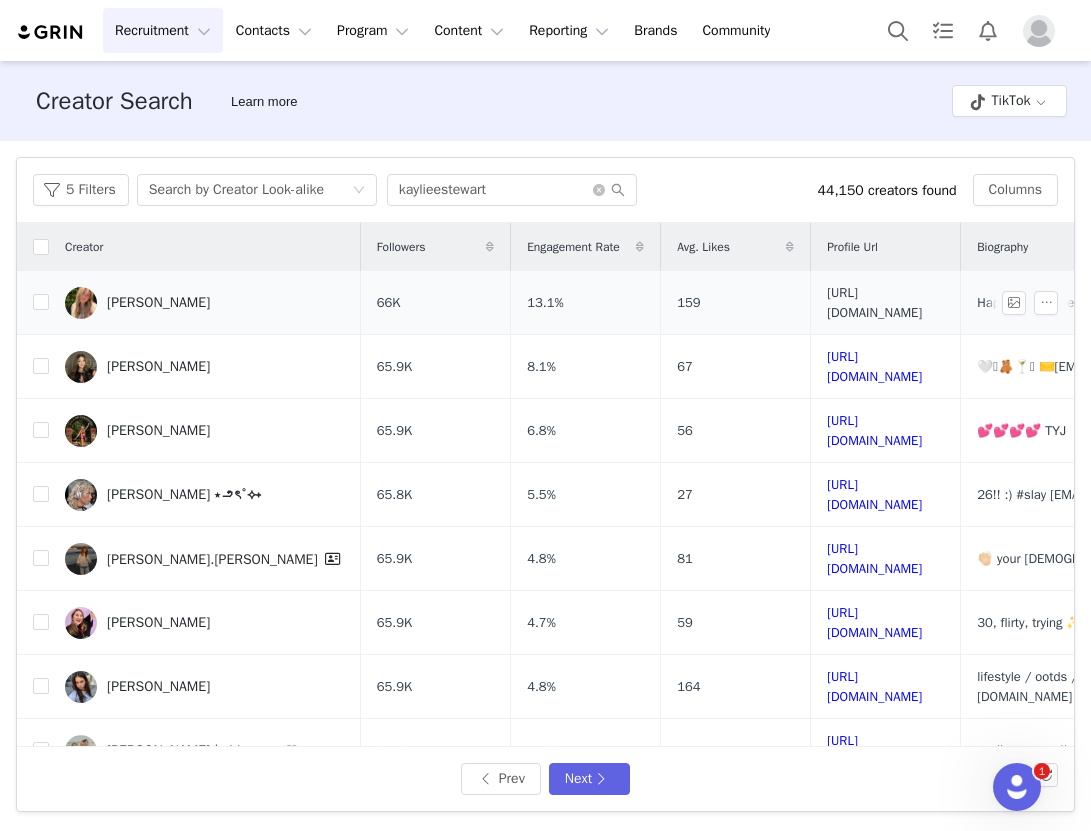 click on "https://www.tiktok.com/share/user/6811316183938122758" at bounding box center [874, 302] 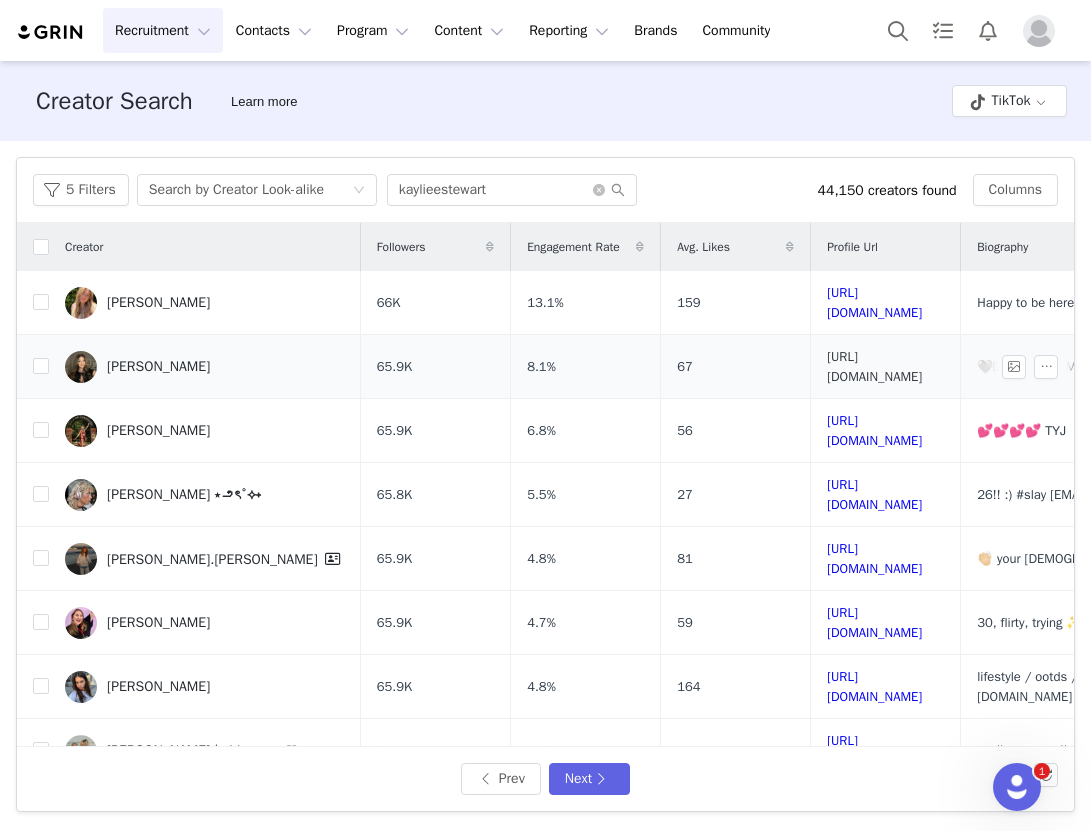 click on "https://www.tiktok.com/share/user/6641990551741677574" at bounding box center (874, 366) 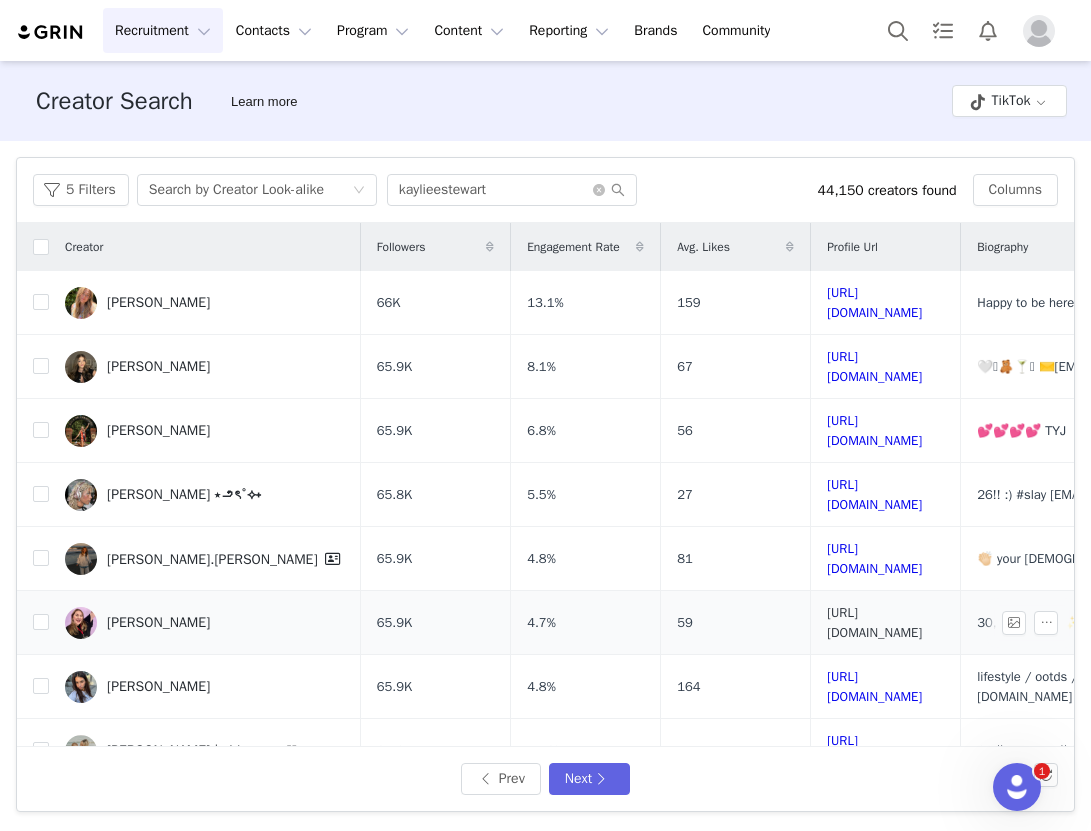 click on "https://www.tiktok.com/share/user/6931010237508551686" at bounding box center [874, 622] 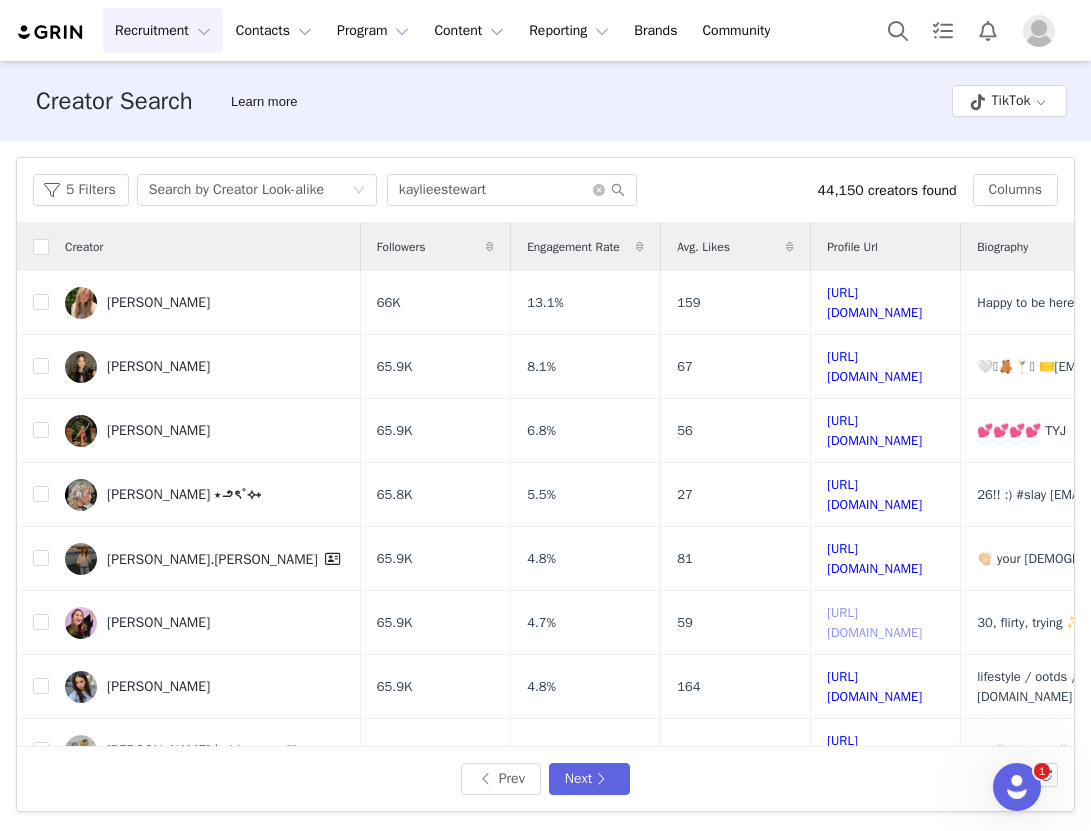 scroll, scrollTop: 145, scrollLeft: 0, axis: vertical 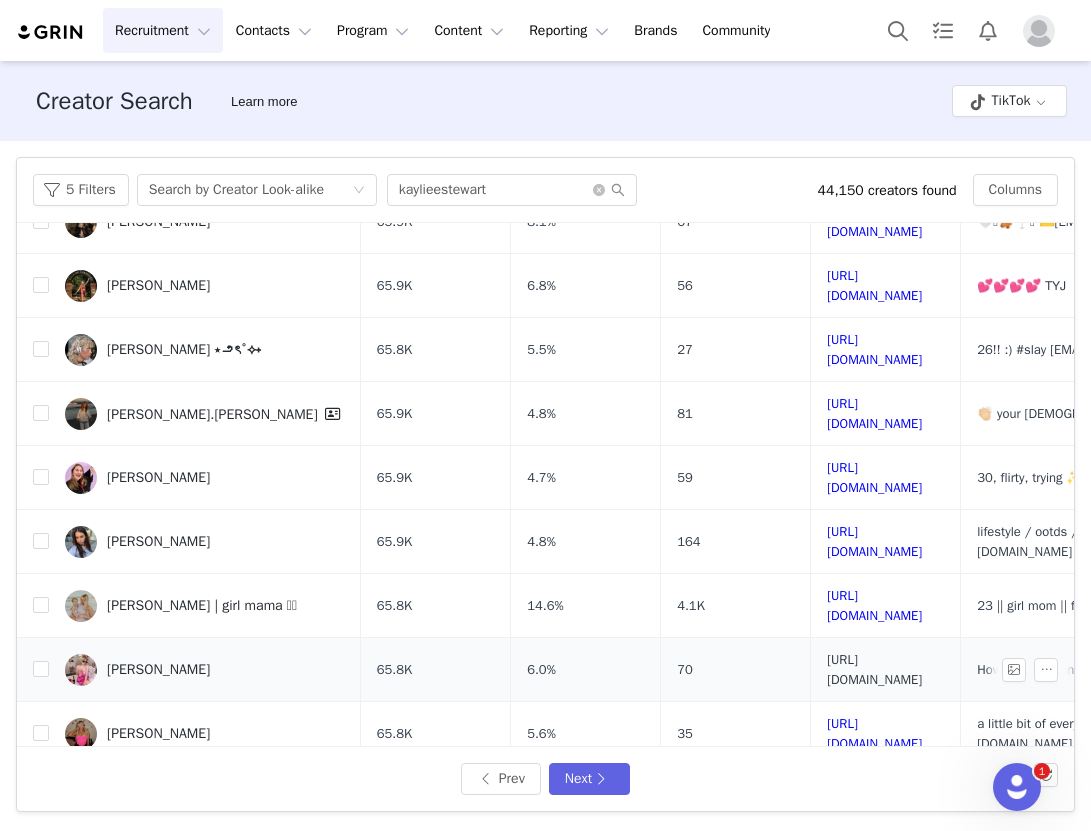click on "https://www.tiktok.com/share/user/6806743200578339845" at bounding box center (874, 669) 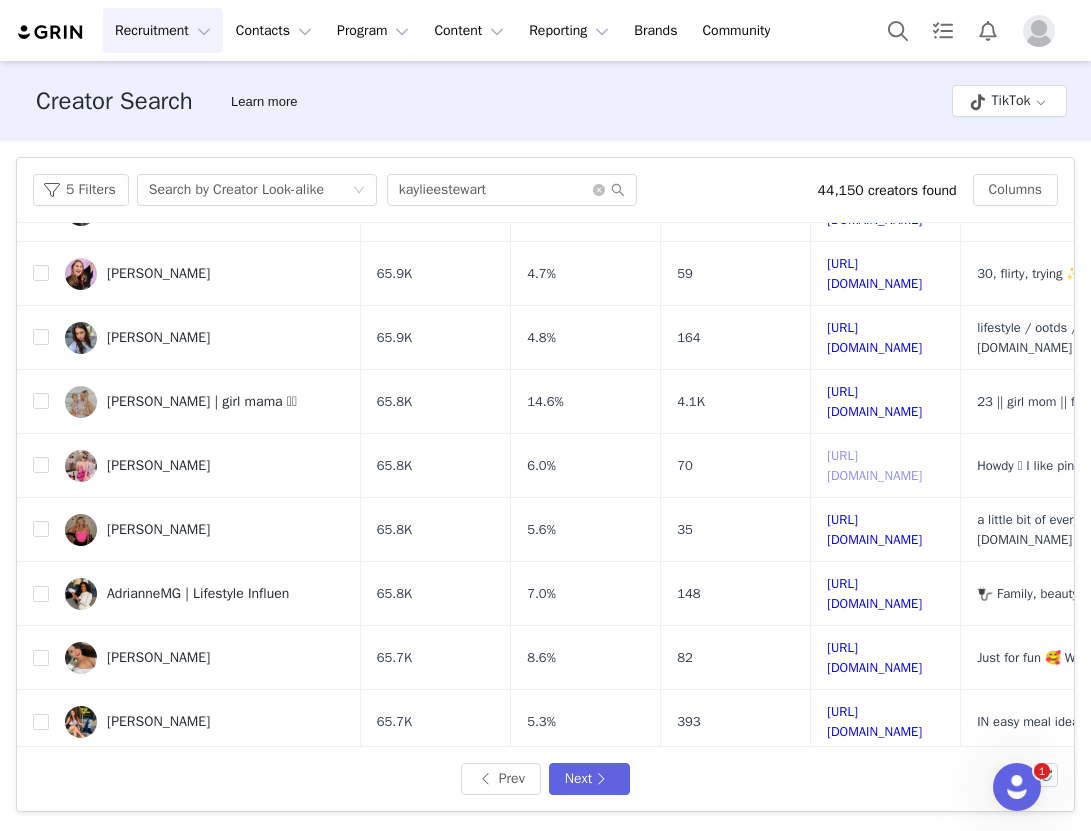 scroll, scrollTop: 354, scrollLeft: 0, axis: vertical 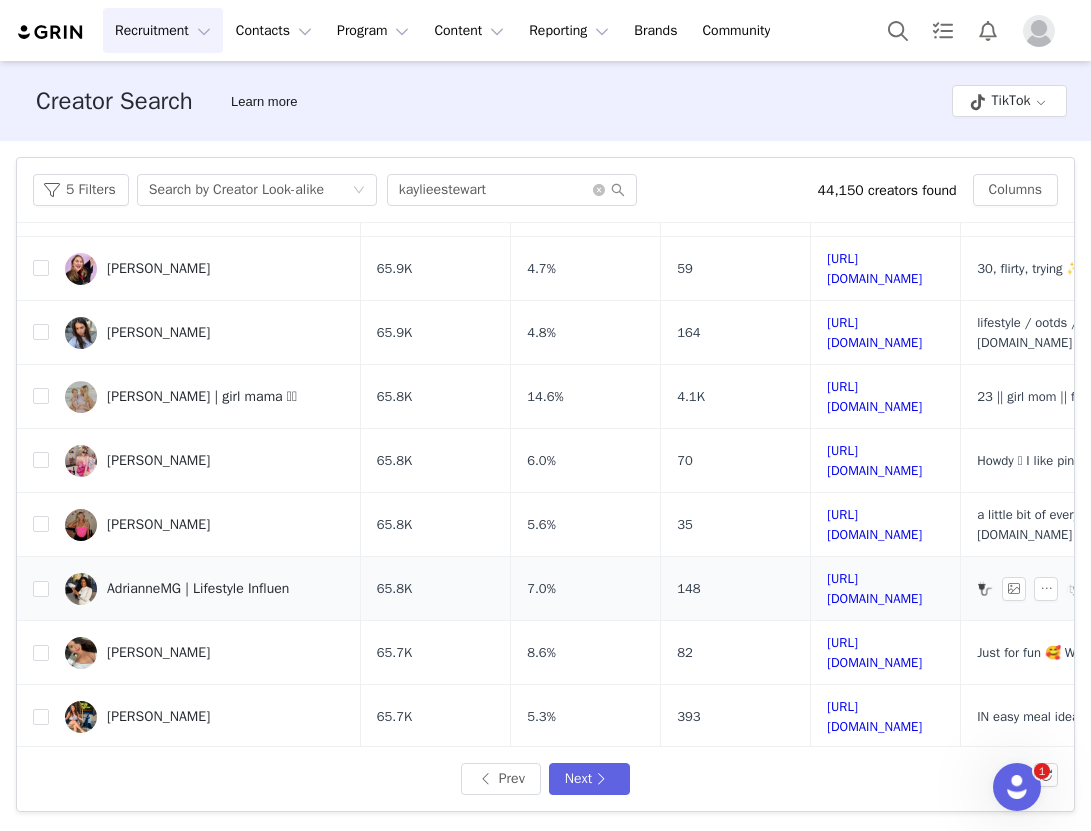 click on "https://www.tiktok.com/share/user/6788562762290906118" at bounding box center [886, 589] 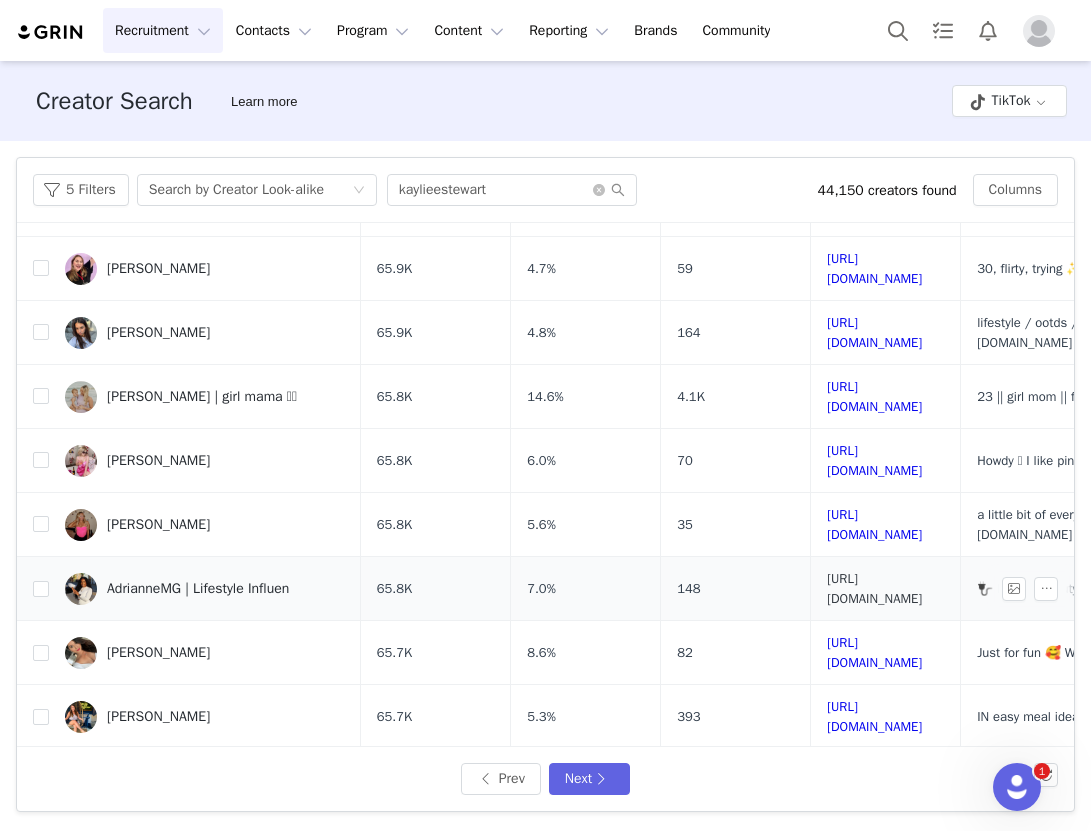 click on "https://www.tiktok.com/share/user/6788562762290906118" at bounding box center [874, 588] 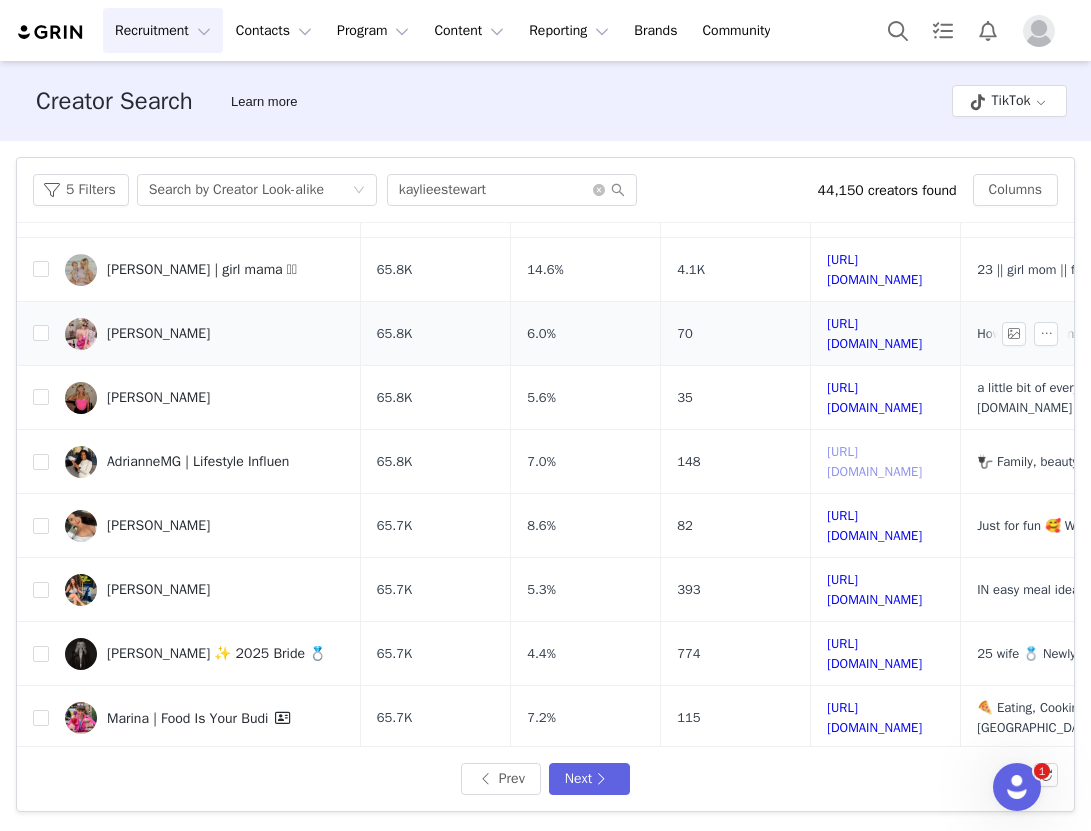 scroll, scrollTop: 485, scrollLeft: 0, axis: vertical 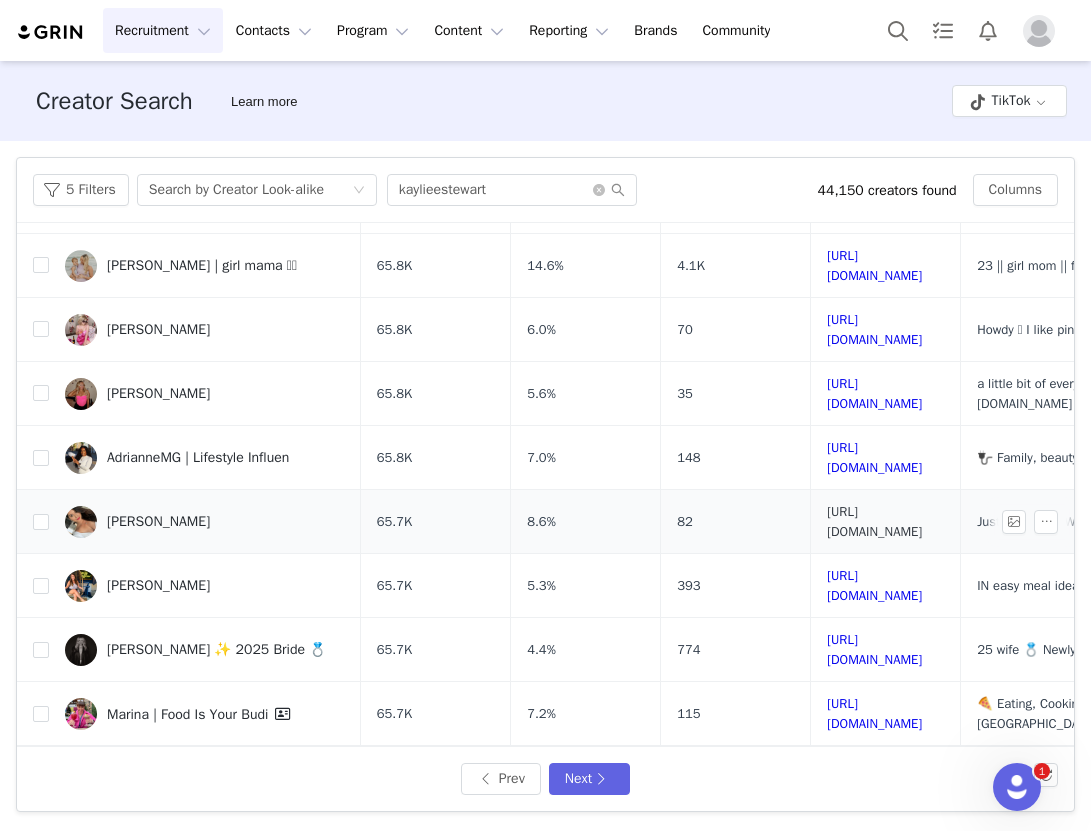 click on "https://www.tiktok.com/share/user/6790120333851001862" at bounding box center [874, 521] 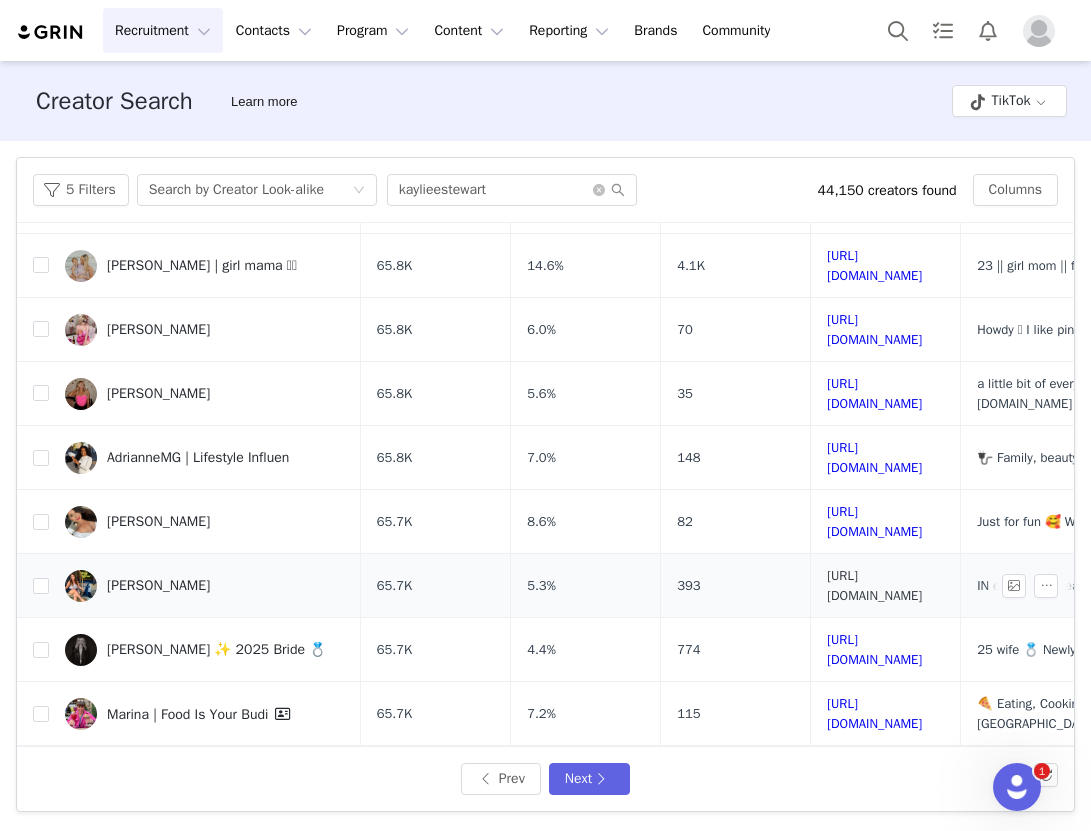 click on "https://www.tiktok.com/share/user/6819047986569528326" at bounding box center [874, 585] 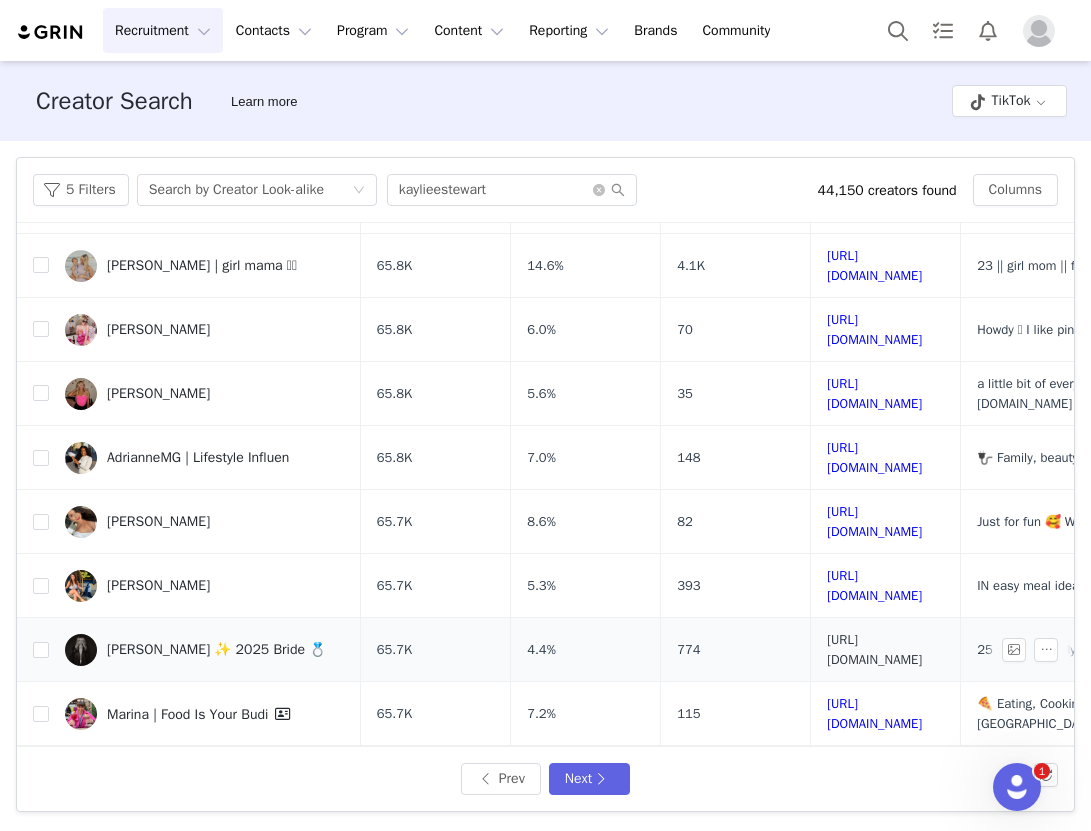 click on "https://www.tiktok.com/share/user/7359986849328219179" at bounding box center (874, 649) 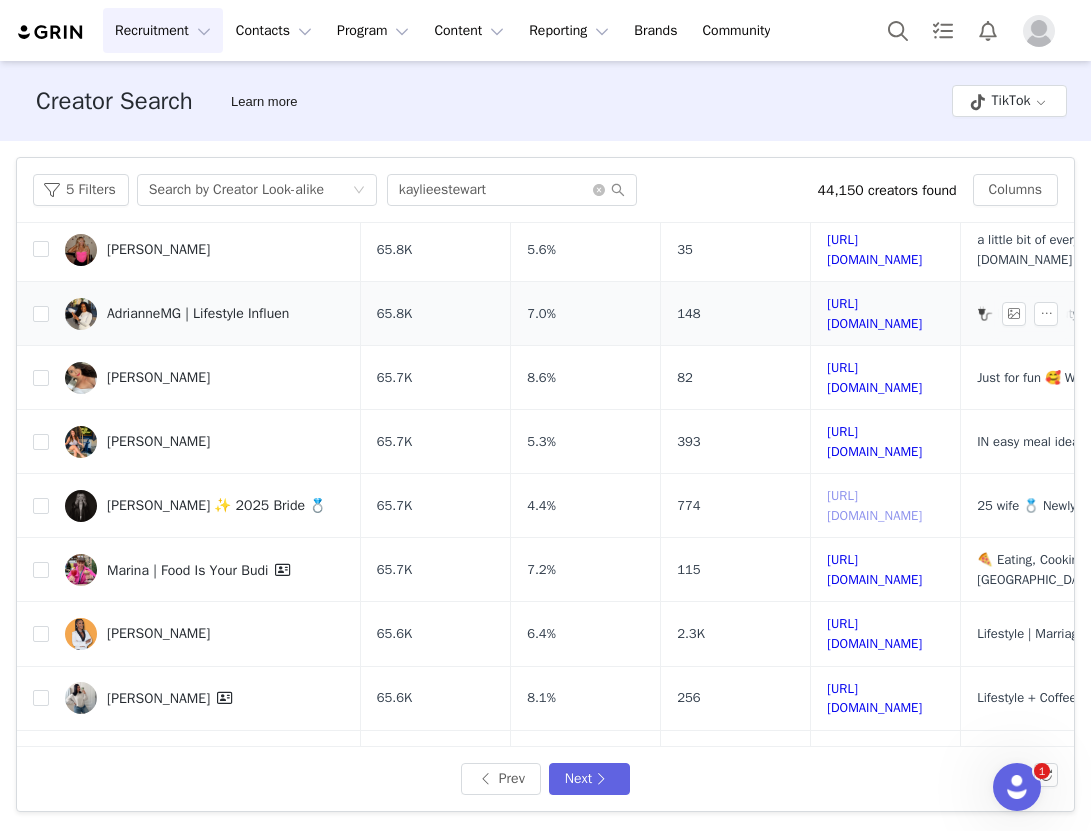 scroll, scrollTop: 671, scrollLeft: 0, axis: vertical 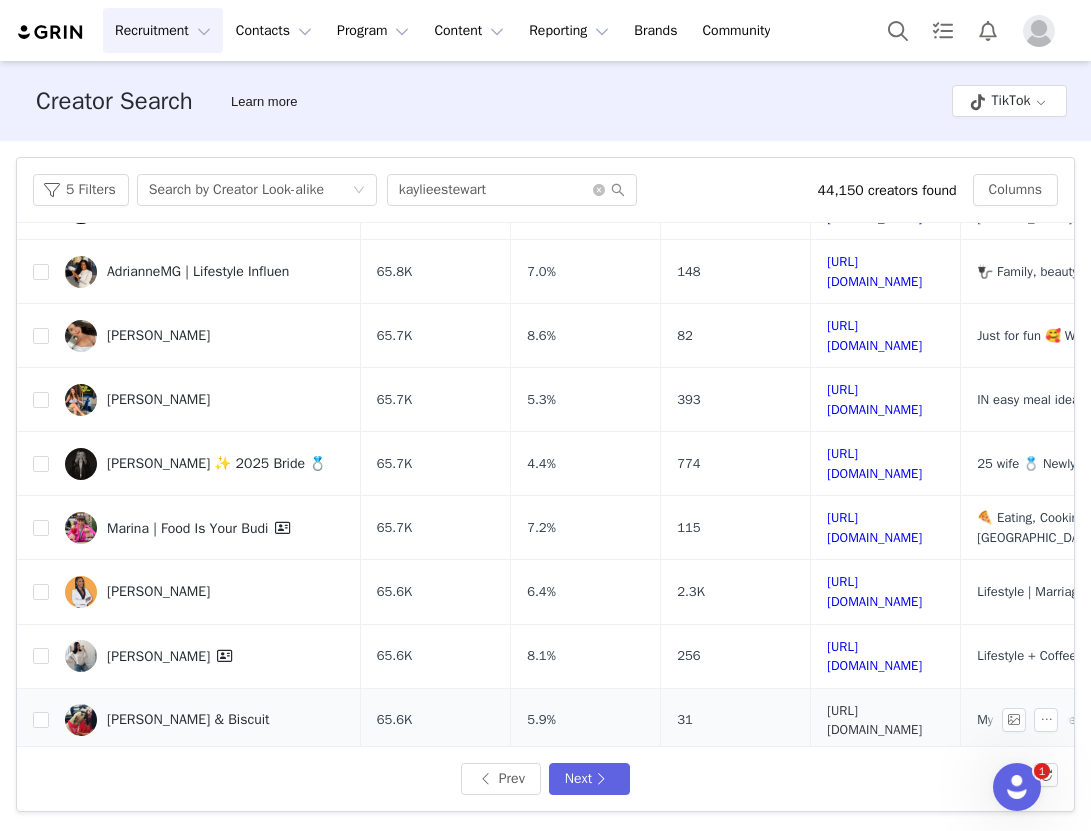 click on "https://www.tiktok.com/share/user/6832332861845160966" at bounding box center [874, 720] 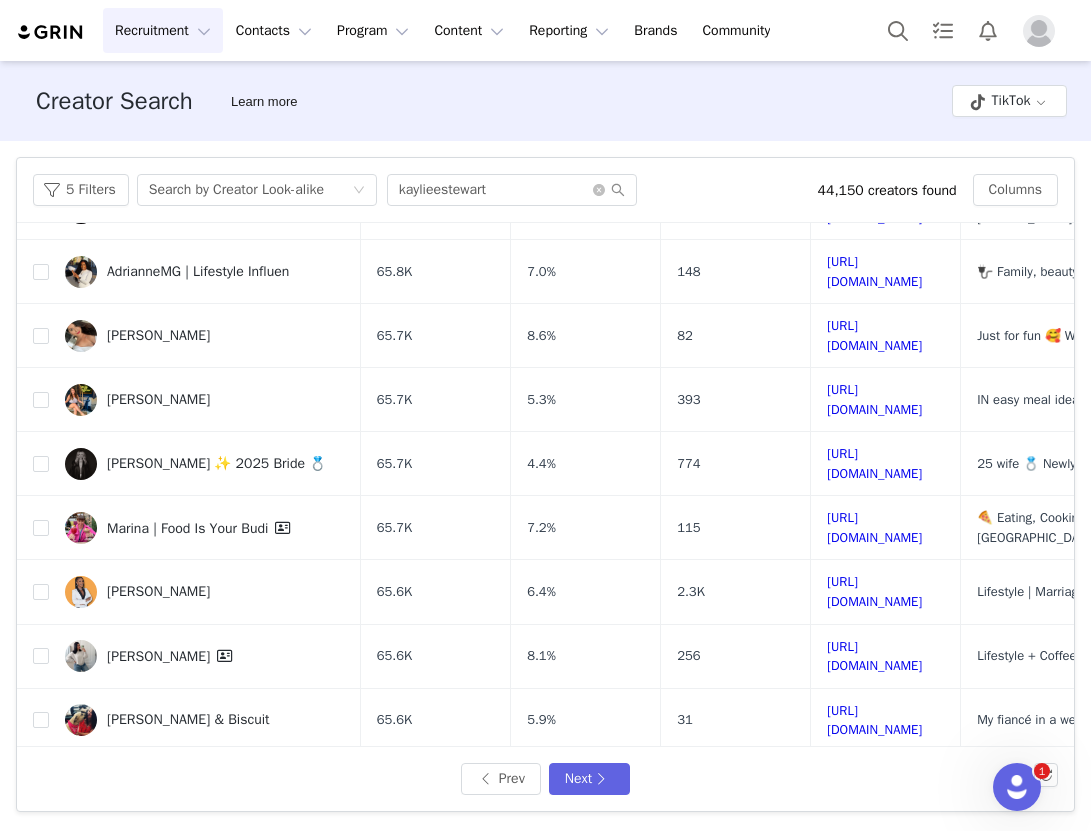 click on "https://www.tiktok.com/share/user/6579769451314298886" at bounding box center [886, 784] 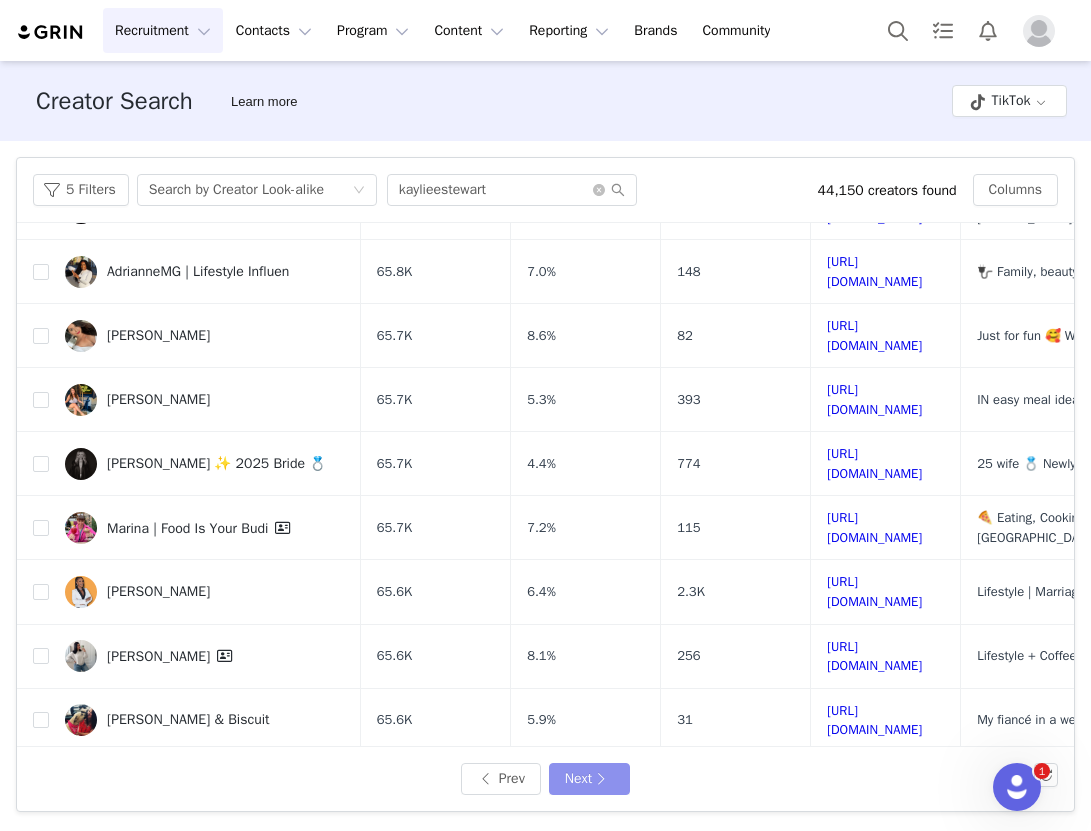click on "Next" at bounding box center (589, 779) 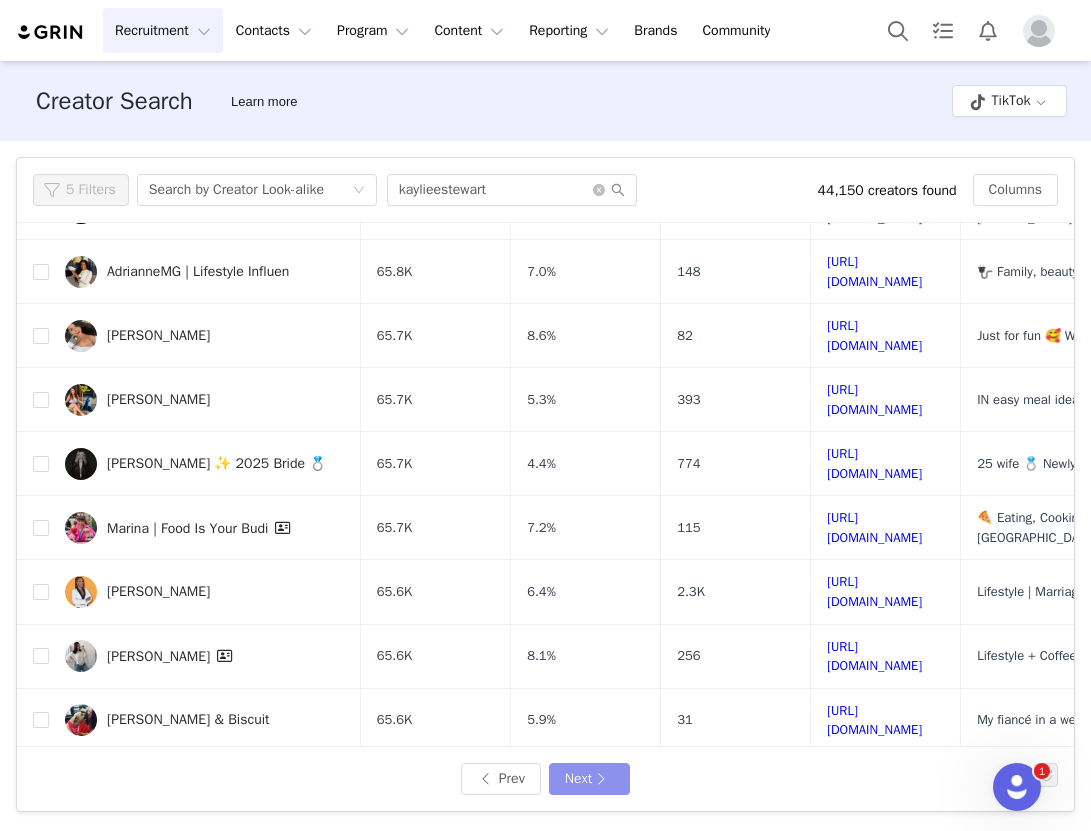 scroll, scrollTop: 0, scrollLeft: 0, axis: both 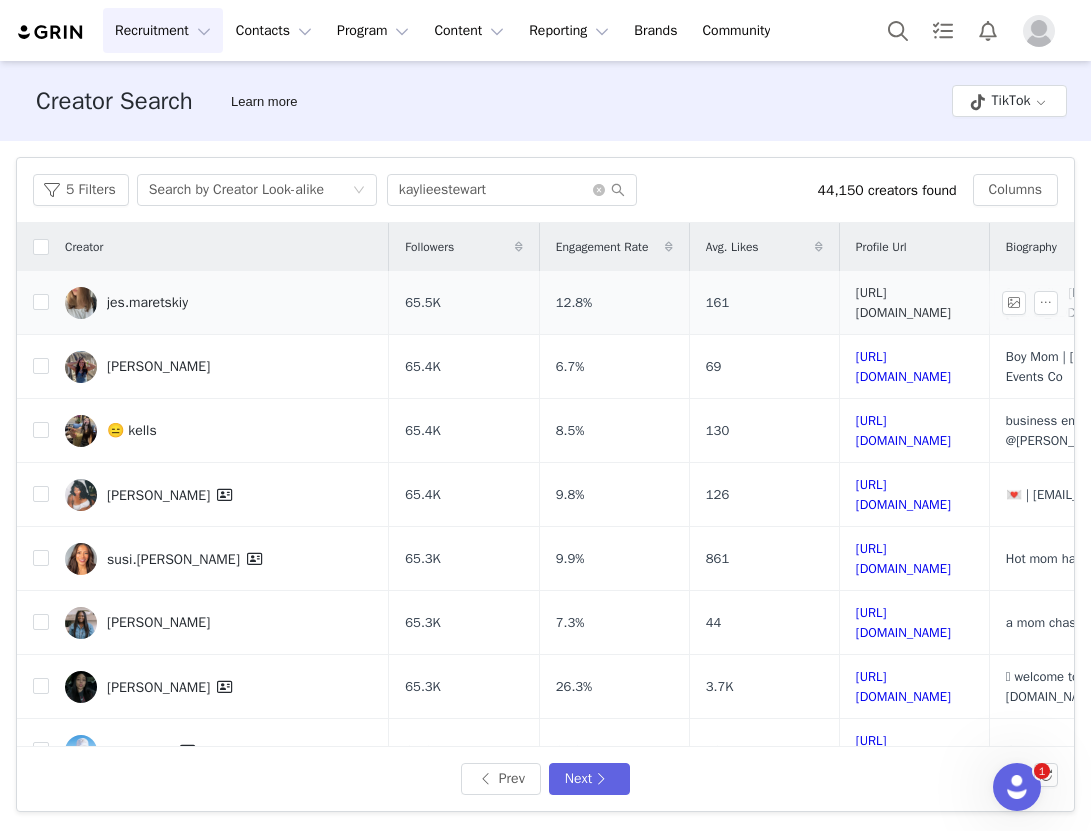 click on "https://www.tiktok.com/share/user/6922547620221764613" at bounding box center (903, 302) 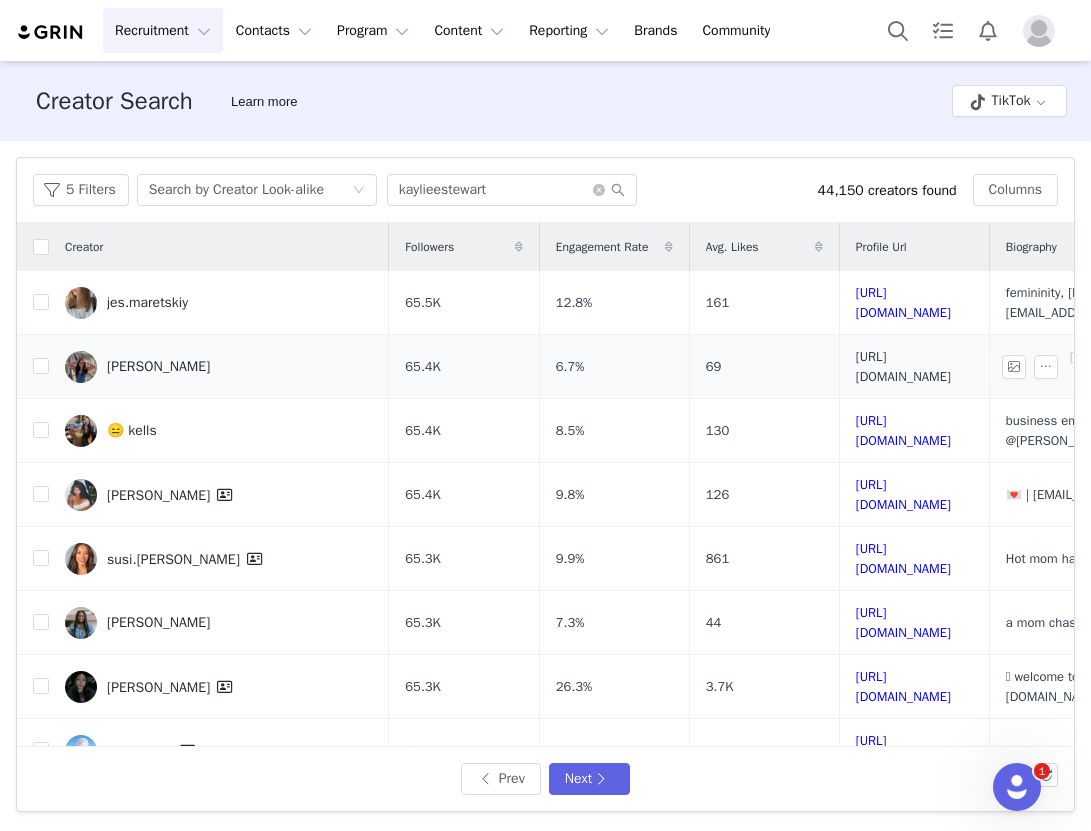 click on "https://www.tiktok.com/share/user/6806087183557493766" at bounding box center (903, 366) 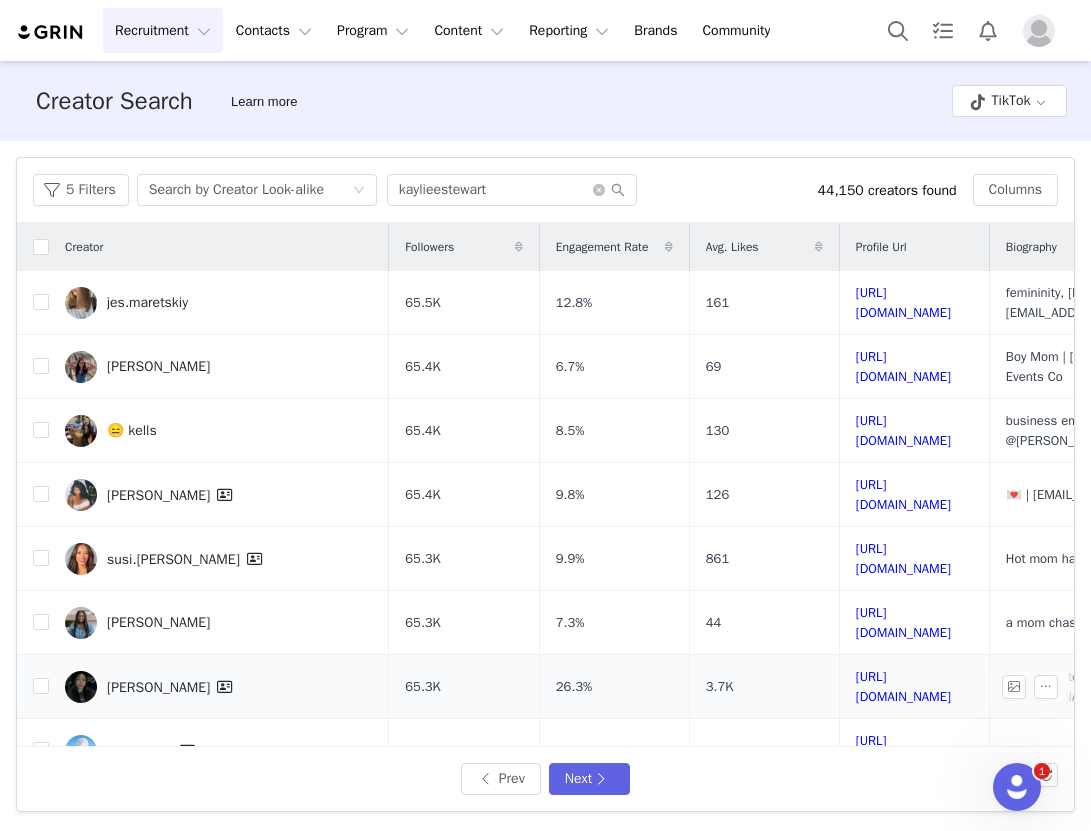 scroll, scrollTop: 379, scrollLeft: 0, axis: vertical 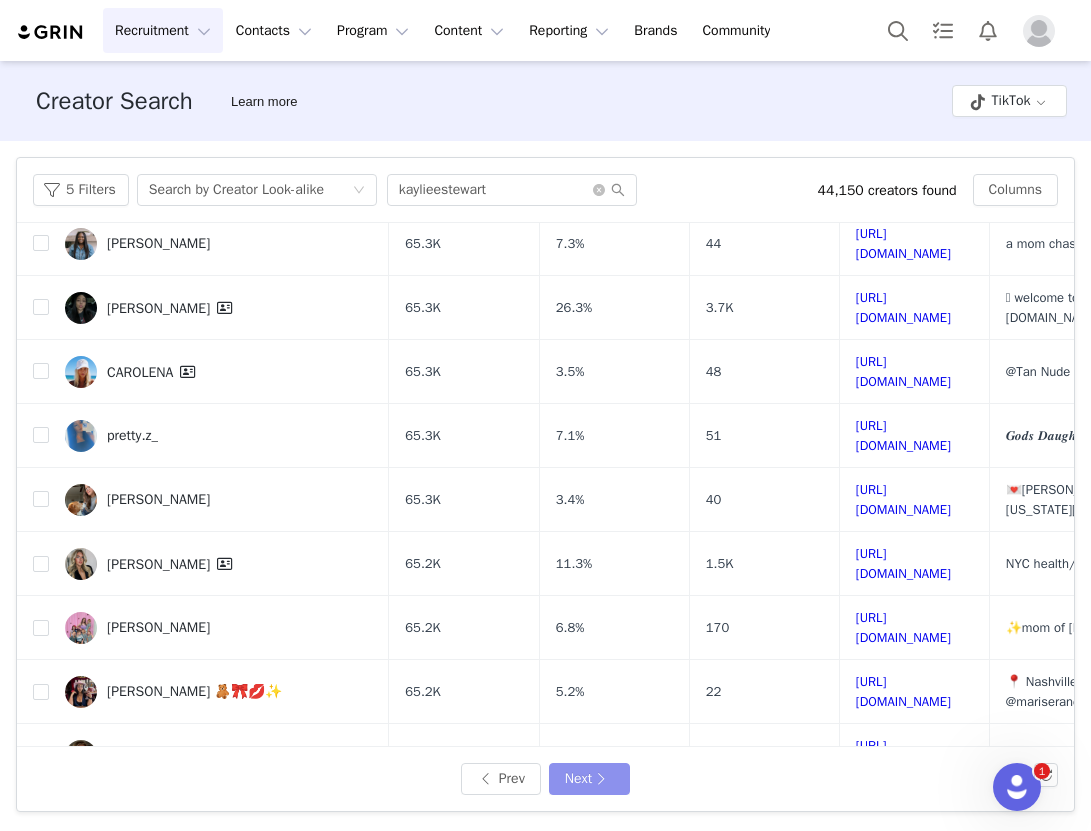 click on "Next" at bounding box center (589, 779) 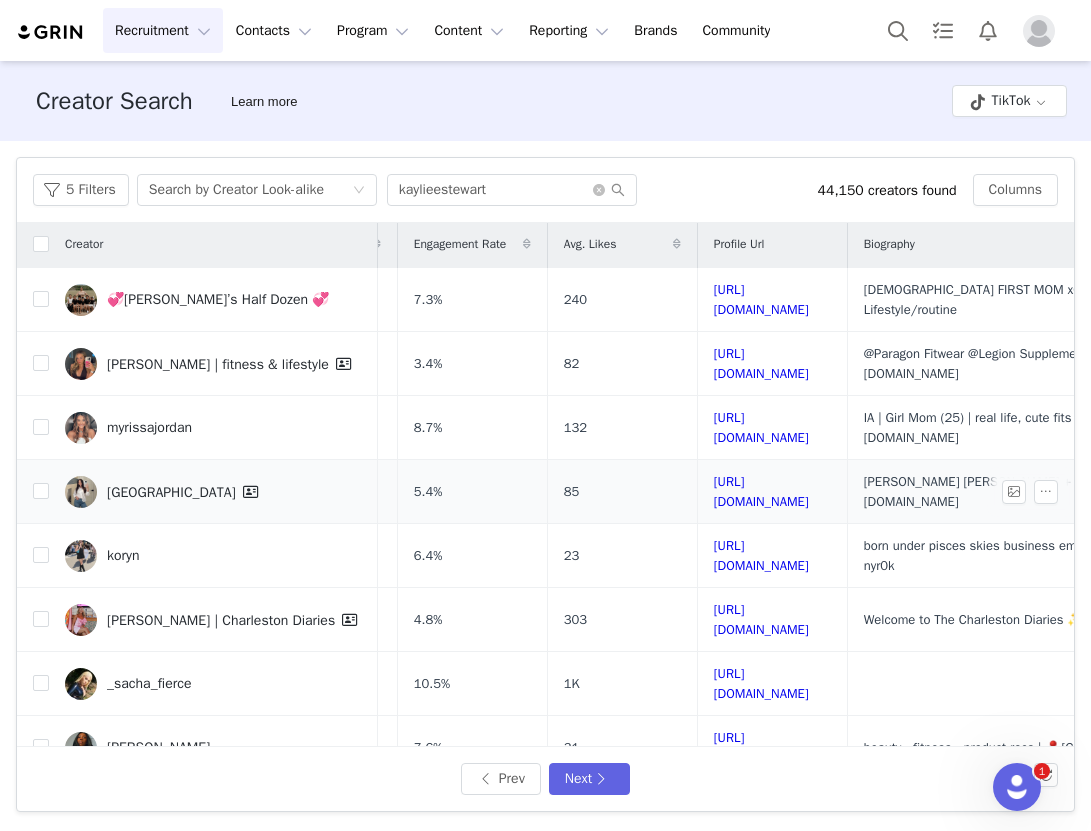 scroll, scrollTop: 3, scrollLeft: 158, axis: both 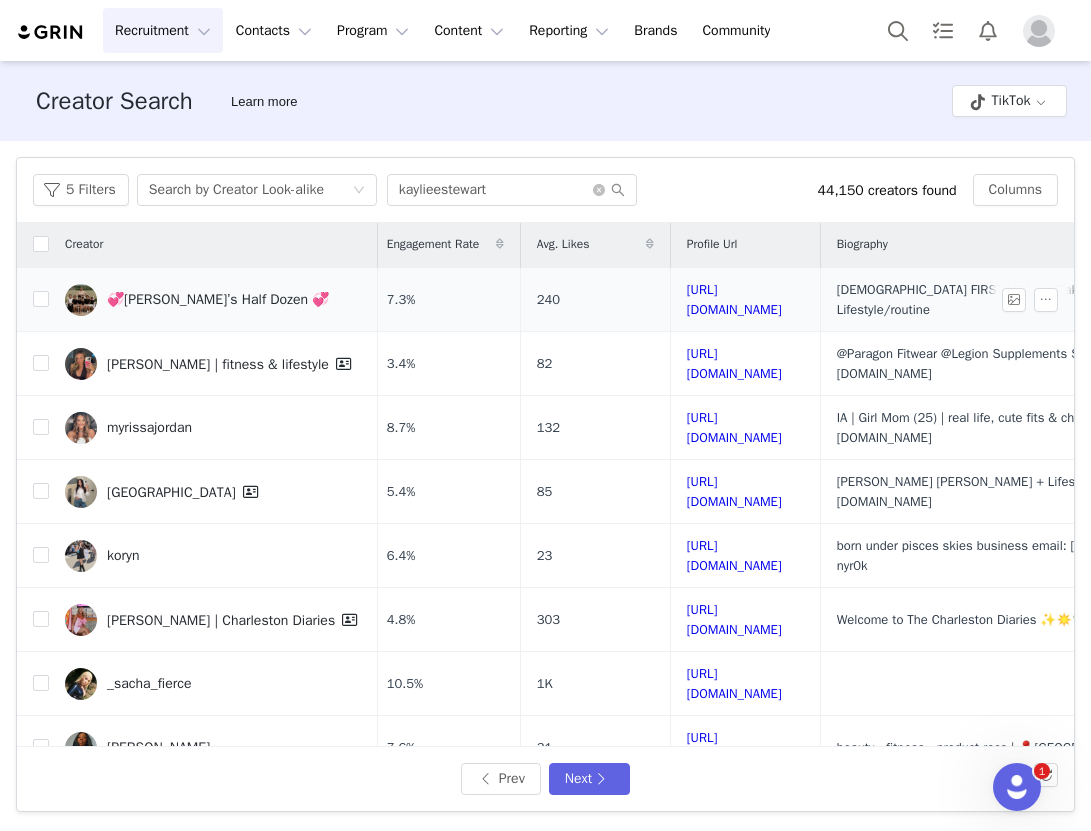 click on "https://www.tiktok.com/share/user/6907205771235755013" at bounding box center [745, 300] 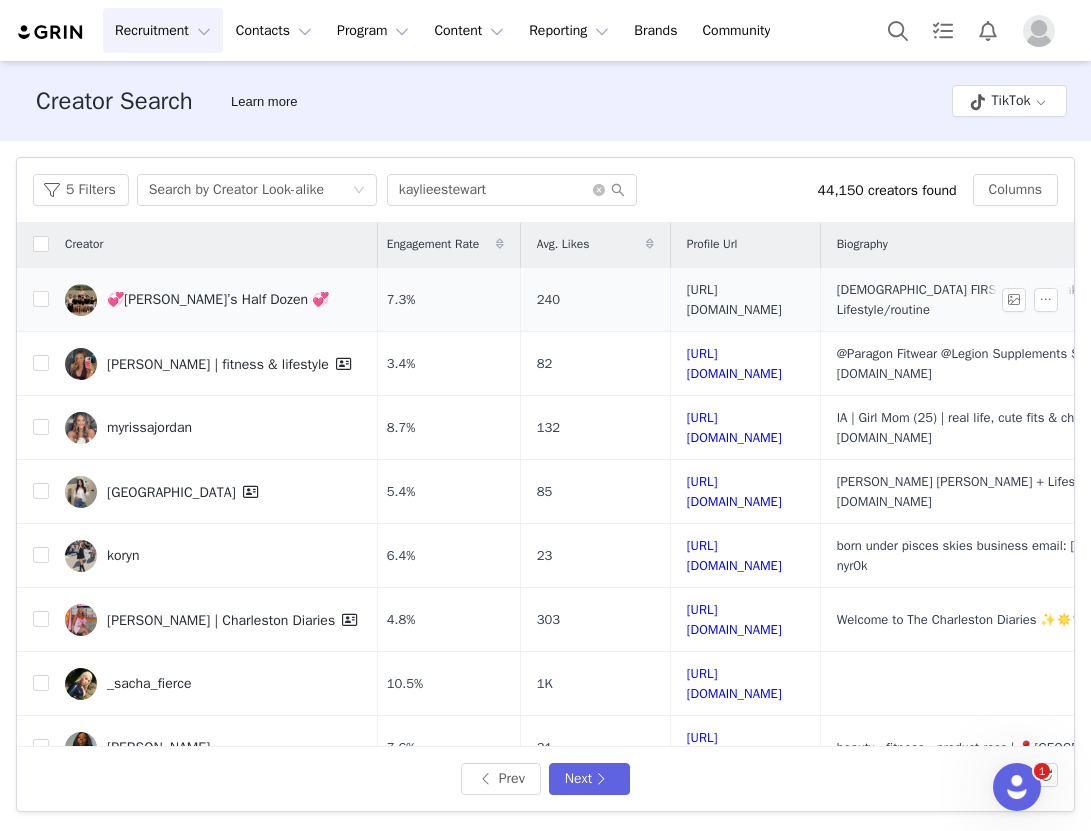 click on "https://www.tiktok.com/share/user/6907205771235755013" at bounding box center [734, 299] 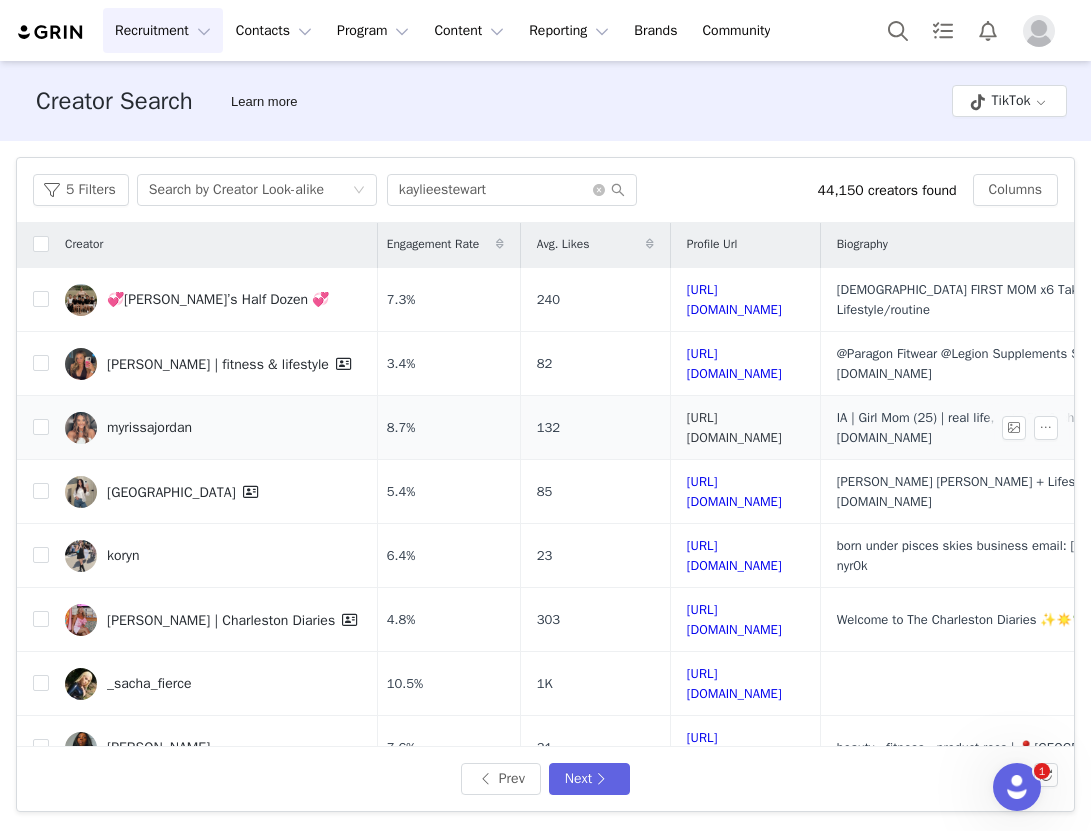 click on "https://www.tiktok.com/share/user/6650848818730631174" at bounding box center (734, 427) 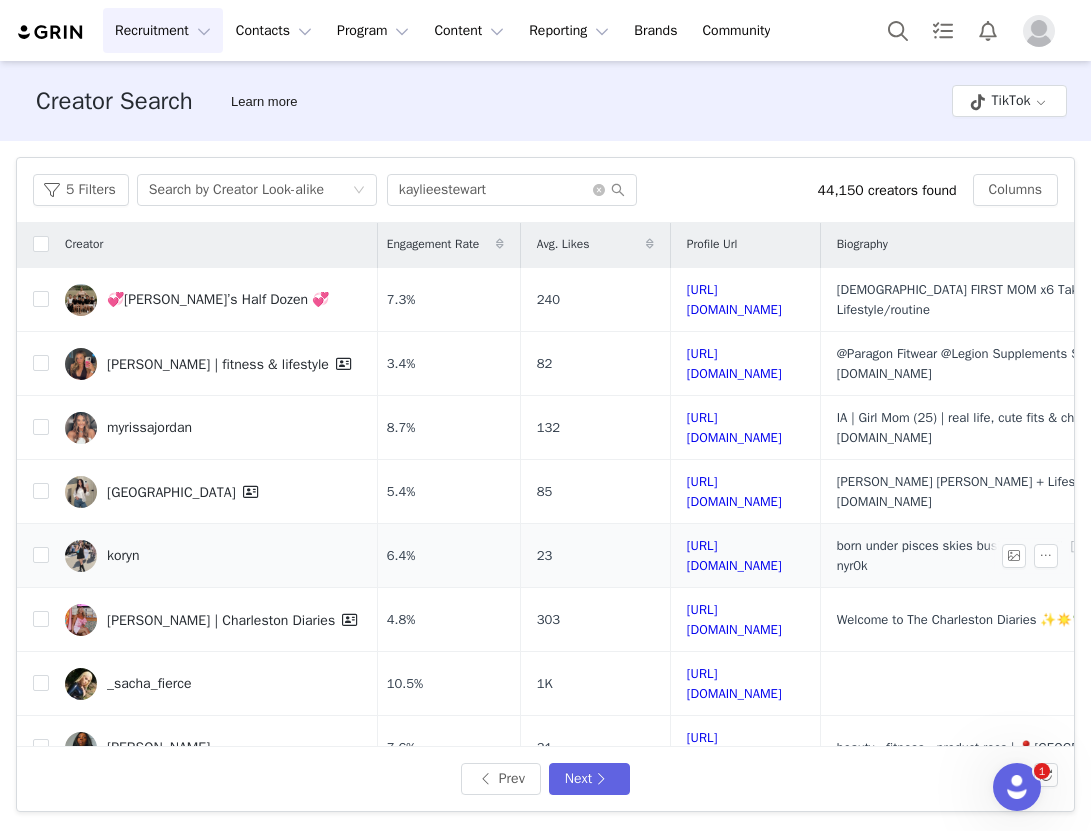 click on "https://www.tiktok.com/share/user/6651752332138676230" at bounding box center [745, 556] 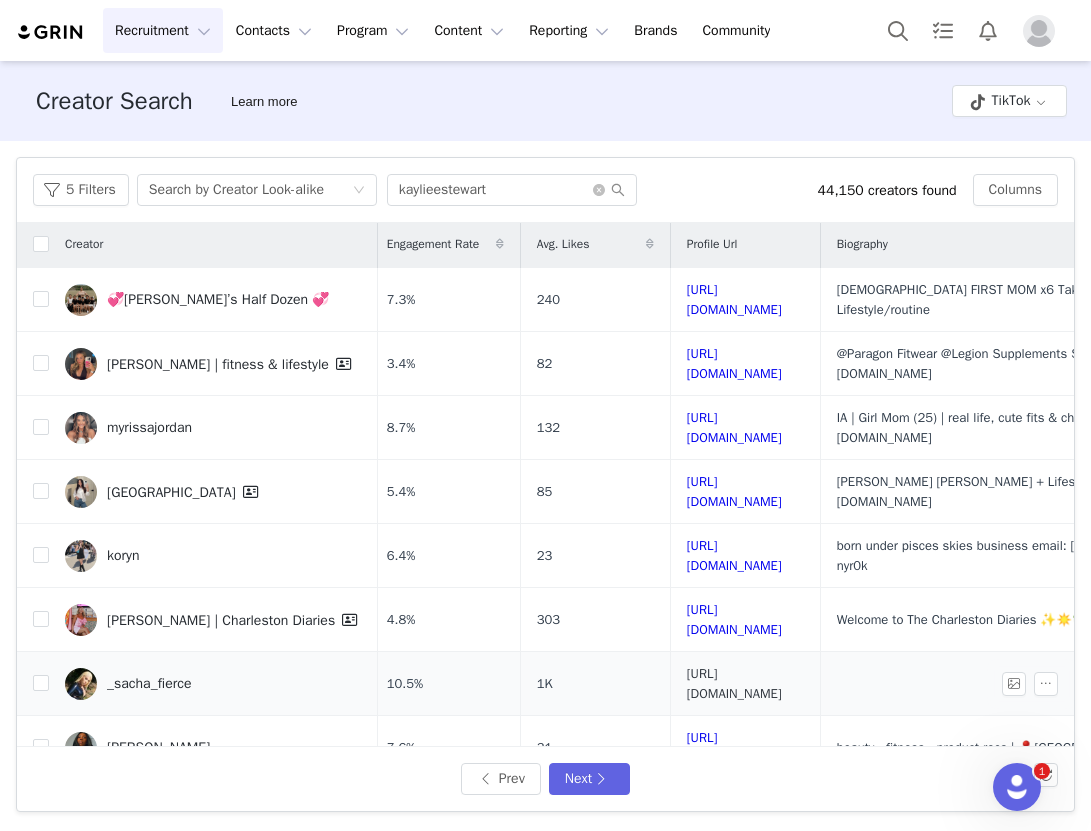 click on "https://www.tiktok.com/share/user/7288984139720836138" at bounding box center (734, 683) 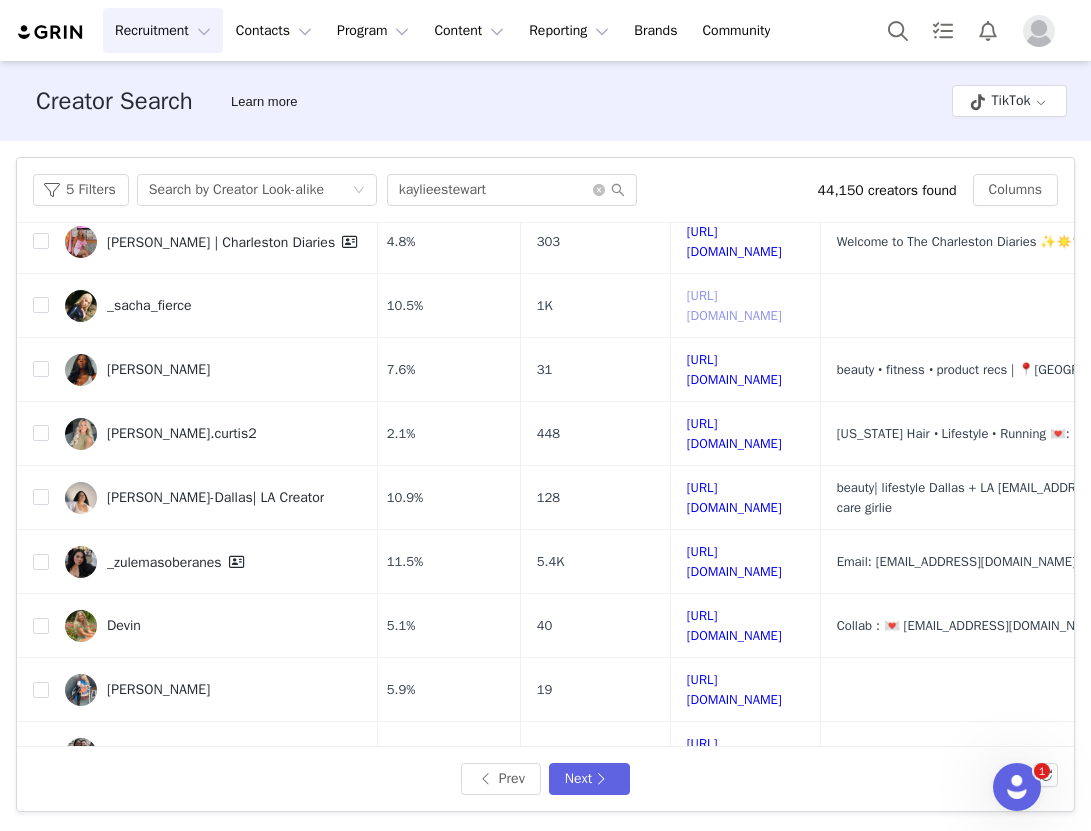 scroll, scrollTop: 381, scrollLeft: 158, axis: both 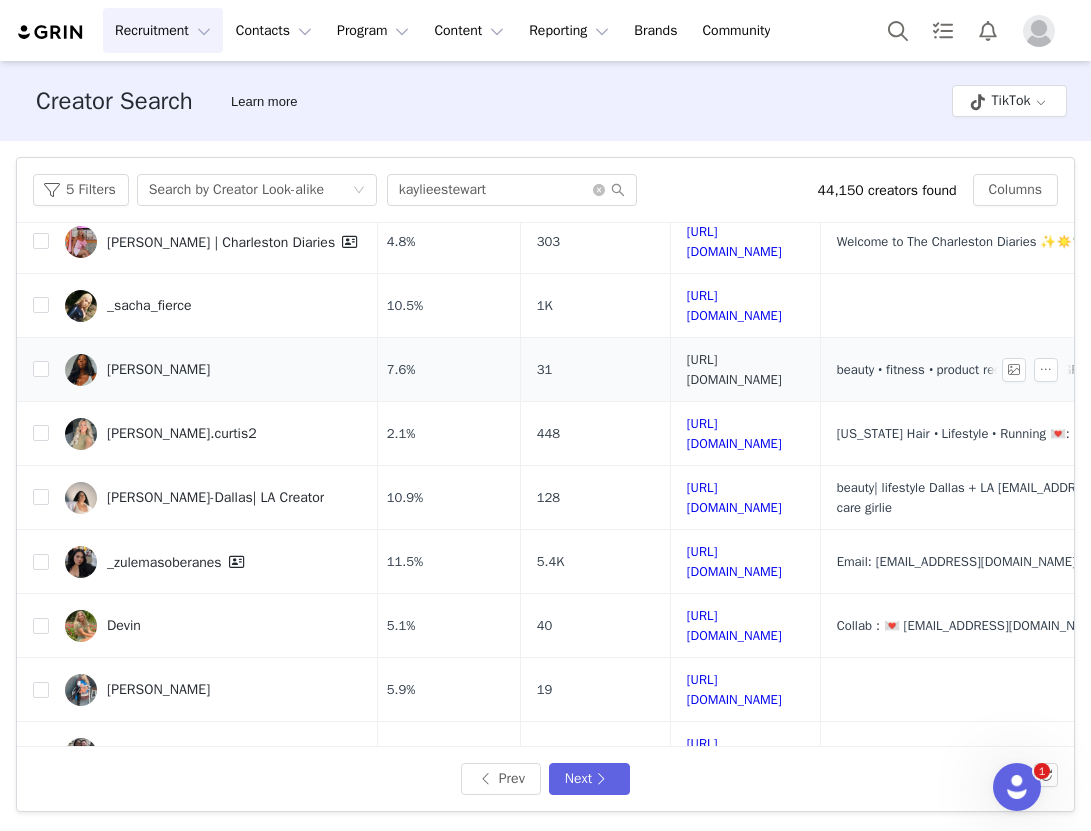 click on "https://www.tiktok.com/share/user/6973460367419982854" at bounding box center (734, 369) 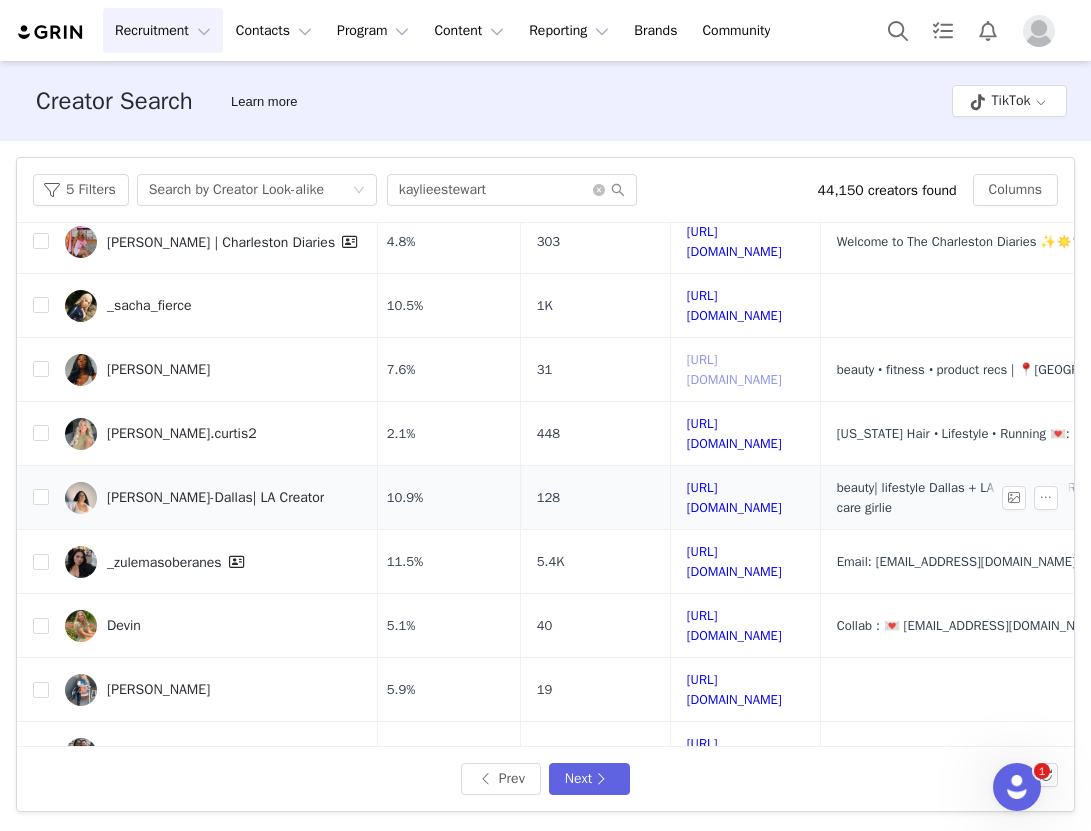 scroll, scrollTop: 441, scrollLeft: 158, axis: both 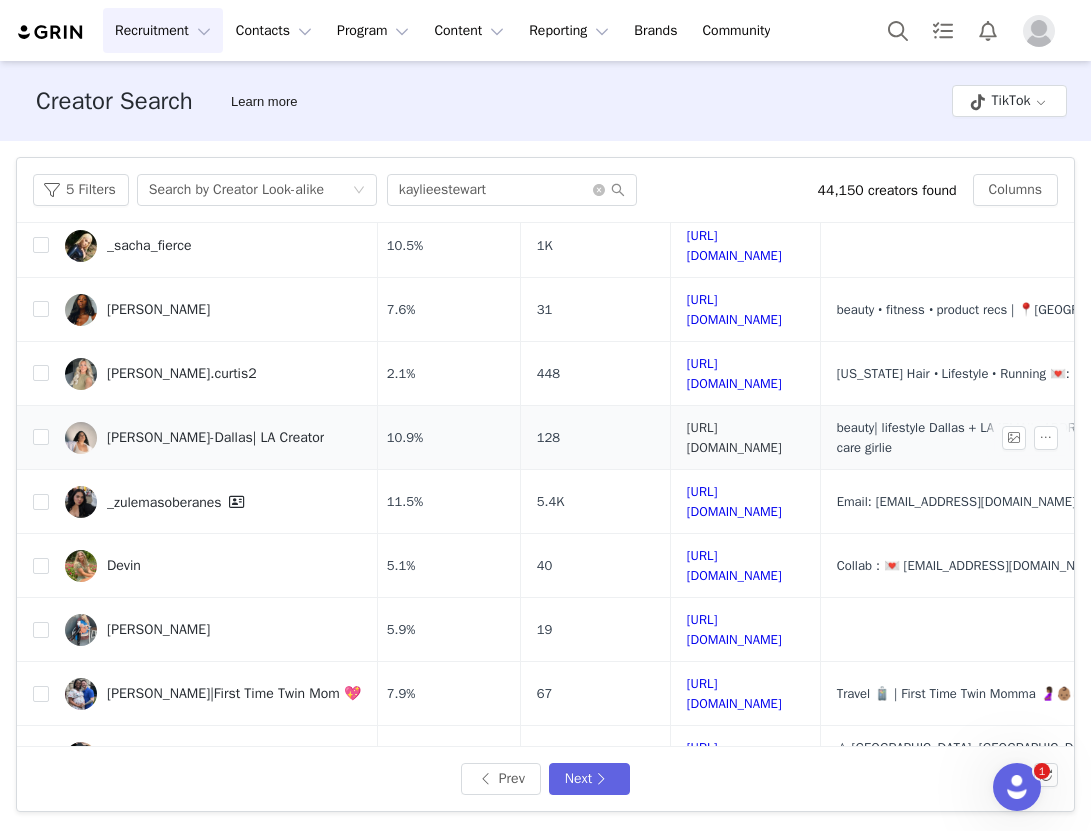 click on "https://www.tiktok.com/share/user/6766332966988055557" at bounding box center (734, 437) 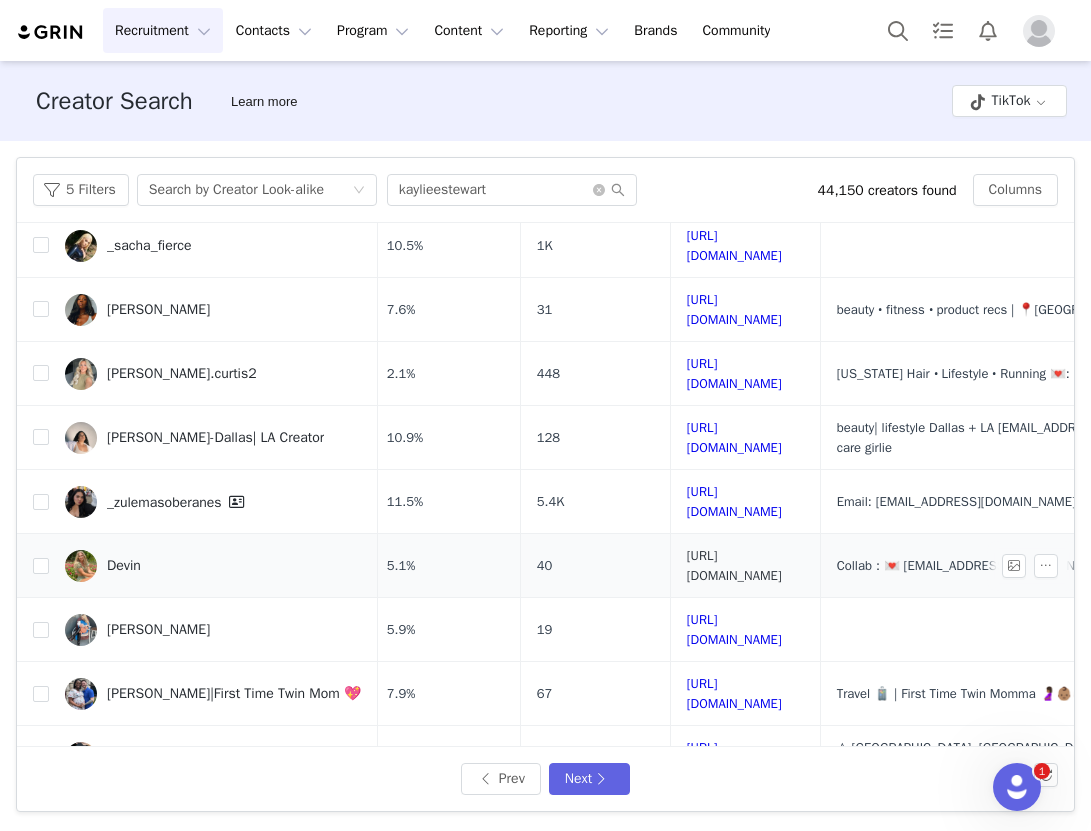 click on "https://www.tiktok.com/share/user/6598074761775251462" at bounding box center [734, 565] 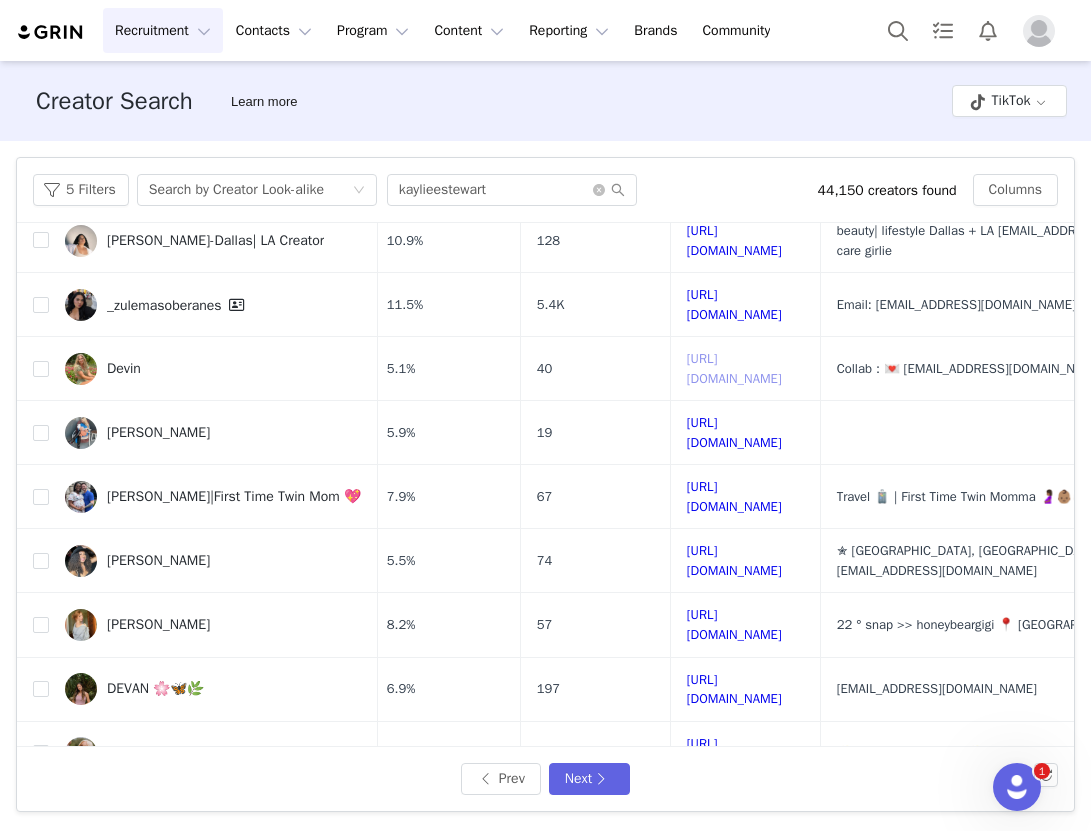 scroll, scrollTop: 641, scrollLeft: 158, axis: both 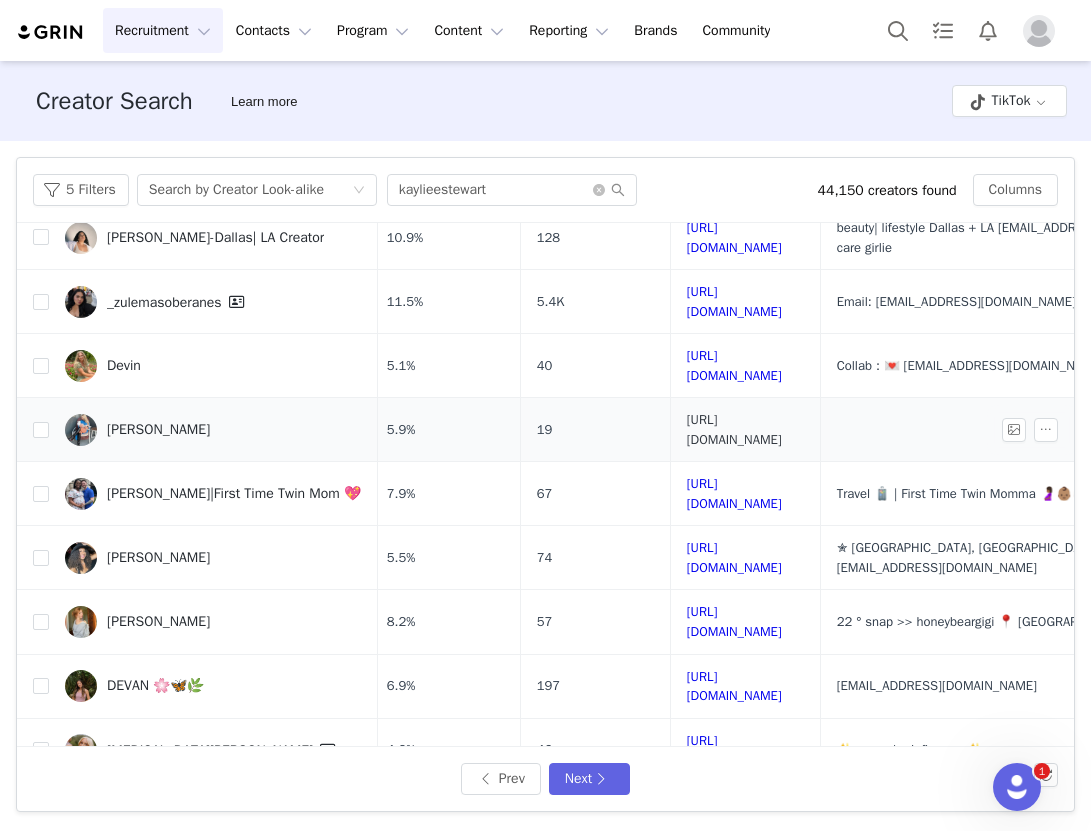 click on "https://www.tiktok.com/share/user/6806201267288851462" at bounding box center (734, 429) 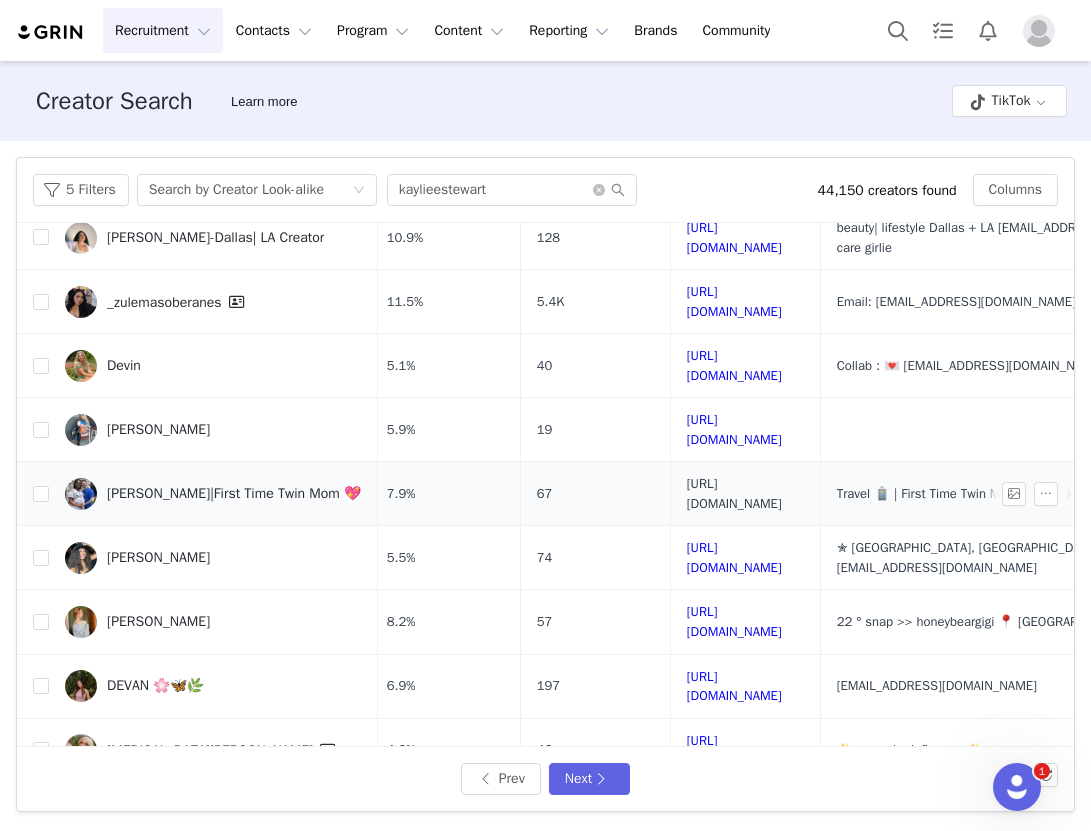 click on "https://www.tiktok.com/share/user/6805583948216812550" at bounding box center [734, 493] 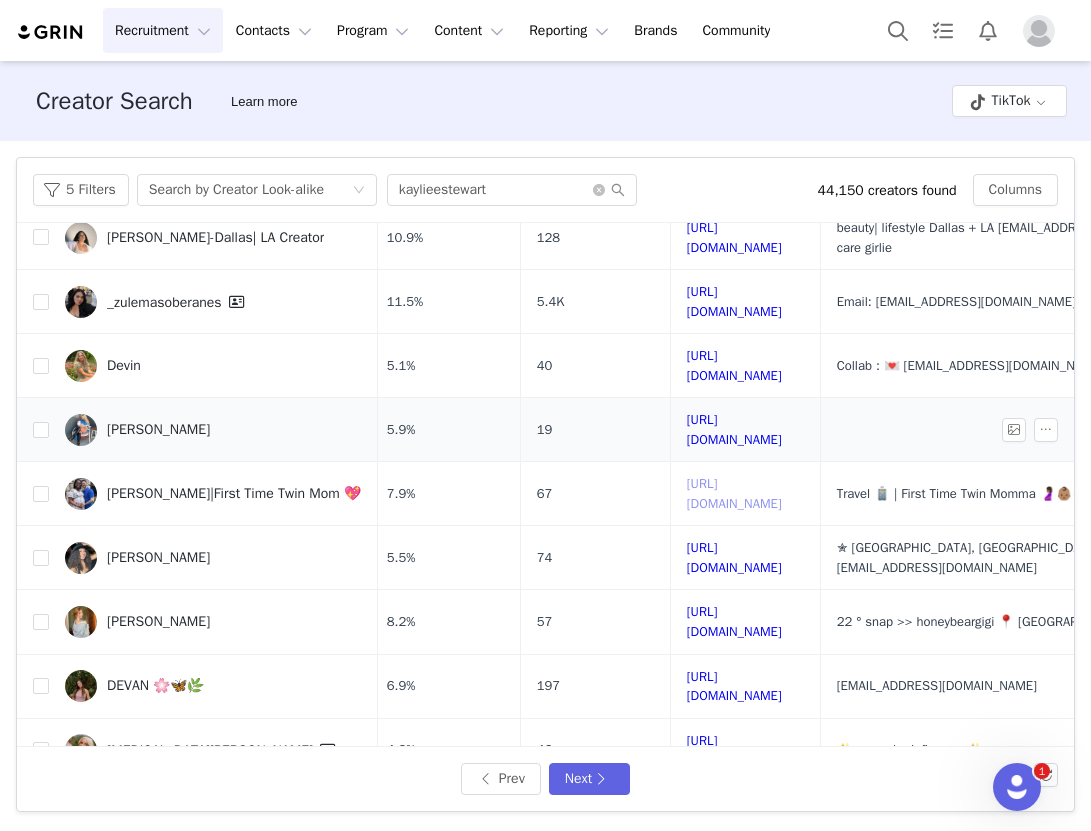 scroll, scrollTop: 678, scrollLeft: 158, axis: both 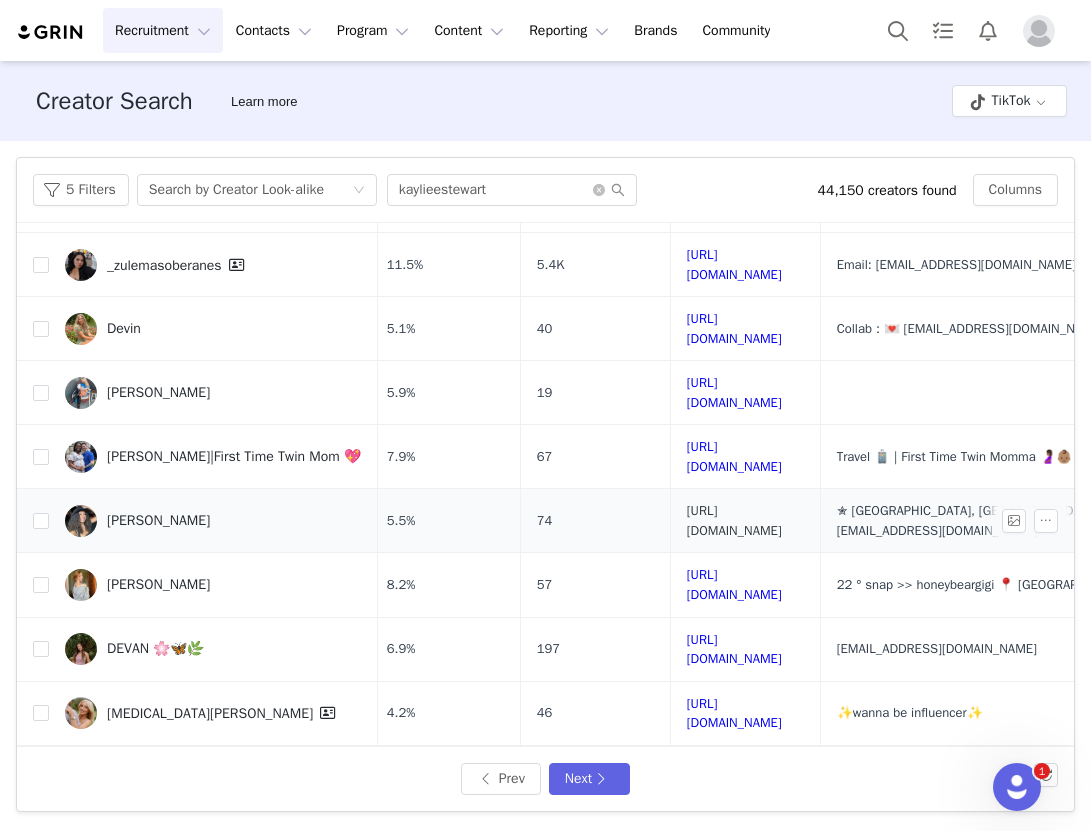 click on "https://www.tiktok.com/share/user/4643160" at bounding box center (734, 520) 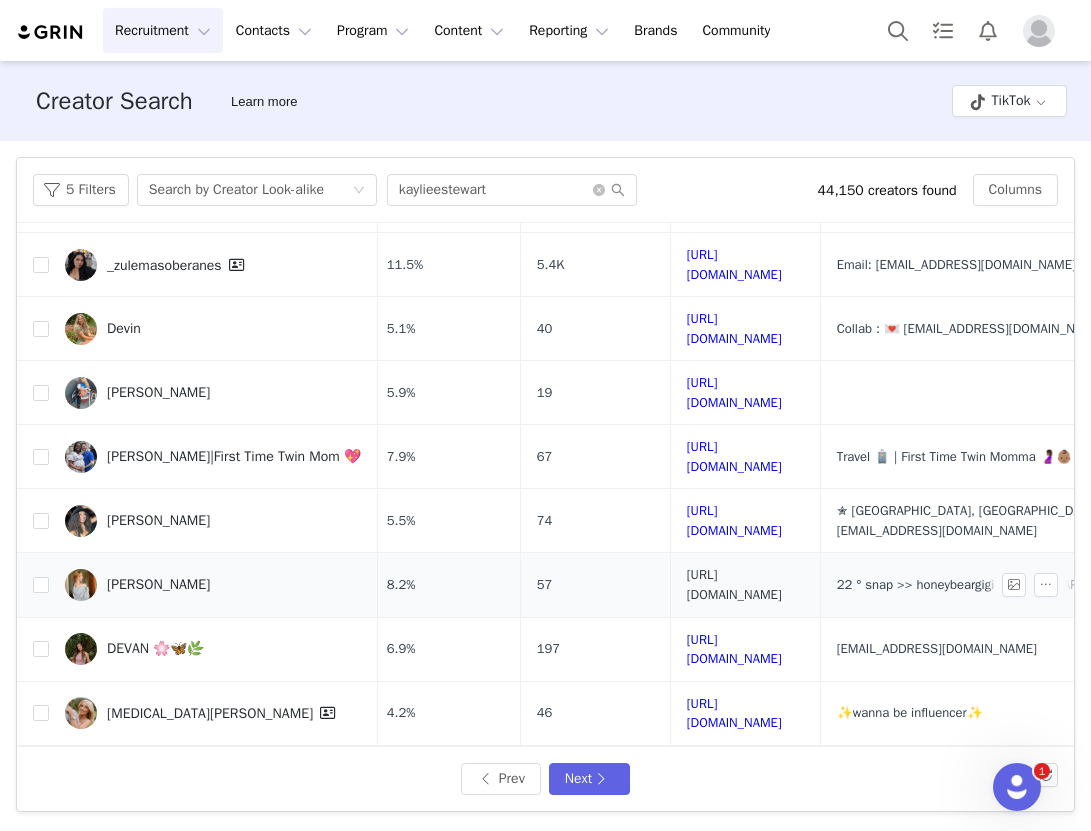 click on "https://www.tiktok.com/share/user/7142190062381237291" at bounding box center (734, 584) 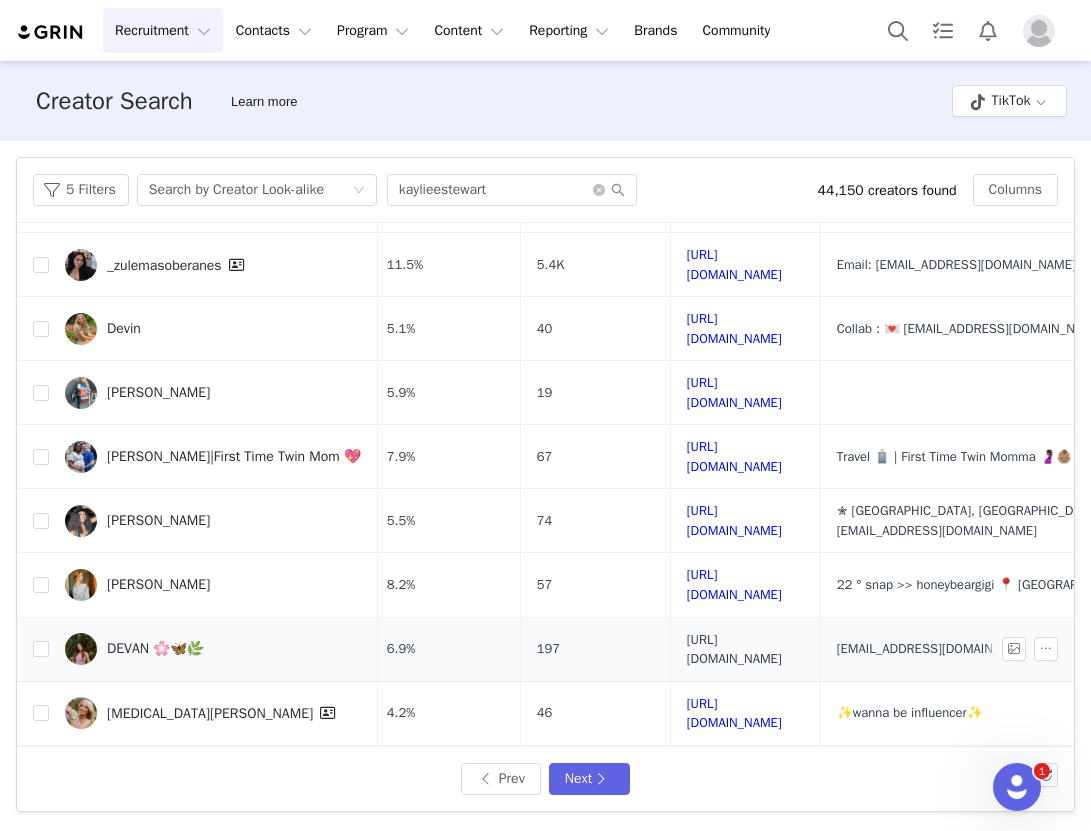 click on "https://www.tiktok.com/share/user/6724830464102597638" at bounding box center (734, 649) 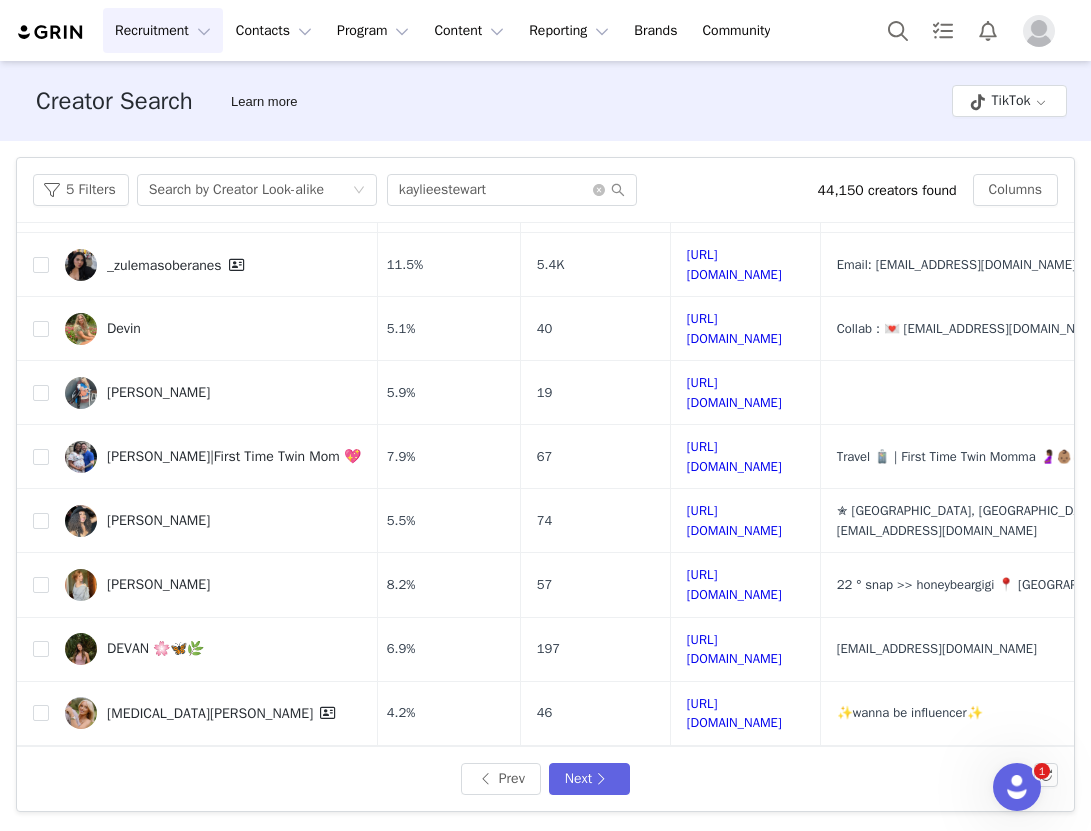click on "https://www.tiktok.com/share/user/6750756457819571206" at bounding box center [734, 777] 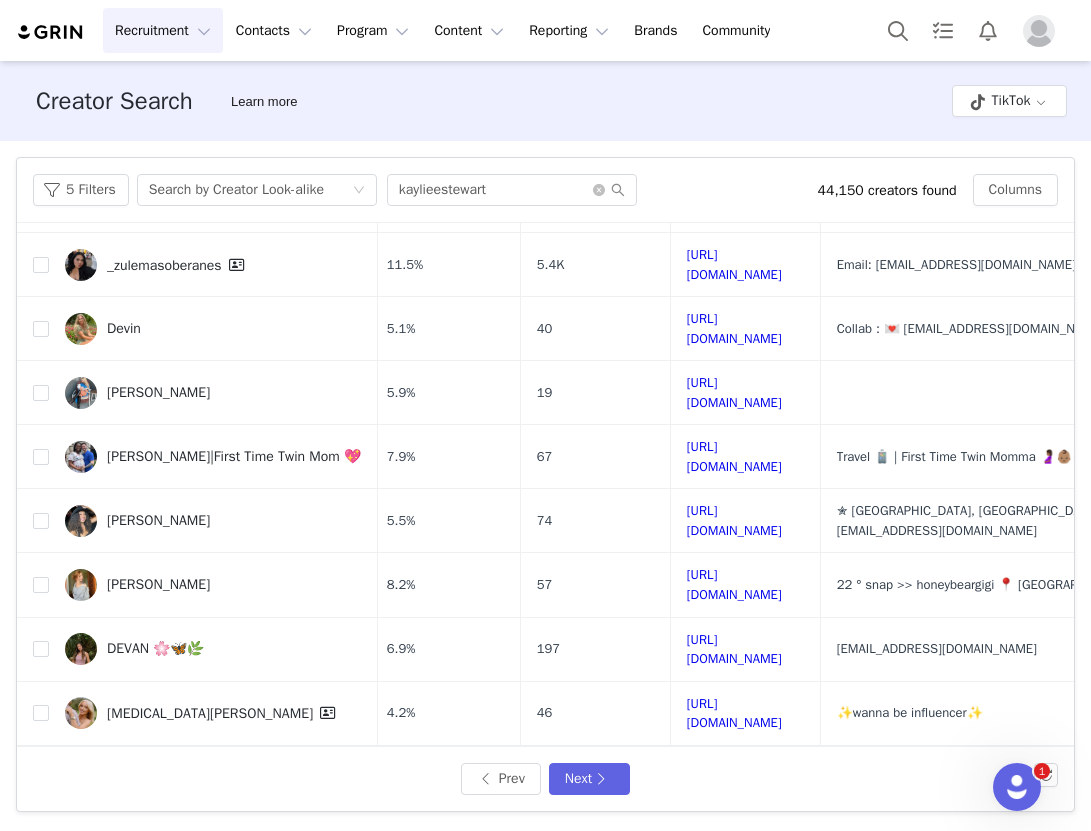 click on "https://www.tiktok.com/share/user/7121189440708346926" at bounding box center (734, 841) 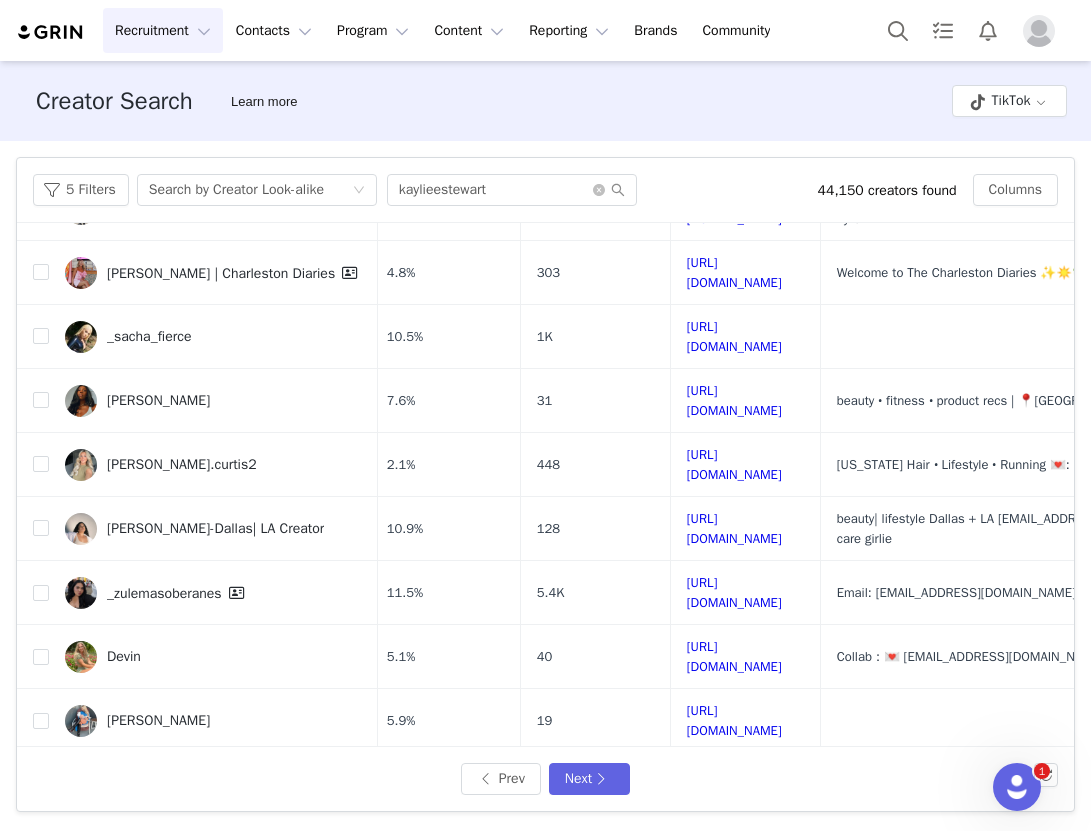 scroll, scrollTop: 678, scrollLeft: 158, axis: both 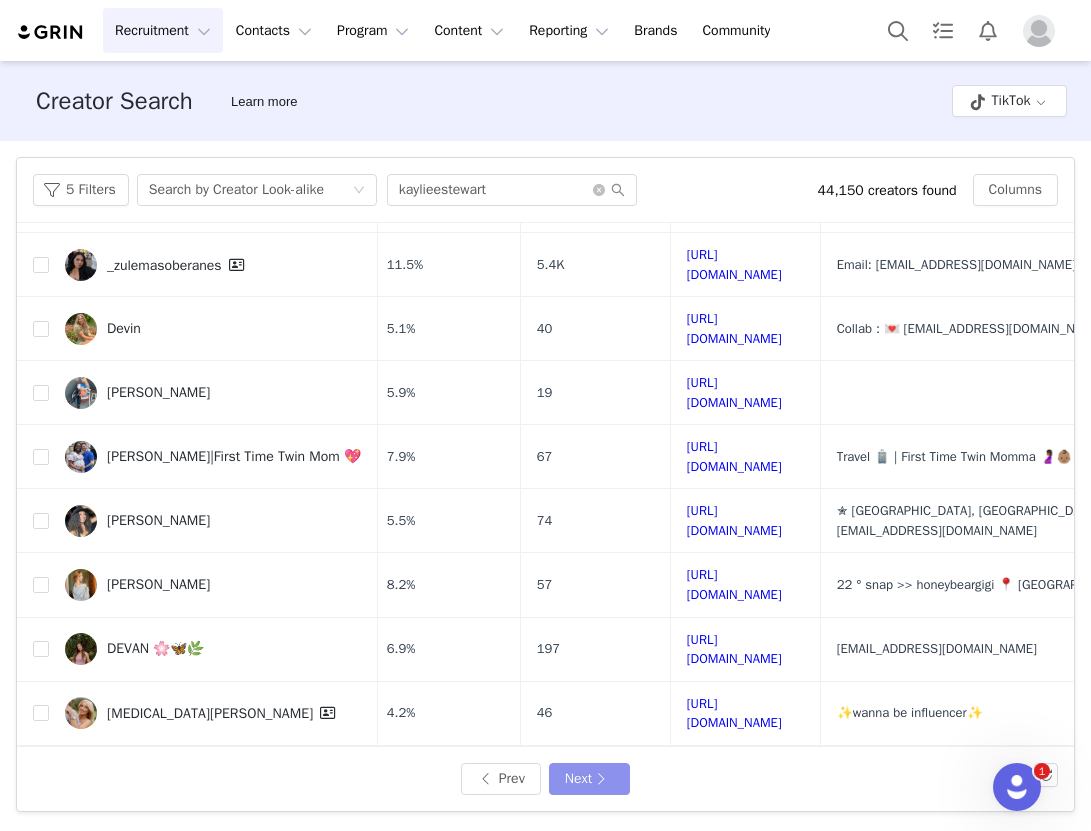 click on "Next" at bounding box center (589, 779) 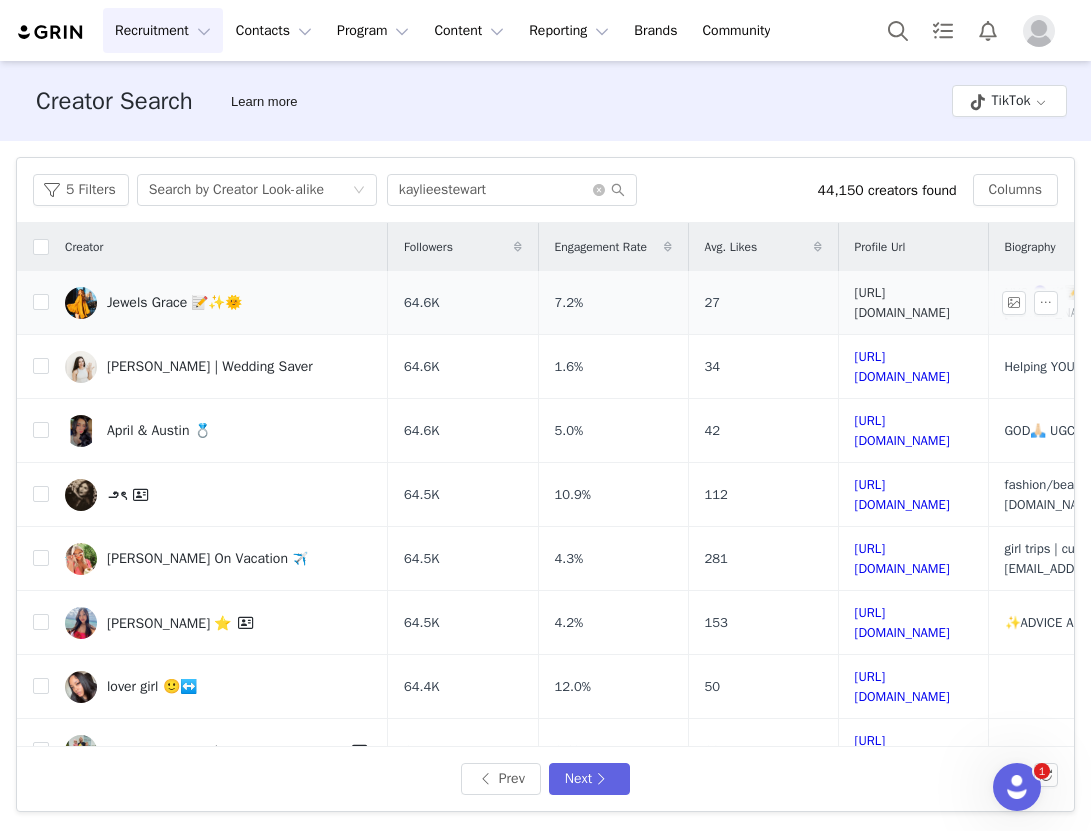 click on "https://www.tiktok.com/share/user/6953425670340871173" at bounding box center [902, 302] 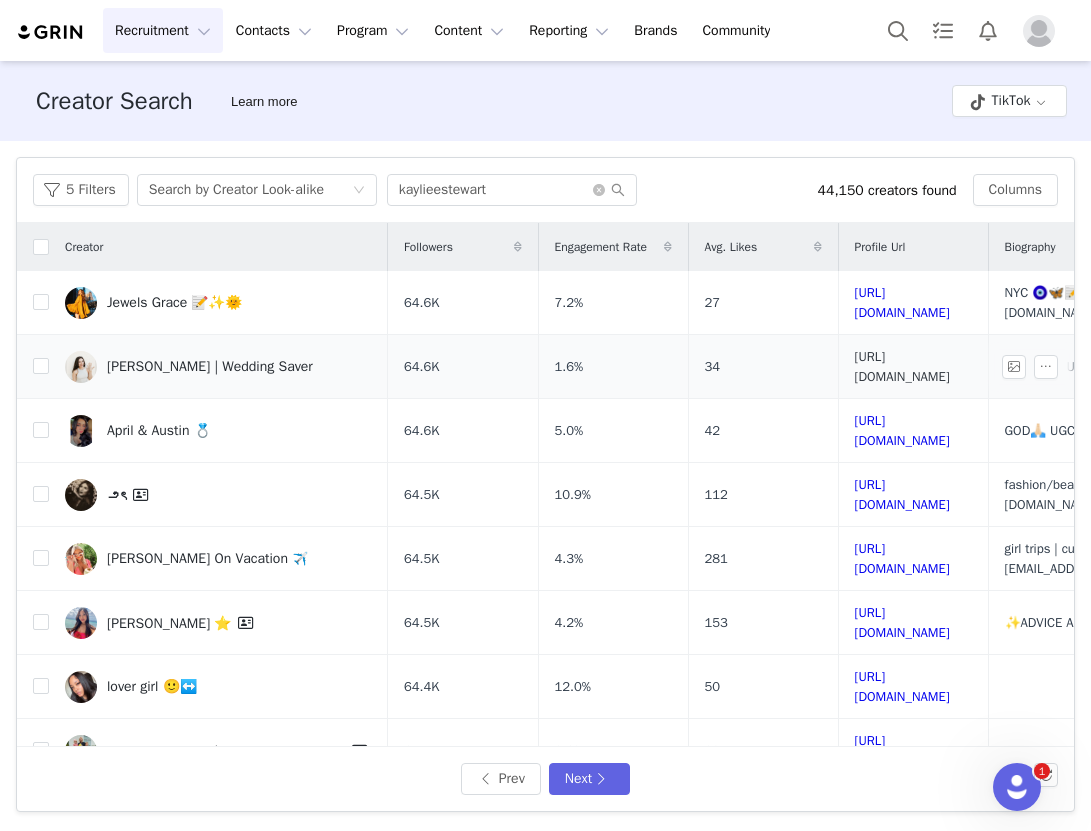 click on "https://www.tiktok.com/share/user/6711473408117687302" at bounding box center [902, 366] 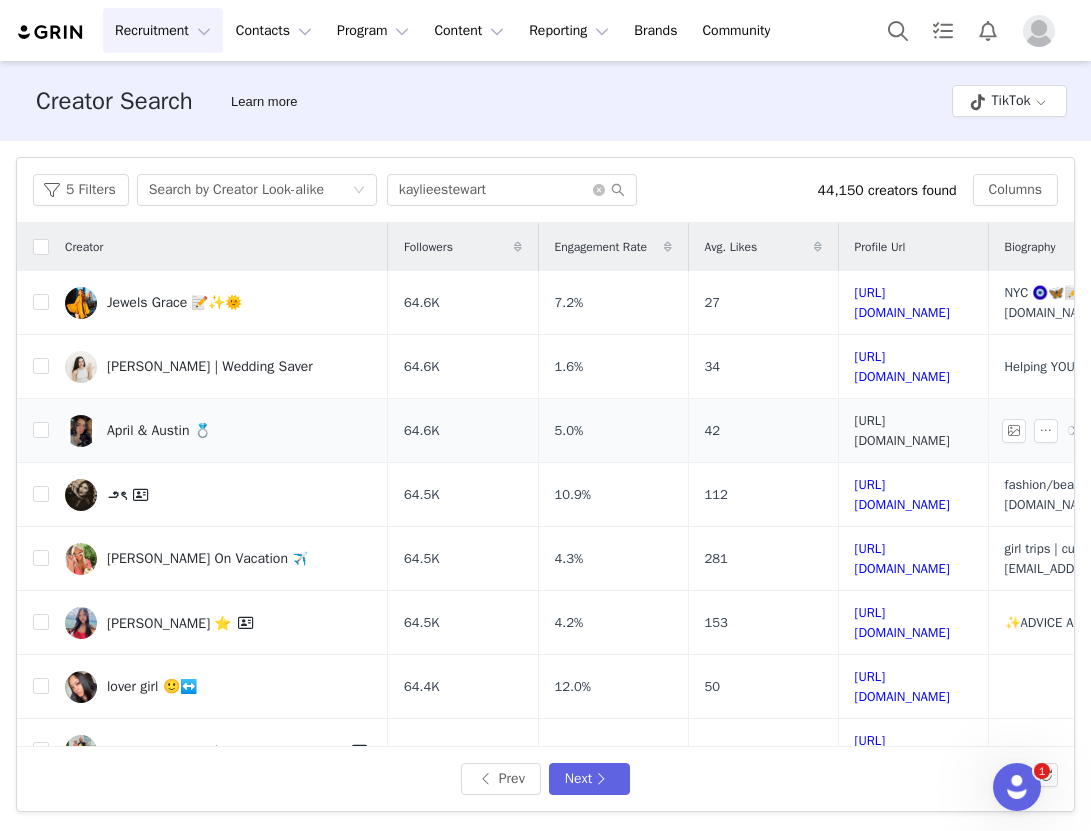 click on "https://www.tiktok.com/share/user/6547172783724986370" at bounding box center (902, 430) 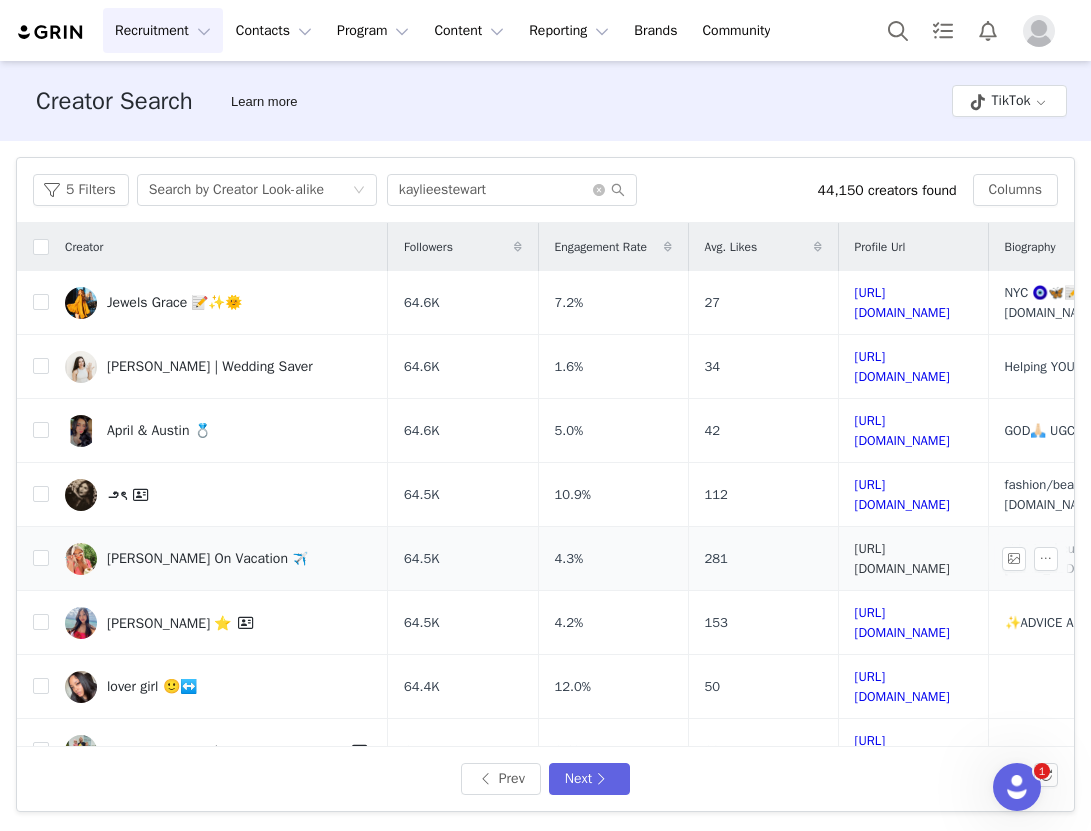 click on "https://www.tiktok.com/share/user/6740543143215301637" at bounding box center [902, 558] 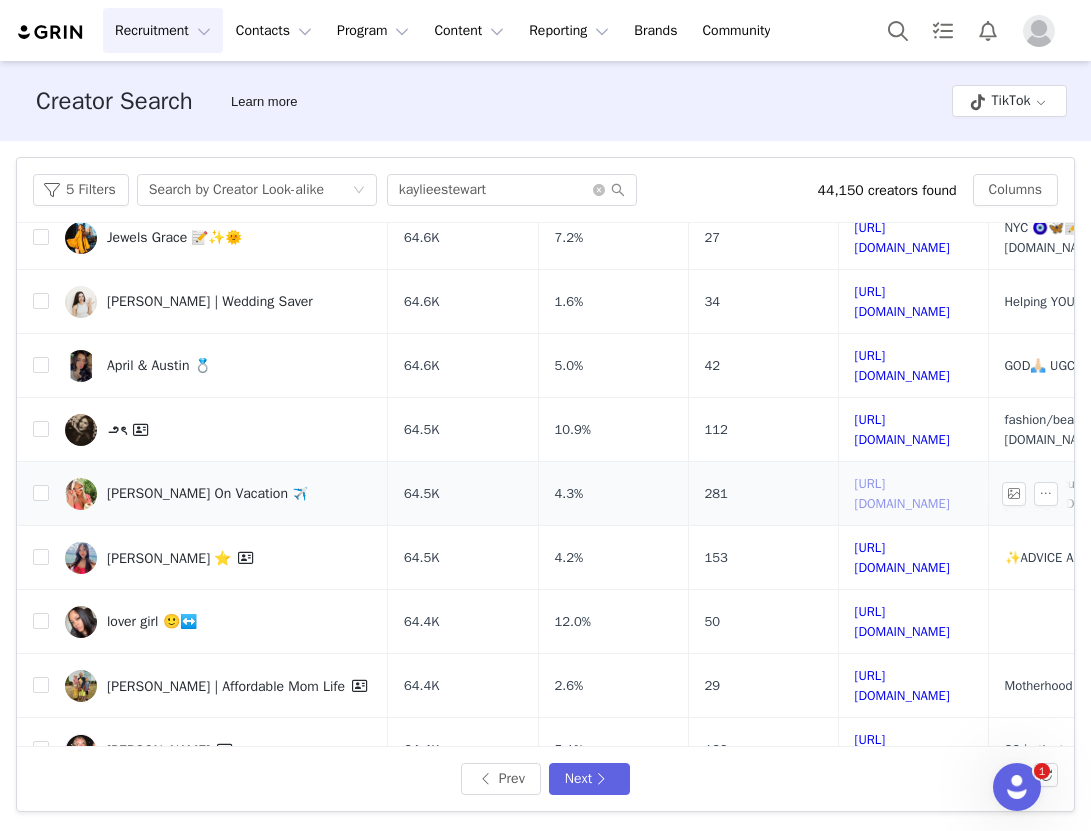 scroll, scrollTop: 81, scrollLeft: 0, axis: vertical 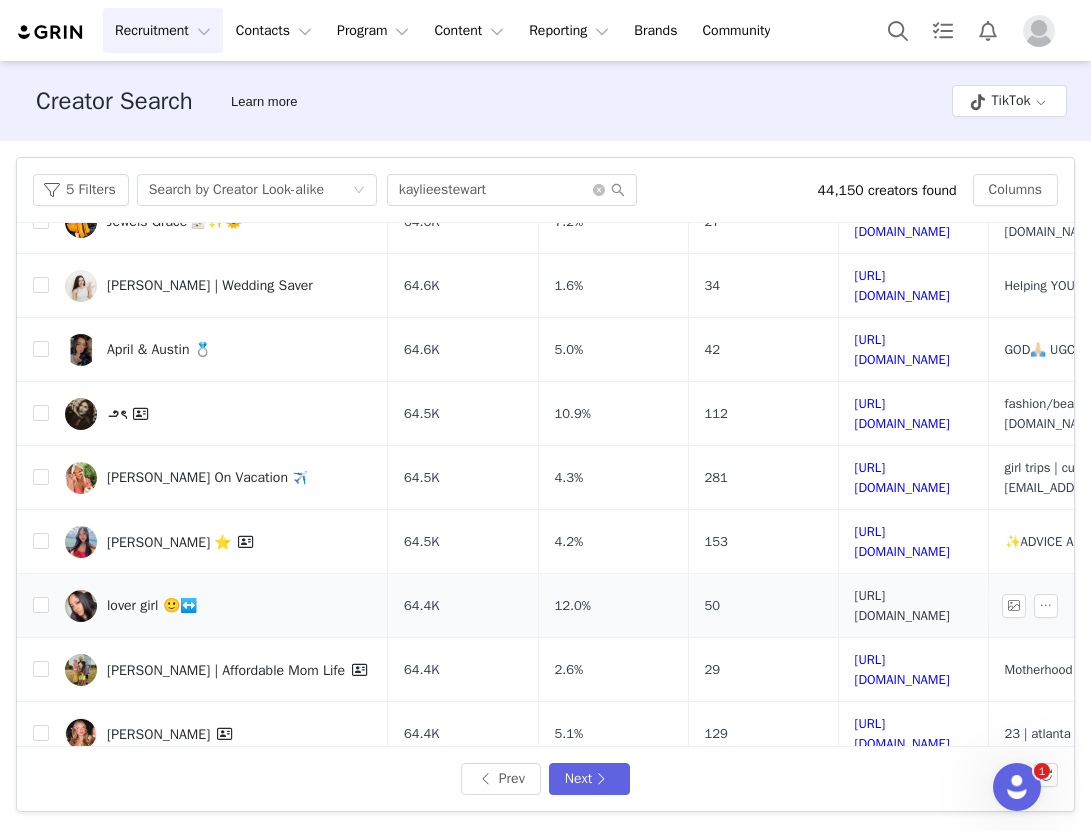 click on "https://www.tiktok.com/share/user/6618227094407856133" at bounding box center (902, 605) 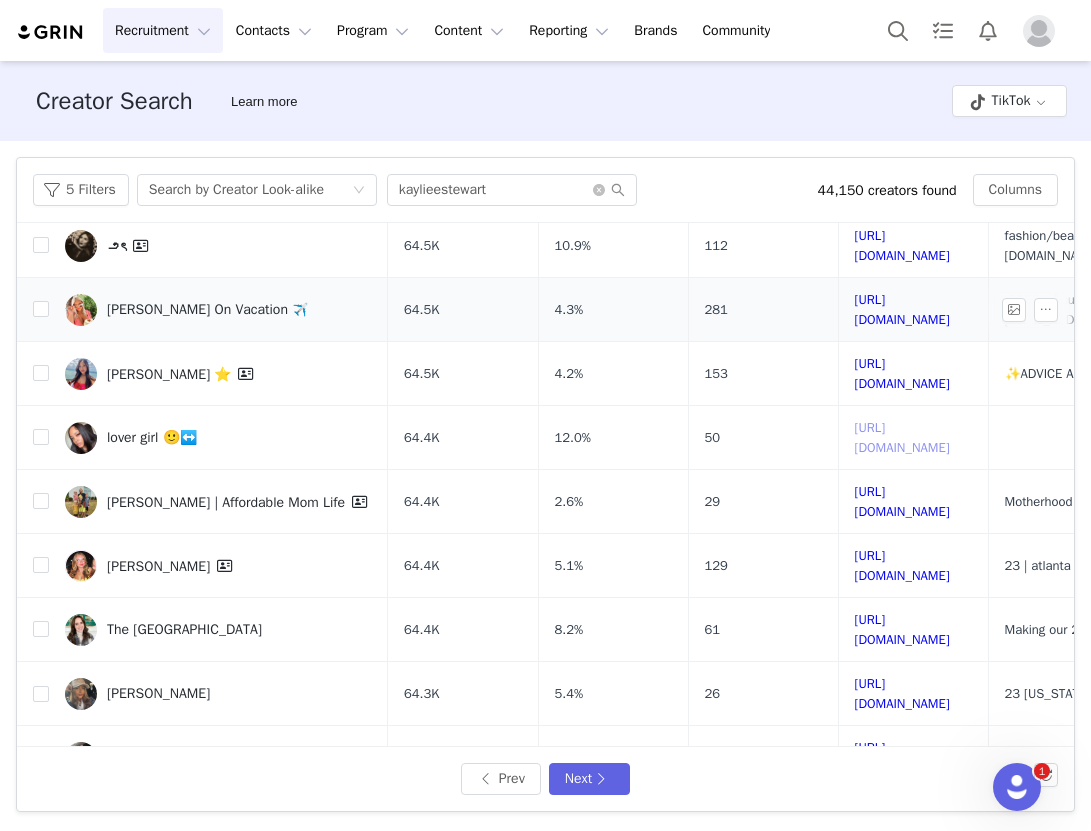 scroll, scrollTop: 254, scrollLeft: 0, axis: vertical 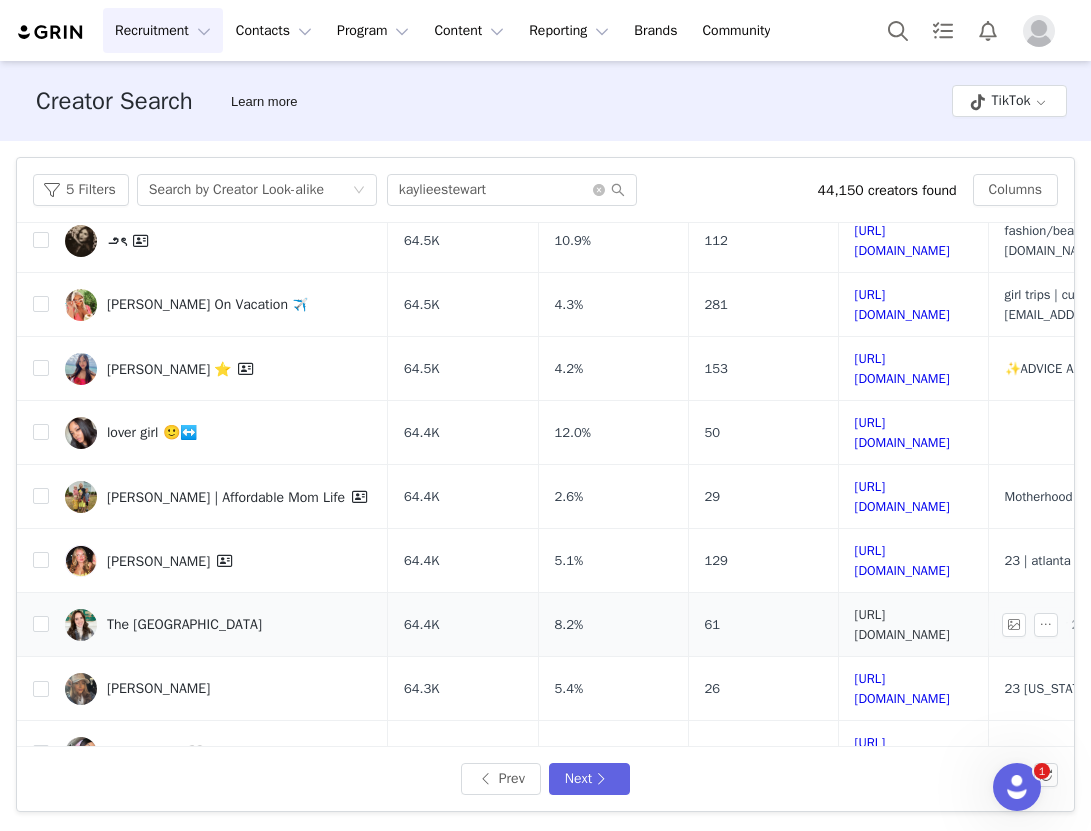 click on "https://www.tiktok.com/share/user/6816509475127559174" at bounding box center [902, 624] 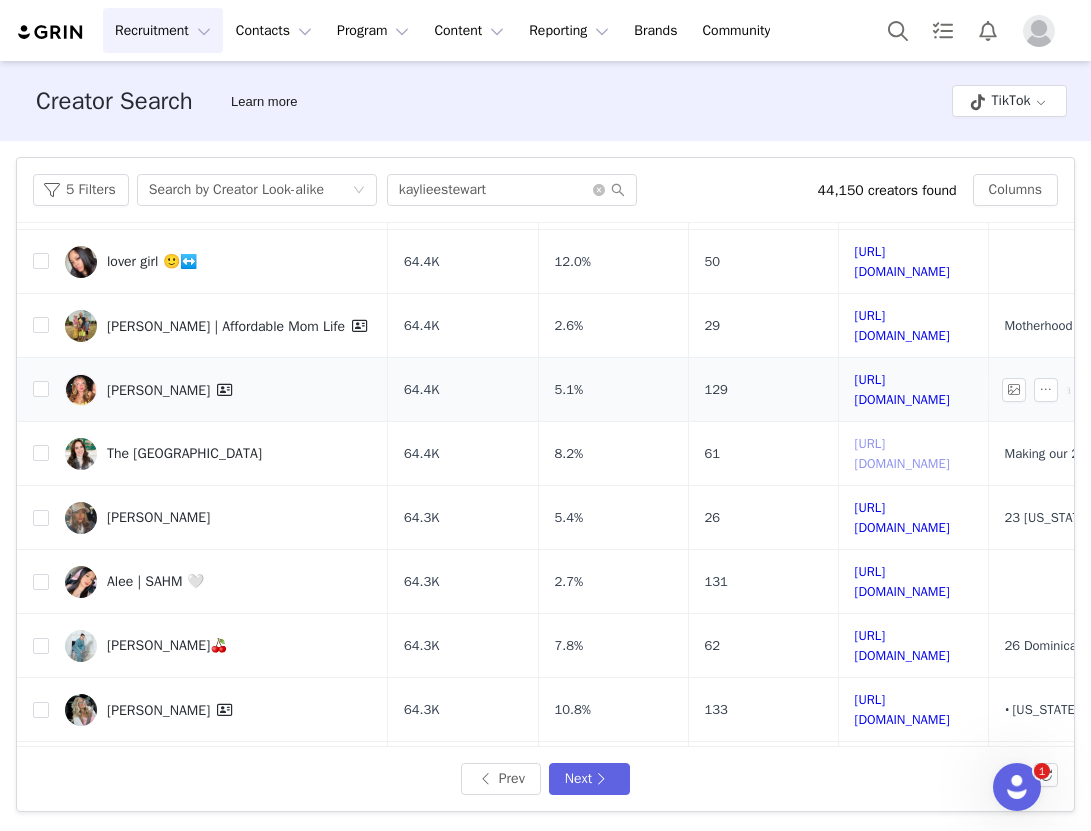 scroll, scrollTop: 435, scrollLeft: 0, axis: vertical 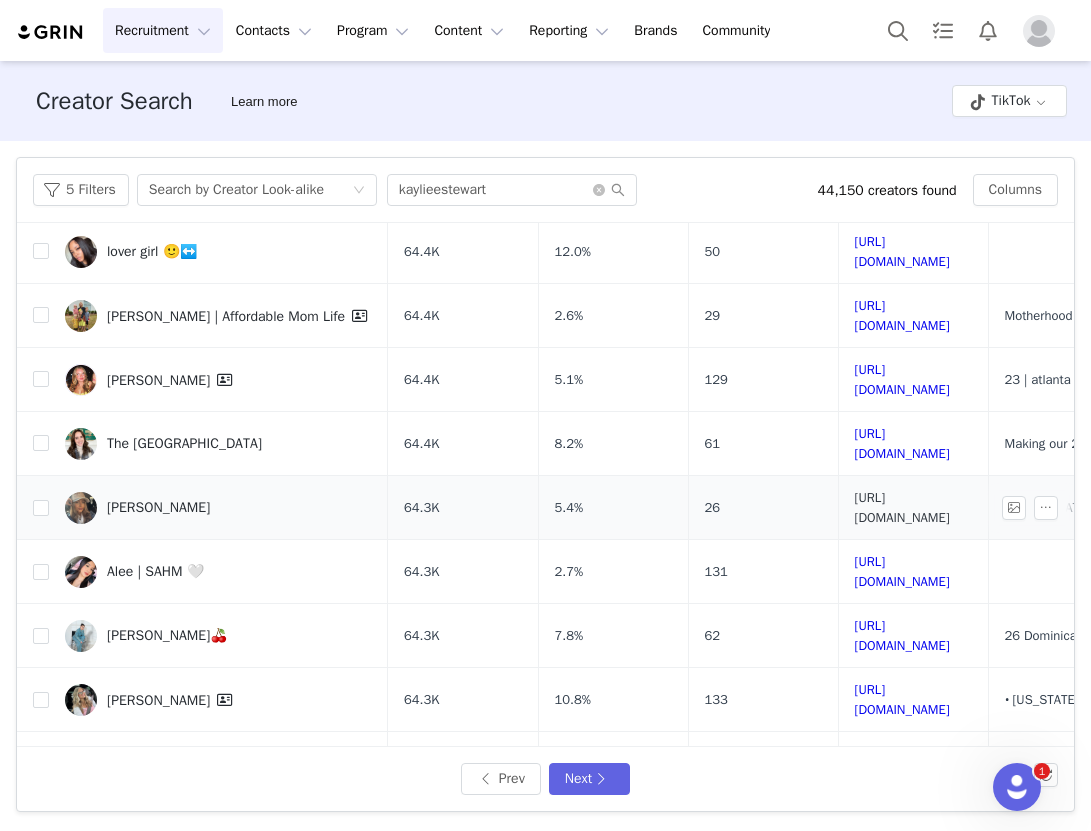 click on "https://www.tiktok.com/share/user/5300353" at bounding box center (902, 507) 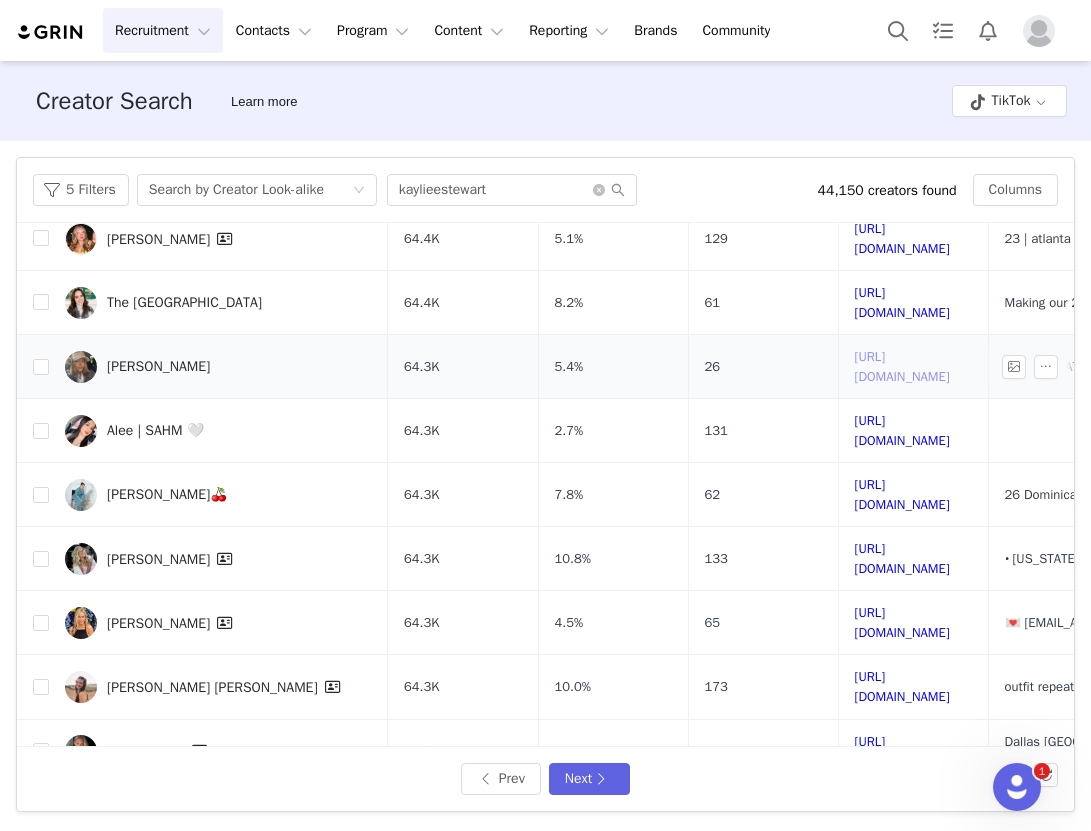 scroll, scrollTop: 582, scrollLeft: 0, axis: vertical 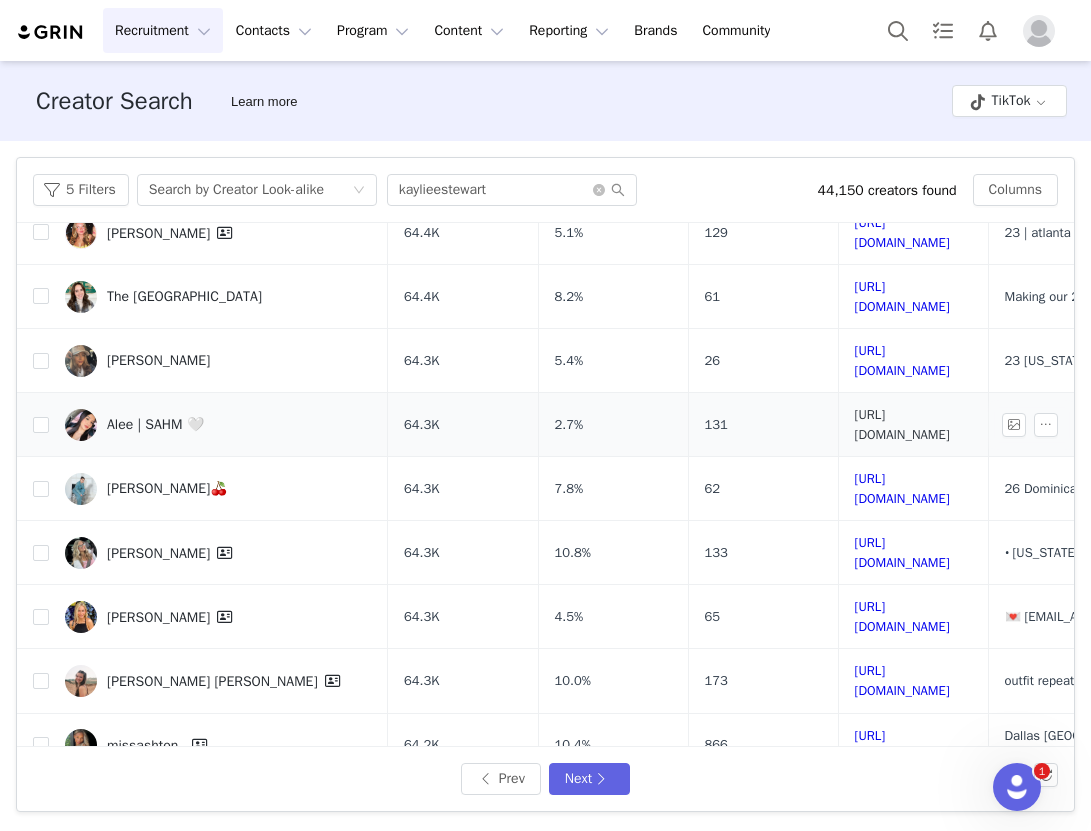 click on "https://www.tiktok.com/share/user/6796421113116558341" at bounding box center (902, 424) 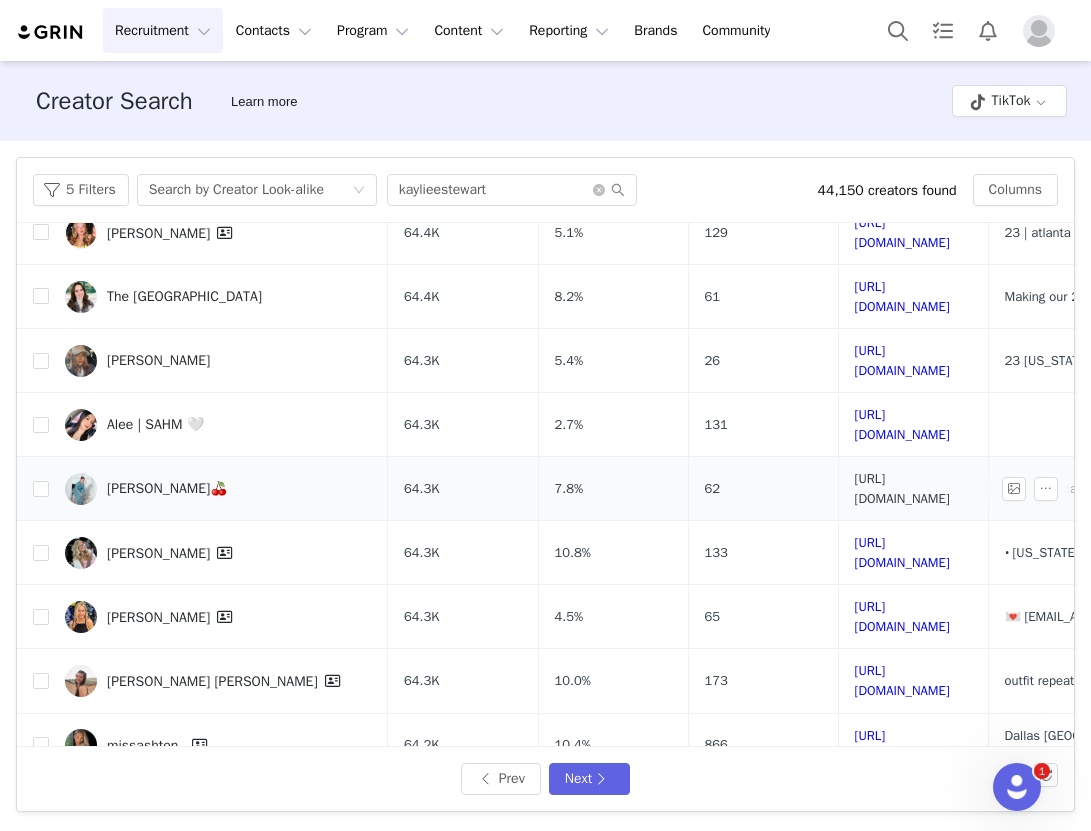 click on "https://www.tiktok.com/share/user/6723359974951404549" at bounding box center (902, 488) 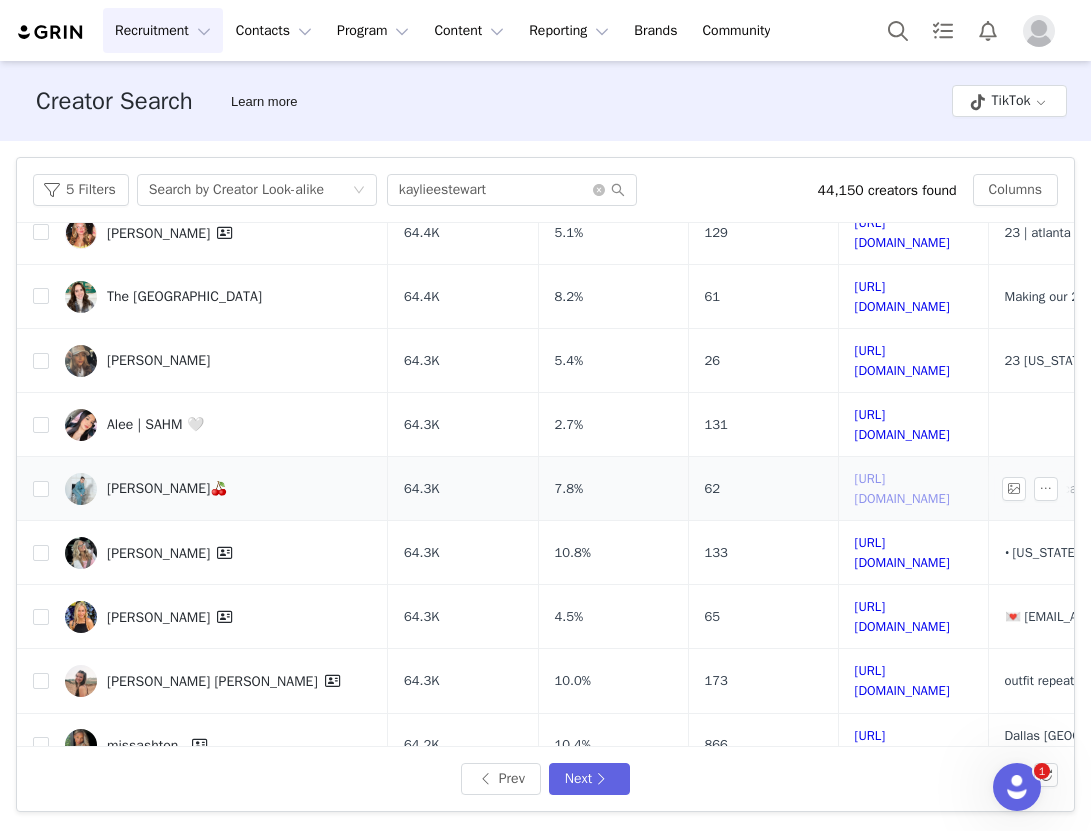 scroll, scrollTop: 664, scrollLeft: 0, axis: vertical 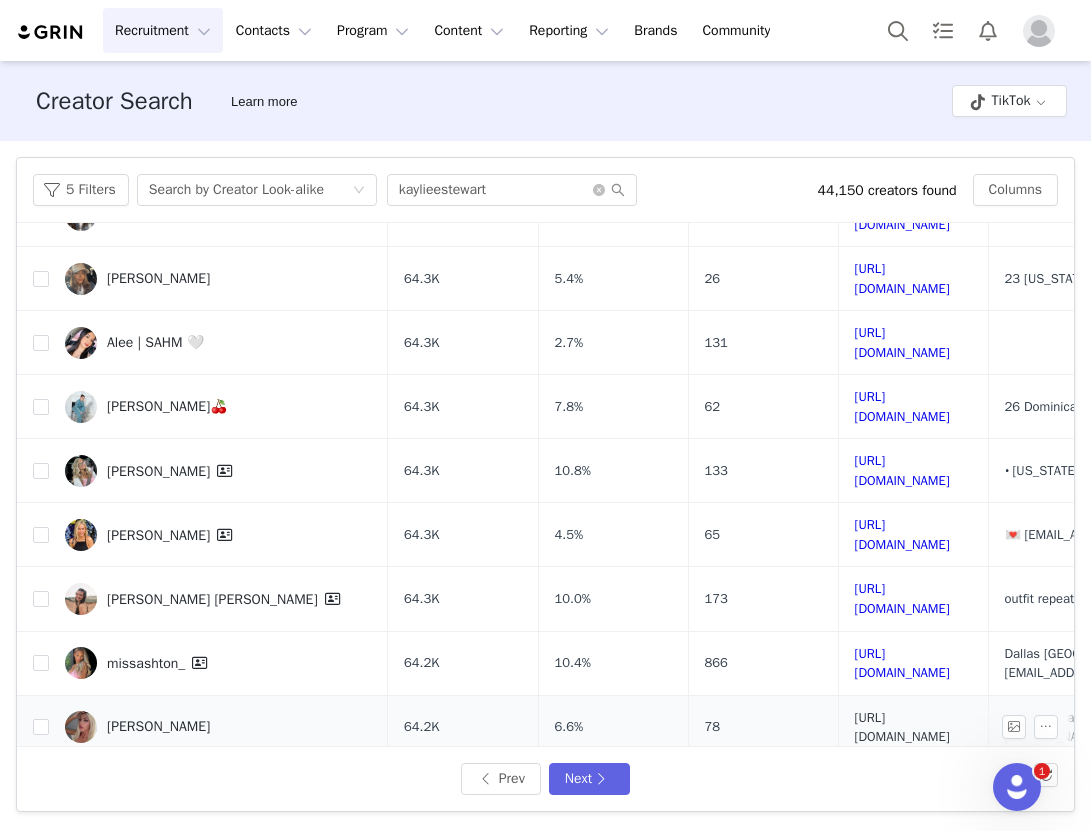 click on "https://www.tiktok.com/share/user/23238710" at bounding box center [902, 727] 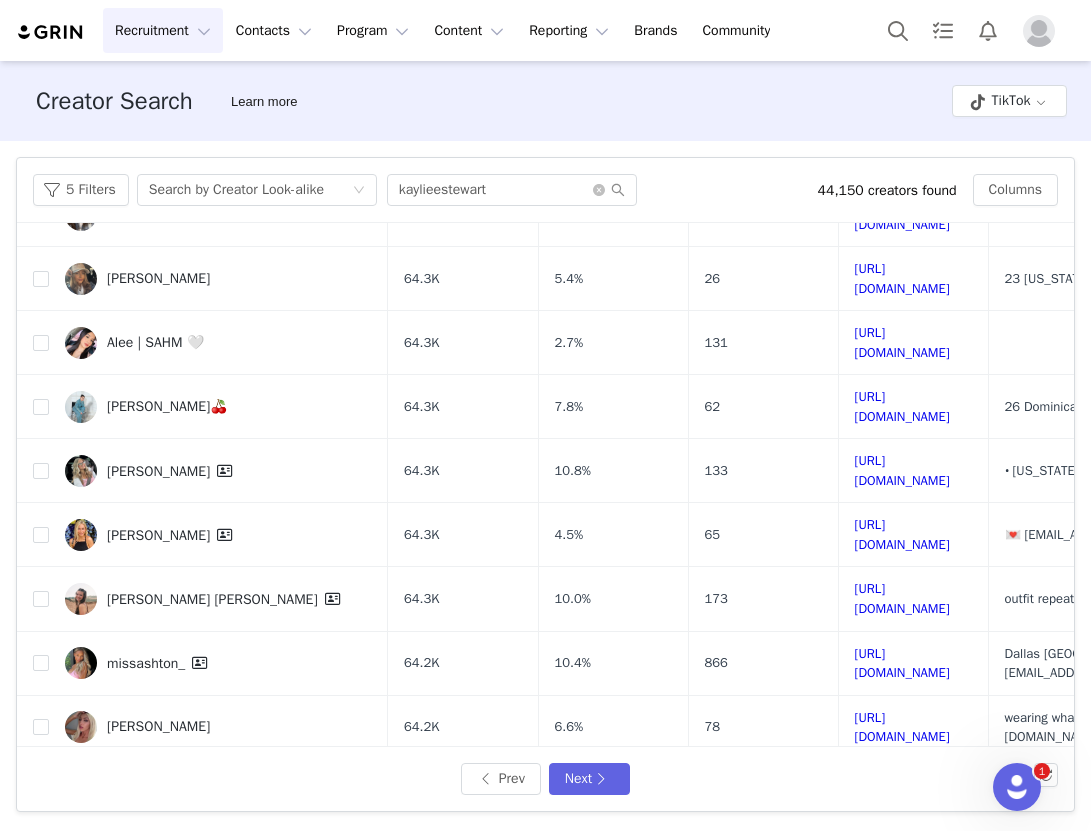 click on "https://www.tiktok.com/share/user/6713330250670113797" at bounding box center [902, 855] 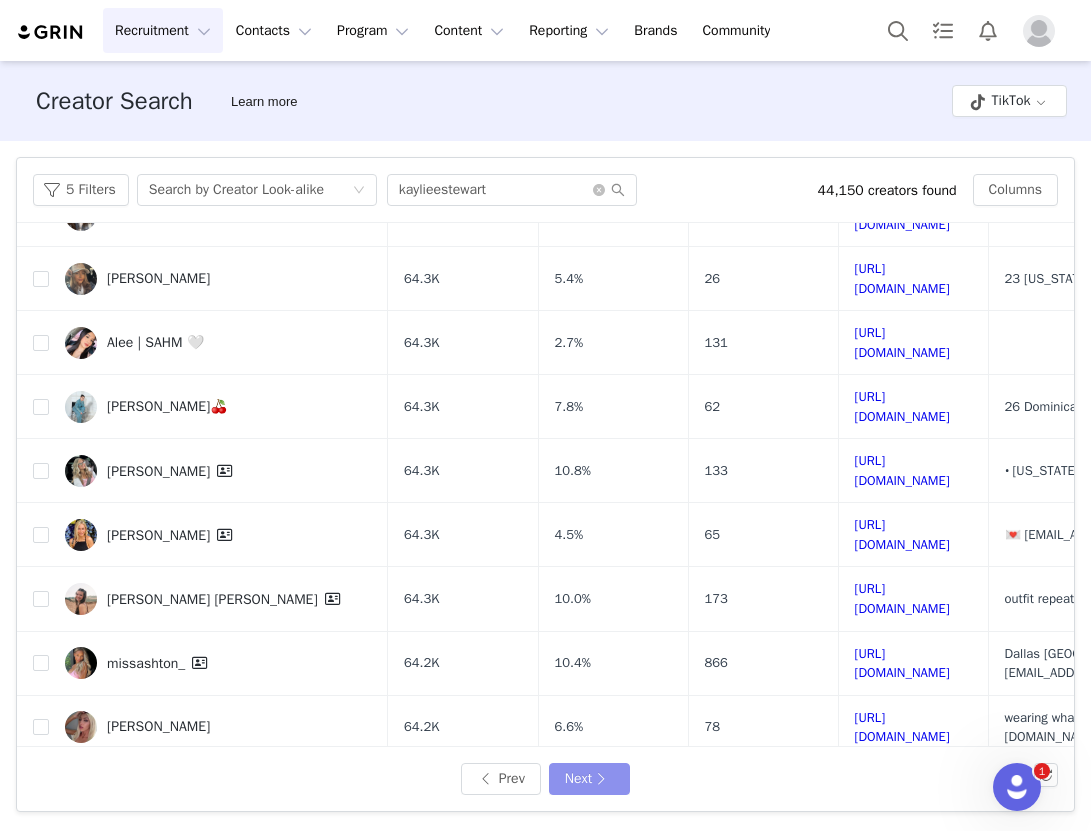click on "Next" at bounding box center [589, 779] 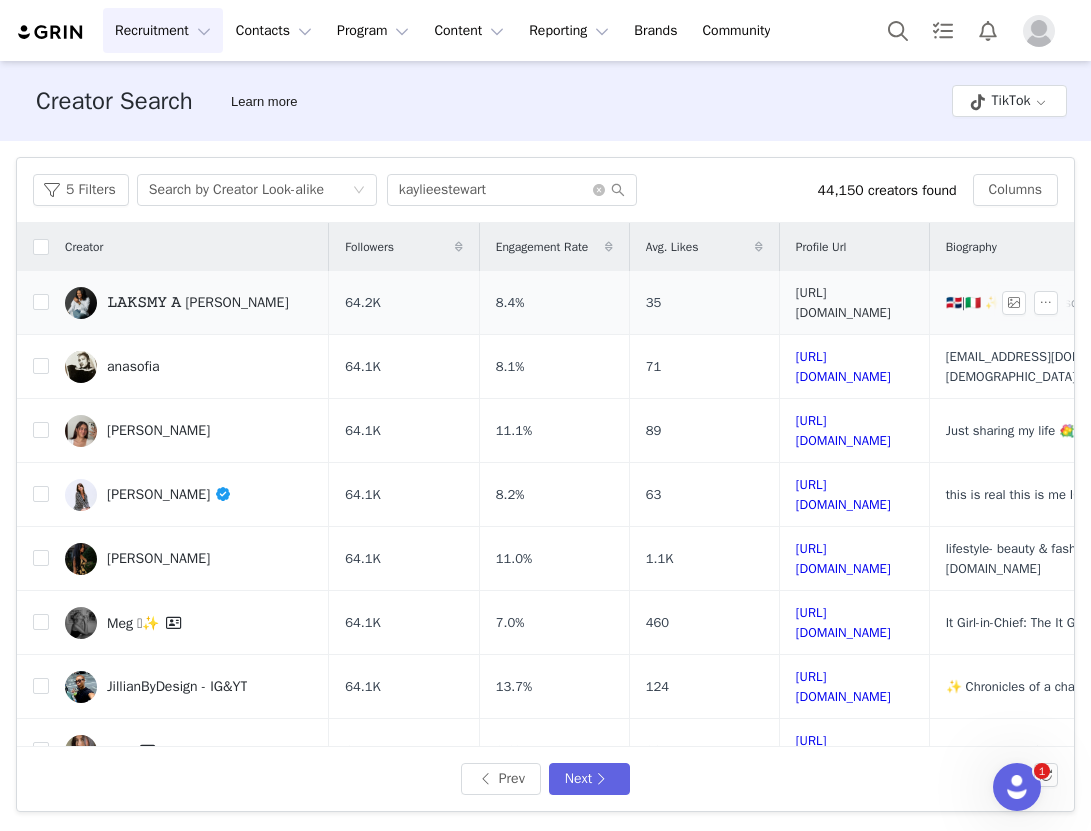 click on "https://www.tiktok.com/share/user/8043240" at bounding box center (843, 302) 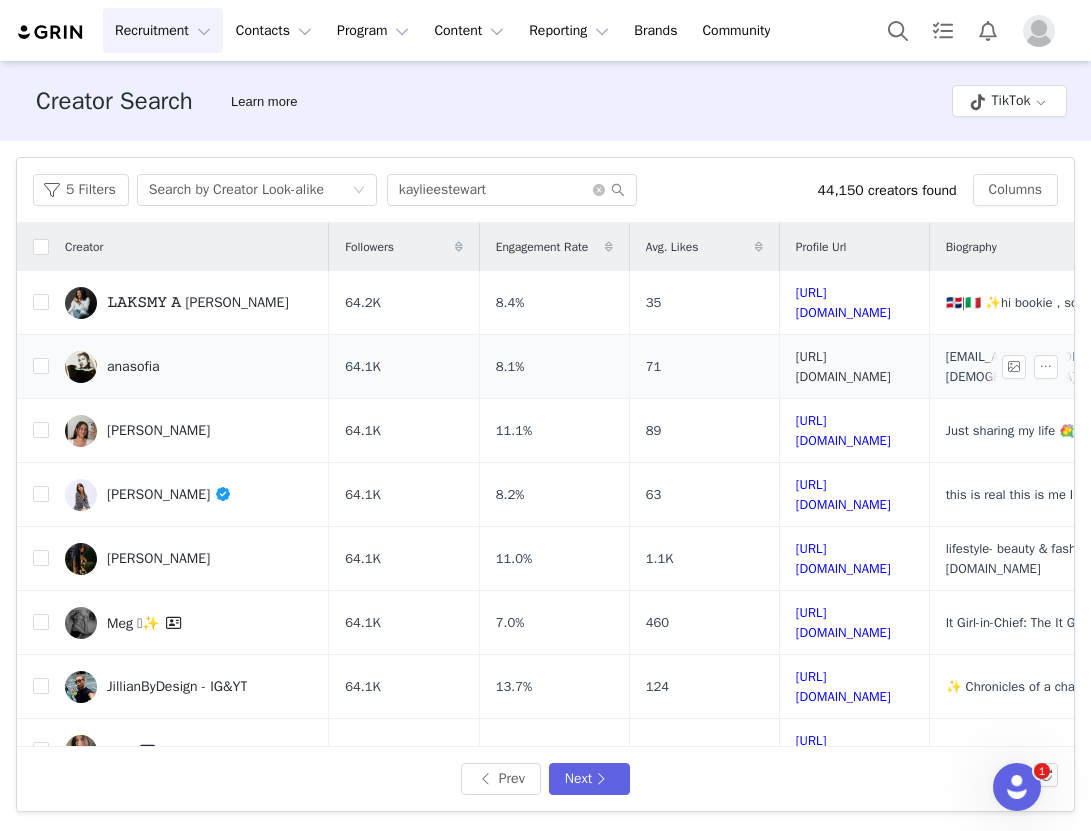 click on "https://www.tiktok.com/share/user/6830067187127469061" at bounding box center [843, 366] 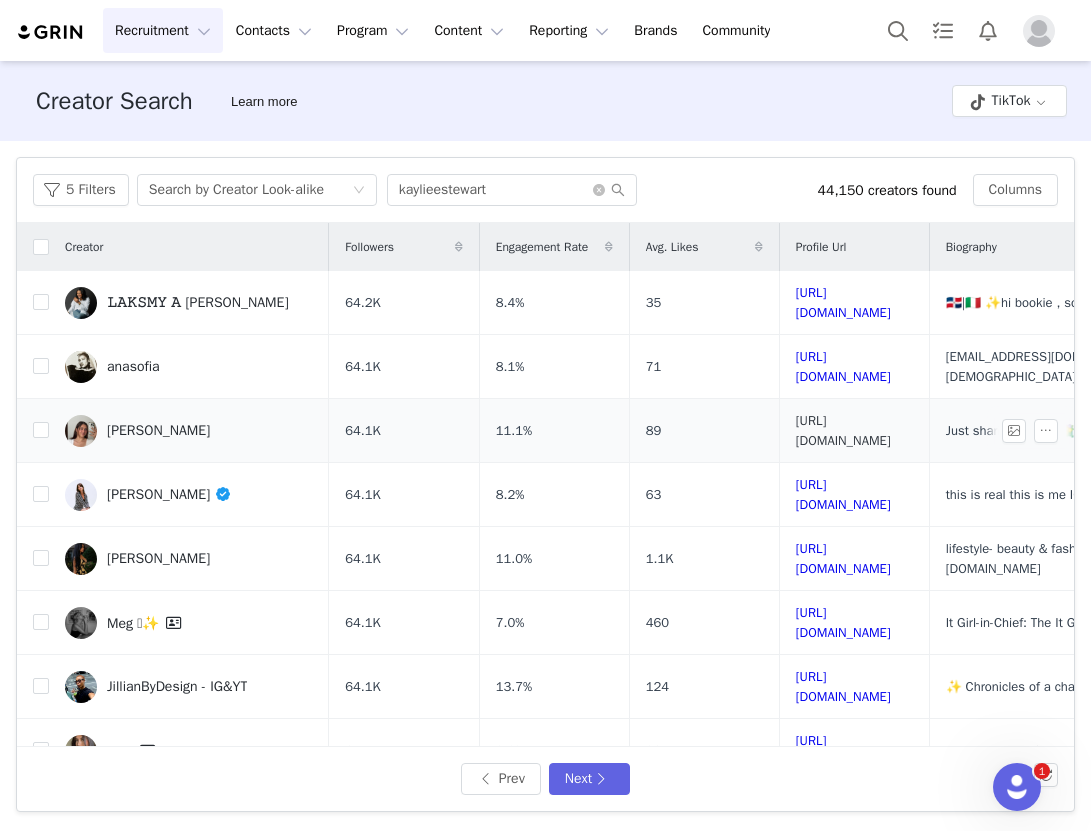 click on "https://www.tiktok.com/share/user/6830515790216807430" at bounding box center (843, 430) 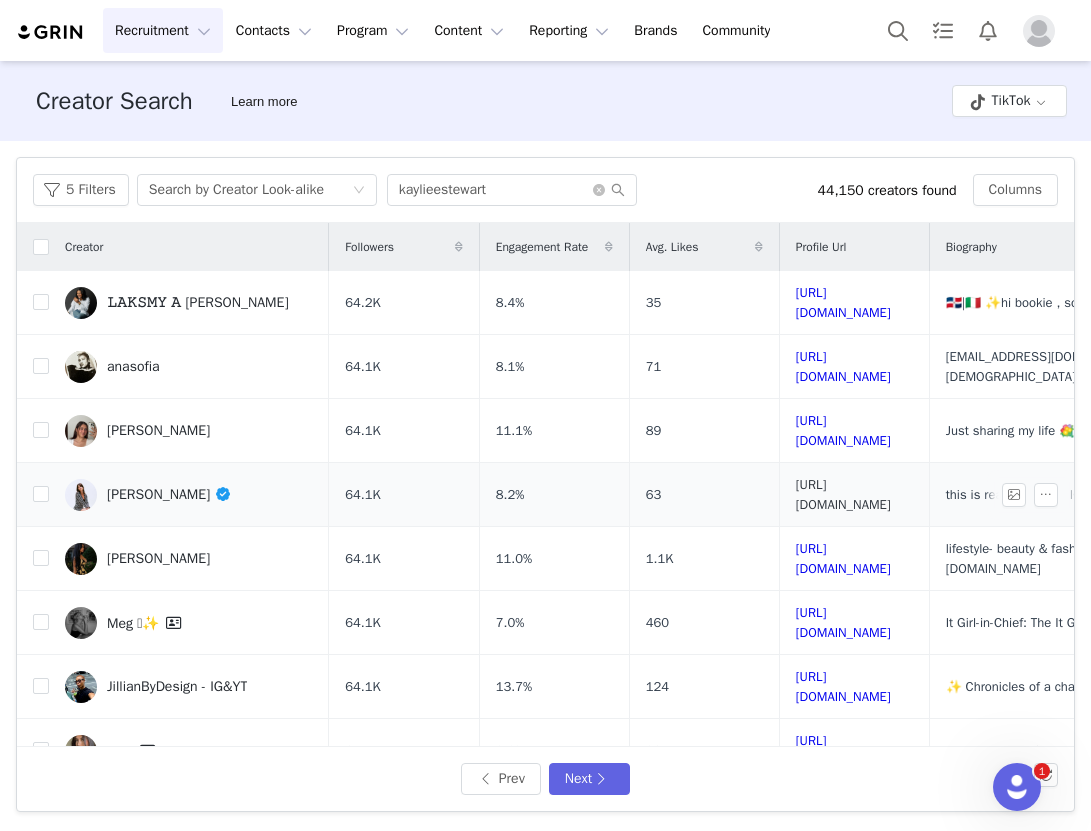 click on "https://www.tiktok.com/share/user/6737759234504967174" at bounding box center (843, 494) 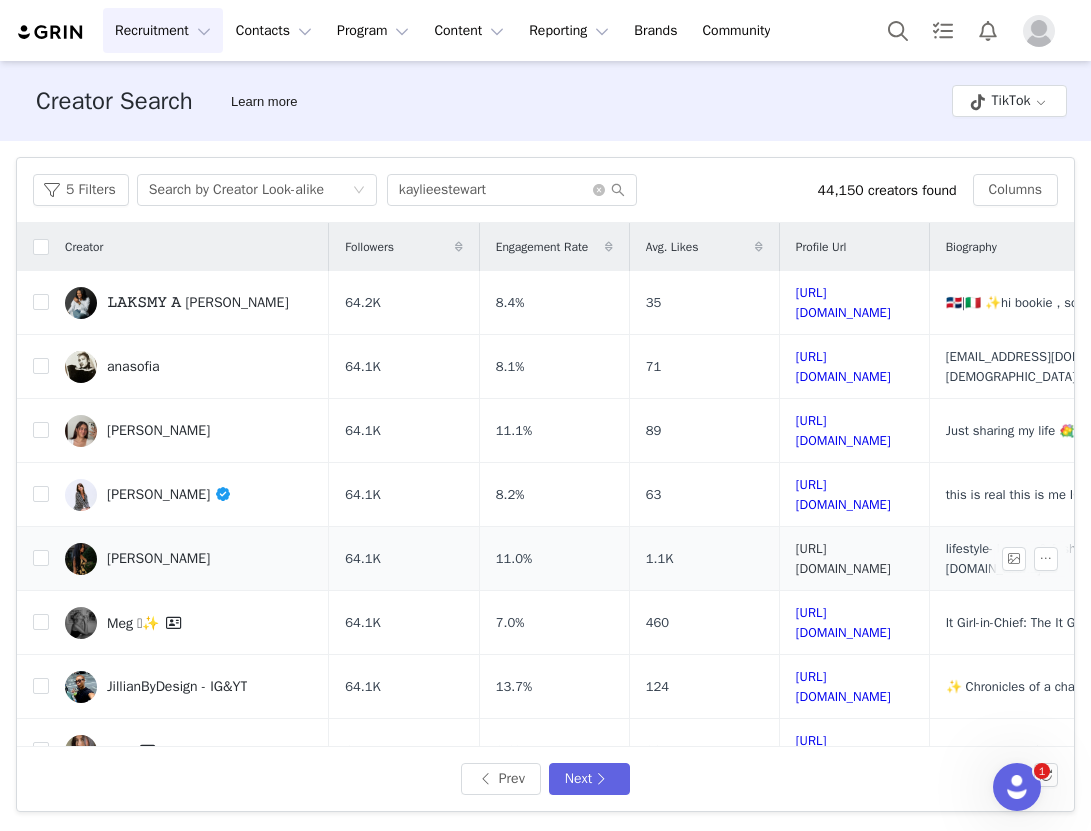 click on "https://www.tiktok.com/share/user/6812913309755917318" at bounding box center (843, 558) 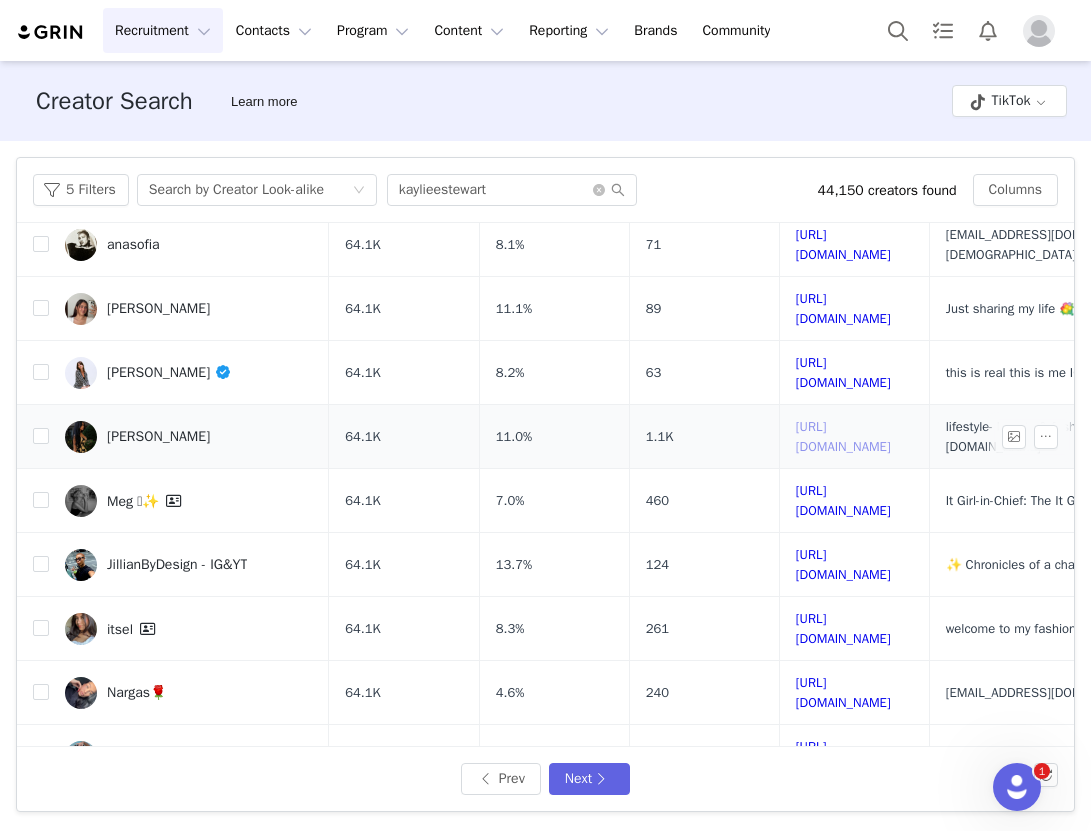 scroll, scrollTop: 131, scrollLeft: 0, axis: vertical 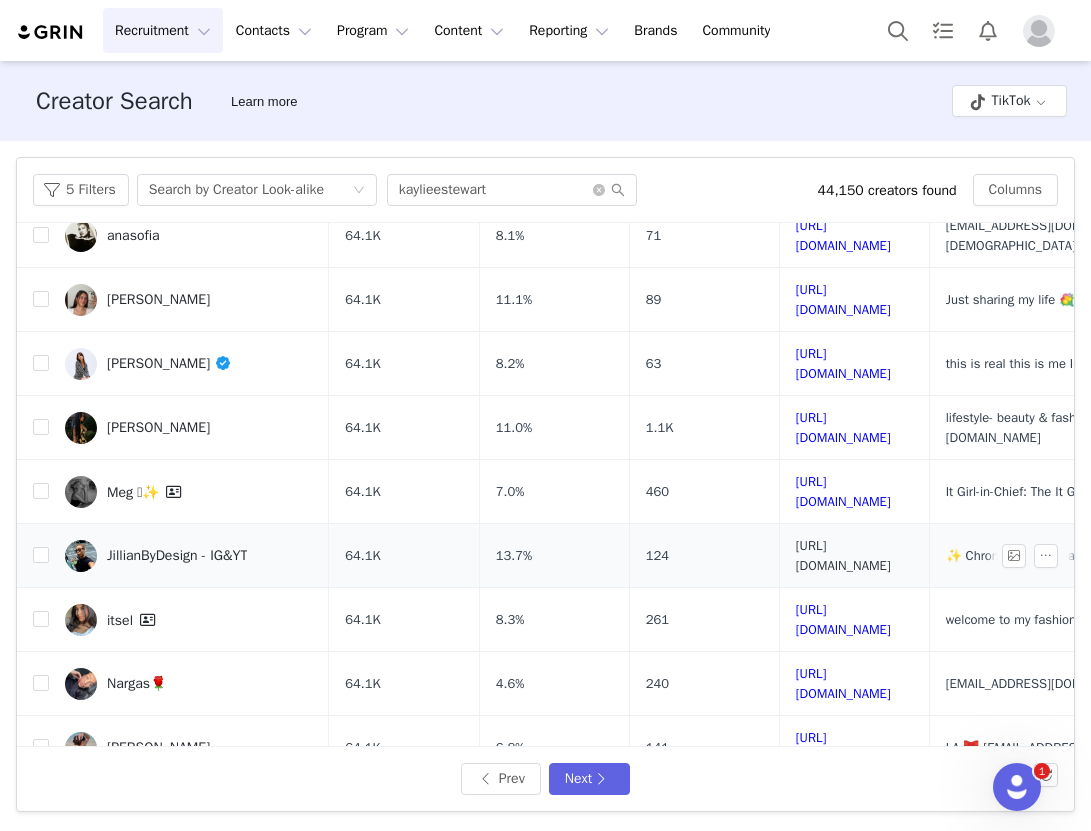 click on "https://www.tiktok.com/share/user/6801730961026810885" at bounding box center (843, 555) 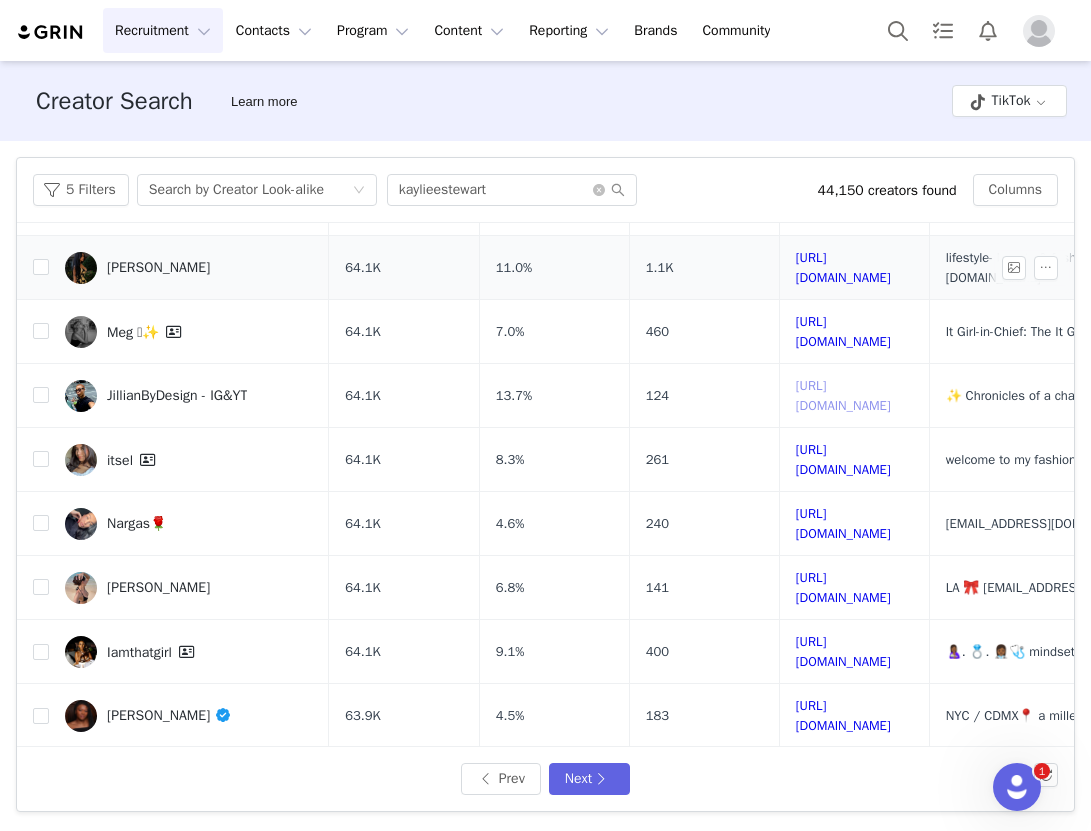 scroll, scrollTop: 300, scrollLeft: 0, axis: vertical 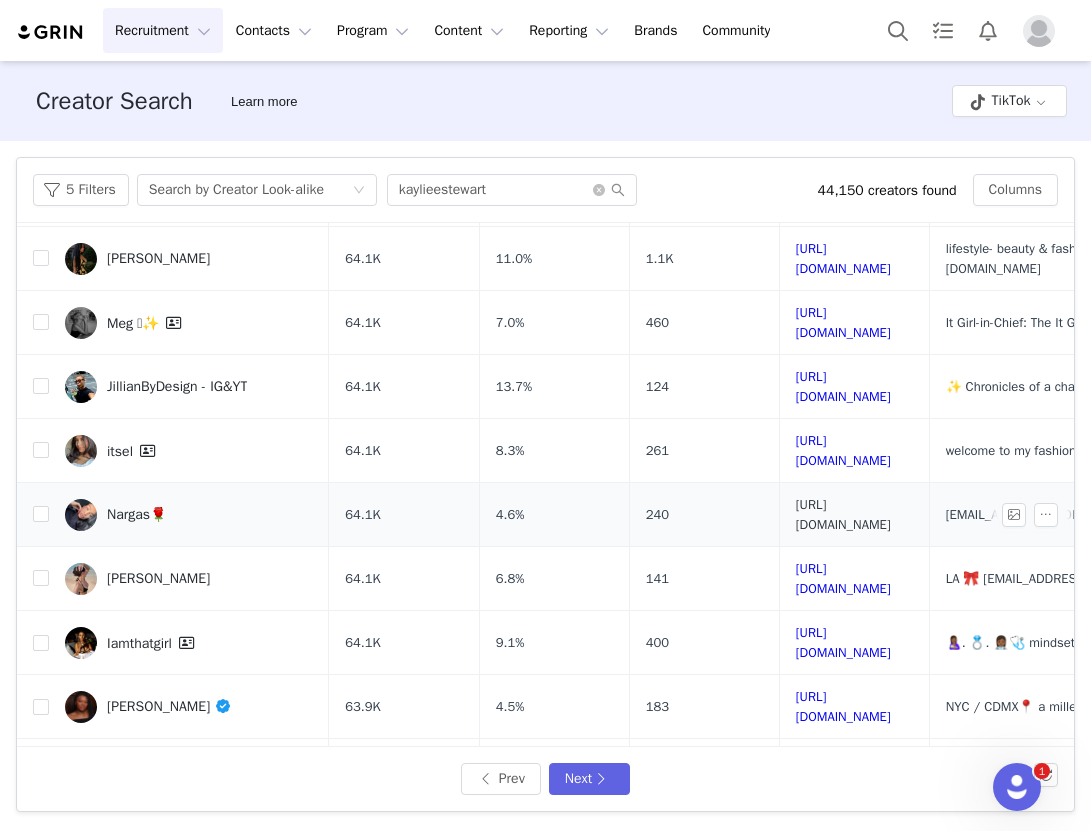 click on "https://www.tiktok.com/share/user/7279861311785190443" at bounding box center (843, 514) 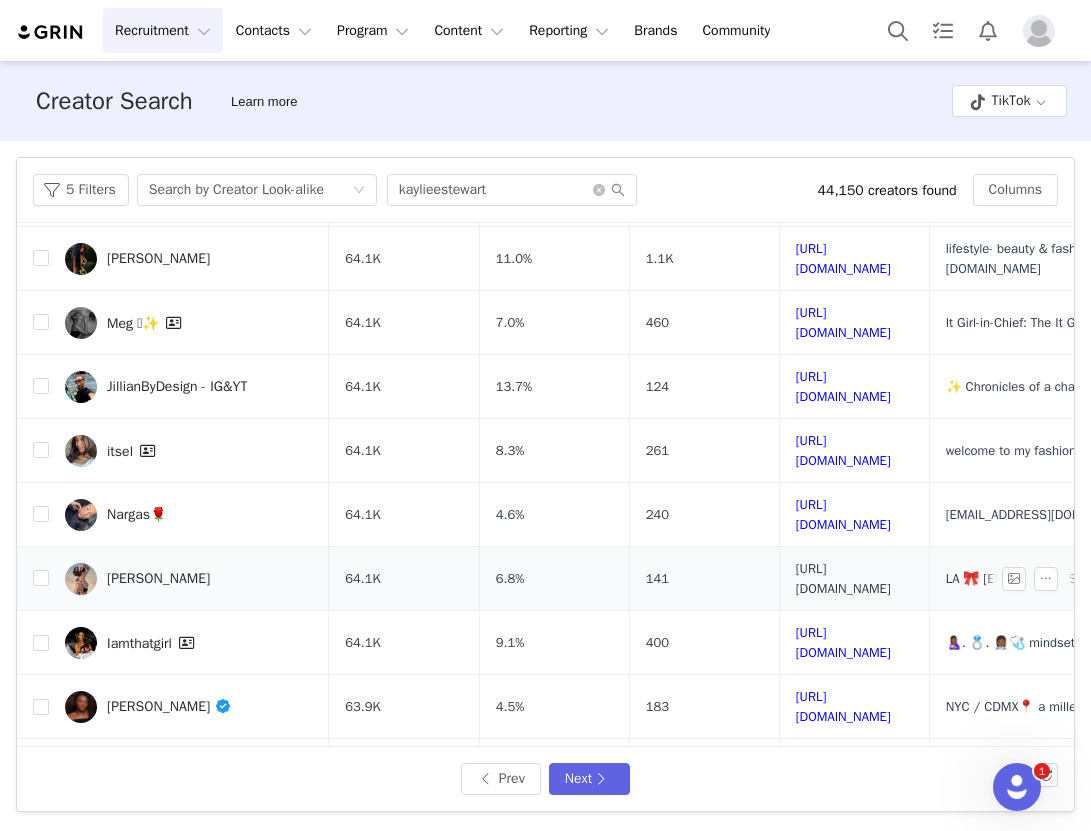 click on "https://www.tiktok.com/share/user/6780034481874453509" at bounding box center (843, 578) 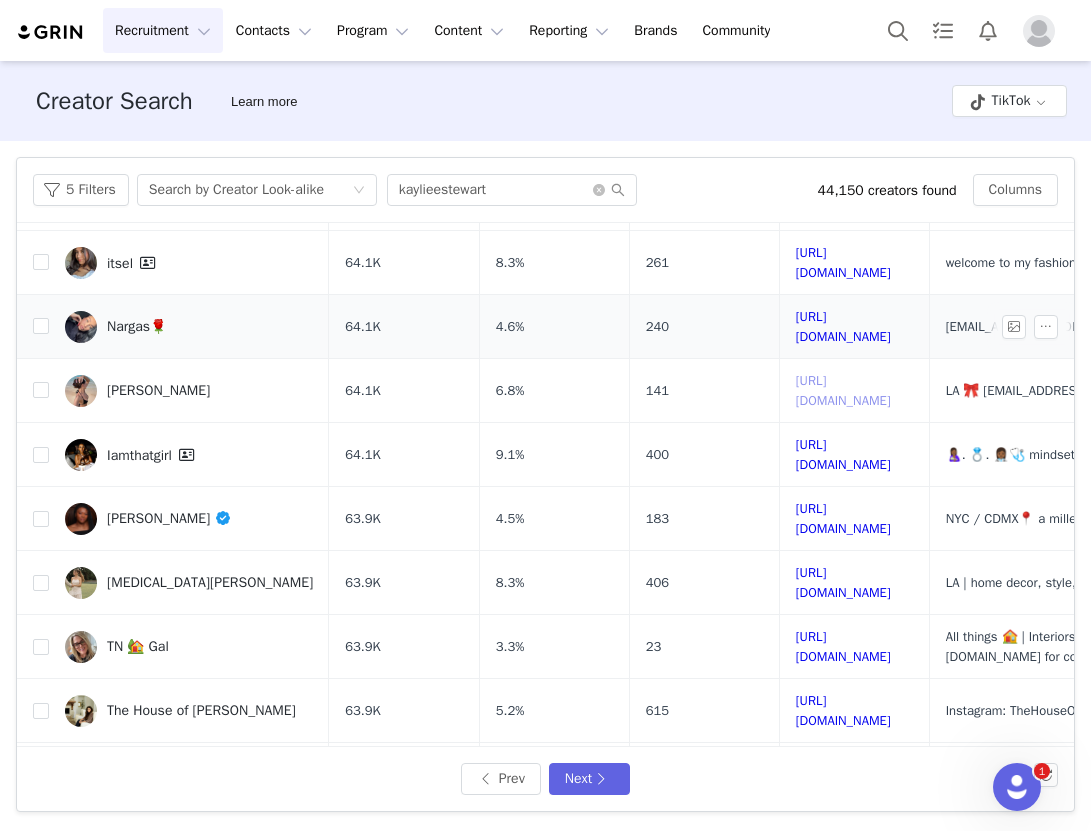 scroll, scrollTop: 501, scrollLeft: 0, axis: vertical 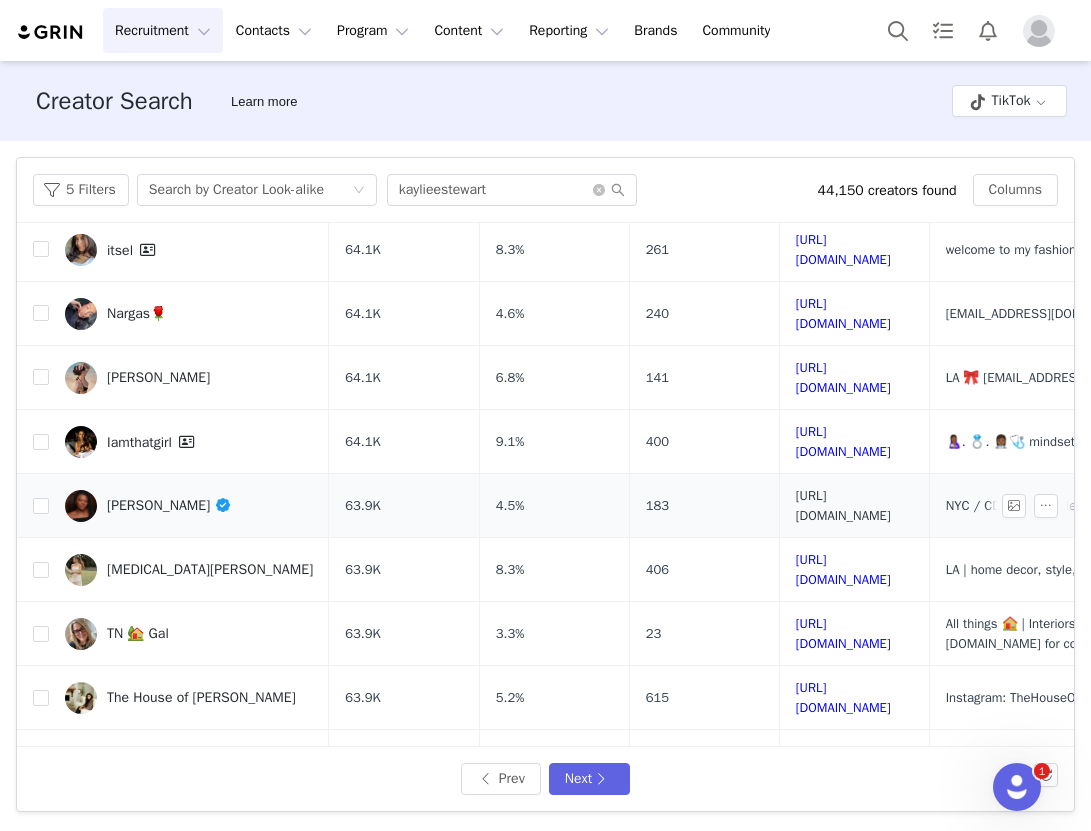 click on "https://www.tiktok.com/share/user/6815260272262349830" at bounding box center (843, 505) 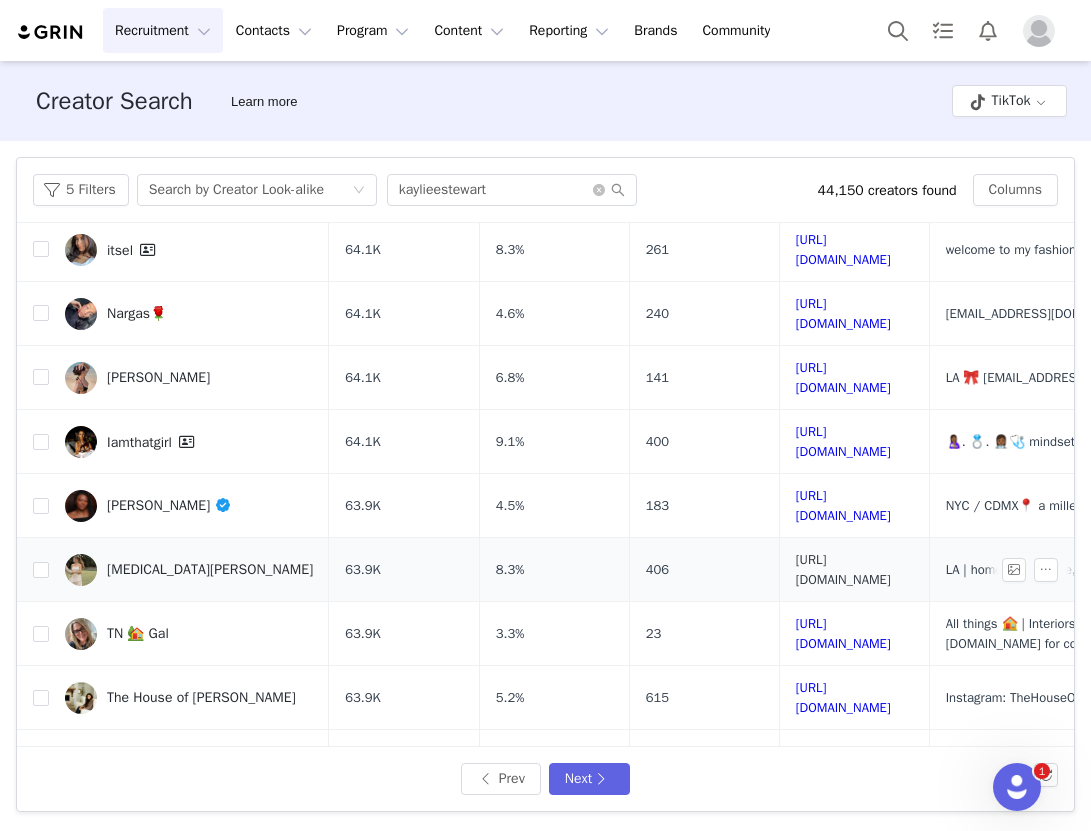 click on "https://www.tiktok.com/share/user/6779042600697758725" at bounding box center [843, 569] 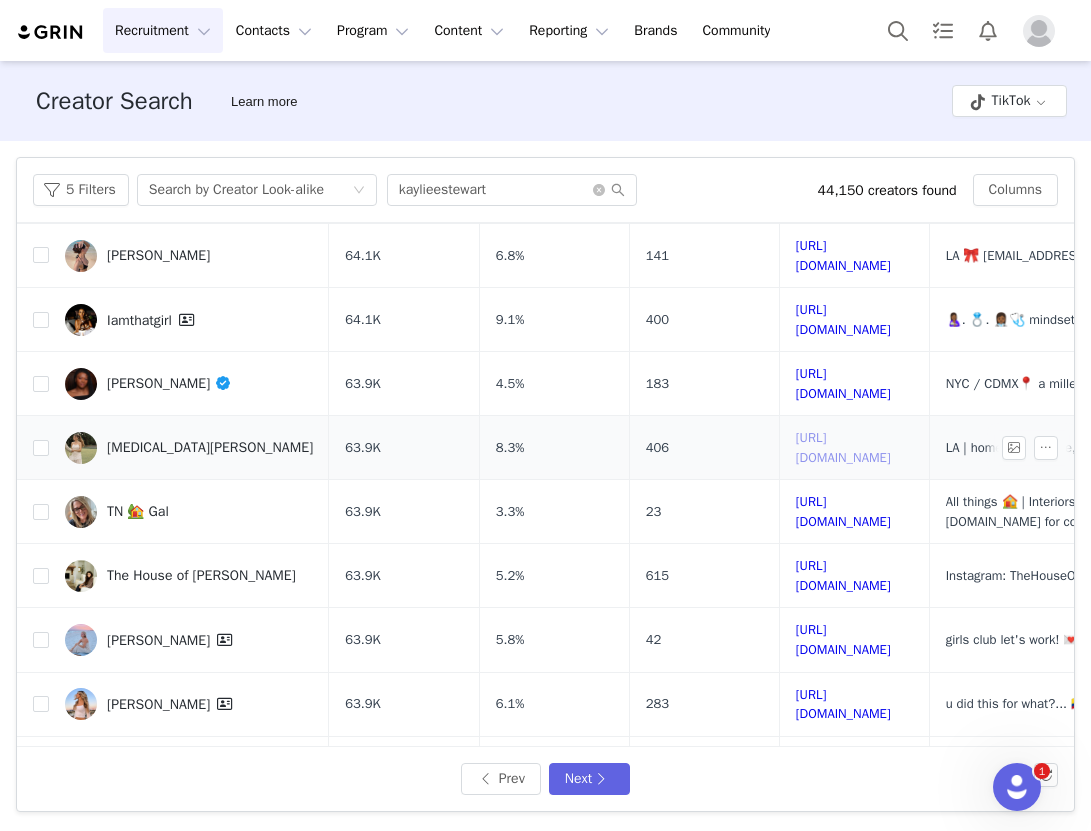 scroll, scrollTop: 624, scrollLeft: 0, axis: vertical 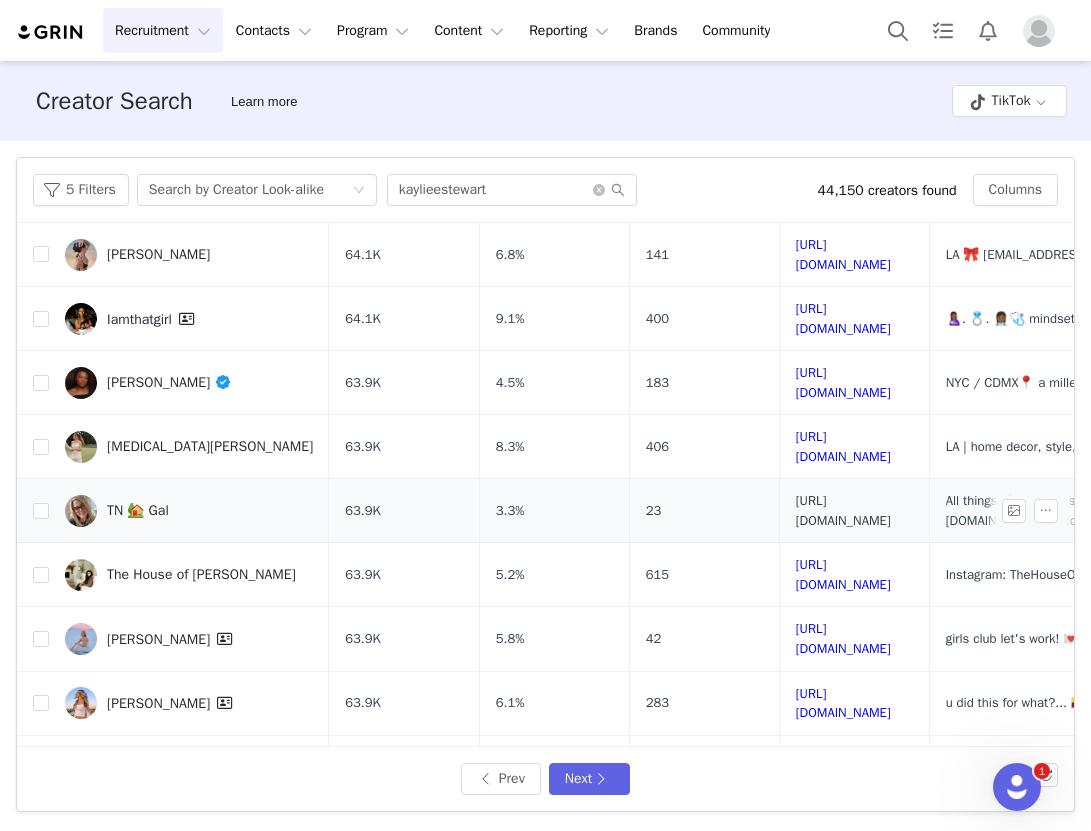click on "https://www.tiktok.com/share/user/6806090058384065542" at bounding box center [843, 510] 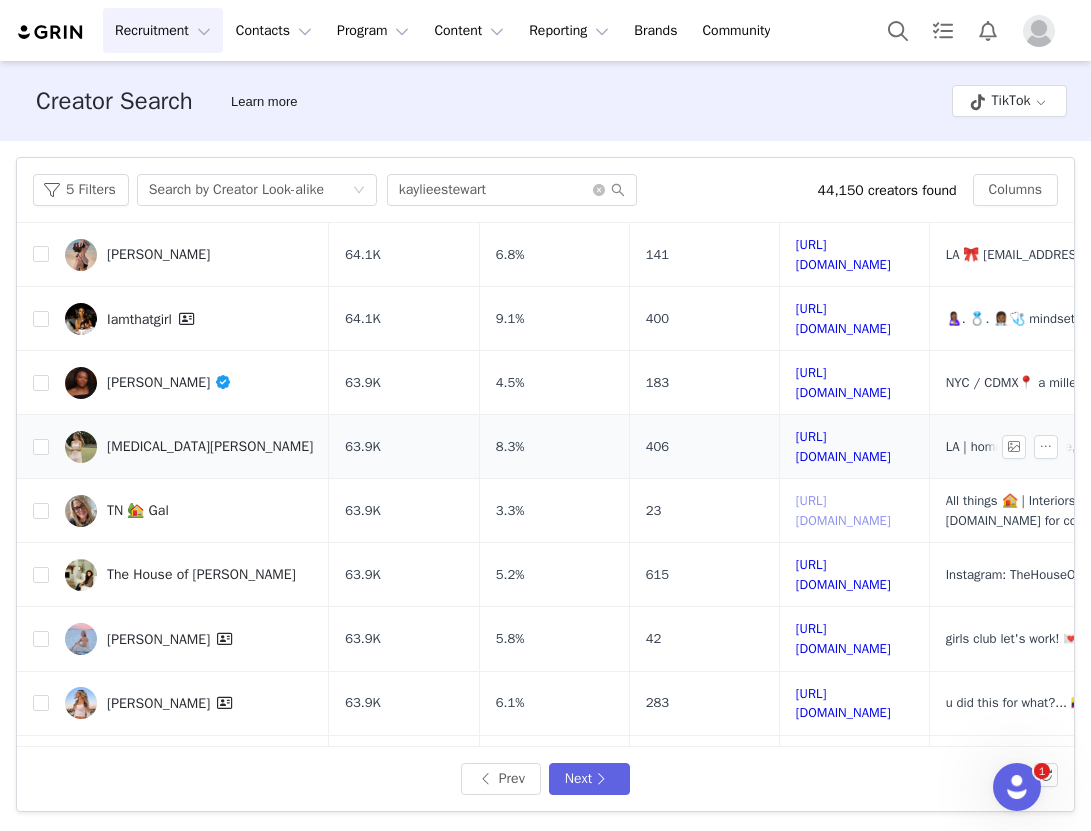 scroll, scrollTop: 664, scrollLeft: 0, axis: vertical 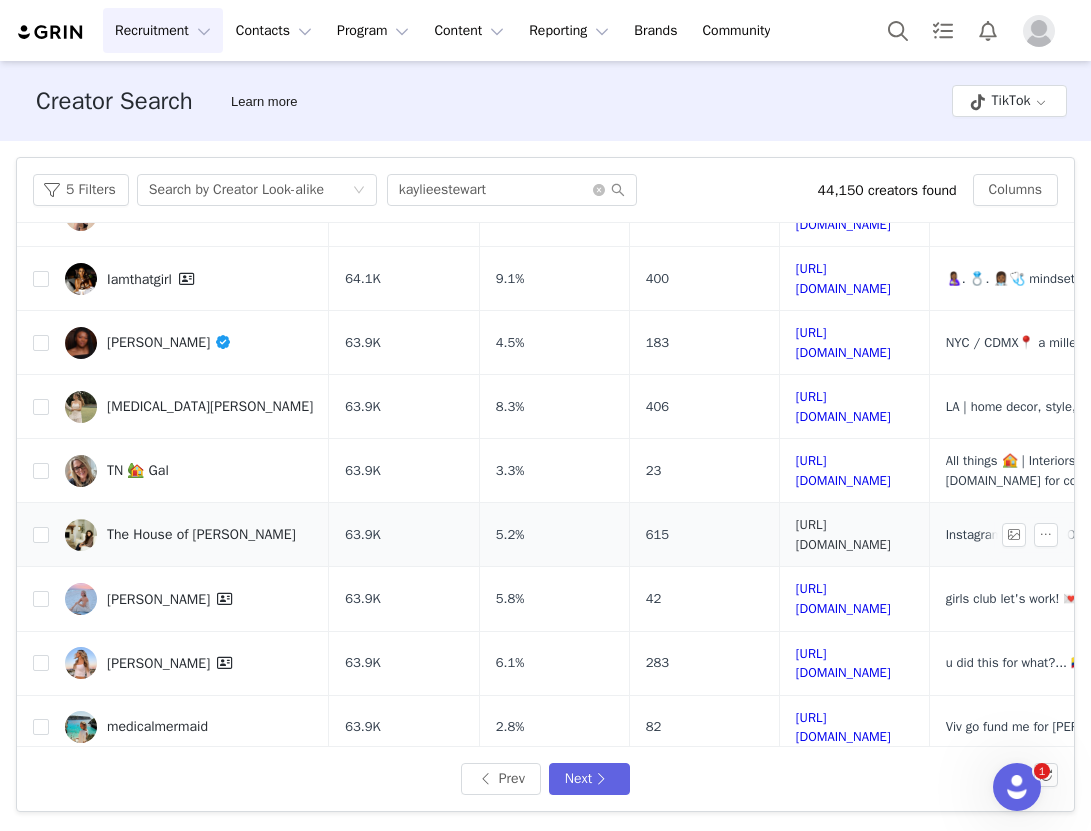 click on "https://www.tiktok.com/share/user/6820389639959479301" at bounding box center [843, 534] 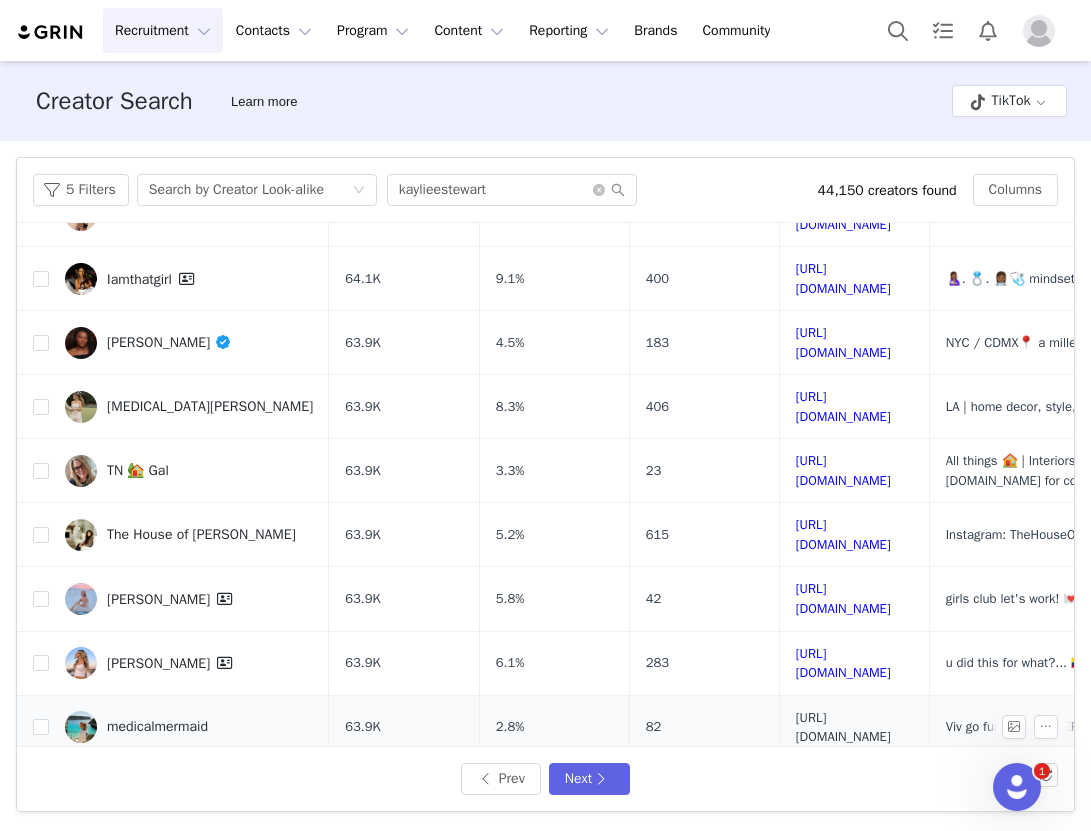 click on "https://www.tiktok.com/share/user/6980817142804022278" at bounding box center [843, 727] 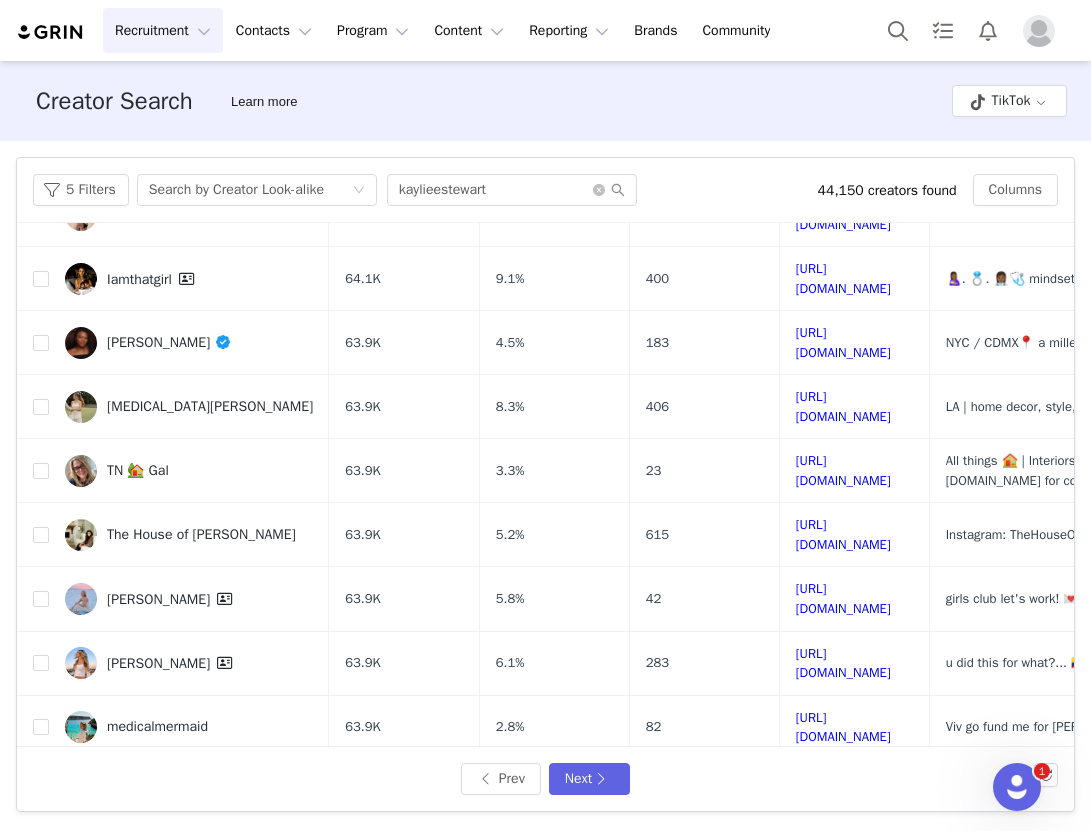 click on "https://www.tiktok.com/share/user/7314120795414955054" at bounding box center [843, 791] 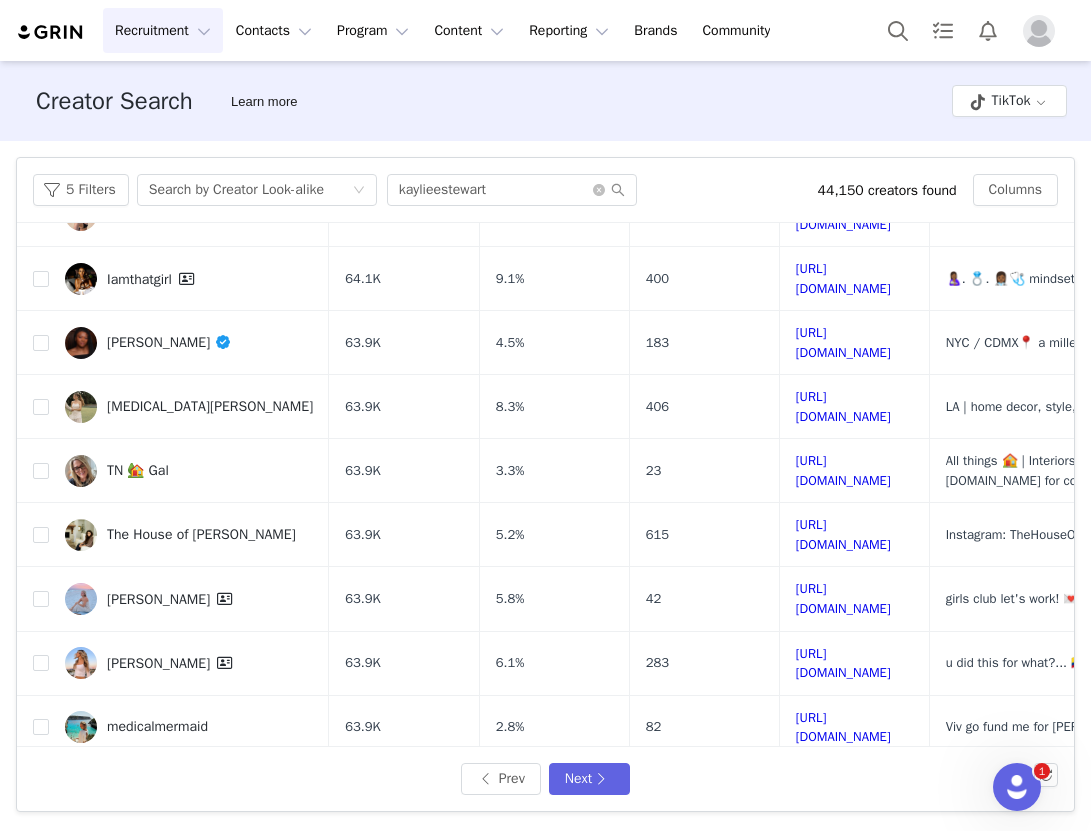 click on "https://www.tiktok.com/share/user/6544447551902892037" at bounding box center [843, 855] 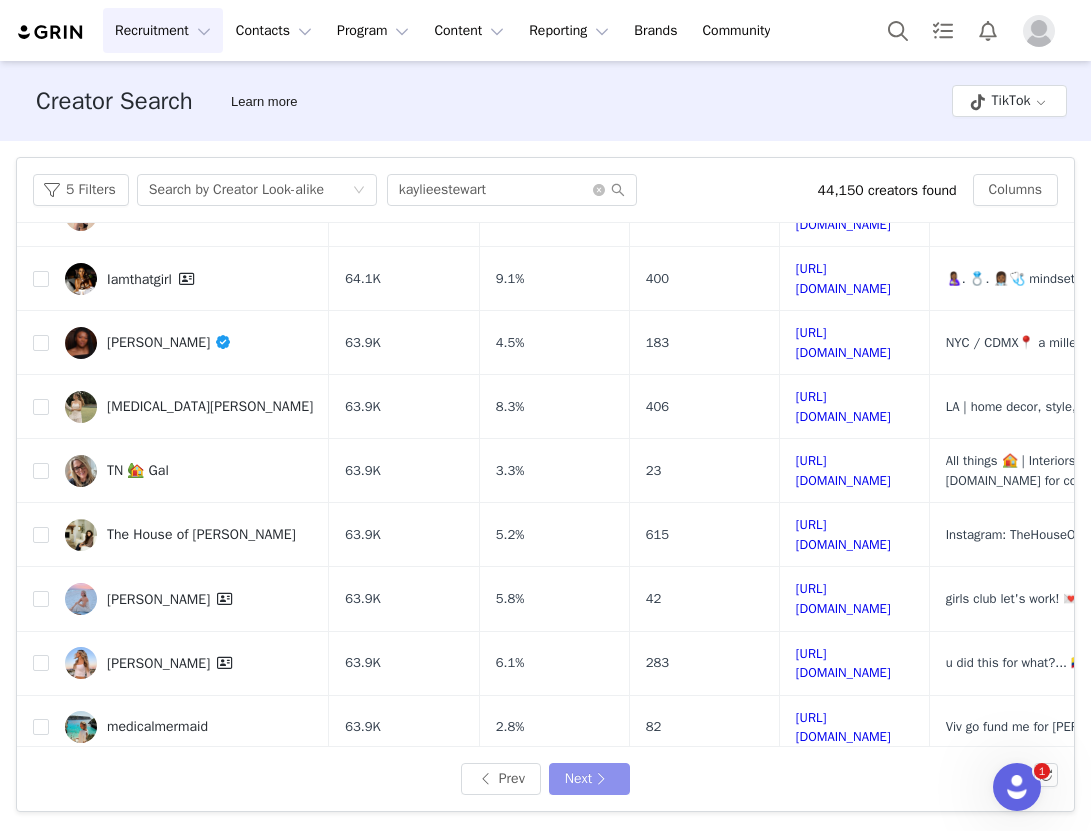 click on "Next" at bounding box center (589, 779) 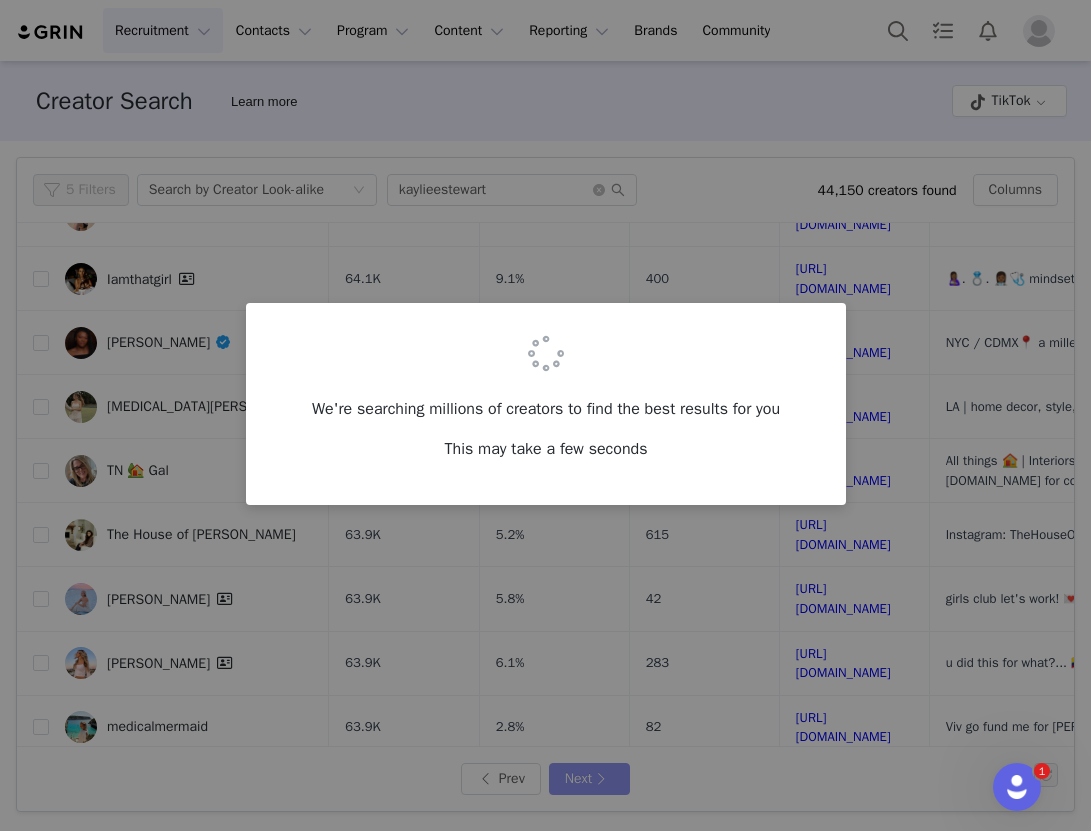 scroll, scrollTop: 0, scrollLeft: 0, axis: both 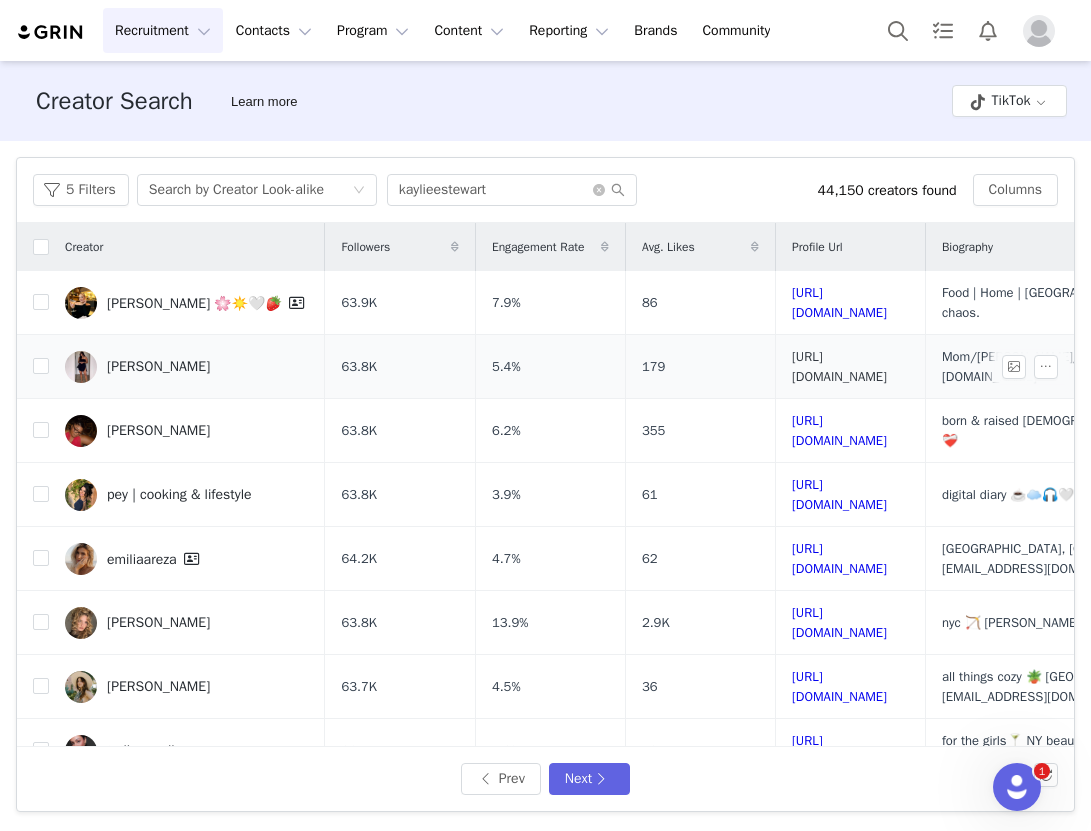 click on "https://www.tiktok.com/share/user/6841321535518852101" at bounding box center [839, 366] 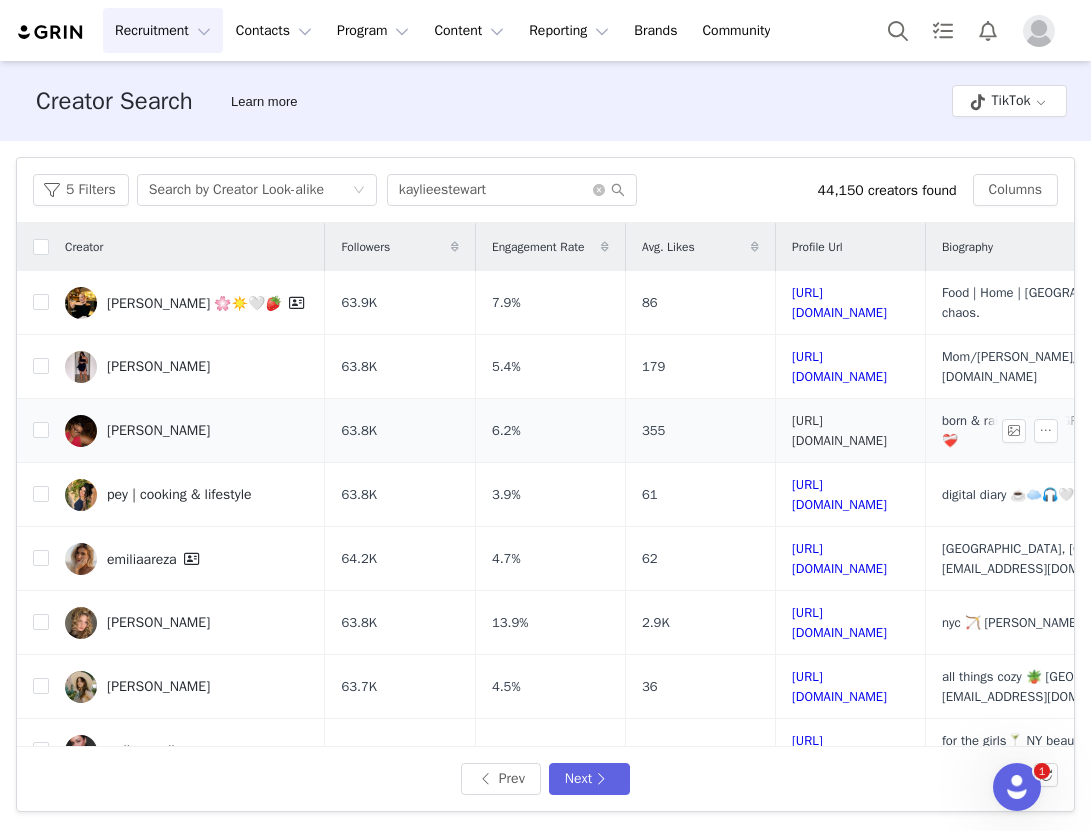 click on "https://www.tiktok.com/share/user/6763617254397084677" at bounding box center (839, 430) 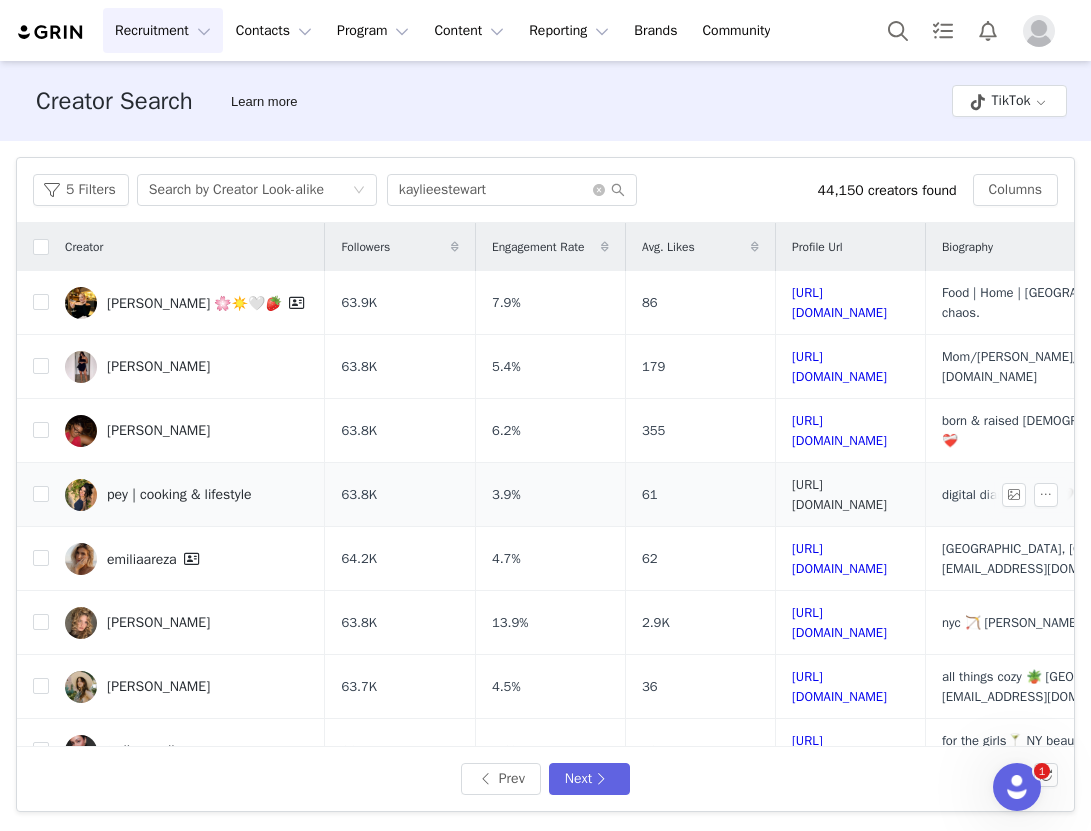 click on "https://www.tiktok.com/share/user/6638214481439014918" at bounding box center (839, 494) 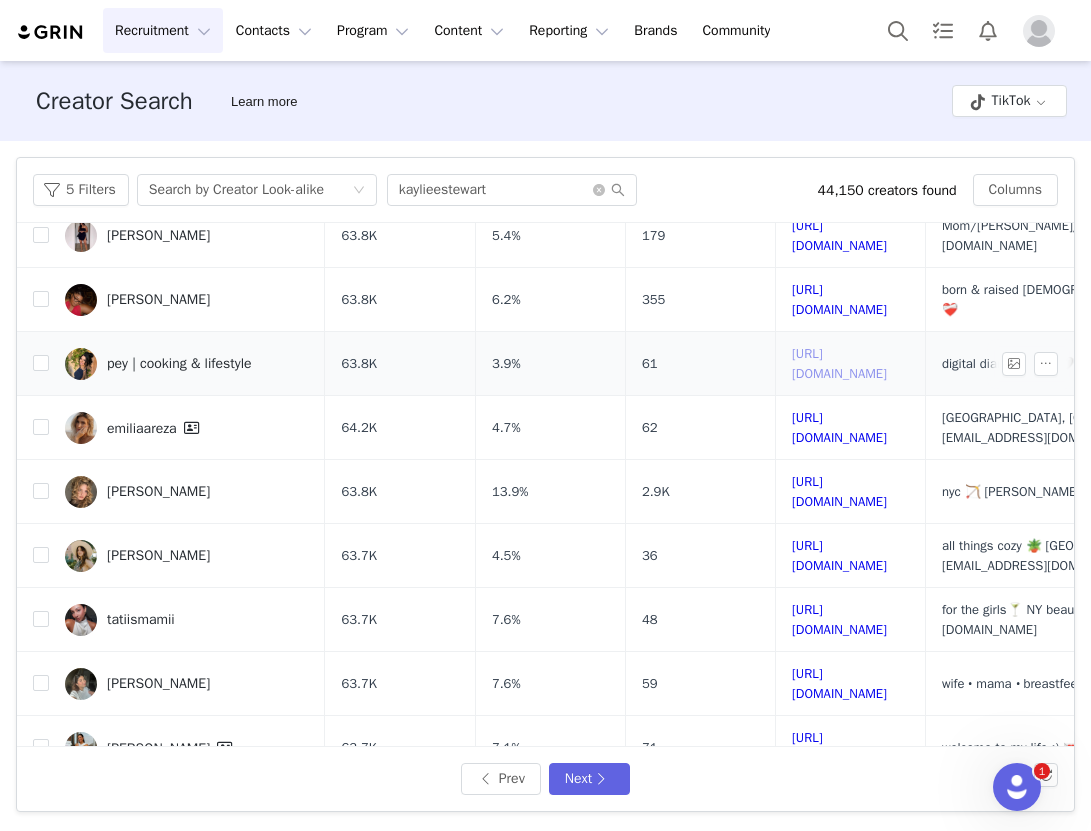 scroll, scrollTop: 132, scrollLeft: 0, axis: vertical 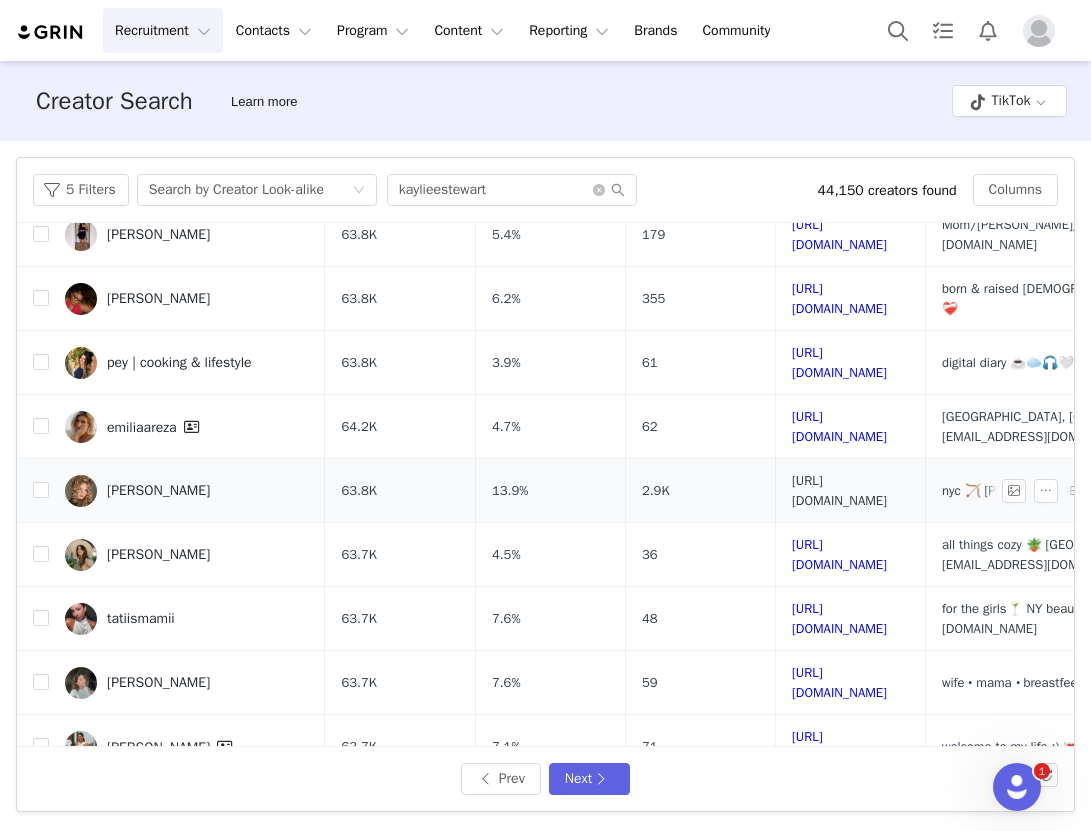 click on "https://www.tiktok.com/share/user/6944354434844509189" at bounding box center [839, 490] 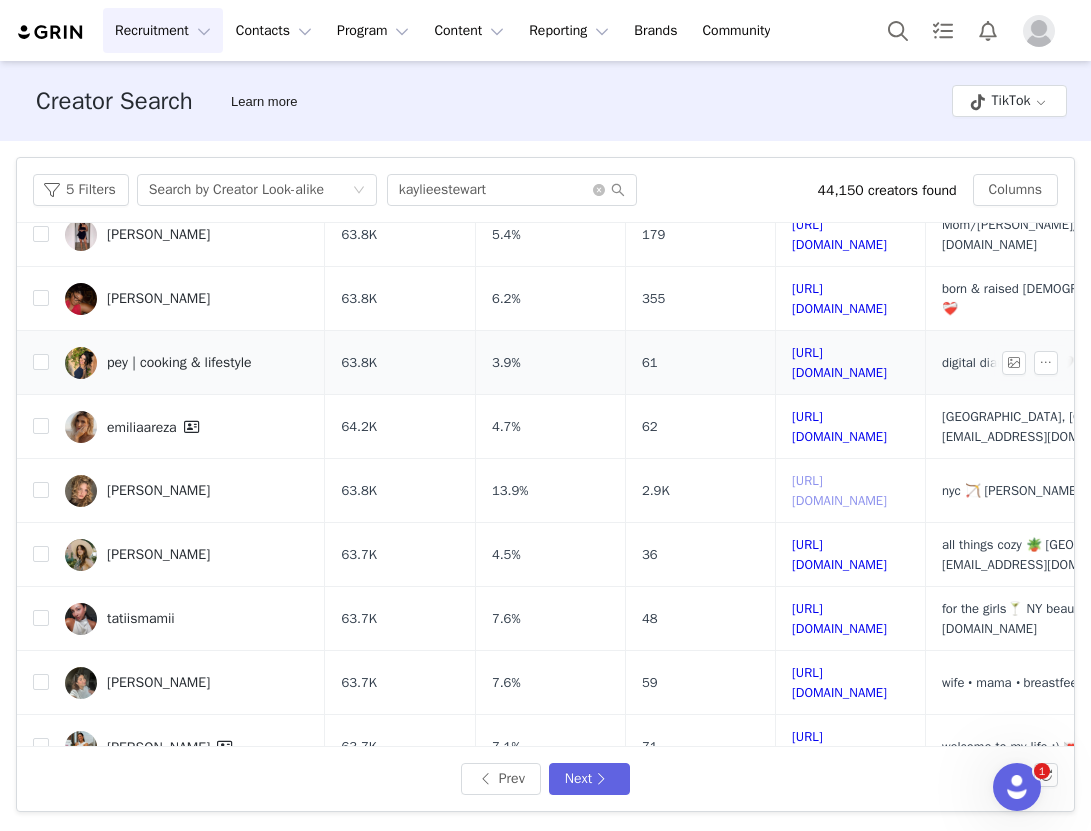 scroll, scrollTop: 212, scrollLeft: 0, axis: vertical 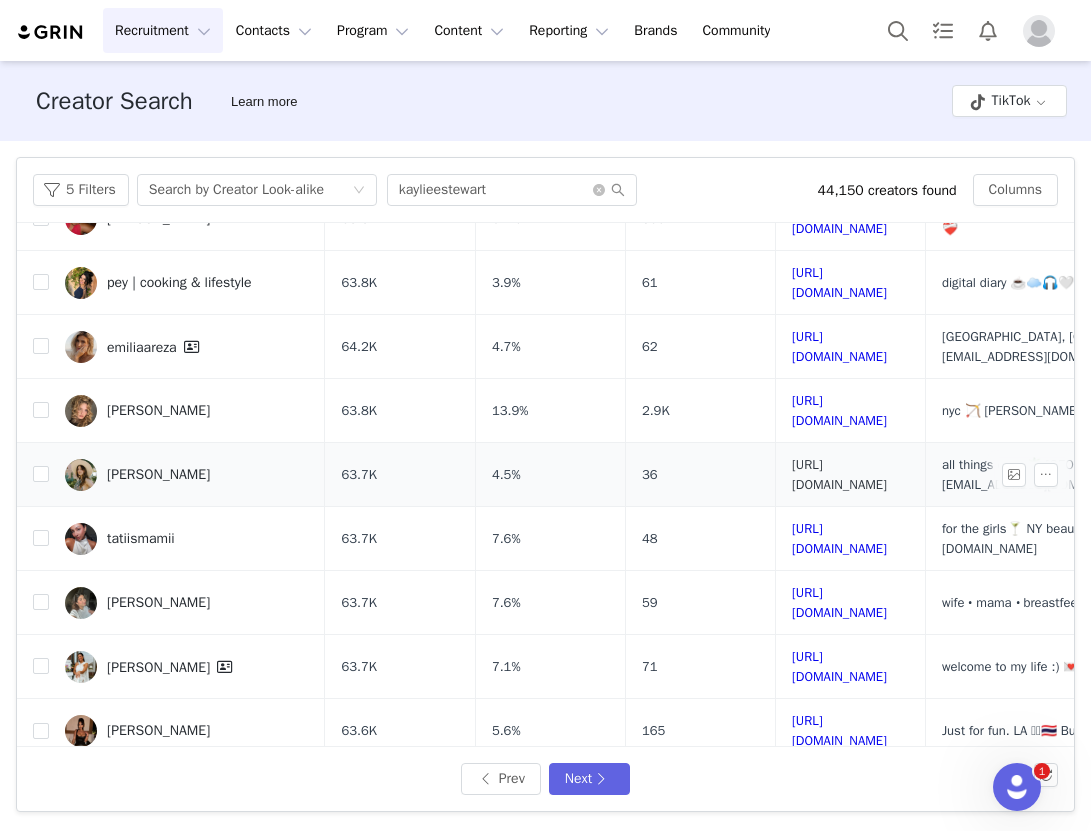 click on "https://www.tiktok.com/share/user/6760804501496611845" at bounding box center (839, 474) 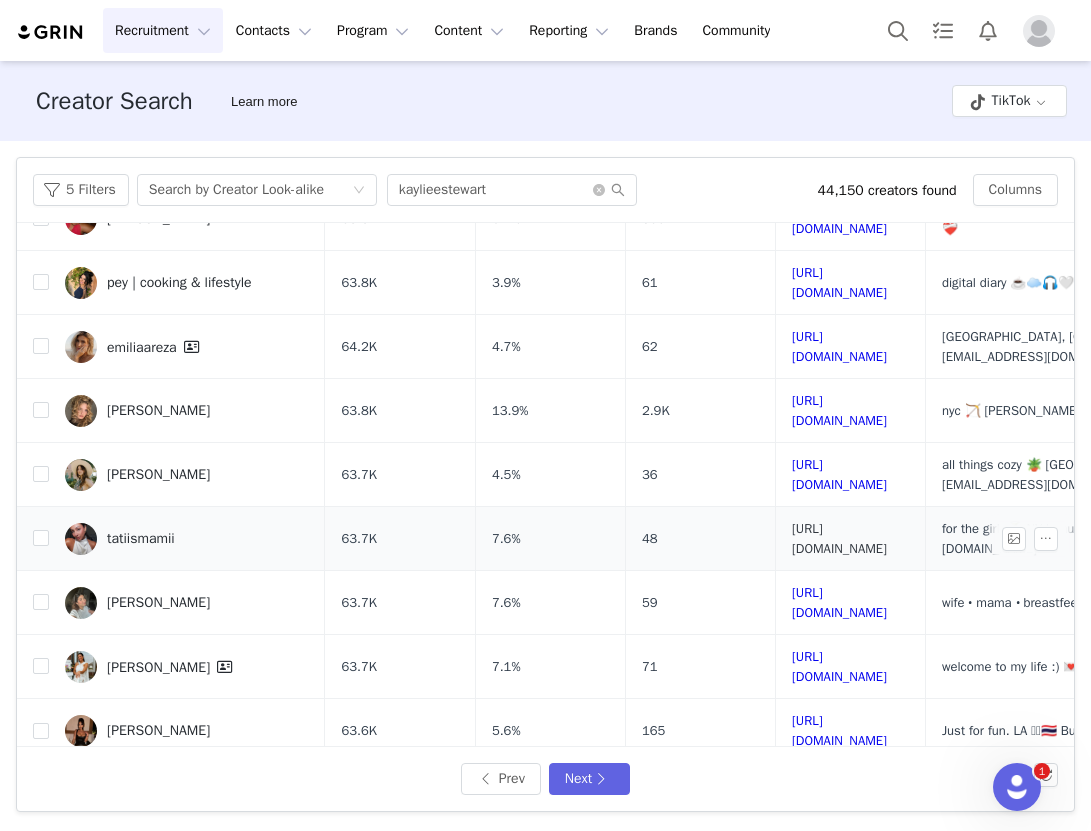 click on "https://www.tiktok.com/share/user/6815652622167852038" at bounding box center (839, 538) 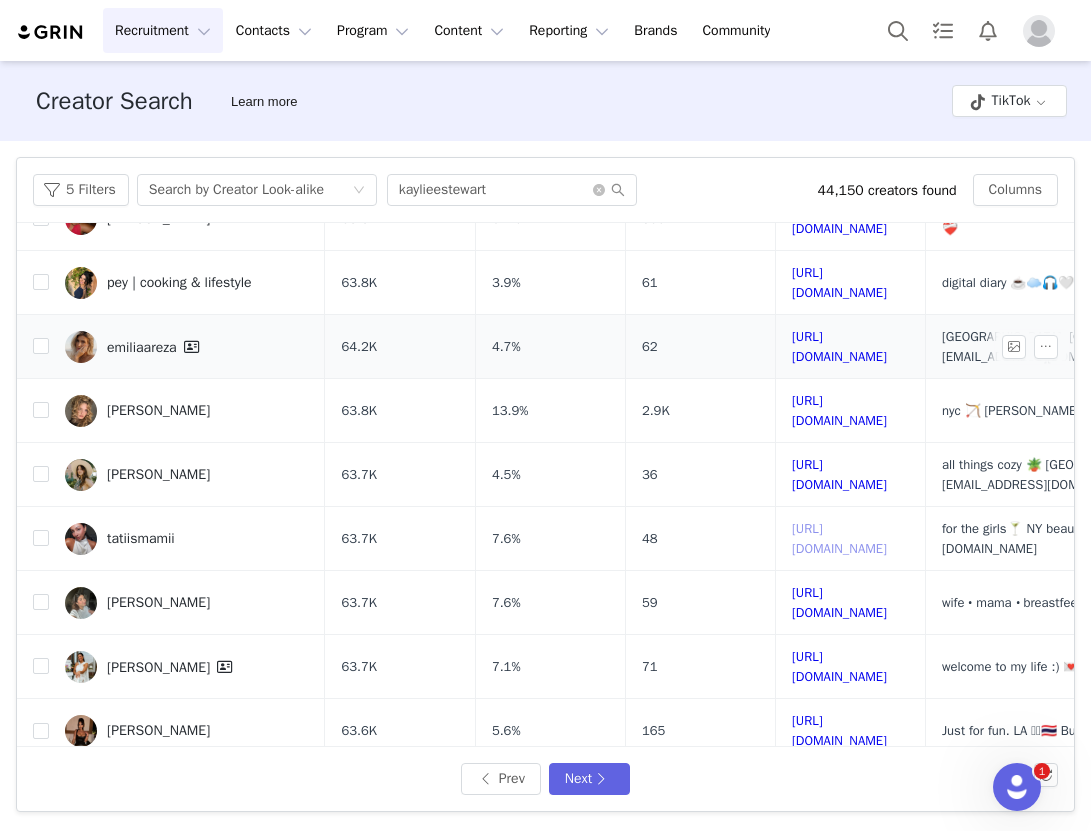 scroll, scrollTop: 380, scrollLeft: 0, axis: vertical 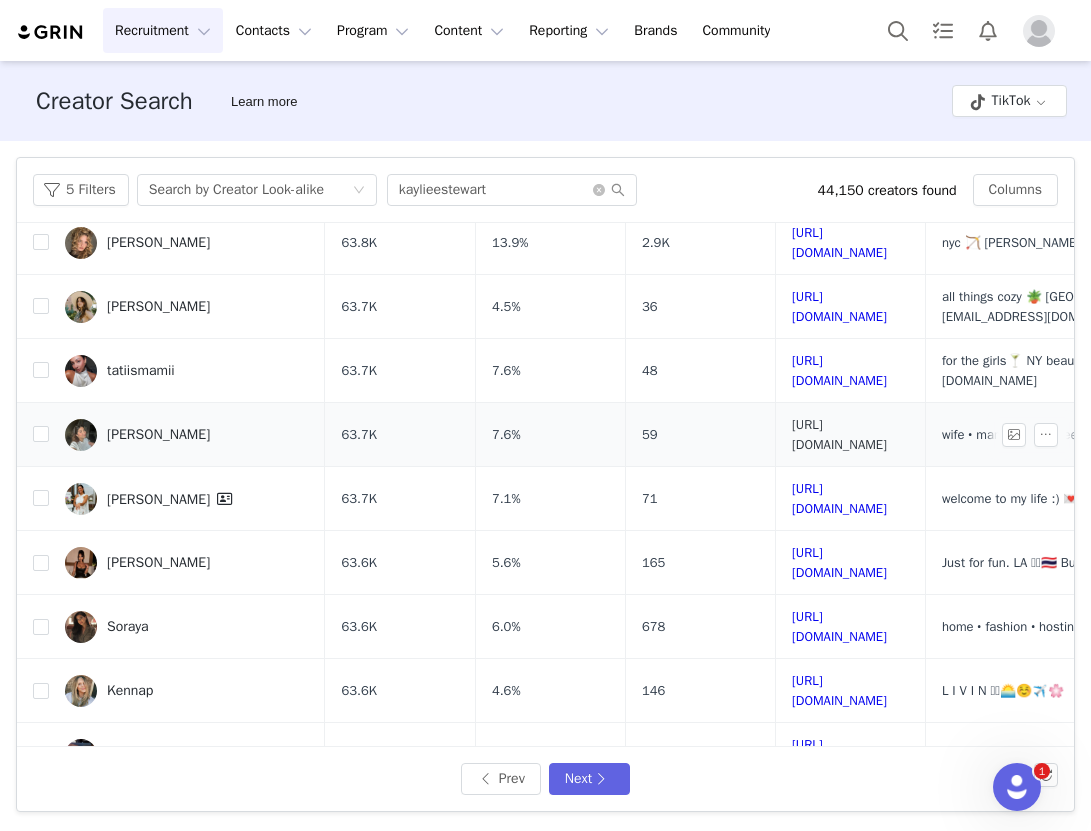 click on "https://www.tiktok.com/share/user/5809054" at bounding box center [839, 434] 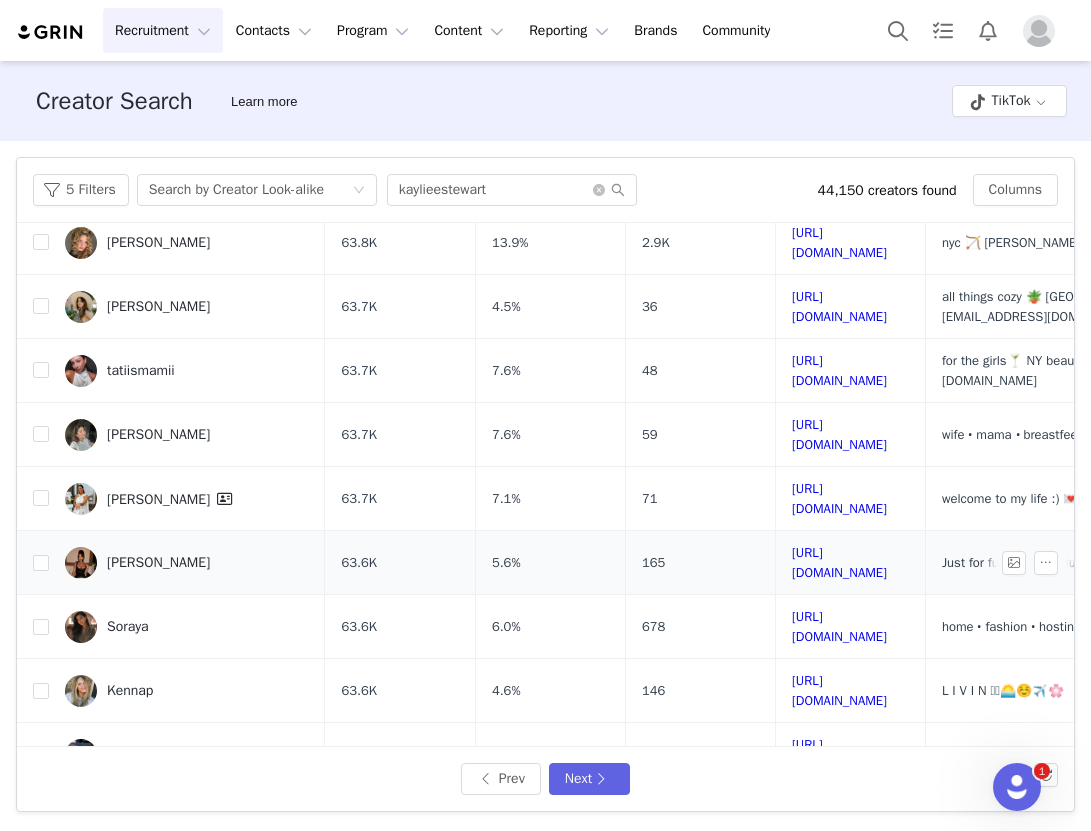 click on "https://www.tiktok.com/share/user/6770716407703618565" at bounding box center [850, 563] 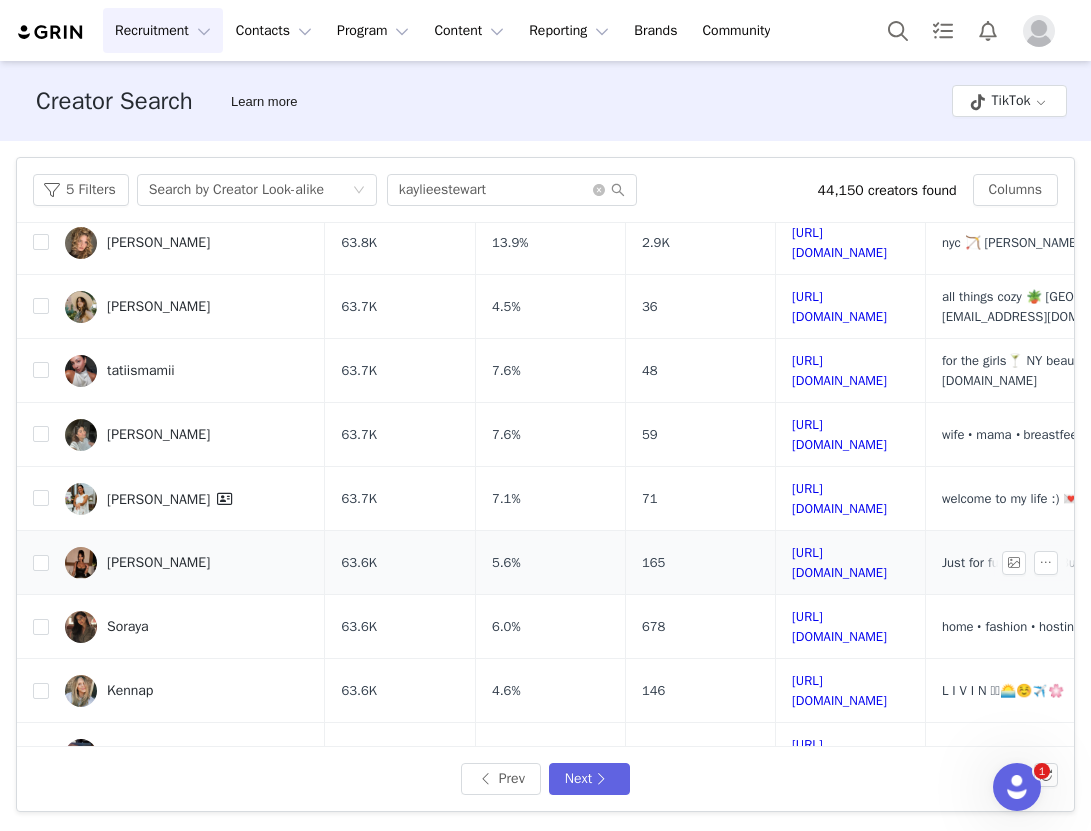 click on "https://www.tiktok.com/share/user/6770716407703618565" at bounding box center [850, 563] 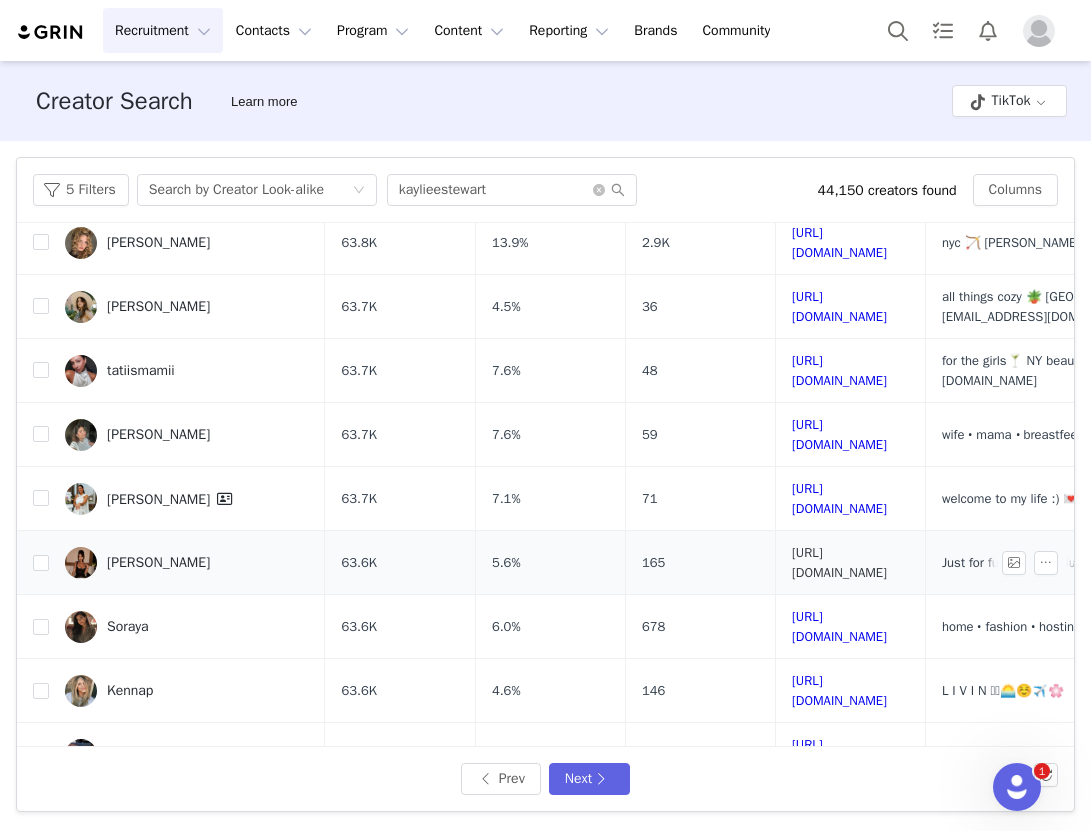 click on "https://www.tiktok.com/share/user/6770716407703618565" at bounding box center [839, 562] 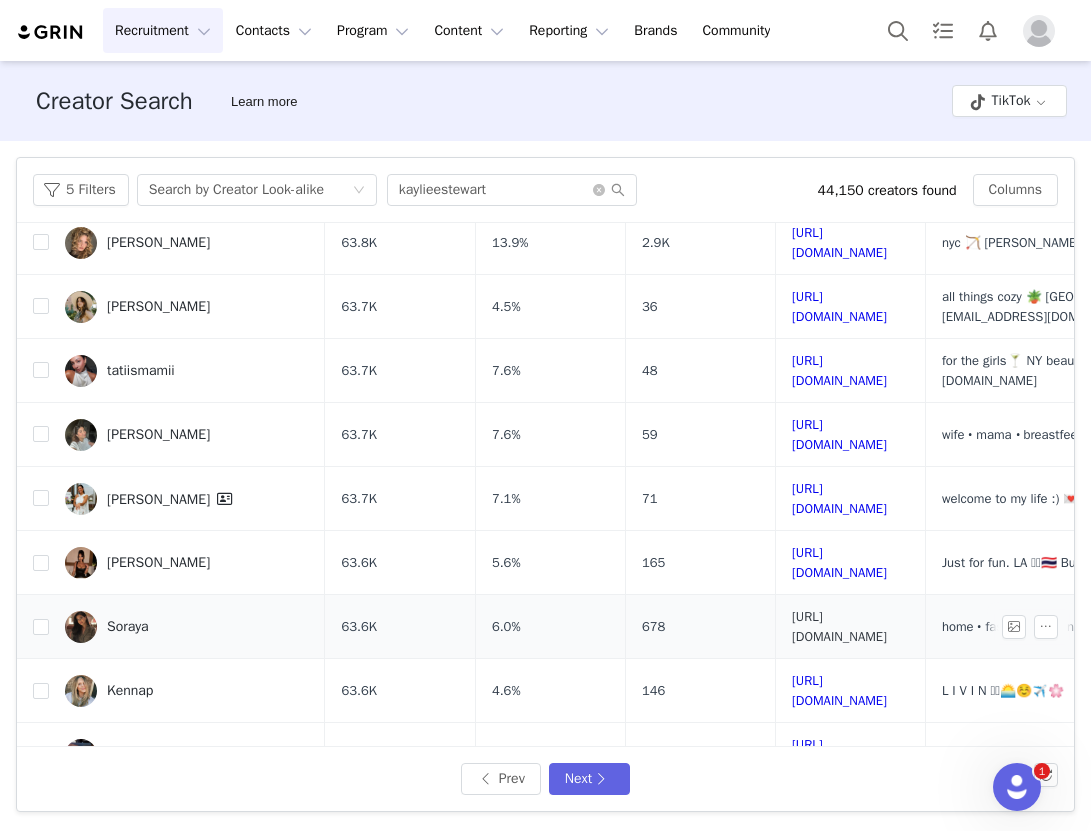 click on "https://www.tiktok.com/share/user/6807192985626182661" at bounding box center (839, 626) 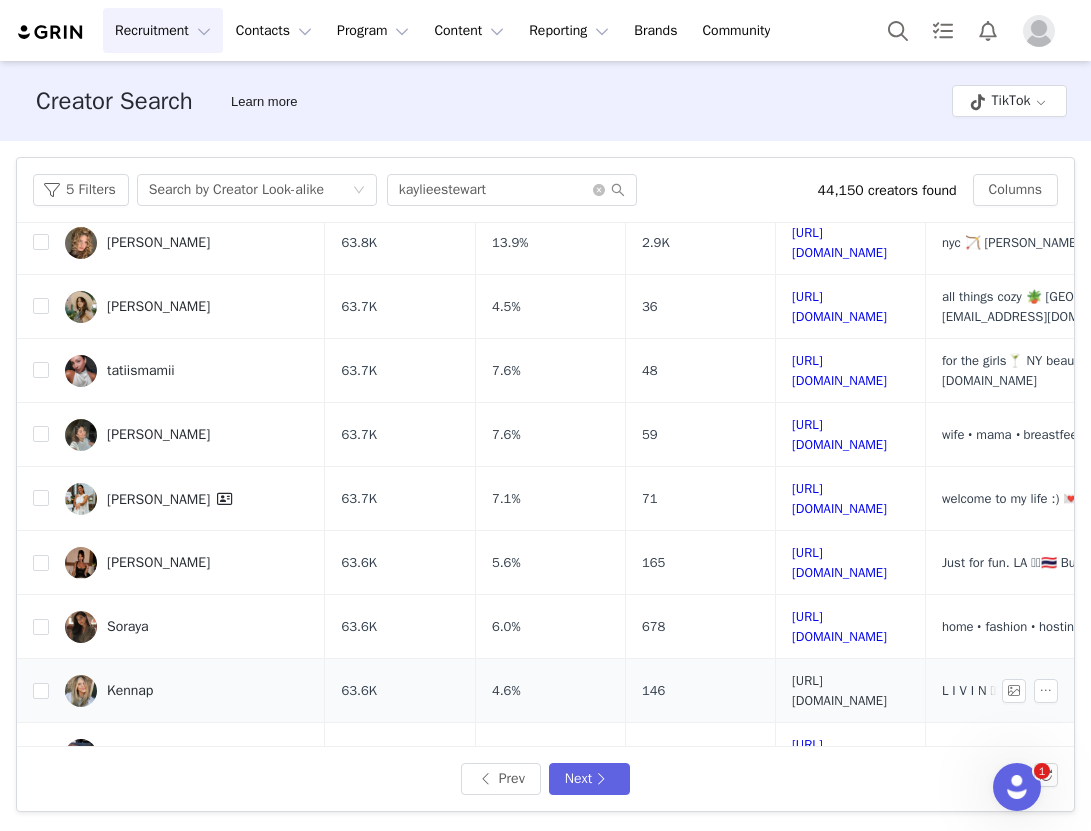 click on "https://www.tiktok.com/share/user/6731393707114054662" at bounding box center [839, 690] 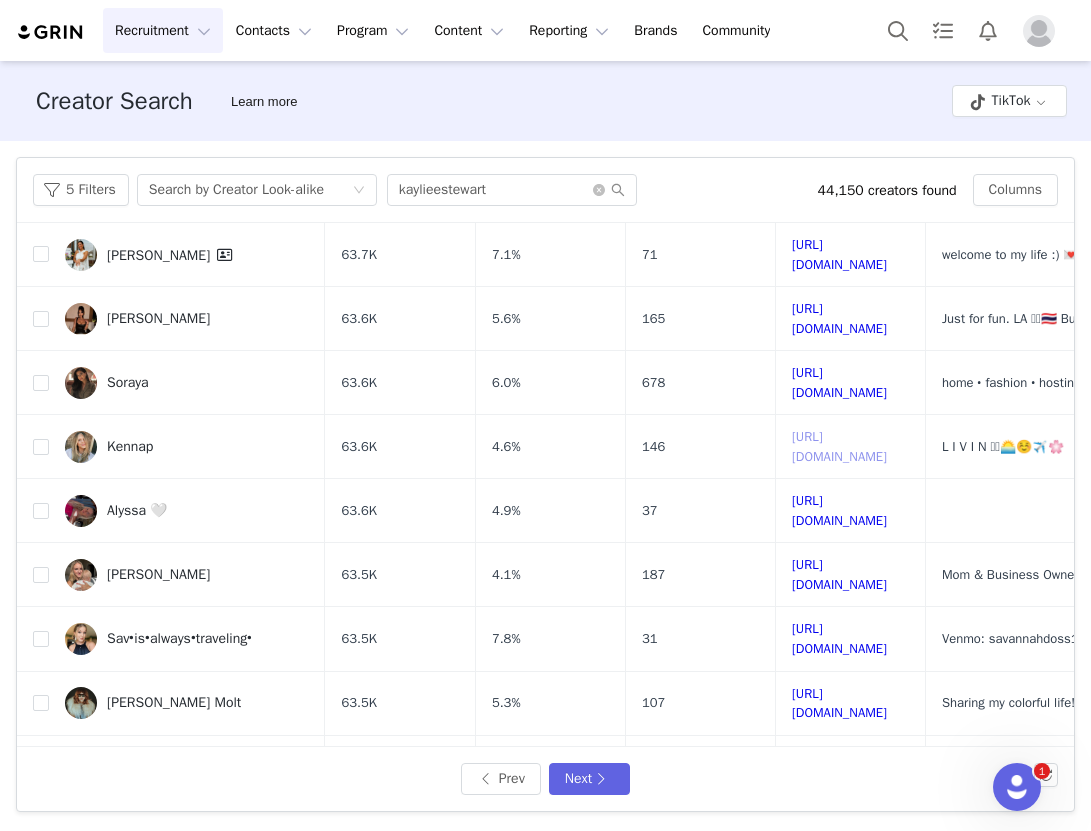 scroll, scrollTop: 643, scrollLeft: 0, axis: vertical 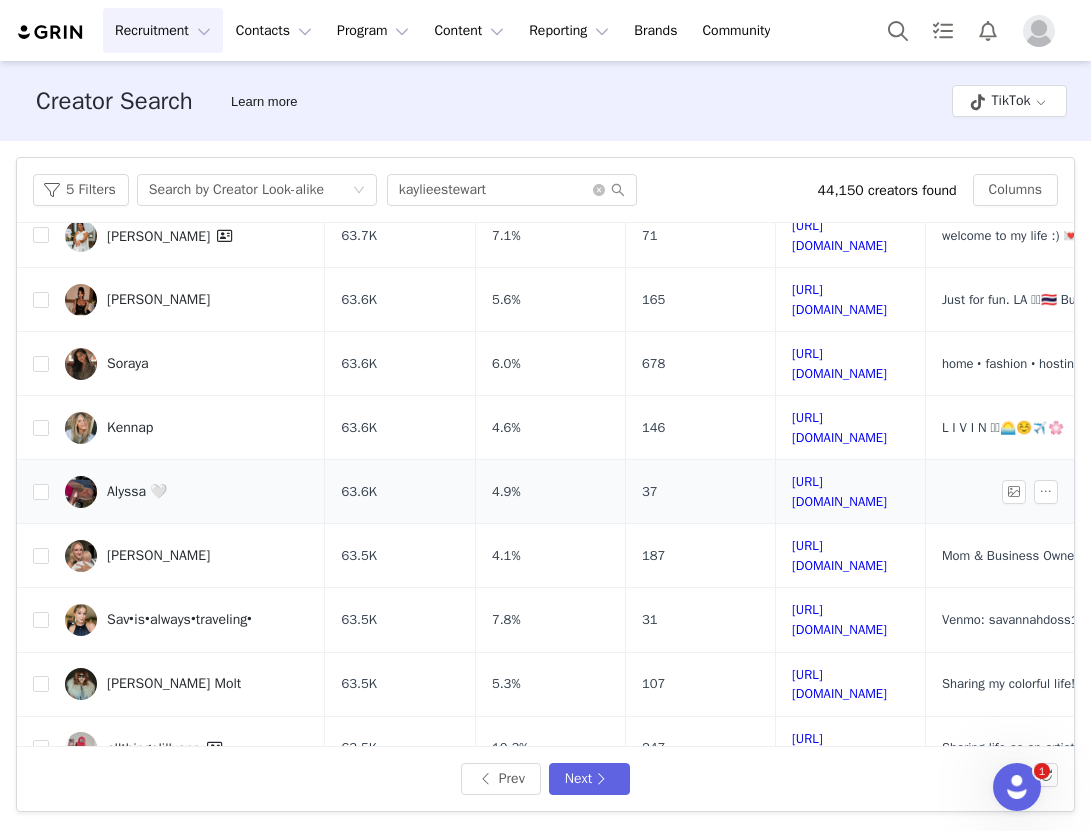 click on "https://www.tiktok.com/share/user/6730657890426455045" at bounding box center (850, 492) 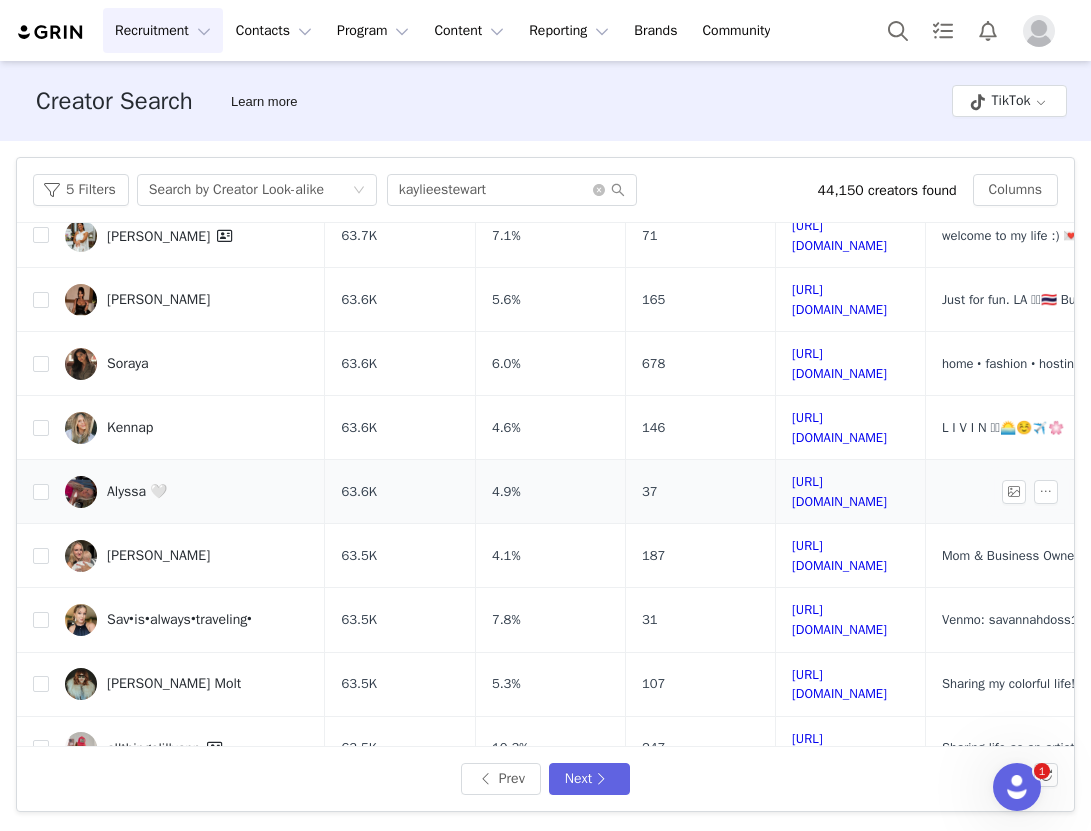 click on "https://www.tiktok.com/share/user/6730657890426455045" at bounding box center (850, 492) 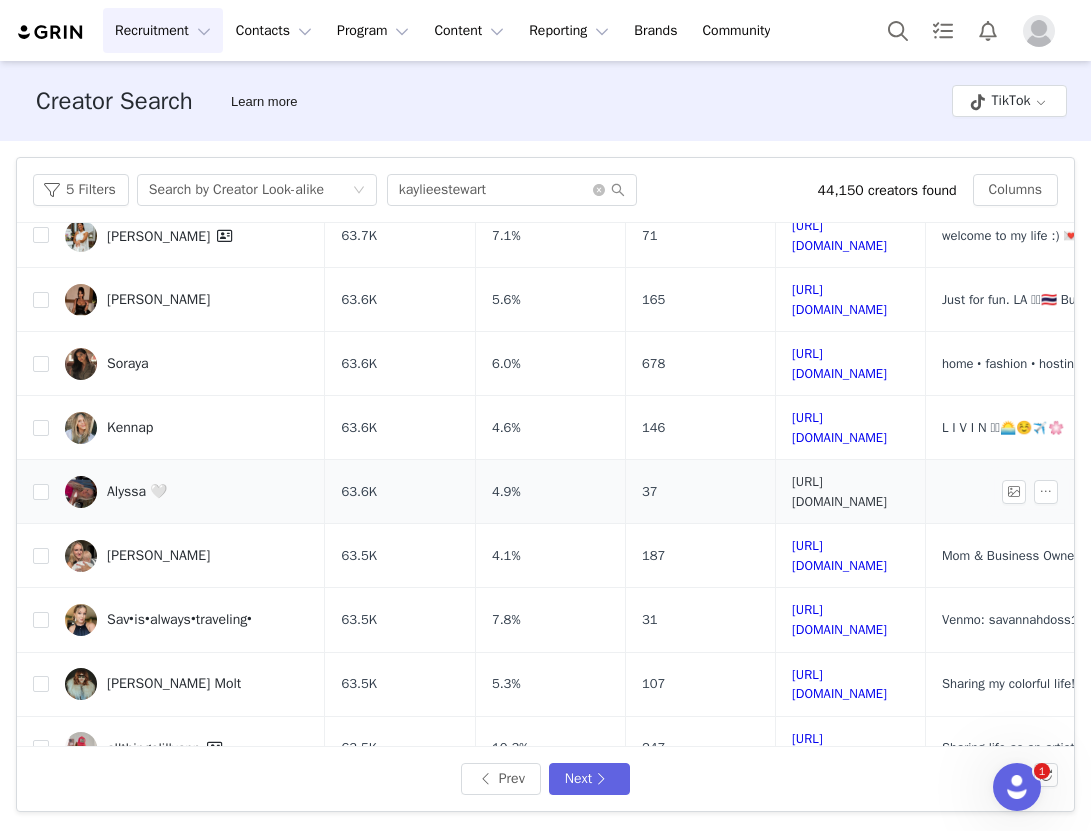 click on "https://www.tiktok.com/share/user/6730657890426455045" at bounding box center (839, 491) 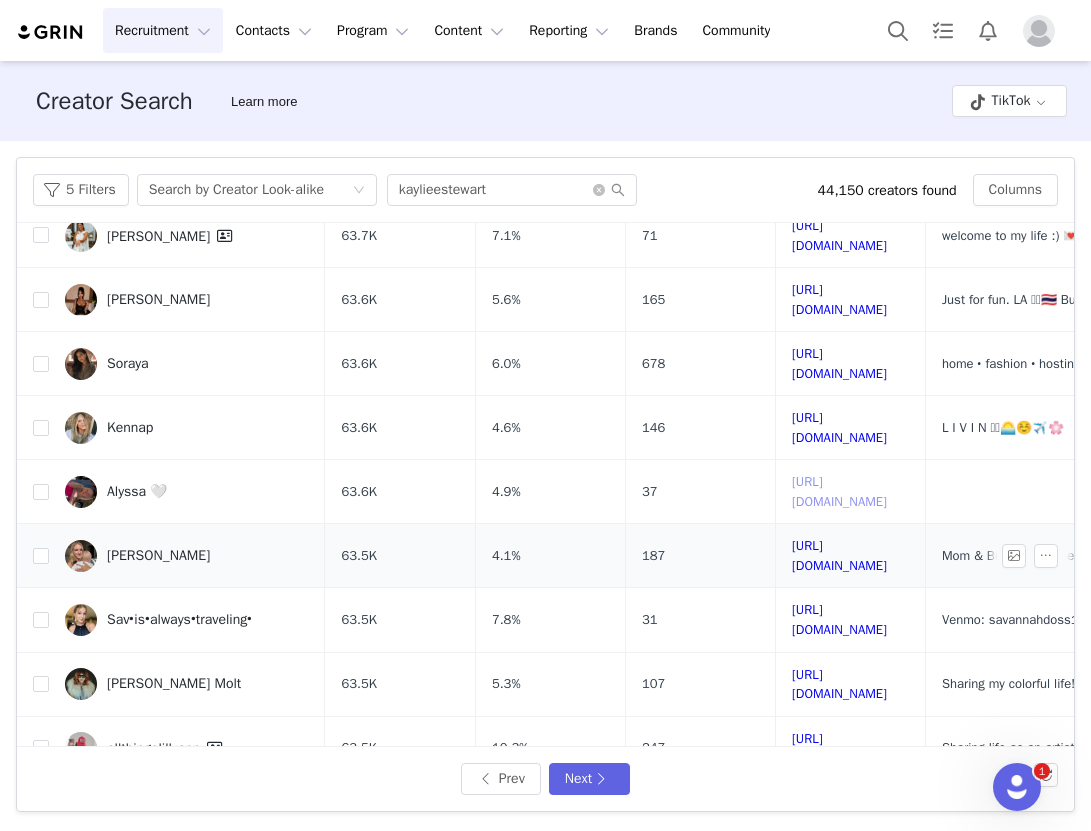 scroll, scrollTop: 678, scrollLeft: 0, axis: vertical 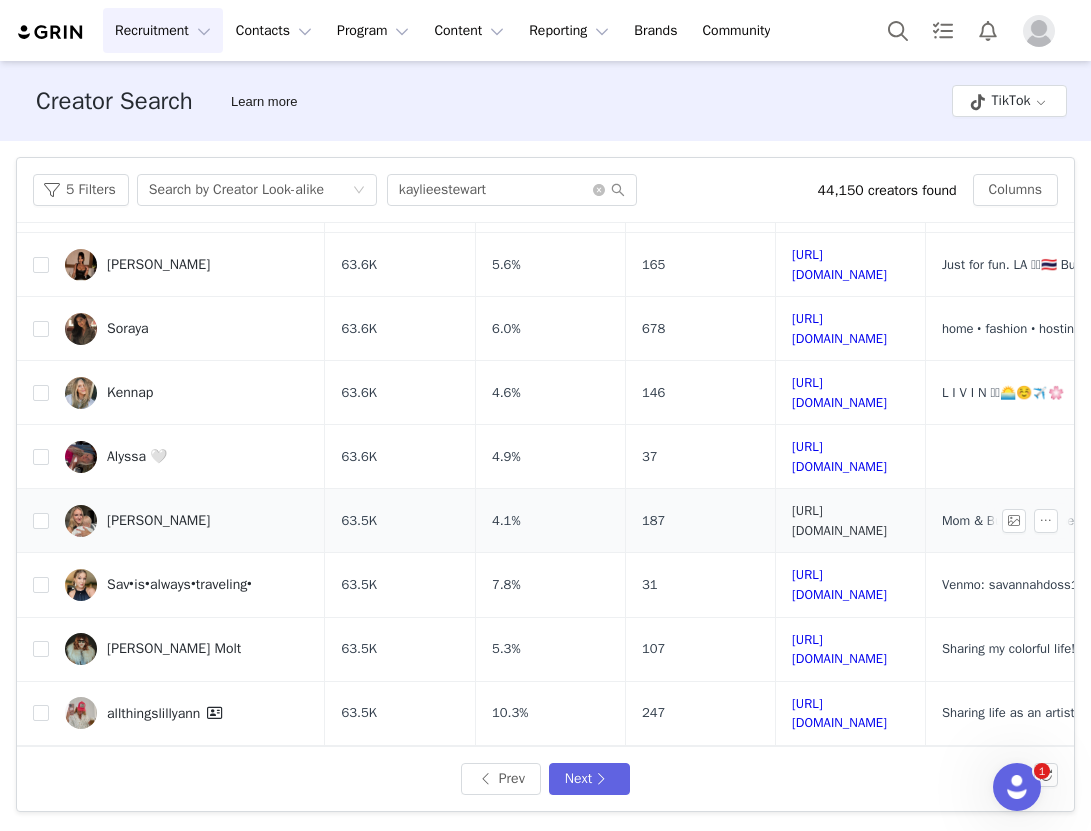 click on "https://www.tiktok.com/share/user/6818983678804395013" at bounding box center (839, 520) 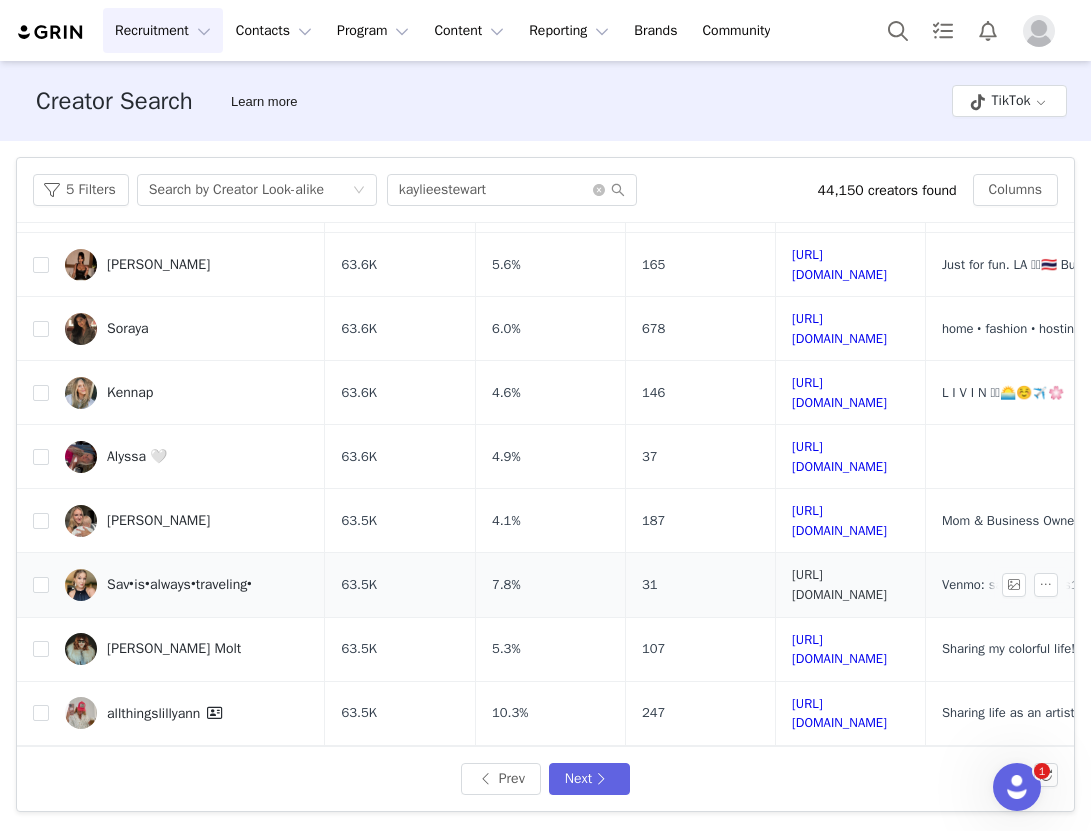 click on "https://www.tiktok.com/share/user/6646155403225513990" at bounding box center [839, 584] 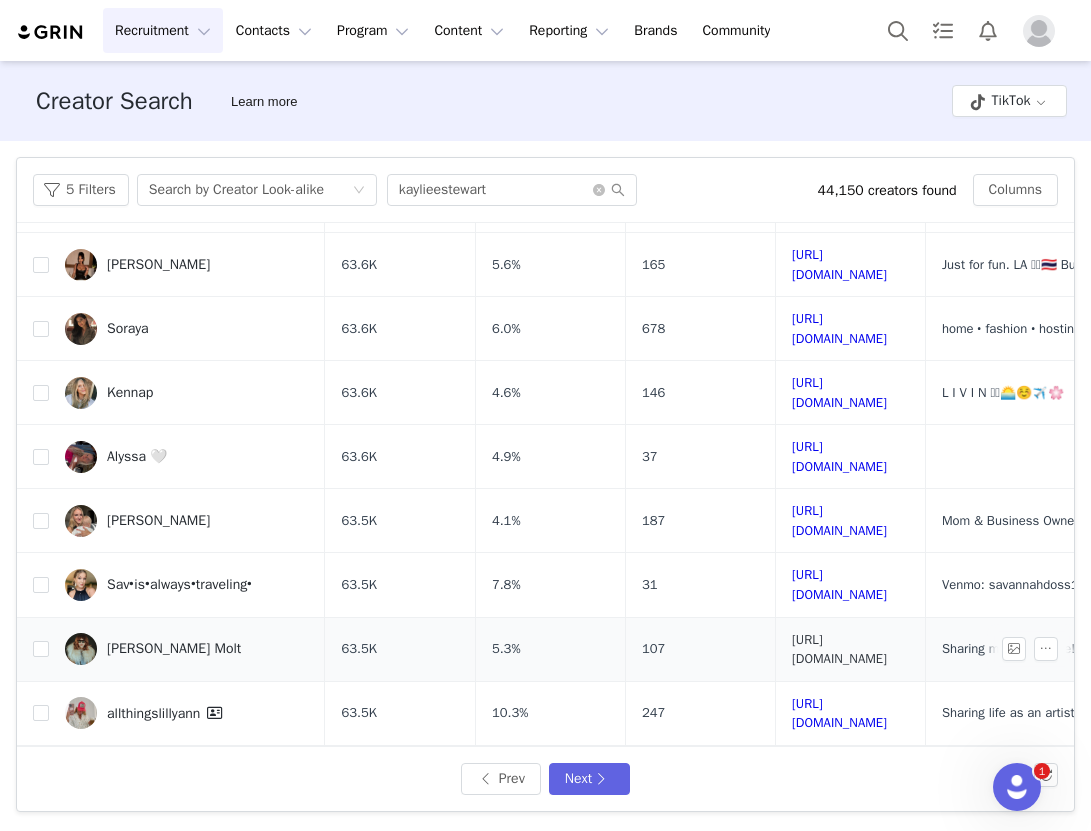 click on "https://www.tiktok.com/share/user/8293739" at bounding box center [839, 649] 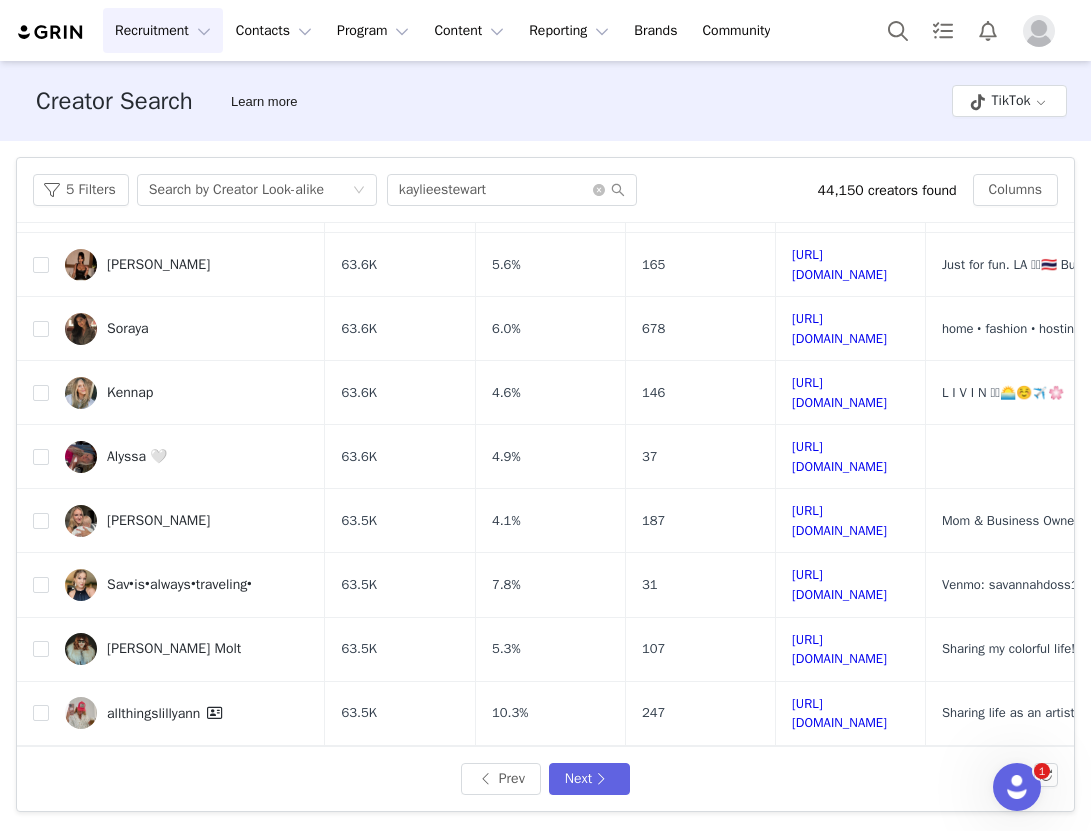click on "https://www.tiktok.com/share/user/6798309248210174981" at bounding box center (850, 841) 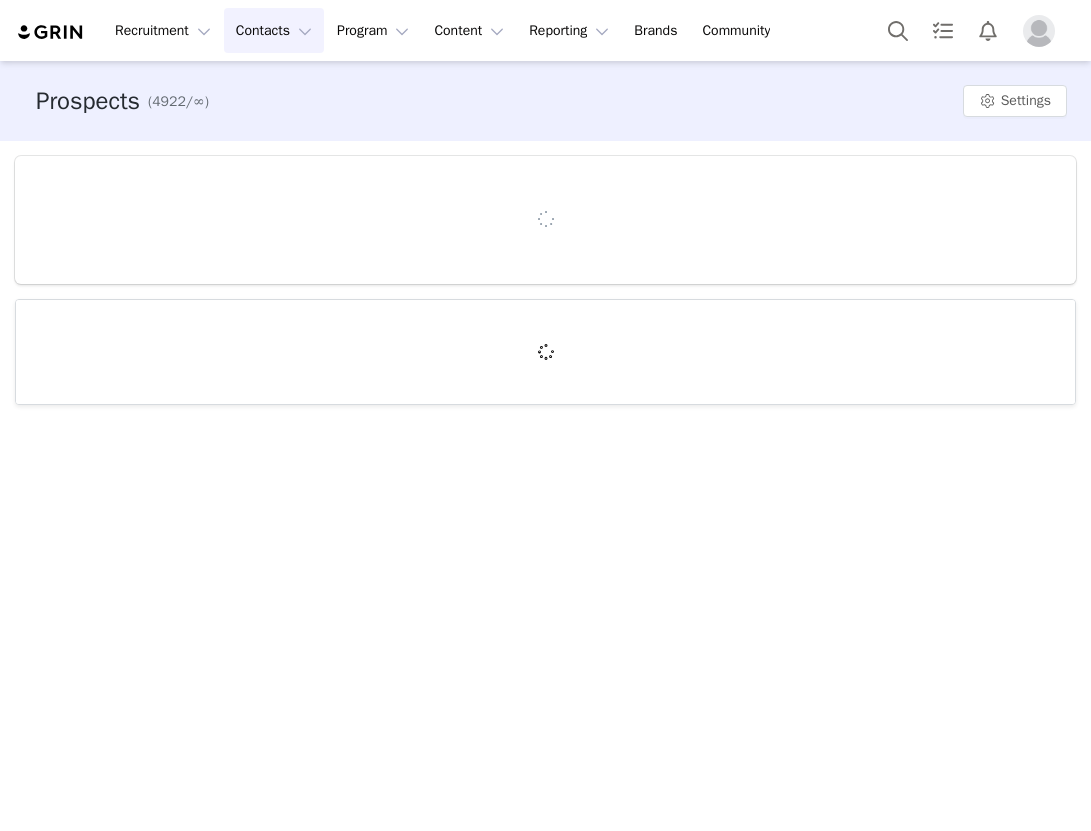scroll, scrollTop: 0, scrollLeft: 0, axis: both 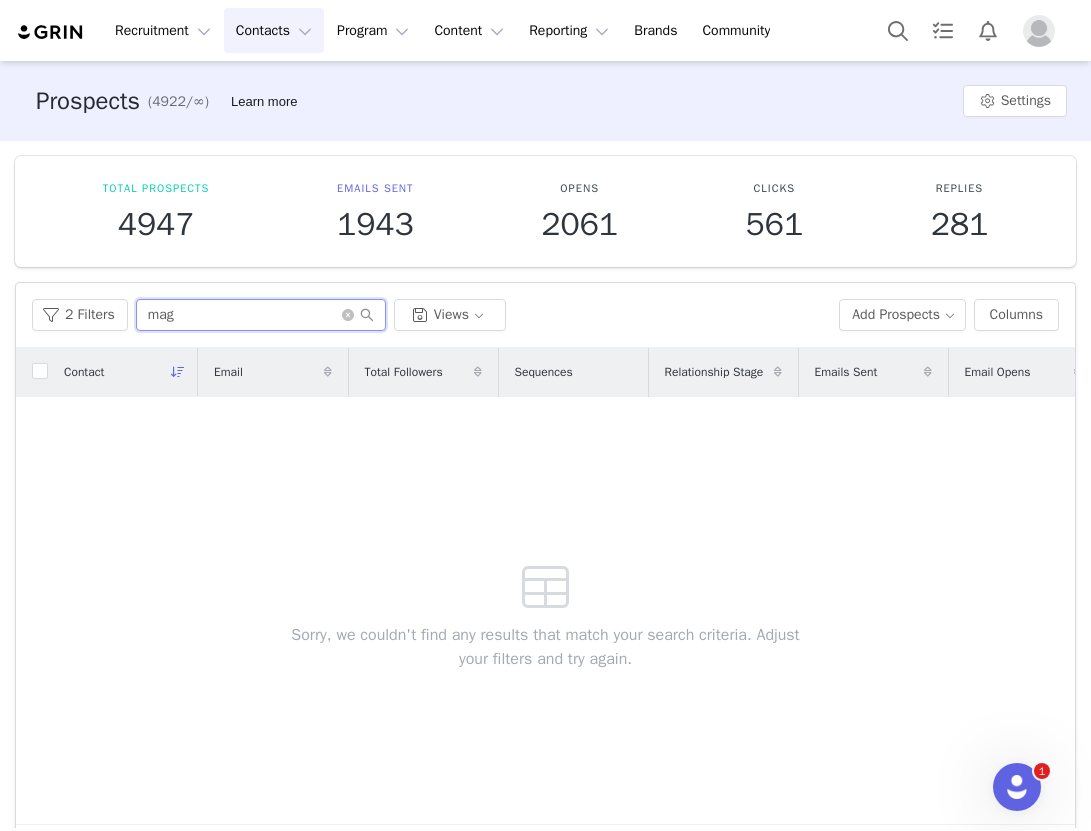 click on "mag" at bounding box center [261, 315] 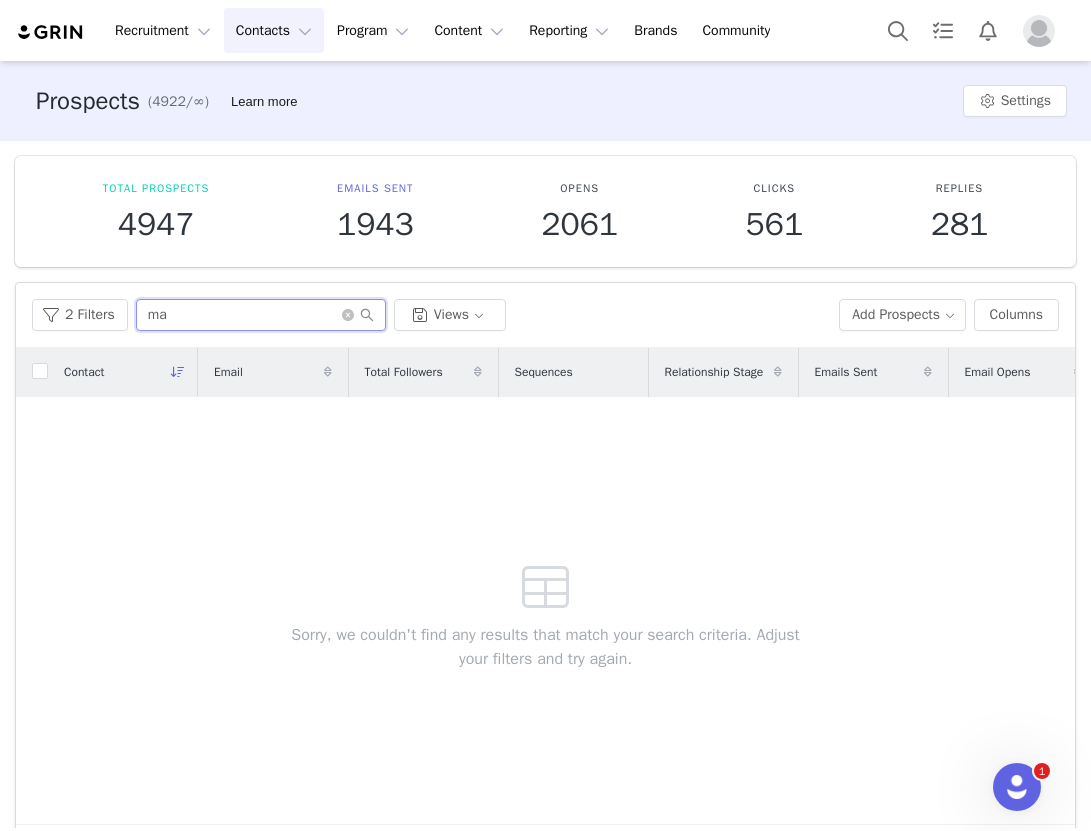 type on "mag" 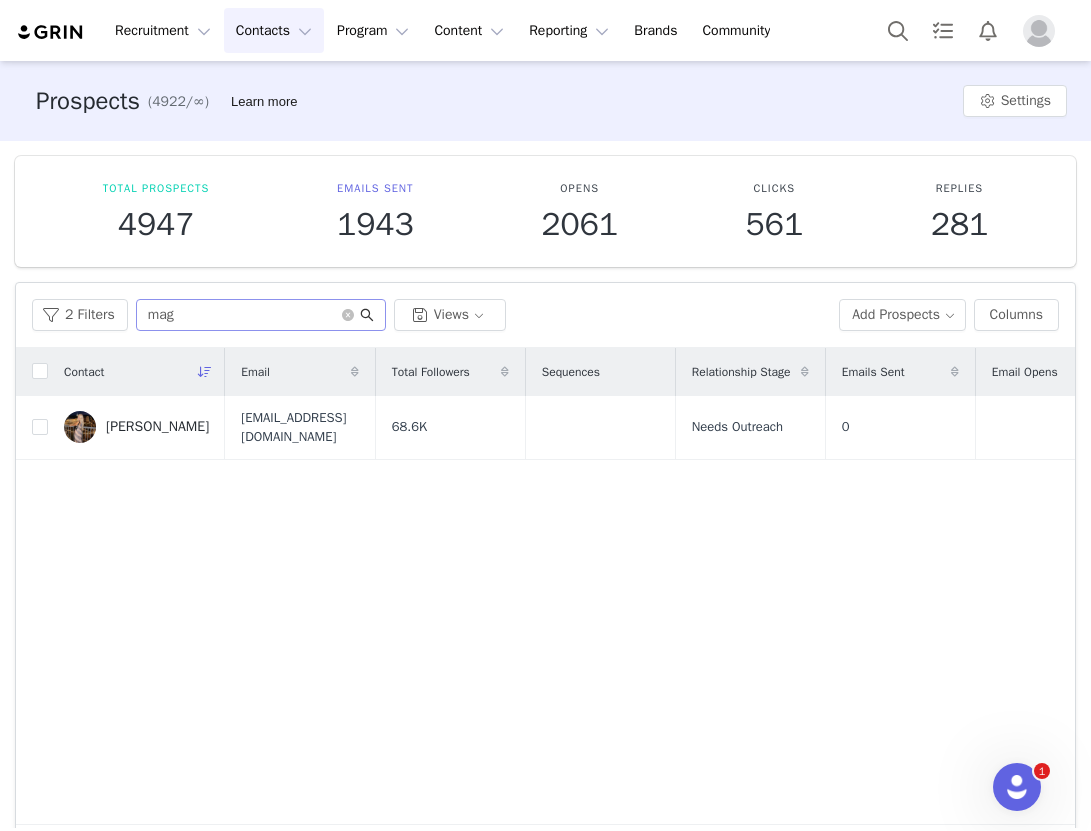 click 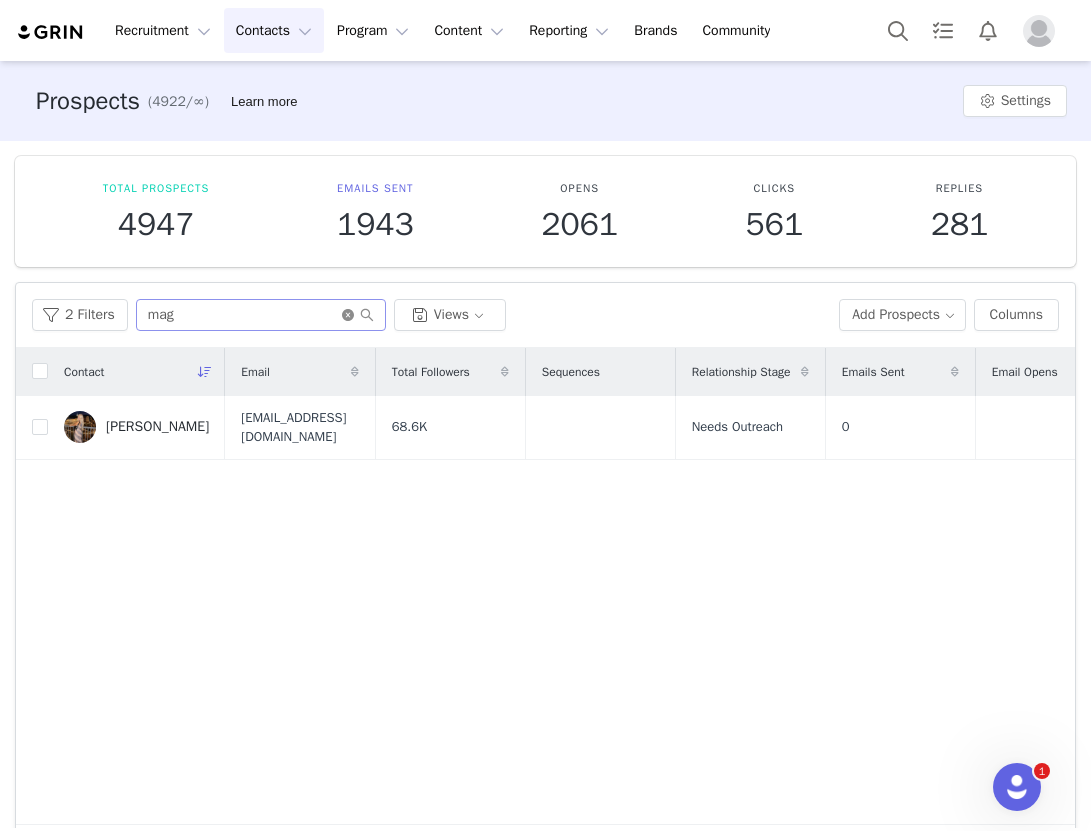 click 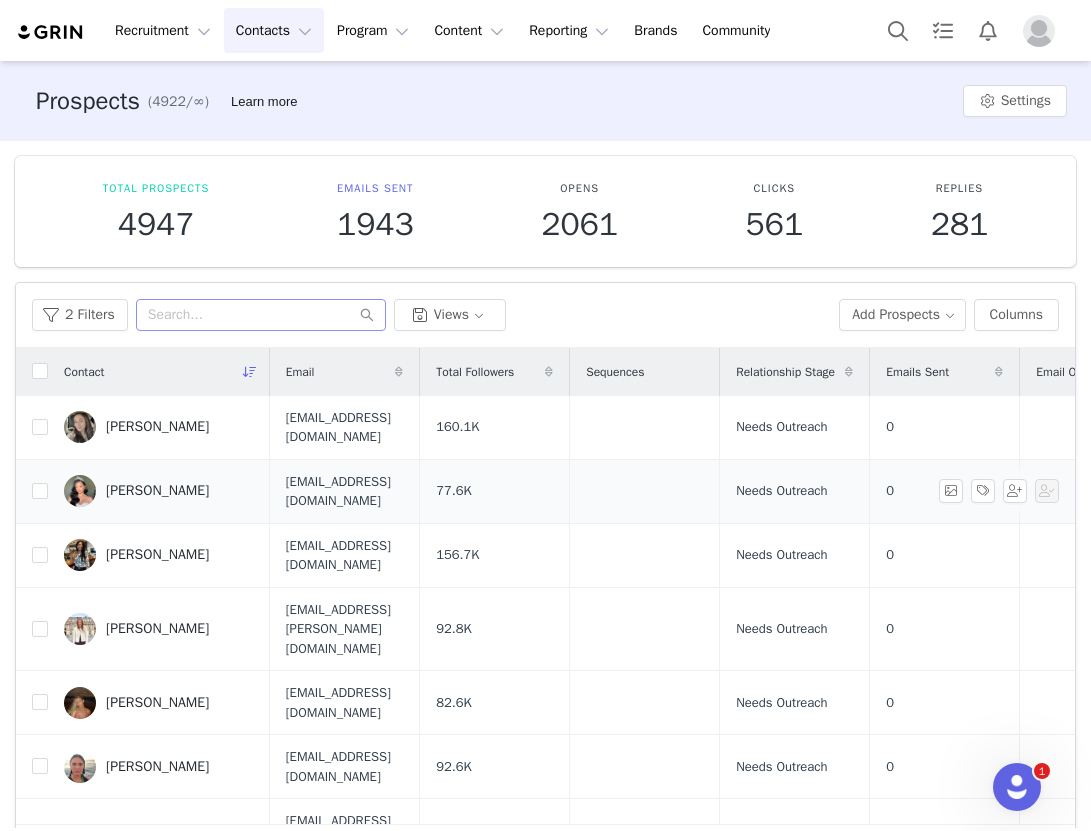 scroll, scrollTop: 1452, scrollLeft: 0, axis: vertical 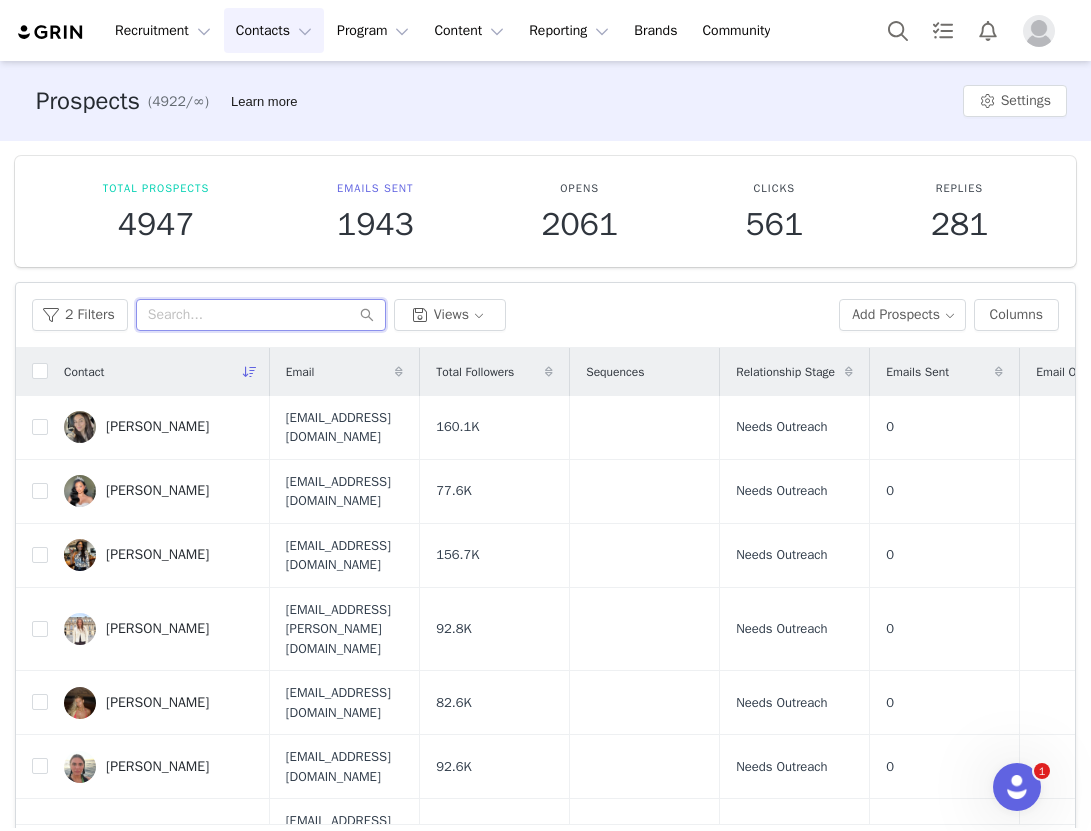 click at bounding box center (261, 315) 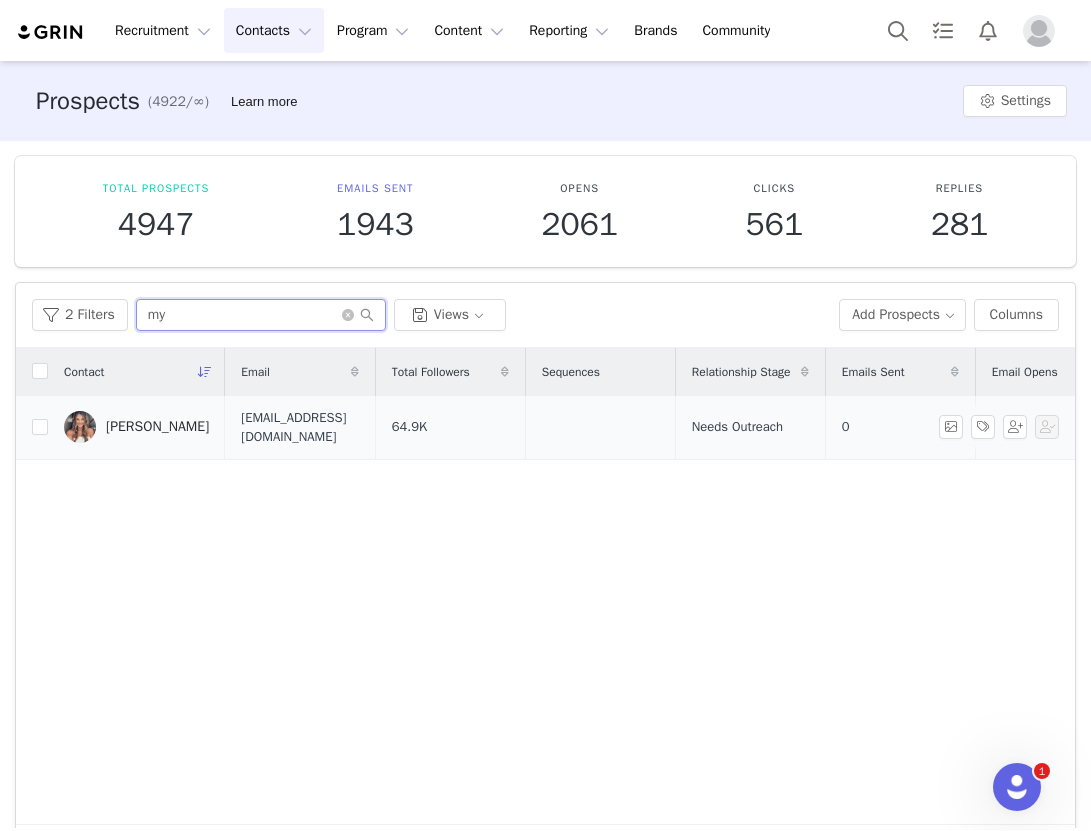 type on "my" 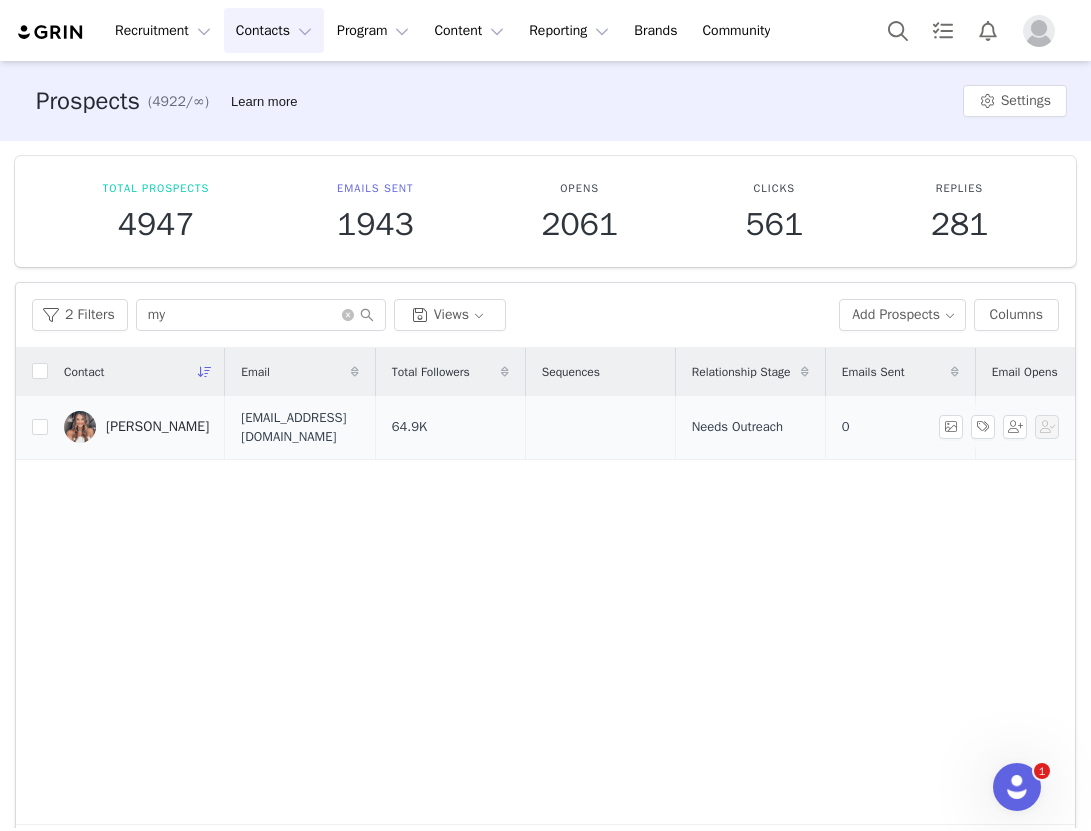 click on "[PERSON_NAME]" at bounding box center [136, 427] 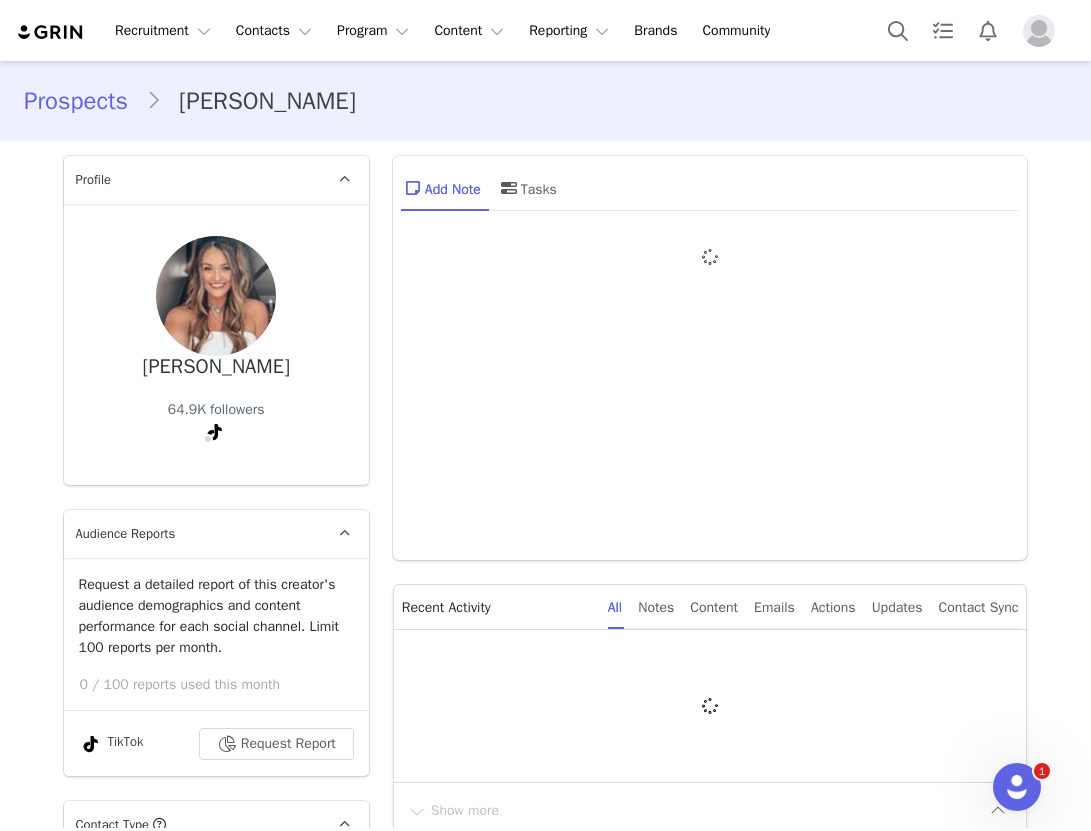 type on "+1 ([GEOGRAPHIC_DATA])" 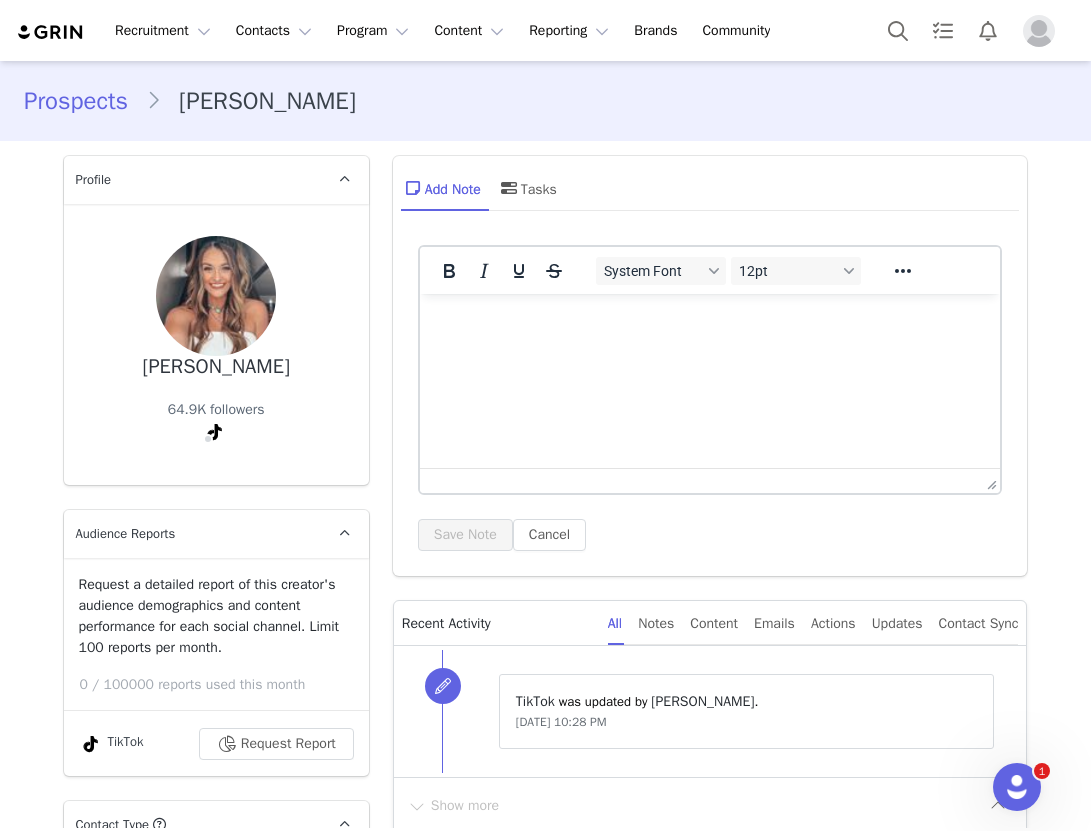 scroll, scrollTop: 0, scrollLeft: 0, axis: both 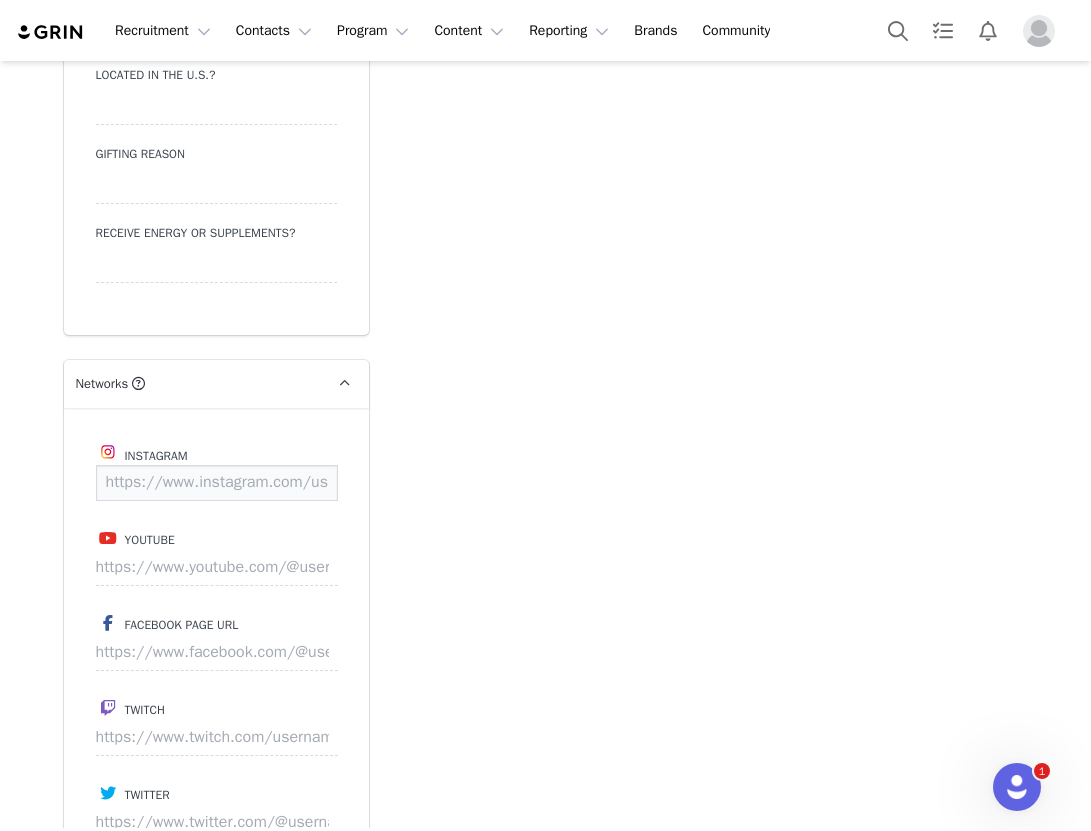 click at bounding box center [217, 483] 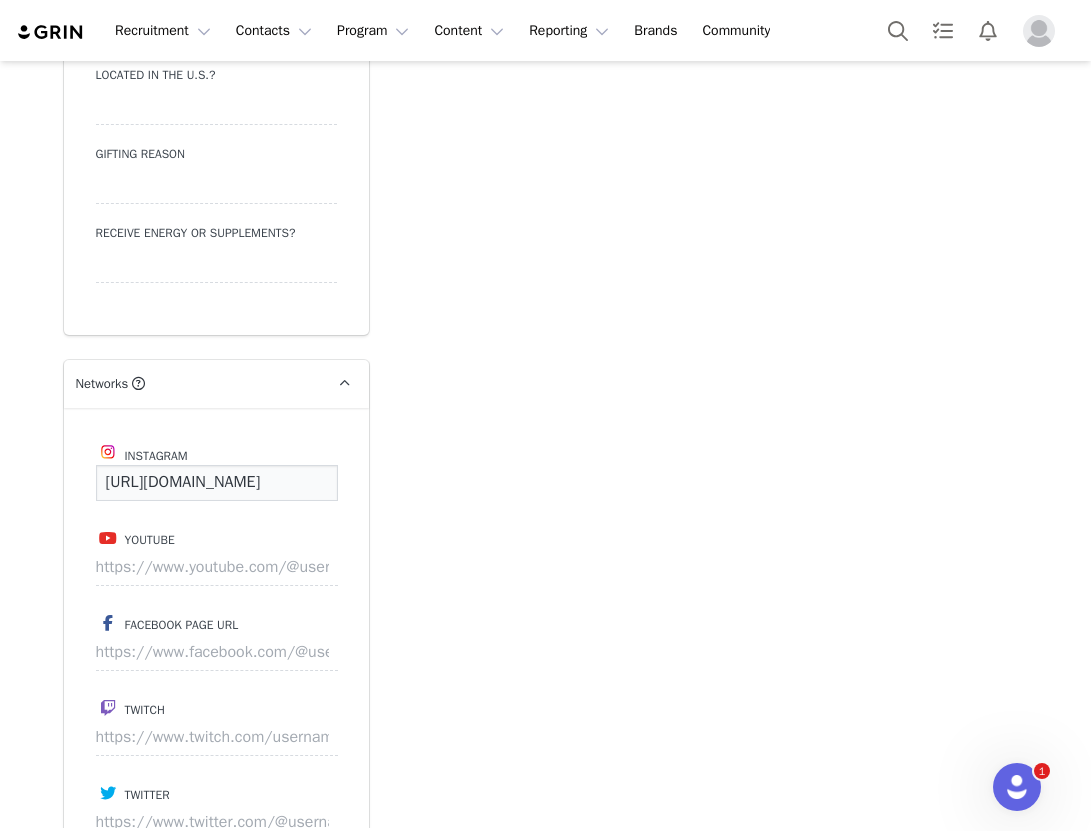 scroll, scrollTop: 0, scrollLeft: 203, axis: horizontal 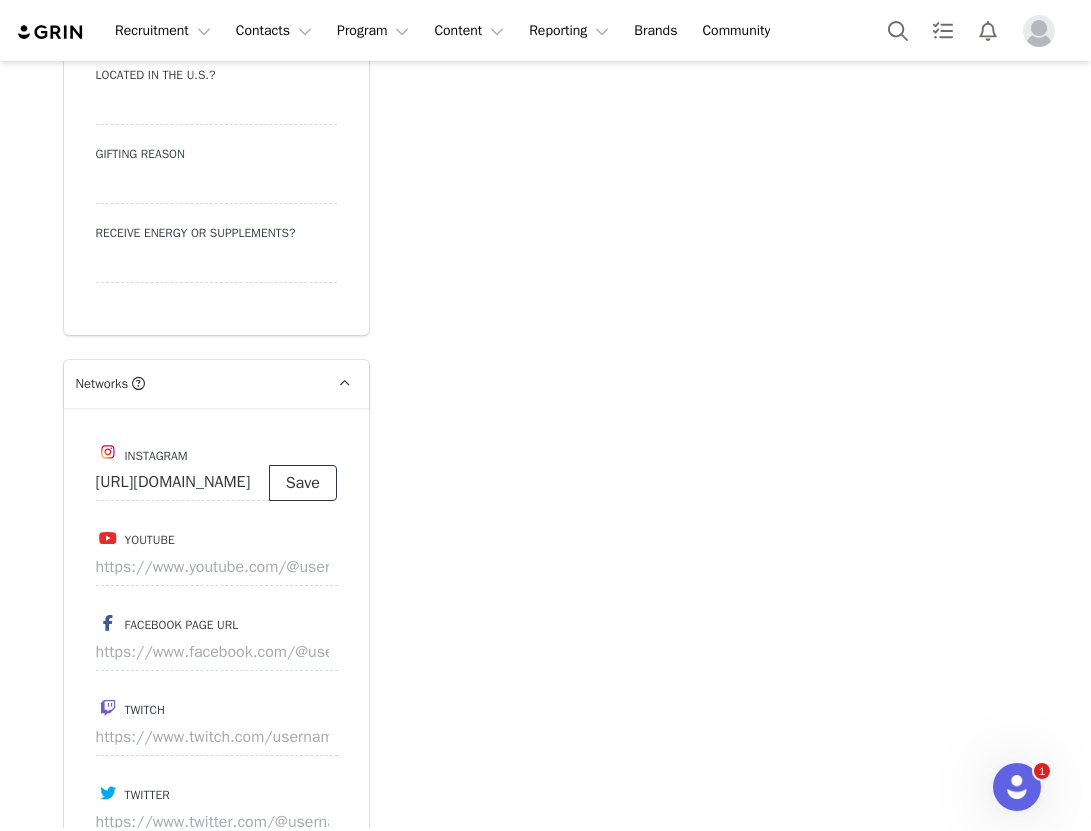 type on "[URL][DOMAIN_NAME]" 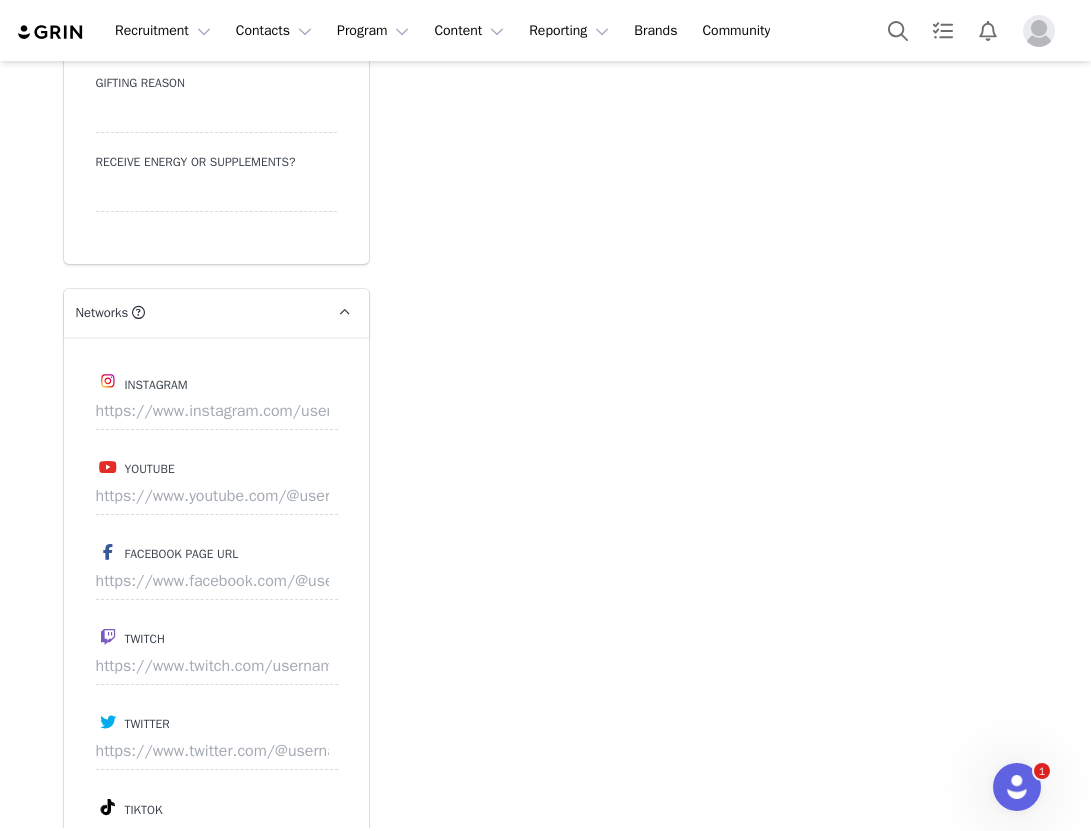 scroll, scrollTop: 2712, scrollLeft: 0, axis: vertical 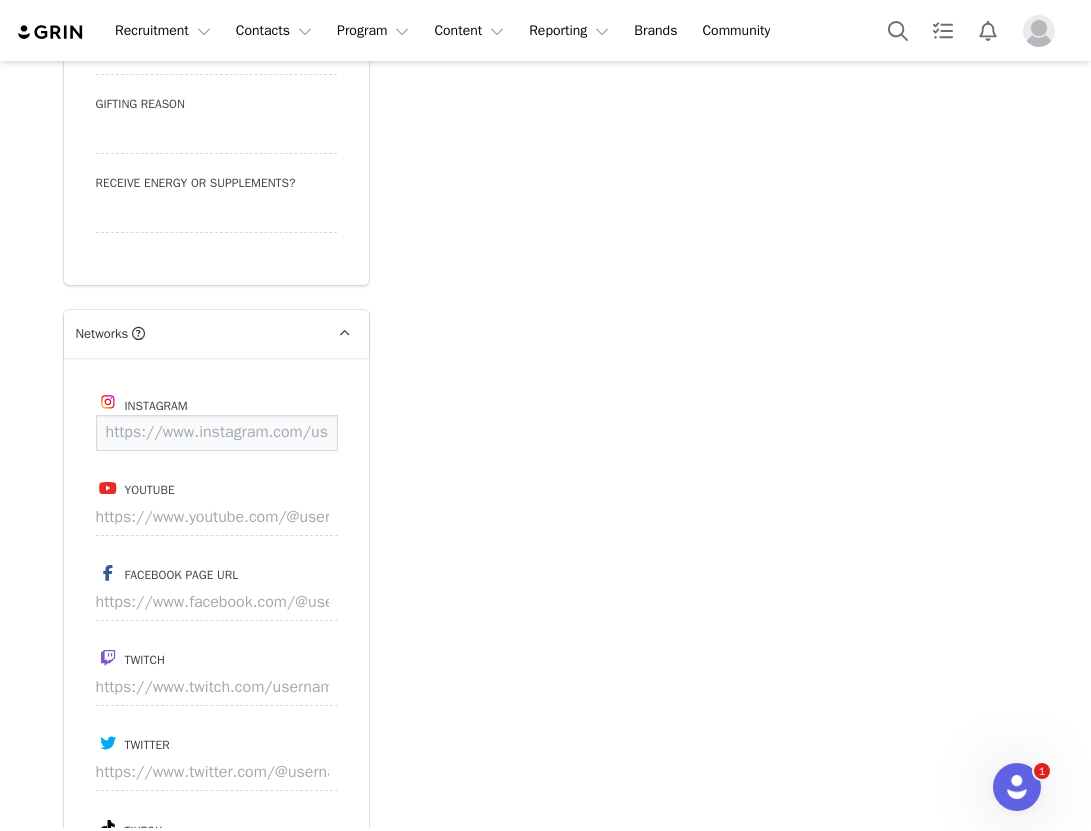 click at bounding box center [217, 433] 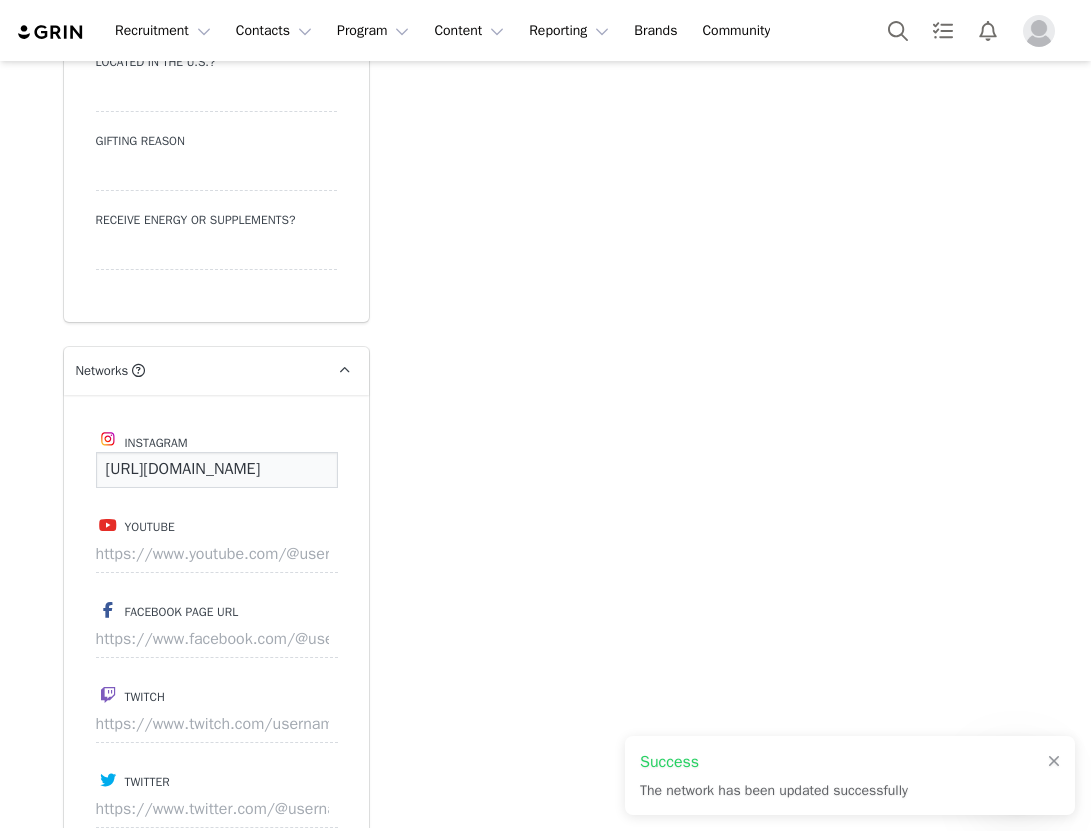 scroll, scrollTop: 0, scrollLeft: 81, axis: horizontal 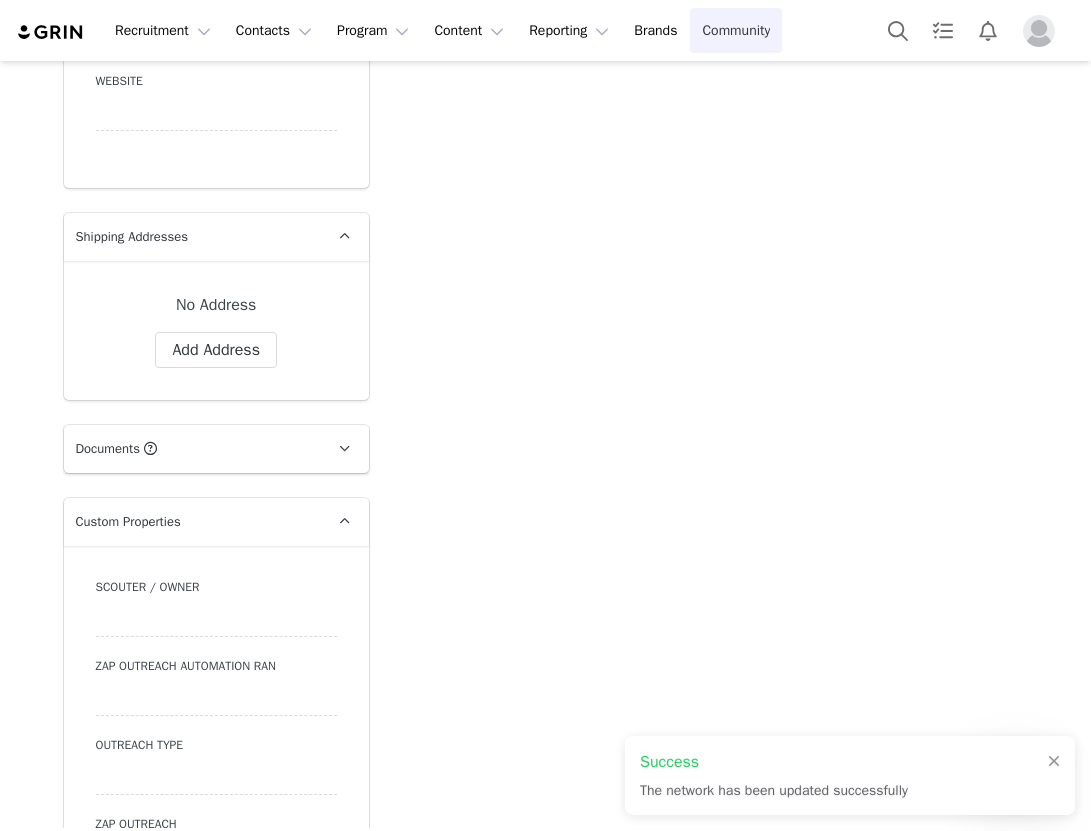 type on "[URL][DOMAIN_NAME]" 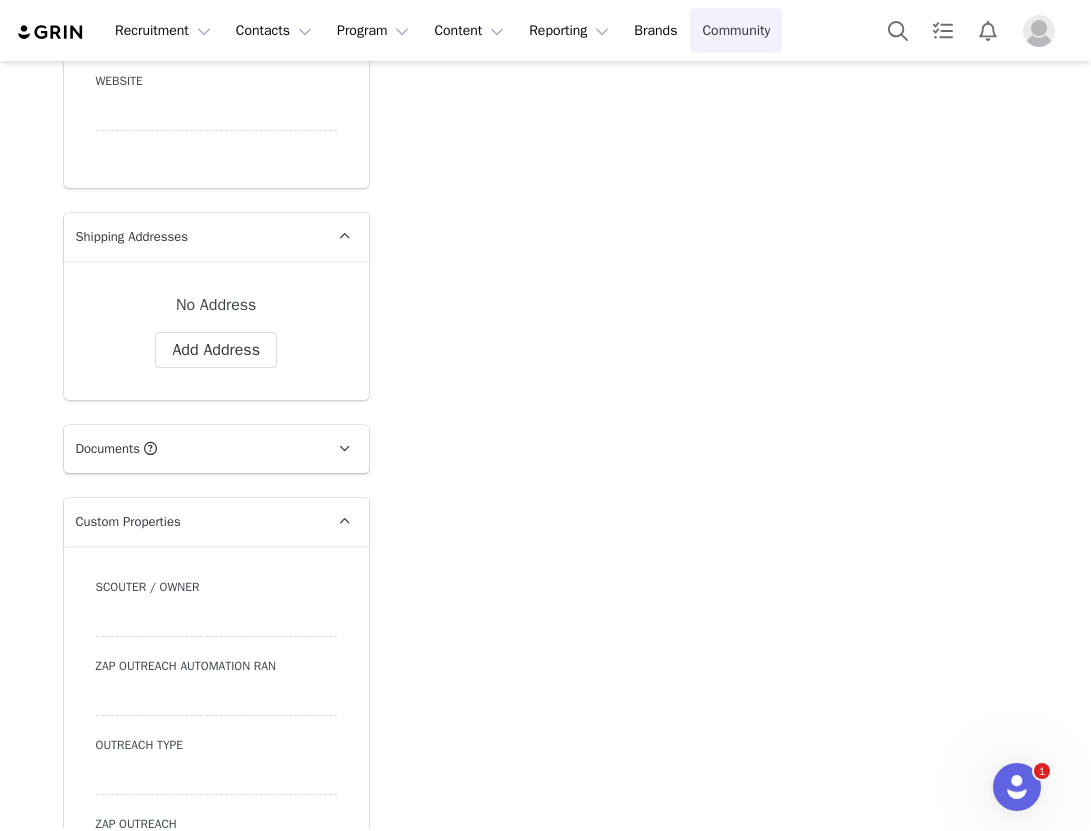 scroll, scrollTop: 0, scrollLeft: 0, axis: both 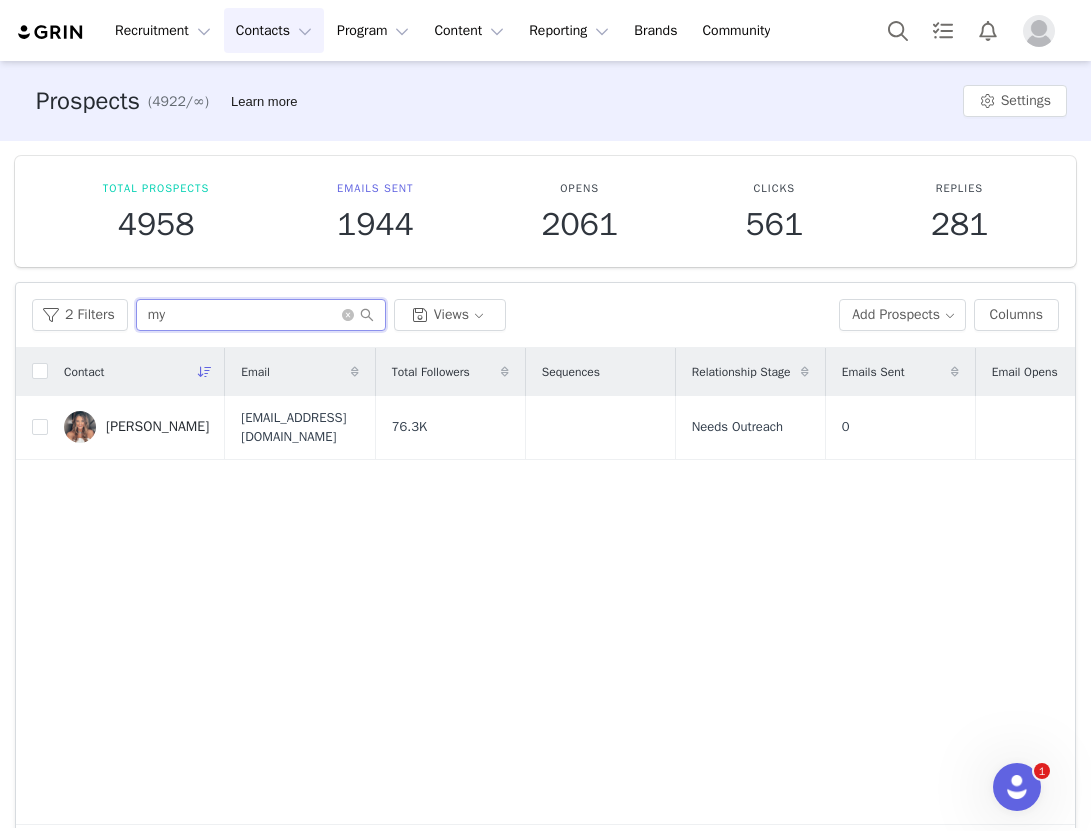 click on "my" at bounding box center [261, 315] 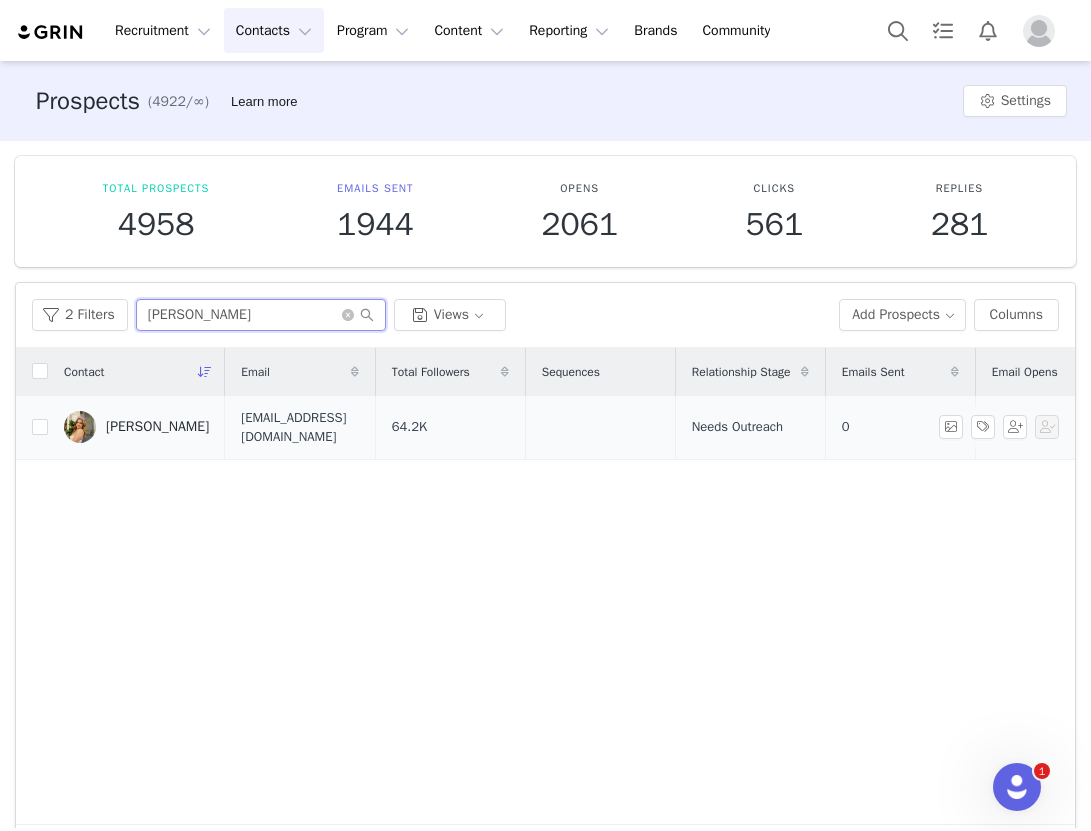 type on "[PERSON_NAME]" 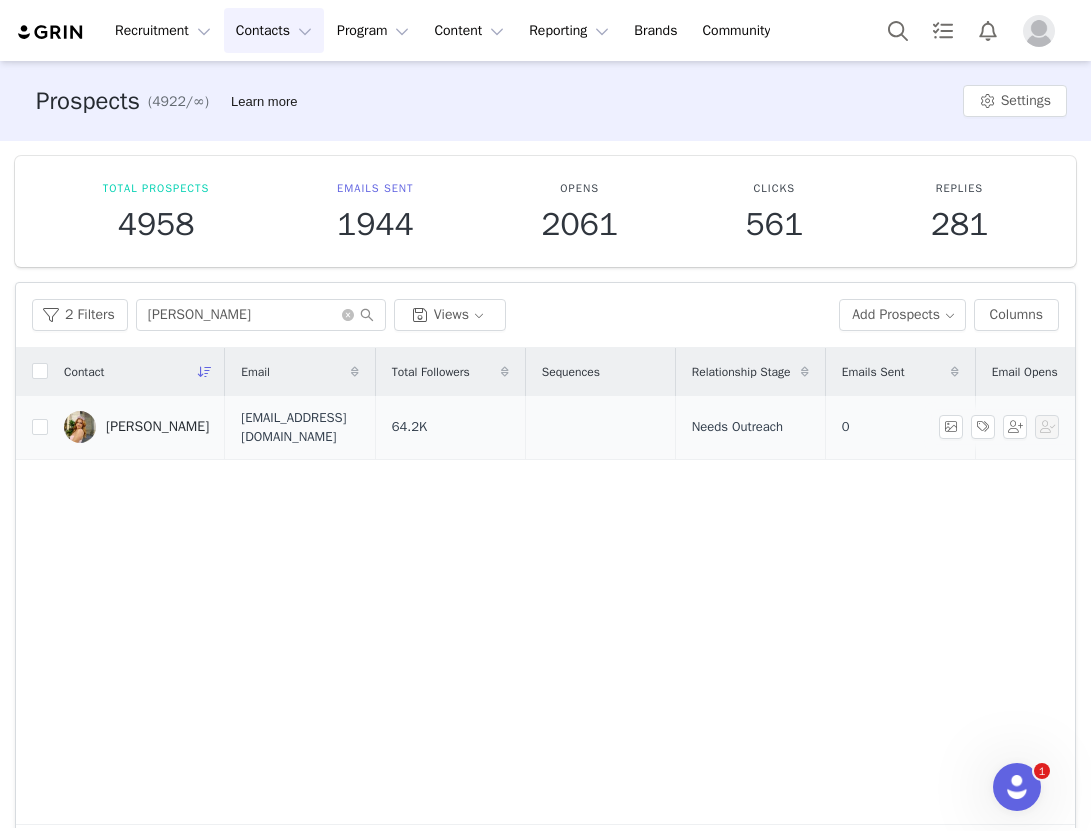click on "[PERSON_NAME]" at bounding box center [136, 427] 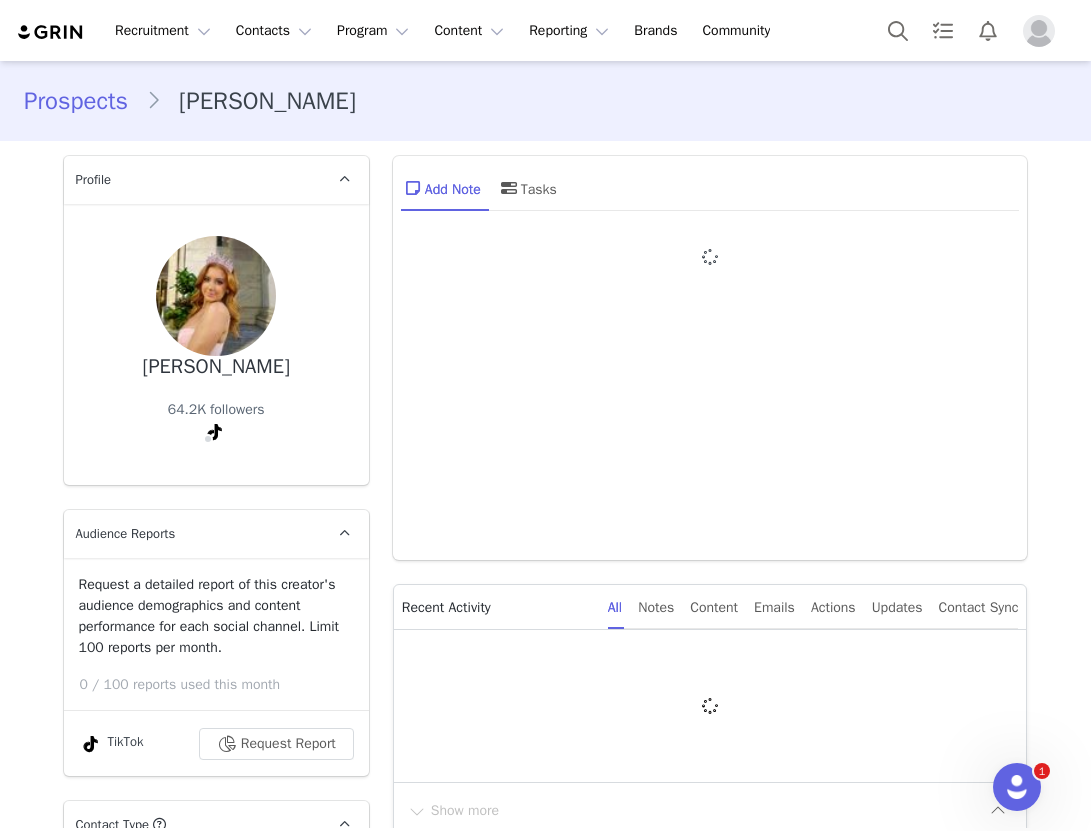 type on "+1 ([GEOGRAPHIC_DATA])" 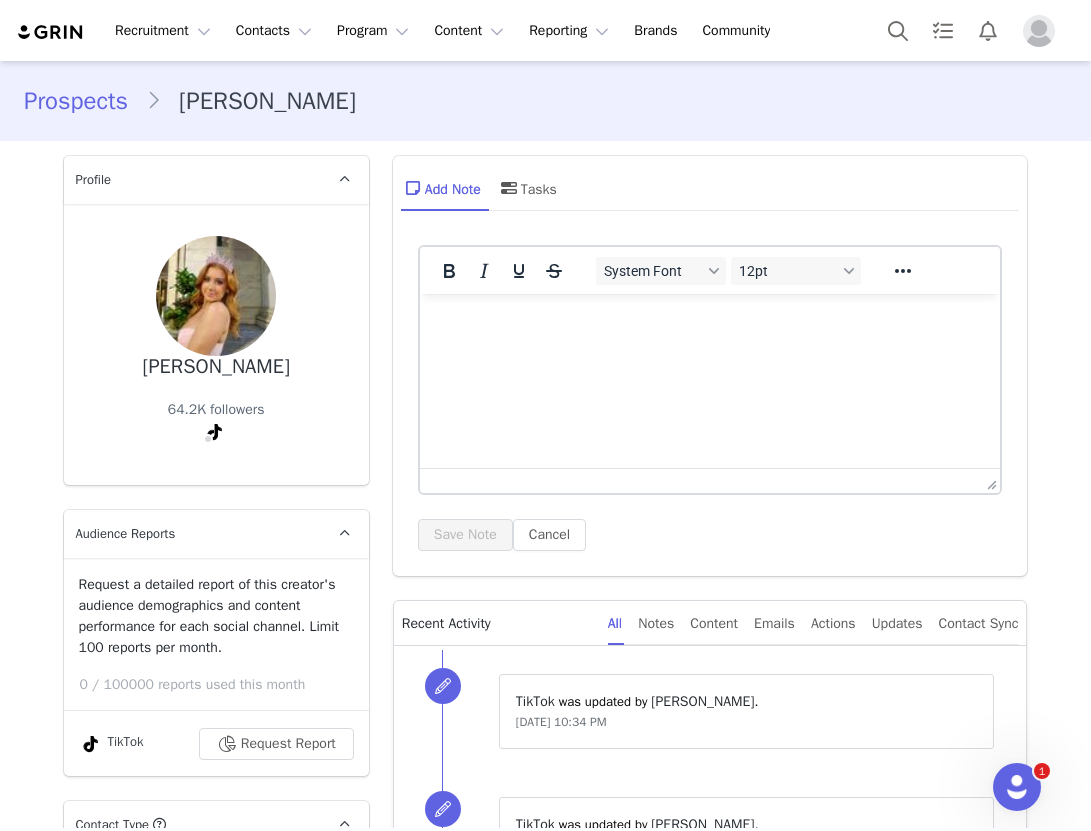 scroll, scrollTop: 0, scrollLeft: 0, axis: both 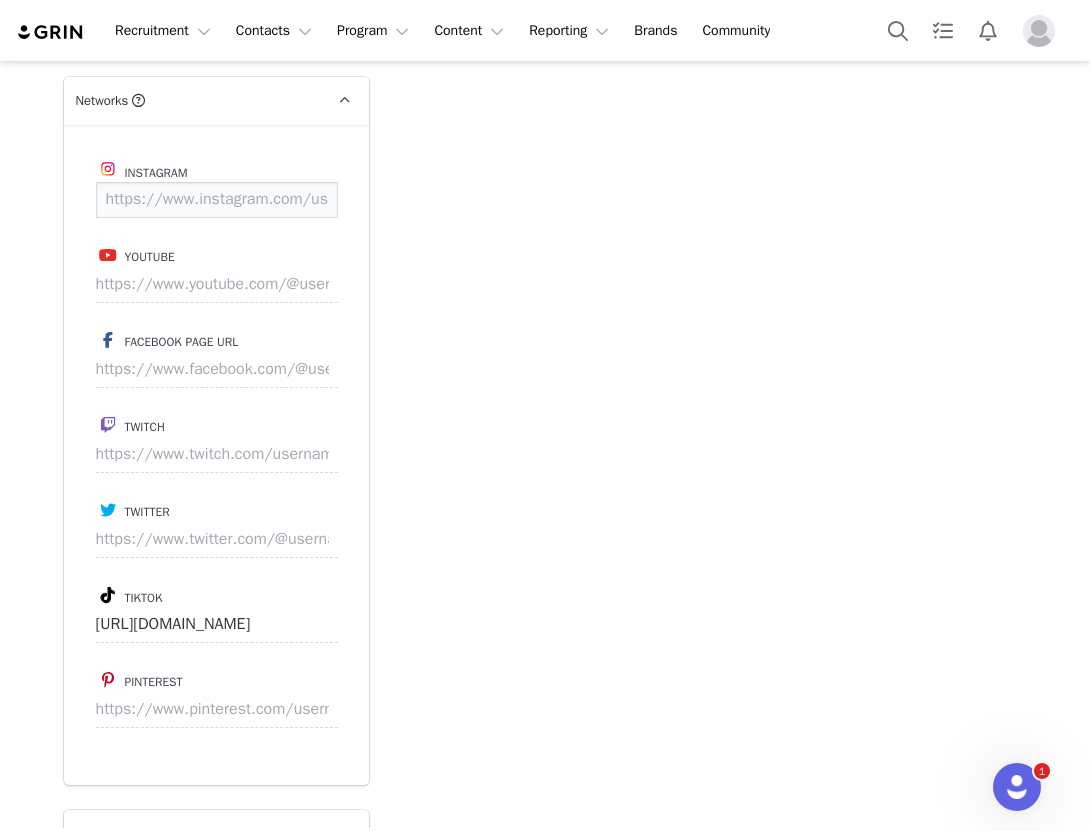 click at bounding box center [217, 200] 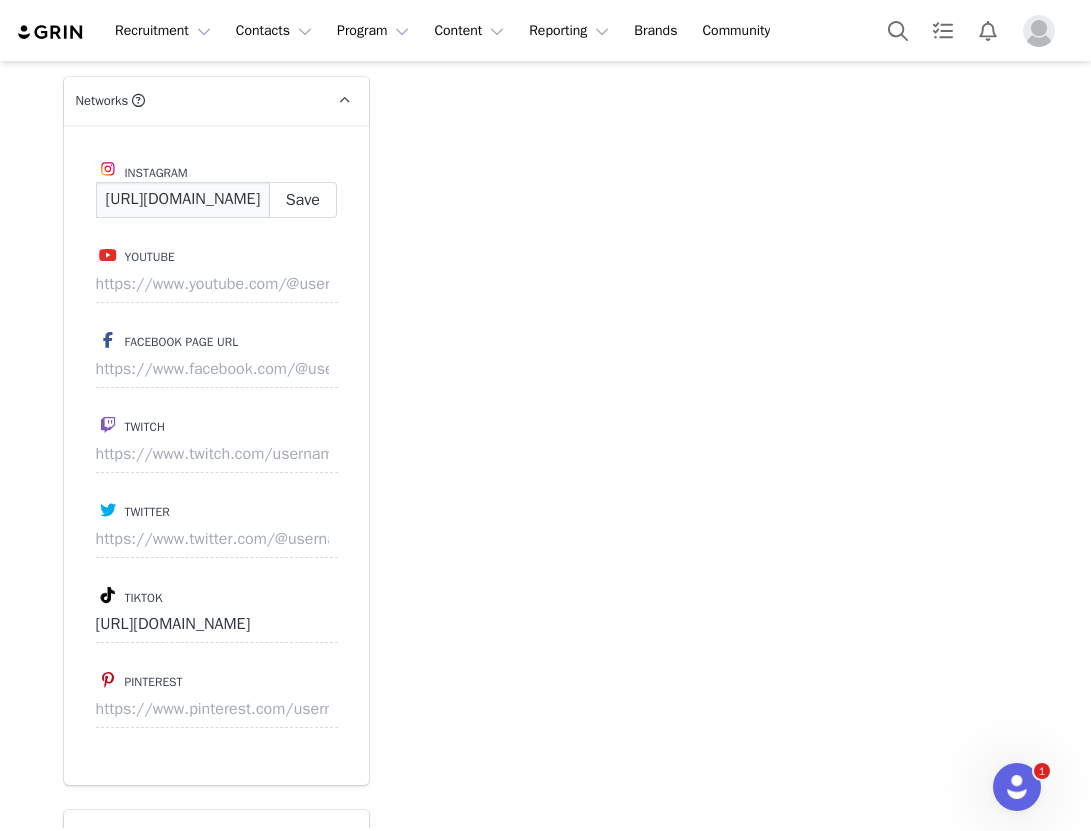 scroll, scrollTop: 0, scrollLeft: 177, axis: horizontal 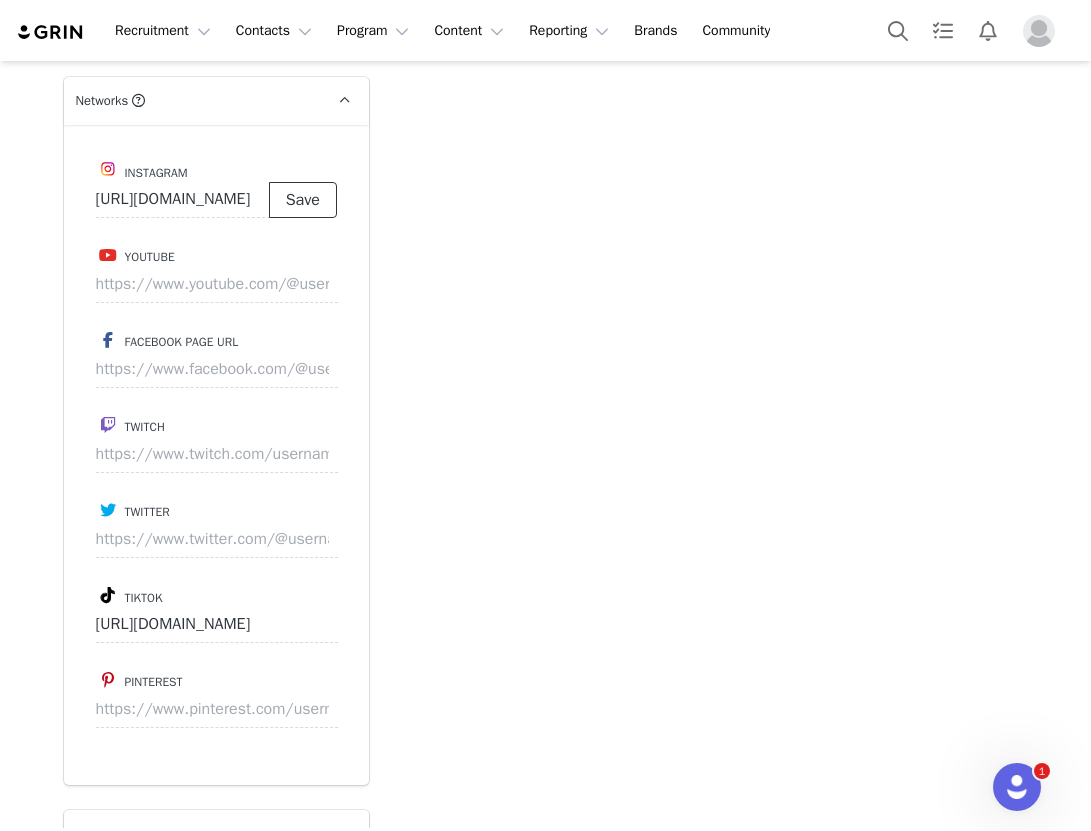 click on "Save" at bounding box center (303, 200) 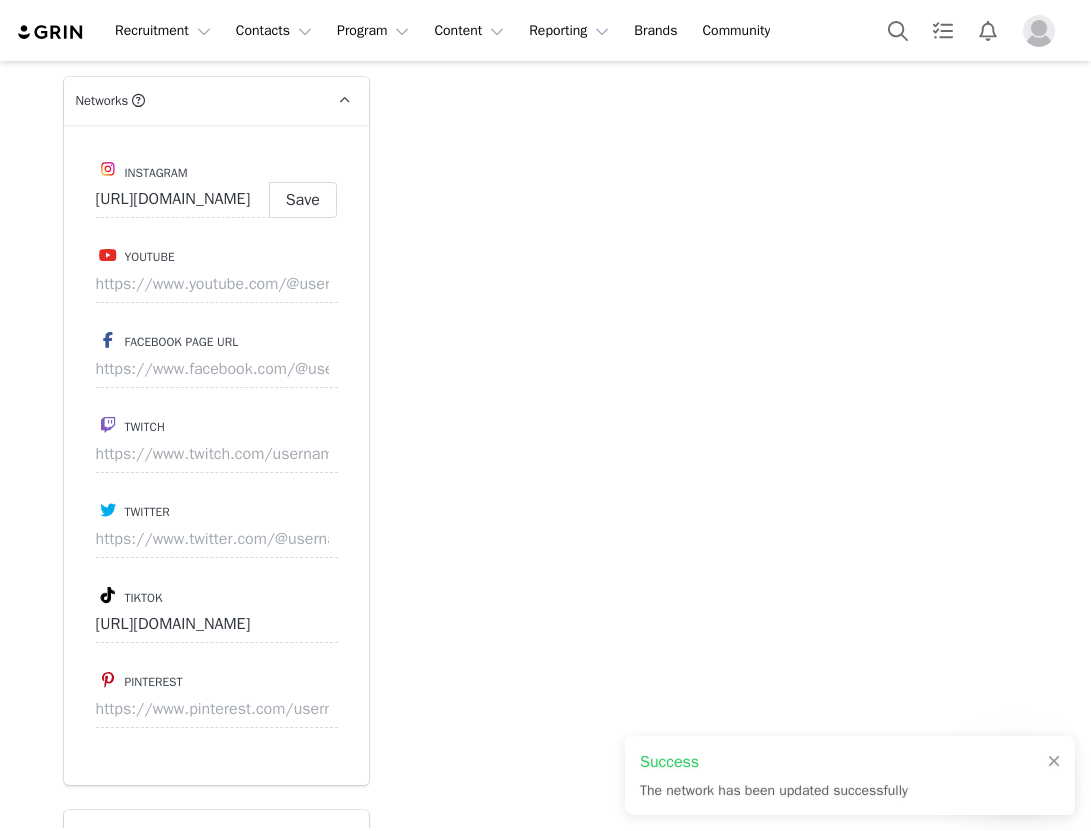 type on "[URL][DOMAIN_NAME]" 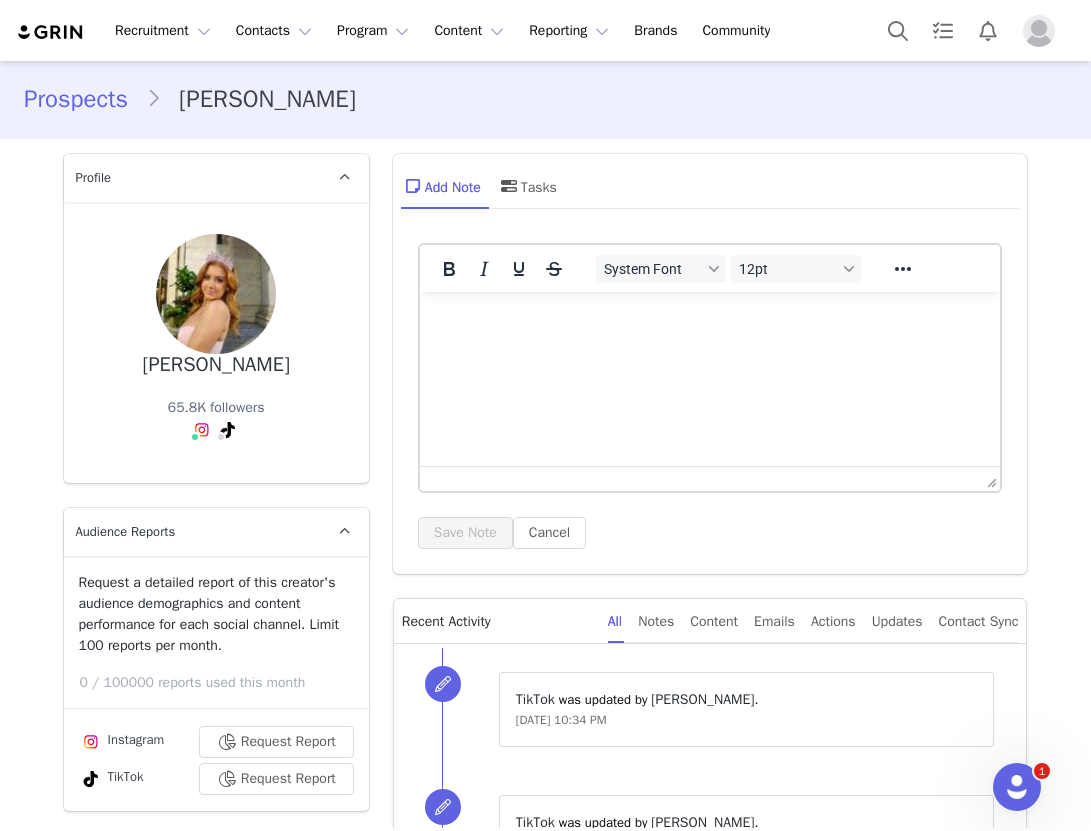 scroll, scrollTop: 0, scrollLeft: 0, axis: both 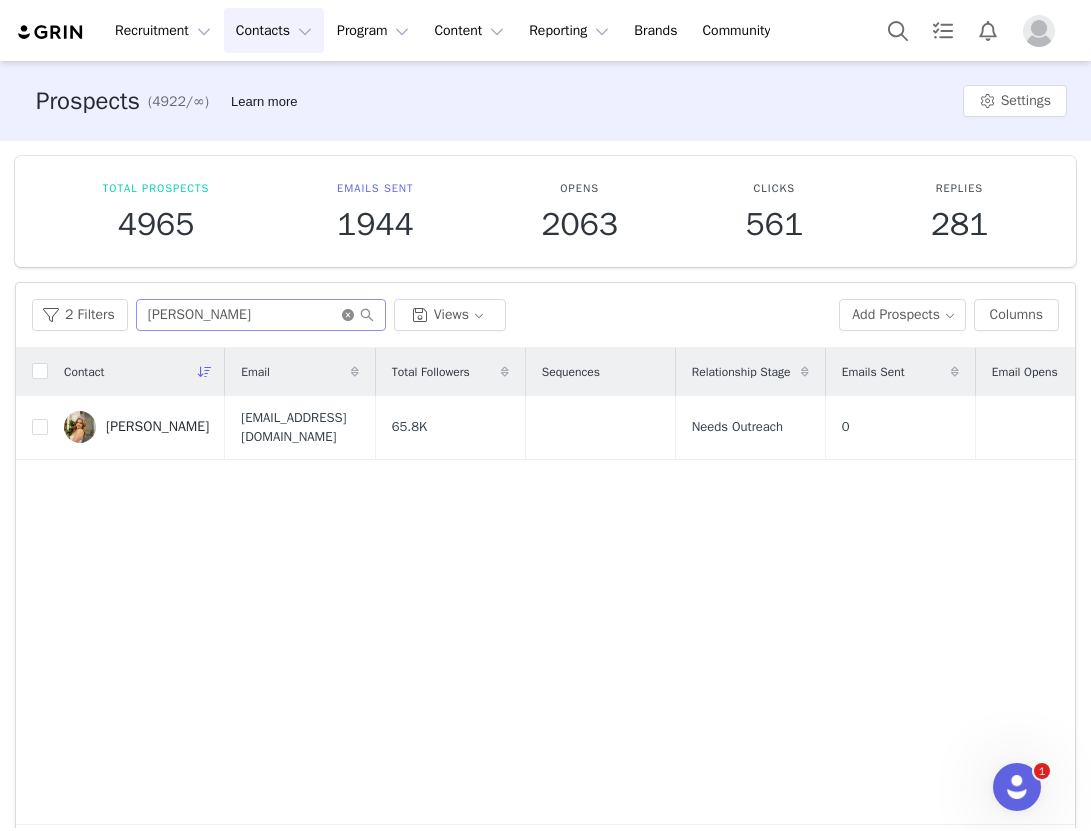 click 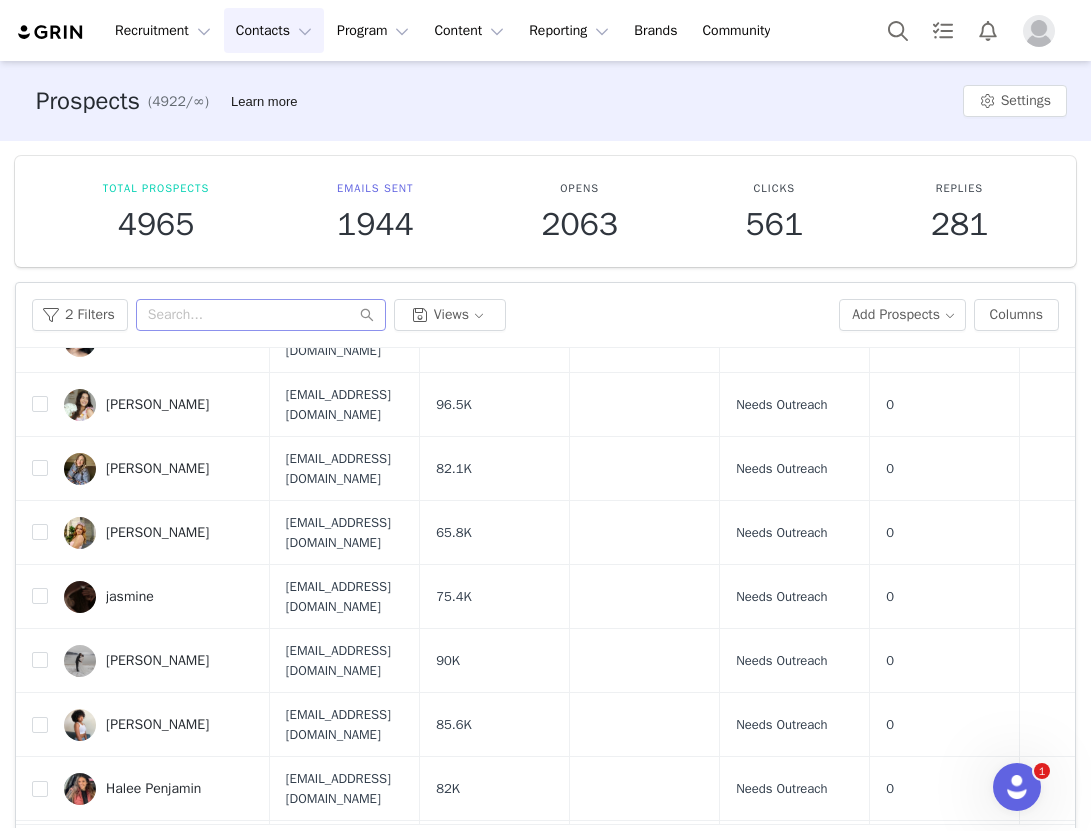 scroll, scrollTop: 1566, scrollLeft: 0, axis: vertical 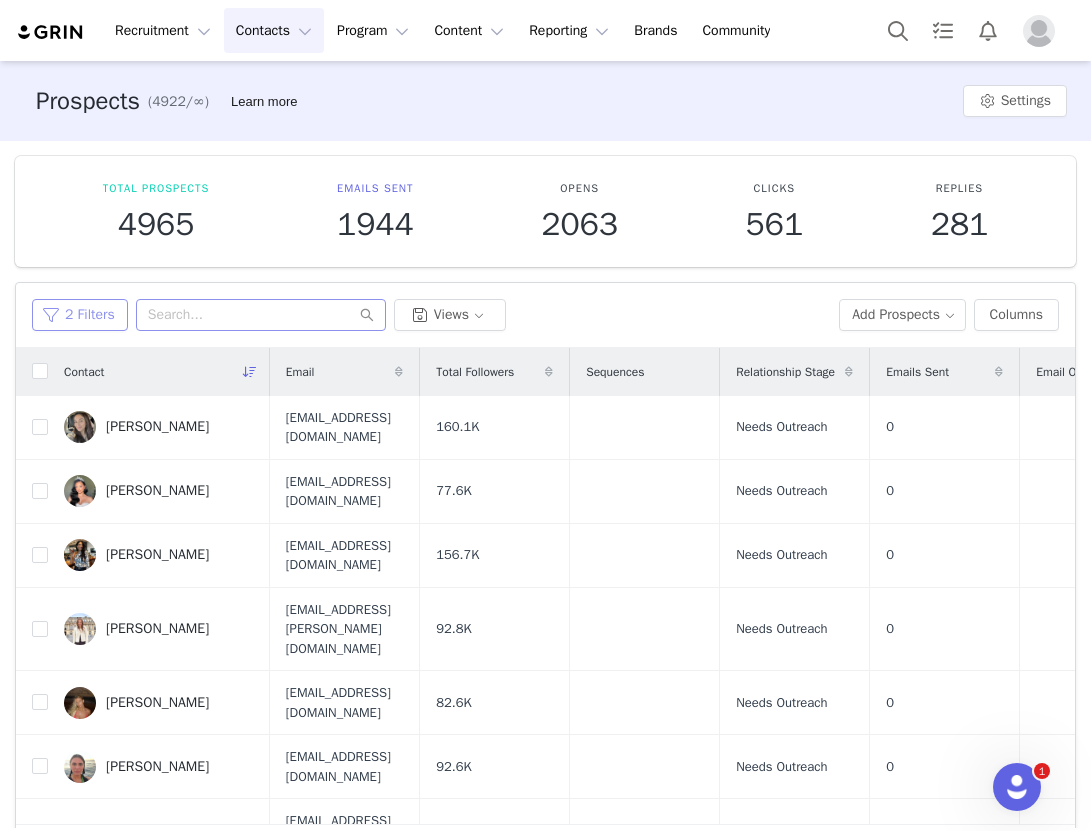 click on "2 Filters" at bounding box center (80, 315) 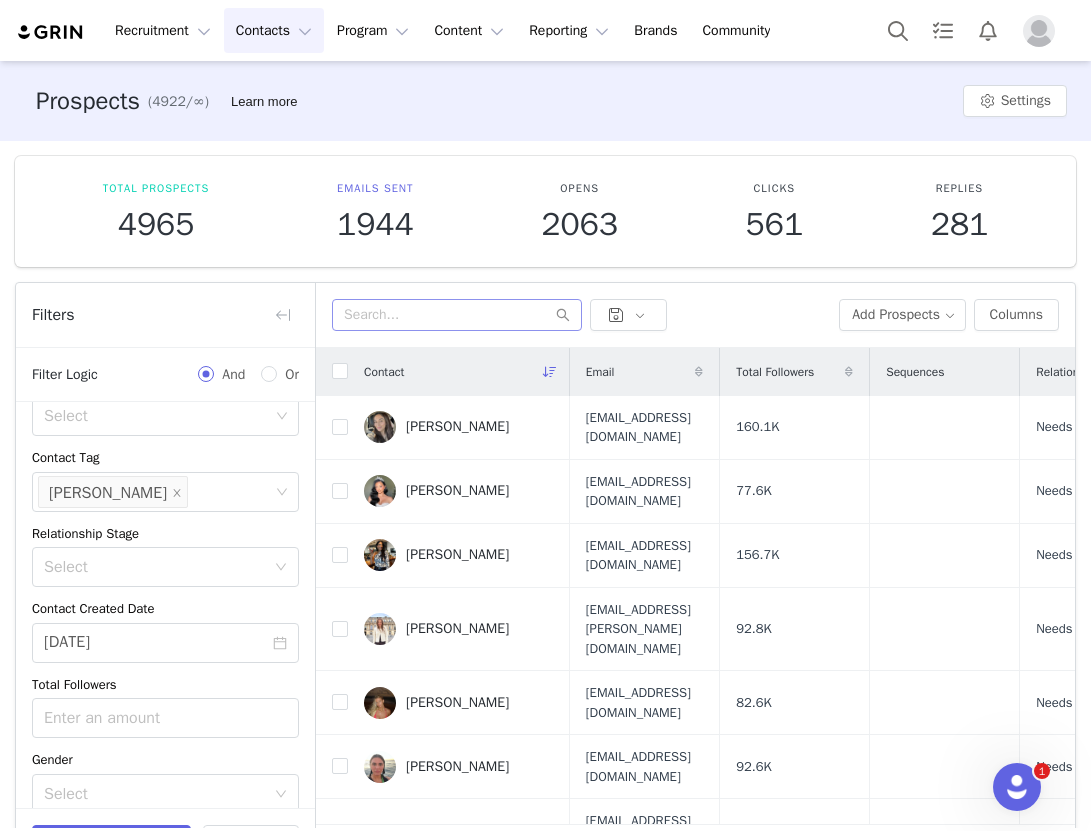 scroll, scrollTop: 197, scrollLeft: 0, axis: vertical 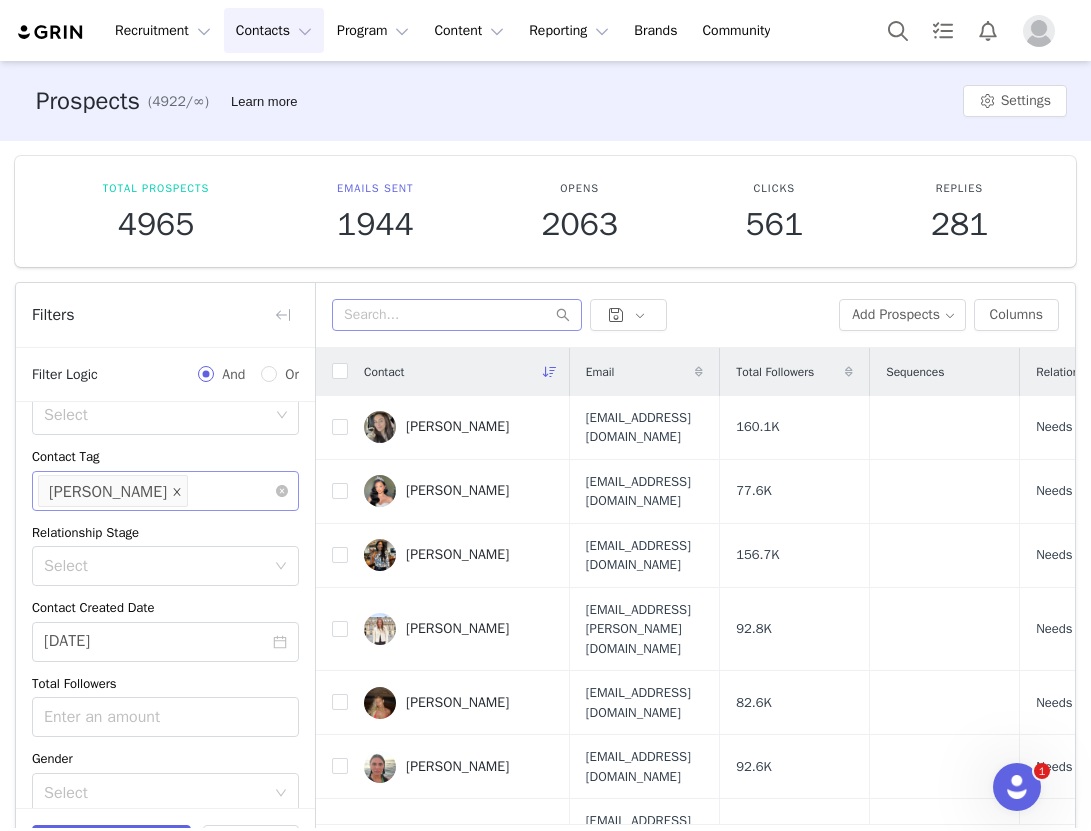 click at bounding box center (177, 491) 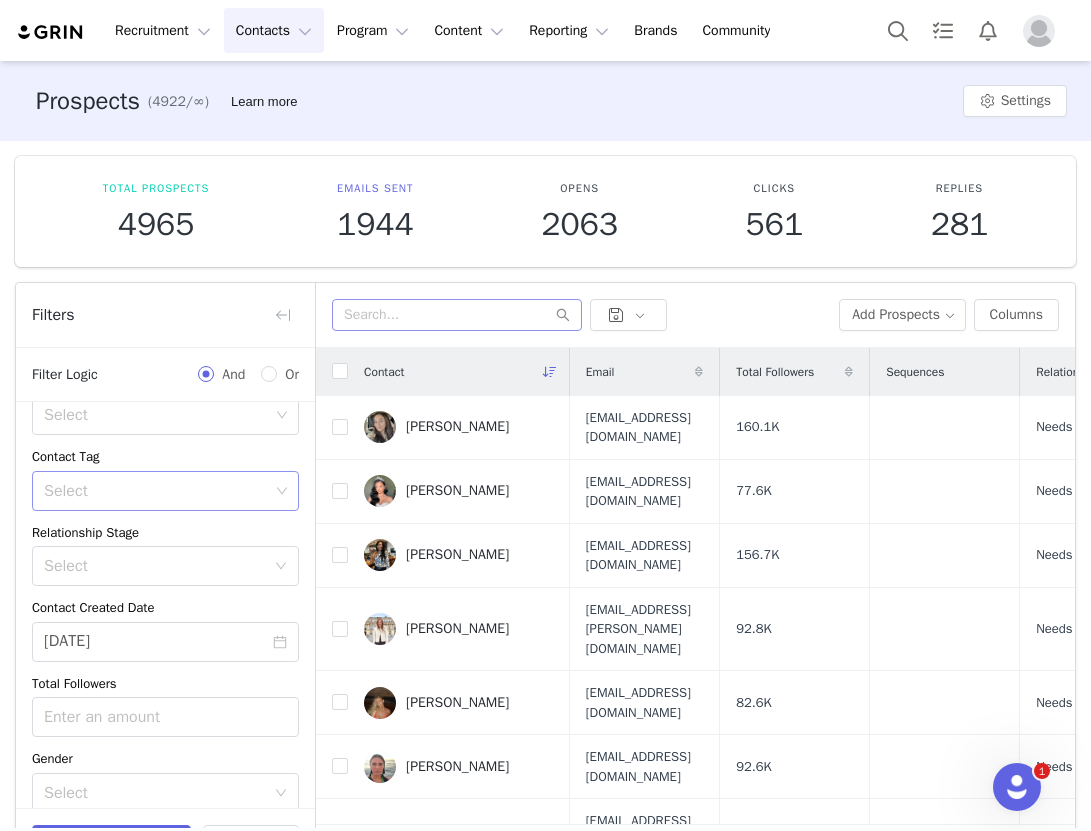 click on "Select" at bounding box center (156, 491) 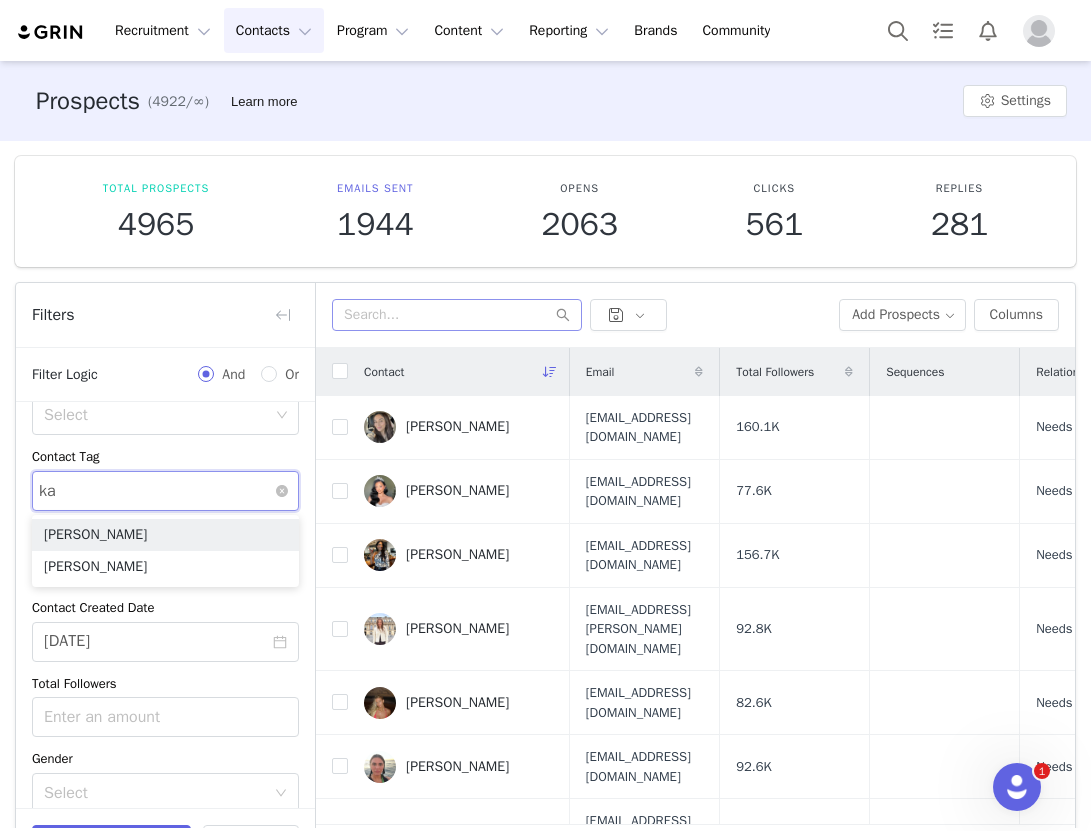 type on "kai" 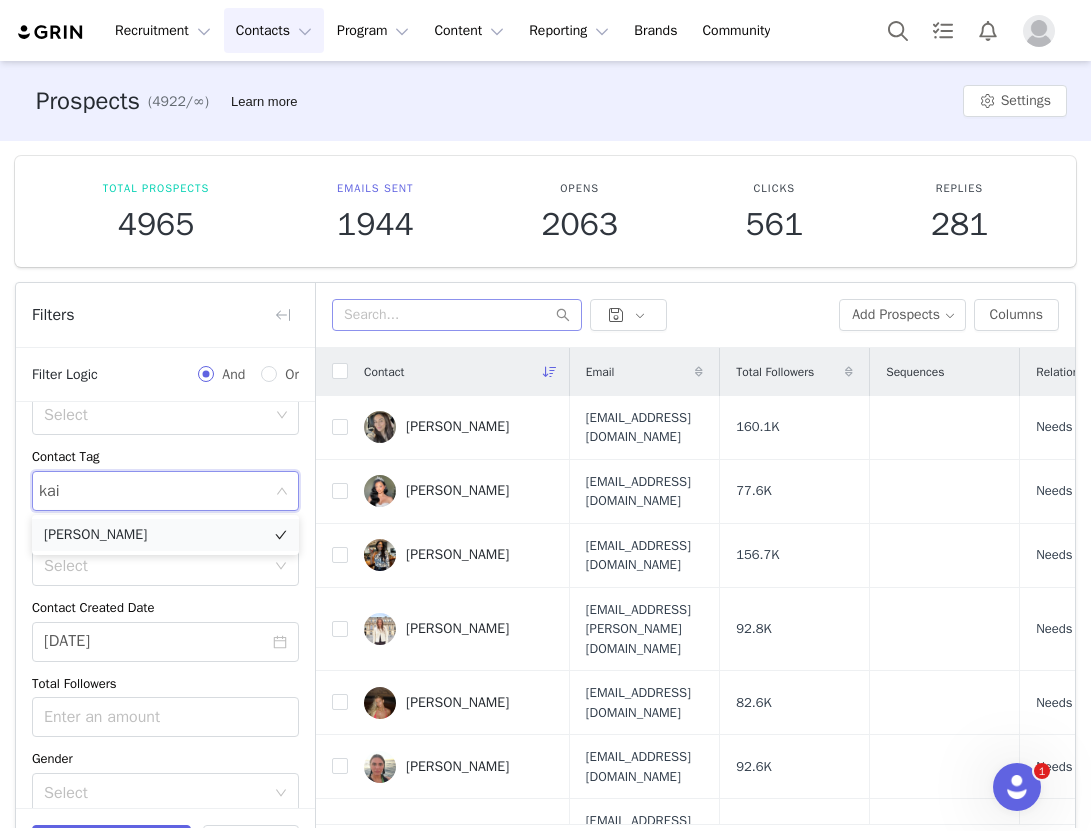 click on "[PERSON_NAME]" at bounding box center (165, 535) 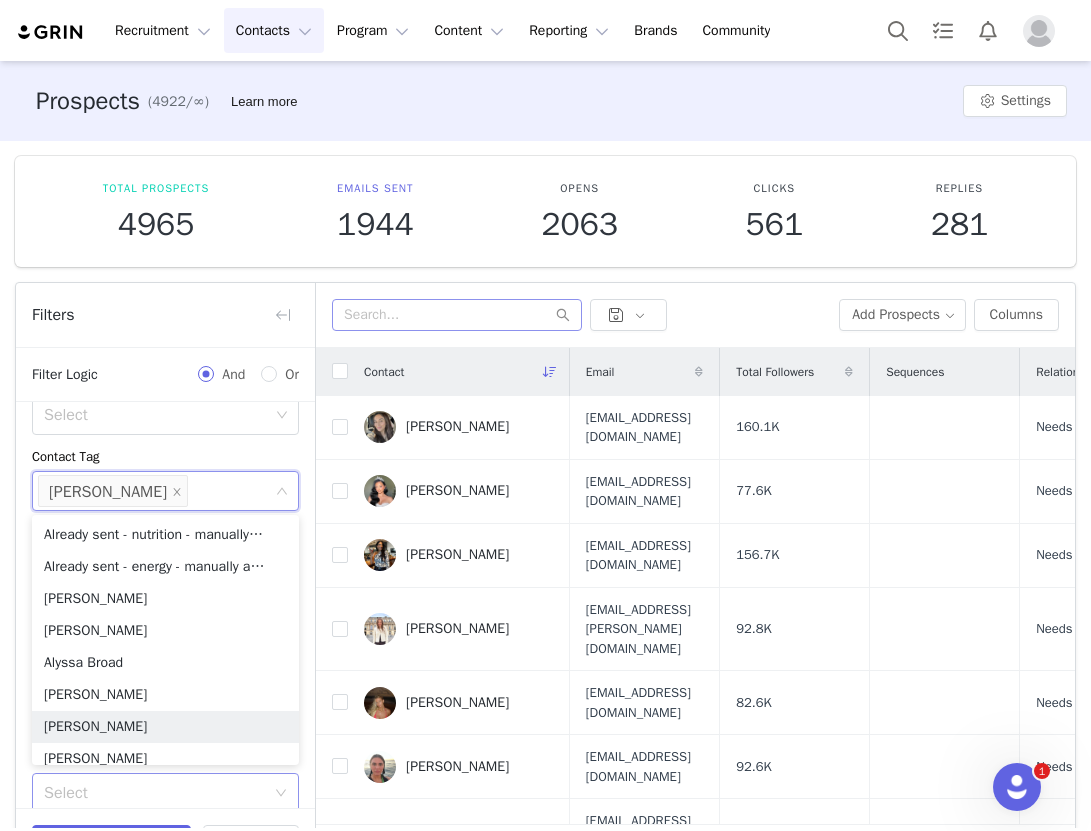 scroll, scrollTop: 10, scrollLeft: 0, axis: vertical 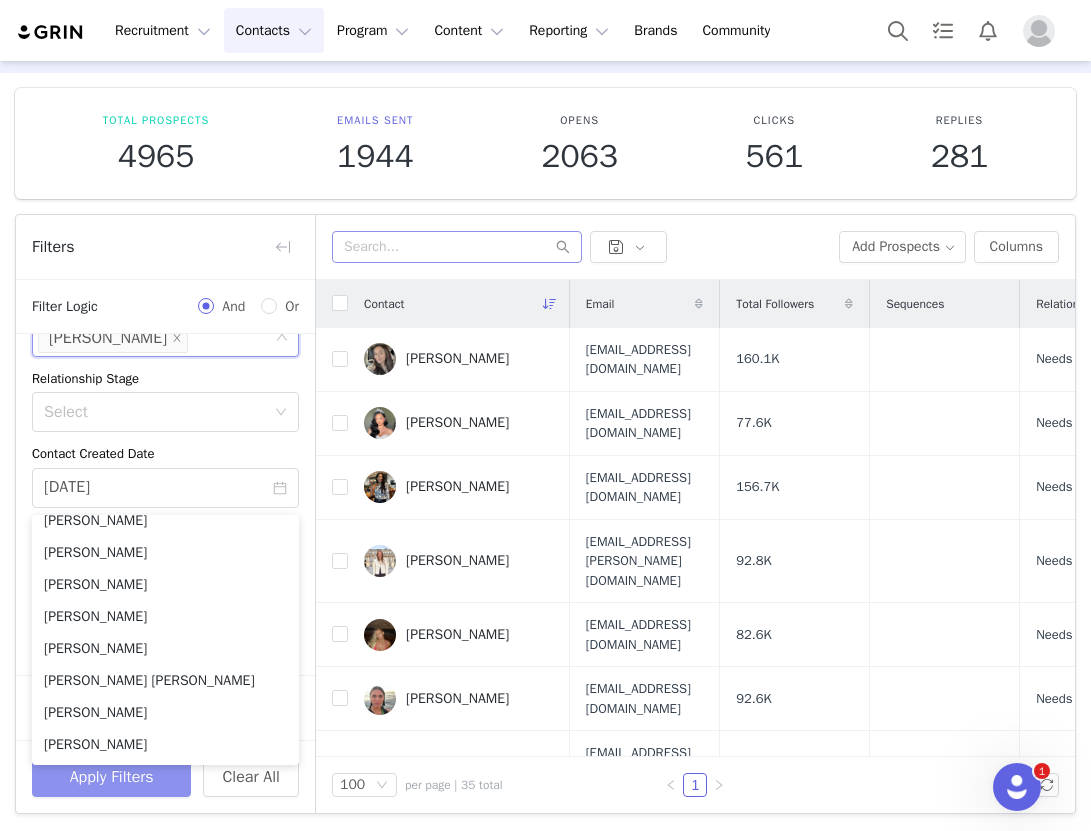 click on "Apply Filters" at bounding box center [111, 777] 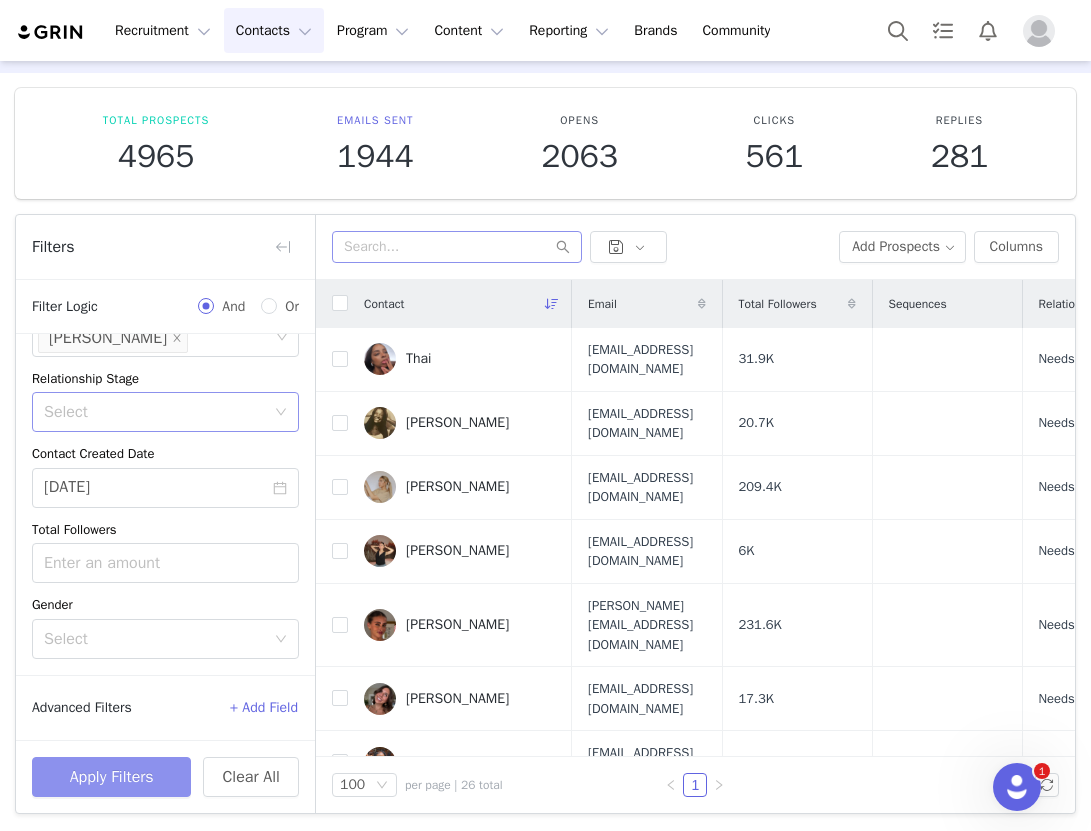 scroll, scrollTop: 248, scrollLeft: 0, axis: vertical 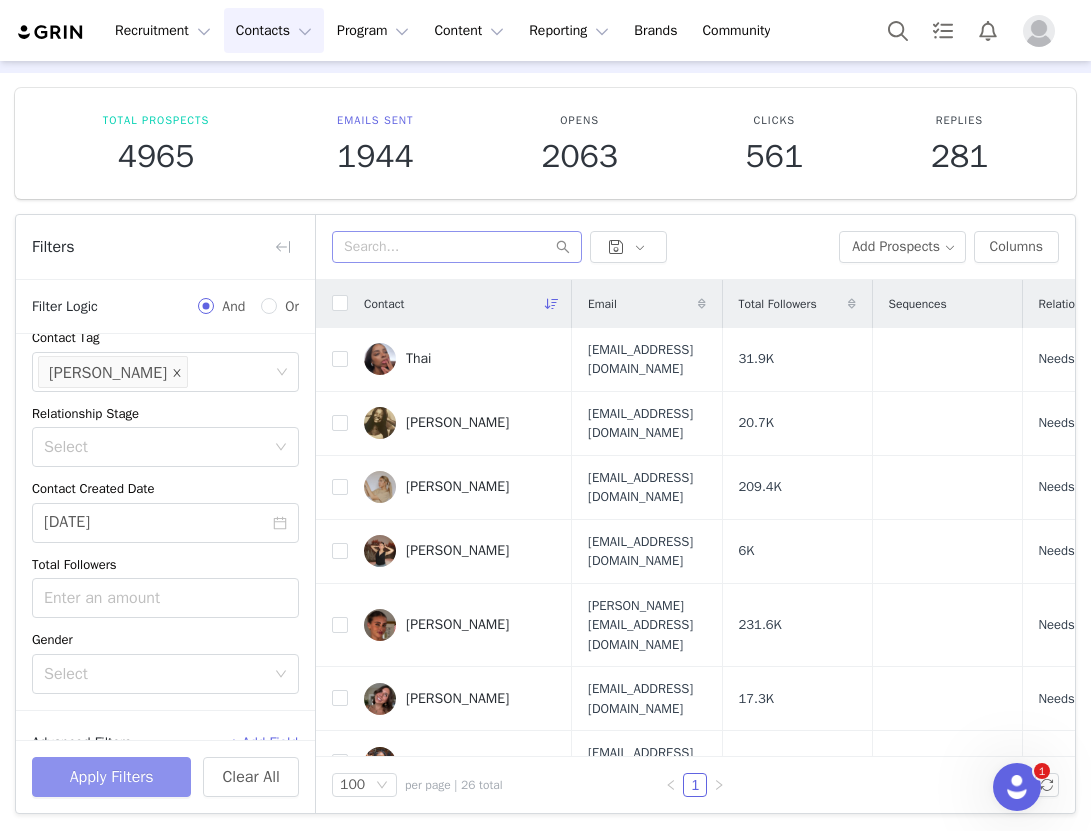 click 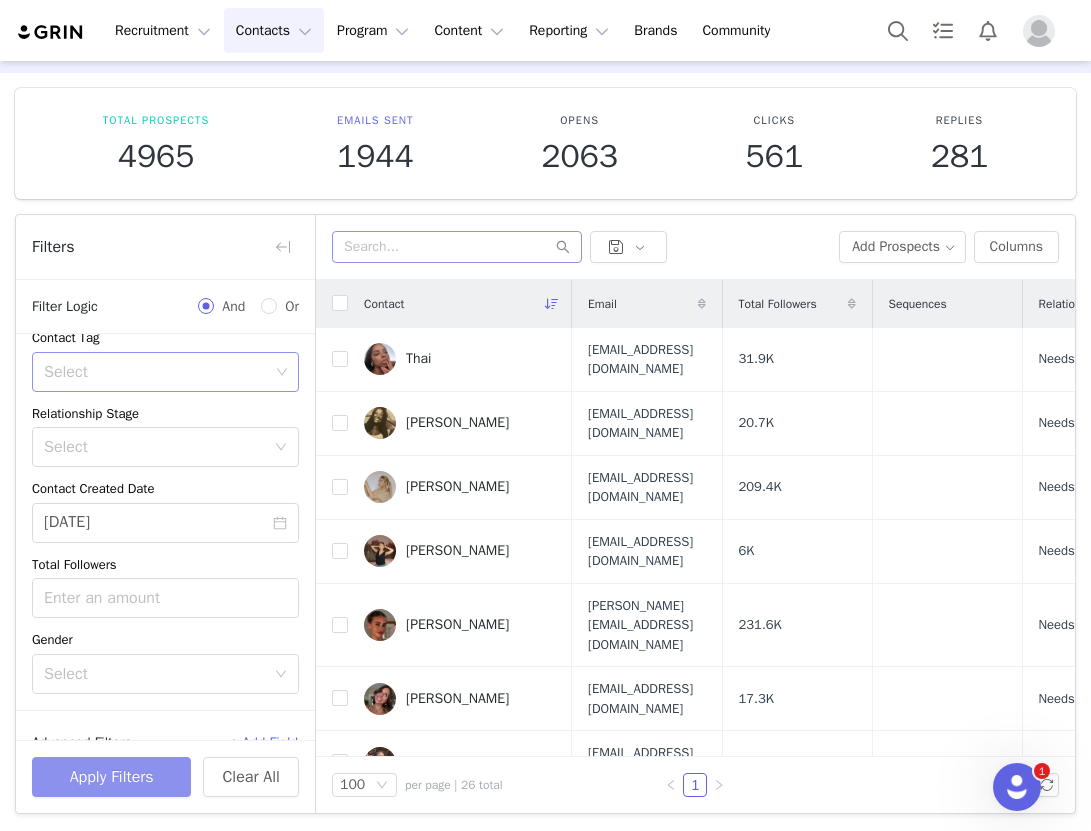 click on "Select" at bounding box center [156, 372] 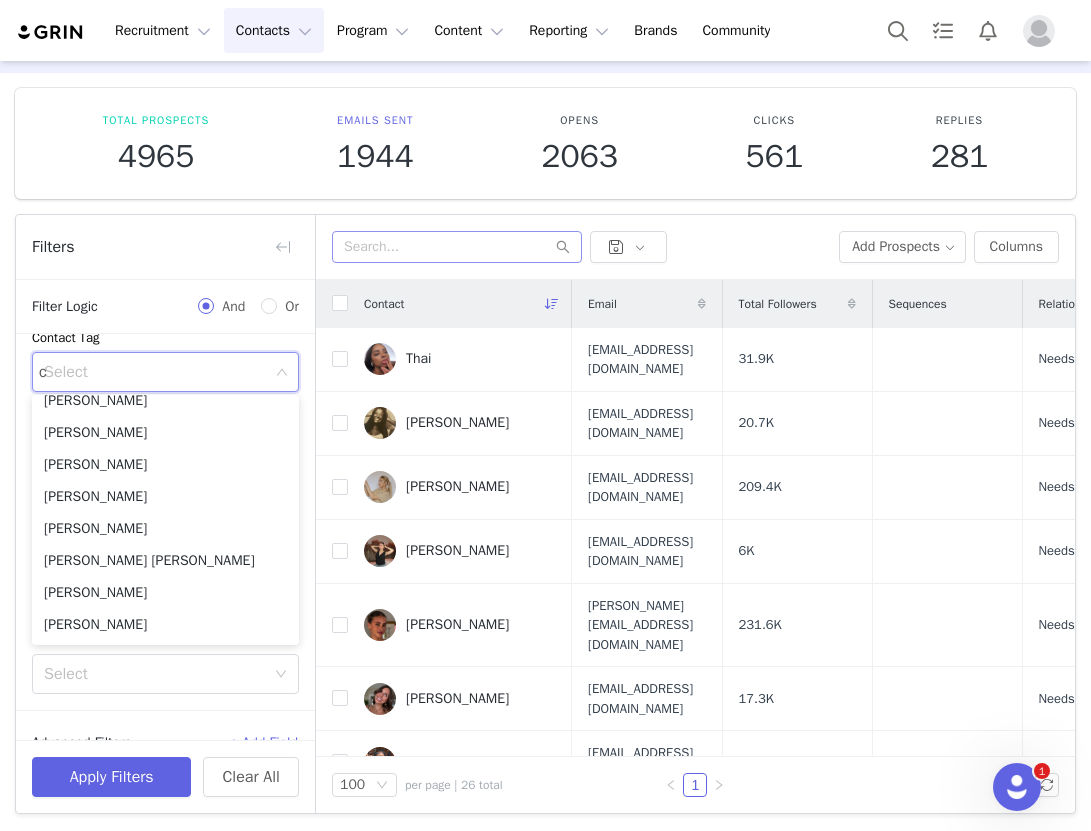 type on "ch" 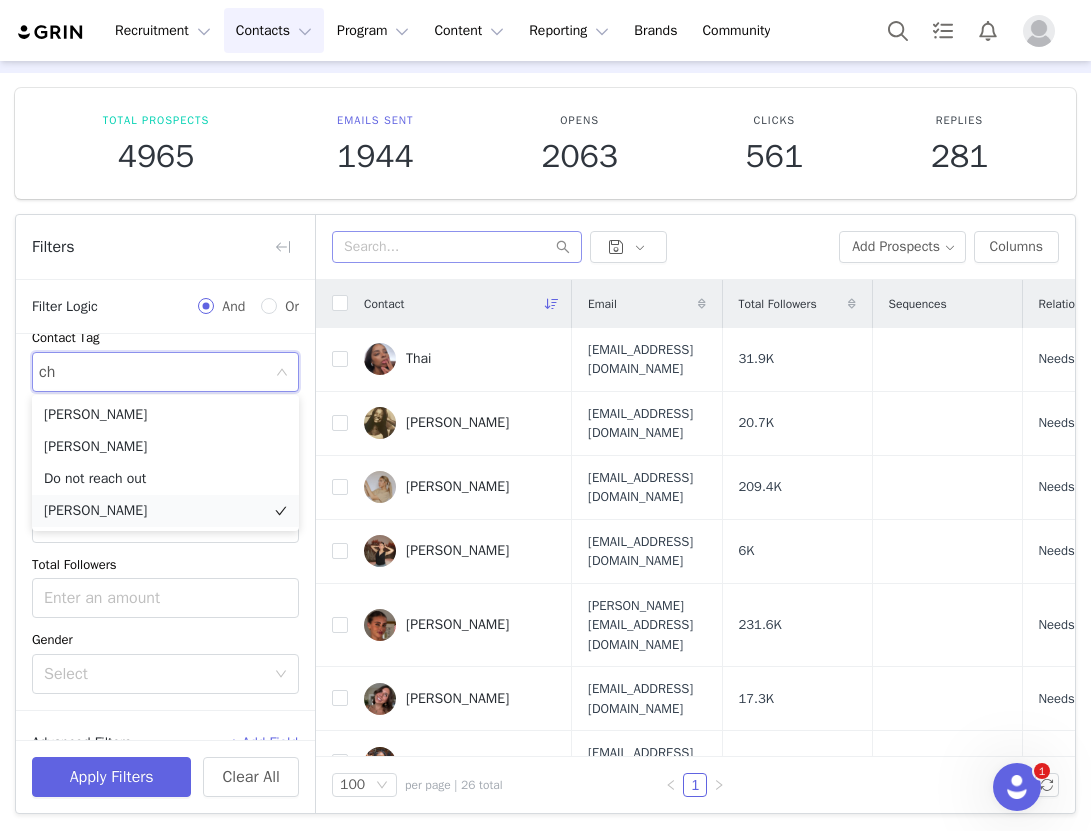 click on "[PERSON_NAME]" at bounding box center (165, 511) 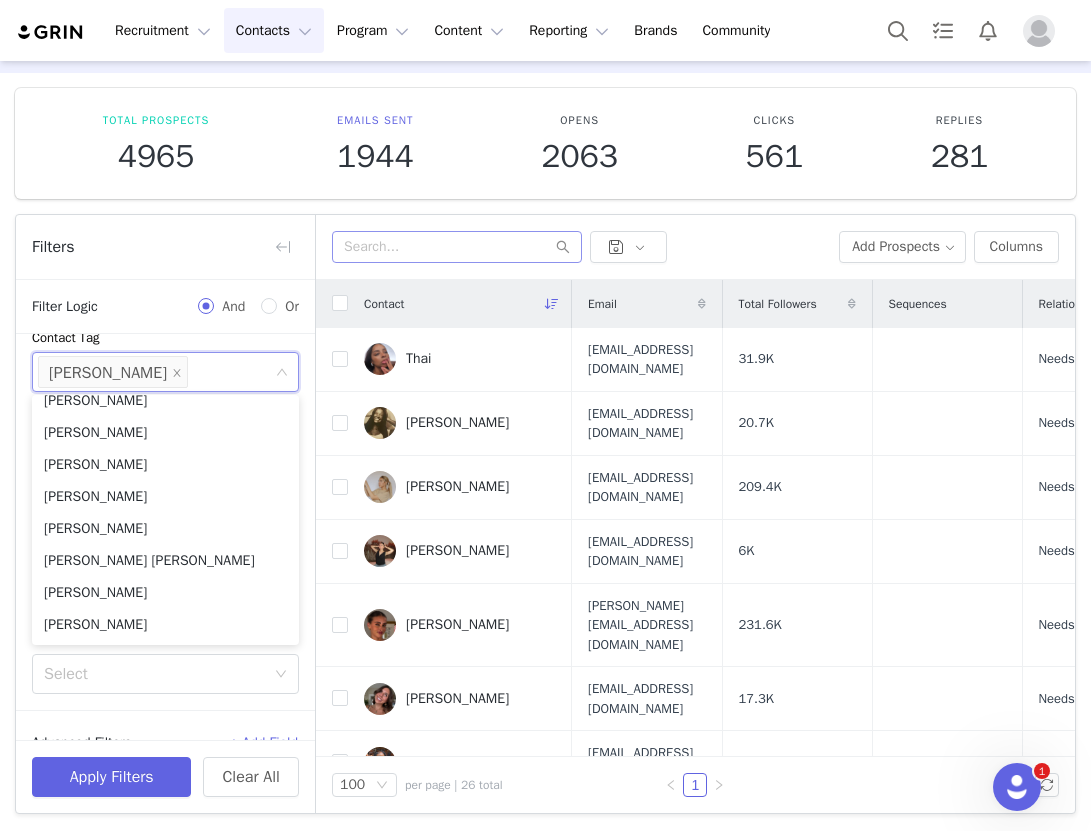 scroll, scrollTop: 10, scrollLeft: 0, axis: vertical 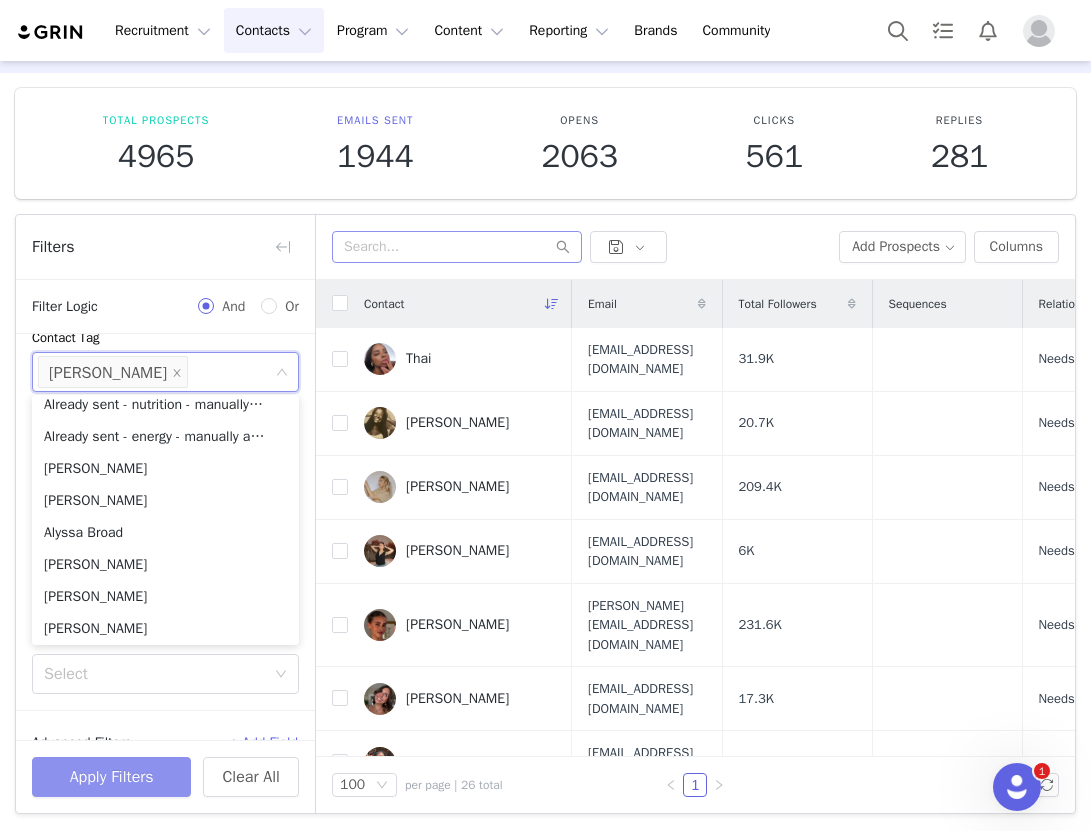 click on "Apply Filters" at bounding box center [111, 777] 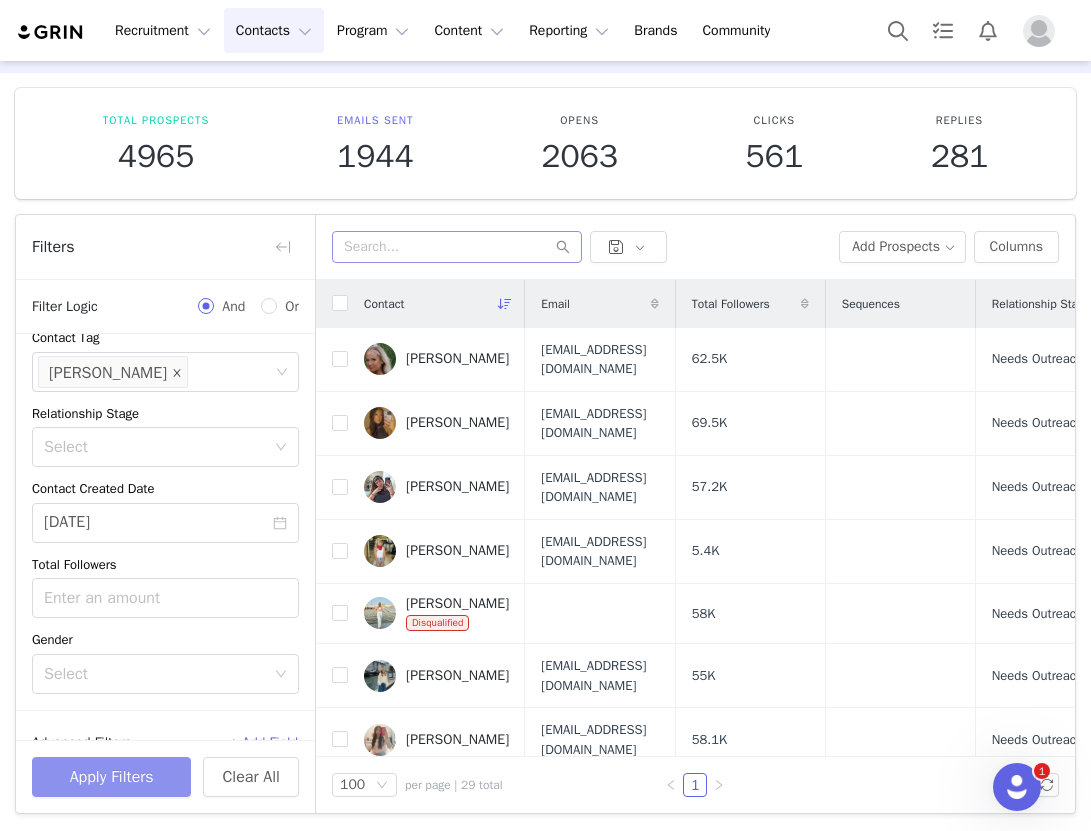 click 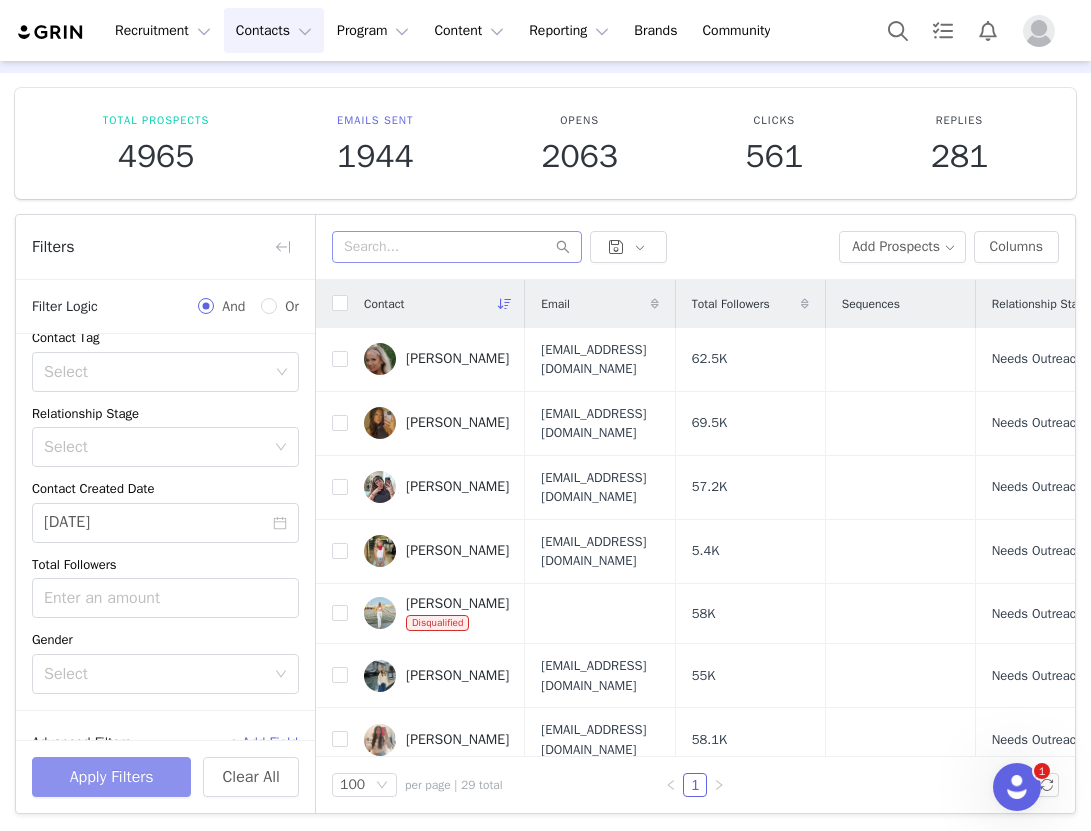 click on "Select" at bounding box center [156, 372] 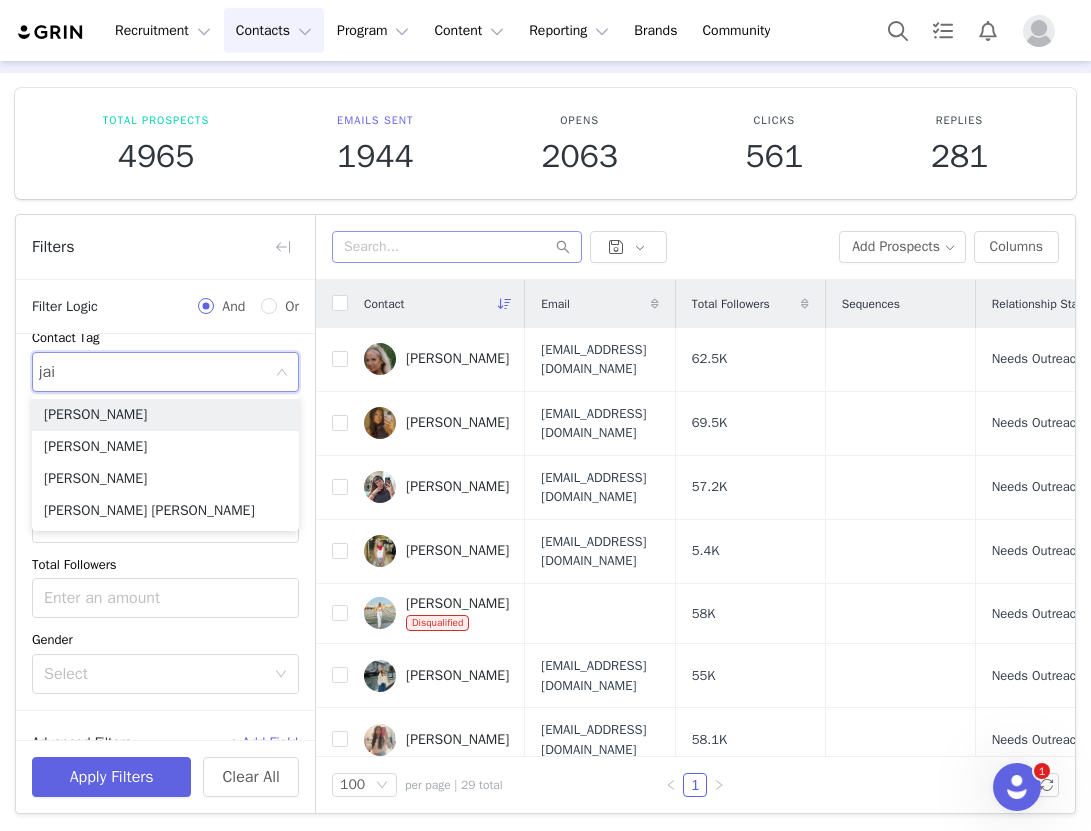 type on "jaid" 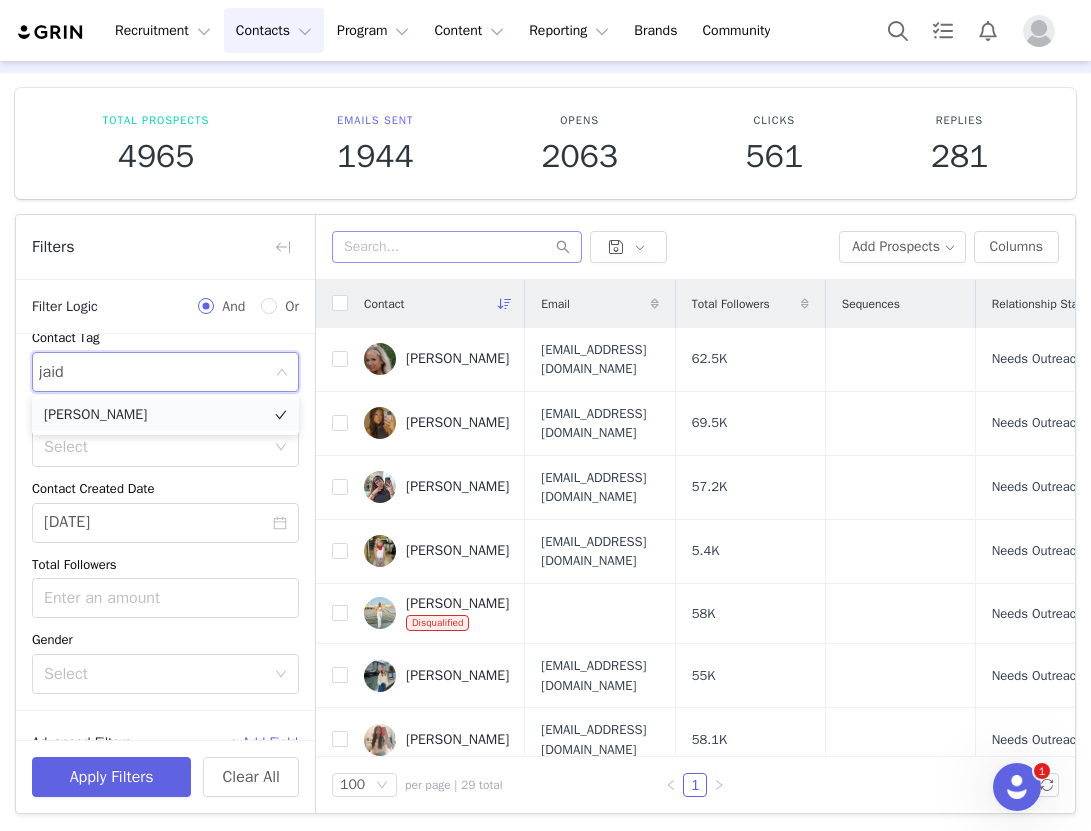 click on "[PERSON_NAME]" at bounding box center [165, 415] 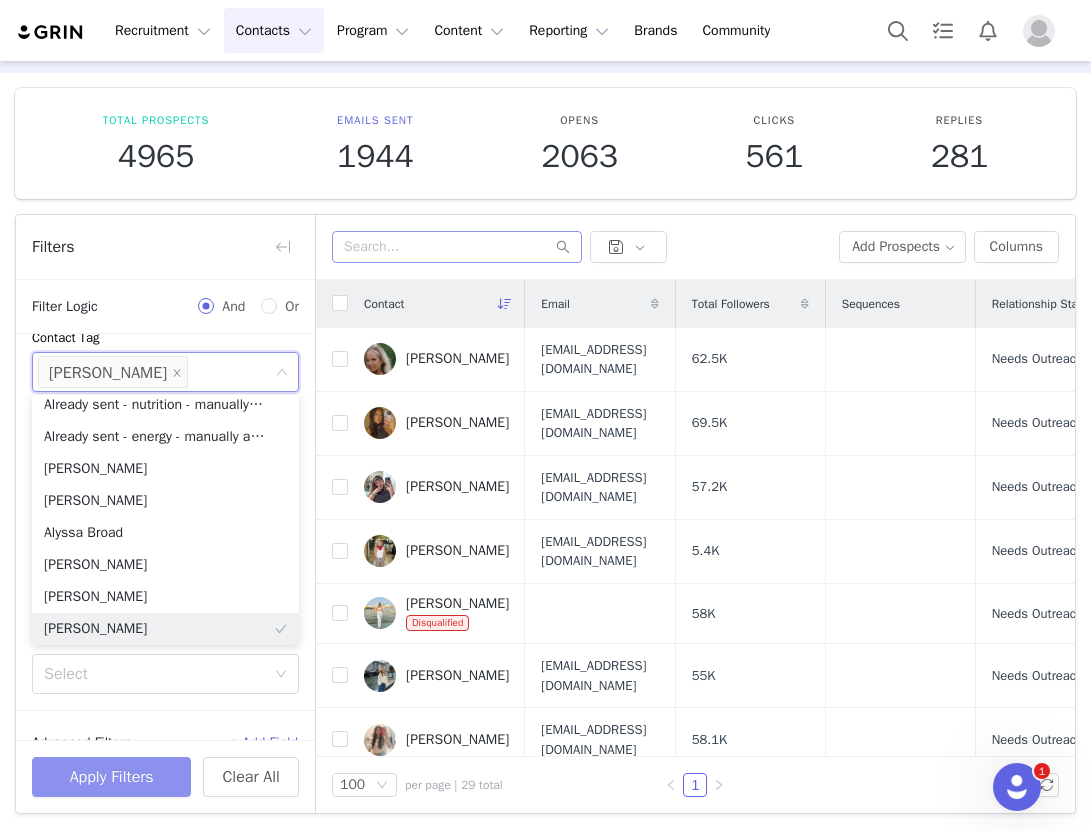 click on "Apply Filters" at bounding box center (111, 777) 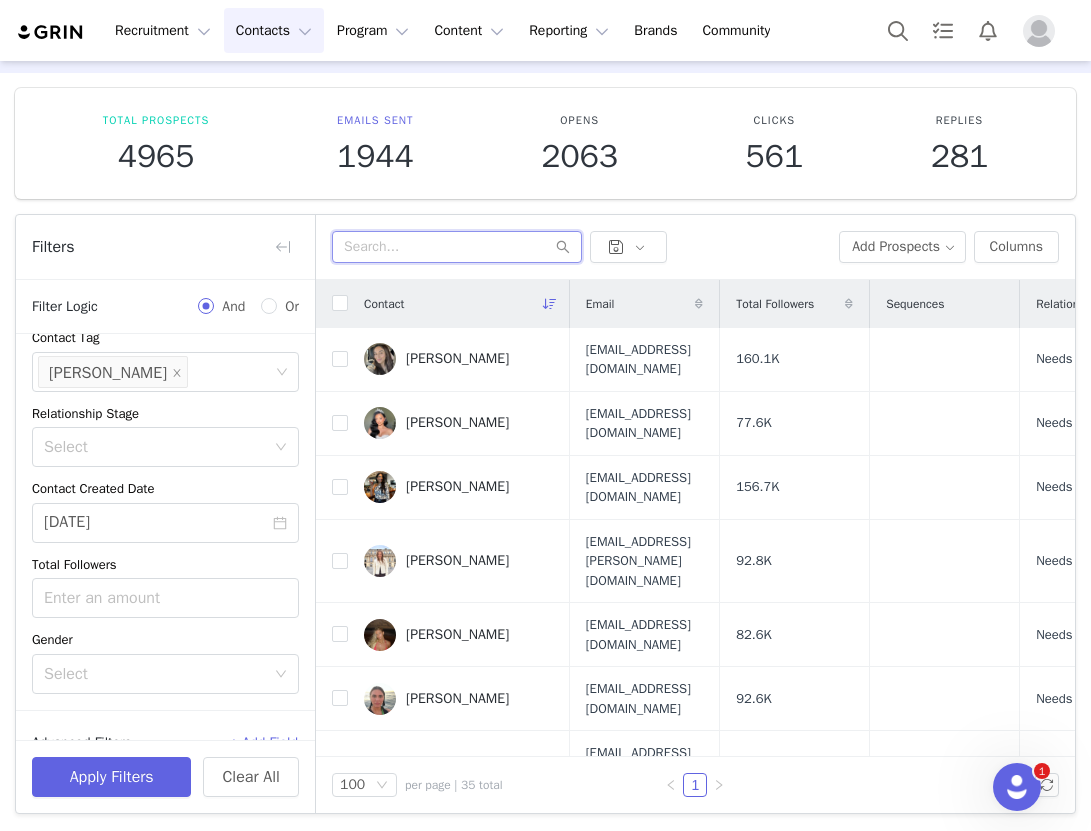 click at bounding box center (457, 247) 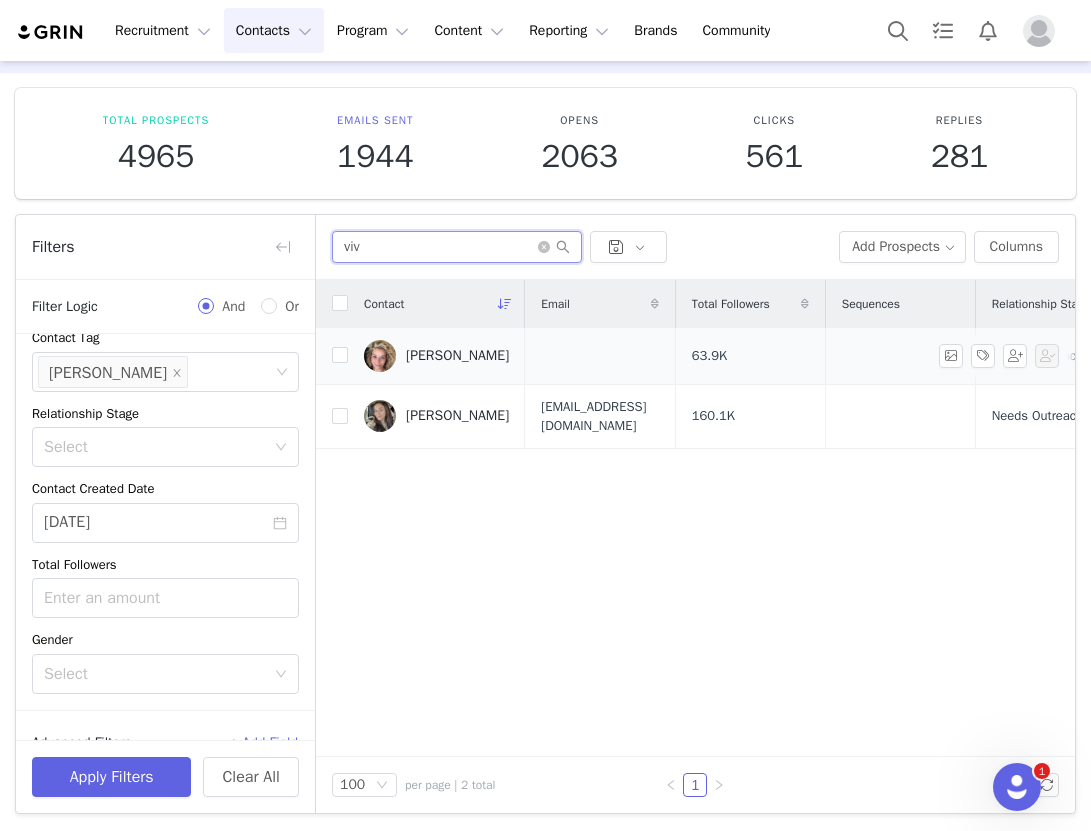 type on "viv" 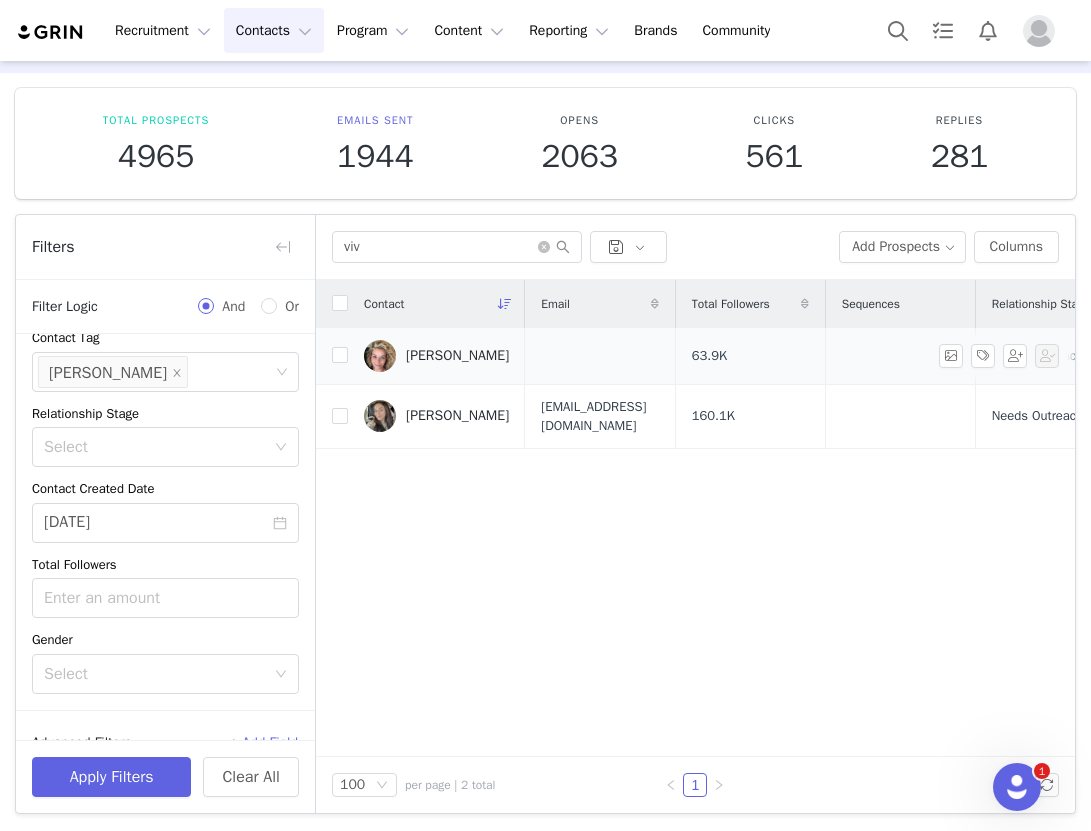 click on "[PERSON_NAME]" at bounding box center (436, 356) 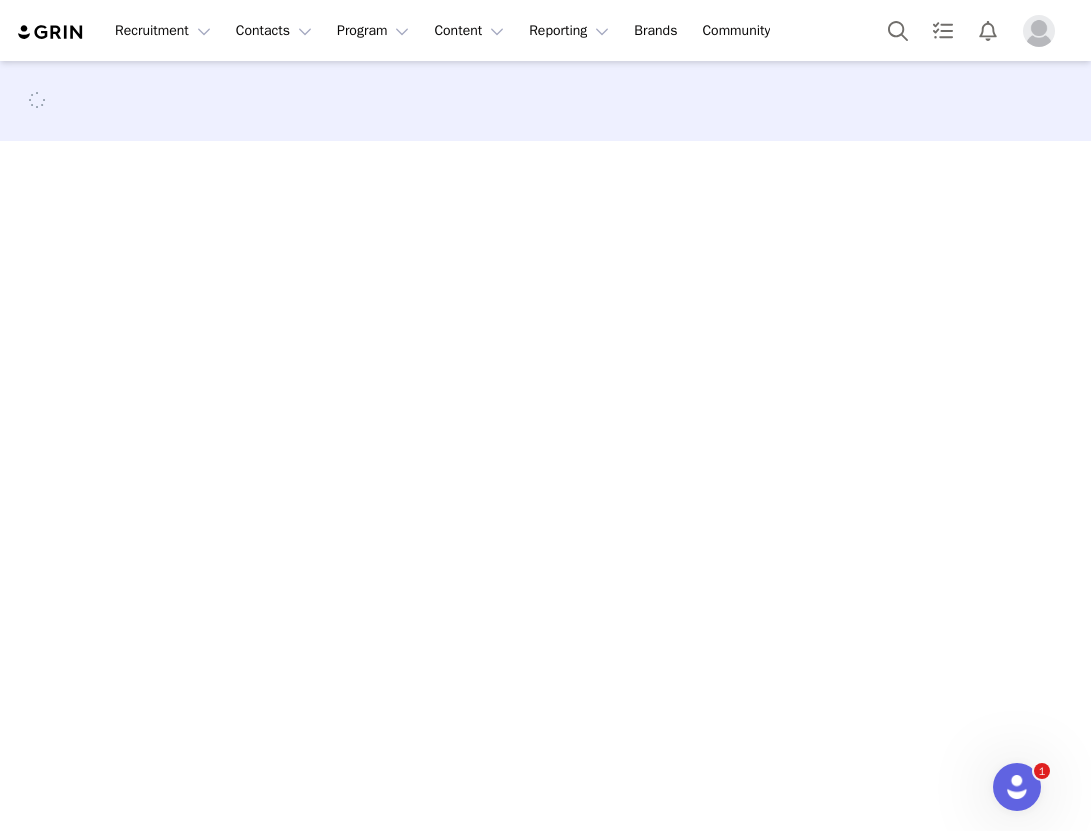 scroll, scrollTop: 0, scrollLeft: 0, axis: both 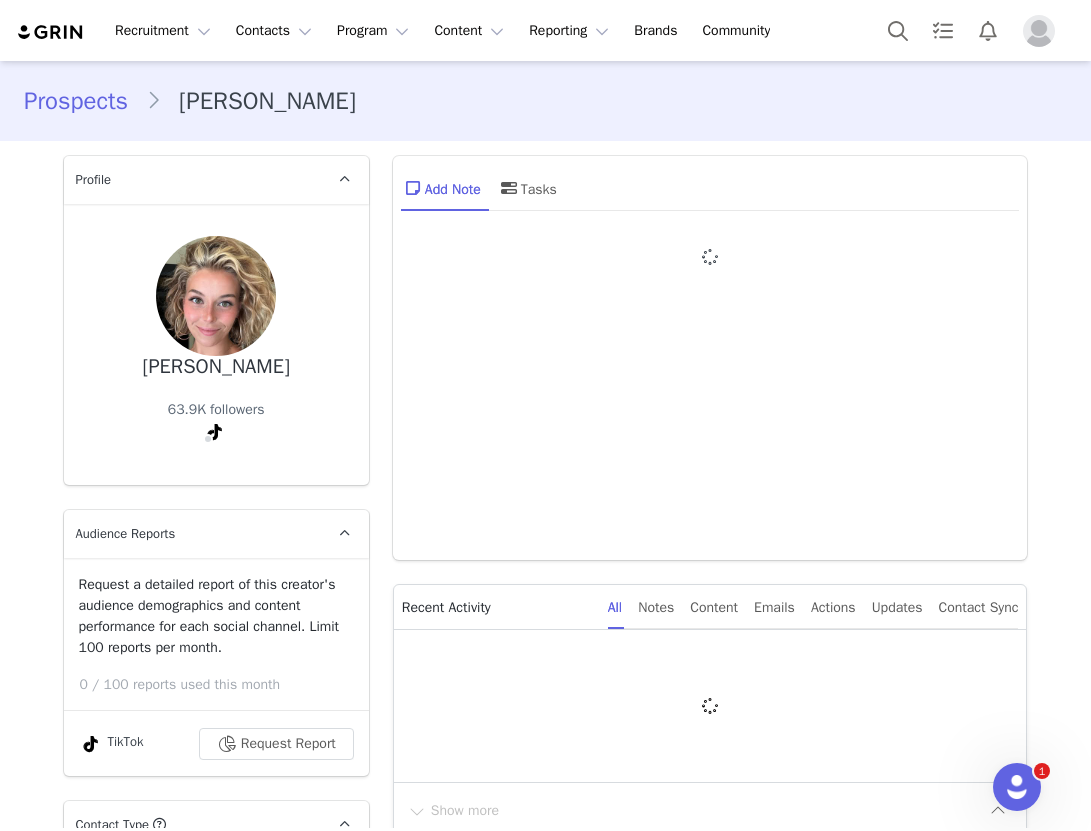type on "+1 ([GEOGRAPHIC_DATA])" 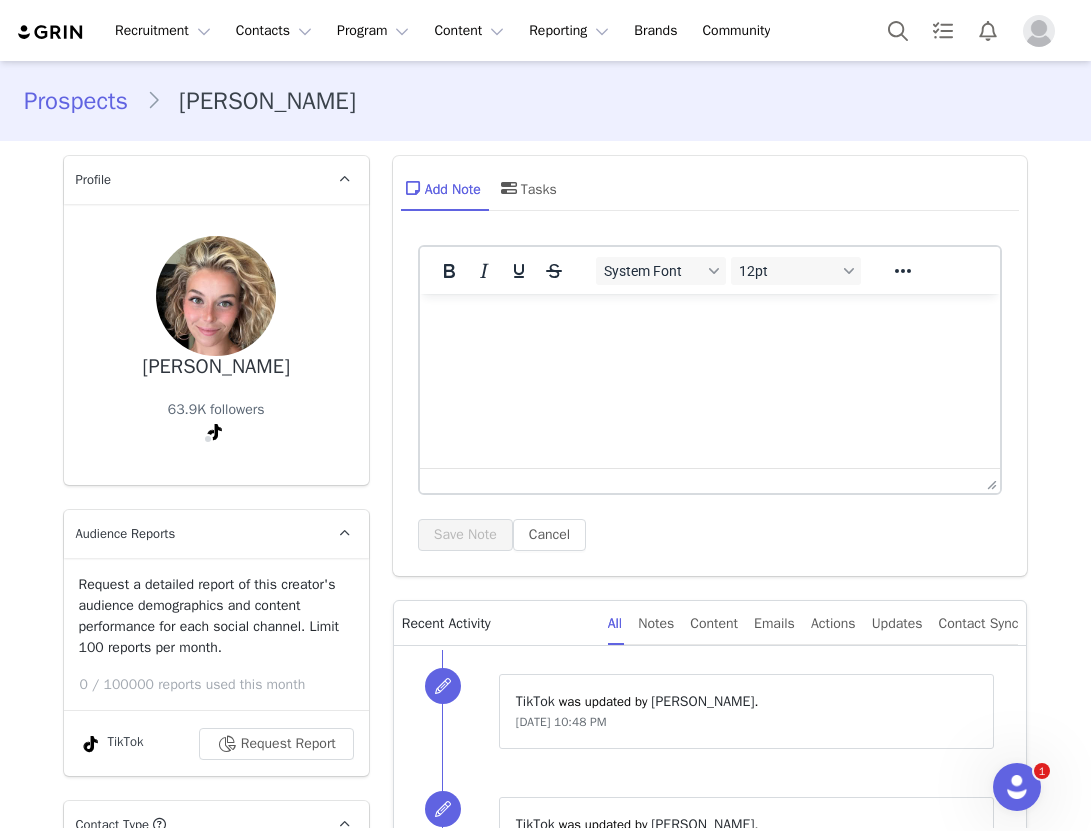 scroll, scrollTop: 0, scrollLeft: 0, axis: both 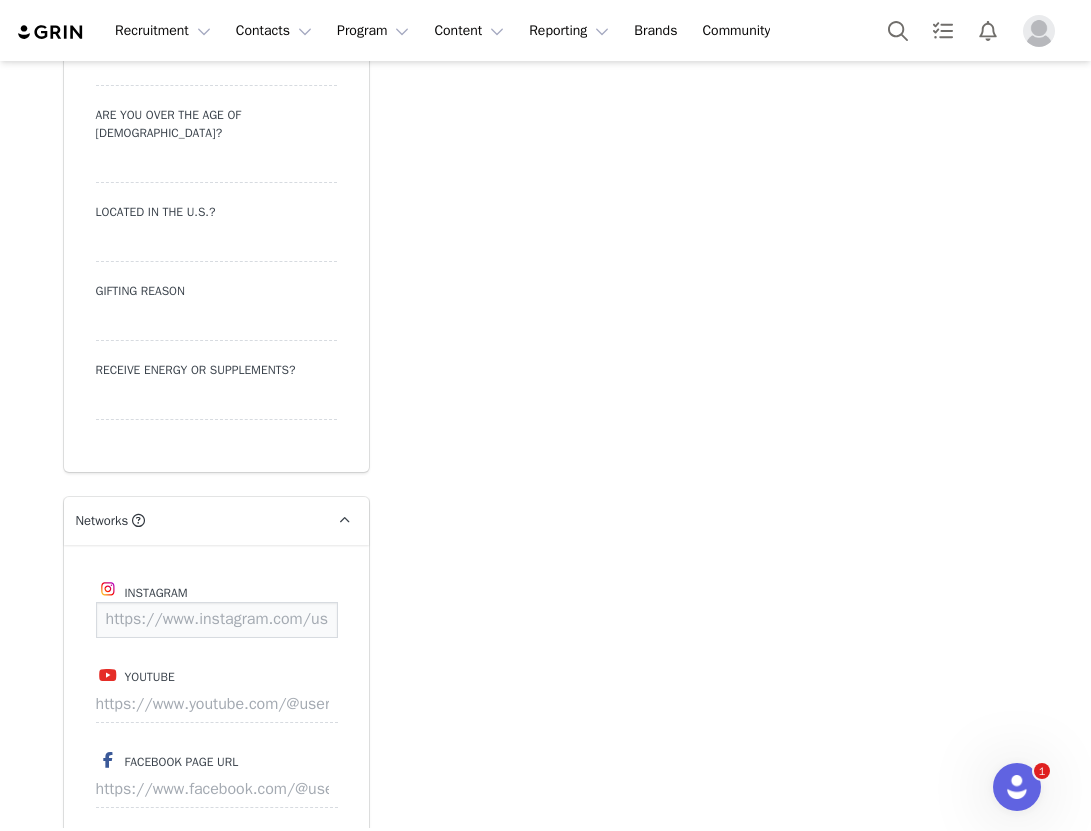 click at bounding box center [217, 620] 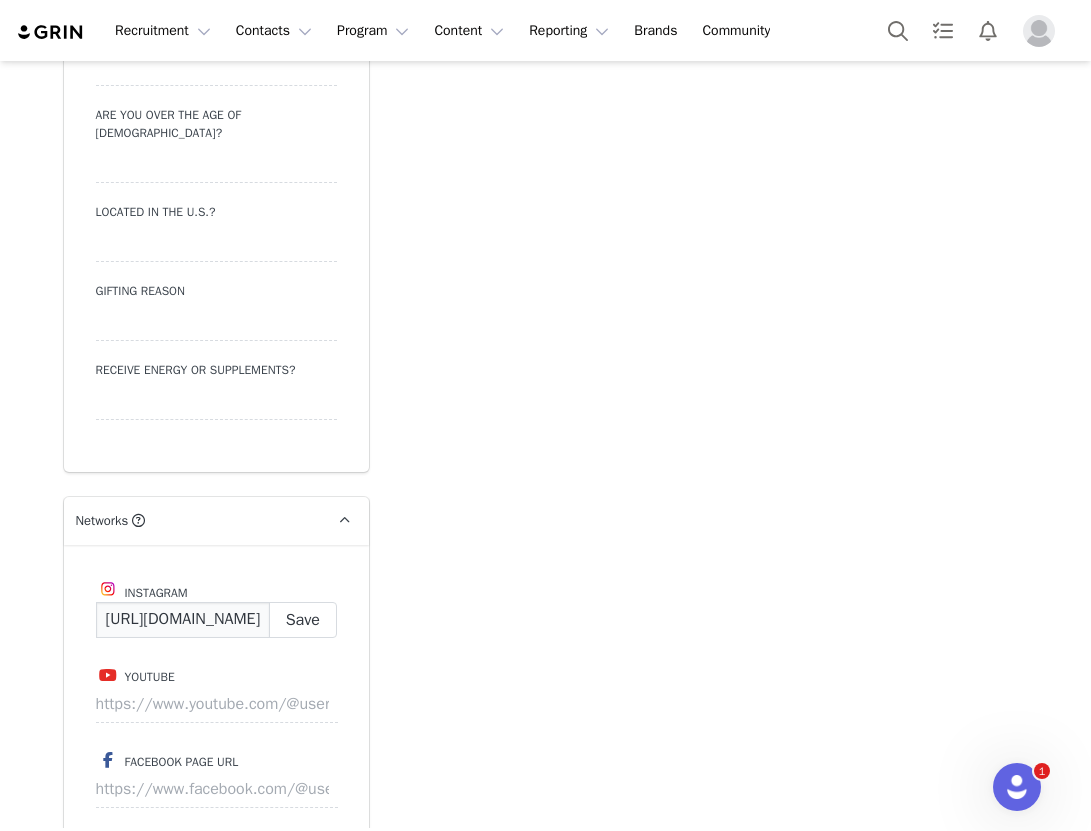 scroll, scrollTop: 0, scrollLeft: 241, axis: horizontal 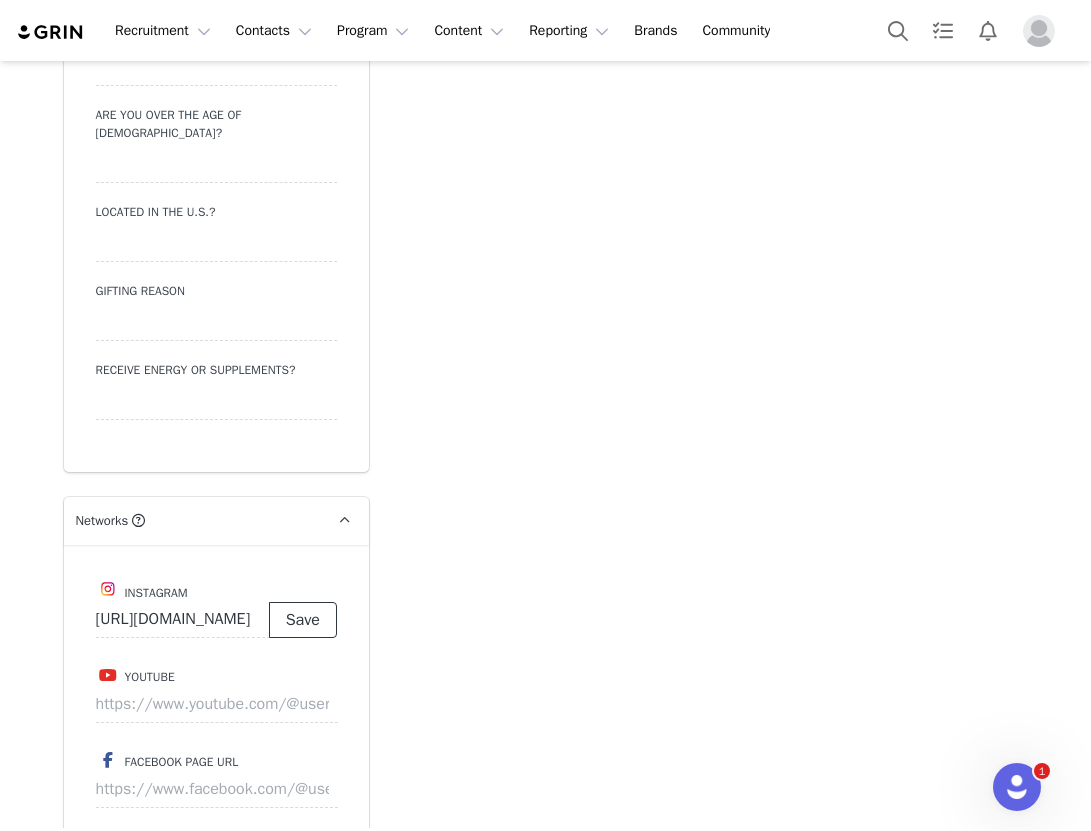 click on "Save" at bounding box center [303, 620] 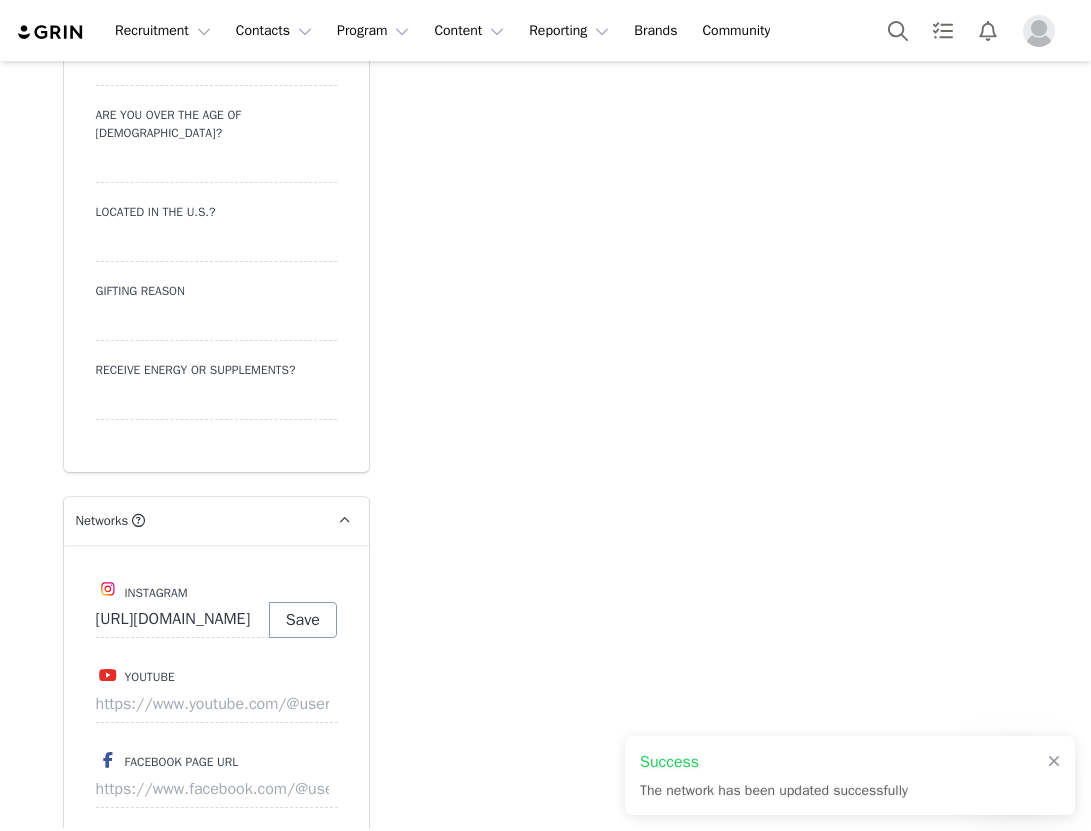 type on "[URL][DOMAIN_NAME]" 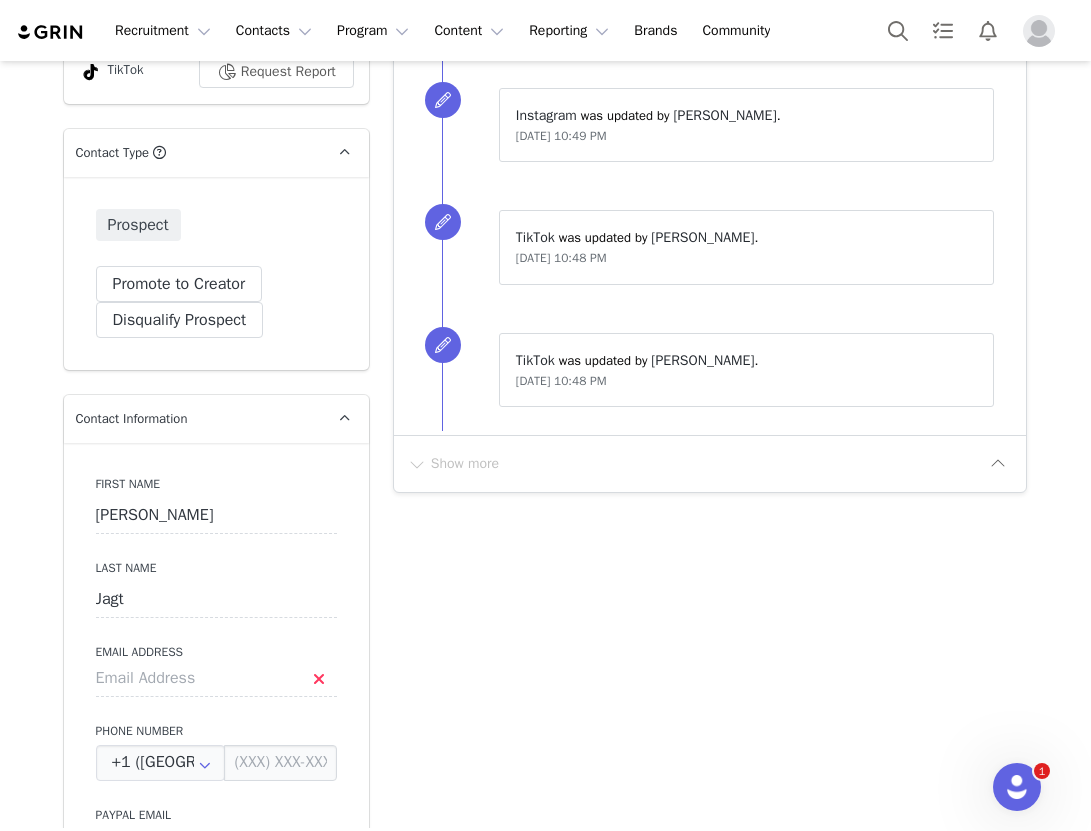 scroll, scrollTop: 764, scrollLeft: 0, axis: vertical 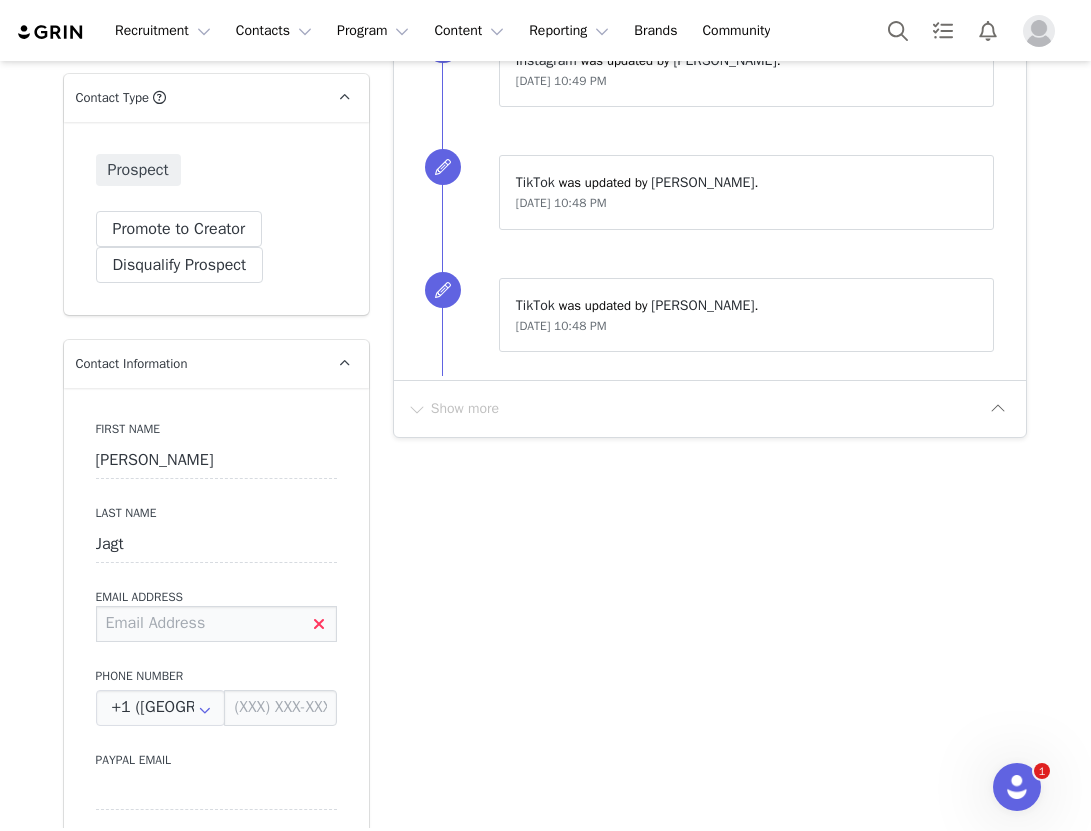 click at bounding box center [216, 624] 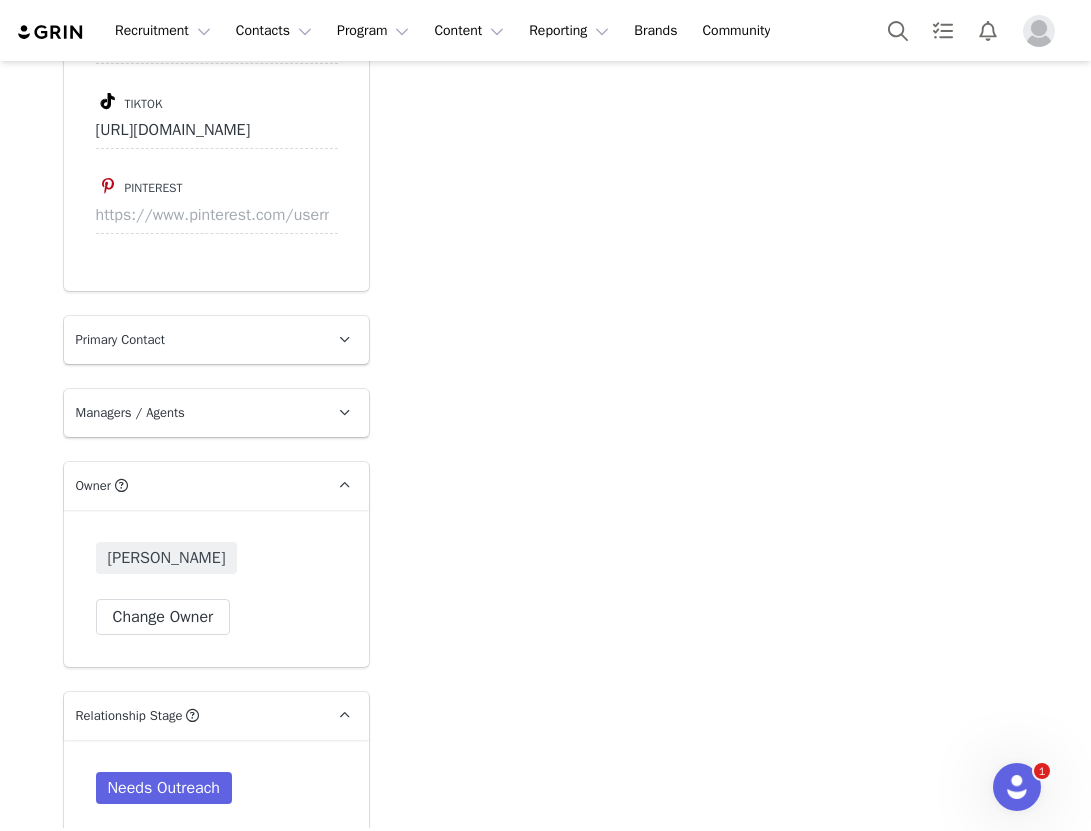 scroll, scrollTop: 3379, scrollLeft: 0, axis: vertical 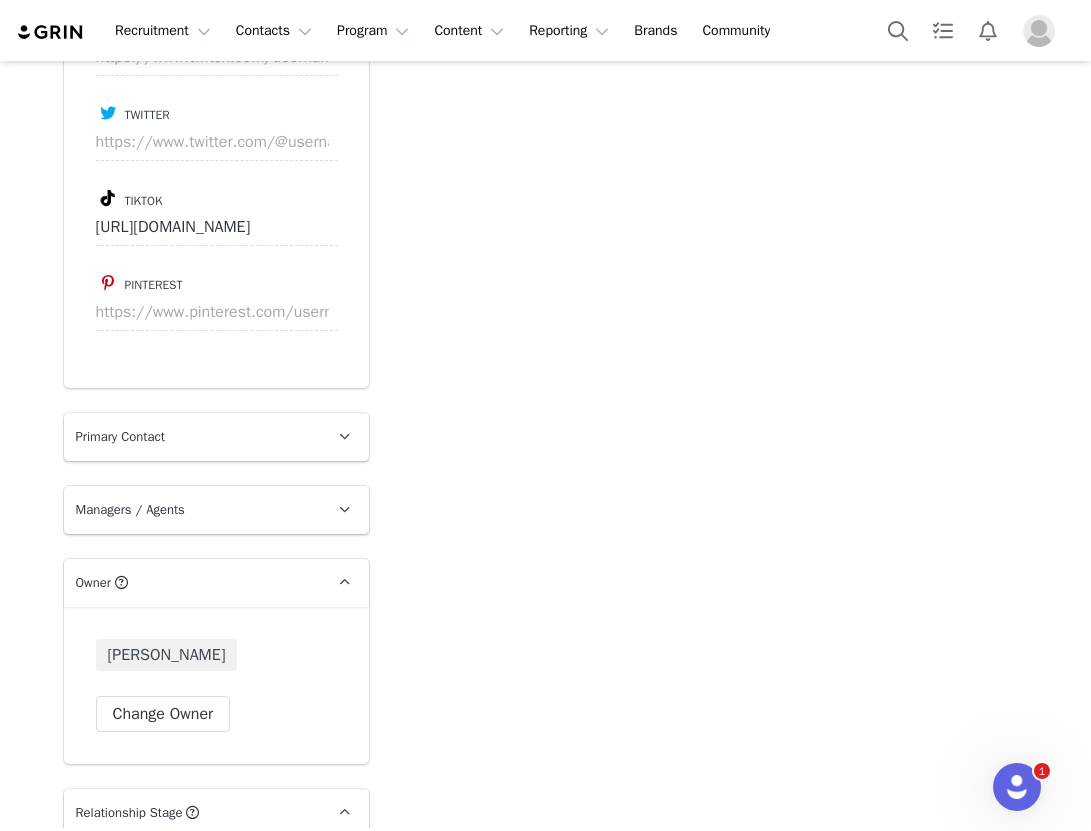 type on "[EMAIL_ADDRESS][DOMAIN_NAME]" 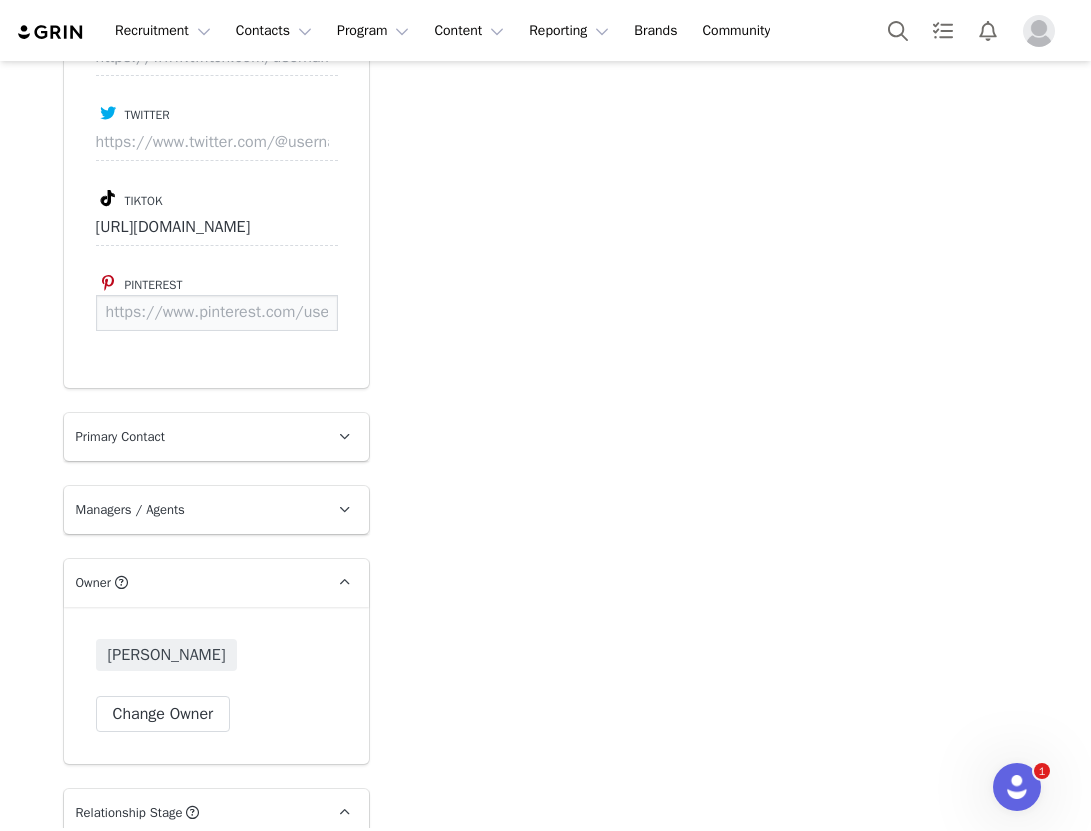click at bounding box center (217, 313) 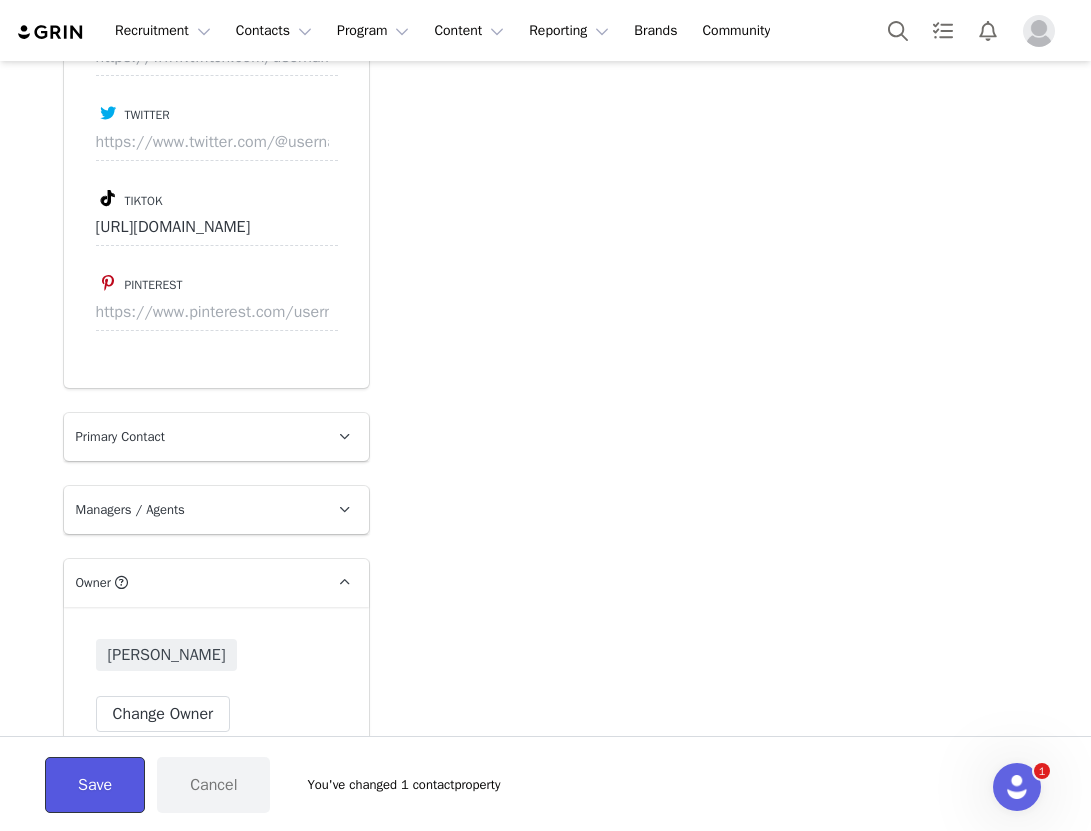 click on "Save" at bounding box center (95, 785) 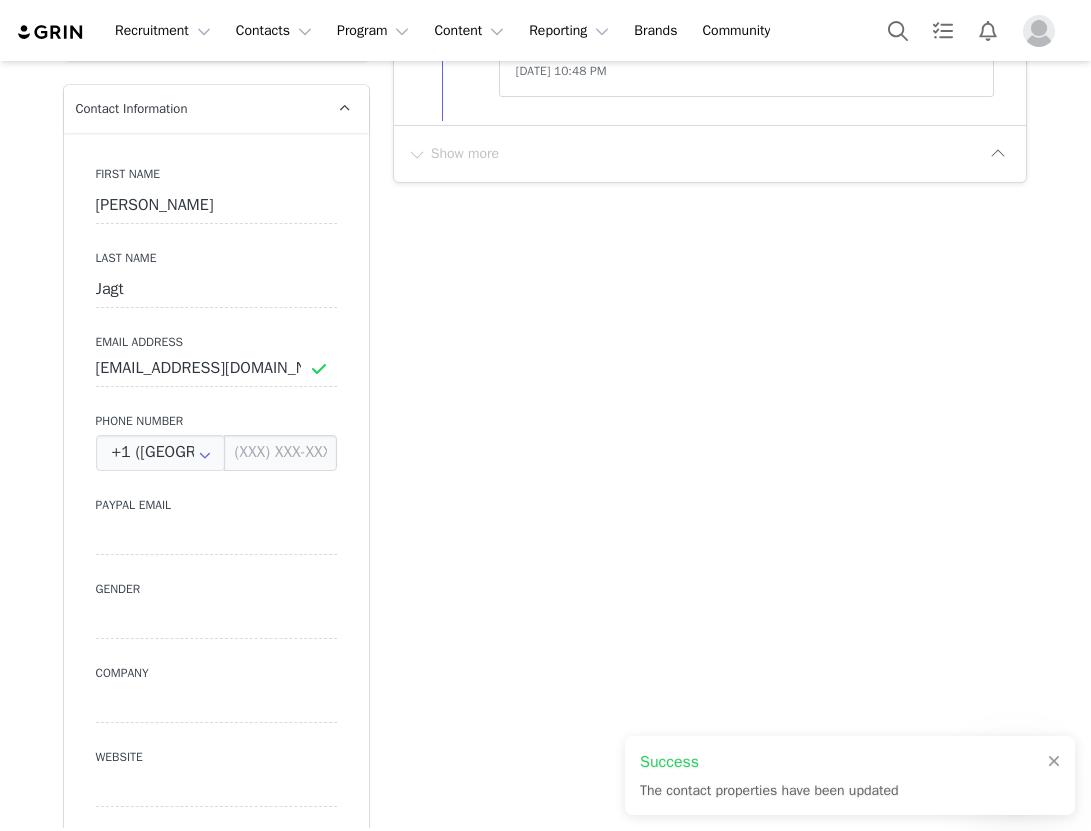 scroll, scrollTop: 0, scrollLeft: 0, axis: both 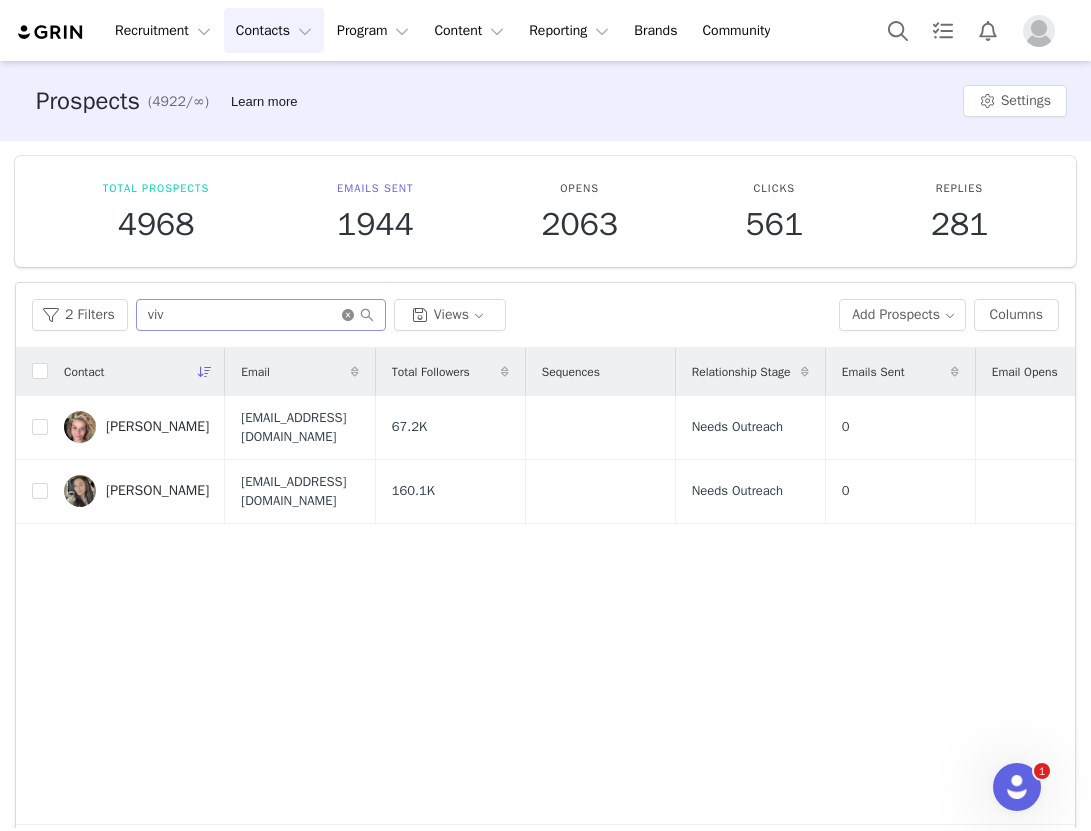 click 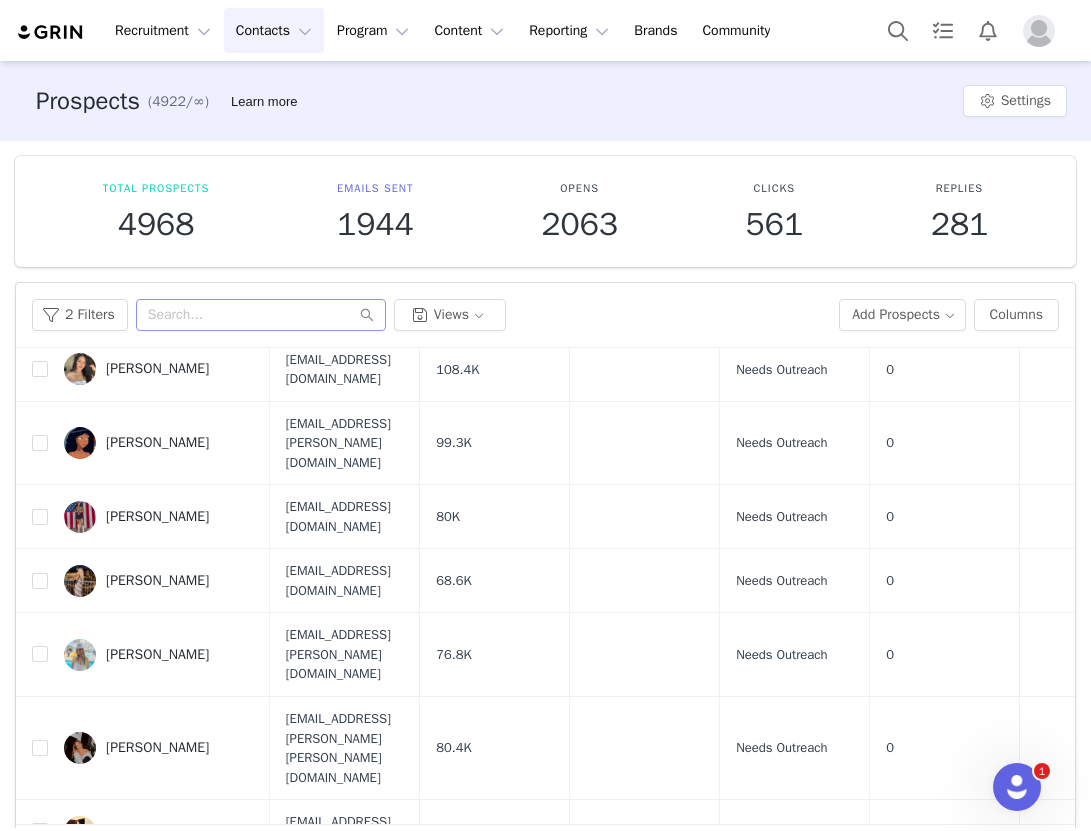 scroll, scrollTop: 1623, scrollLeft: 0, axis: vertical 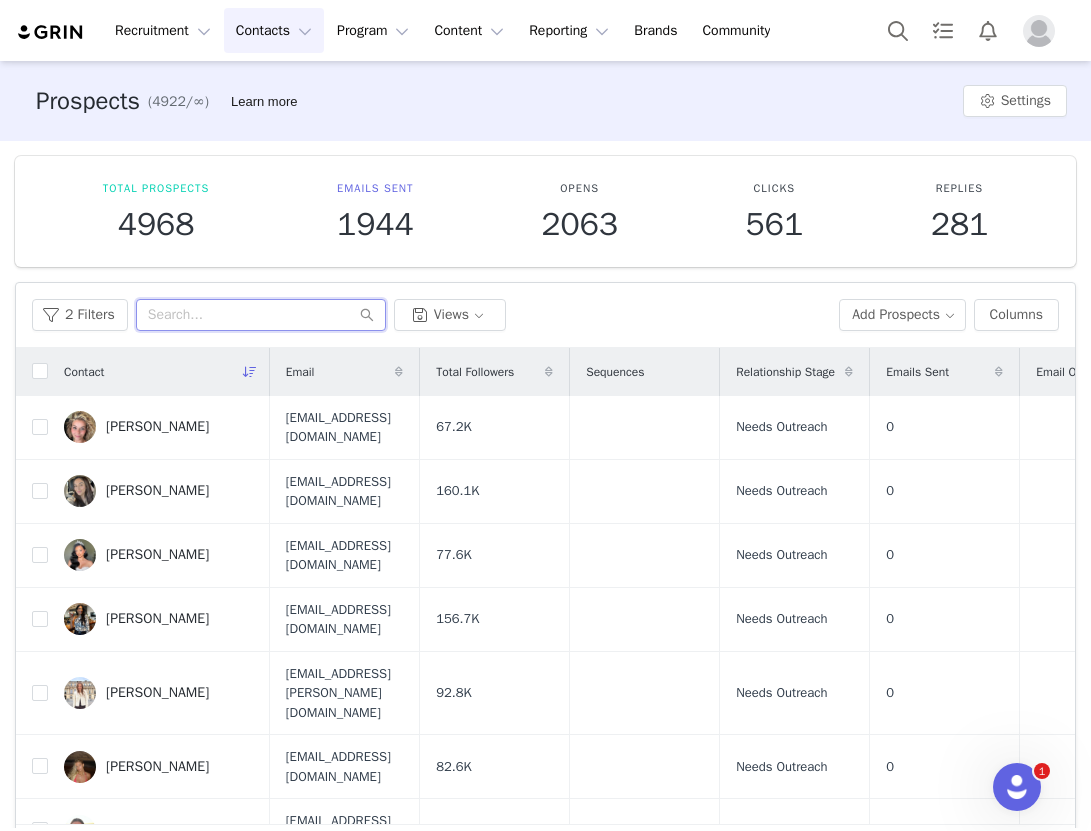 click at bounding box center (261, 315) 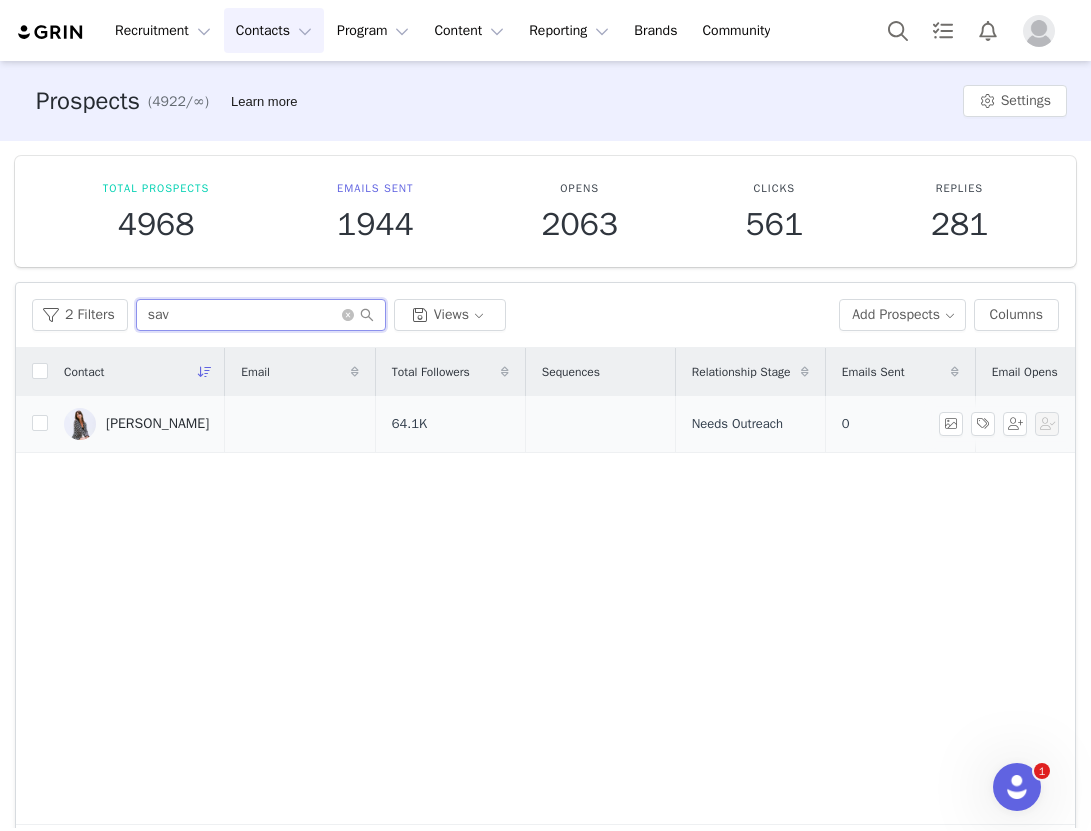 type on "sav" 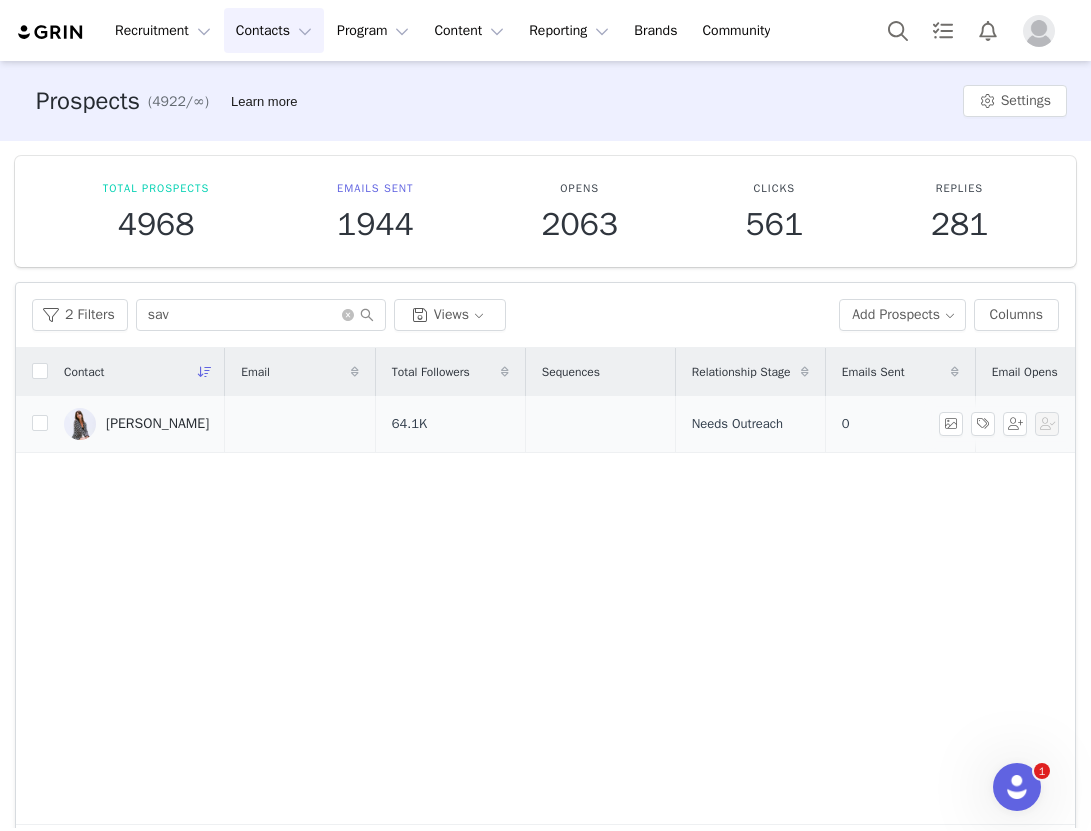 click on "[PERSON_NAME]" at bounding box center [136, 424] 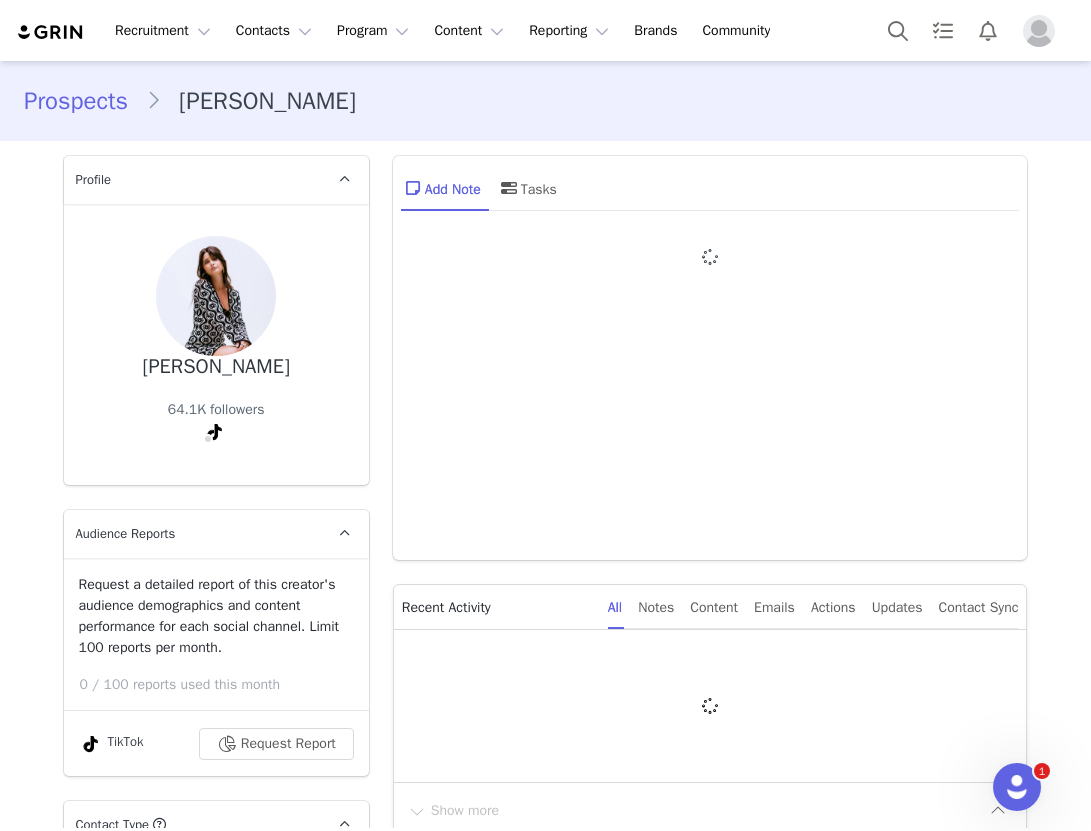 type on "+1 ([GEOGRAPHIC_DATA])" 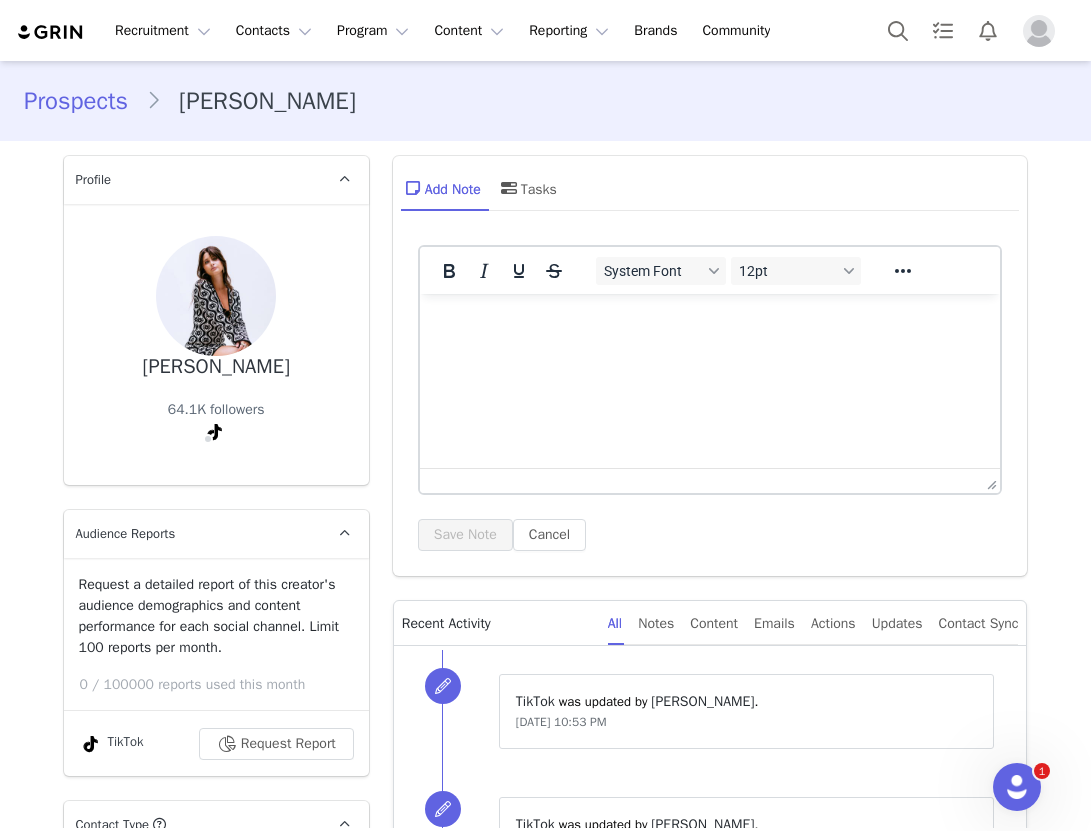 scroll, scrollTop: 0, scrollLeft: 0, axis: both 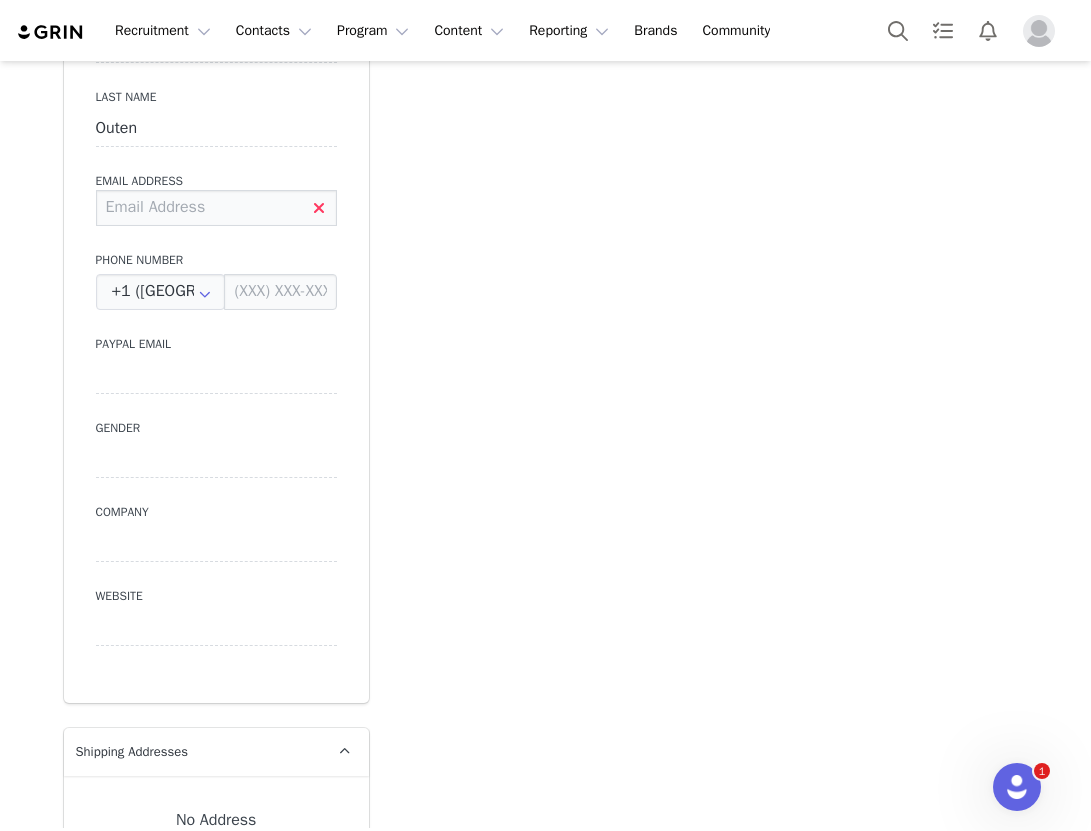 click at bounding box center (216, 208) 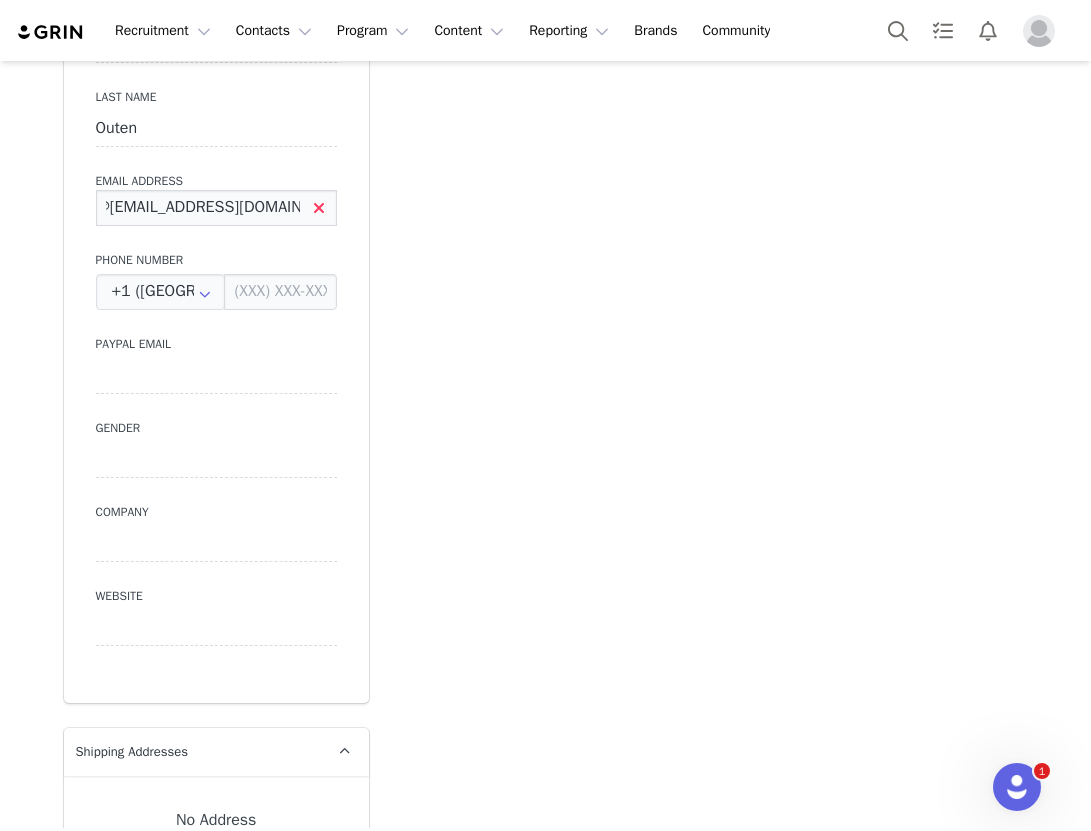 scroll, scrollTop: 0, scrollLeft: 90, axis: horizontal 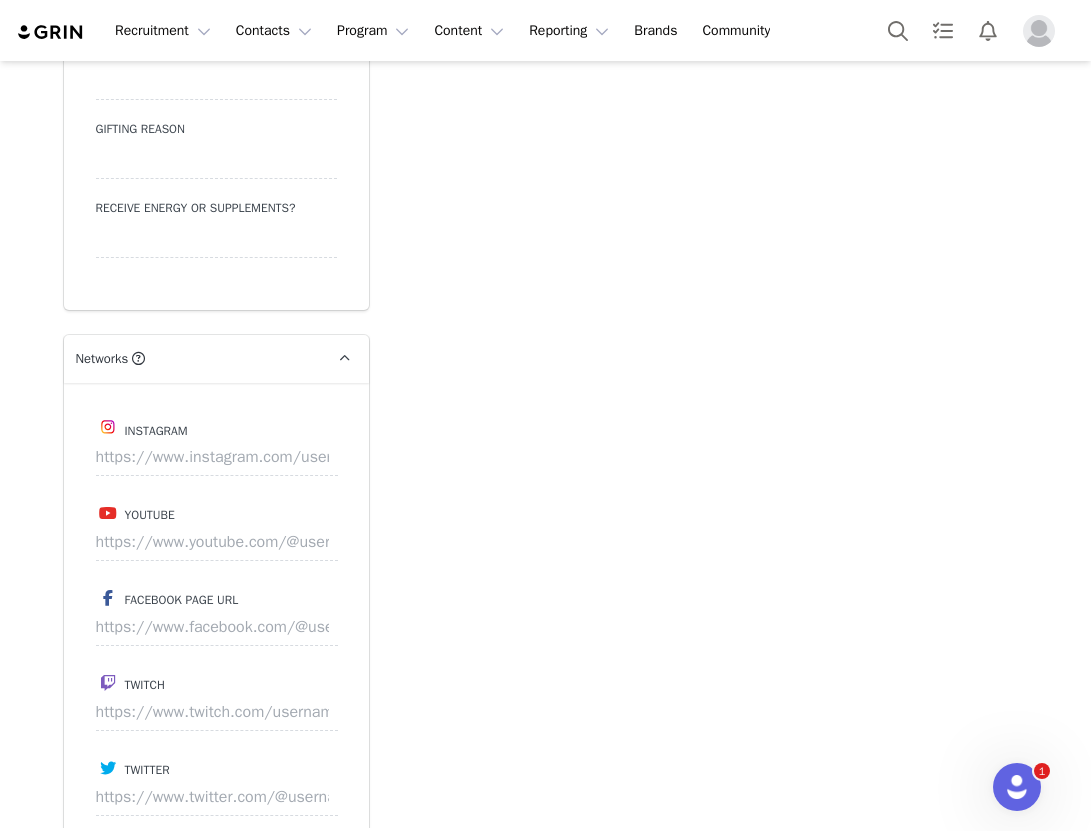 type on "contactus@[EMAIL_ADDRESS][DOMAIN_NAME]" 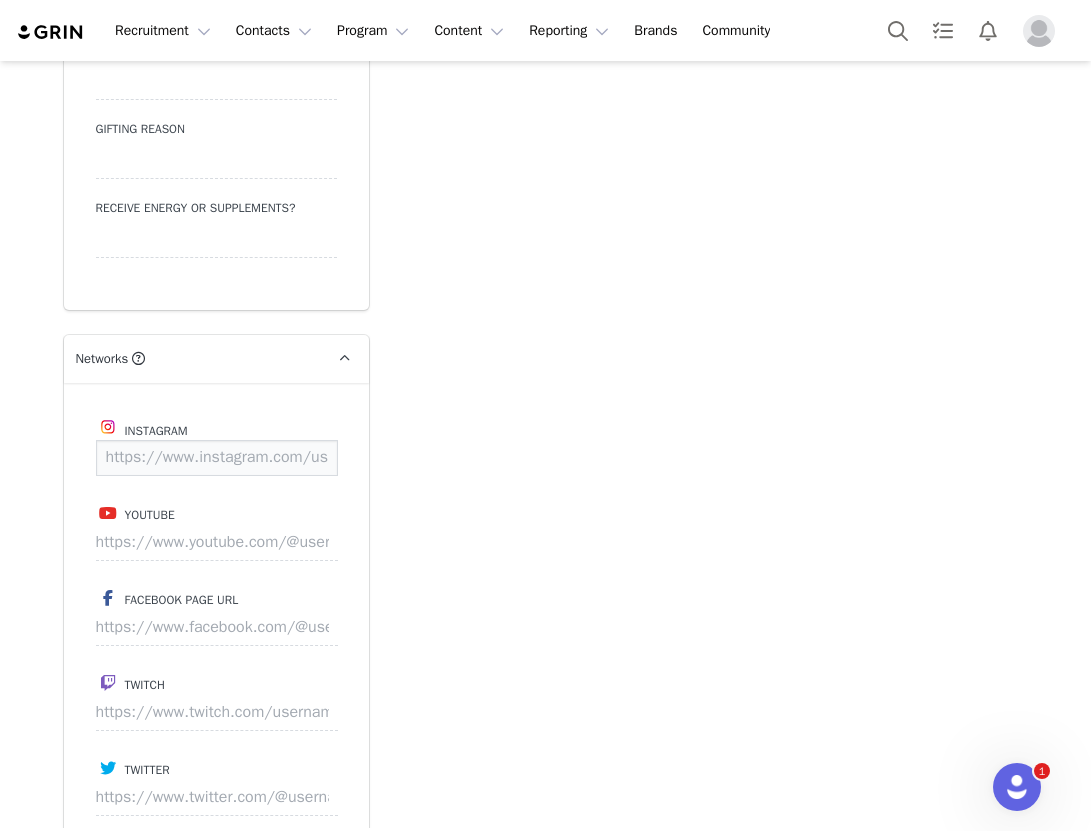 click at bounding box center [217, 458] 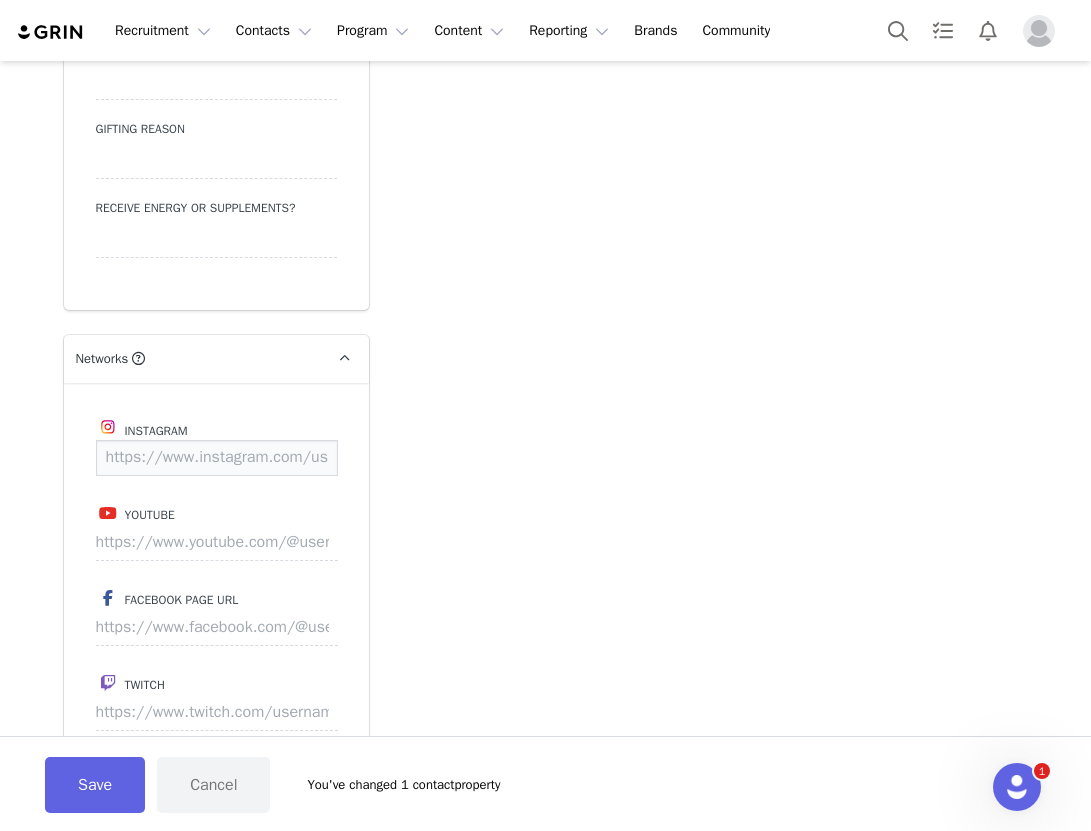 paste on "[URL][DOMAIN_NAME]" 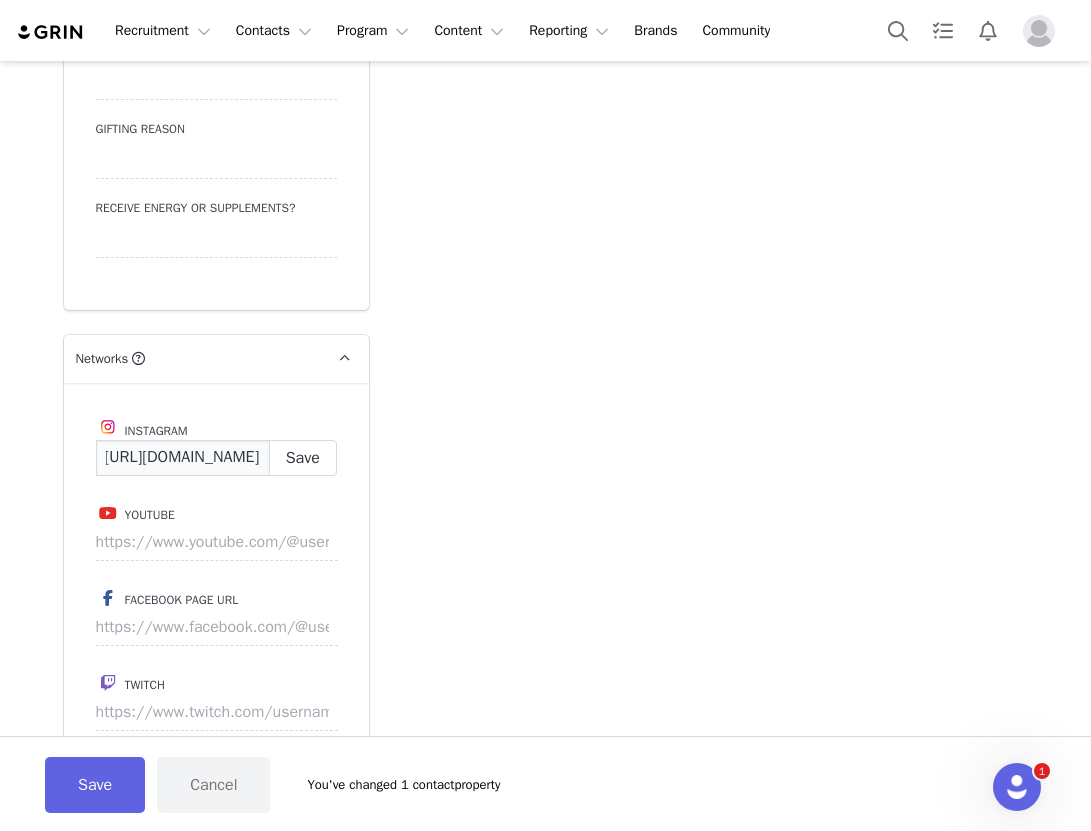 scroll, scrollTop: 0, scrollLeft: 172, axis: horizontal 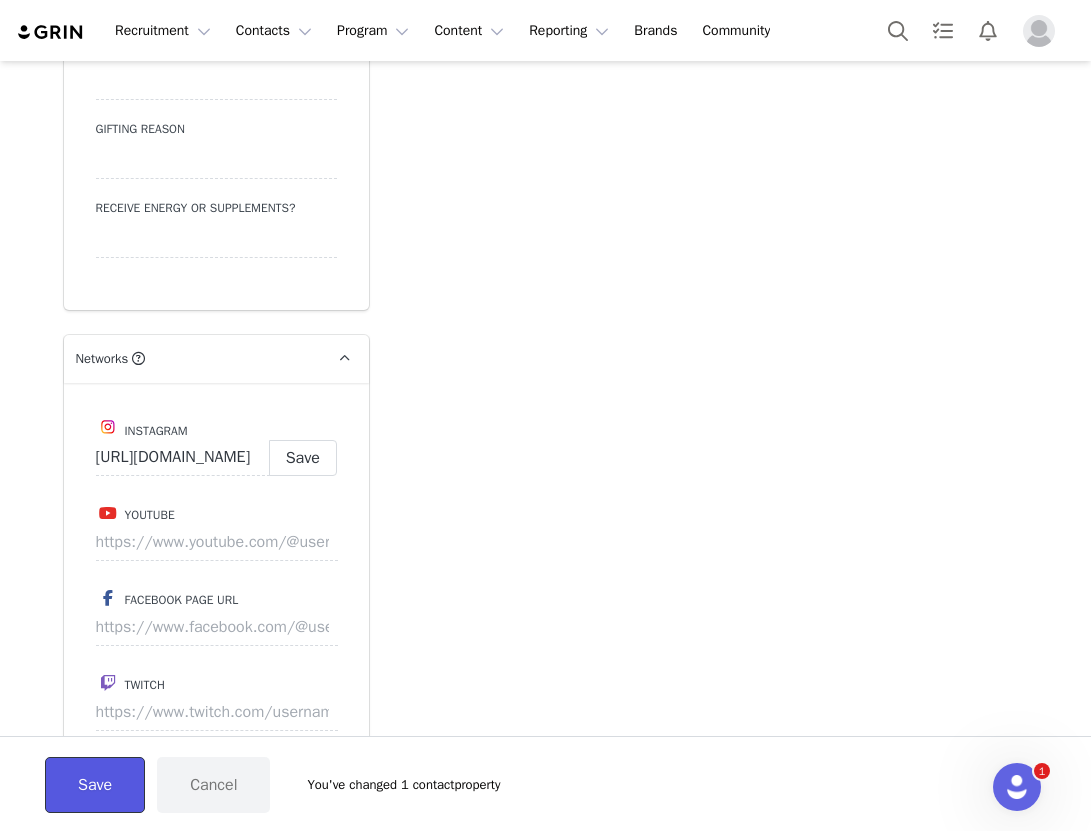 click on "Save" at bounding box center [95, 785] 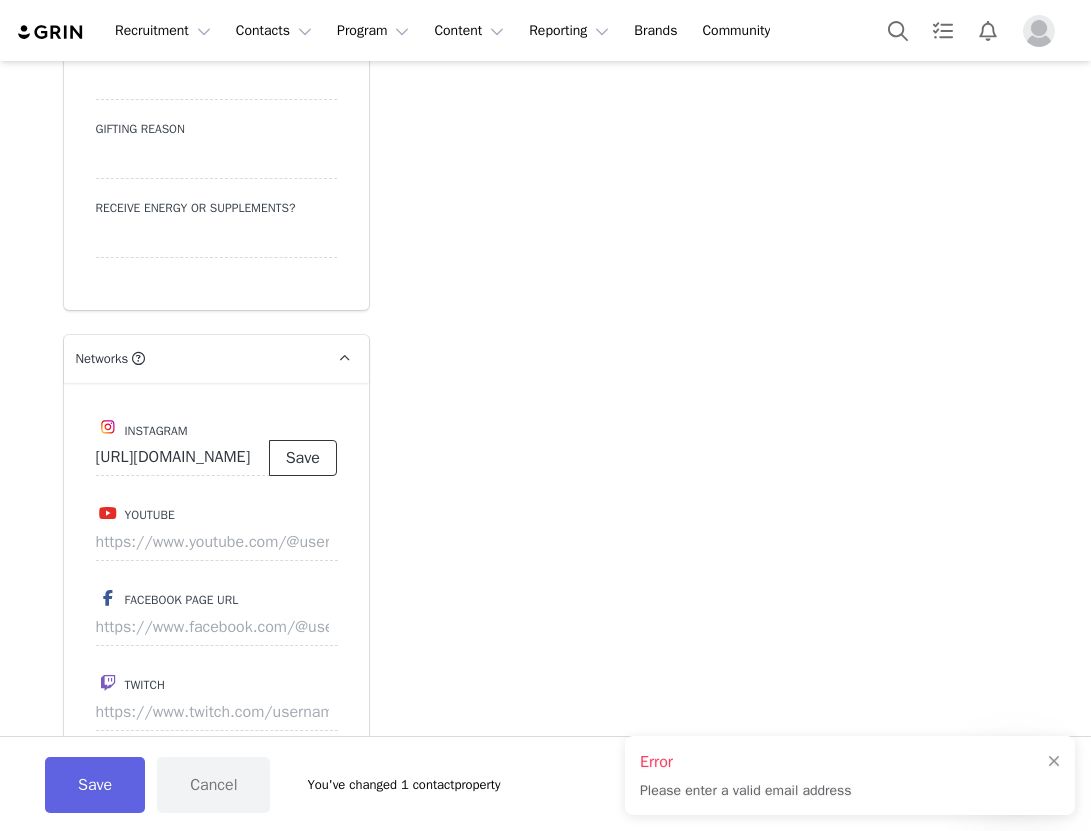 click on "Save" at bounding box center [303, 458] 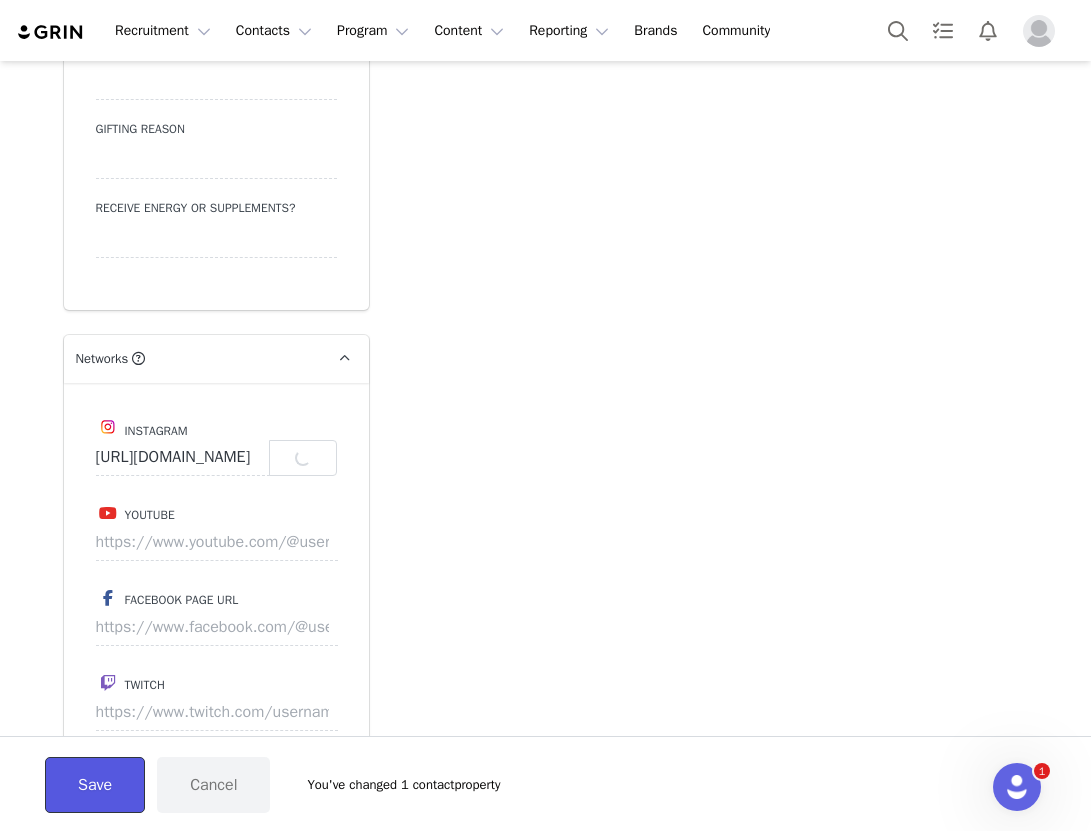 click on "Save" at bounding box center (95, 785) 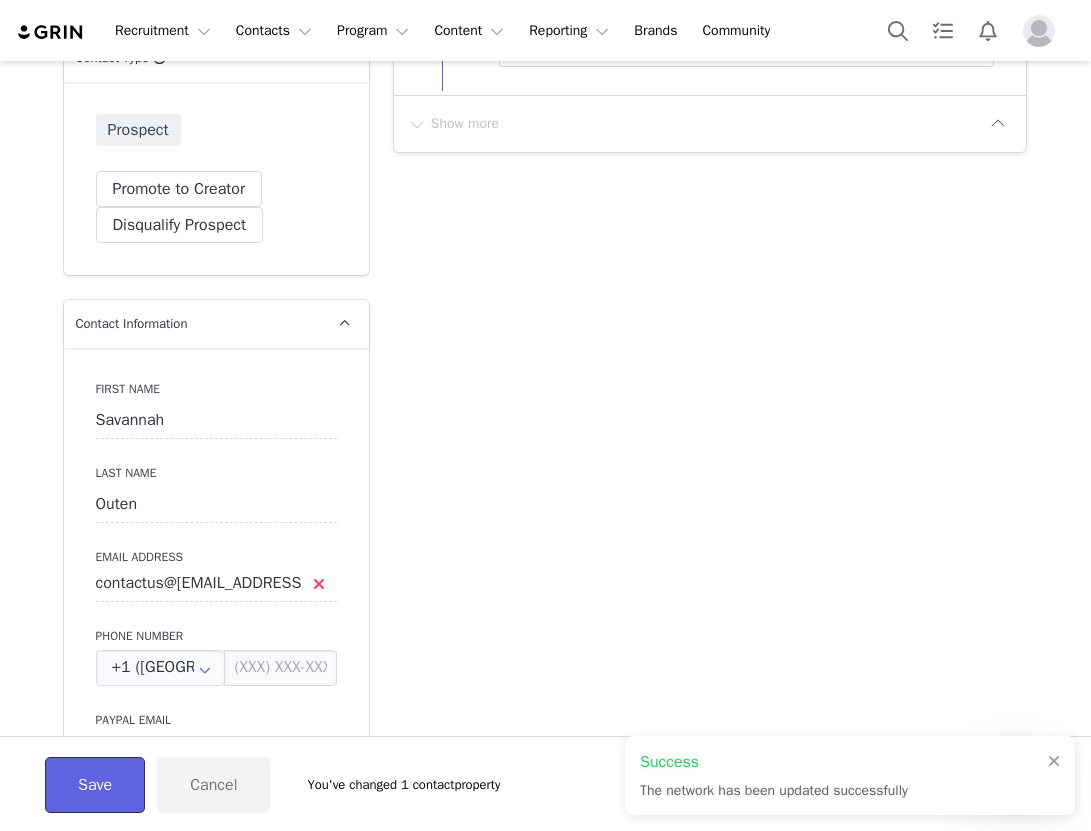 type on "[URL][DOMAIN_NAME]" 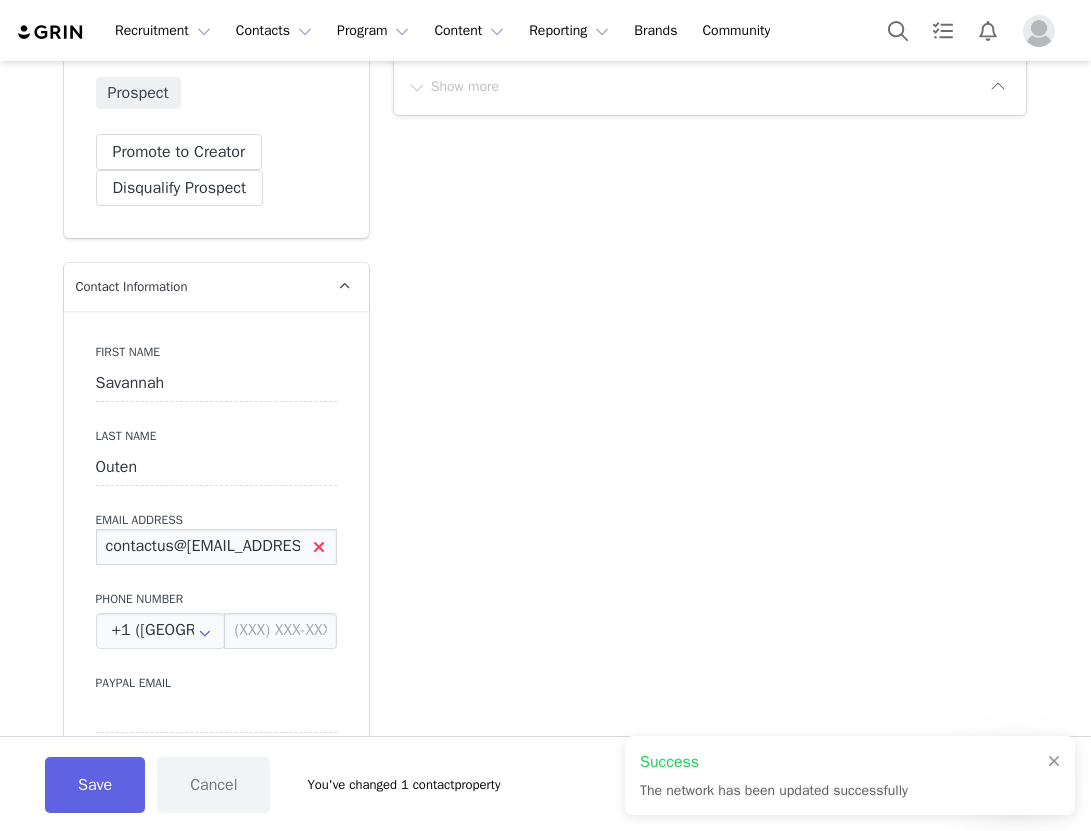 click on "contactus@[EMAIL_ADDRESS][DOMAIN_NAME]" at bounding box center (216, 547) 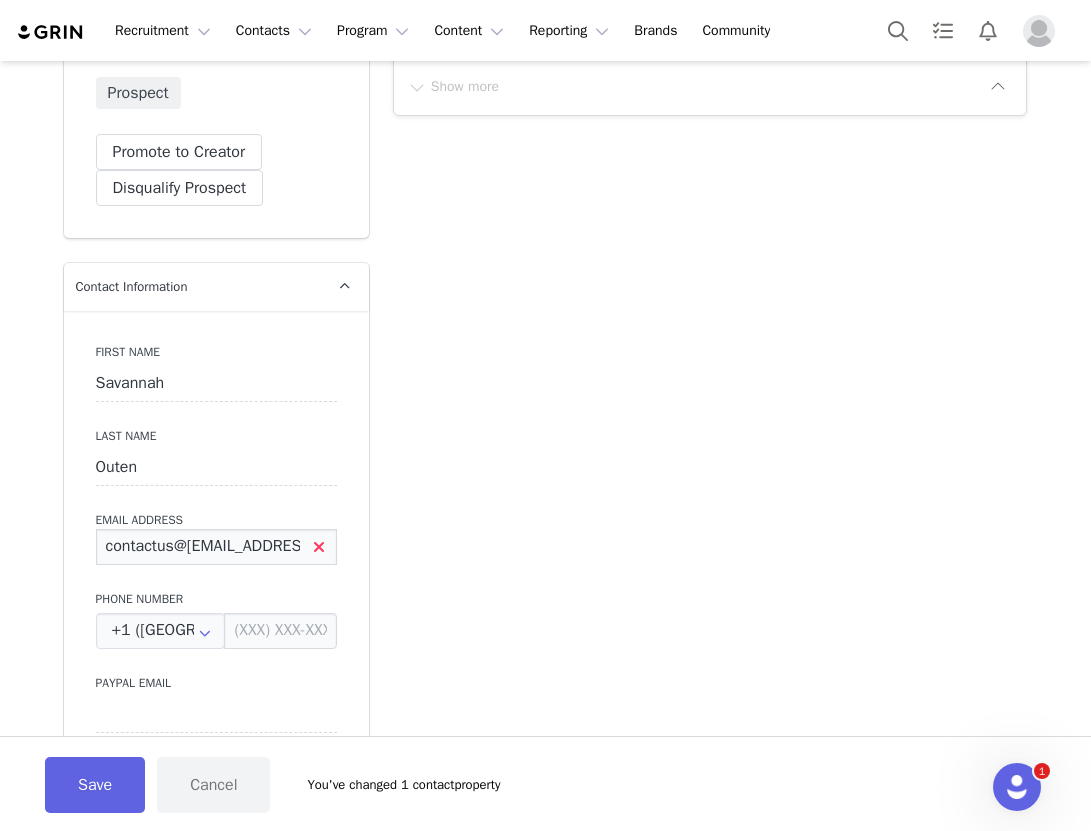 click on "contactus@[EMAIL_ADDRESS][DOMAIN_NAME]" at bounding box center (216, 547) 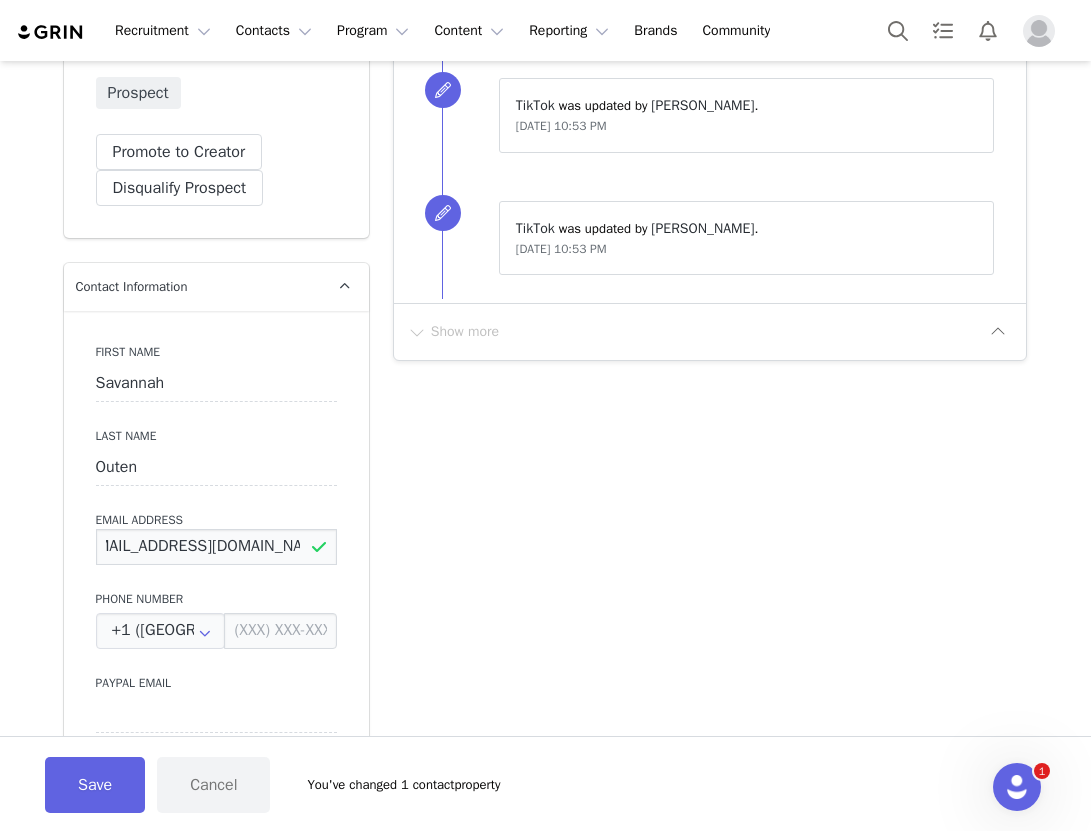 scroll, scrollTop: 0, scrollLeft: 37, axis: horizontal 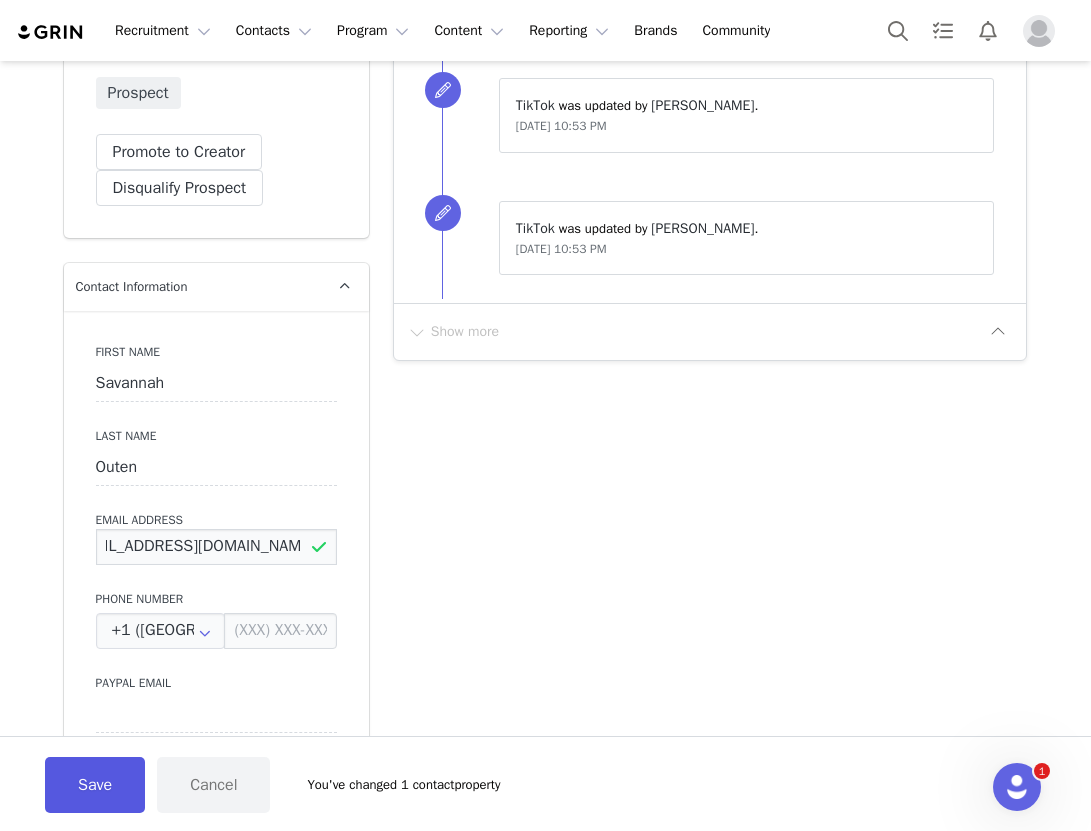 type on "[EMAIL_ADDRESS][DOMAIN_NAME]" 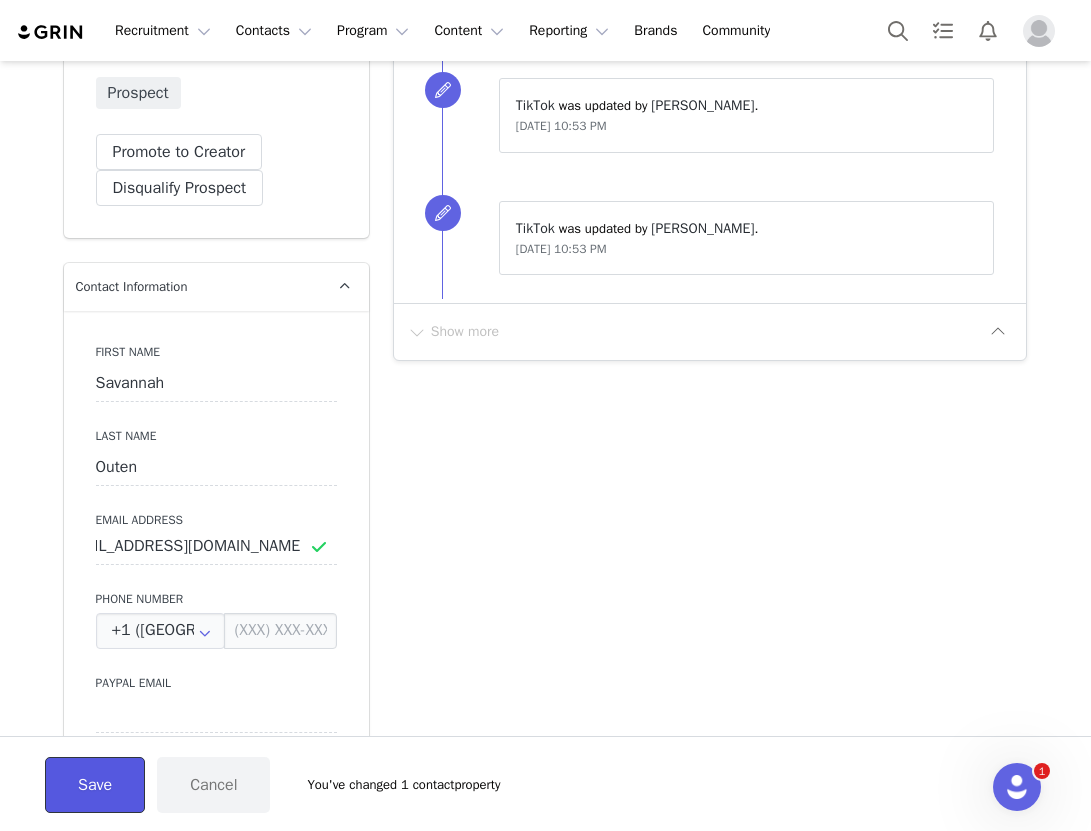 click on "Save" at bounding box center [95, 785] 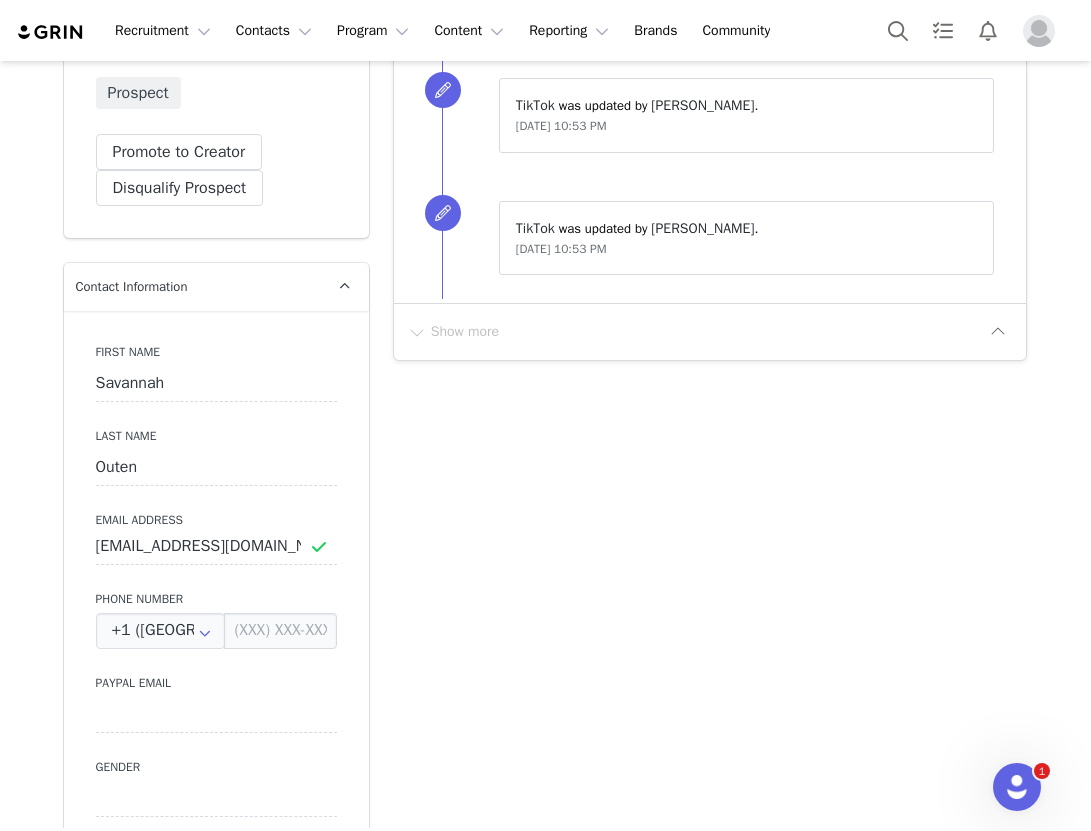 scroll, scrollTop: 0, scrollLeft: 0, axis: both 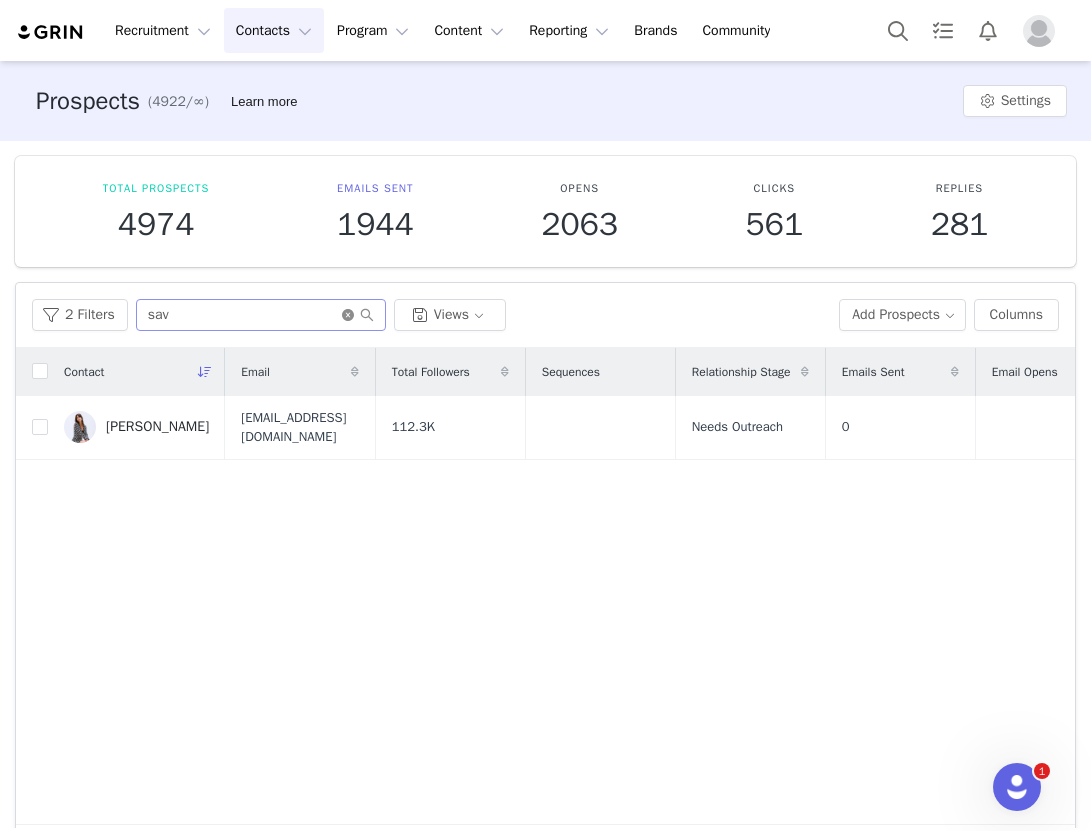 click 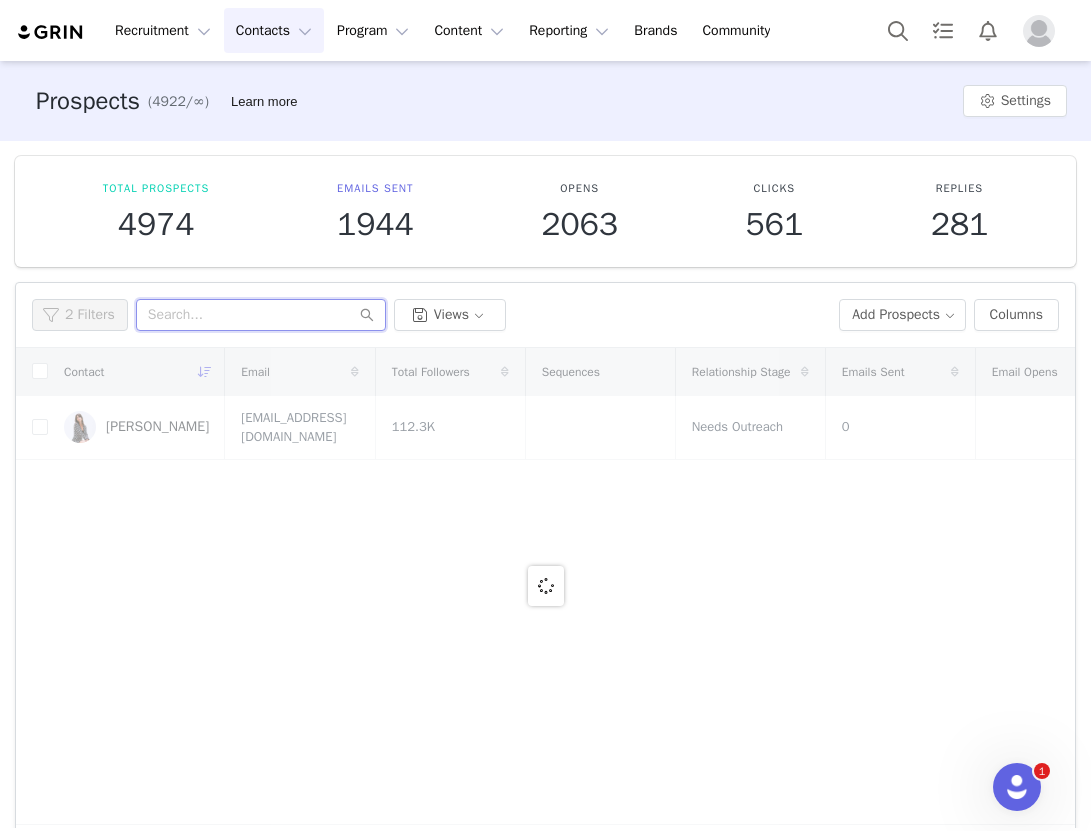 click at bounding box center (261, 315) 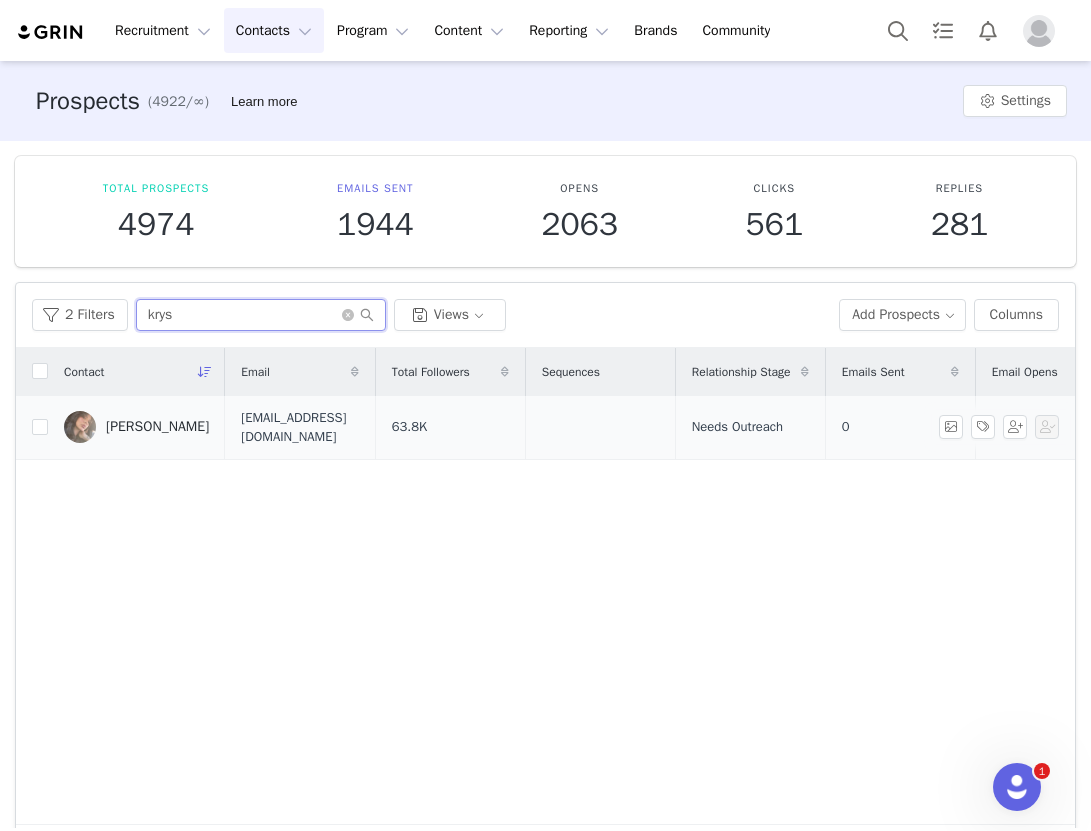 type on "krys" 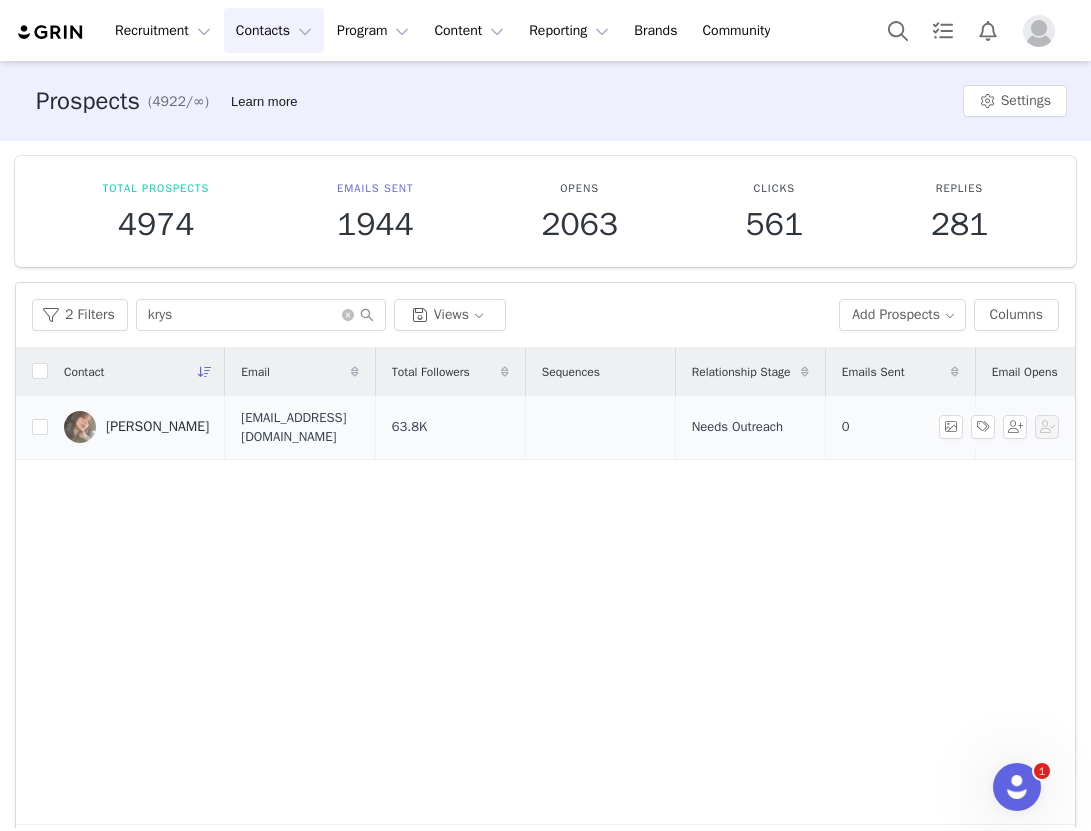 click on "[PERSON_NAME]" at bounding box center [136, 427] 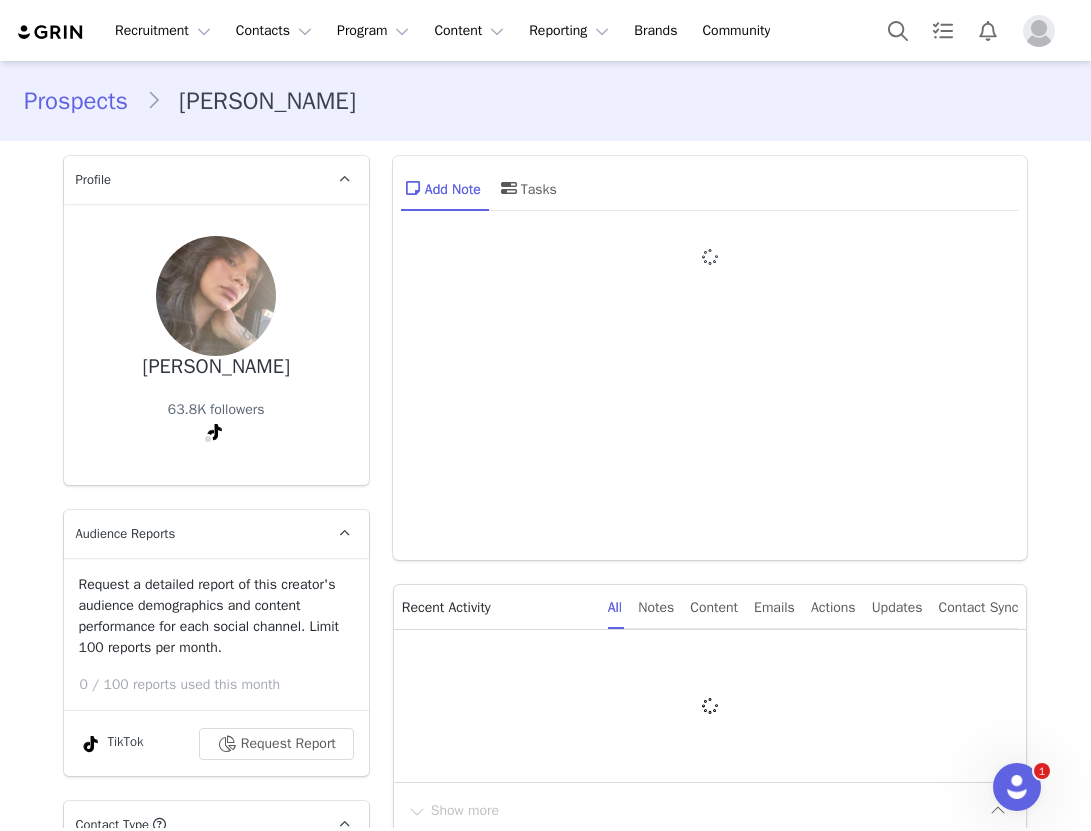 type on "+1 ([GEOGRAPHIC_DATA])" 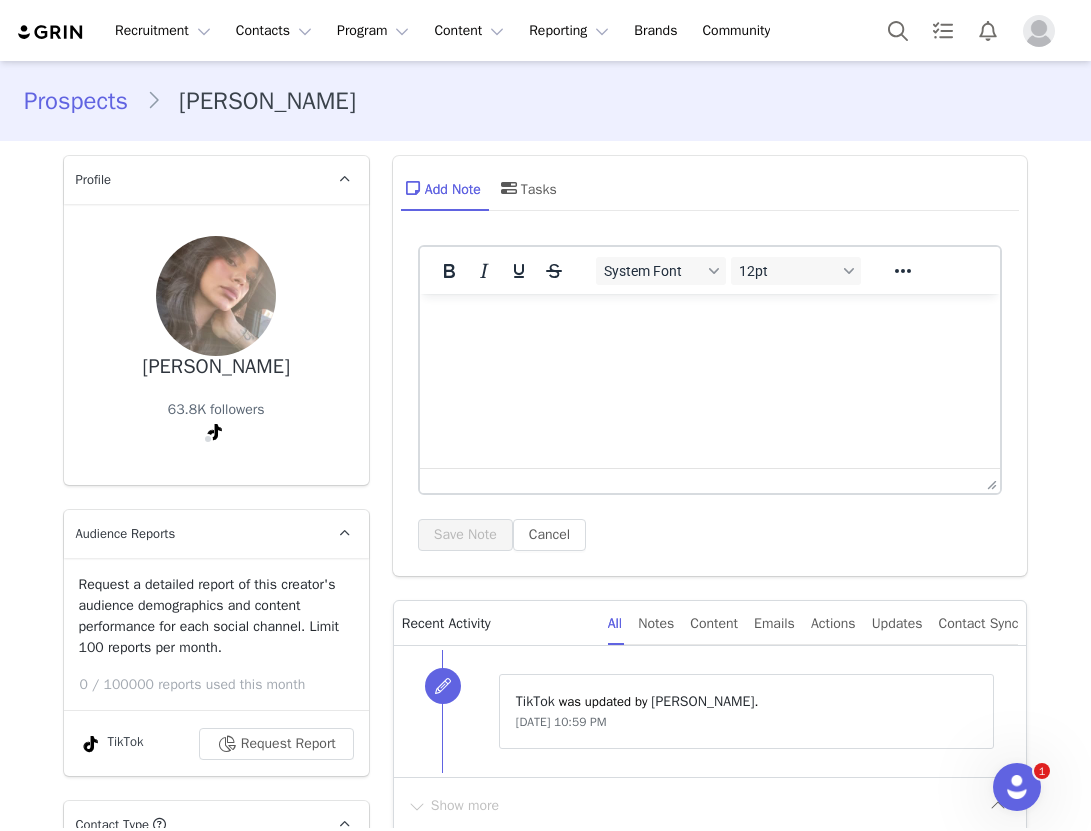 scroll, scrollTop: 649, scrollLeft: 0, axis: vertical 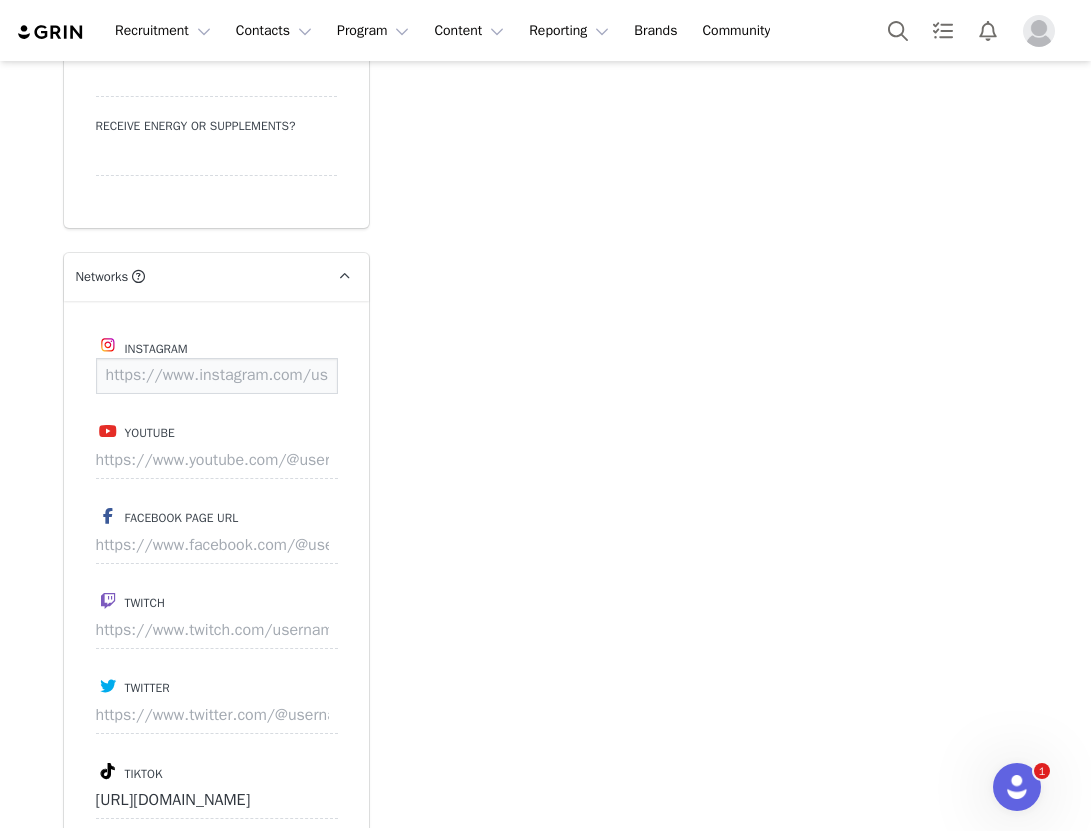 click at bounding box center (217, 376) 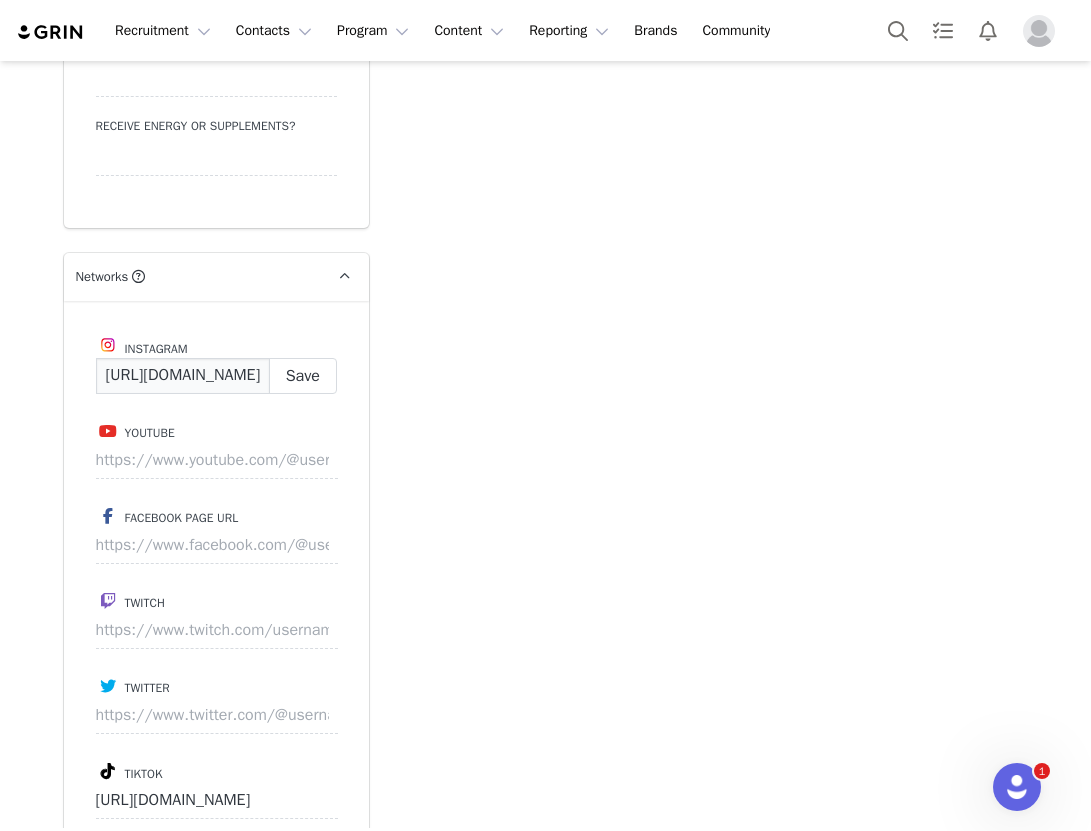 scroll, scrollTop: 0, scrollLeft: 115, axis: horizontal 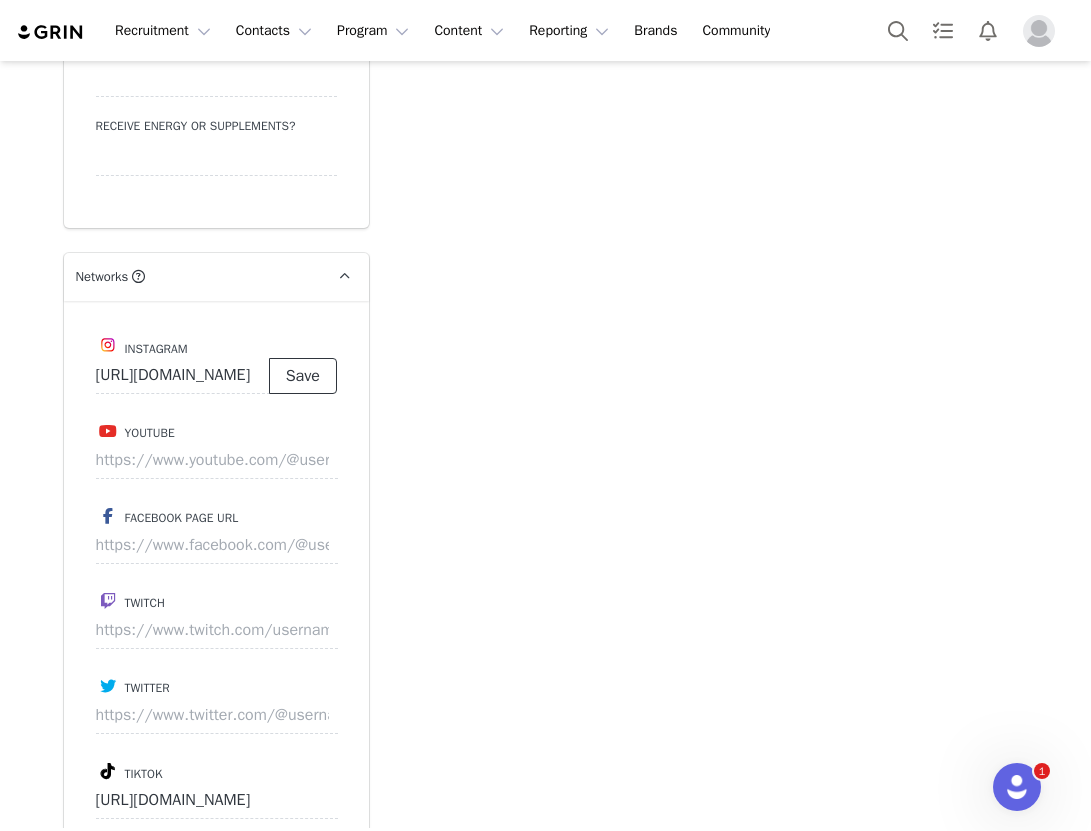 click on "Save" at bounding box center (303, 376) 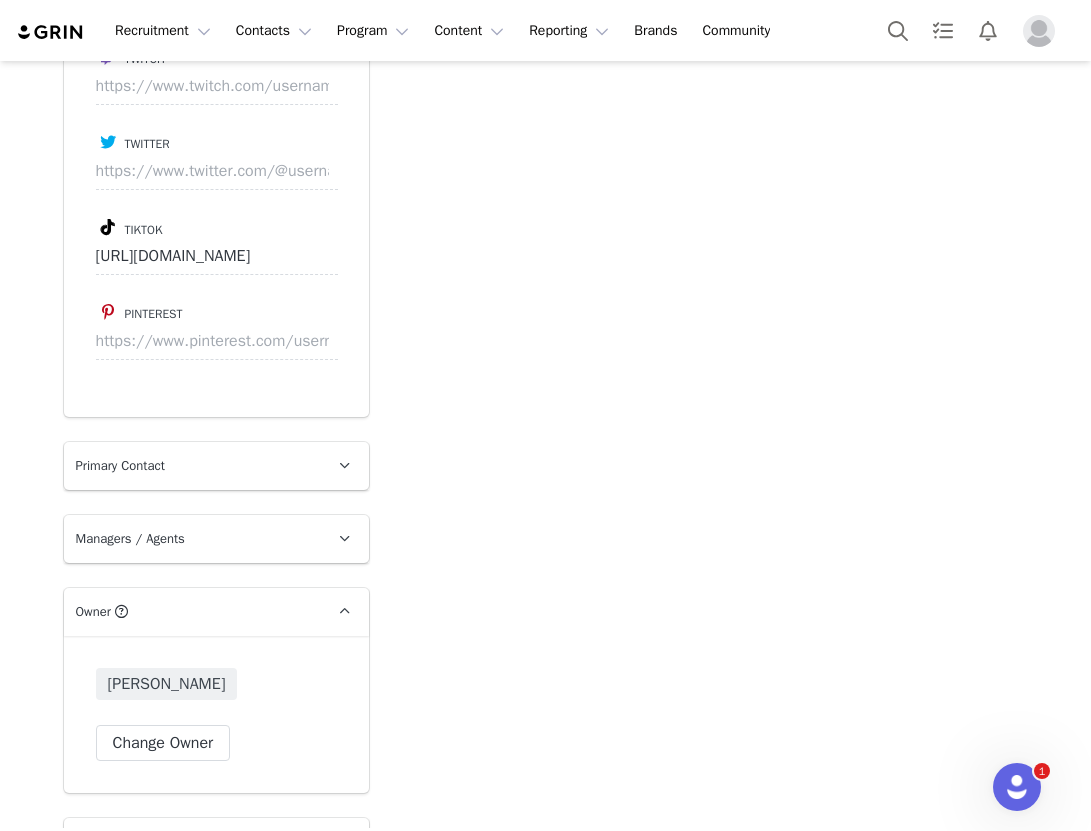 scroll, scrollTop: 3006, scrollLeft: 0, axis: vertical 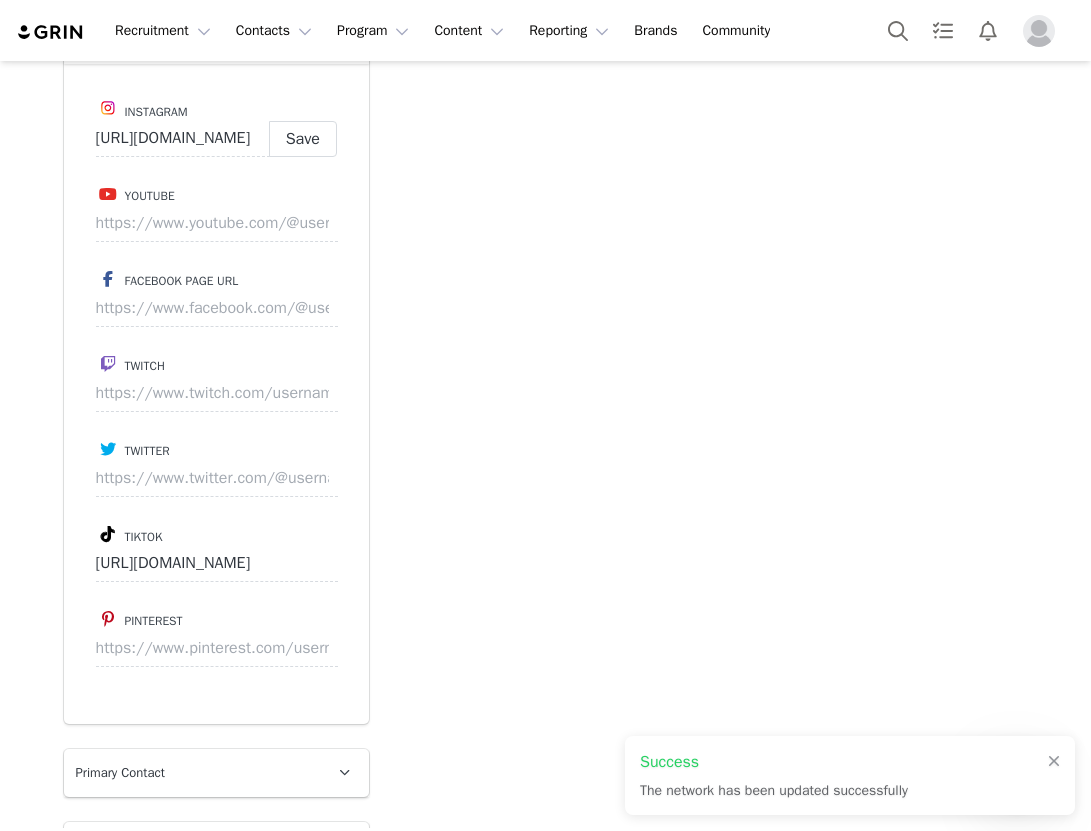 type on "[URL][DOMAIN_NAME]" 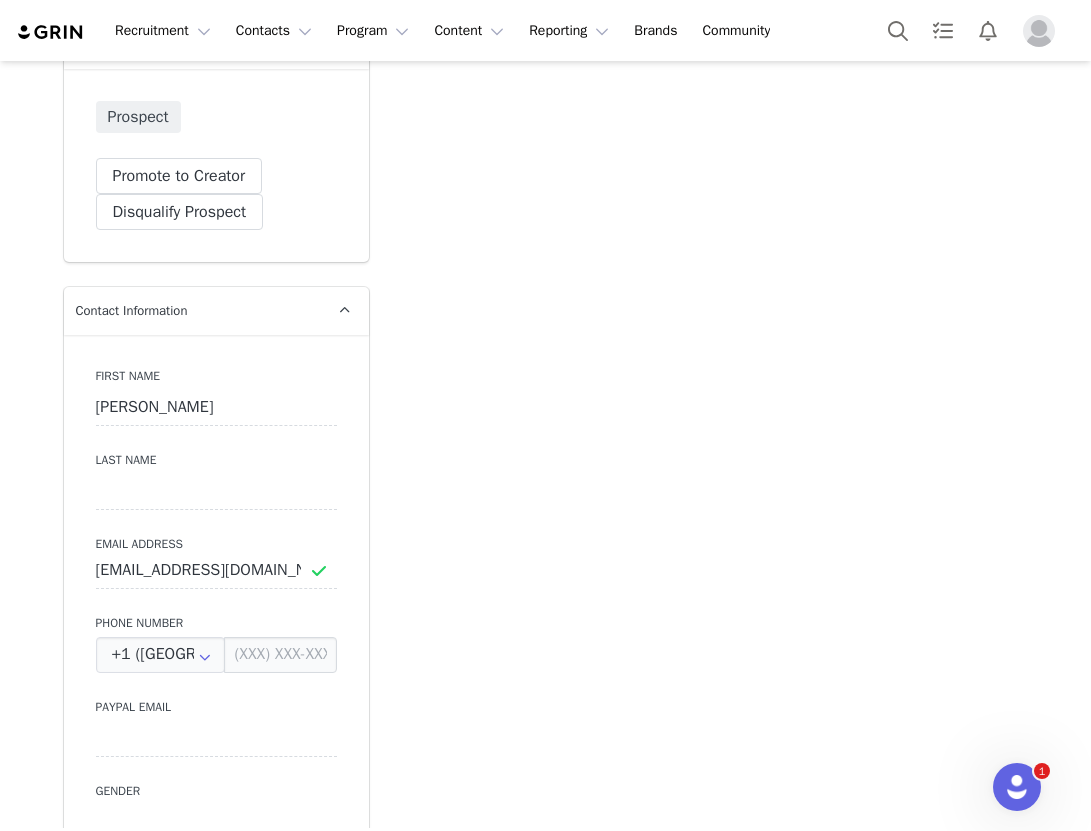scroll, scrollTop: 479, scrollLeft: 0, axis: vertical 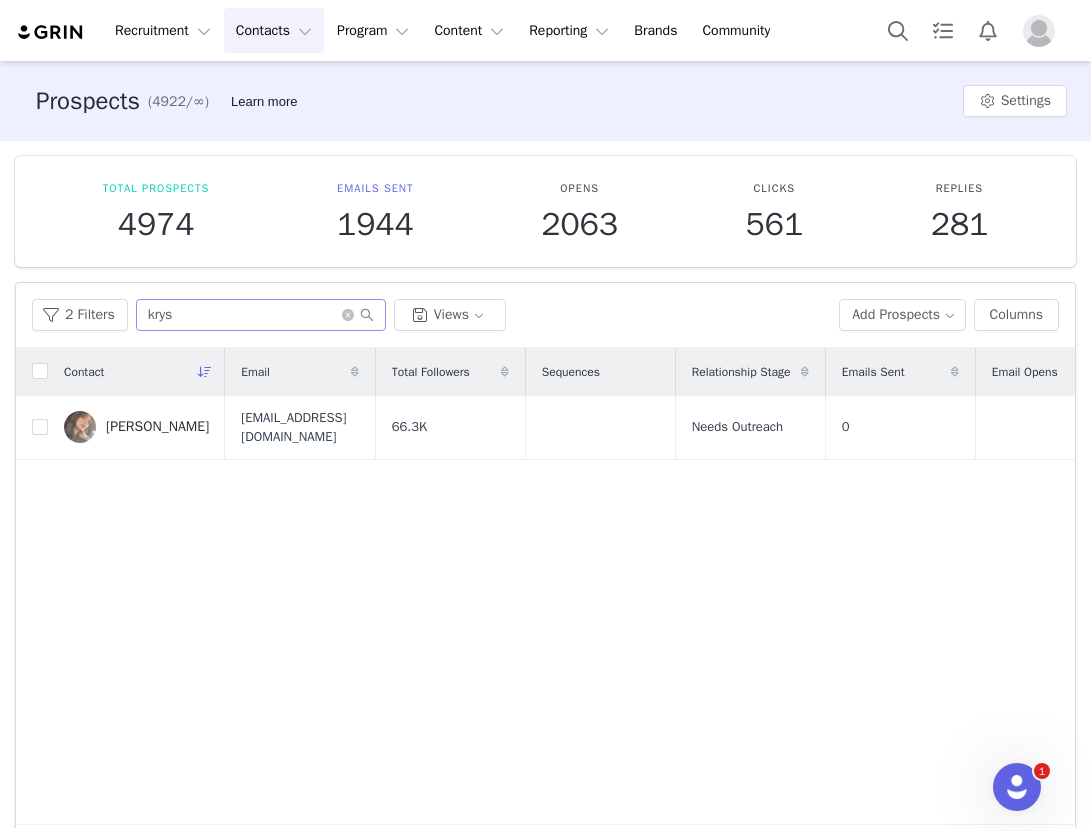 click at bounding box center [358, 315] 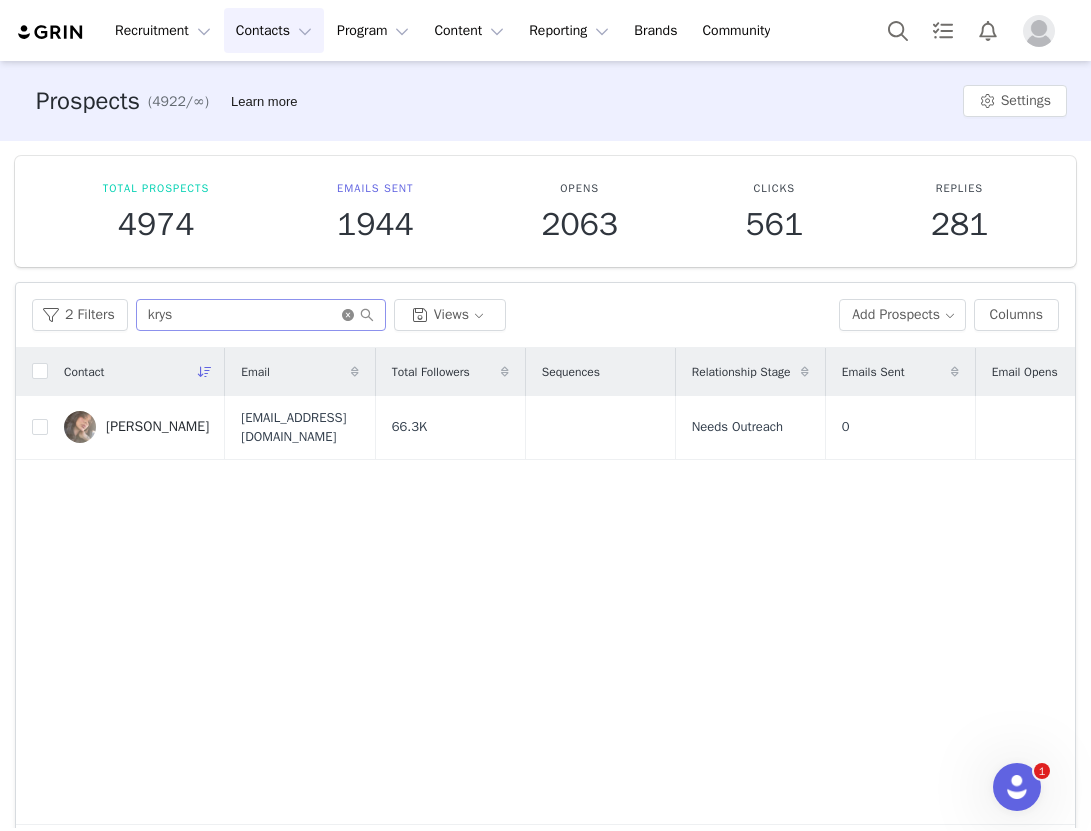 click 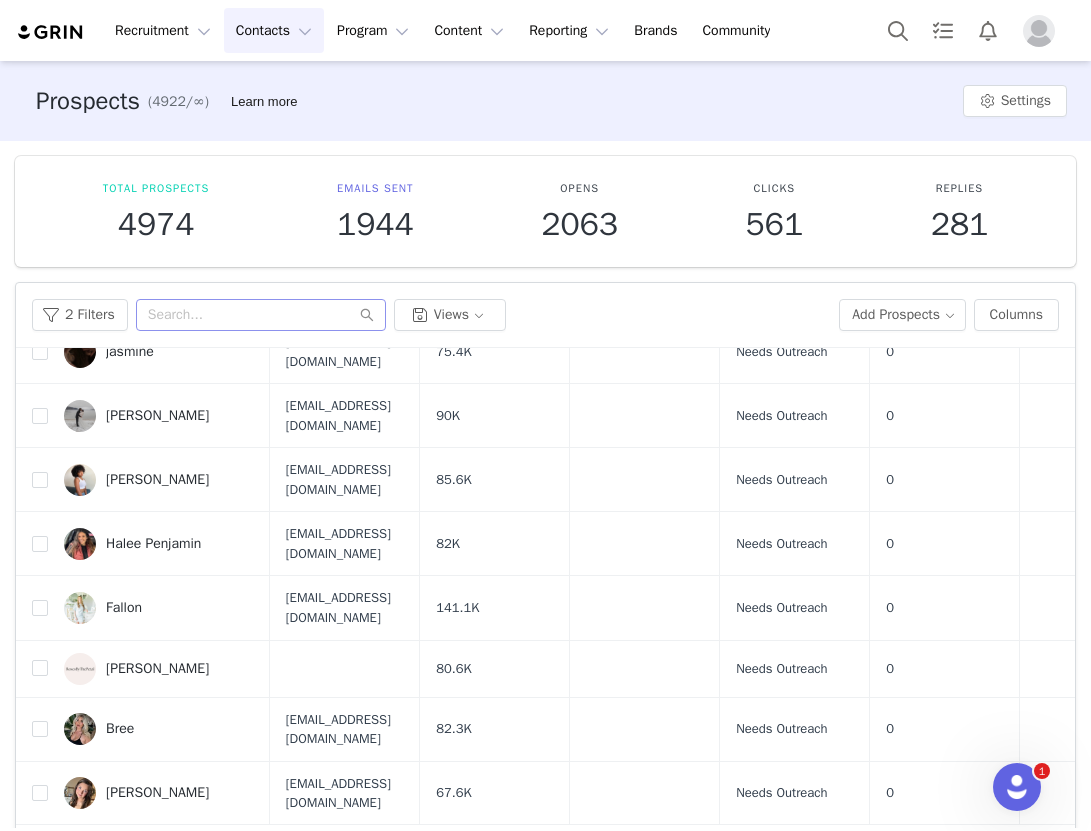 scroll, scrollTop: 1737, scrollLeft: 0, axis: vertical 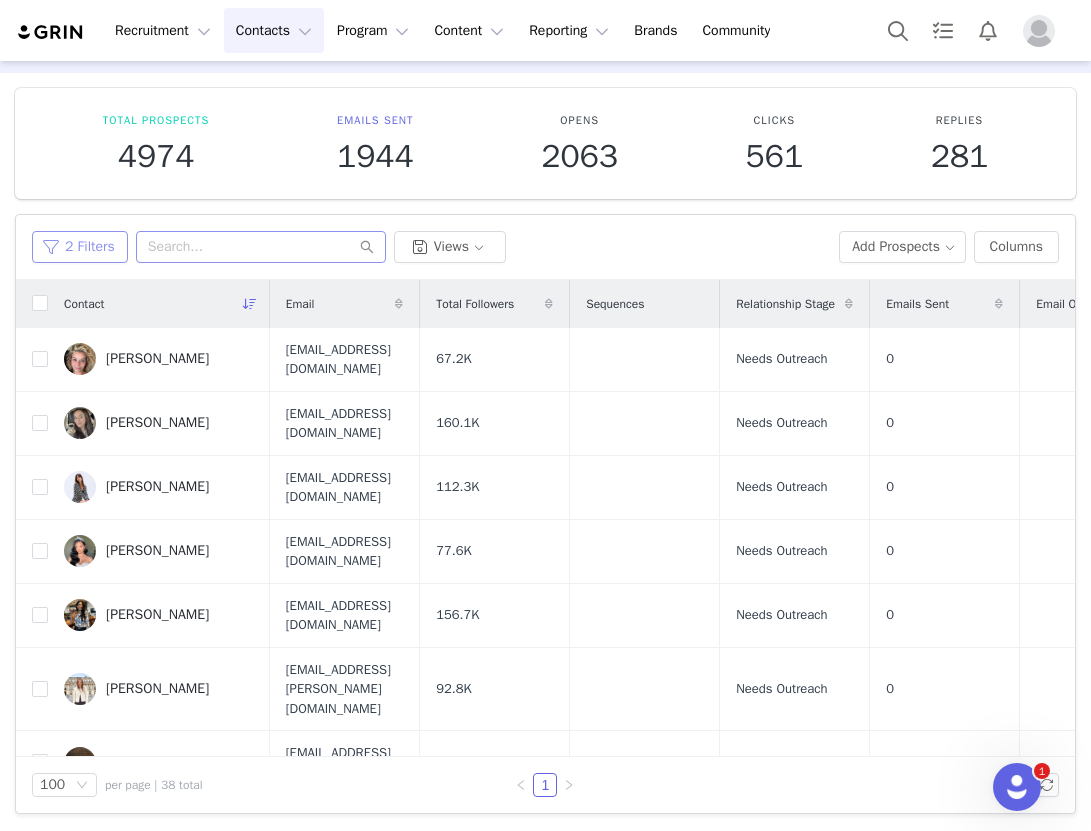 click on "2 Filters" at bounding box center (80, 247) 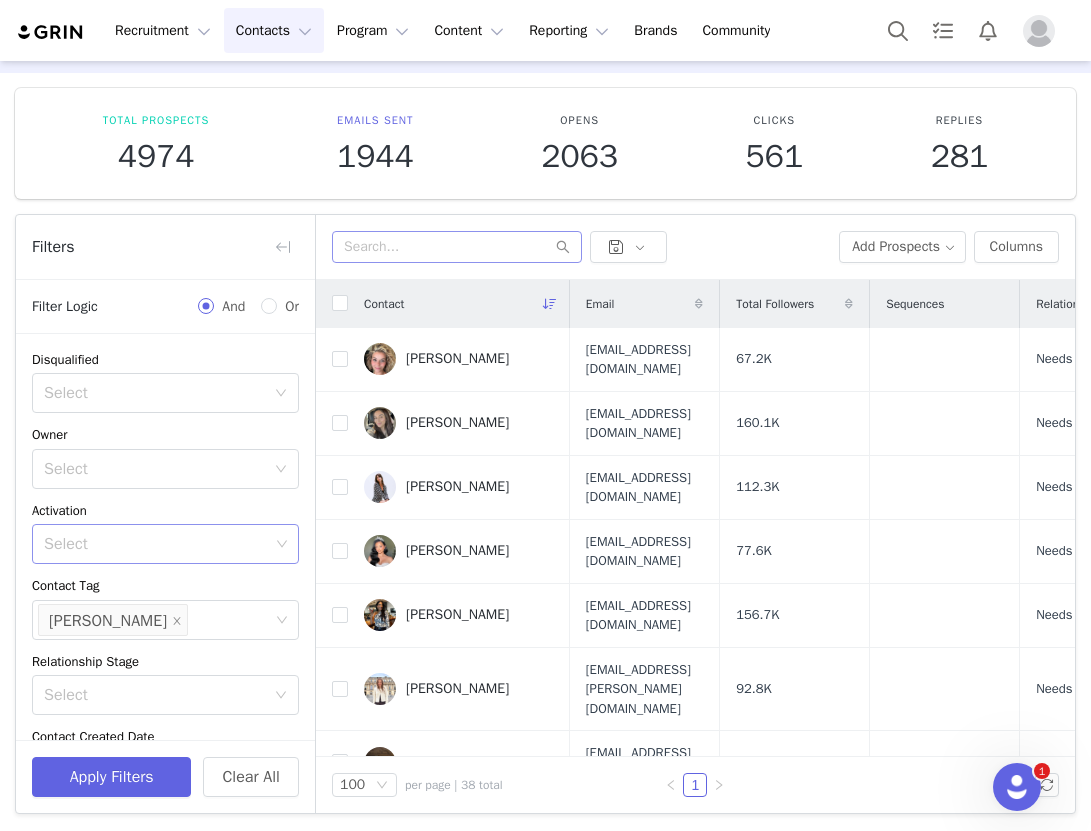 click on "Select" at bounding box center (156, 544) 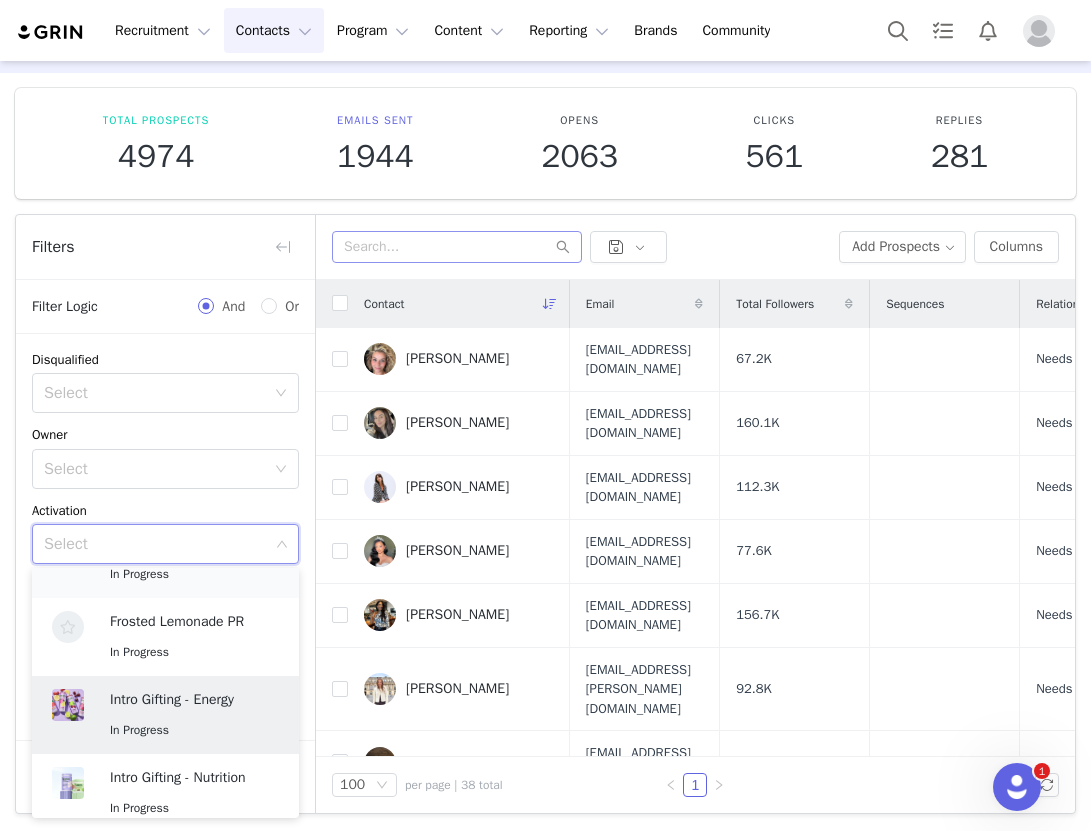click on "Intro Gifting - Energy" at bounding box center (184, 700) 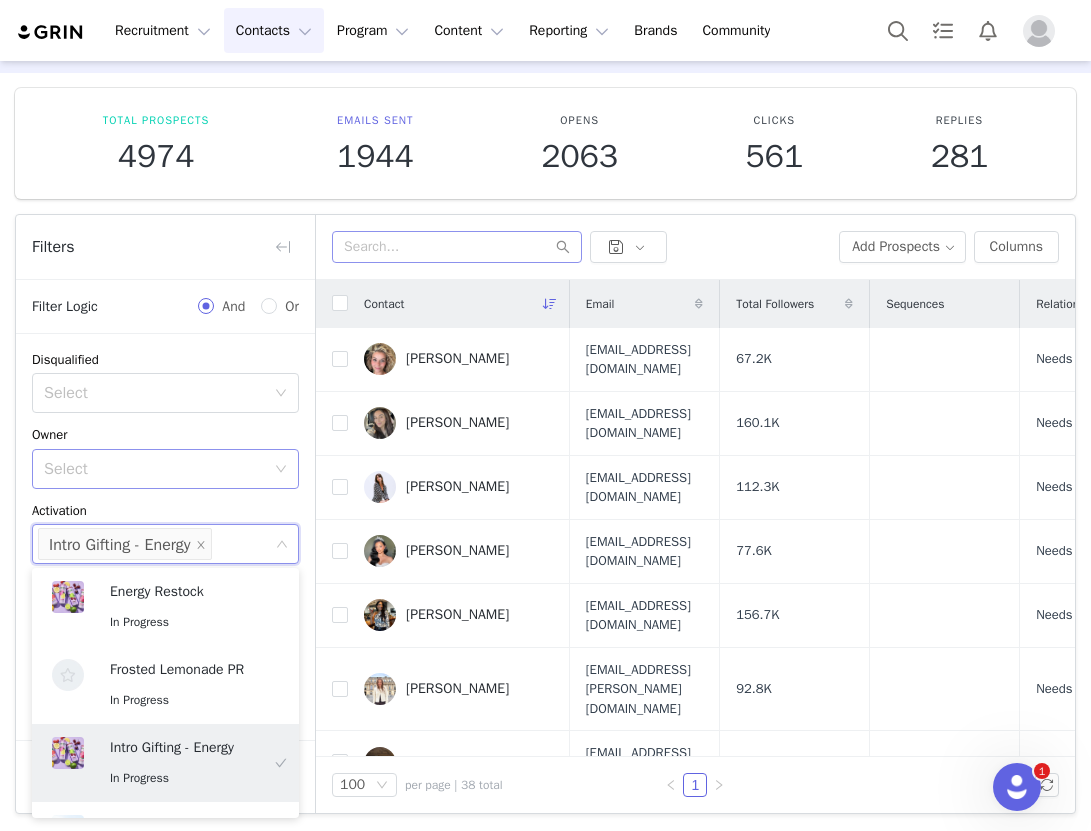 scroll, scrollTop: 4, scrollLeft: 0, axis: vertical 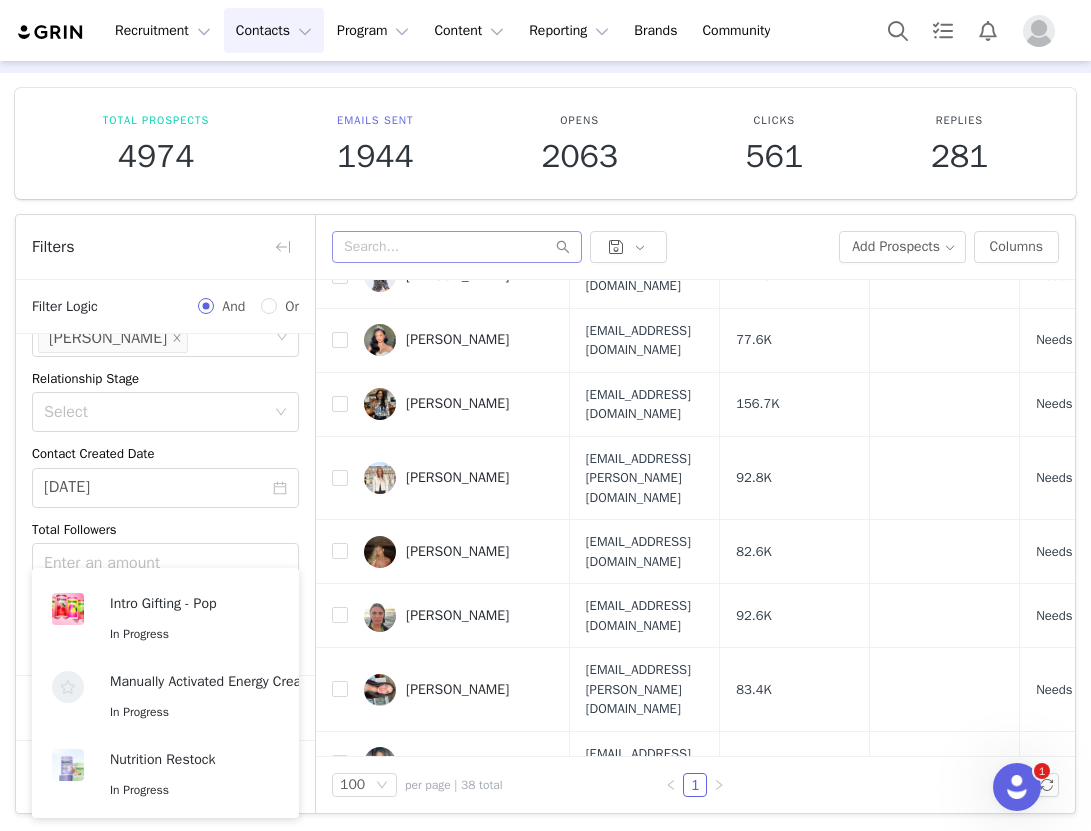 click on "Contact Created Date" at bounding box center [165, 454] 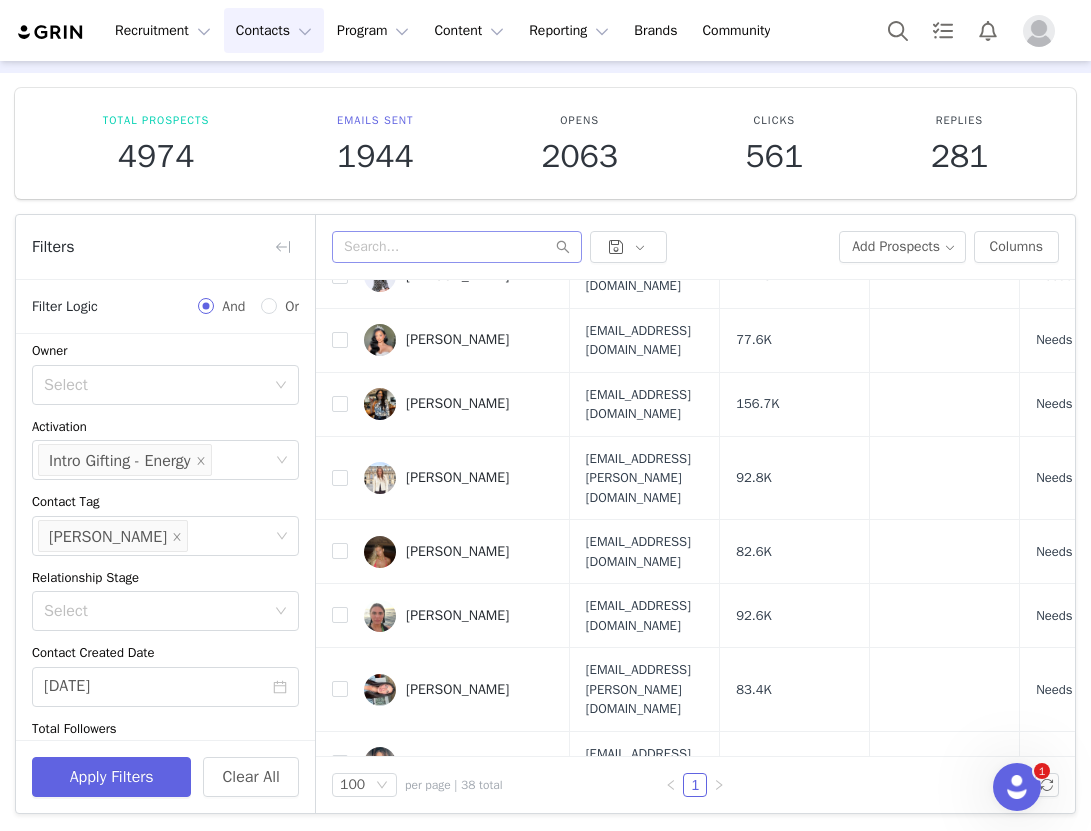 scroll, scrollTop: 10, scrollLeft: 0, axis: vertical 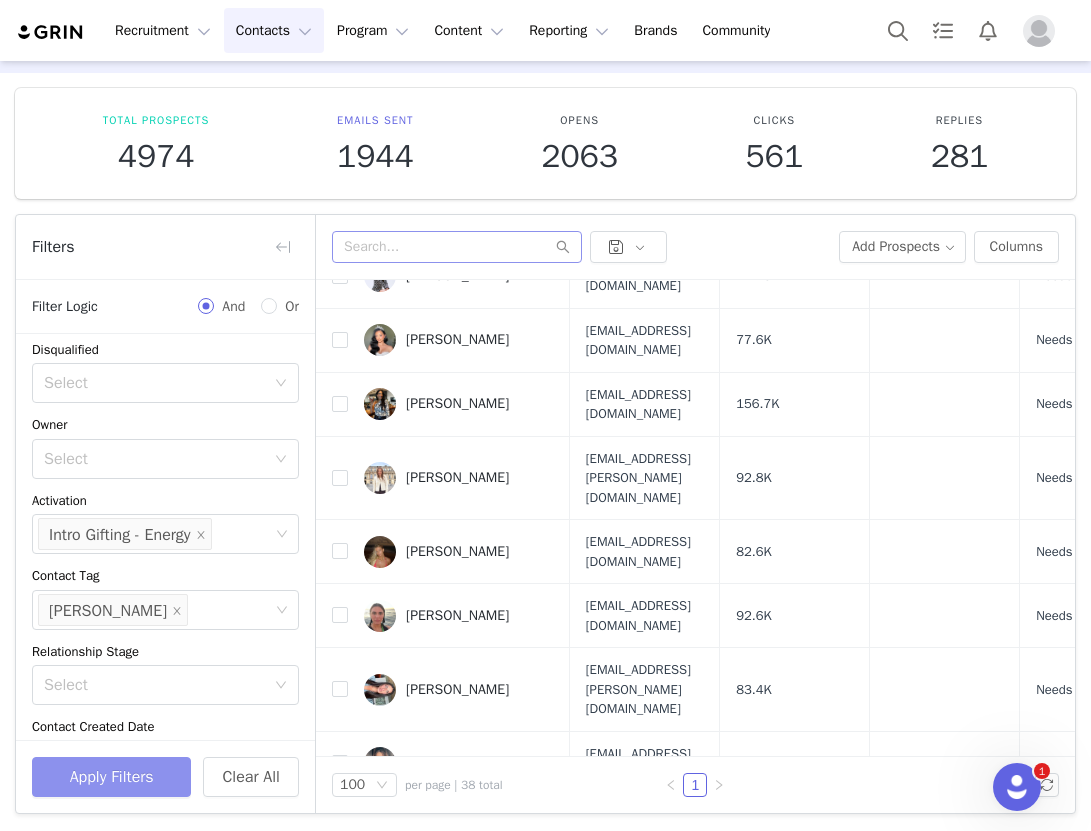 click on "Apply Filters" at bounding box center (111, 777) 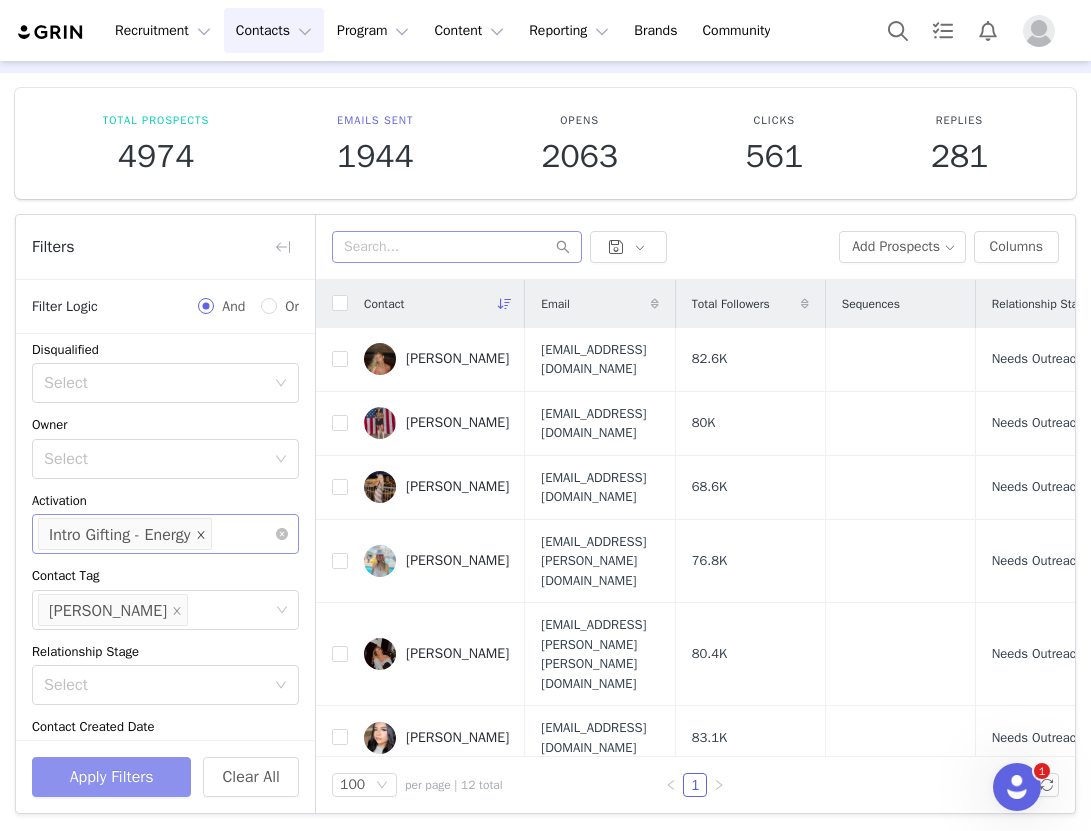 click 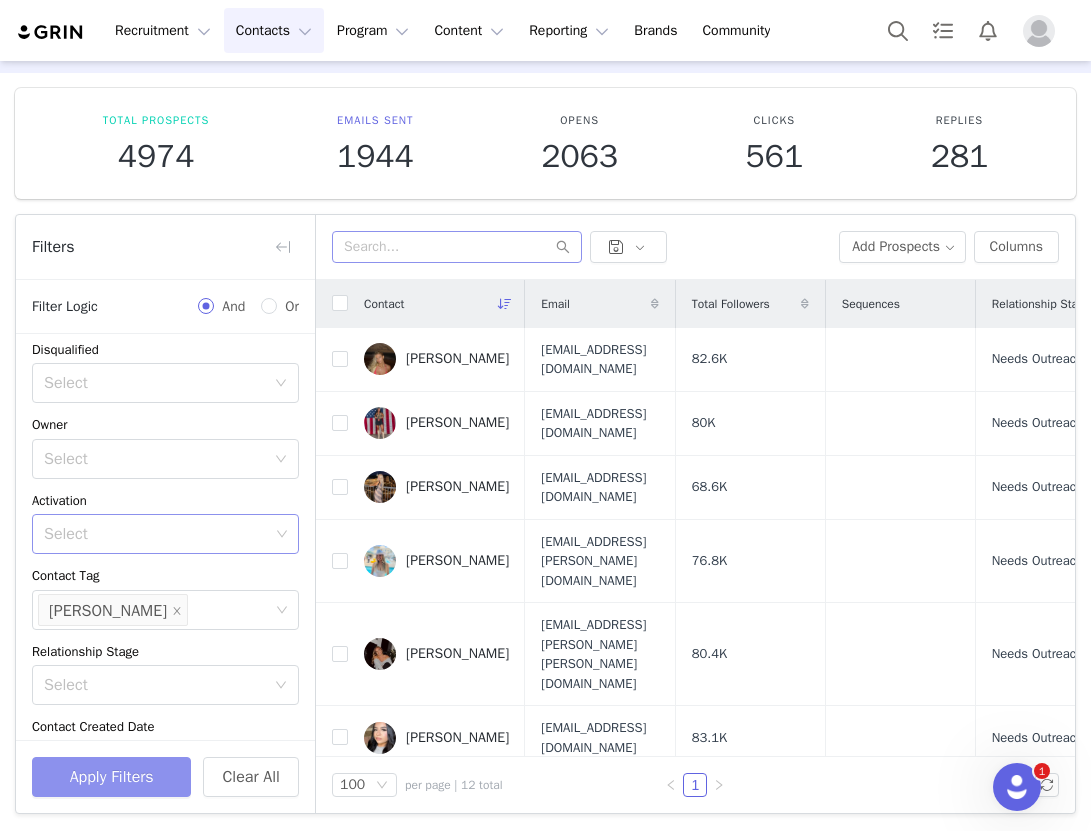 click on "Select" at bounding box center [156, 534] 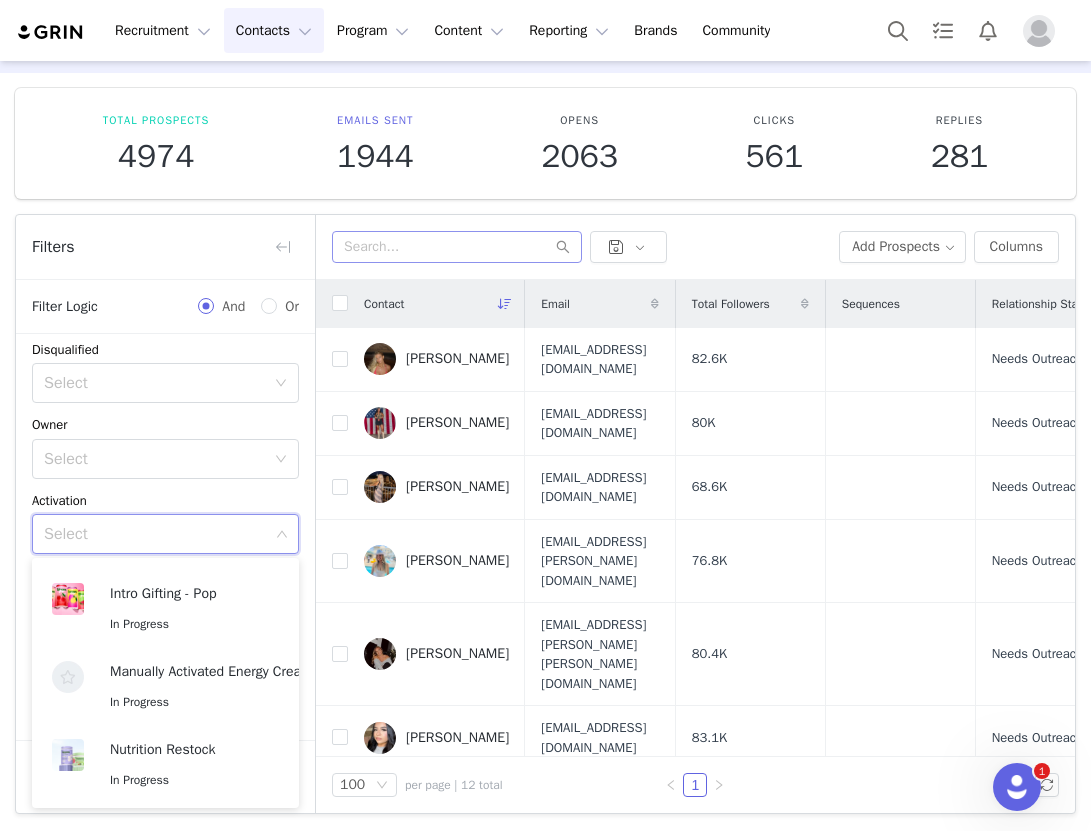 type on "n" 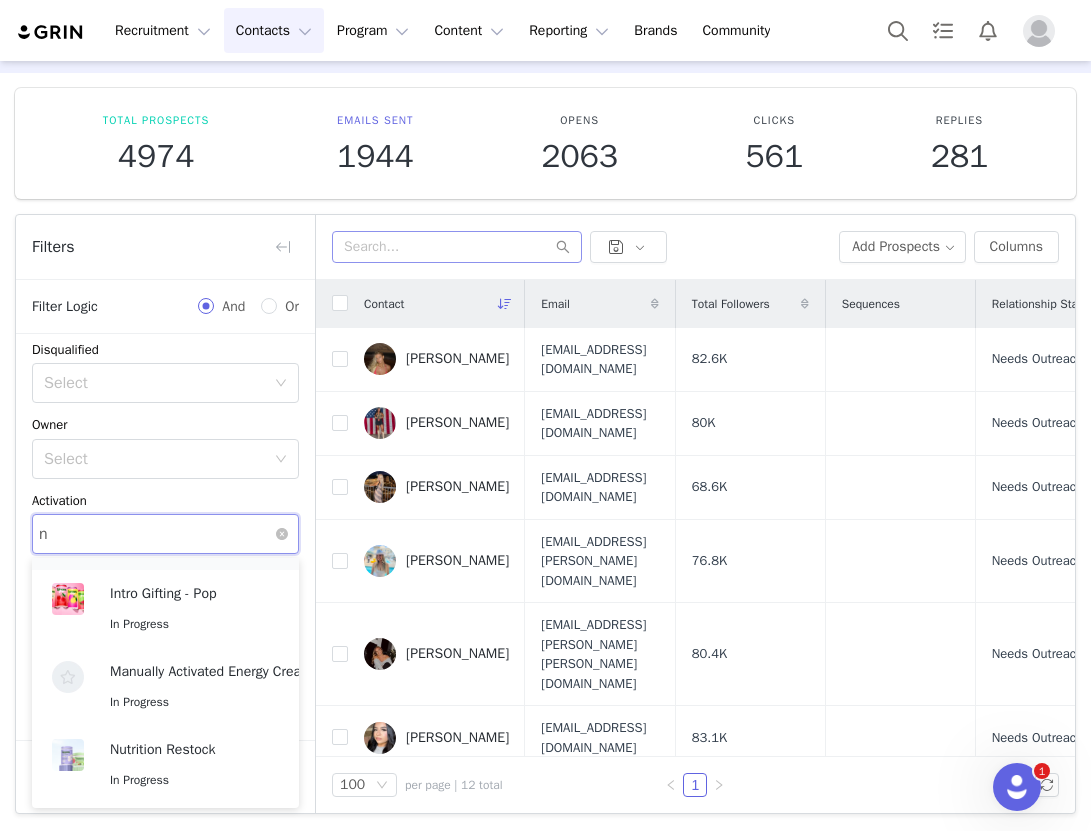scroll, scrollTop: 239, scrollLeft: 0, axis: vertical 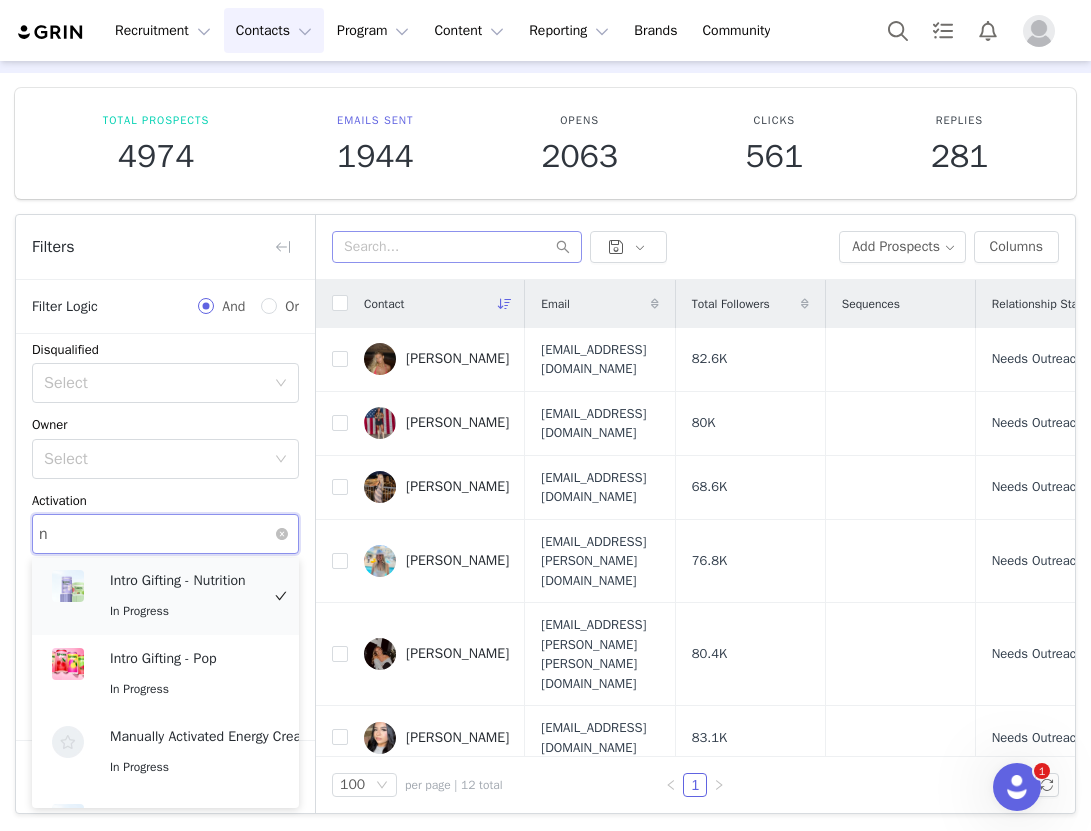 click on "Intro Gifting - Nutrition" at bounding box center [184, 581] 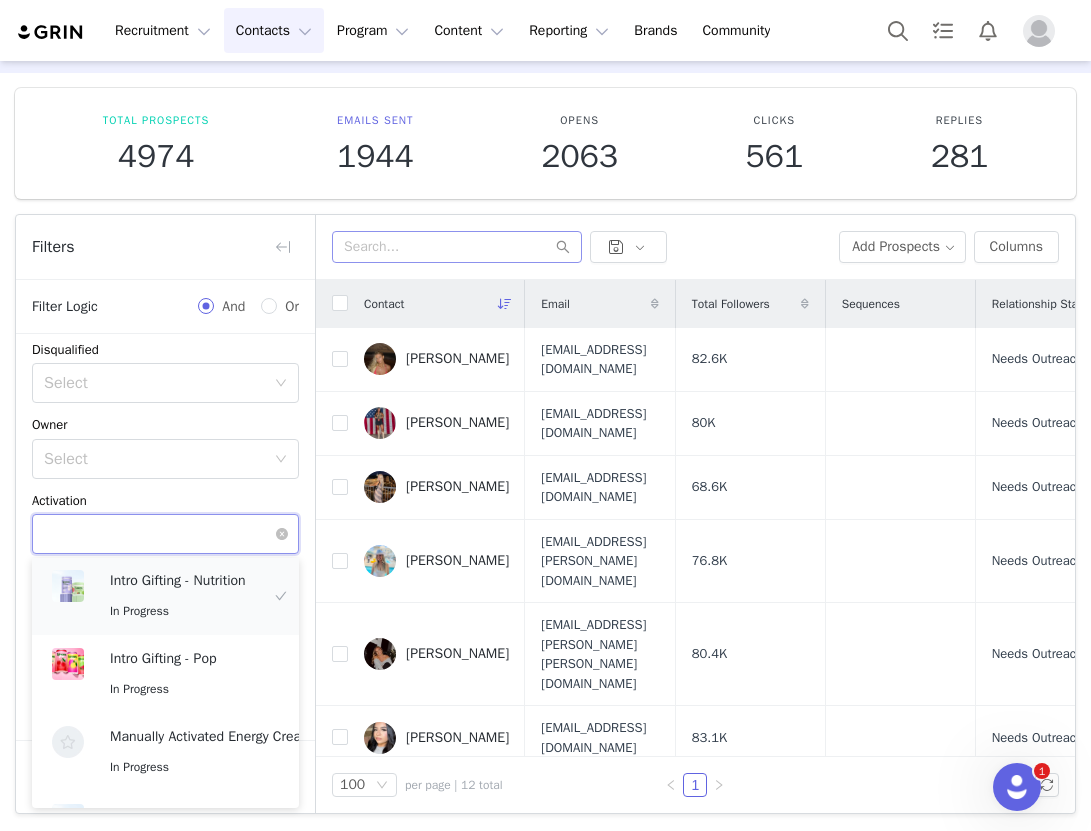 scroll, scrollTop: 4, scrollLeft: 0, axis: vertical 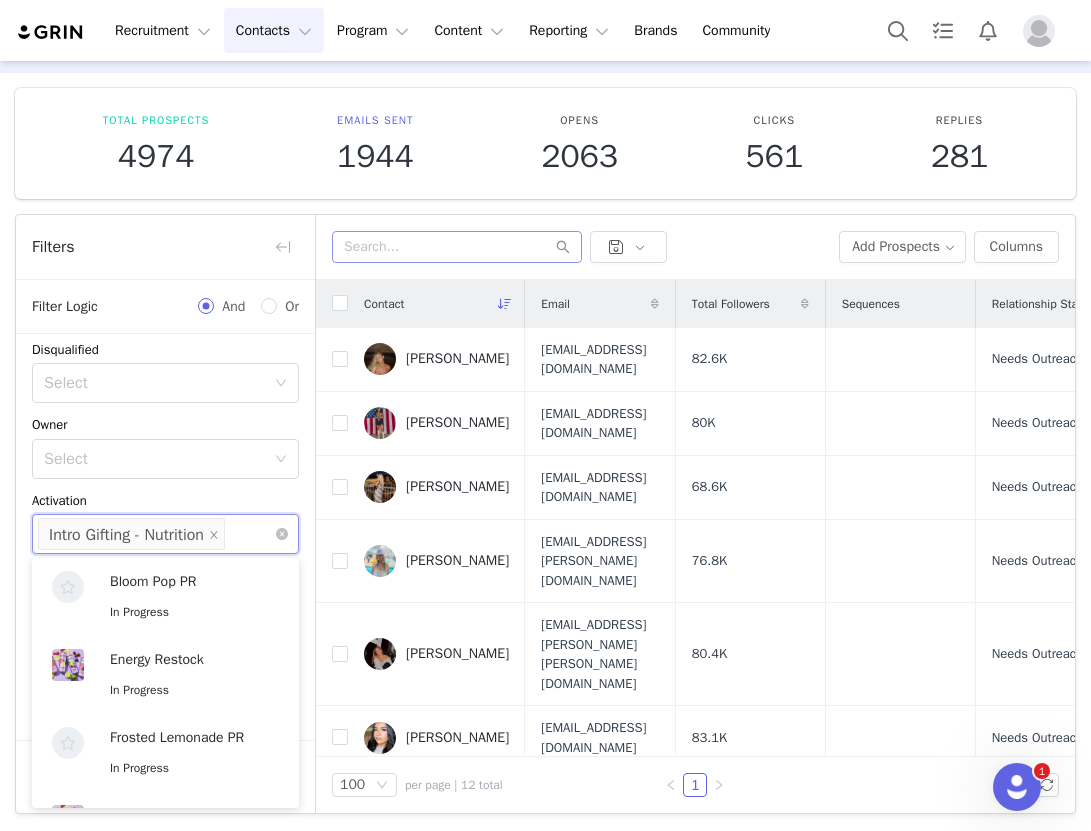 click on "Activation" at bounding box center [165, 501] 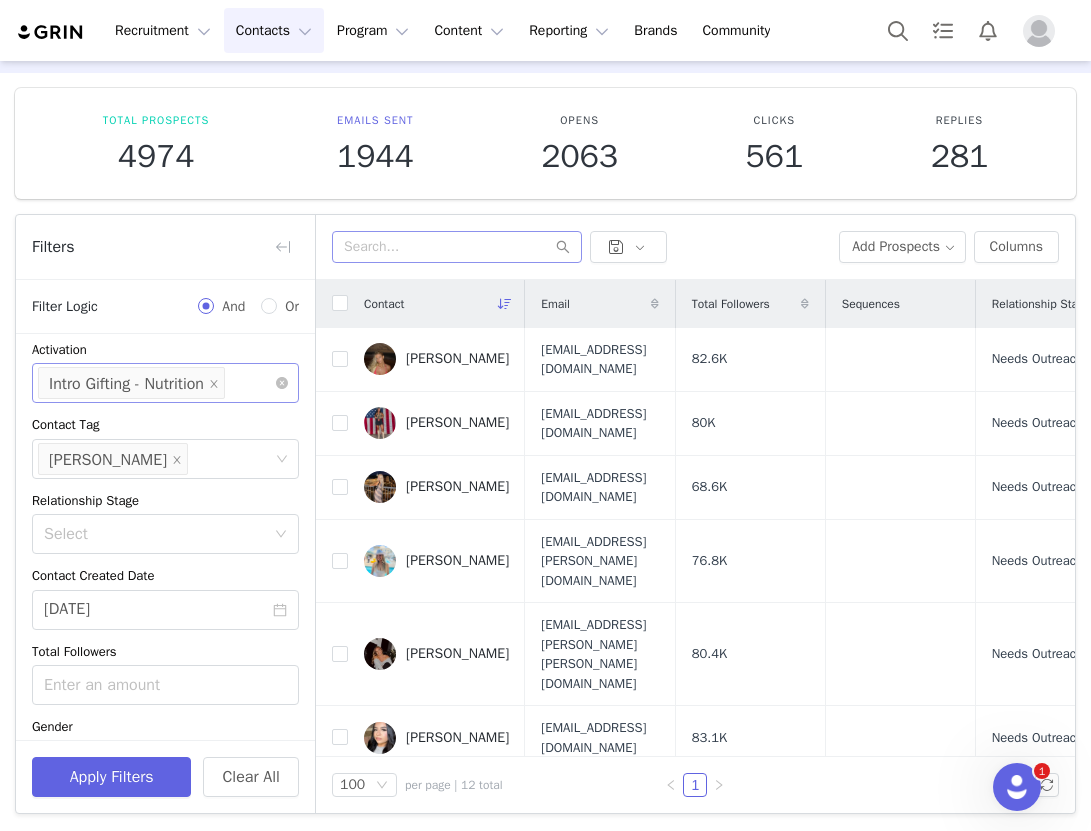 scroll, scrollTop: 283, scrollLeft: 0, axis: vertical 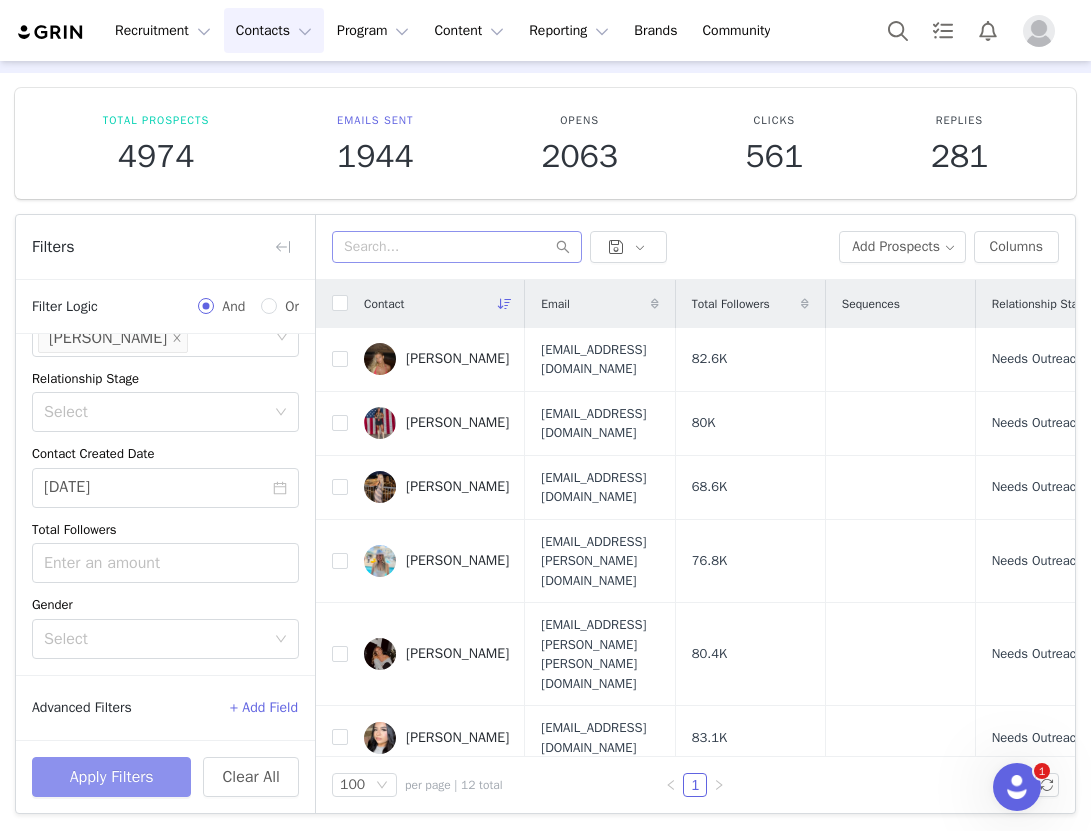 click on "Apply Filters" at bounding box center (111, 777) 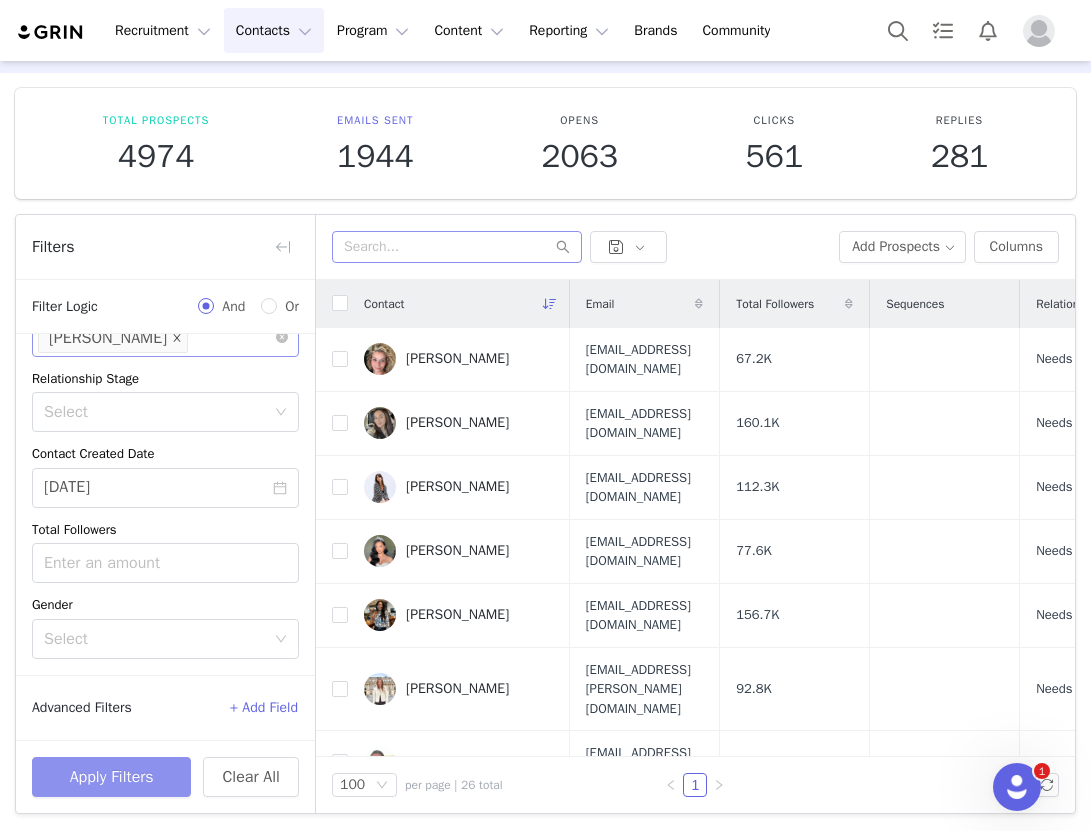 click 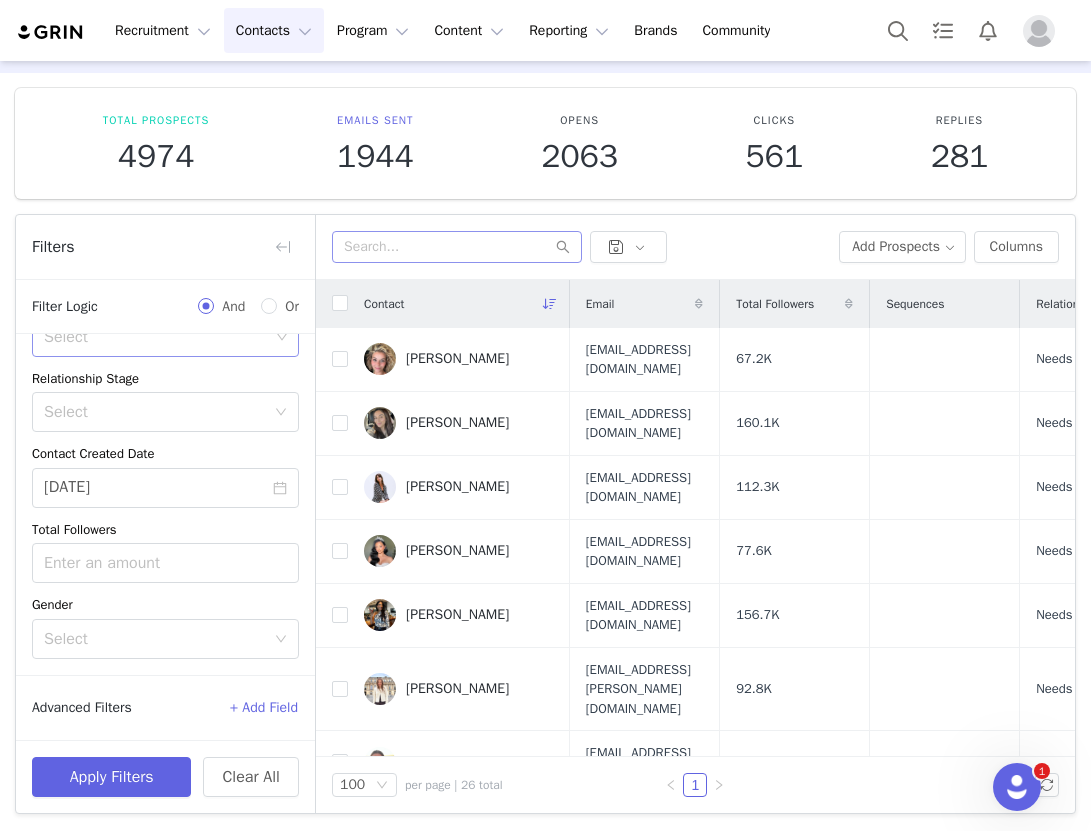 click on "Select" at bounding box center (158, 337) 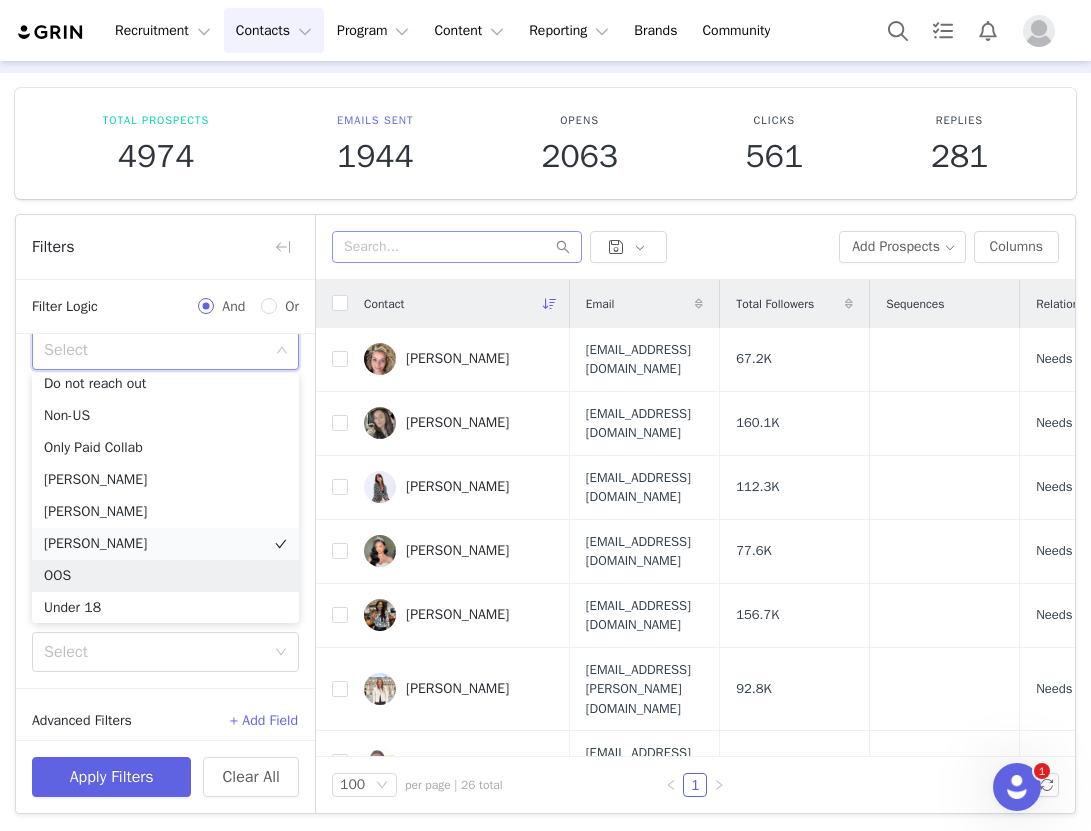 scroll, scrollTop: 618, scrollLeft: 0, axis: vertical 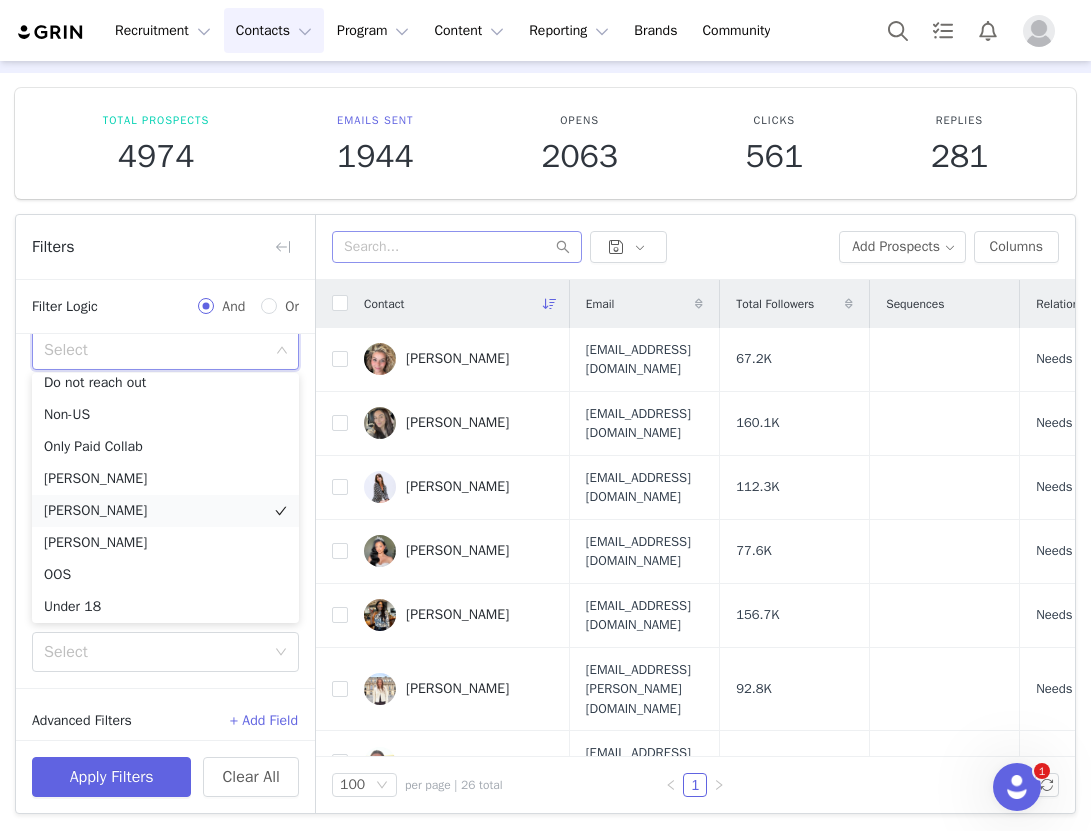 click on "[PERSON_NAME]" at bounding box center (165, 511) 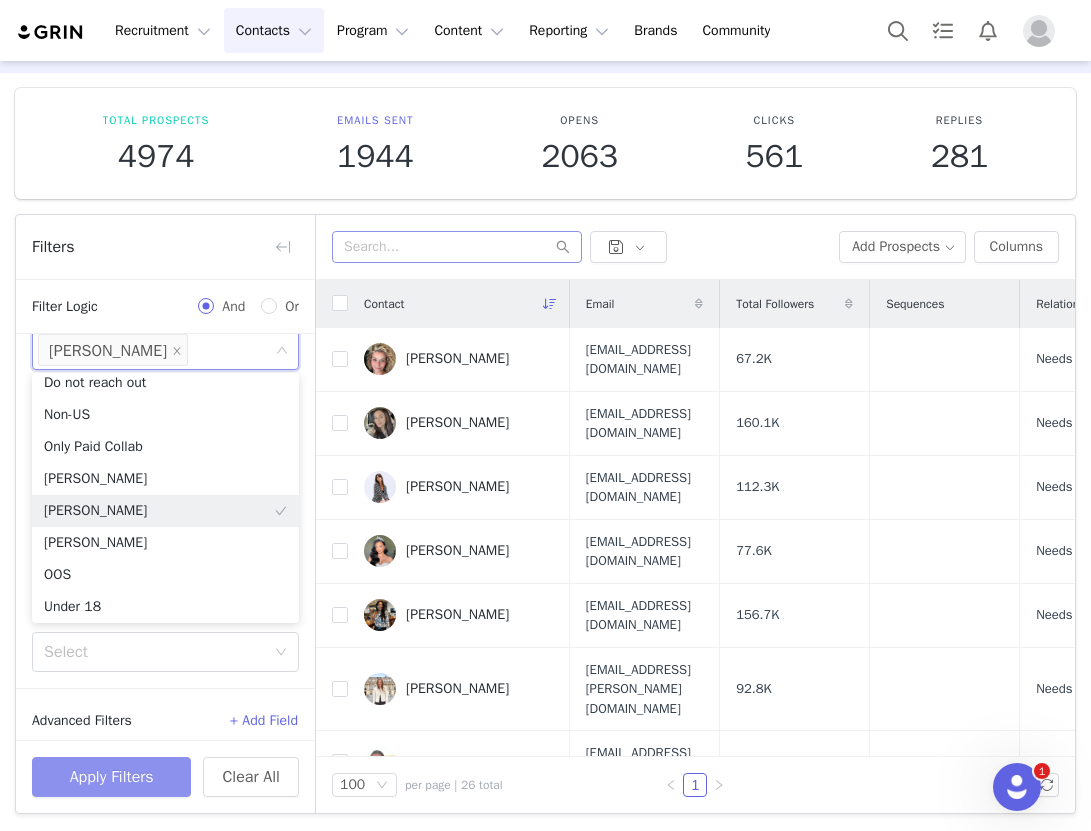 click on "Apply Filters" at bounding box center (111, 777) 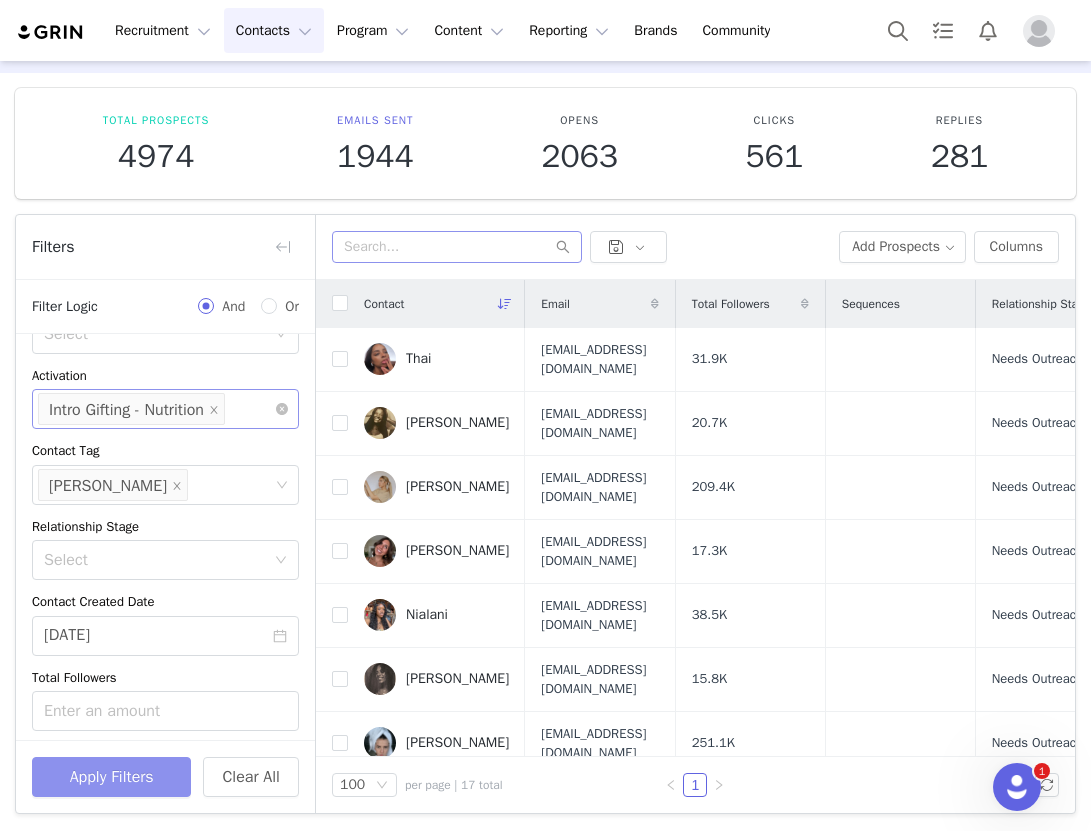 scroll, scrollTop: 134, scrollLeft: 0, axis: vertical 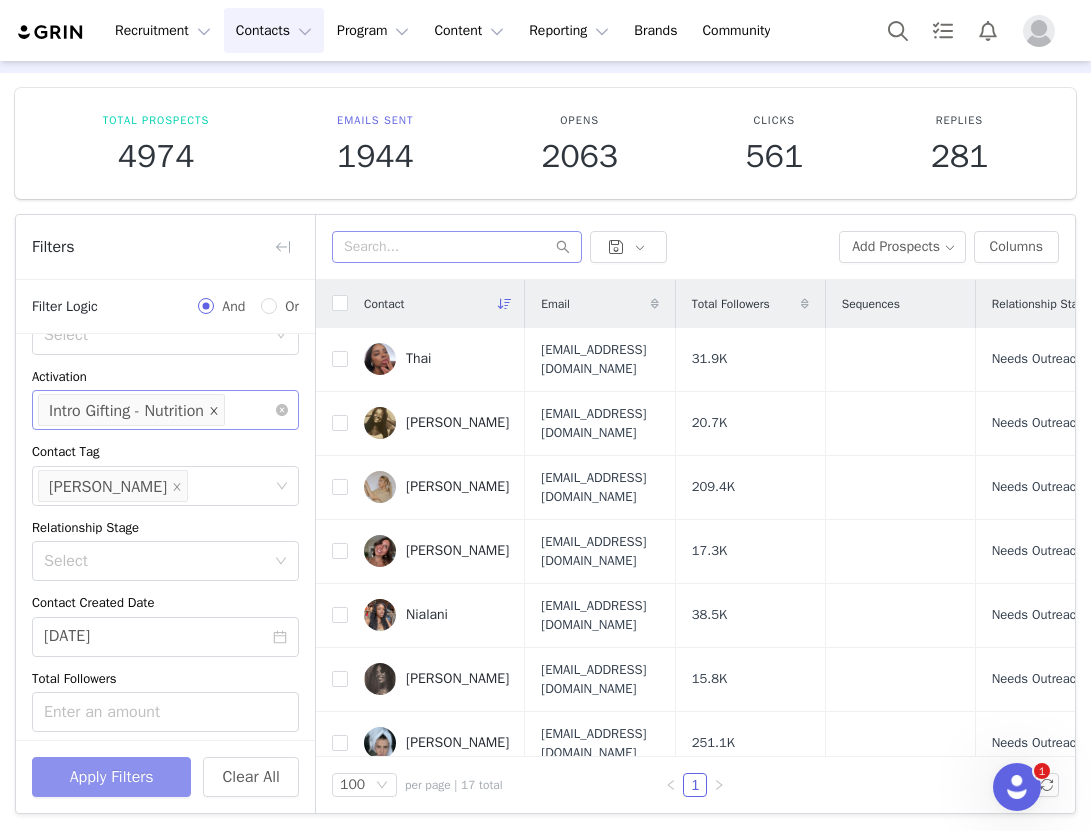 click 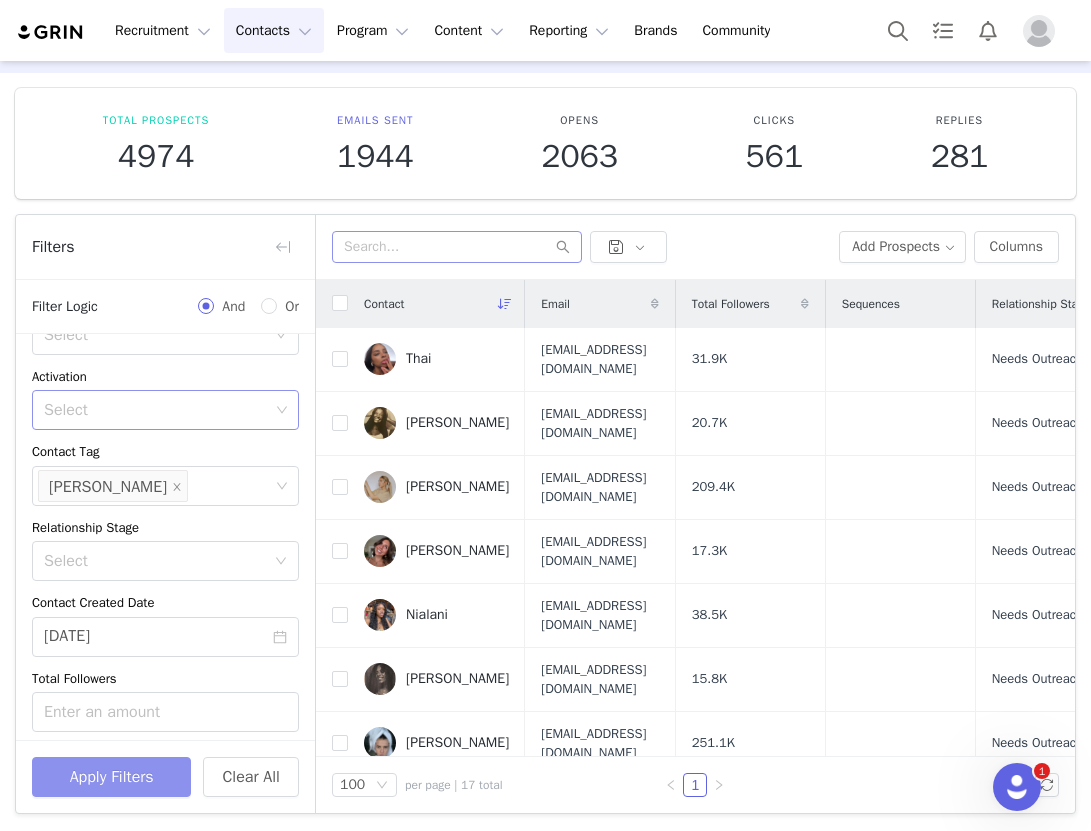 click on "Apply Filters" at bounding box center [111, 777] 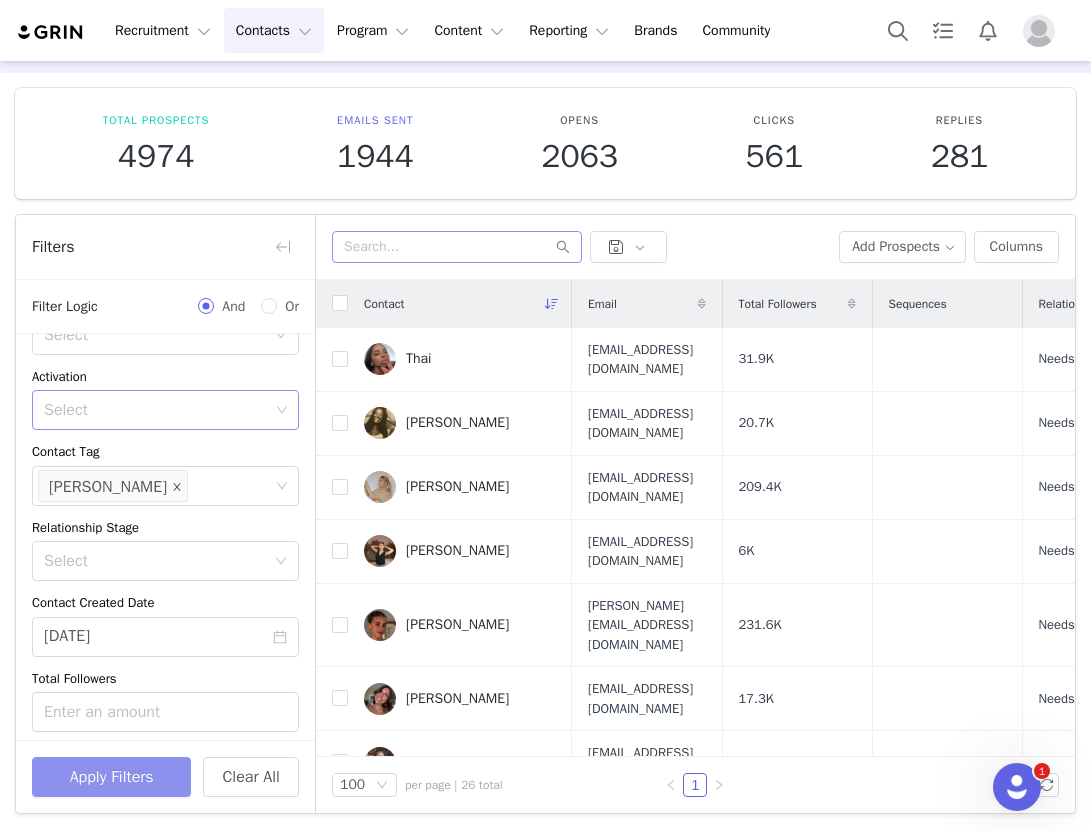 click 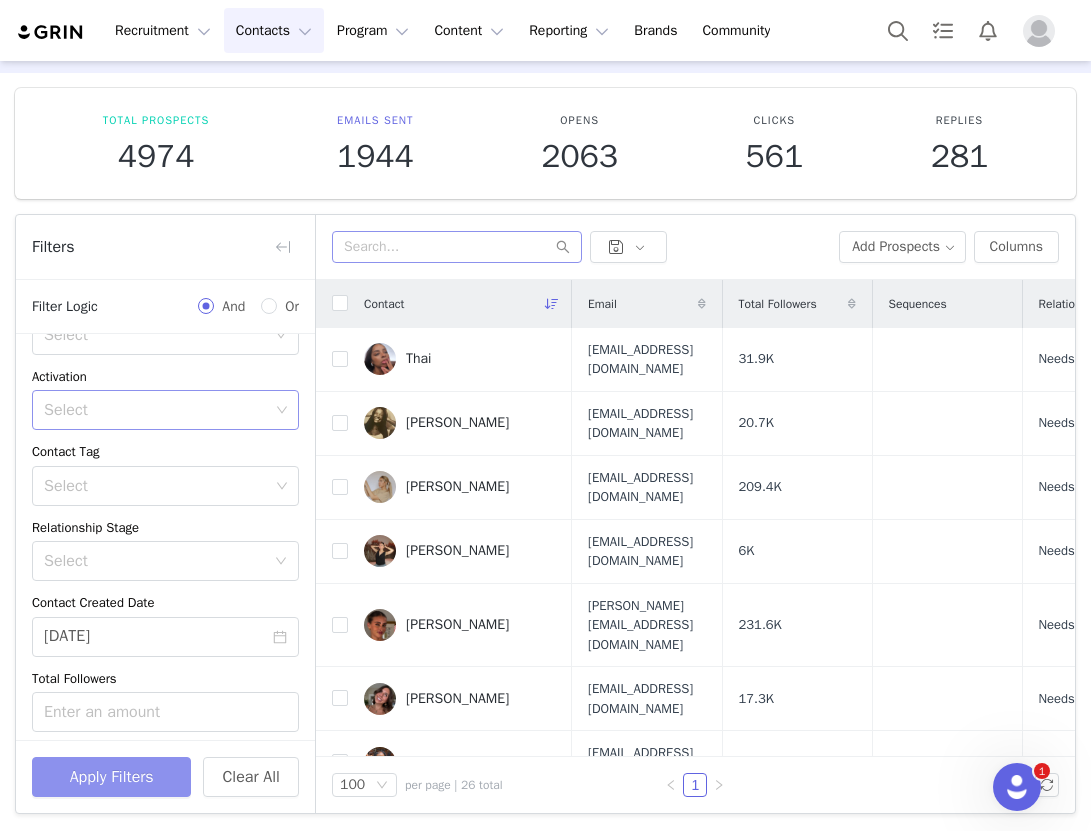 click on "Select" at bounding box center [156, 486] 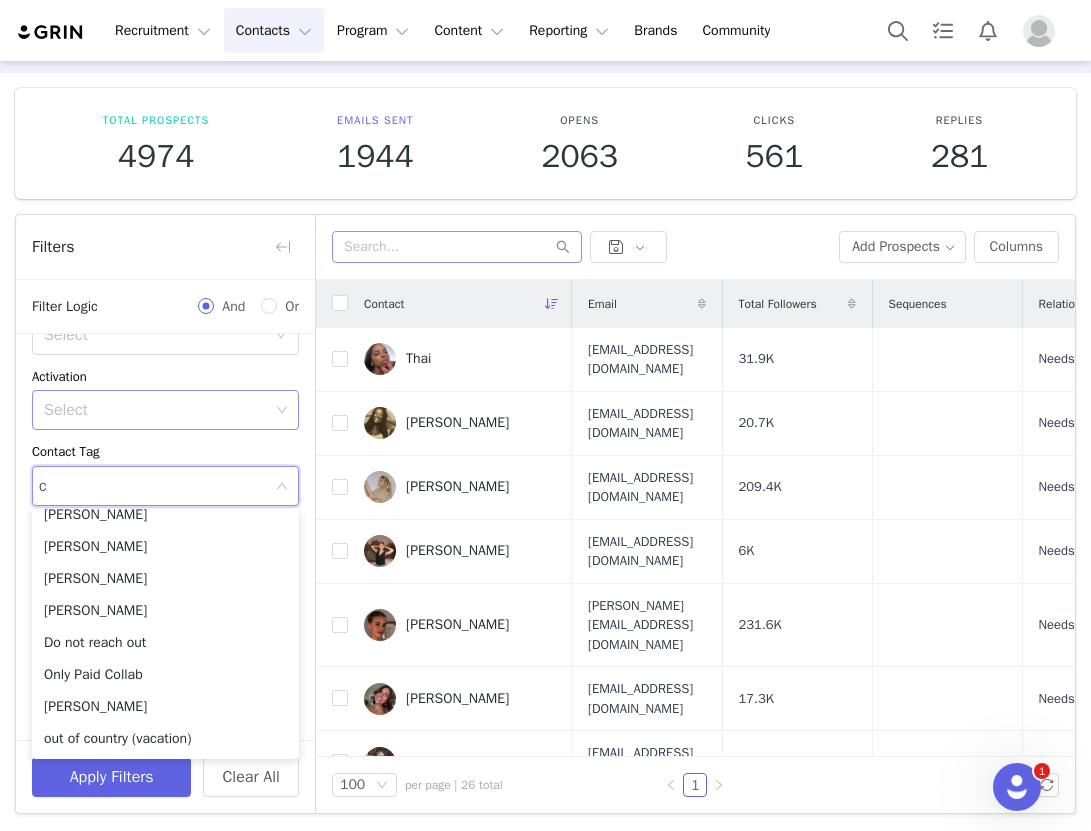 type on "ch" 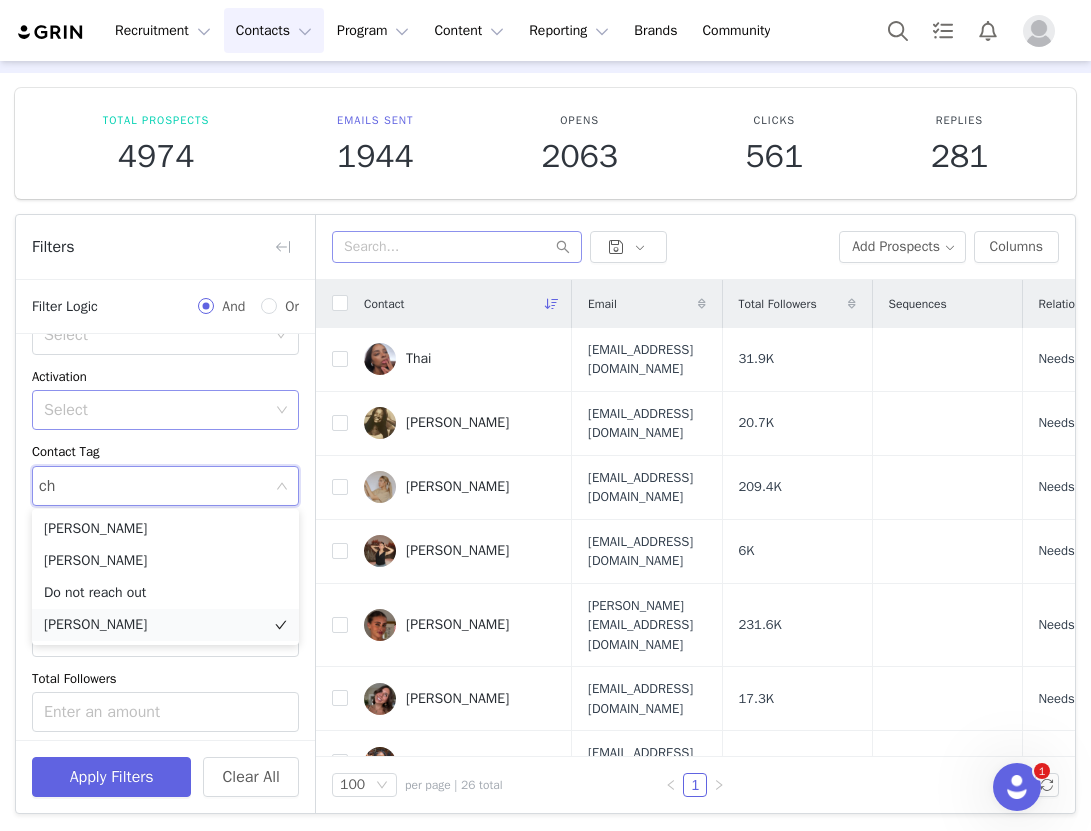 click on "[PERSON_NAME]" at bounding box center [165, 625] 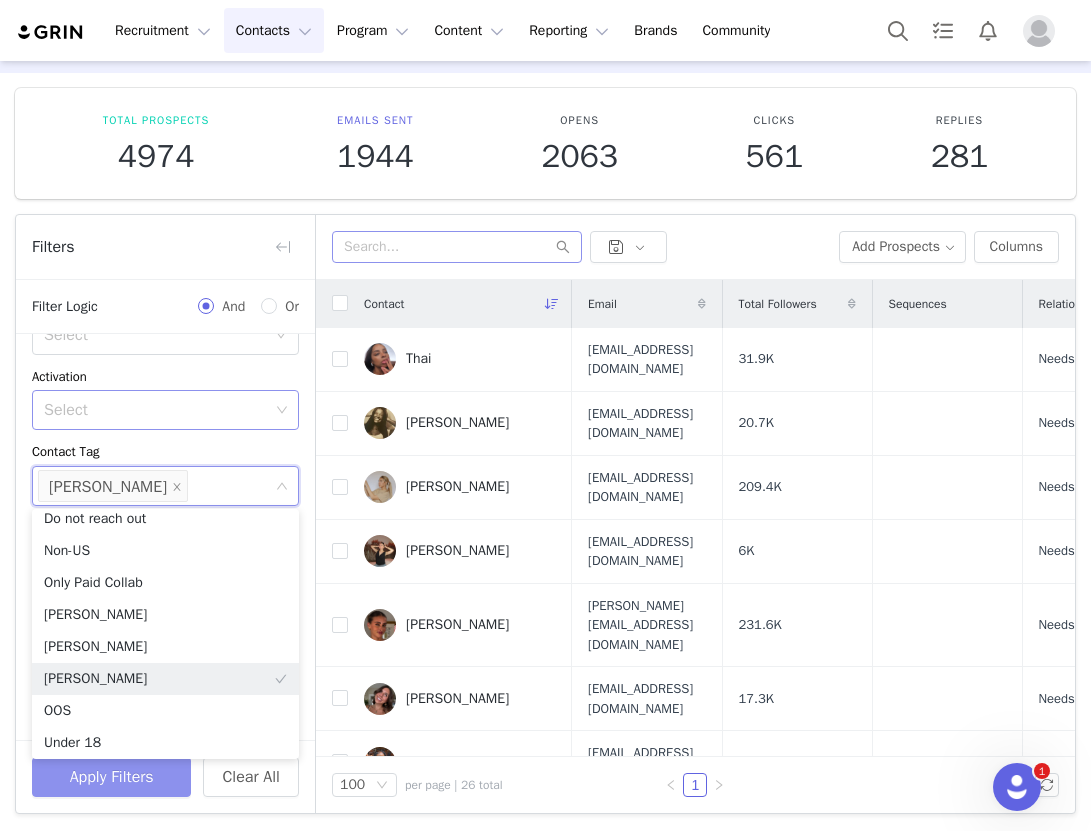 click on "Apply Filters" at bounding box center (111, 777) 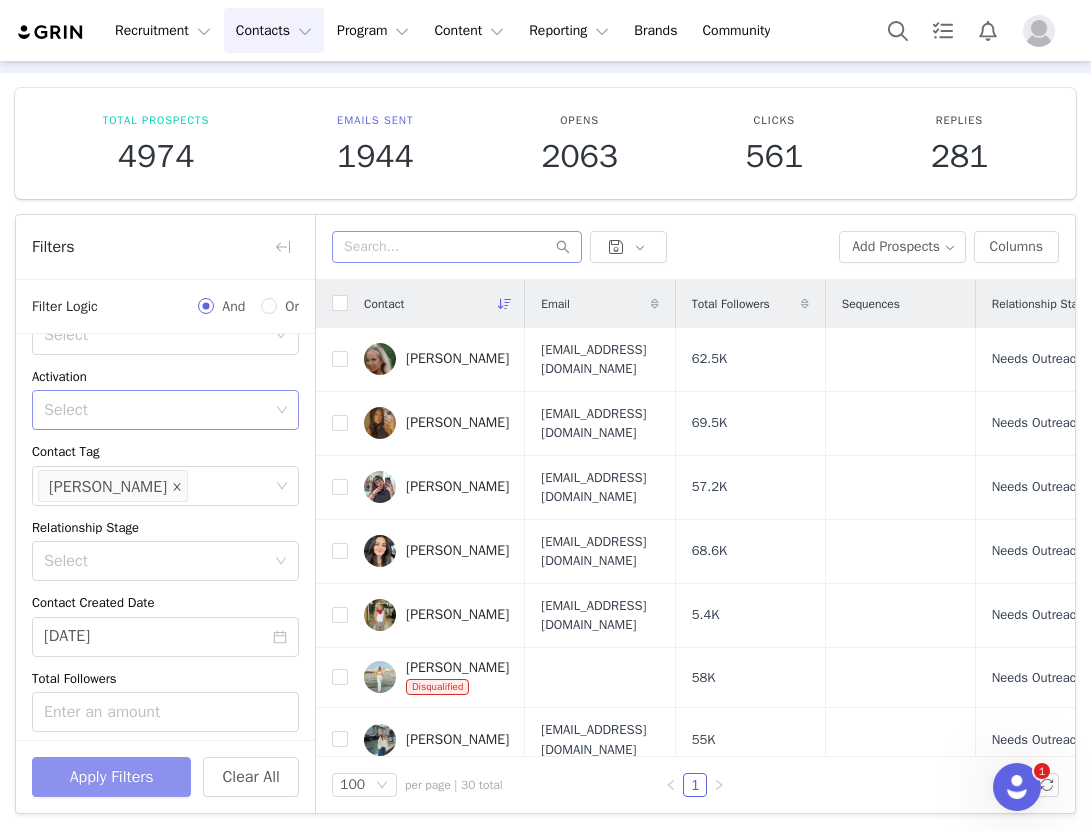 click 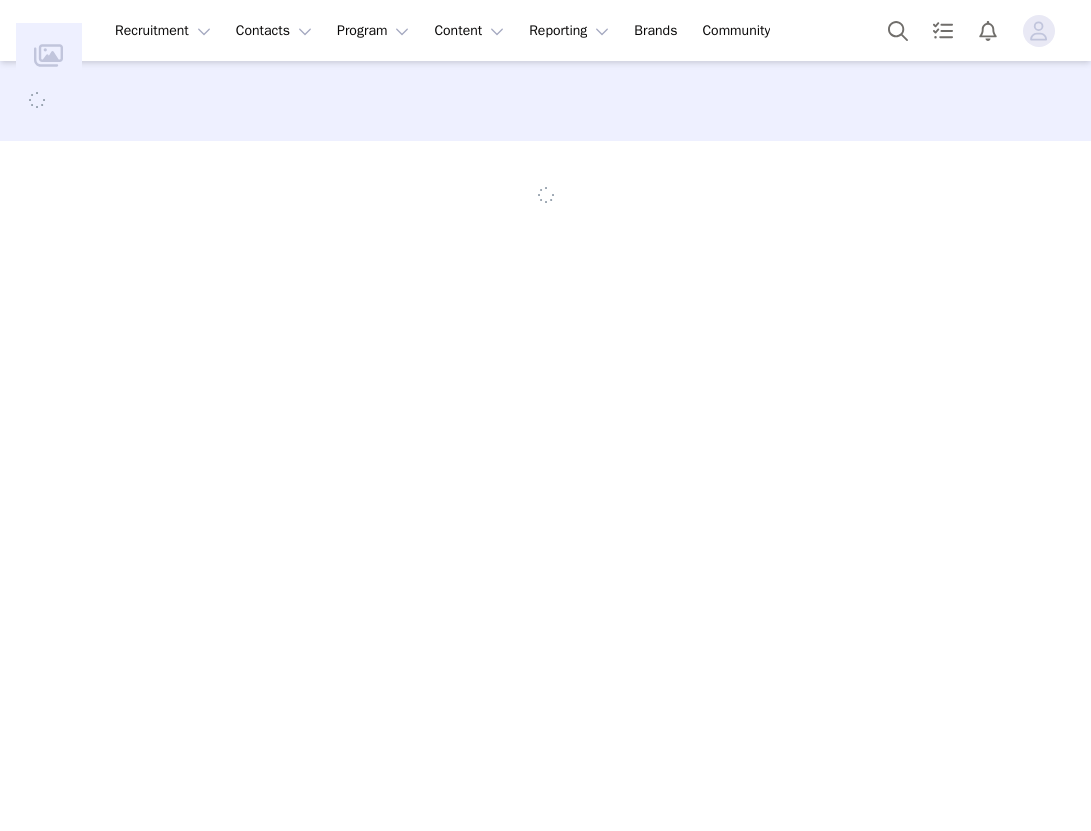 scroll, scrollTop: 0, scrollLeft: 0, axis: both 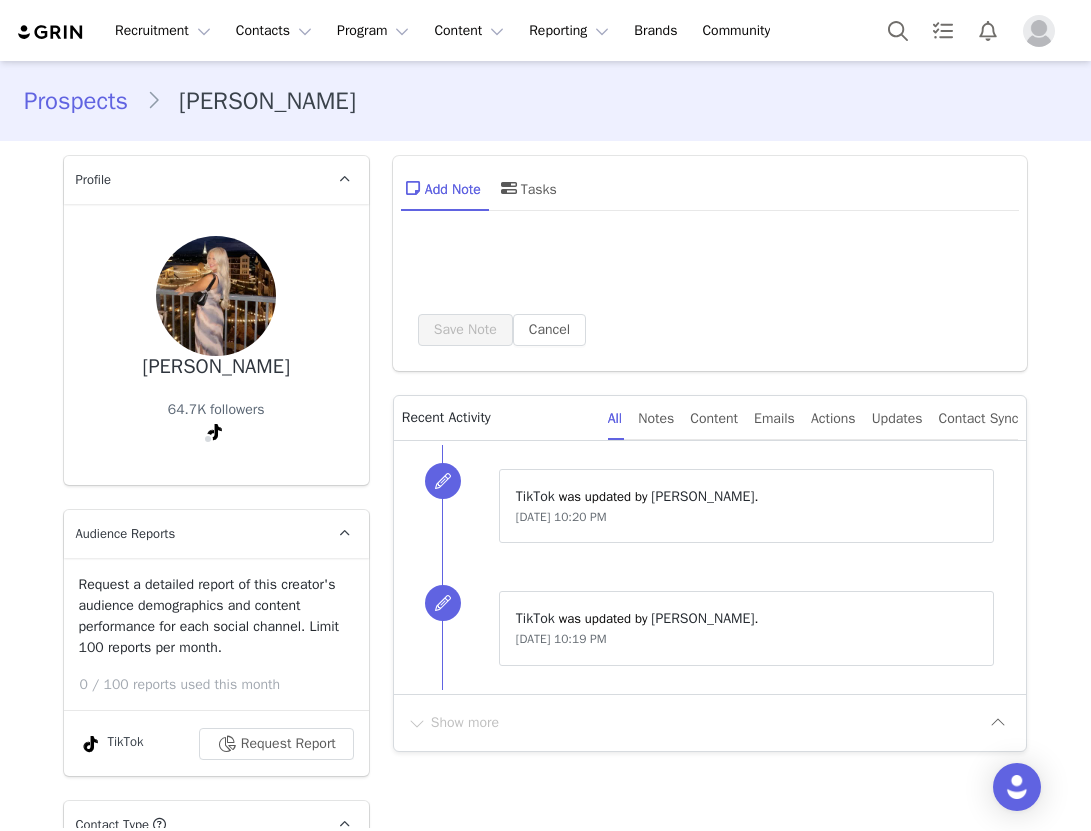 type on "+1 ([GEOGRAPHIC_DATA])" 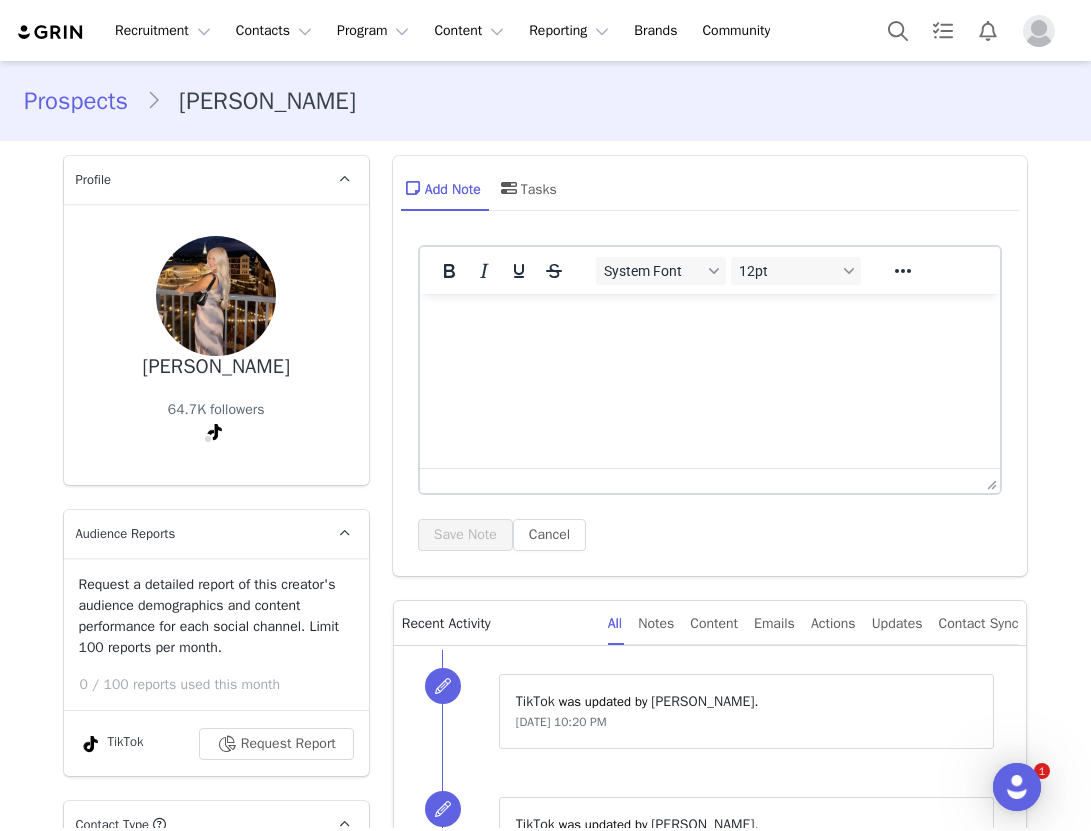 scroll, scrollTop: 0, scrollLeft: 0, axis: both 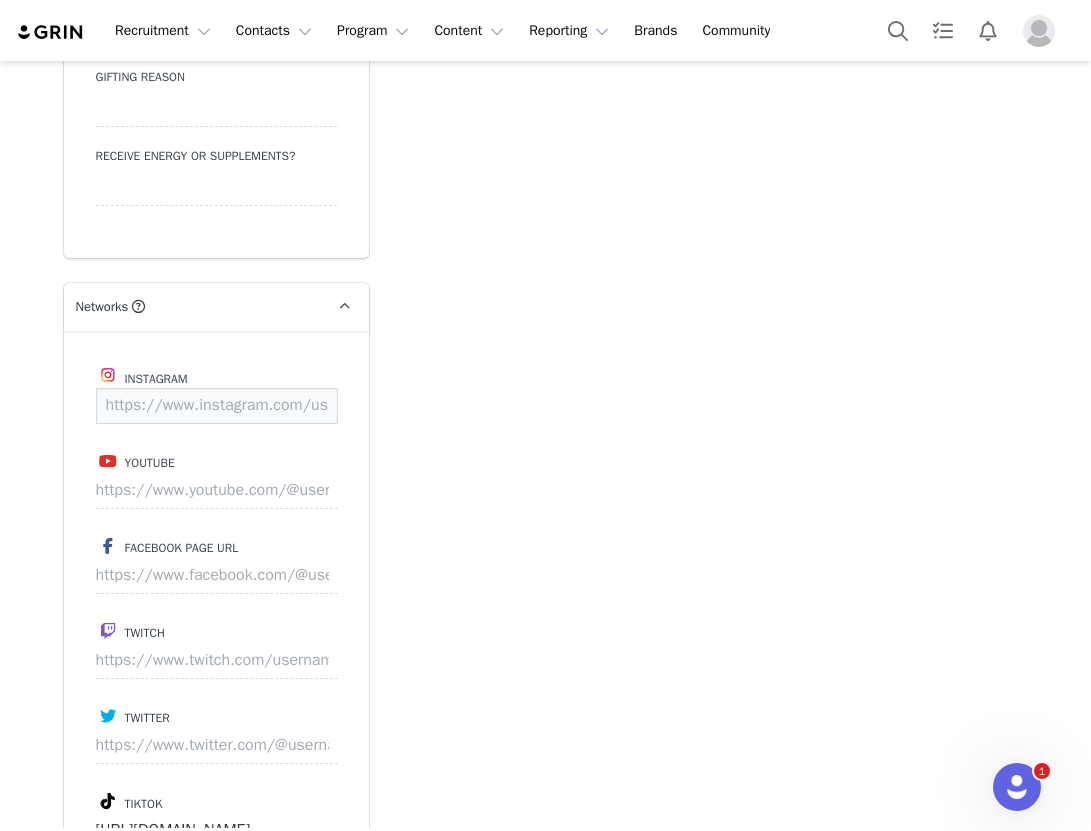 click at bounding box center [217, 406] 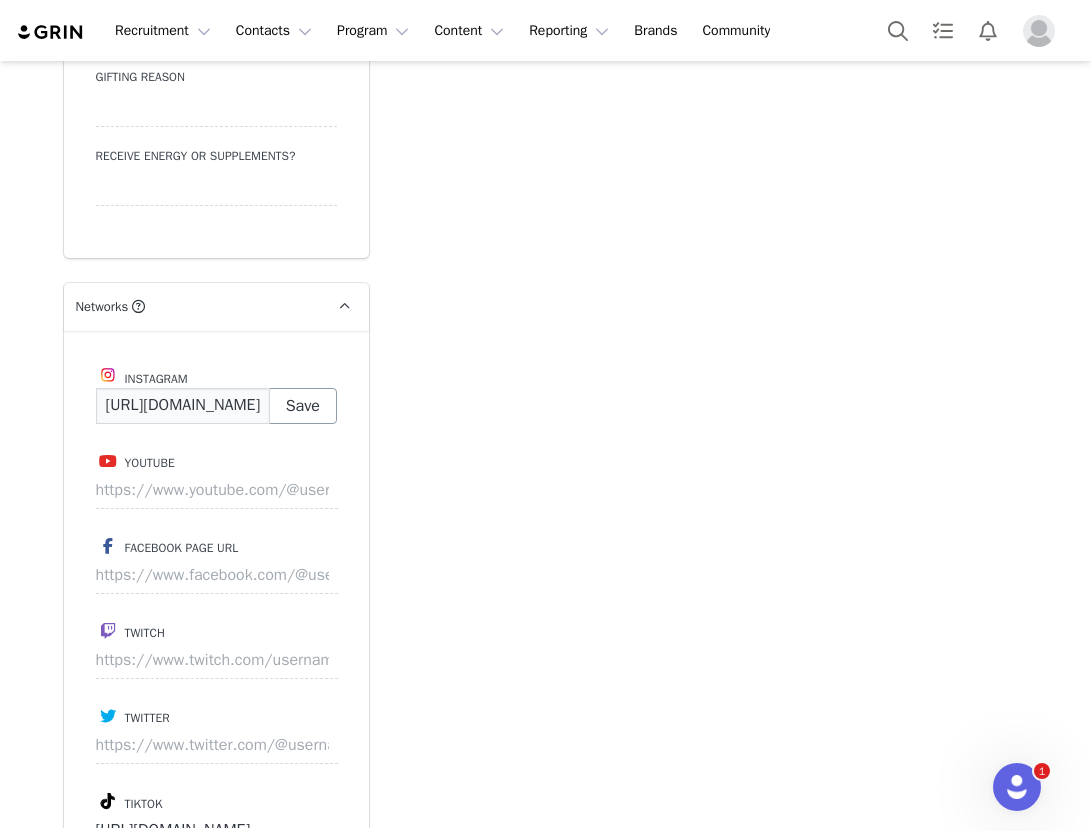 scroll, scrollTop: 0, scrollLeft: 164, axis: horizontal 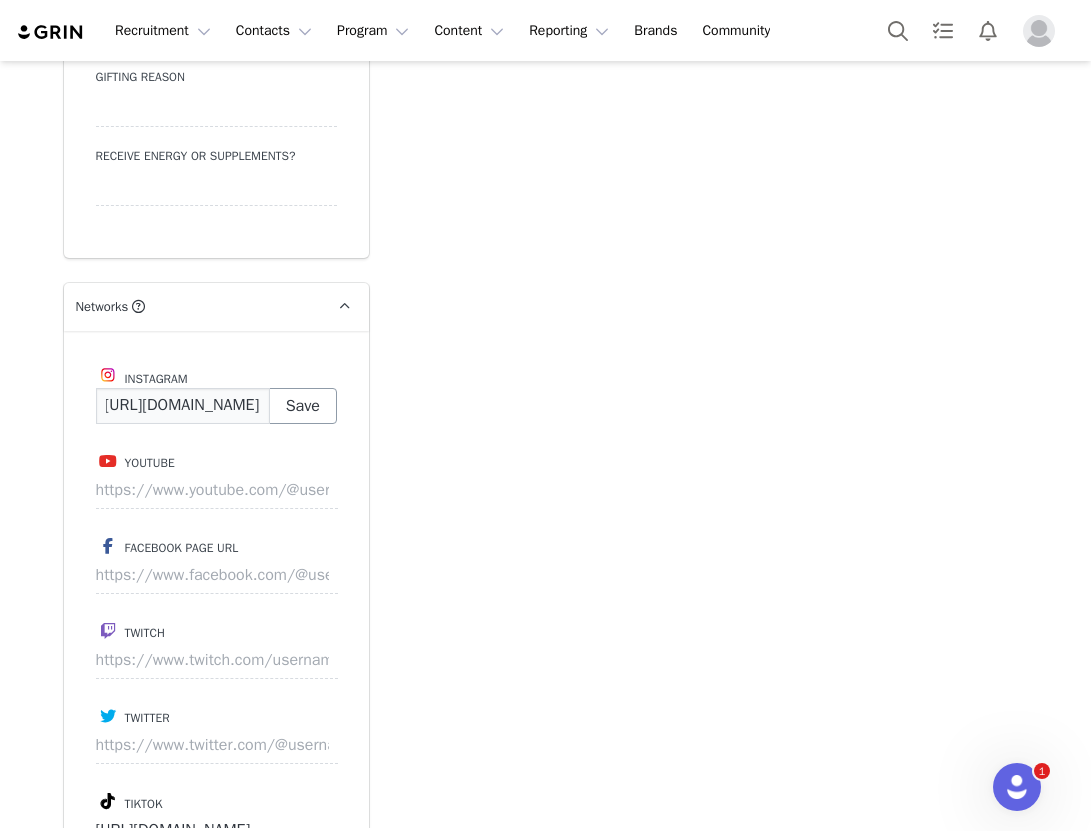 type on "[URL][DOMAIN_NAME]" 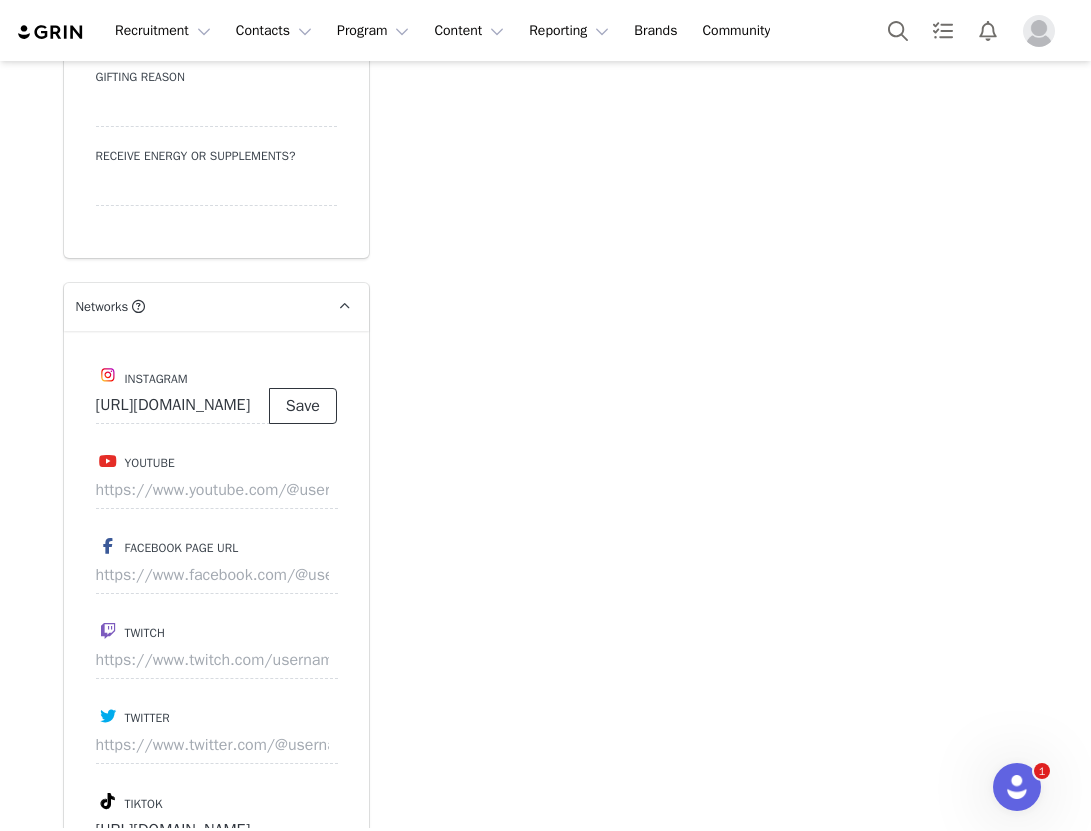 click on "Save" at bounding box center (303, 406) 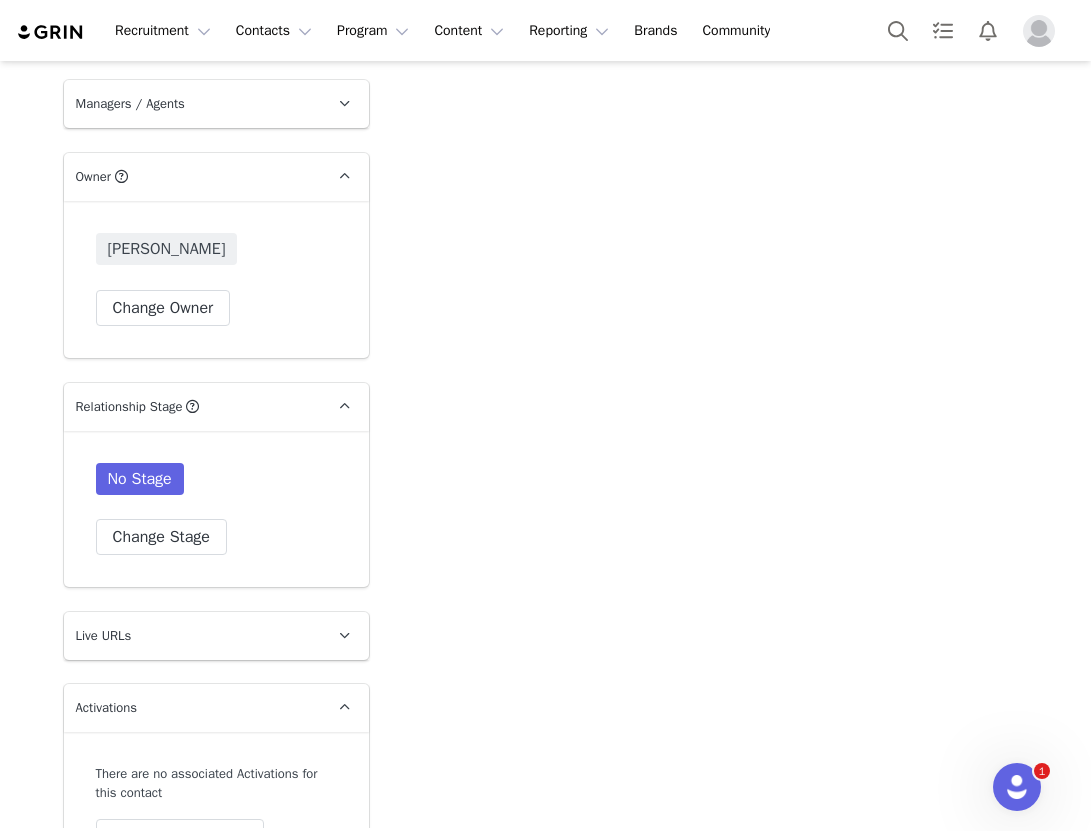 scroll, scrollTop: 3604, scrollLeft: 0, axis: vertical 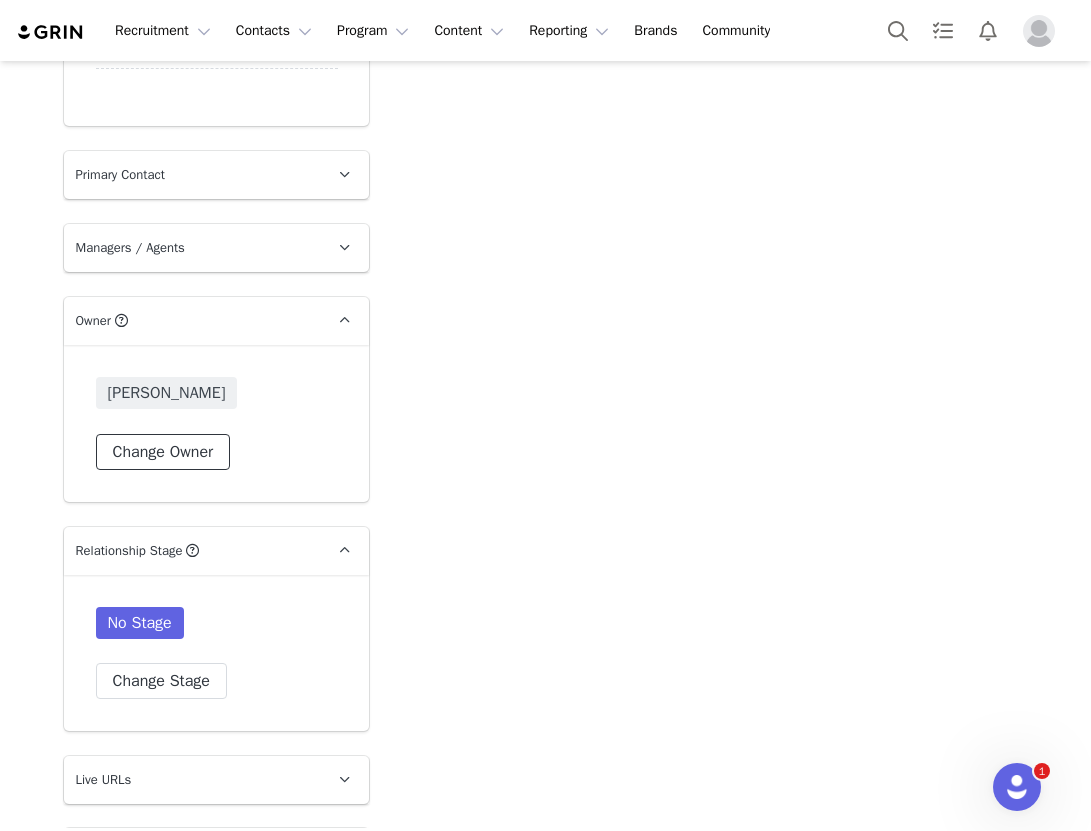 click on "Change Owner" at bounding box center (163, 452) 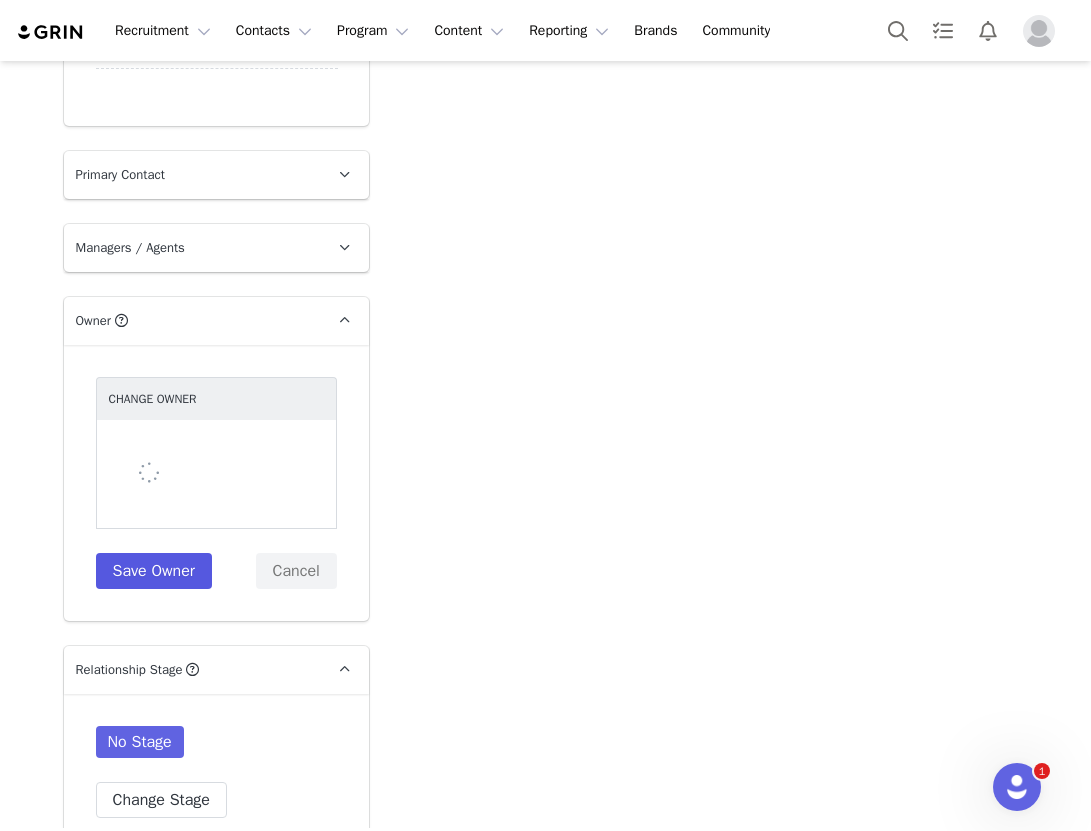 select on "c4e26ca7-d5a1-412a-b839-63e9deb1fc49" 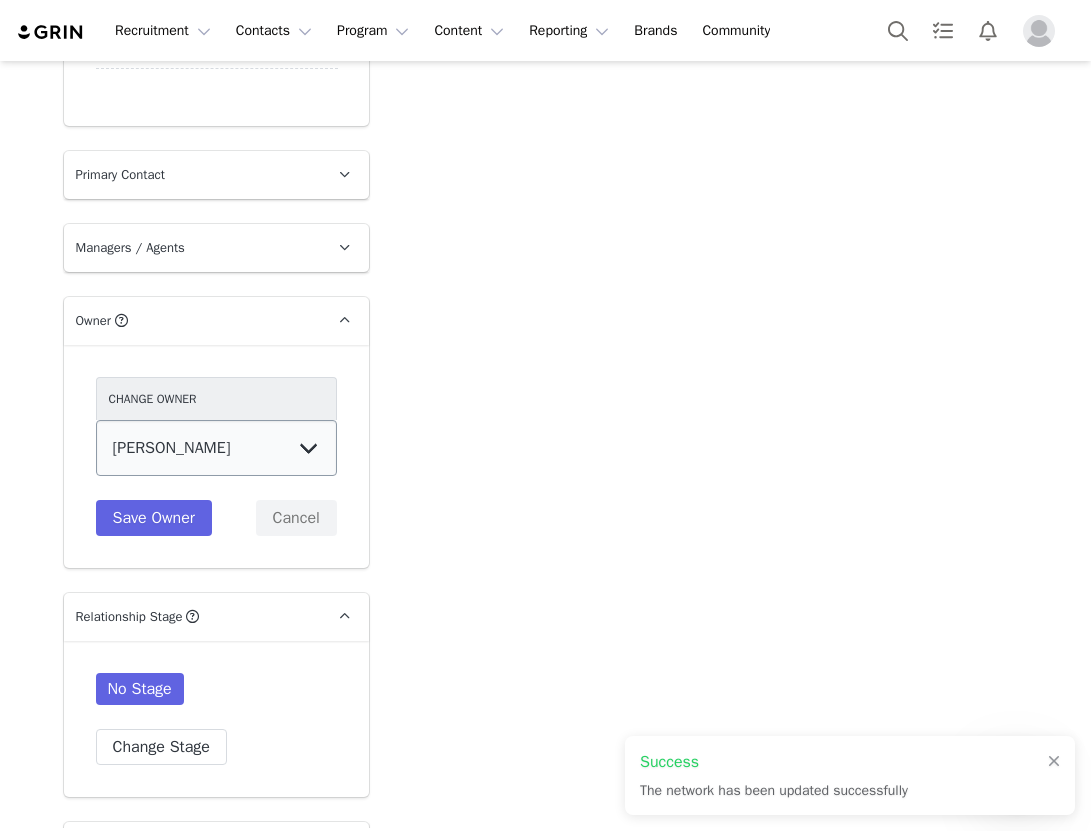 type on "[URL][DOMAIN_NAME]" 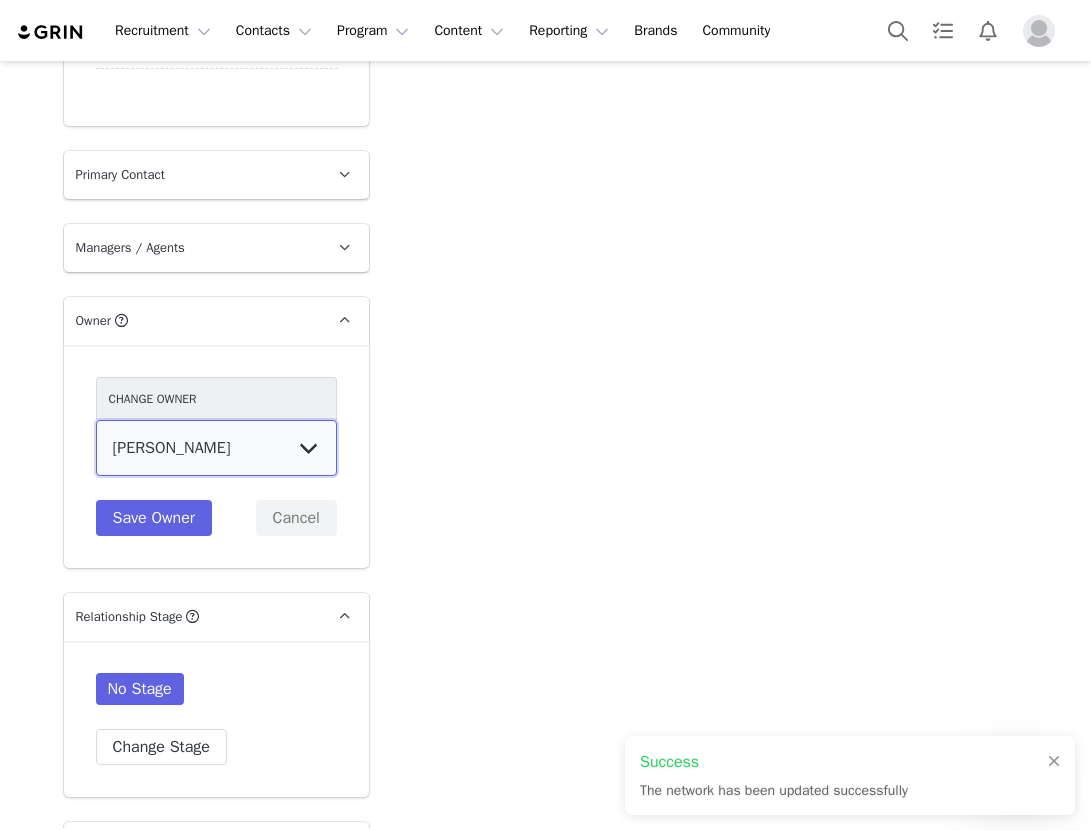 click on "[PERSON_NAME]   [PERSON_NAME]   [PERSON_NAME]   [PERSON_NAME]   [PERSON_NAME]   [PERSON_NAME]   [PERSON_NAME]   [PERSON_NAME]   [PERSON_NAME]   [PERSON_NAME]   [PERSON_NAME]   [PERSON_NAME]   [PERSON_NAME]   [PERSON_NAME] Data" at bounding box center (216, 448) 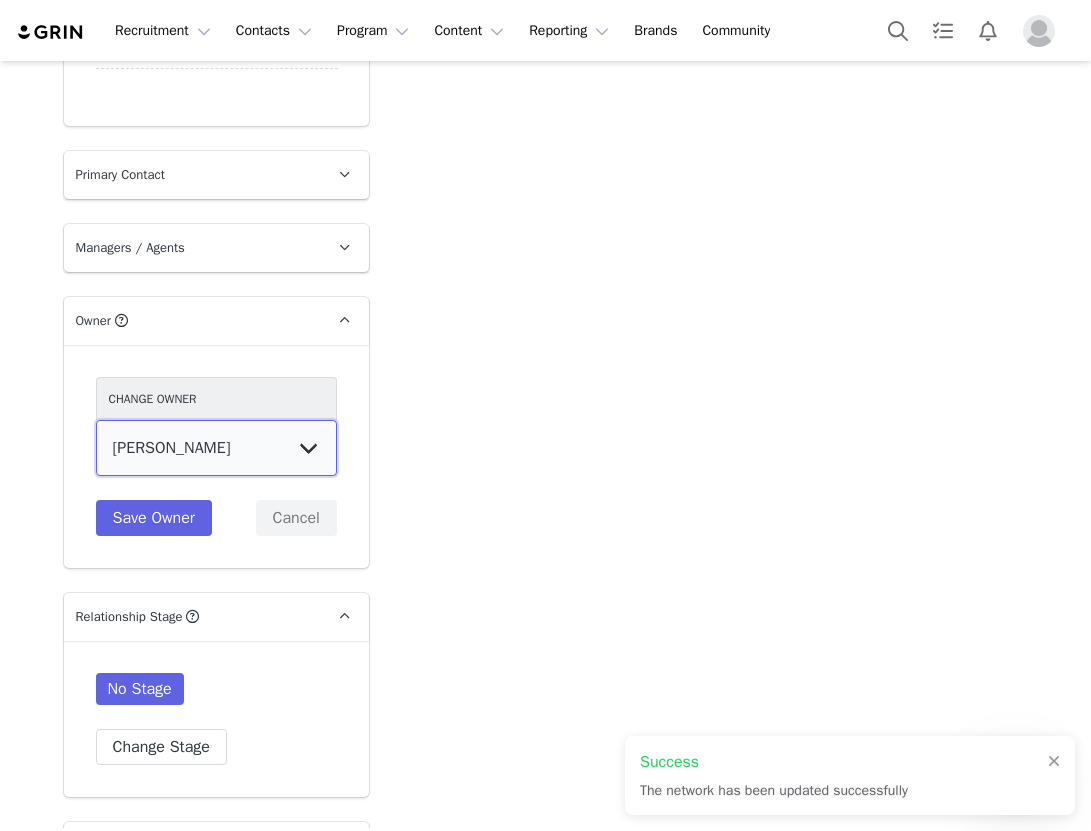 select on "4fba3453-d40d-4c46-8ca2-22218594e5c3" 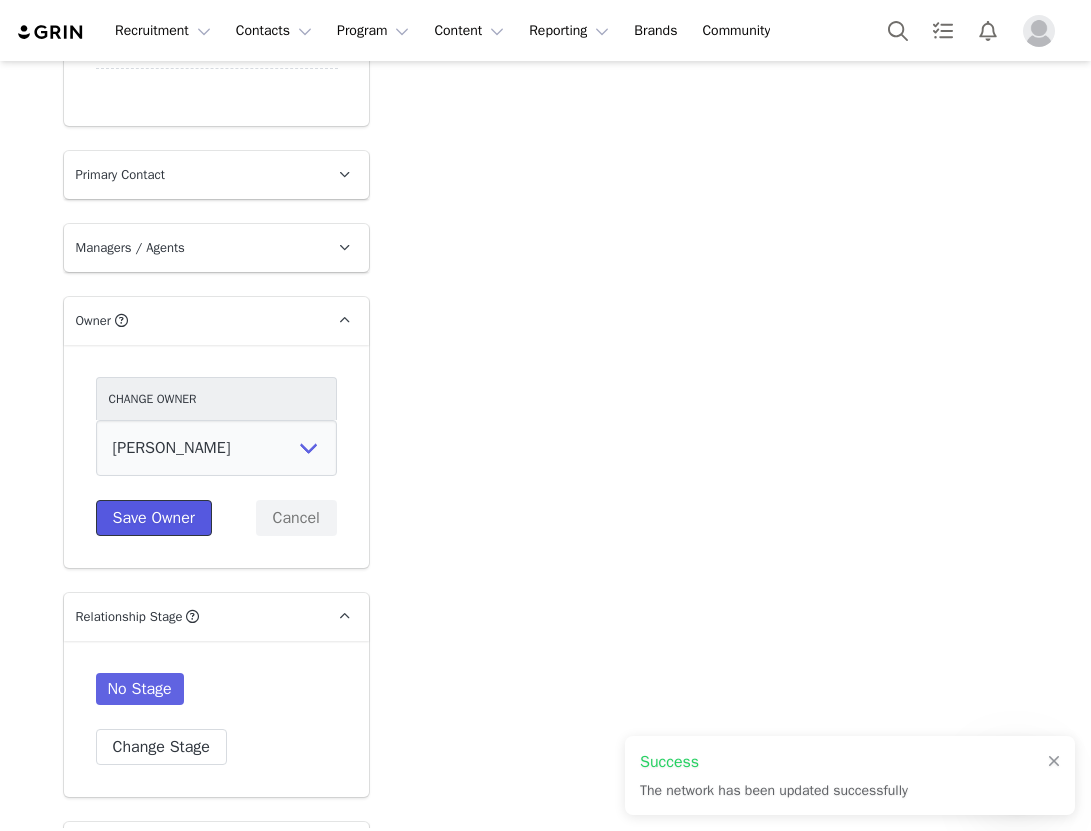 click on "Save Owner" at bounding box center [154, 518] 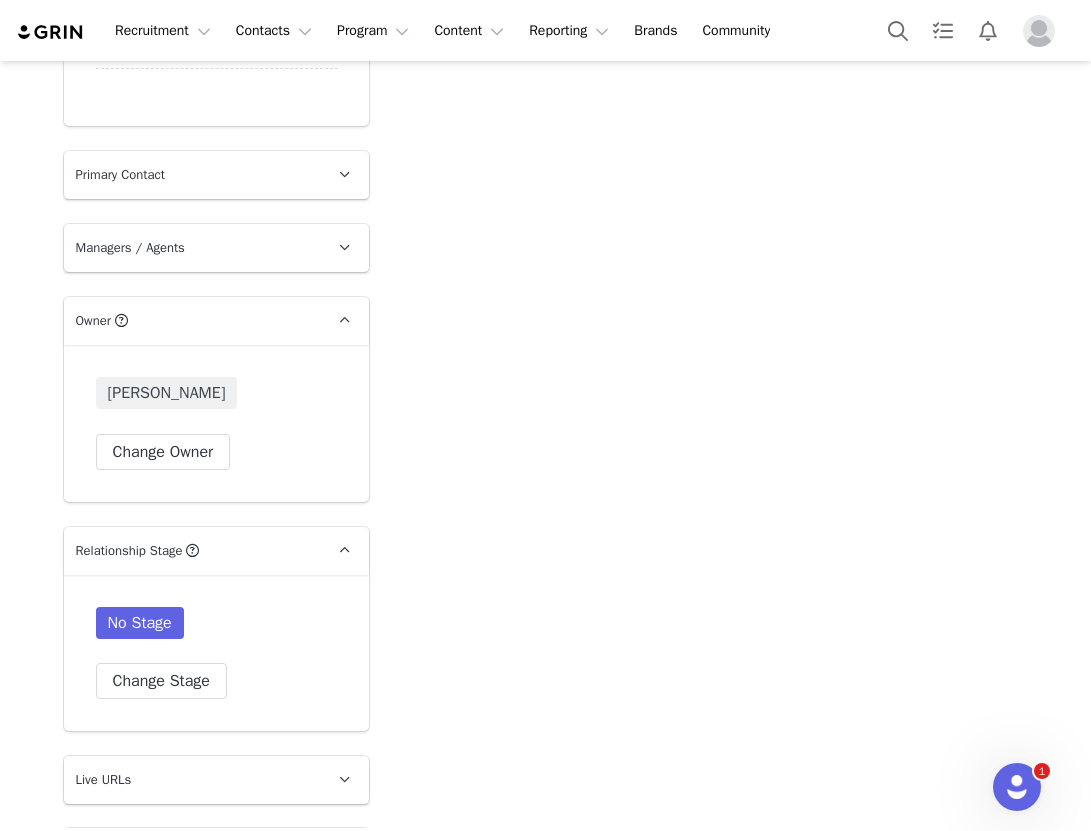 scroll, scrollTop: 3895, scrollLeft: 0, axis: vertical 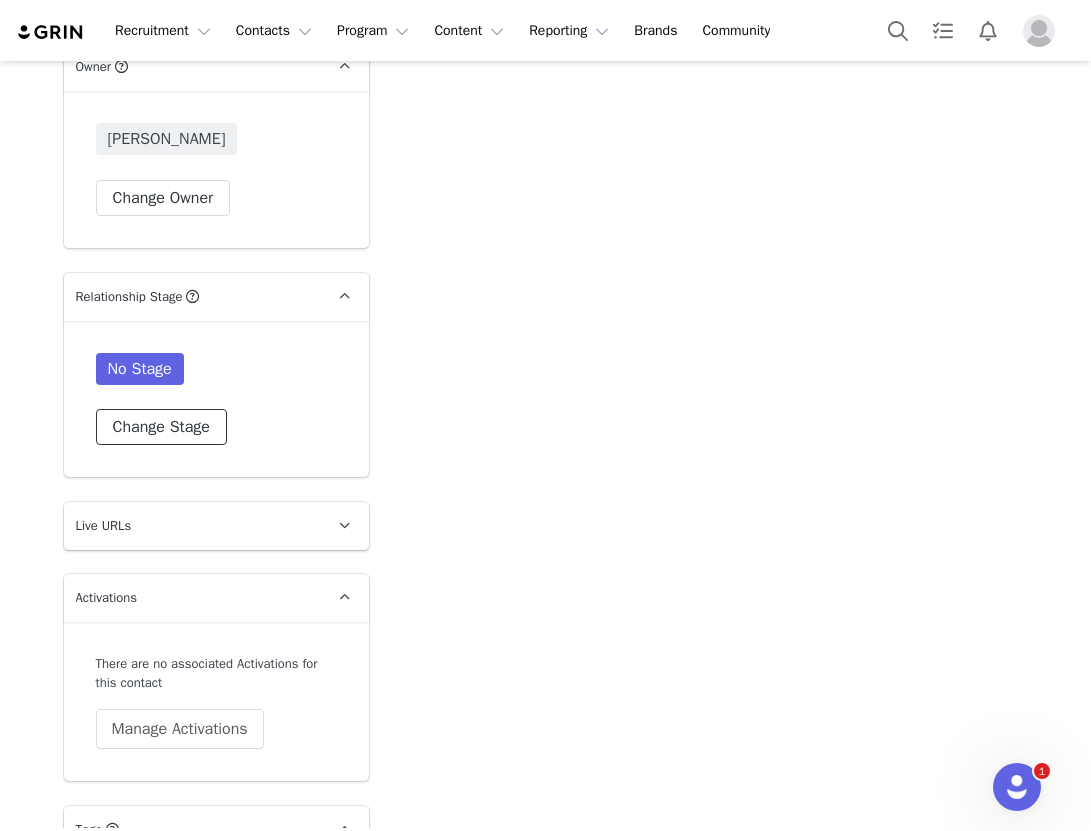 click on "Change Stage" at bounding box center (161, 427) 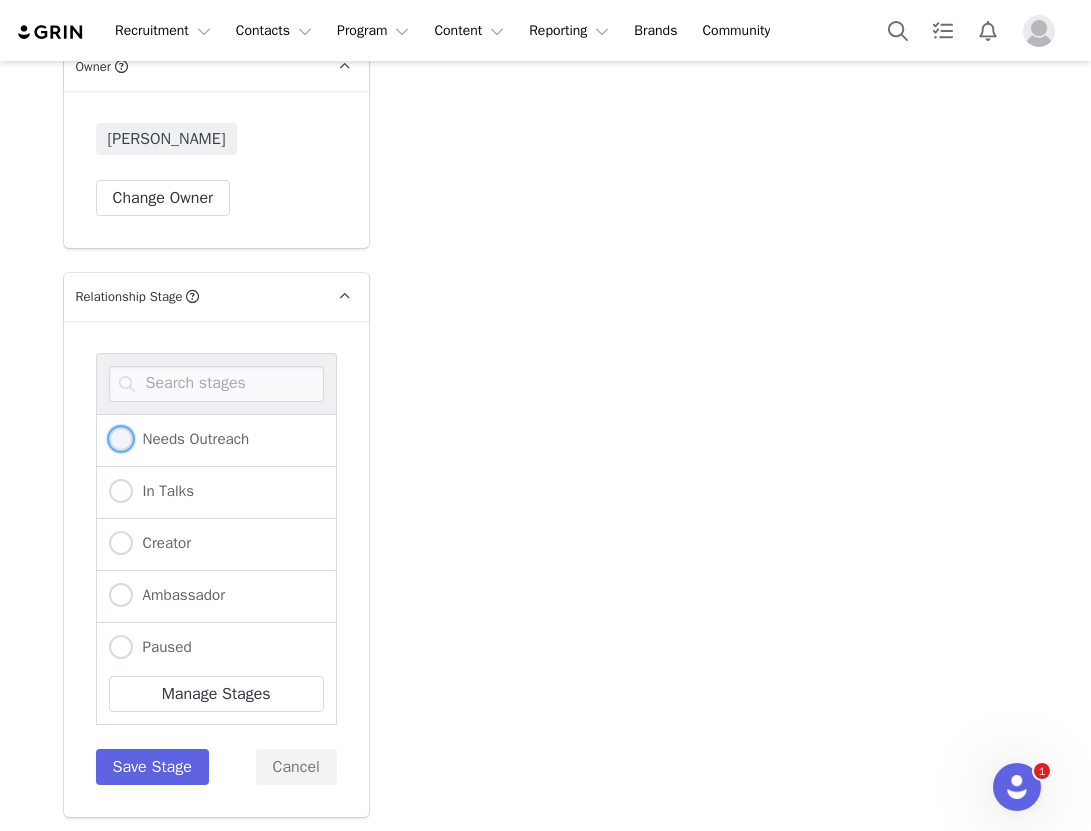 click on "Needs Outreach" at bounding box center (179, 440) 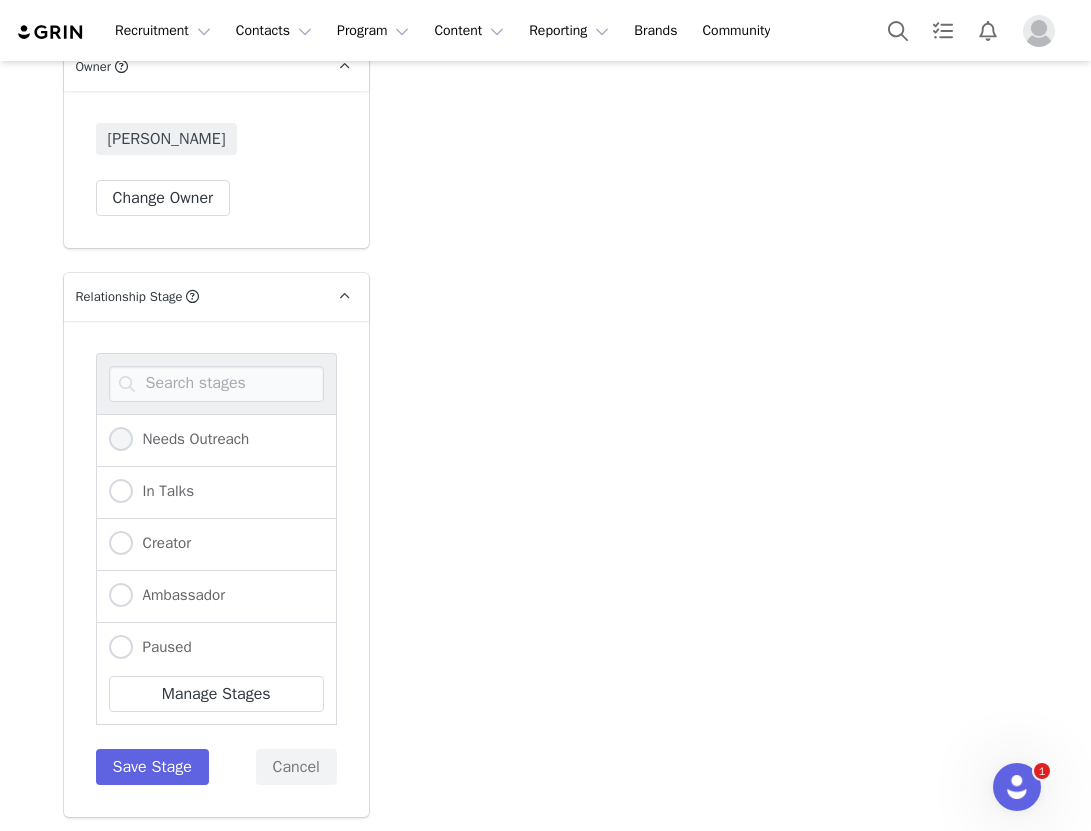 click on "Needs Outreach" at bounding box center [121, 440] 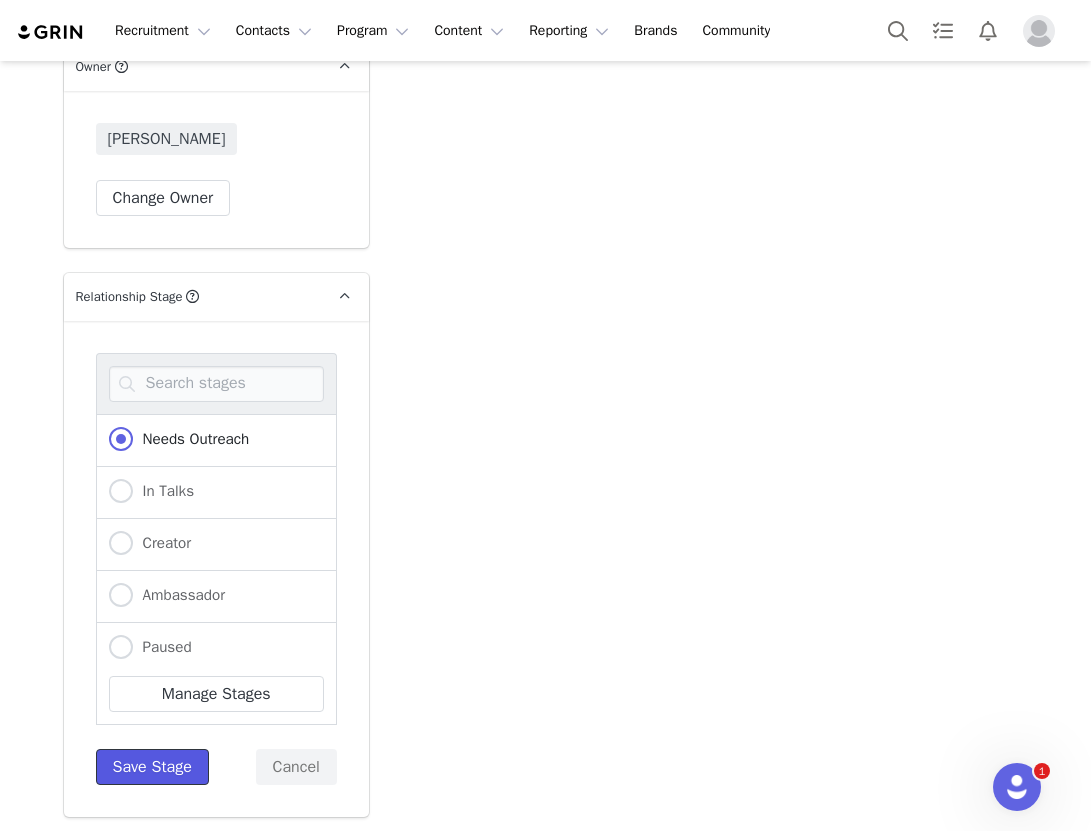 click on "Save Stage" at bounding box center [152, 767] 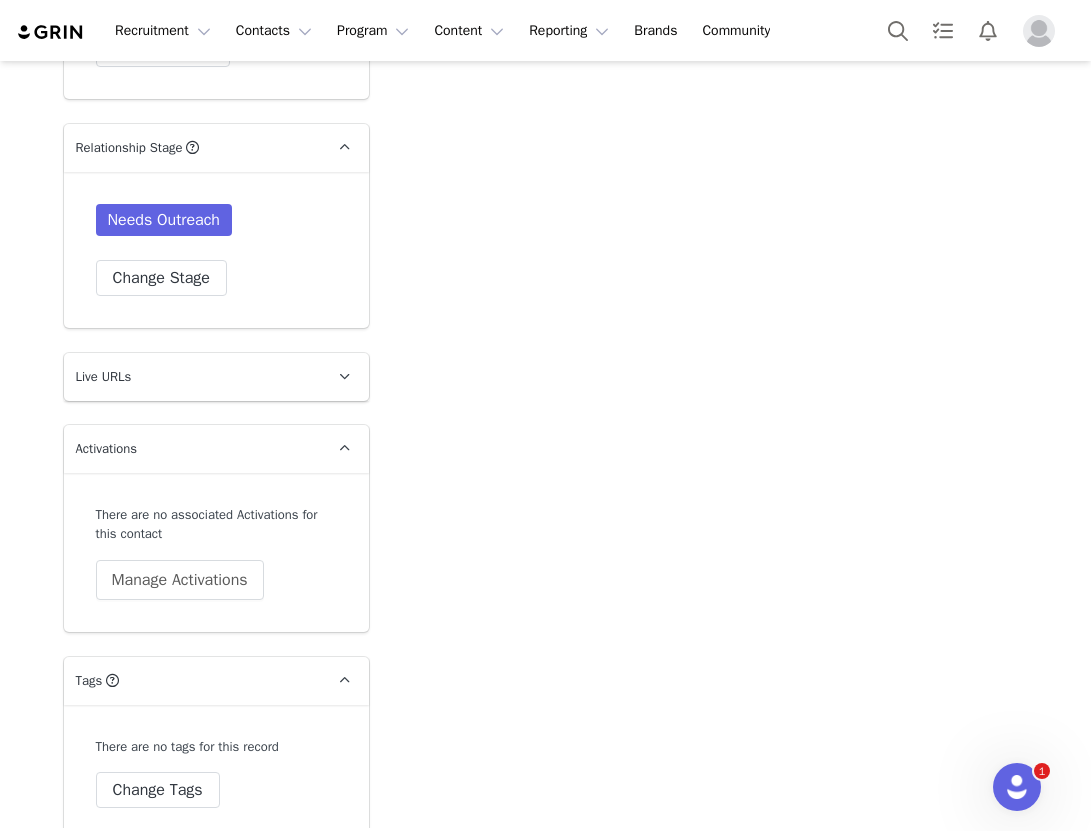 scroll, scrollTop: 4051, scrollLeft: 0, axis: vertical 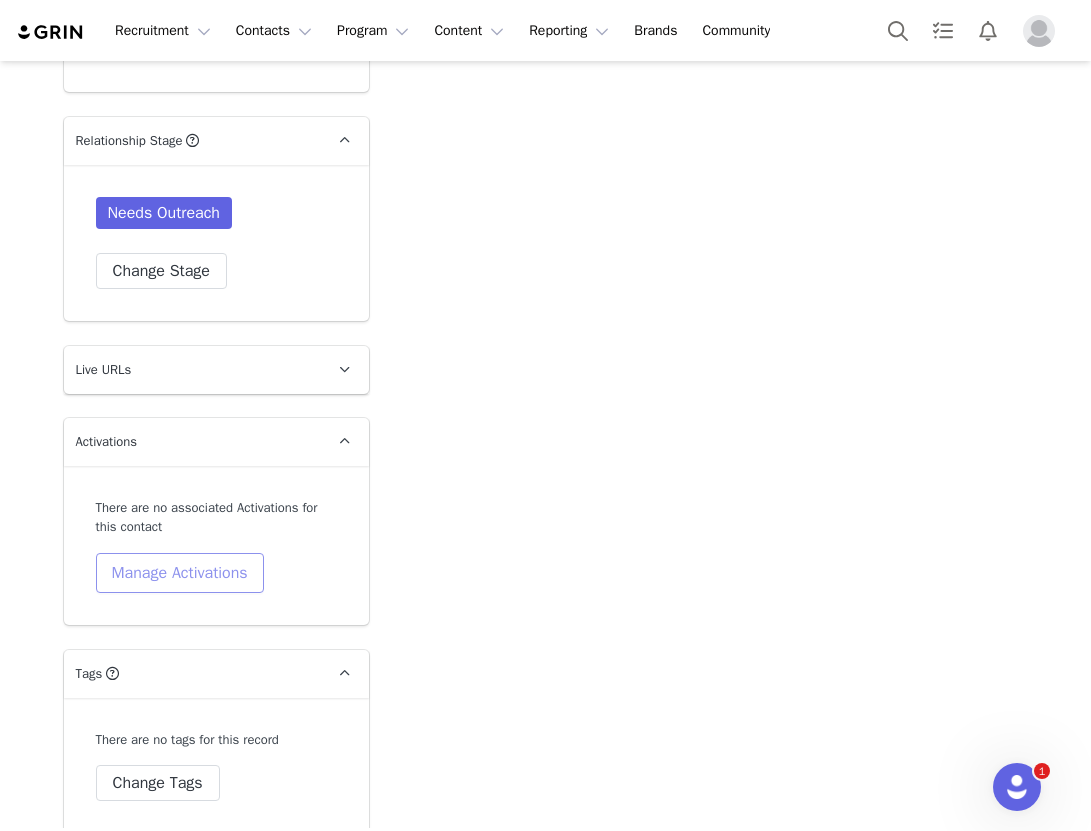 click on "Manage Activations" at bounding box center [180, 573] 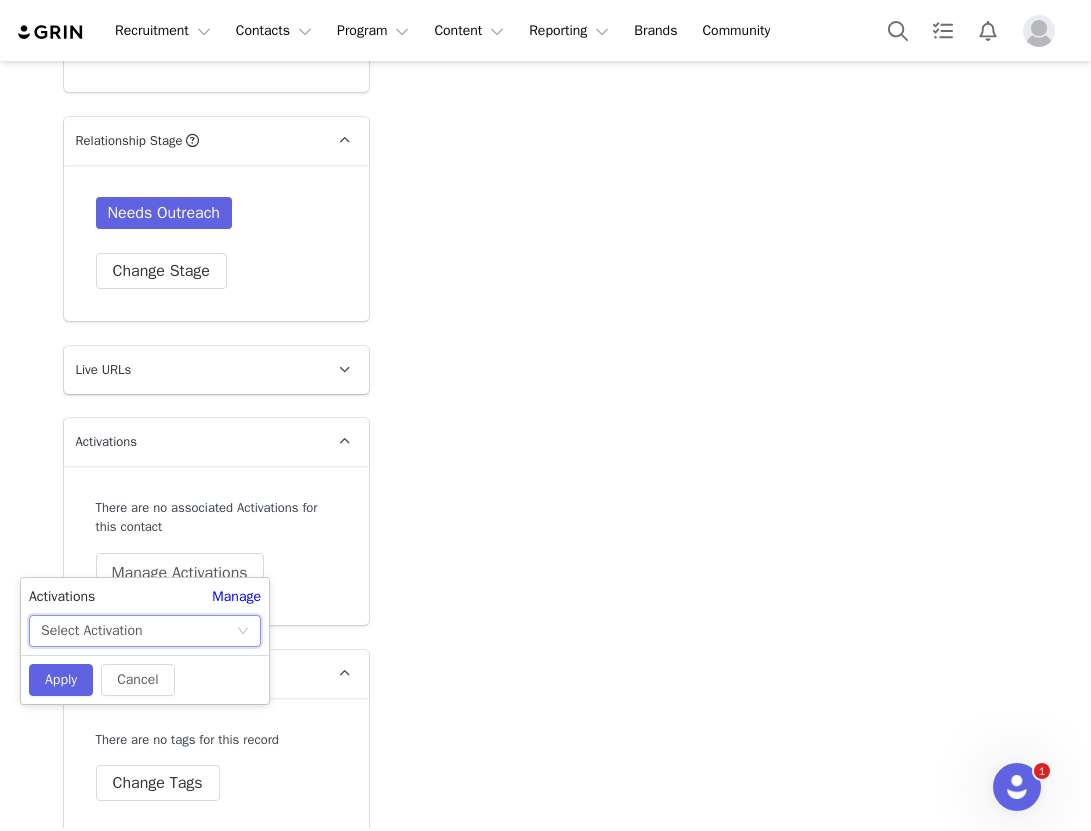 click on "Select Activation" at bounding box center [138, 631] 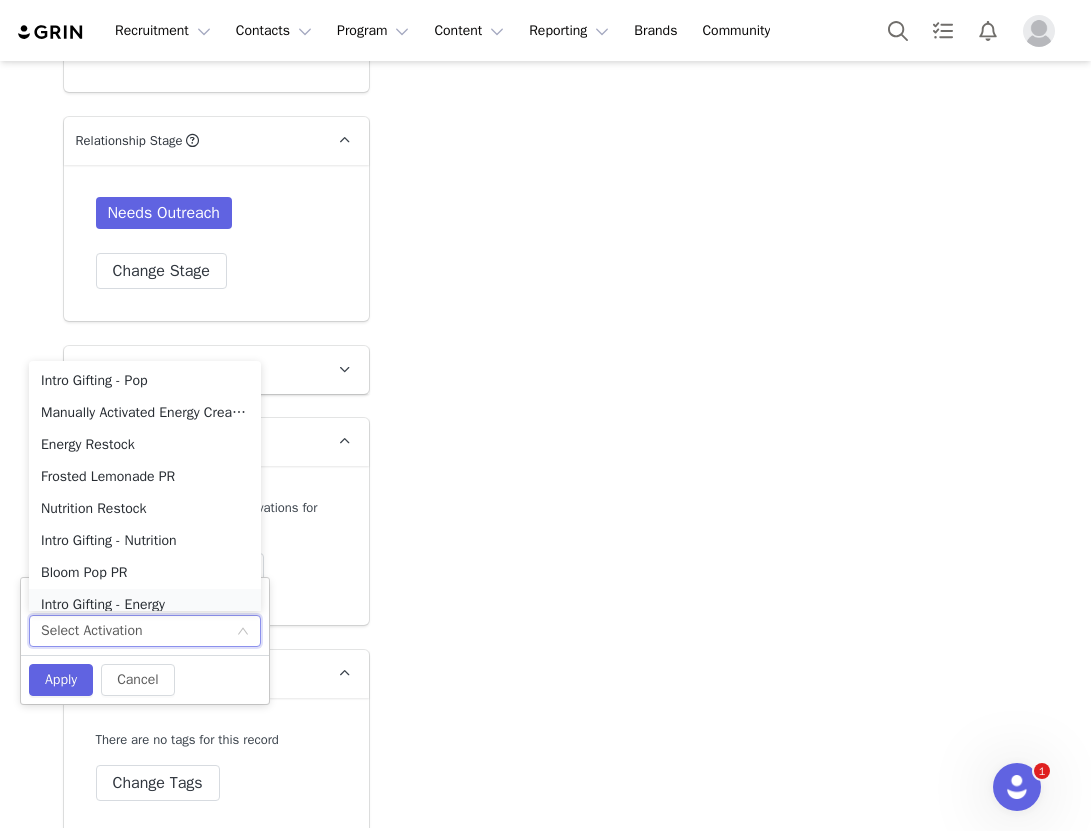 scroll, scrollTop: 10, scrollLeft: 0, axis: vertical 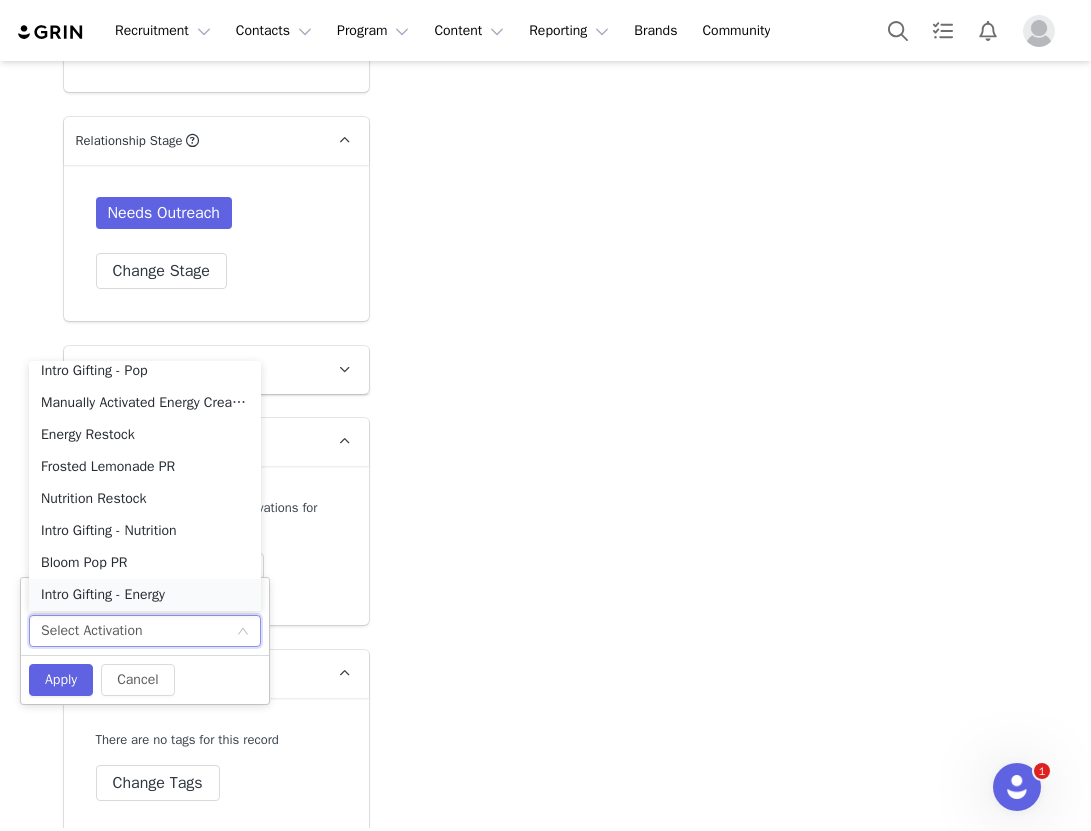 click on "Intro Gifting - Energy" at bounding box center [145, 595] 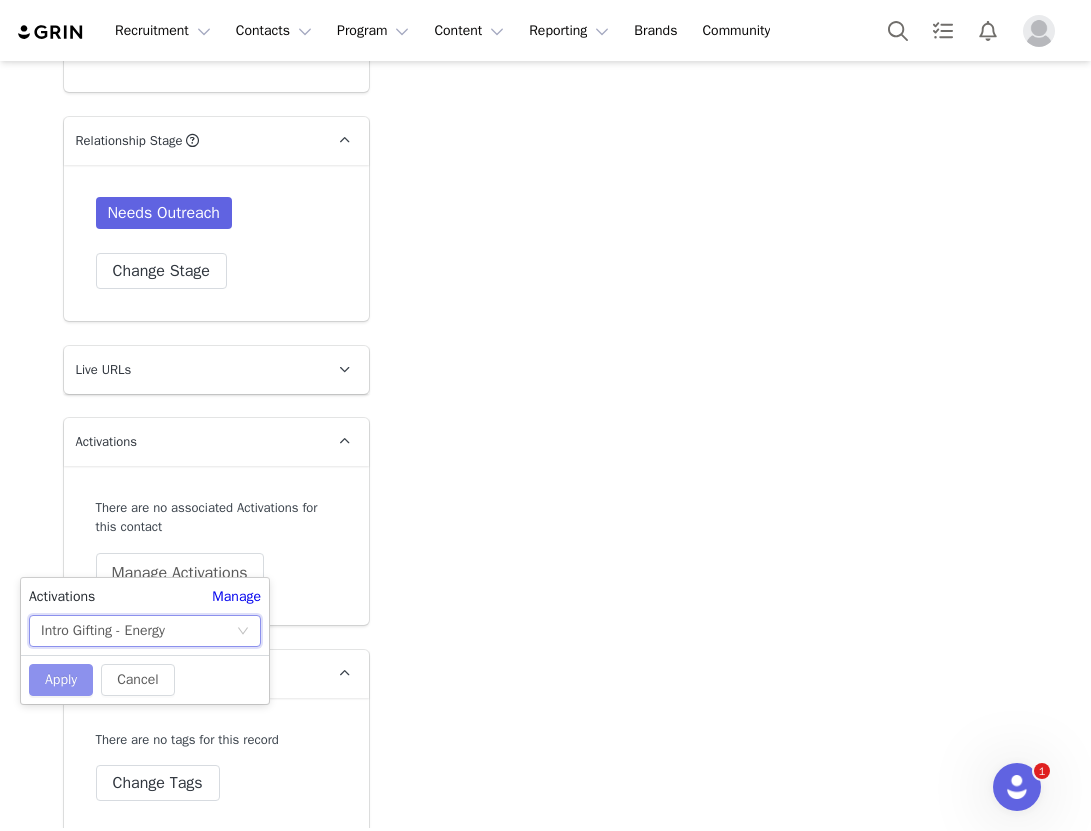 click on "Apply" at bounding box center [61, 680] 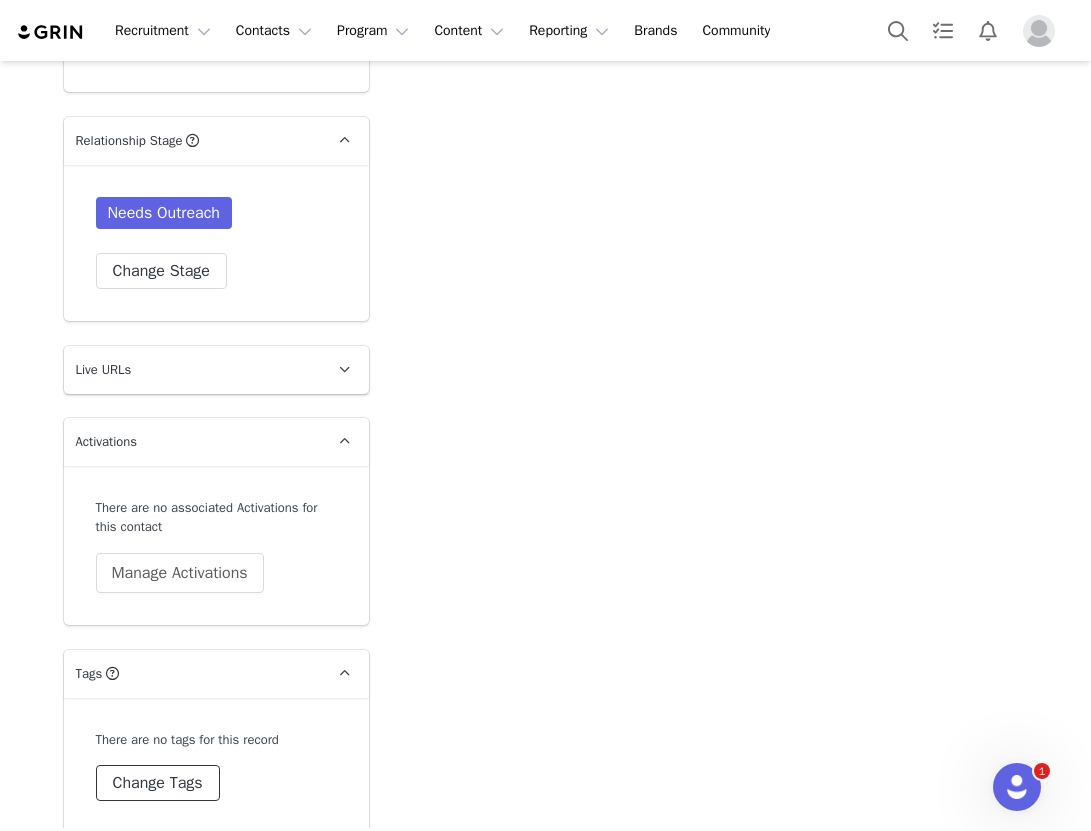 click on "Change Tags" at bounding box center [158, 783] 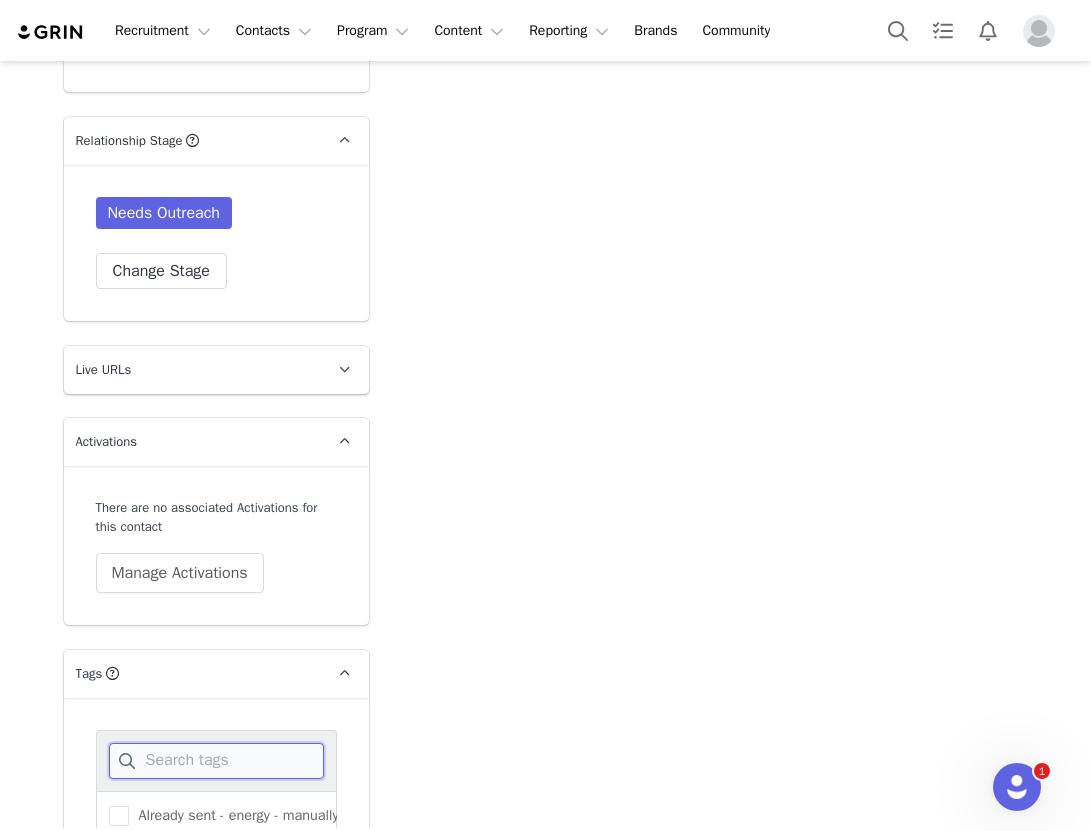 click at bounding box center [216, 761] 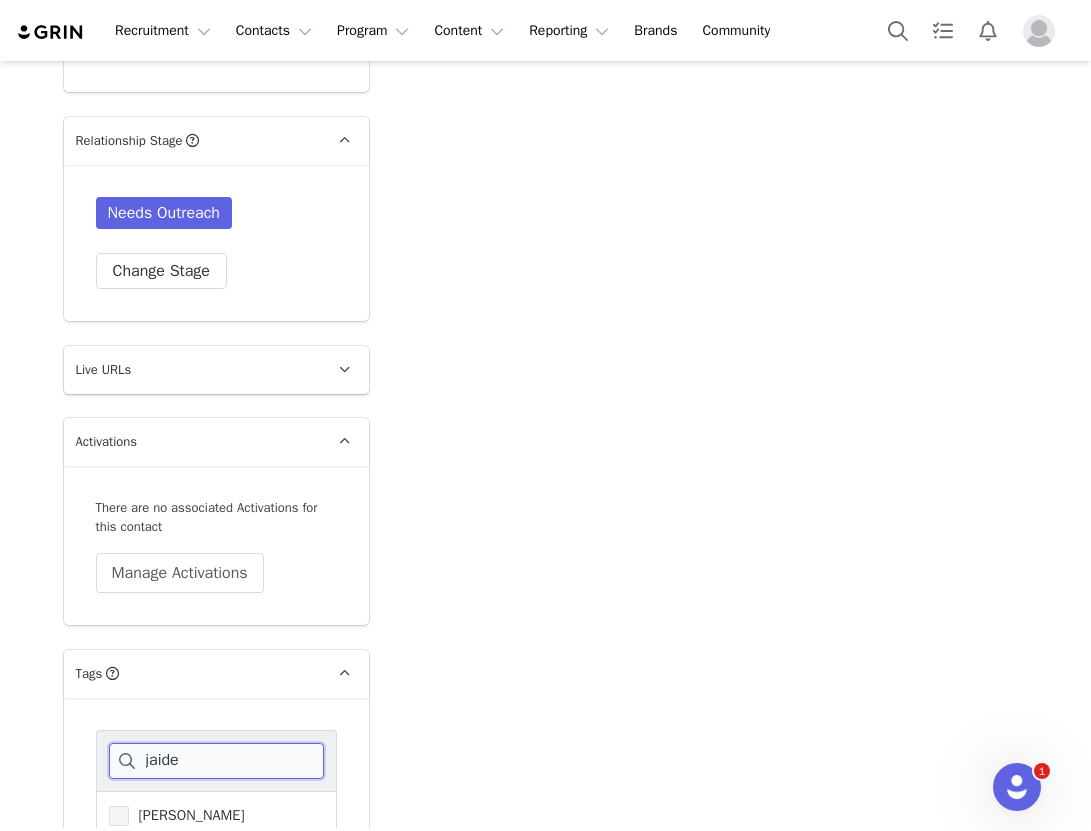 type on "jaide" 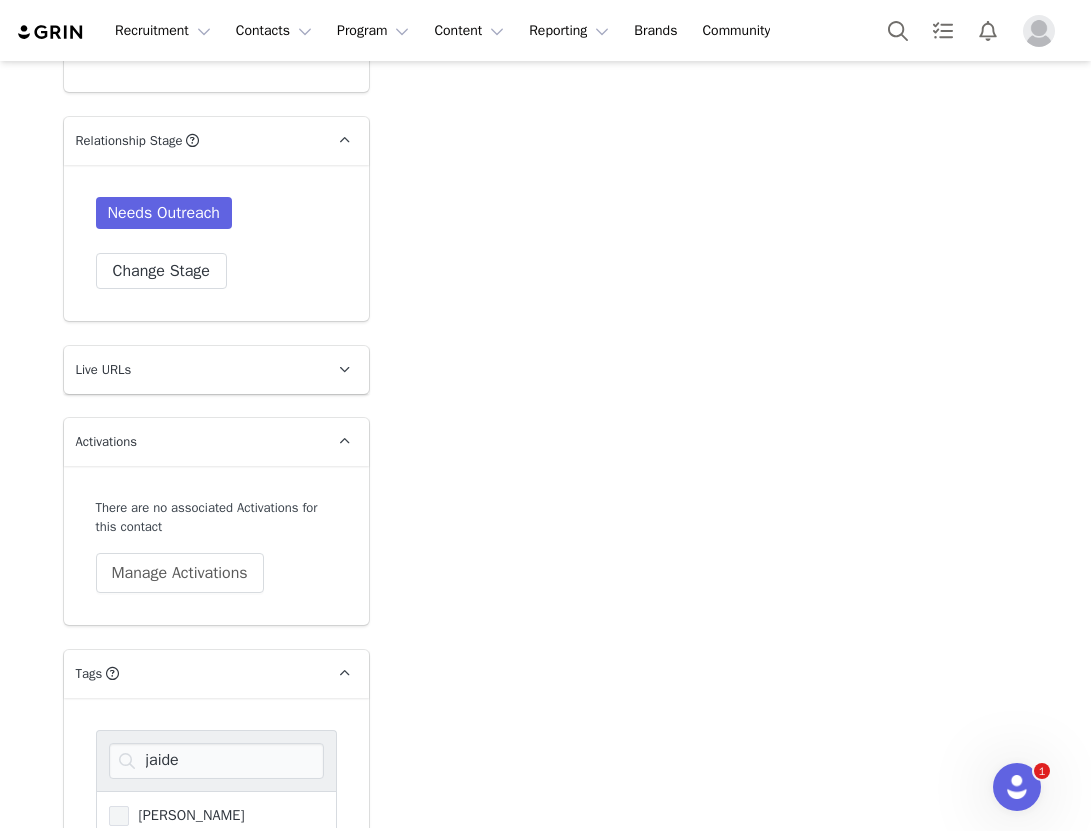 click on "[PERSON_NAME]" at bounding box center [187, 815] 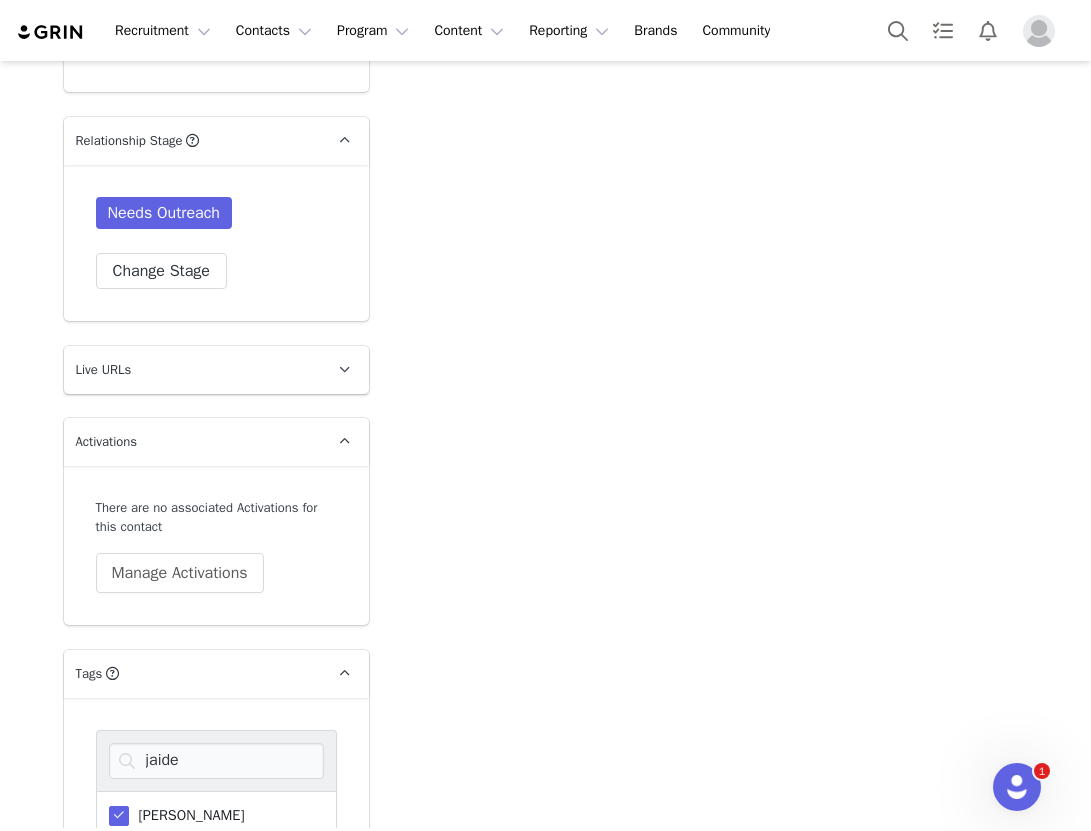 scroll, scrollTop: 4211, scrollLeft: 0, axis: vertical 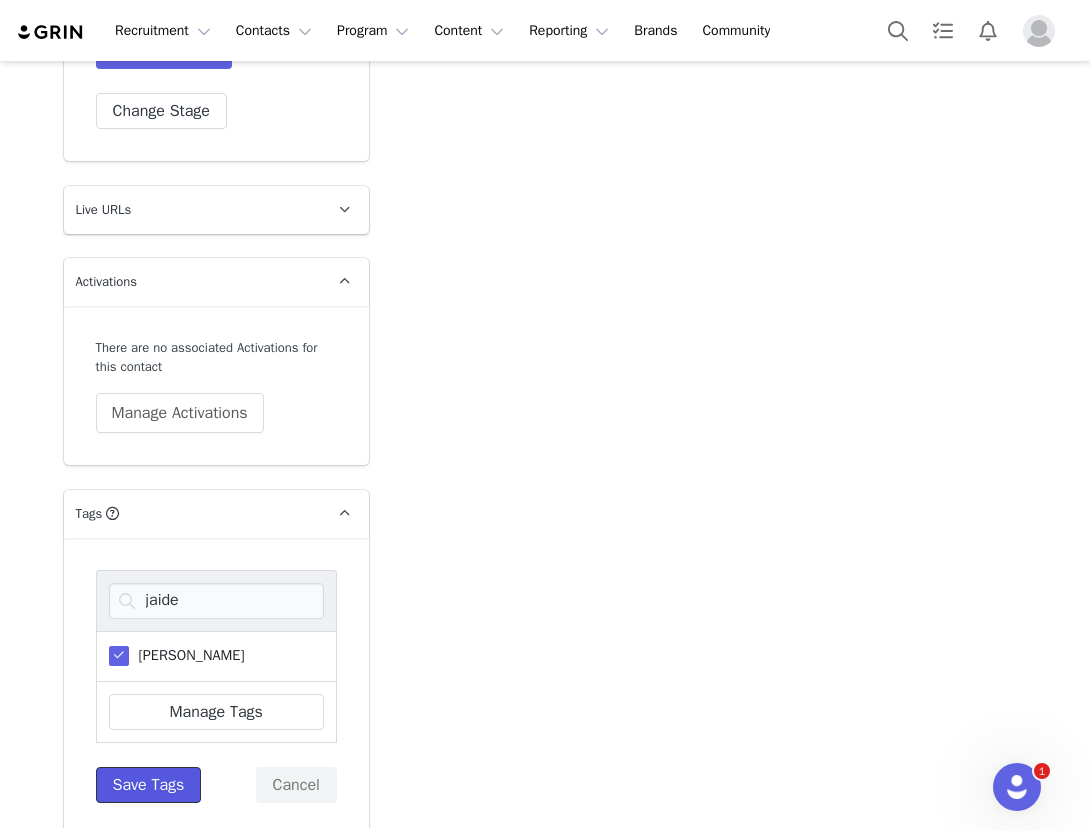 click on "Save Tags" at bounding box center [149, 785] 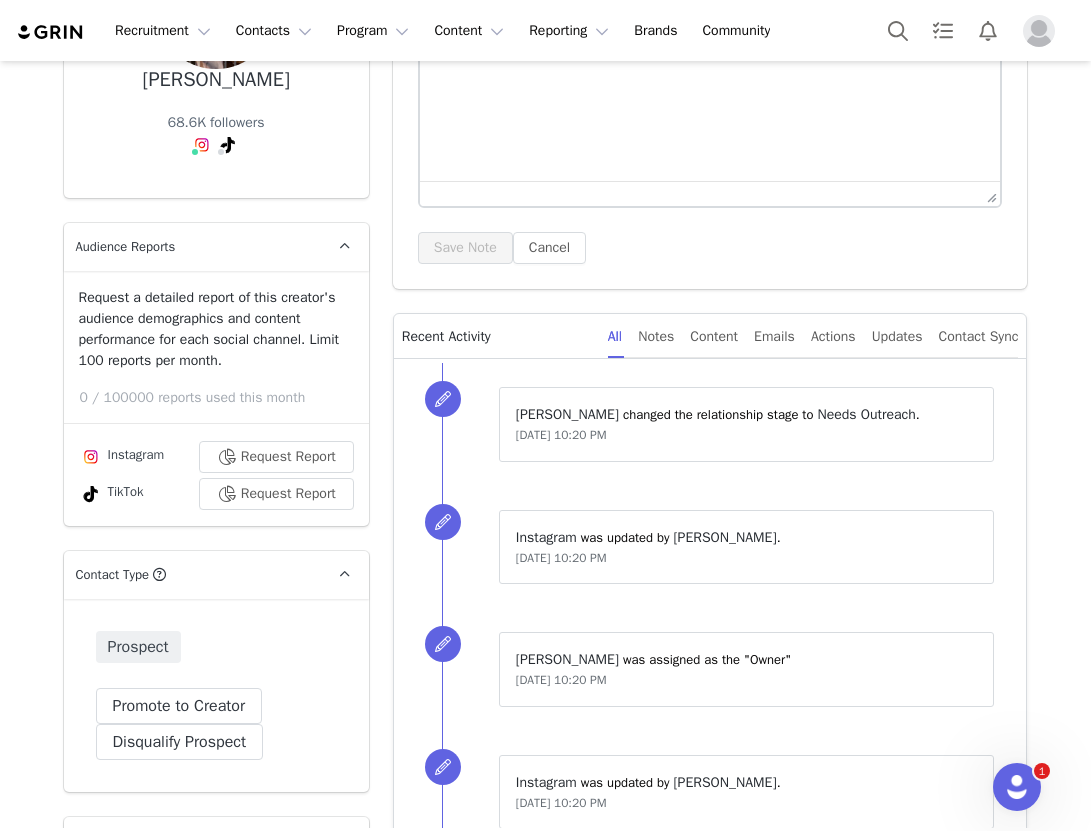 scroll, scrollTop: 0, scrollLeft: 0, axis: both 